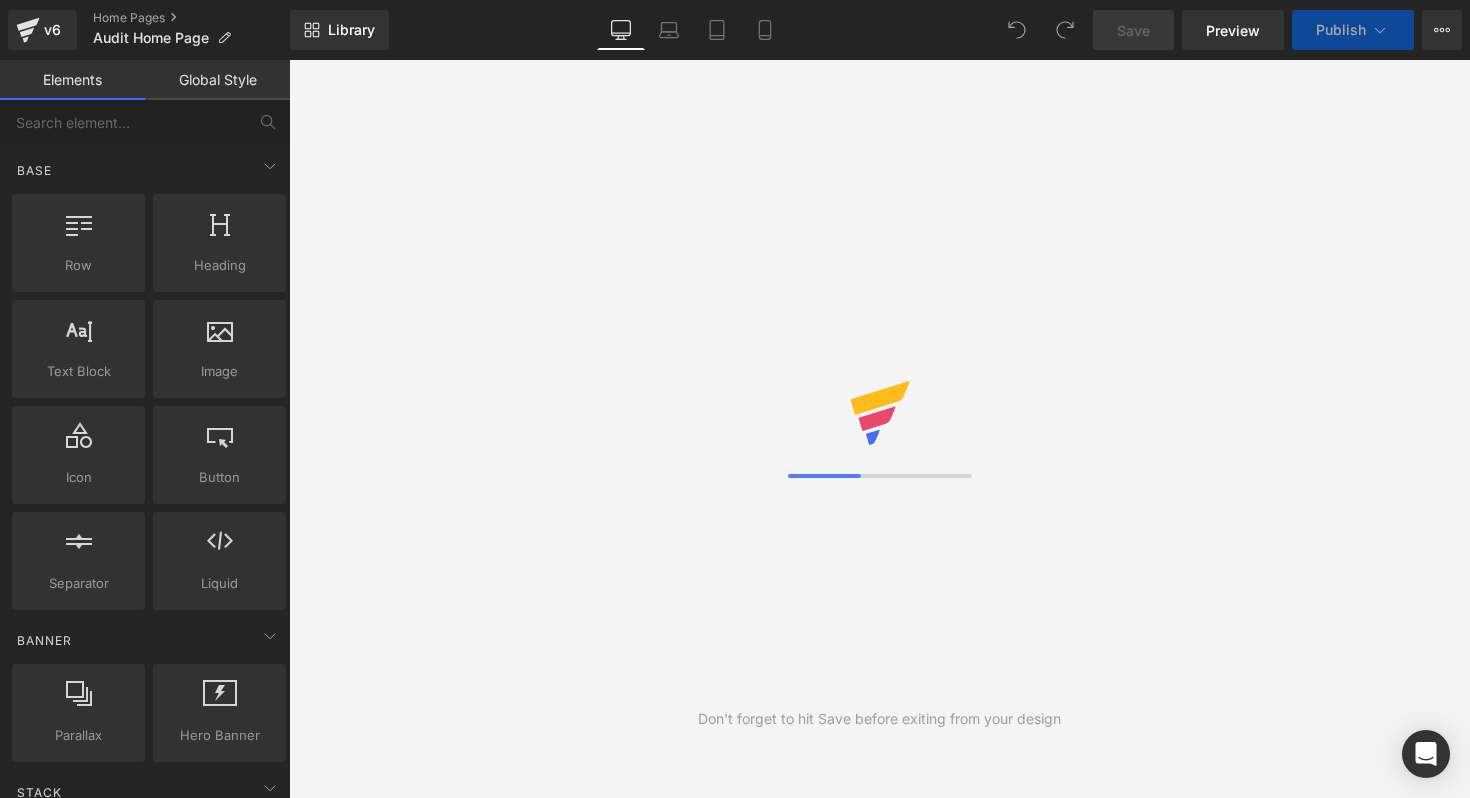 scroll, scrollTop: 0, scrollLeft: 0, axis: both 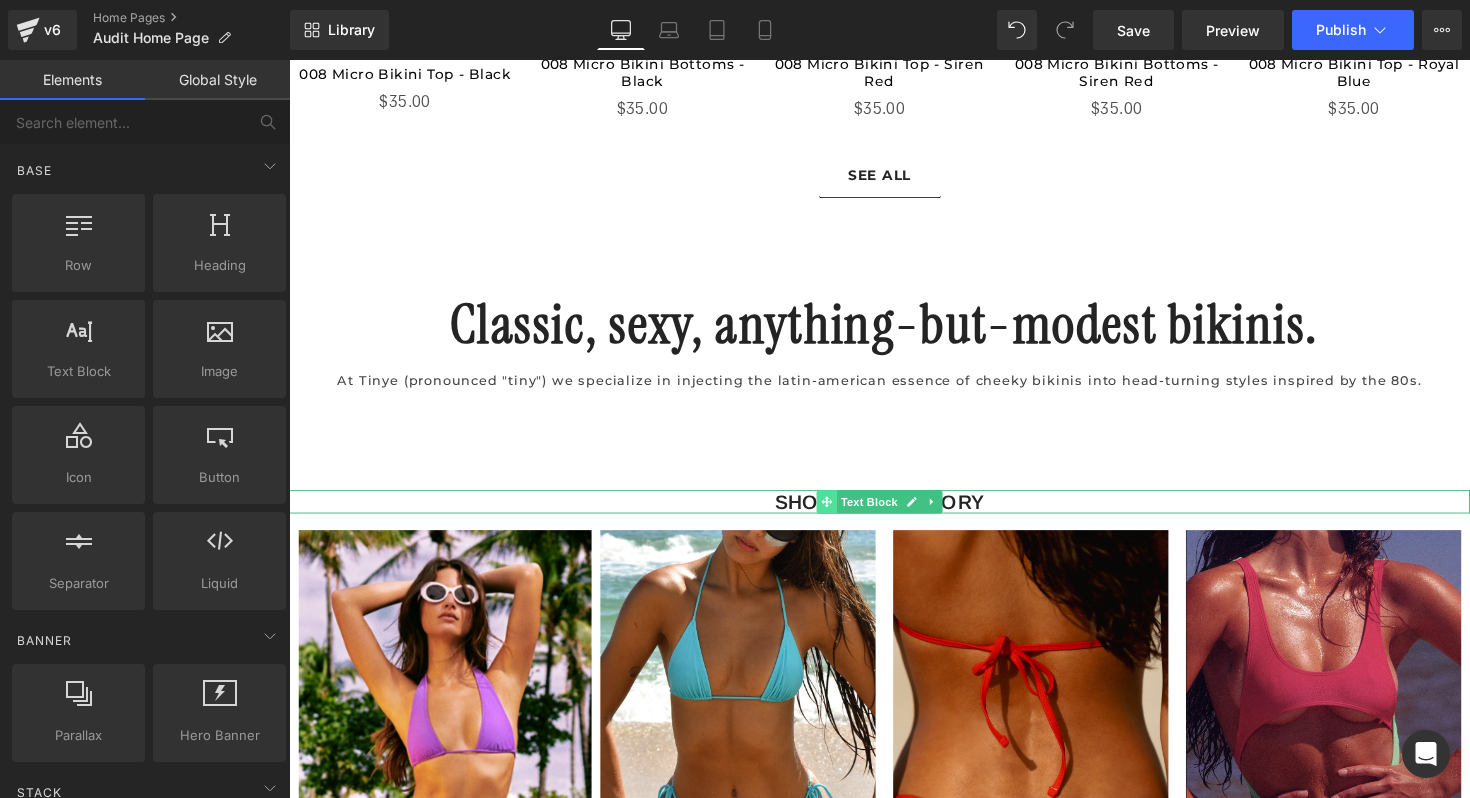 click 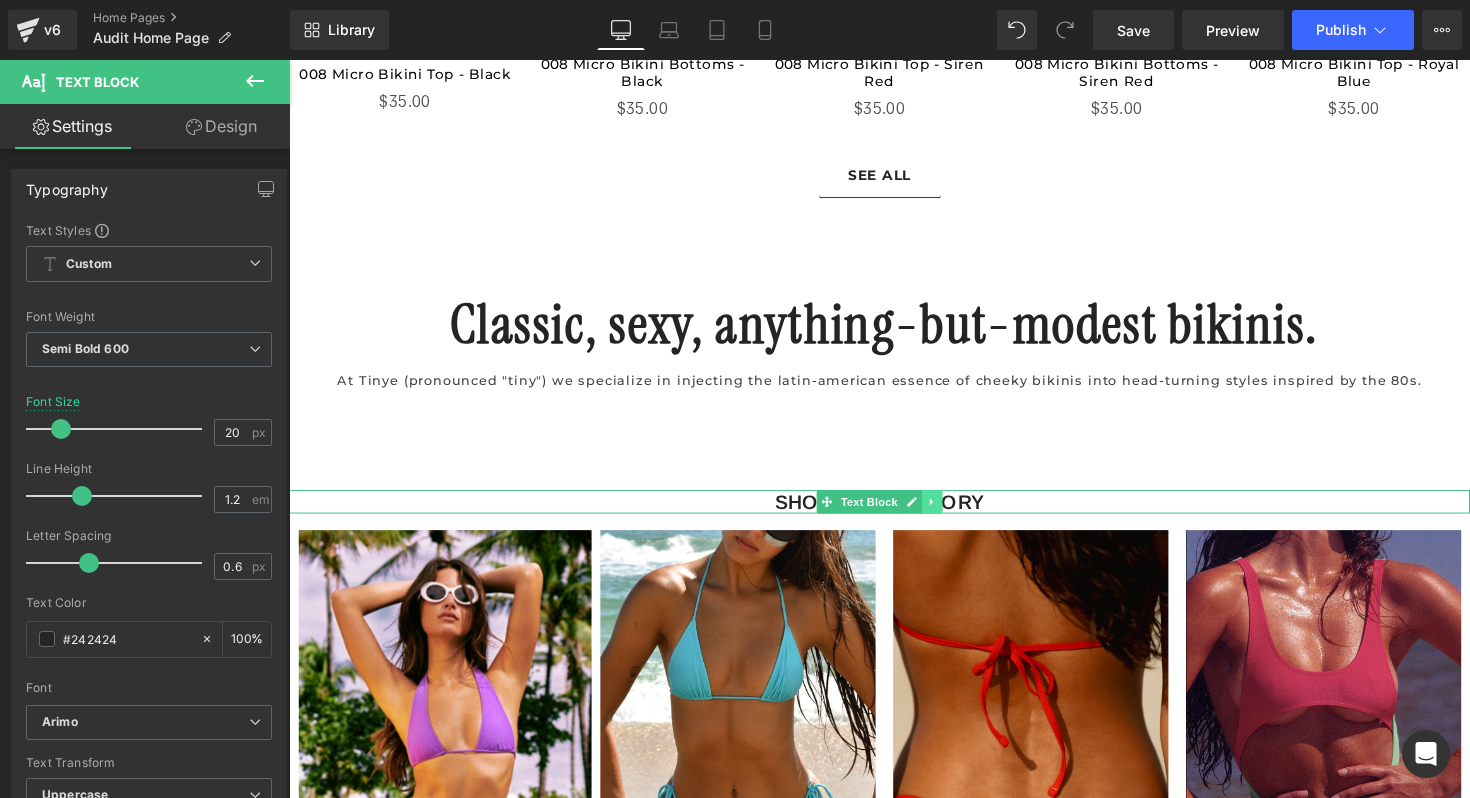 click 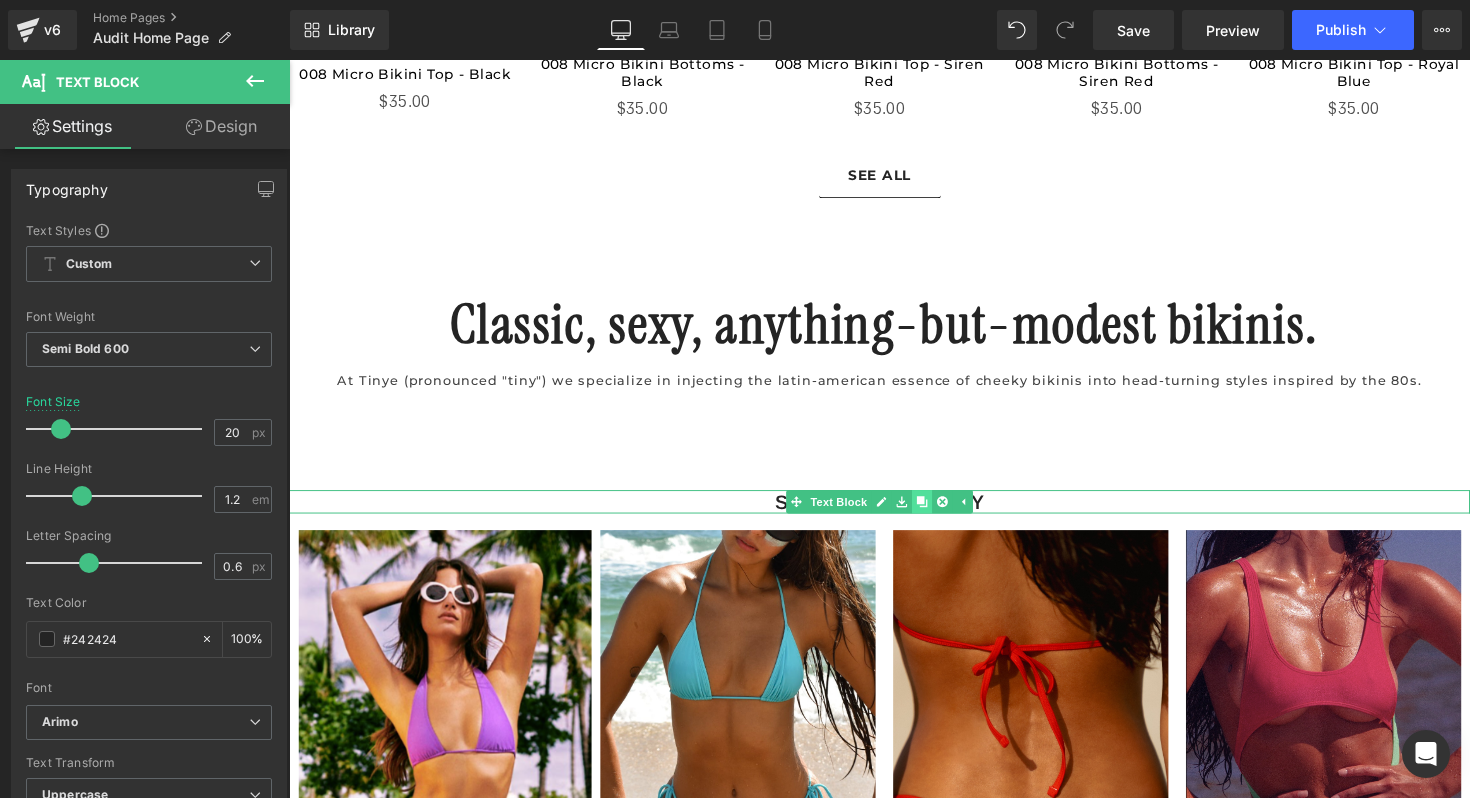 click 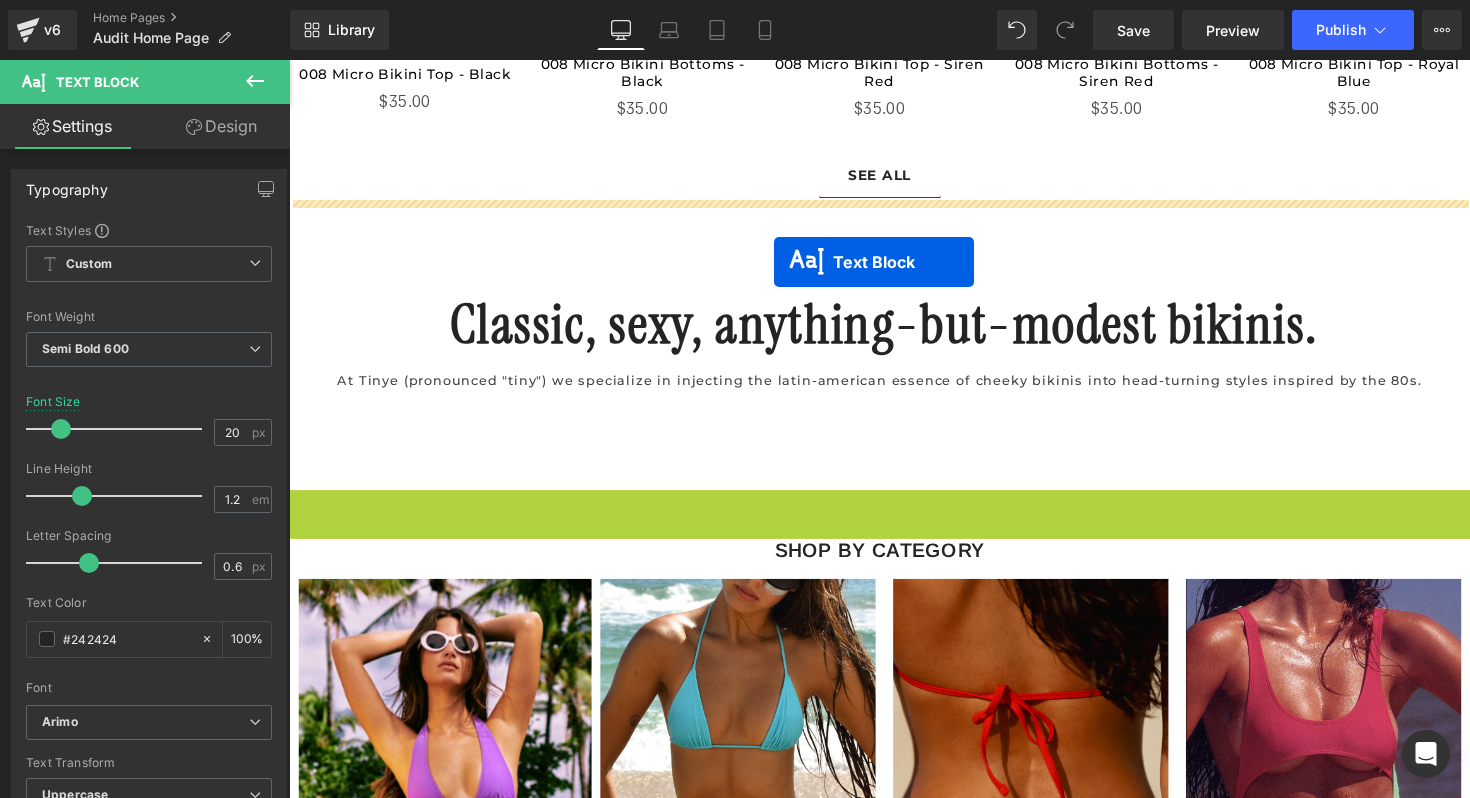 drag, startPoint x: 809, startPoint y: 513, endPoint x: 786, endPoint y: 266, distance: 248.06854 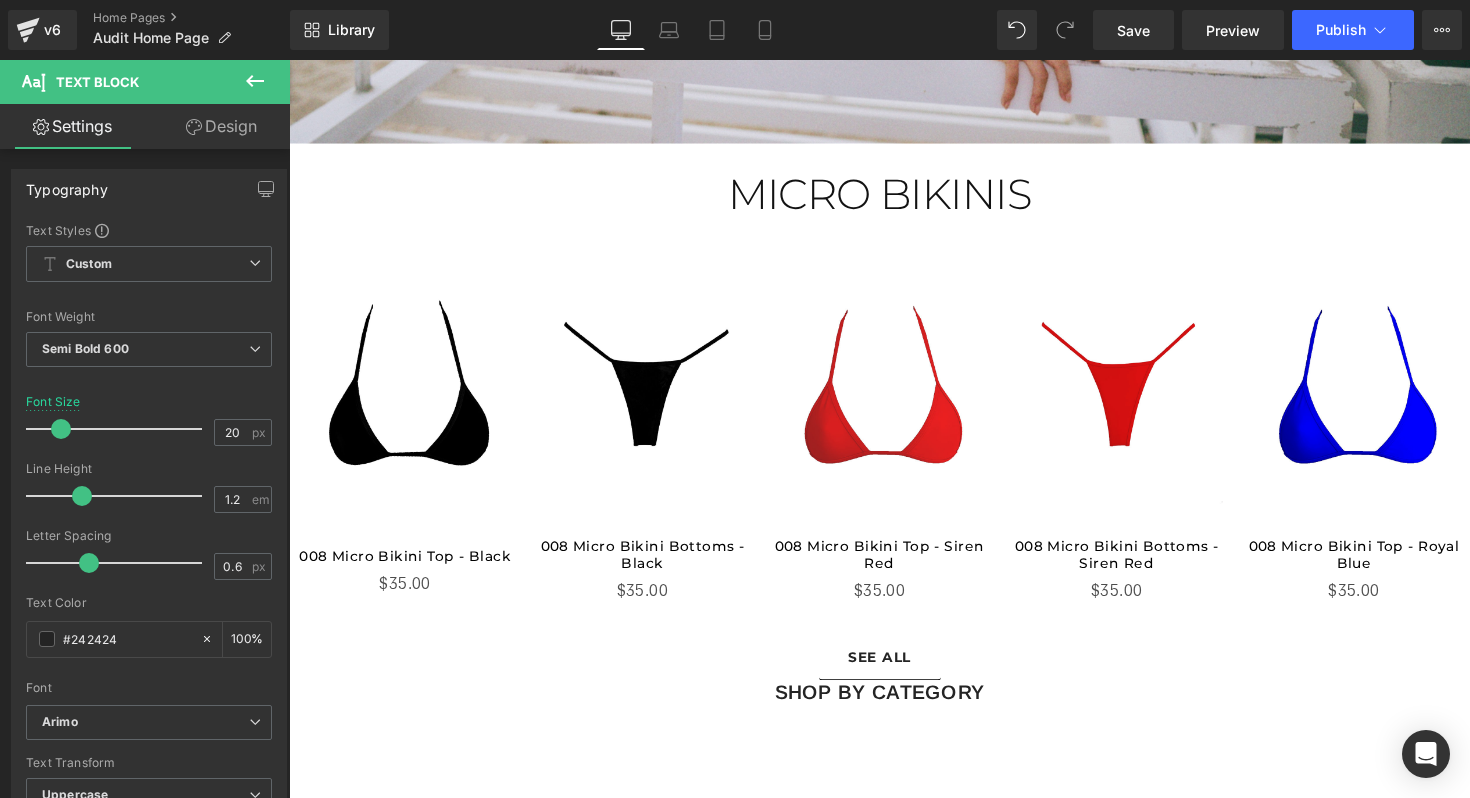 scroll, scrollTop: 857, scrollLeft: 0, axis: vertical 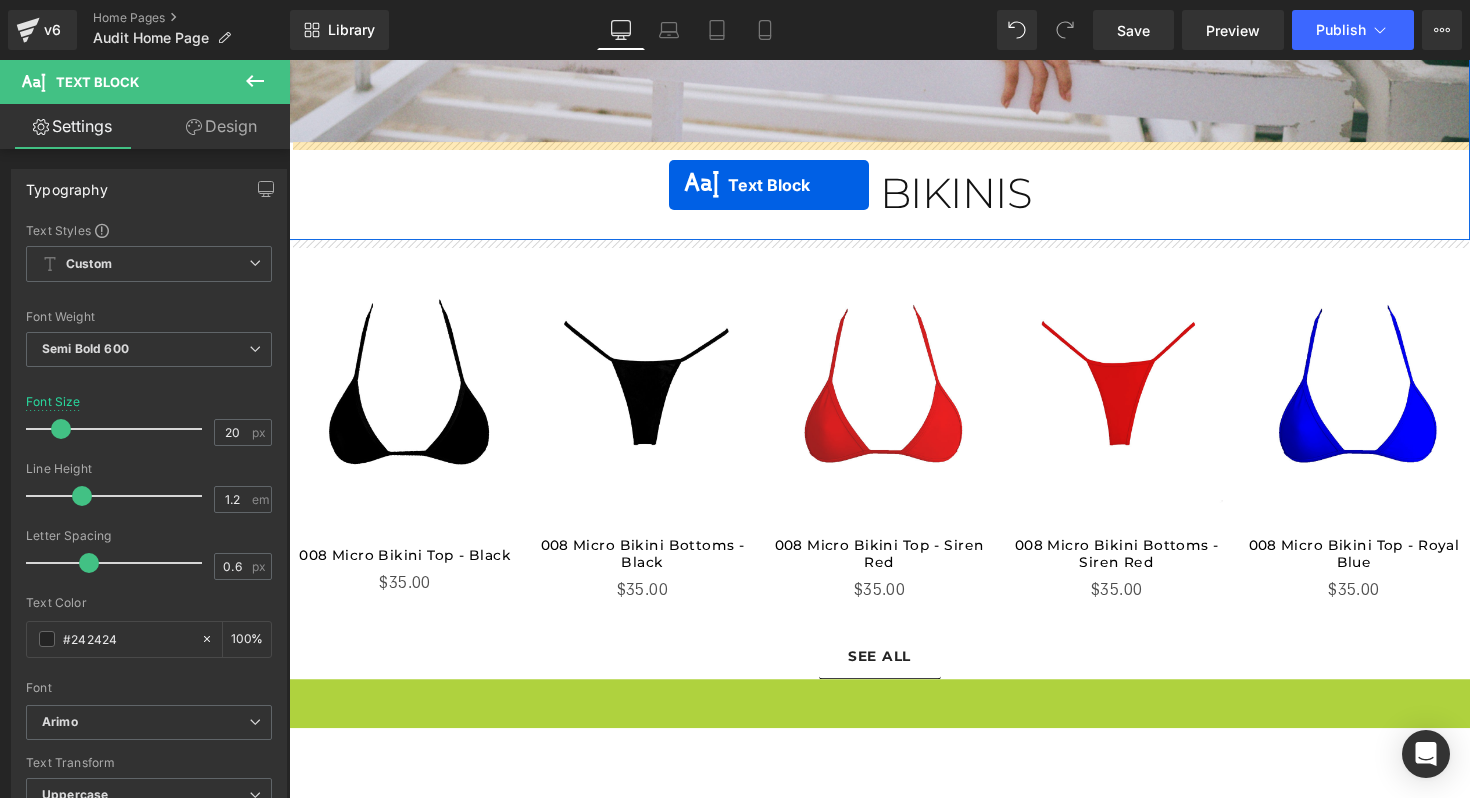 drag, startPoint x: 832, startPoint y: 710, endPoint x: 682, endPoint y: 185, distance: 546.00824 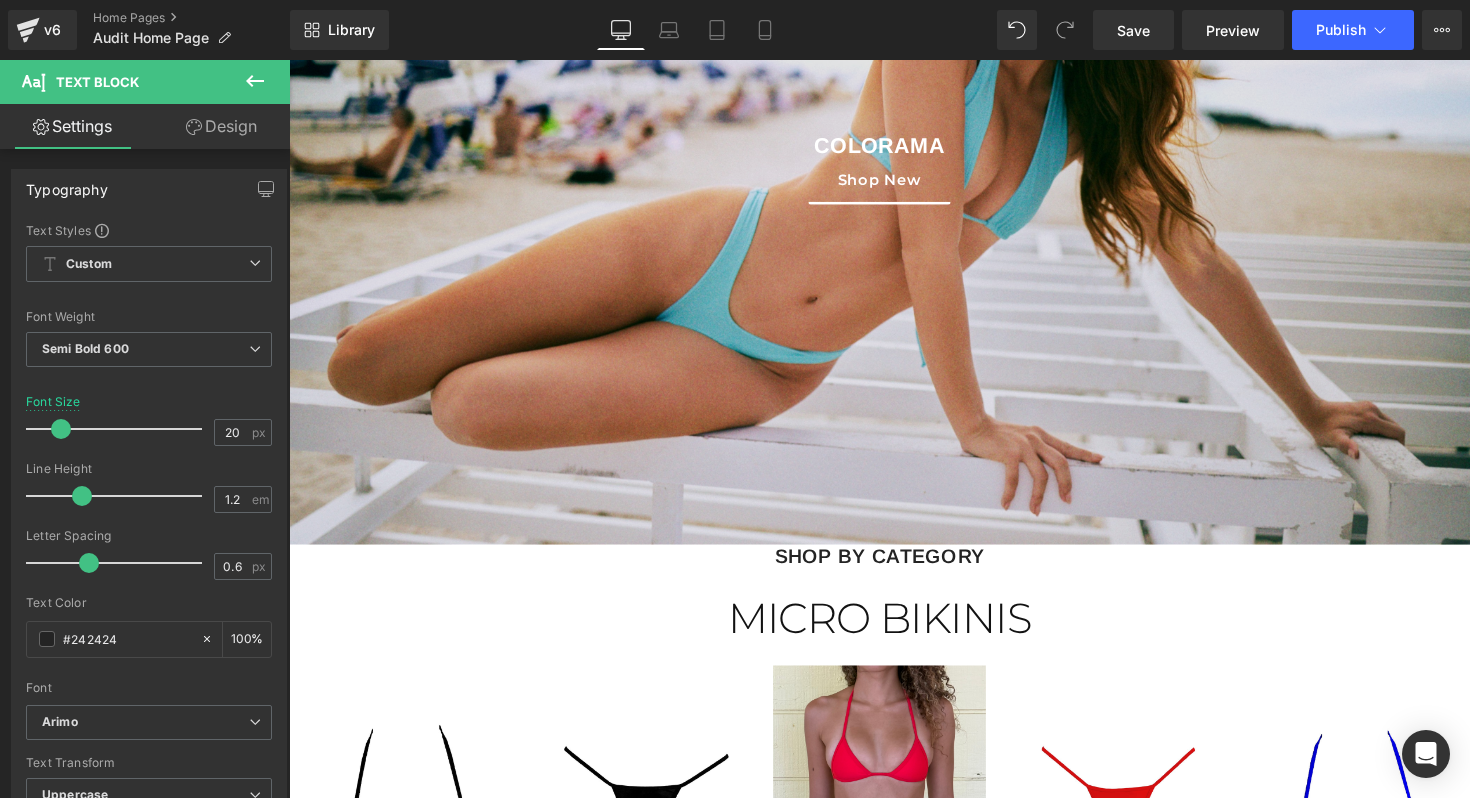 scroll, scrollTop: 498, scrollLeft: 0, axis: vertical 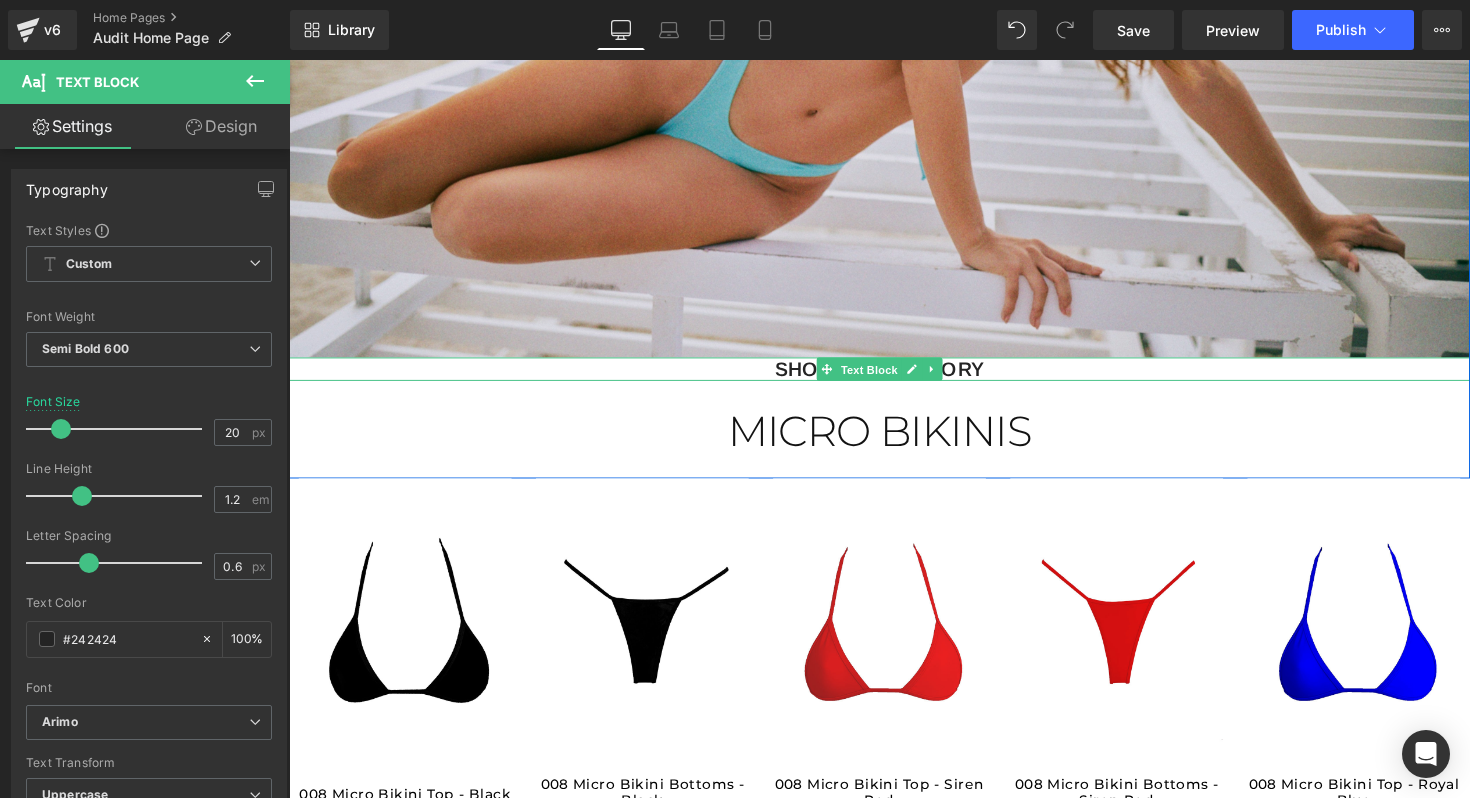 click on "Text Block" at bounding box center (883, 378) 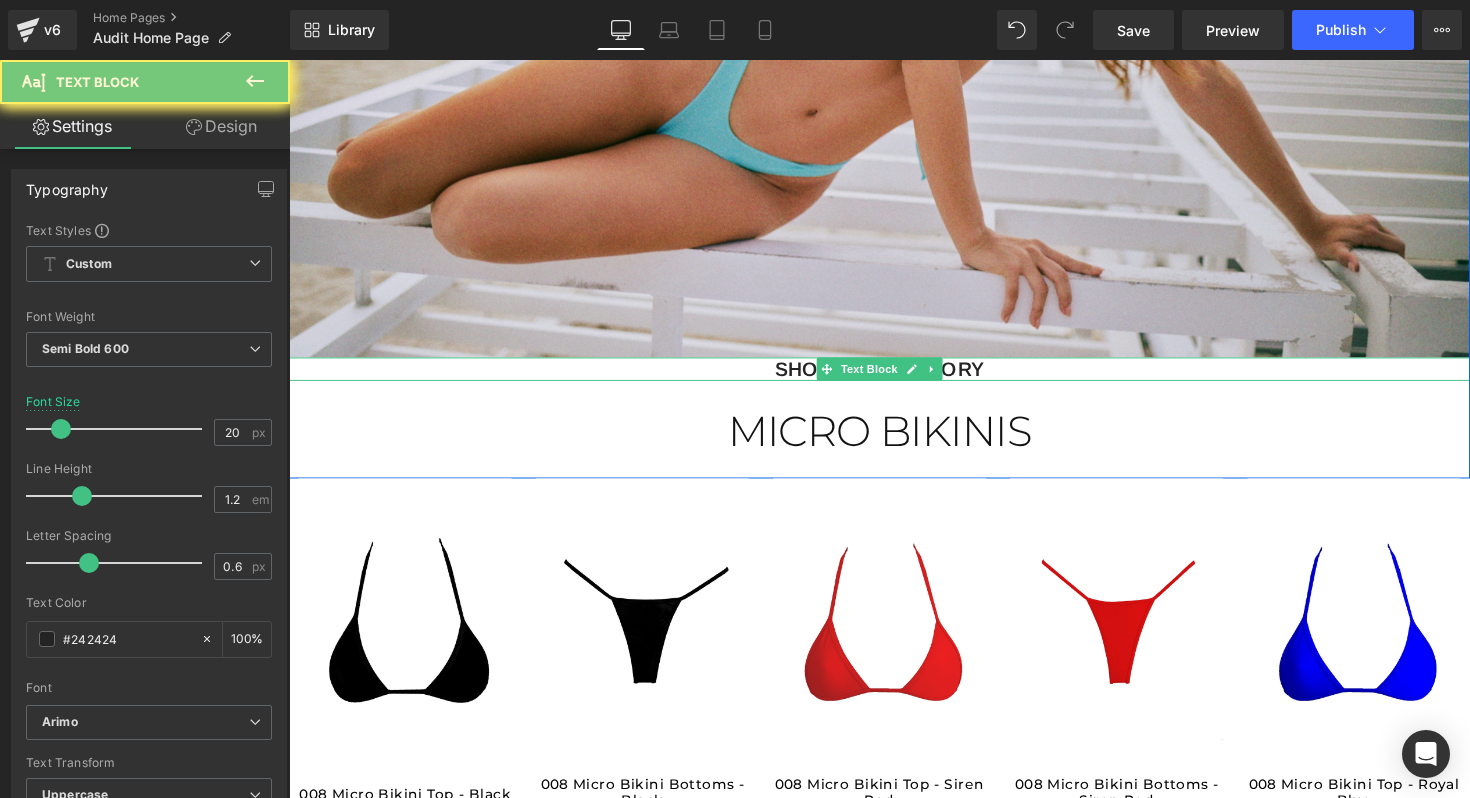 click on "Shop By Category" at bounding box center [894, 377] 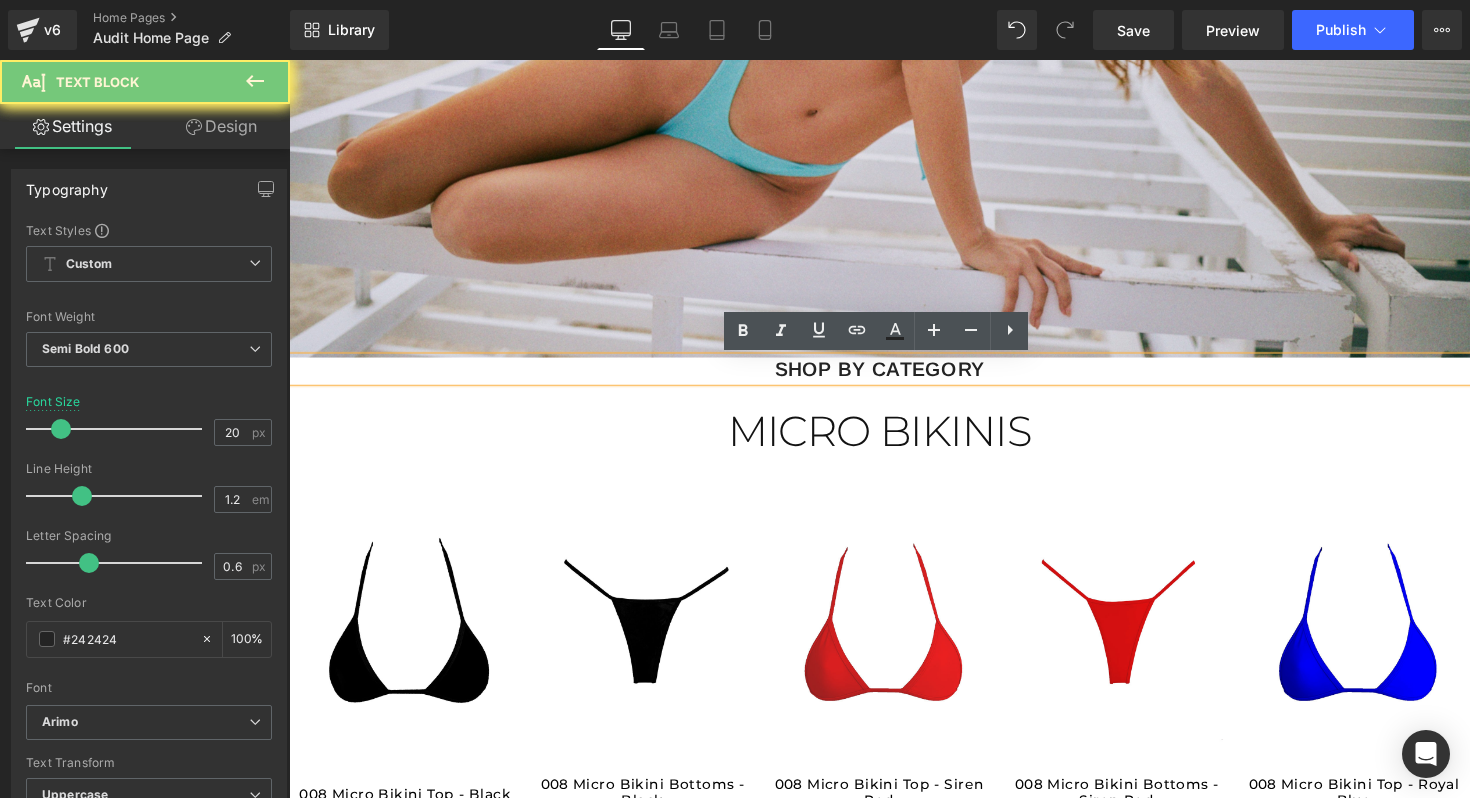 click on "Shop By Category" at bounding box center (894, 377) 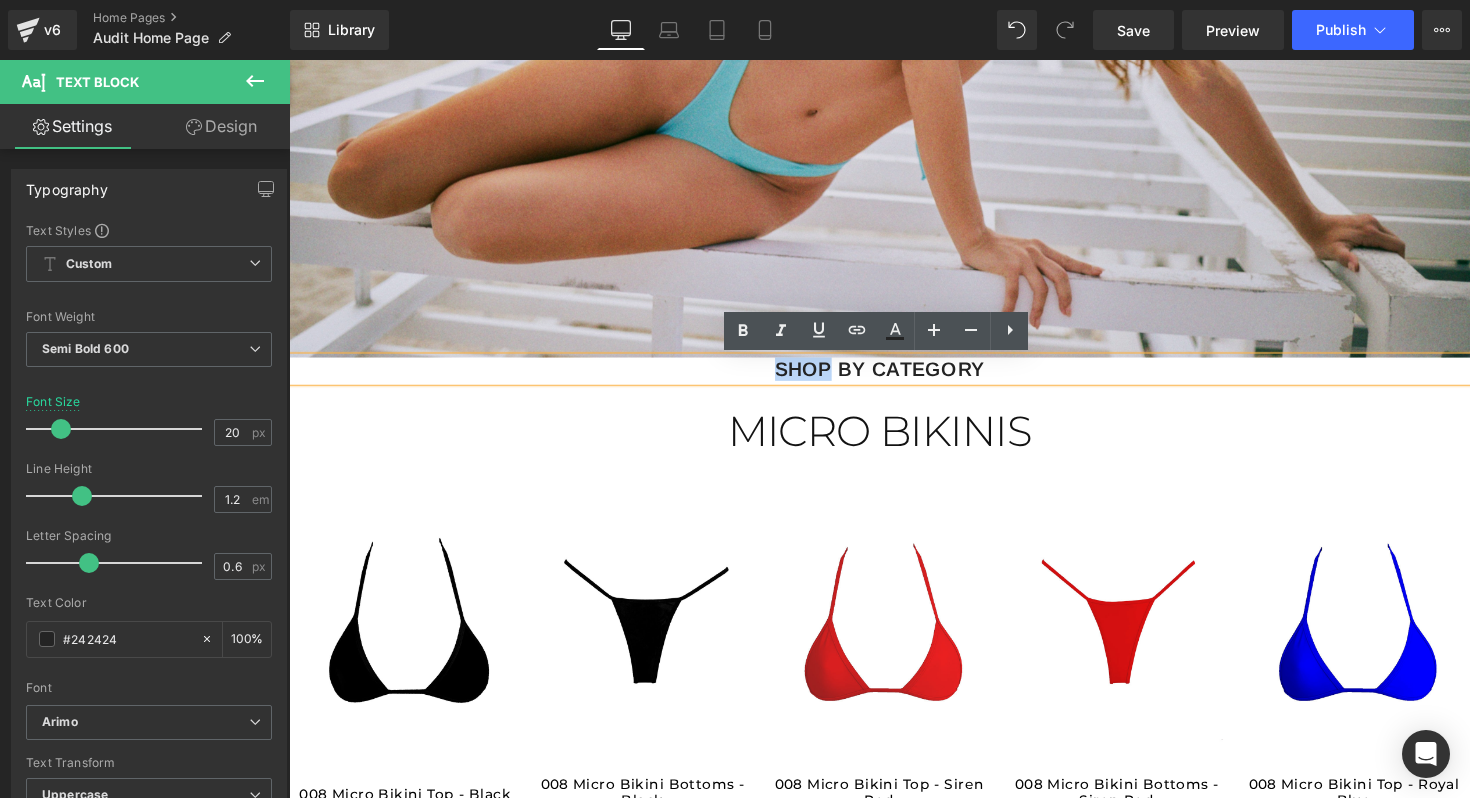click on "Shop By Category" at bounding box center [894, 377] 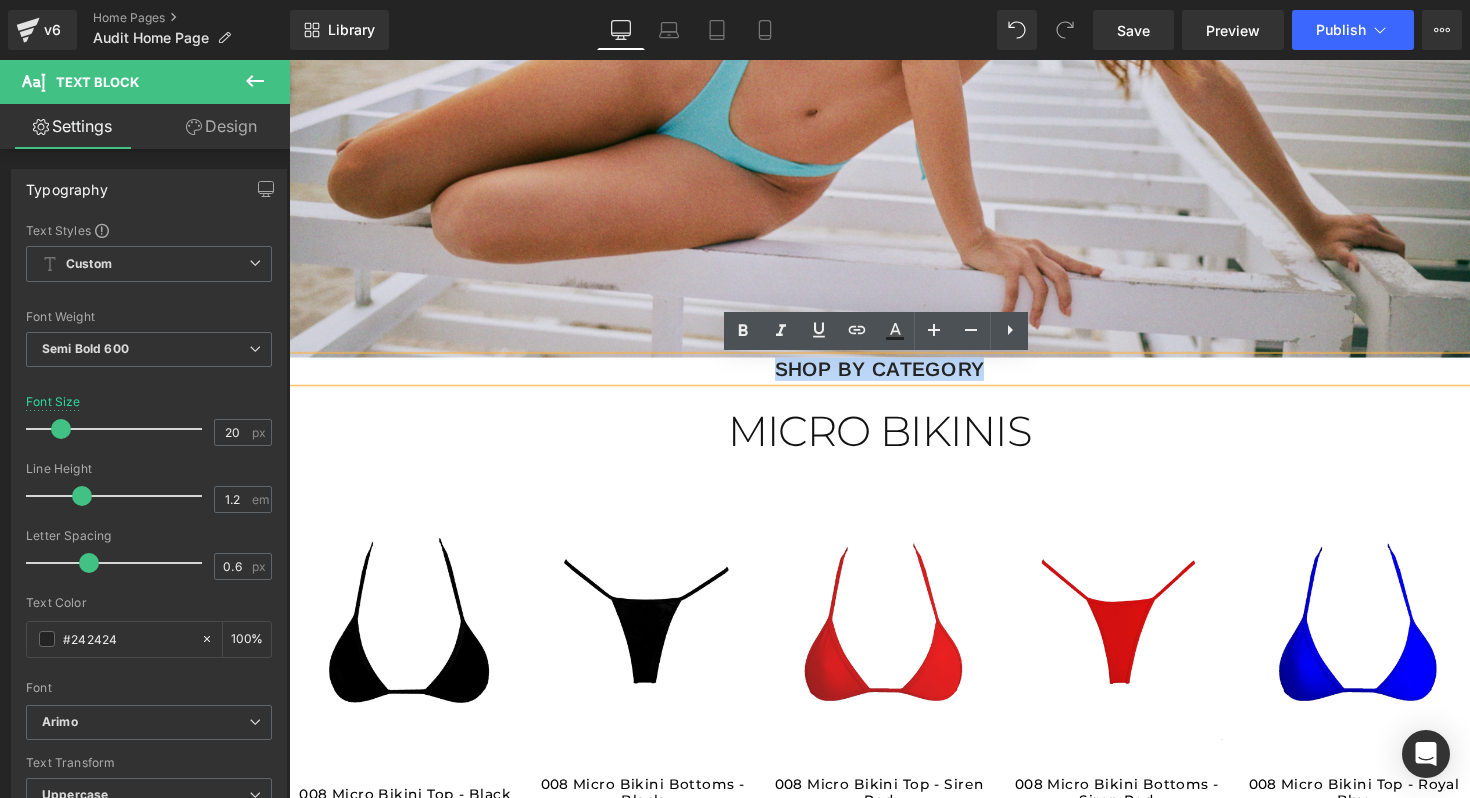 click on "Shop By Category" at bounding box center [894, 377] 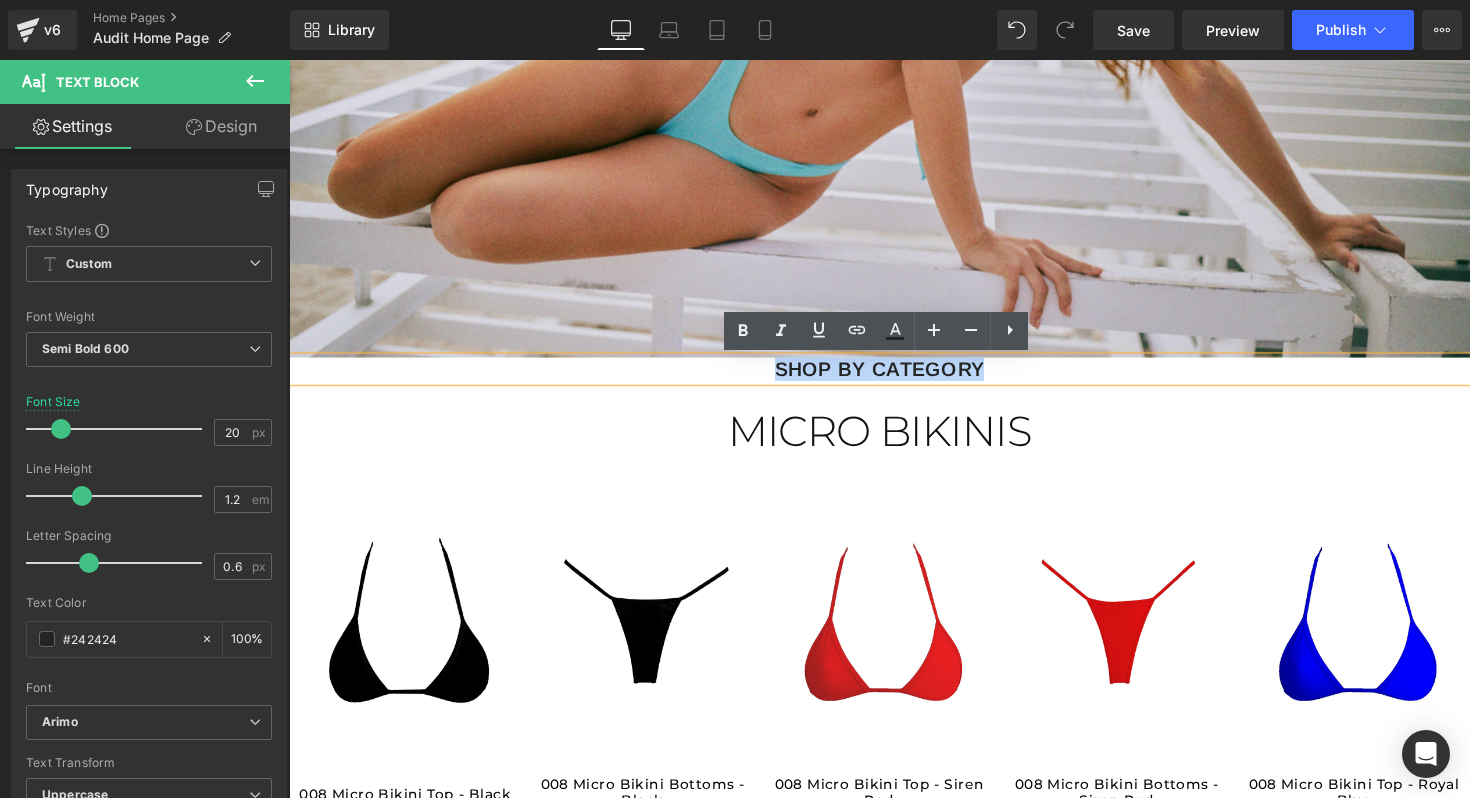type 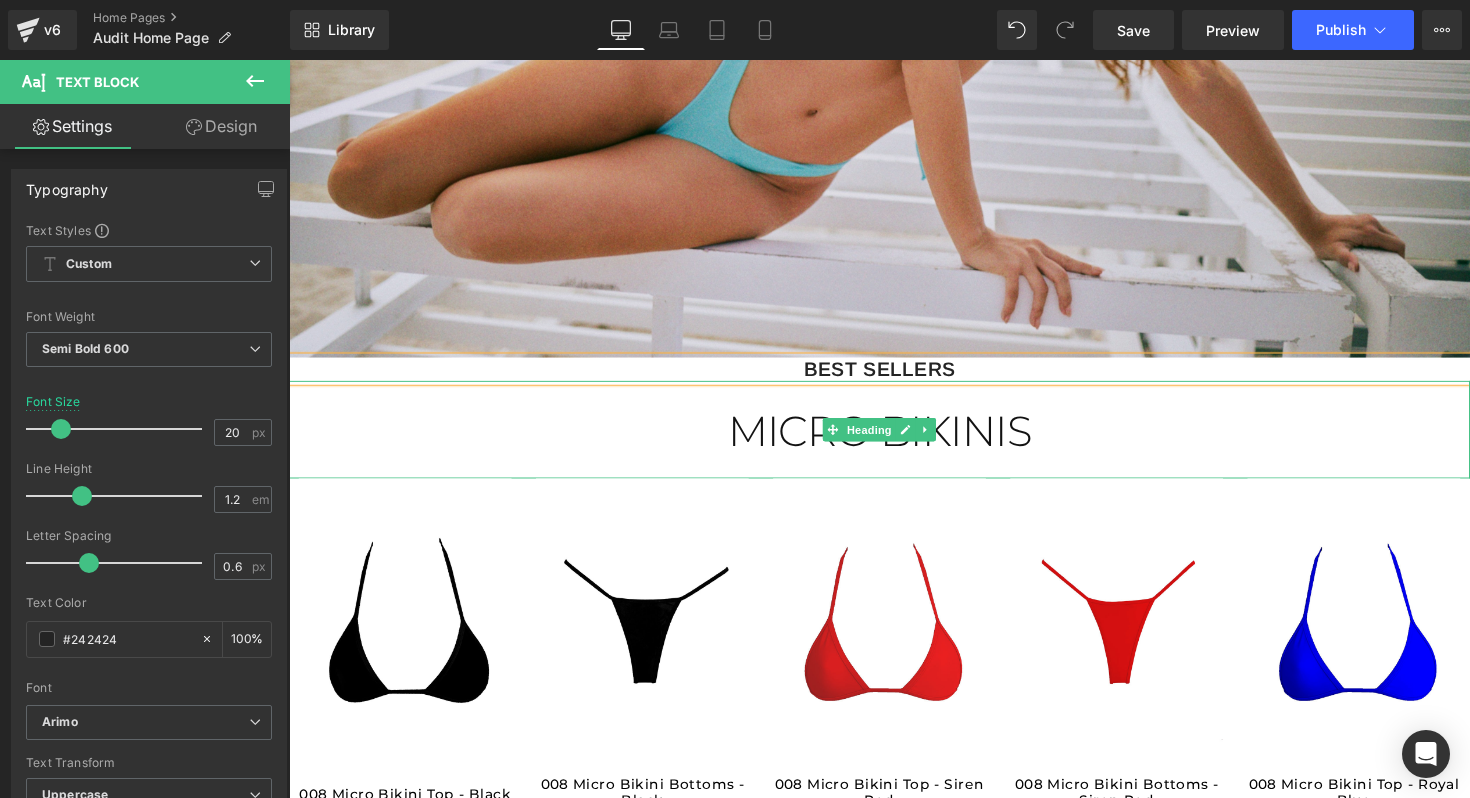 click on "MICRO BIKINIS" at bounding box center (894, 441) 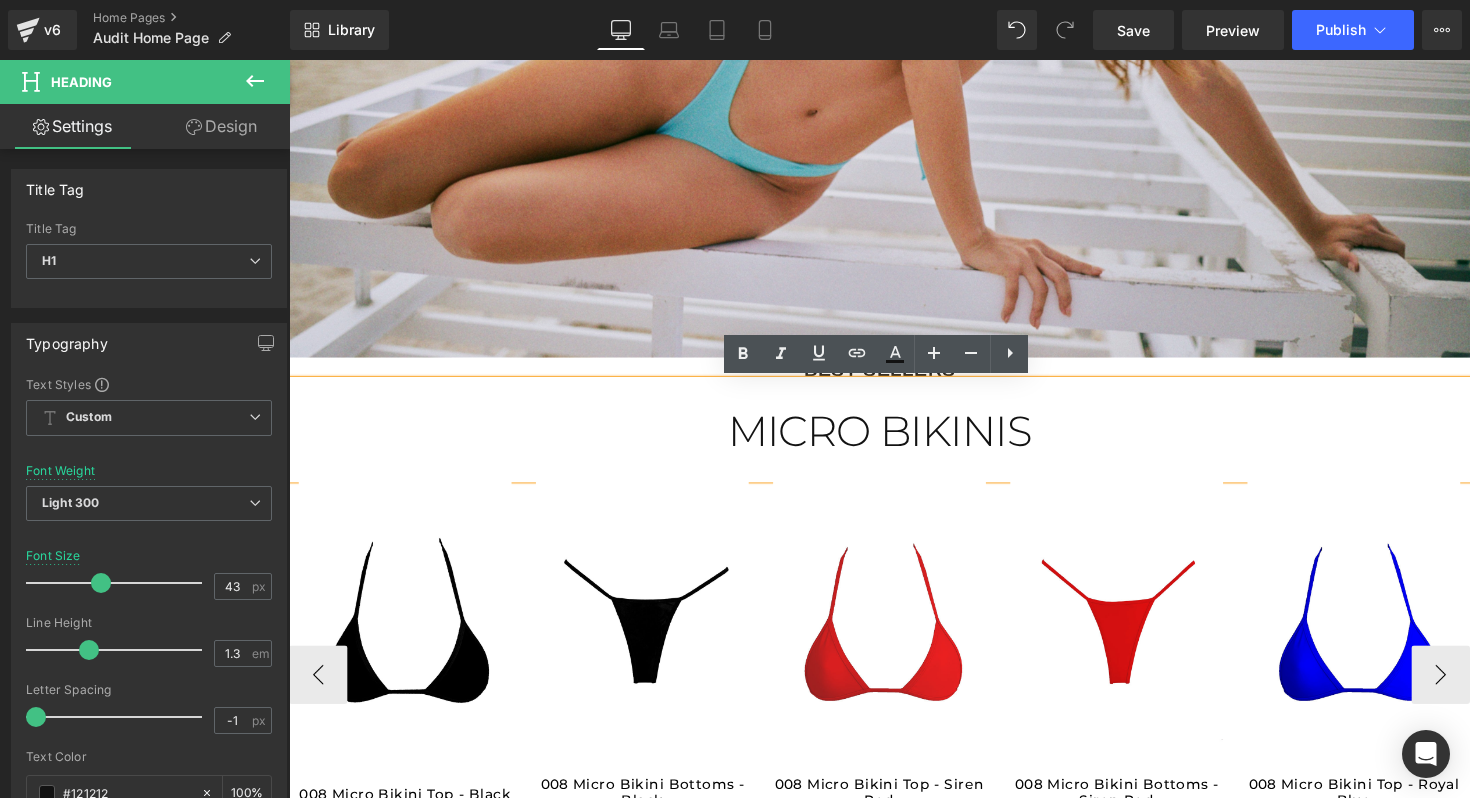 click on "Pre-Order
(P) Image
008 Micro Bikini Top - Black
(P) Title
$0
$35.00
(P) Price
Product" at bounding box center [1018, 690] 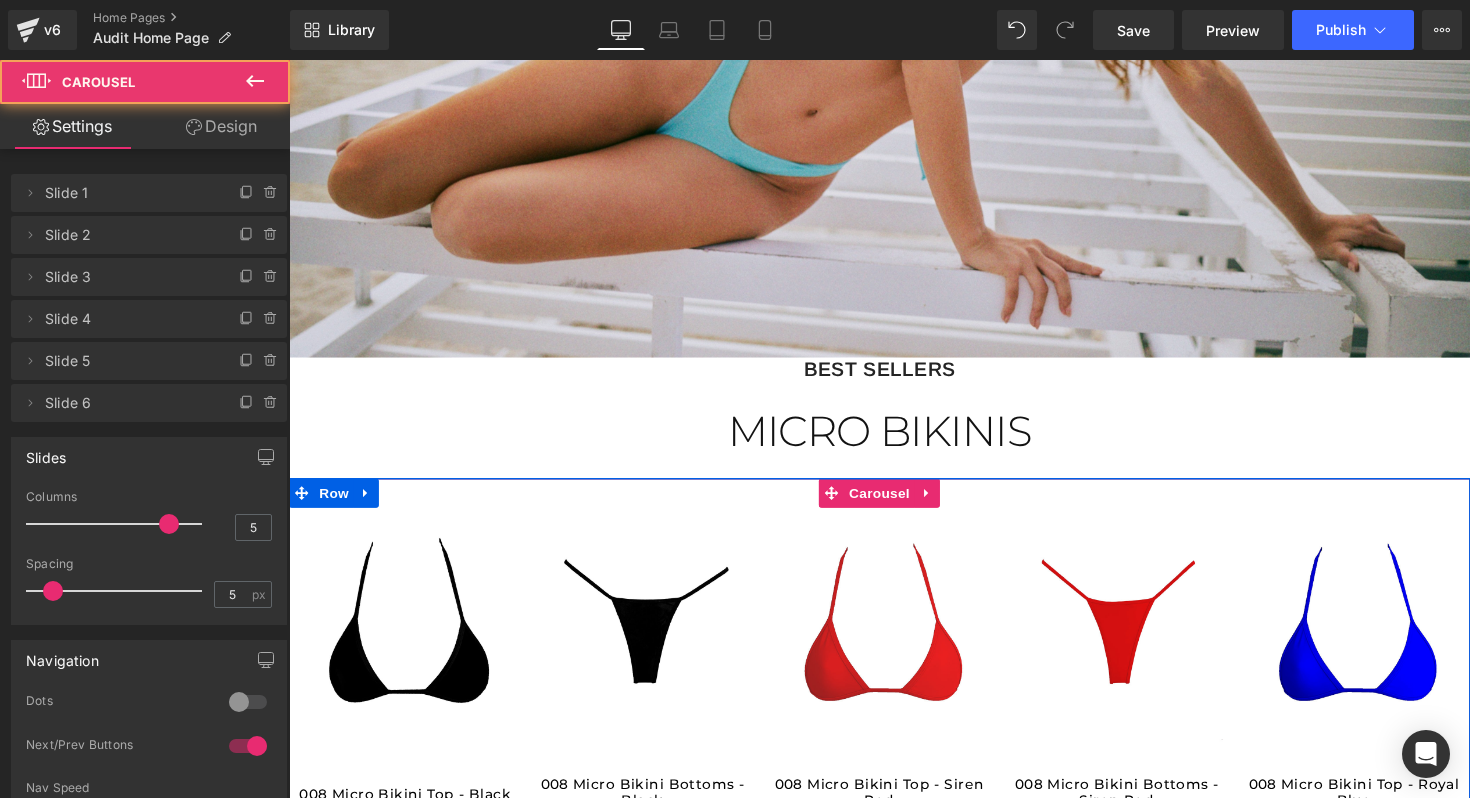 click on "MICRO BIKINIS" at bounding box center (894, 441) 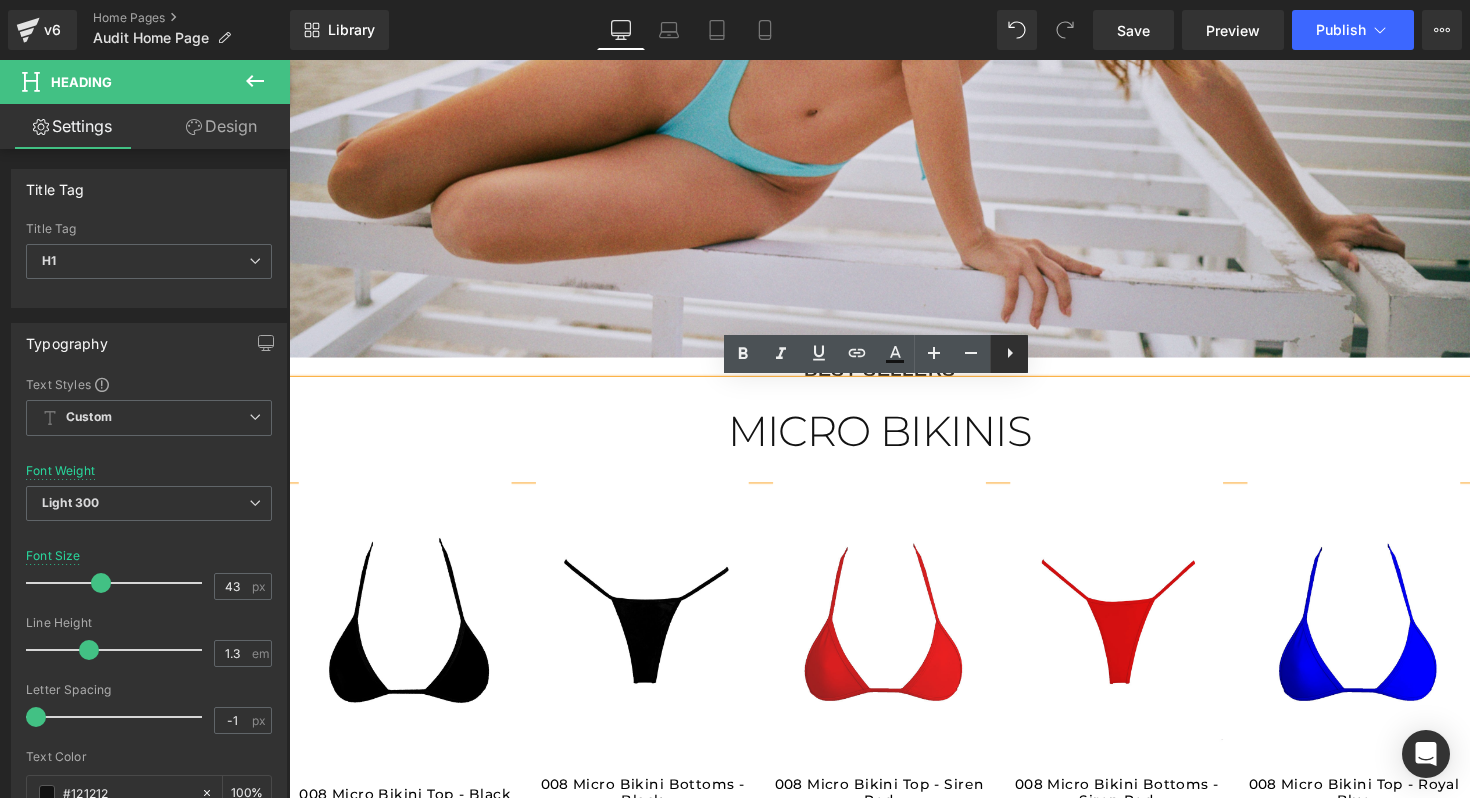 click 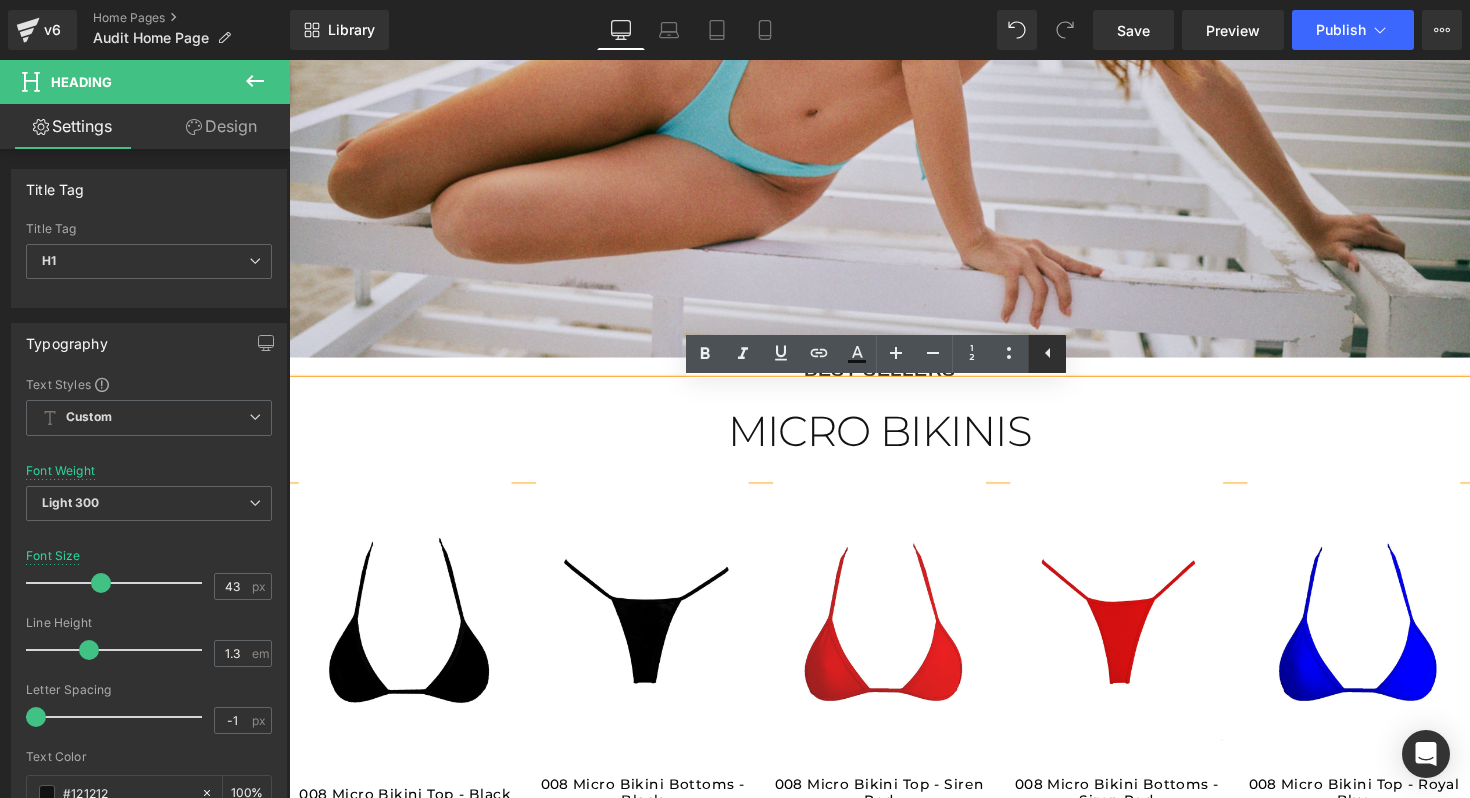 click 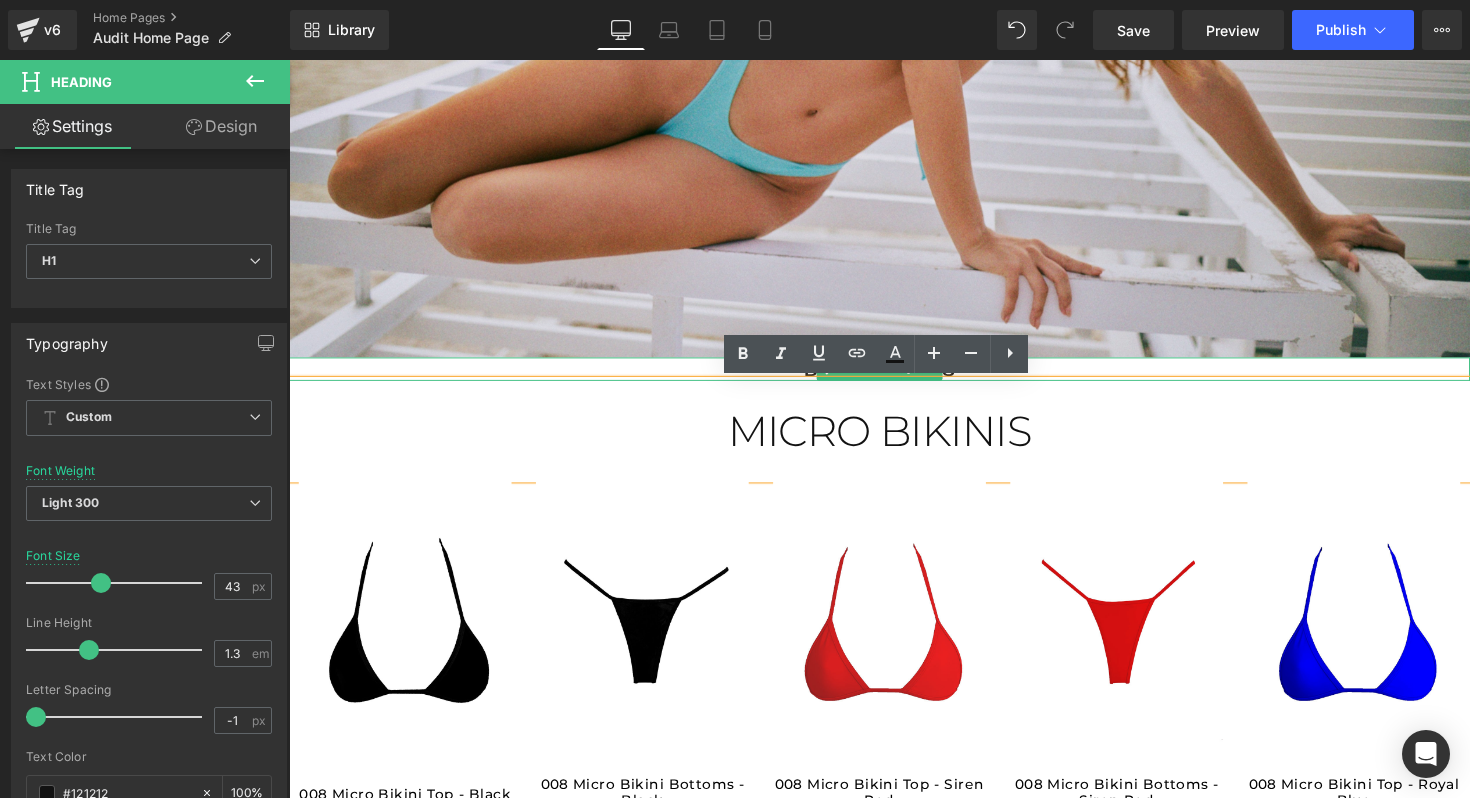 click on "MICRO BIKINIS" at bounding box center [894, 441] 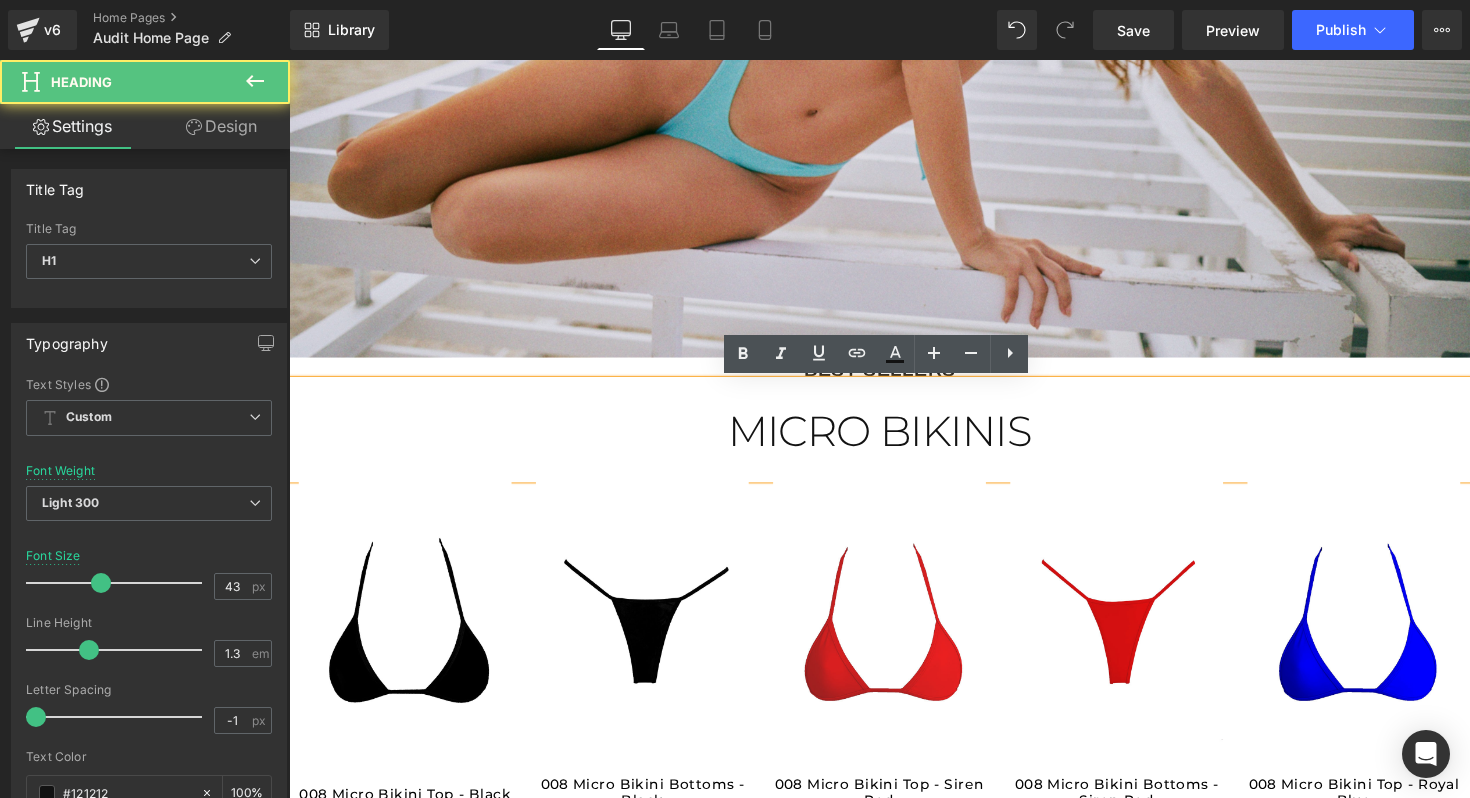 click on "MICRO BIKINIS" at bounding box center [894, 441] 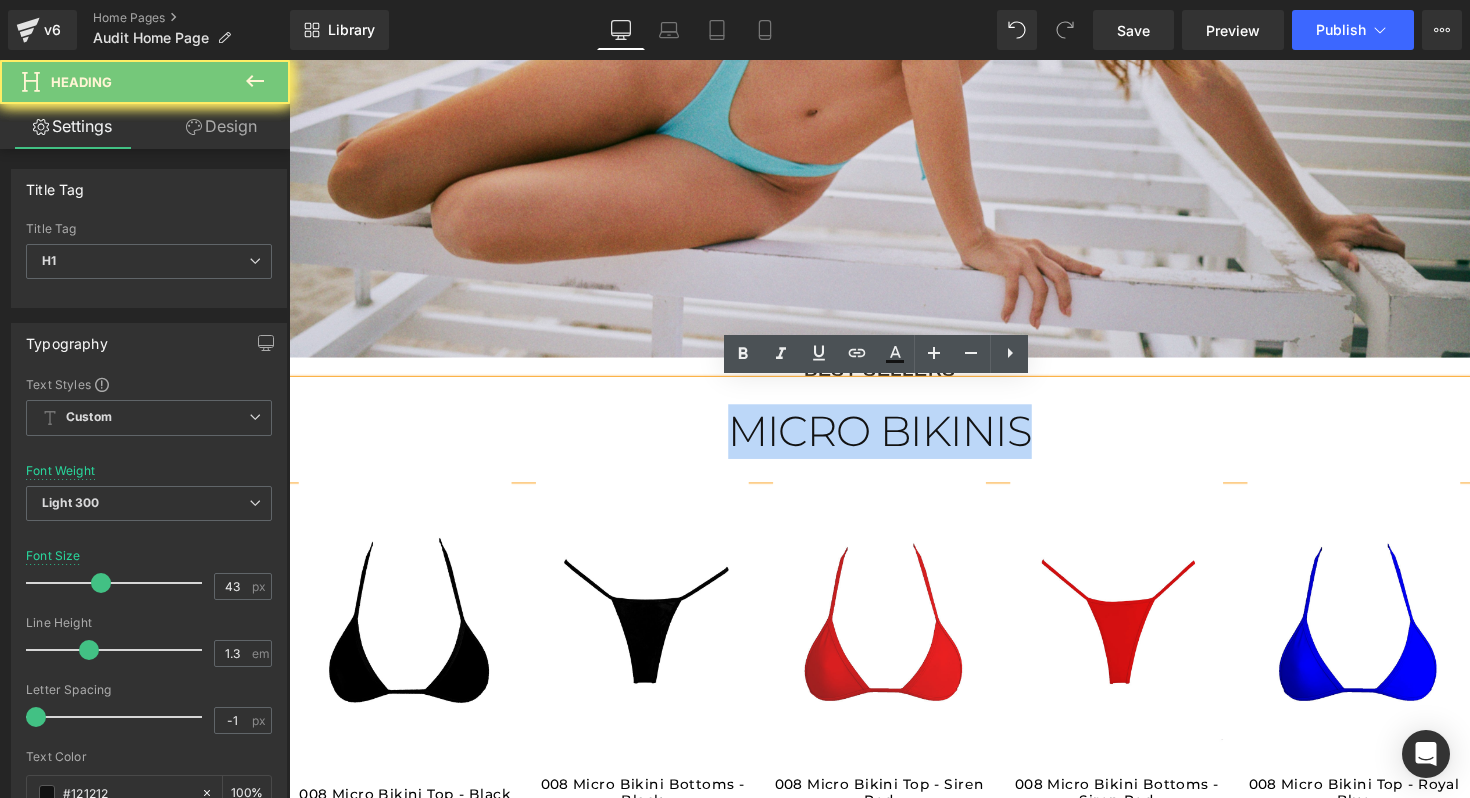 click on "MICRO BIKINIS" at bounding box center (894, 441) 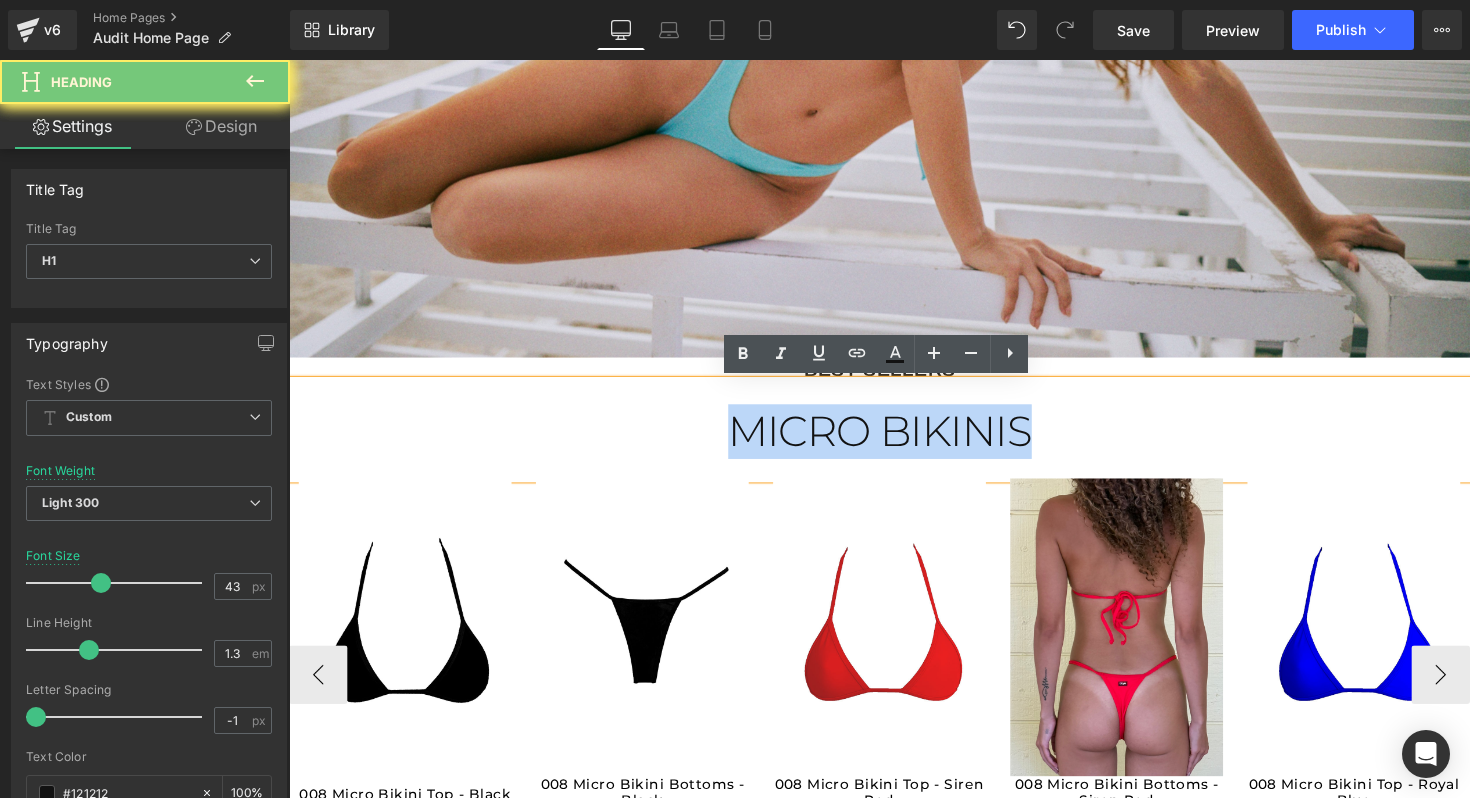 click on "Pre-Order" at bounding box center (1137, 641) 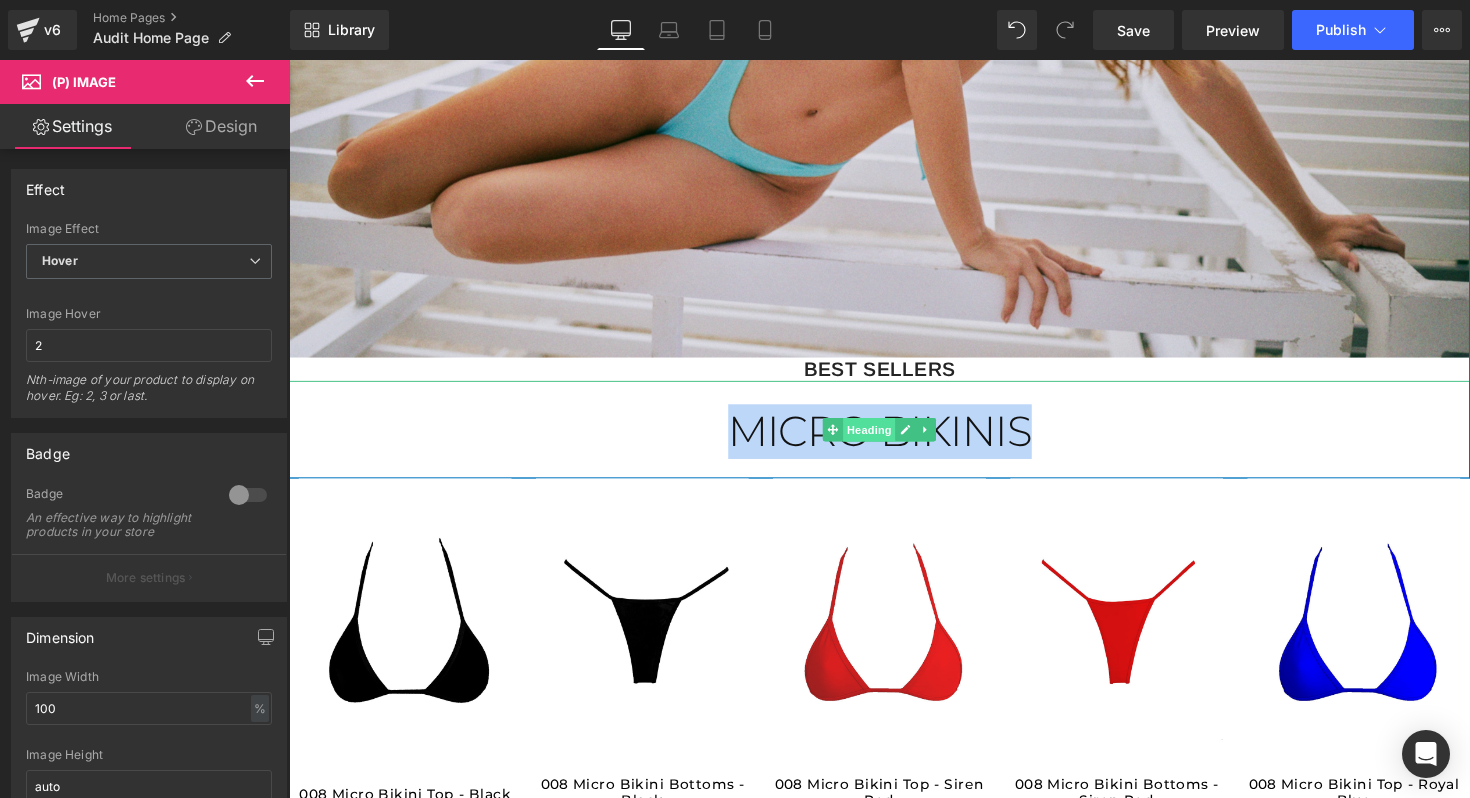 click on "Heading" at bounding box center [884, 439] 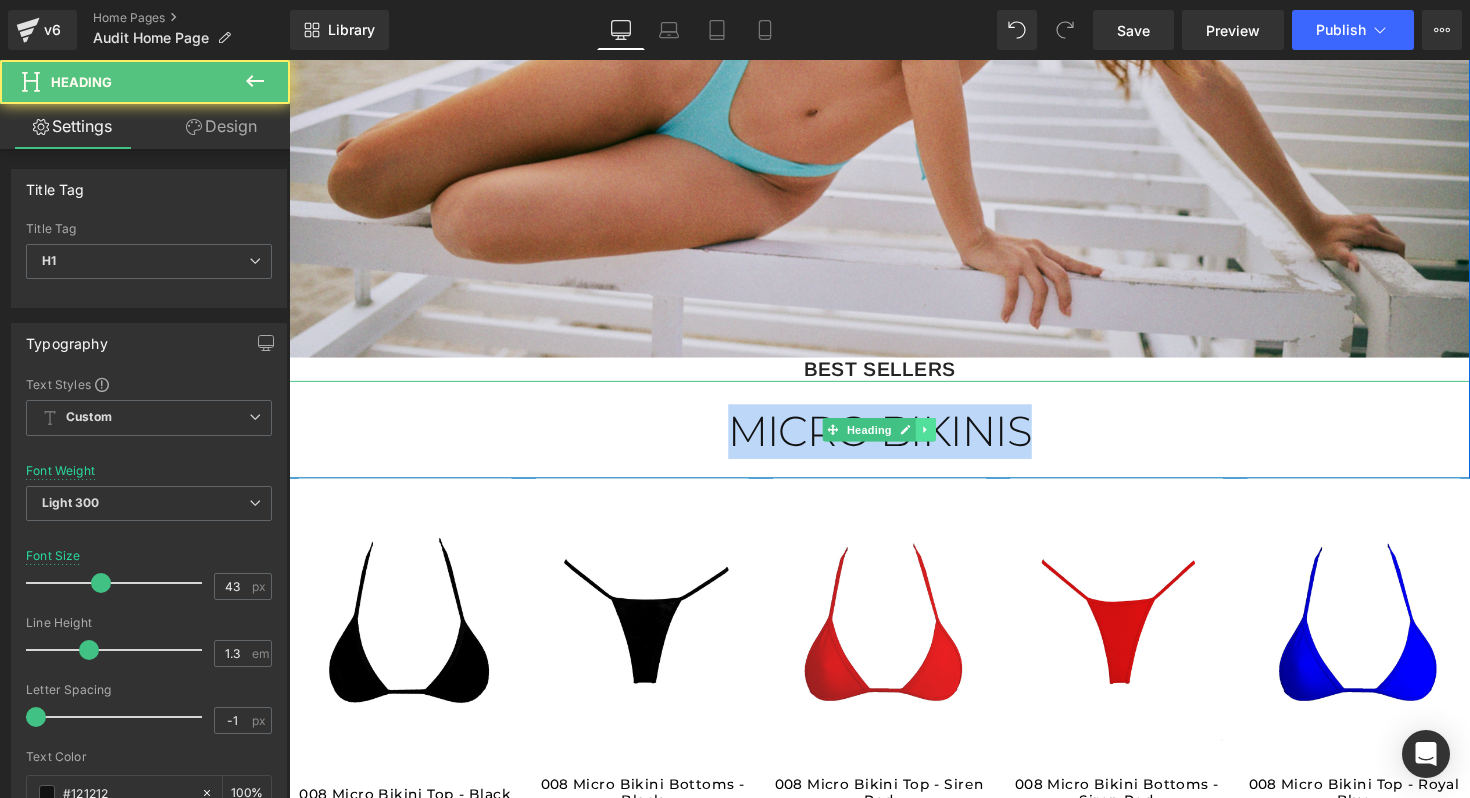 click 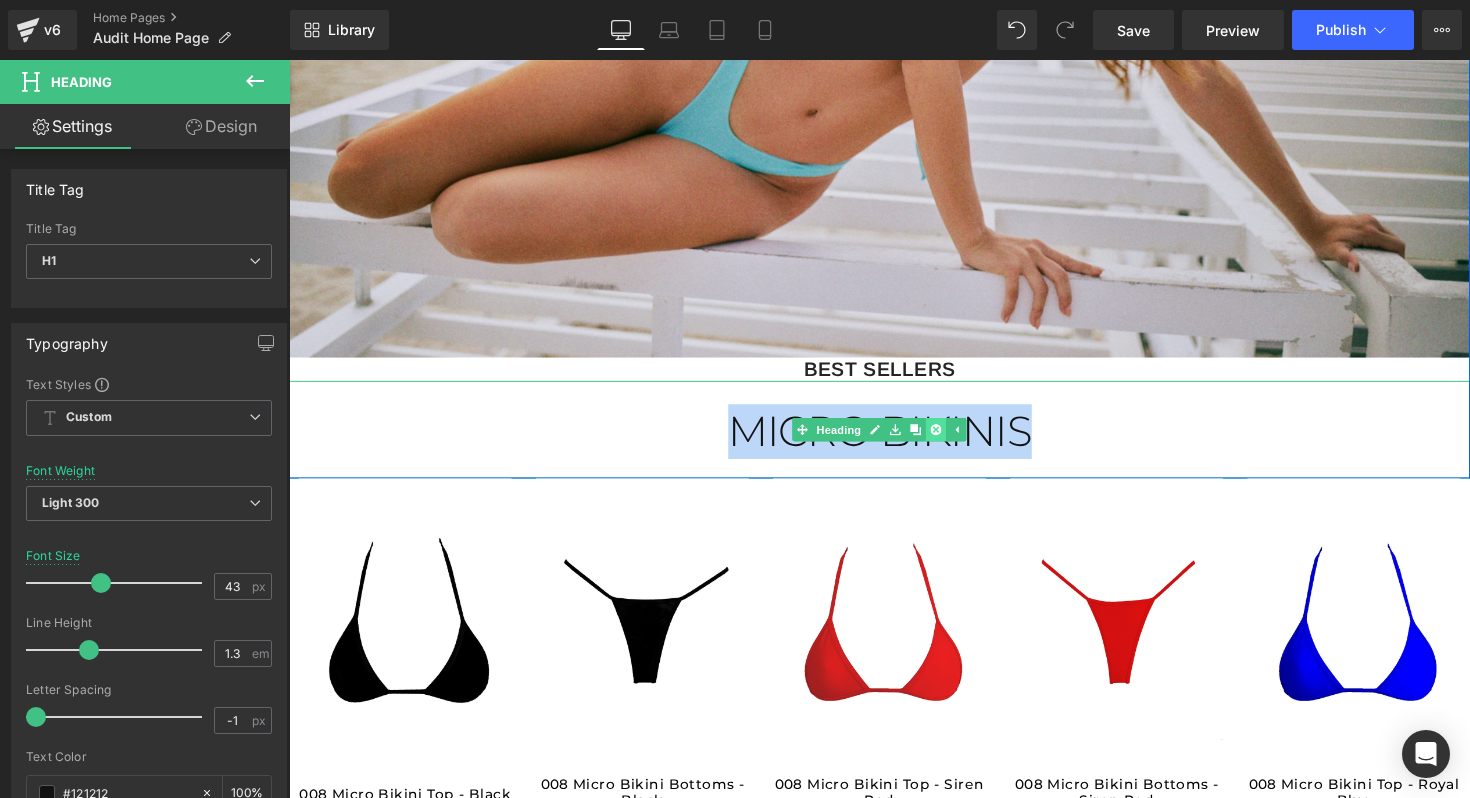 click 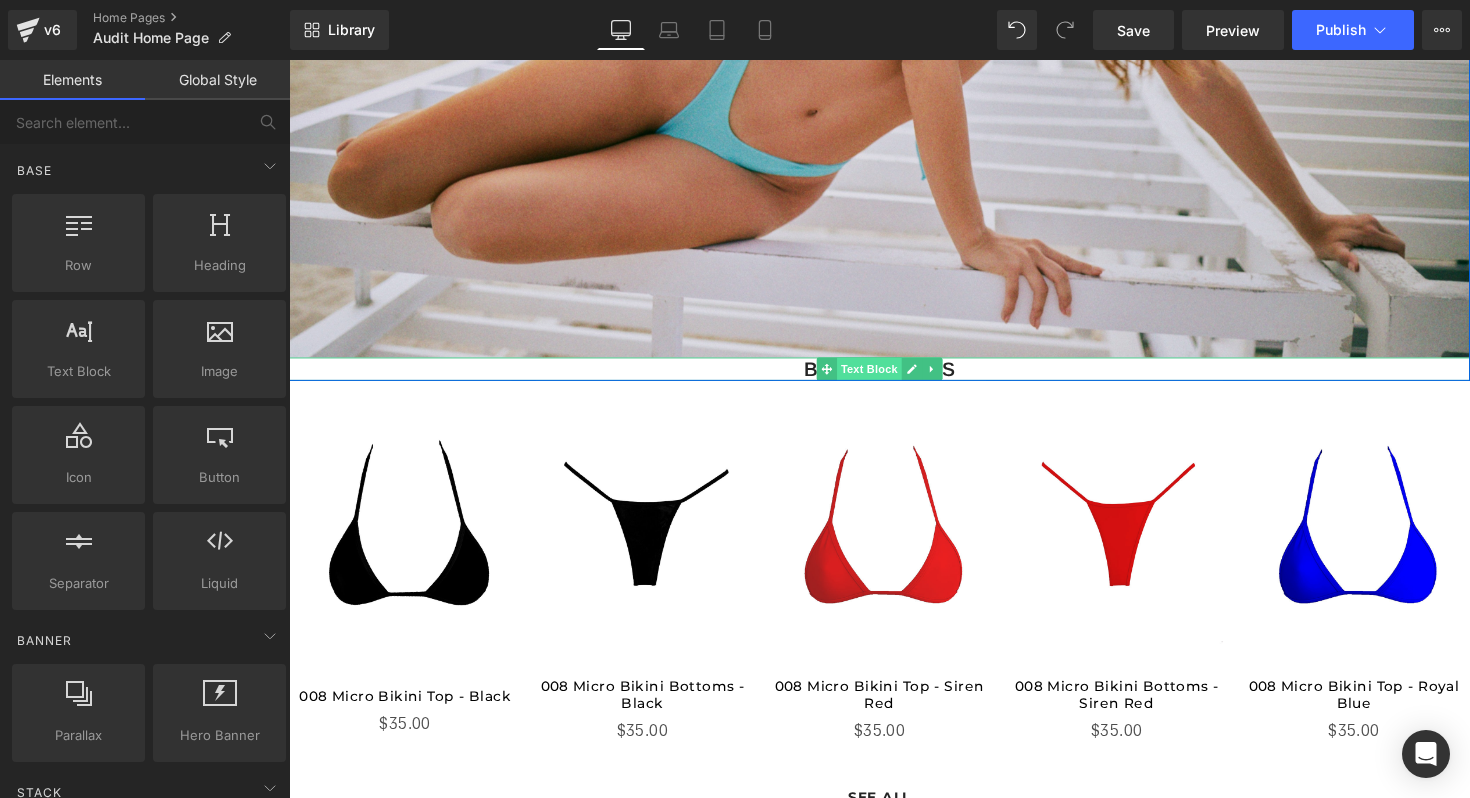 click on "Text Block" at bounding box center (883, 377) 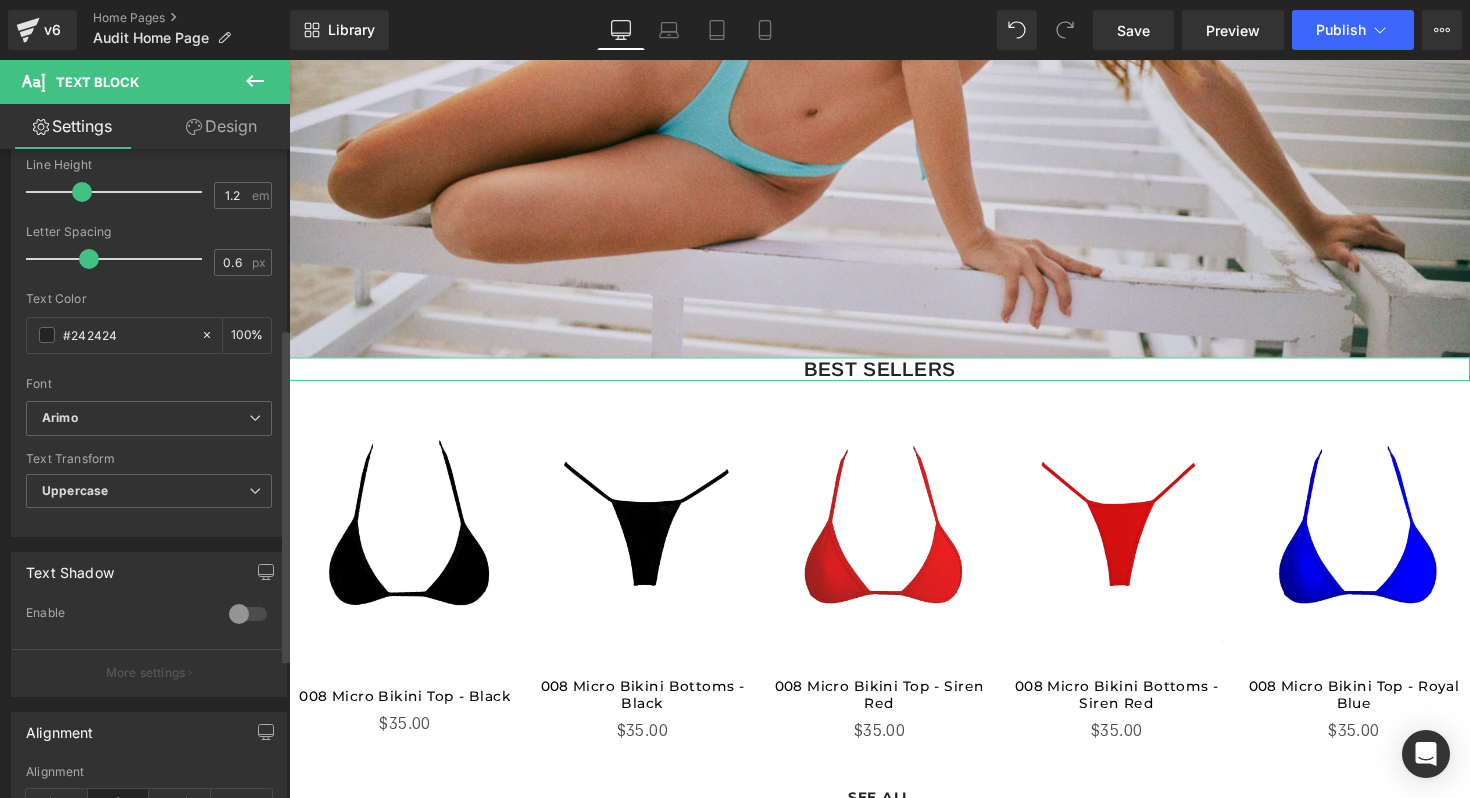 scroll, scrollTop: 617, scrollLeft: 0, axis: vertical 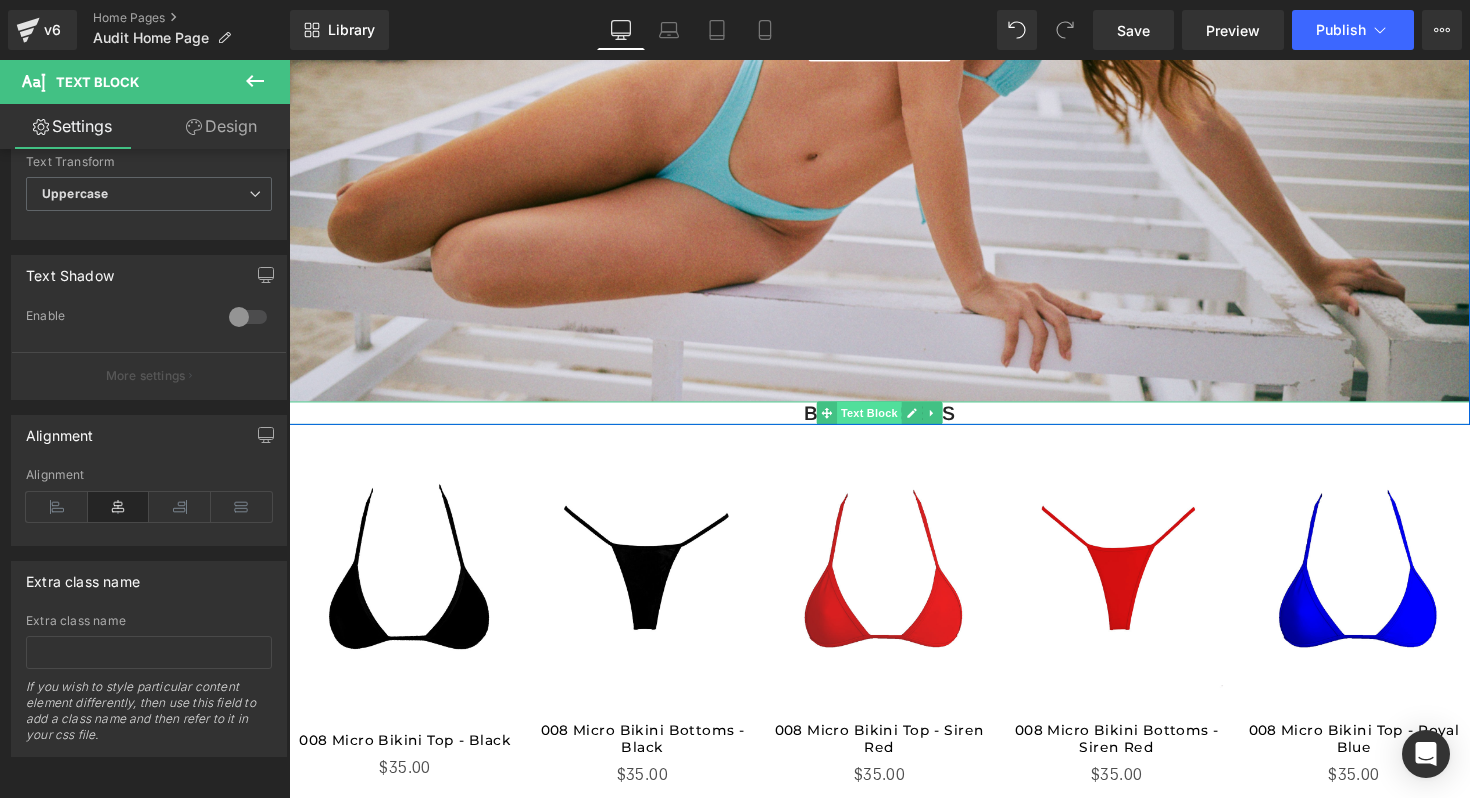 click on "Text Block" at bounding box center (883, 422) 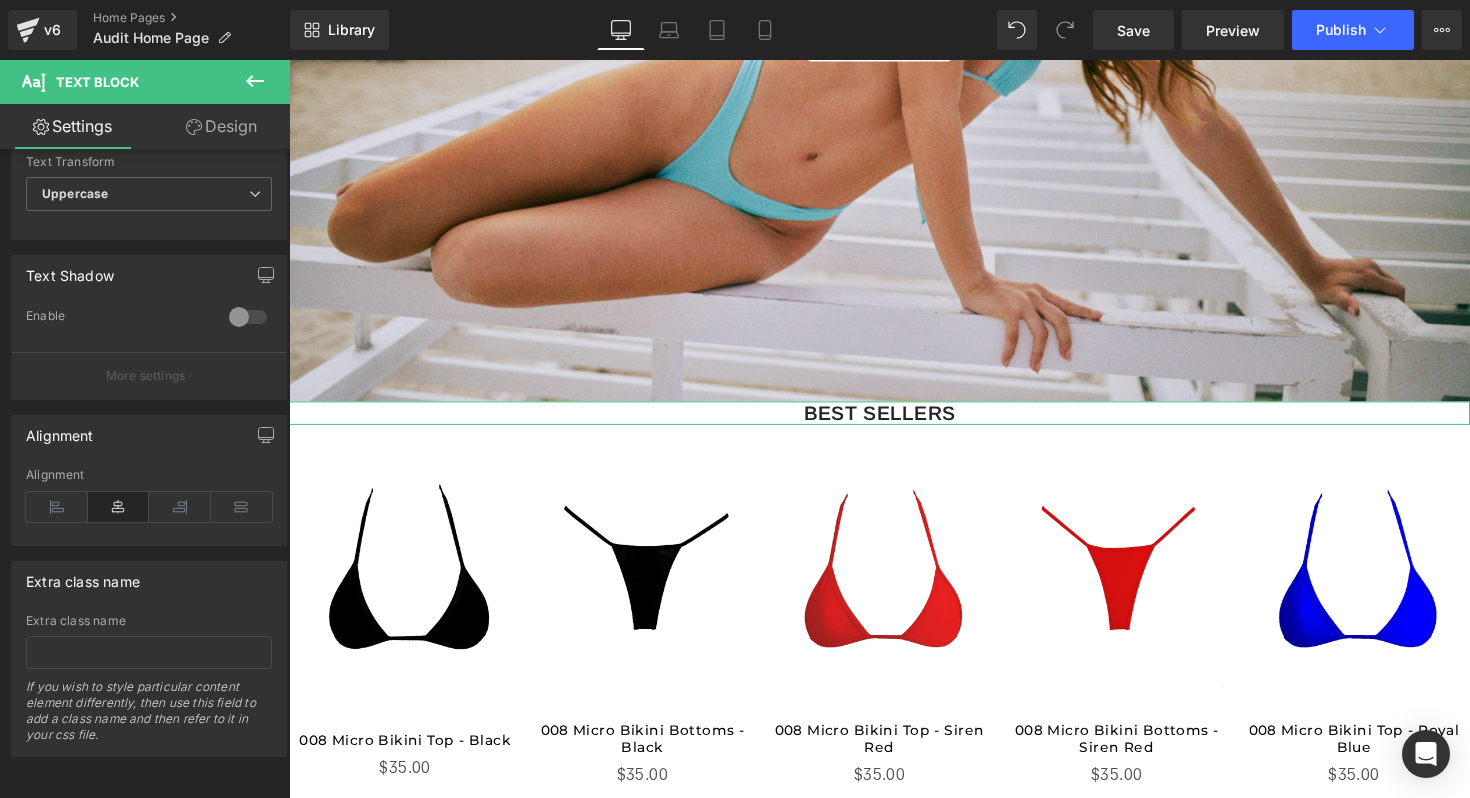 click on "Design" at bounding box center [221, 126] 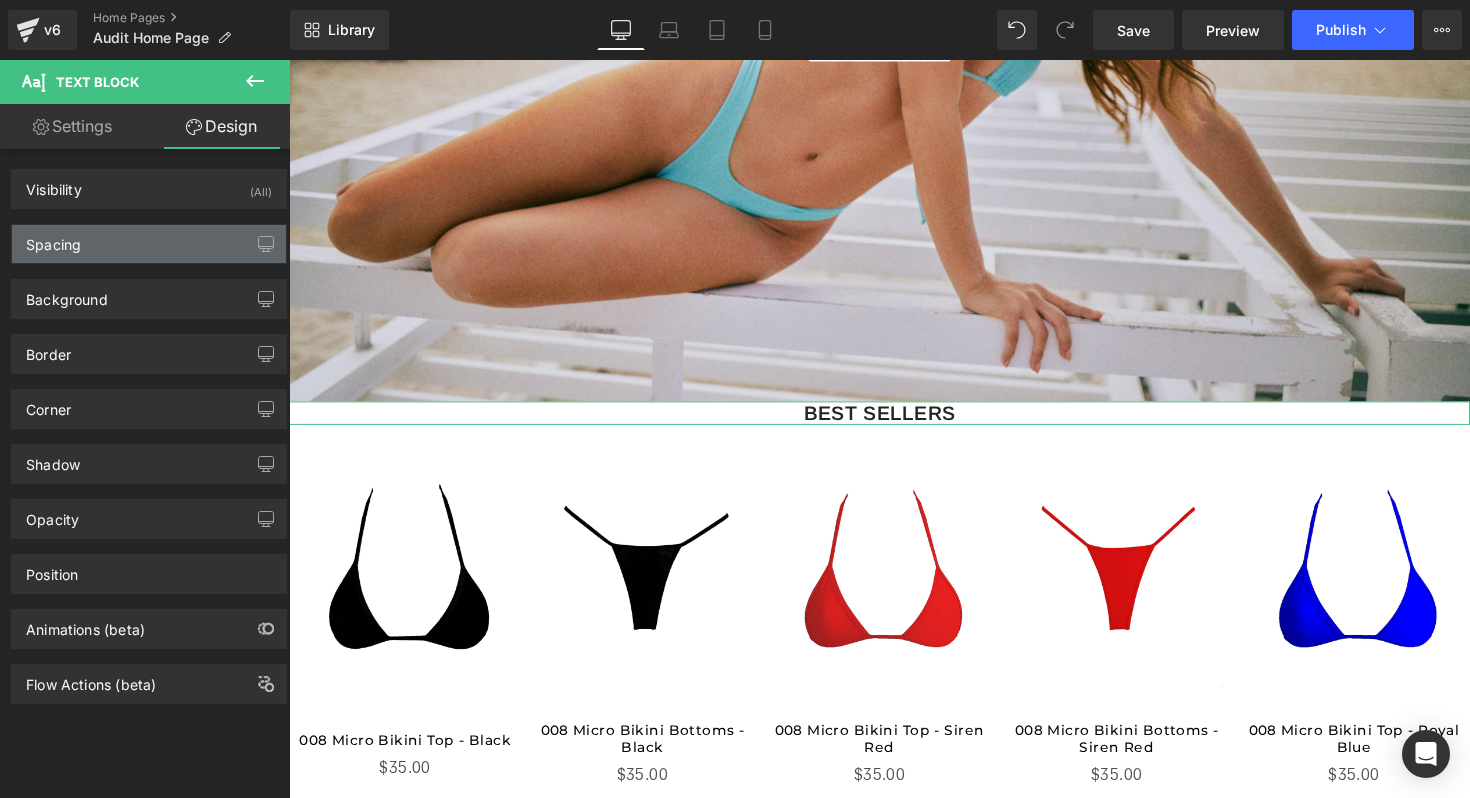 click on "Spacing" at bounding box center (149, 244) 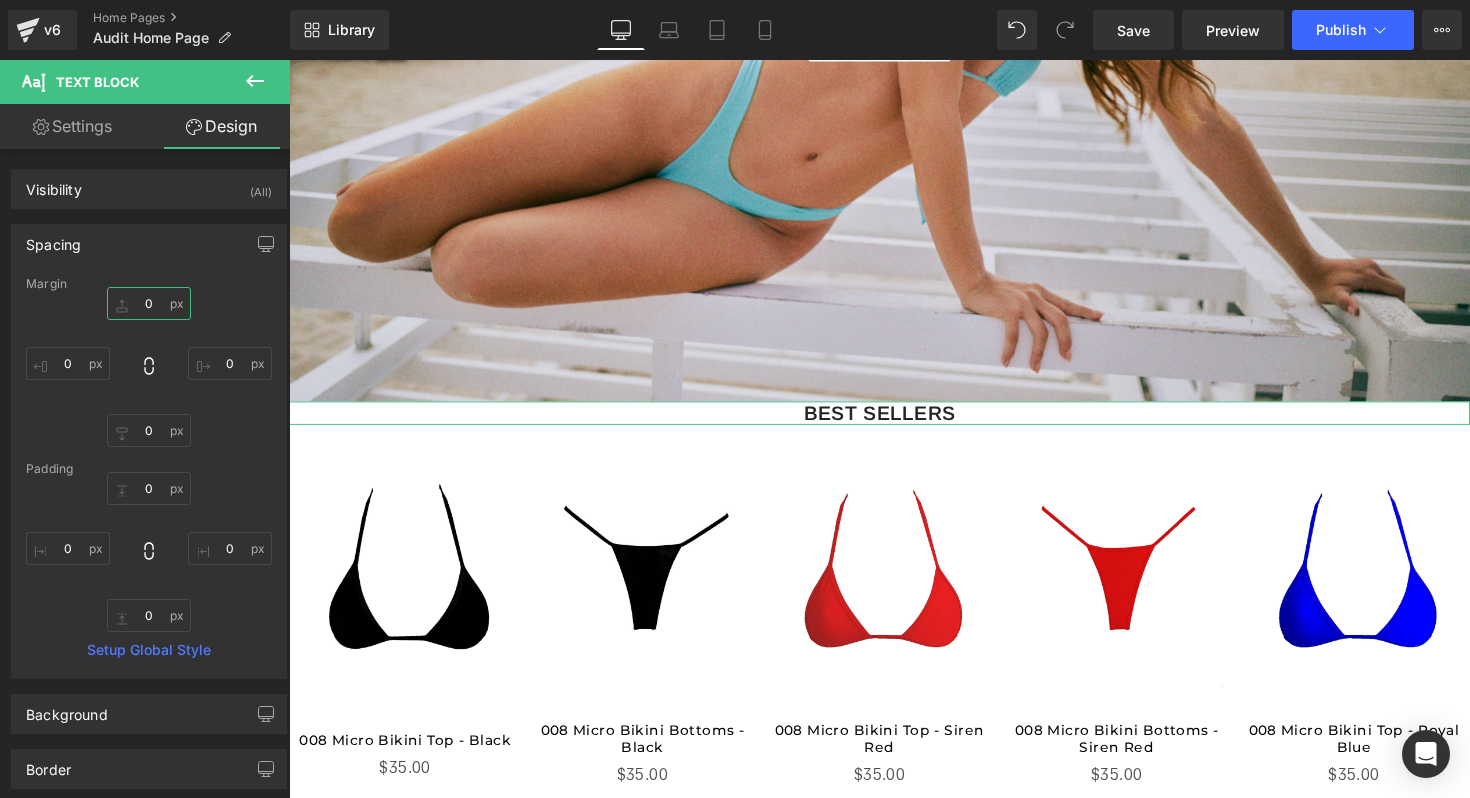 click on "0" at bounding box center [149, 303] 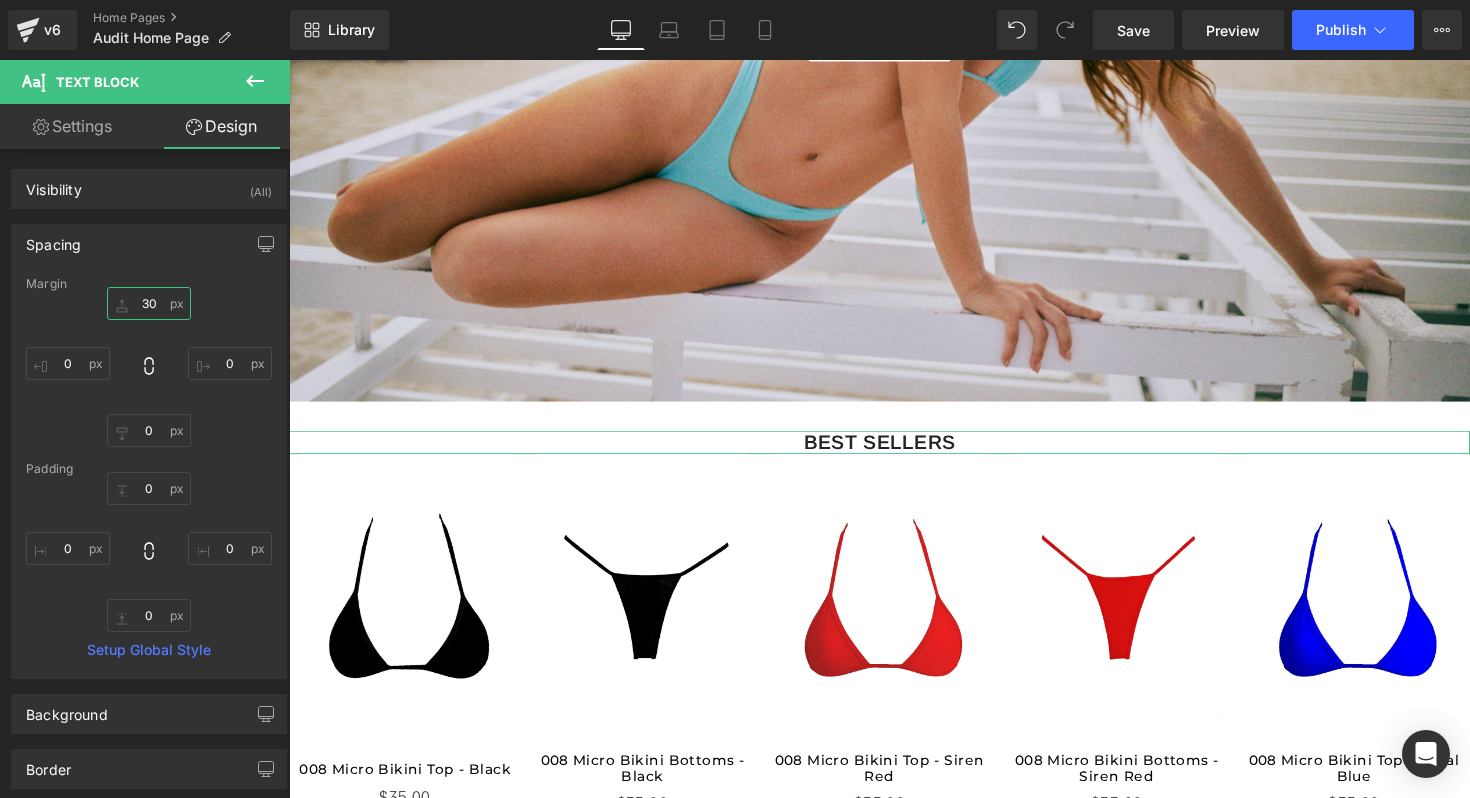 type on "30" 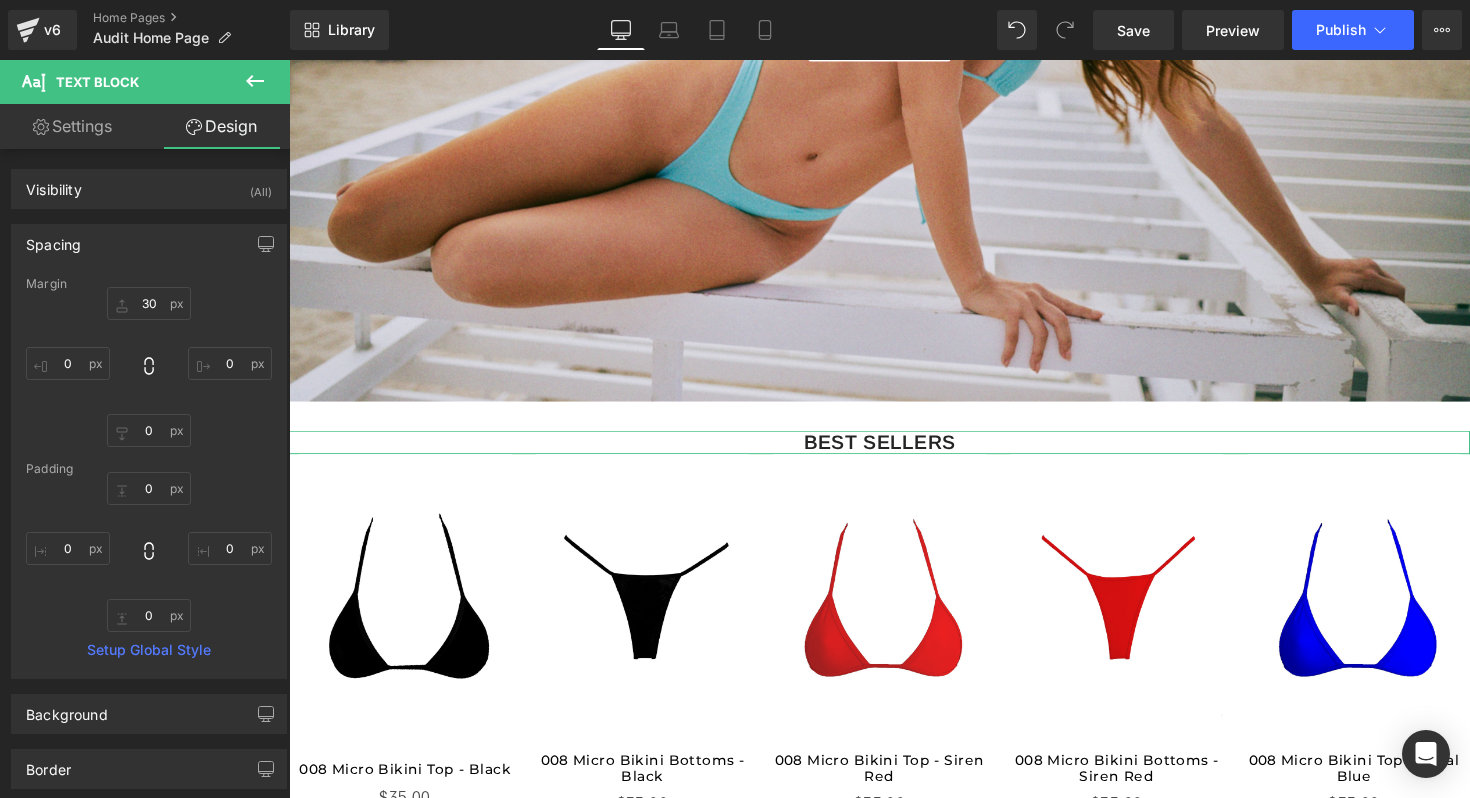 click on "30
0
0
0" at bounding box center [149, 367] 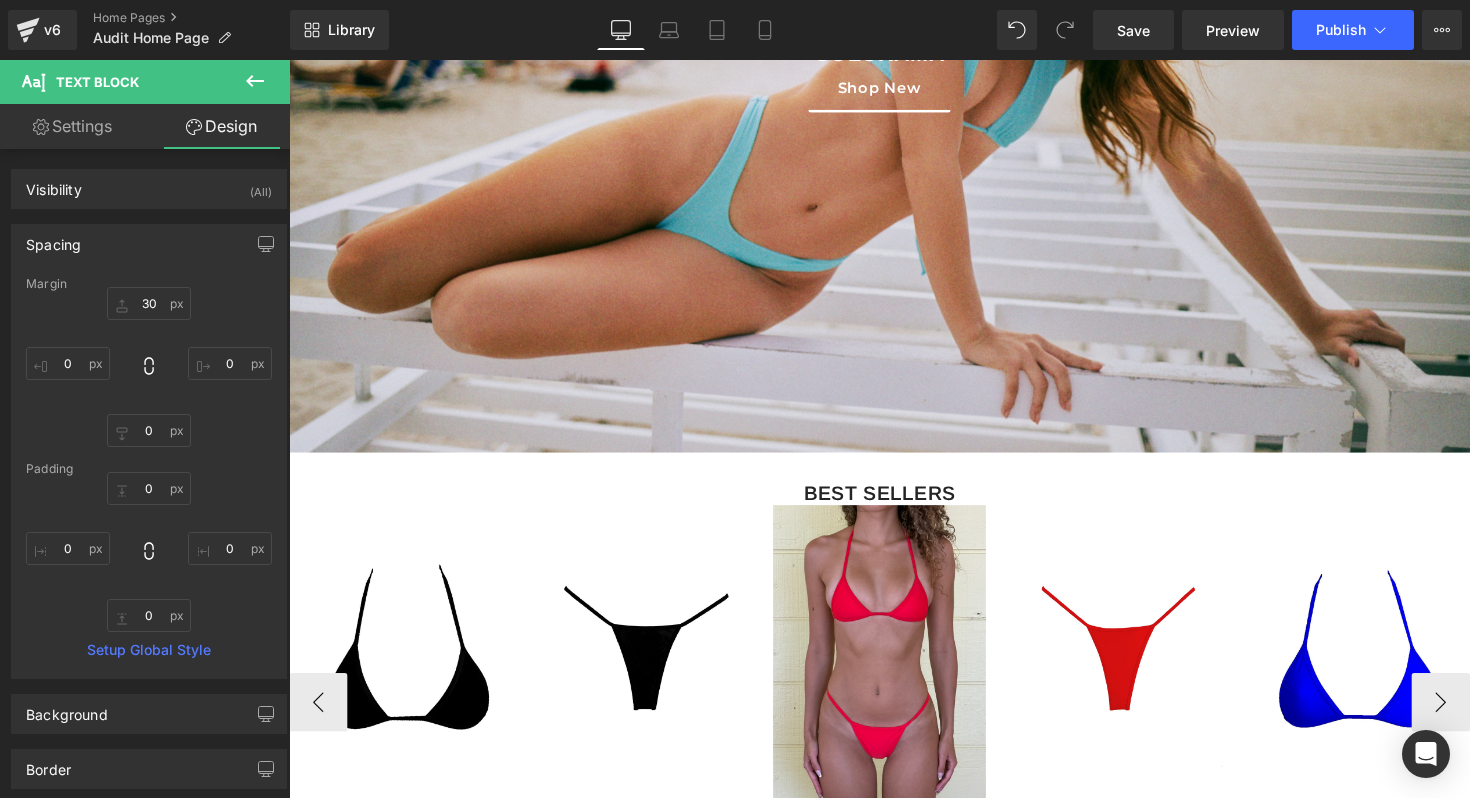 scroll, scrollTop: 545, scrollLeft: 0, axis: vertical 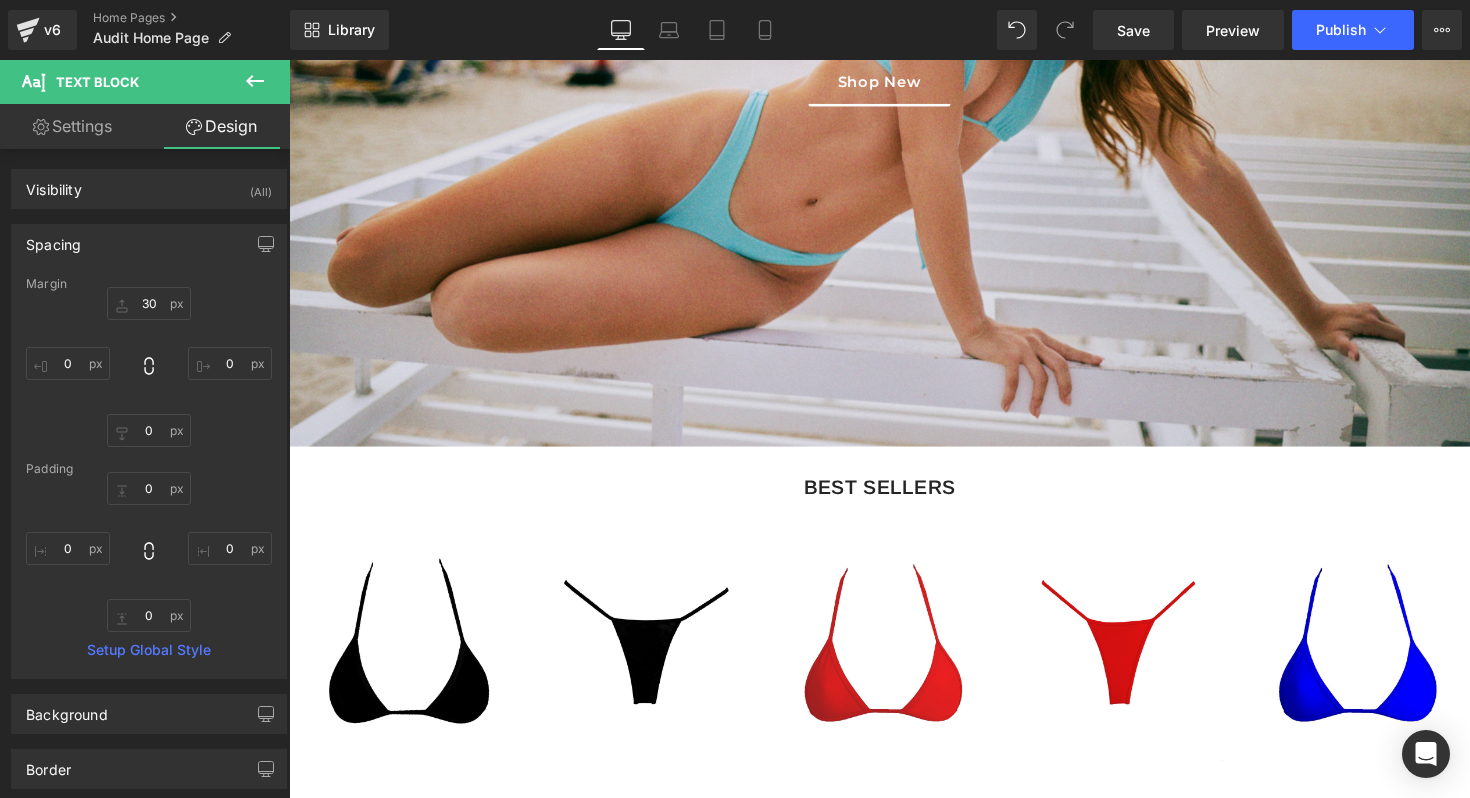 click on "BEST SELLERS Text Block" at bounding box center [894, 498] 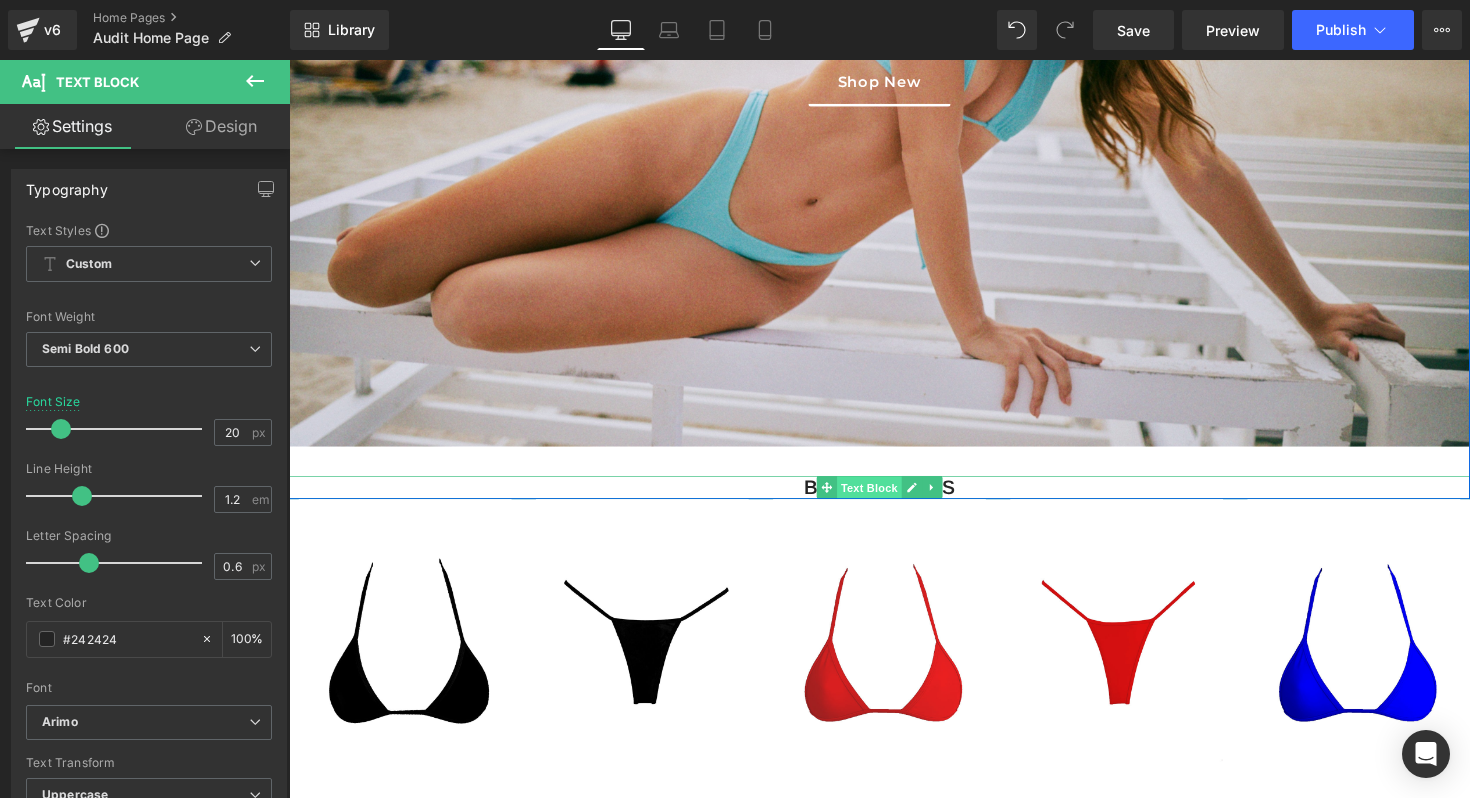 click on "Text Block" at bounding box center (883, 499) 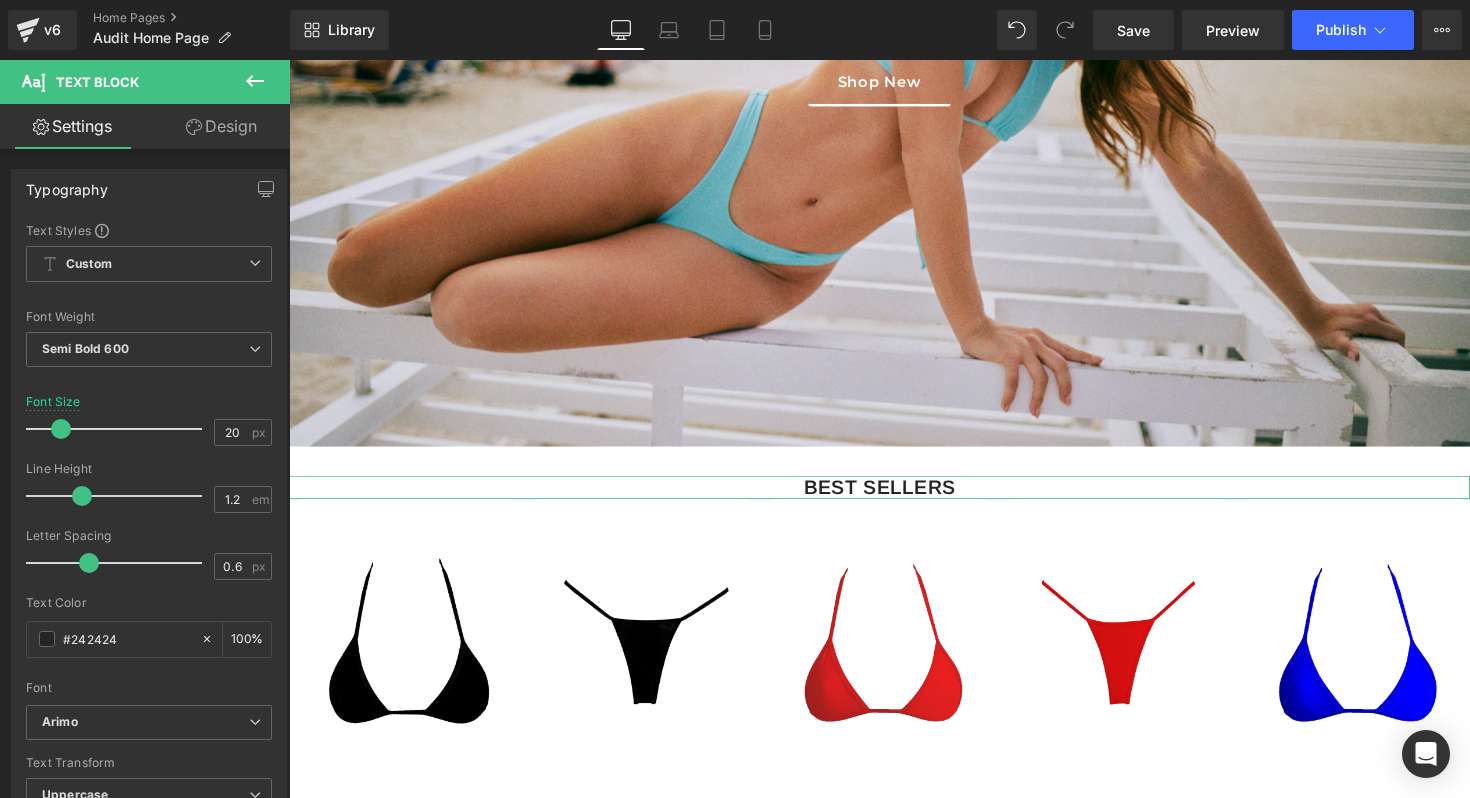 click on "Design" at bounding box center [221, 126] 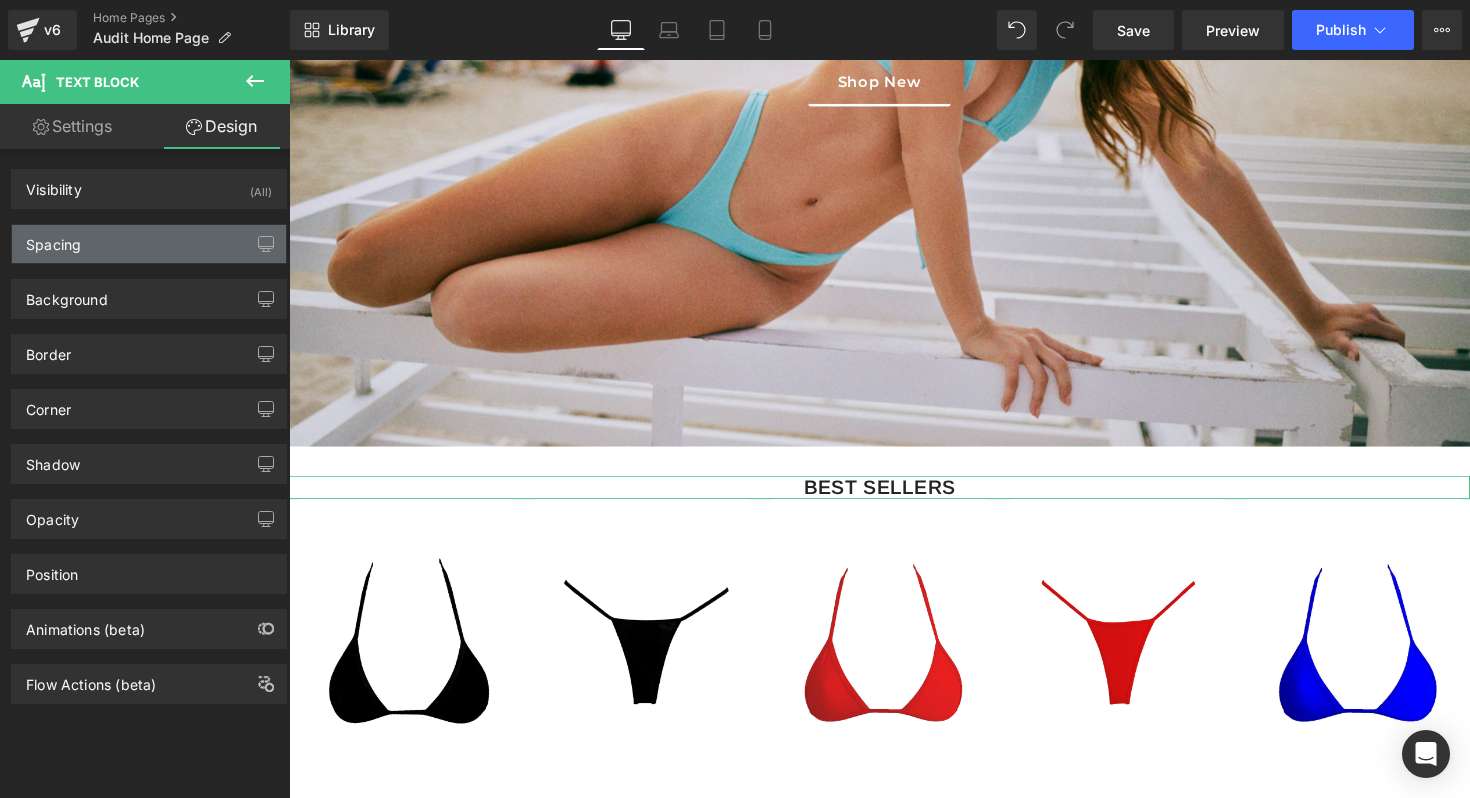 click on "Spacing" at bounding box center (149, 244) 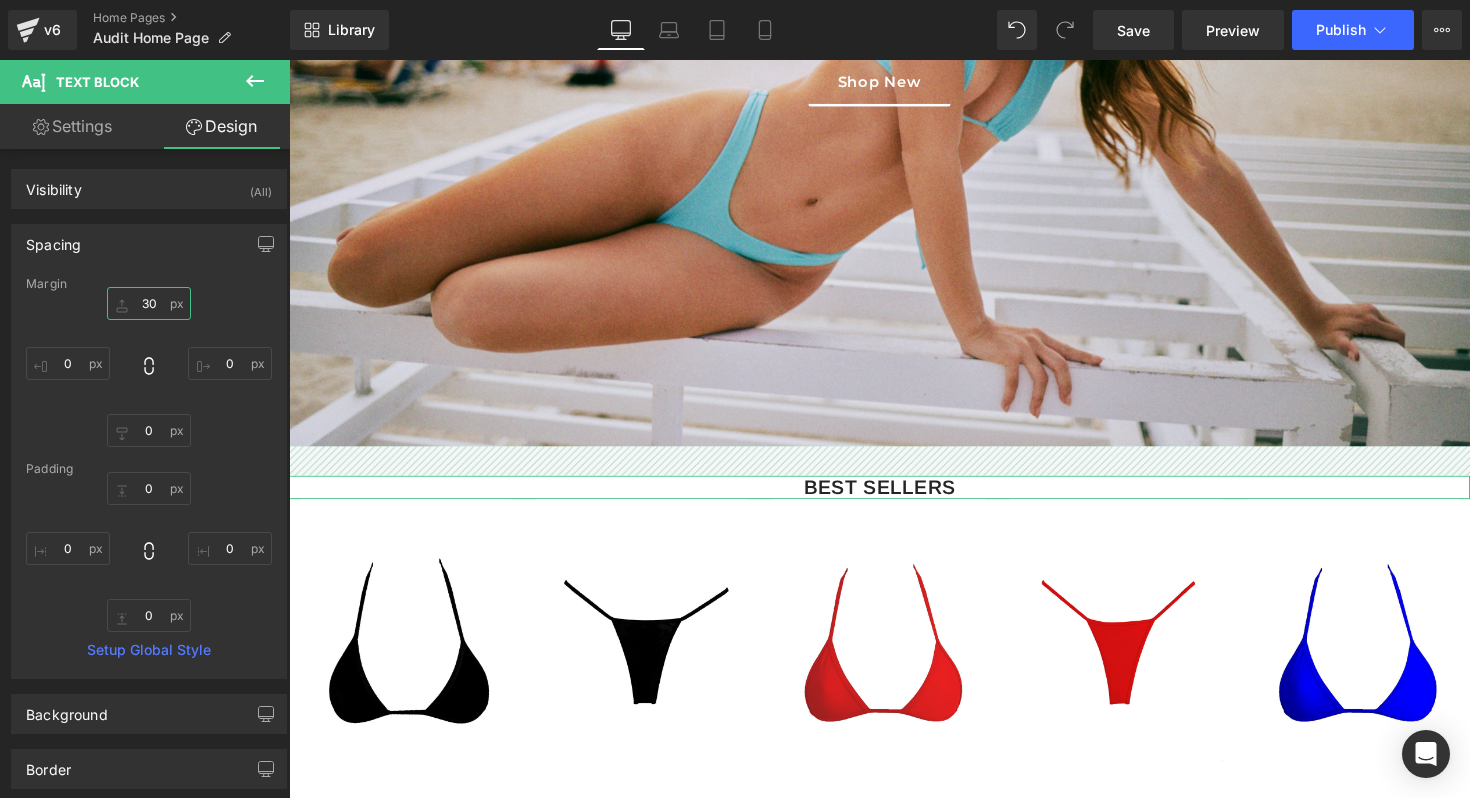 click at bounding box center (149, 303) 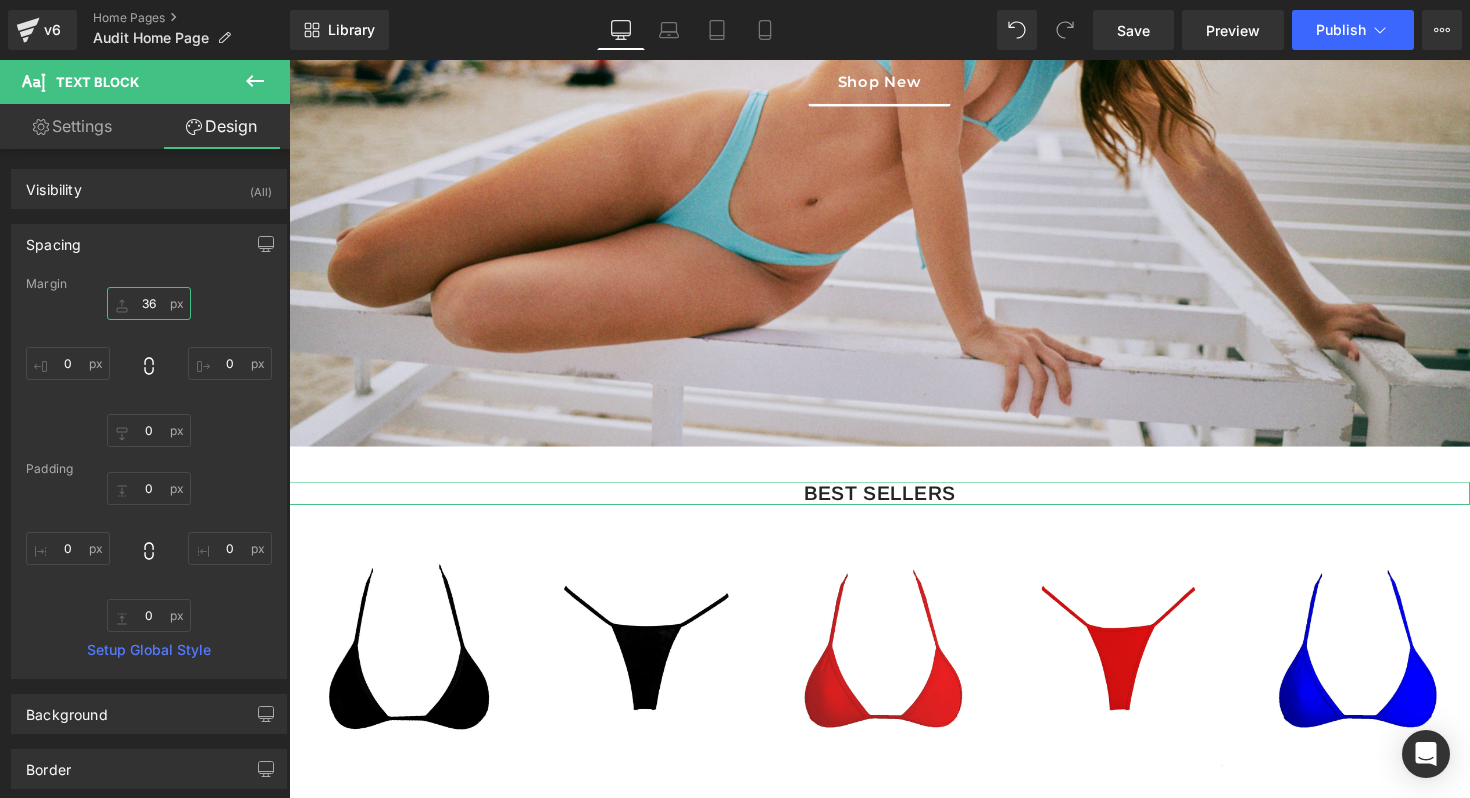 type on "36" 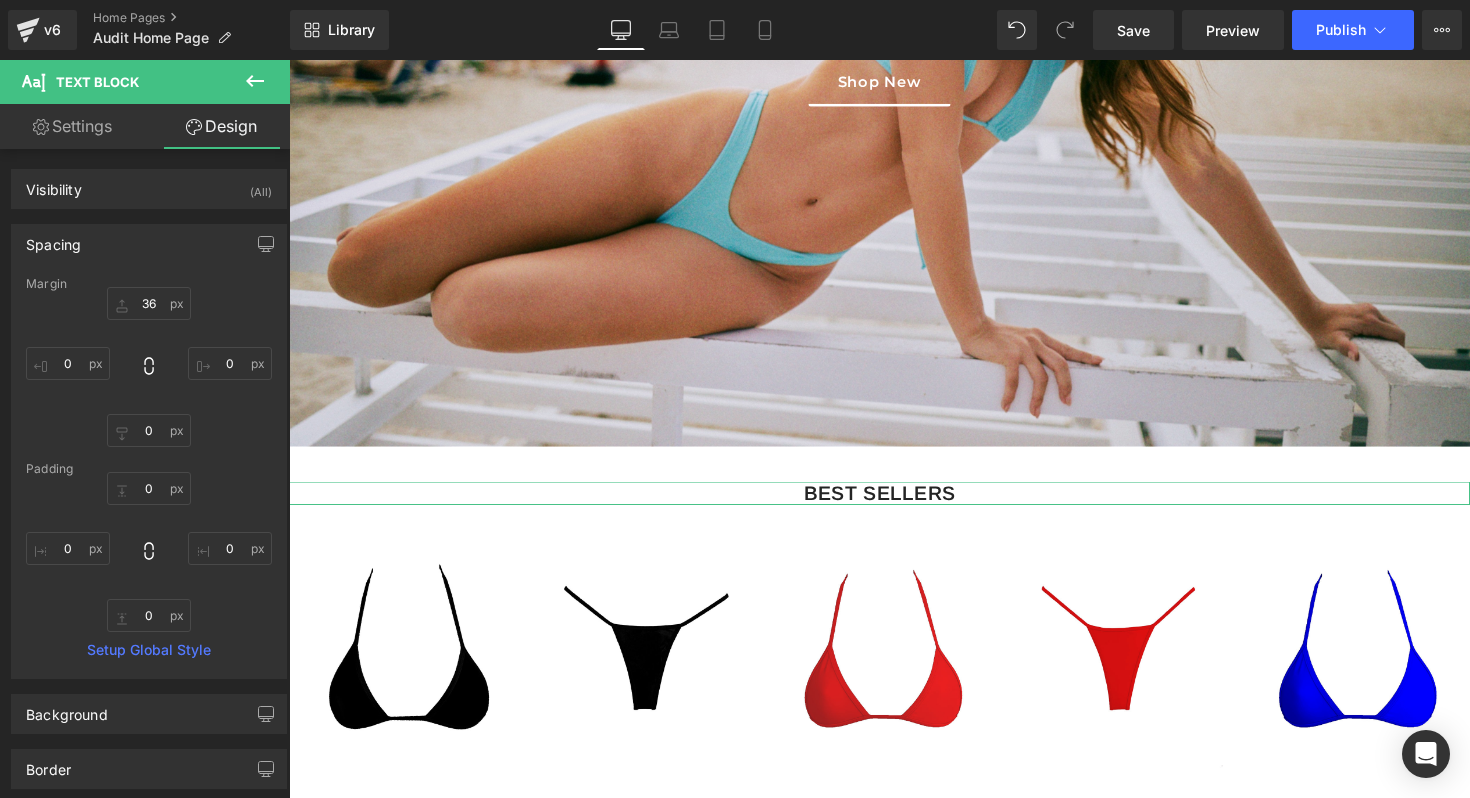 click on "36" at bounding box center (149, 367) 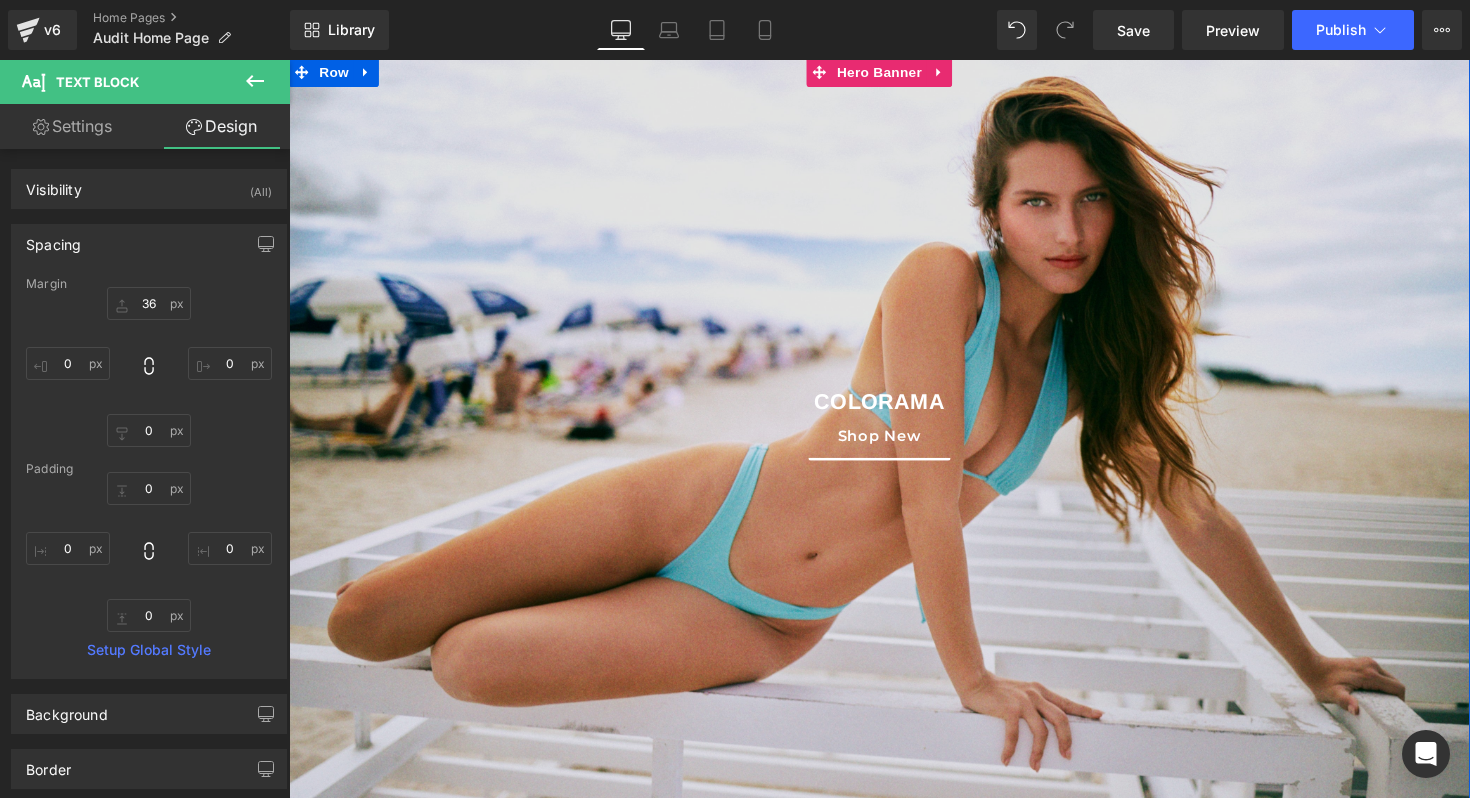 scroll, scrollTop: 607, scrollLeft: 0, axis: vertical 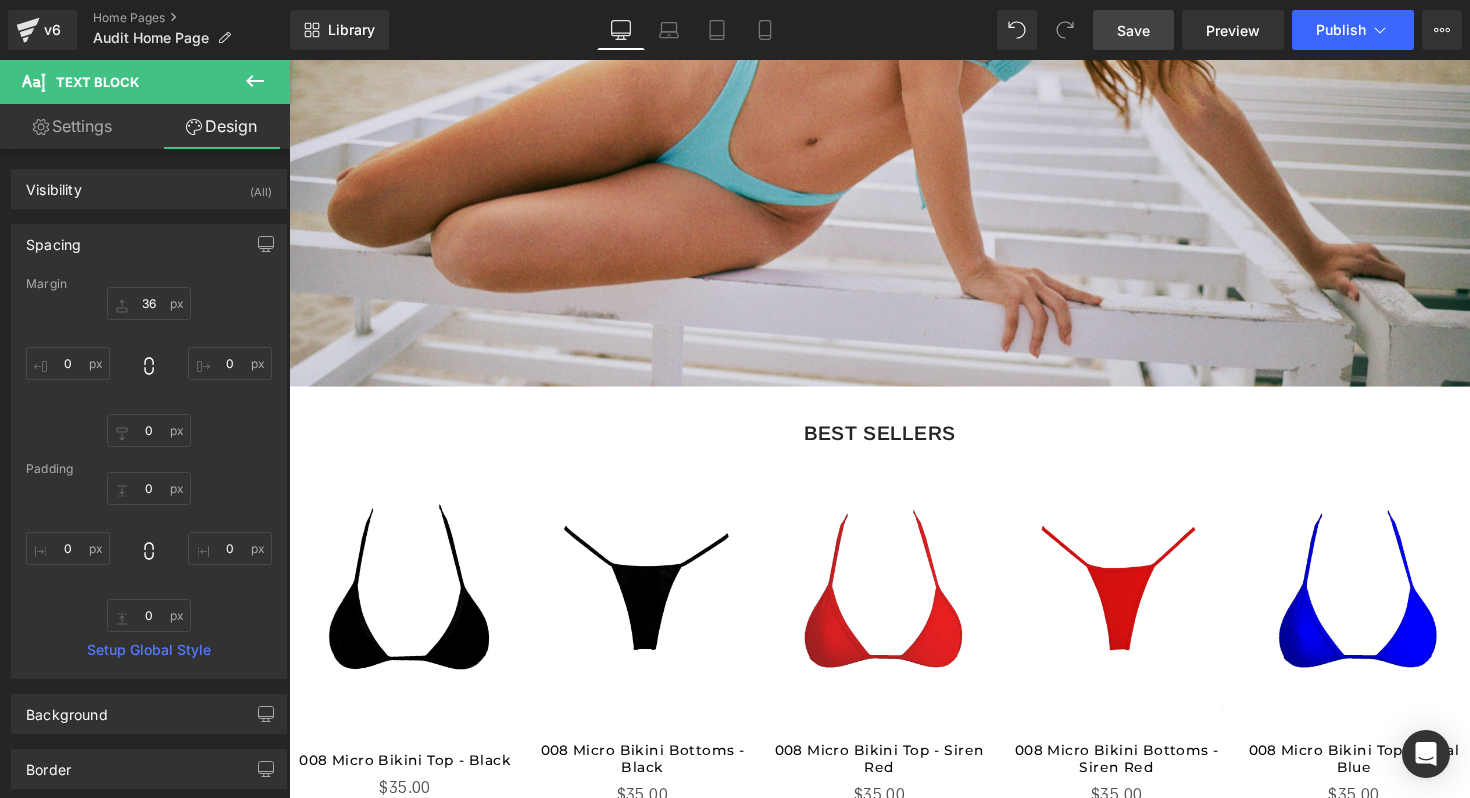 click on "Save" at bounding box center [1133, 30] 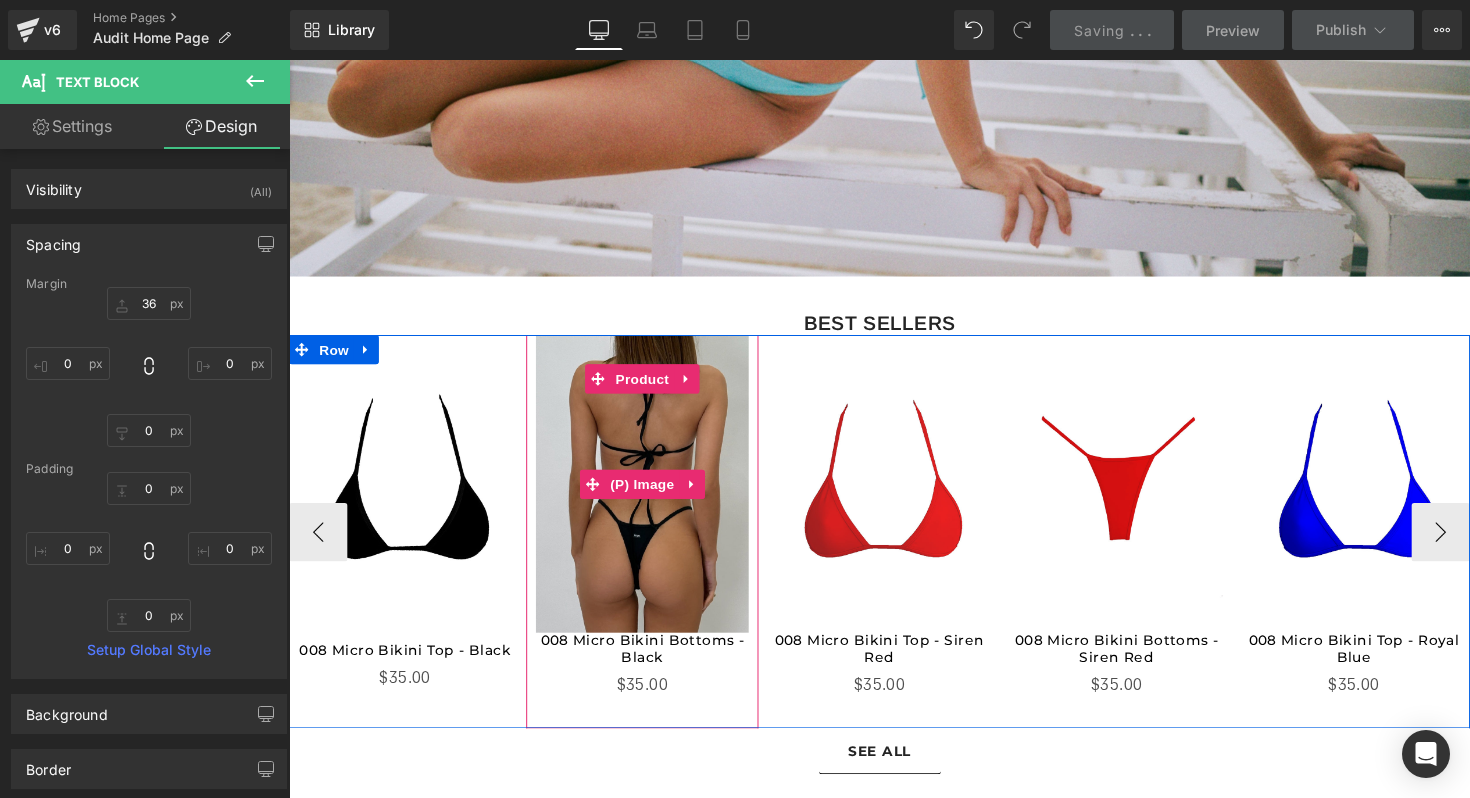 scroll, scrollTop: 738, scrollLeft: 0, axis: vertical 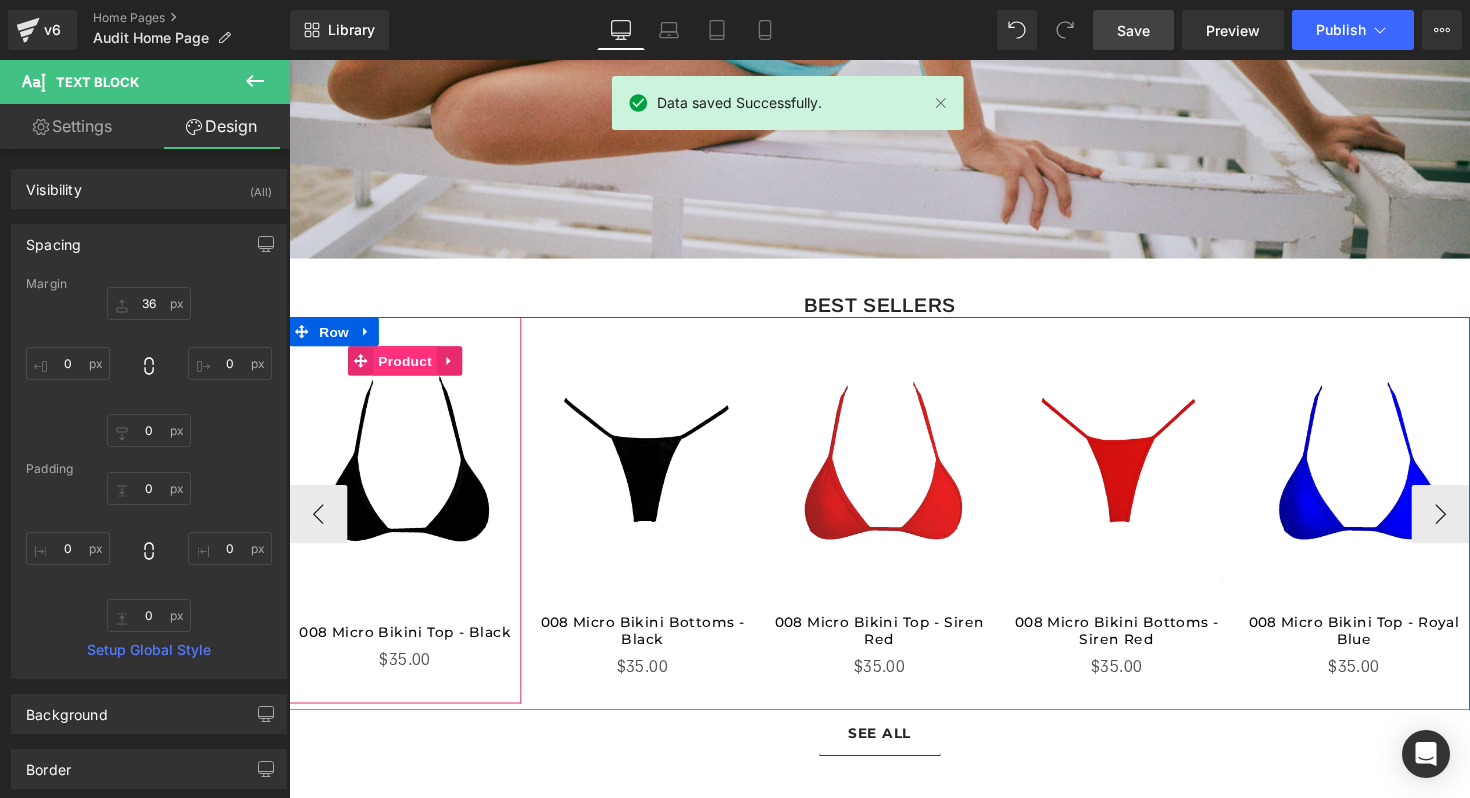 click on "Product" at bounding box center [408, 368] 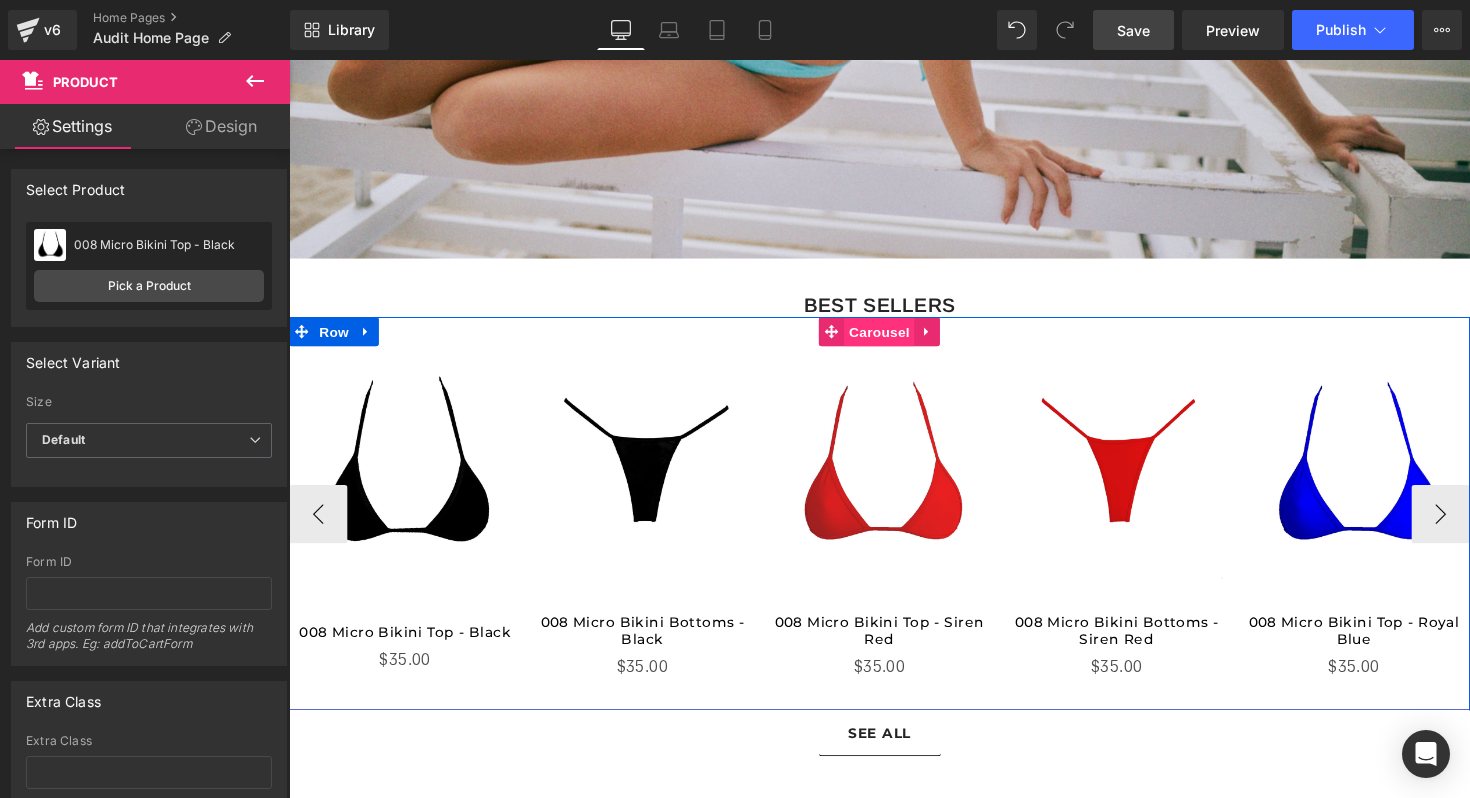 click on "Carousel" at bounding box center [894, 338] 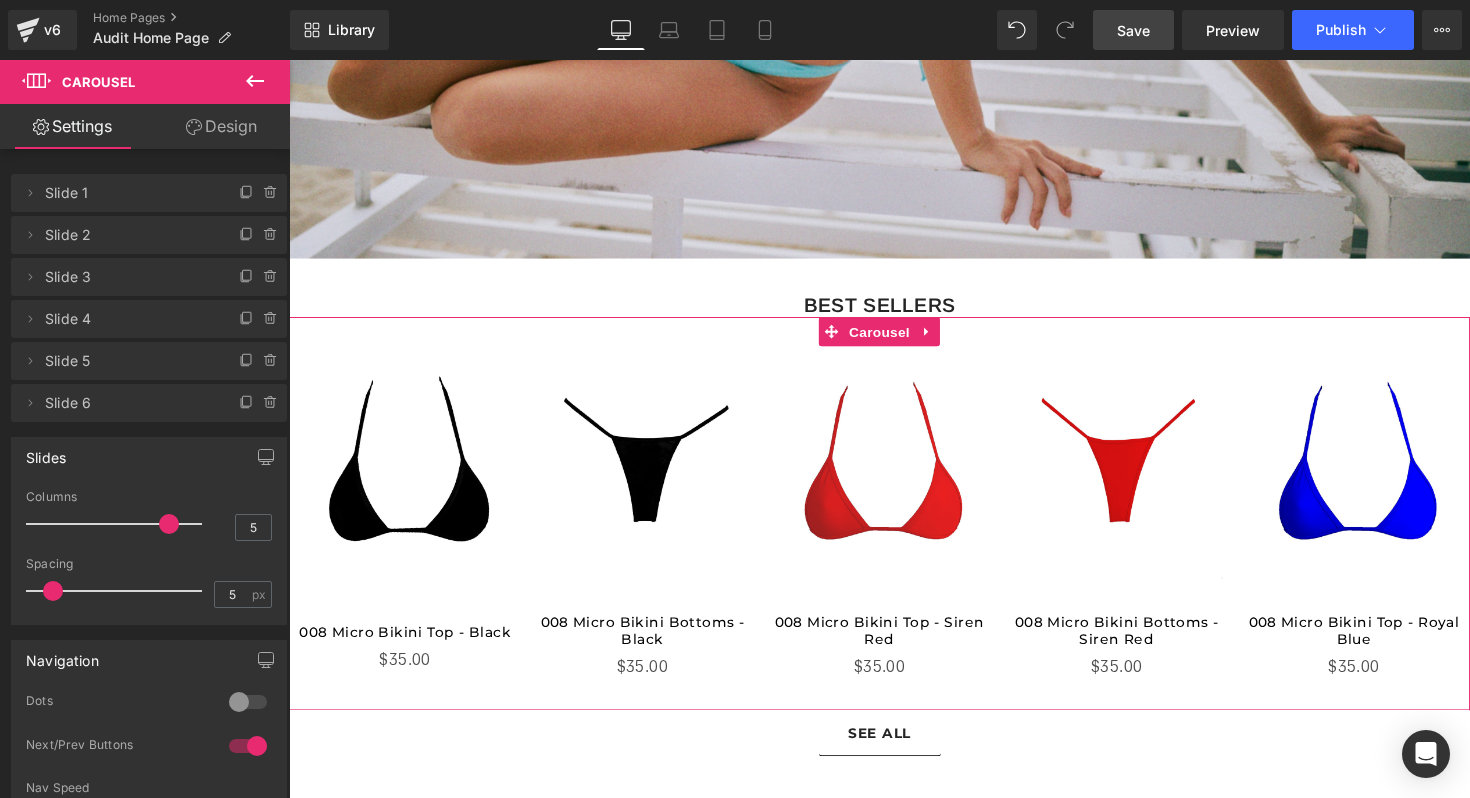 drag, startPoint x: 235, startPoint y: 276, endPoint x: 228, endPoint y: 173, distance: 103.23759 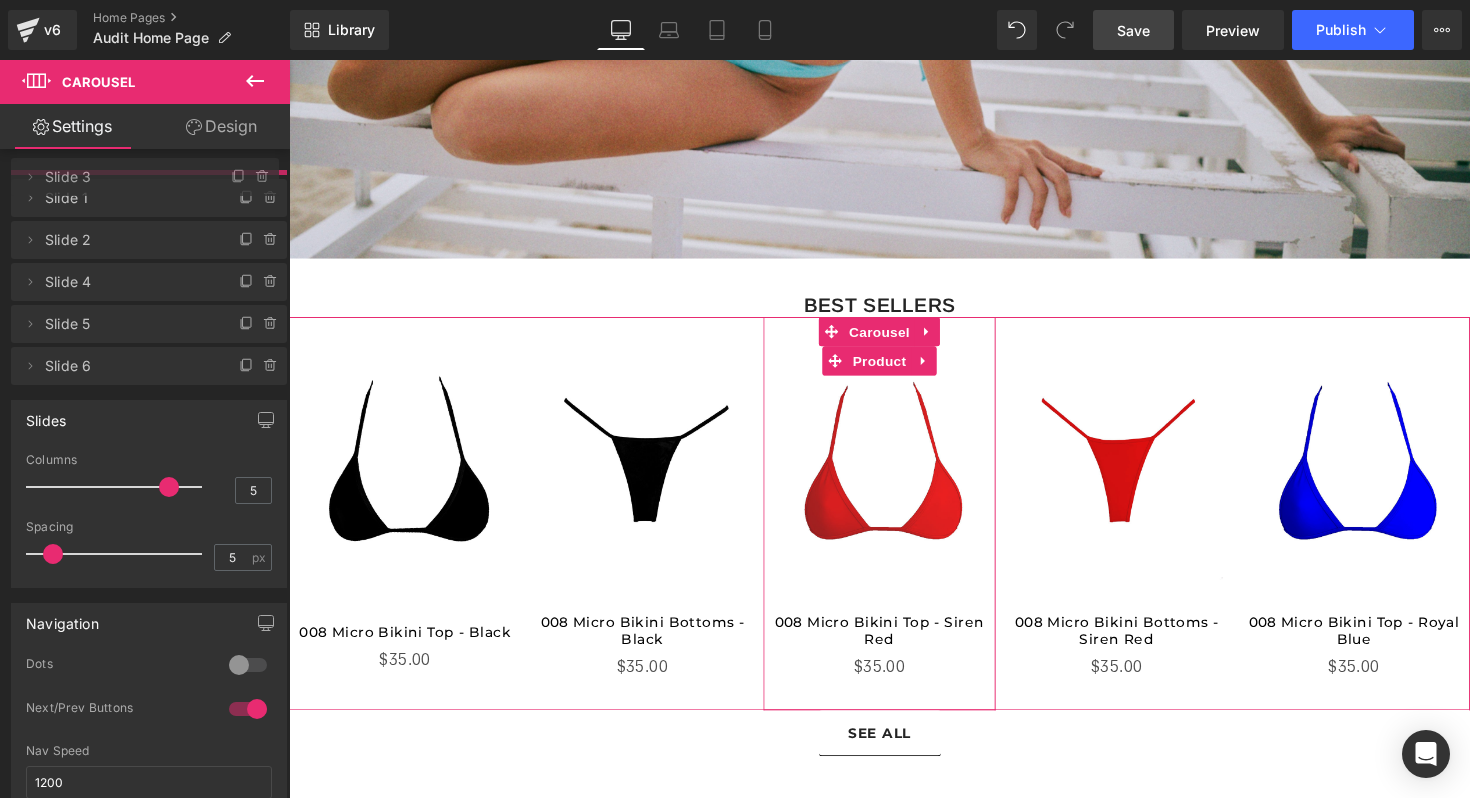 drag, startPoint x: 55, startPoint y: 289, endPoint x: 64, endPoint y: 189, distance: 100.40418 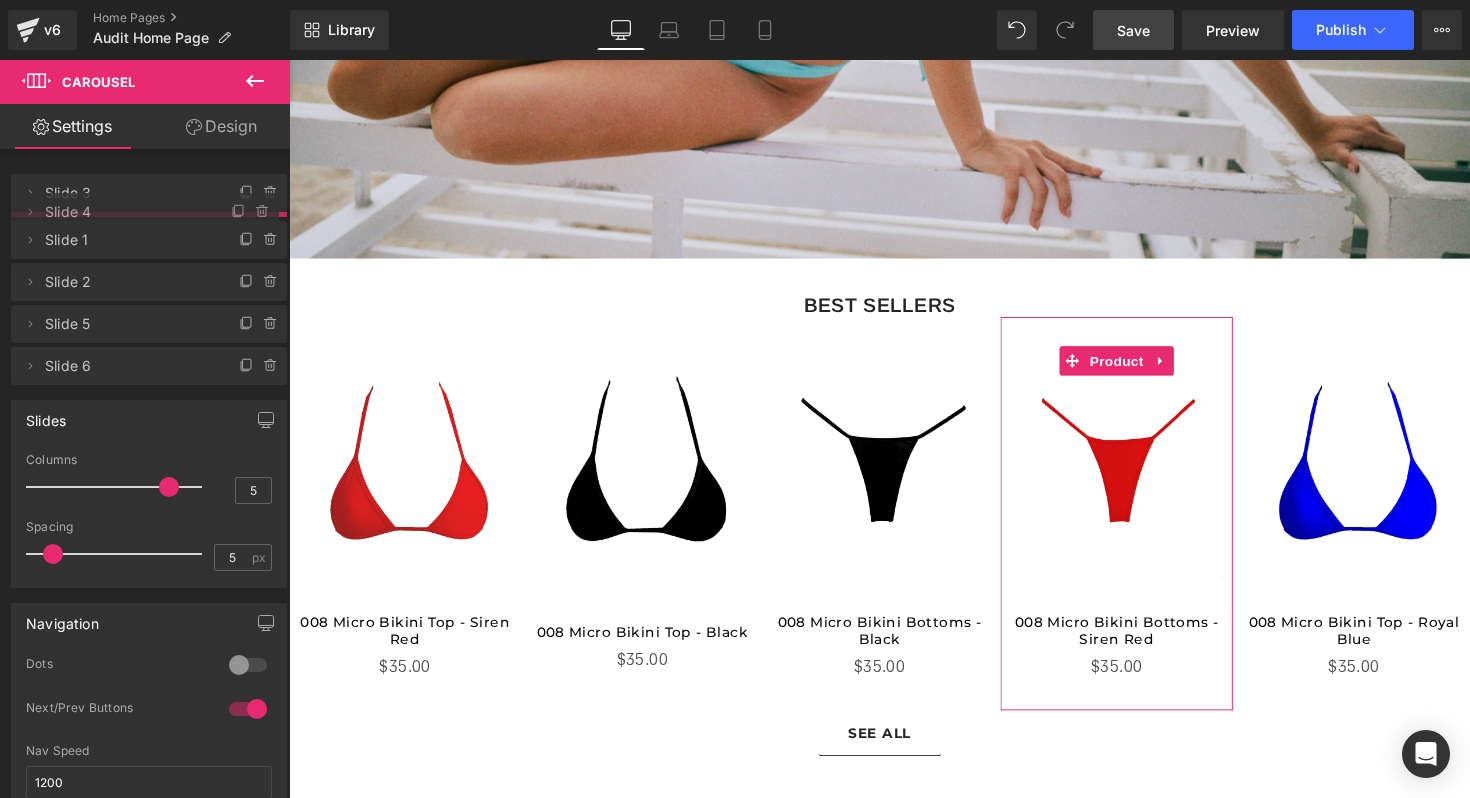 drag, startPoint x: 73, startPoint y: 324, endPoint x: 74, endPoint y: 217, distance: 107.00467 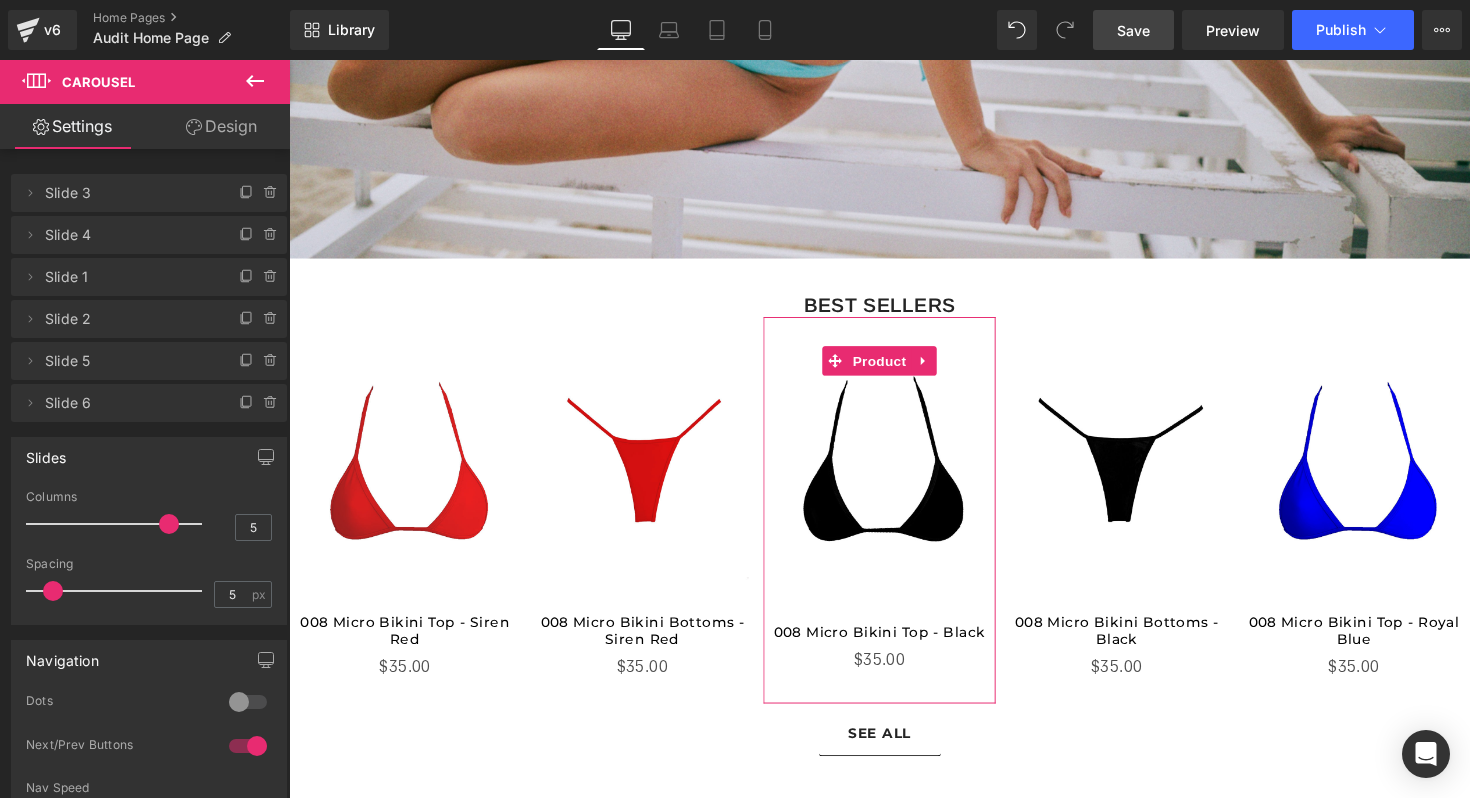 click on "Slide 1" at bounding box center [129, 277] 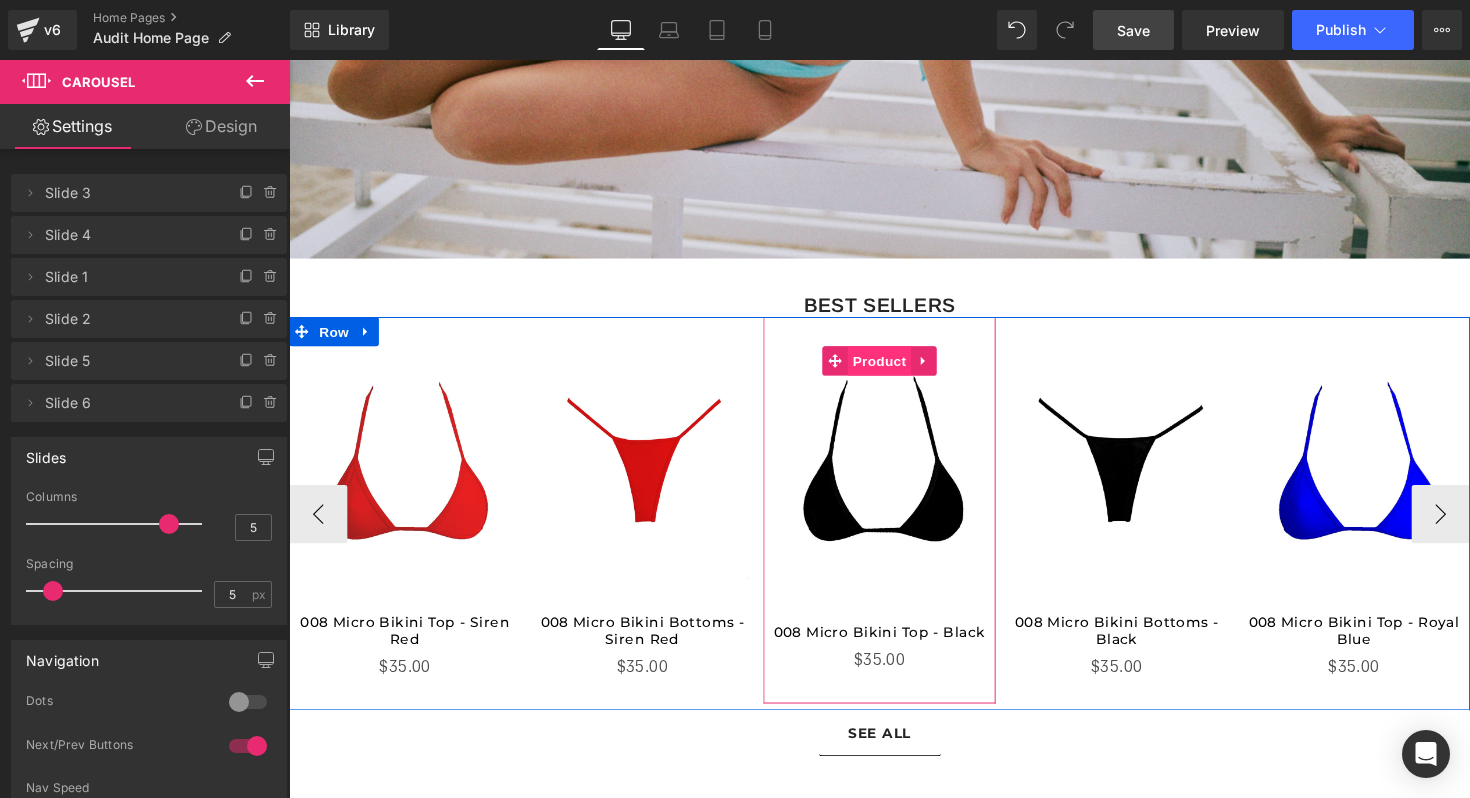 click on "Product" at bounding box center [894, 368] 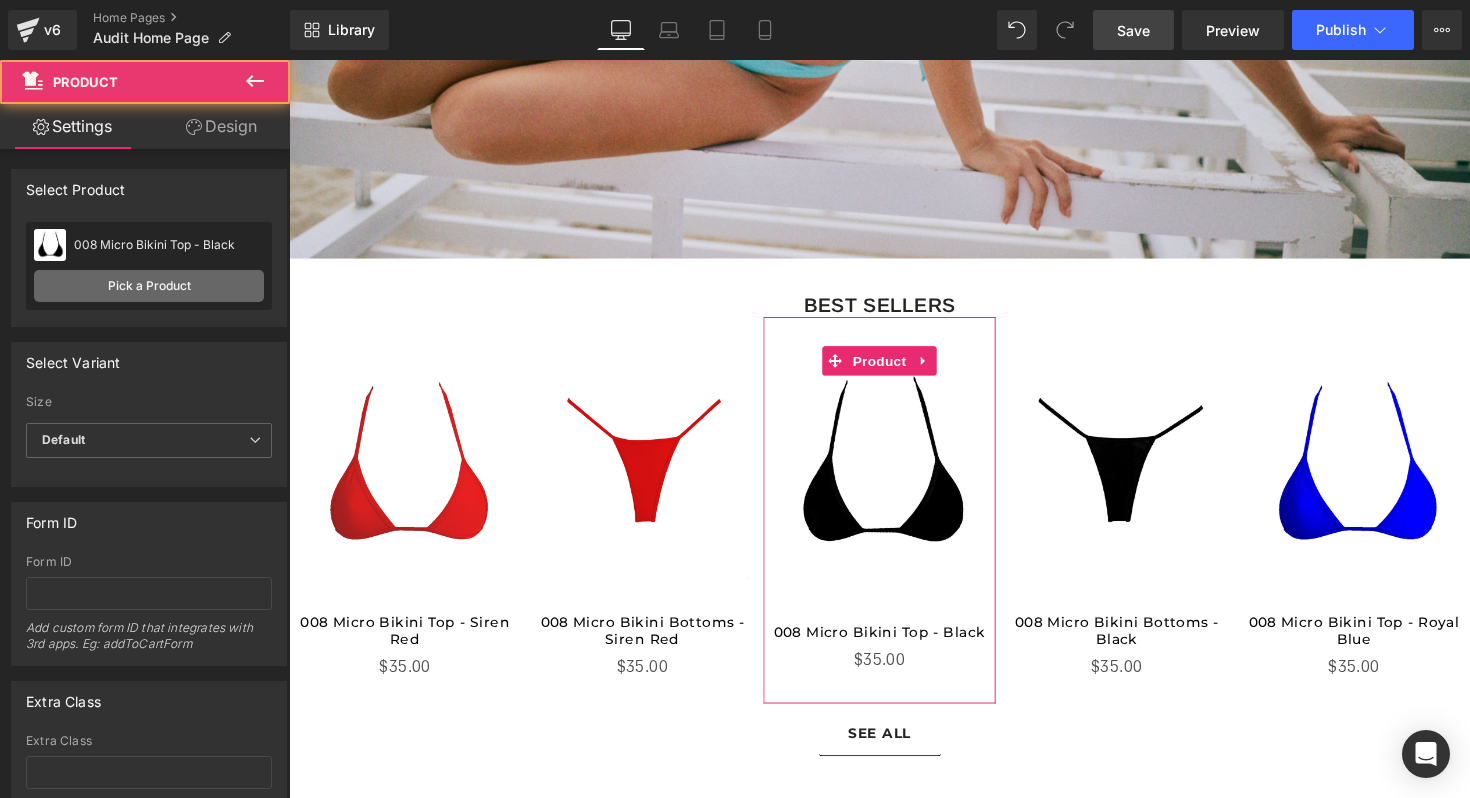 click on "Pick a Product" at bounding box center [149, 286] 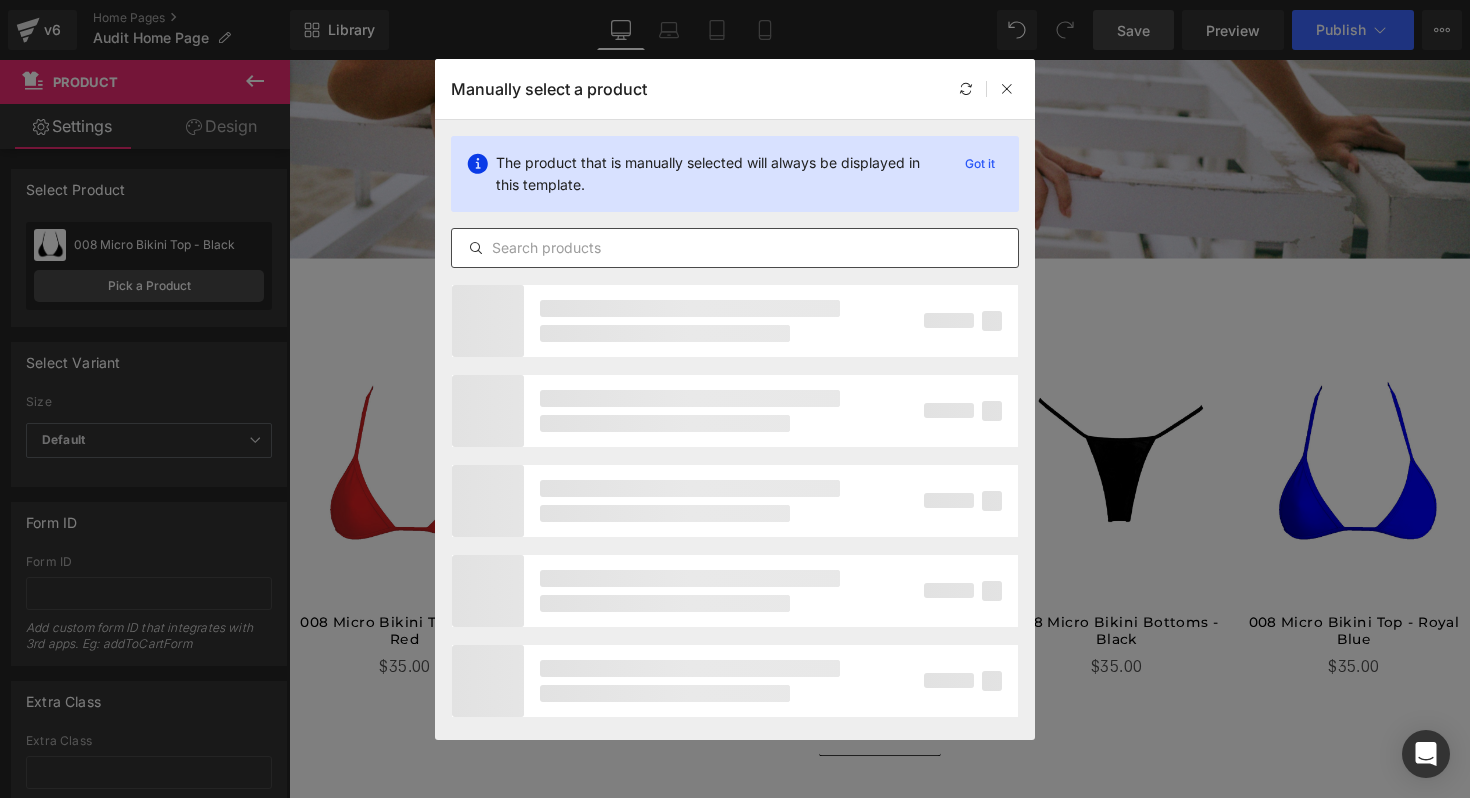 click at bounding box center [735, 248] 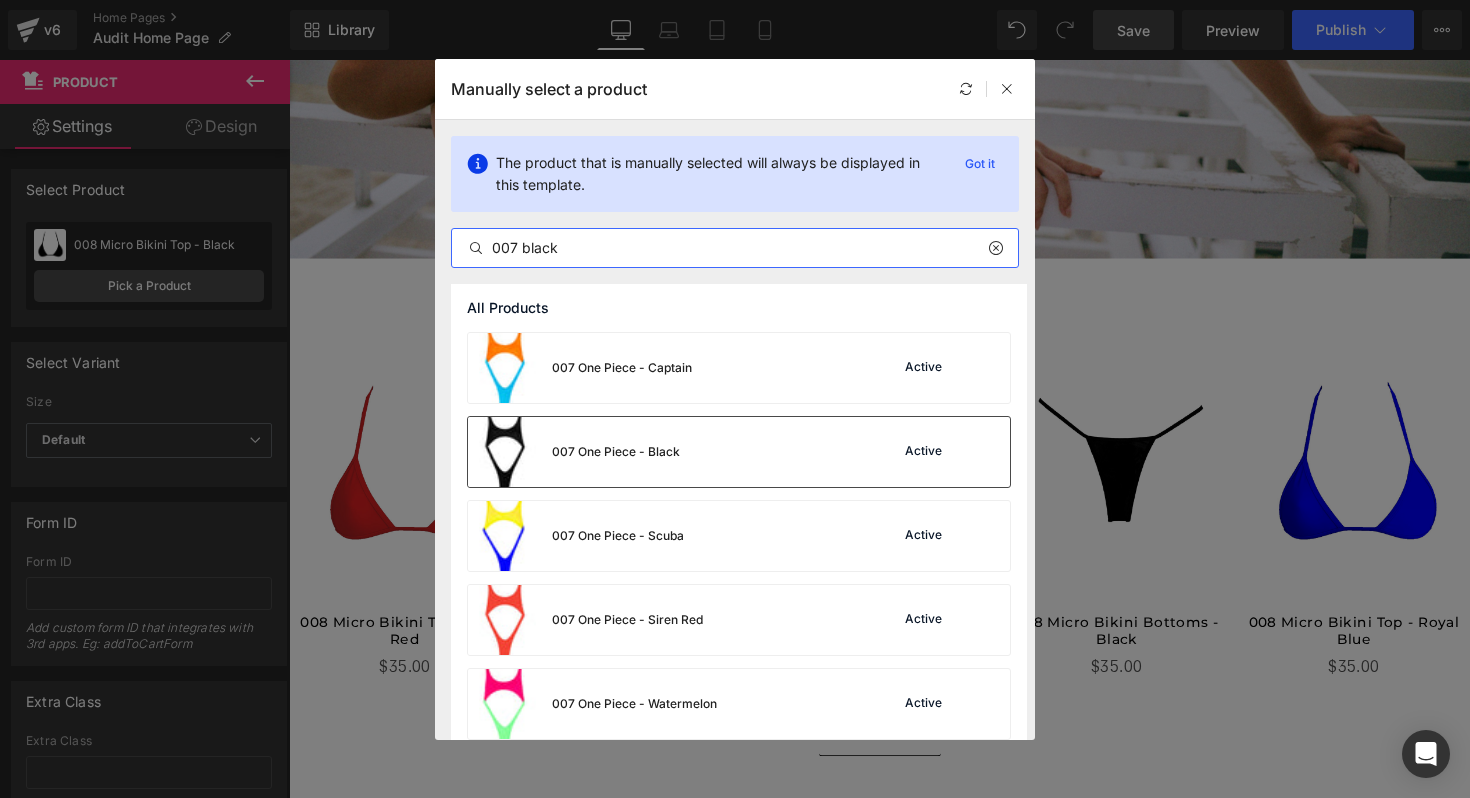 type on "007 black" 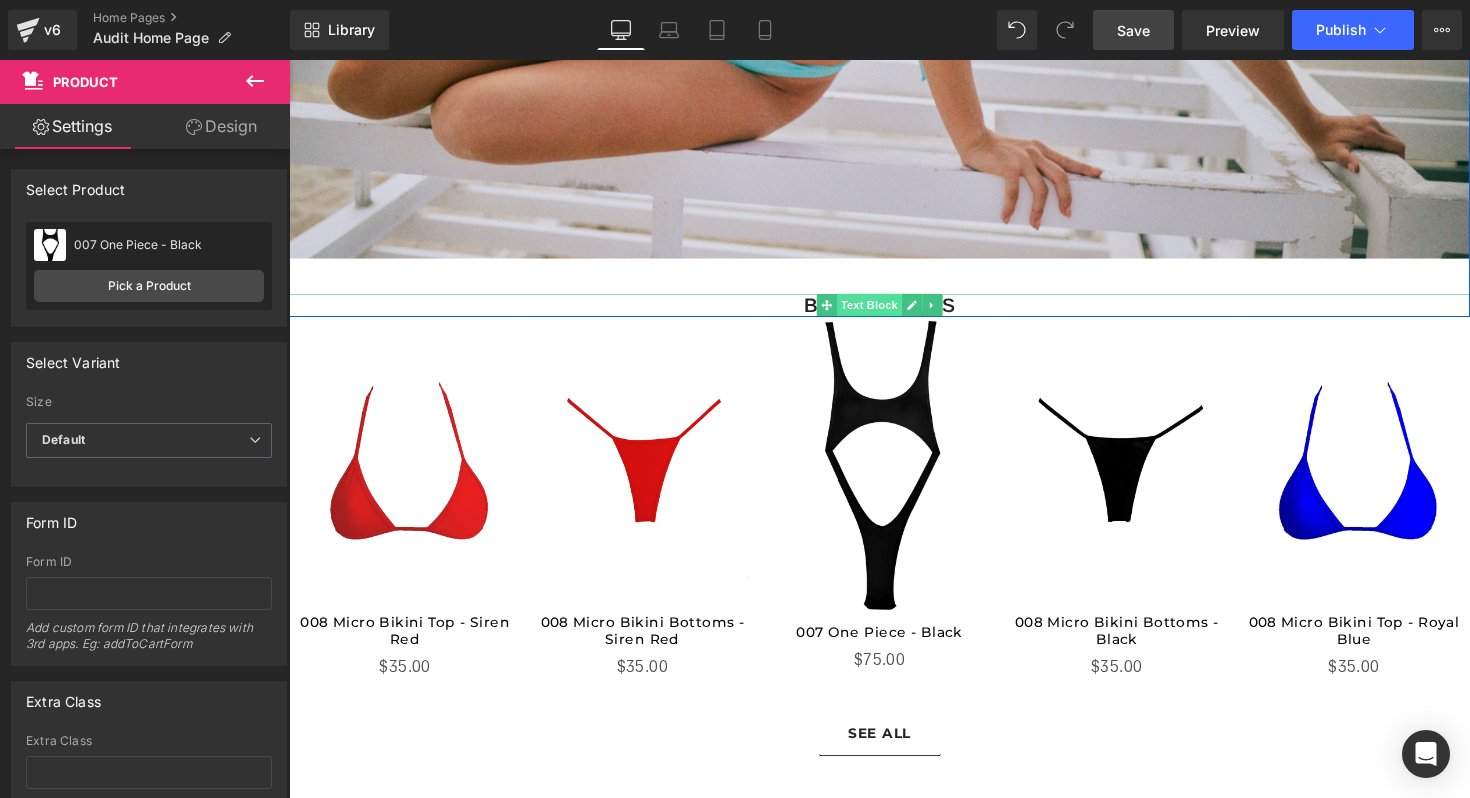 click on "Text Block" at bounding box center [883, 311] 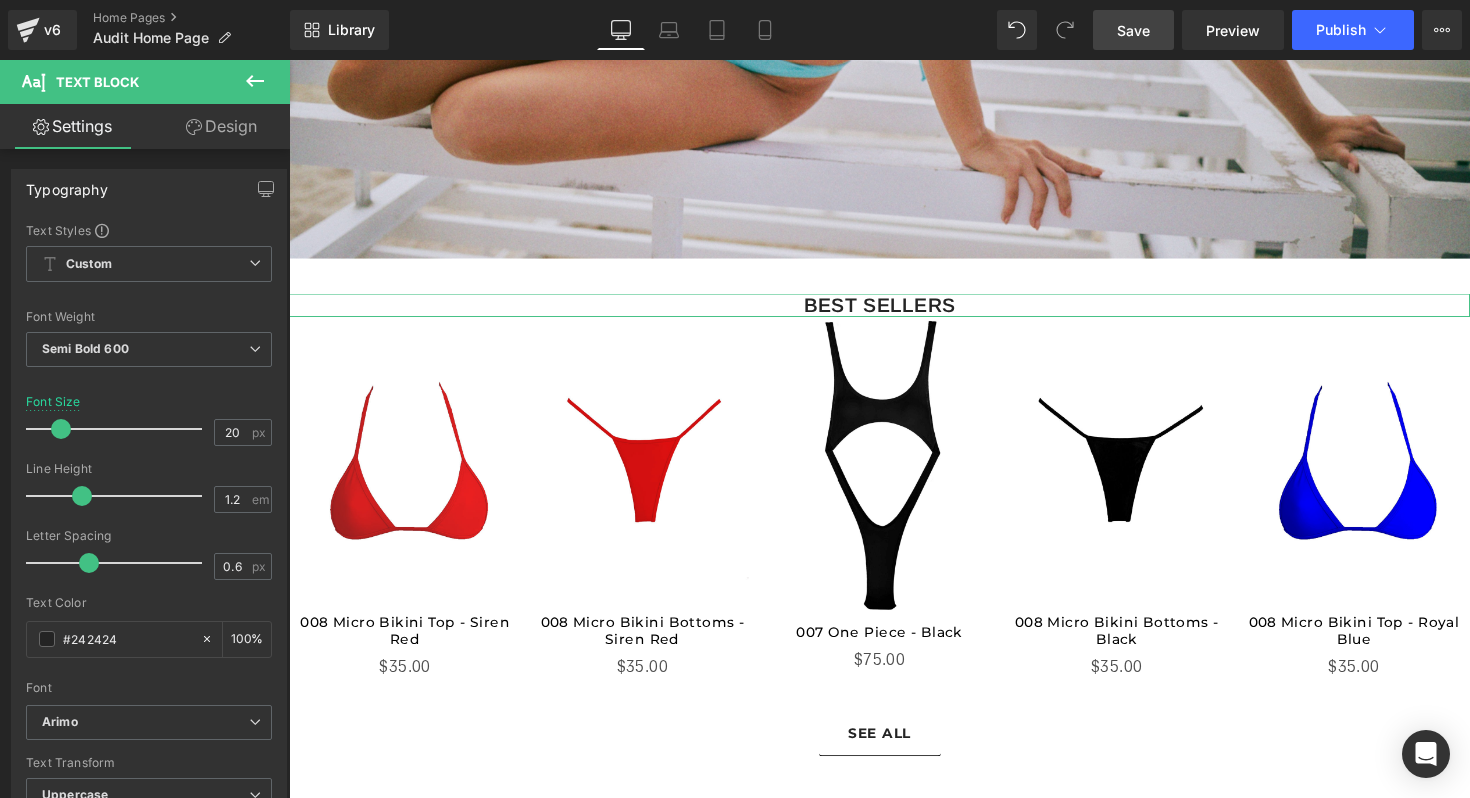 click on "Design" at bounding box center (221, 126) 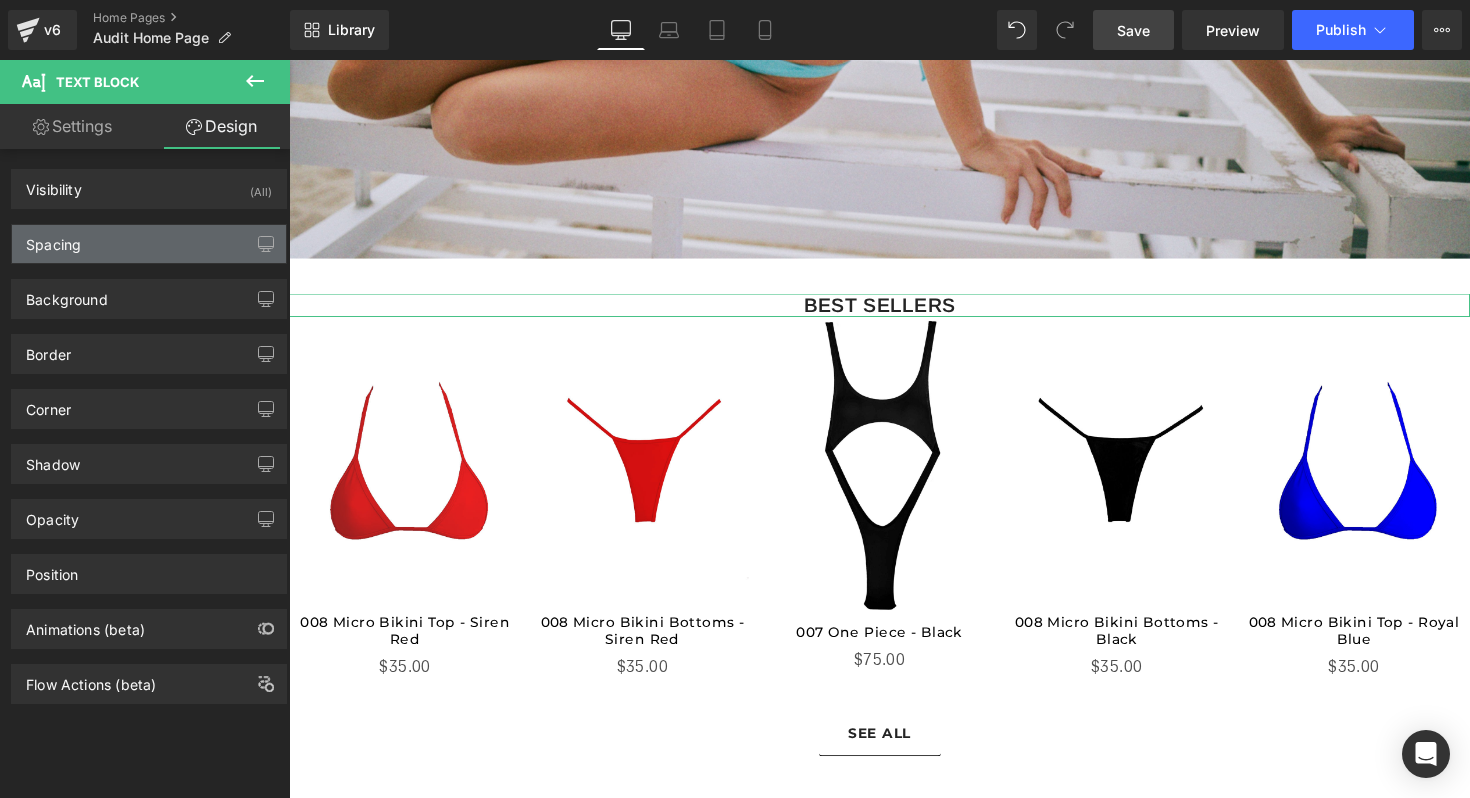 click on "Spacing" at bounding box center [149, 244] 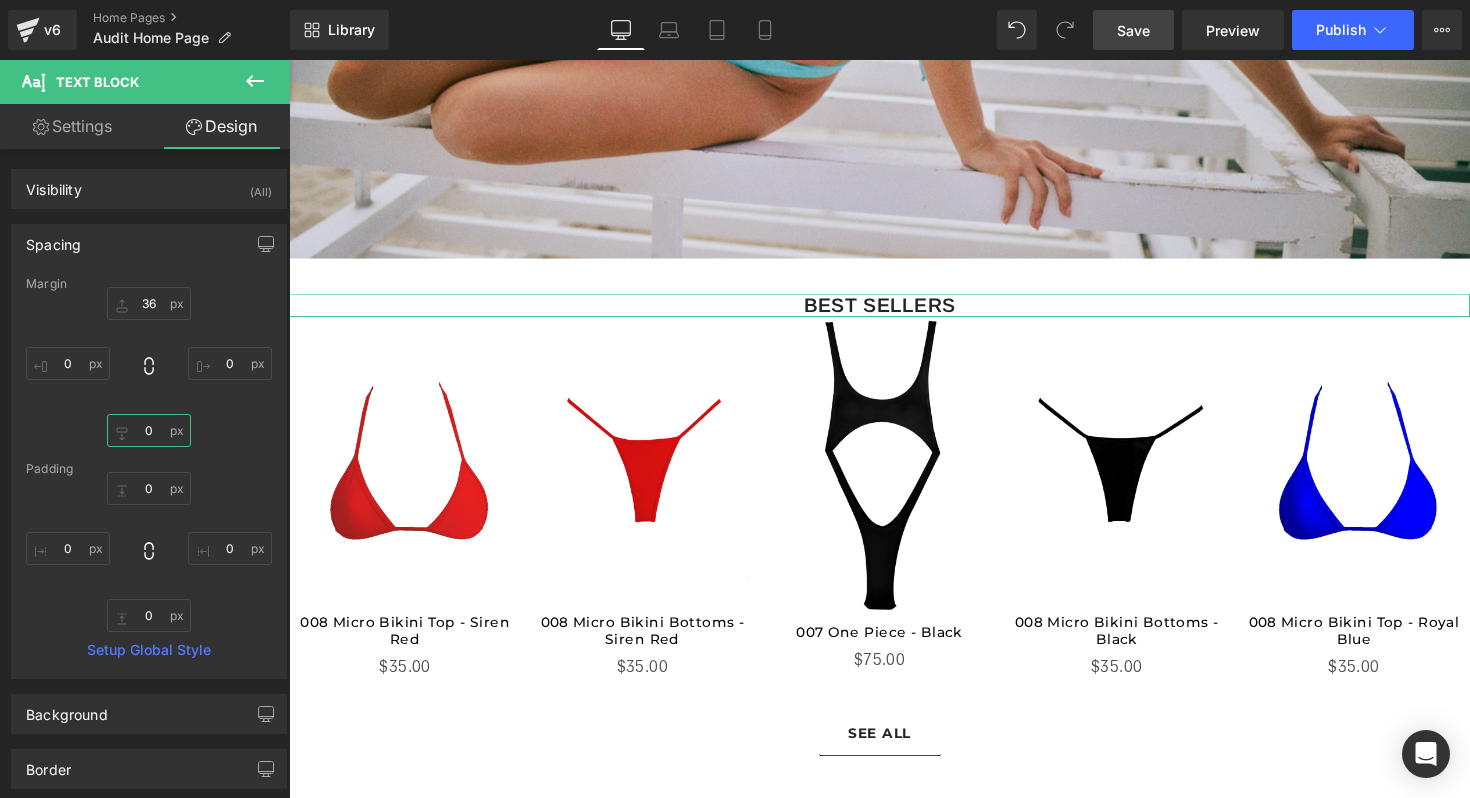 click on "0" at bounding box center [149, 430] 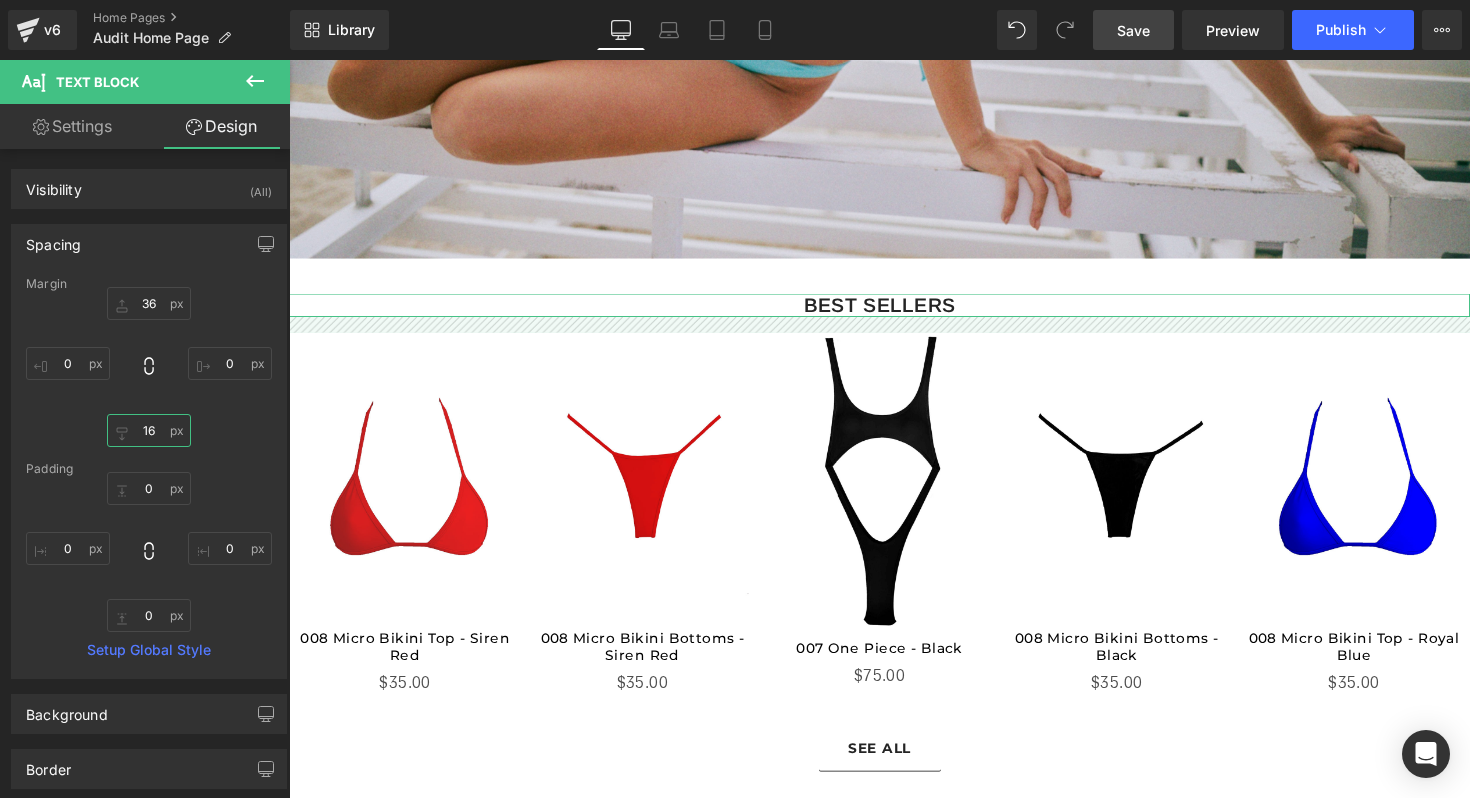 type on "1" 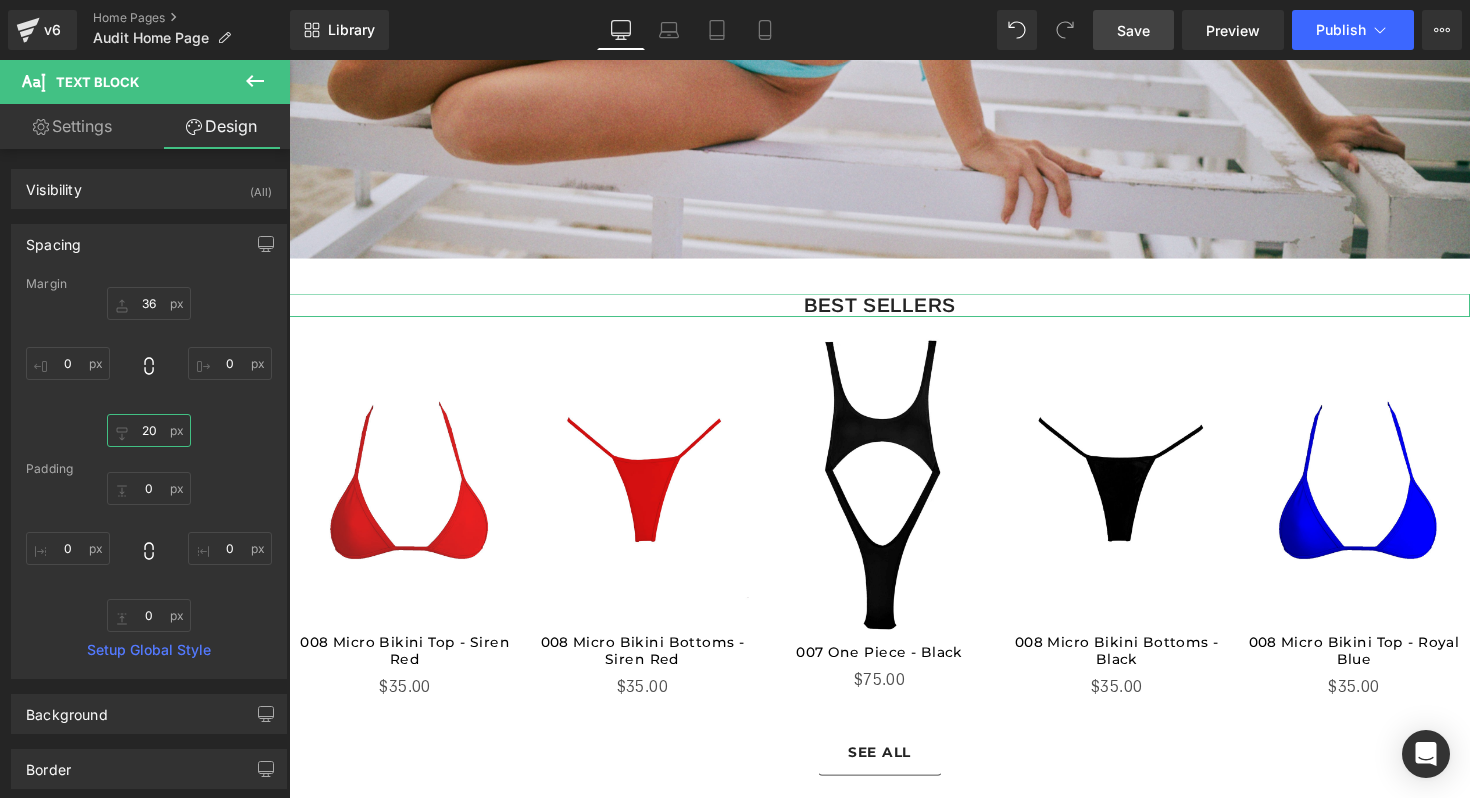 click on "20" at bounding box center (149, 430) 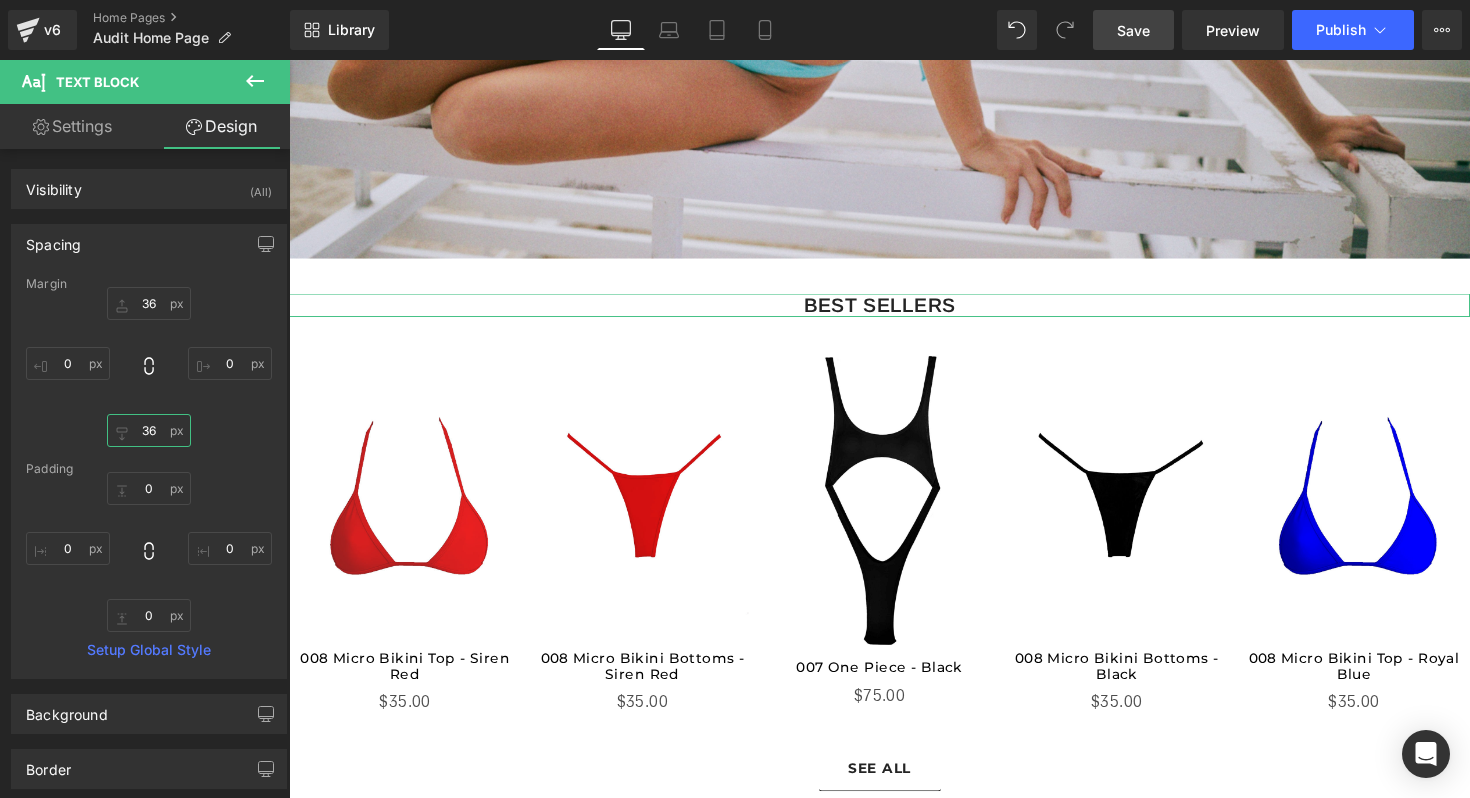 type on "36" 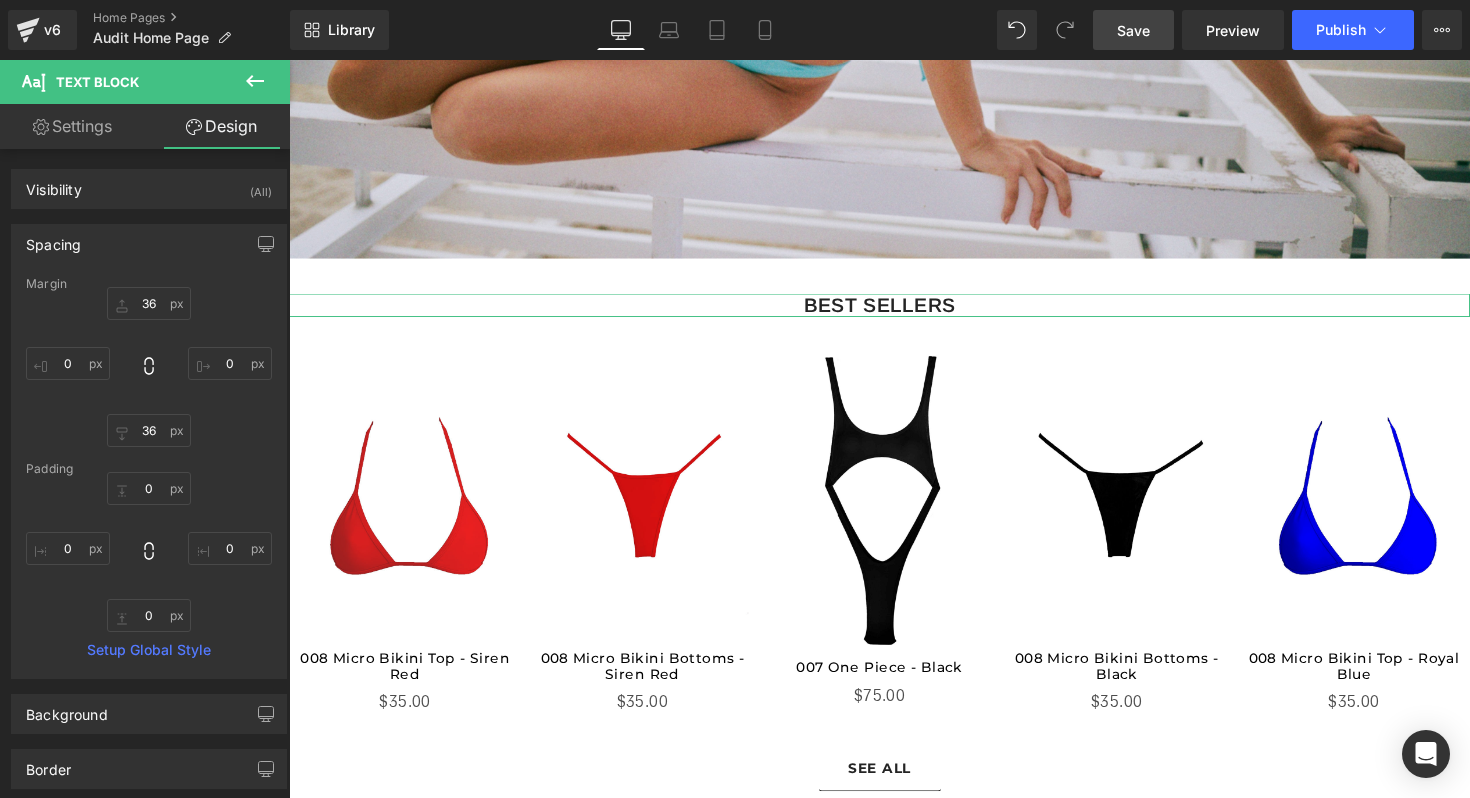 click on "36
0
36
0" at bounding box center [149, 367] 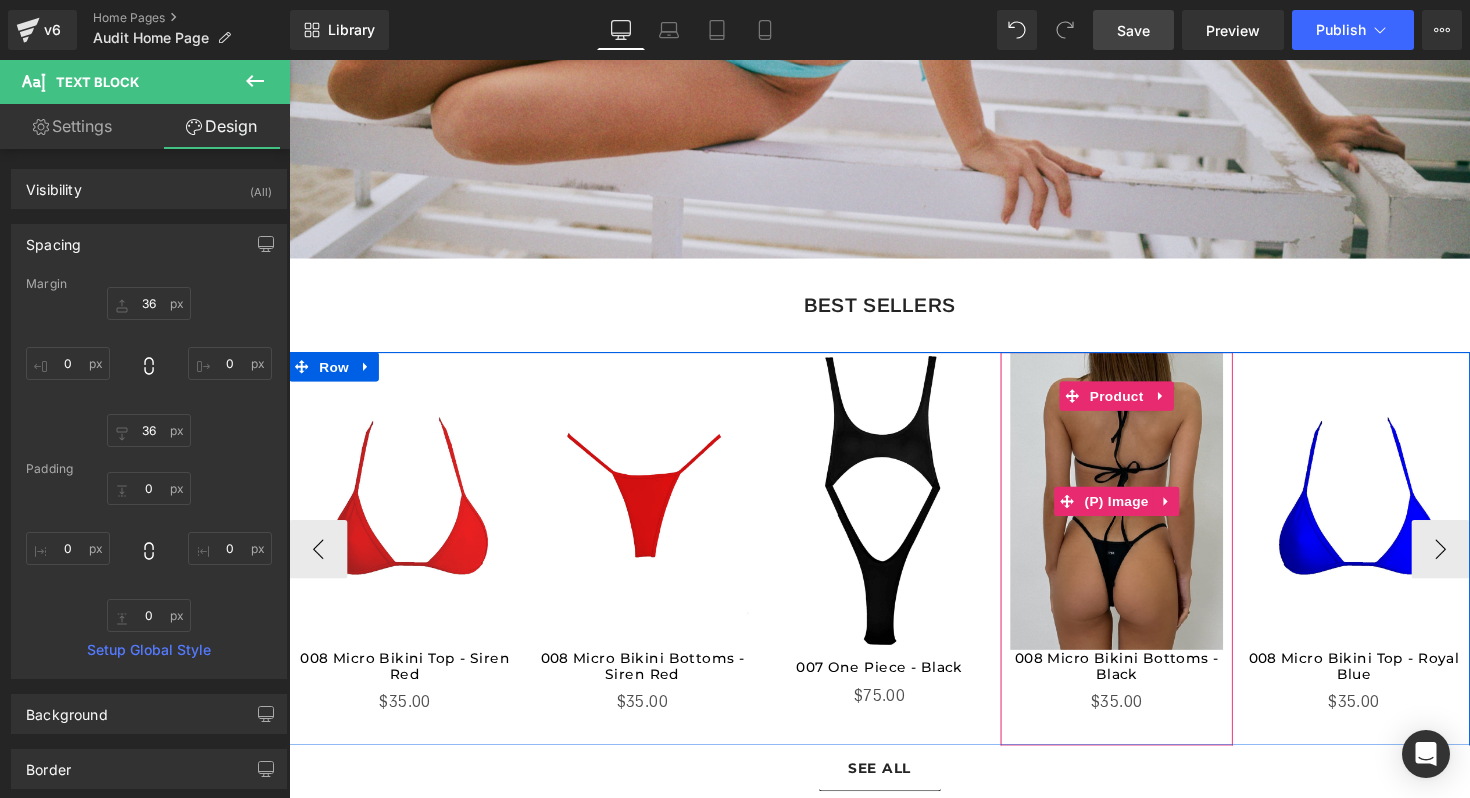 scroll, scrollTop: 796, scrollLeft: 0, axis: vertical 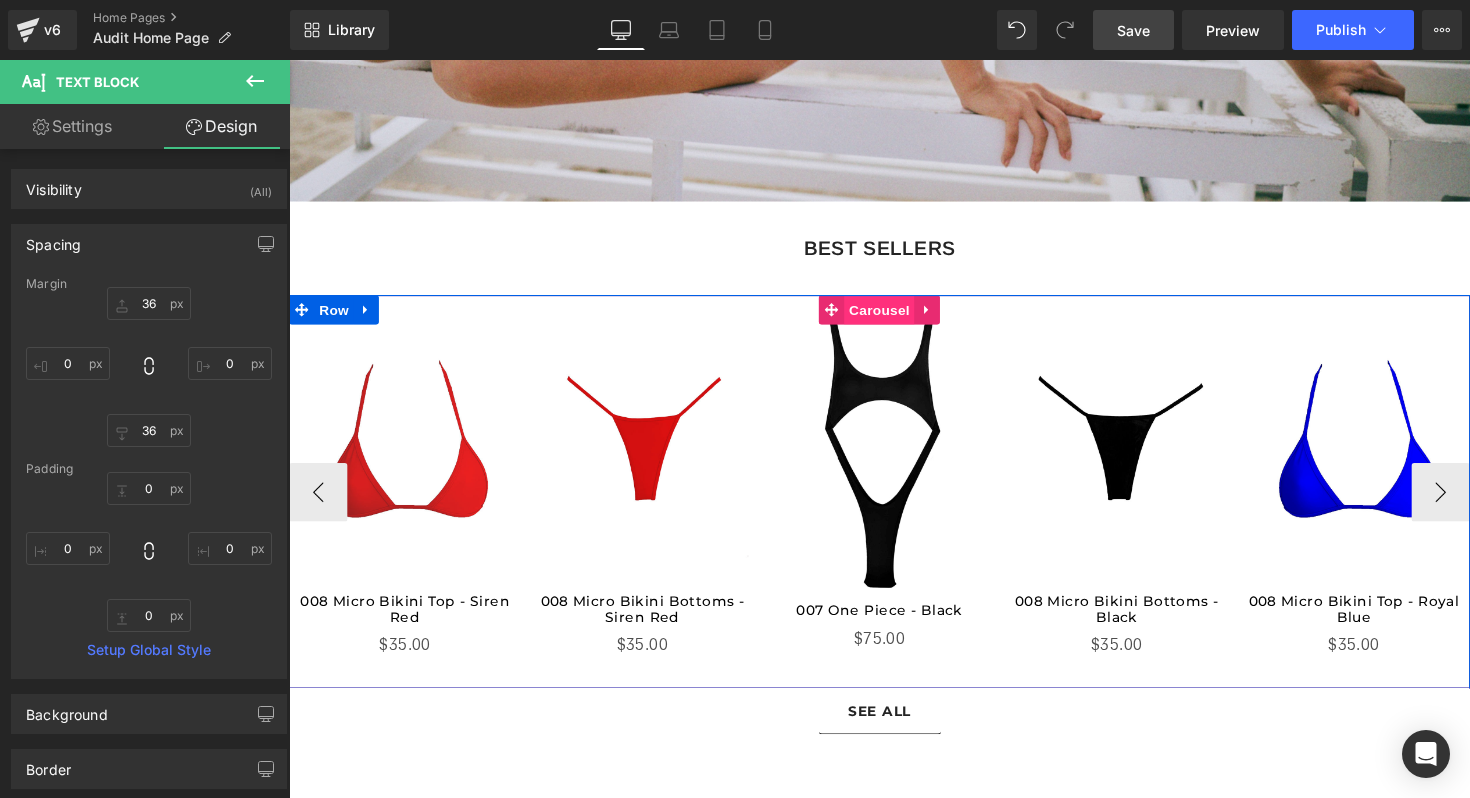 click on "Carousel" at bounding box center [894, 316] 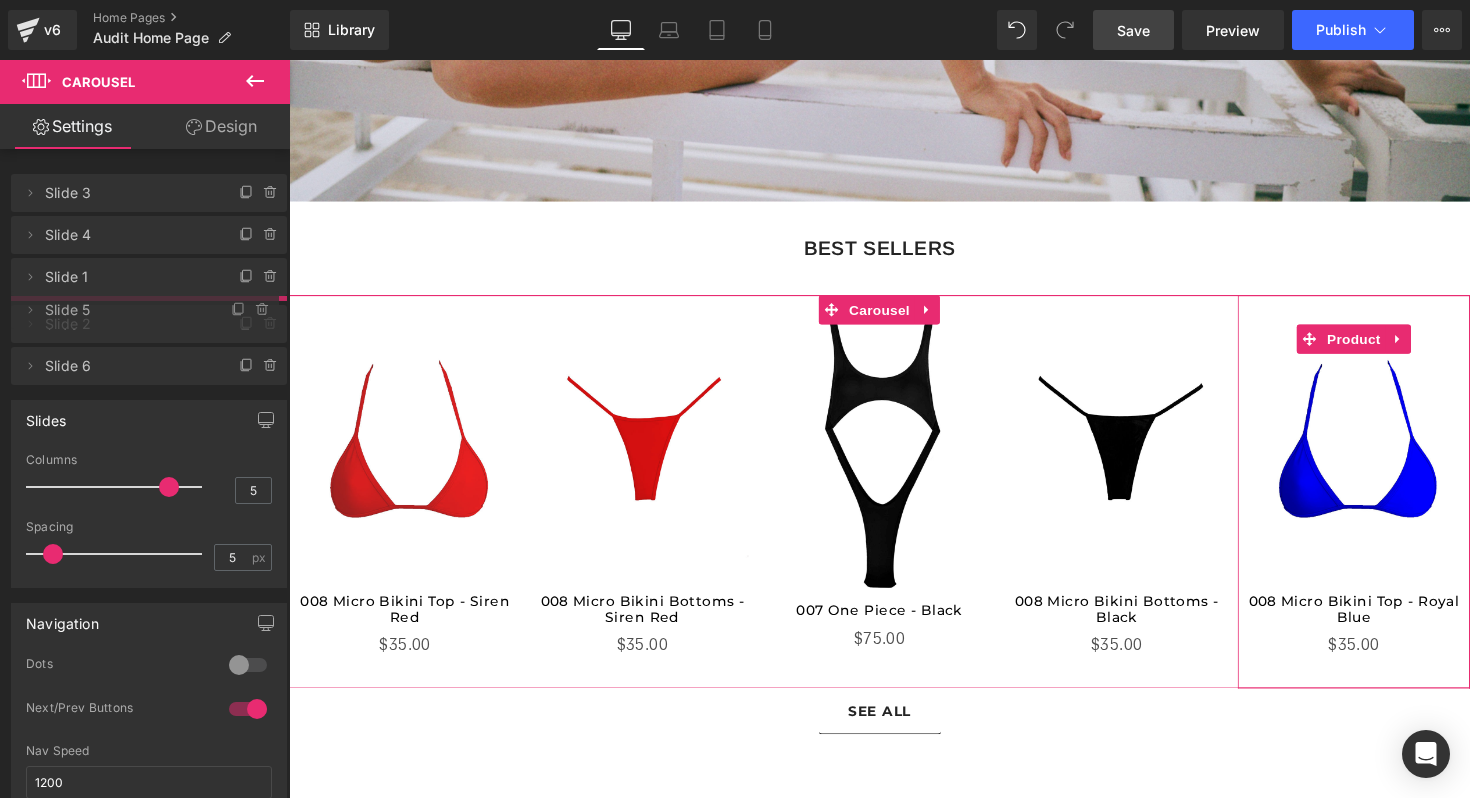 drag, startPoint x: 148, startPoint y: 365, endPoint x: 147, endPoint y: 314, distance: 51.009804 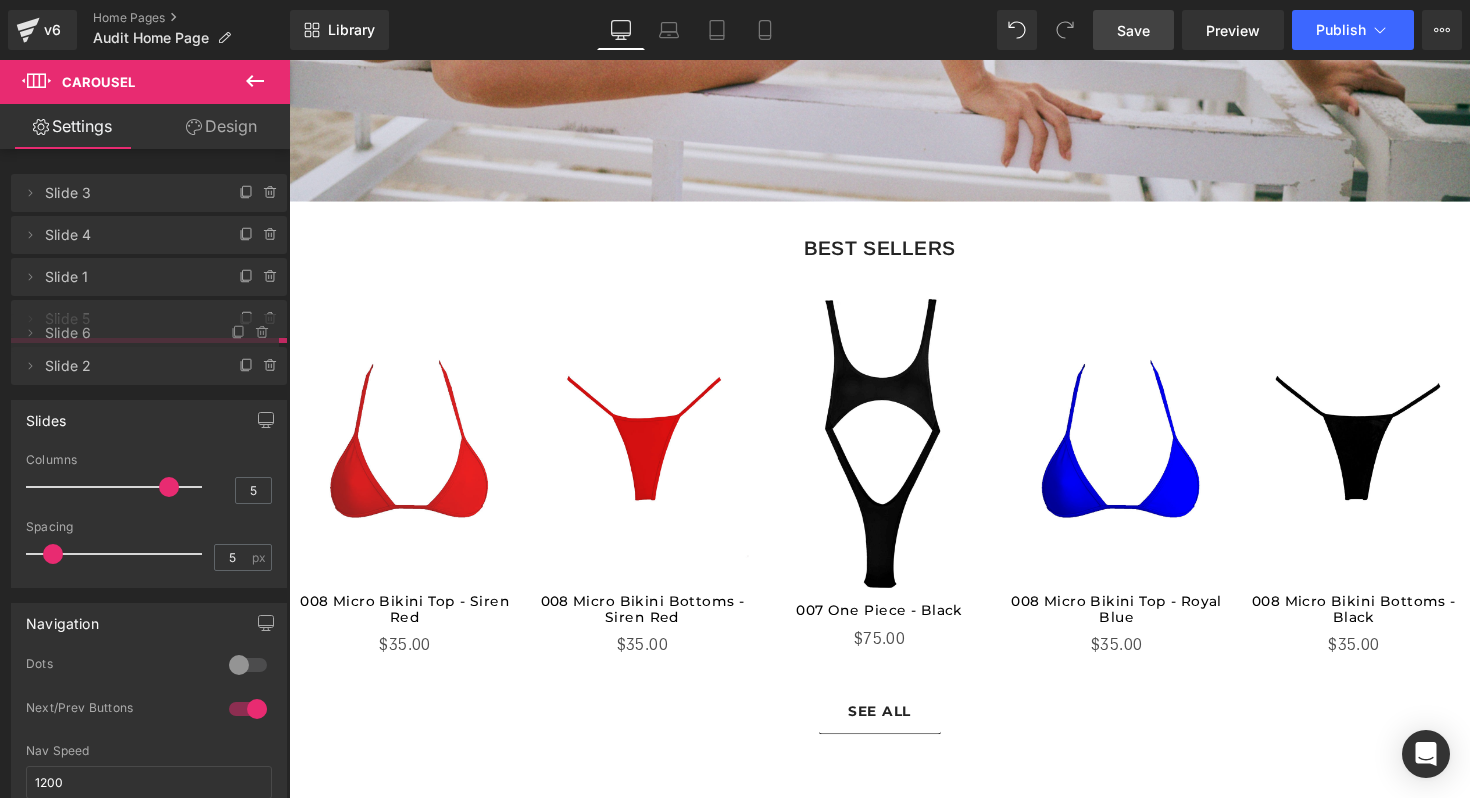 drag, startPoint x: 103, startPoint y: 409, endPoint x: 106, endPoint y: 339, distance: 70.064255 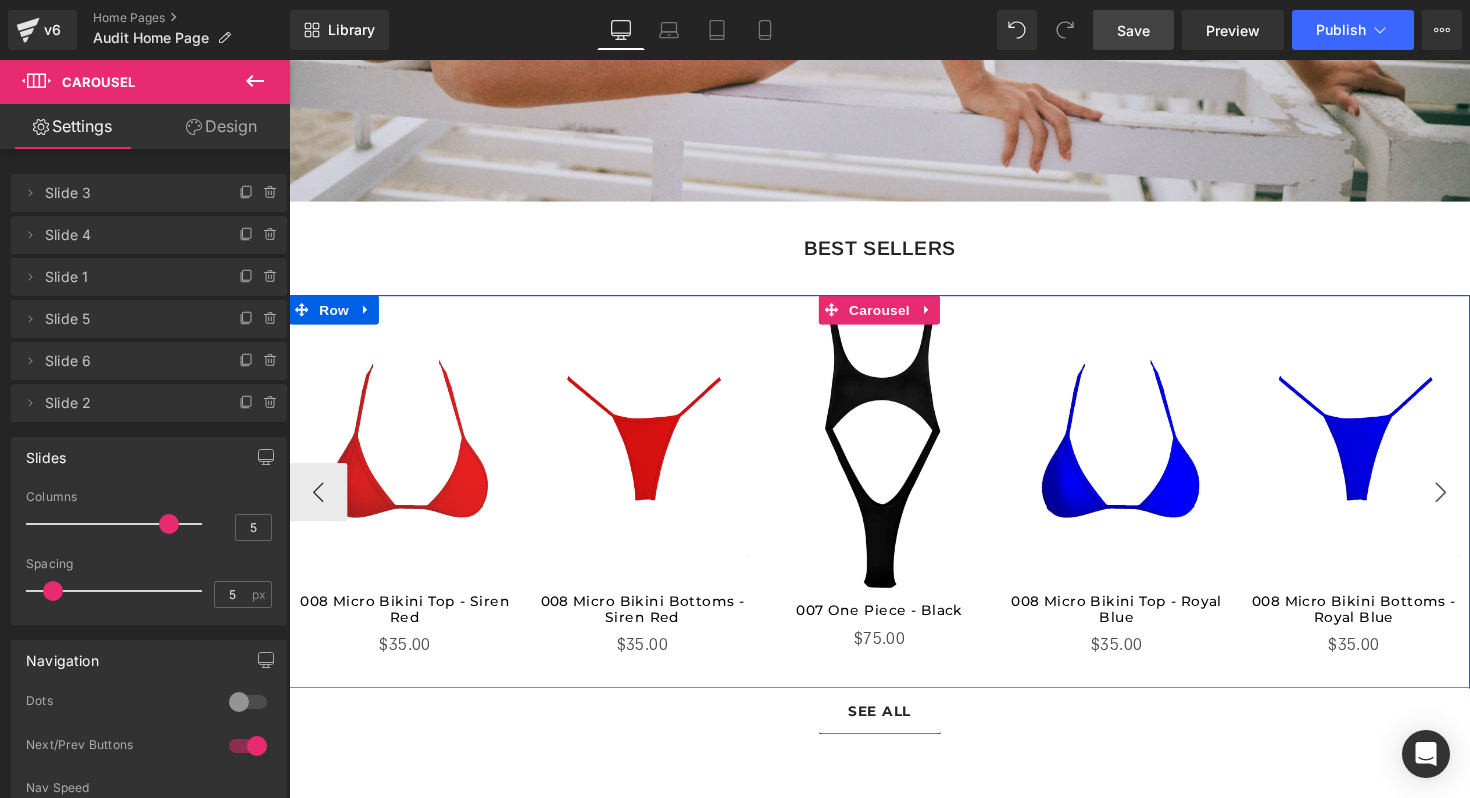click on "›" at bounding box center (1469, 503) 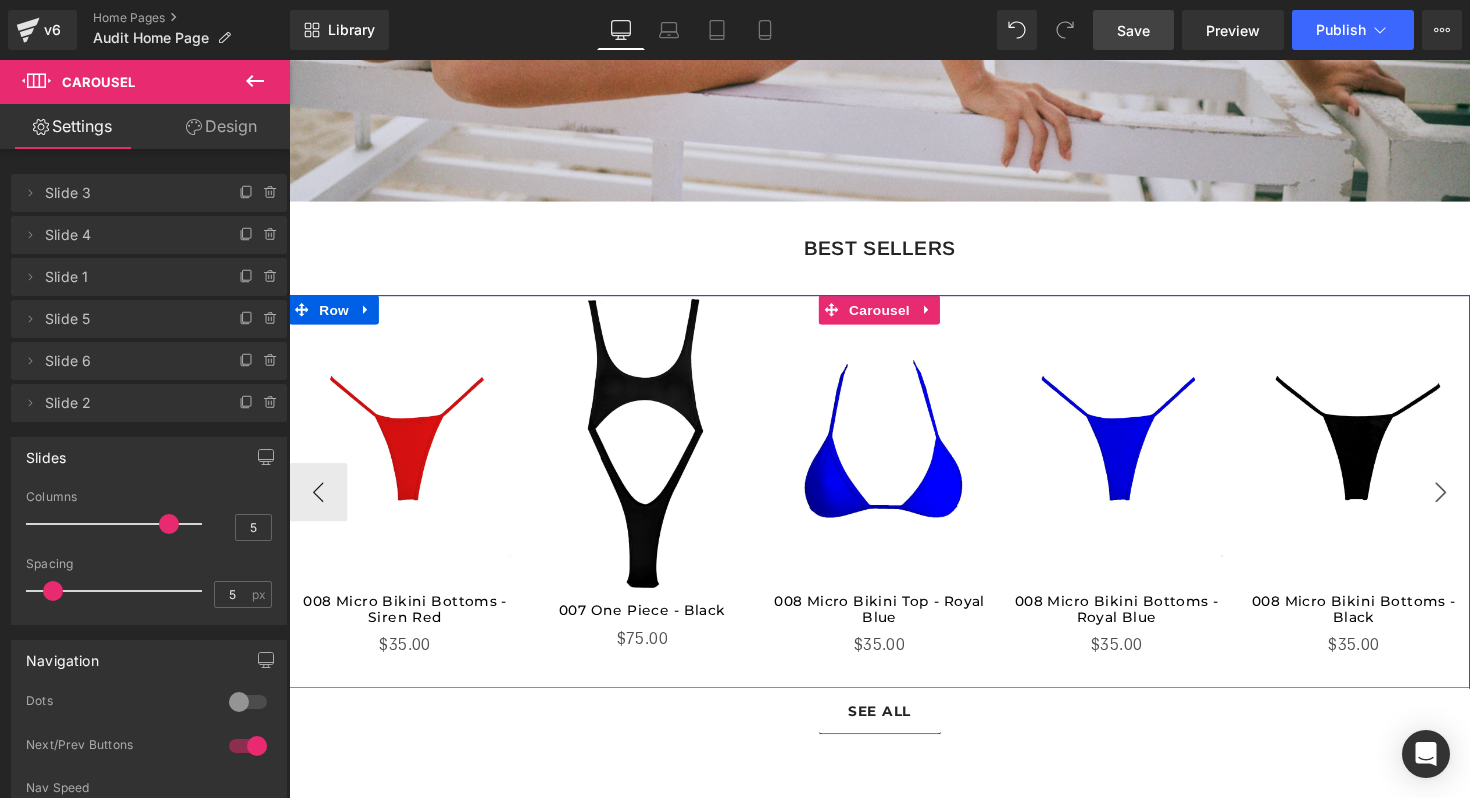 click on "›" at bounding box center (1469, 503) 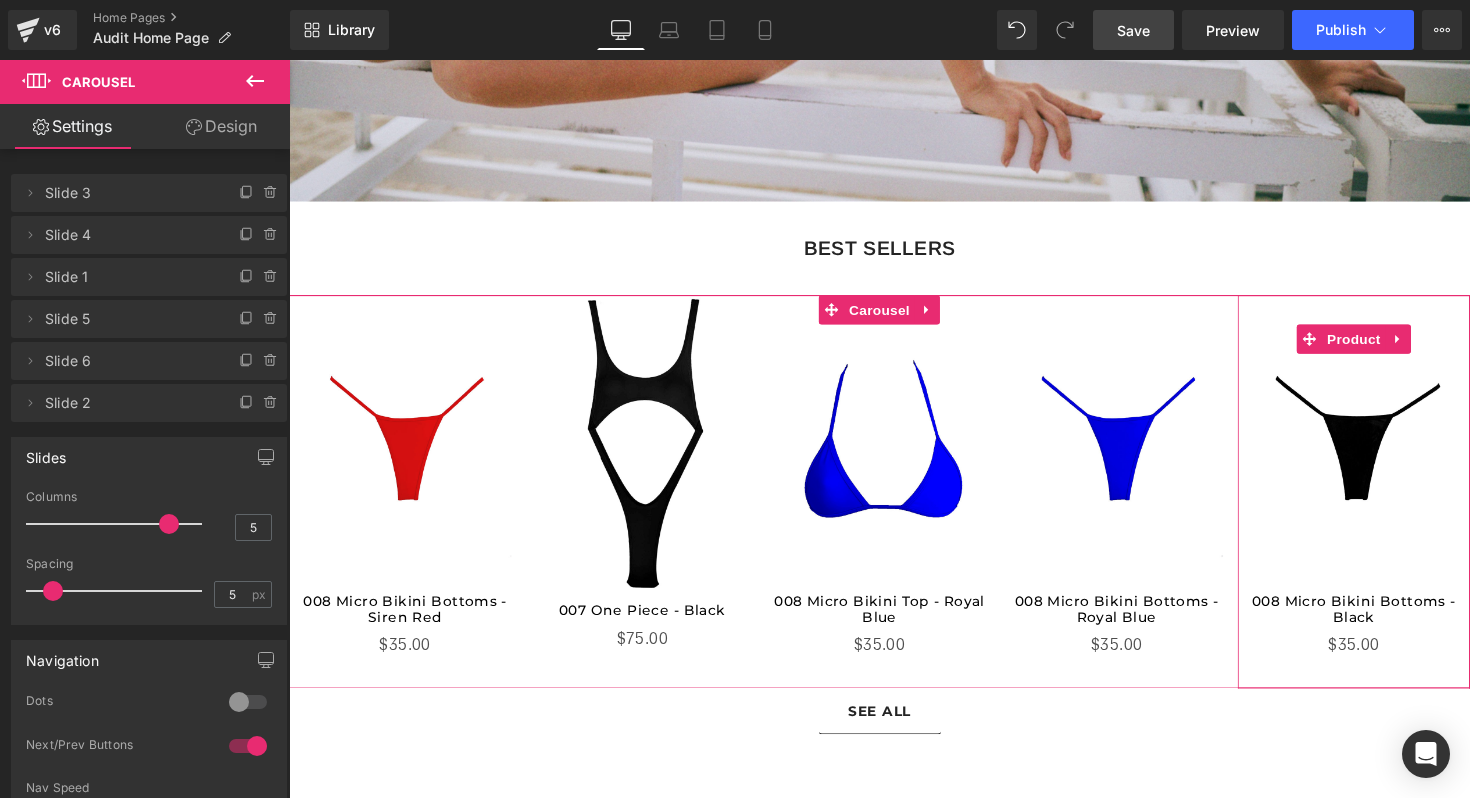 click on "Slide 2" at bounding box center (129, 403) 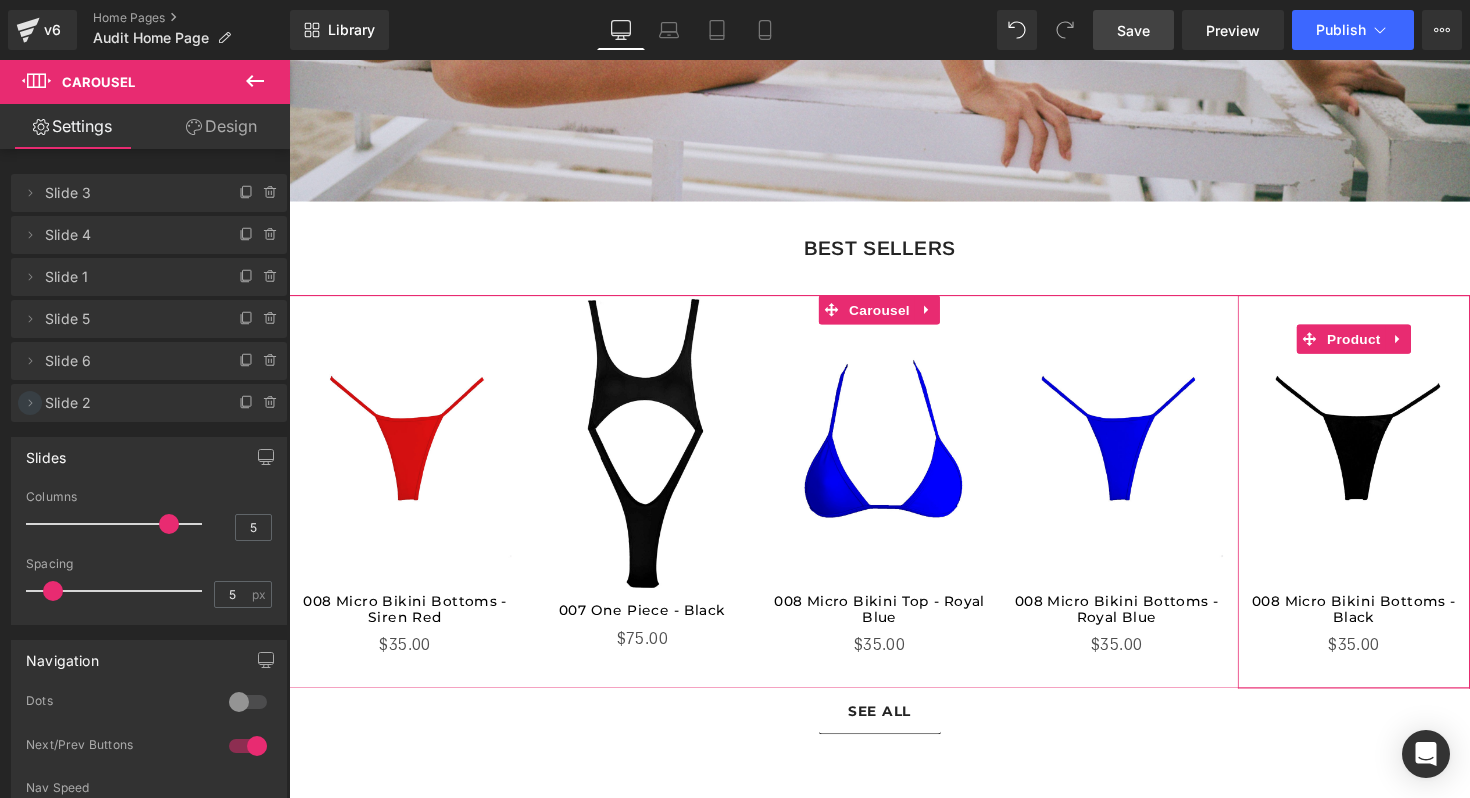 click 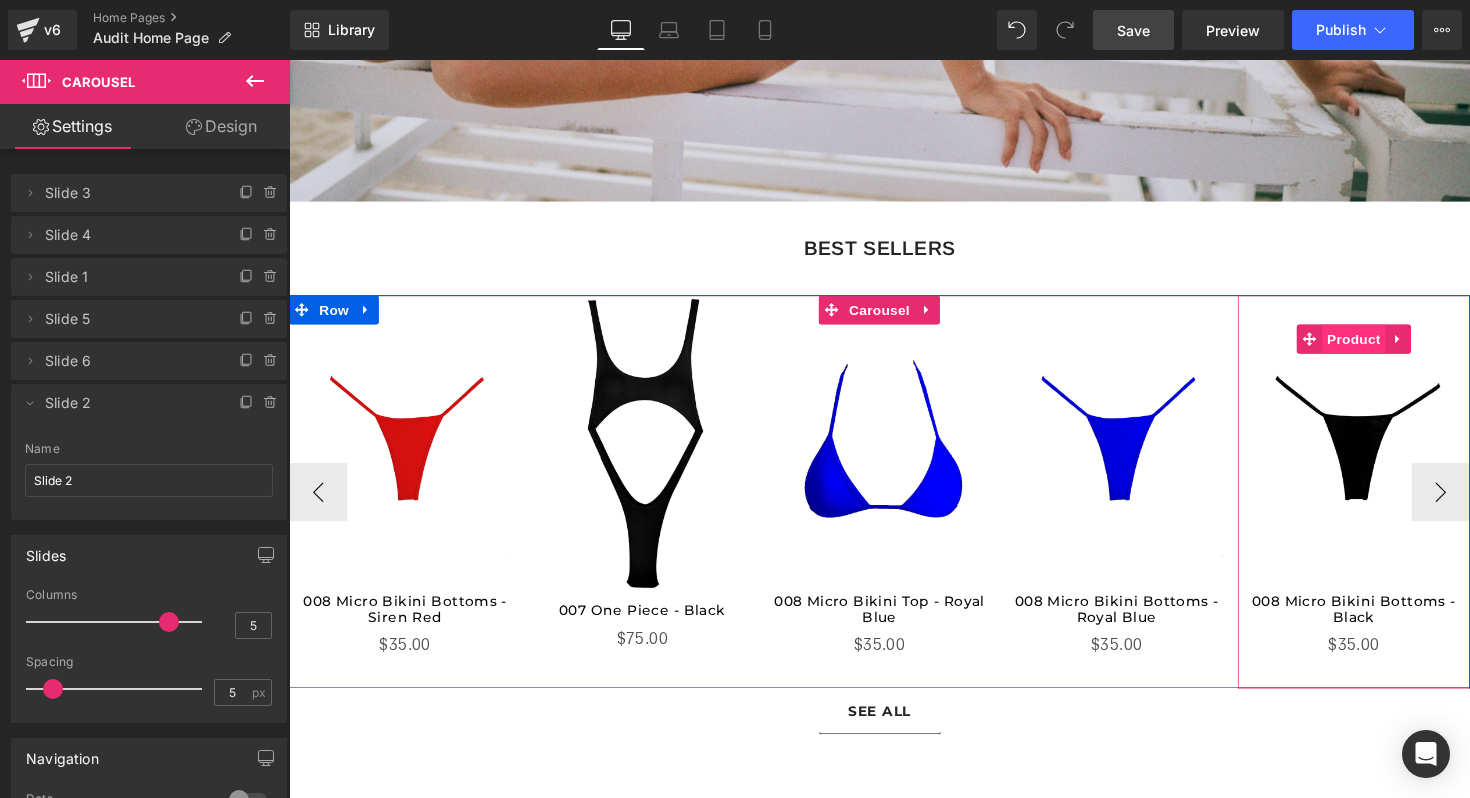 click on "Product" at bounding box center (1380, 346) 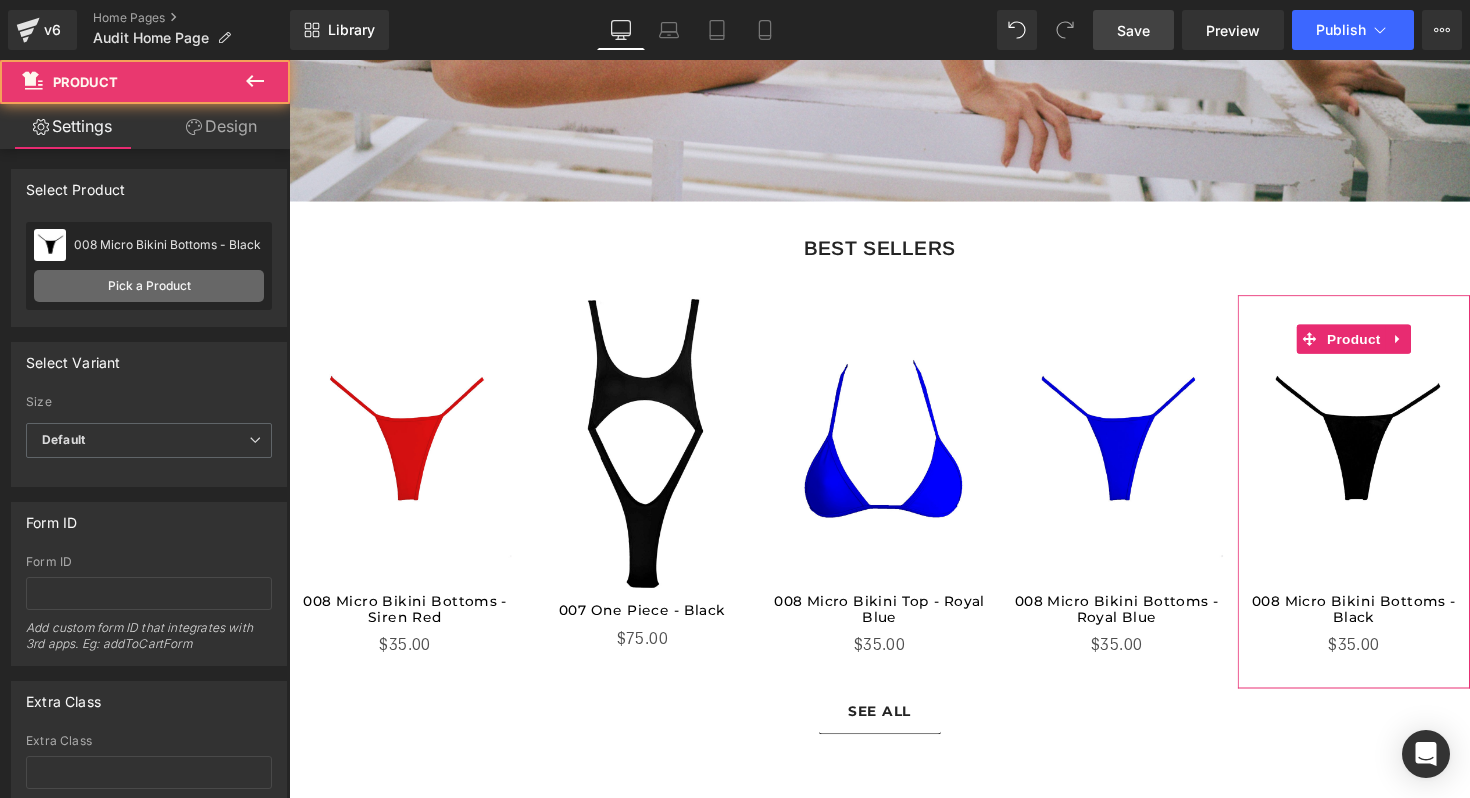 click on "Pick a Product" at bounding box center [149, 286] 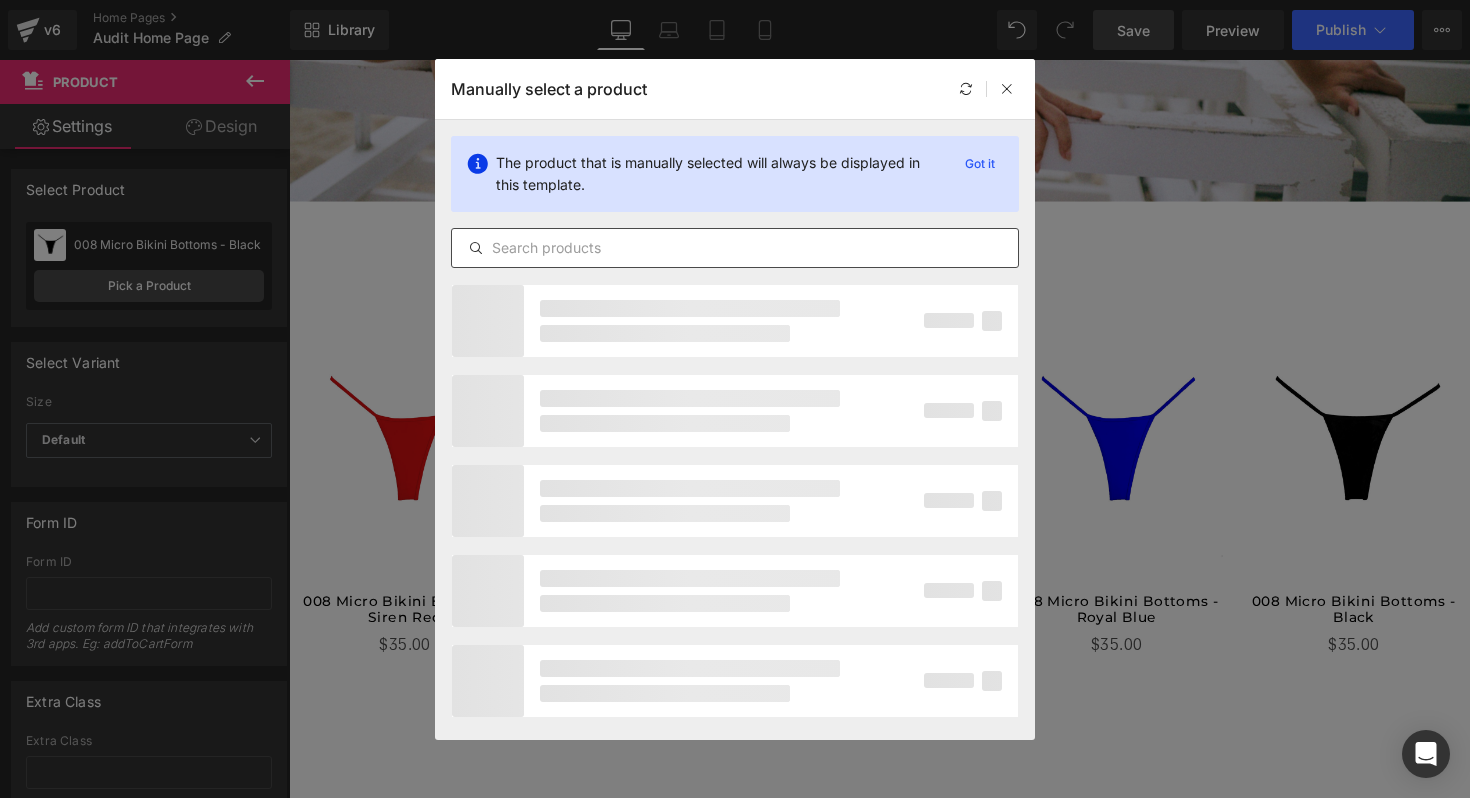click at bounding box center (735, 248) 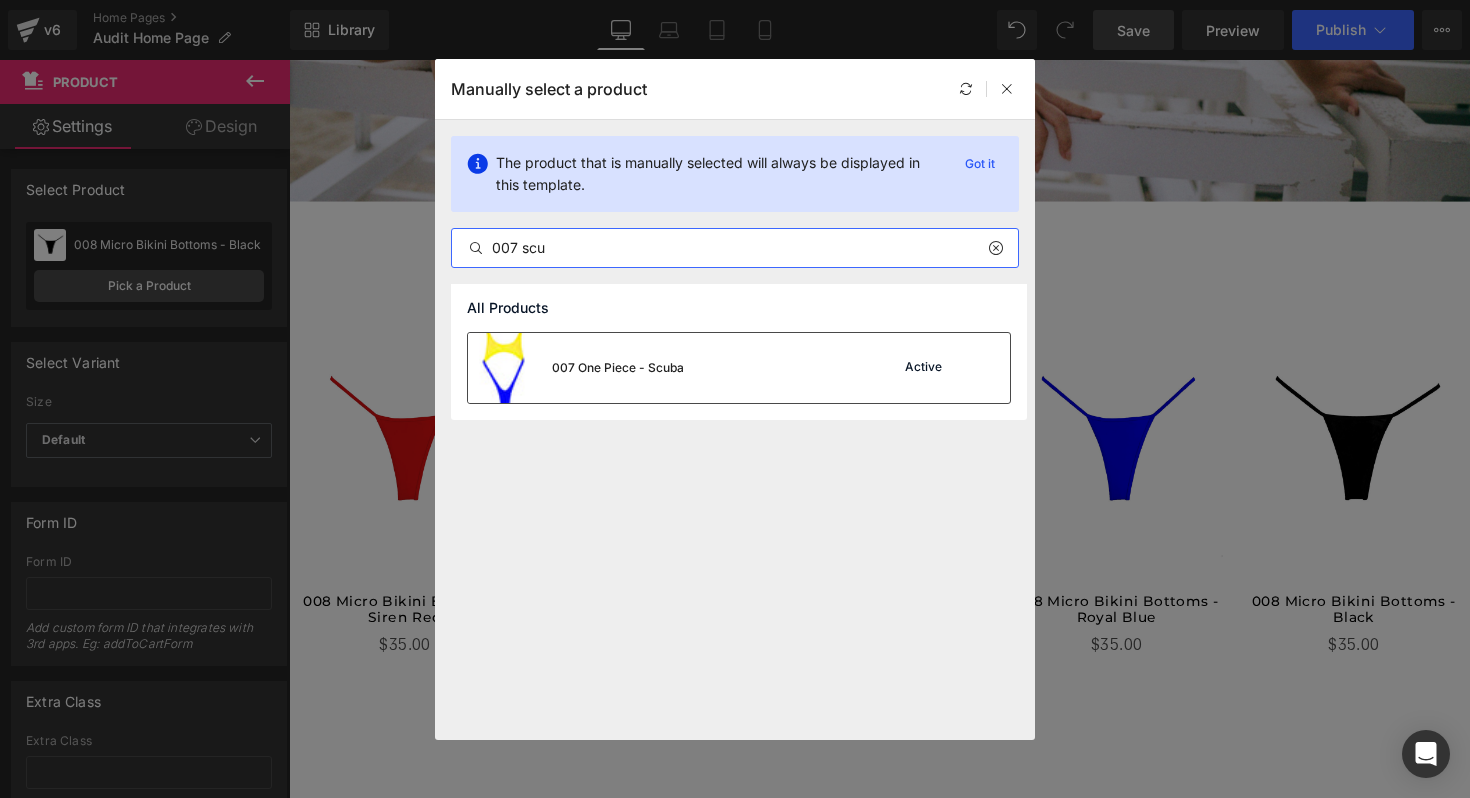 type on "007 scu" 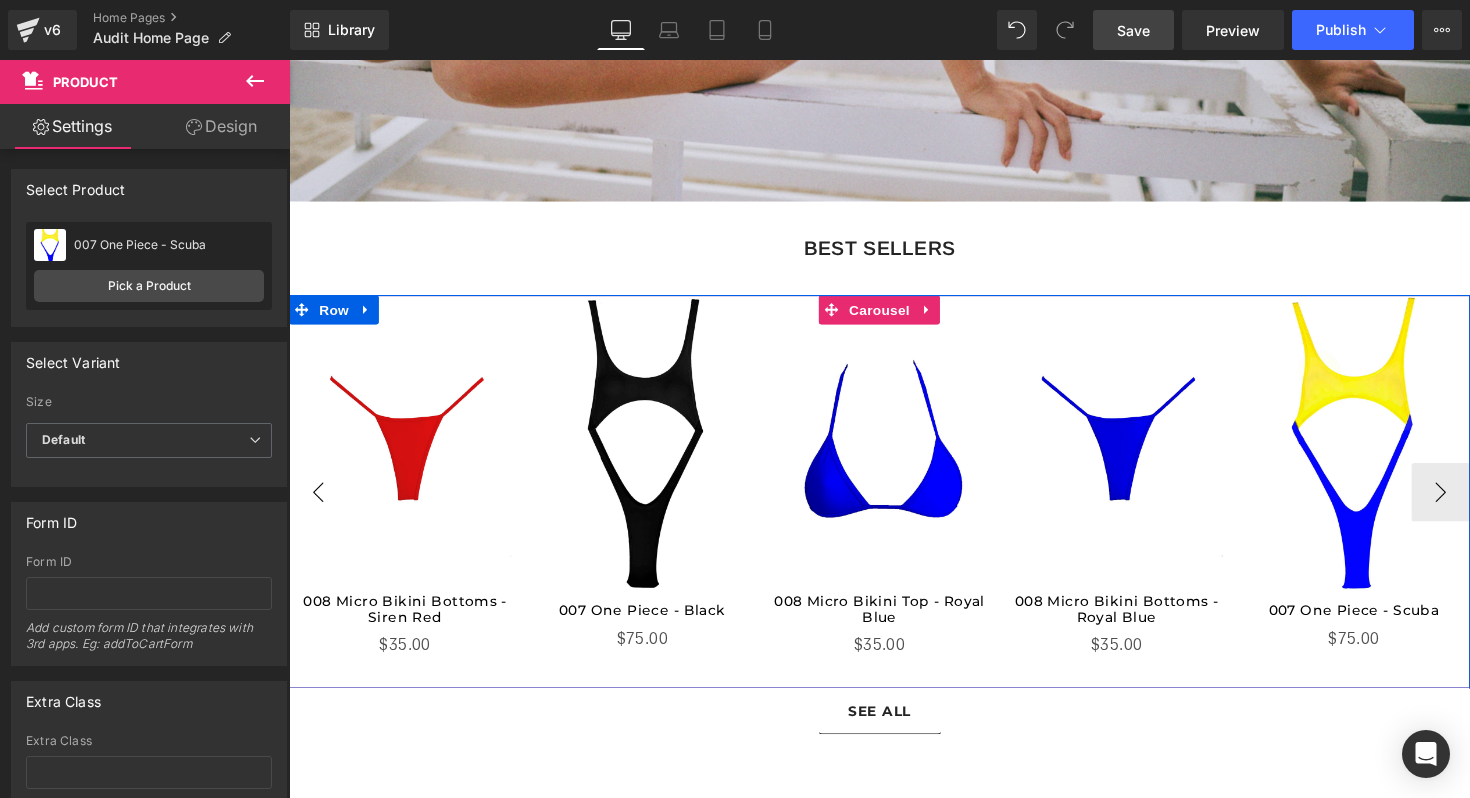 click on "‹" at bounding box center (319, 503) 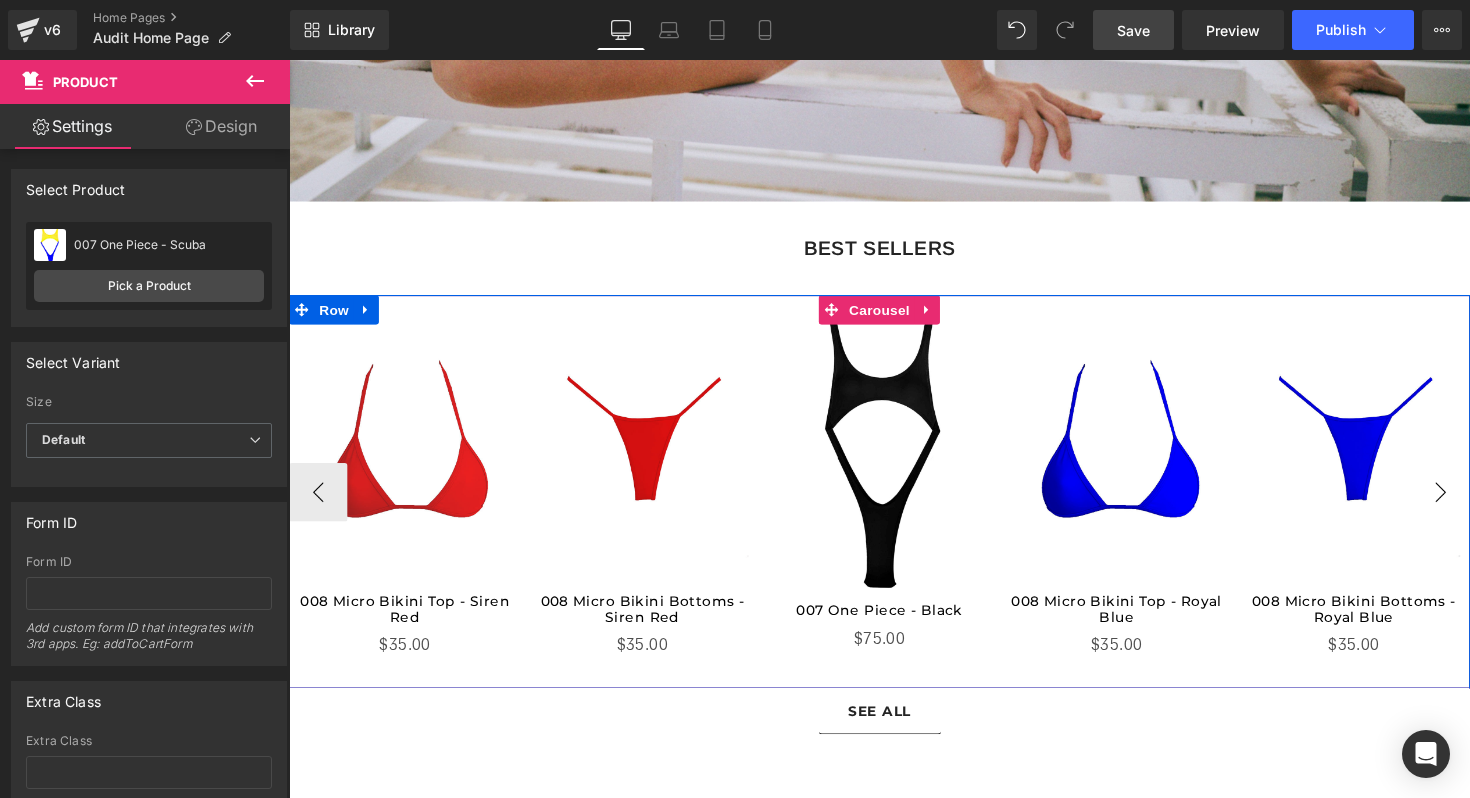 click on "›" at bounding box center [1469, 503] 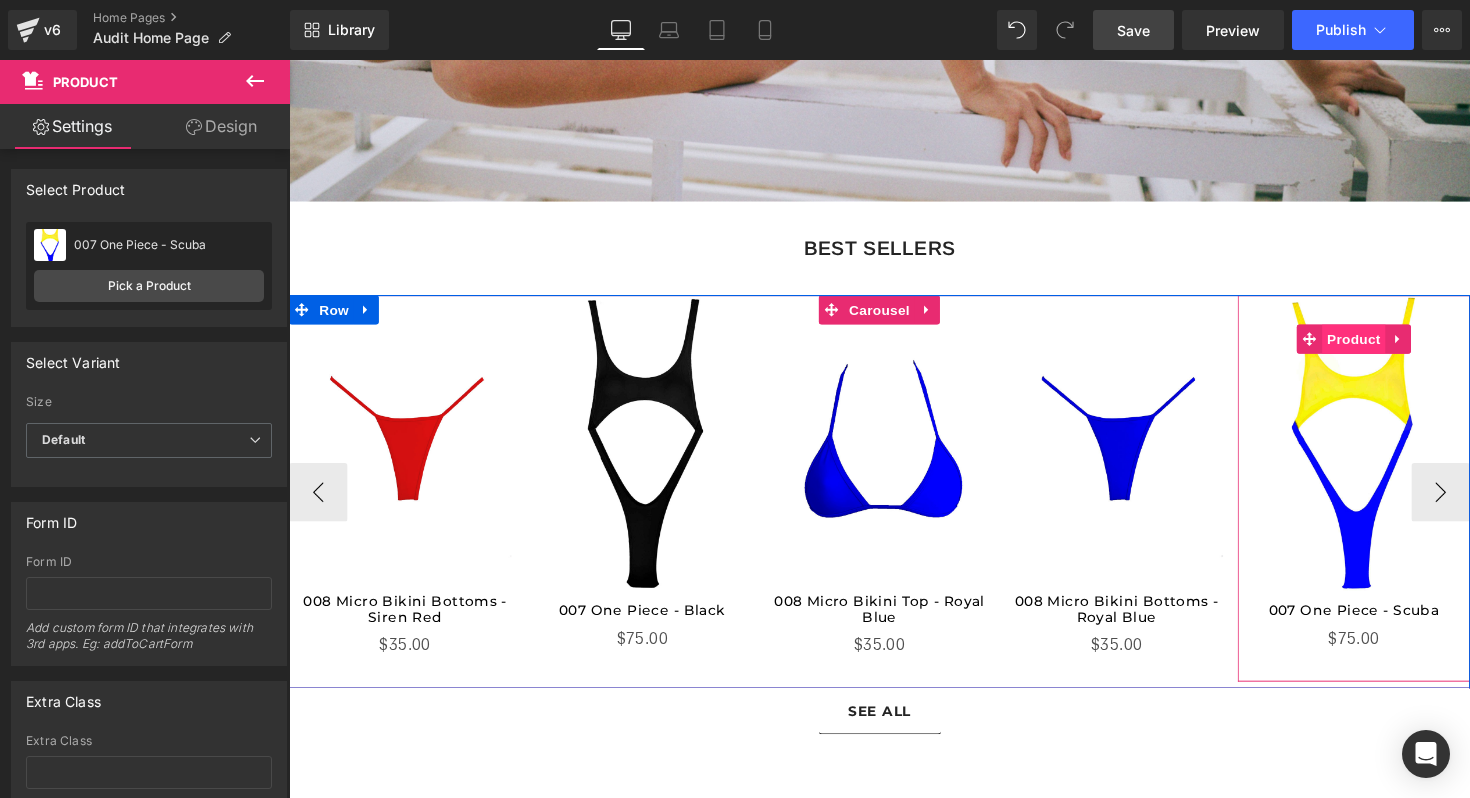 click on "Product" at bounding box center [1380, 346] 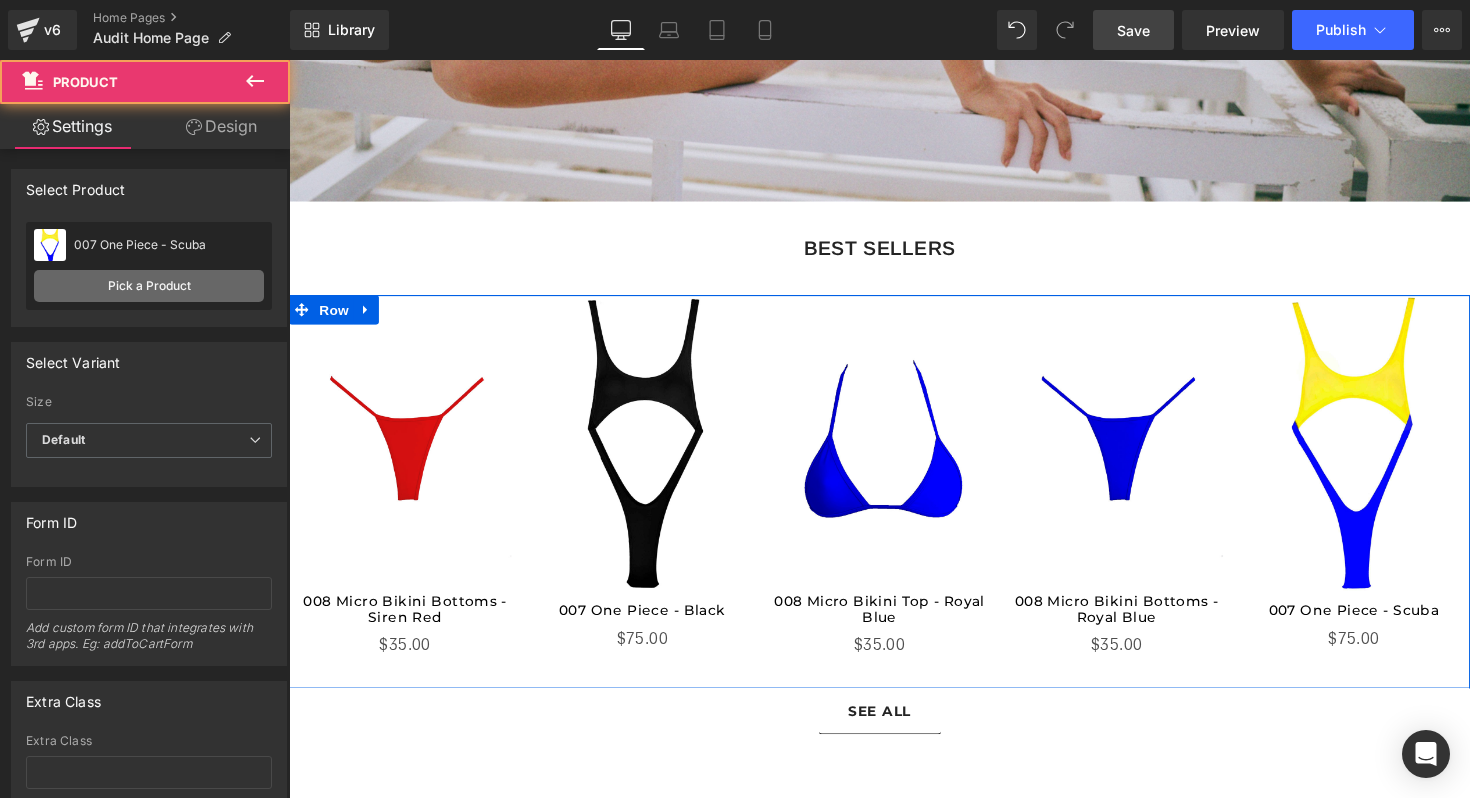 click on "Pick a Product" at bounding box center [149, 286] 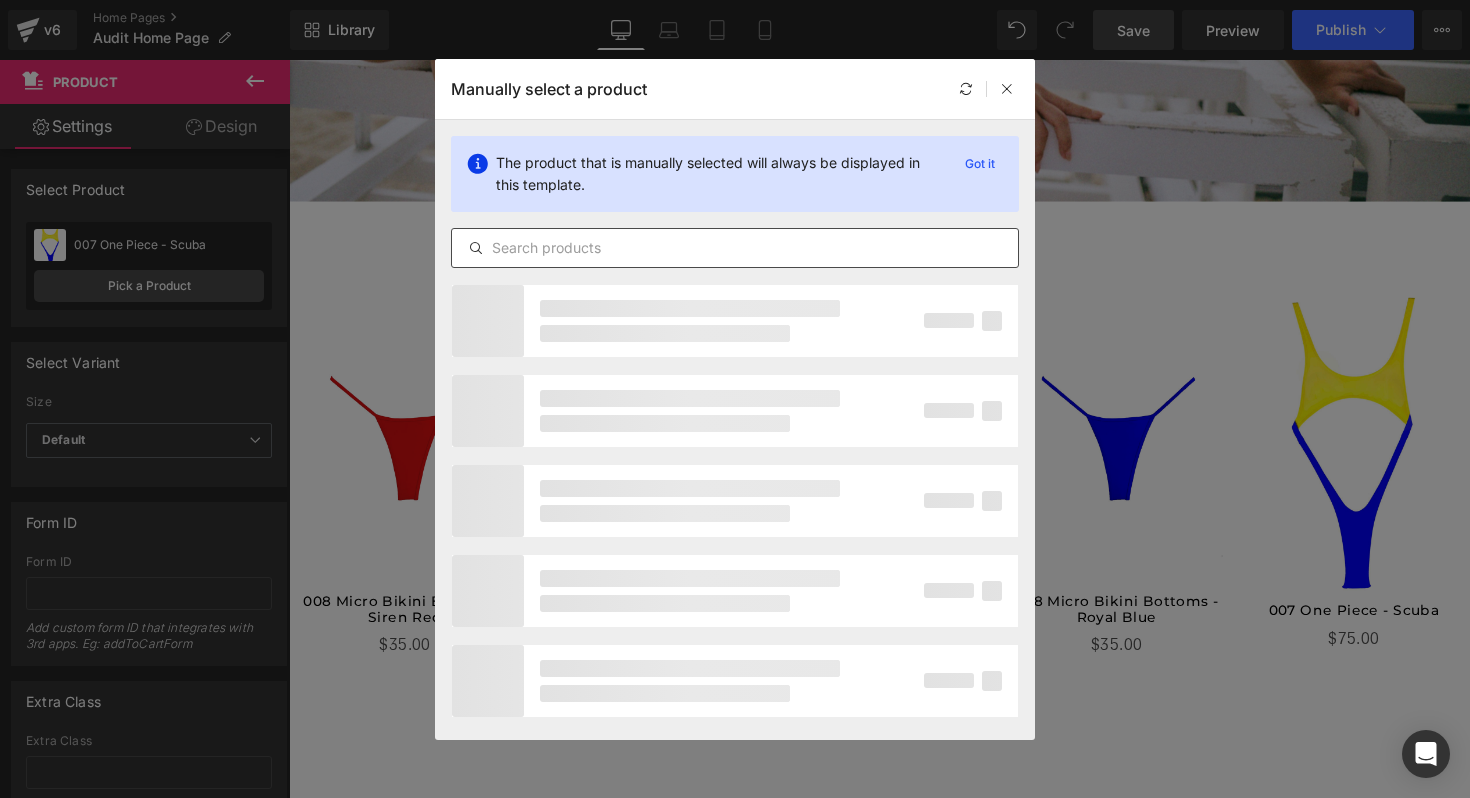 click at bounding box center (735, 248) 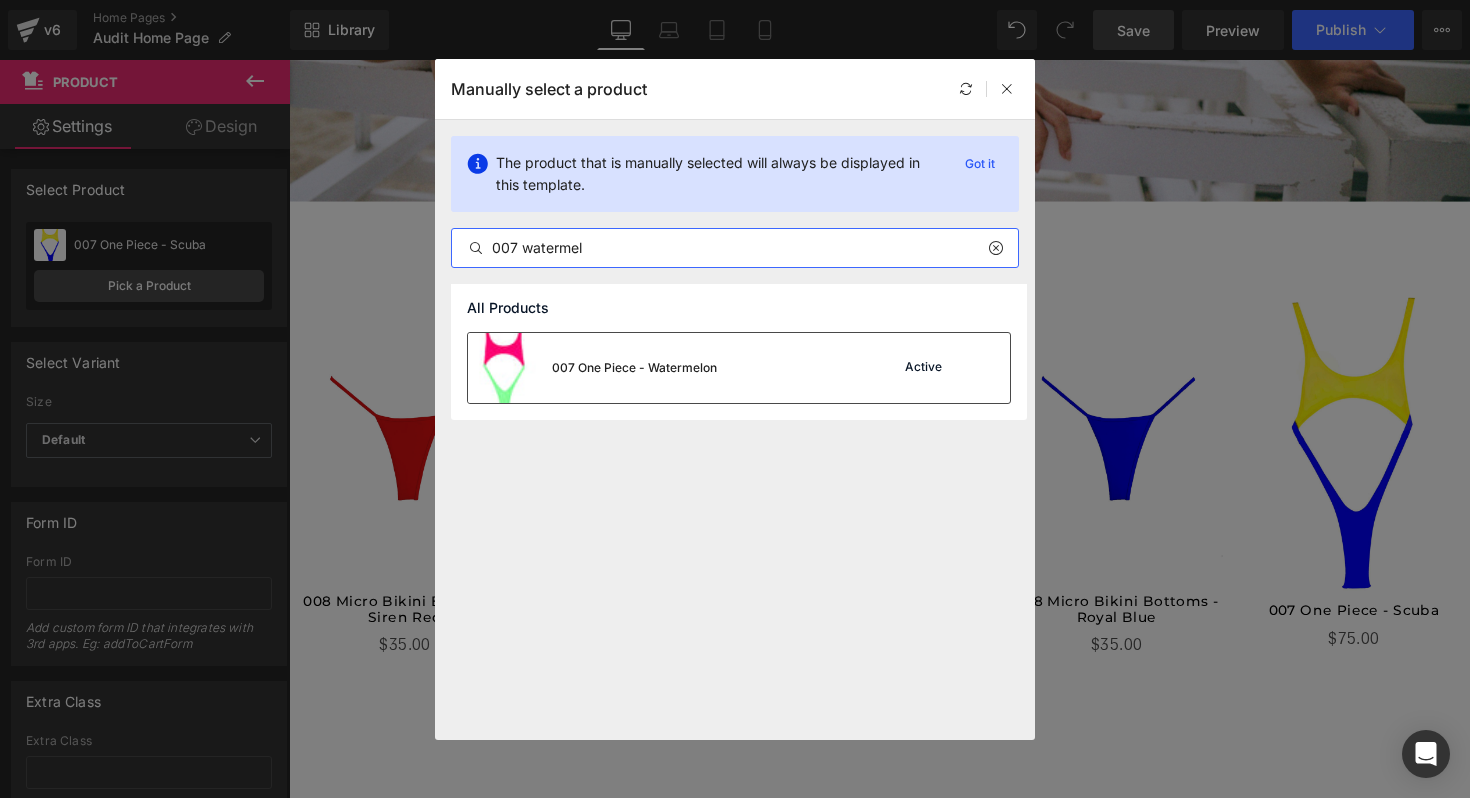 type on "007 watermel" 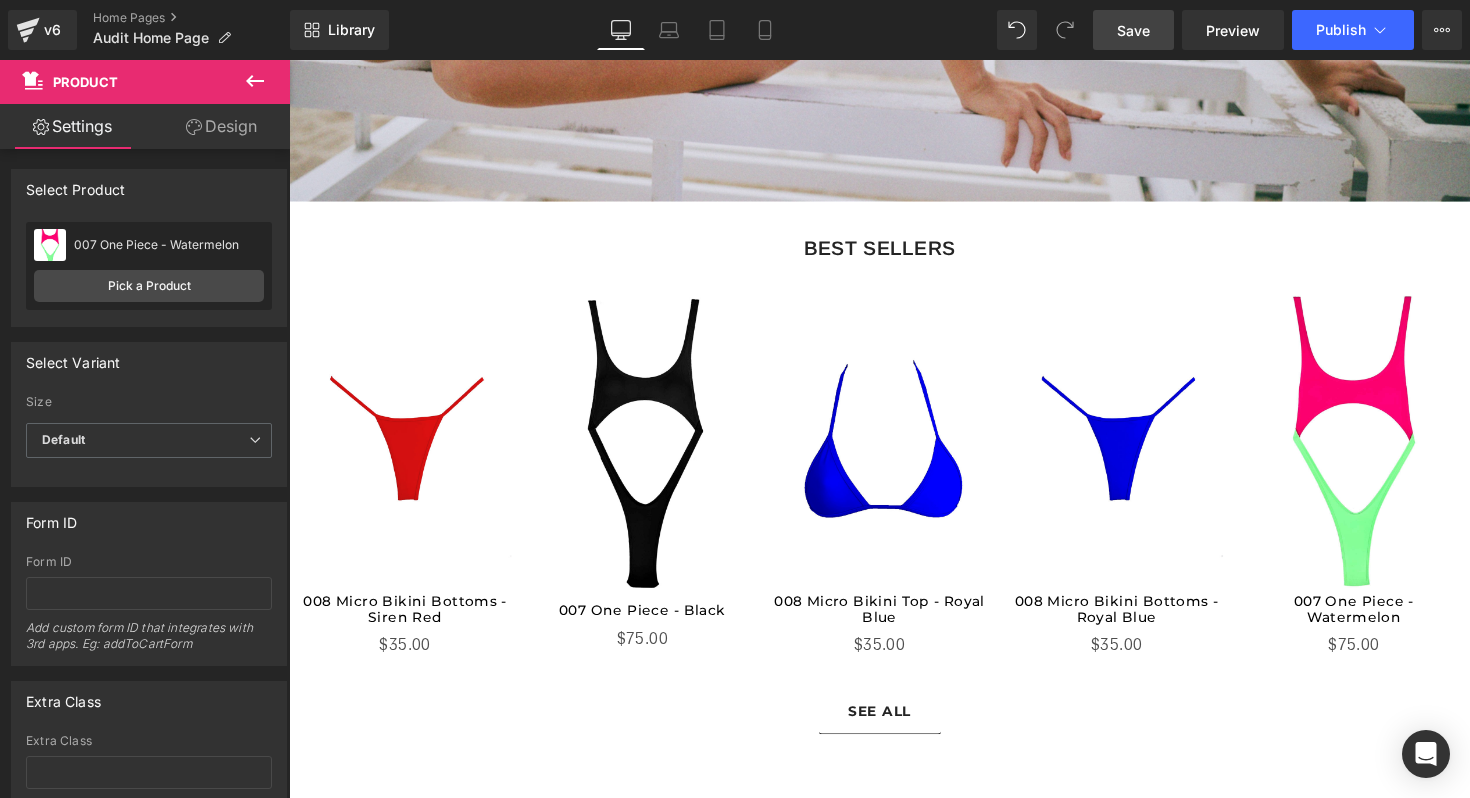click on "Save" at bounding box center [1133, 30] 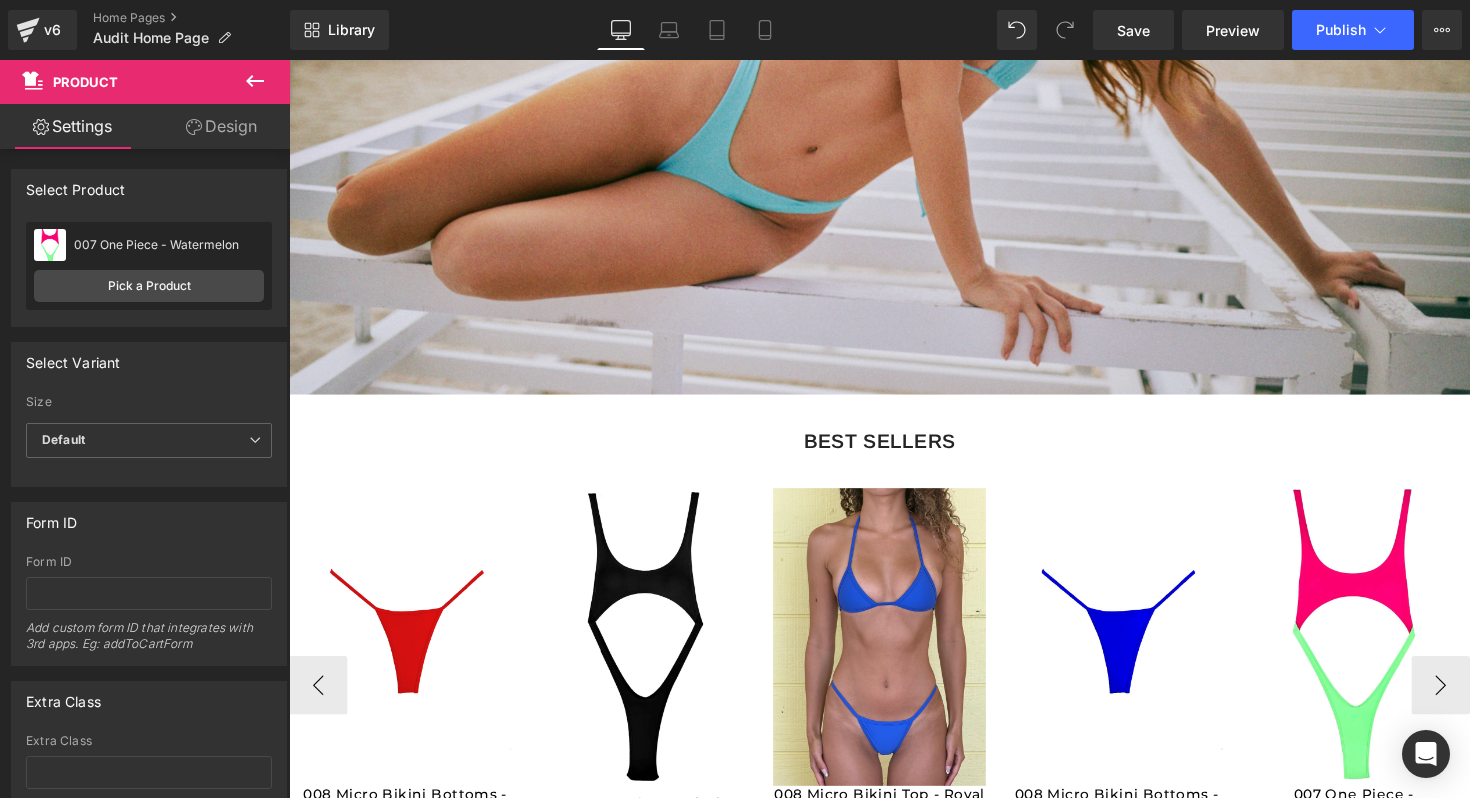 scroll, scrollTop: 905, scrollLeft: 0, axis: vertical 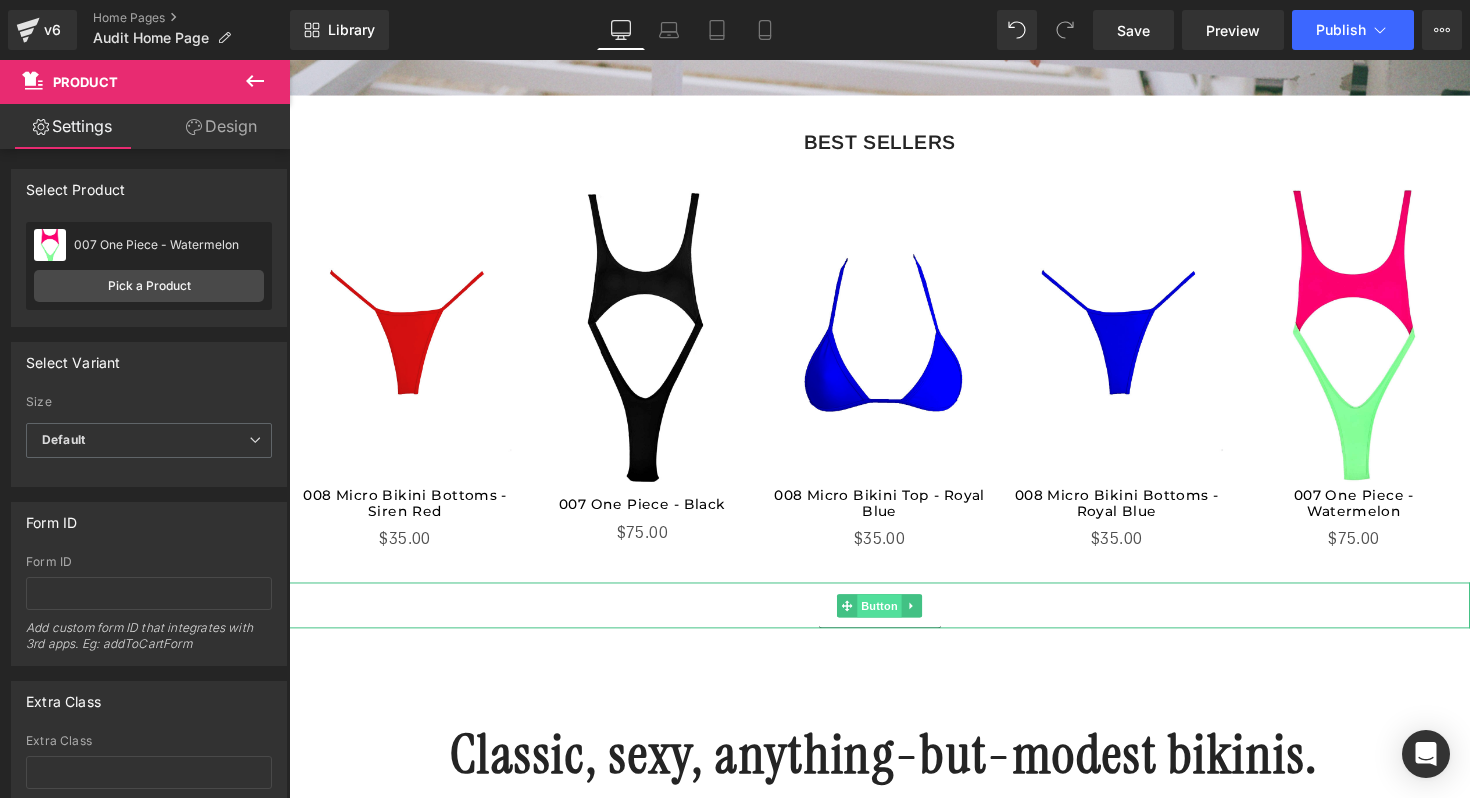 click on "Button" at bounding box center (894, 619) 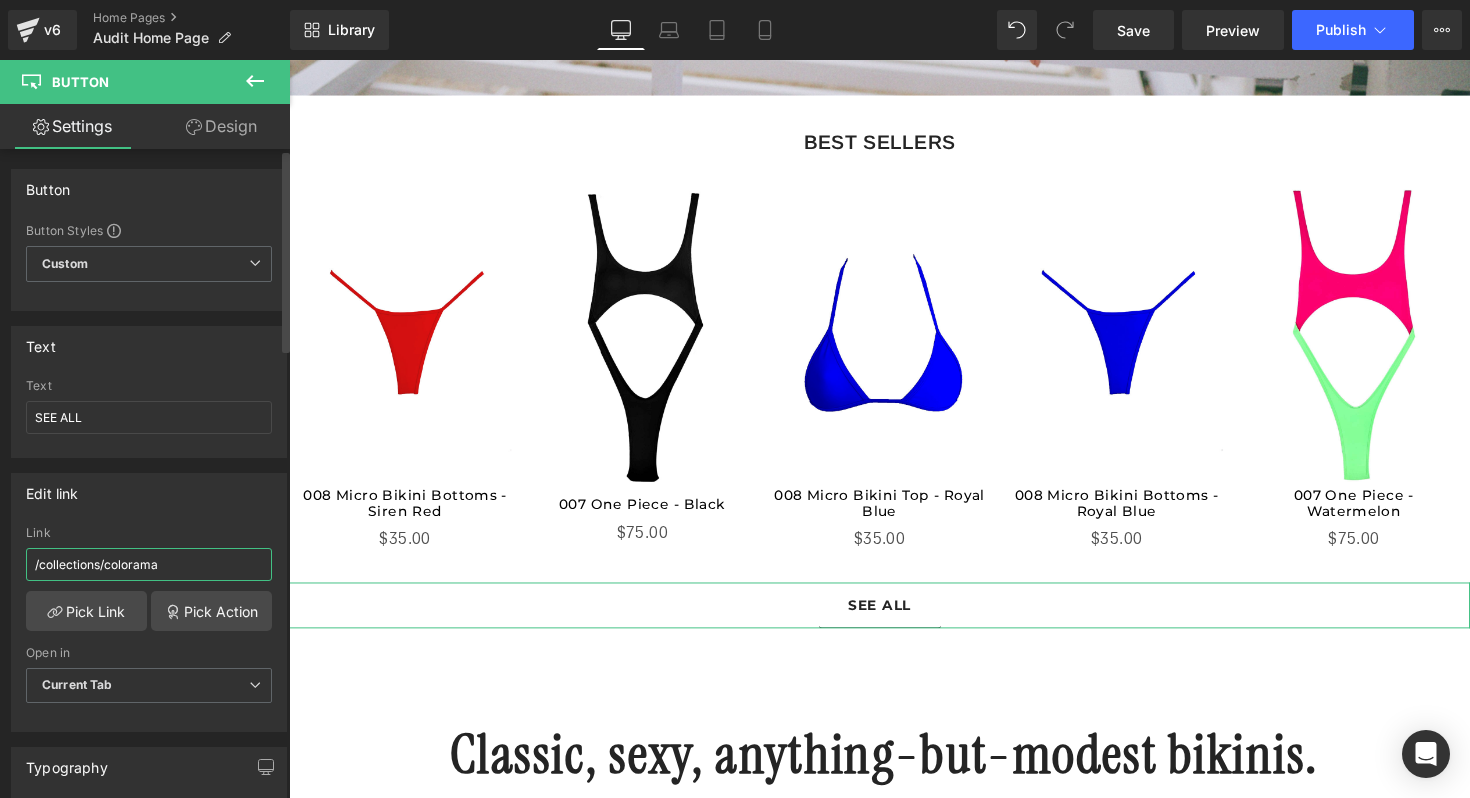 click on "/collections/colorama" at bounding box center (149, 564) 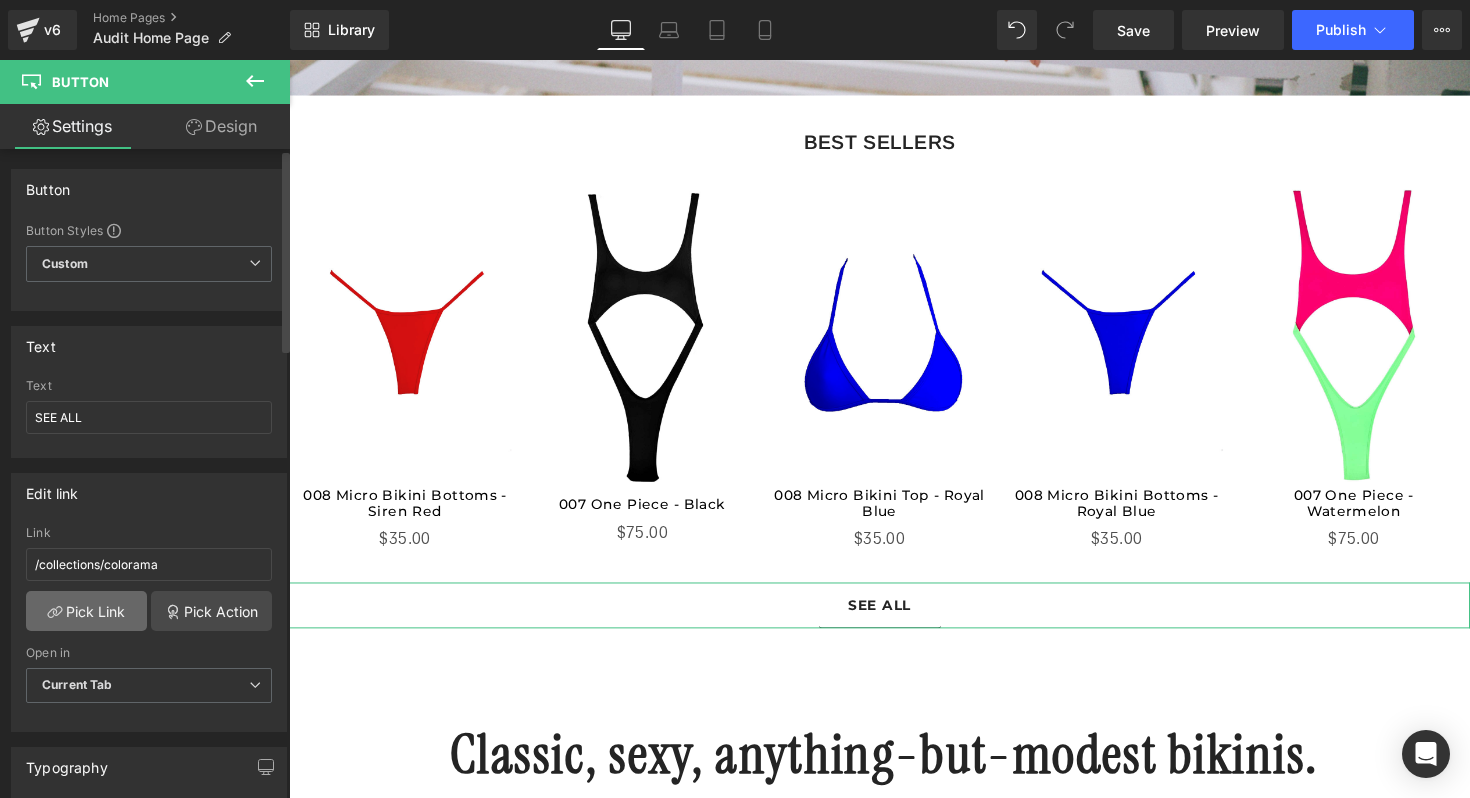 click on "Pick Link" at bounding box center (86, 611) 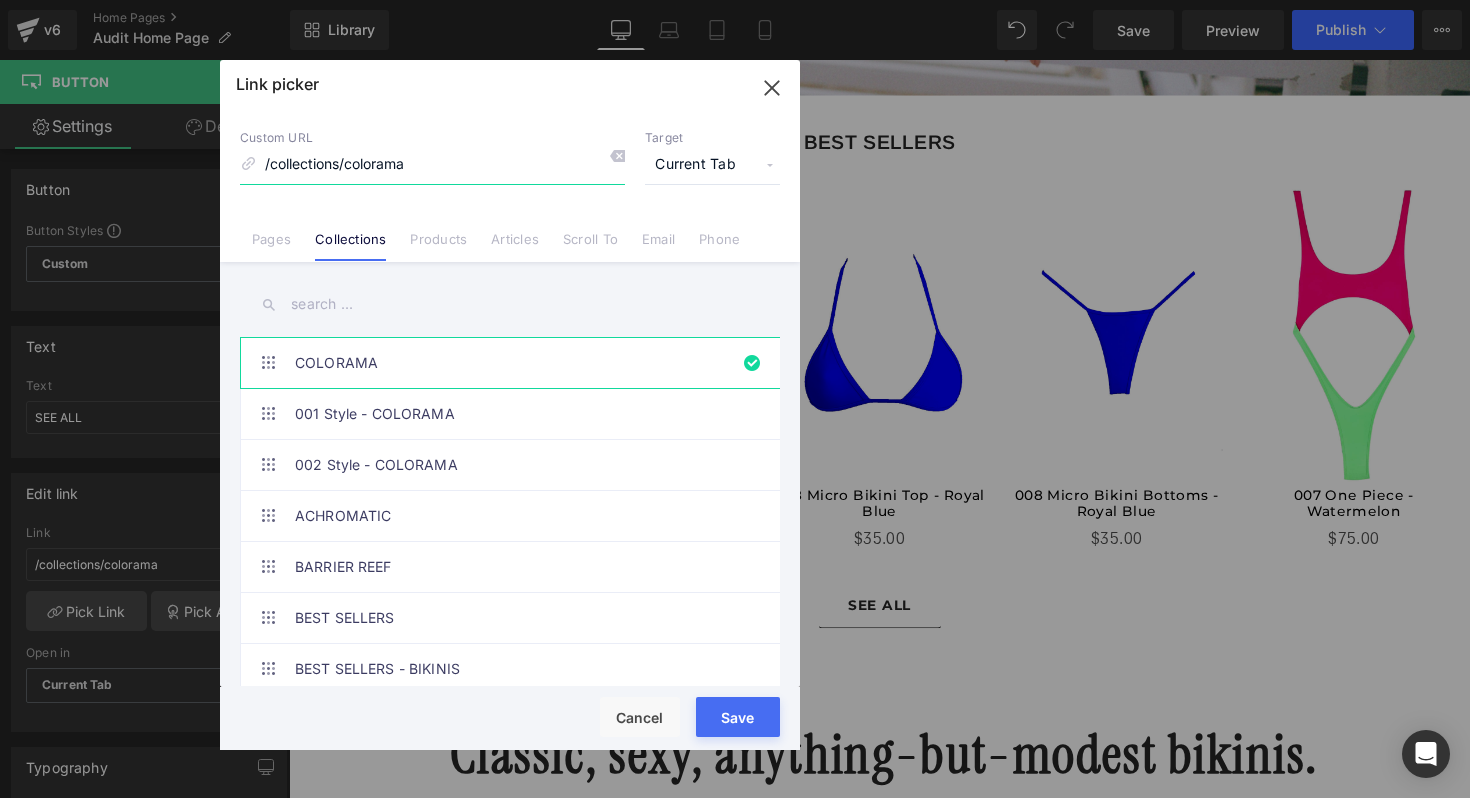 click on "/collections/colorama" at bounding box center [432, 165] 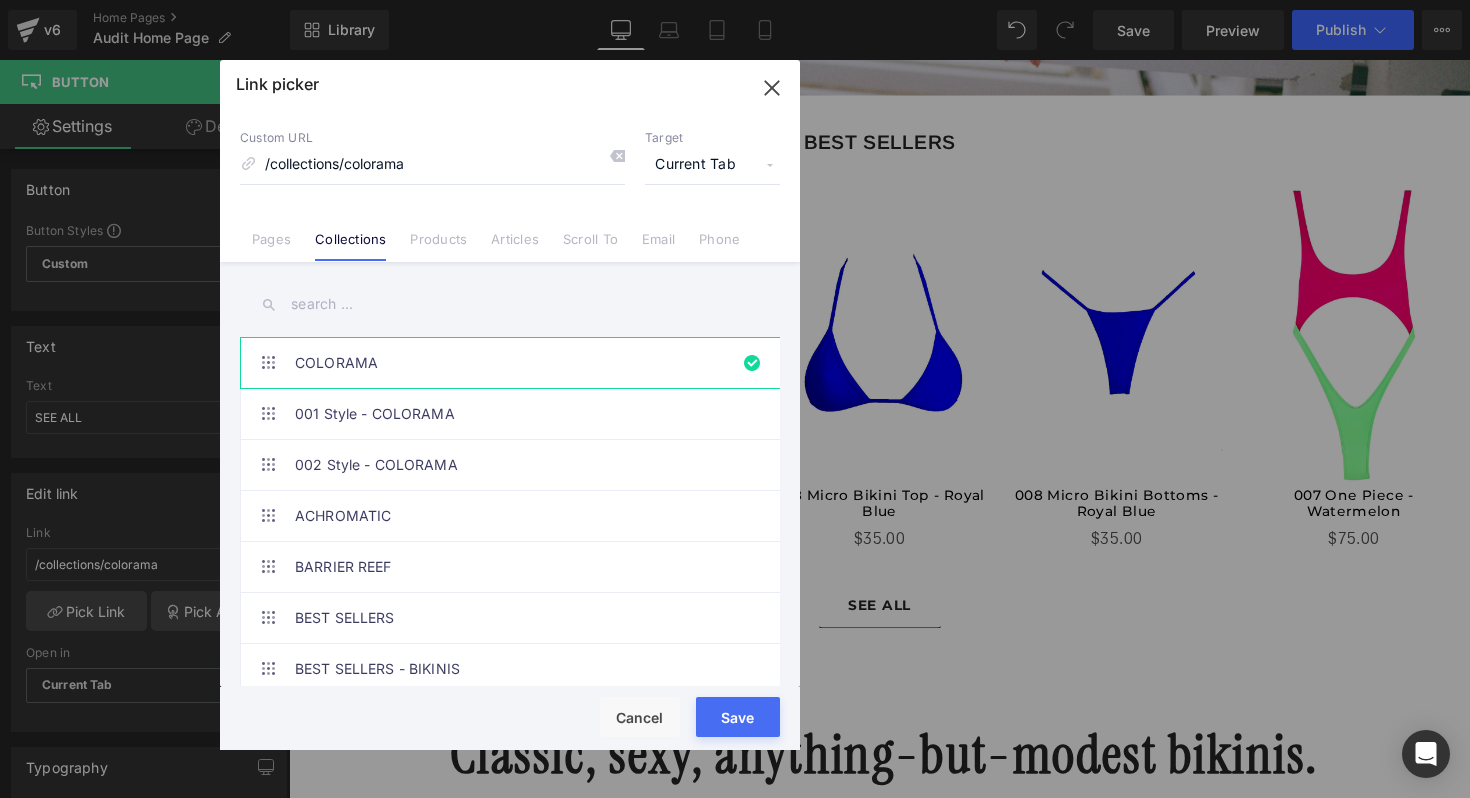 click at bounding box center (510, 304) 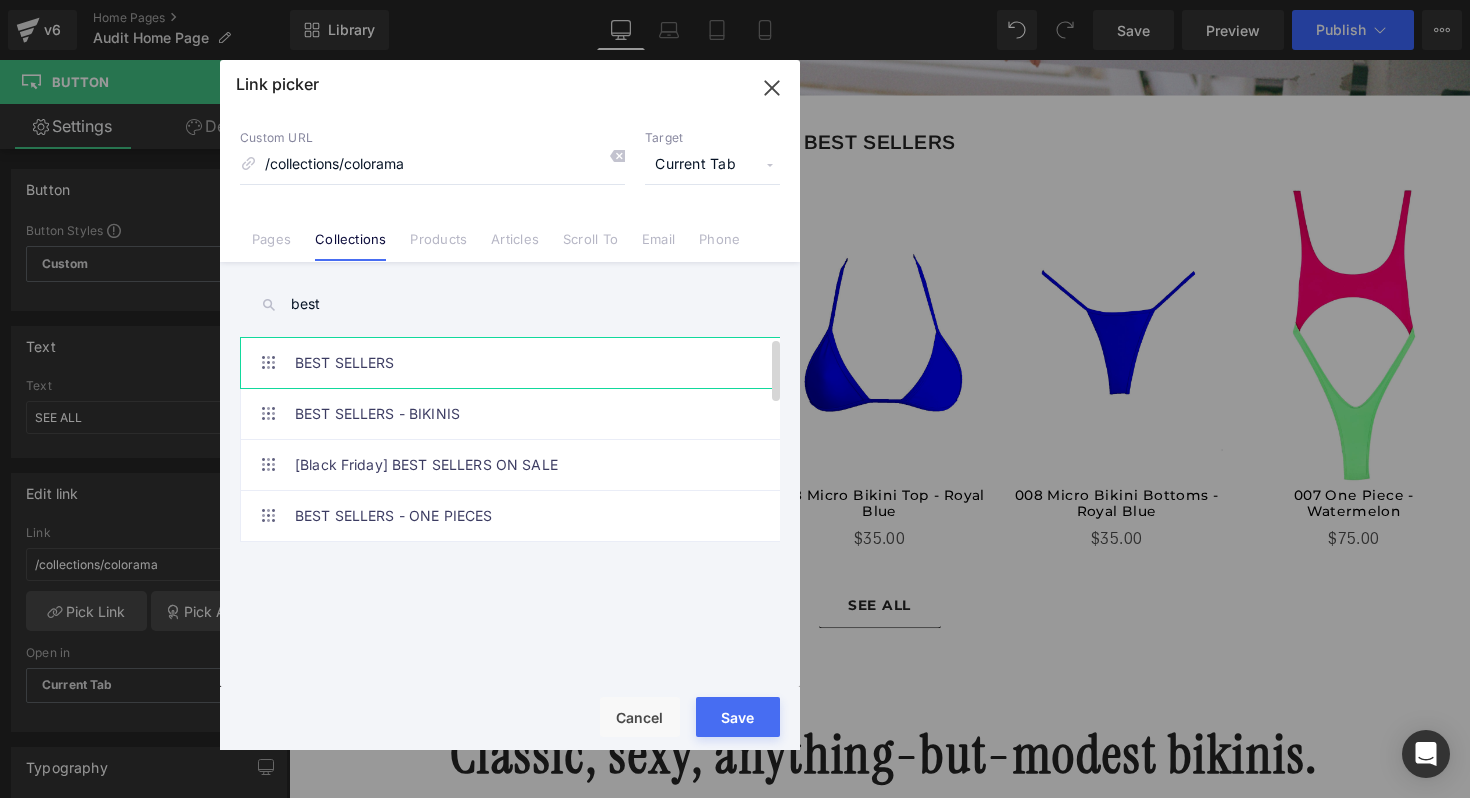 type on "best" 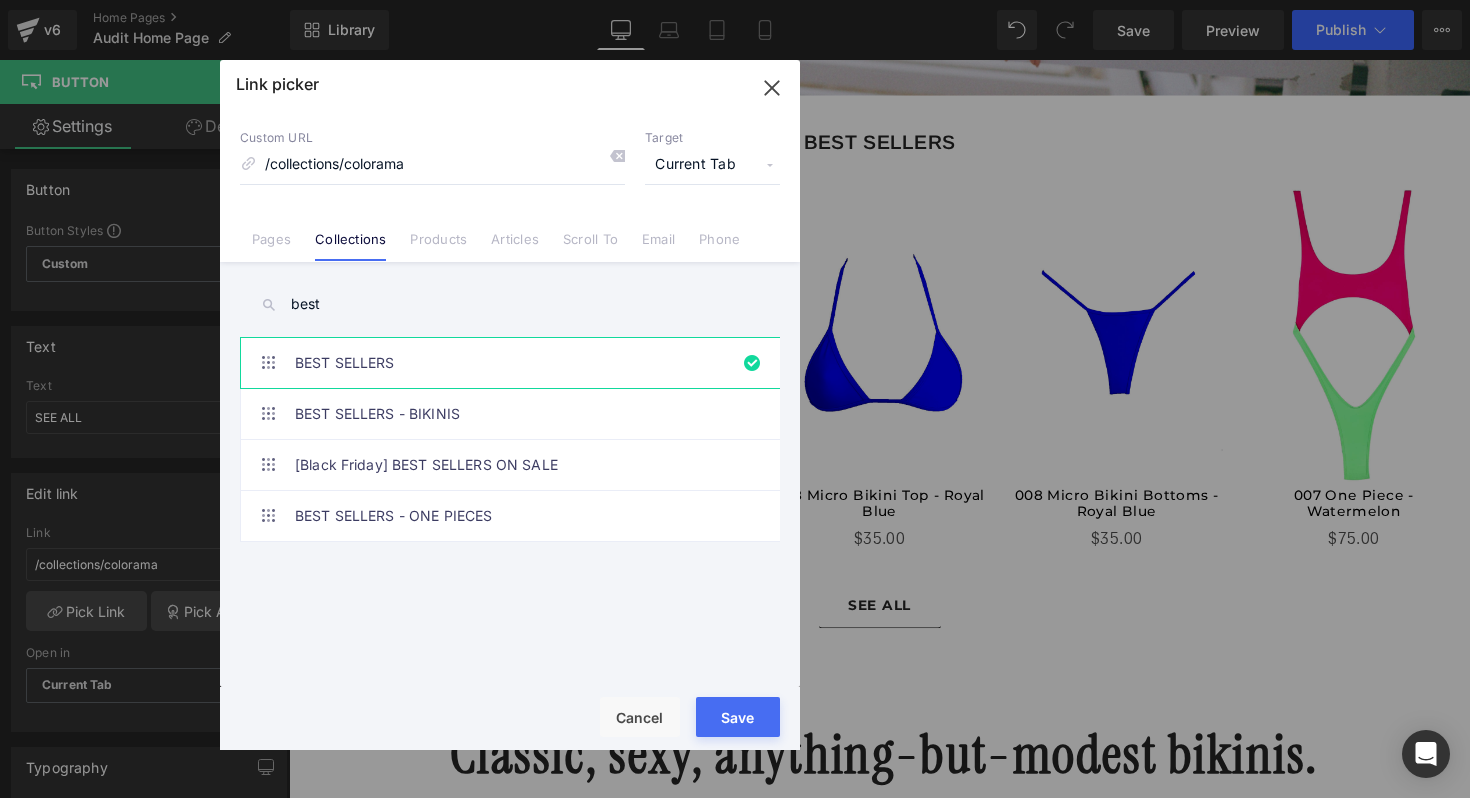 click on "Rendering Content" at bounding box center [735, 719] 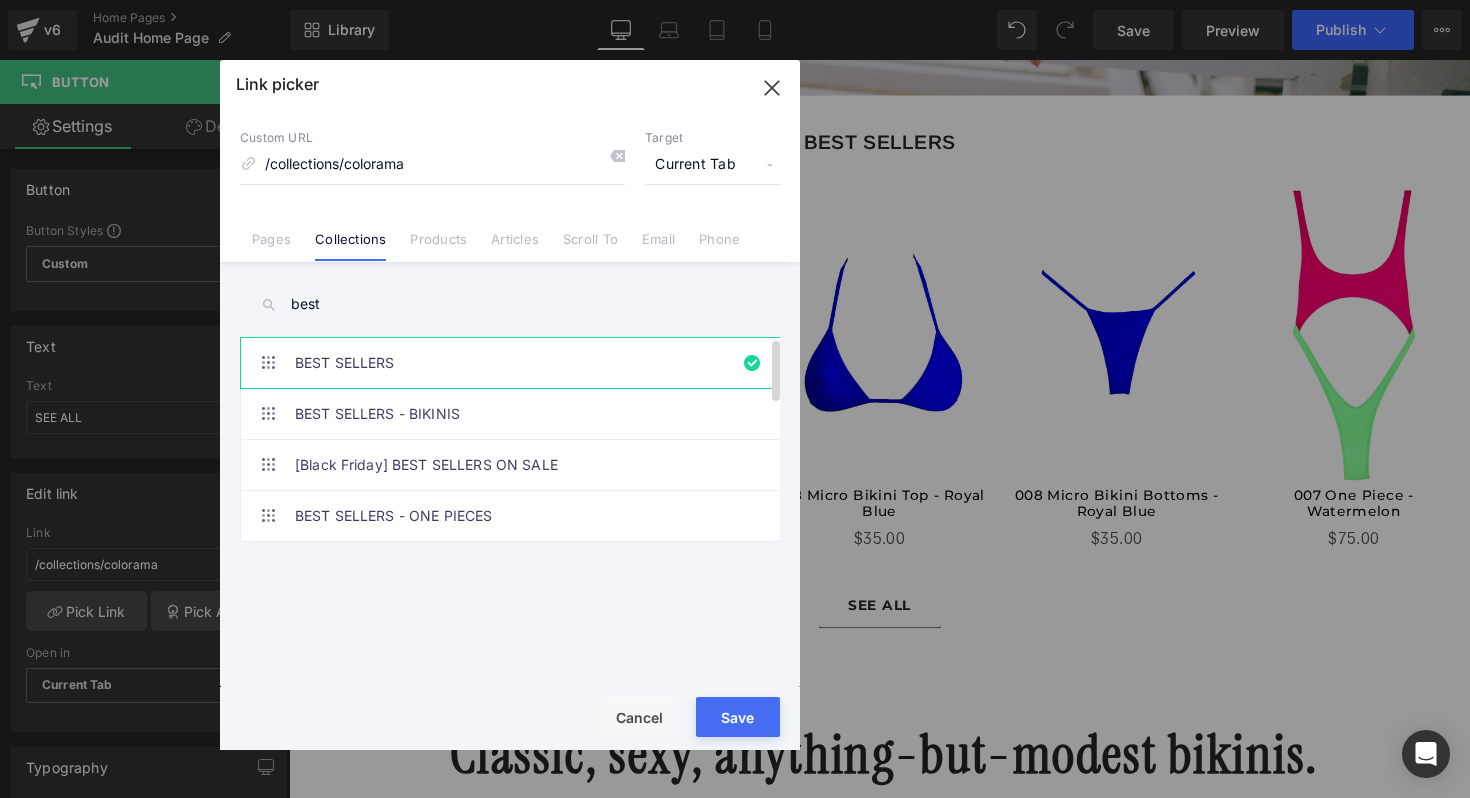 click on "COLORAMA 001 Style - COLORAMA 002 Style - COLORAMA ACHROMATIC BARRIER REEF BEST SELLERS BEST SELLERS - BIKINIS CLEARANCE CLEARANCE - not restocking COLORFUL STYLES CORE NEUTRALS ESSENTIALS FLASH SALE IMPERFECT LA ISLA LA ISLA 2.0 LITTLE BLACK BIKINIS MICRO BIKINIS MICRO BIKINIS - old NEUTRAL BASICS NEW ORIGINS SALTWATER SHOP ALL VALENTINE'S DAY [Black Friday] BEST SELLERS ON SALE [Black Friday] LAST CHANCE [Black Friday] NEW ARRIVALS [Black Friday] NOT RESTOCKING ANIMAL INSTINCT BEST SELLERS - ONE PIECES BLACKOUT BOTTOMS ONE PIECES SETS SOLSTICE STAYCATION TOPS" at bounding box center (514, 515) 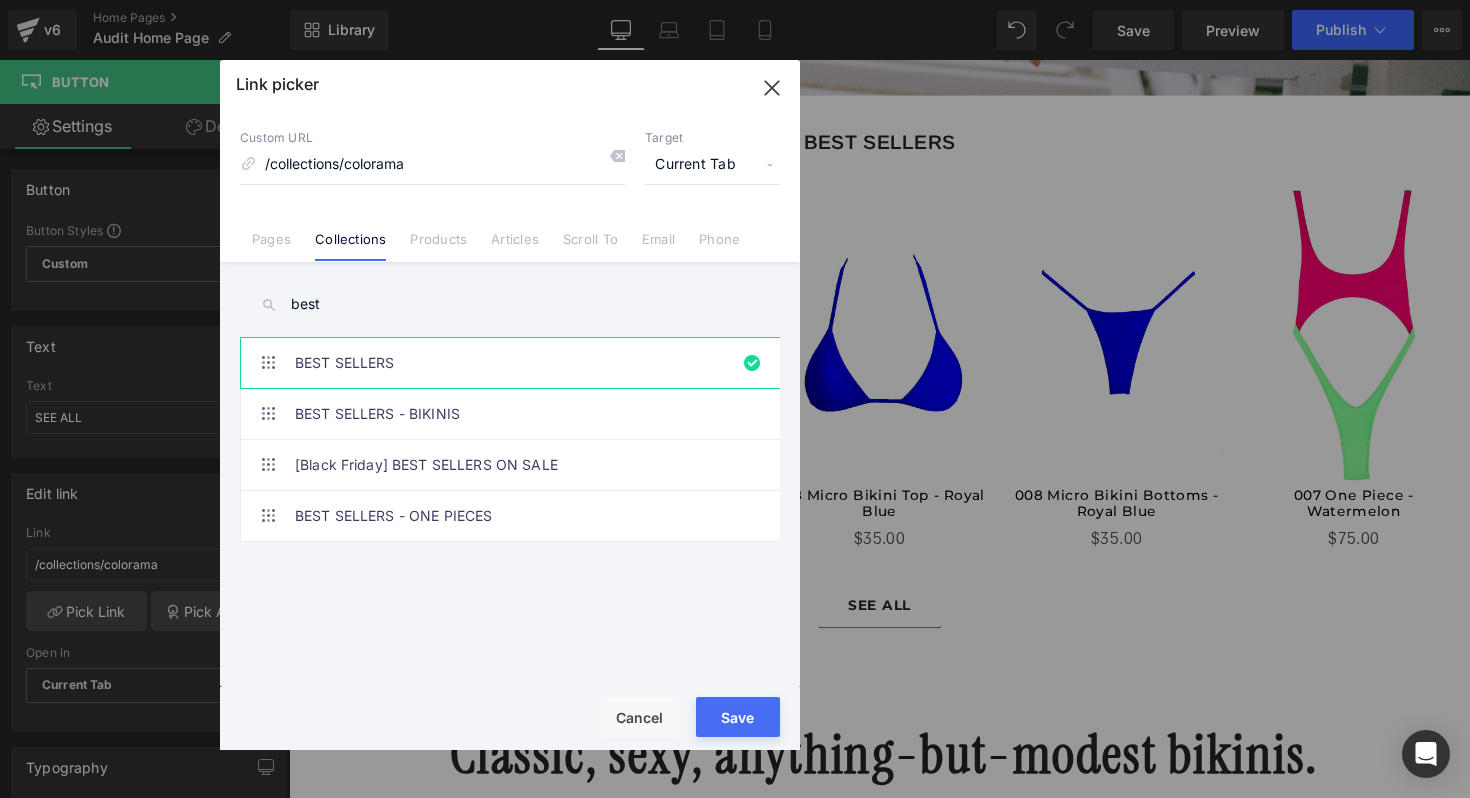 click on "Rendering Content" at bounding box center [735, 719] 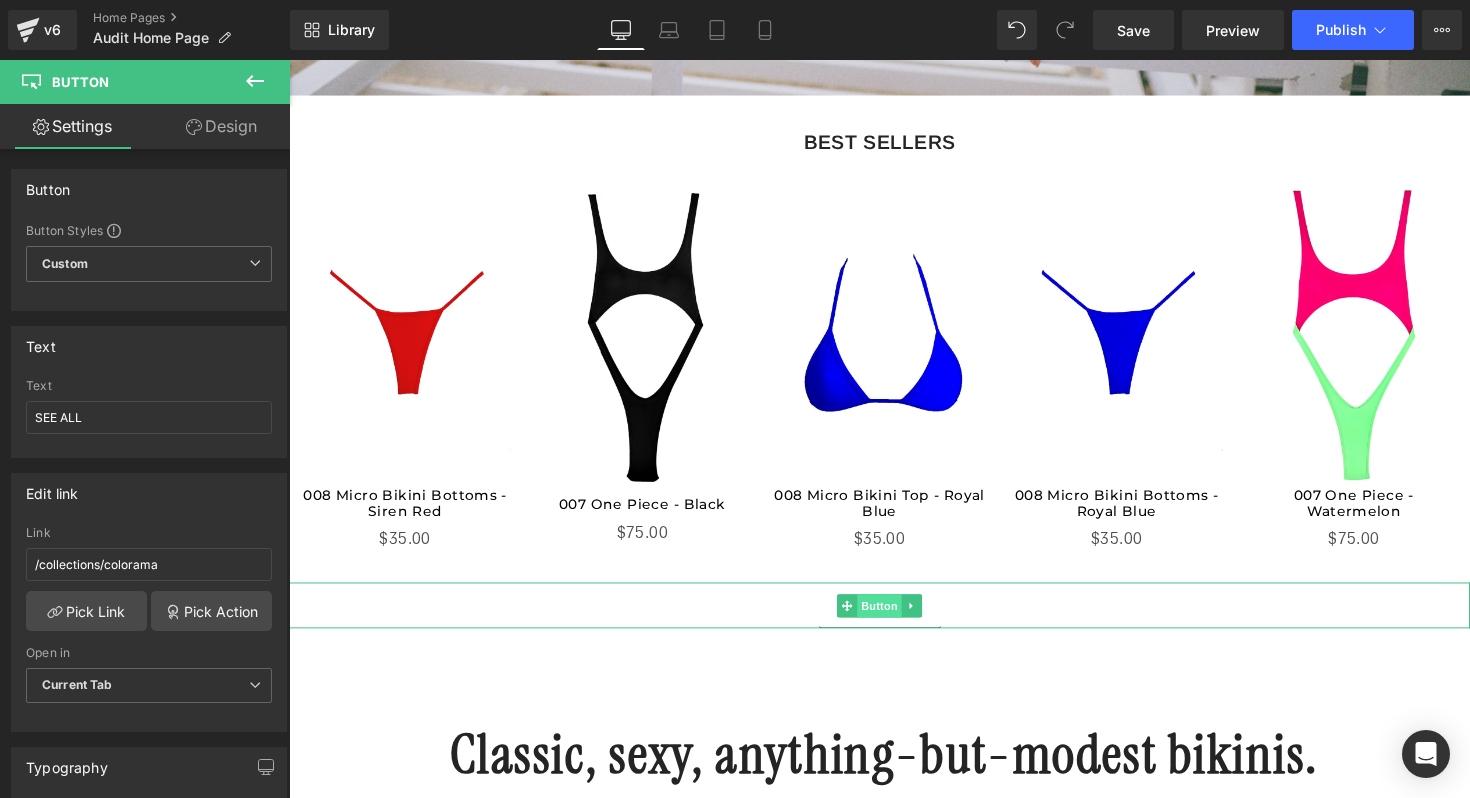 click on "Button" at bounding box center (894, 619) 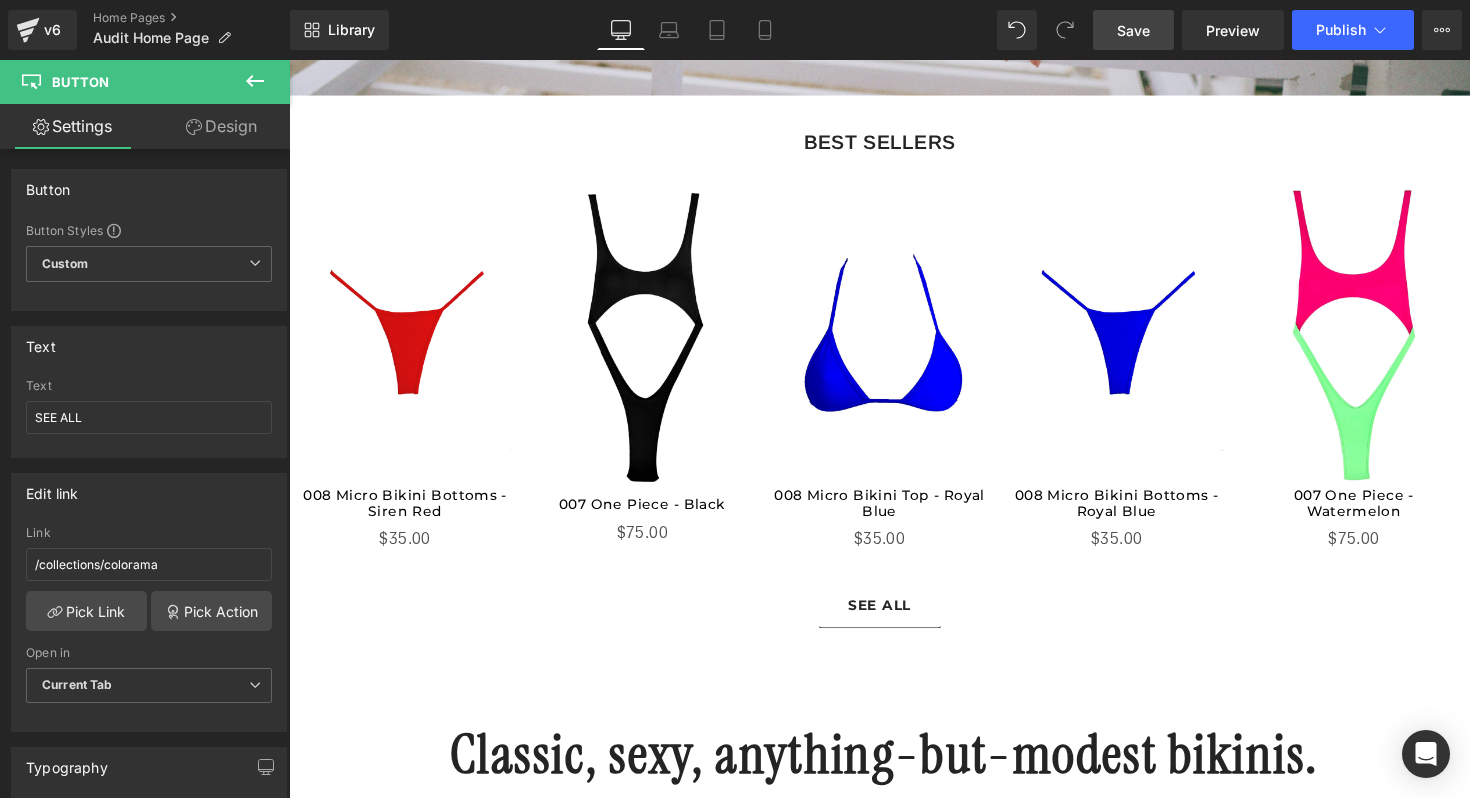 click on "Save" at bounding box center [1133, 30] 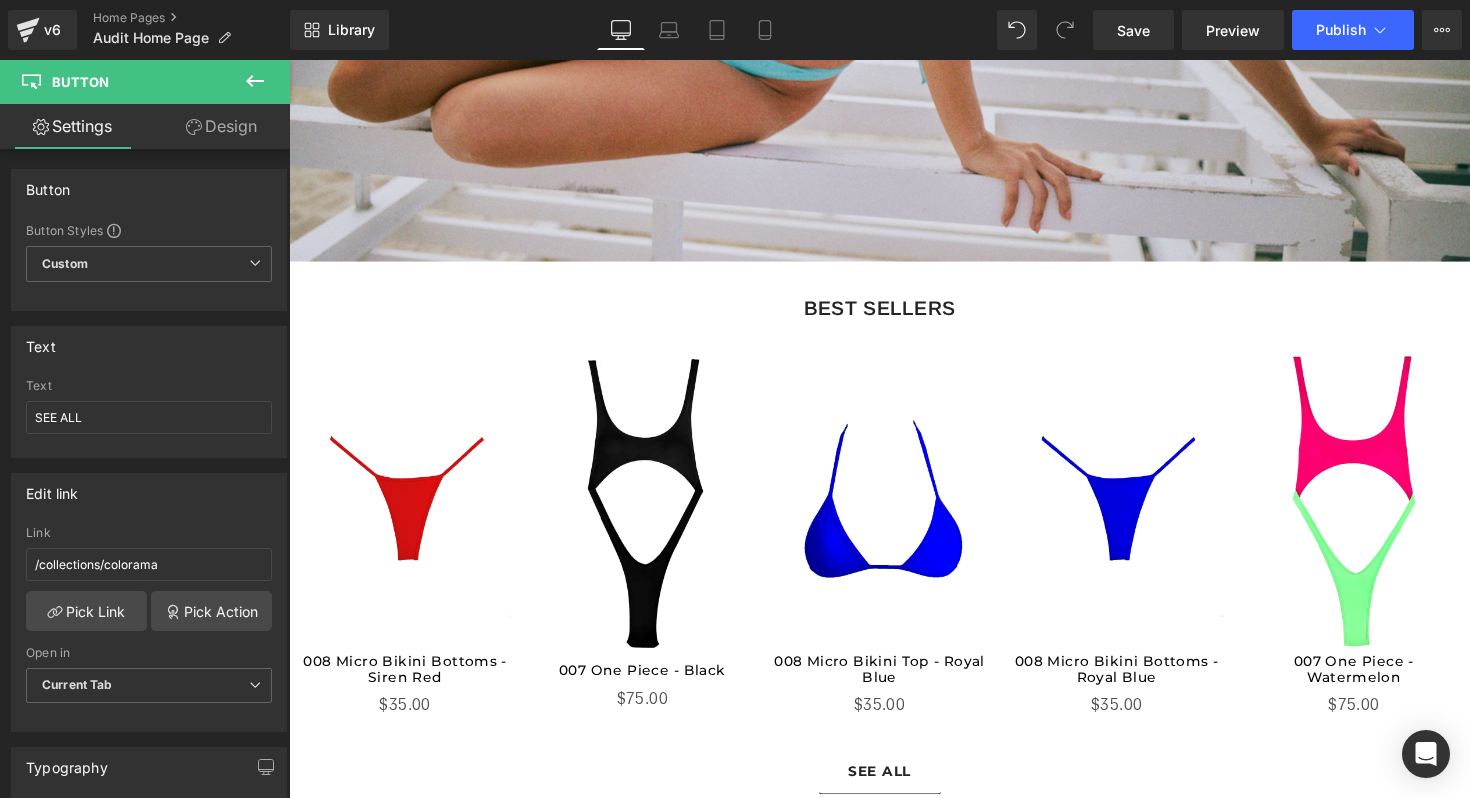 scroll, scrollTop: 747, scrollLeft: 0, axis: vertical 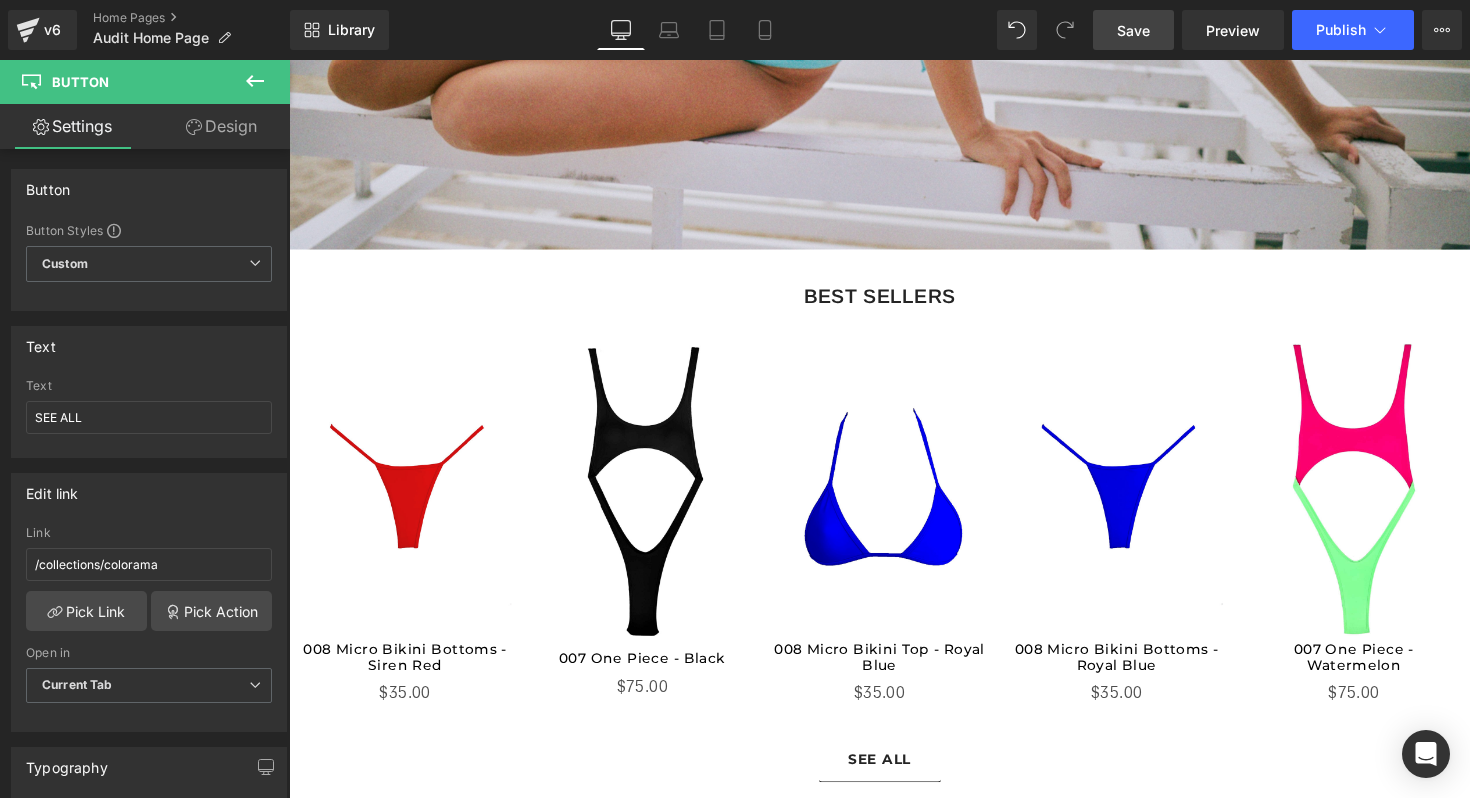 click on "Save" at bounding box center (1133, 30) 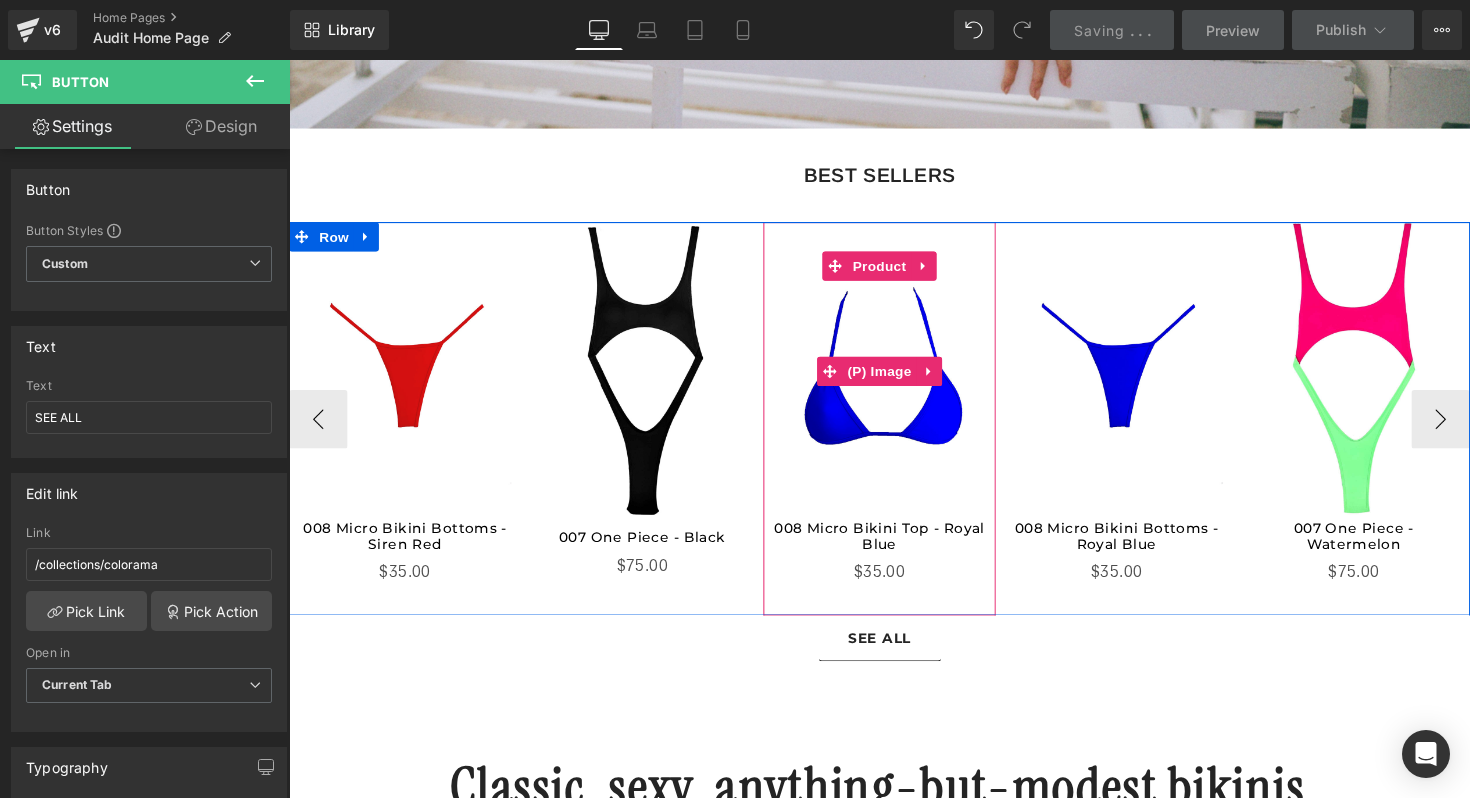 scroll, scrollTop: 970, scrollLeft: 0, axis: vertical 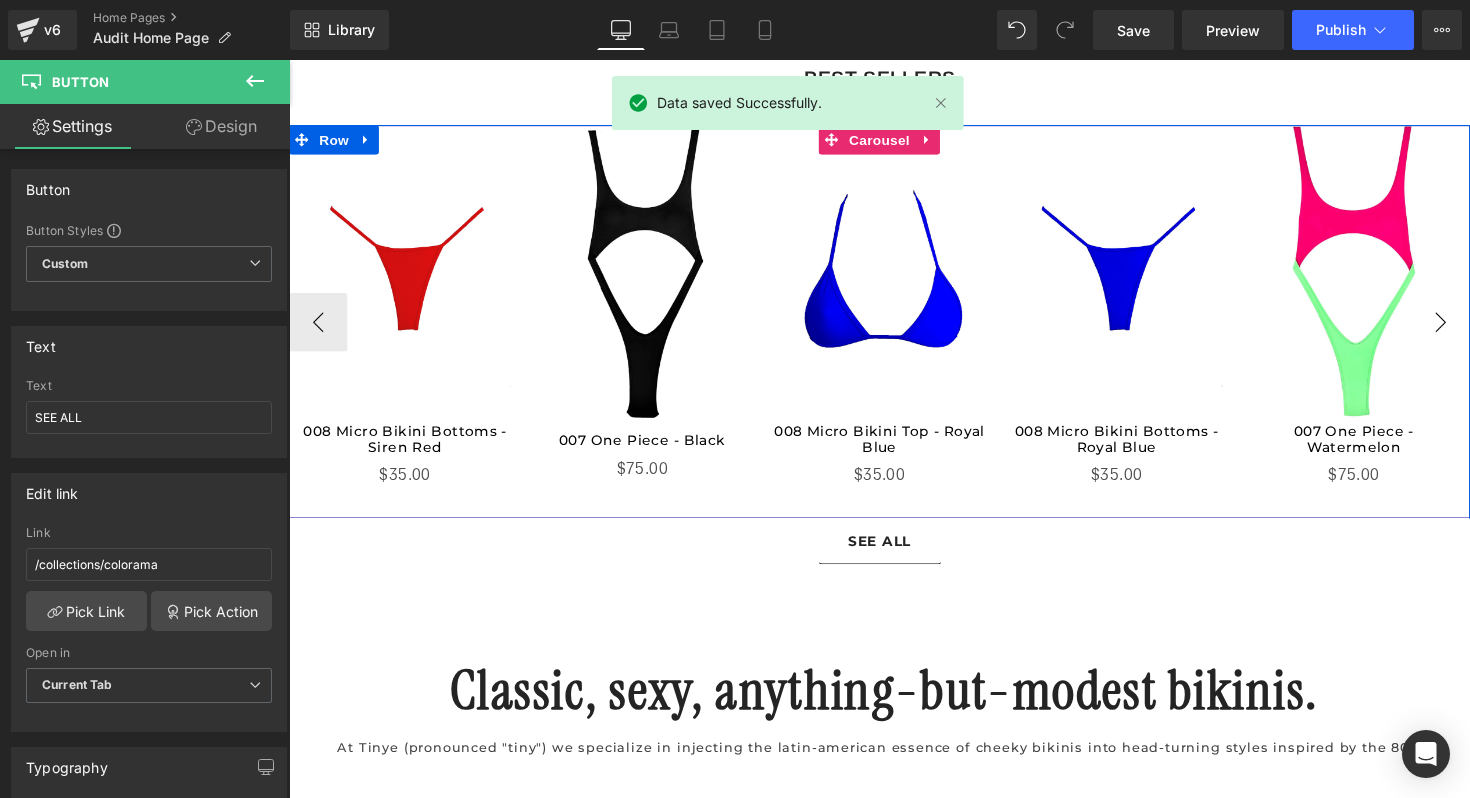 click on "›" at bounding box center (1469, 329) 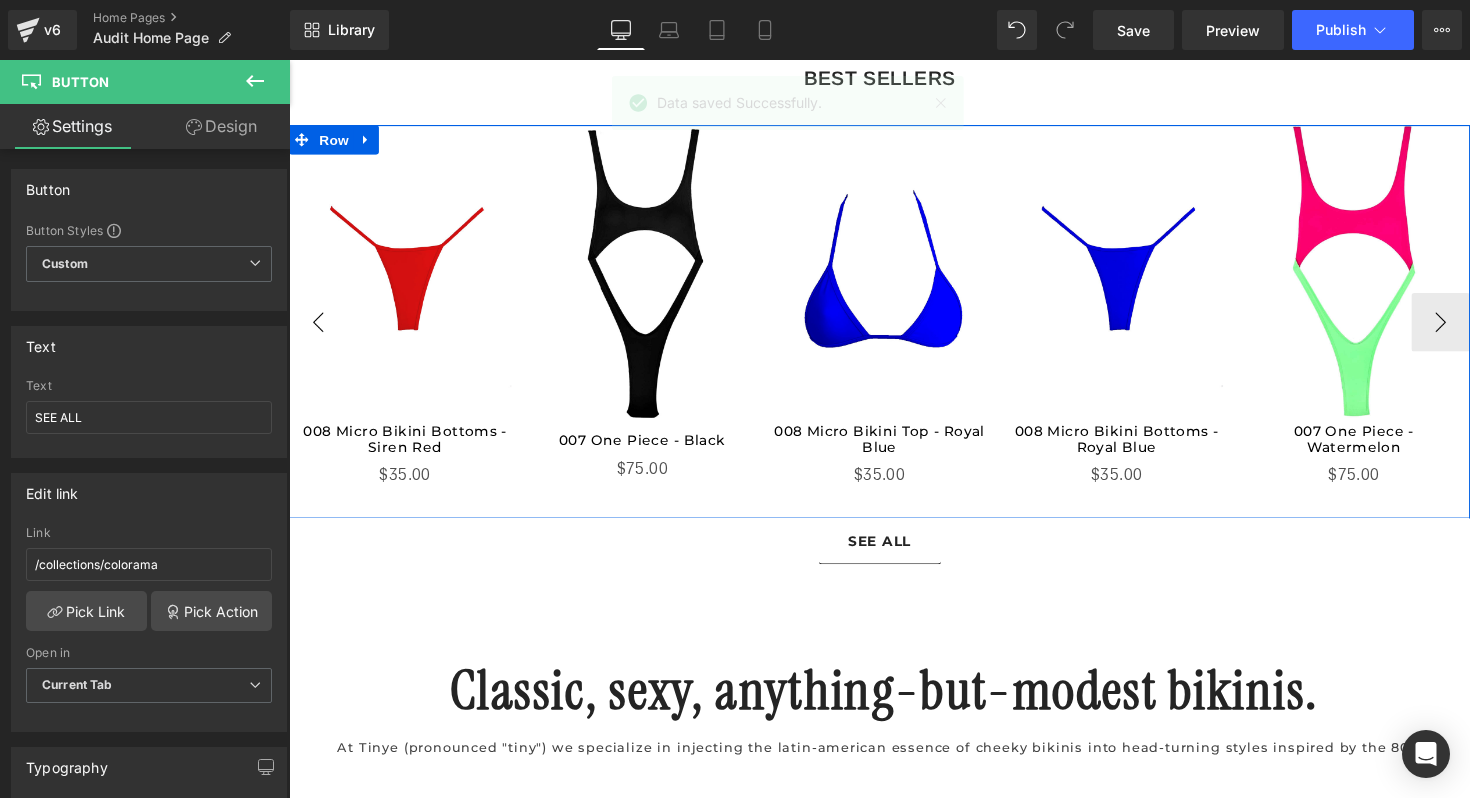 click on "‹" at bounding box center [319, 329] 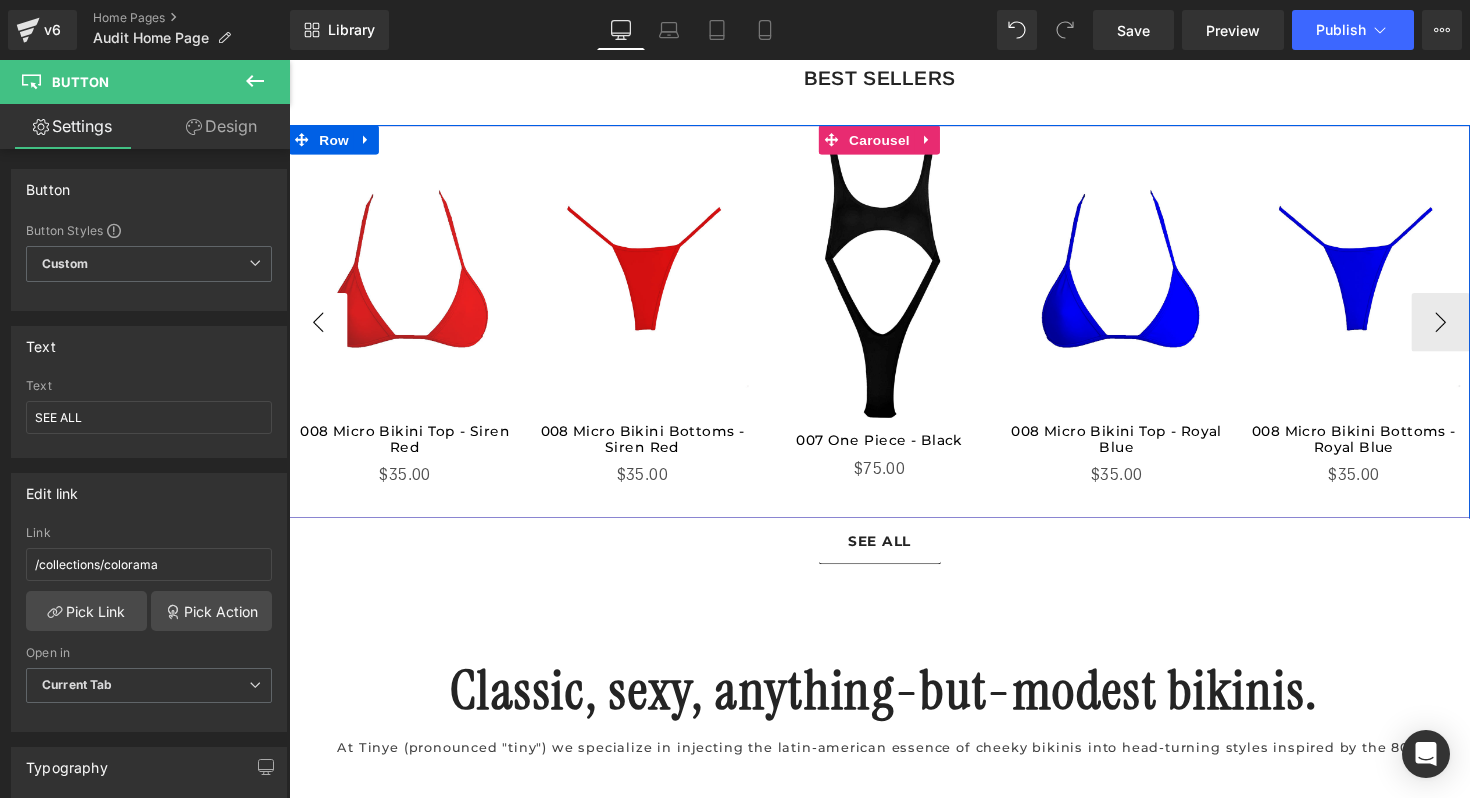 click on "‹" at bounding box center (319, 329) 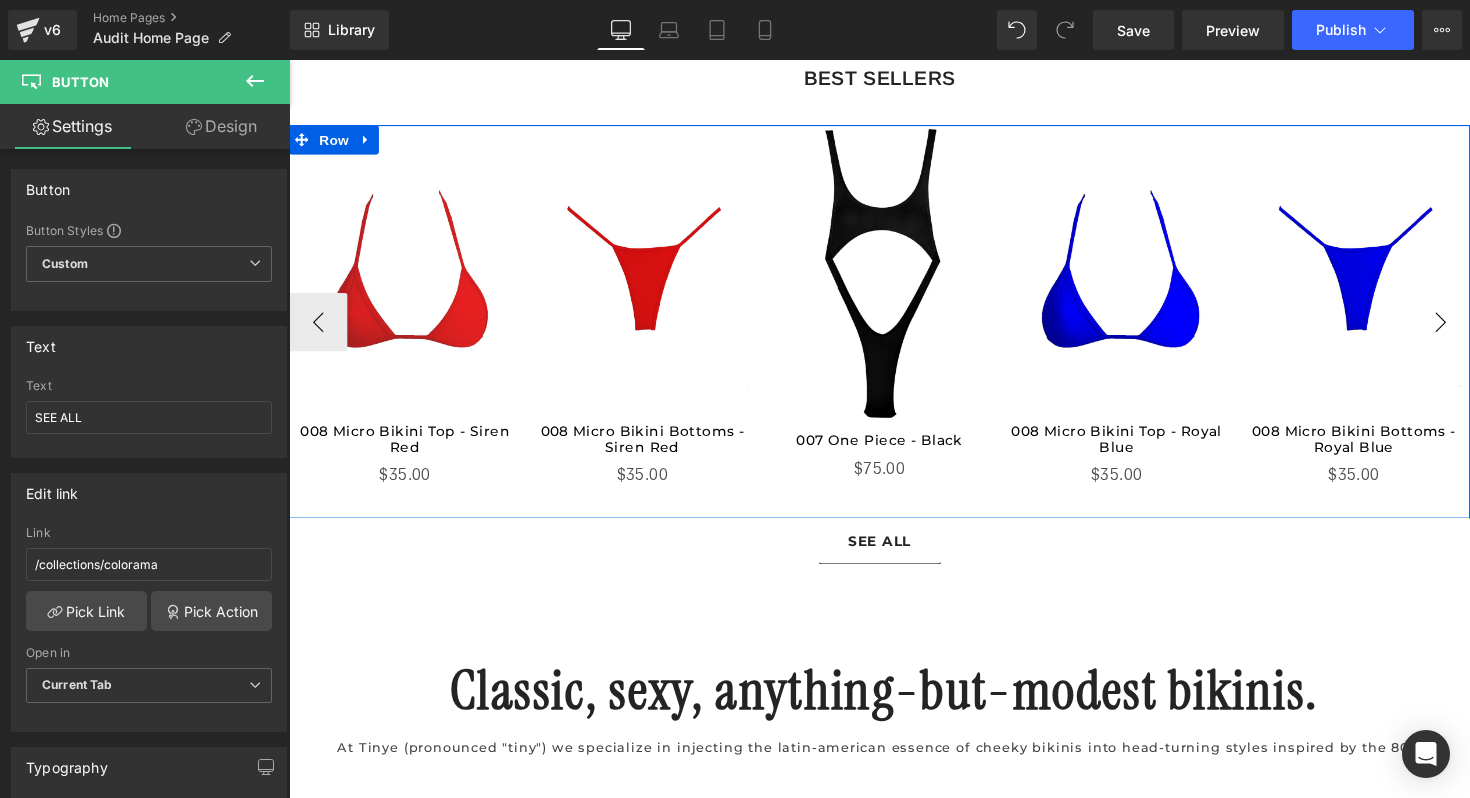 click on "›" at bounding box center (1469, 329) 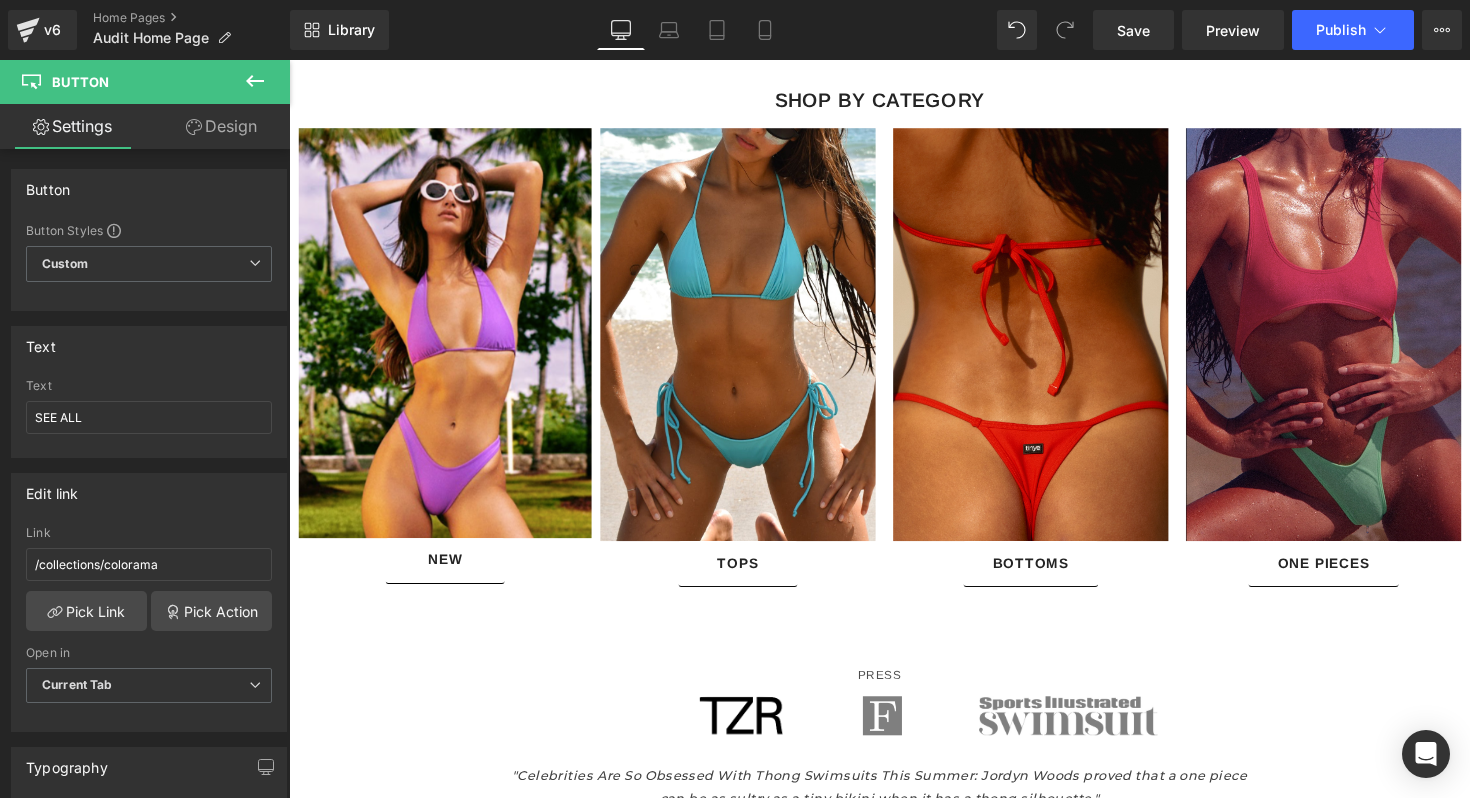 scroll, scrollTop: 1733, scrollLeft: 0, axis: vertical 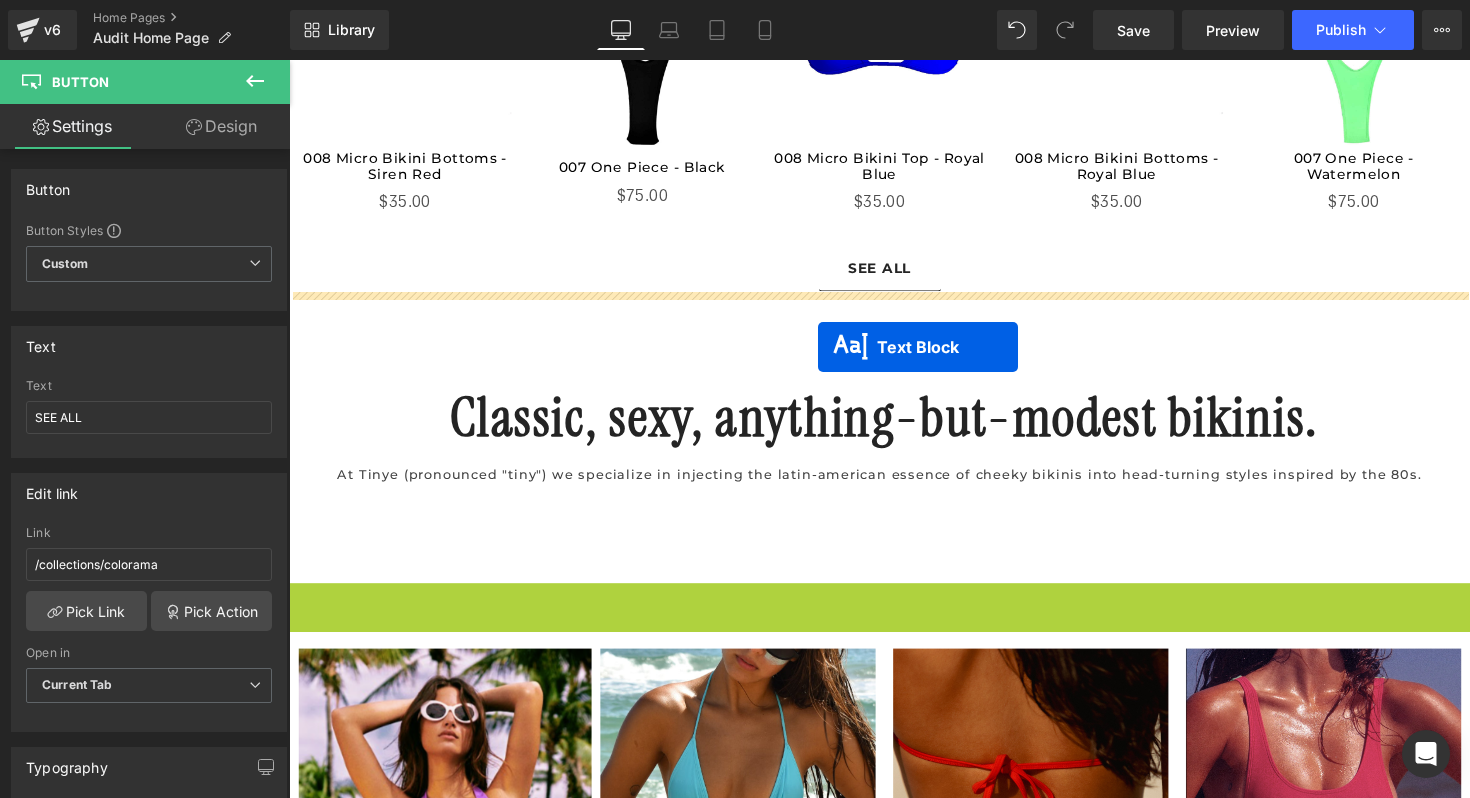 drag, startPoint x: 838, startPoint y: 607, endPoint x: 831, endPoint y: 356, distance: 251.0976 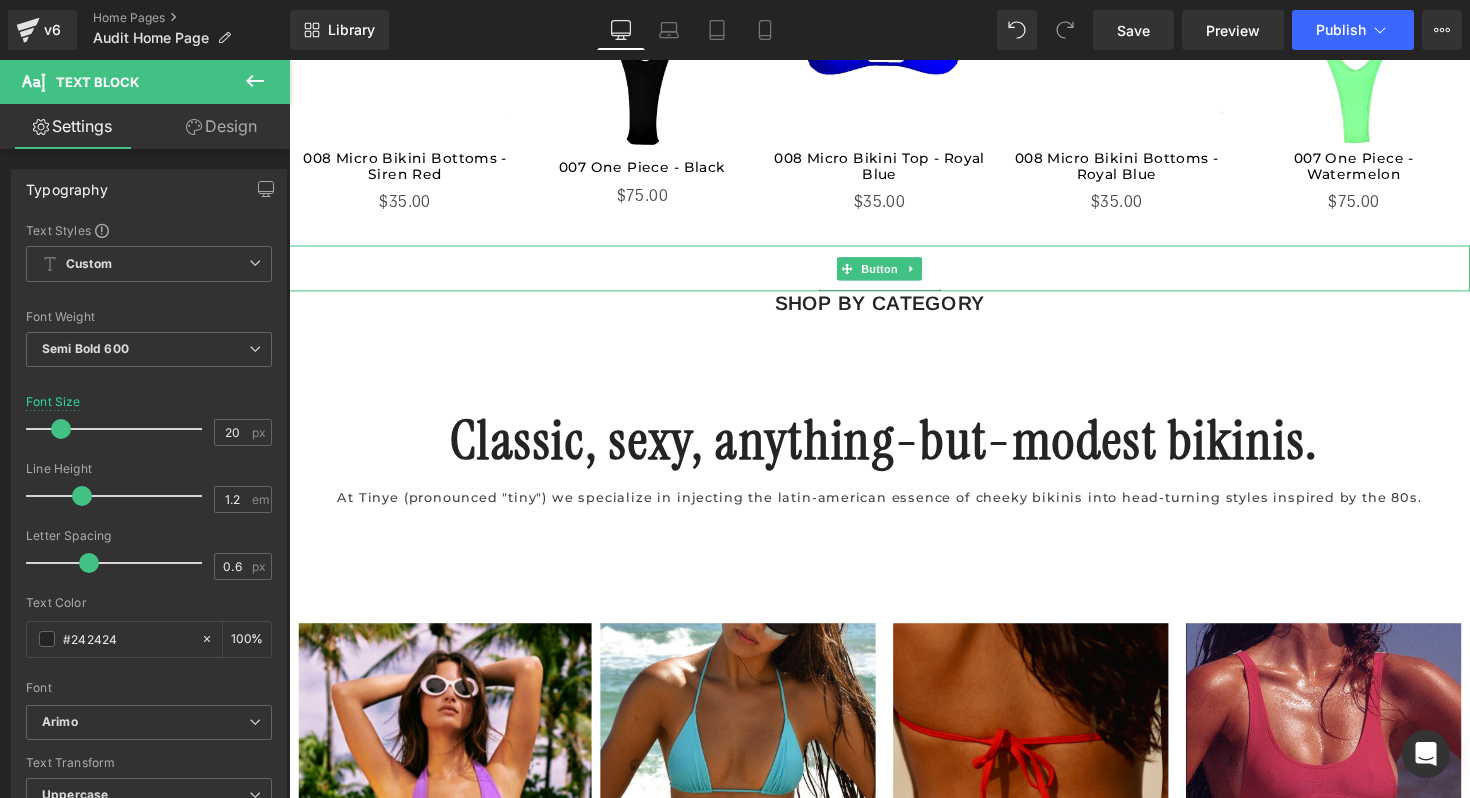 click on "SEE ALL" at bounding box center [894, 273] 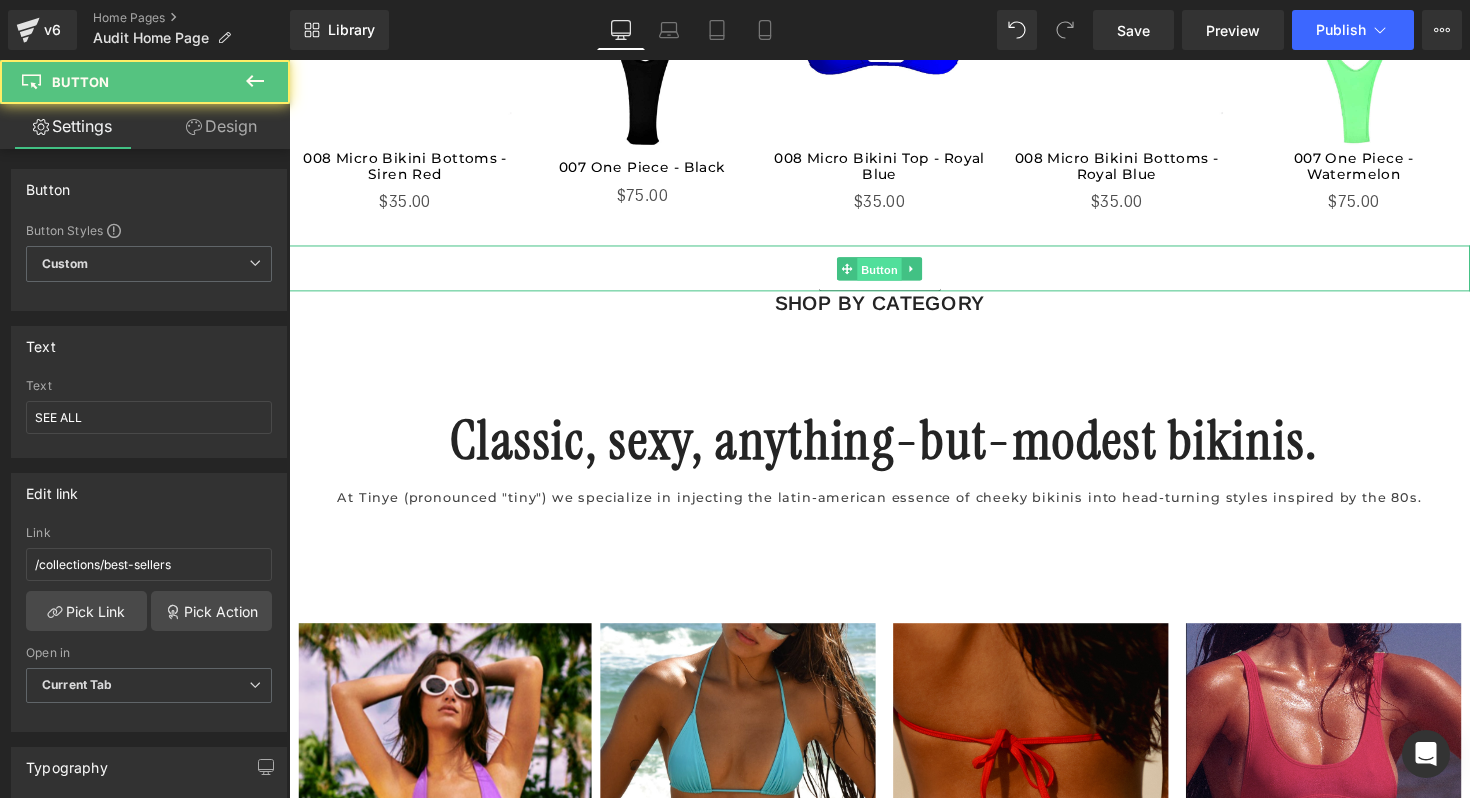click on "Button" at bounding box center (894, 274) 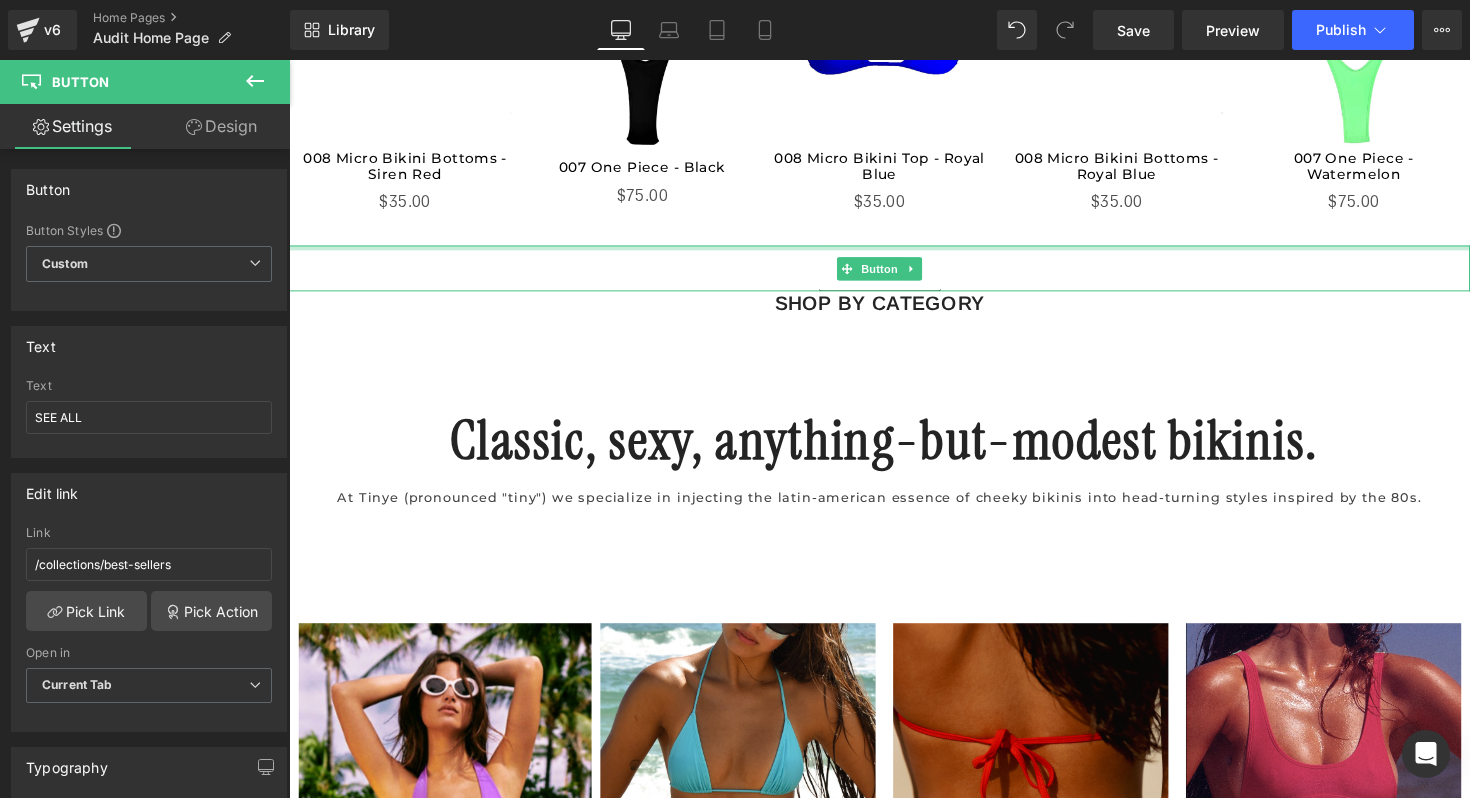 scroll, scrollTop: 846, scrollLeft: 0, axis: vertical 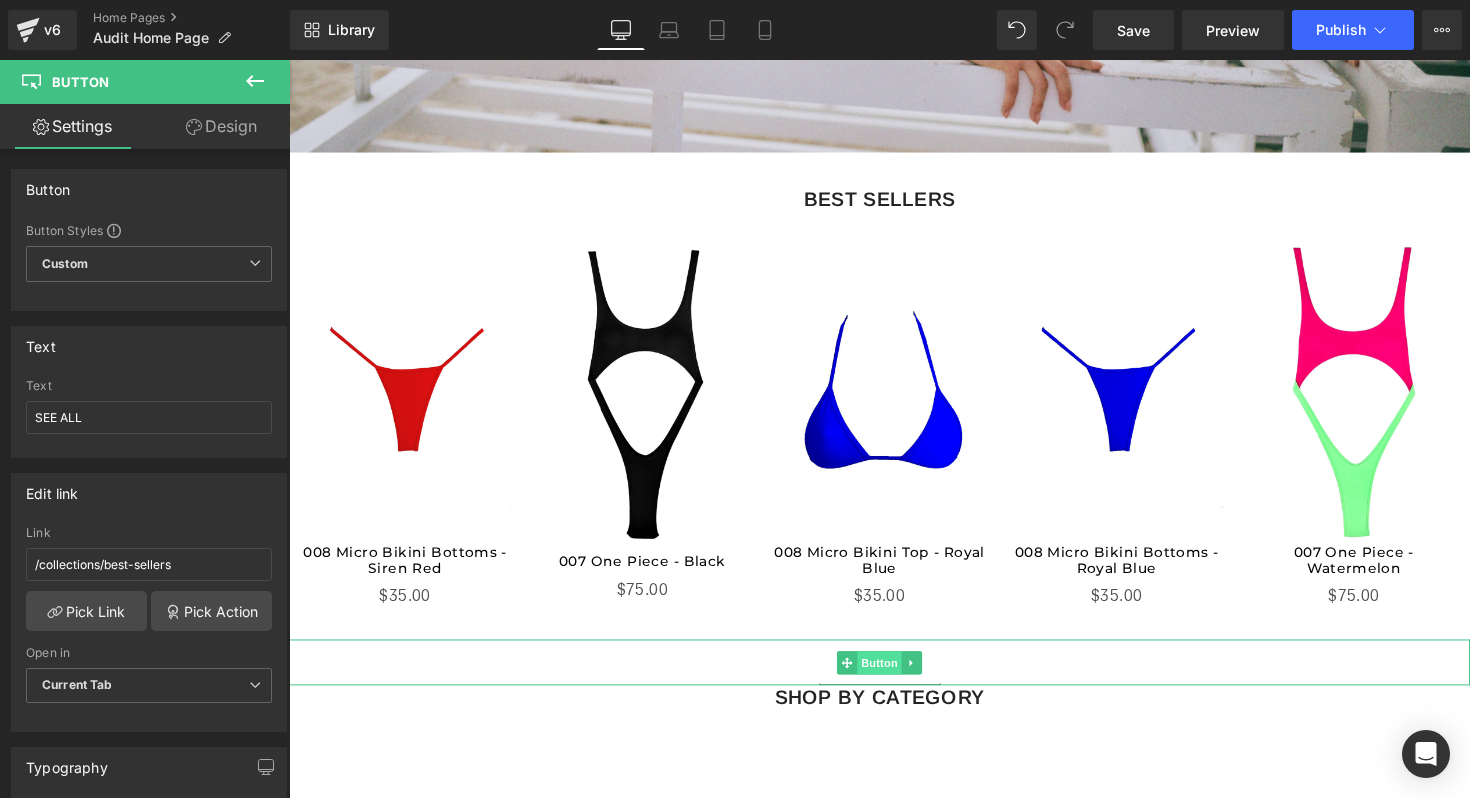 click on "Button" at bounding box center [894, 678] 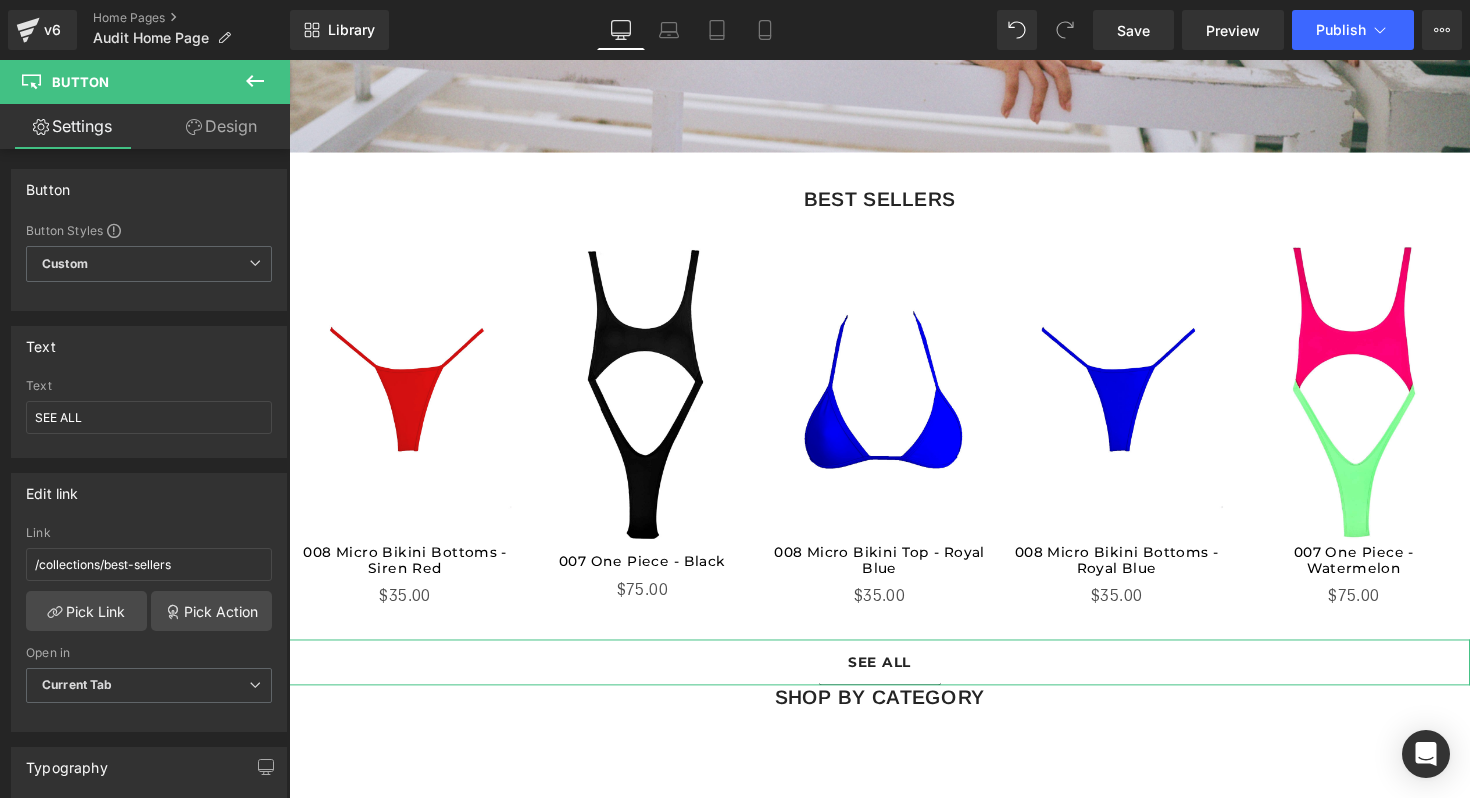 click on "Design" at bounding box center (221, 126) 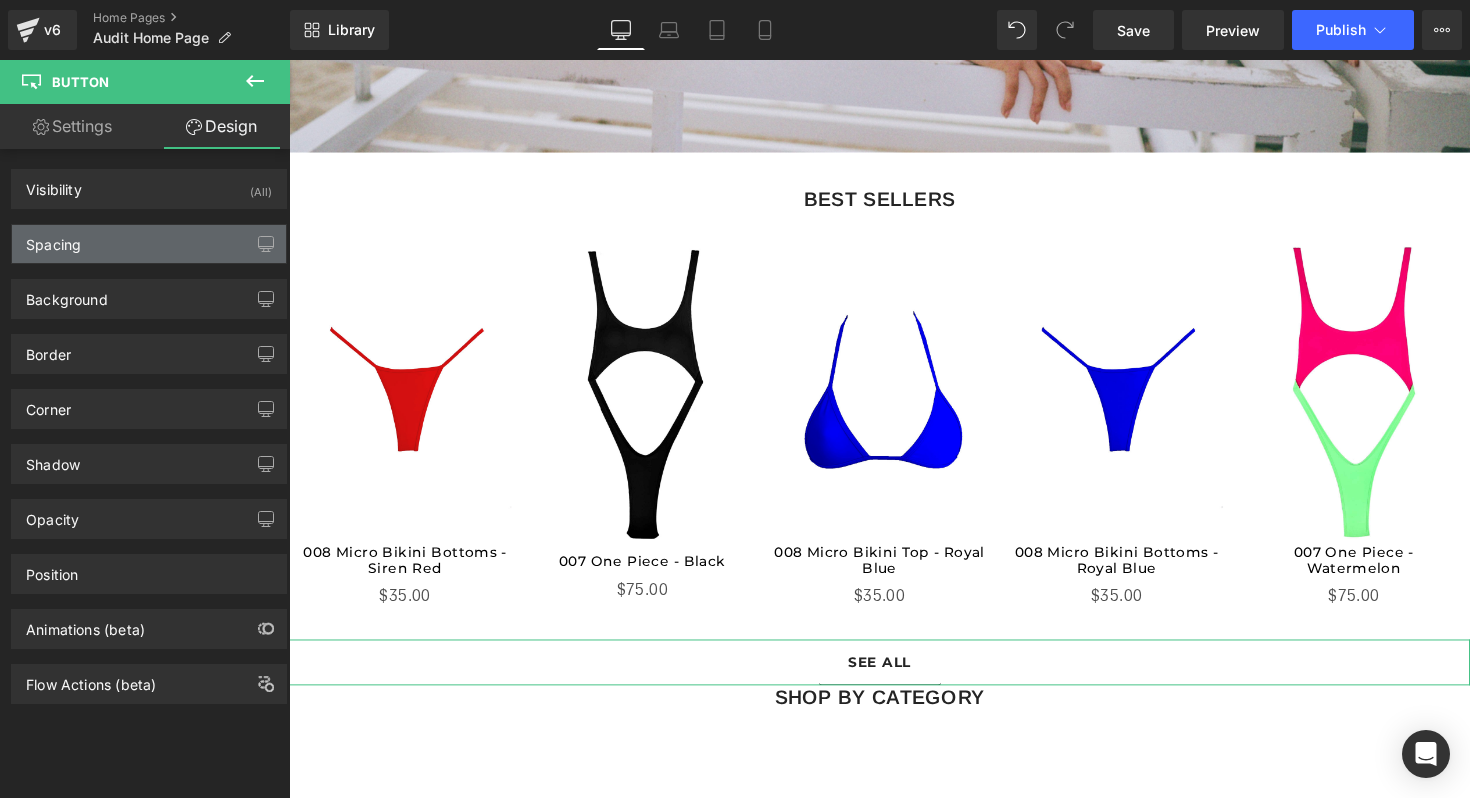 click on "Spacing" at bounding box center [149, 244] 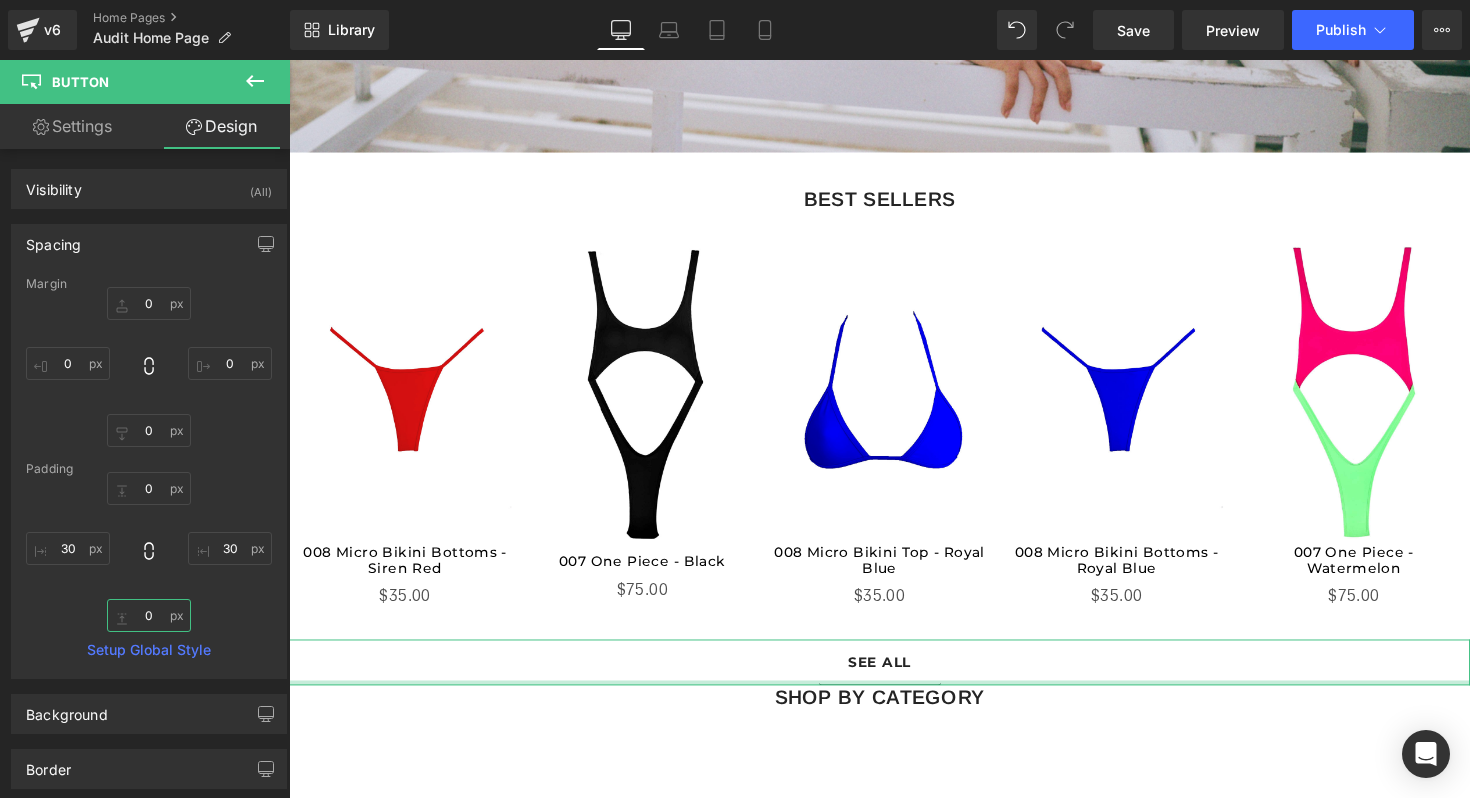click on "0" at bounding box center [149, 615] 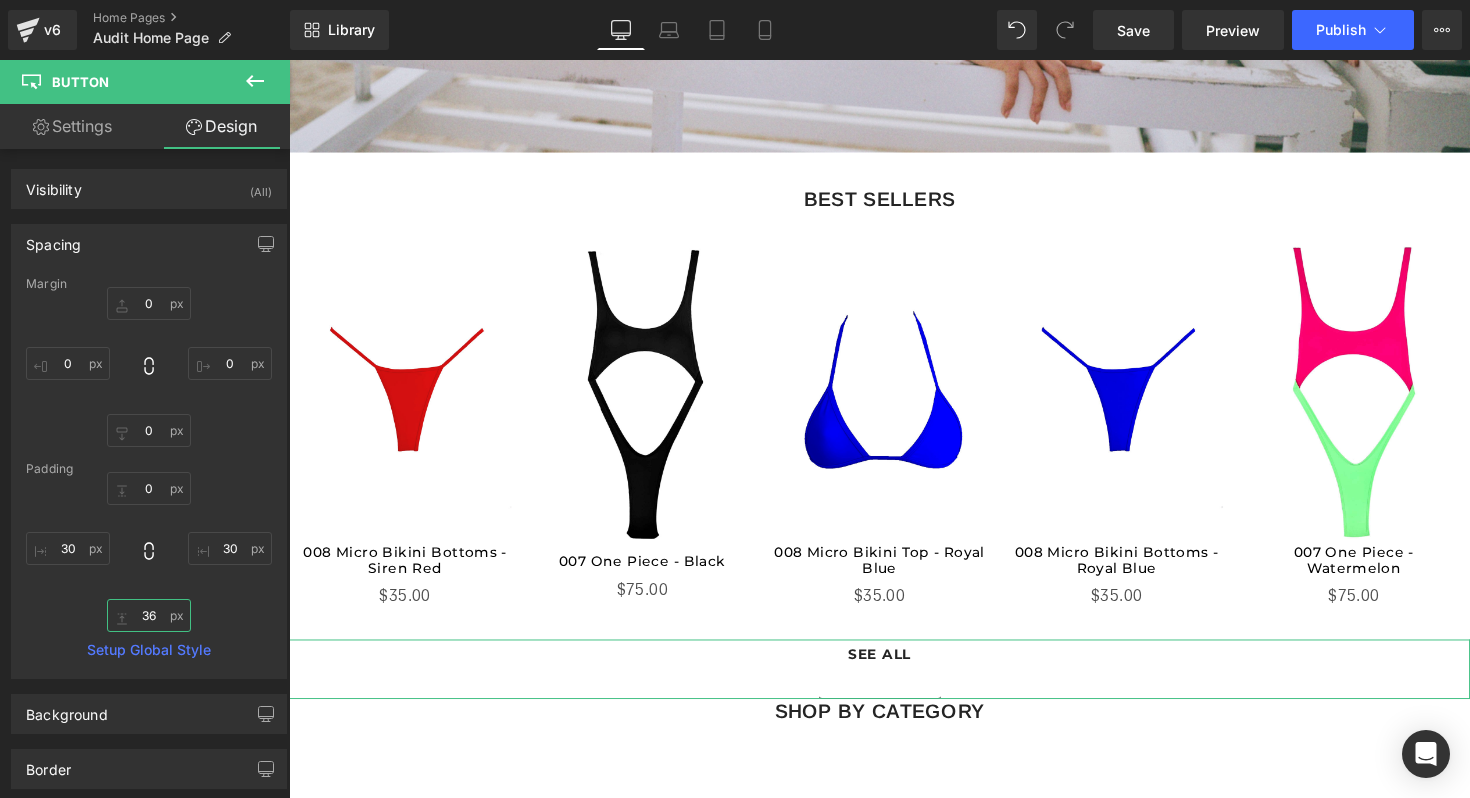 type on "3" 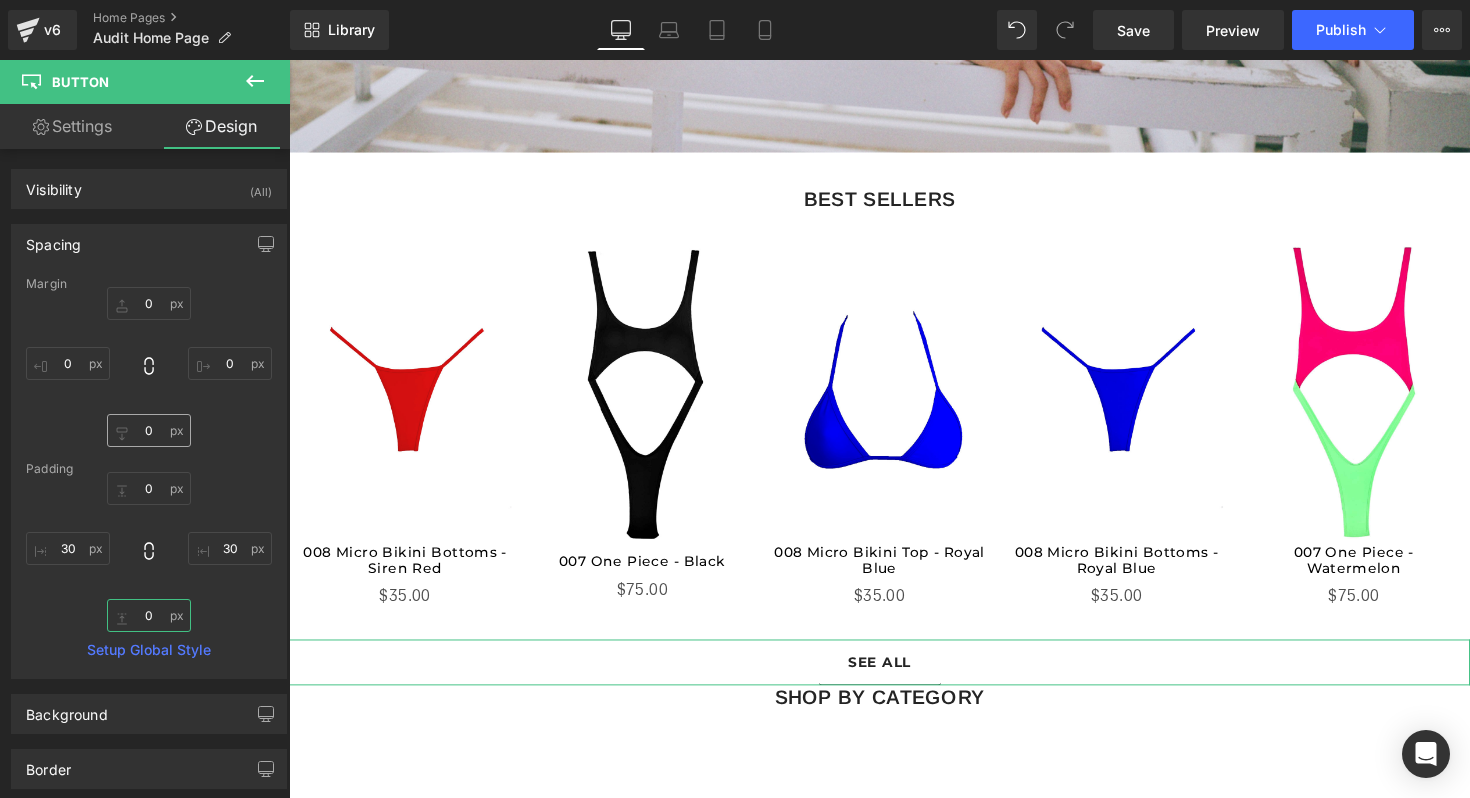 type 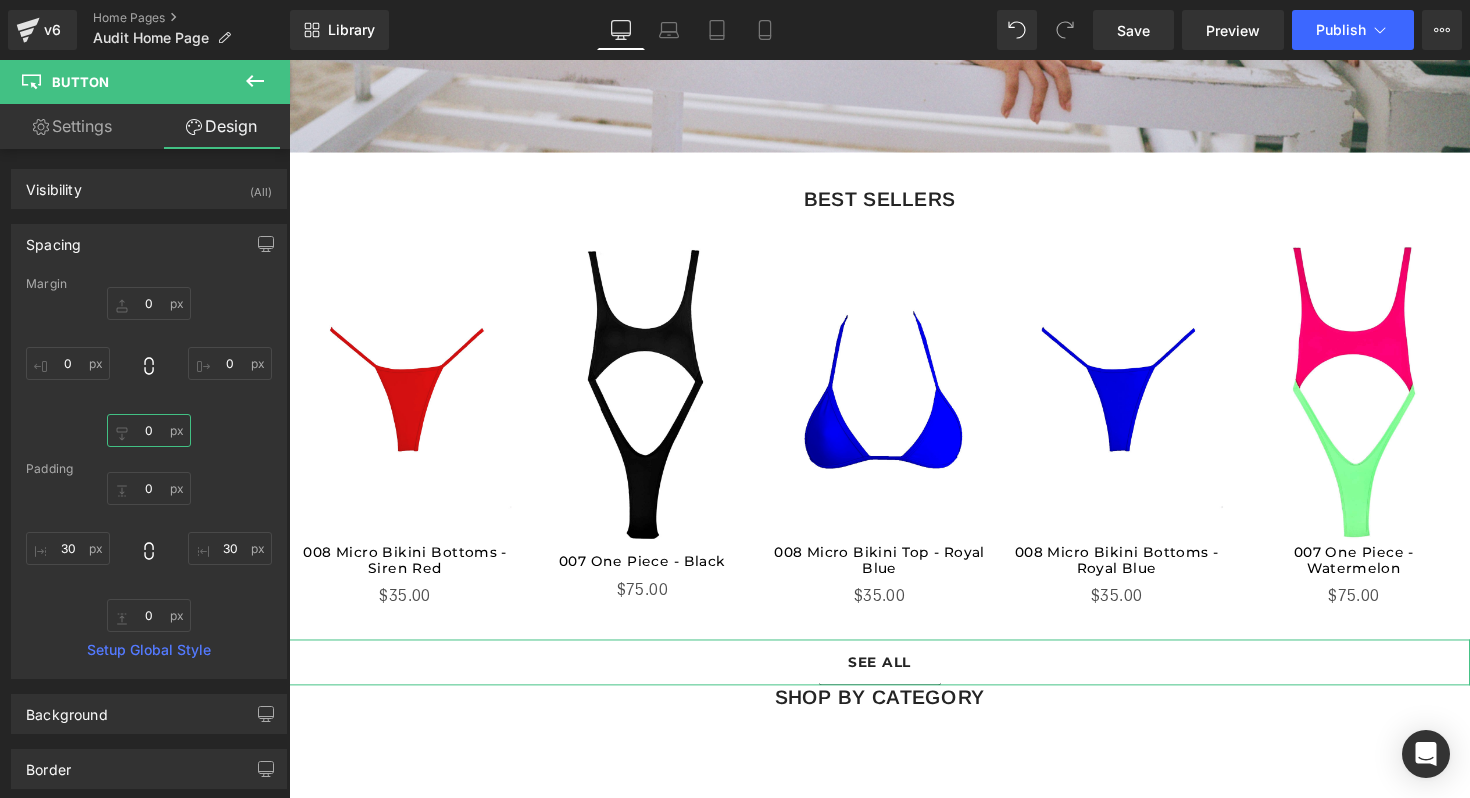 click on "0" at bounding box center [149, 430] 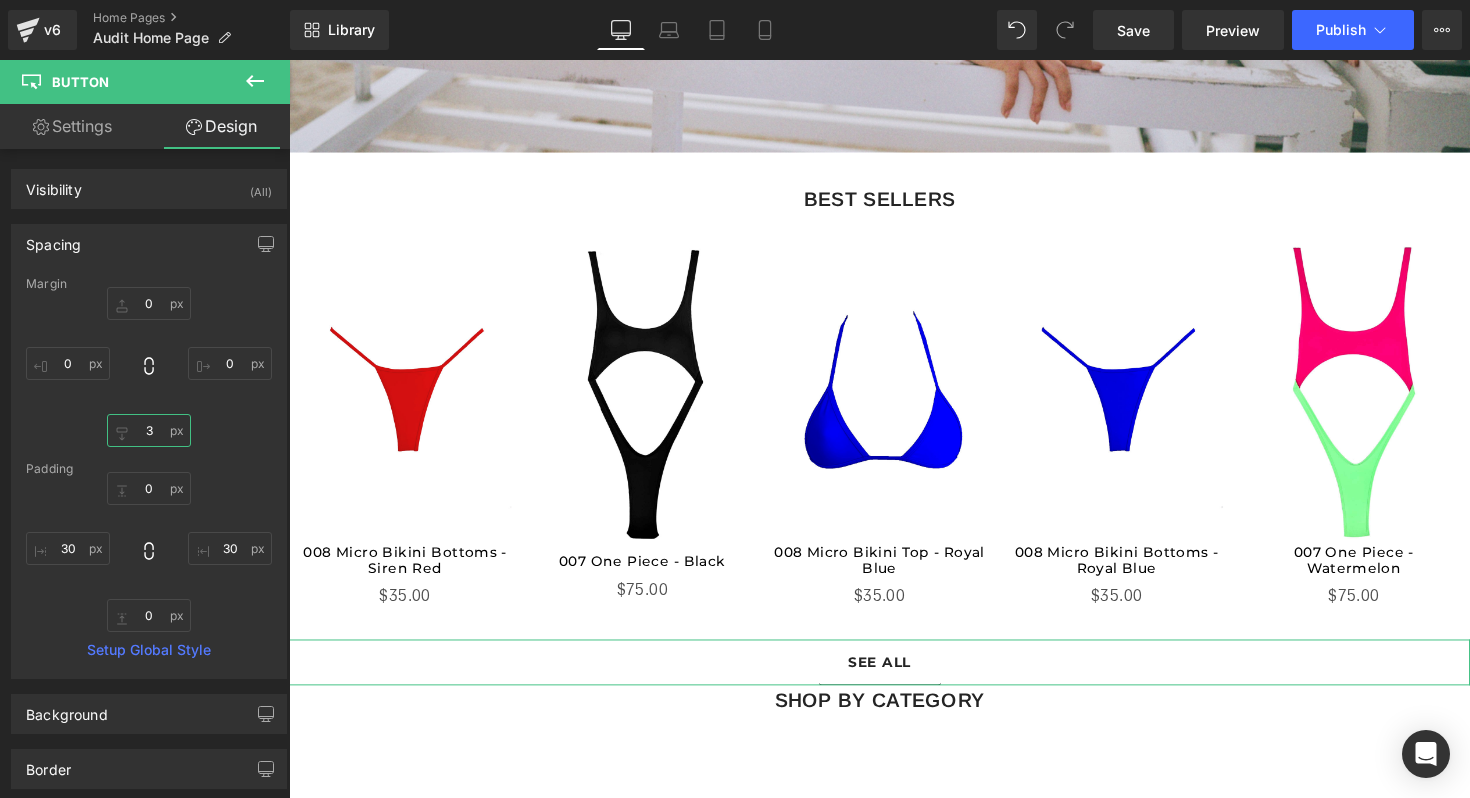 type on "36" 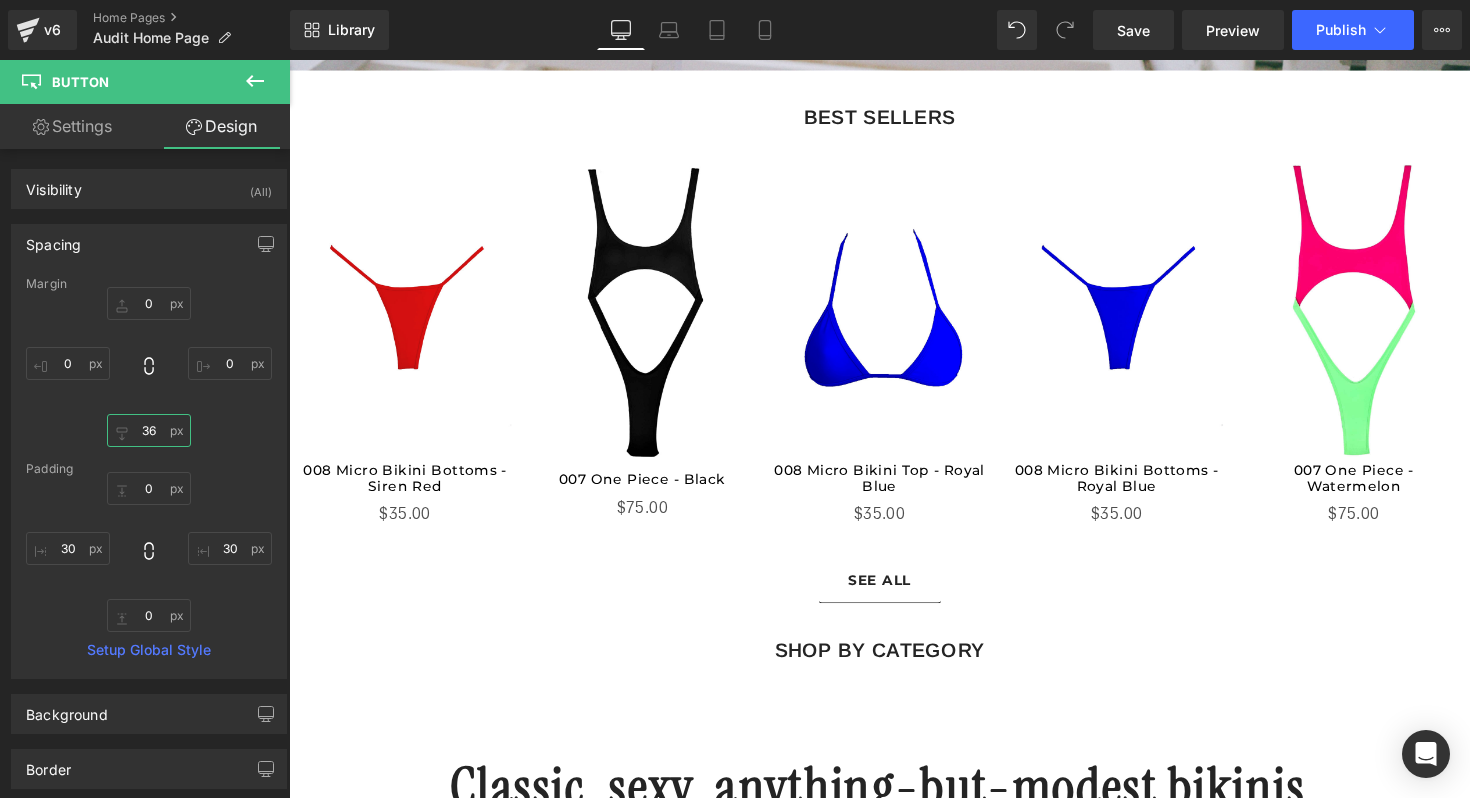 scroll, scrollTop: 938, scrollLeft: 0, axis: vertical 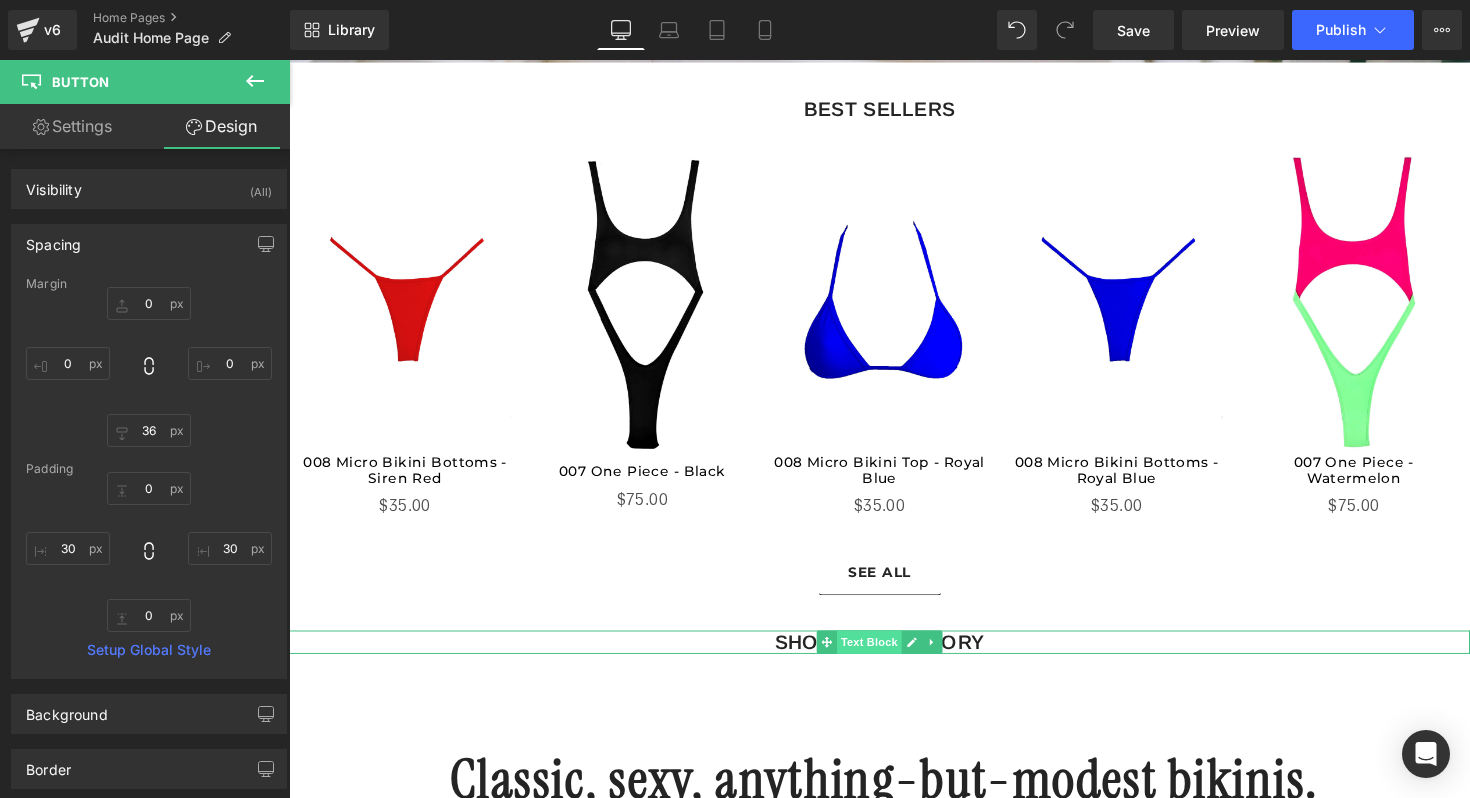 click on "Text Block" at bounding box center (883, 657) 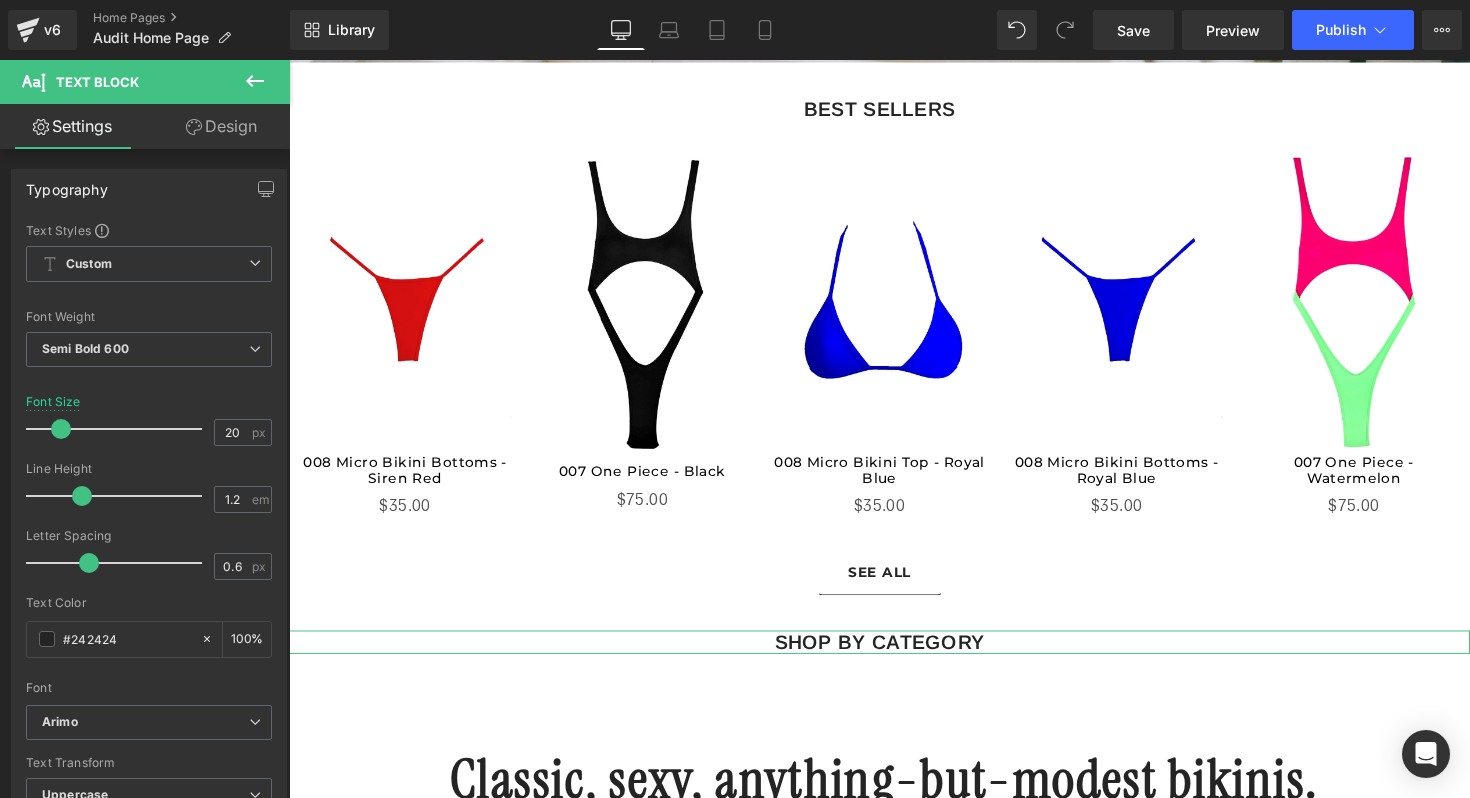 click on "Design" at bounding box center [221, 126] 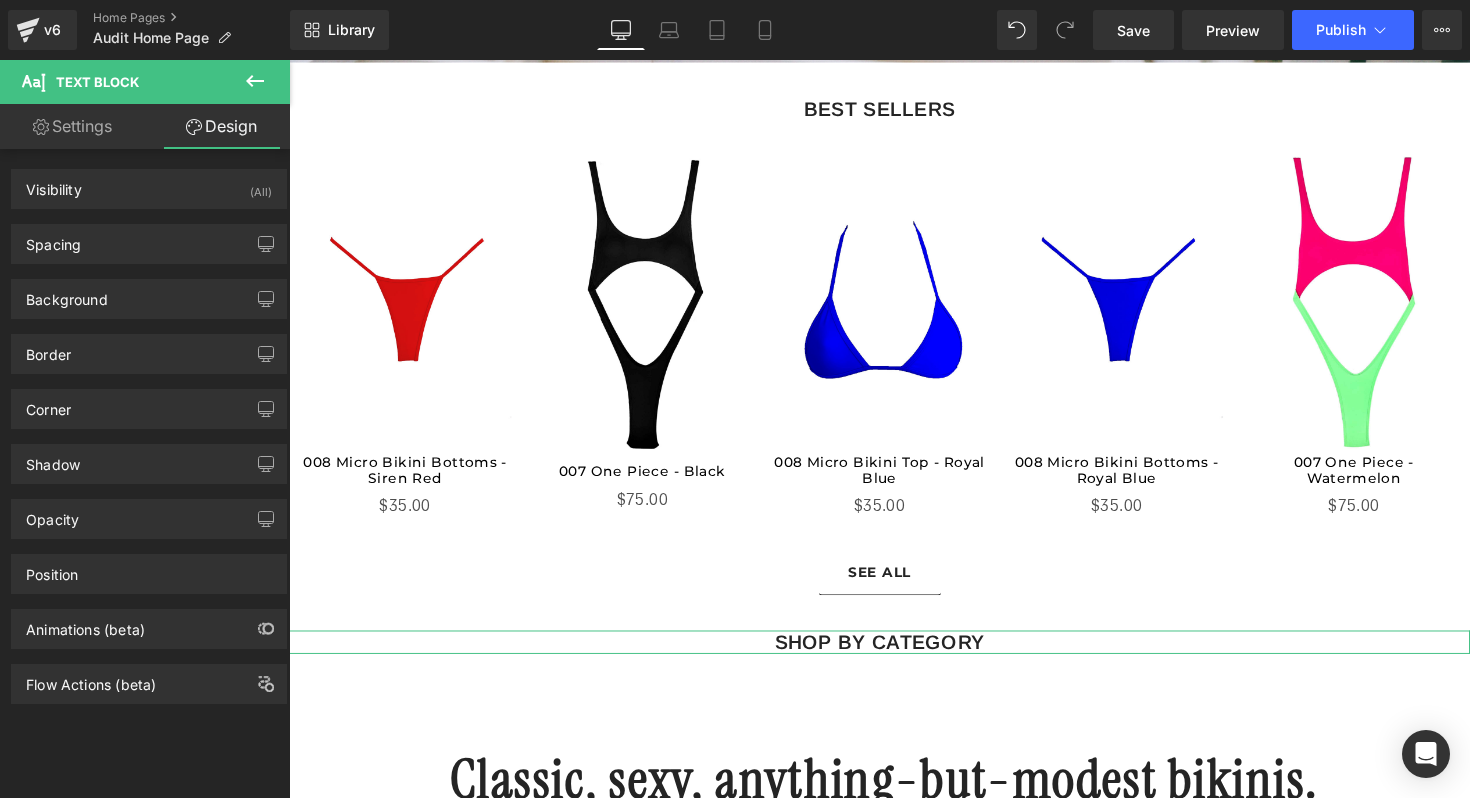click on "Spacing
Margin
0
0
0
0
Padding
0
0
0
0
Setup Global Style" at bounding box center (149, 244) 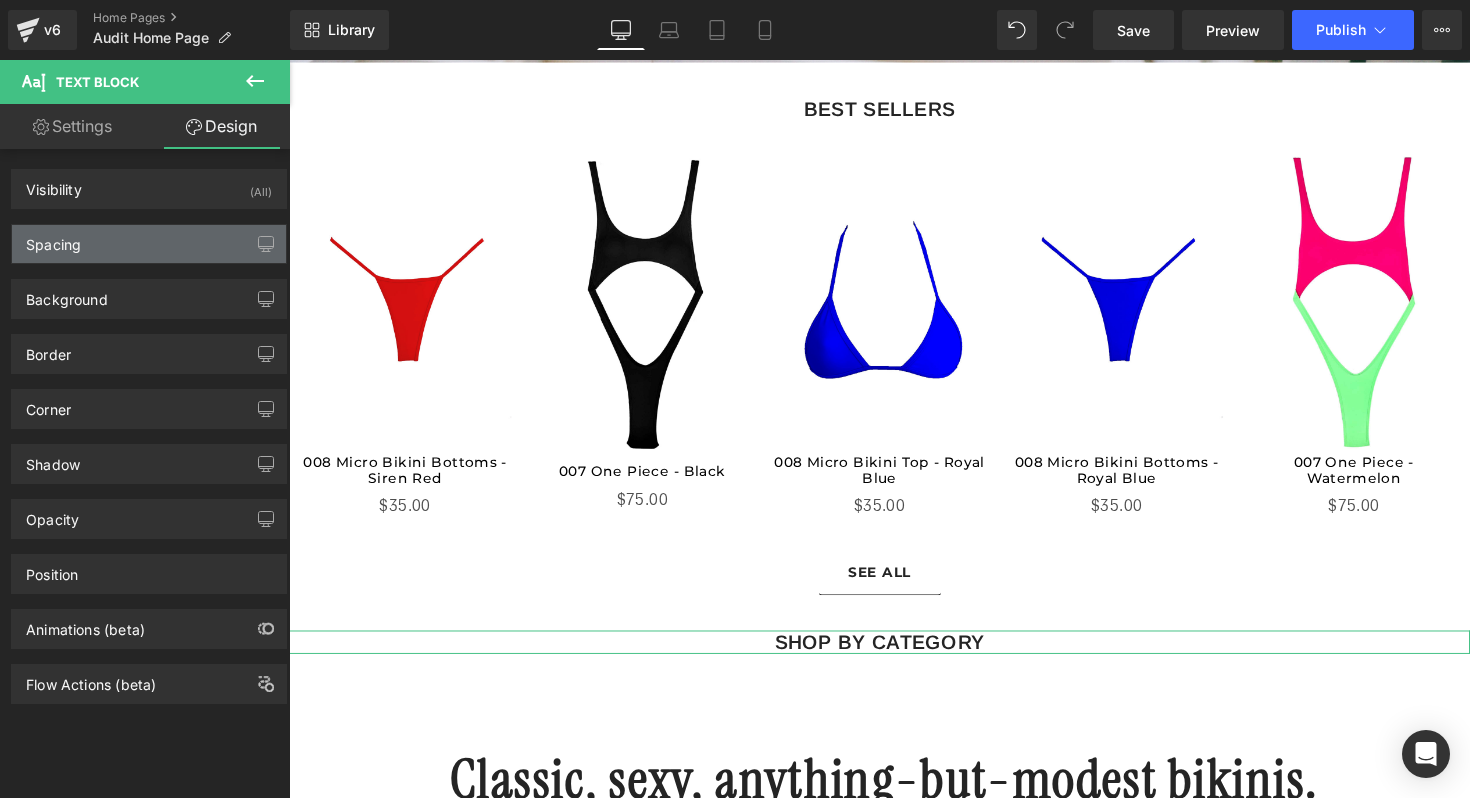 click on "Spacing" at bounding box center (149, 244) 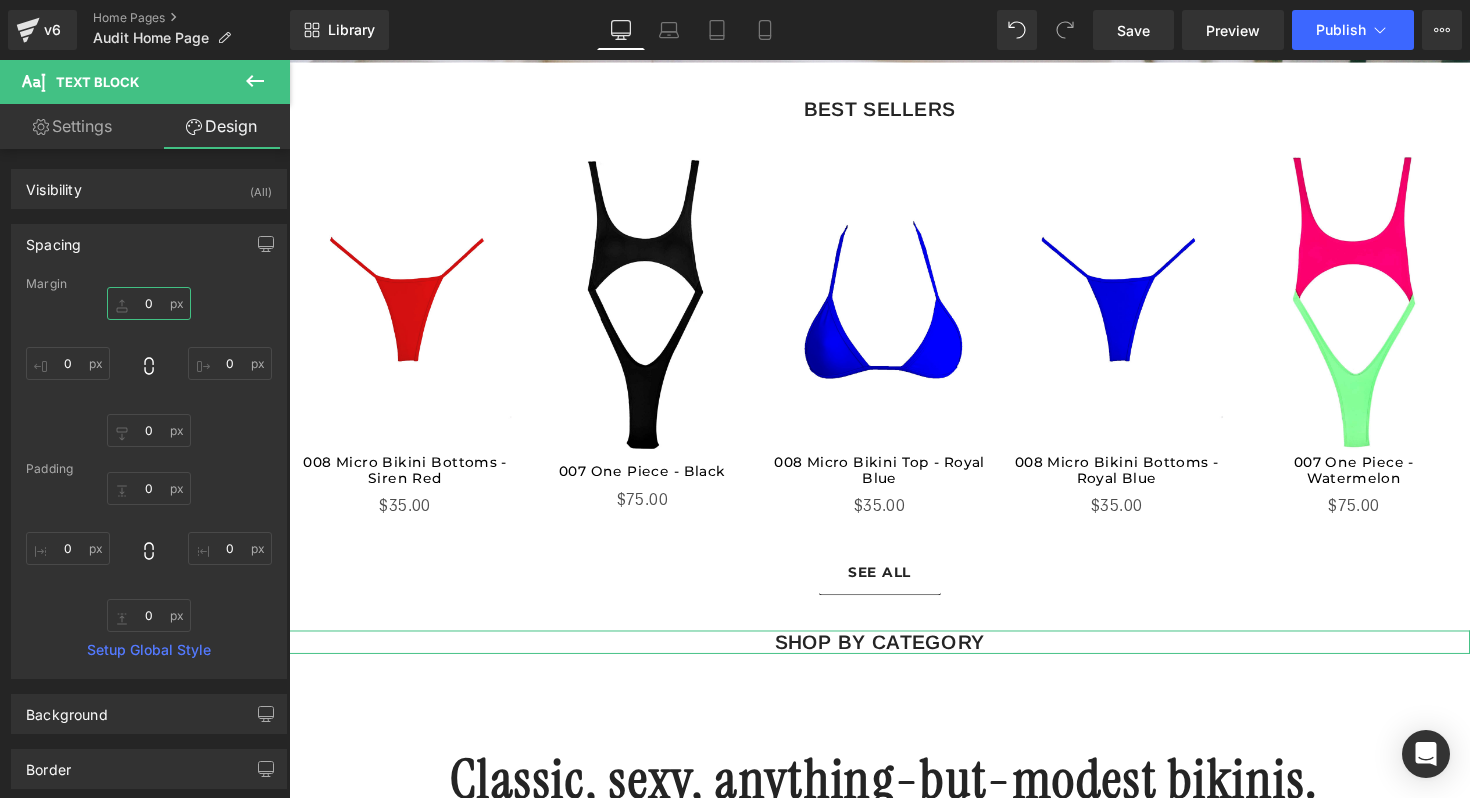 click on "0" at bounding box center (149, 303) 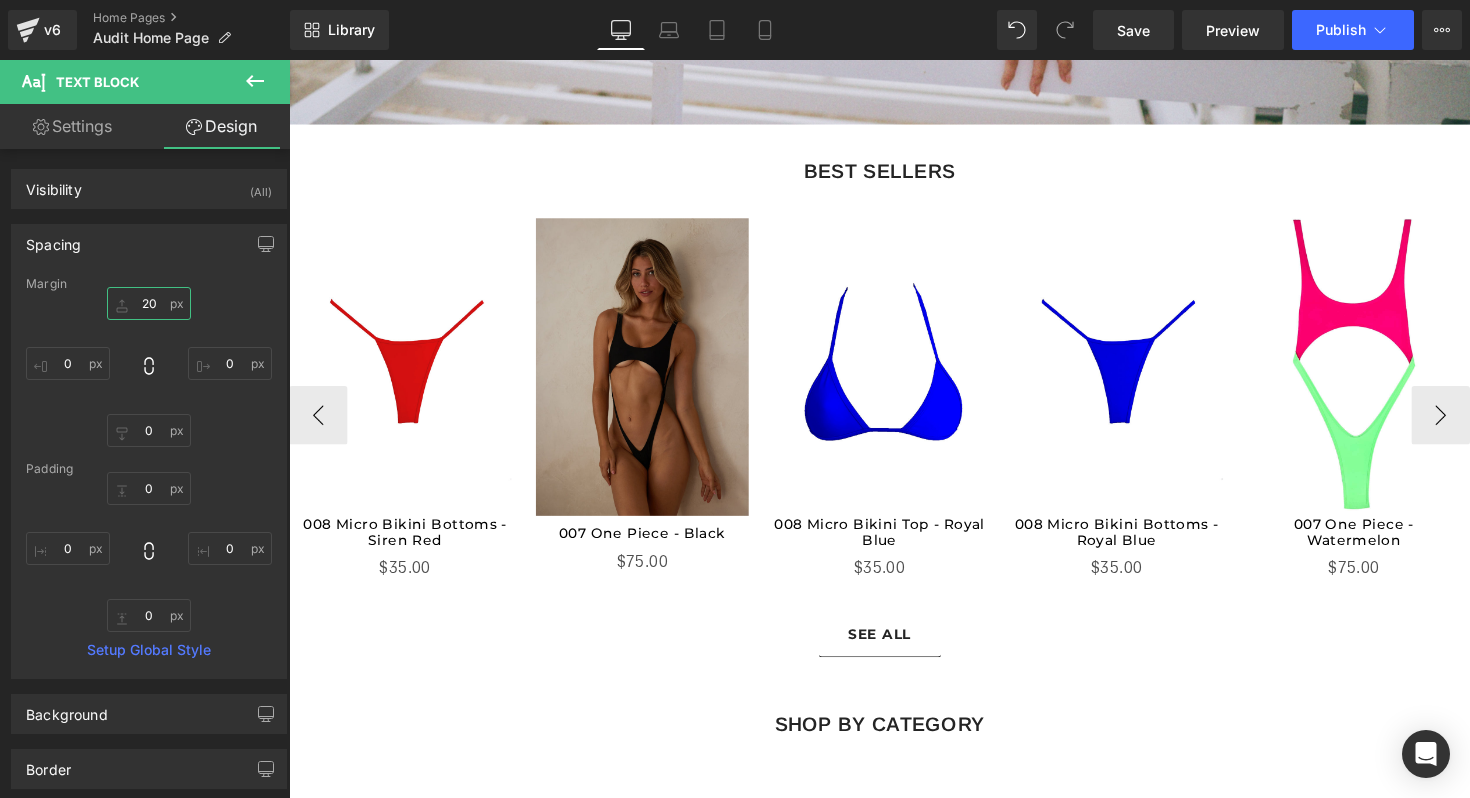 scroll, scrollTop: 886, scrollLeft: 0, axis: vertical 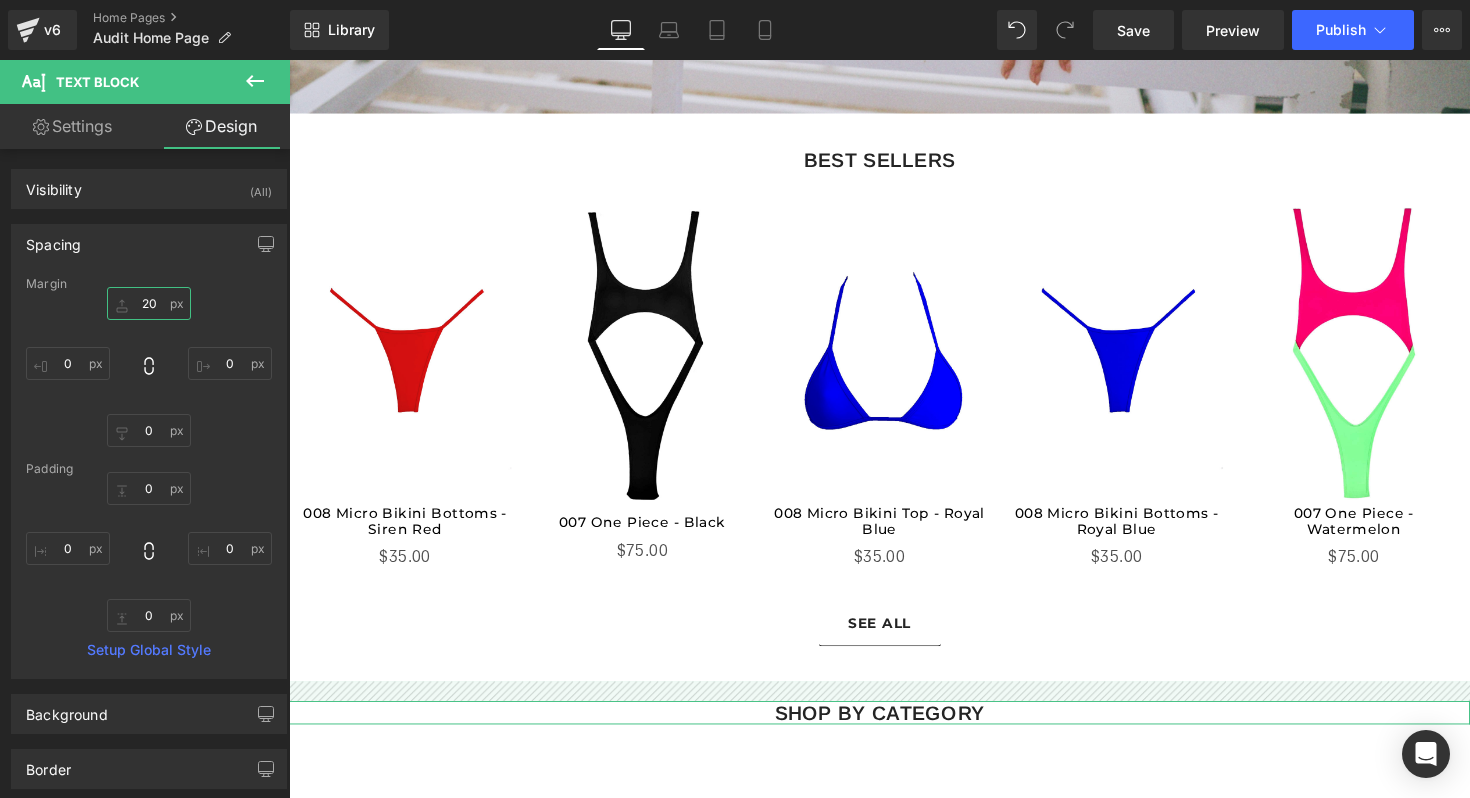 click on "20" at bounding box center (149, 303) 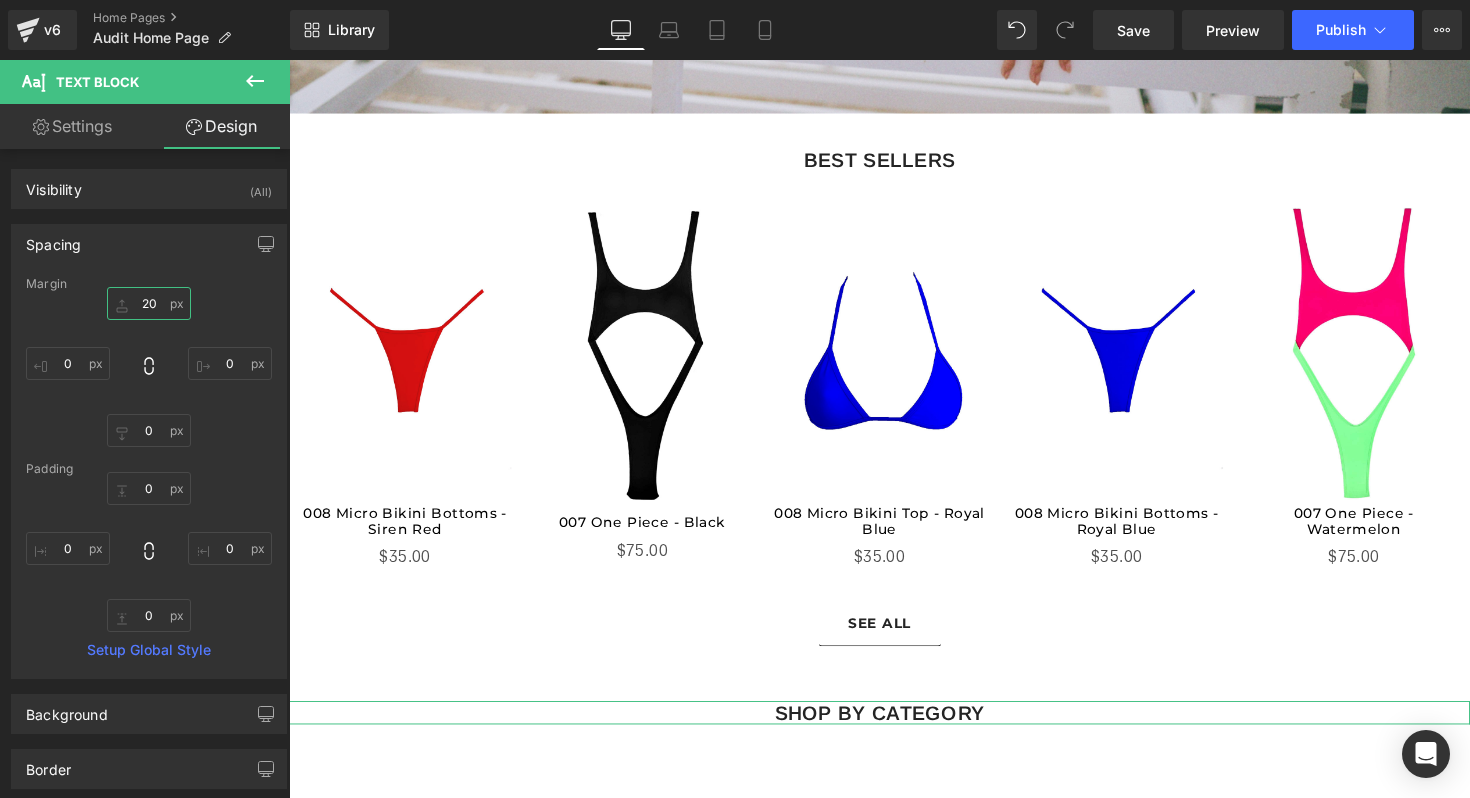 click on "20" at bounding box center (149, 303) 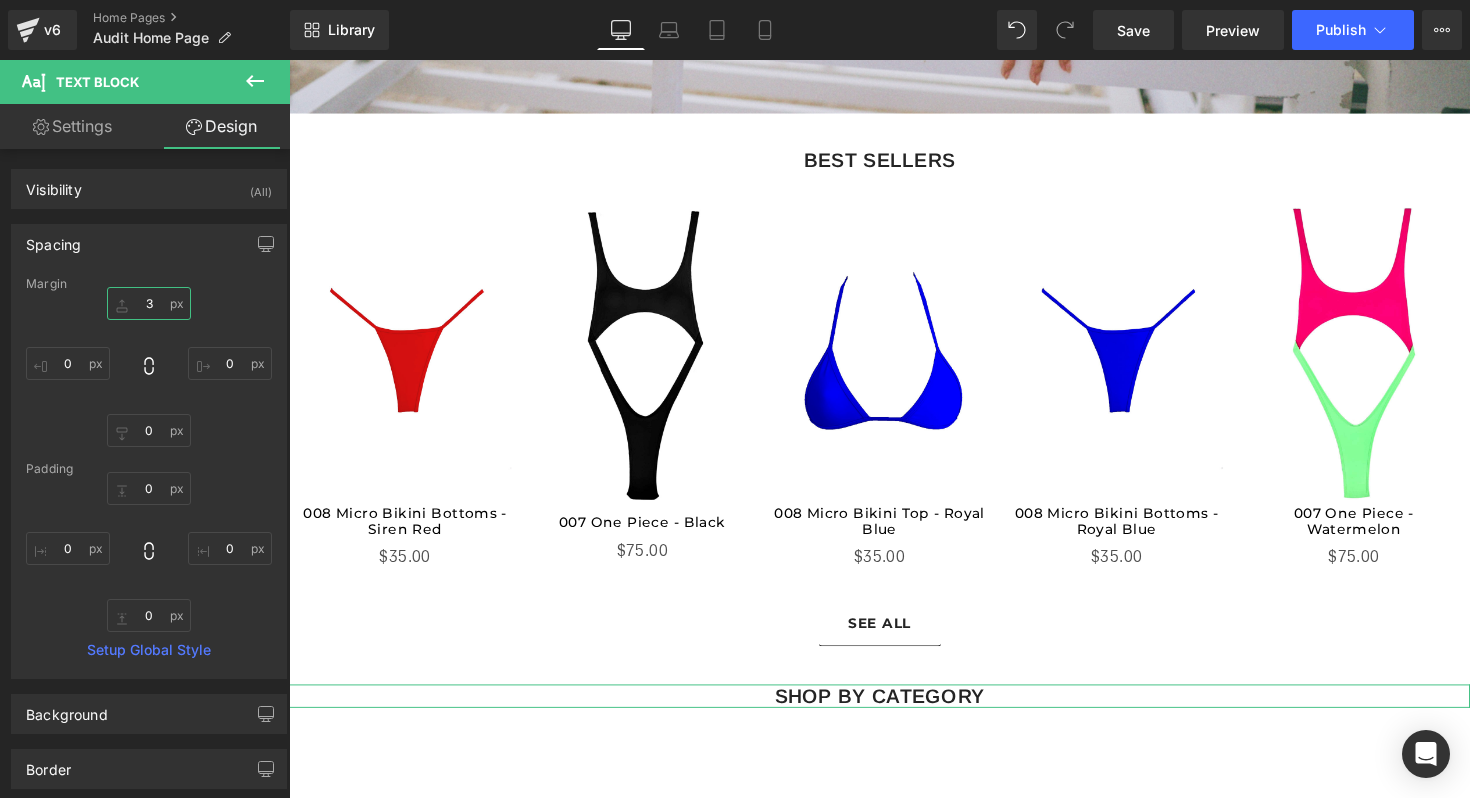 type on "36" 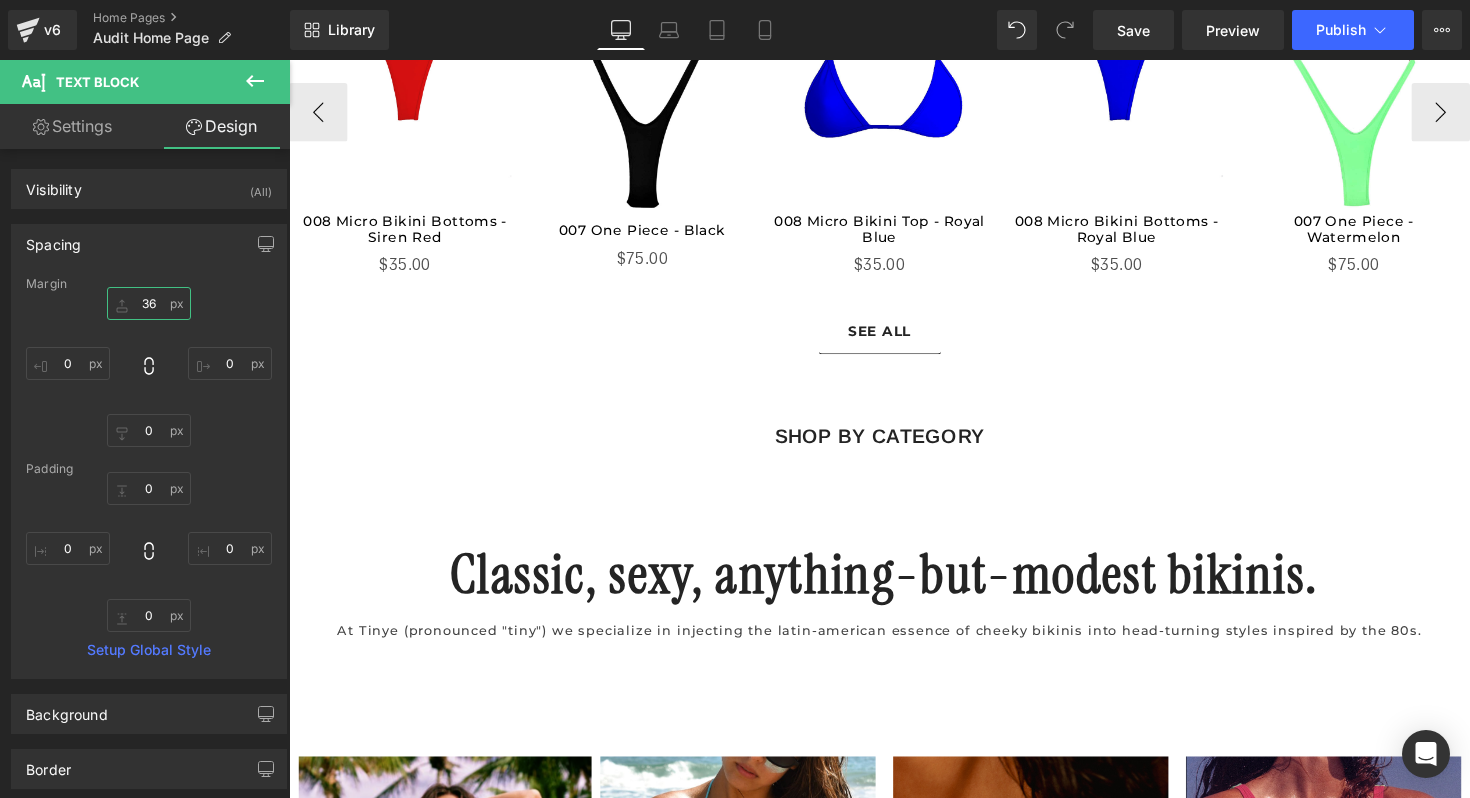 scroll, scrollTop: 1452, scrollLeft: 0, axis: vertical 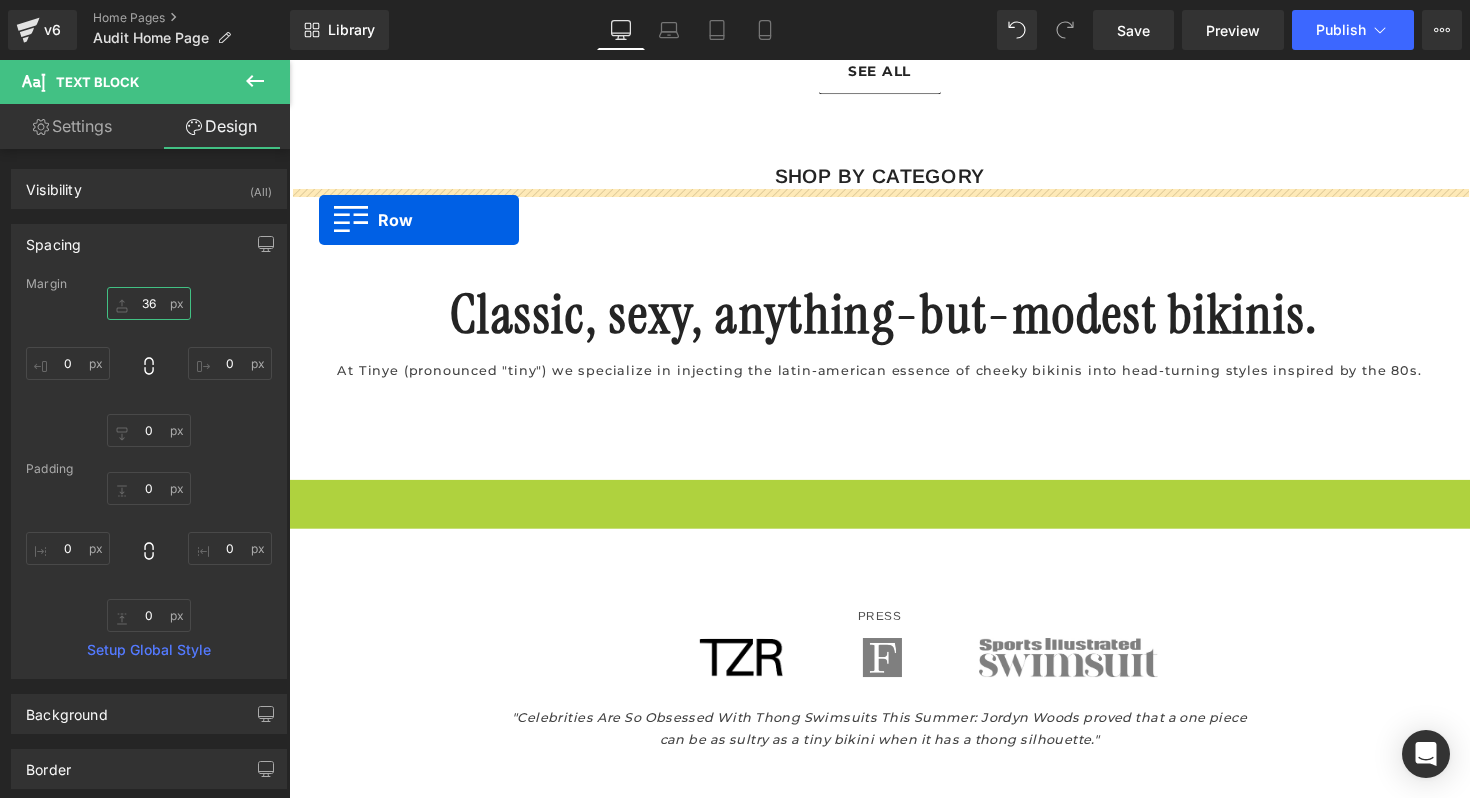 drag, startPoint x: 302, startPoint y: 508, endPoint x: 318, endPoint y: 223, distance: 285.44876 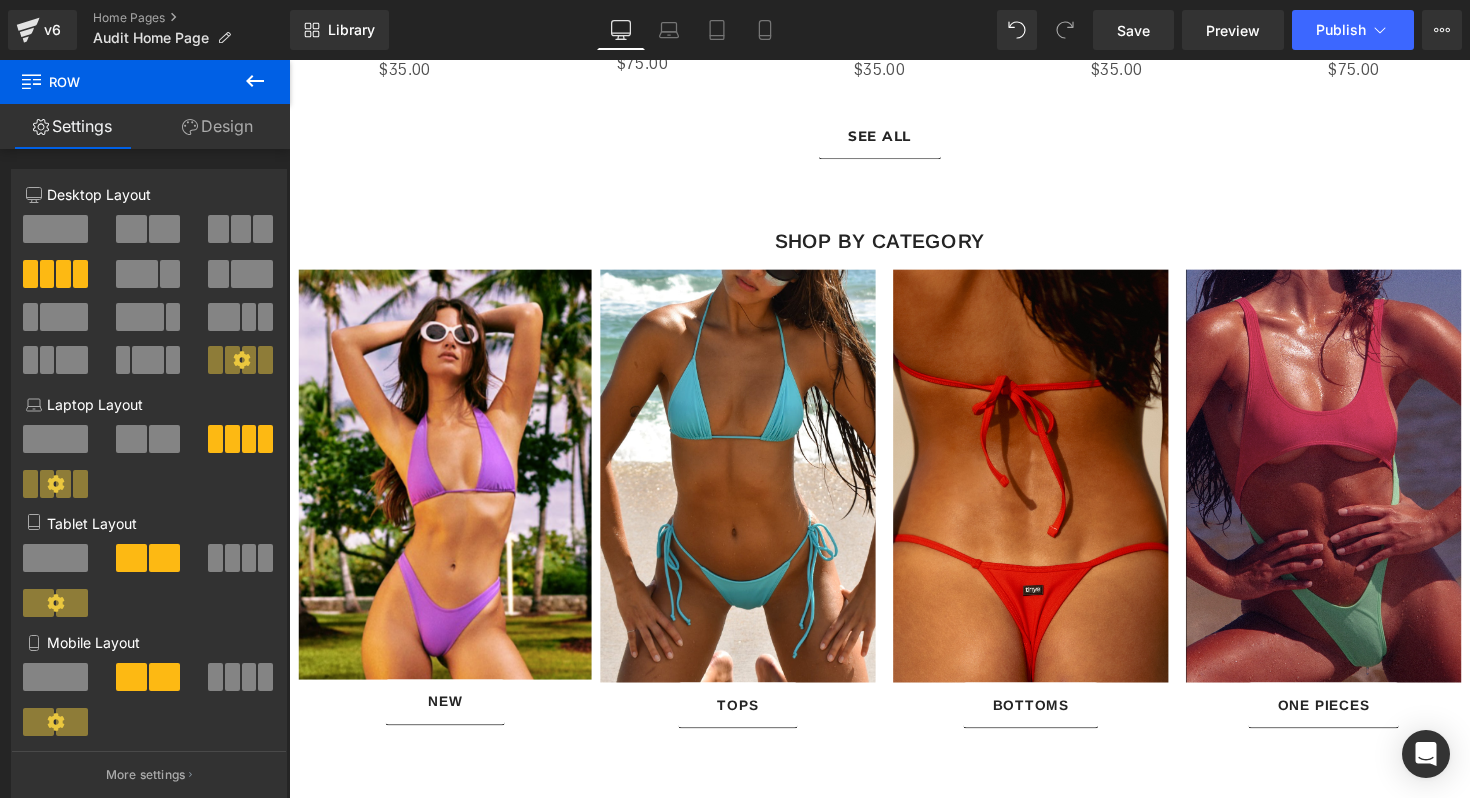 scroll, scrollTop: 1892, scrollLeft: 0, axis: vertical 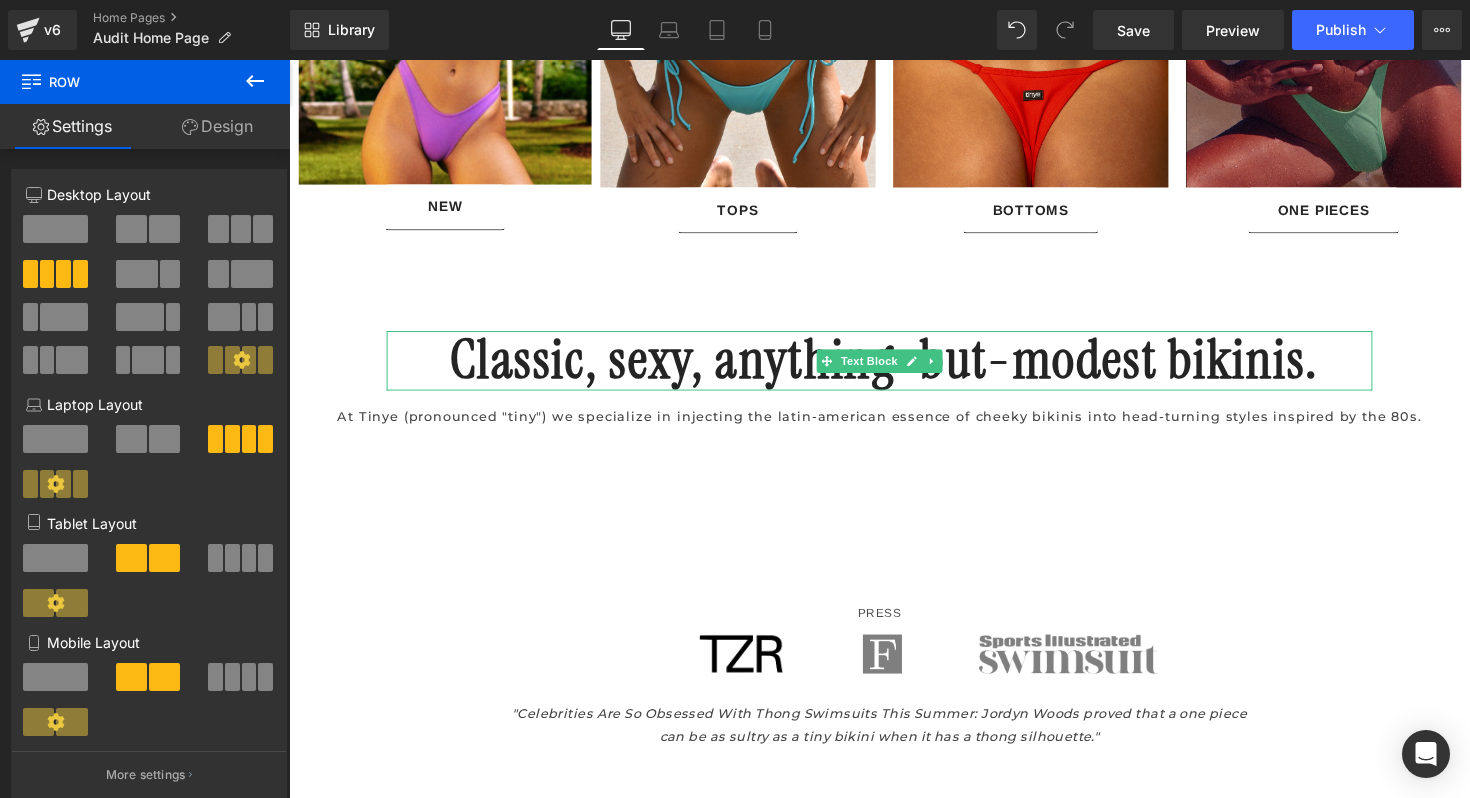 click on "Classic, sexy, anything-but-modest bikinis." at bounding box center [899, 367] 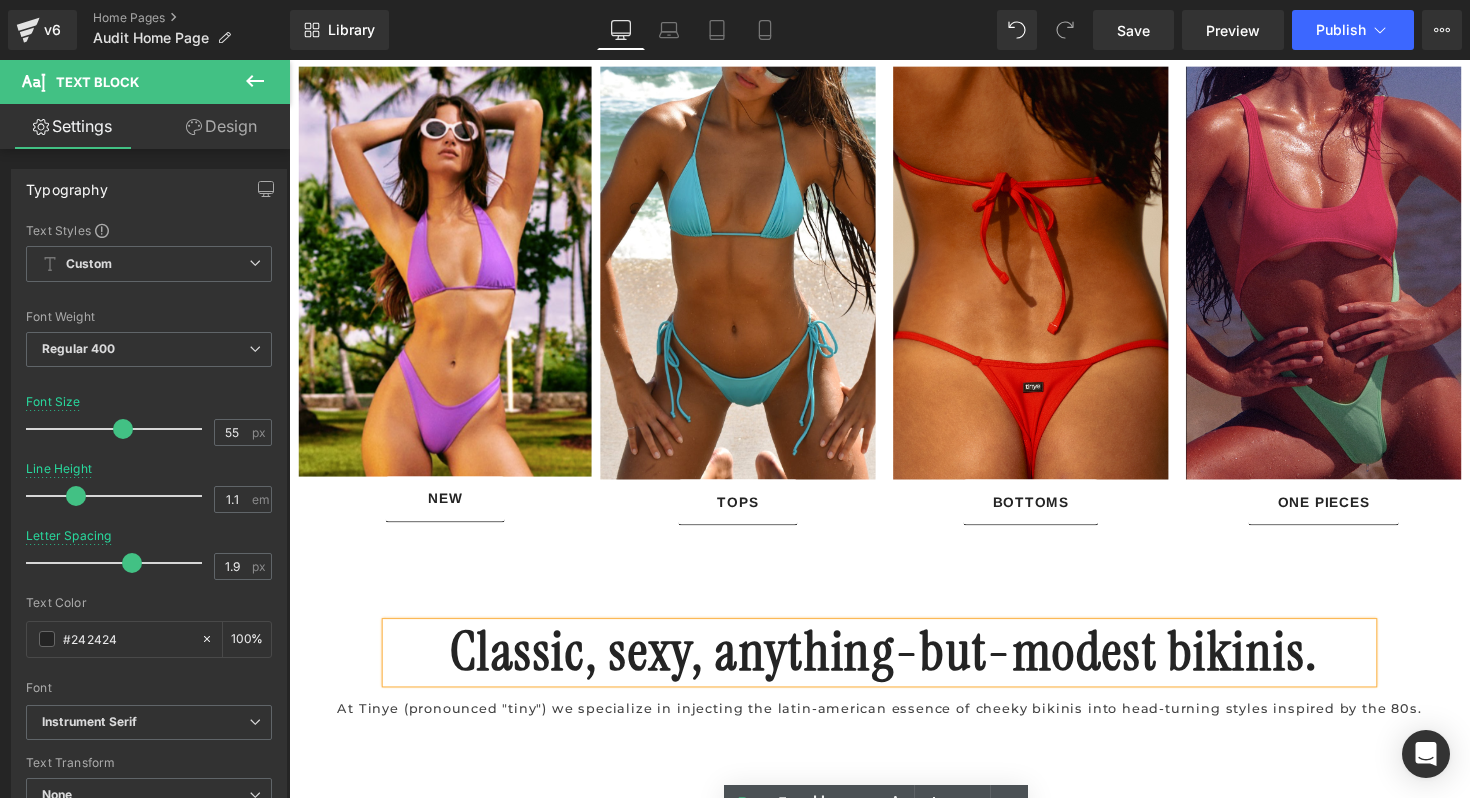 scroll, scrollTop: 1869, scrollLeft: 0, axis: vertical 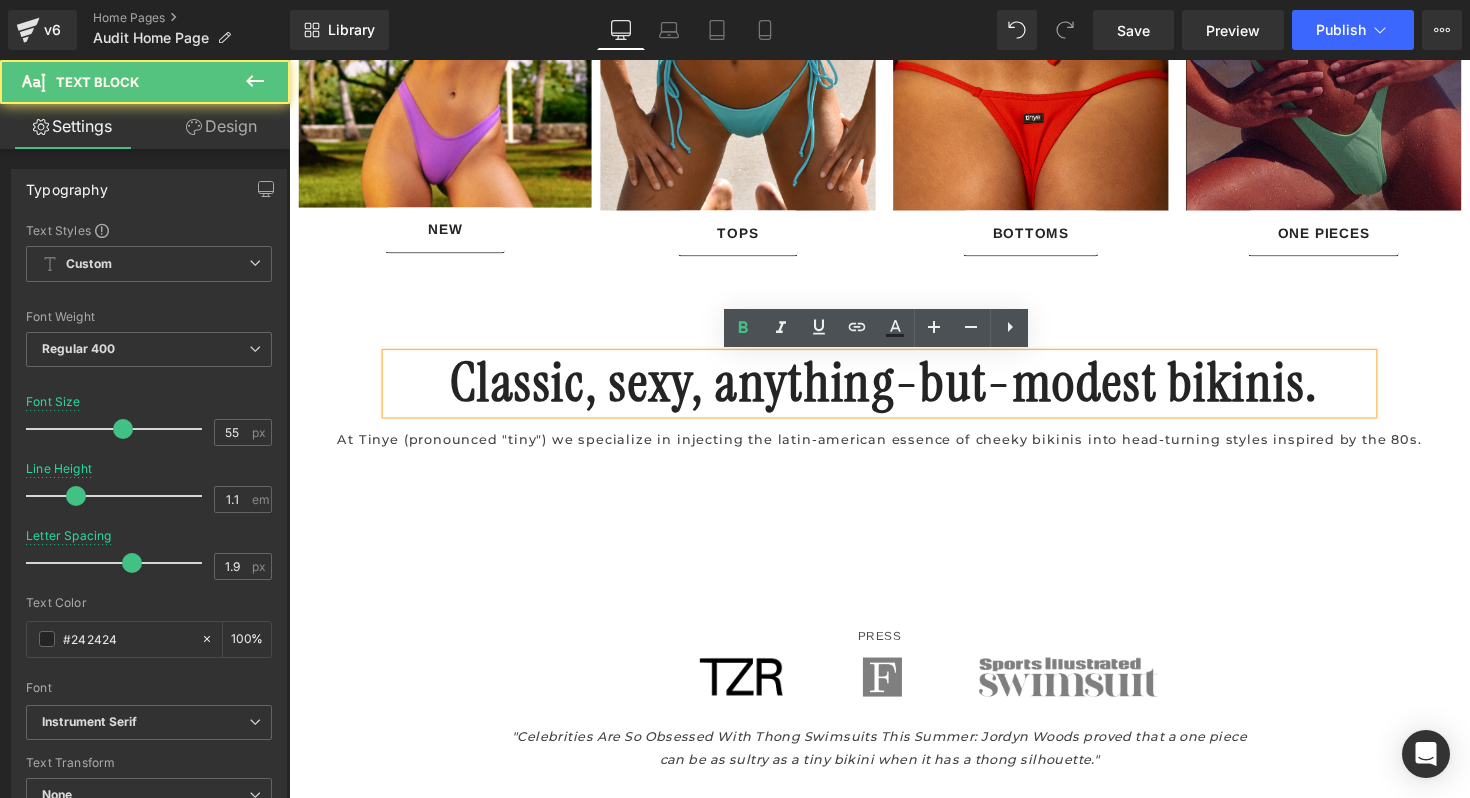 click on "Classic, sexy, anything-but-modest bikinis." at bounding box center [899, 390] 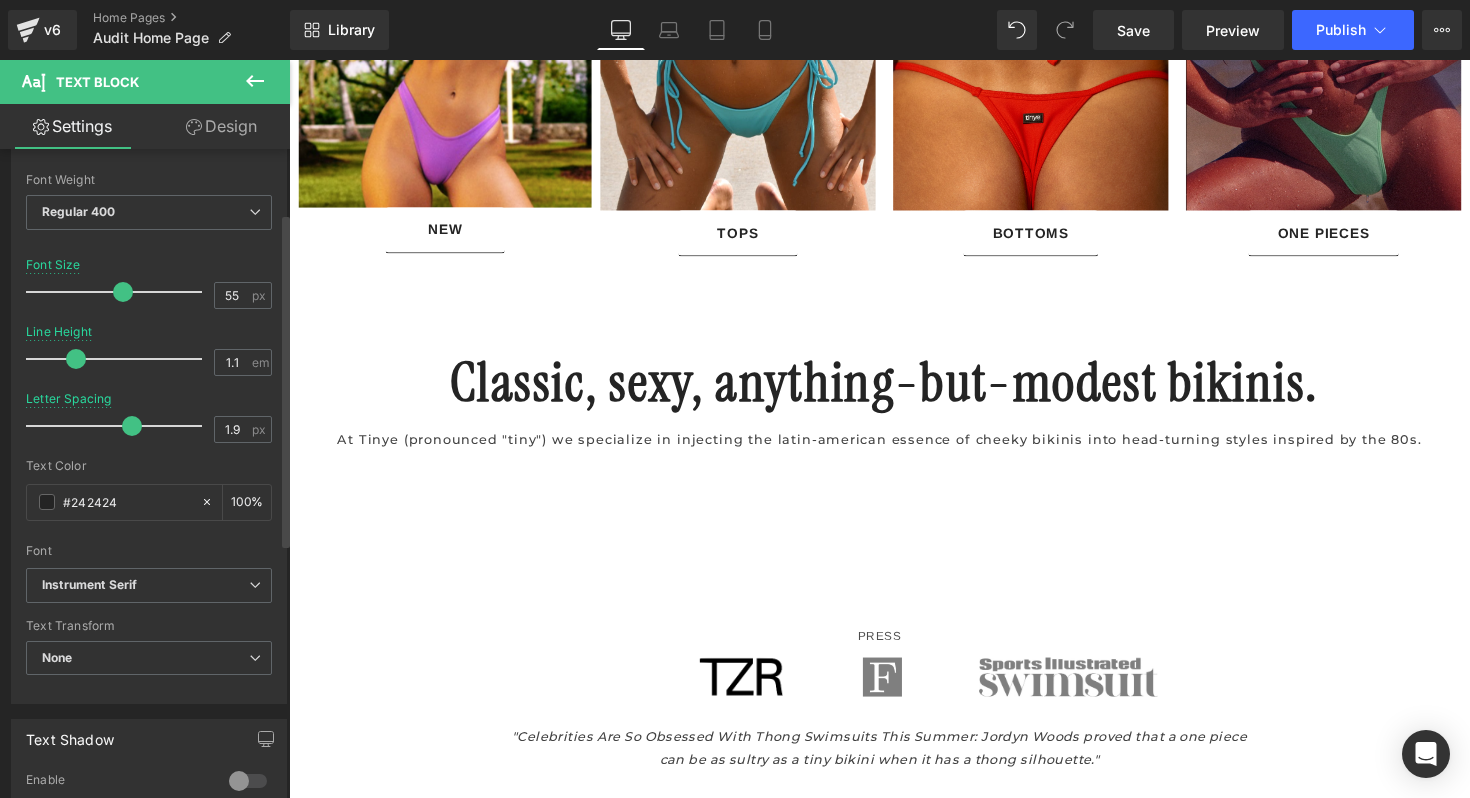 scroll, scrollTop: 142, scrollLeft: 0, axis: vertical 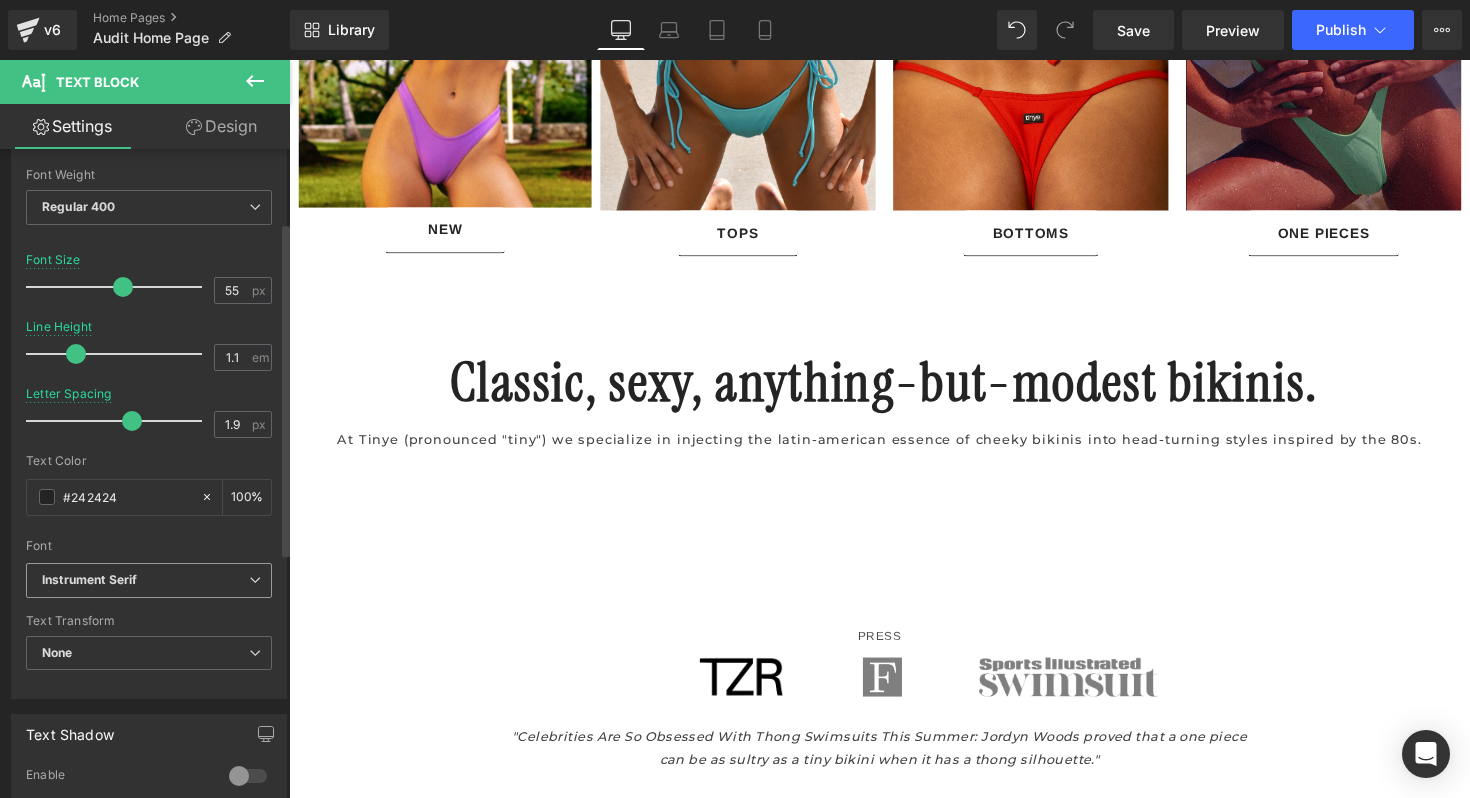 click on "Instrument Serif" at bounding box center [89, 580] 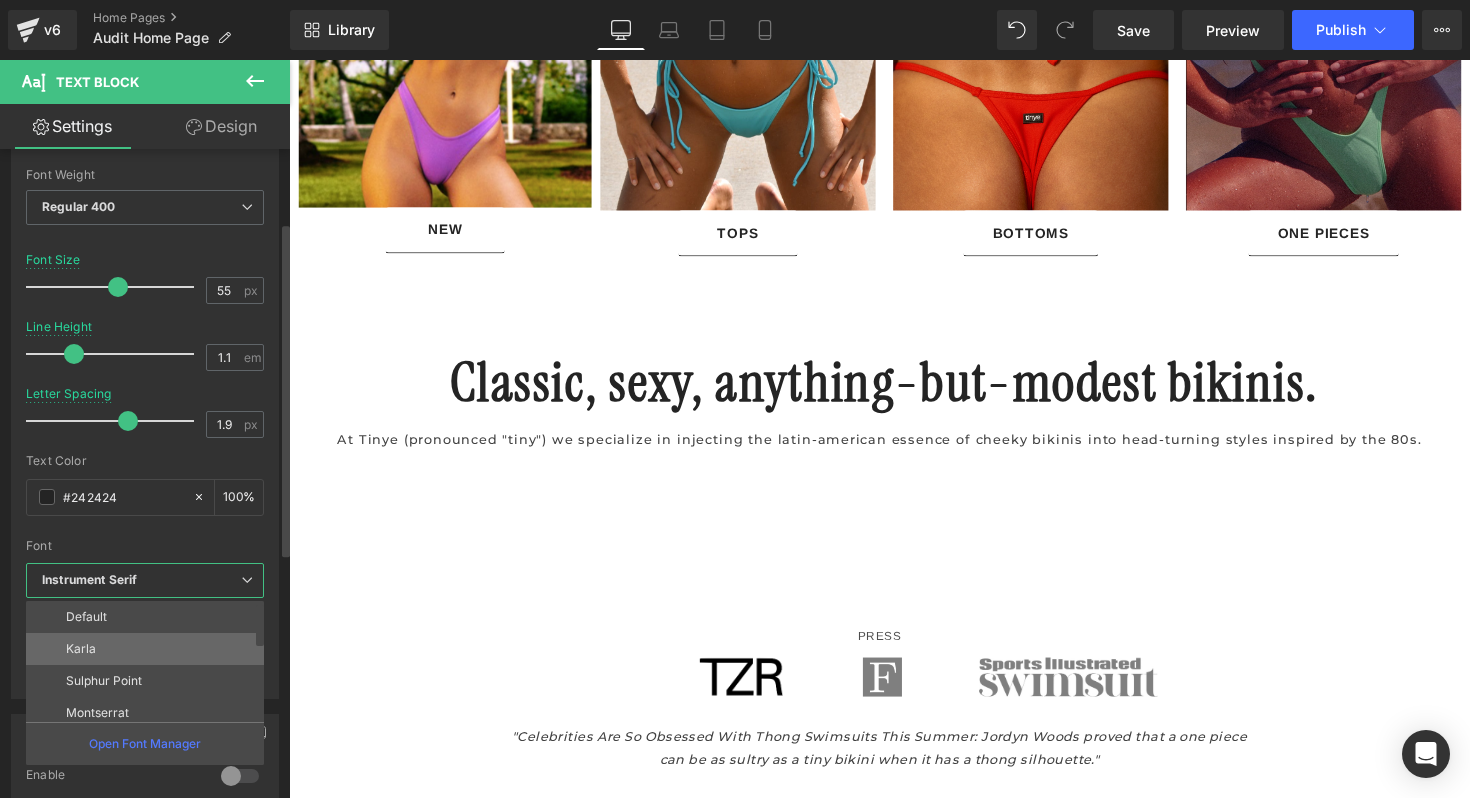 click on "Karla" at bounding box center [149, 649] 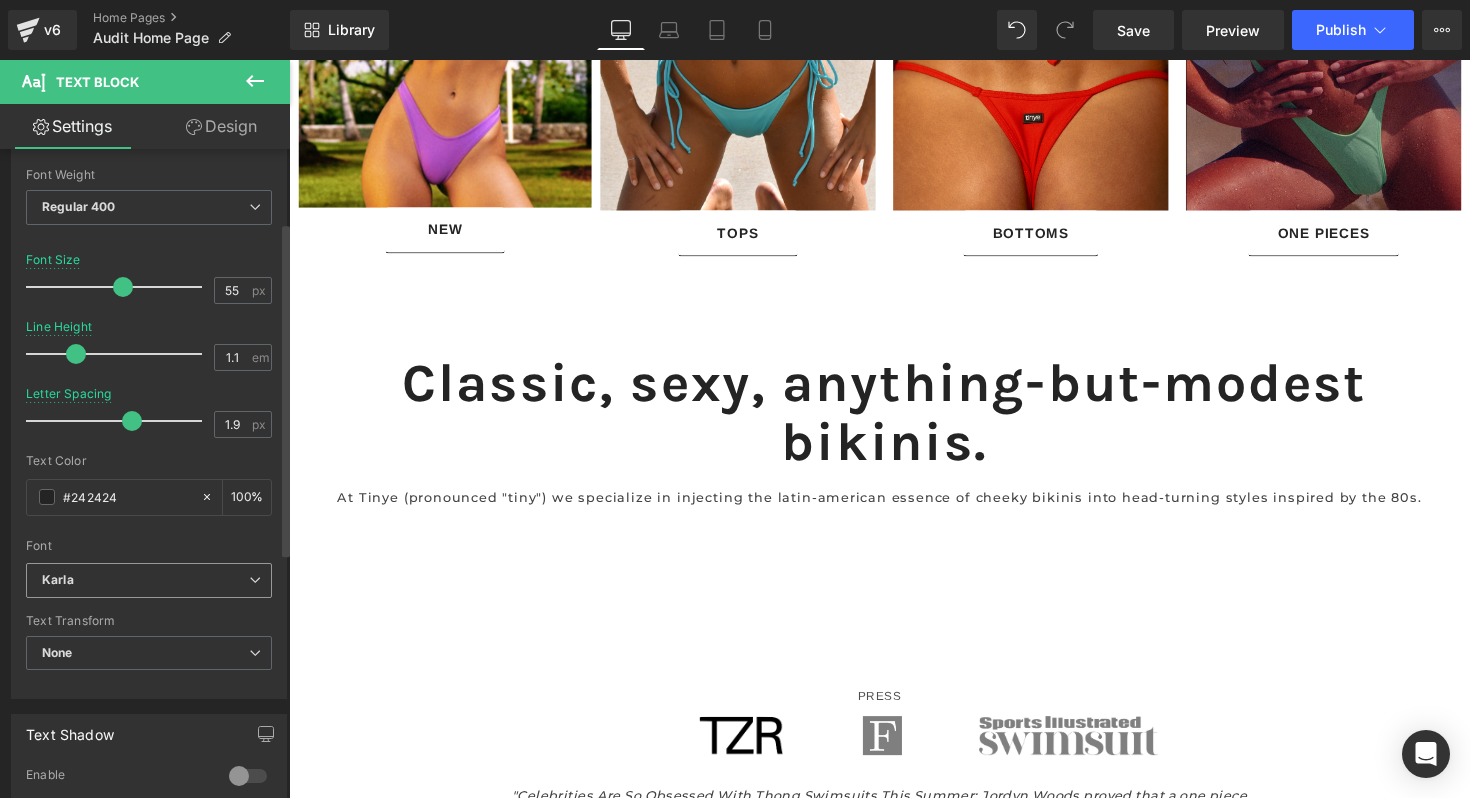 click on "Karla" at bounding box center (145, 580) 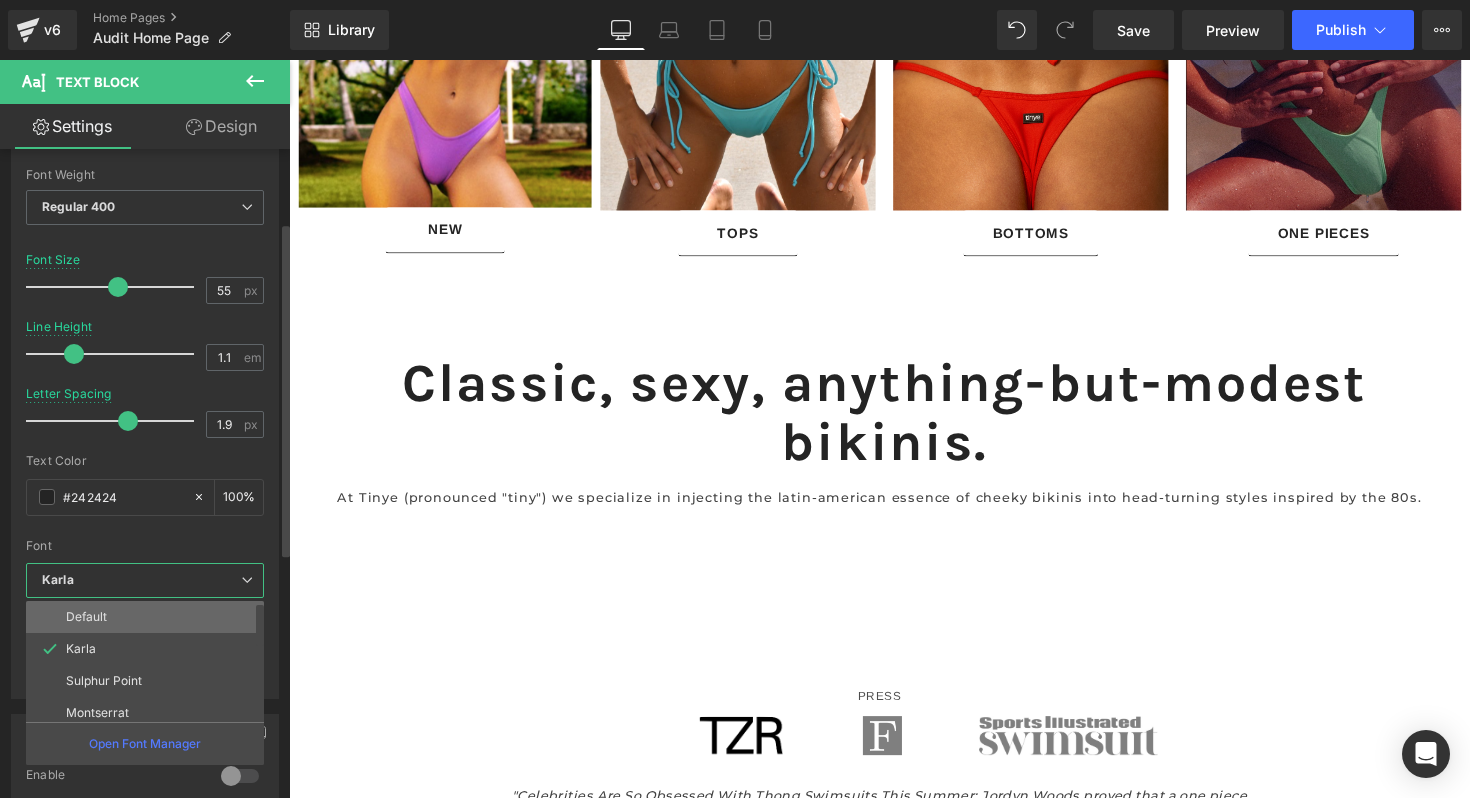 click on "Default" at bounding box center [149, 617] 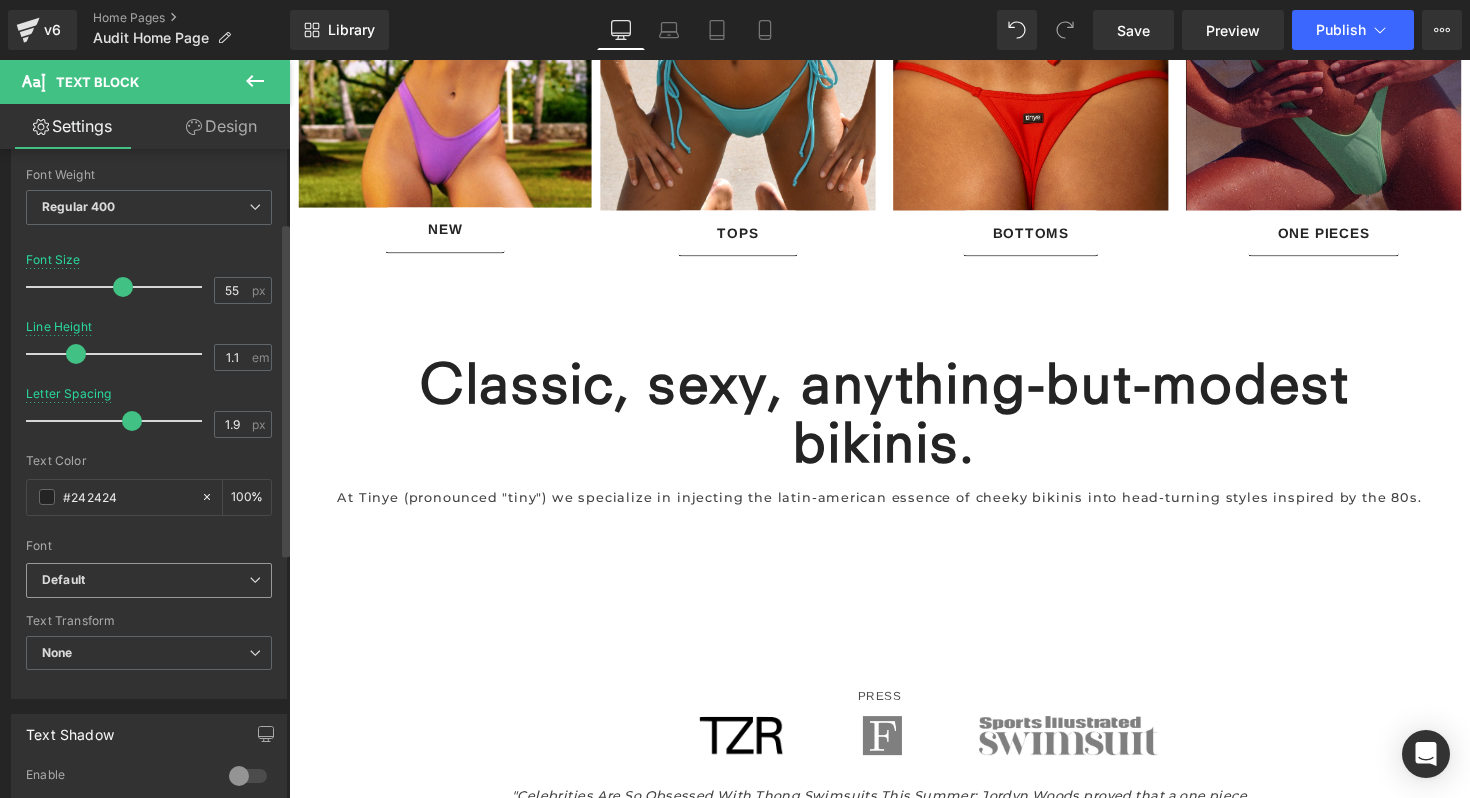 click on "Default" at bounding box center (149, 580) 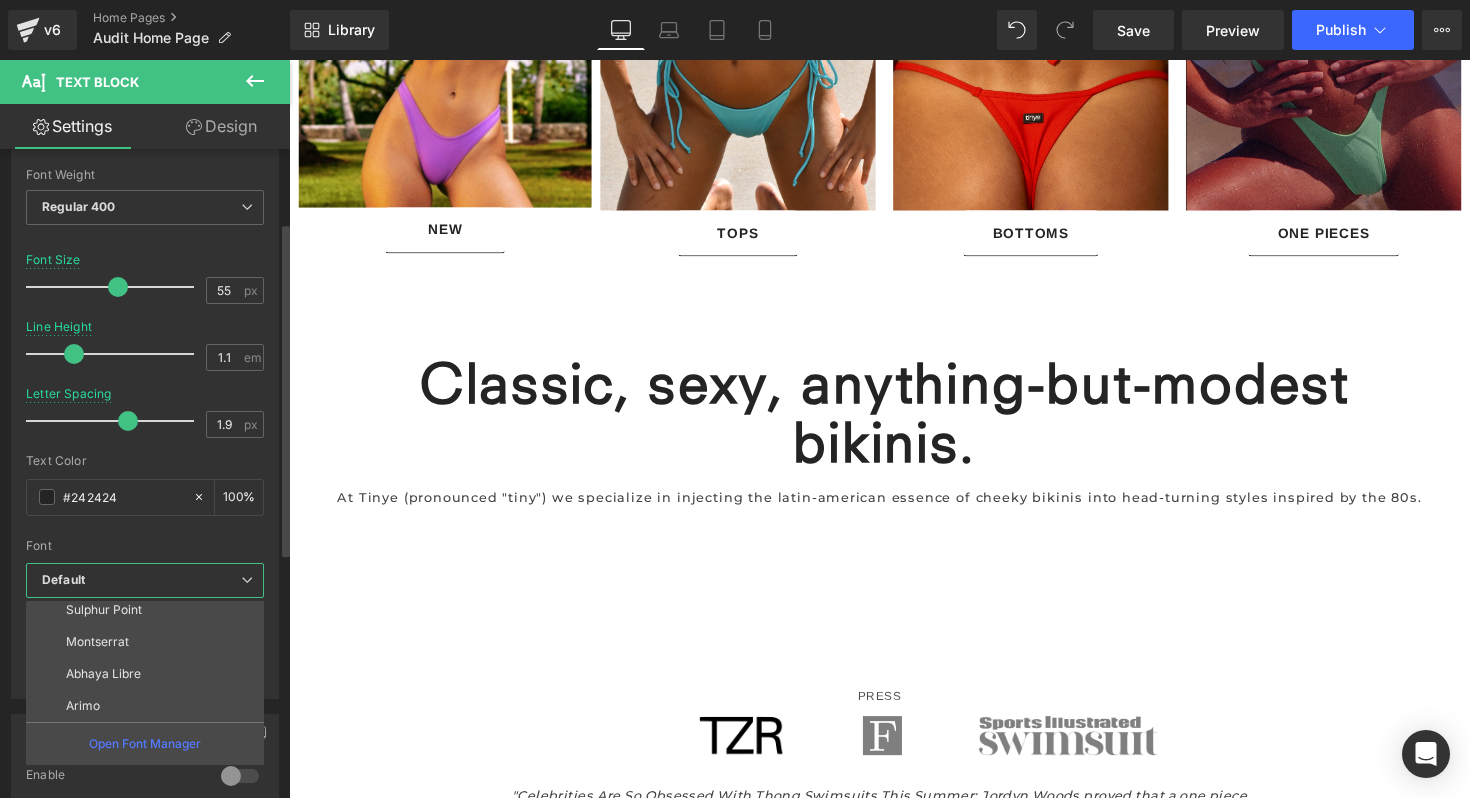 scroll, scrollTop: 87, scrollLeft: 0, axis: vertical 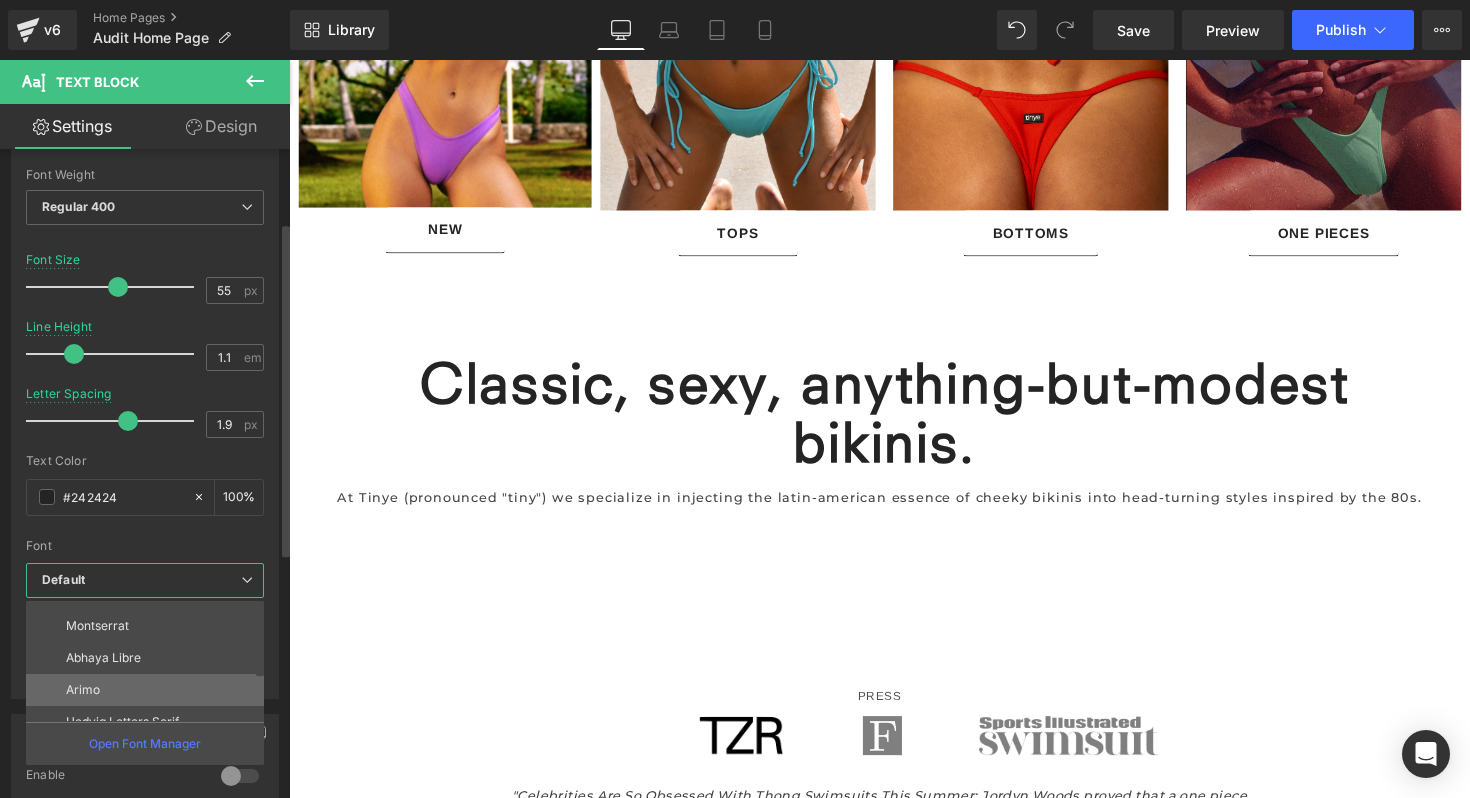 click on "Arimo" at bounding box center [149, 690] 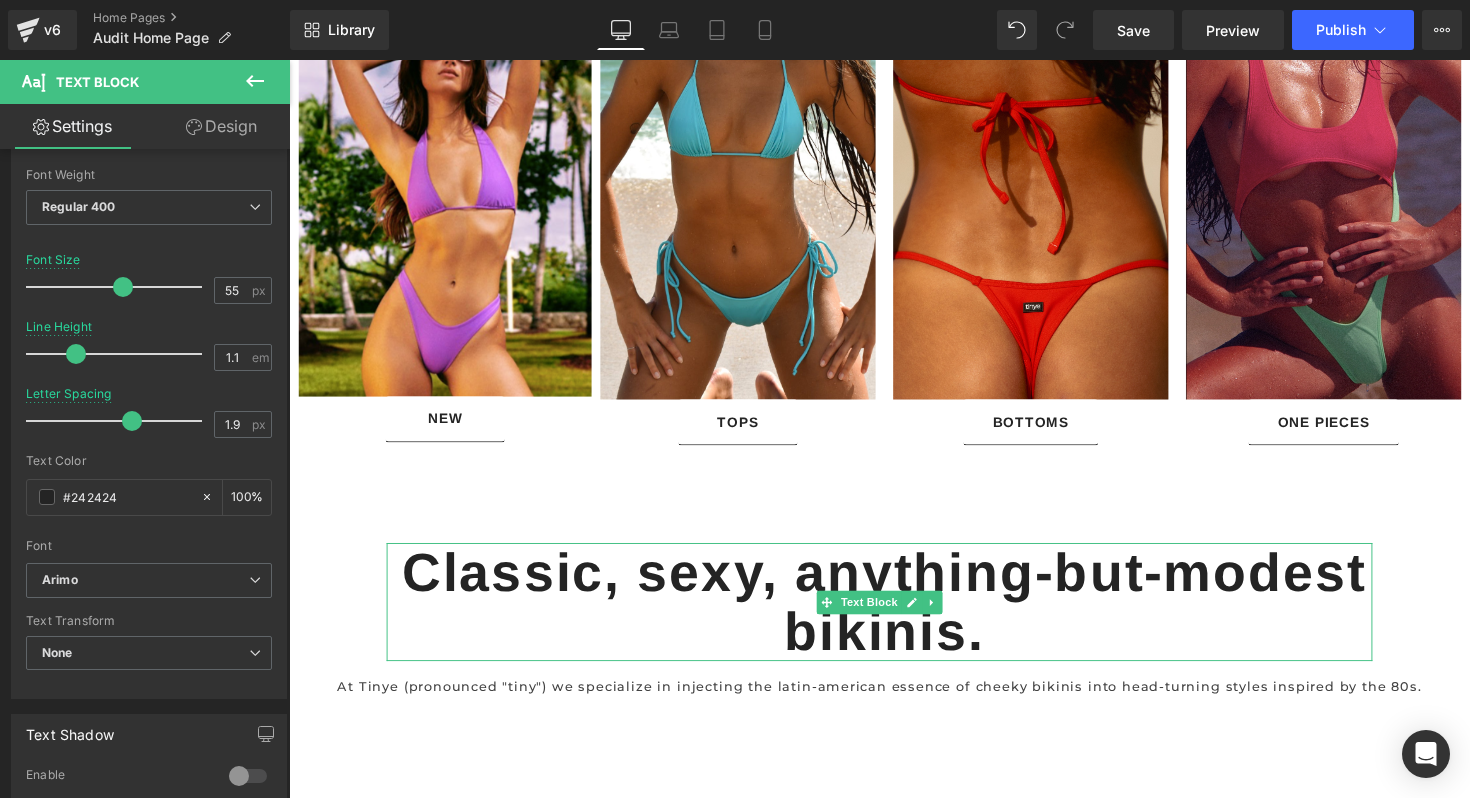 scroll, scrollTop: 1326, scrollLeft: 0, axis: vertical 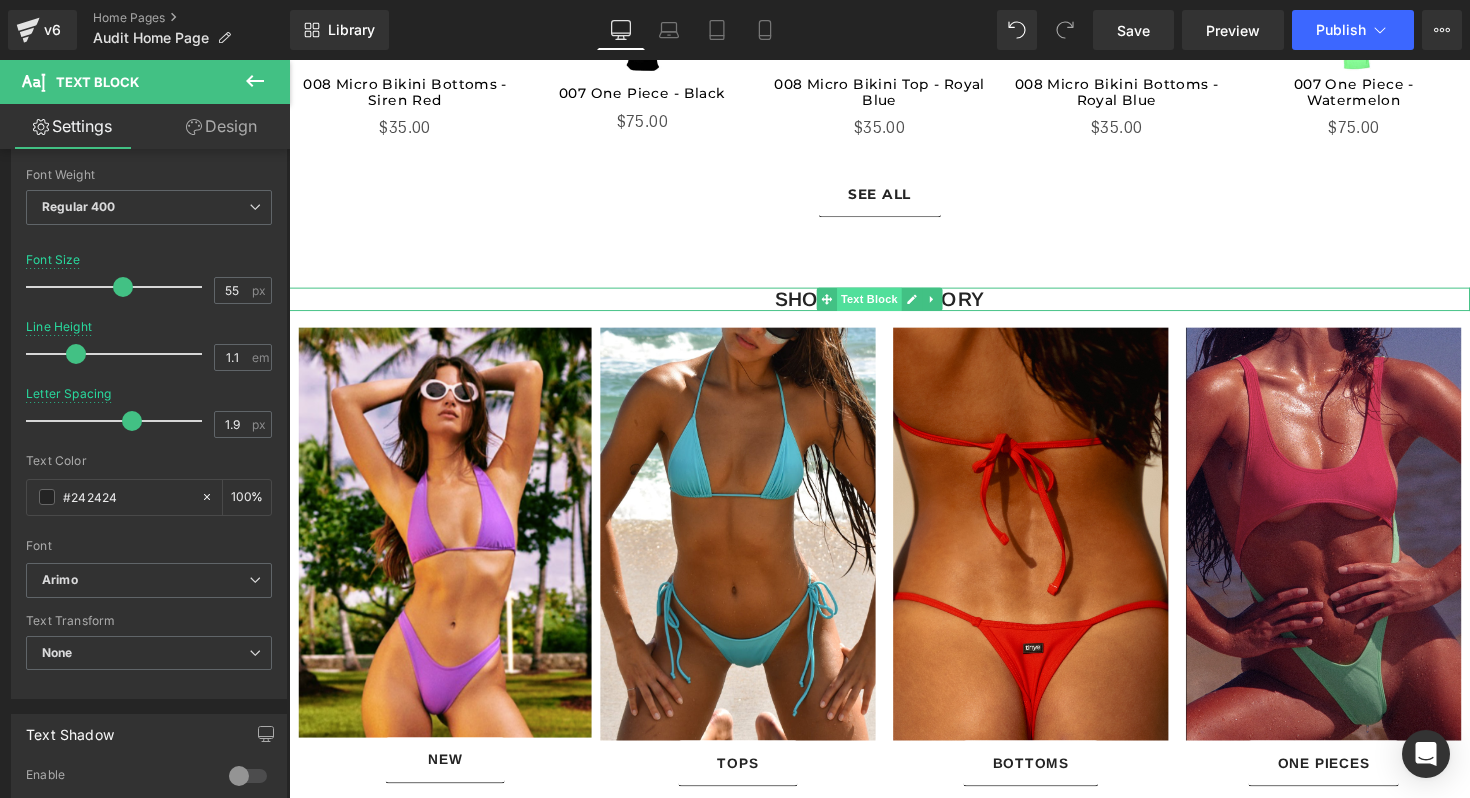 click on "Text Block" at bounding box center (883, 305) 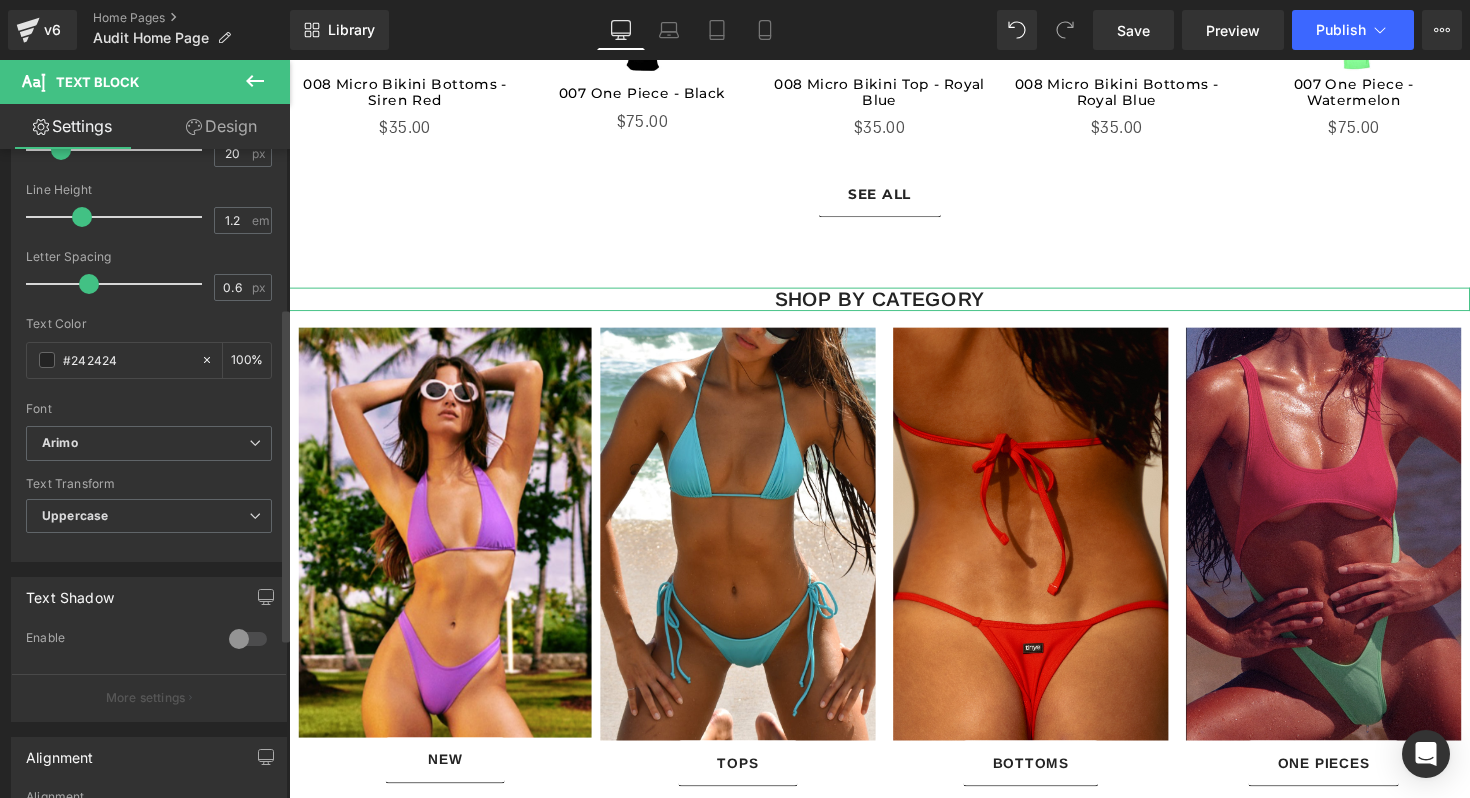 scroll, scrollTop: 307, scrollLeft: 0, axis: vertical 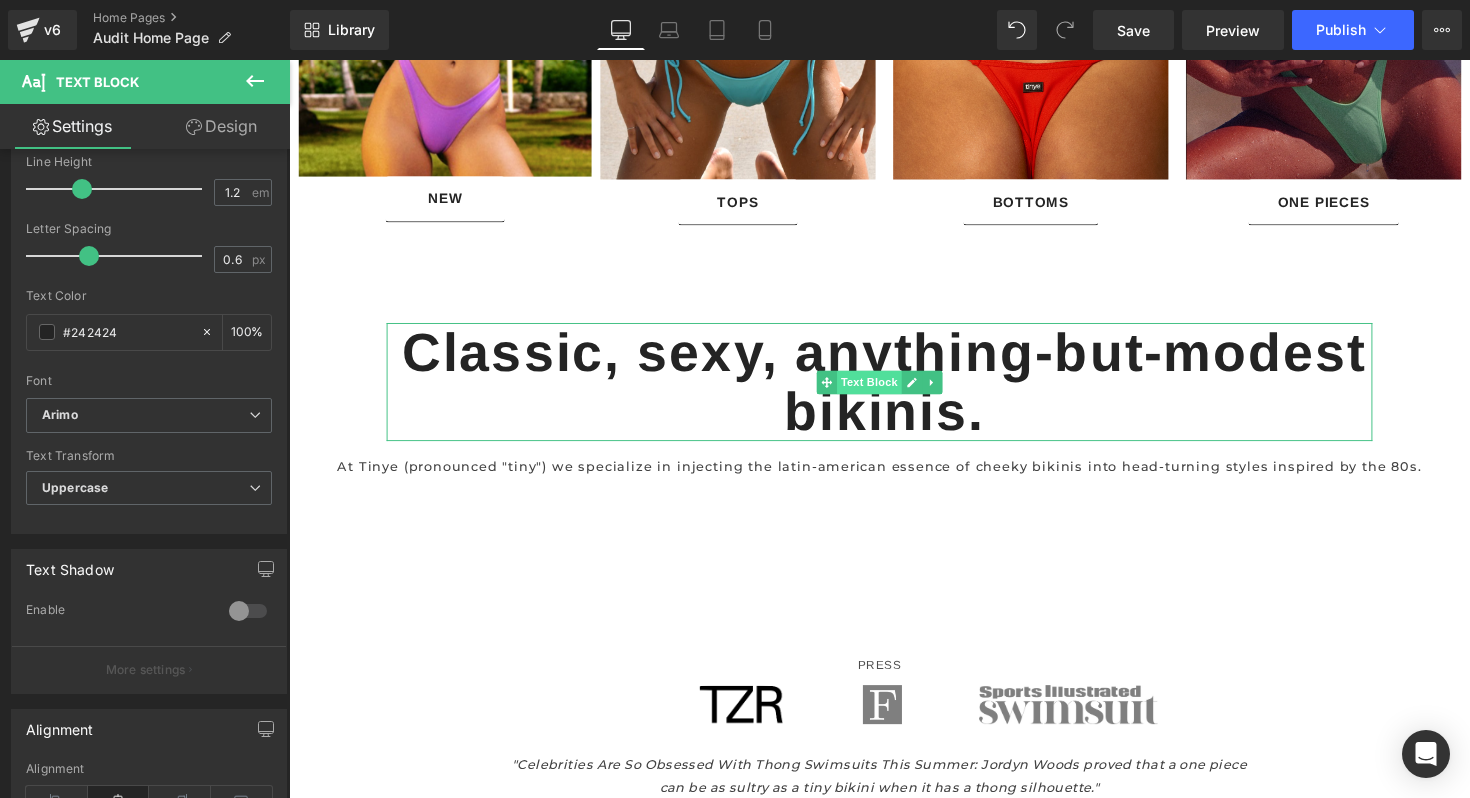 click on "Text Block" at bounding box center [883, 390] 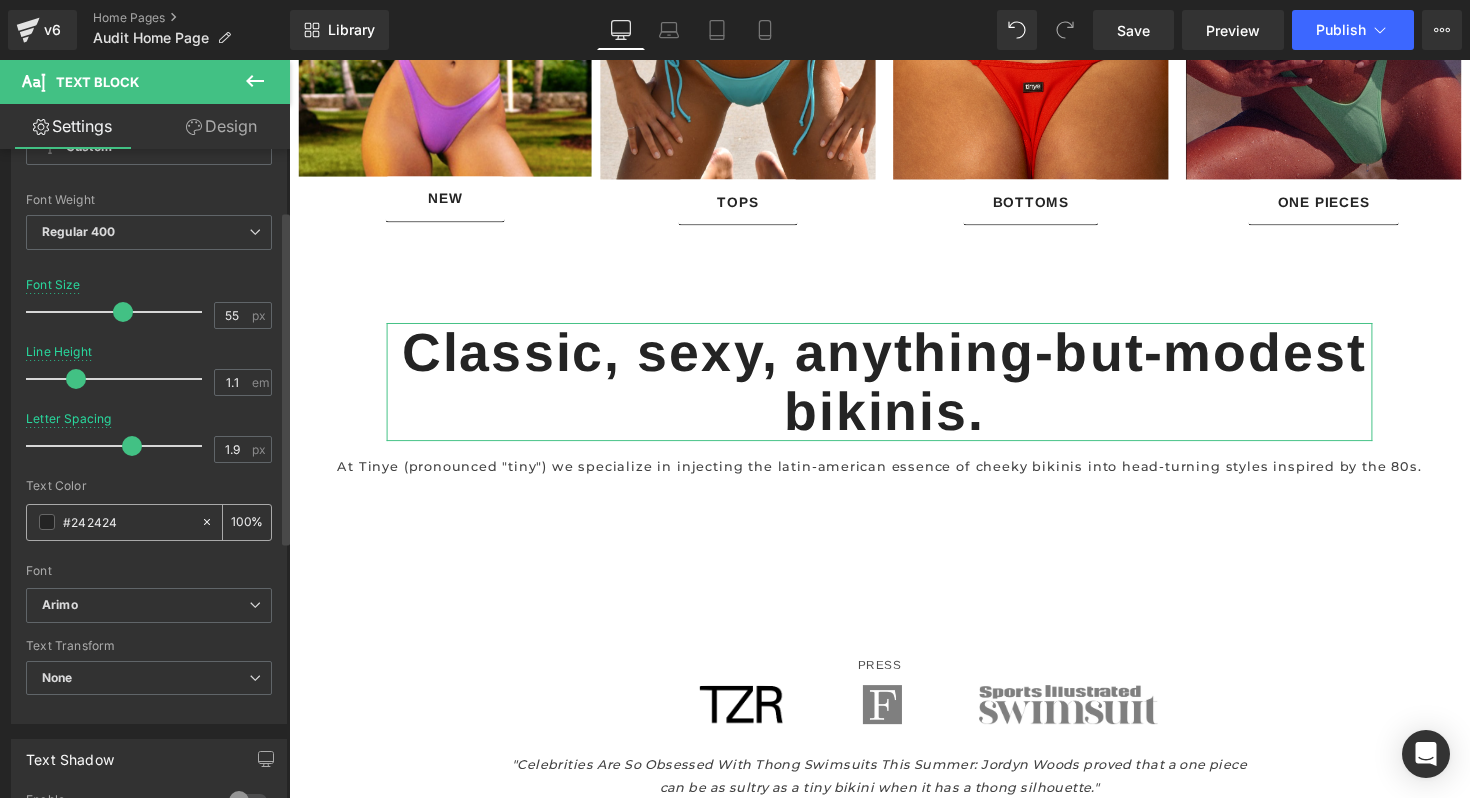 scroll, scrollTop: 119, scrollLeft: 0, axis: vertical 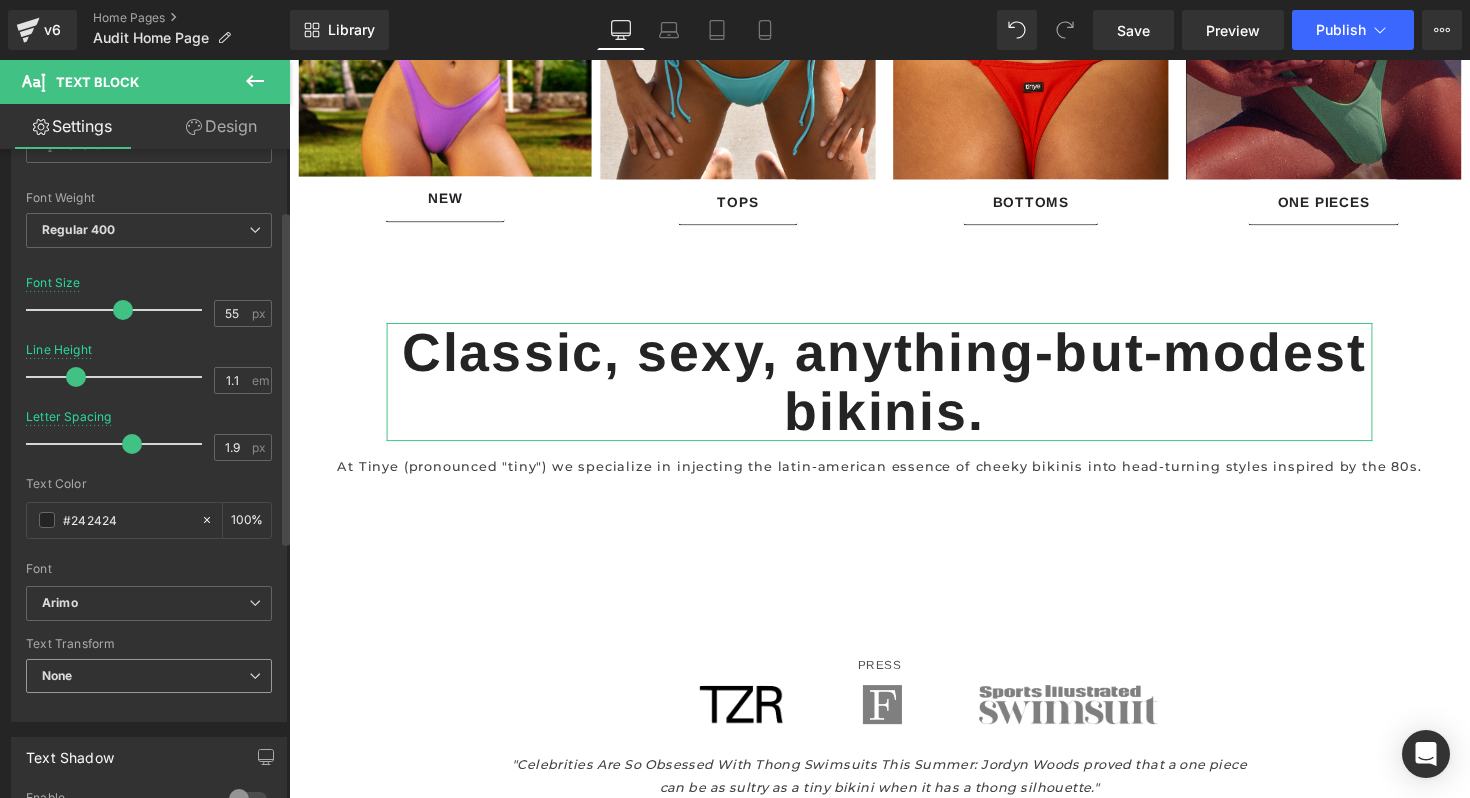 click on "None" at bounding box center [149, 676] 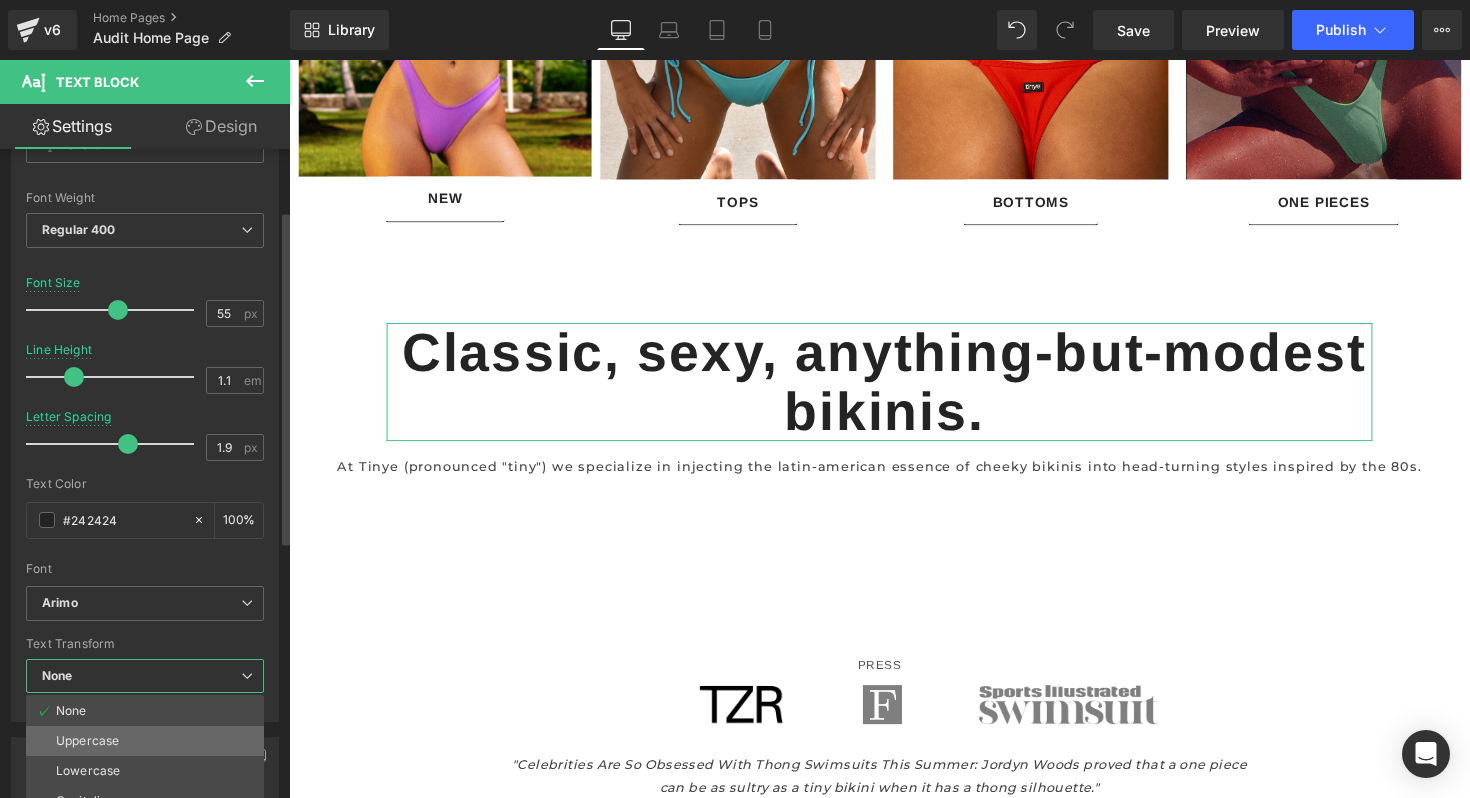 click on "Uppercase" at bounding box center [145, 741] 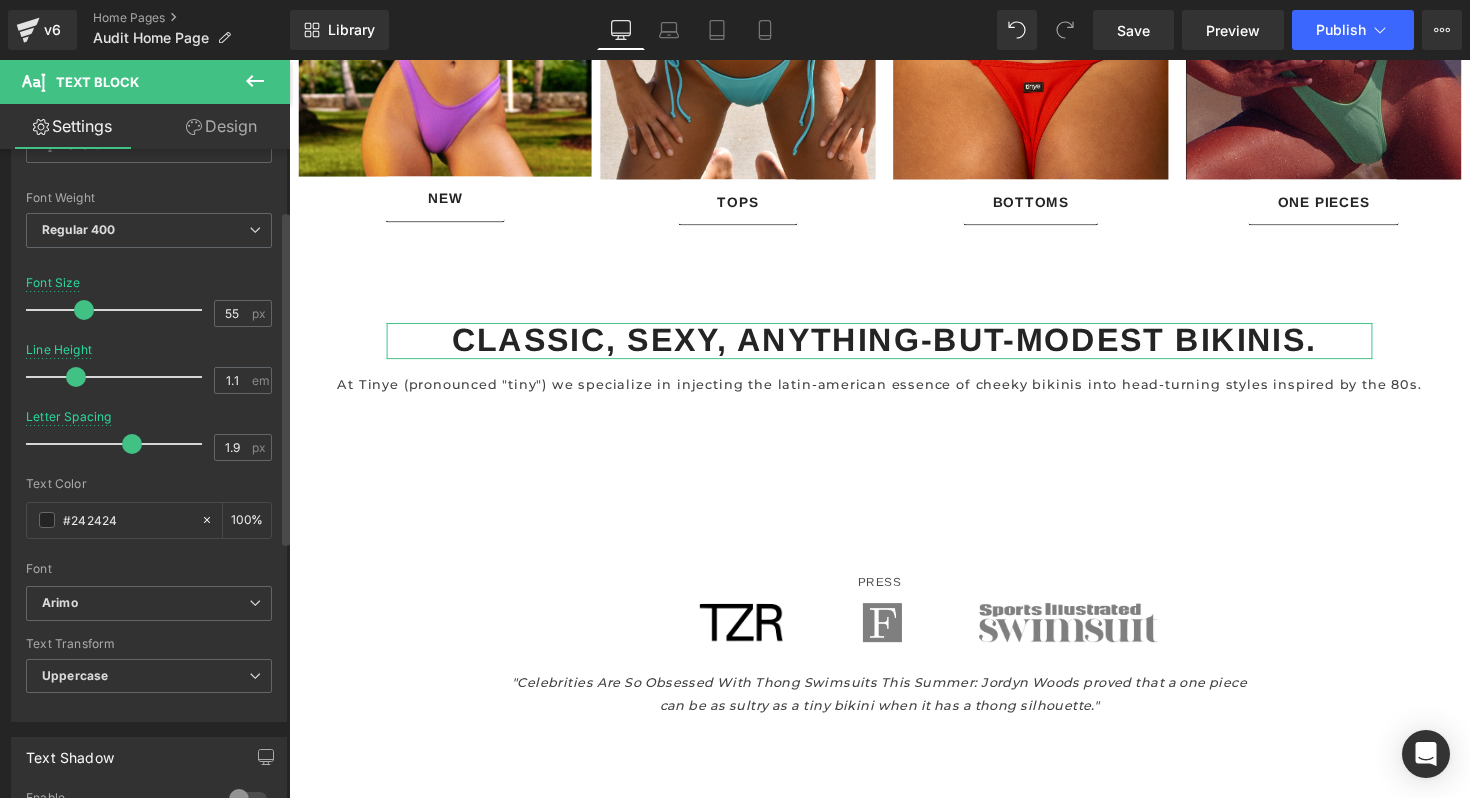 drag, startPoint x: 120, startPoint y: 314, endPoint x: 83, endPoint y: 313, distance: 37.01351 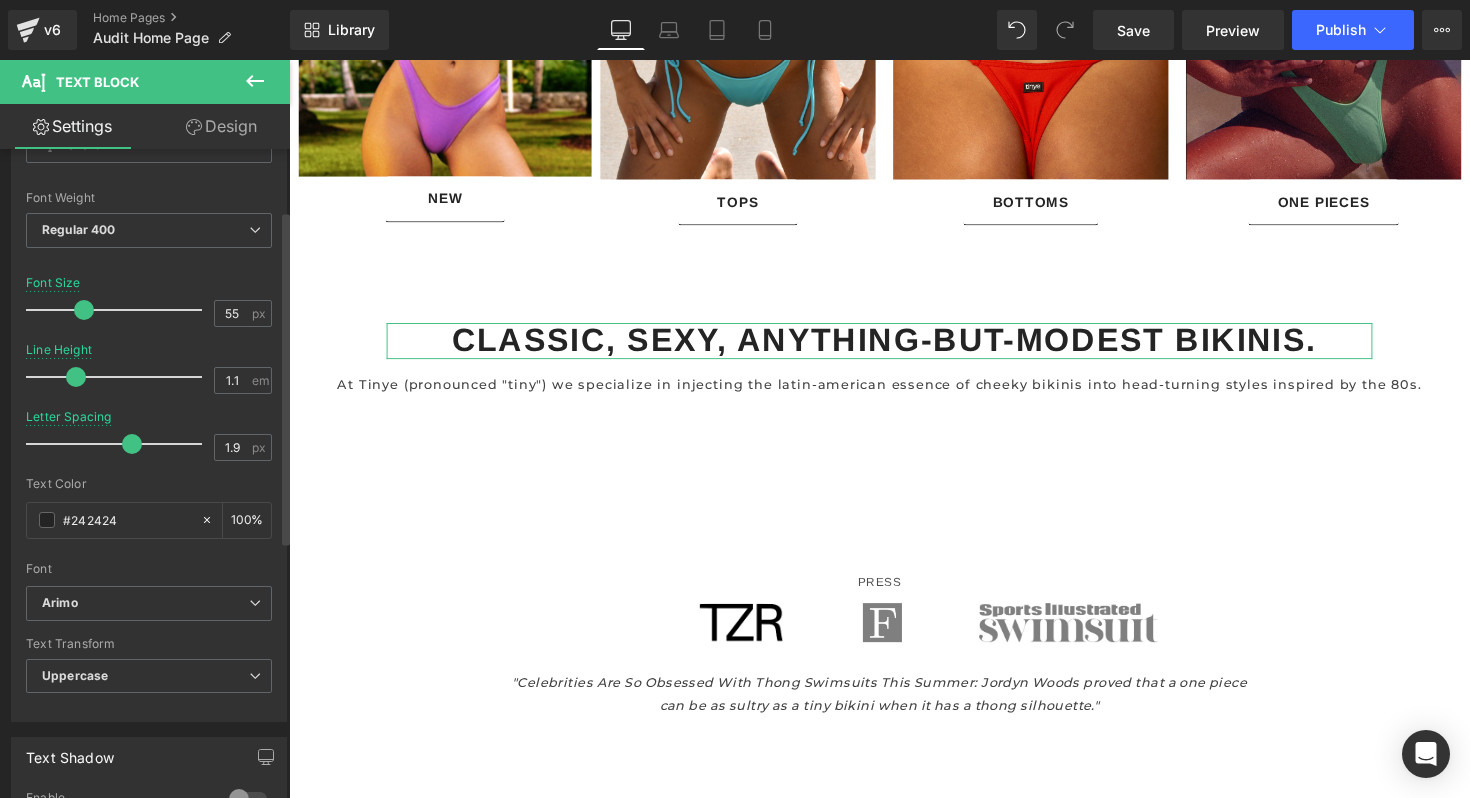 click at bounding box center [84, 310] 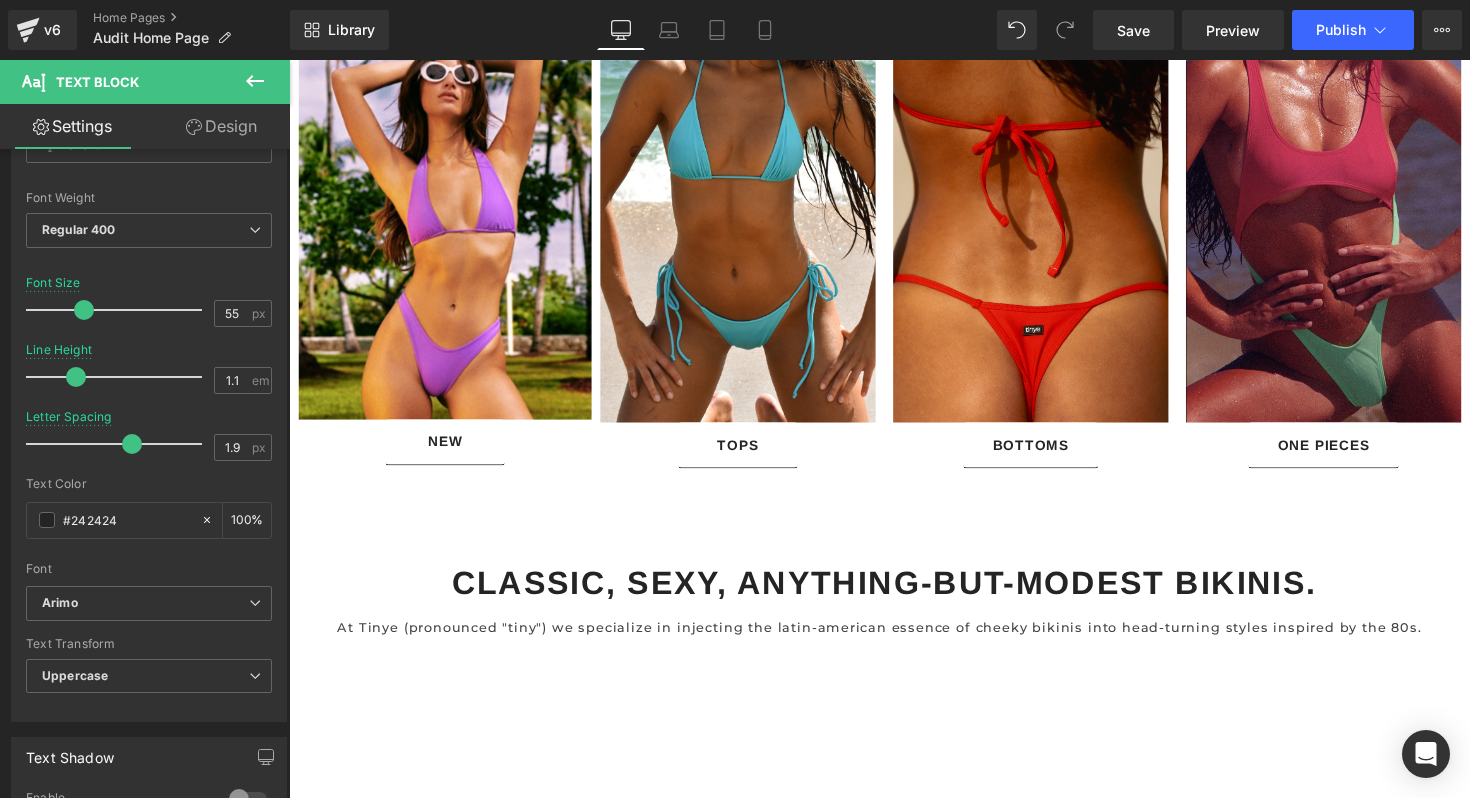 scroll, scrollTop: 1603, scrollLeft: 0, axis: vertical 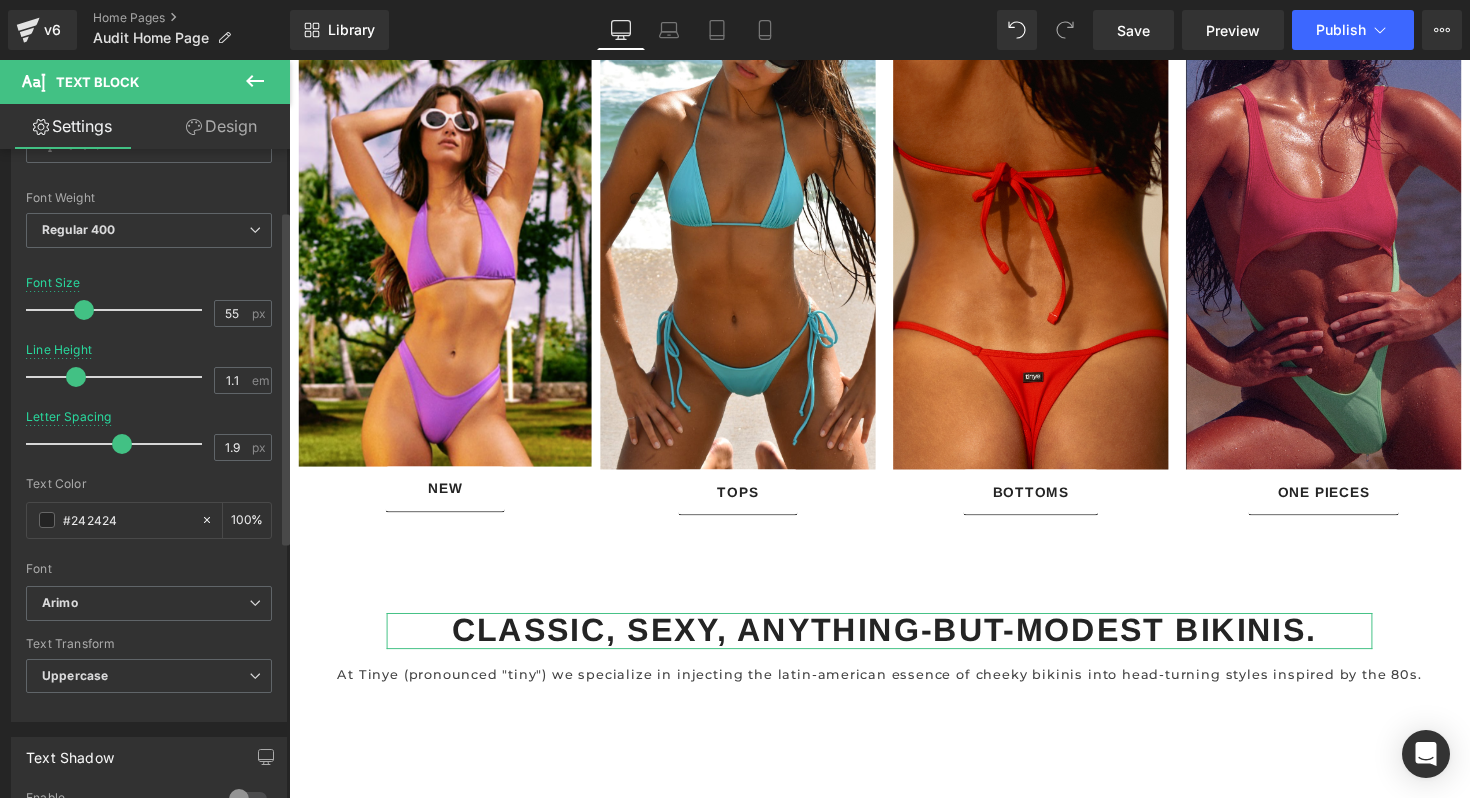 click at bounding box center [122, 444] 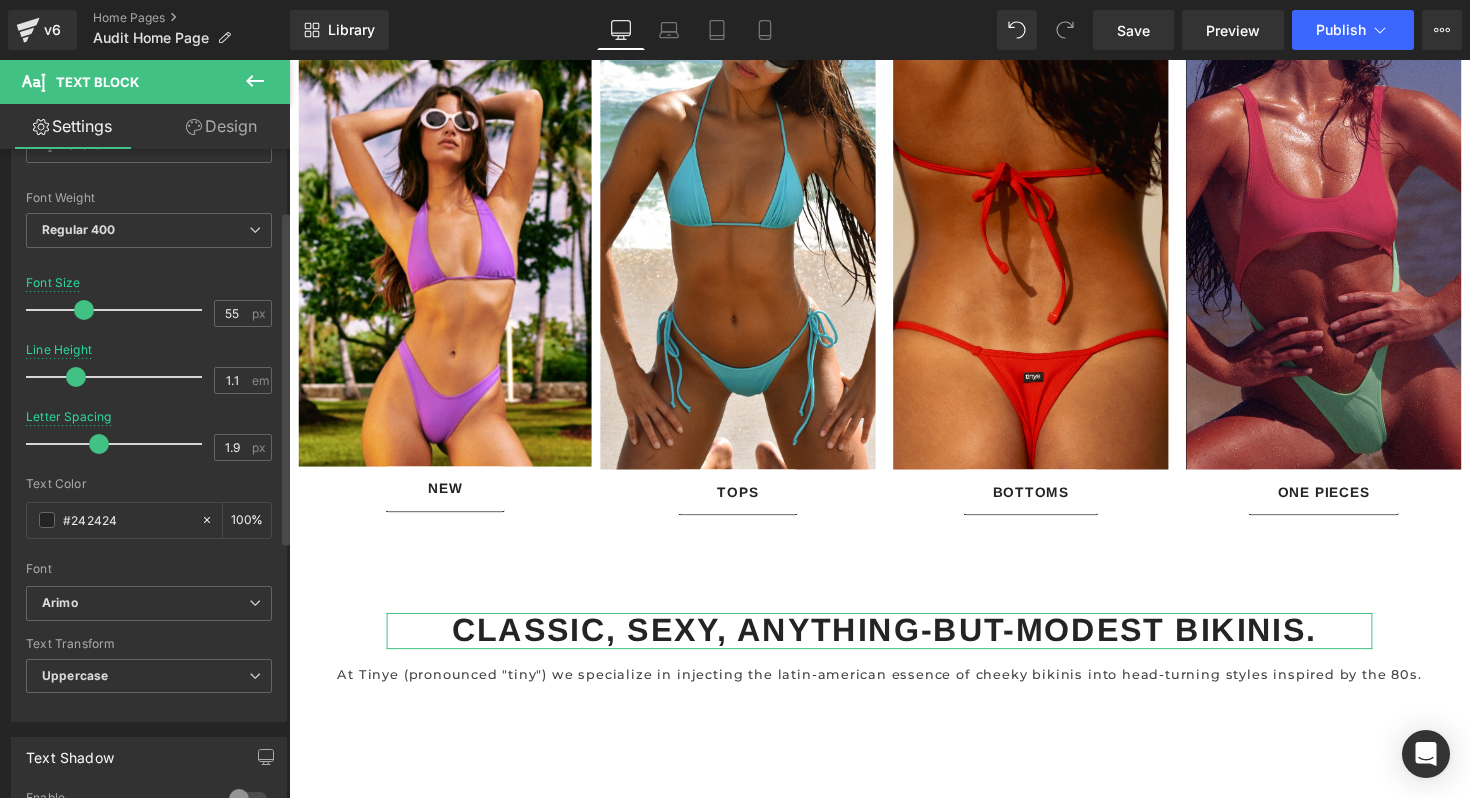 drag, startPoint x: 122, startPoint y: 442, endPoint x: 100, endPoint y: 443, distance: 22.022715 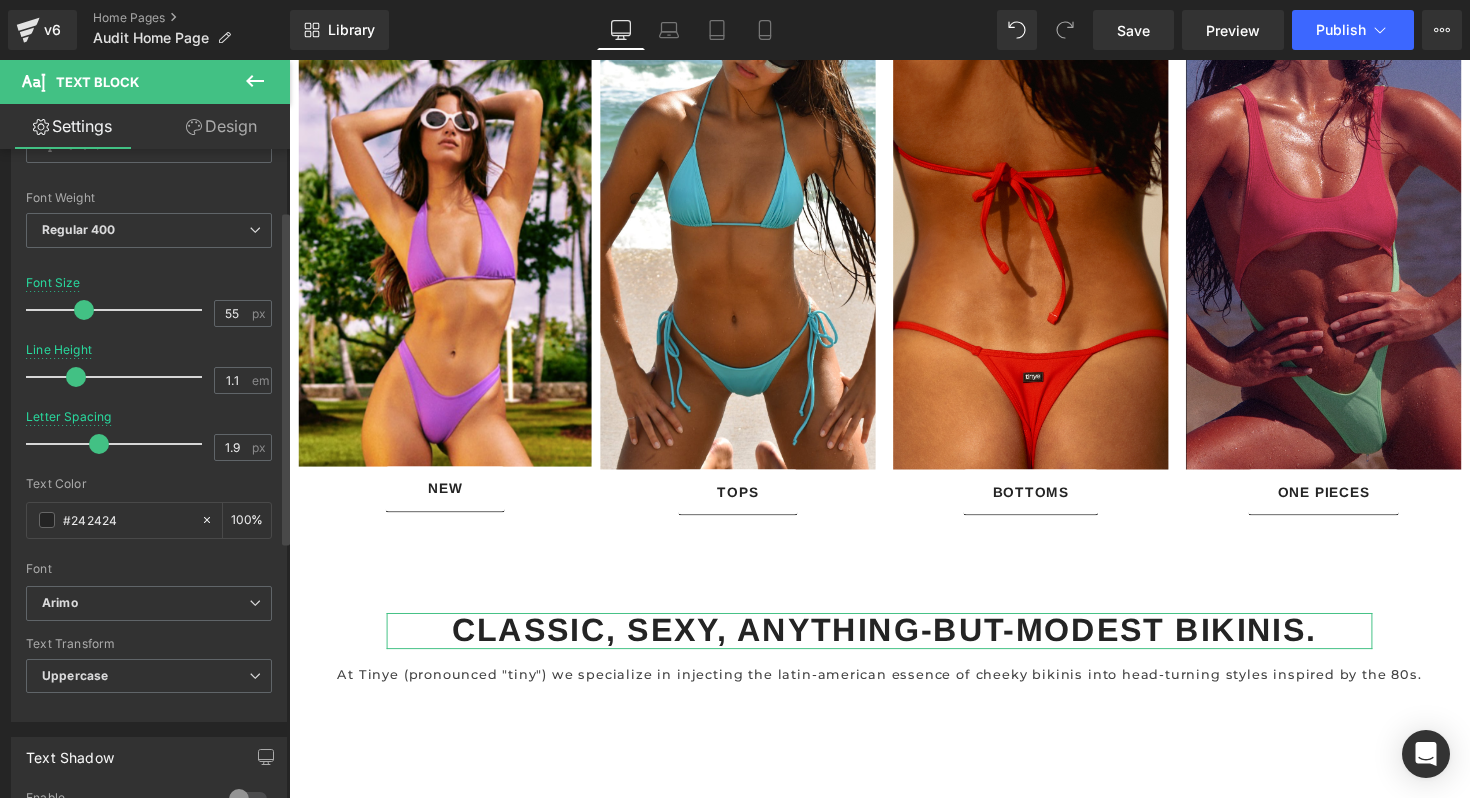 click at bounding box center [99, 444] 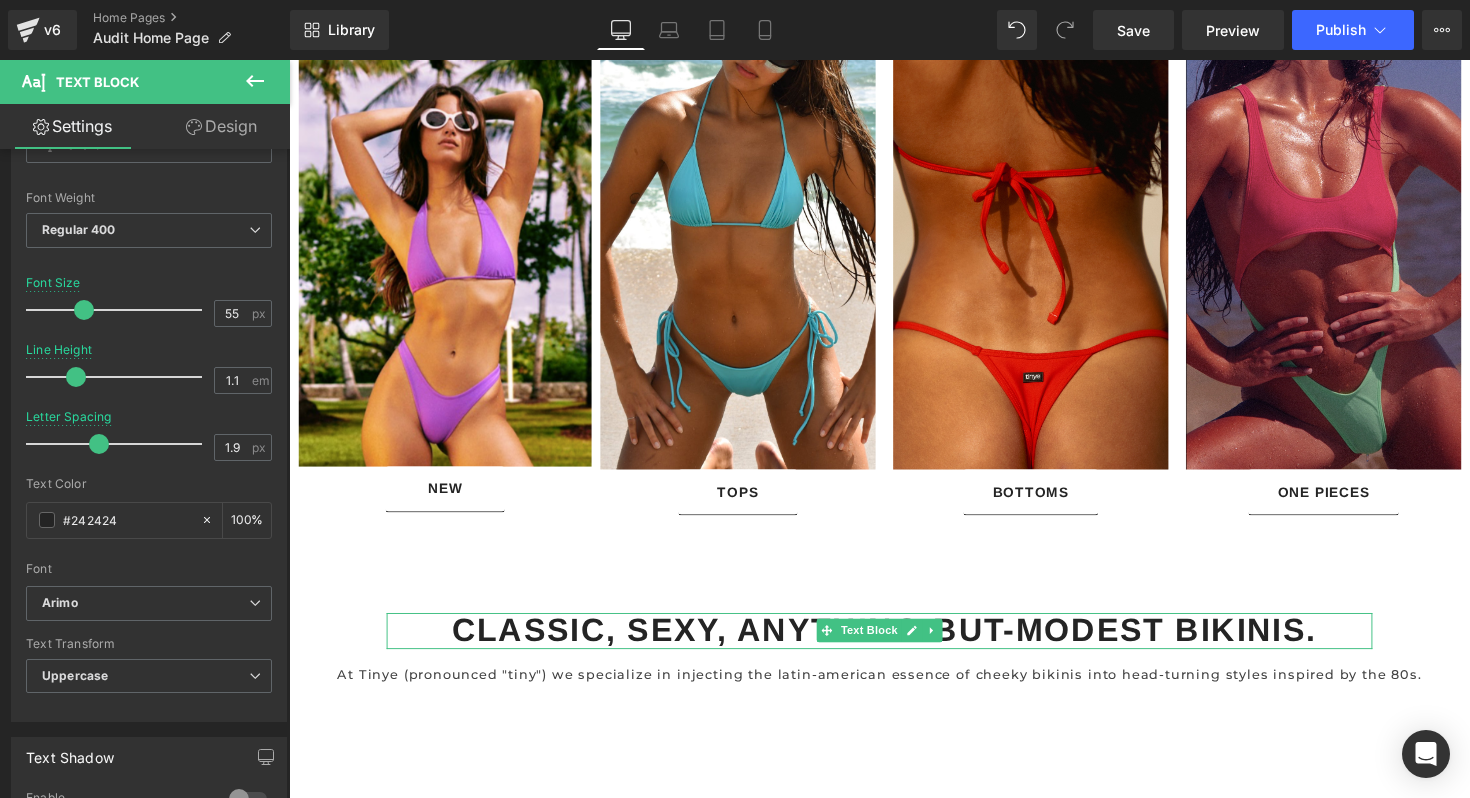 click on "Classic, sexy, anything-but-modest bikinis." at bounding box center (899, 644) 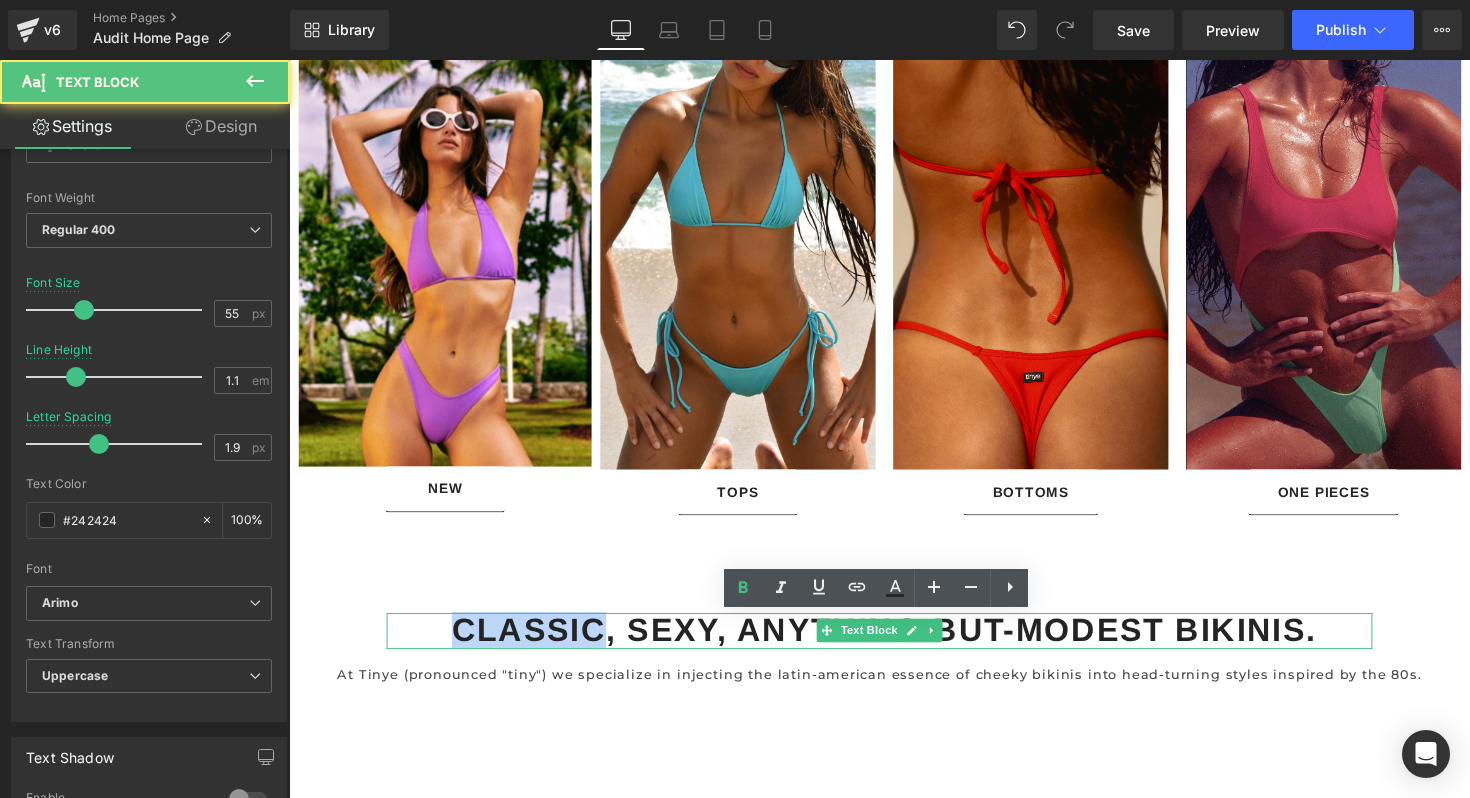 click on "Classic, sexy, anything-but-modest bikinis." at bounding box center (899, 644) 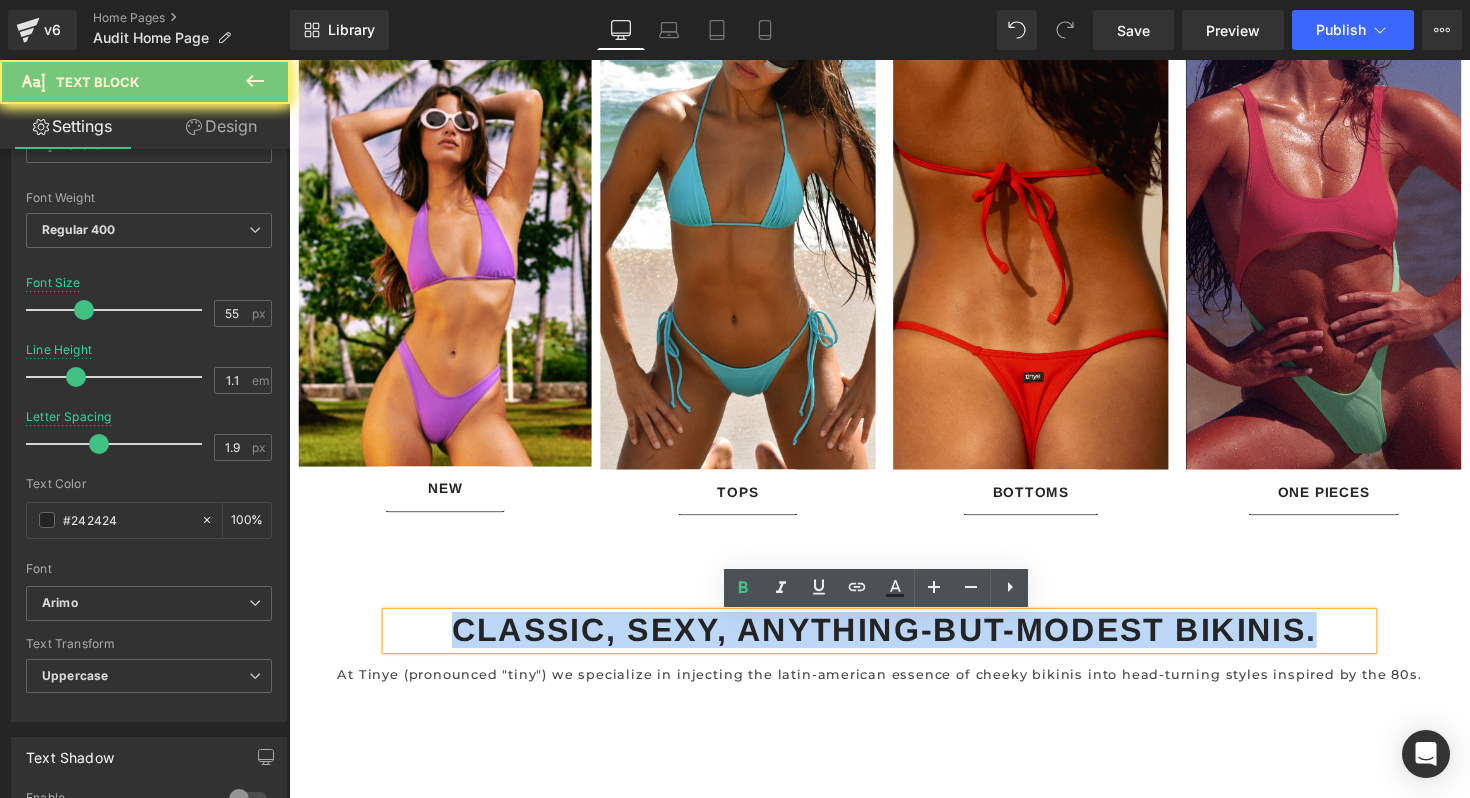 click on "Classic, sexy, anything-but-modest bikinis." at bounding box center [899, 644] 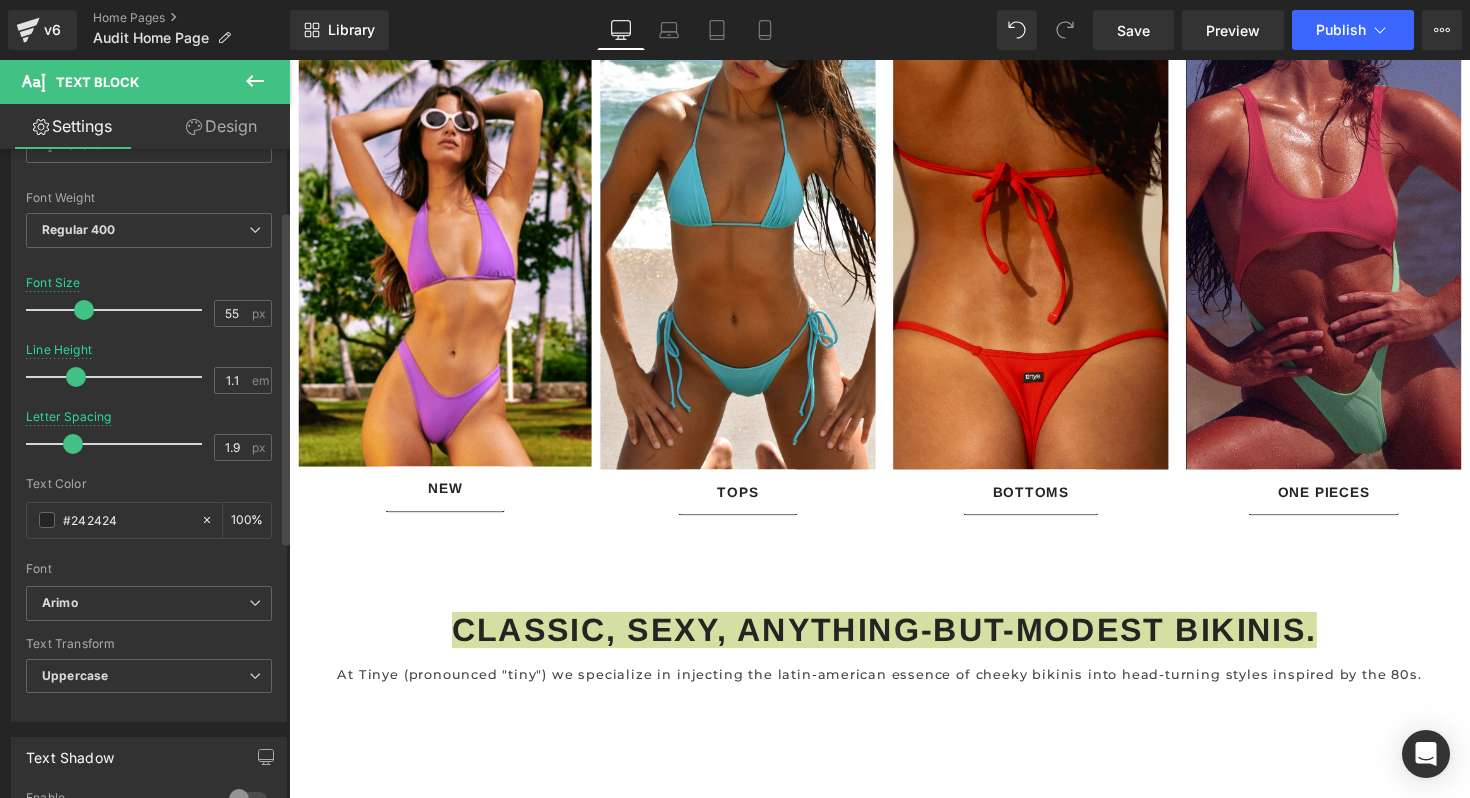 drag, startPoint x: 90, startPoint y: 439, endPoint x: 47, endPoint y: 441, distance: 43.046486 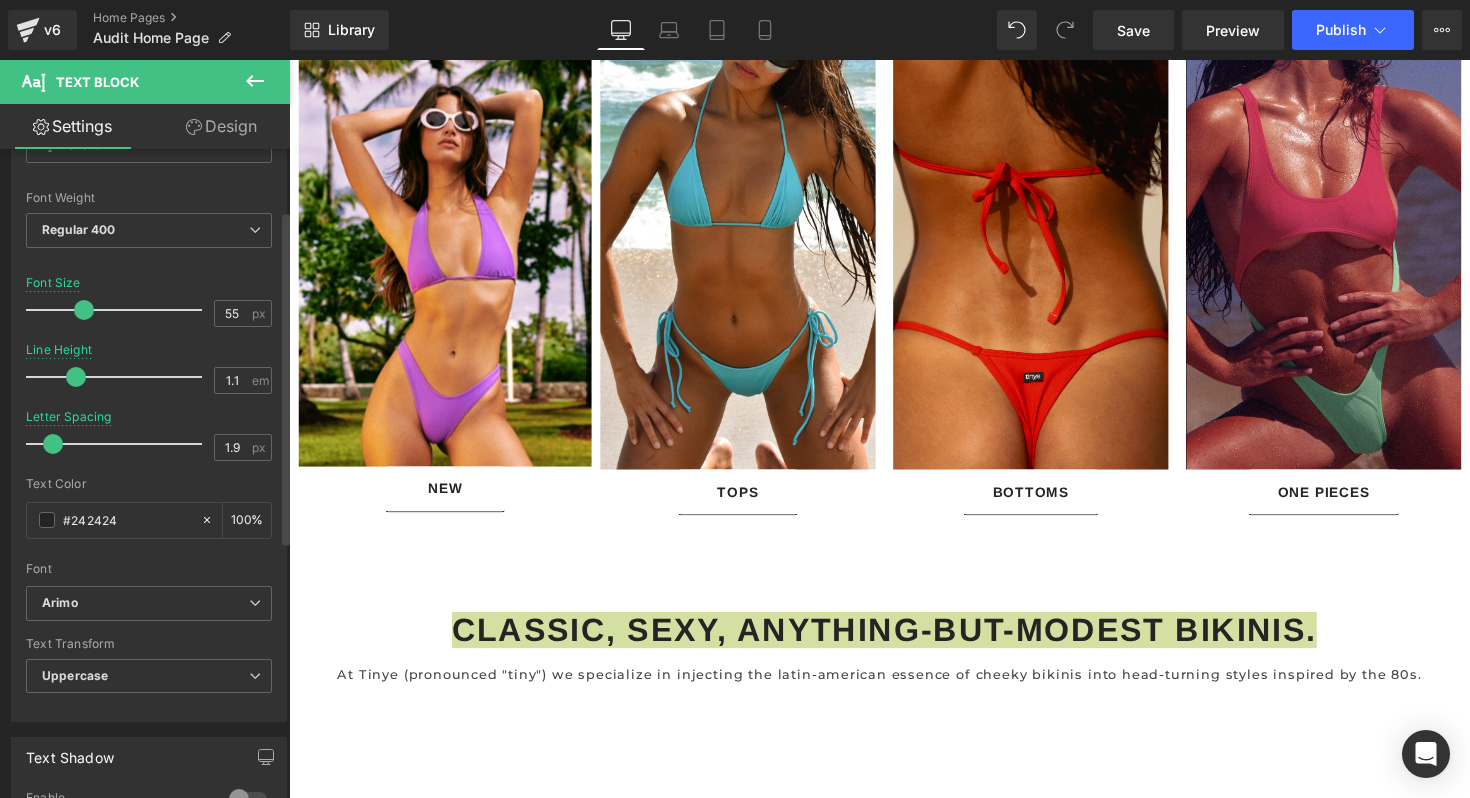 drag, startPoint x: 56, startPoint y: 450, endPoint x: 28, endPoint y: 450, distance: 28 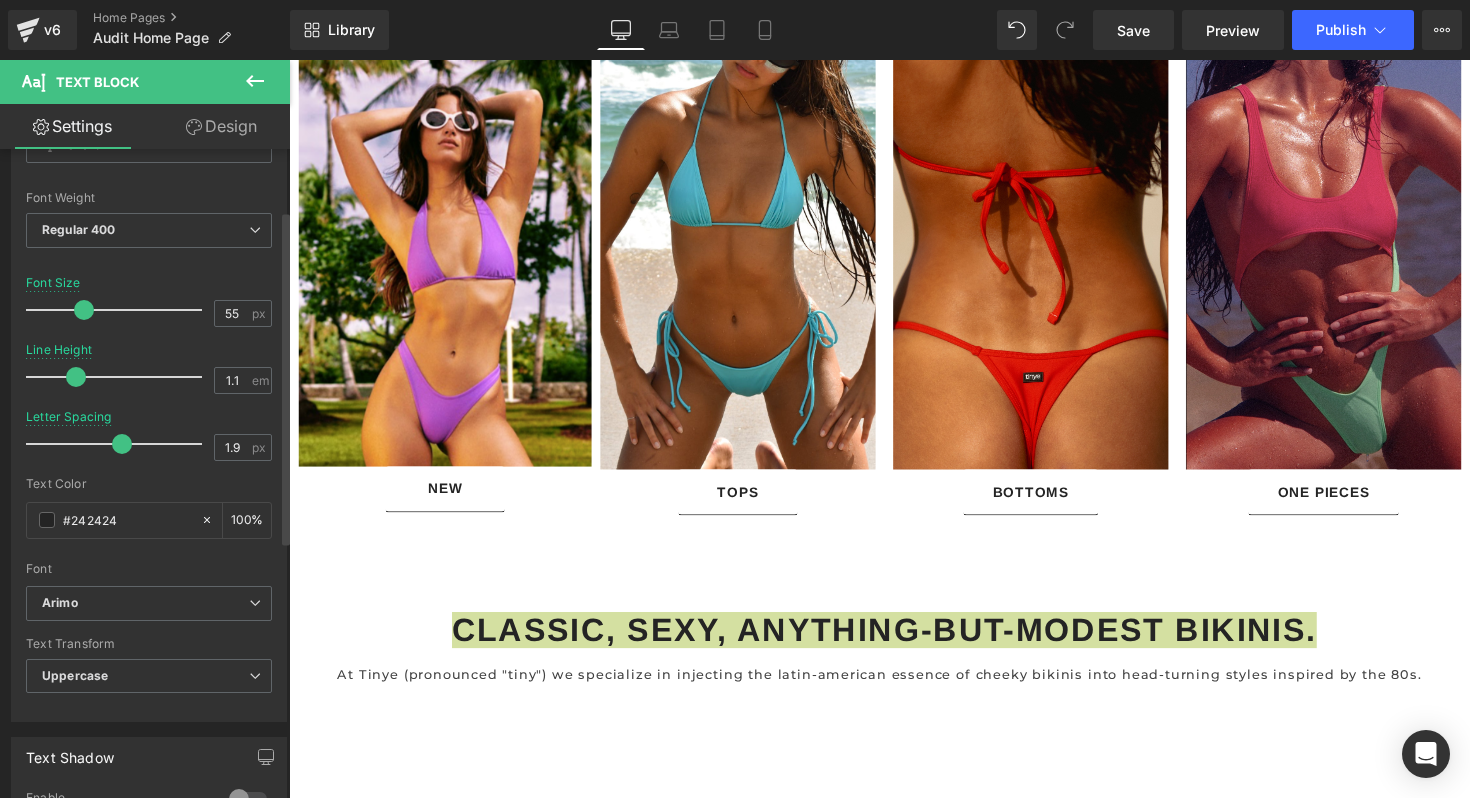 drag, startPoint x: 37, startPoint y: 448, endPoint x: 119, endPoint y: 454, distance: 82.219215 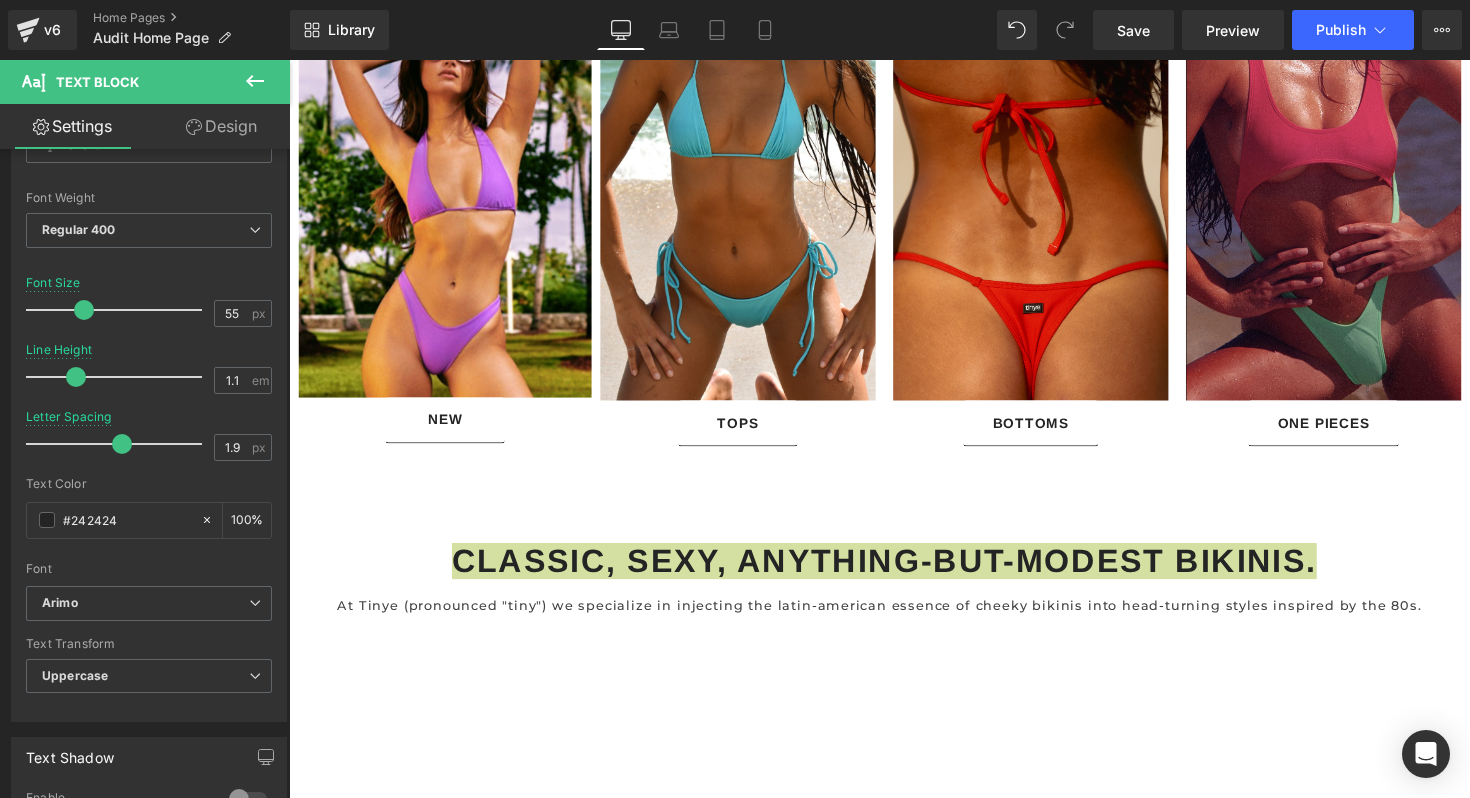 scroll, scrollTop: 1673, scrollLeft: 0, axis: vertical 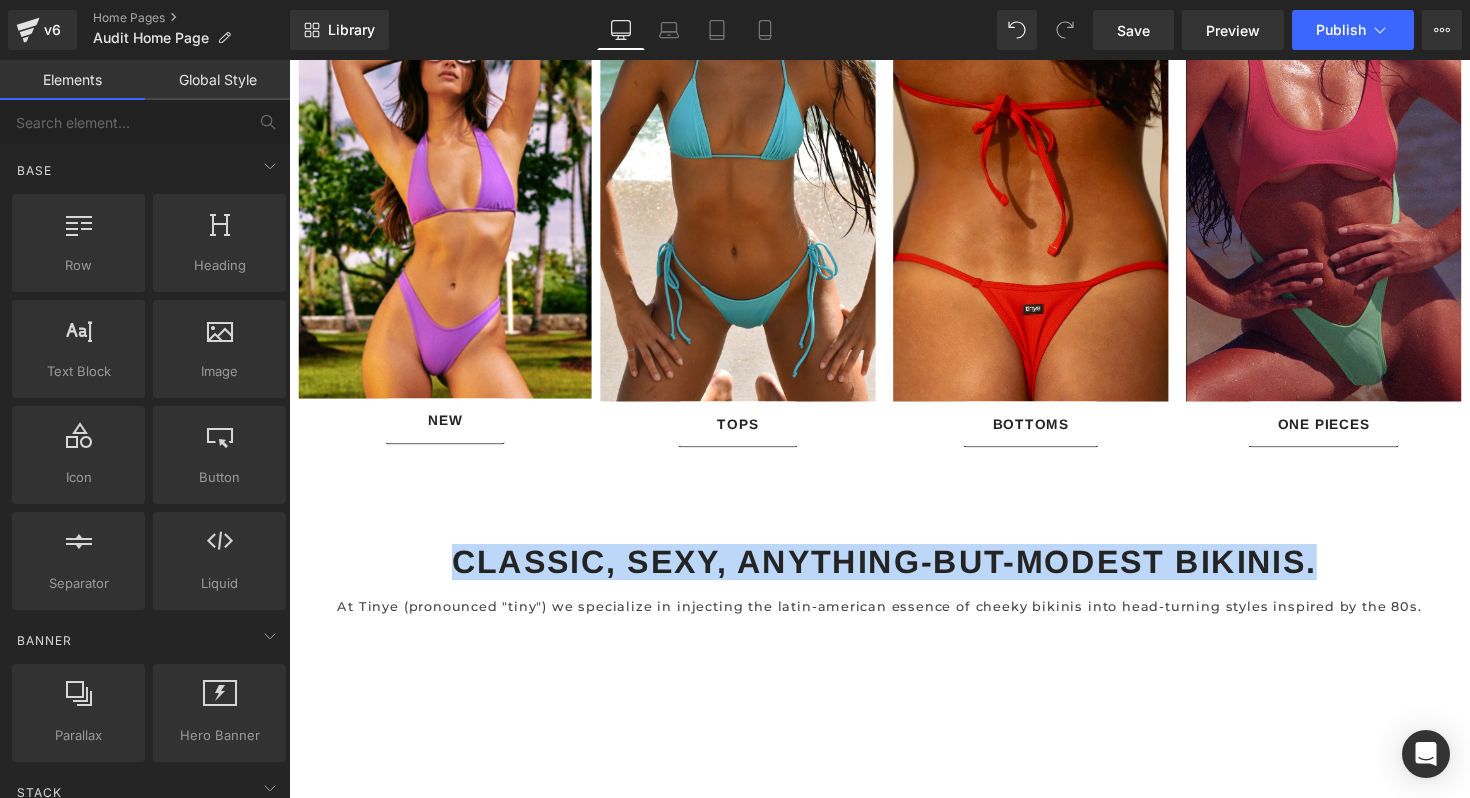 click on "COLORAMA
Text Block
Shop New
Button
Hero Banner     348px     BEST SELLERS Text Block         Row
Pre-Order
(P) Image
$0" at bounding box center (894, 657) 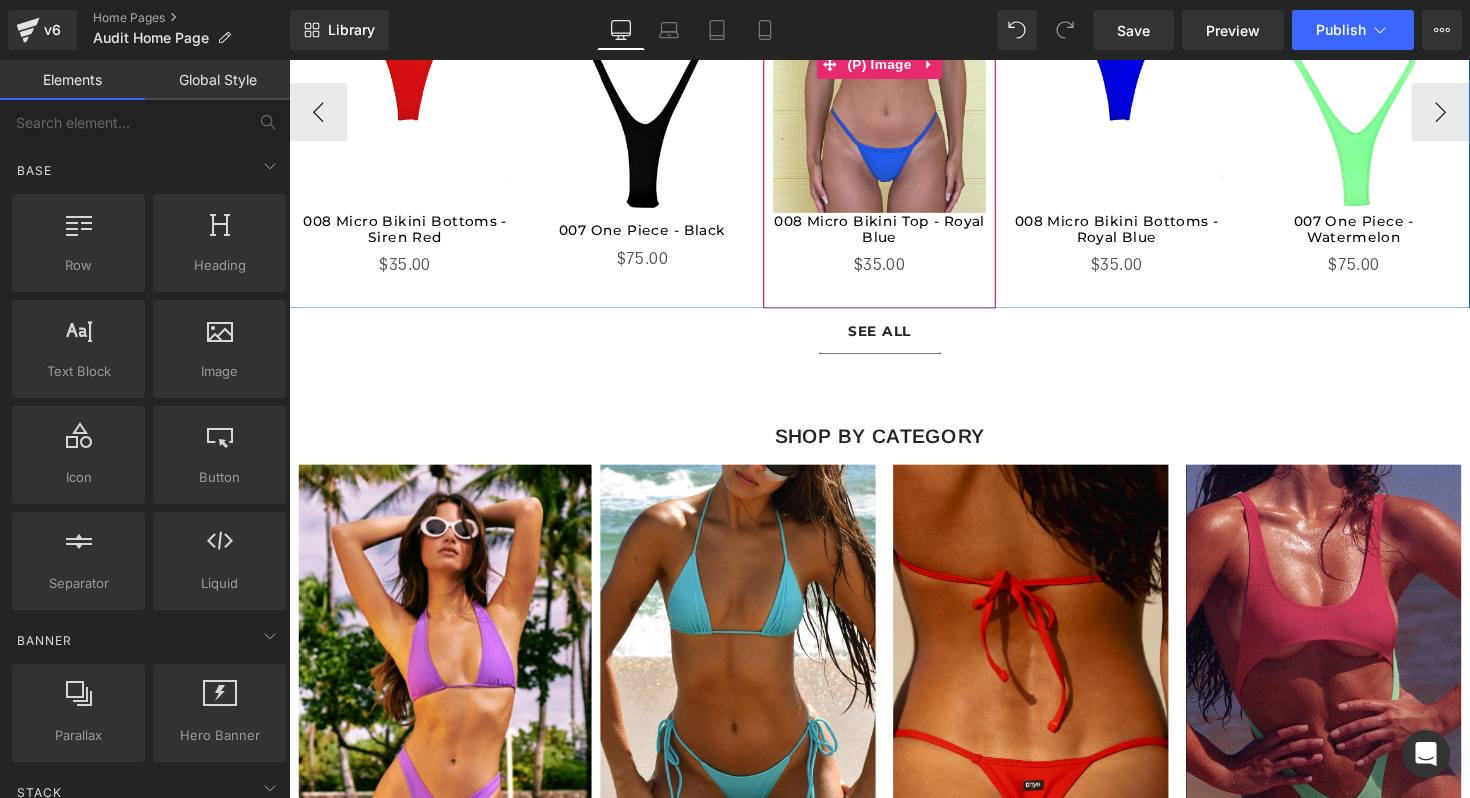 scroll, scrollTop: 1269, scrollLeft: 0, axis: vertical 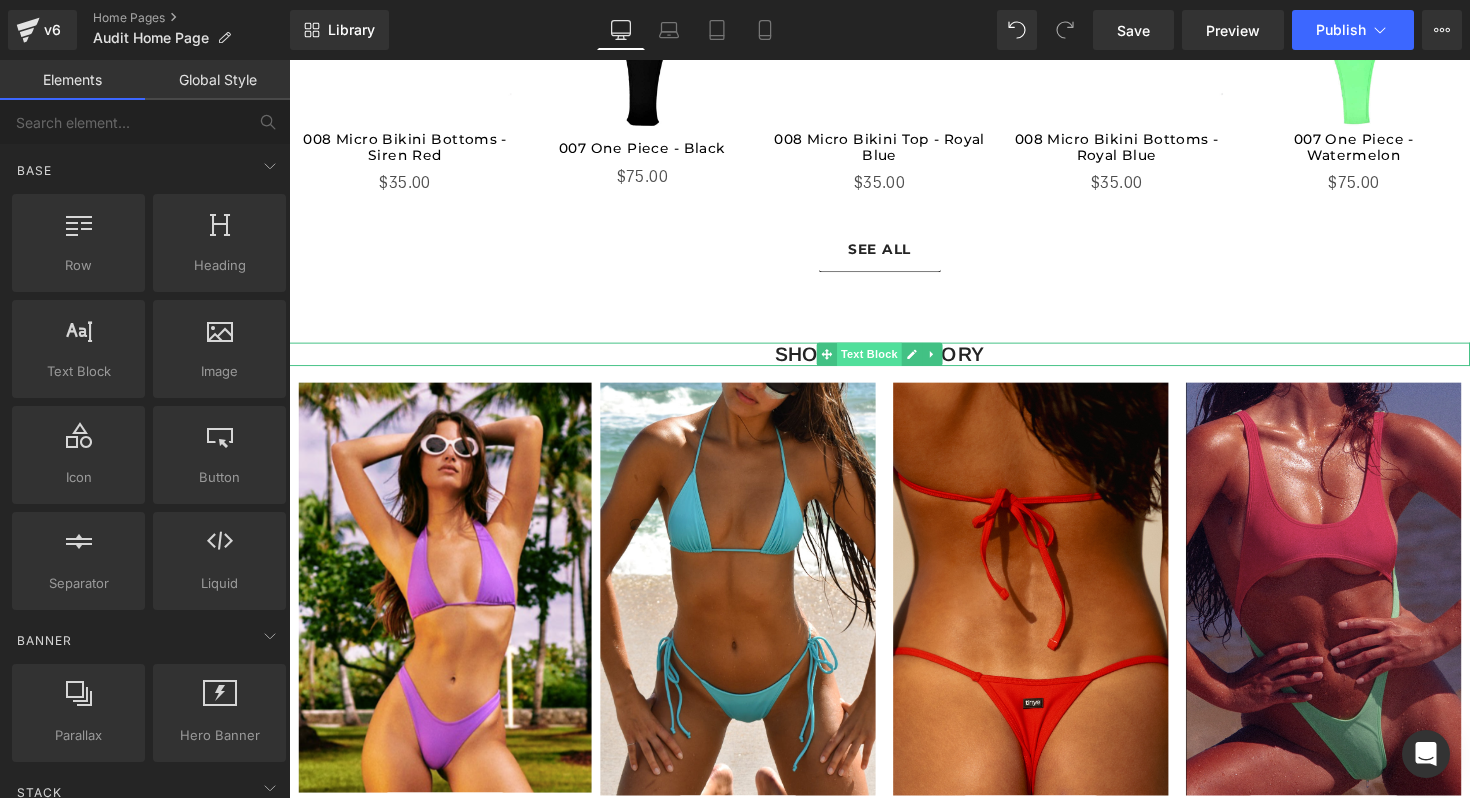 click on "Text Block" at bounding box center [883, 362] 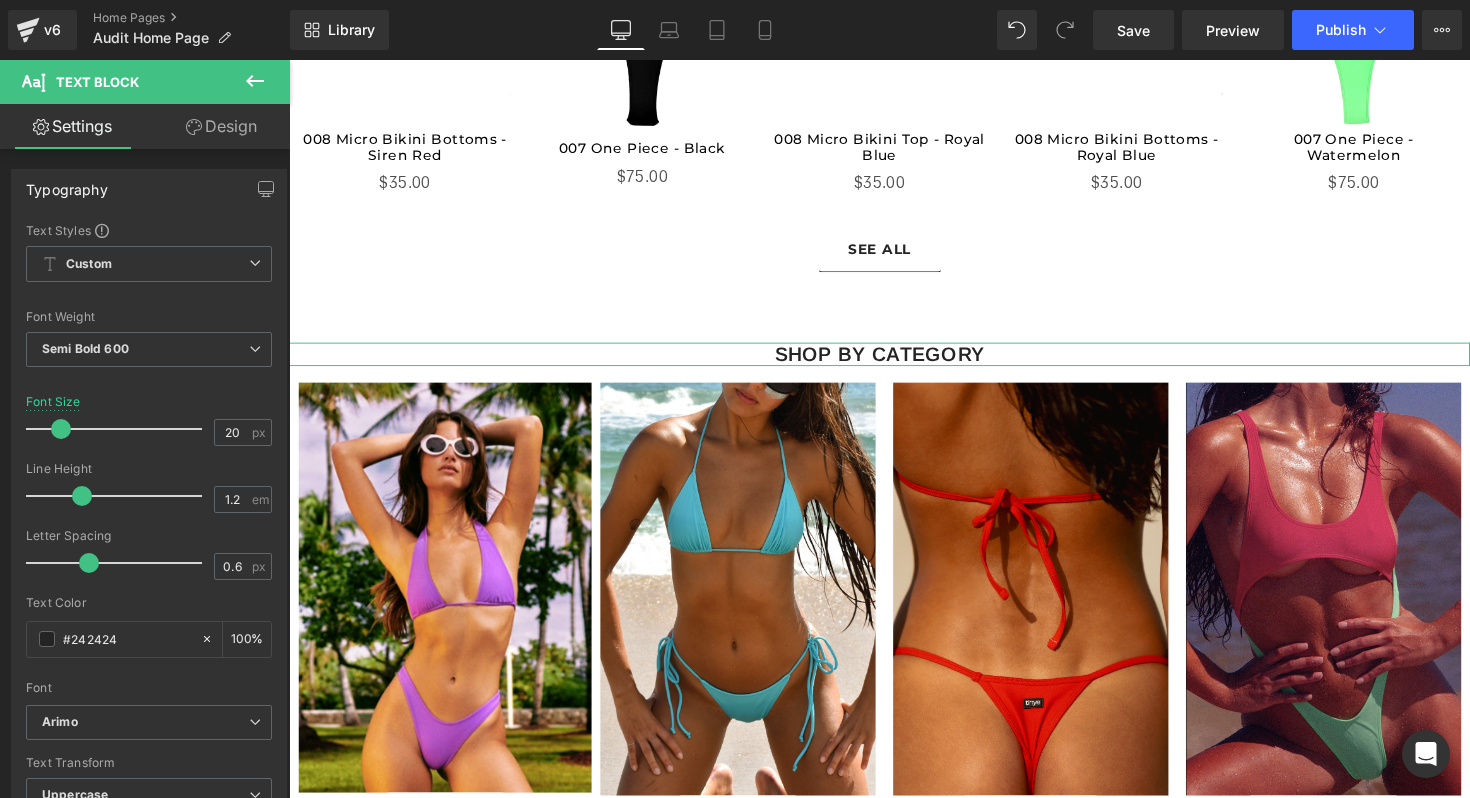 click 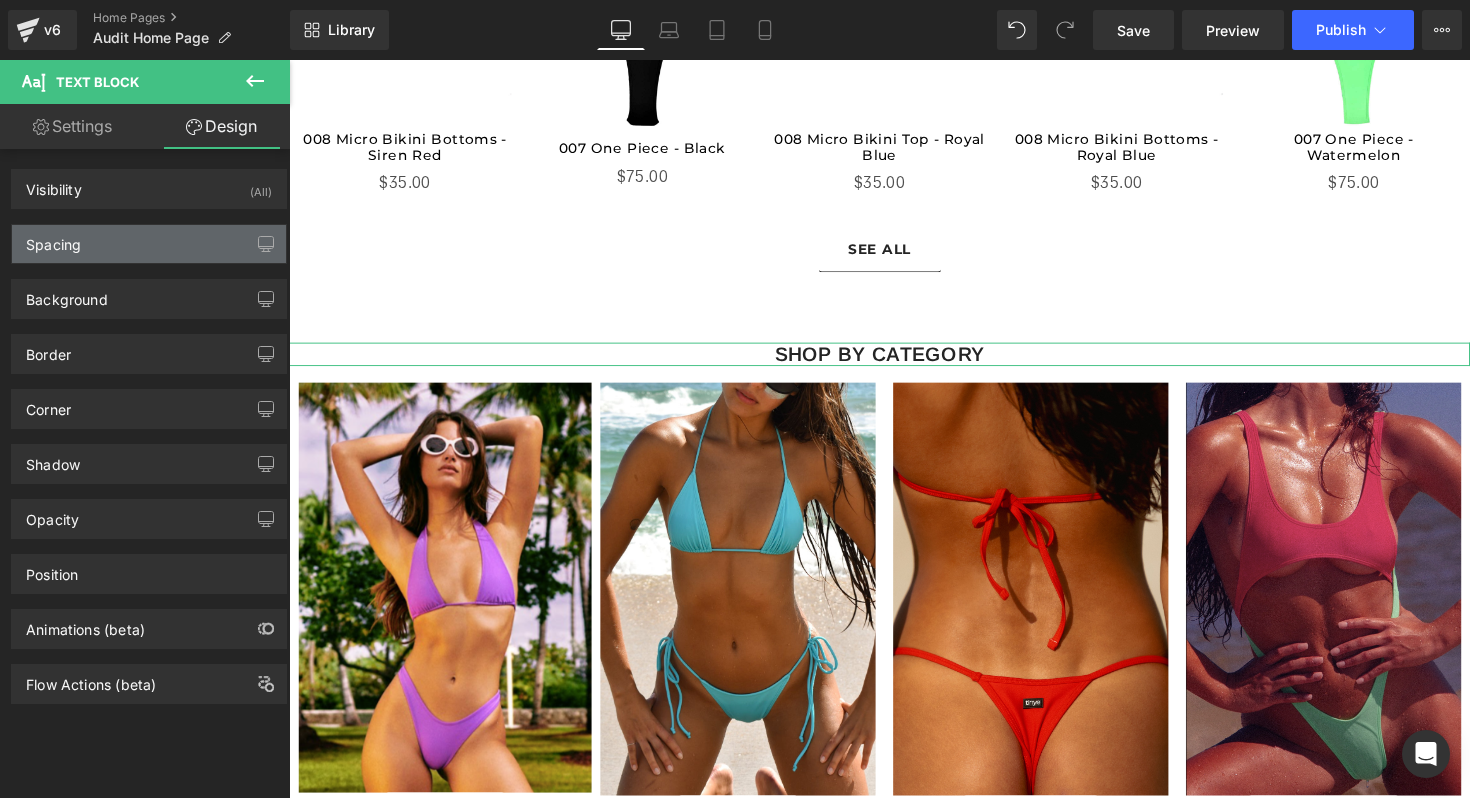 click on "Spacing" at bounding box center [149, 244] 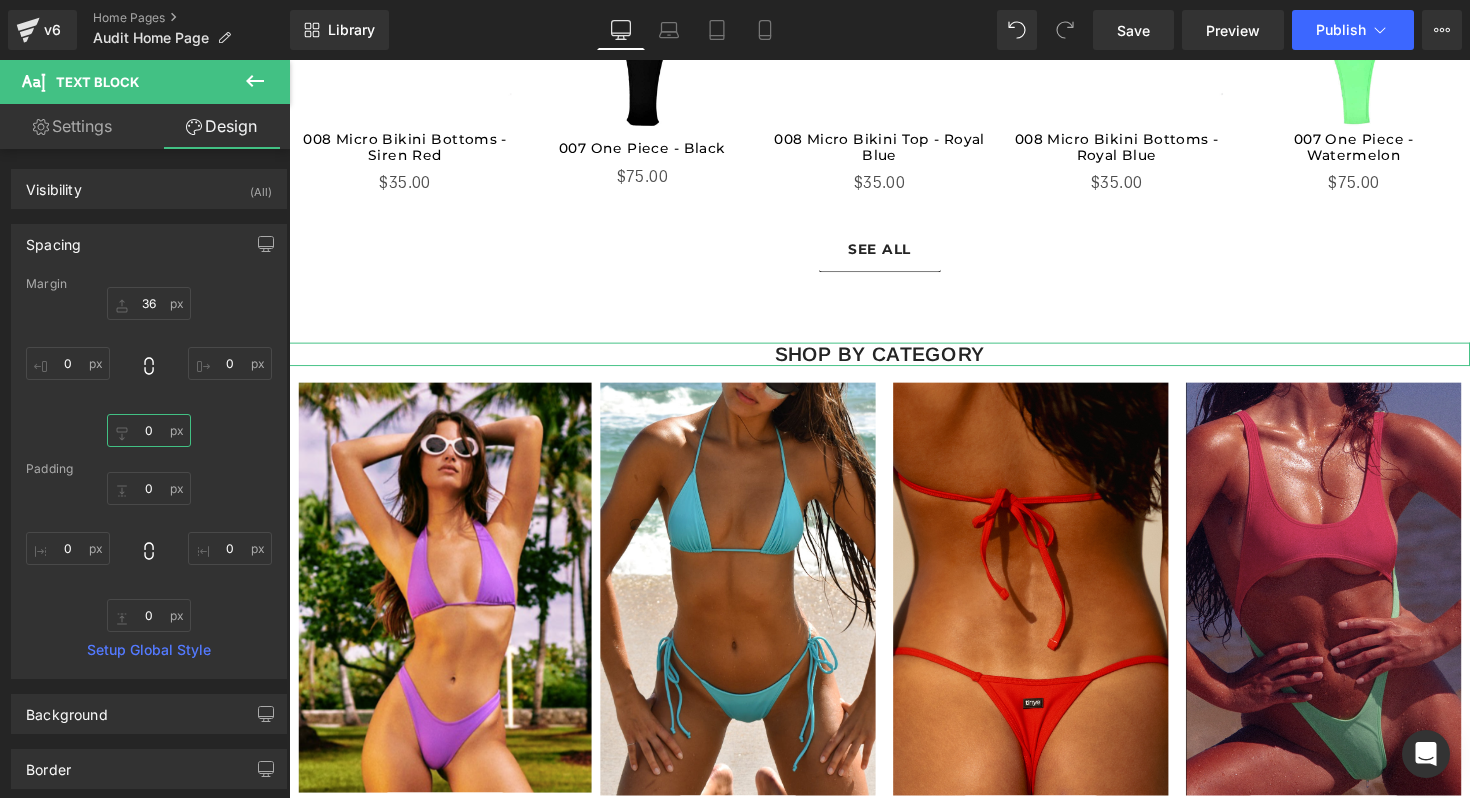 click on "0" at bounding box center [149, 430] 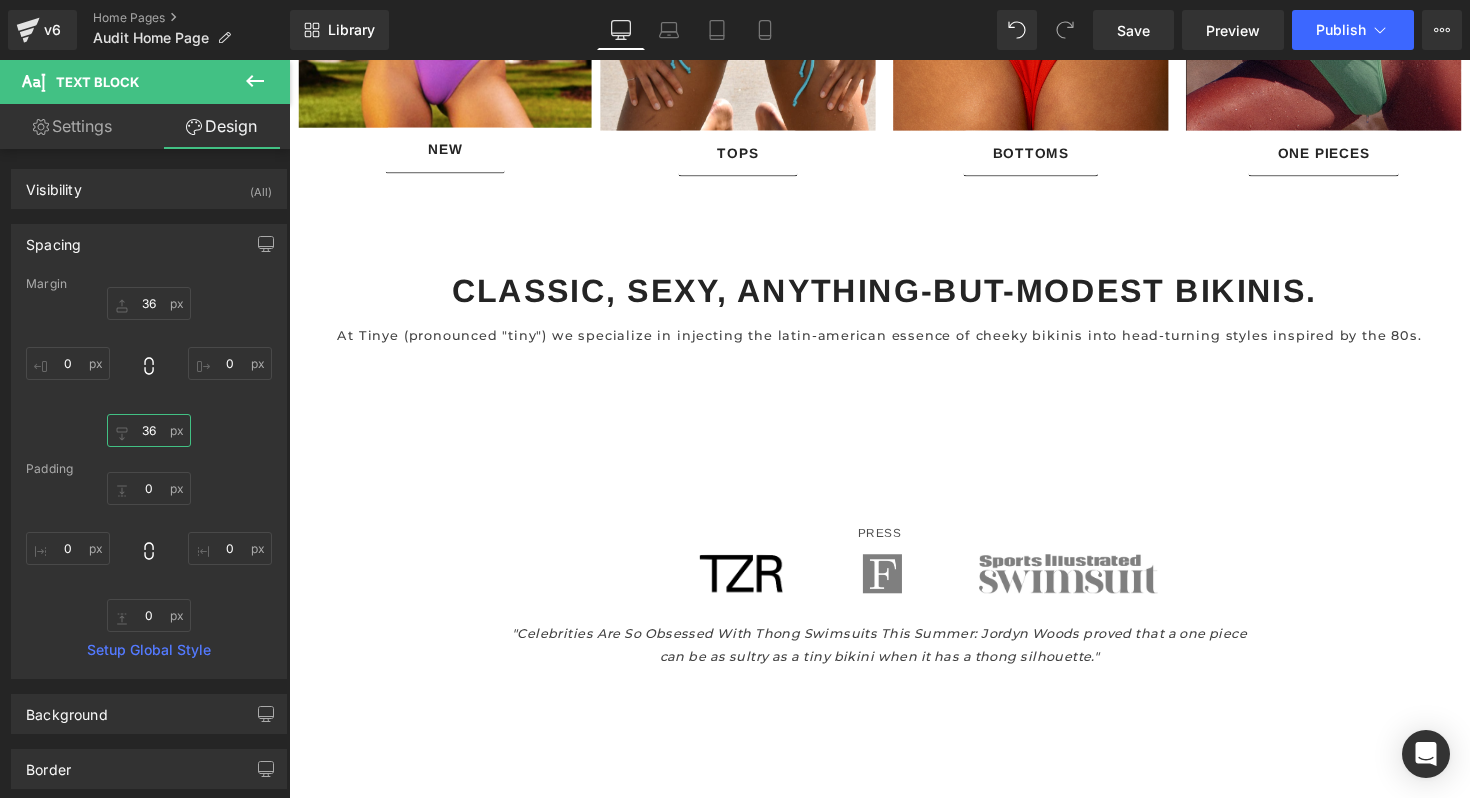 scroll, scrollTop: 2019, scrollLeft: 0, axis: vertical 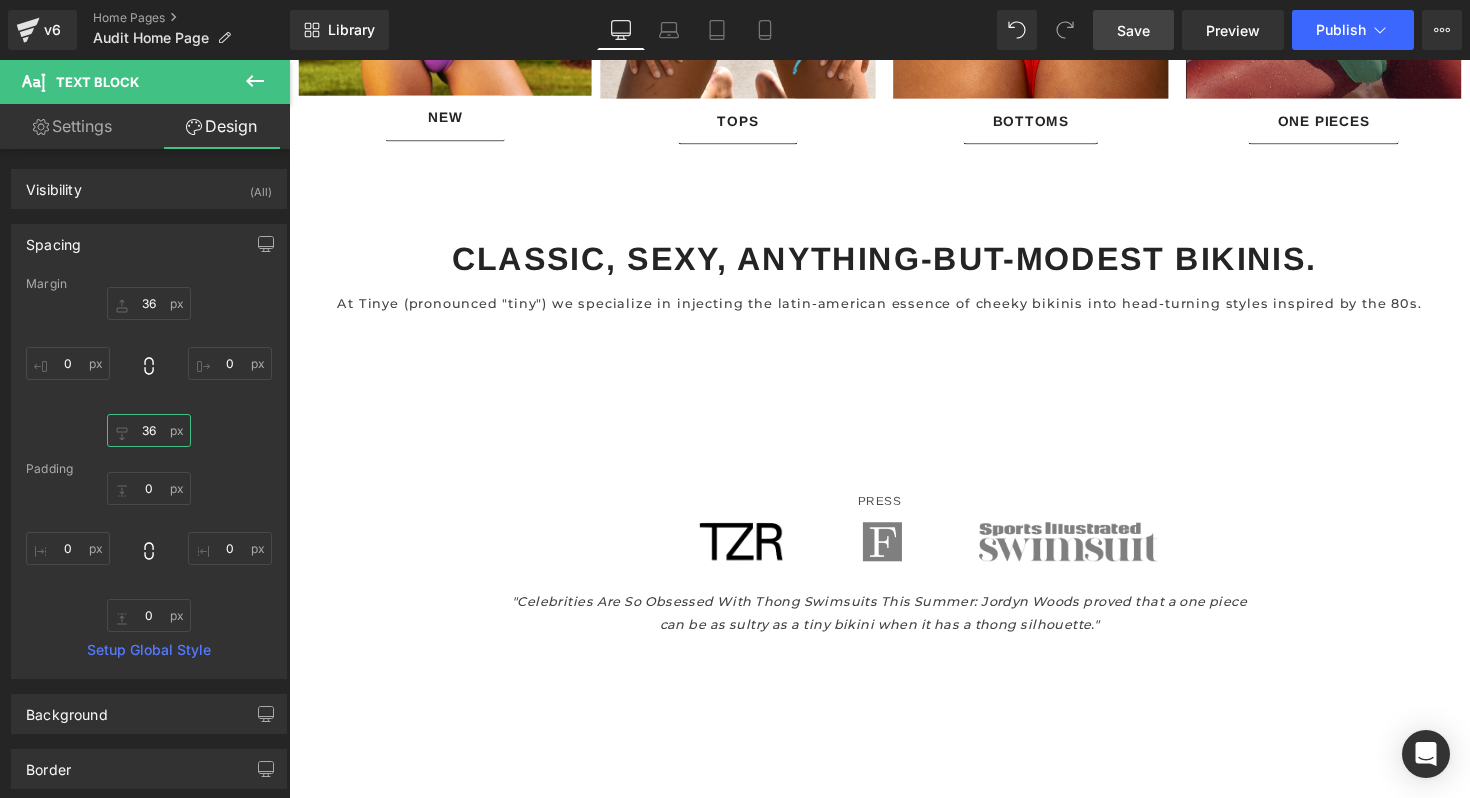 type on "36" 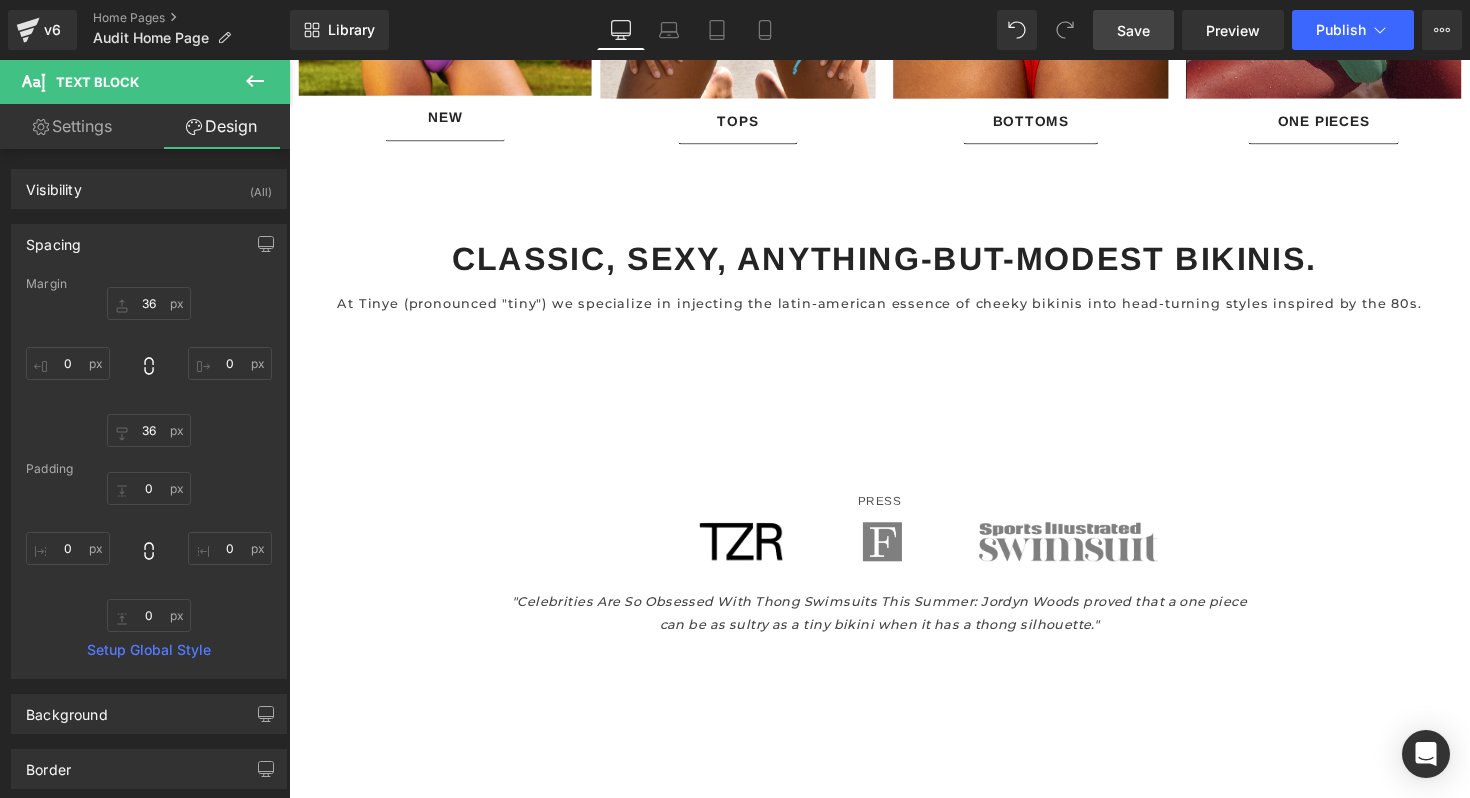 click on "Save" at bounding box center (1133, 30) 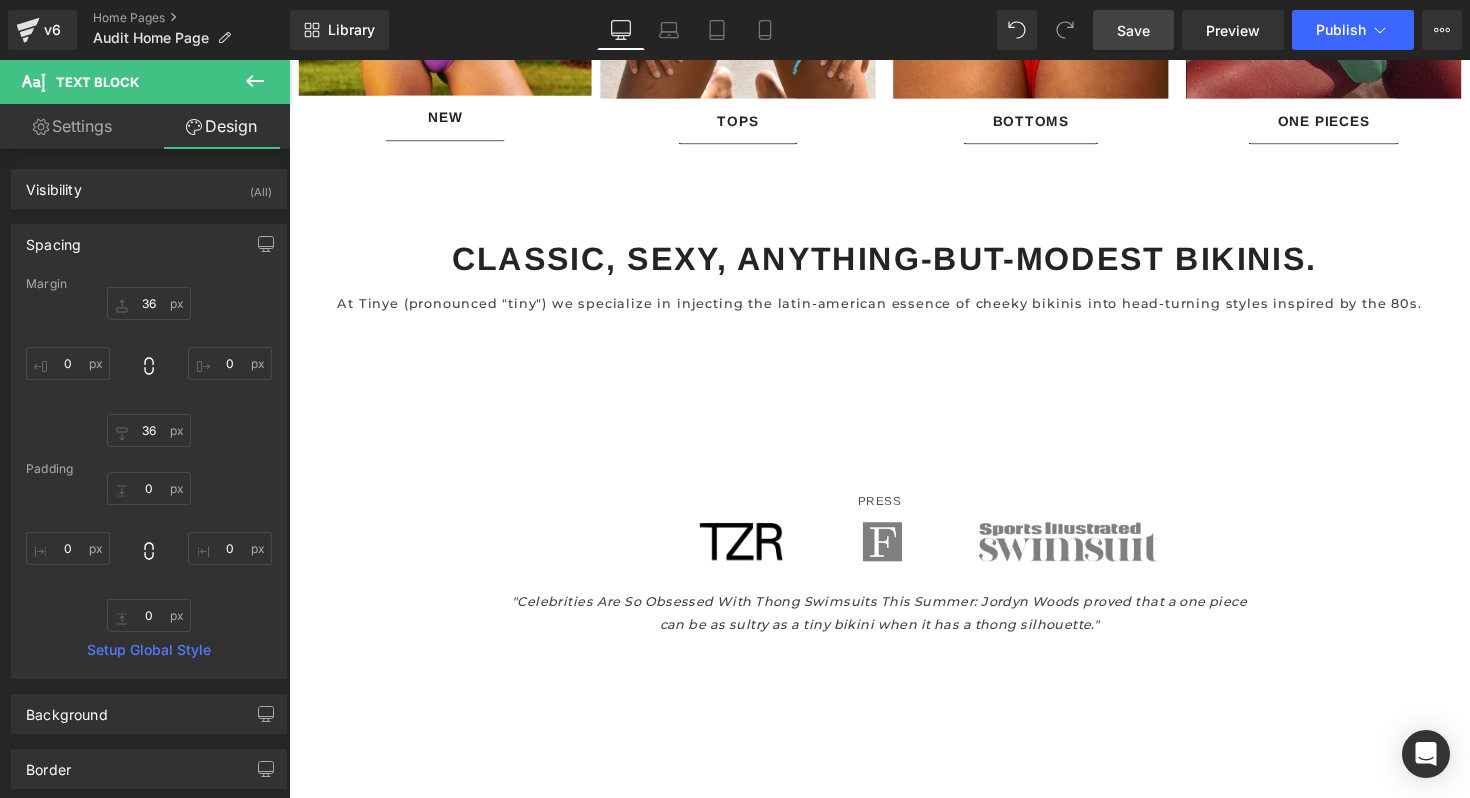 click on "Save" at bounding box center (1133, 30) 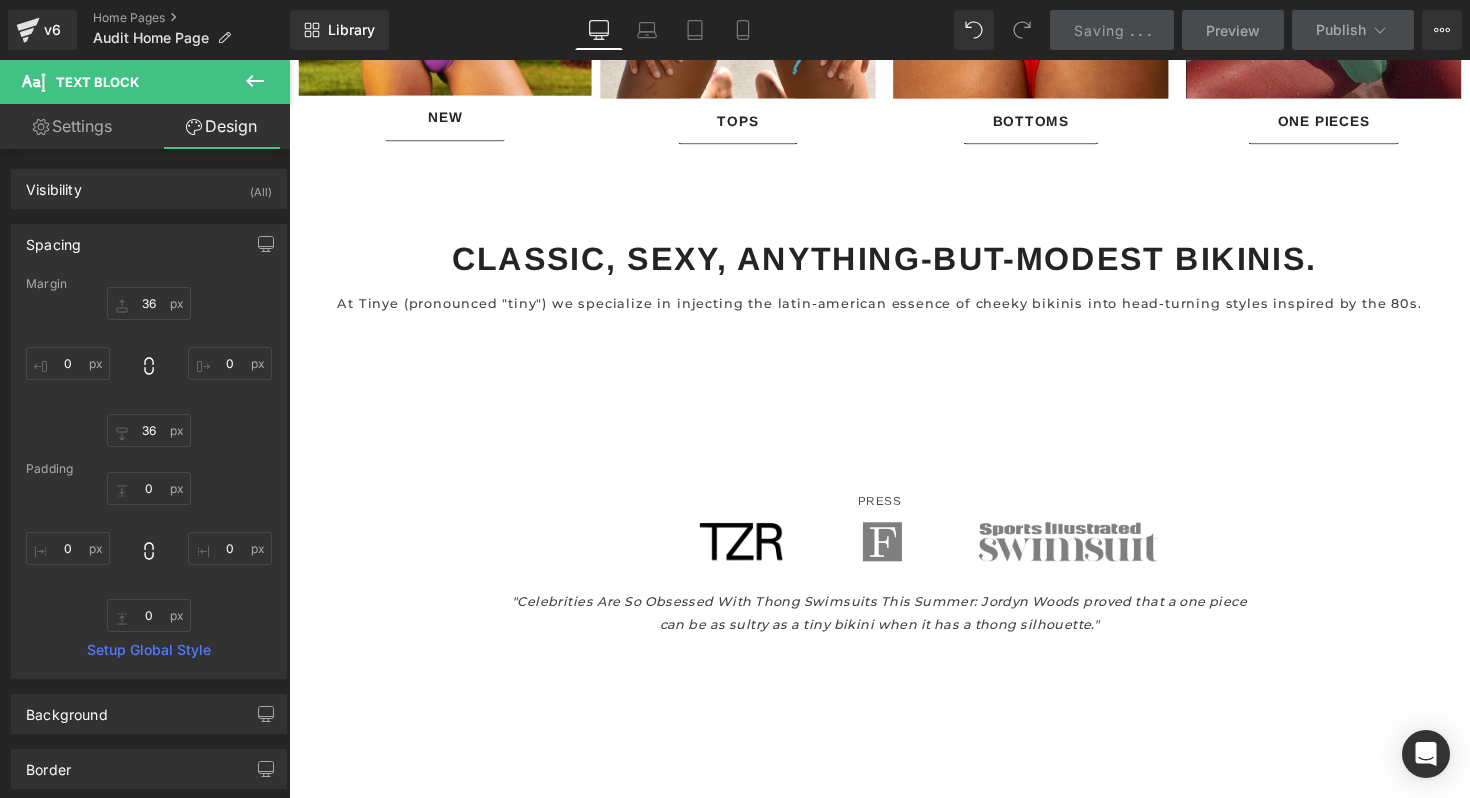 click on "." at bounding box center [1149, 30] 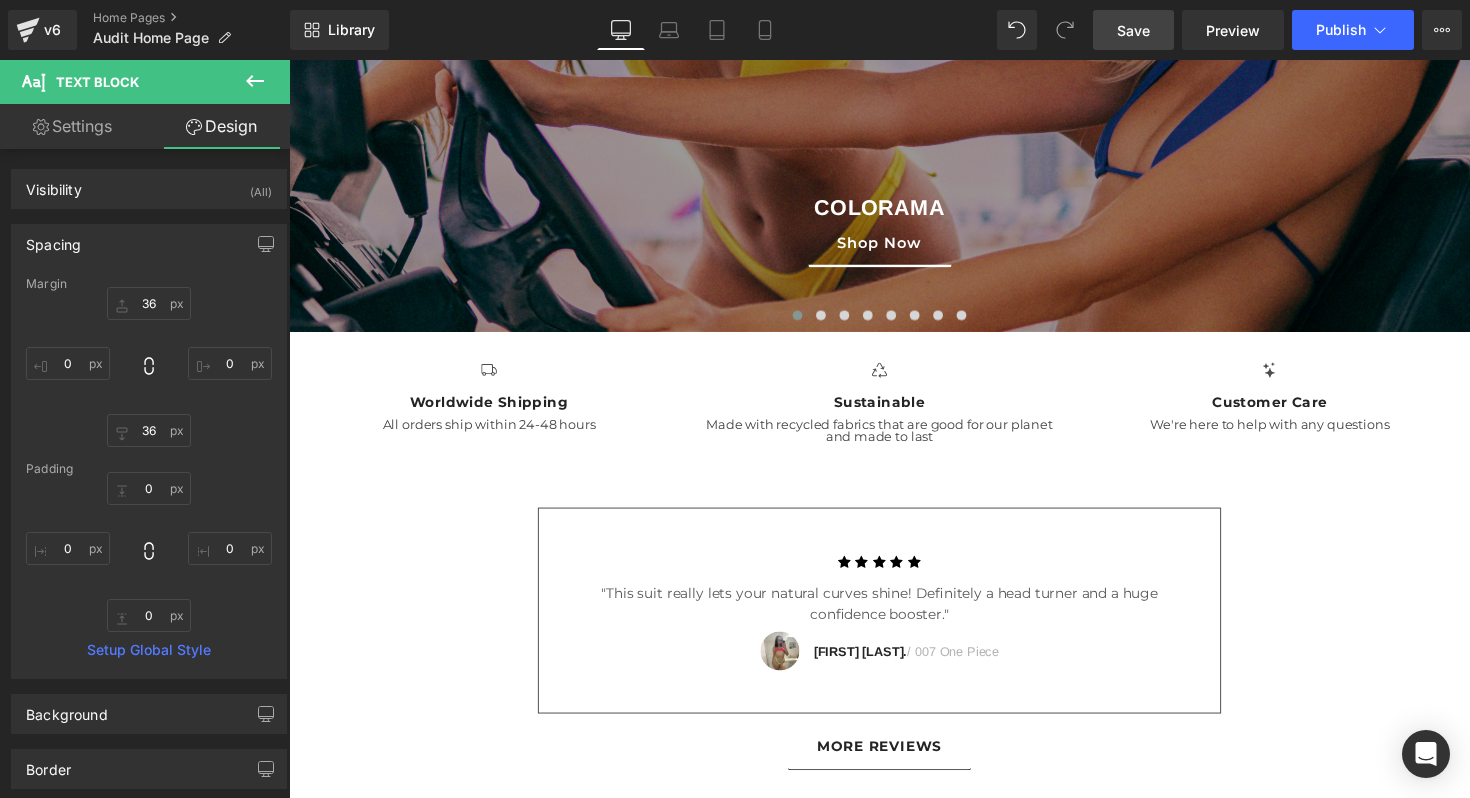 scroll, scrollTop: 3264, scrollLeft: 0, axis: vertical 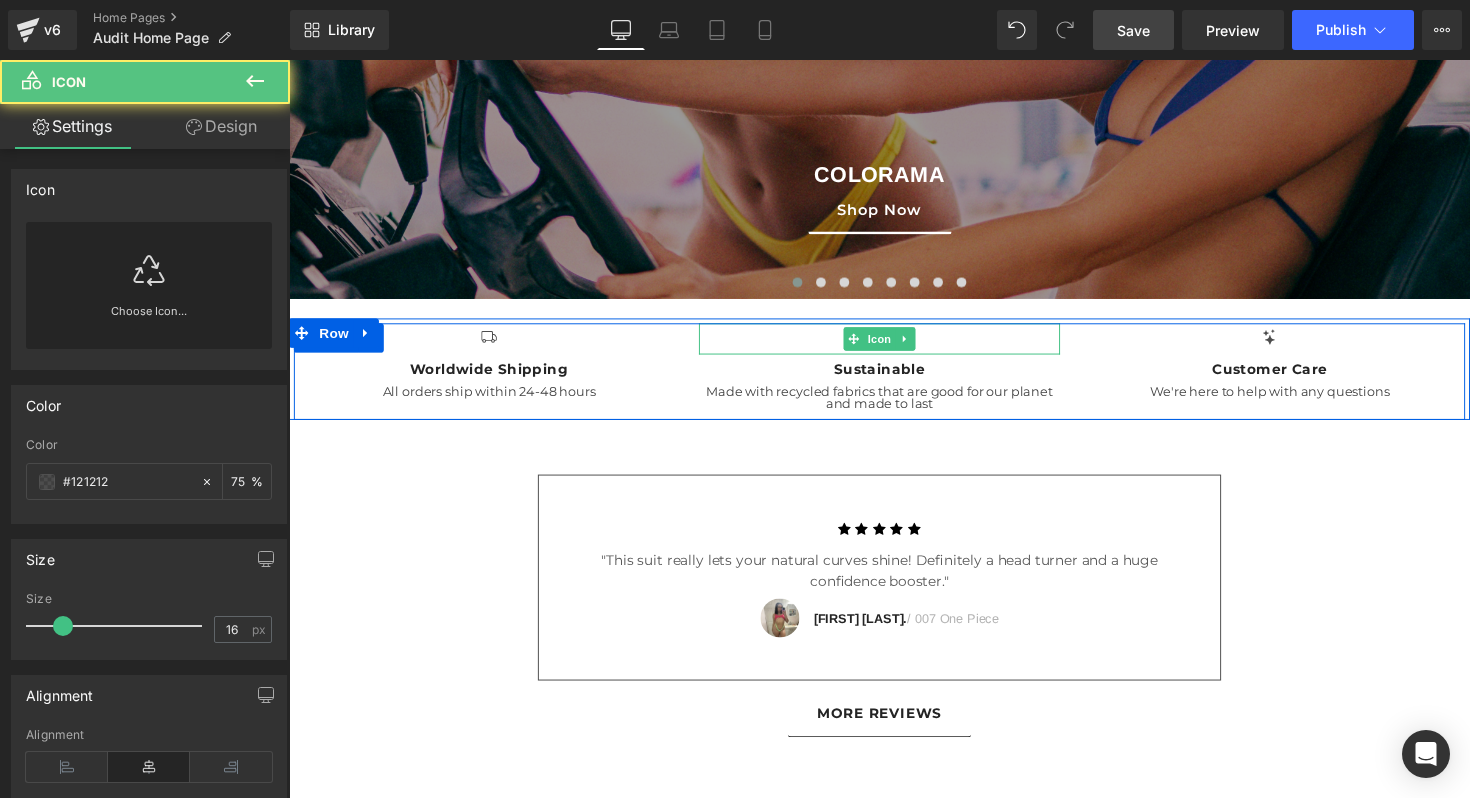 click at bounding box center (894, 346) 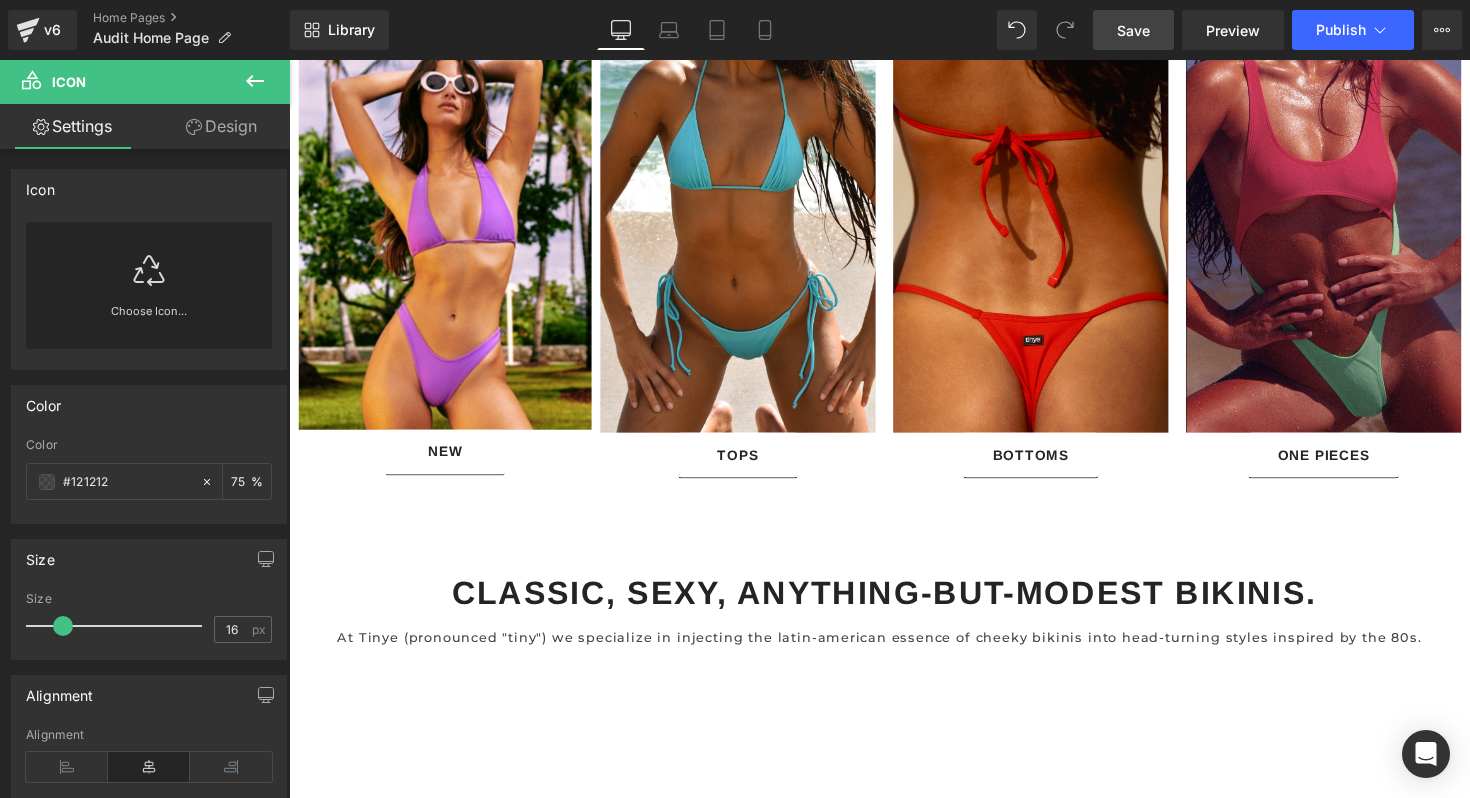 scroll, scrollTop: 1849, scrollLeft: 0, axis: vertical 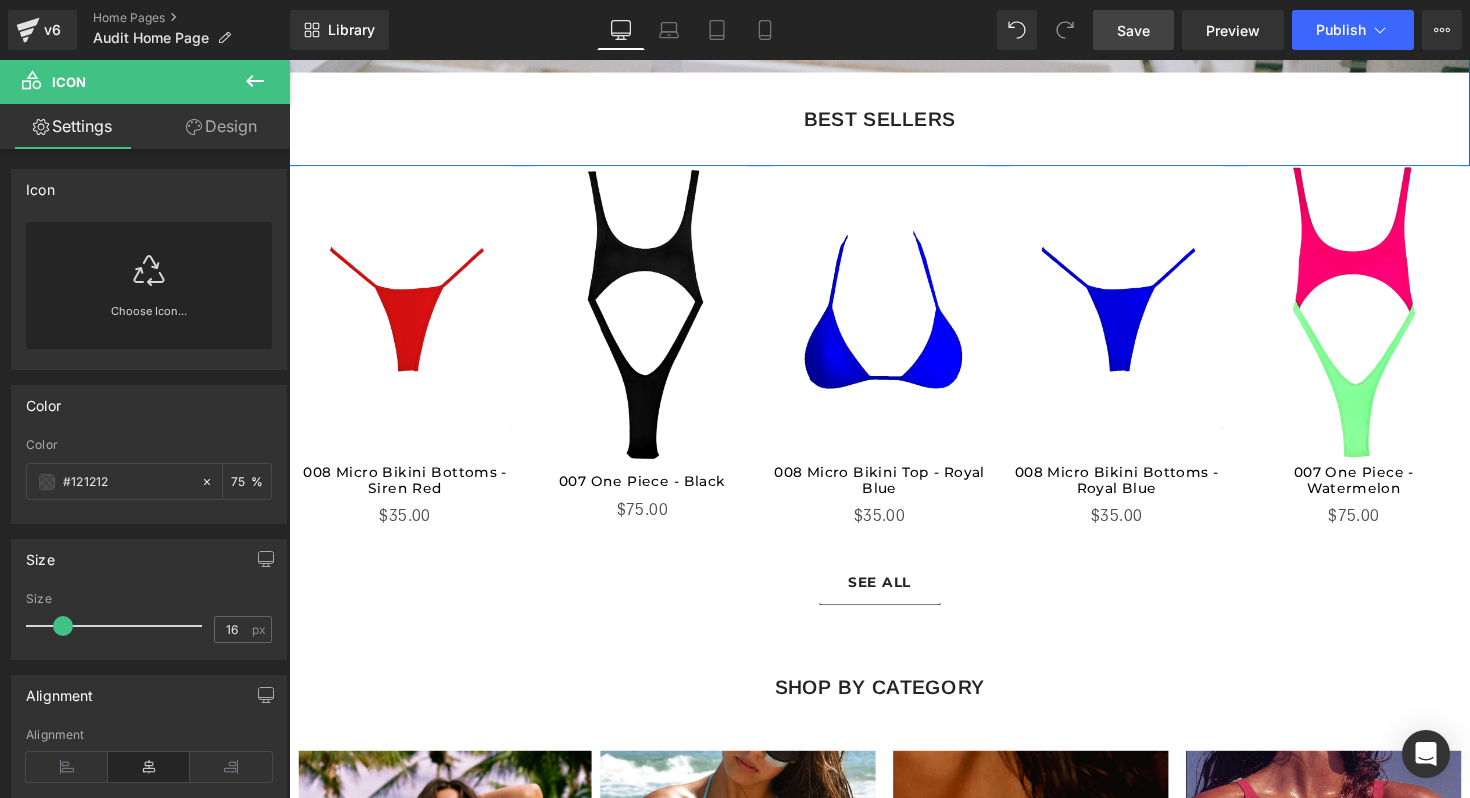 click on "COLORAMA
Text Block
Shop New
Button
Hero Banner     348px     BEST SELLERS Text Block" at bounding box center [894, -260] 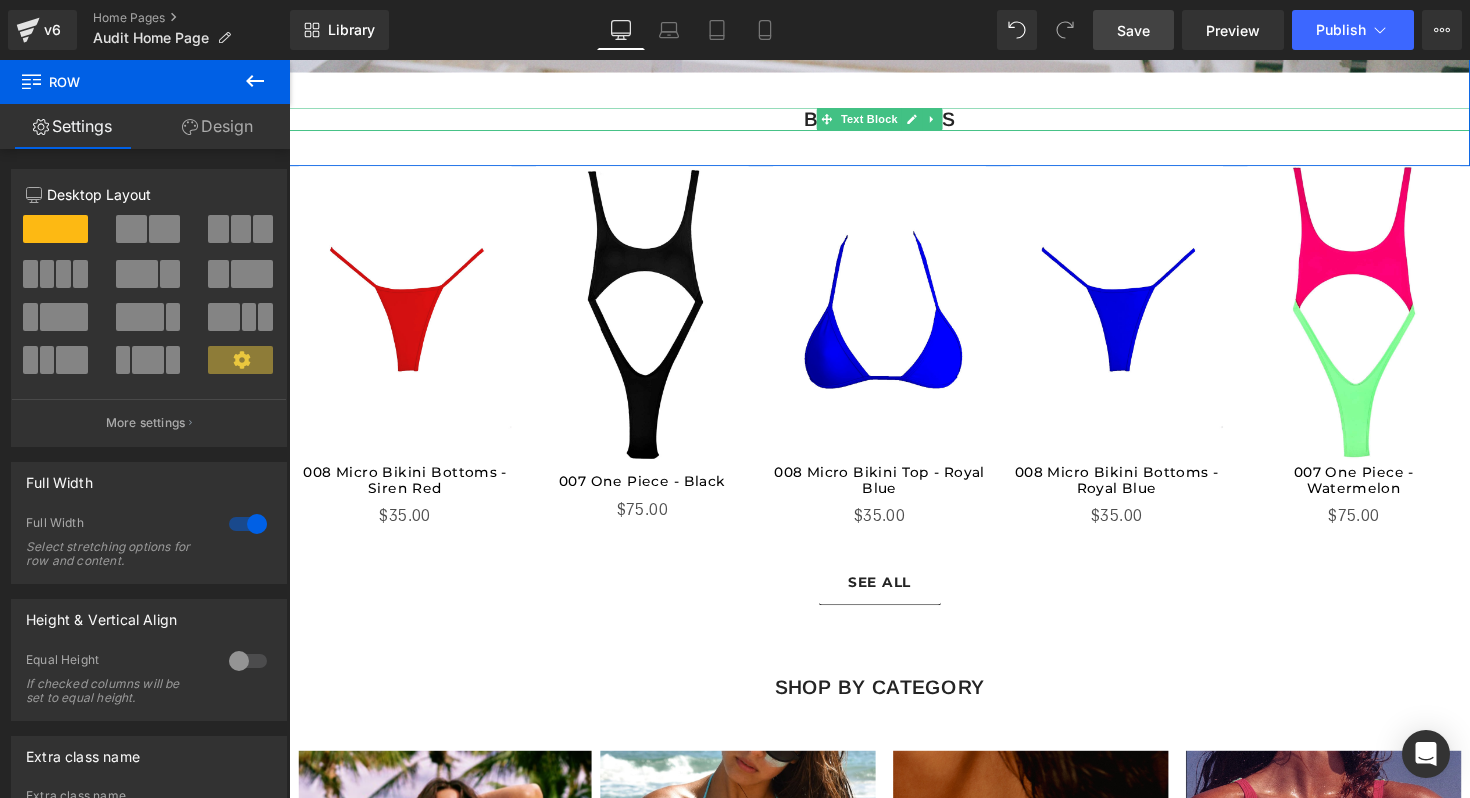 scroll, scrollTop: 908, scrollLeft: 0, axis: vertical 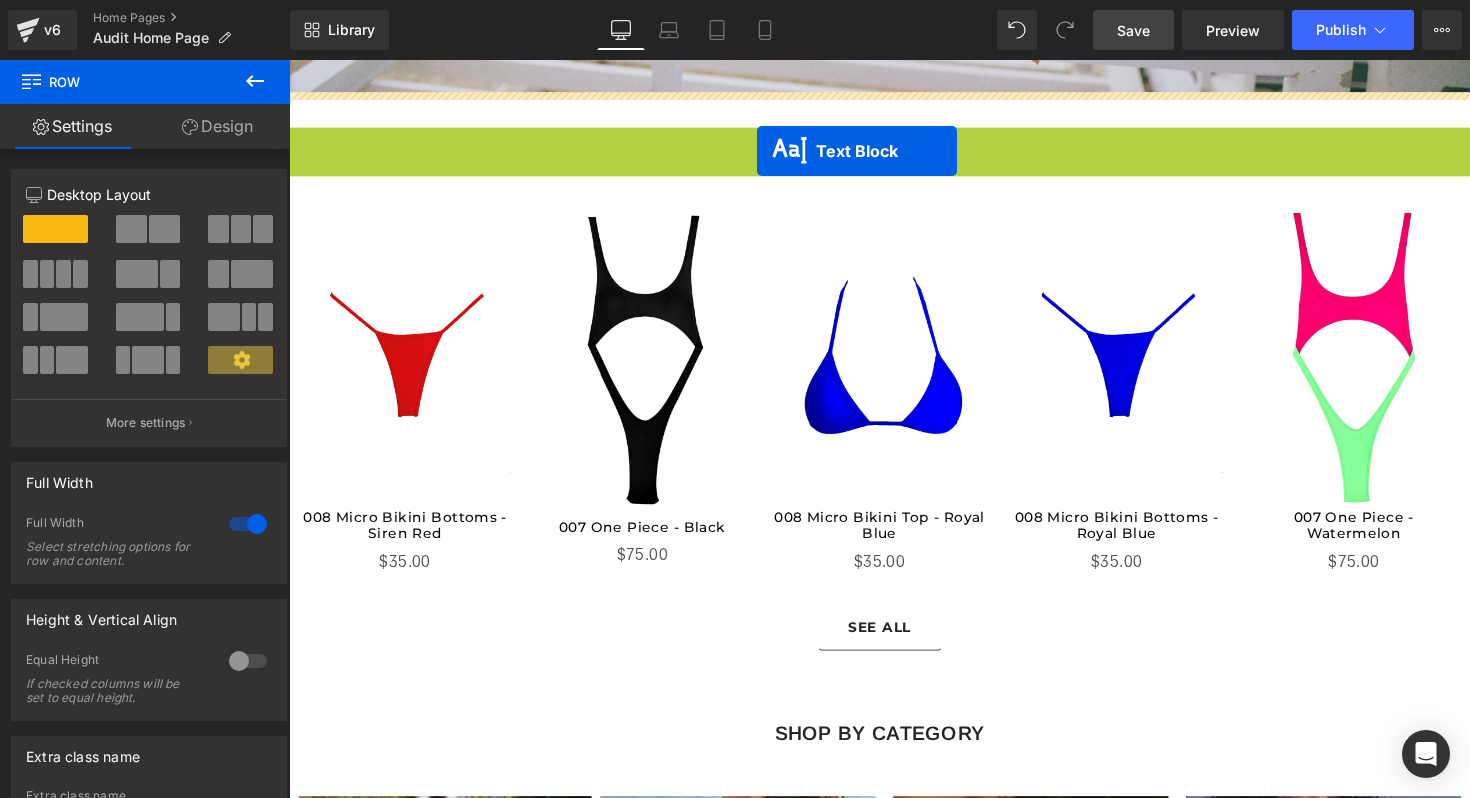 drag, startPoint x: 833, startPoint y: 123, endPoint x: 769, endPoint y: 152, distance: 70.26379 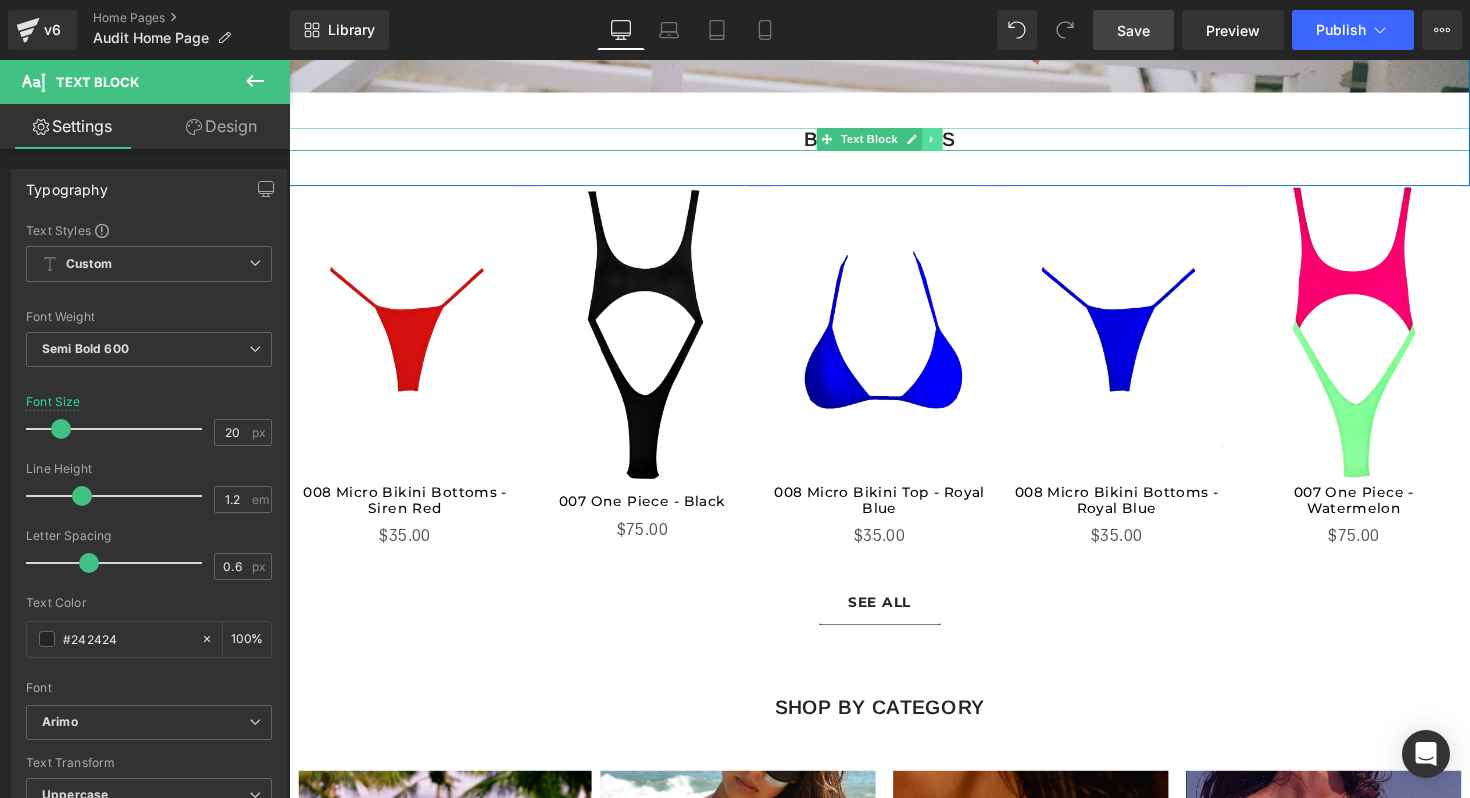 click 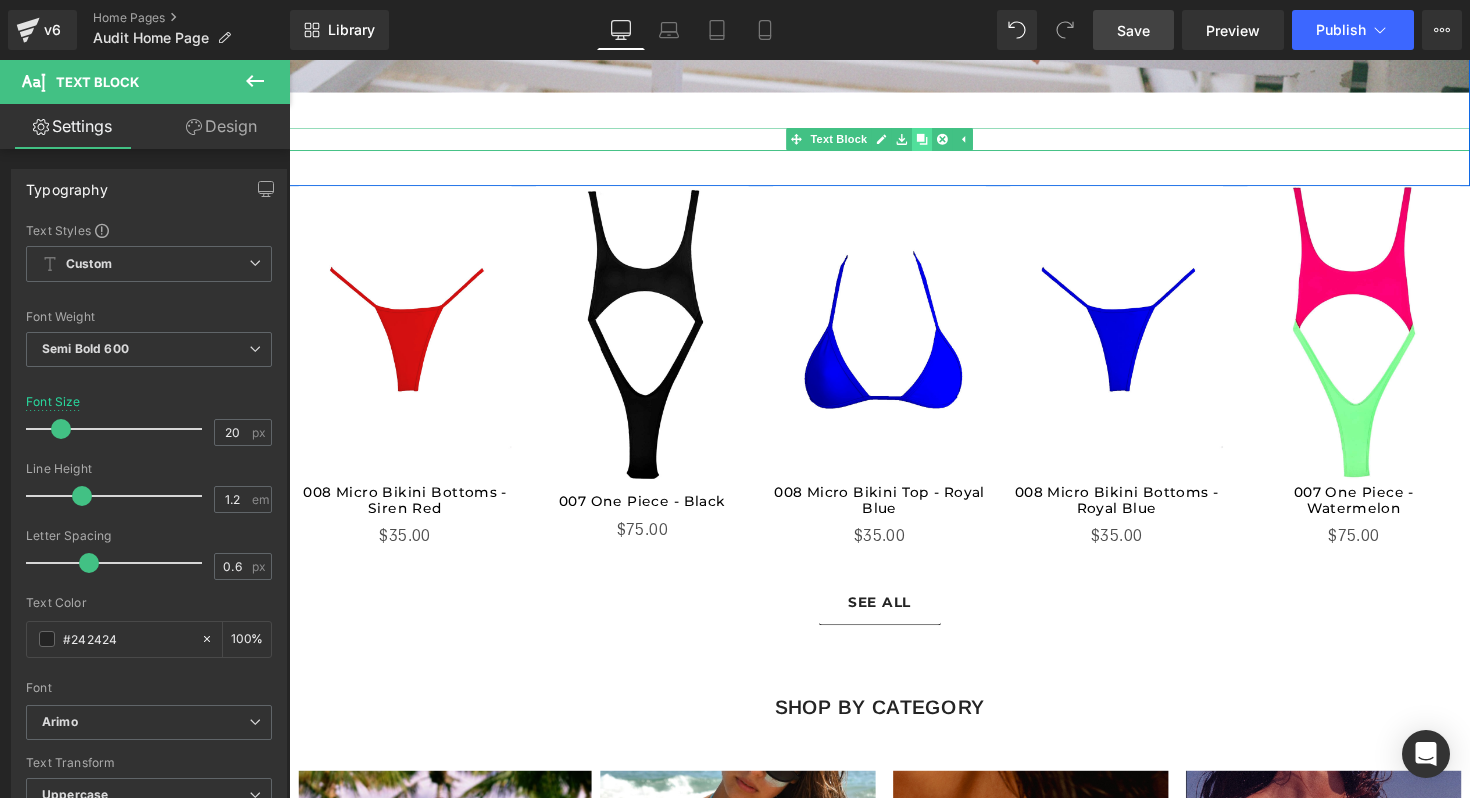 click 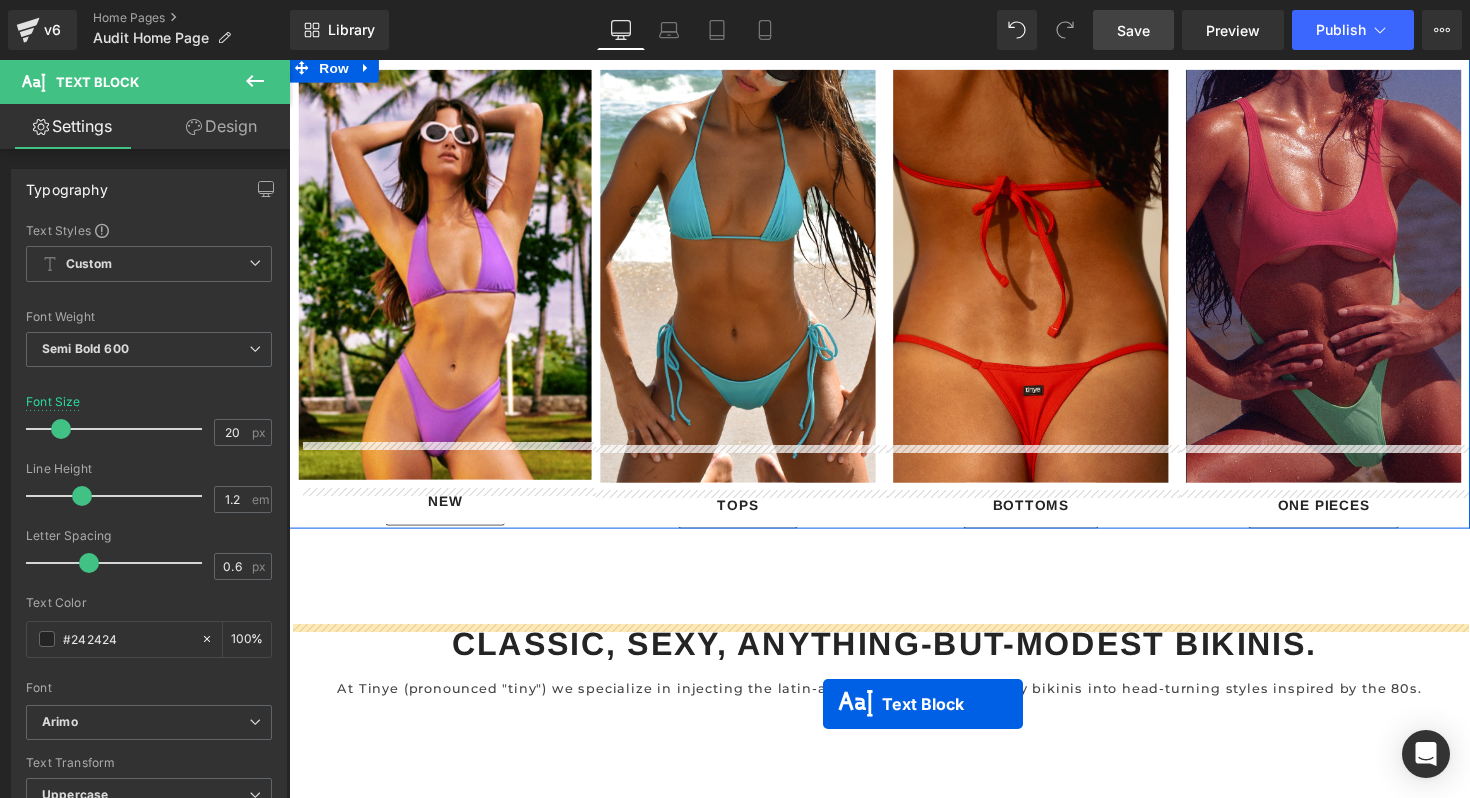 scroll, scrollTop: 1808, scrollLeft: 0, axis: vertical 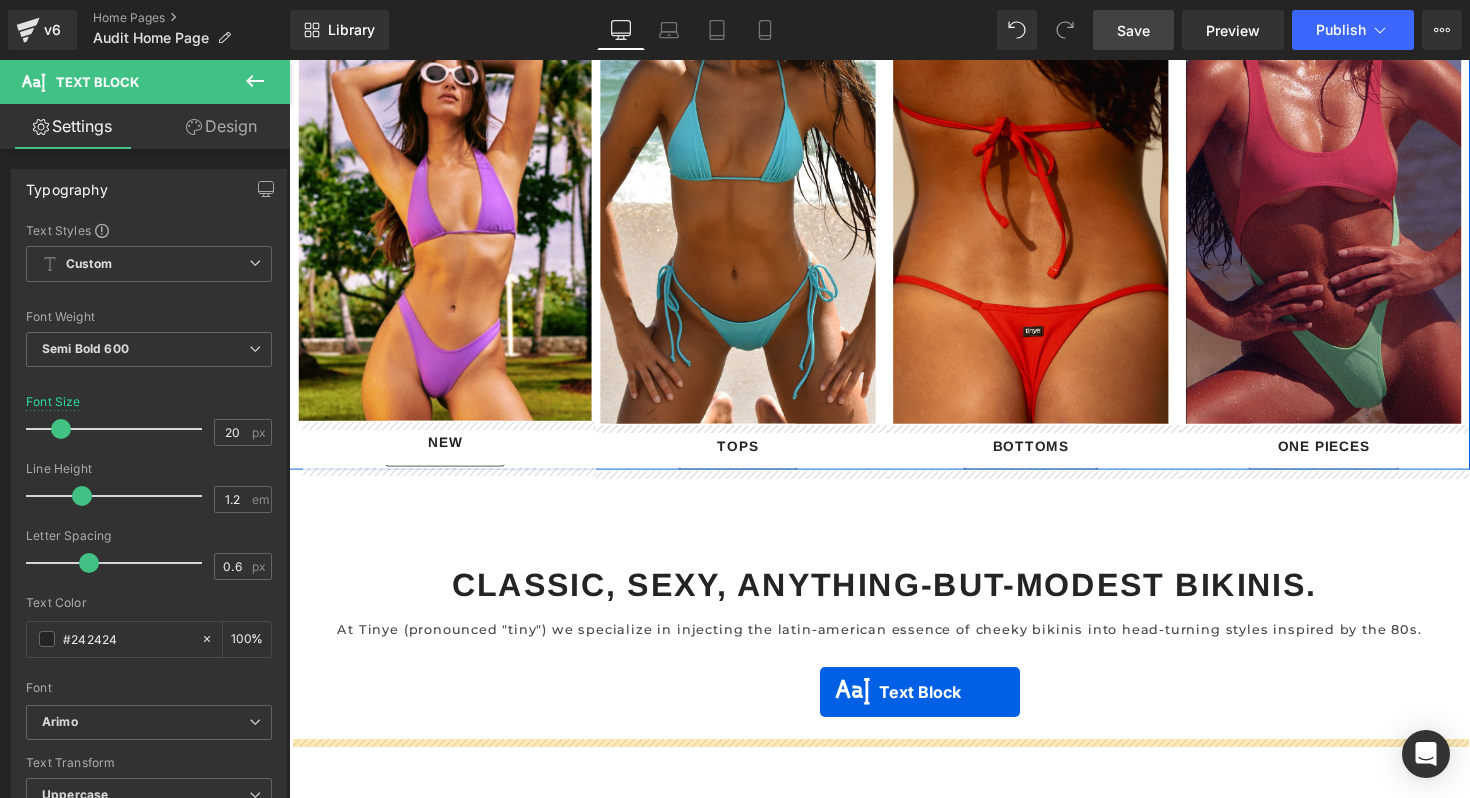 drag, startPoint x: 837, startPoint y: 238, endPoint x: 833, endPoint y: 708, distance: 470.01703 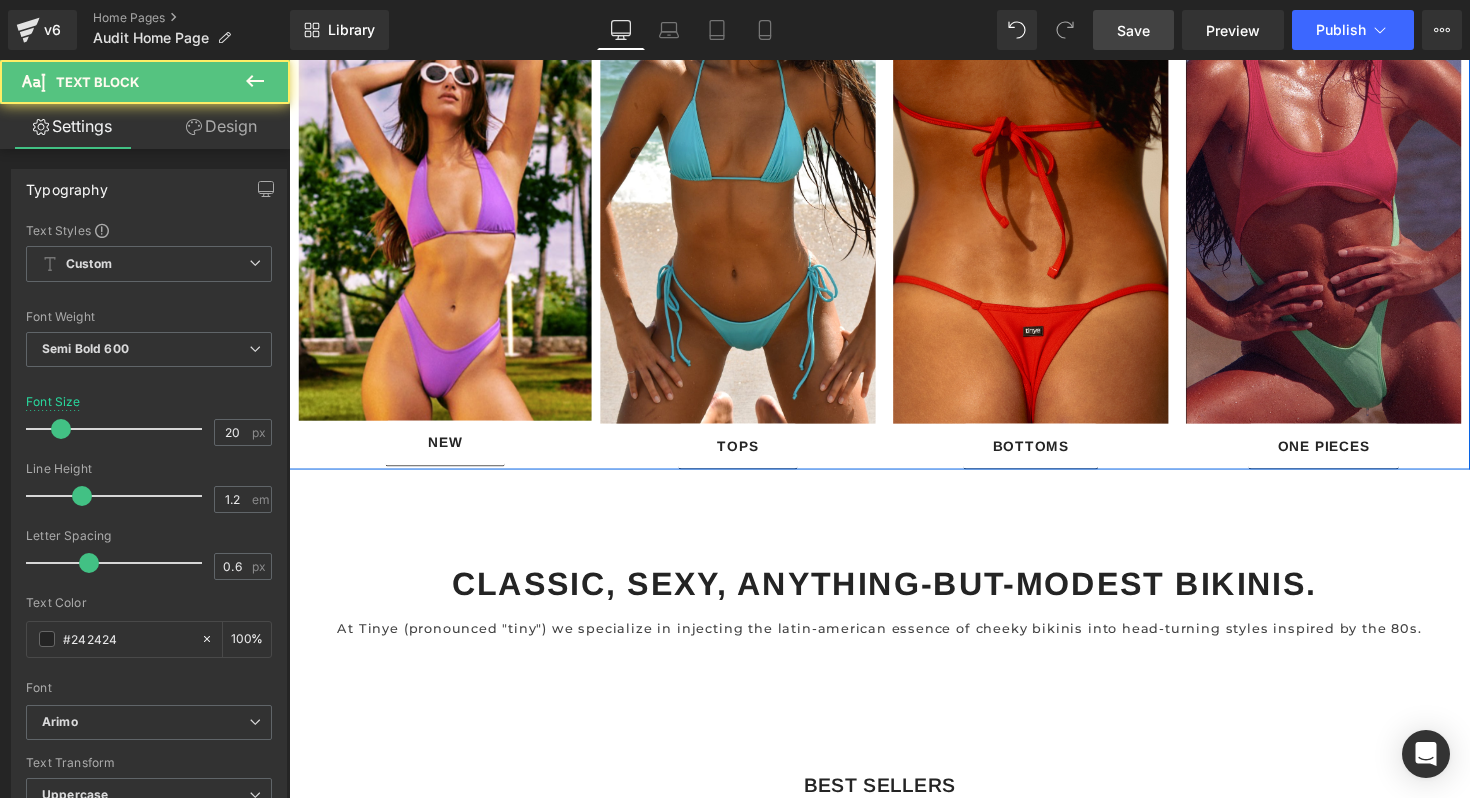 scroll, scrollTop: 1895, scrollLeft: 0, axis: vertical 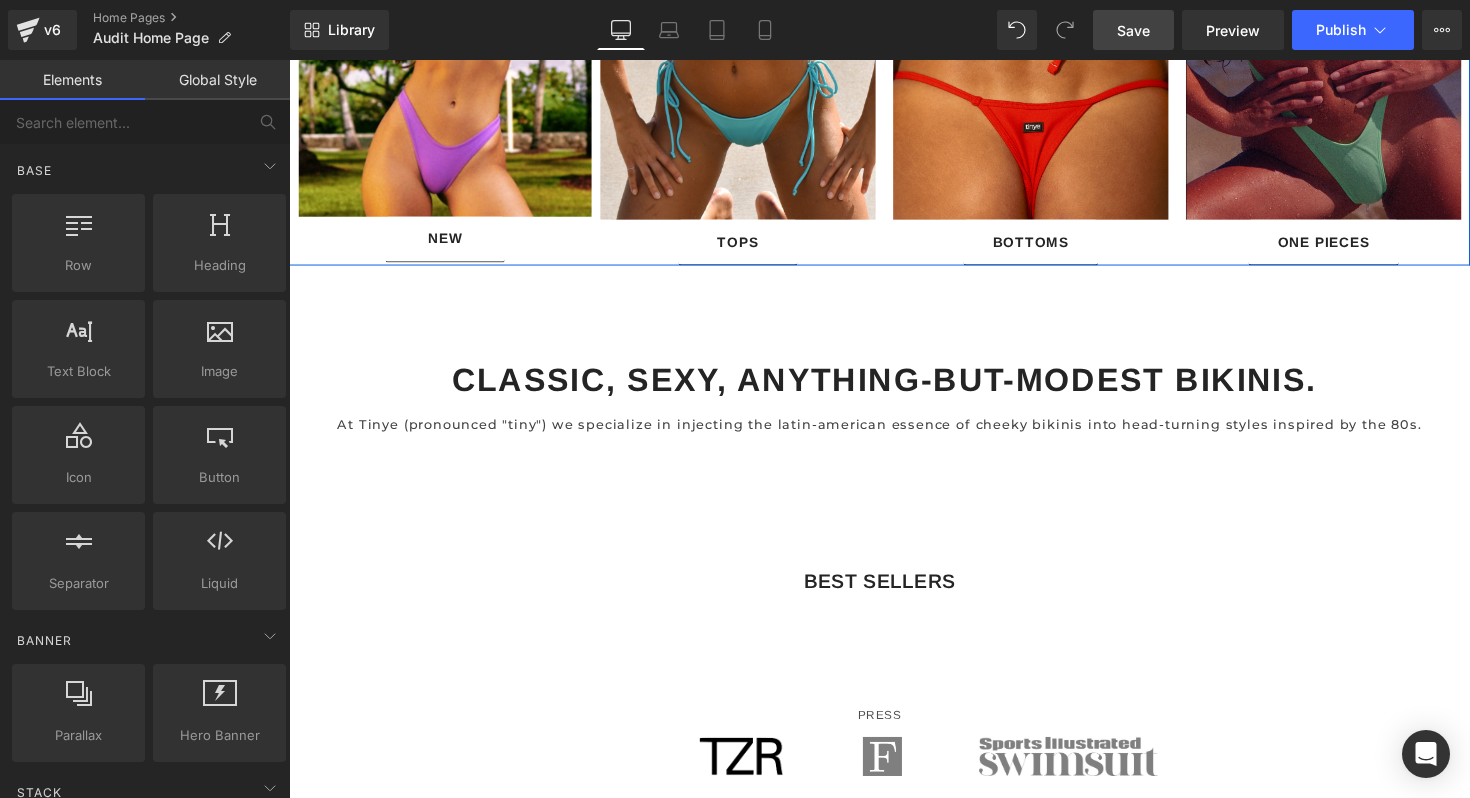 click on "COLORAMA
Text Block
Shop New
Button
Hero Banner     348px     BEST SELLERS Text Block         Row
Pre-Order
(P) Image
$0" at bounding box center [894, 501] 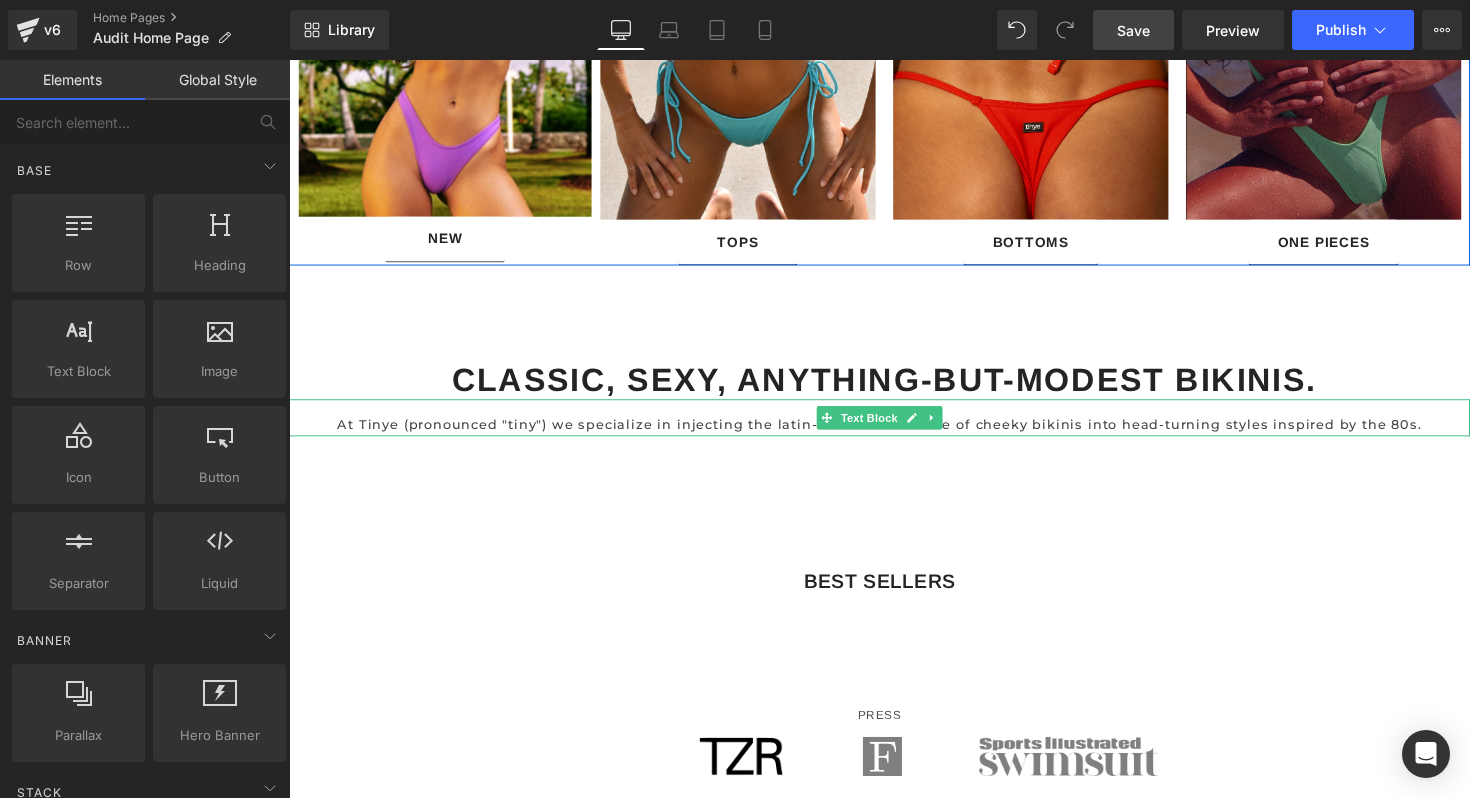 click on "At Tinye (pronounced "tiny") we specialize in injecting the latin-american essence of cheeky bikinis into head-turning styles inspired by the 80s." at bounding box center (894, 434) 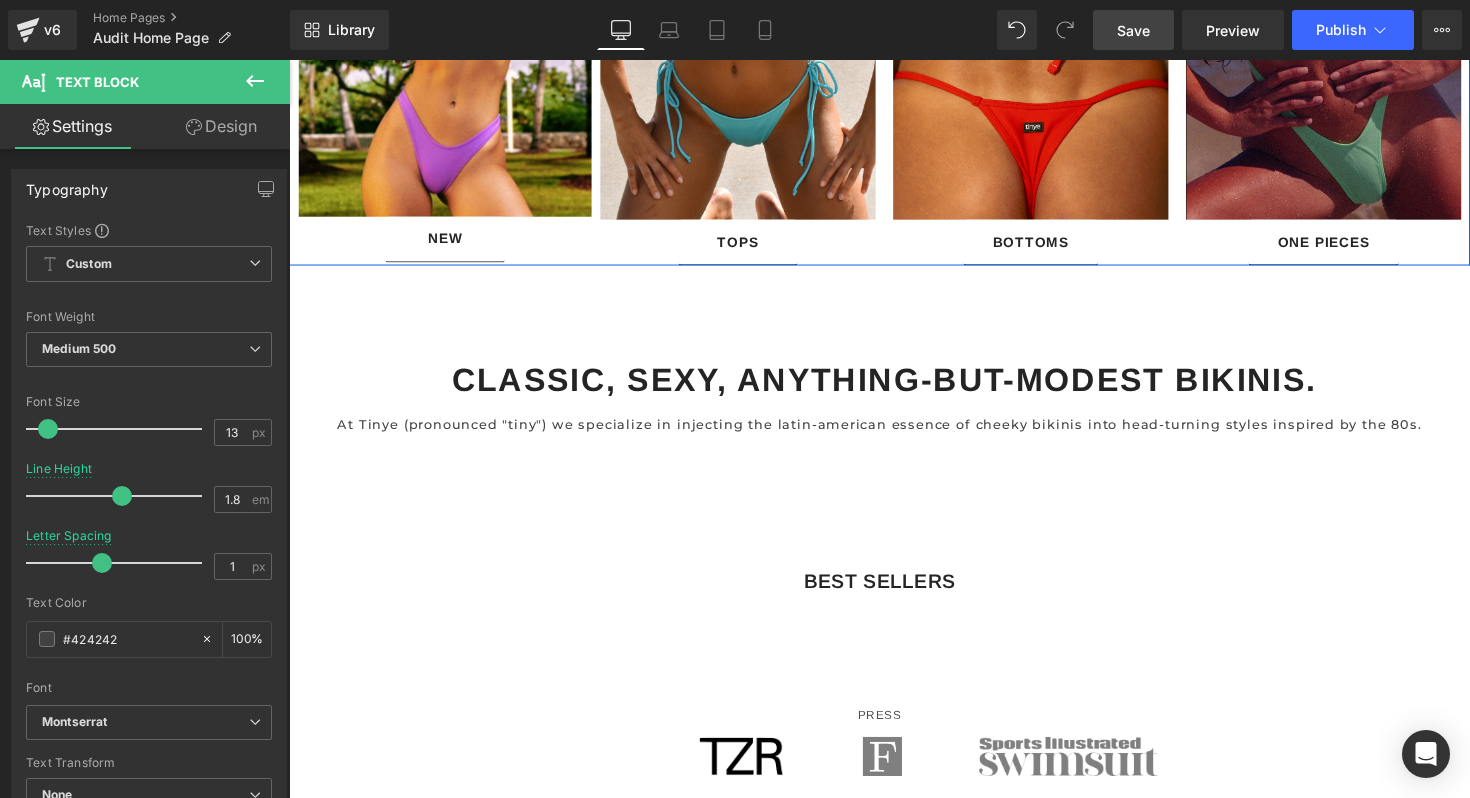 click on "Design" at bounding box center [221, 126] 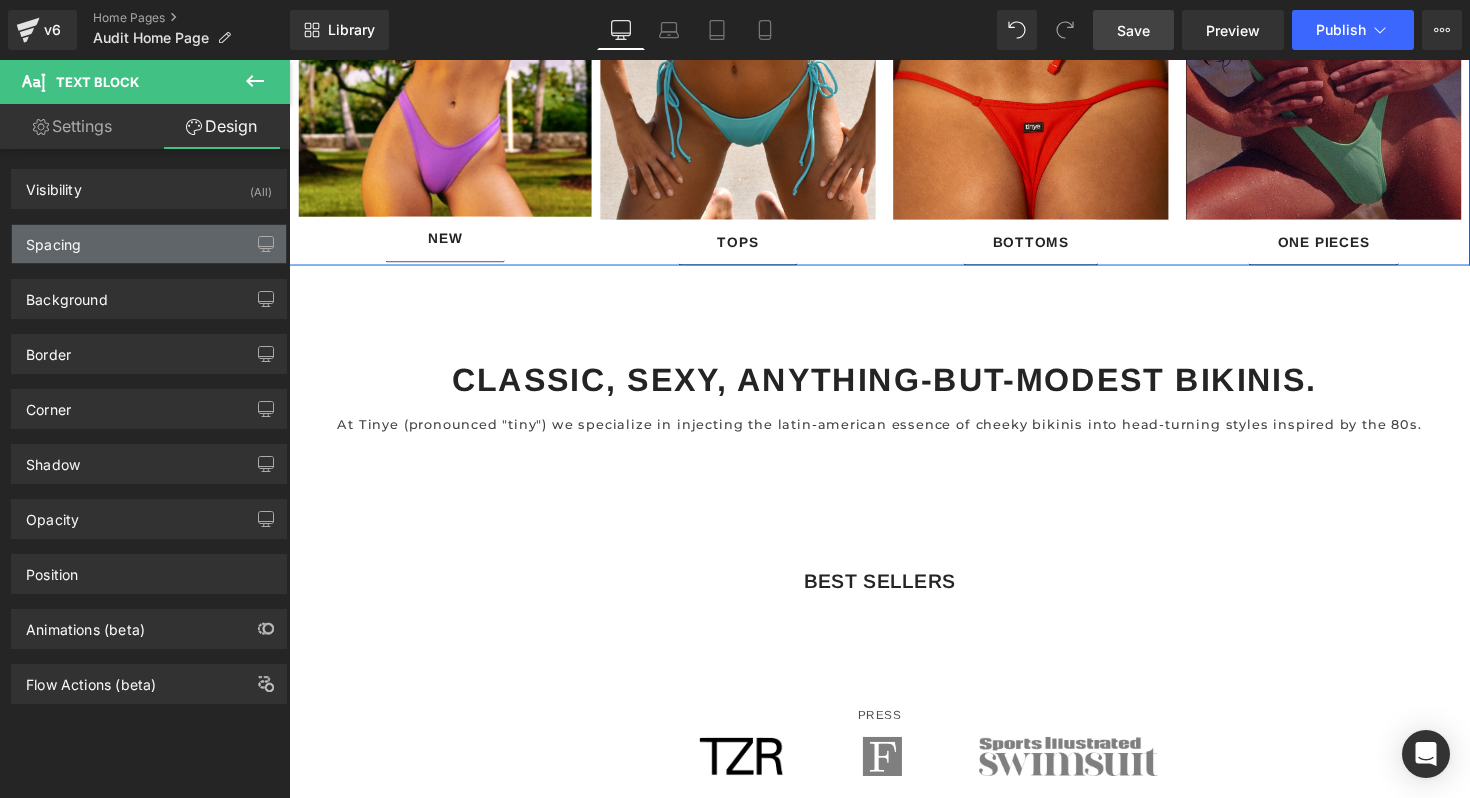 click on "Spacing" at bounding box center (149, 244) 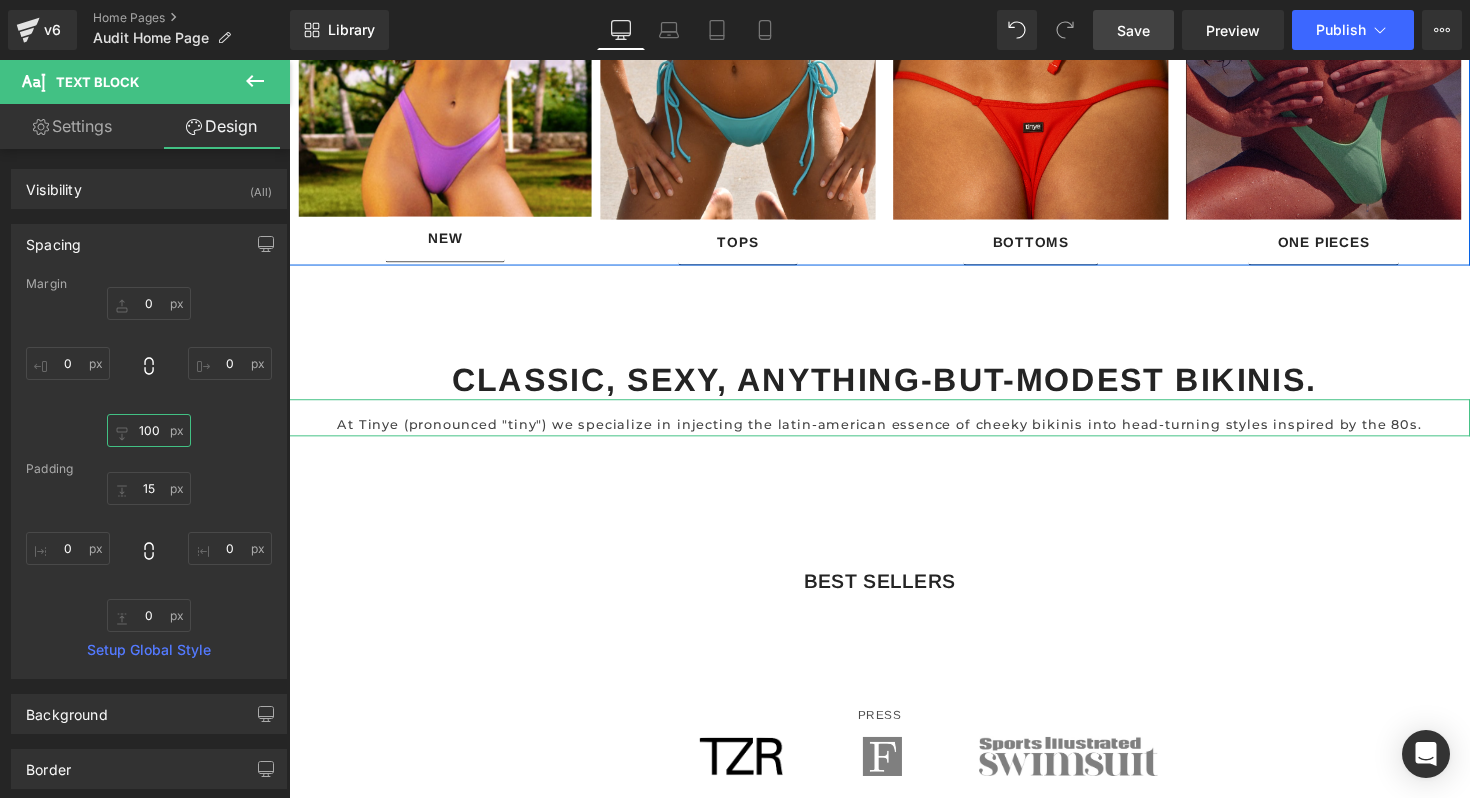 click on "100" at bounding box center (149, 430) 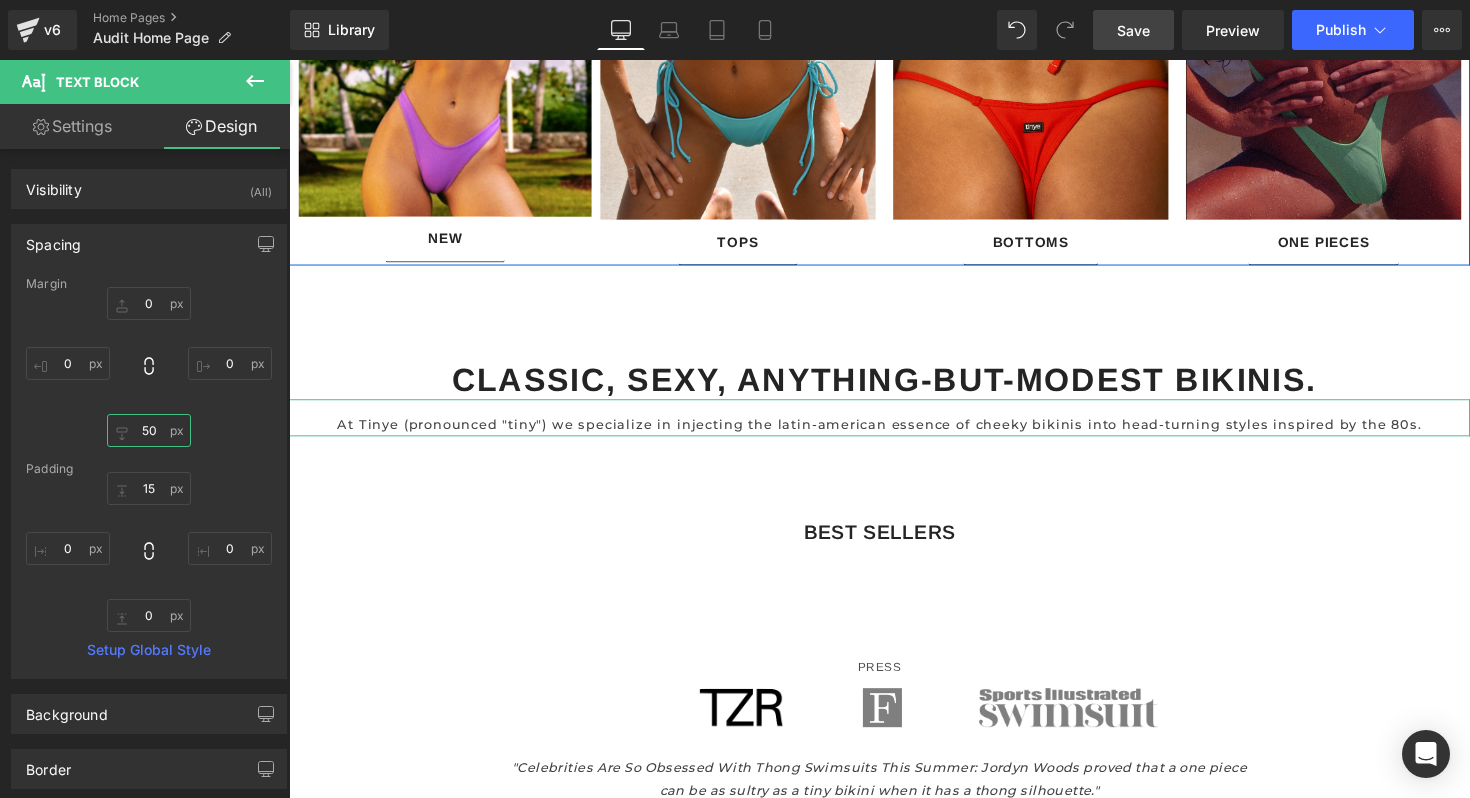 type on "50" 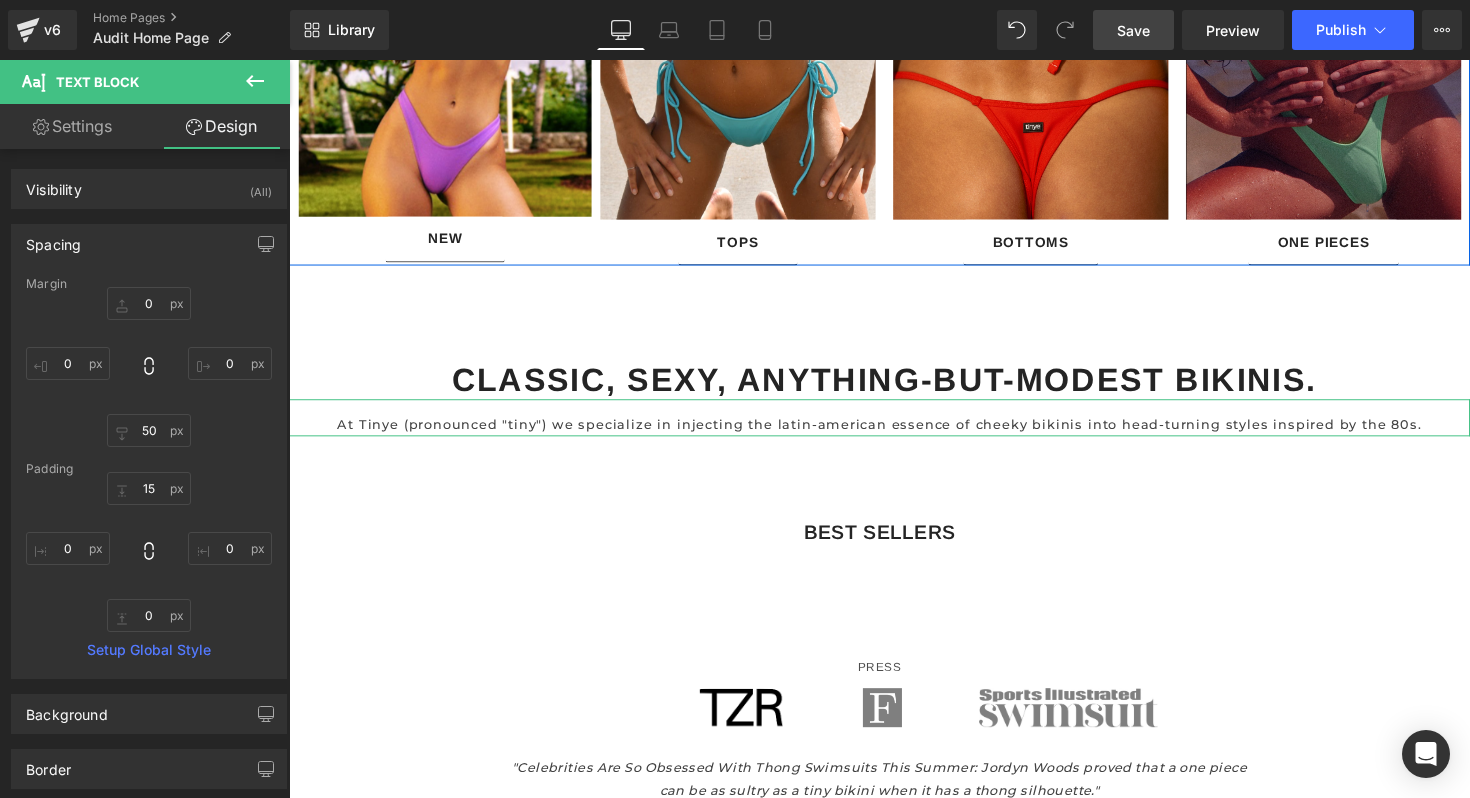 click on "Margin
0
0
50
0
Padding
15
0
0
0
Setup Global Style" at bounding box center (149, 477) 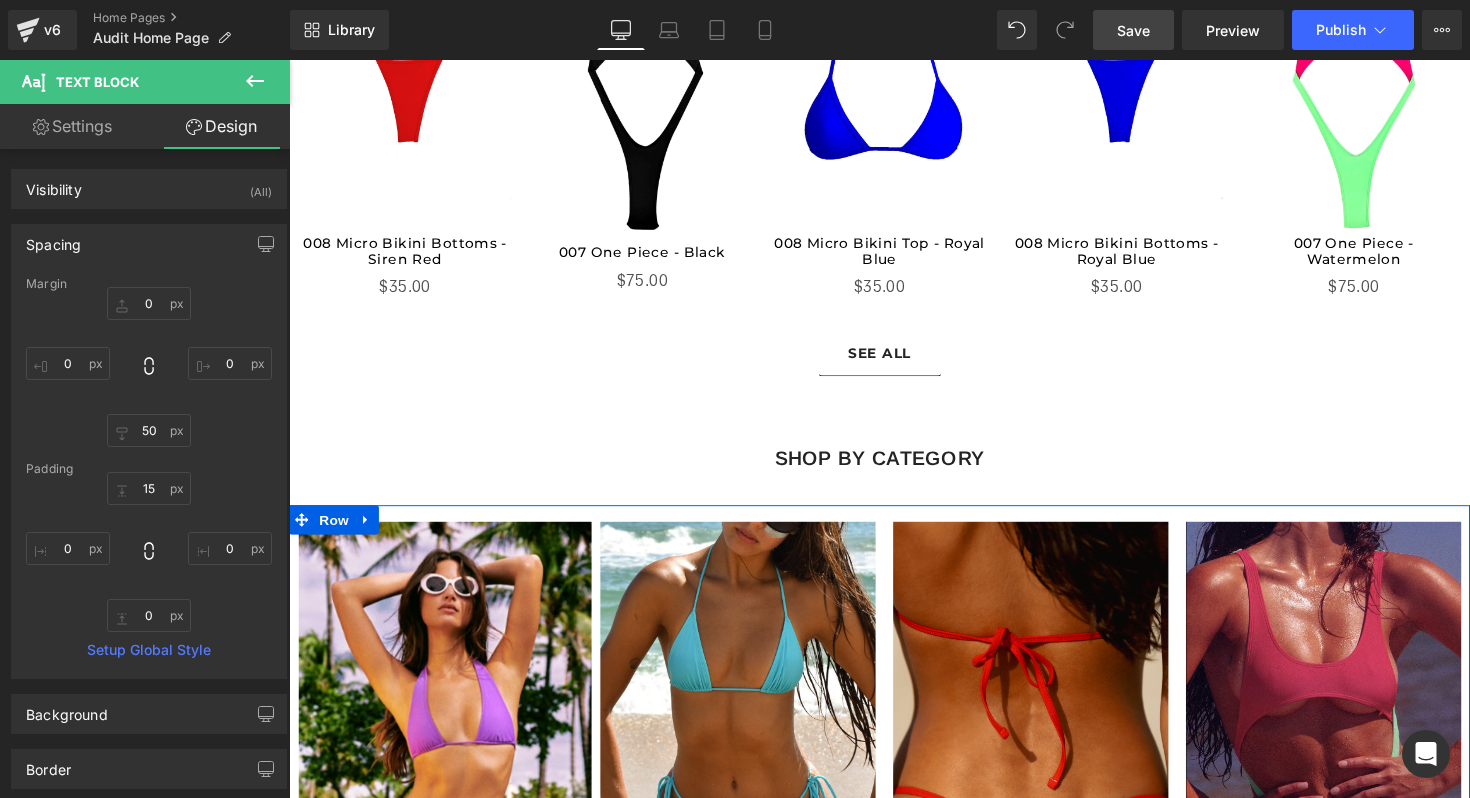 scroll, scrollTop: 892, scrollLeft: 0, axis: vertical 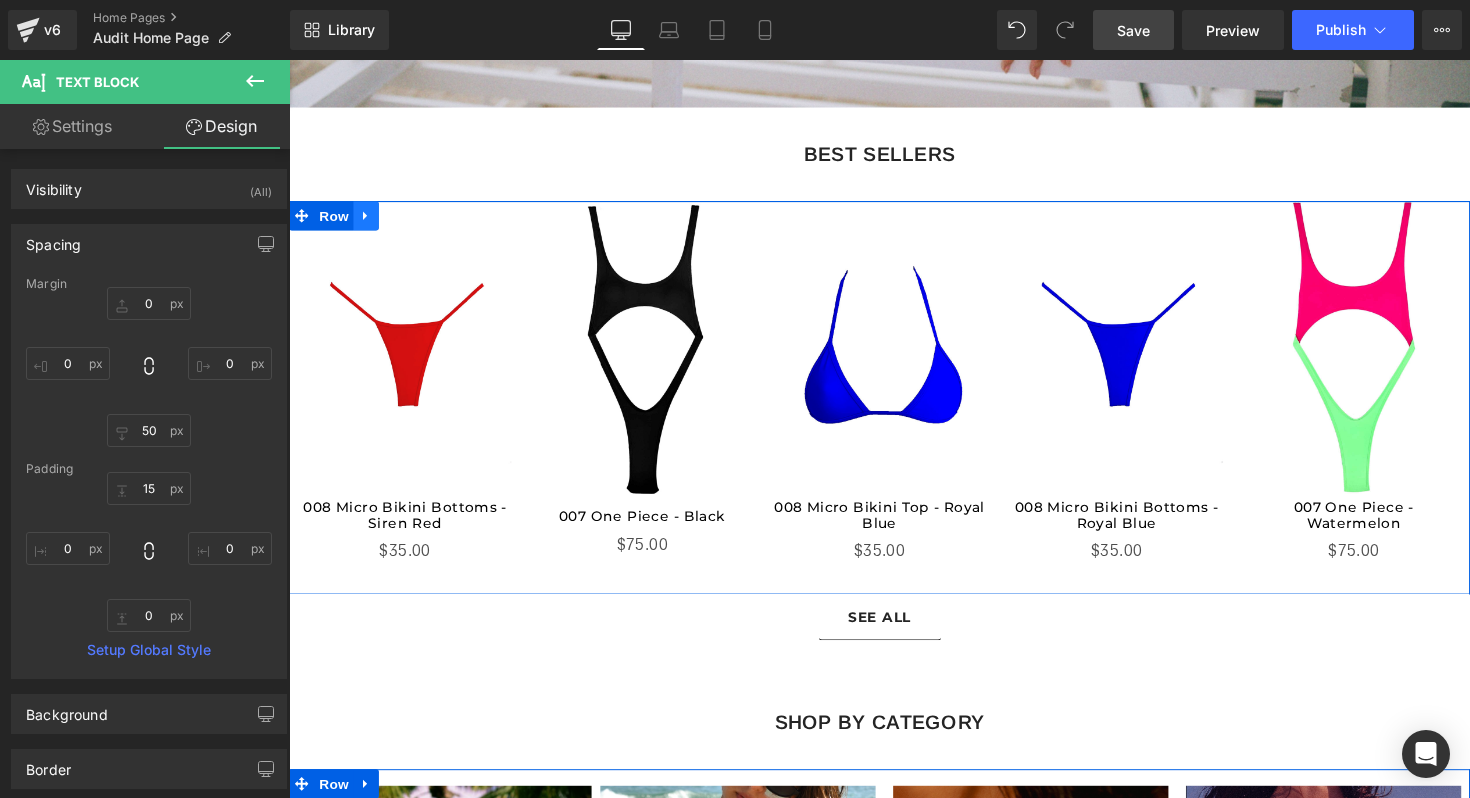 click at bounding box center [368, 220] 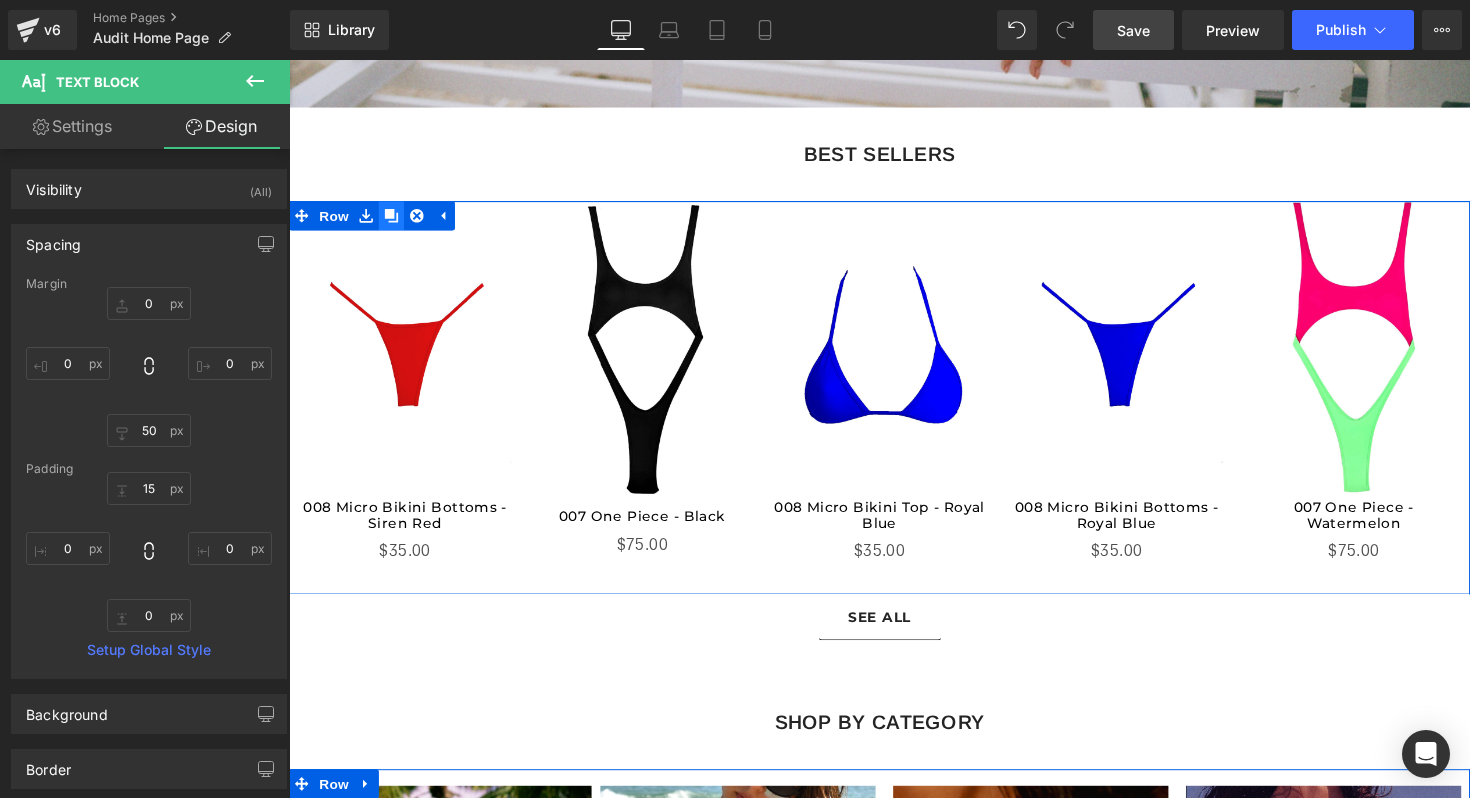 click 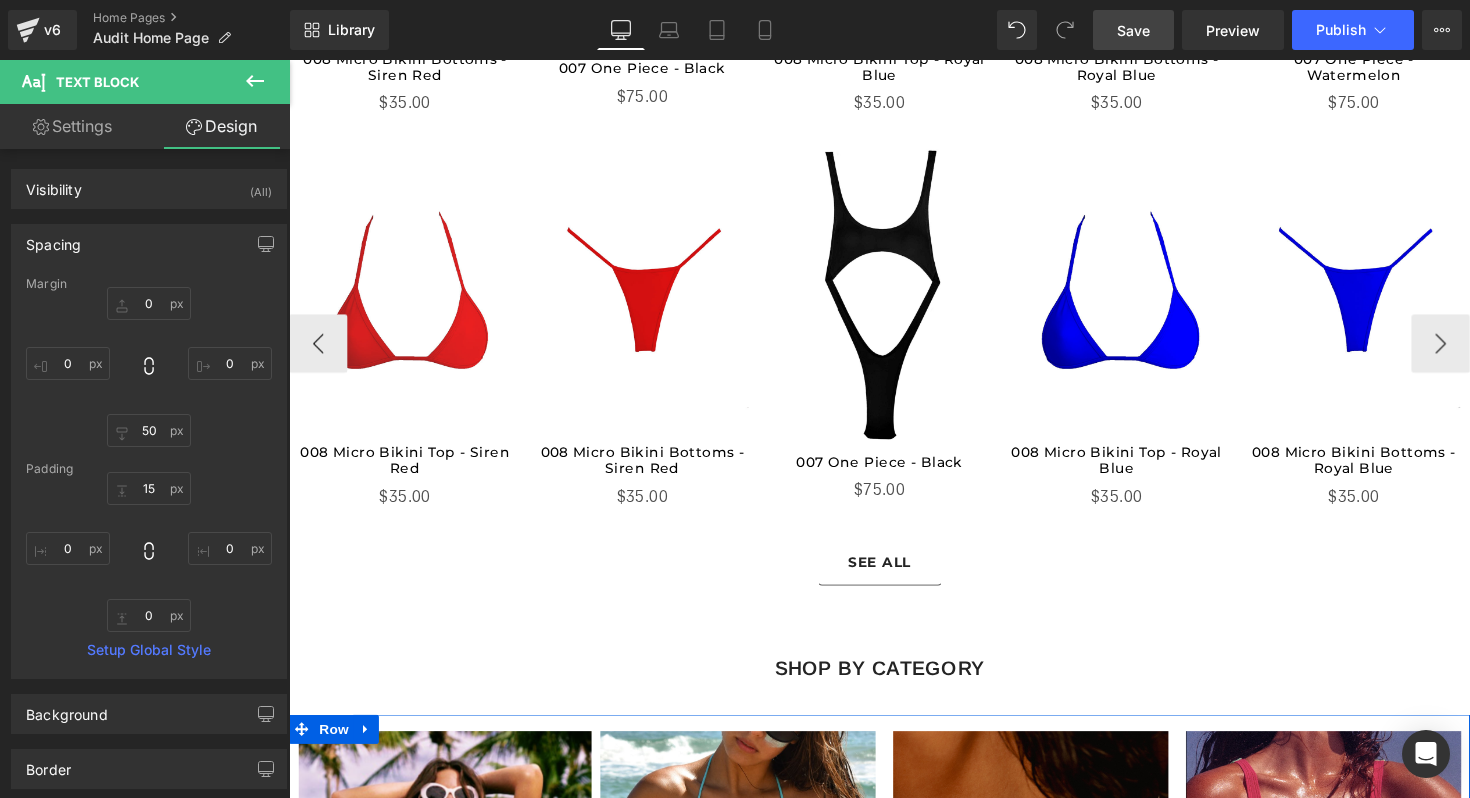 scroll, scrollTop: 1329, scrollLeft: 0, axis: vertical 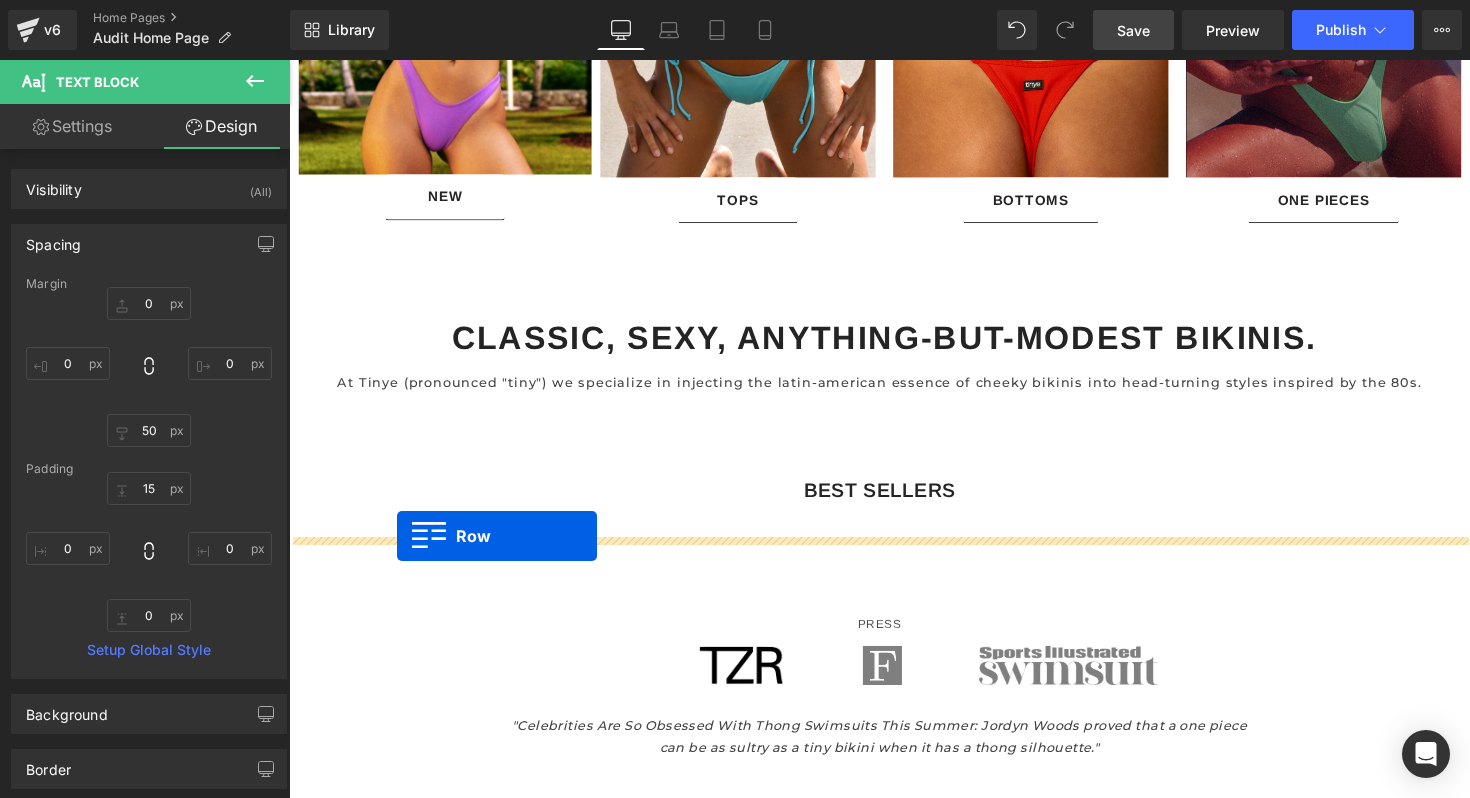 drag, startPoint x: 303, startPoint y: 187, endPoint x: 400, endPoint y: 548, distance: 373.80475 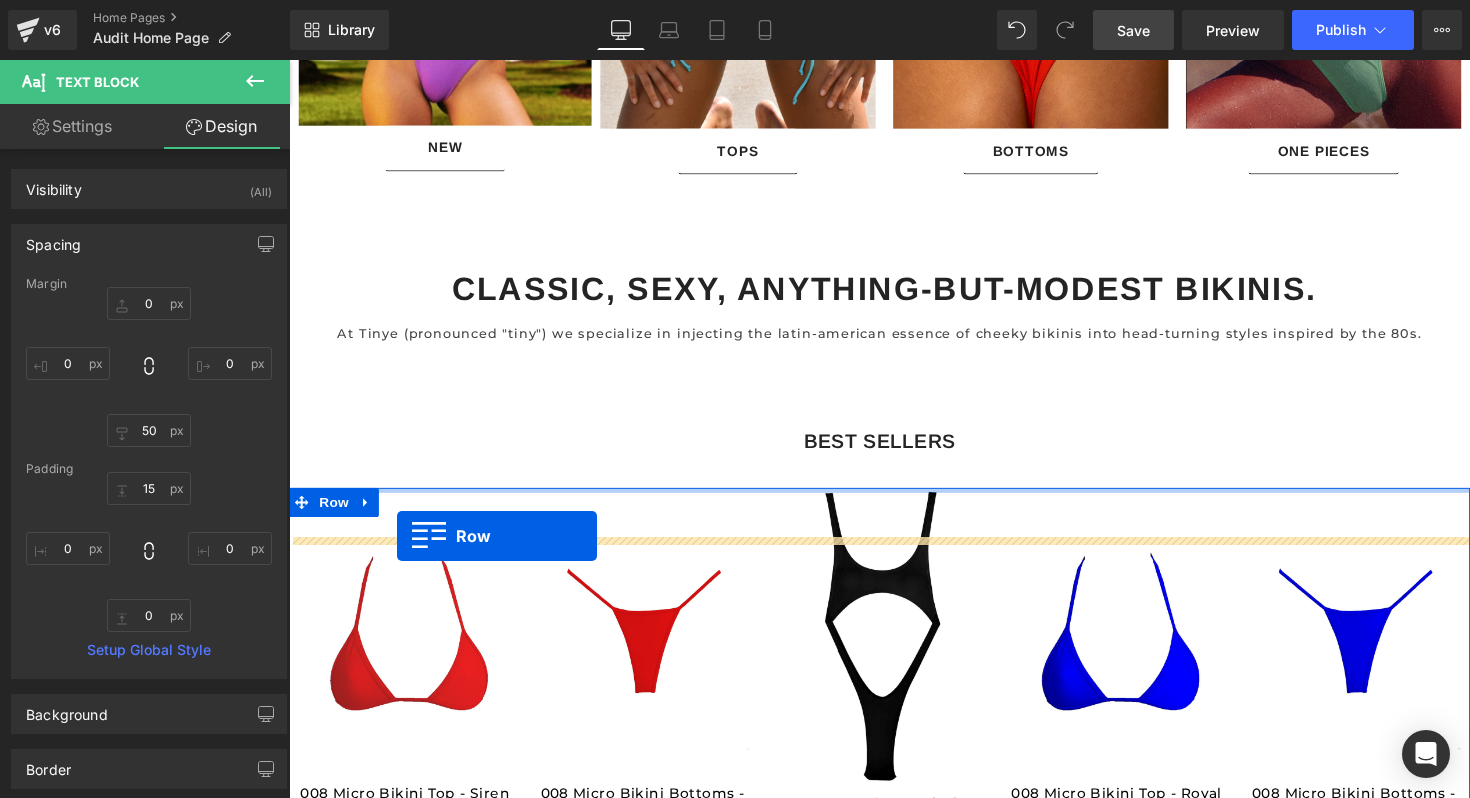 scroll, scrollTop: 1939, scrollLeft: 0, axis: vertical 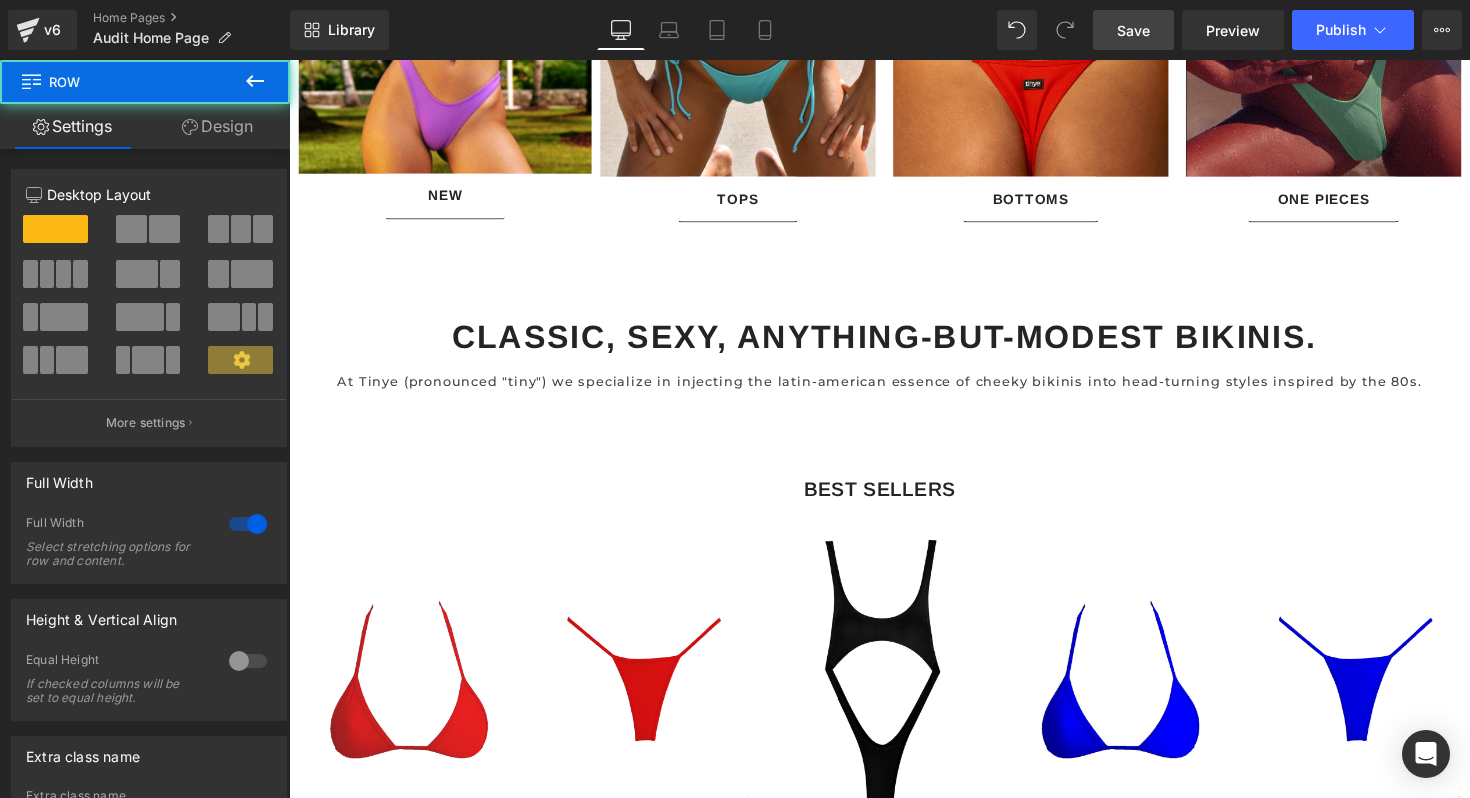 click on "Text Block" at bounding box center [883, 500] 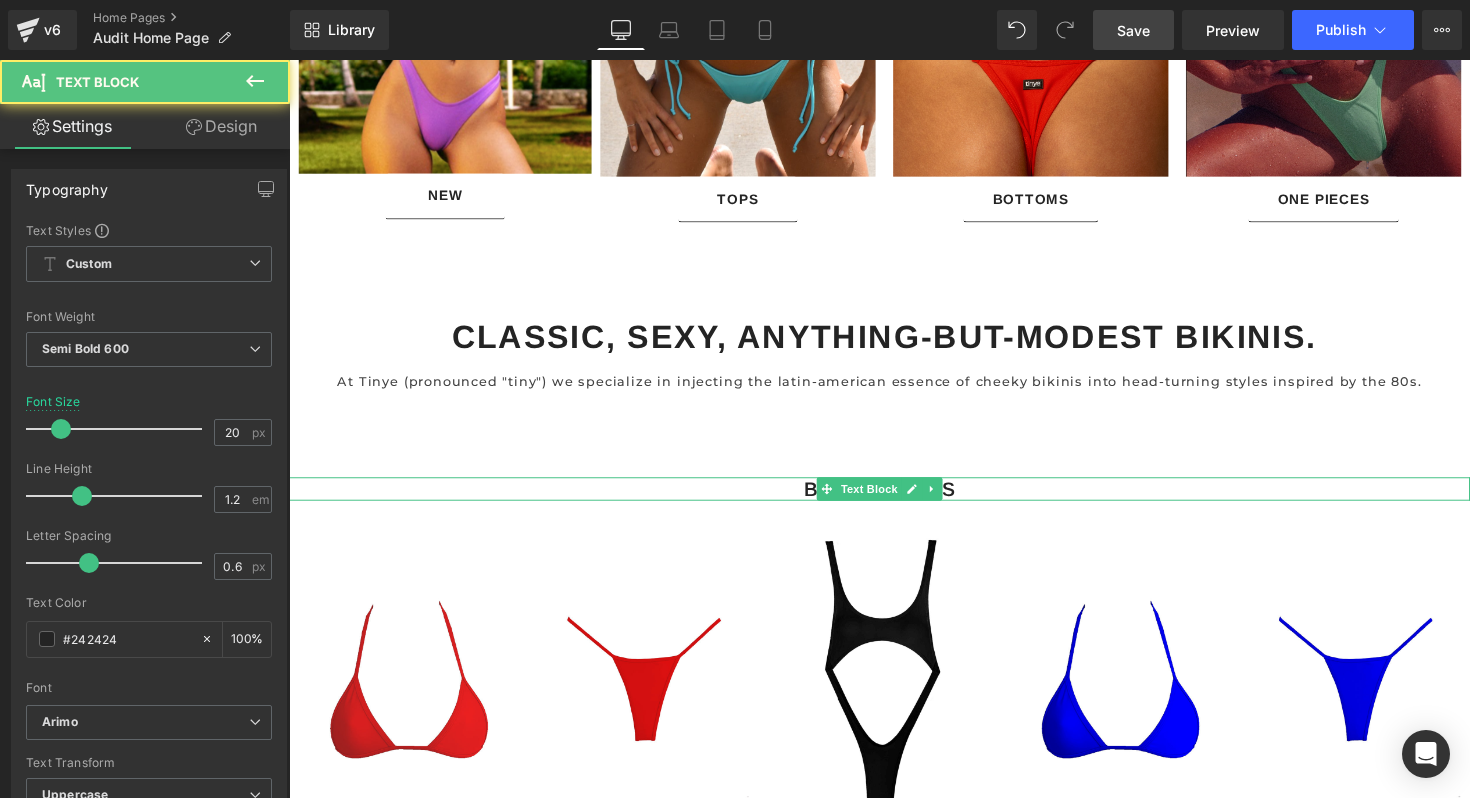 click on "Text Block" at bounding box center [883, 500] 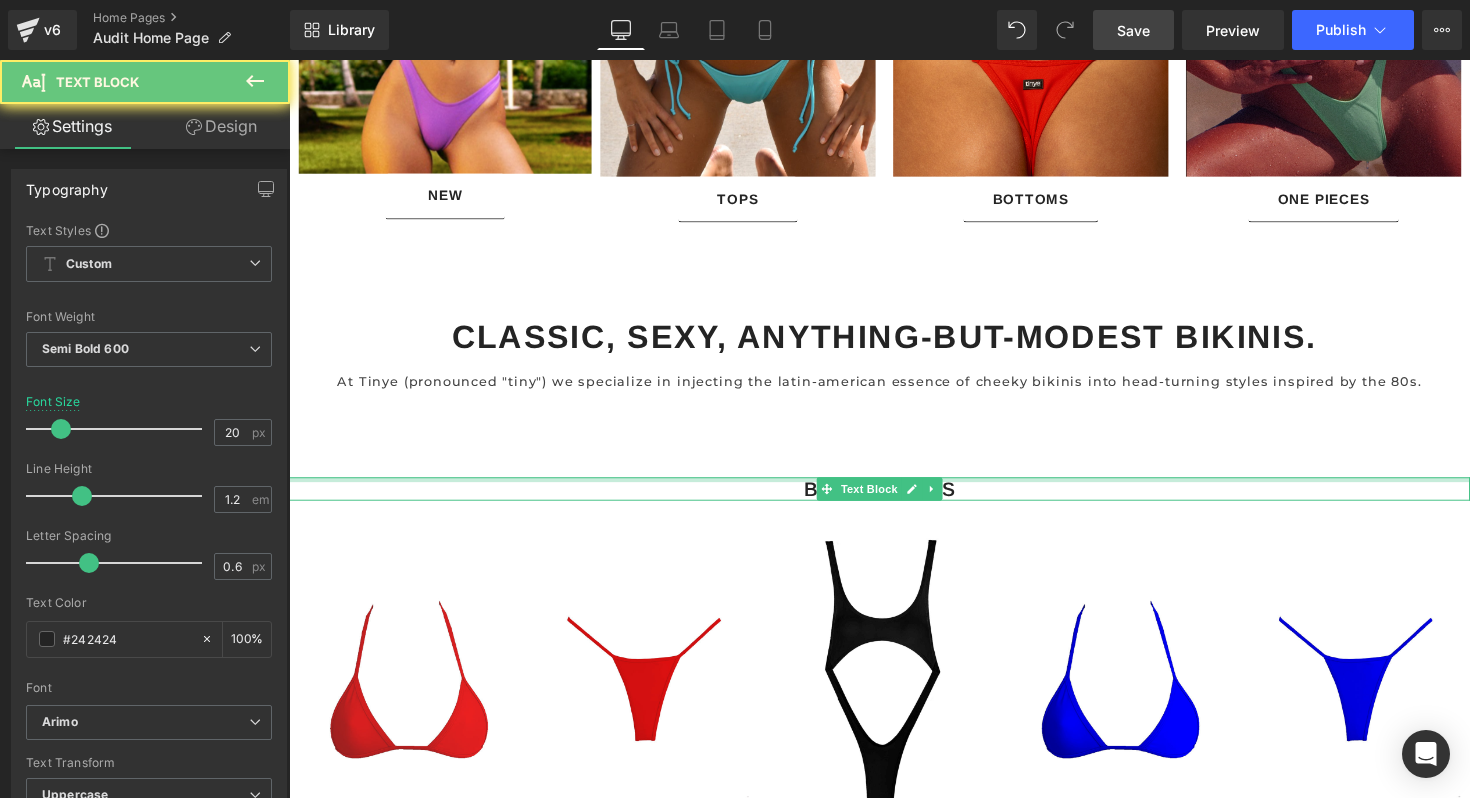 click at bounding box center (894, 490) 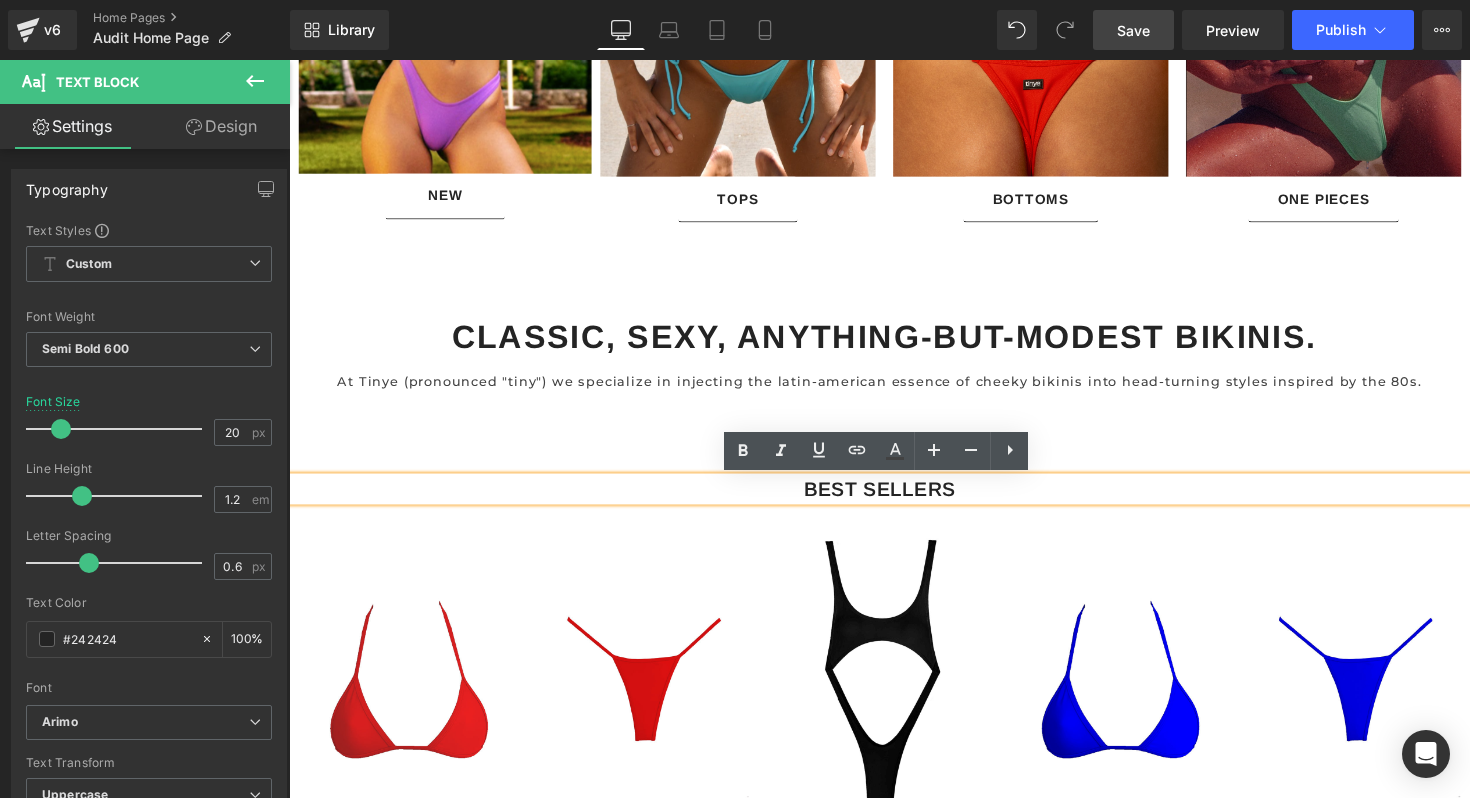 click on "BEST SELLERS" at bounding box center [894, 500] 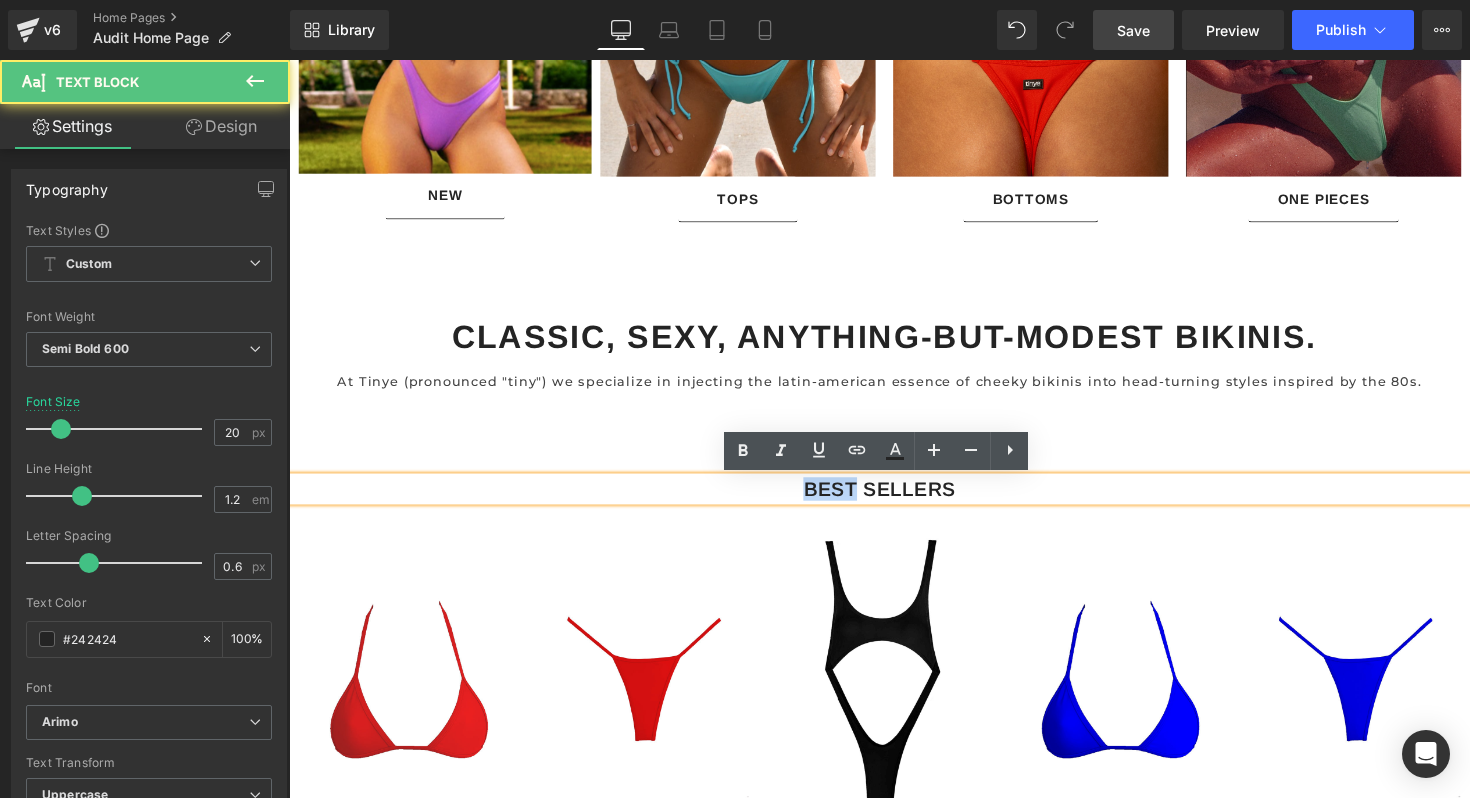 click on "BEST SELLERS" at bounding box center (894, 500) 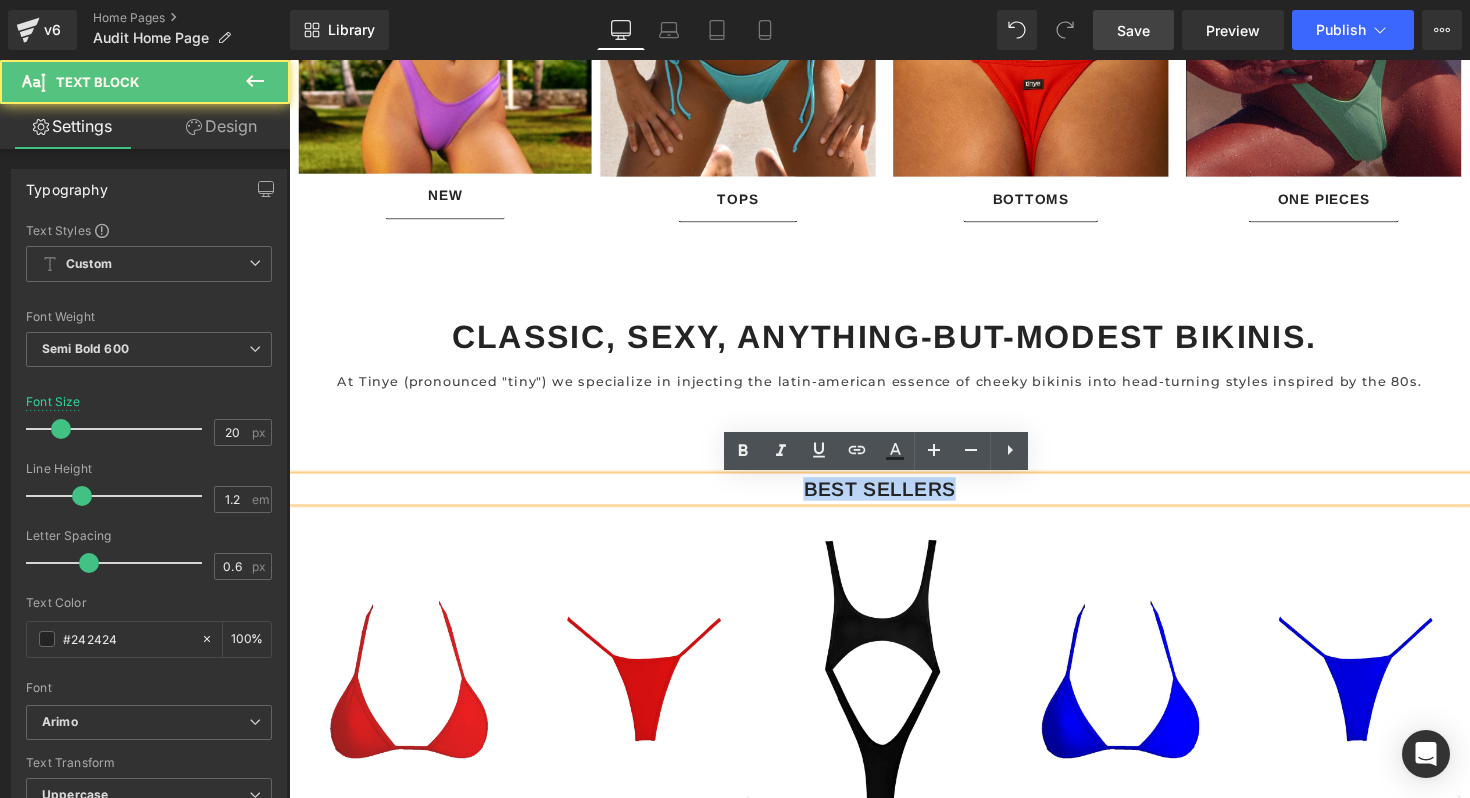 click on "BEST SELLERS" at bounding box center [894, 500] 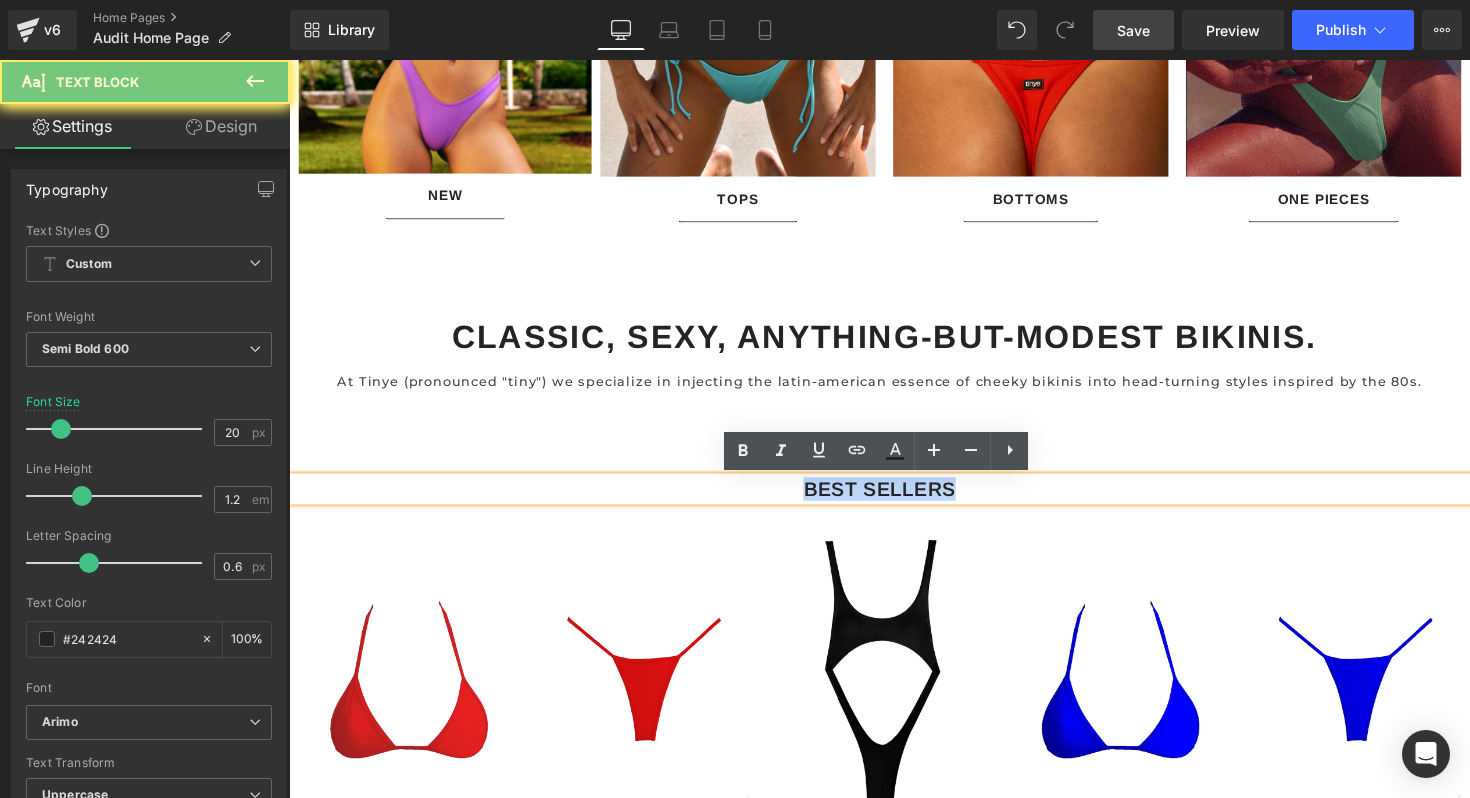type 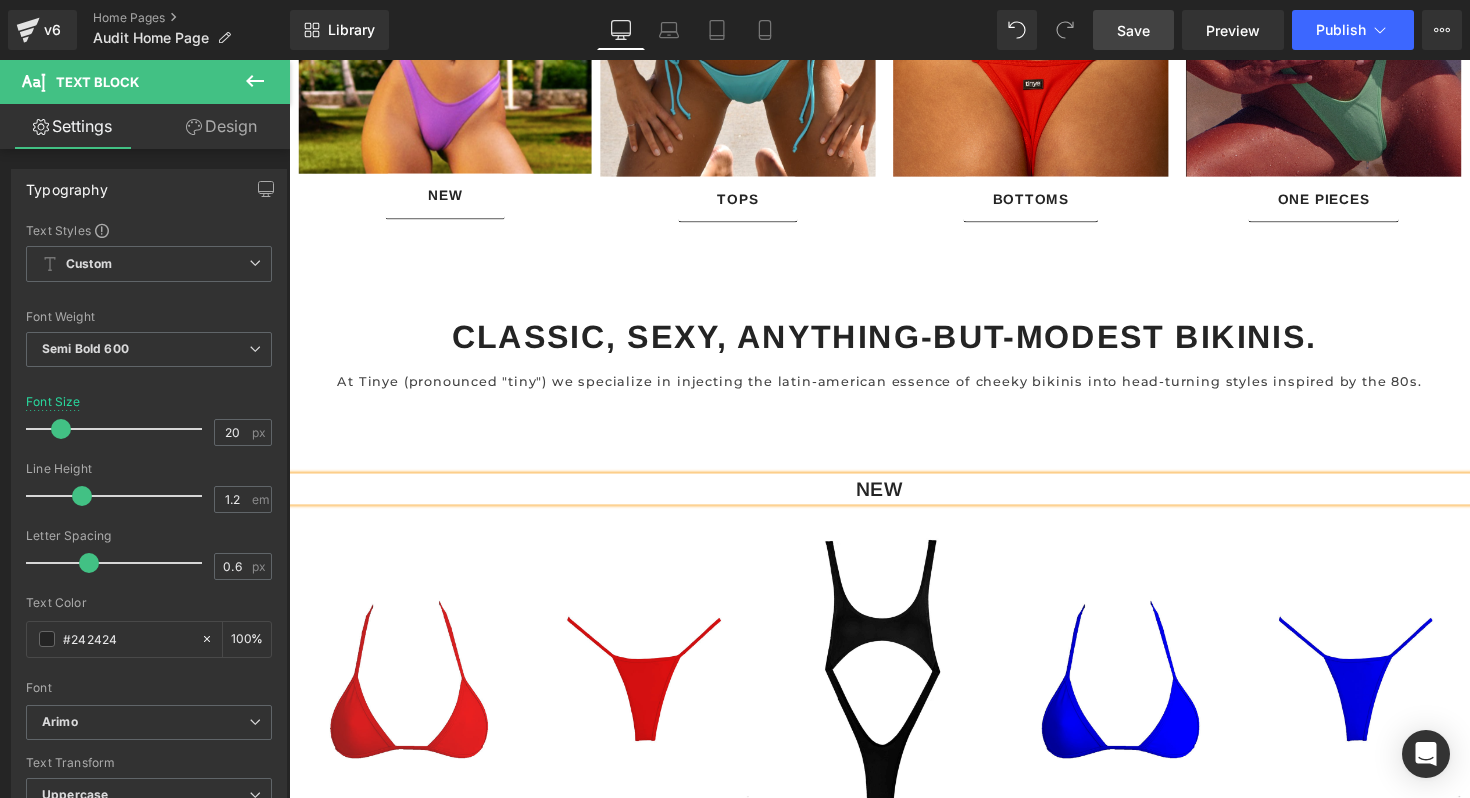 click on "COLORAMA
Text Block
Shop New
Button
Hero Banner     348px     BEST SELLERS Text Block         Row
Pre-Order
(P) Image
$0" at bounding box center (894, 633) 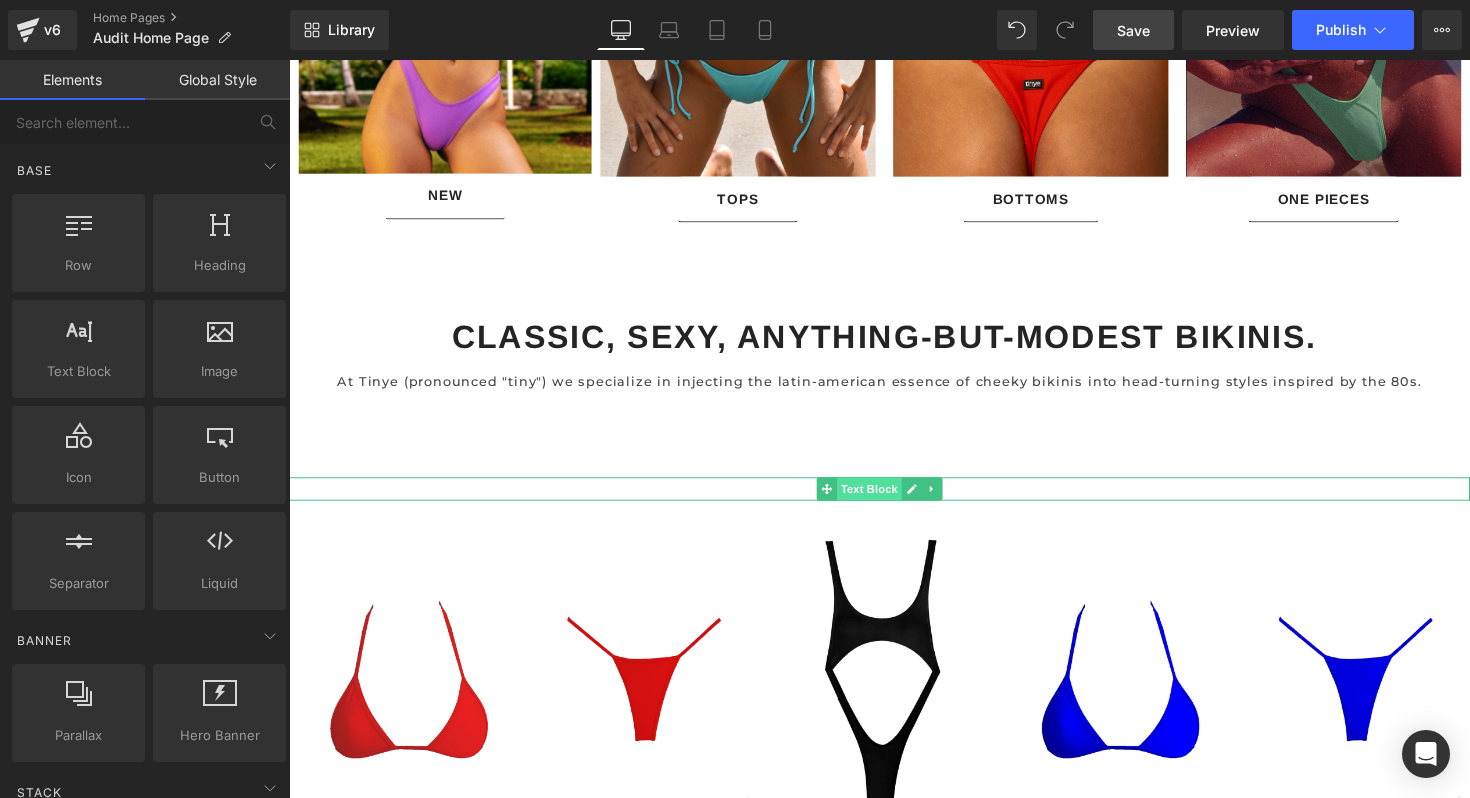click on "Text Block" at bounding box center [883, 500] 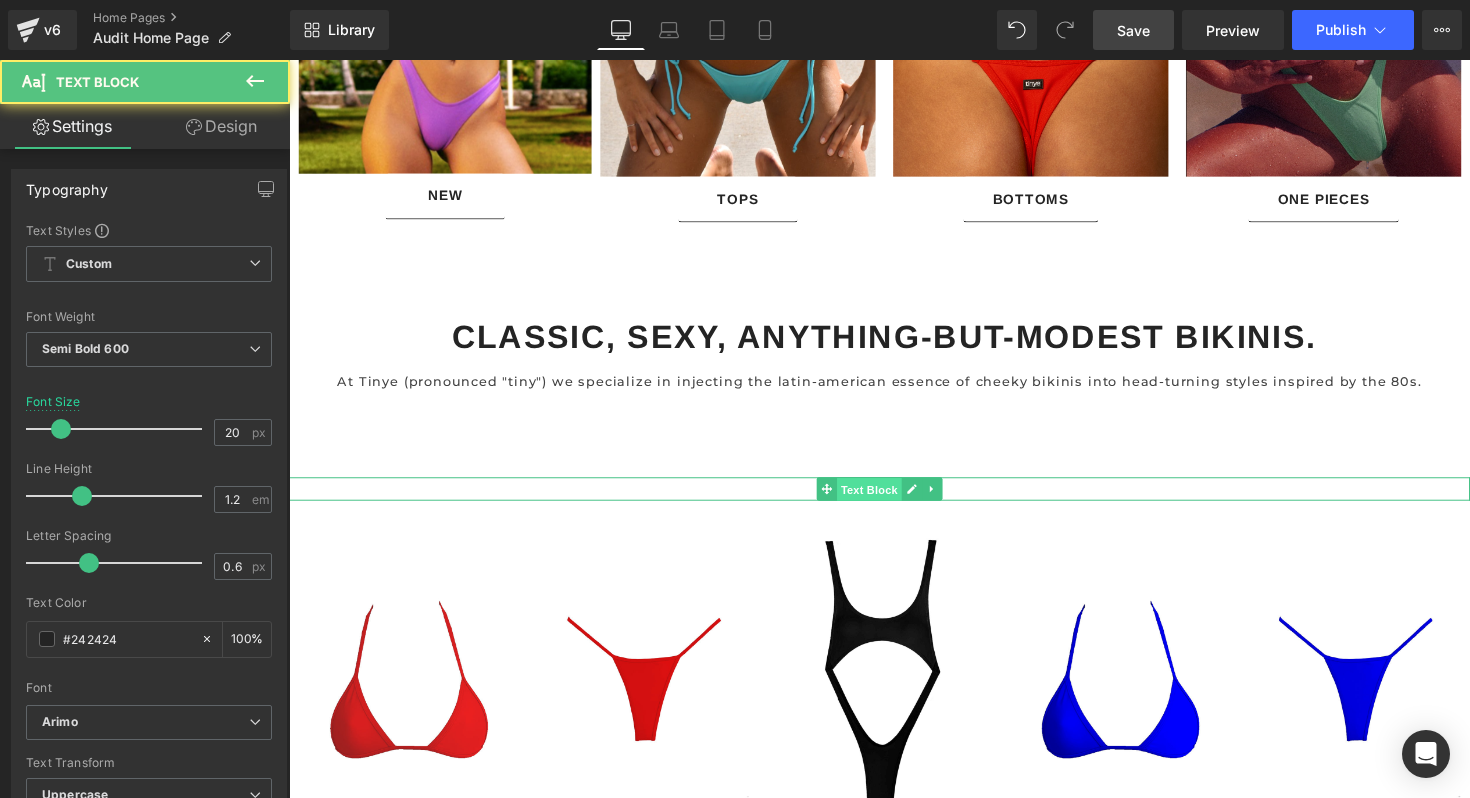 click on "Text Block" at bounding box center [883, 501] 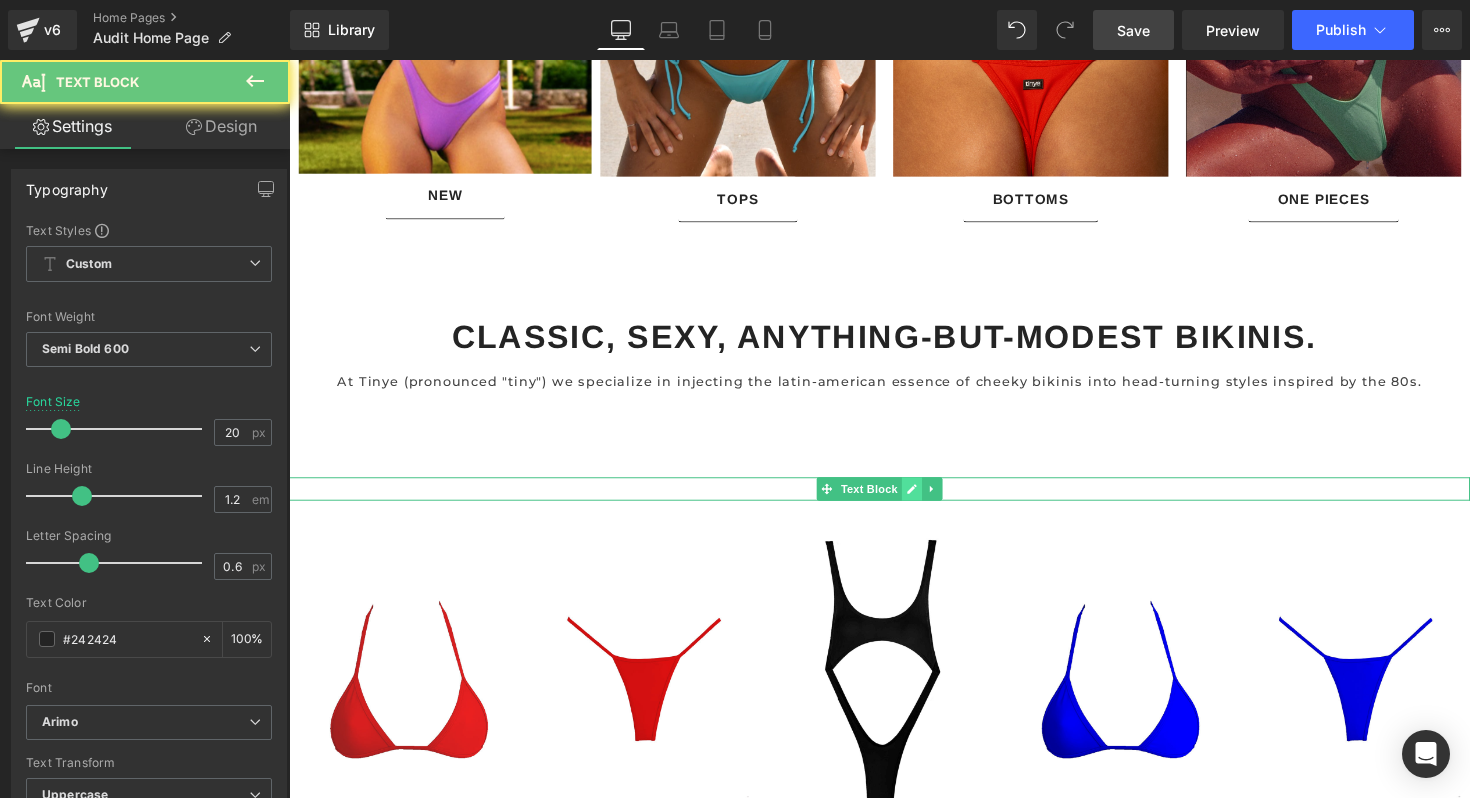 click 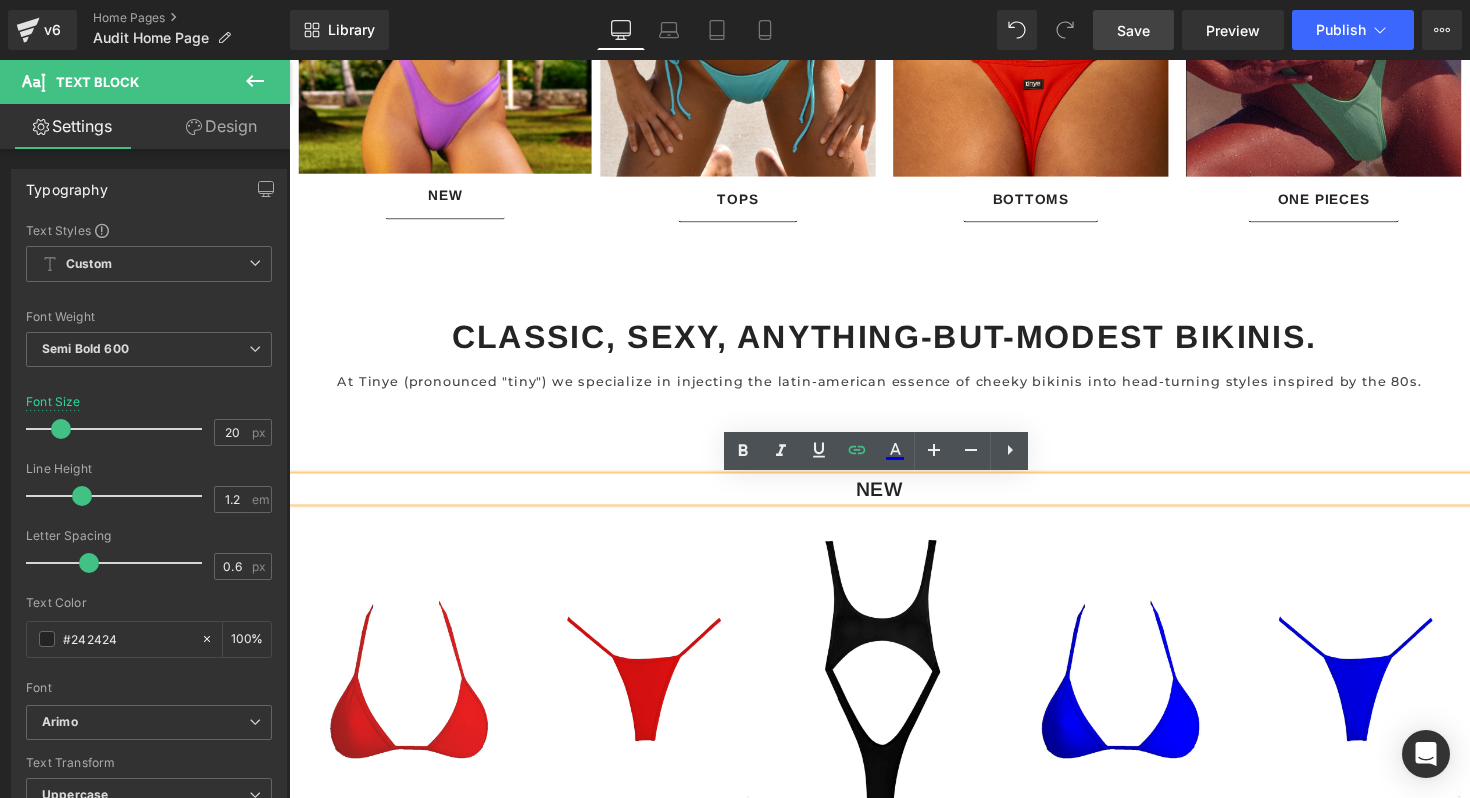 click on "NEW" at bounding box center (894, 500) 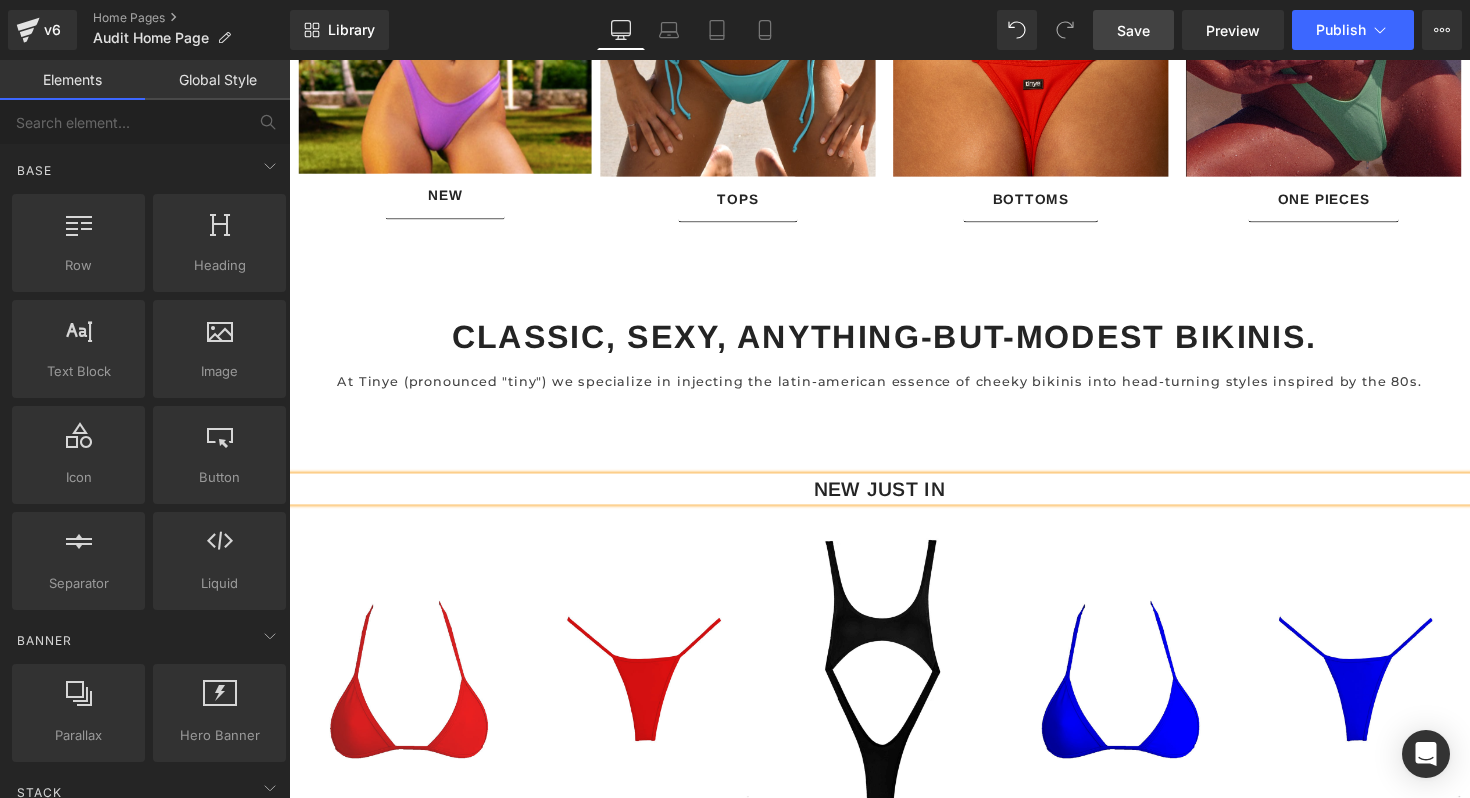 click on "COLORAMA
Text Block
Shop New
Button
Hero Banner     348px     BEST SELLERS Text Block         Row
Pre-Order
(P) Image
$0" at bounding box center (894, 633) 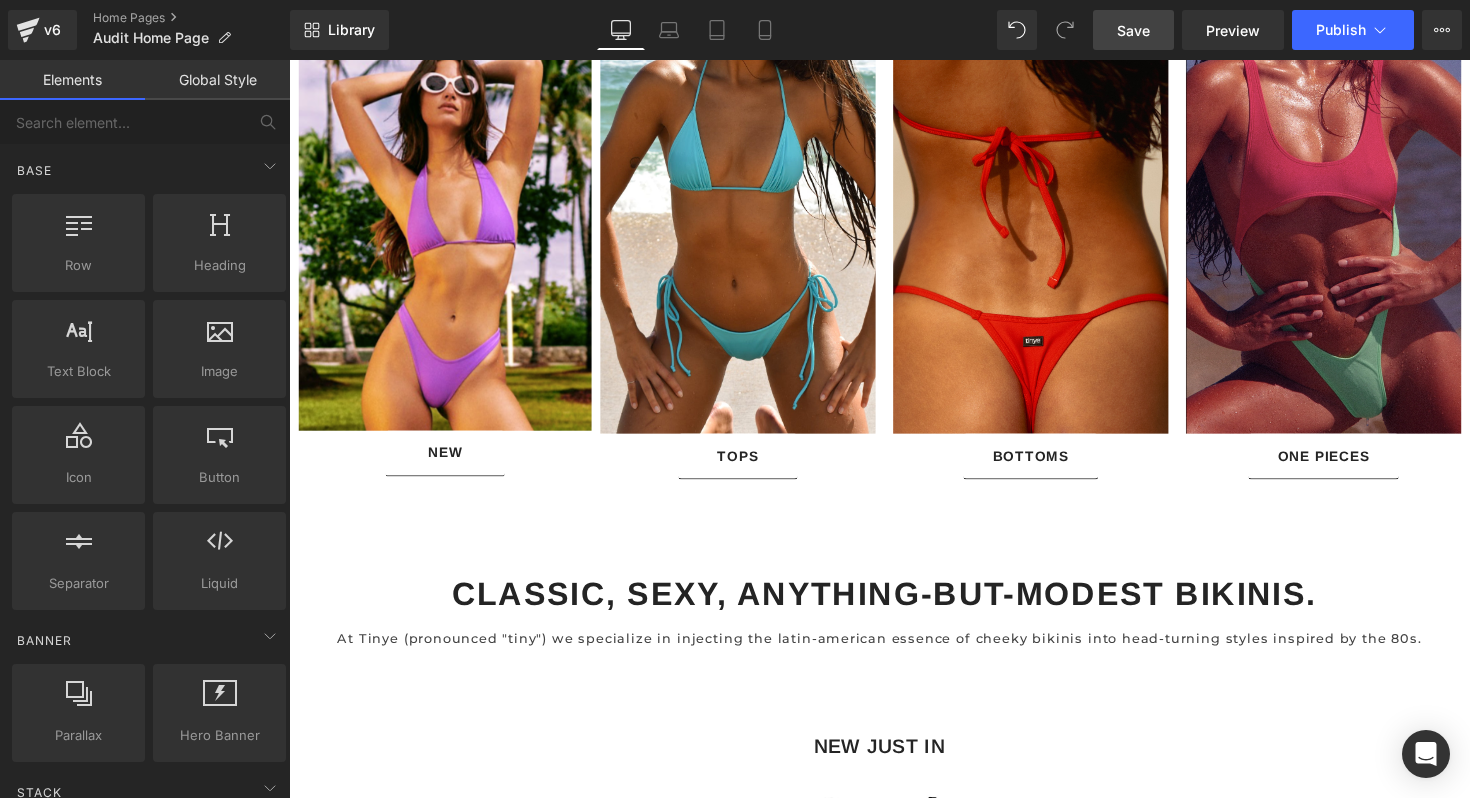 scroll, scrollTop: 2168, scrollLeft: 0, axis: vertical 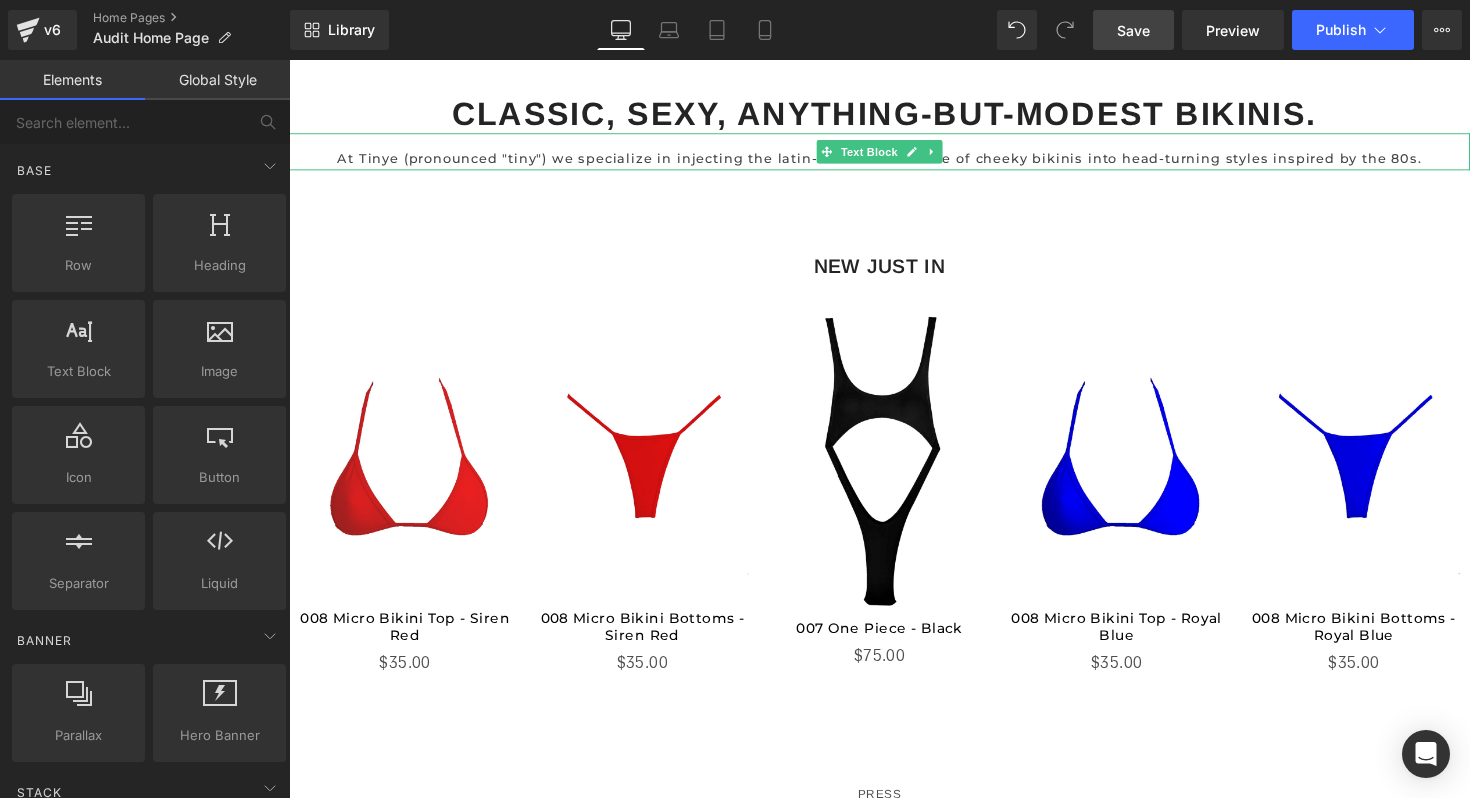 click on "At Tinye (pronounced "tiny") we specialize in injecting the latin-american essence of cheeky bikinis into head-turning styles inspired by the 80s." at bounding box center (894, 161) 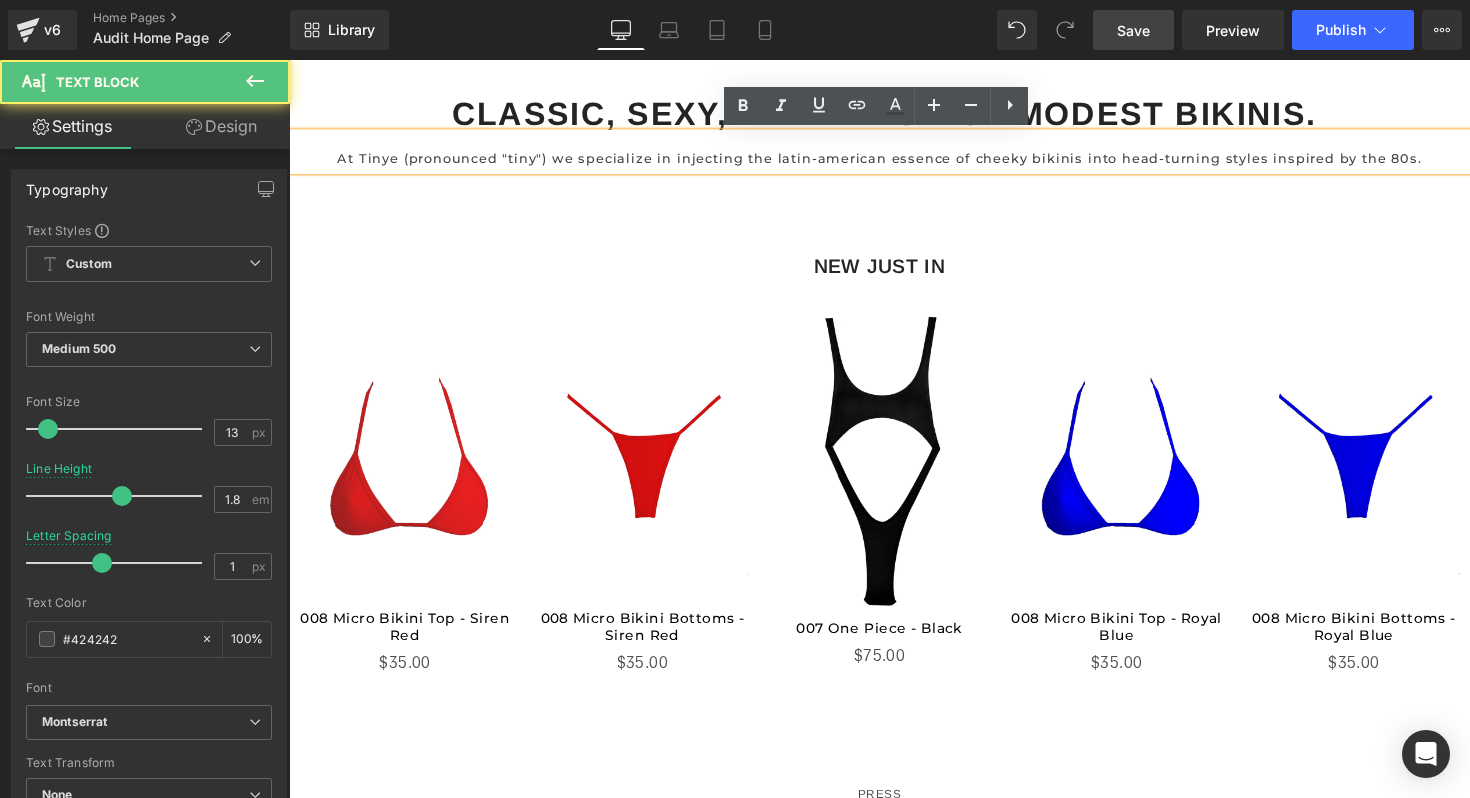 type 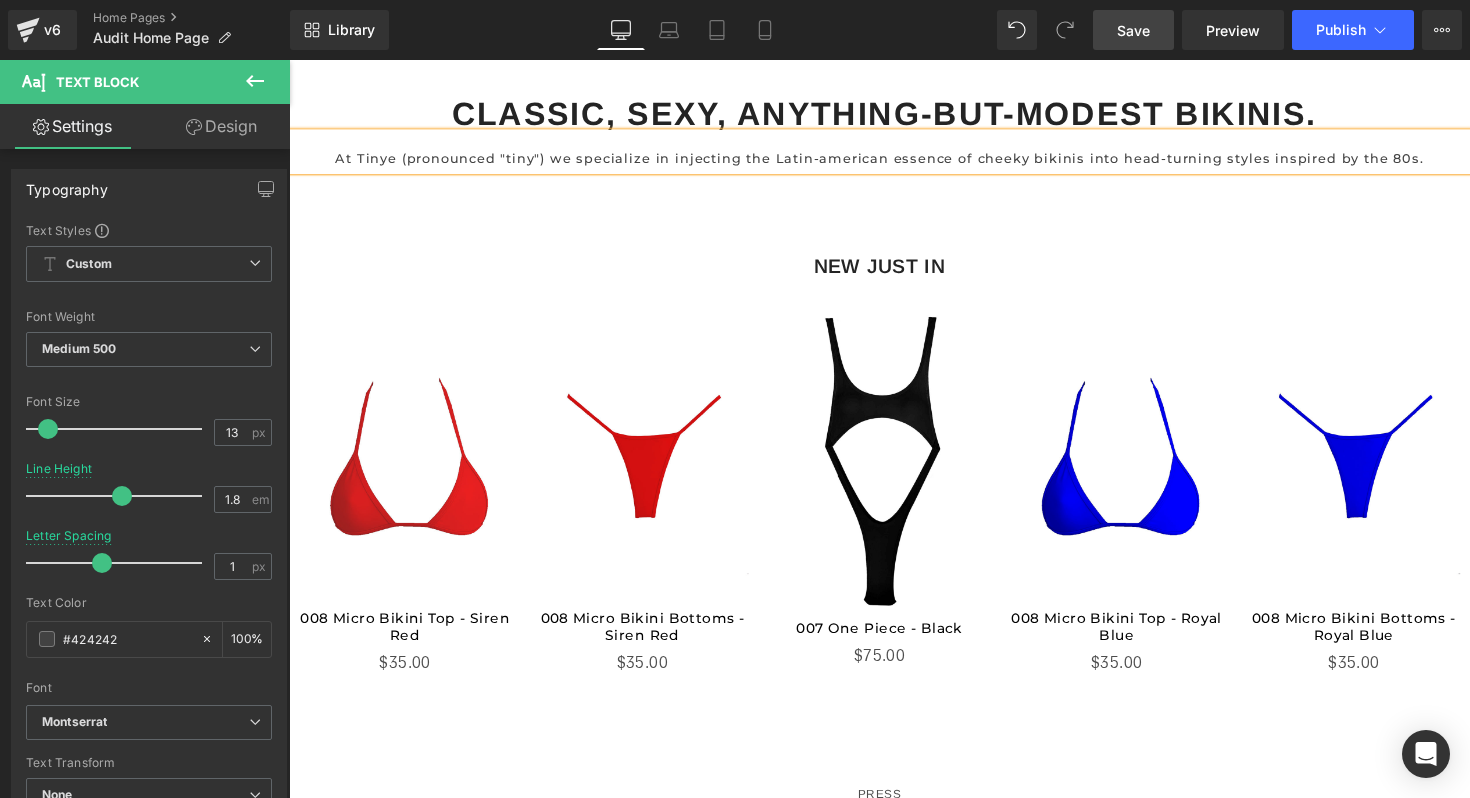 click on "At Tinye (pronounced "tiny") we specialize in injecting the Latin-american essence of cheeky bikinis into head-turning styles inspired by the 80s." at bounding box center [894, 161] 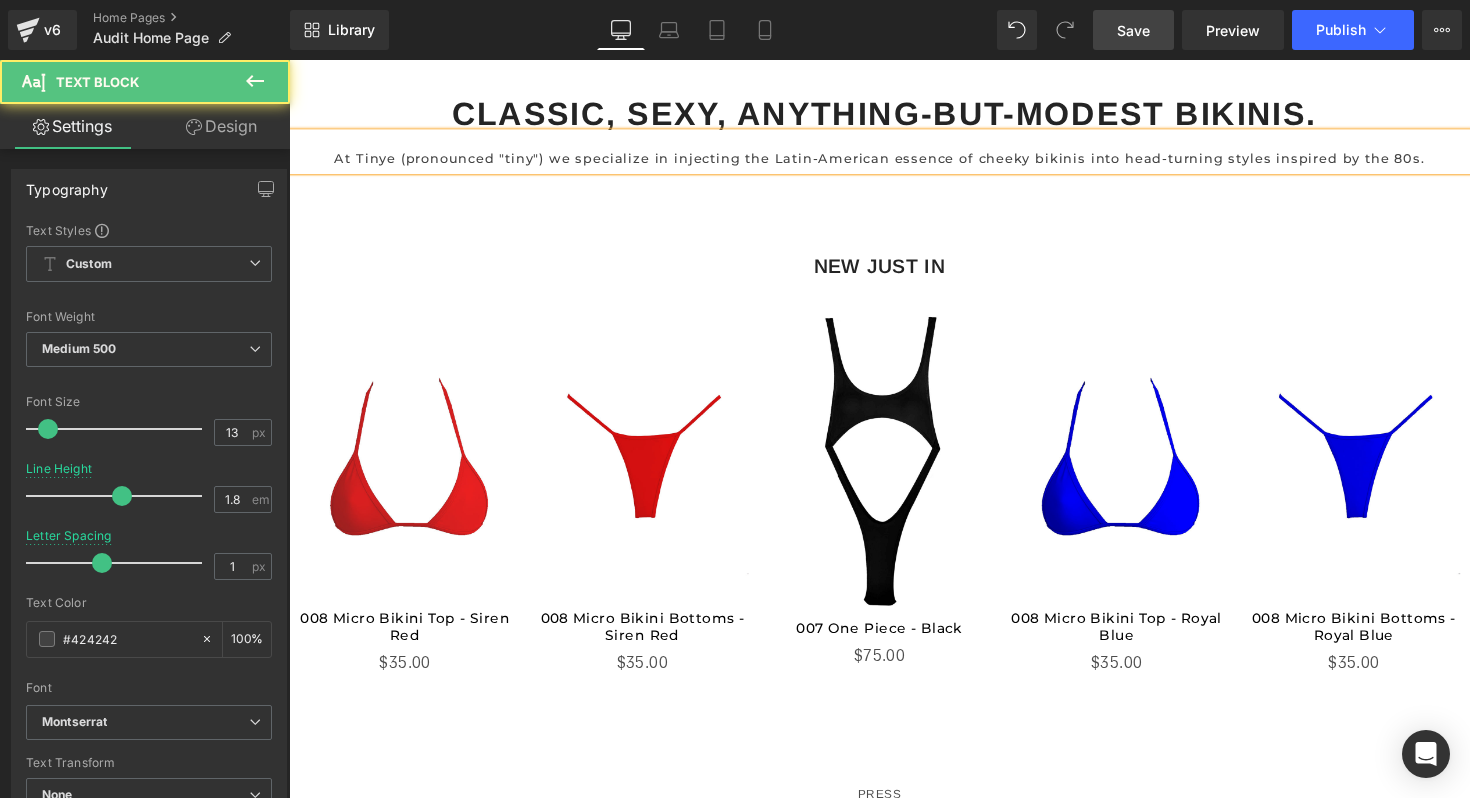 click on "COLORAMA
Text Block
Shop New
Button
Hero Banner     348px     BEST SELLERS Text Block         Row
Pre-Order
(P) Image
$0" at bounding box center [894, 404] 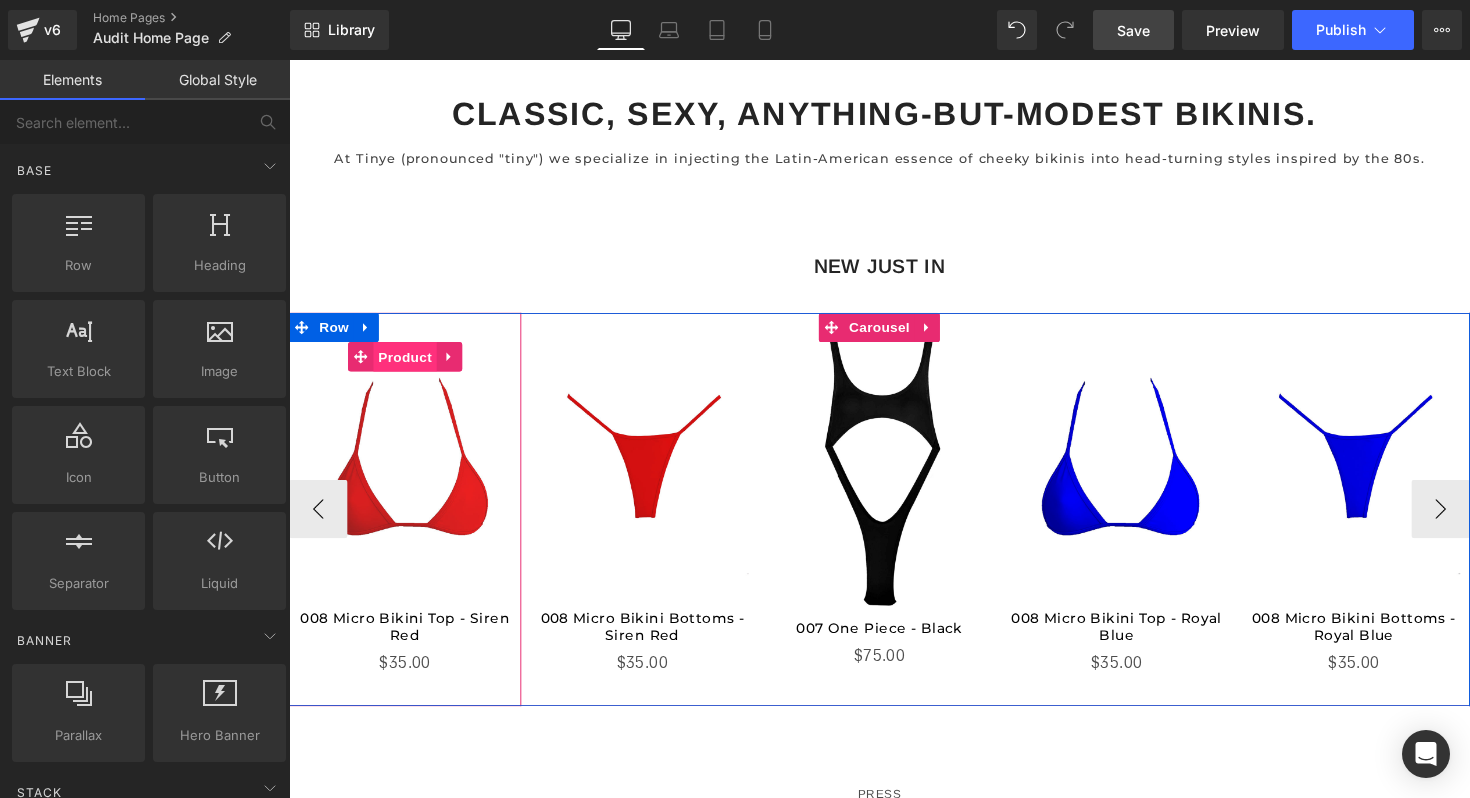 click on "Product" at bounding box center (408, 364) 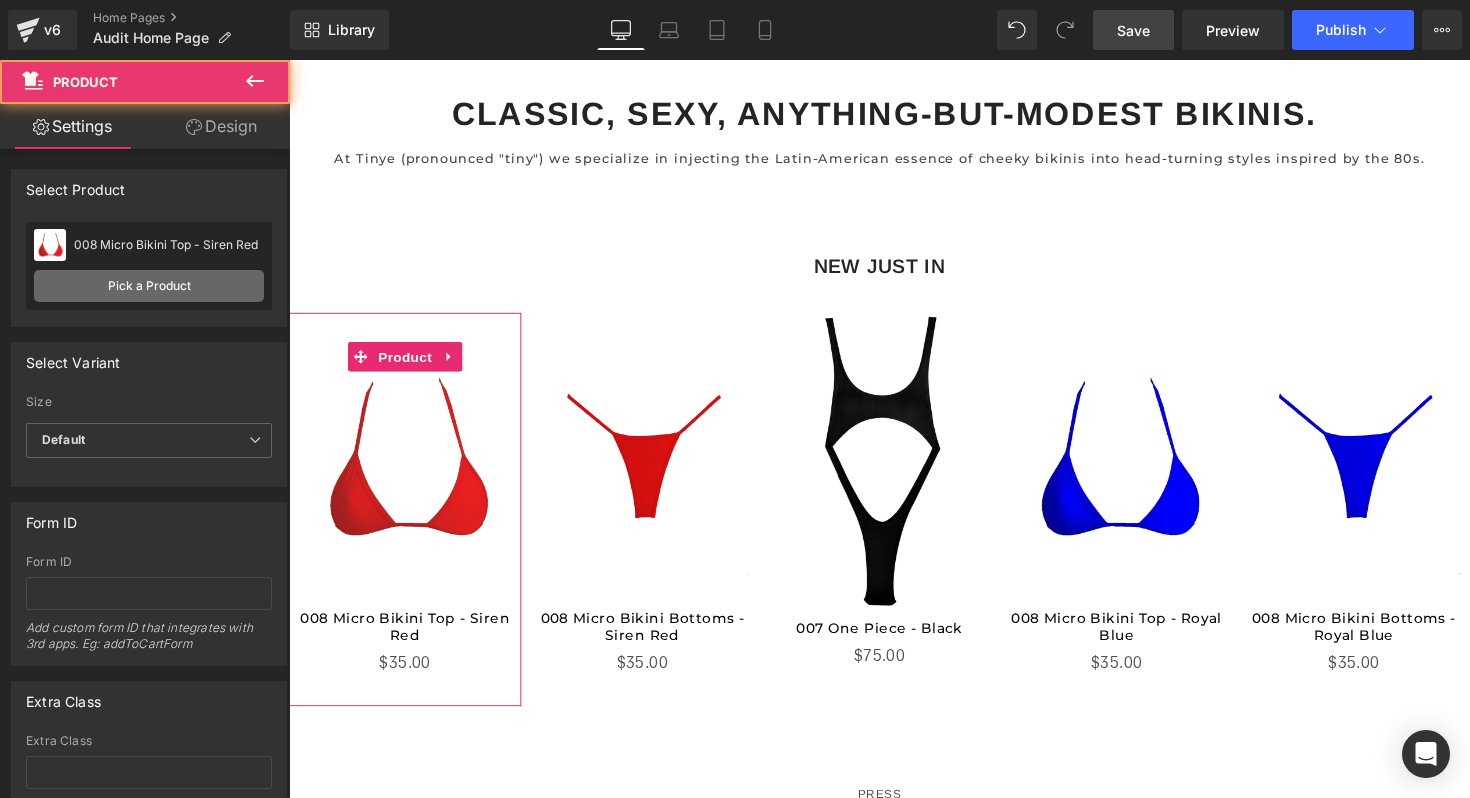 click on "Pick a Product" at bounding box center [149, 286] 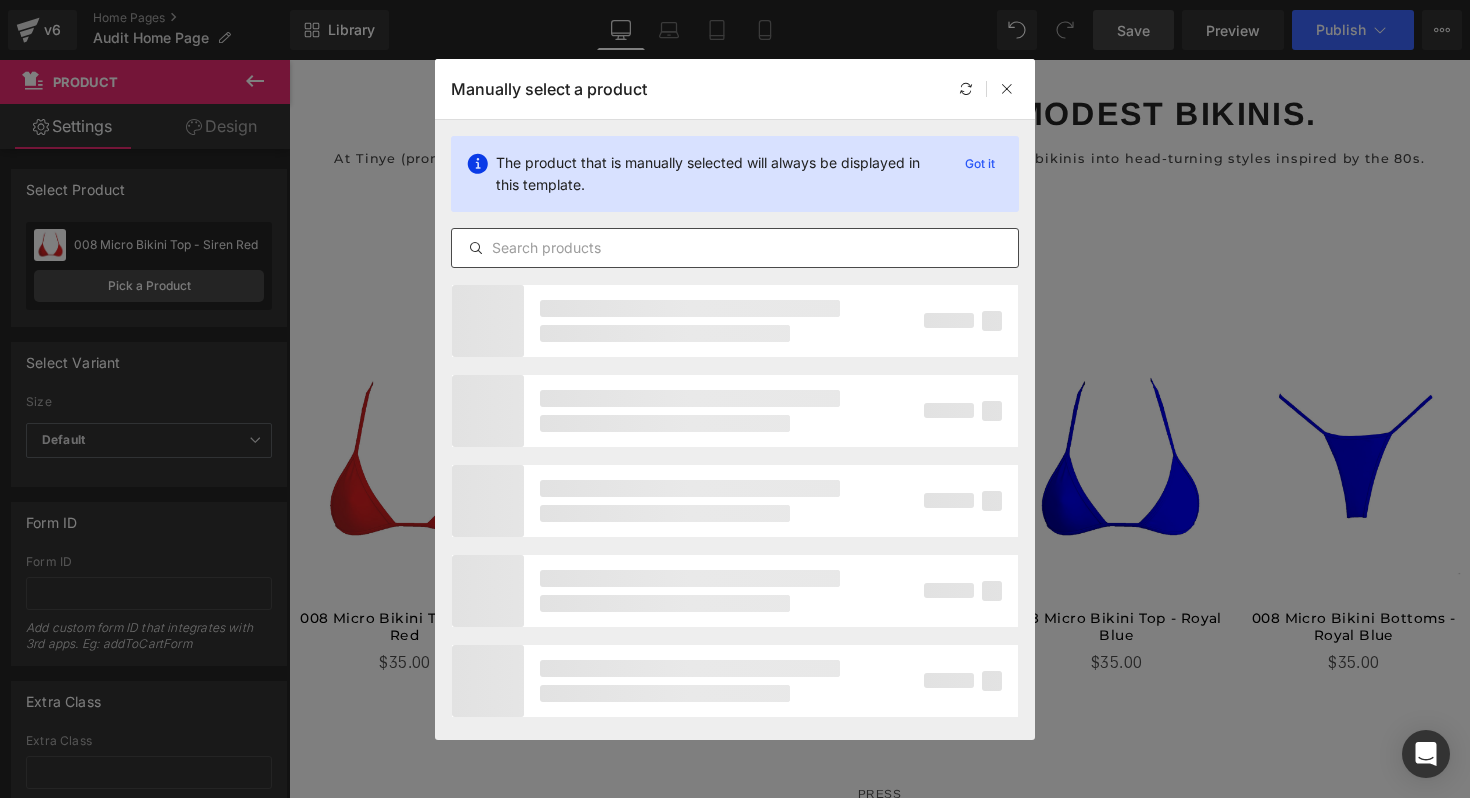 click at bounding box center (735, 248) 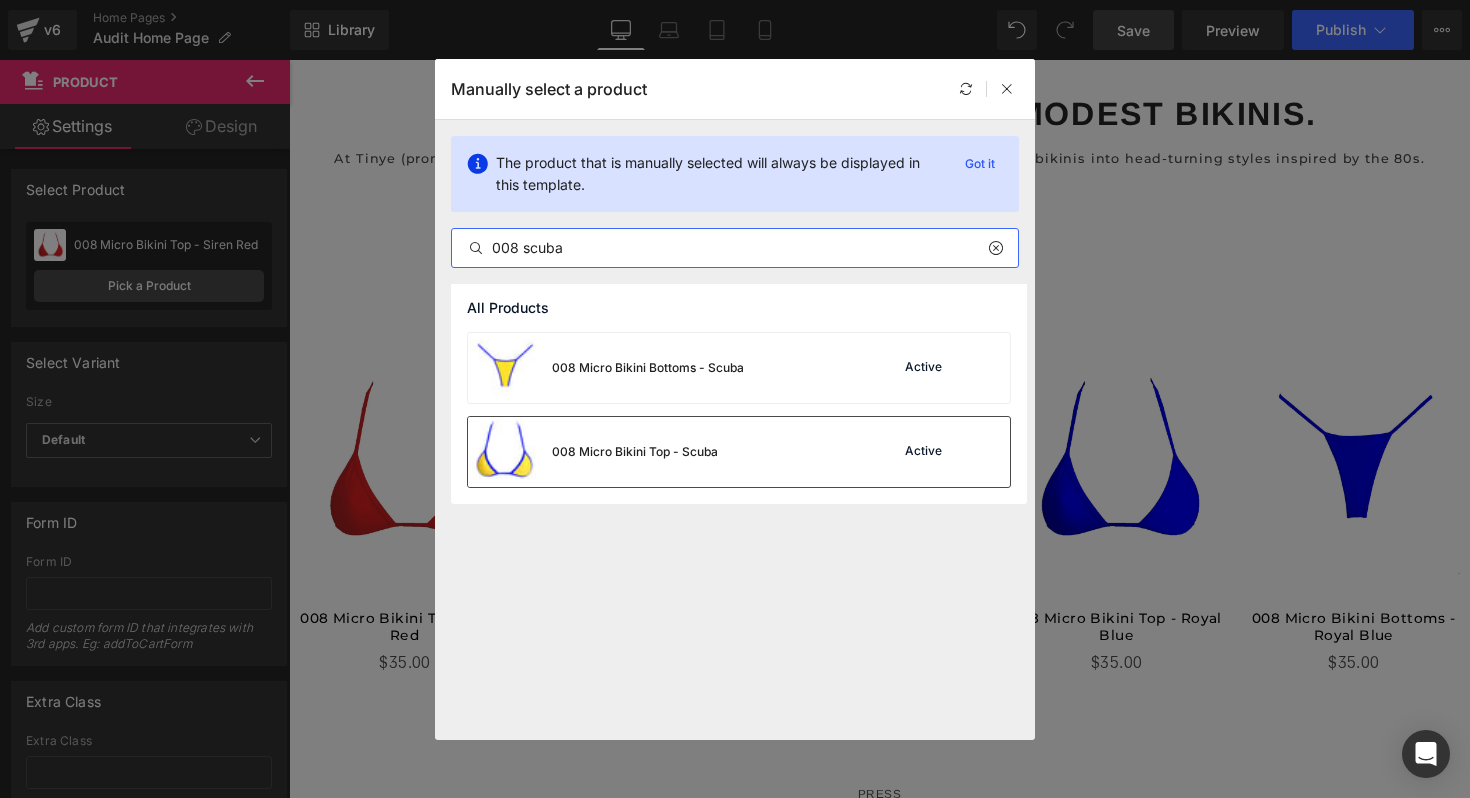 type on "008 scuba" 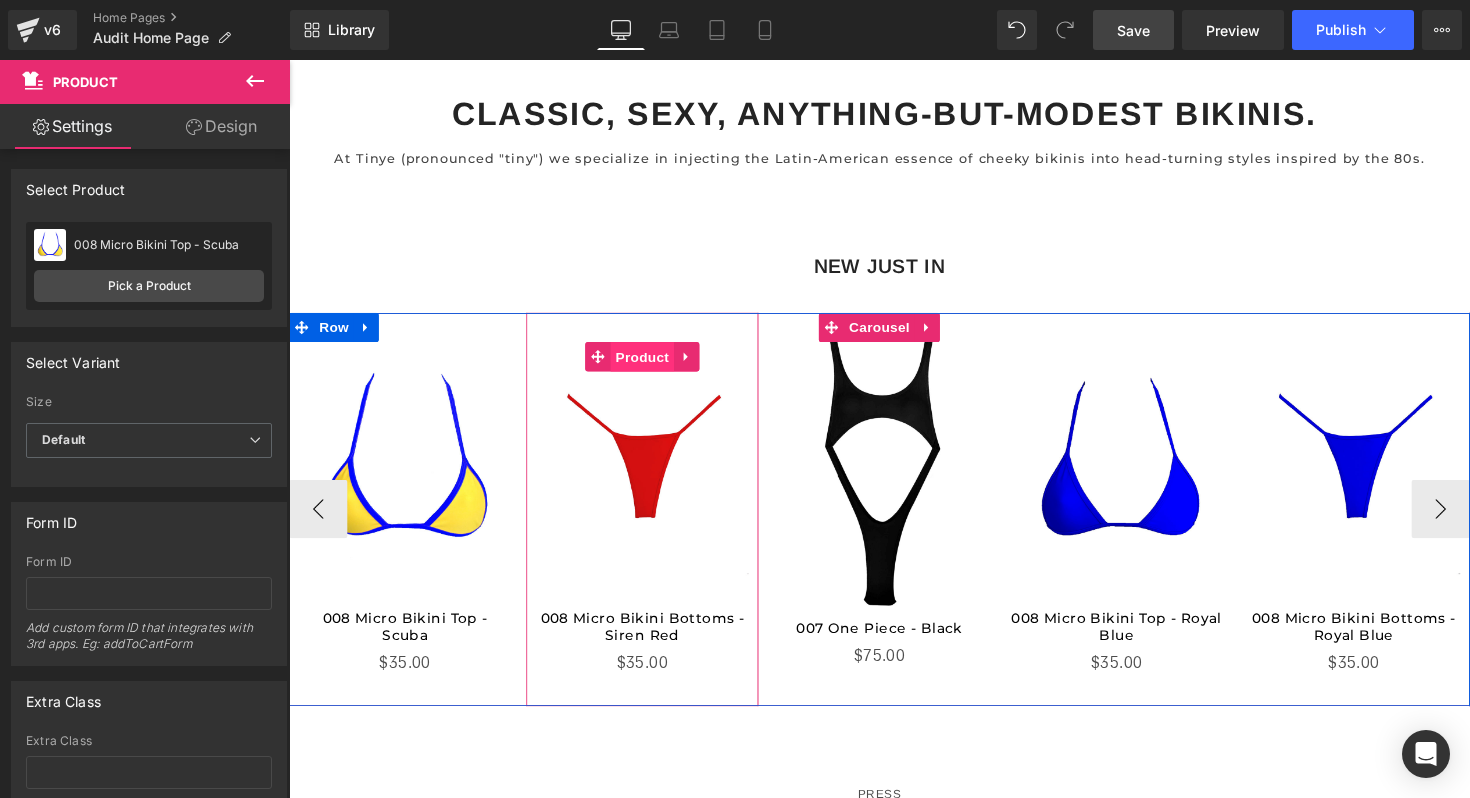click on "Product" at bounding box center (651, 364) 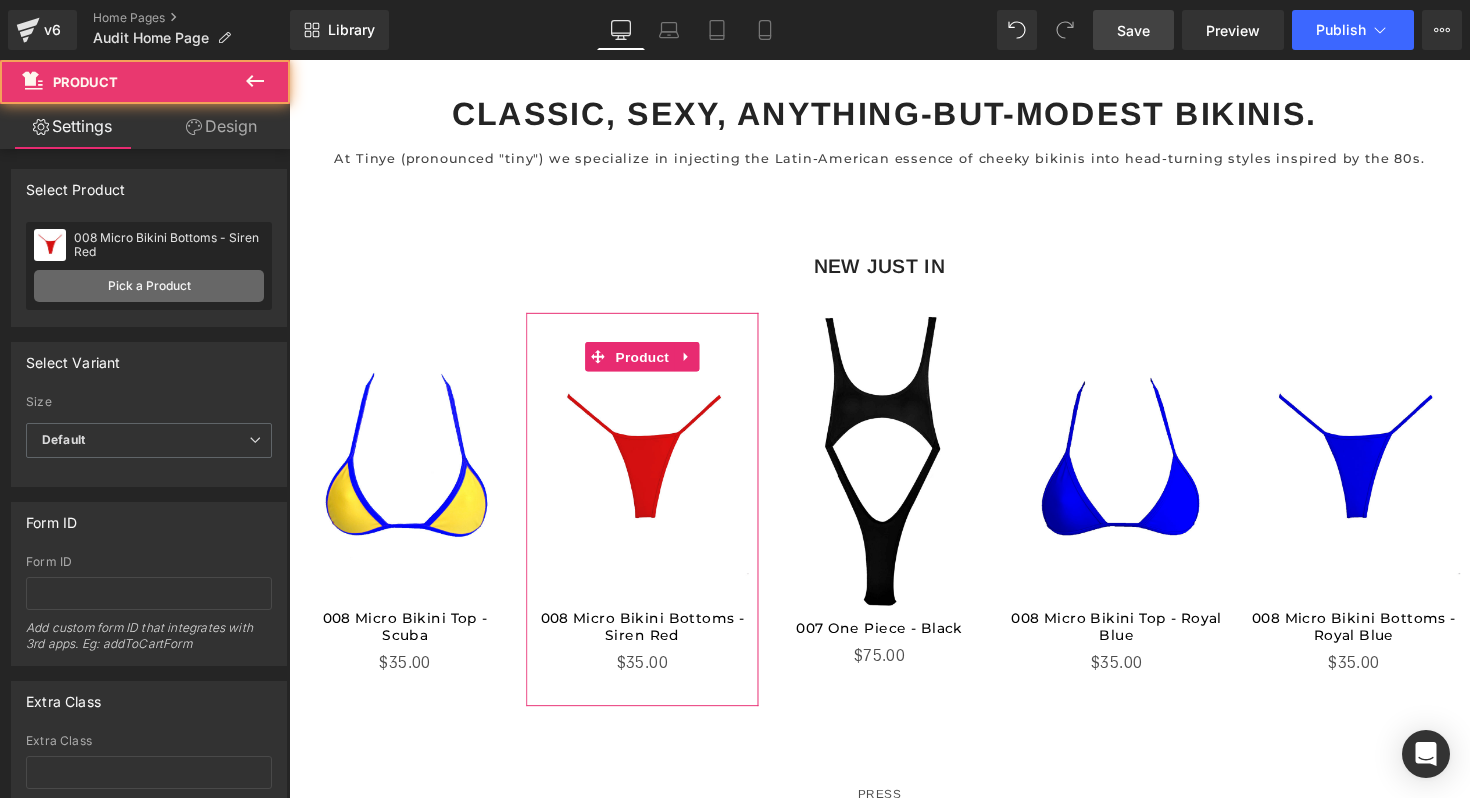click on "Pick a Product" at bounding box center (149, 286) 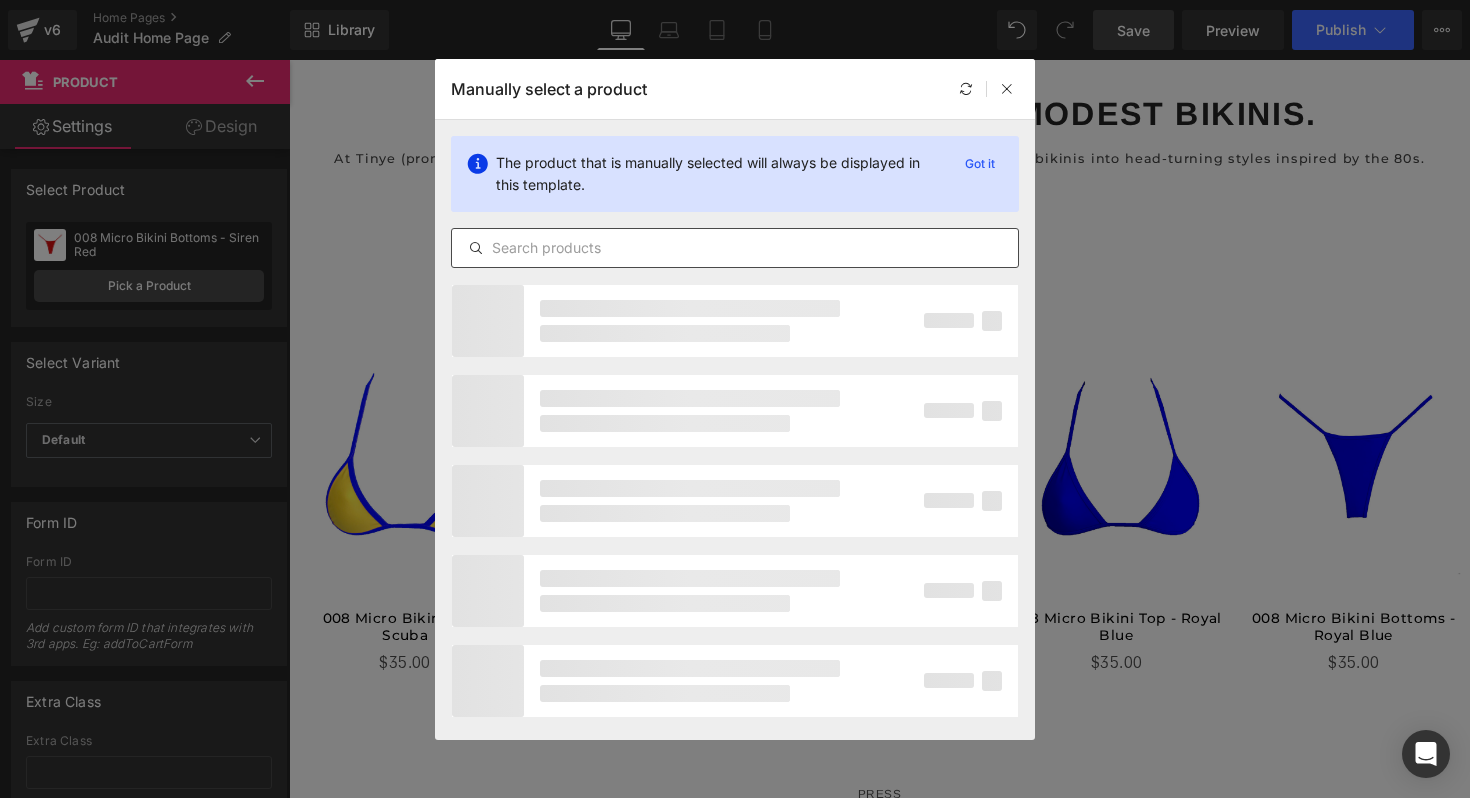 click at bounding box center [735, 248] 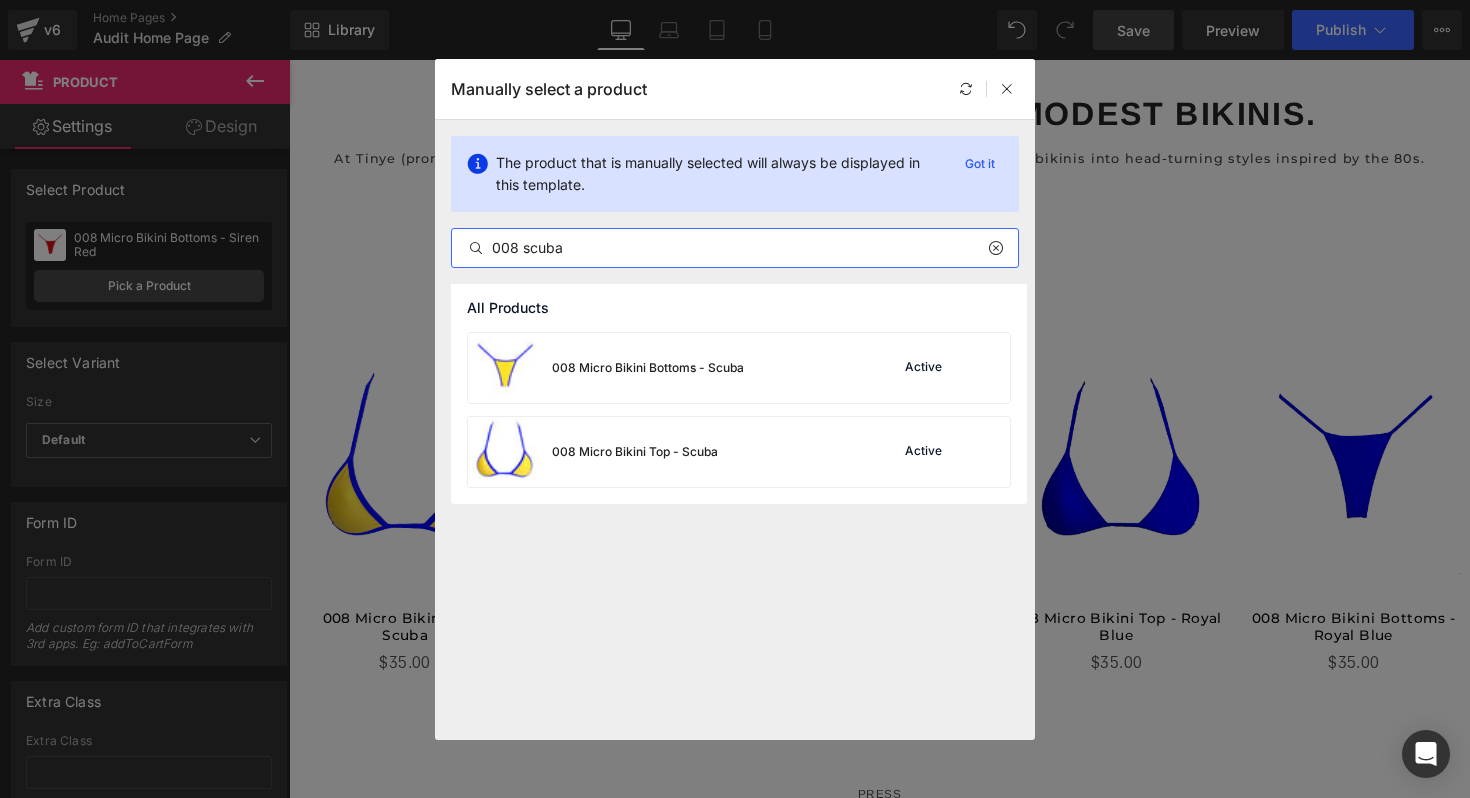 type on "008 scuba" 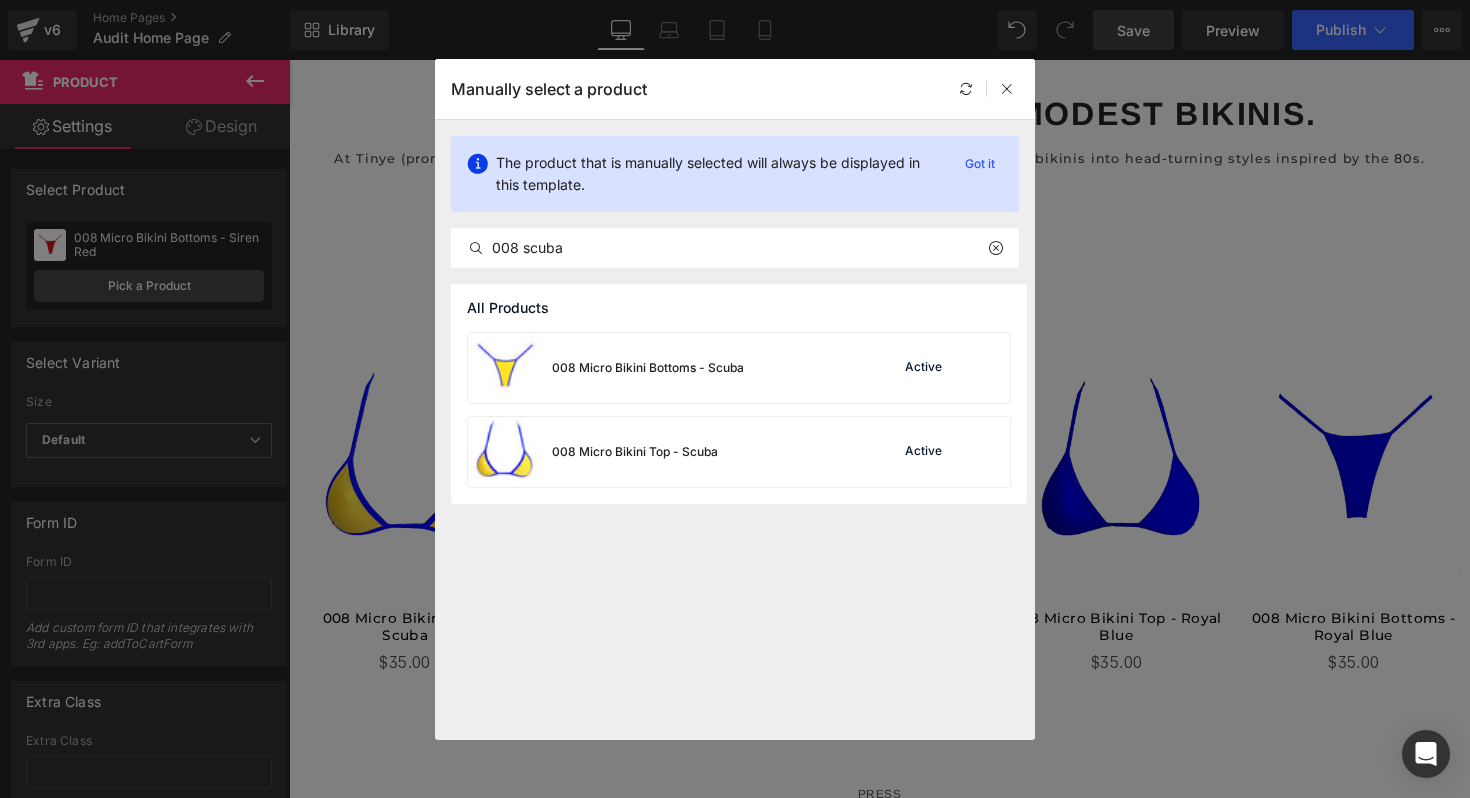 click on "008 Micro Bikini Bottoms - Scuba" at bounding box center (606, 368) 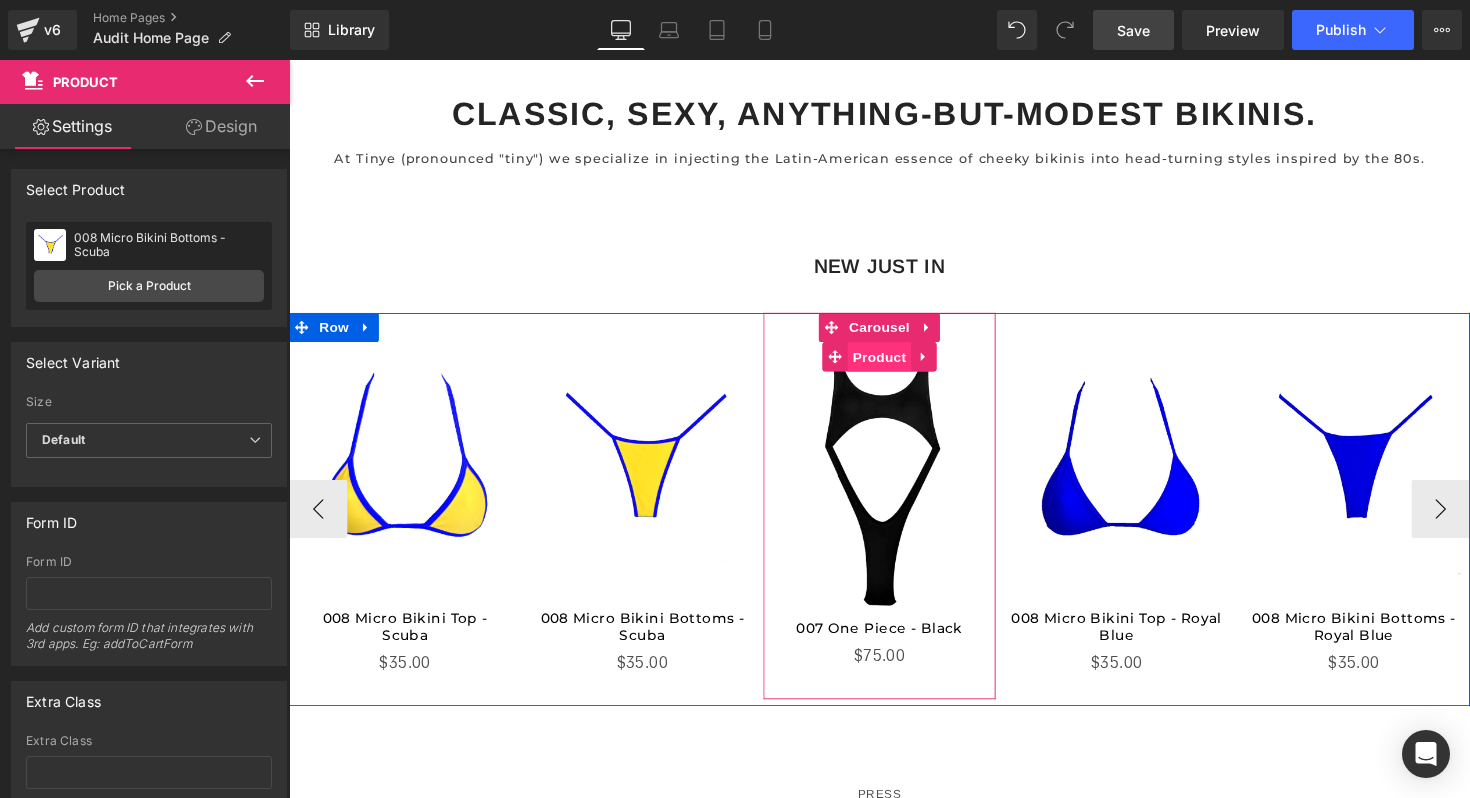 click on "Product" at bounding box center [894, 364] 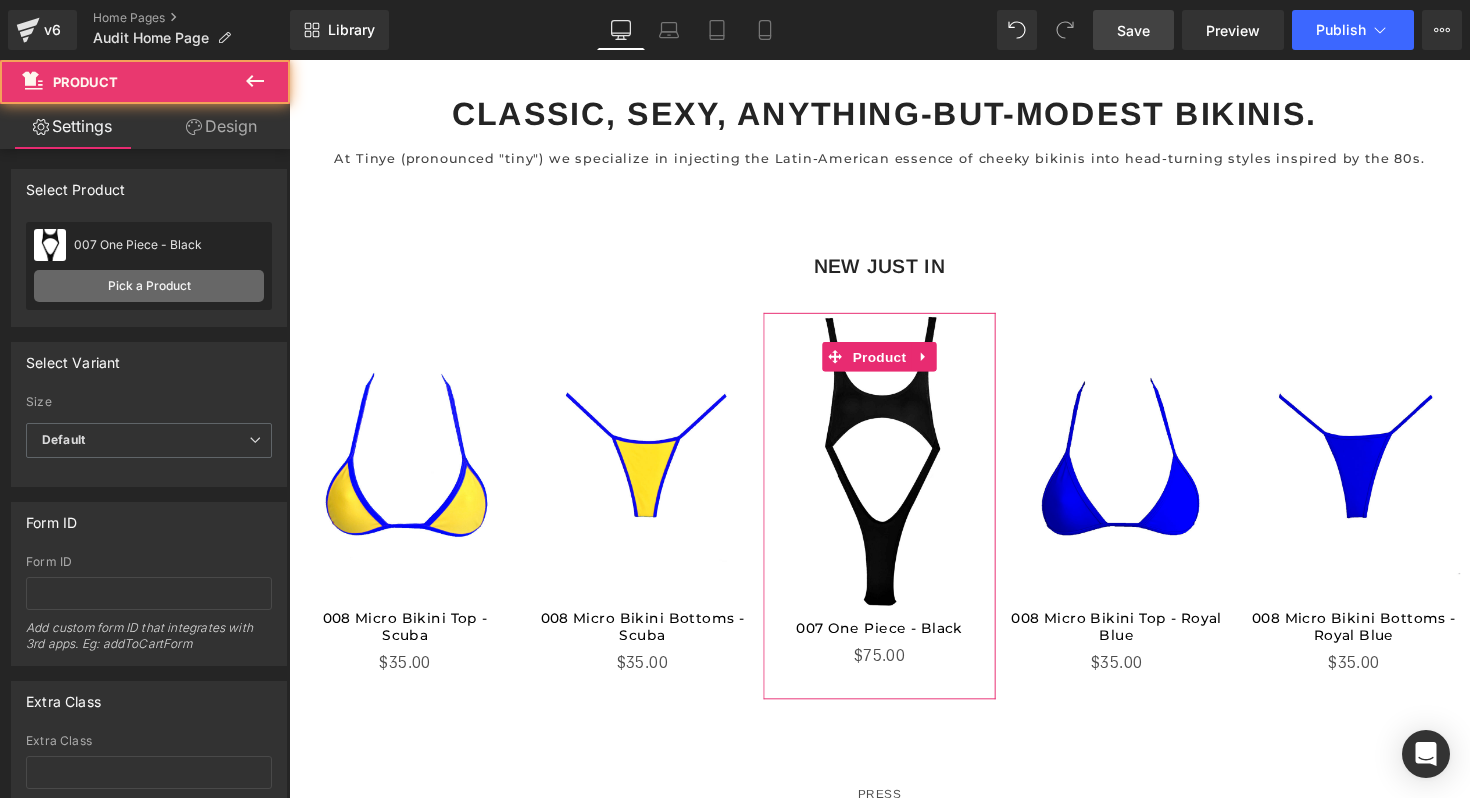 click on "Pick a Product" at bounding box center (149, 286) 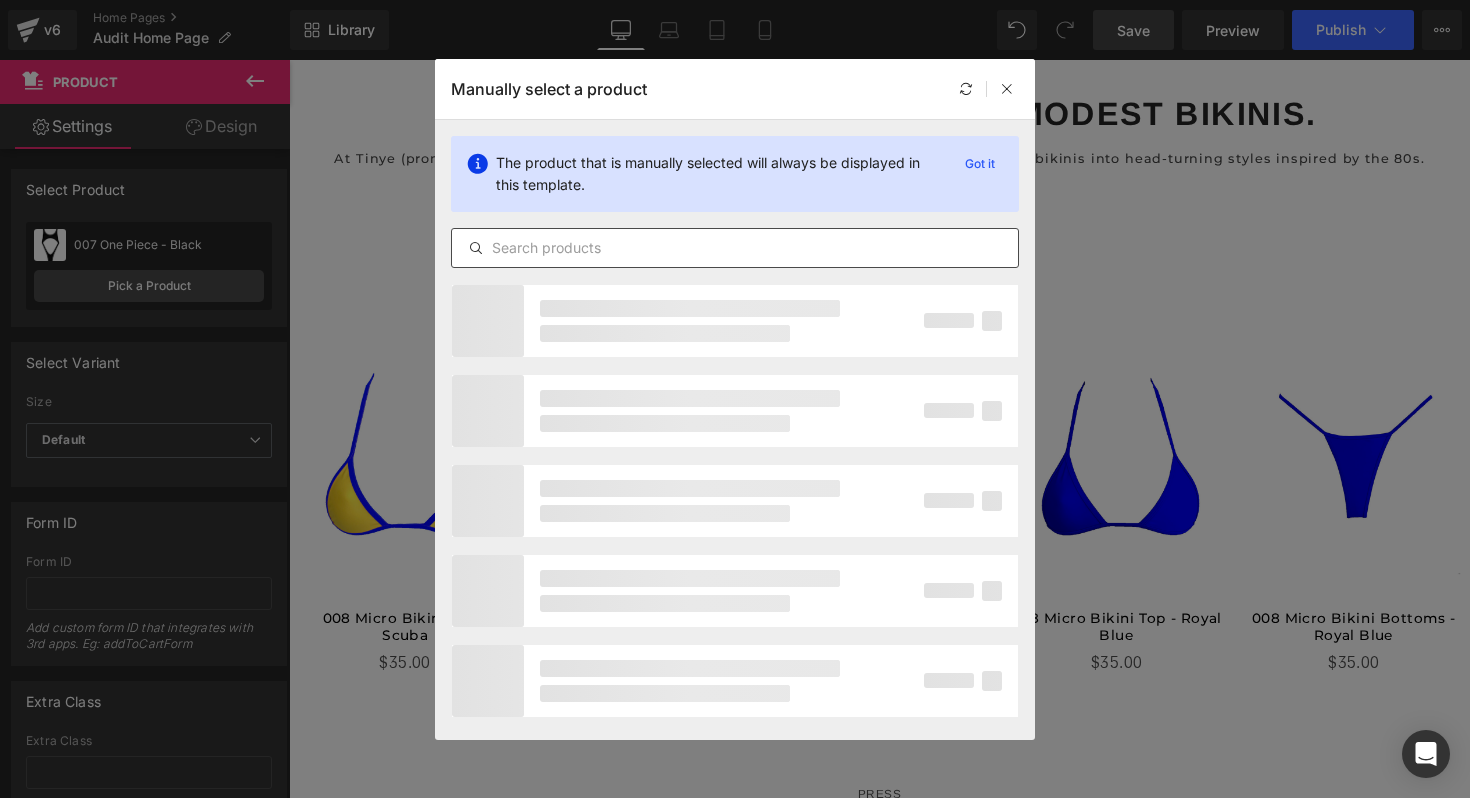 click at bounding box center [735, 248] 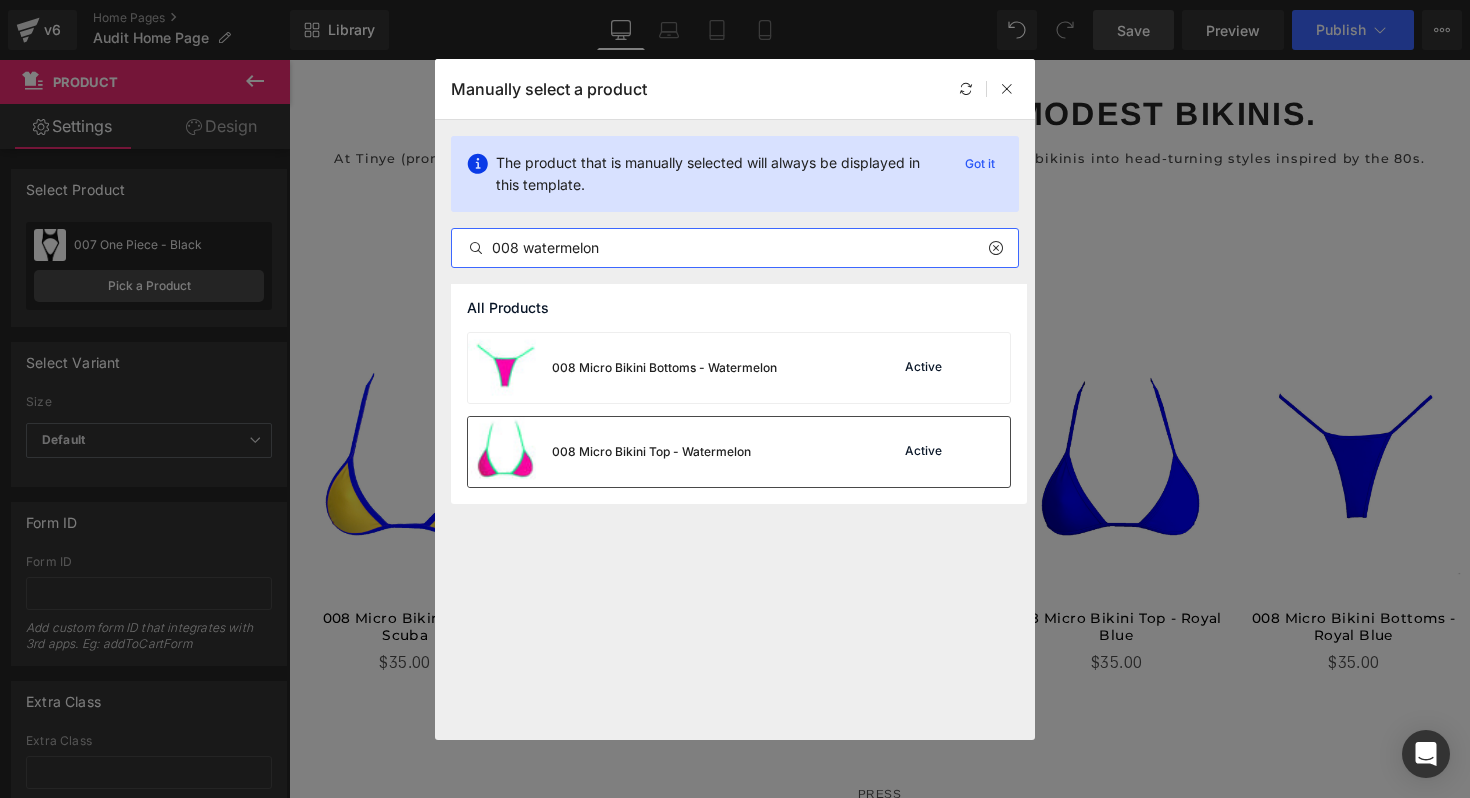 type on "008 watermelon" 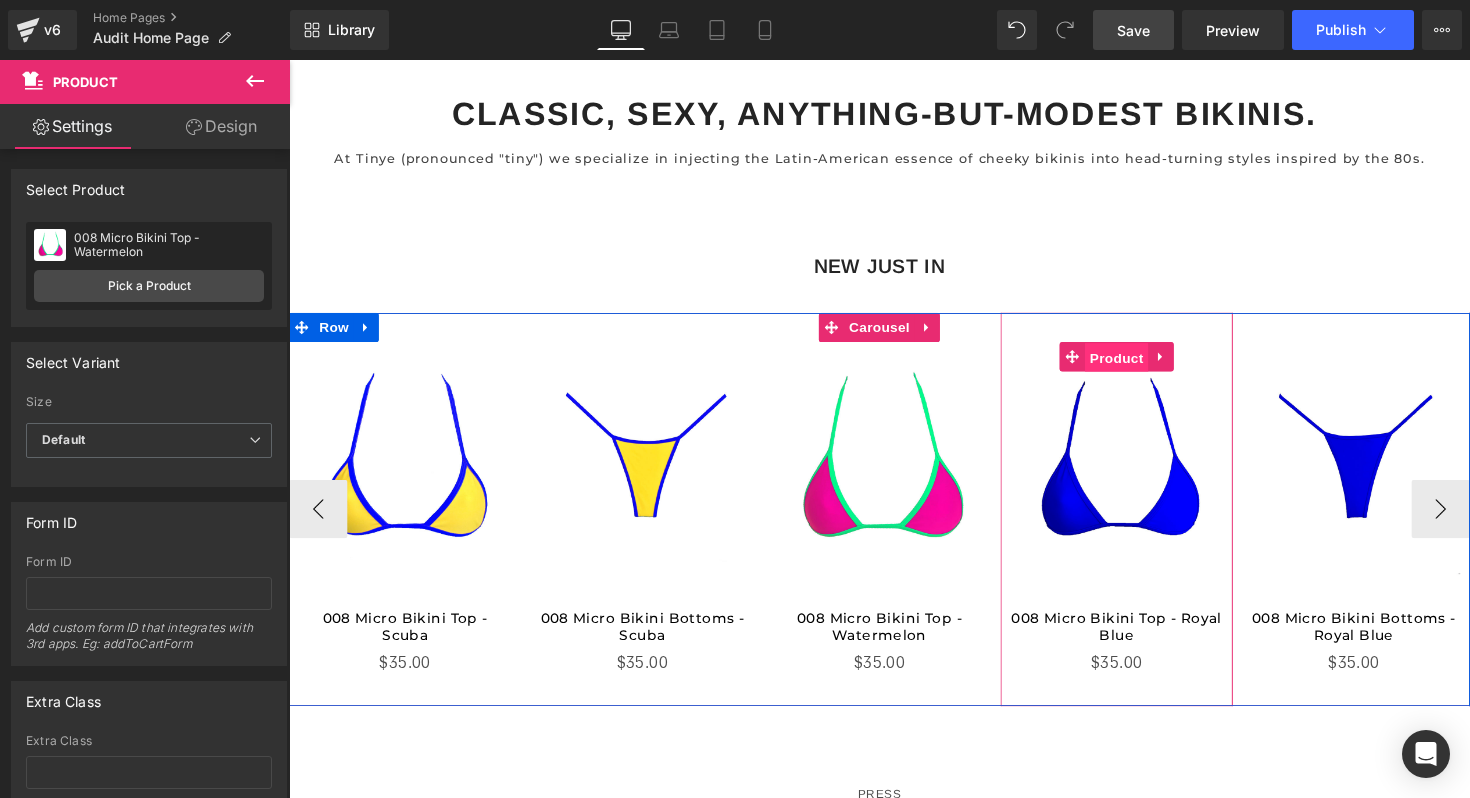 click on "Product" at bounding box center [1137, 365] 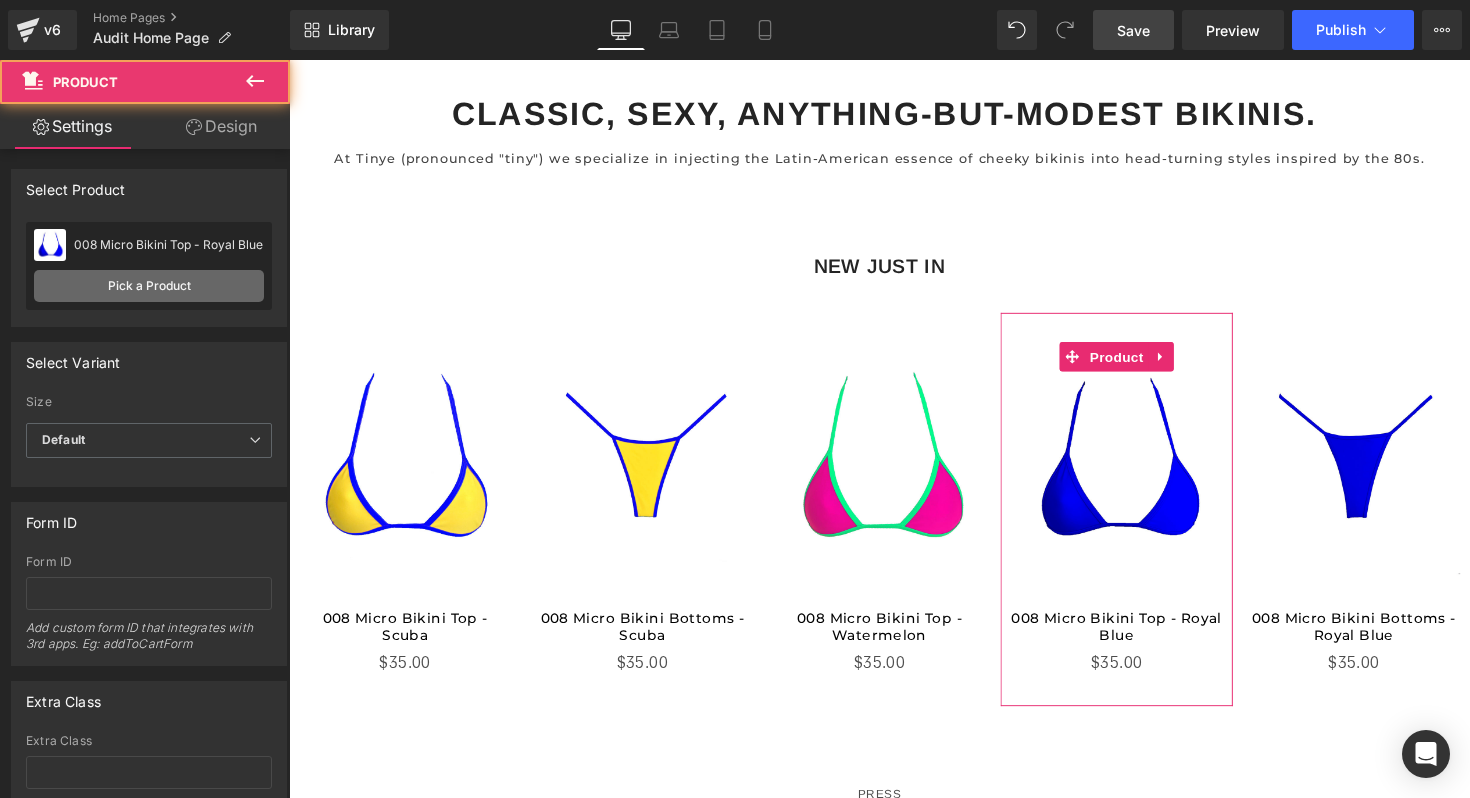 click on "Pick a Product" at bounding box center [149, 286] 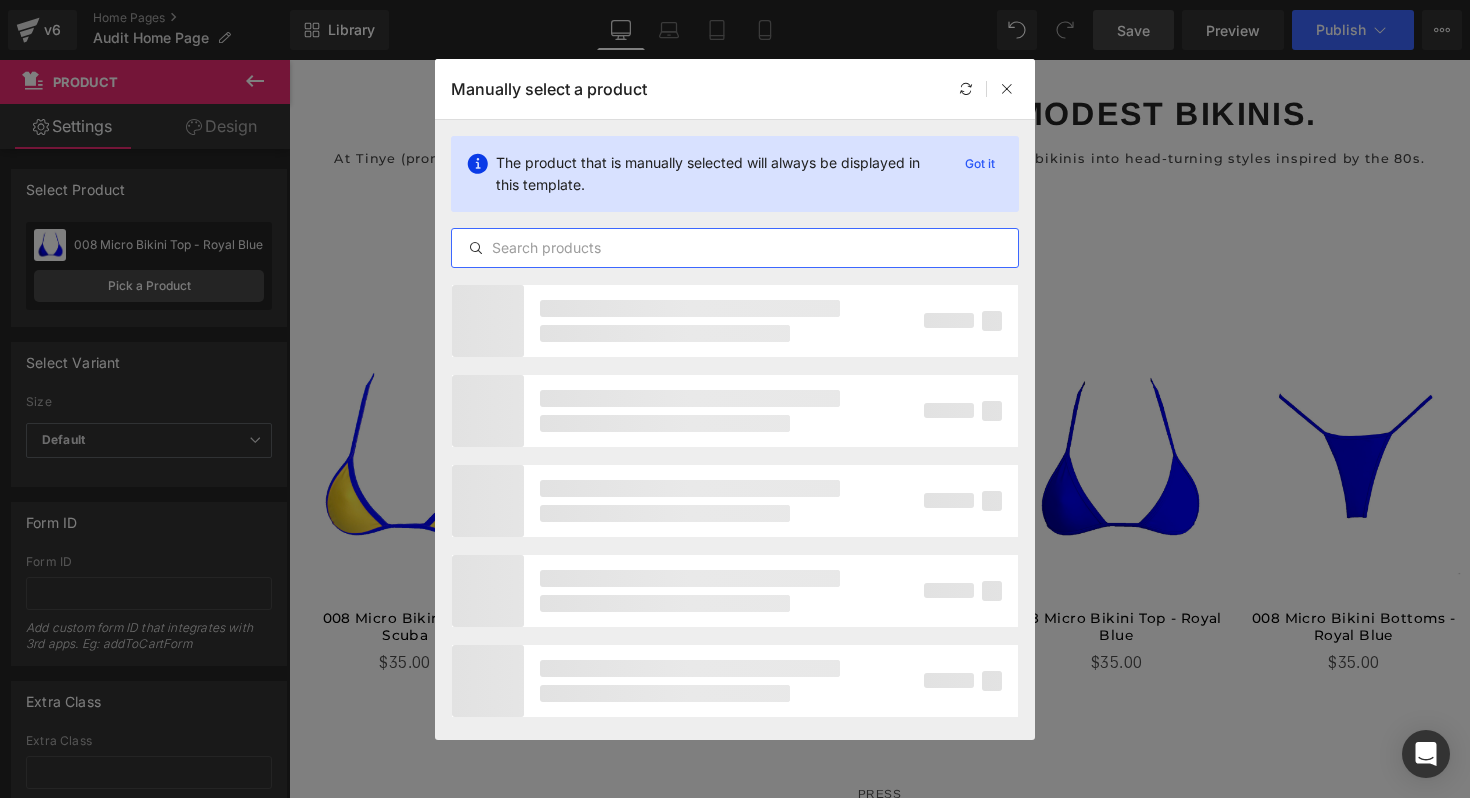 click at bounding box center [735, 248] 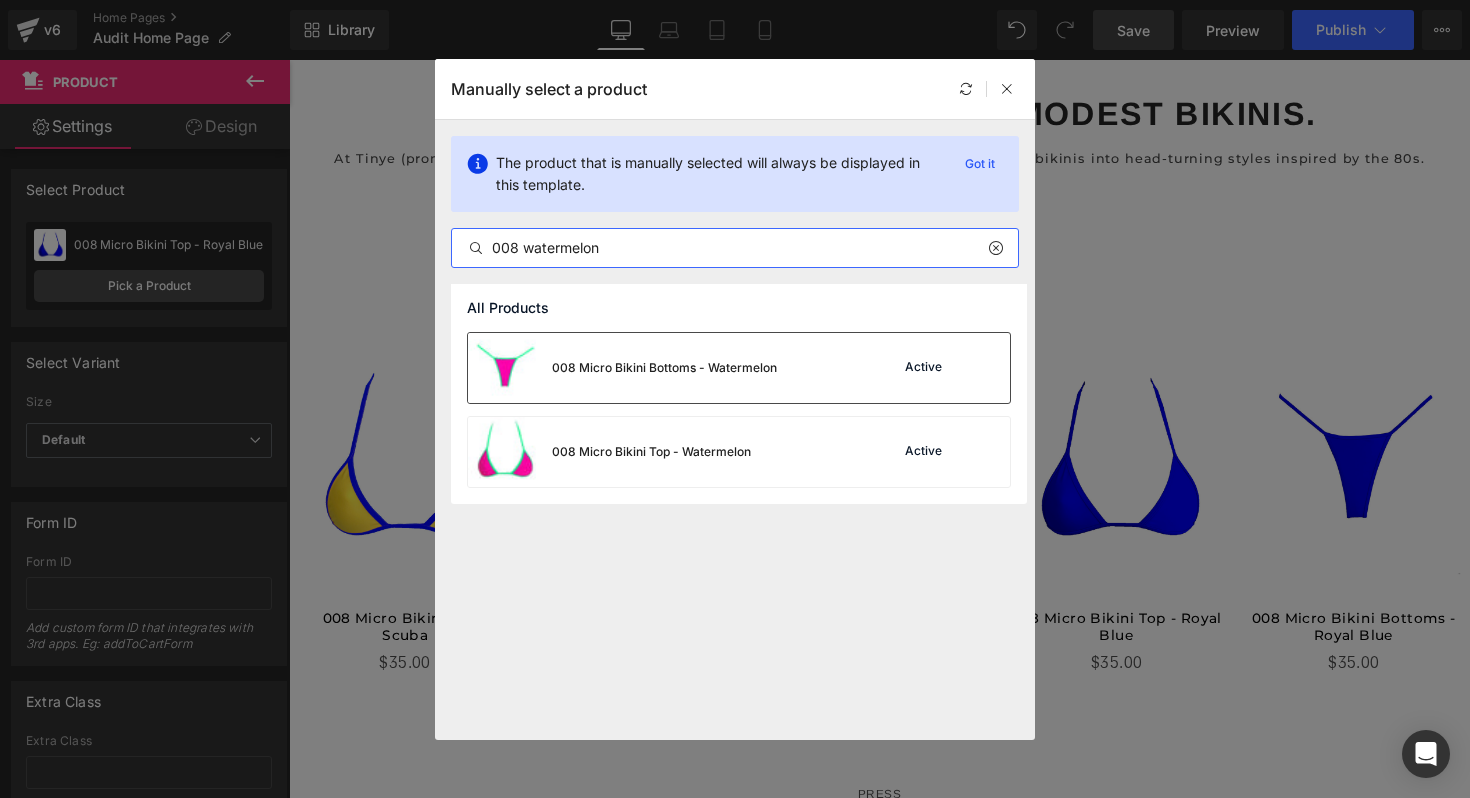 type on "008 watermelon" 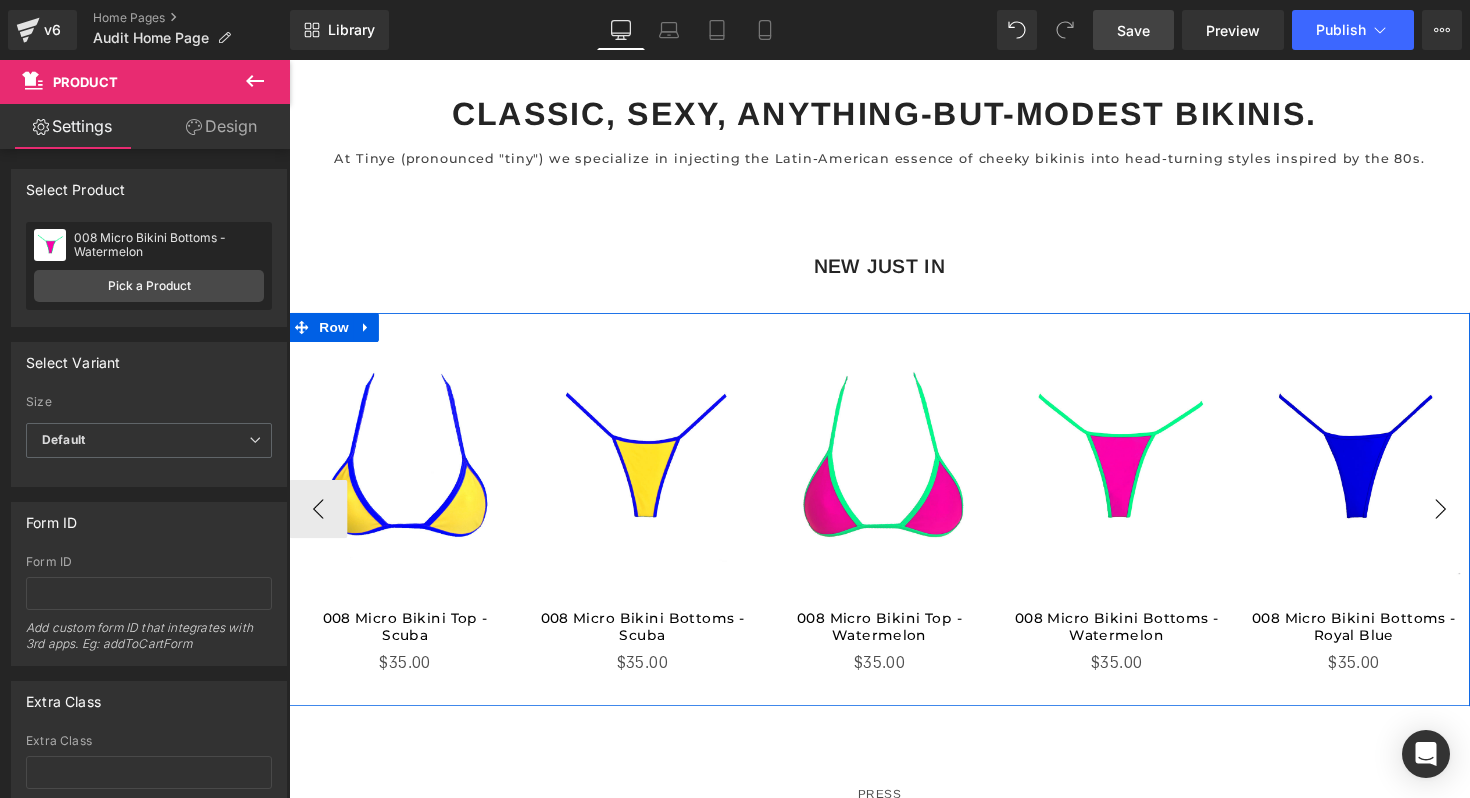 click on "›" at bounding box center (1469, 520) 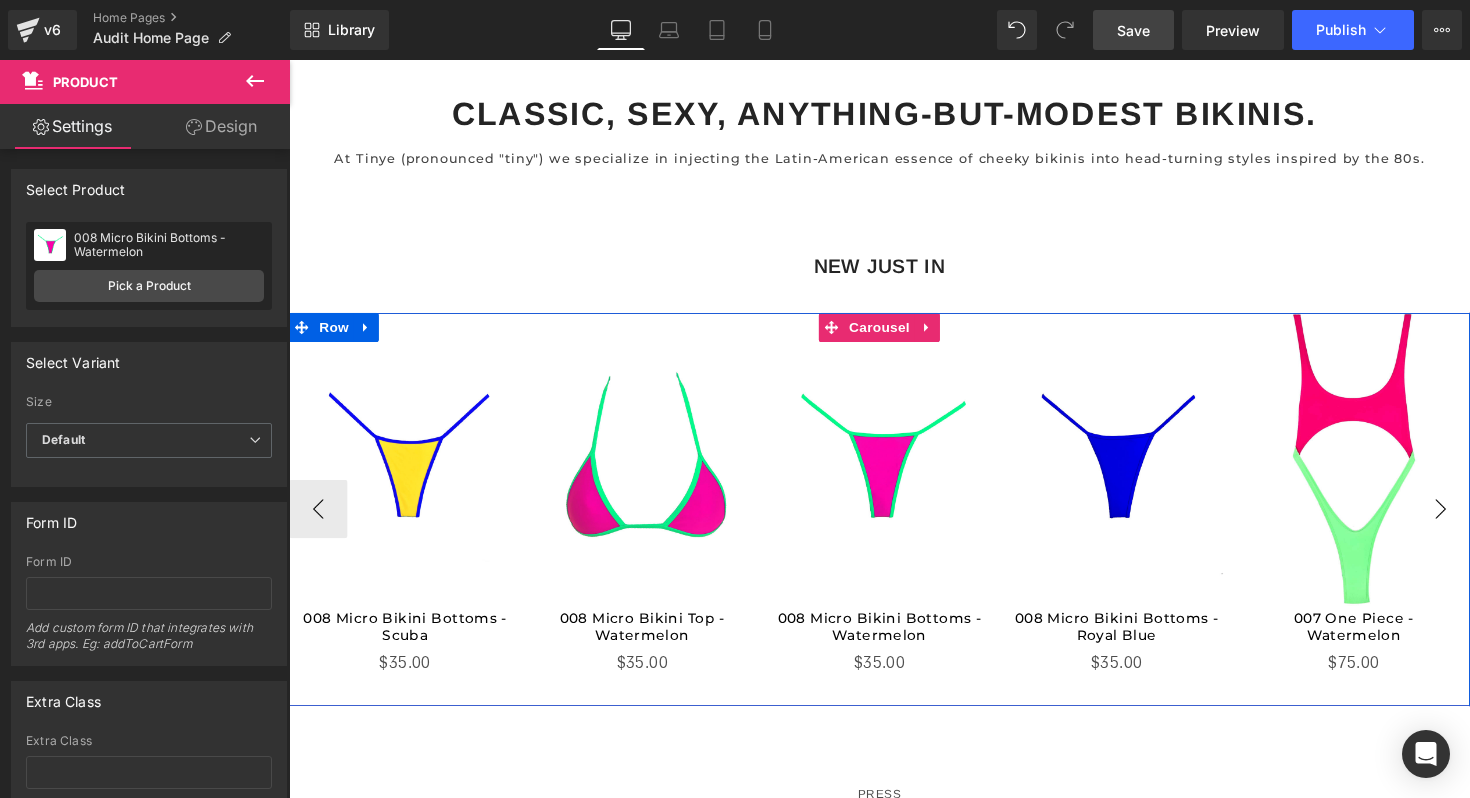 click on "›" at bounding box center (1469, 520) 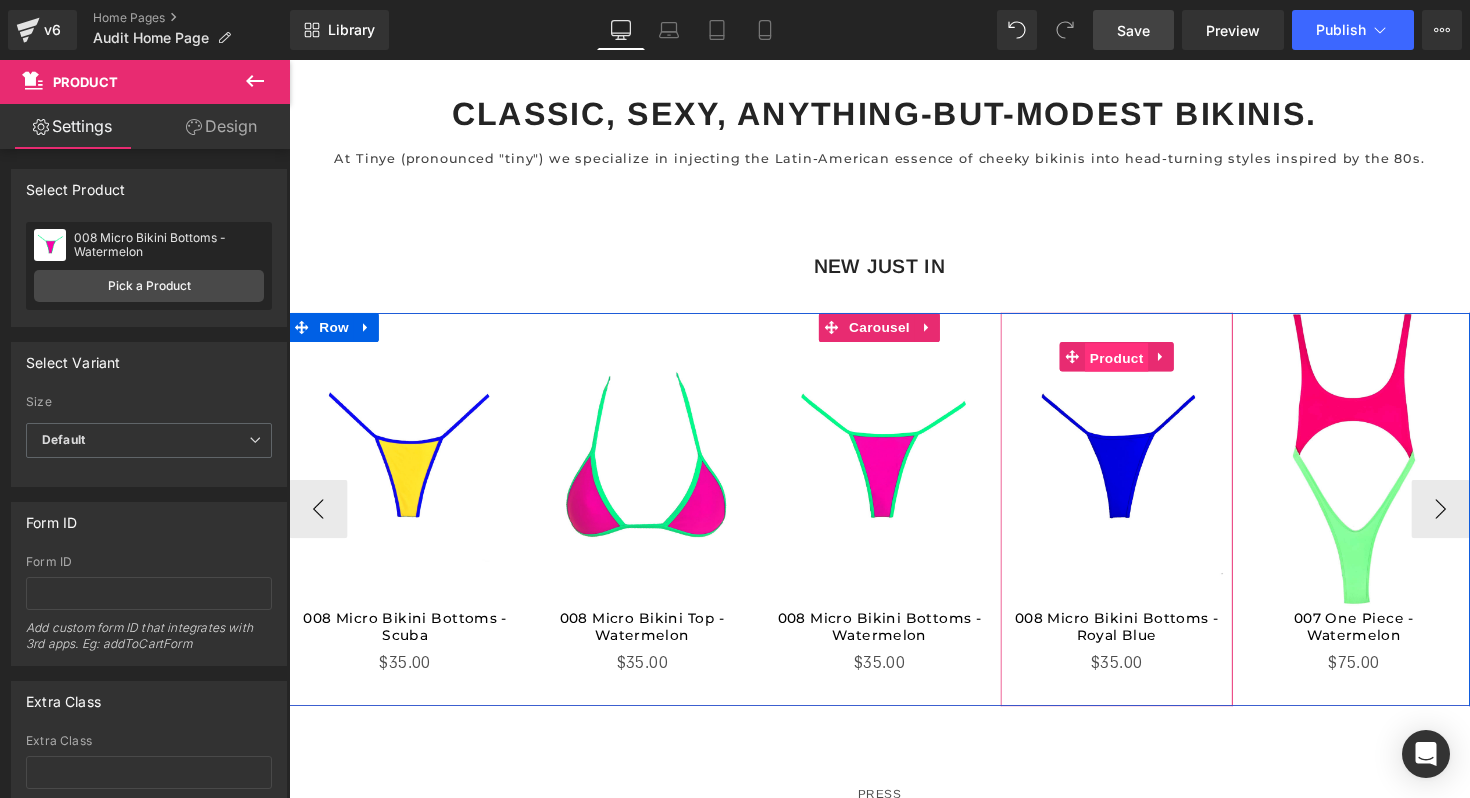 click on "Product" at bounding box center (1137, 365) 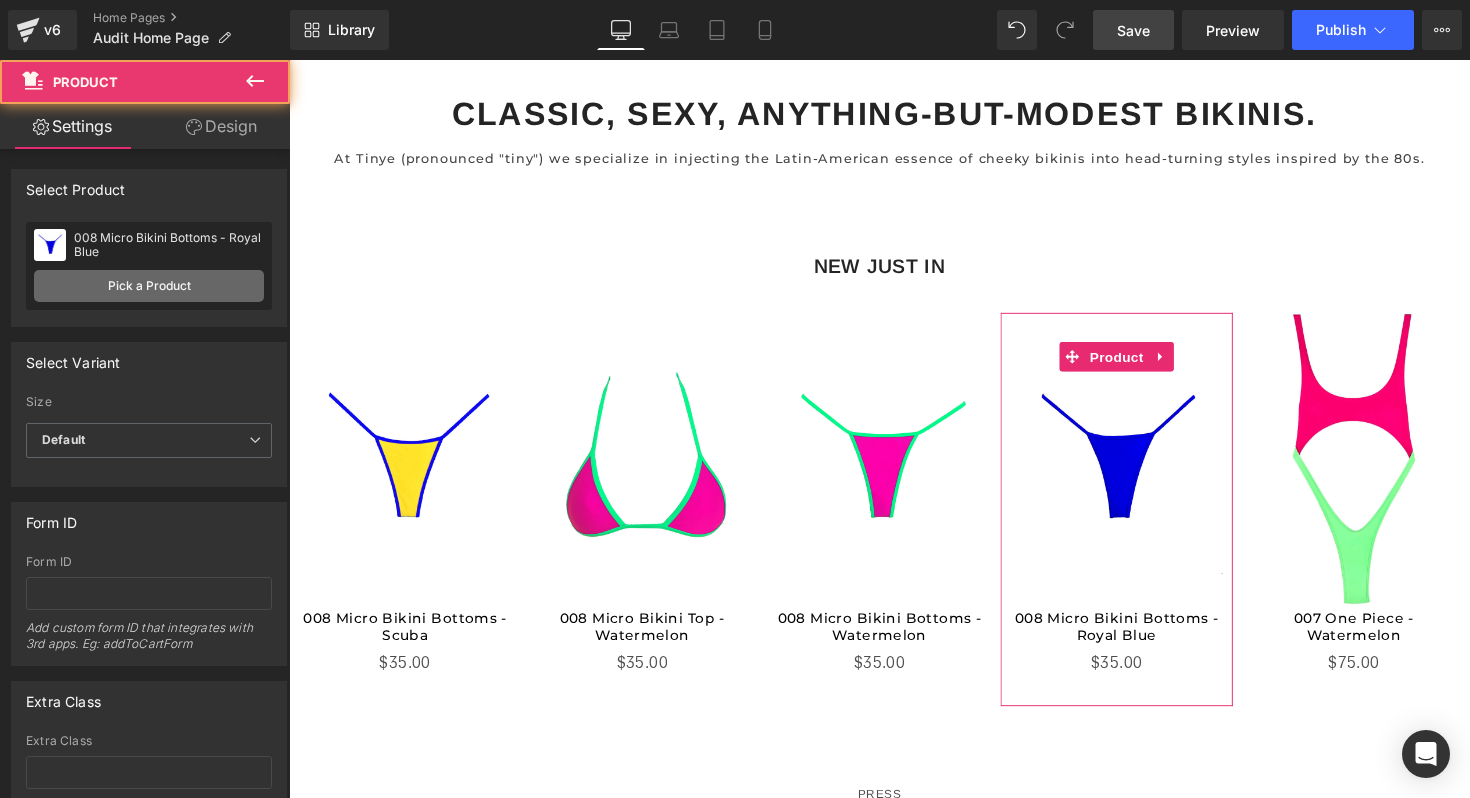 click on "Pick a Product" at bounding box center (149, 286) 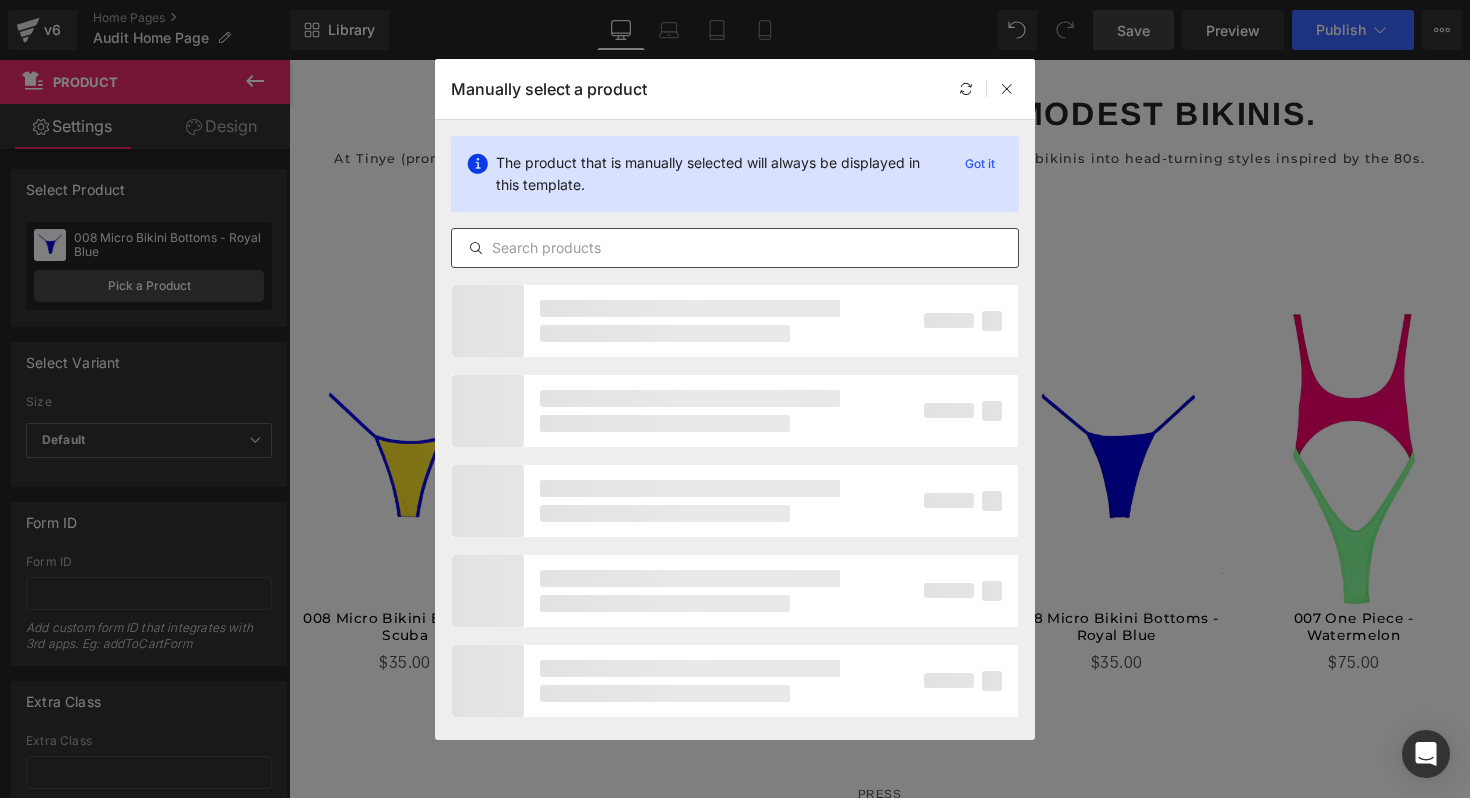 click at bounding box center [735, 248] 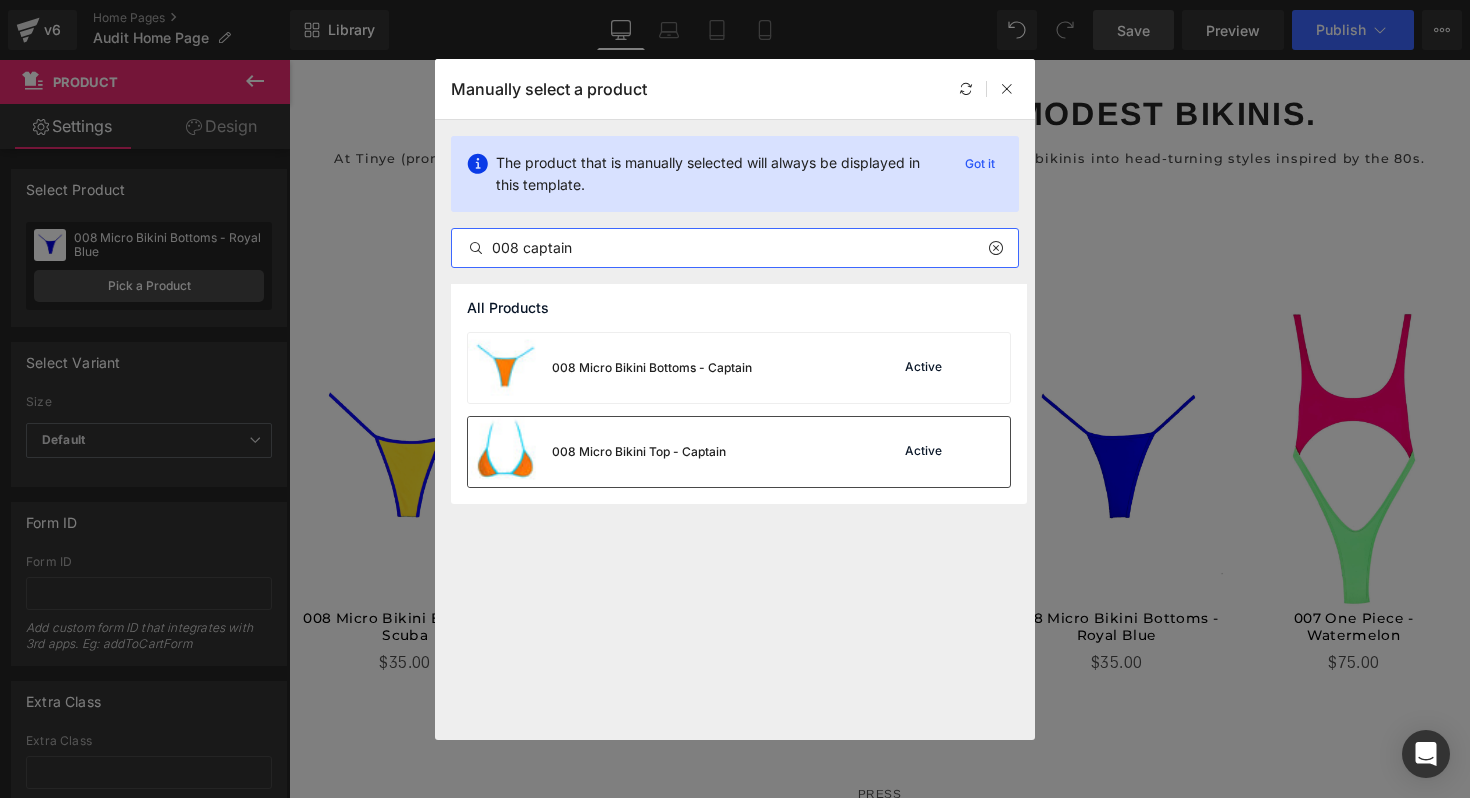 type on "008 captain" 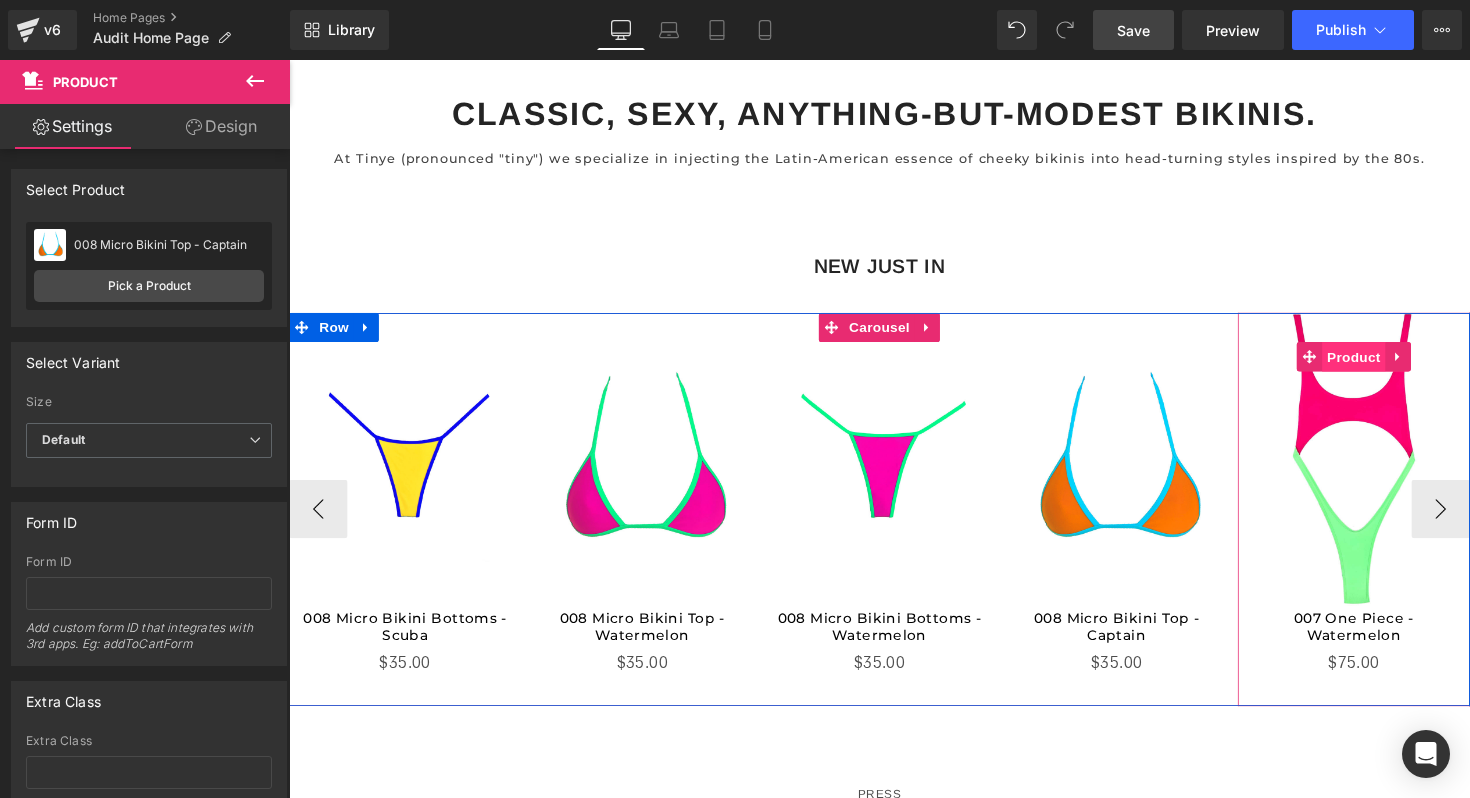 click on "Product" at bounding box center (1380, 364) 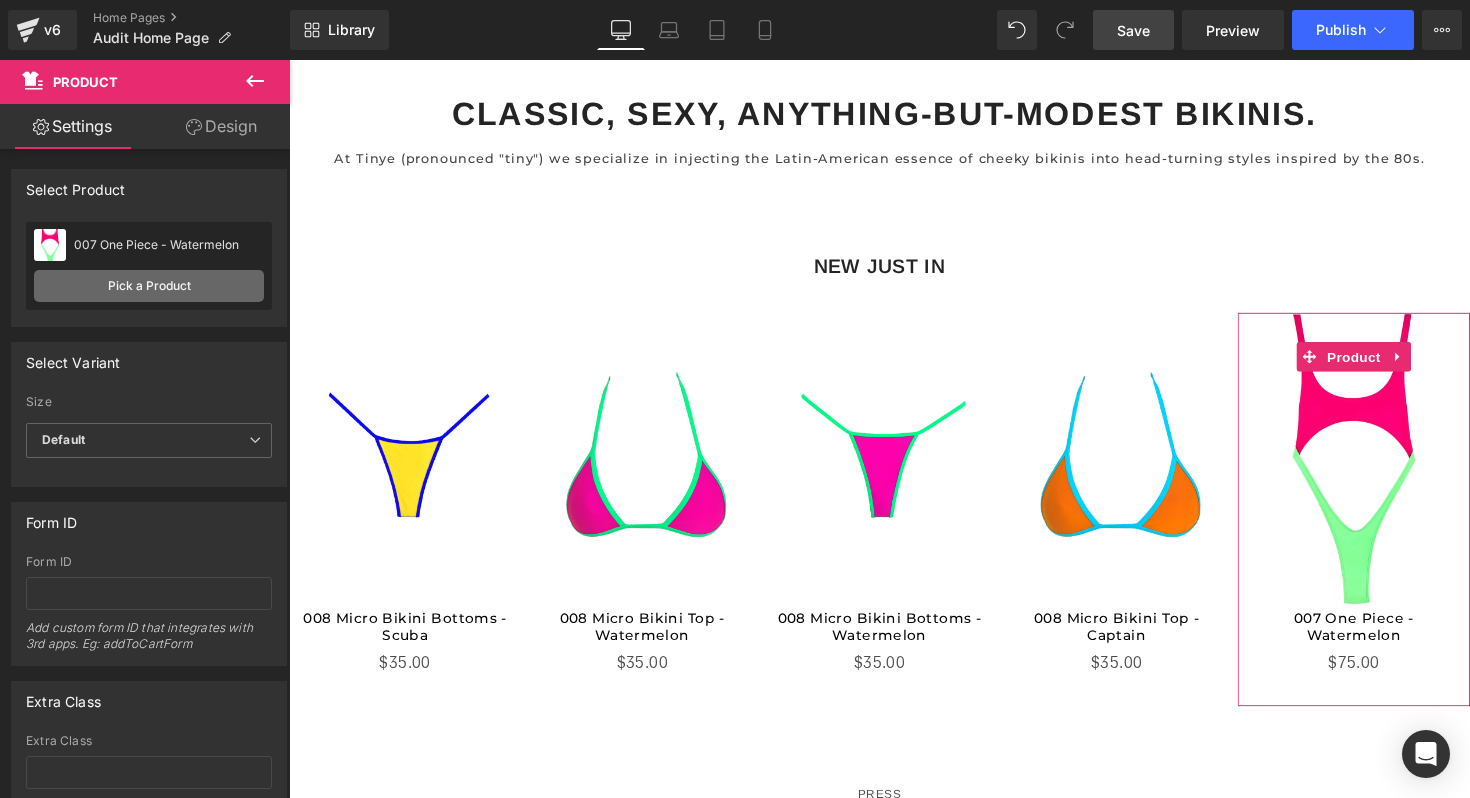 click on "Pick a Product" at bounding box center (149, 286) 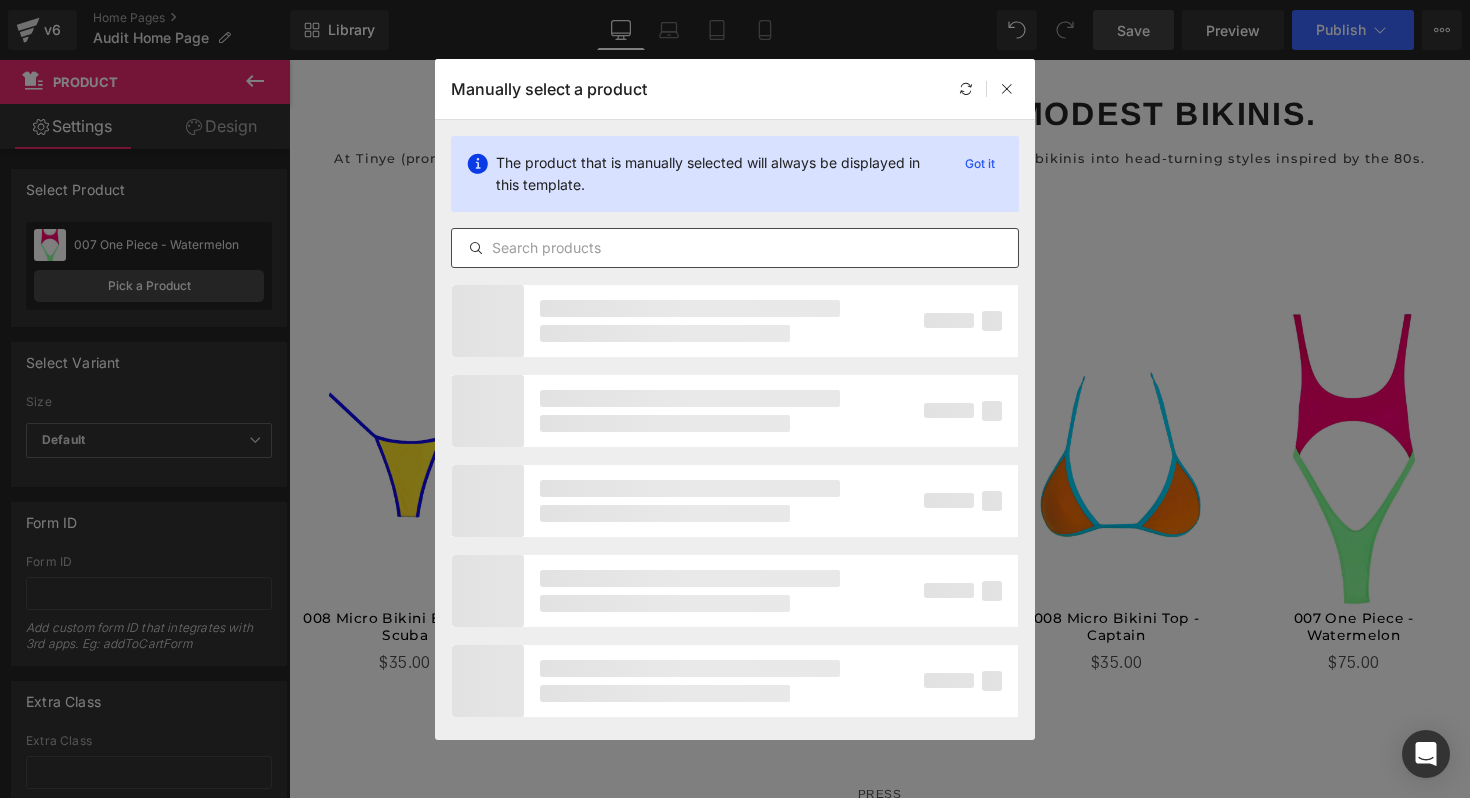 click at bounding box center [735, 248] 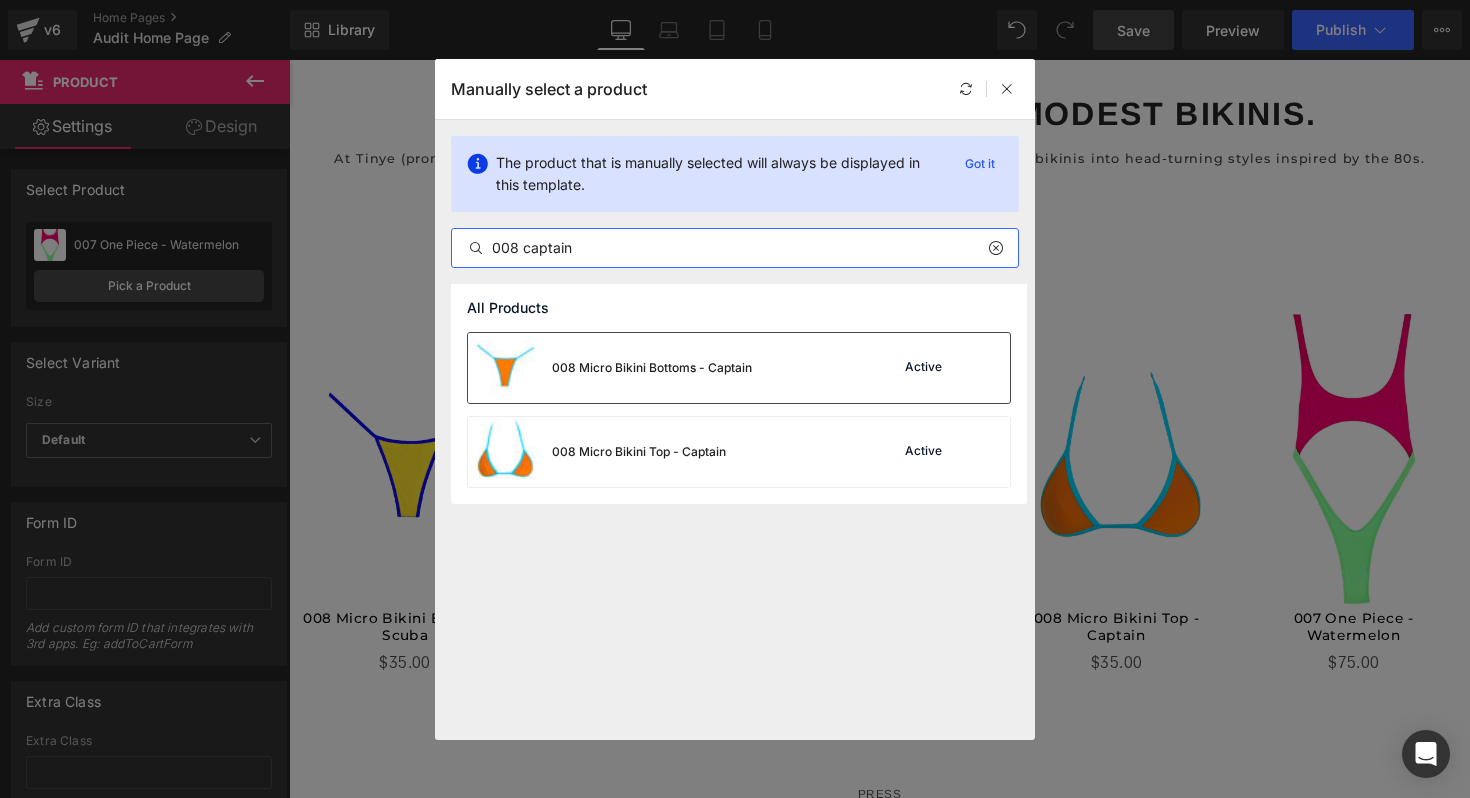type on "008 captain" 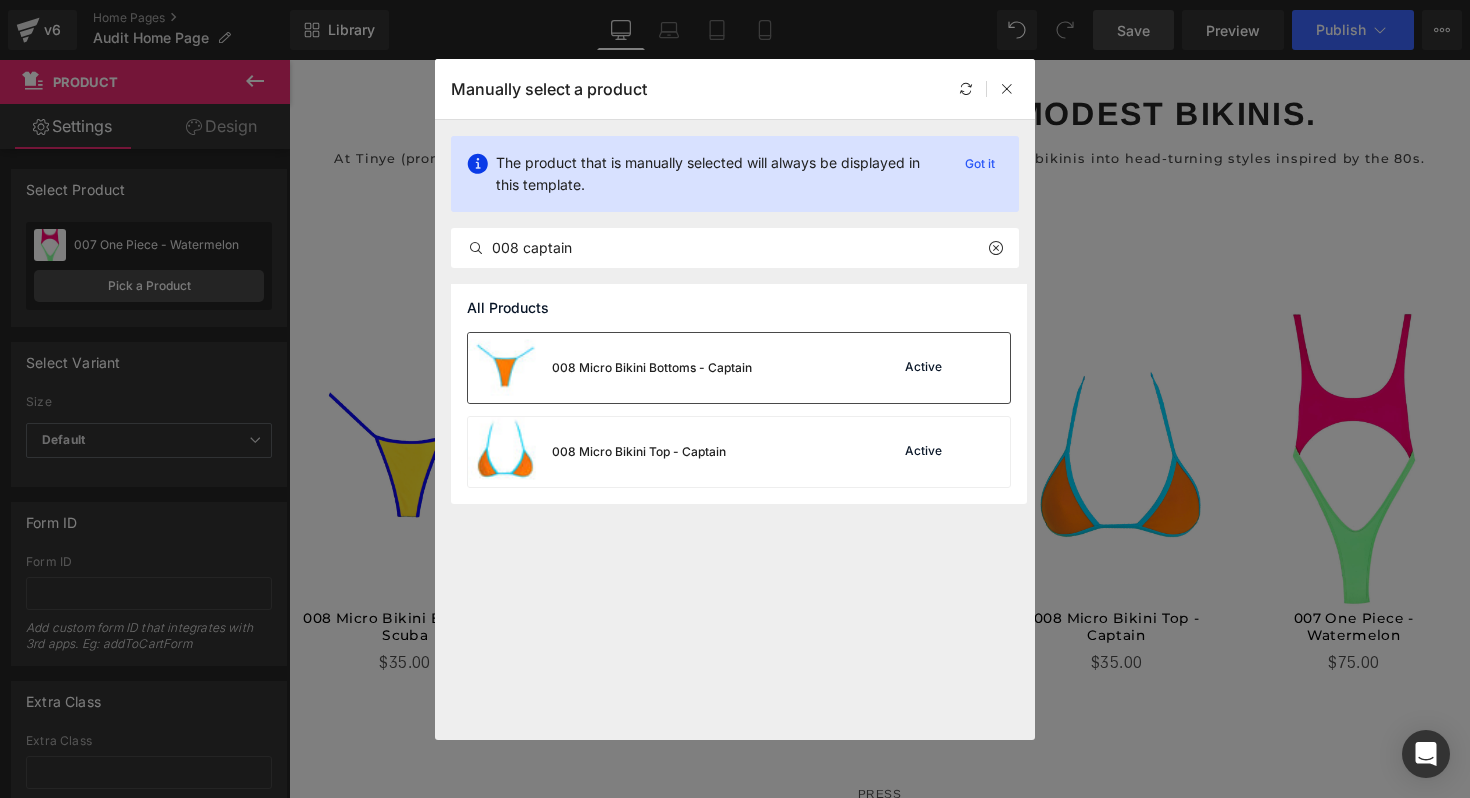 click on "008 Micro Bikini Bottoms - Captain" at bounding box center (610, 368) 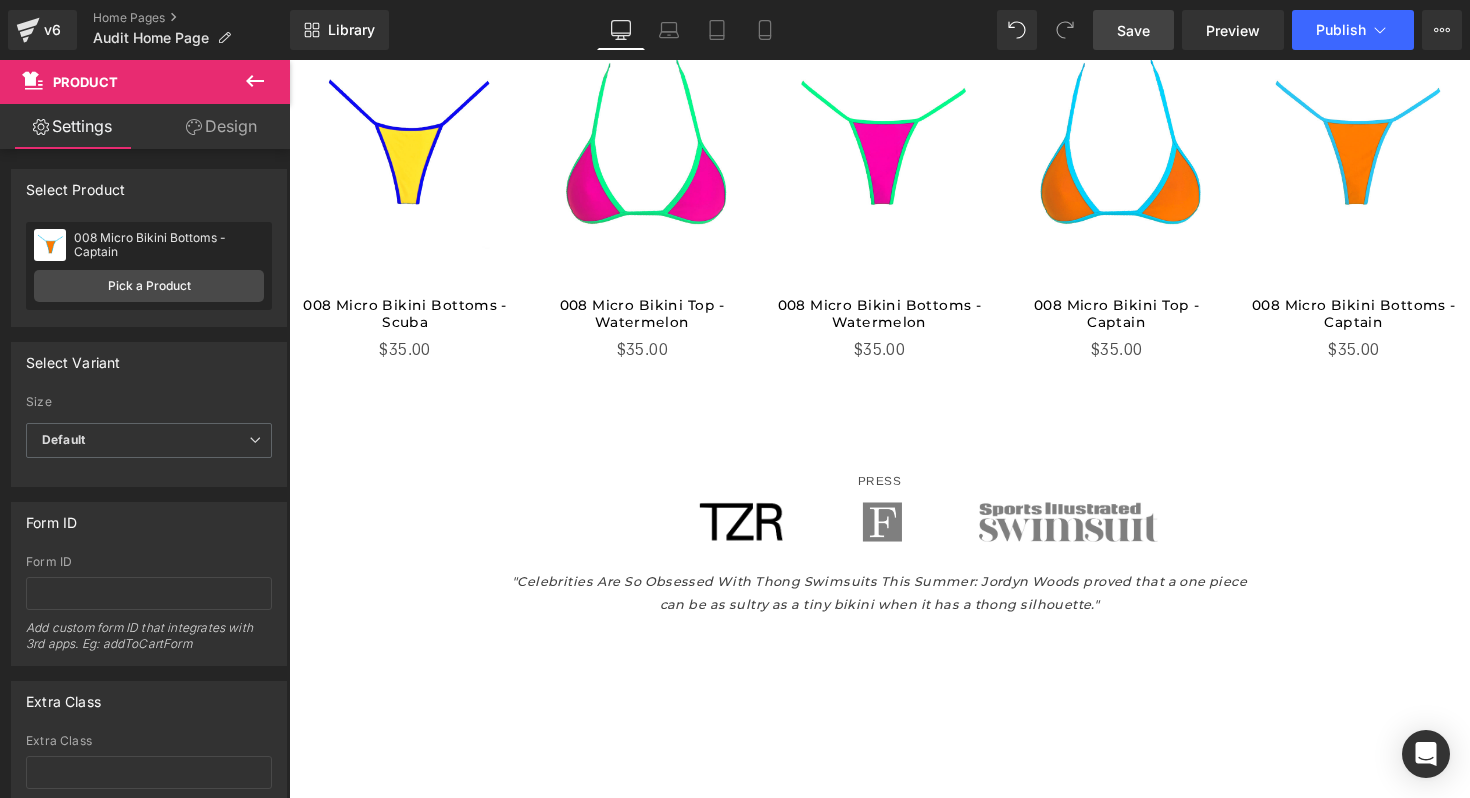 scroll, scrollTop: 2496, scrollLeft: 0, axis: vertical 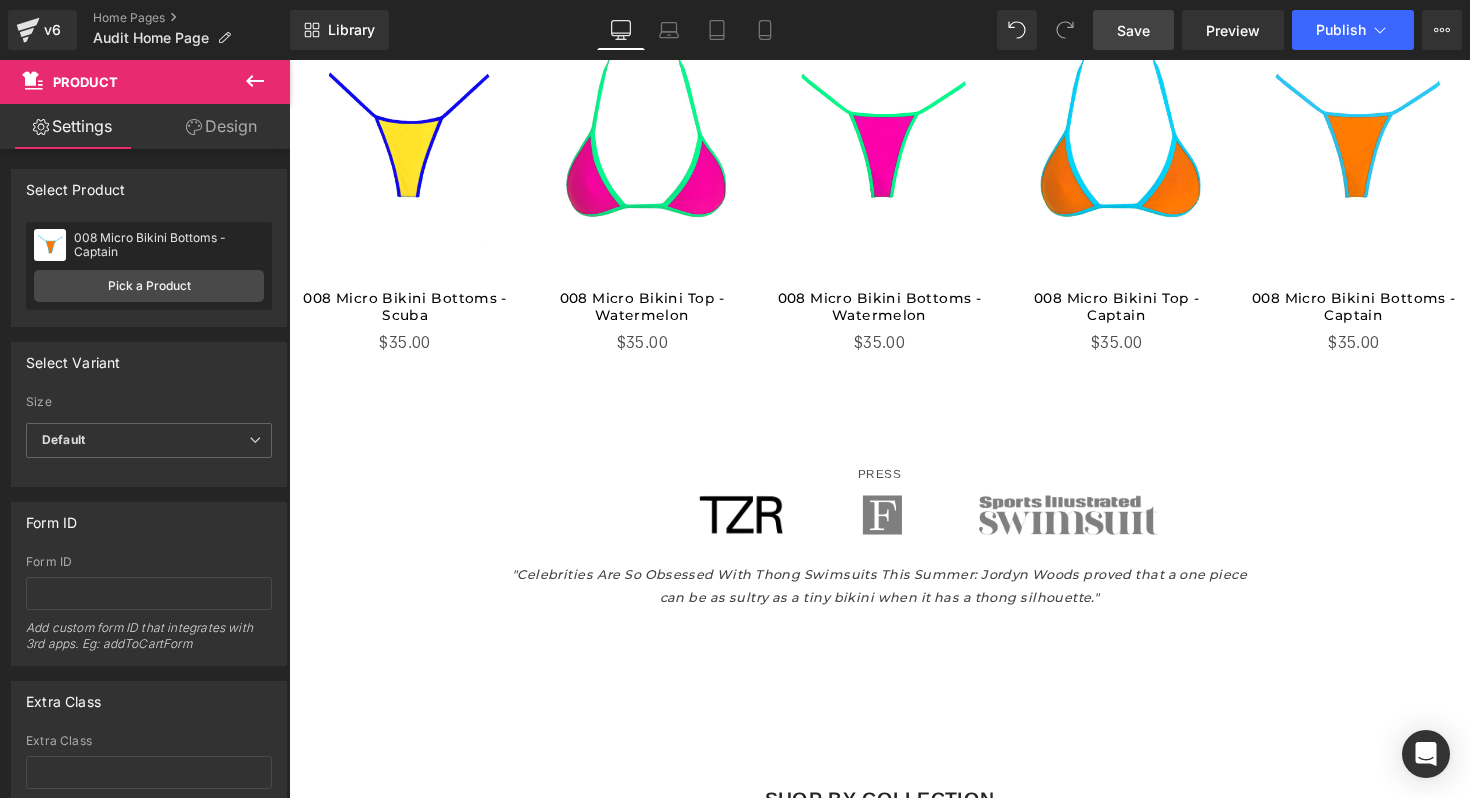 drag, startPoint x: 1144, startPoint y: 21, endPoint x: 752, endPoint y: 285, distance: 472.60977 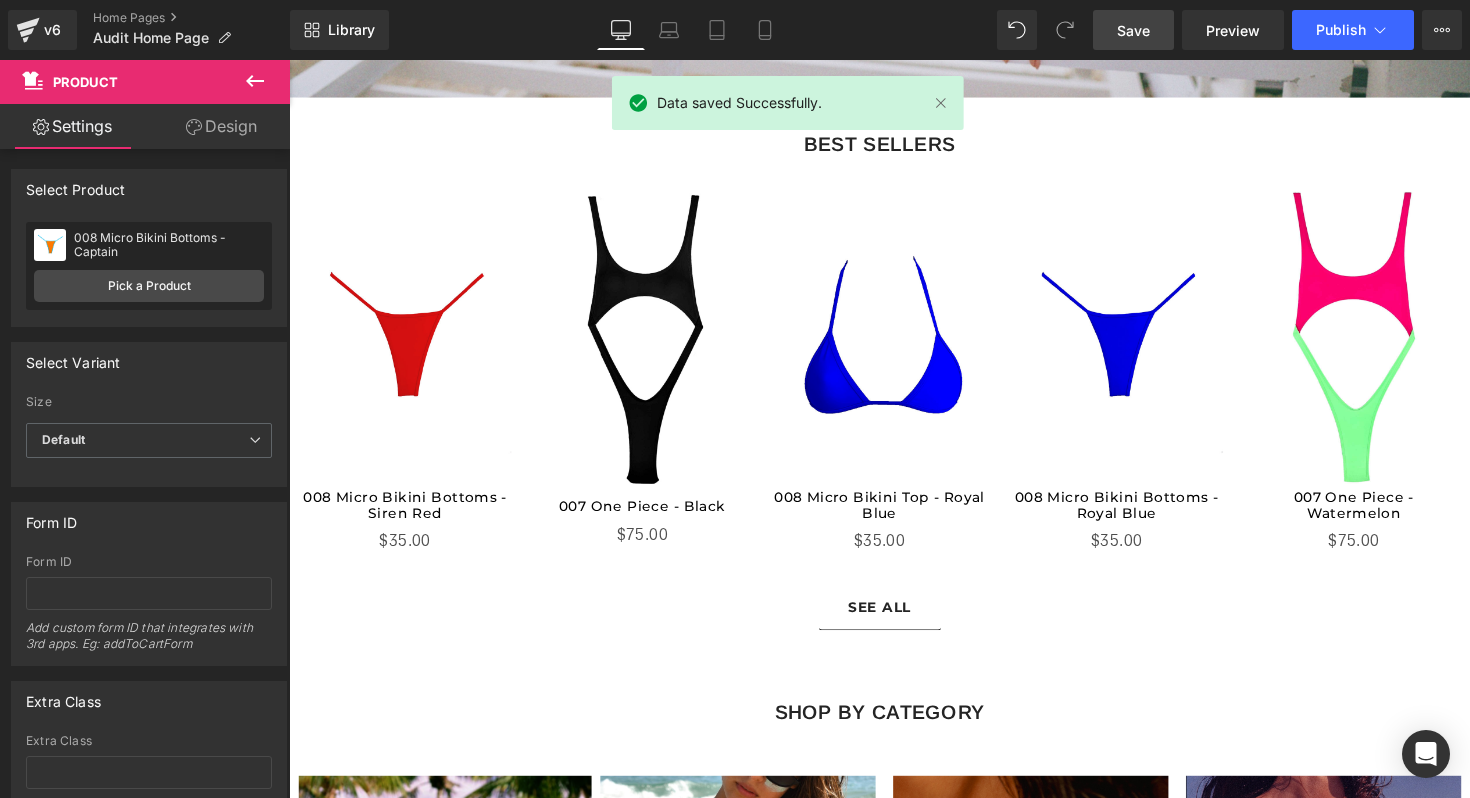 scroll, scrollTop: 1174, scrollLeft: 0, axis: vertical 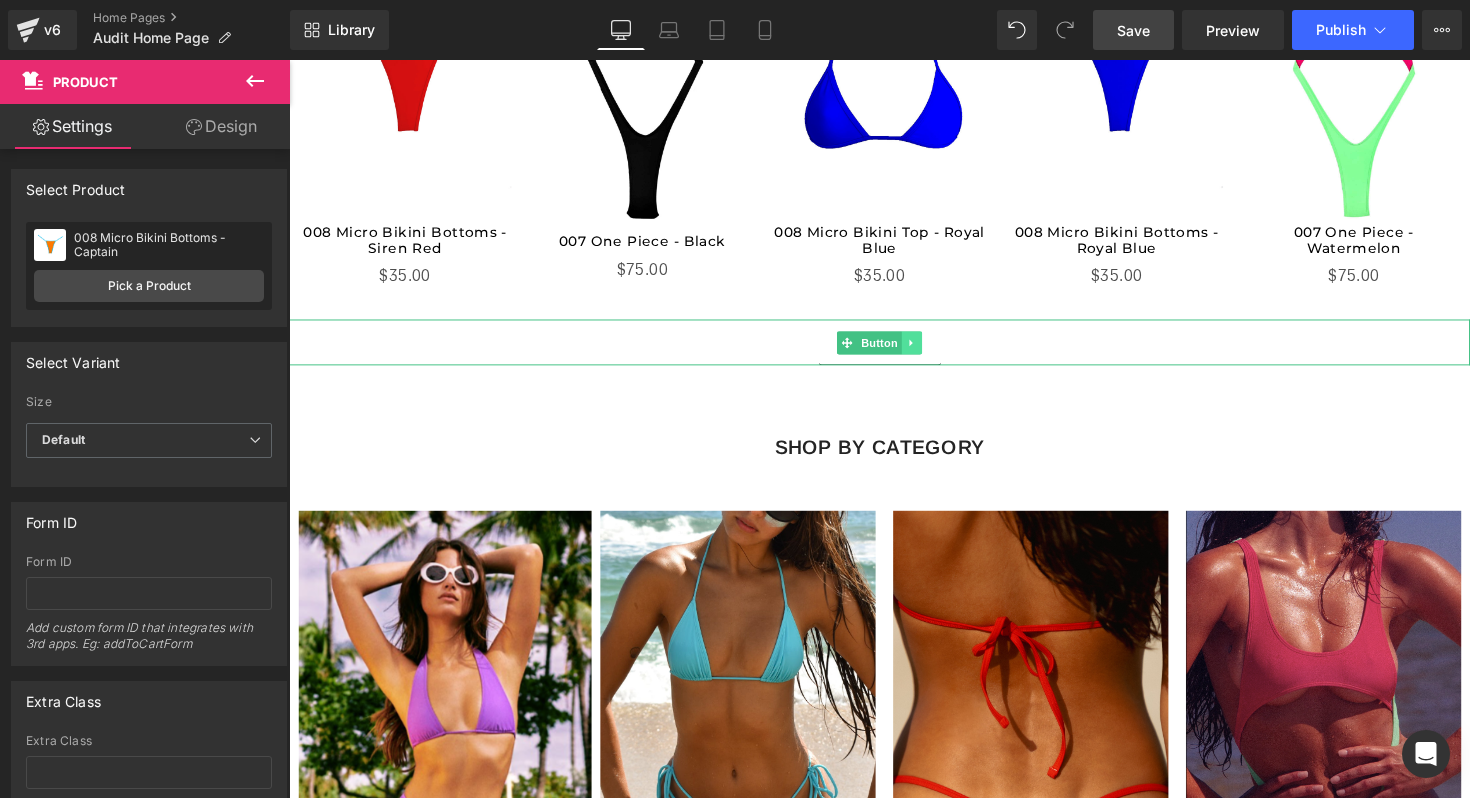 click at bounding box center (927, 350) 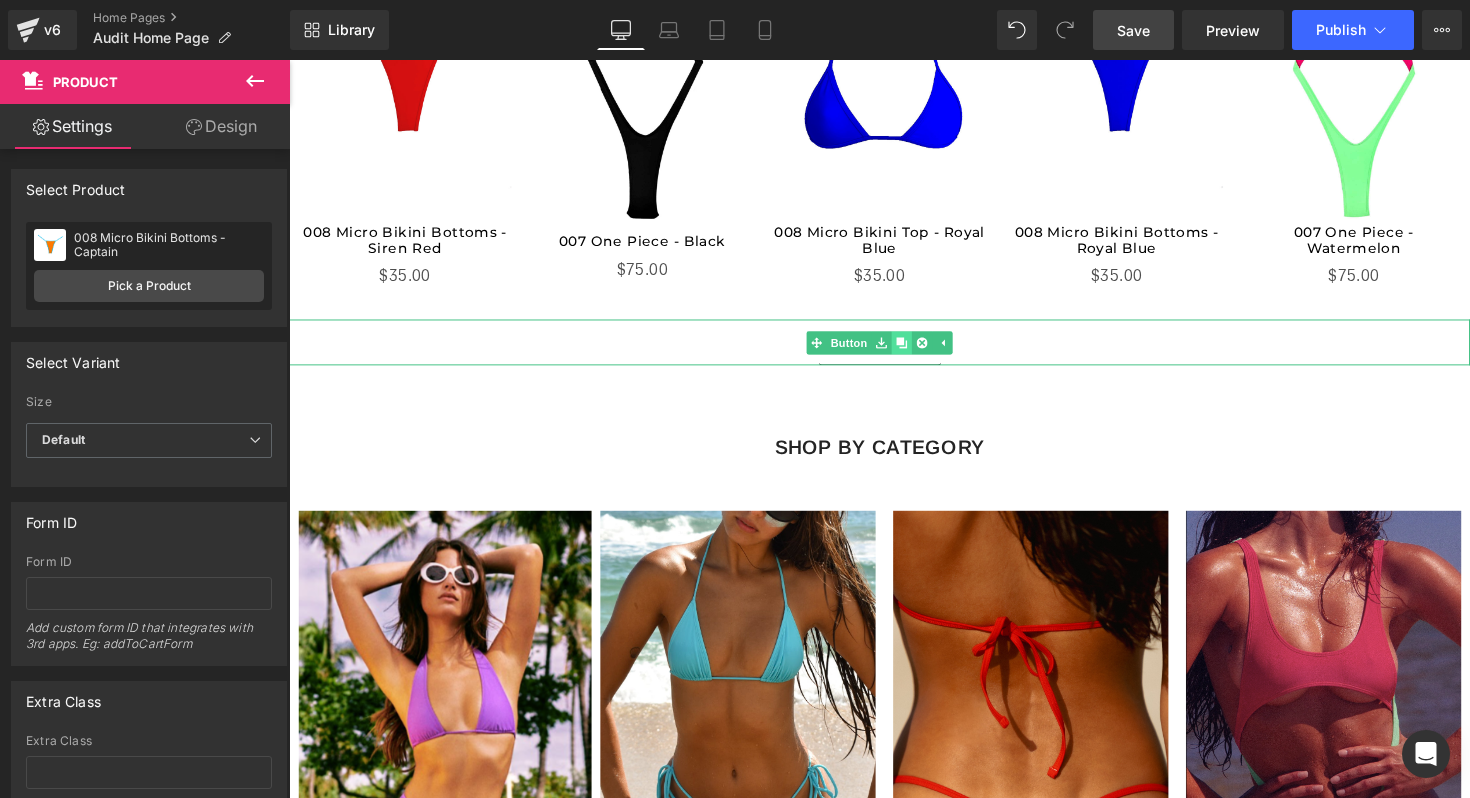 click 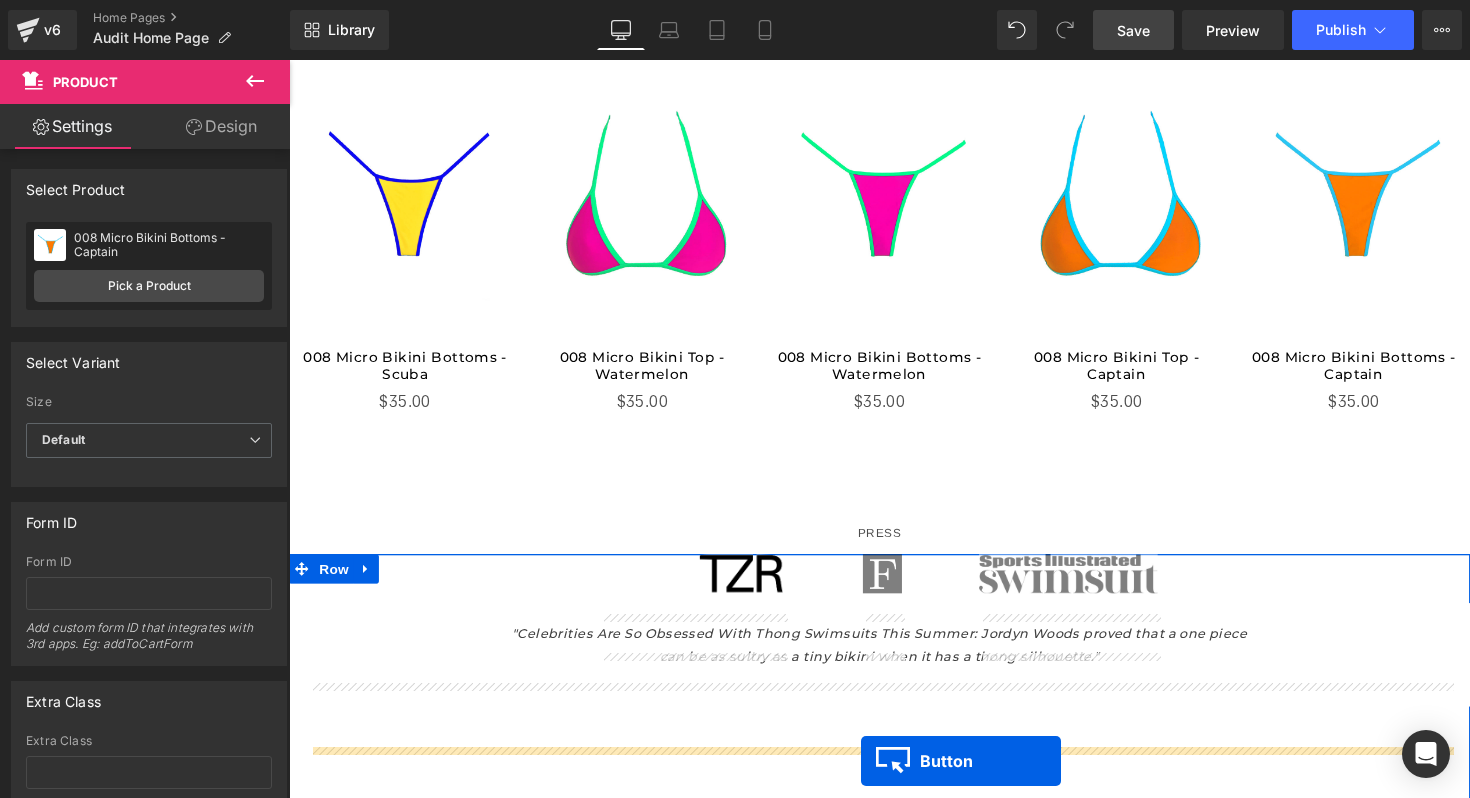 scroll, scrollTop: 2526, scrollLeft: 0, axis: vertical 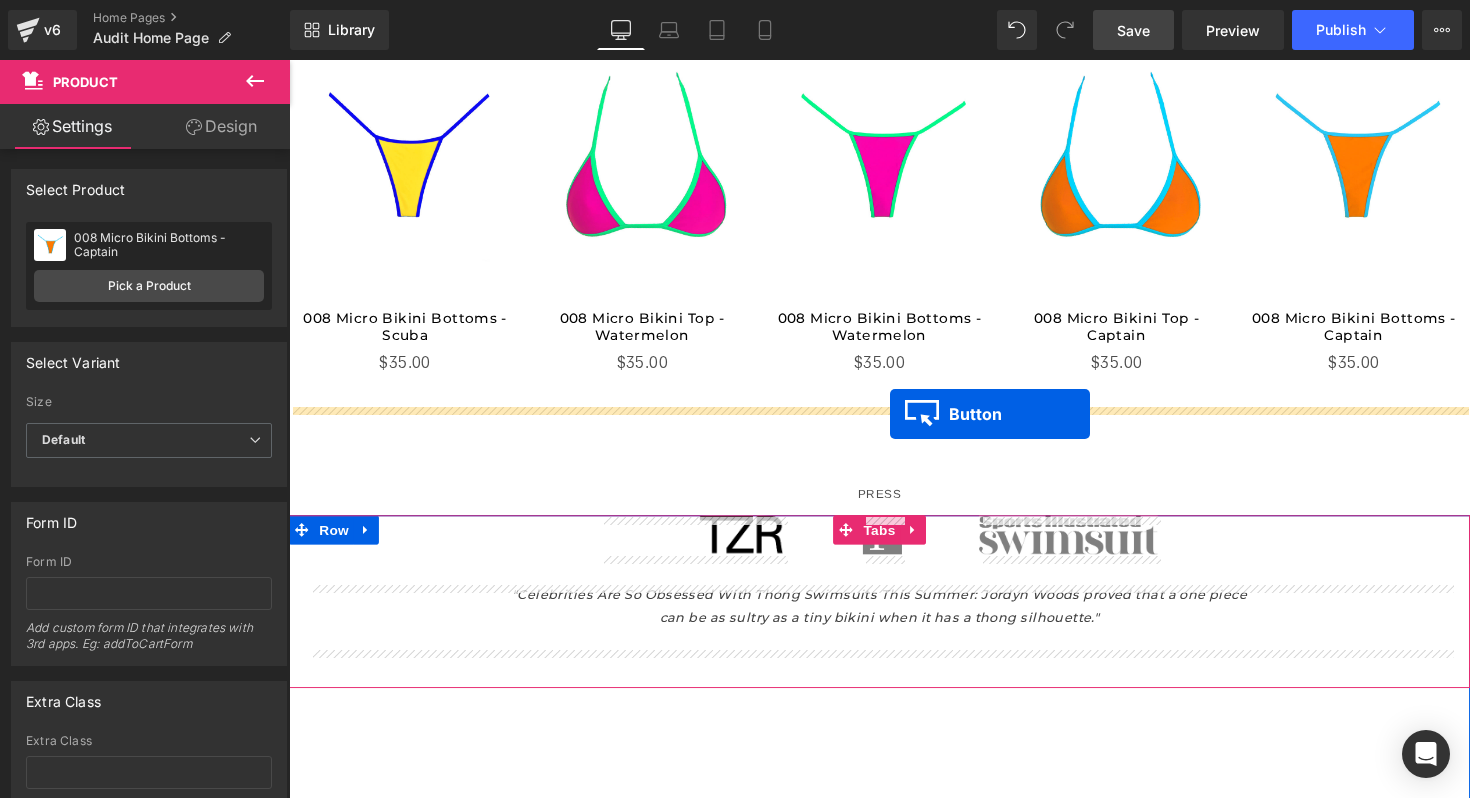 drag, startPoint x: 859, startPoint y: 163, endPoint x: 905, endPoint y: 423, distance: 264.03787 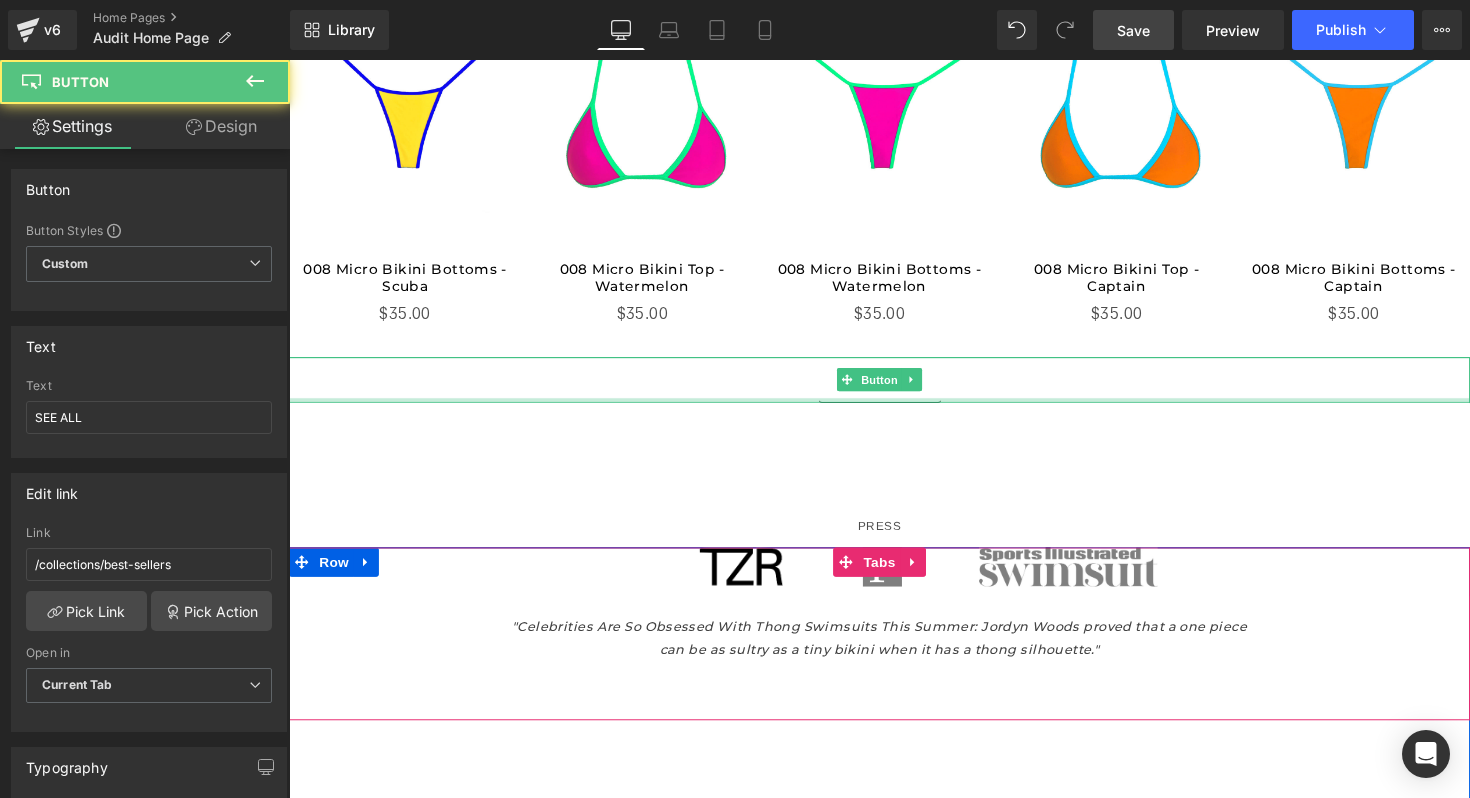 scroll, scrollTop: 2476, scrollLeft: 0, axis: vertical 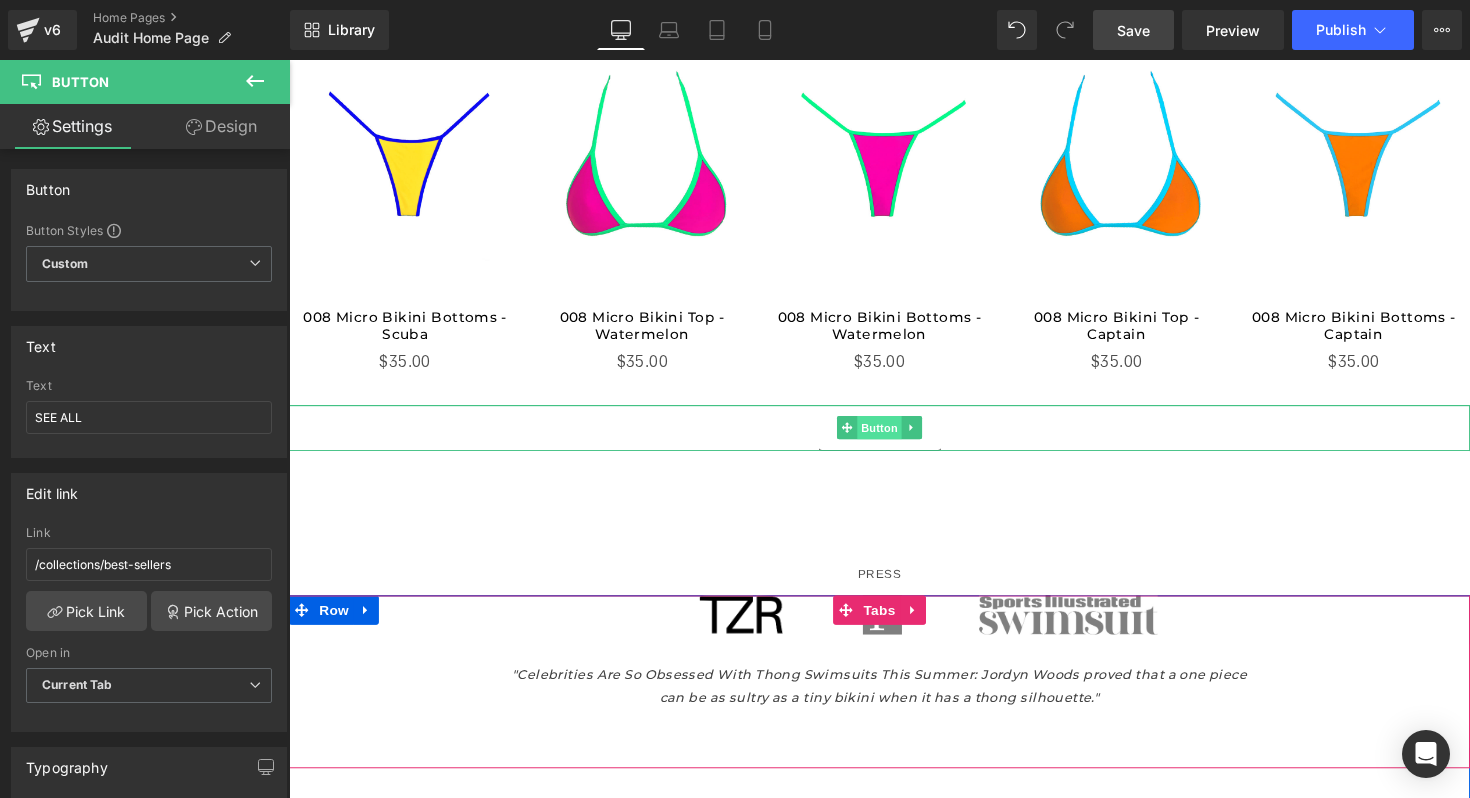 click on "Button" at bounding box center (894, 437) 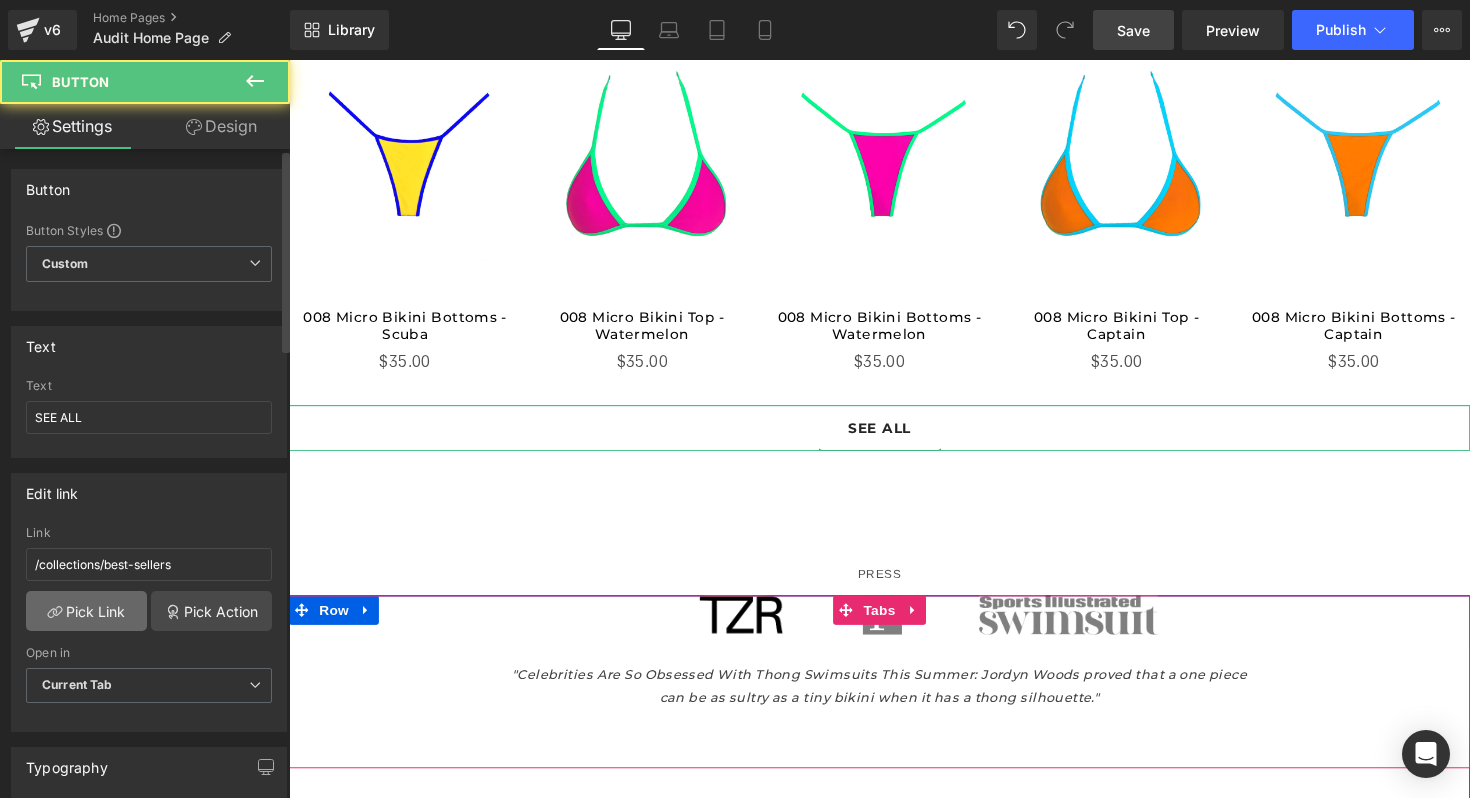 click on "Pick Link" at bounding box center (86, 611) 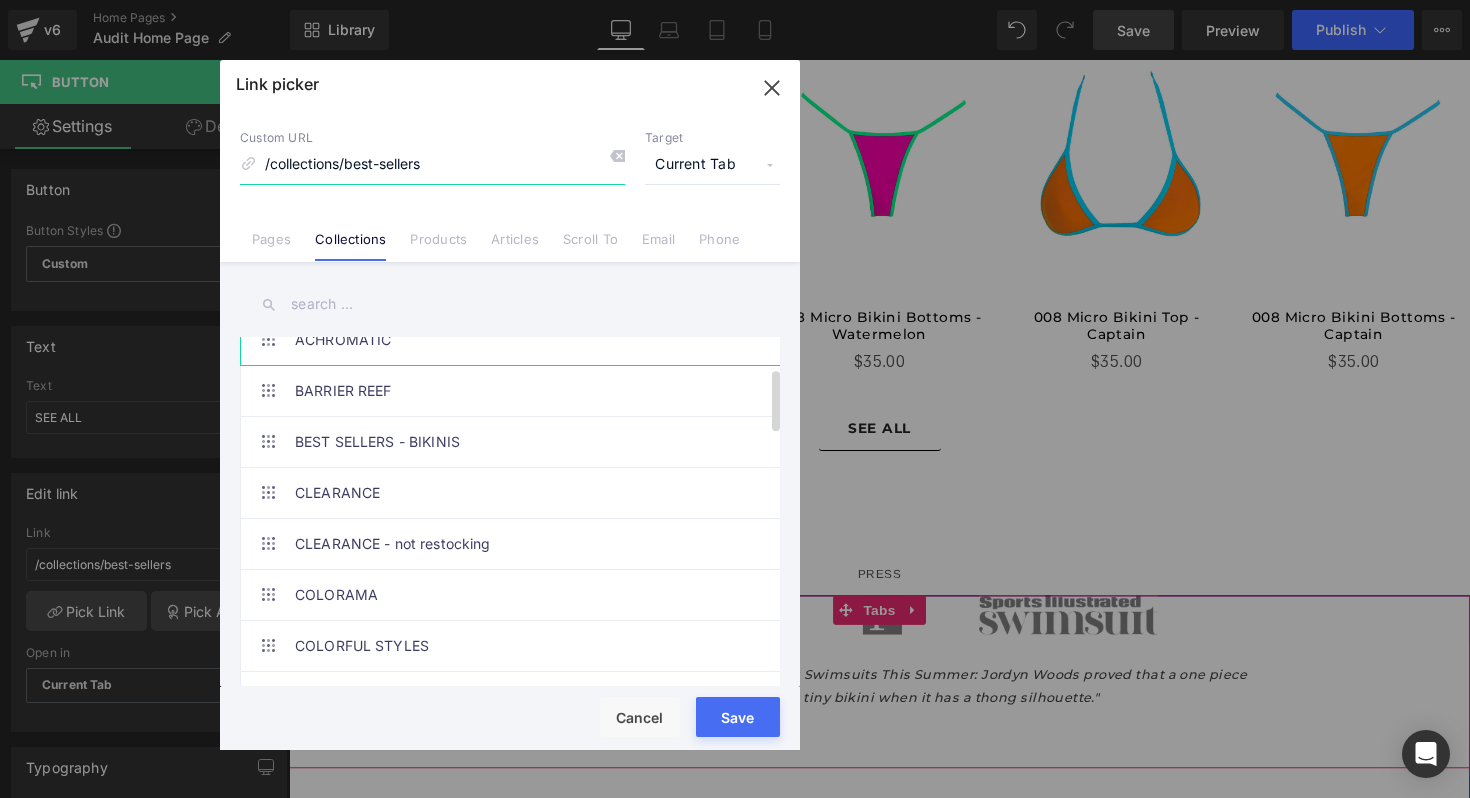 scroll, scrollTop: 263, scrollLeft: 0, axis: vertical 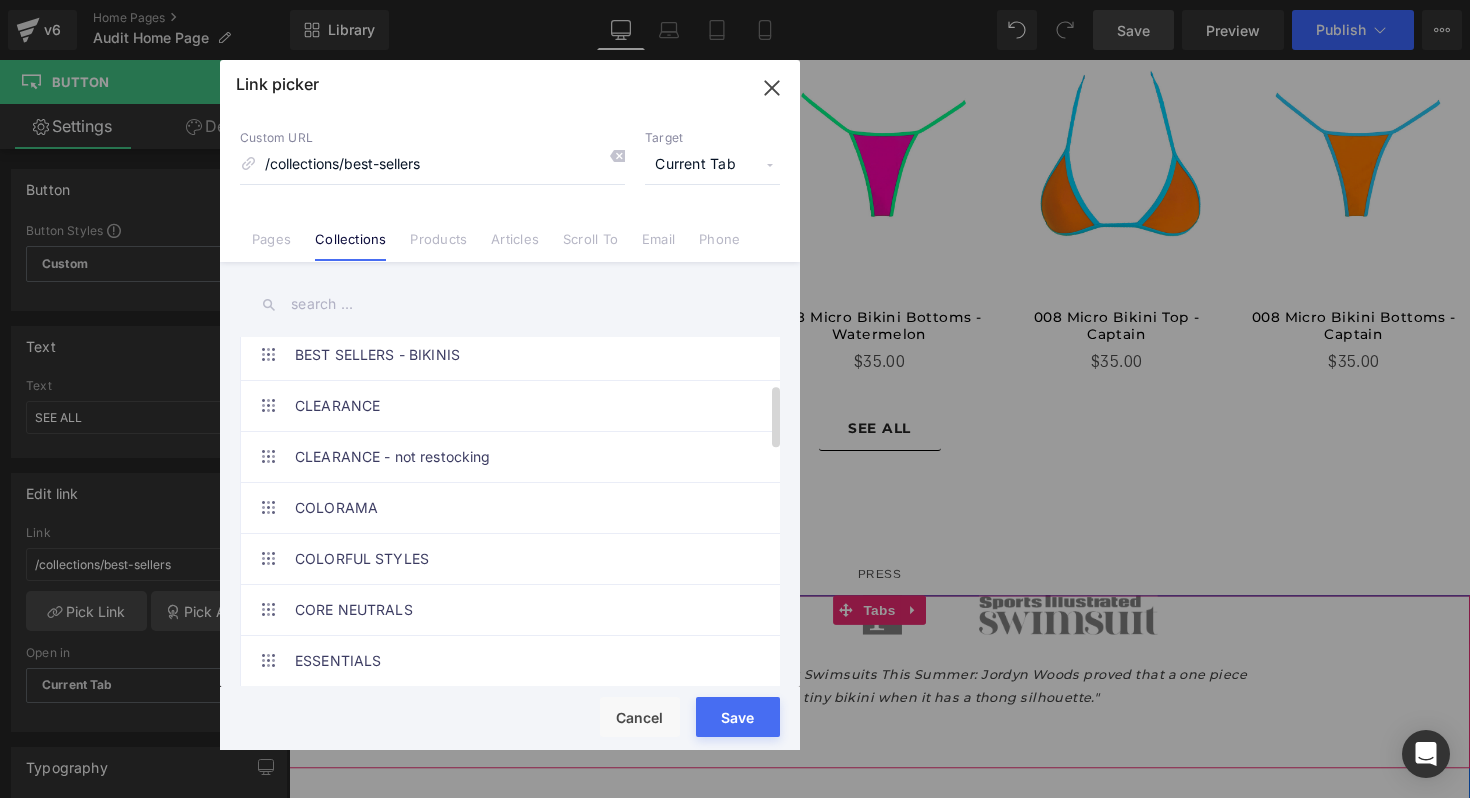 click on "COLORAMA" at bounding box center [515, 508] 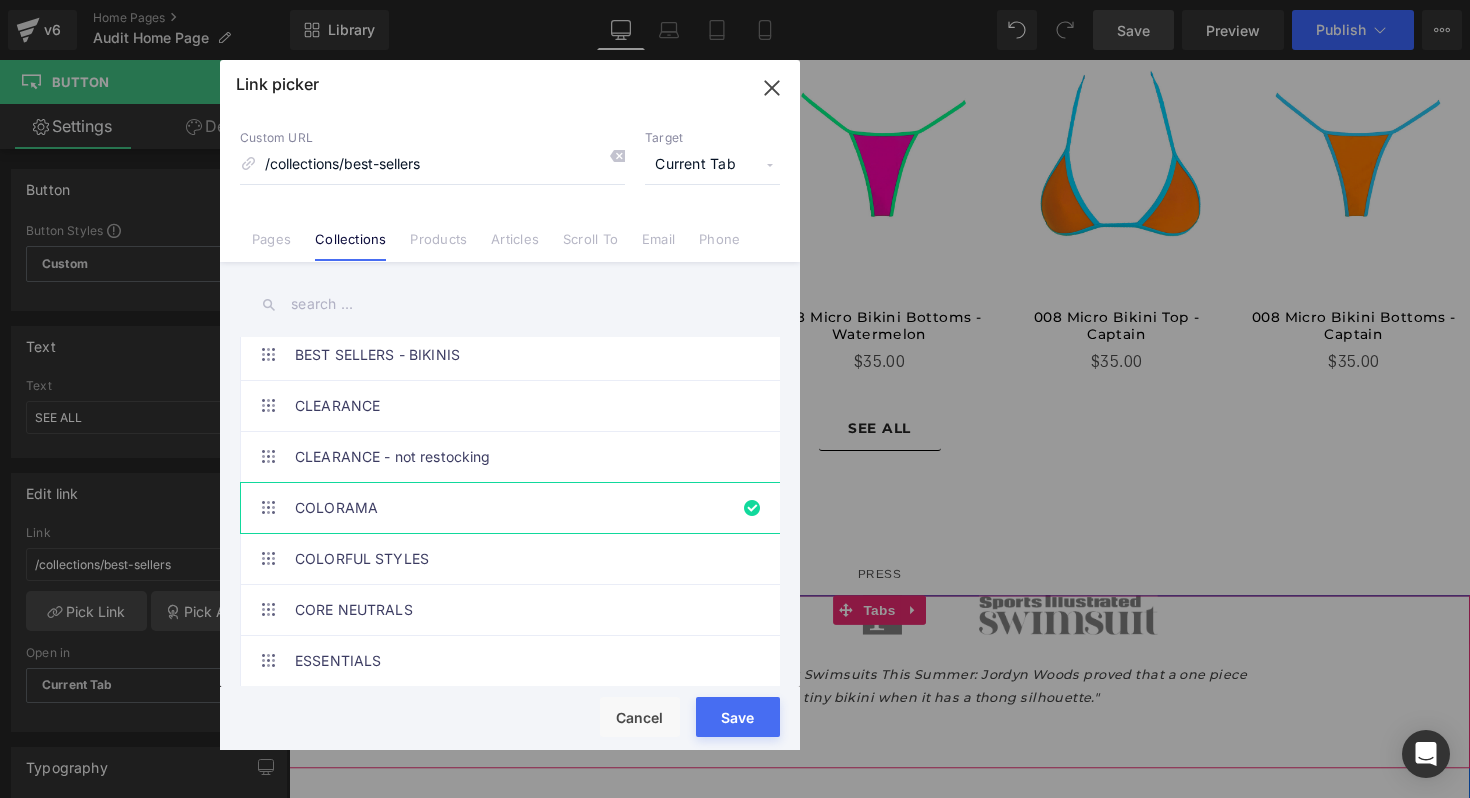 click on "Rendering Content" at bounding box center [735, 719] 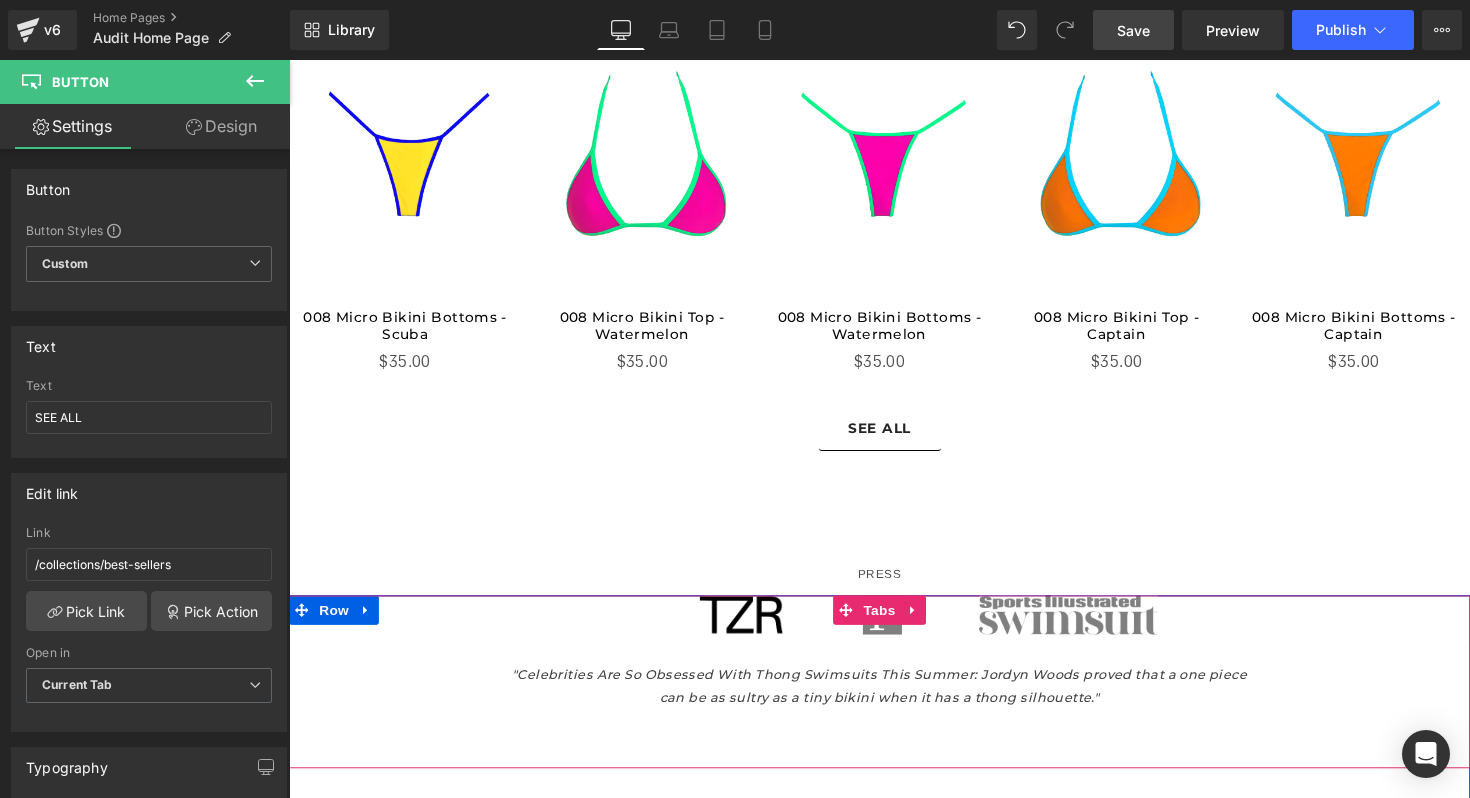 click on "Save" at bounding box center [1133, 30] 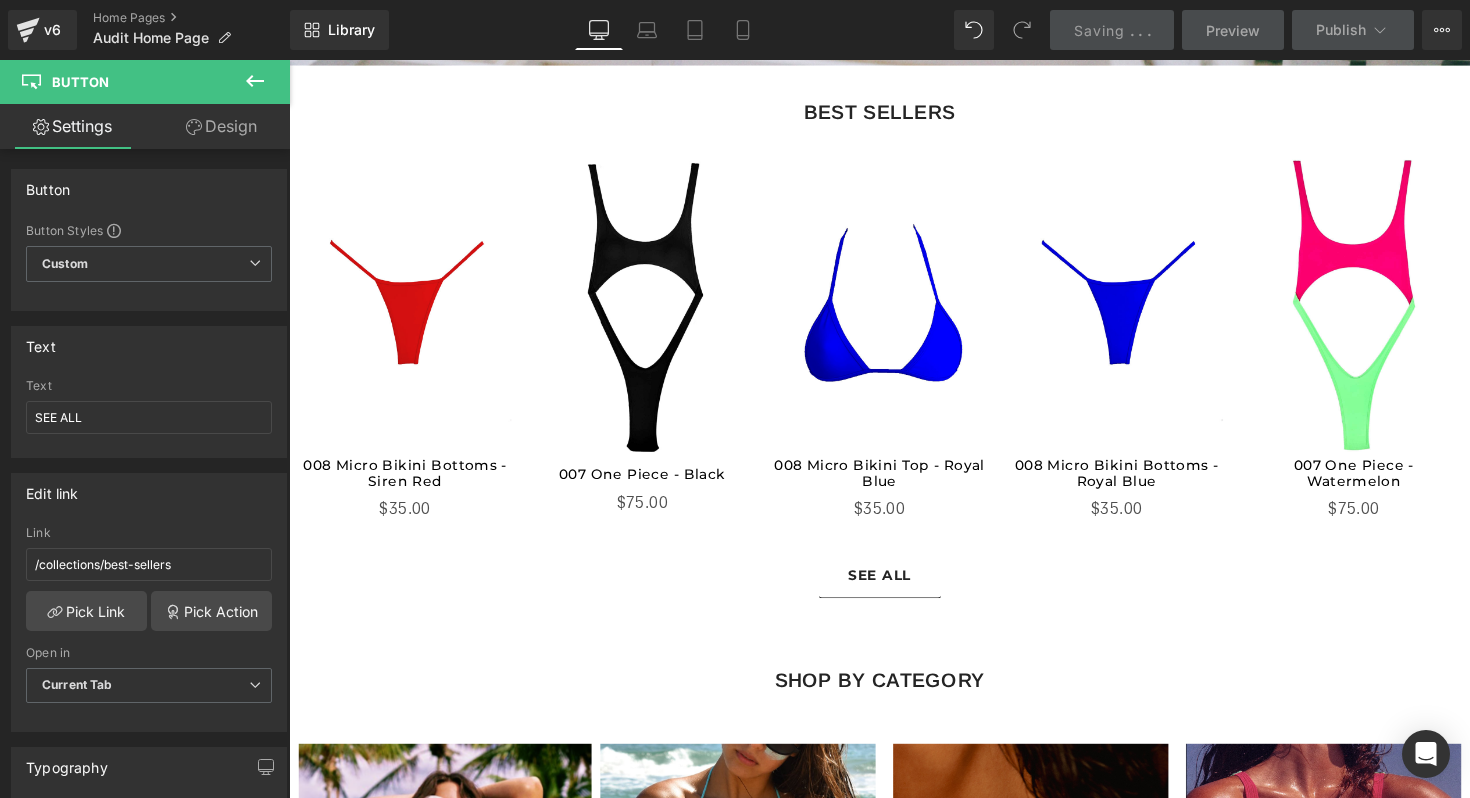 scroll, scrollTop: 913, scrollLeft: 0, axis: vertical 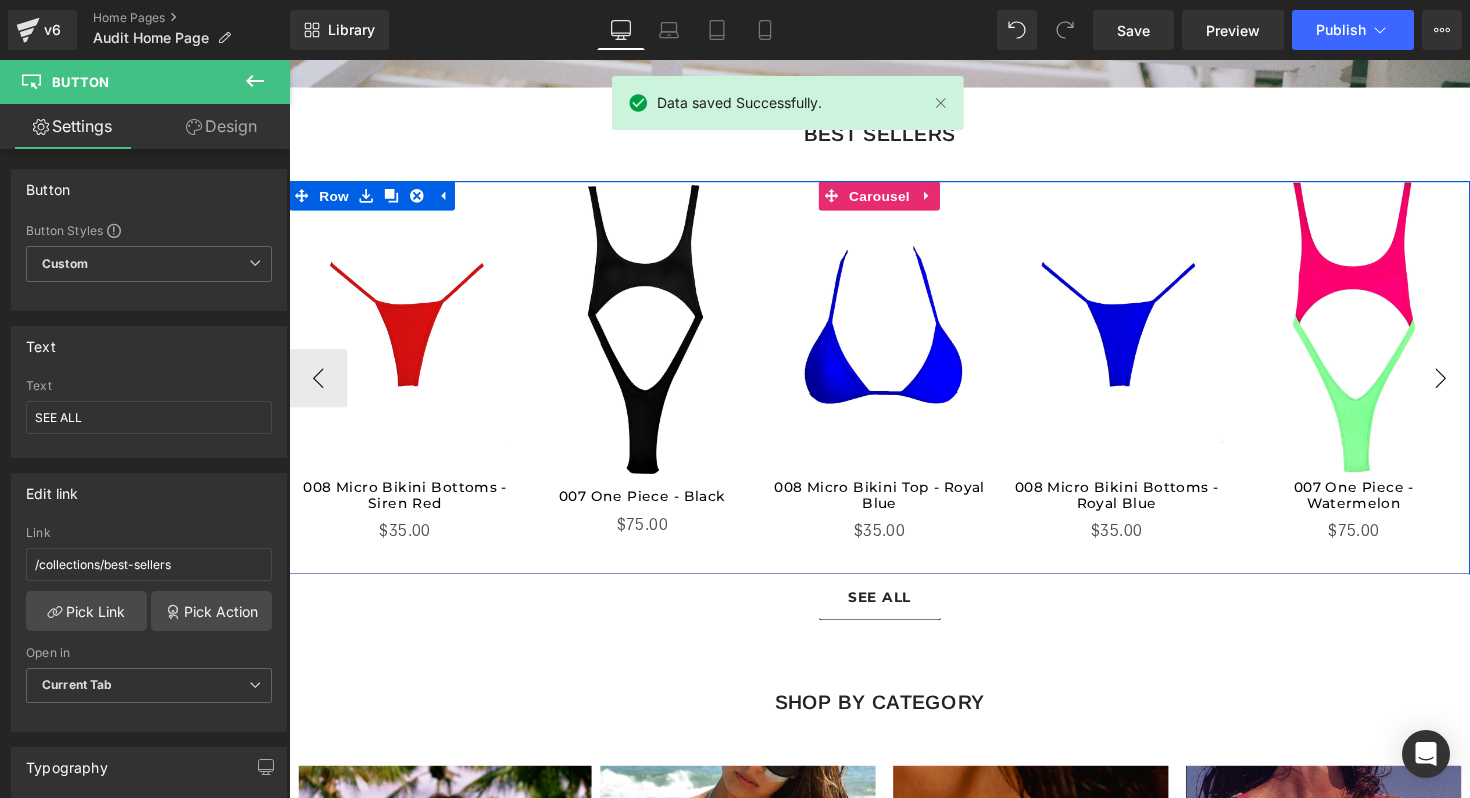 click on "›" at bounding box center (1469, 386) 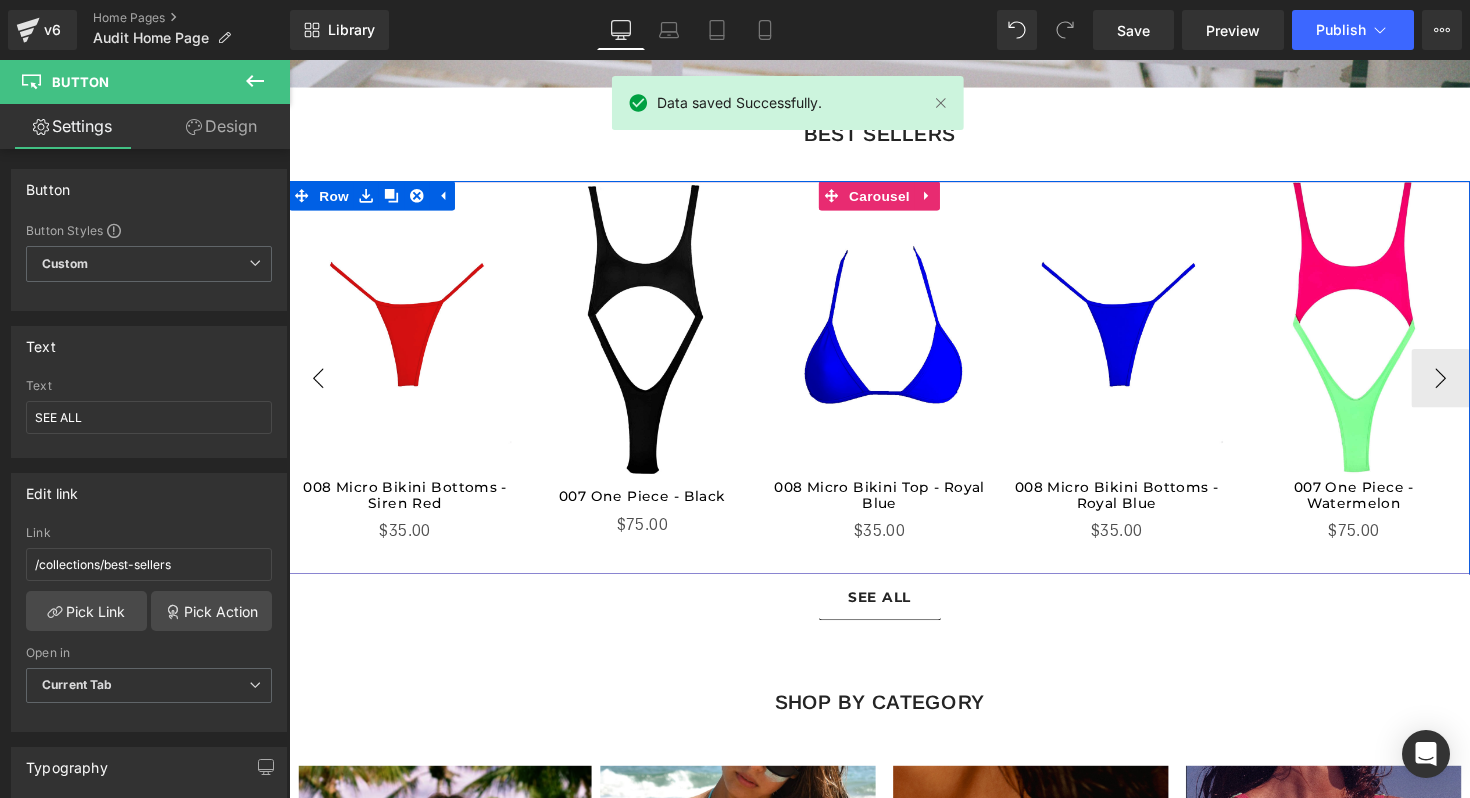 click on "‹" at bounding box center [319, 386] 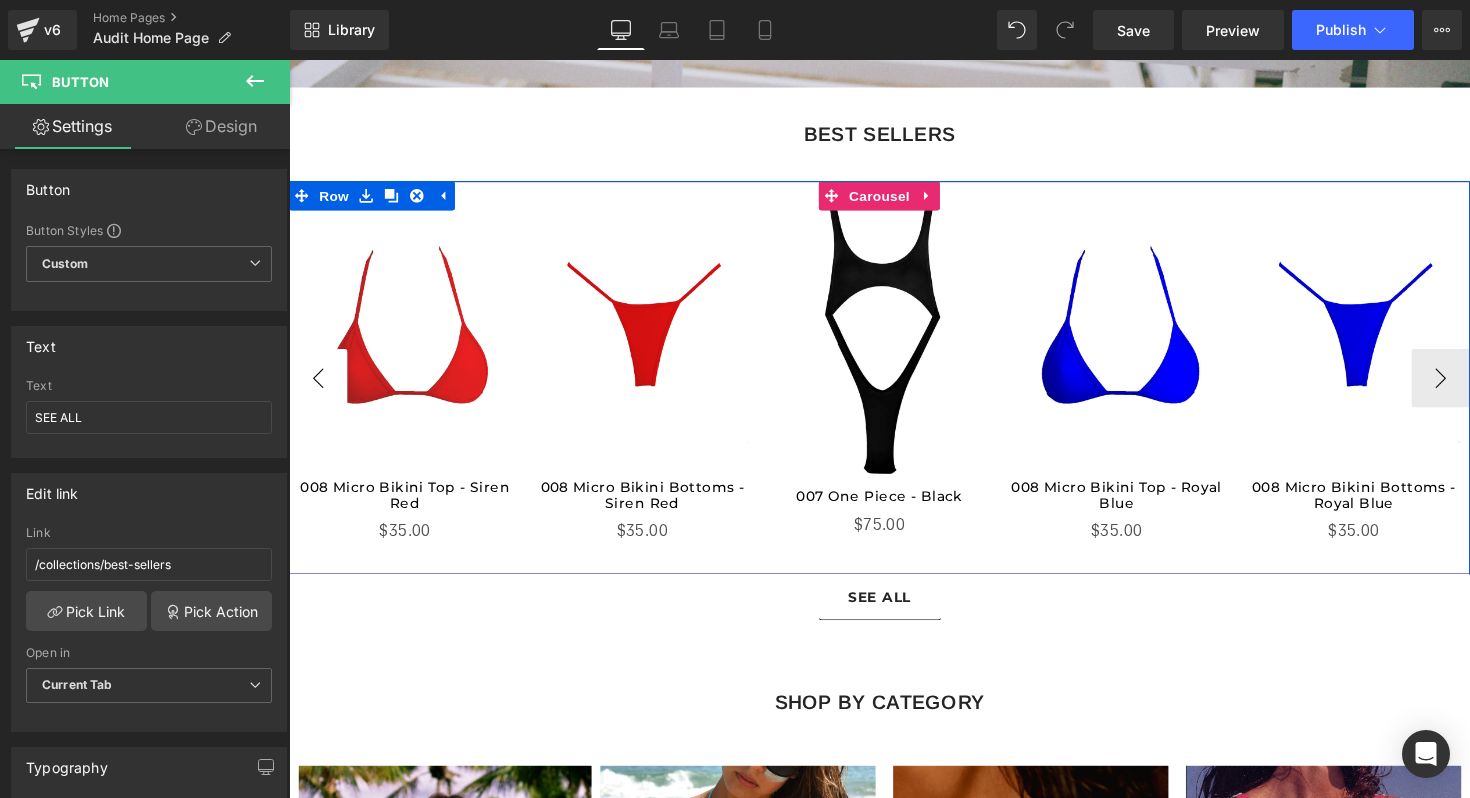 click on "‹" at bounding box center (319, 386) 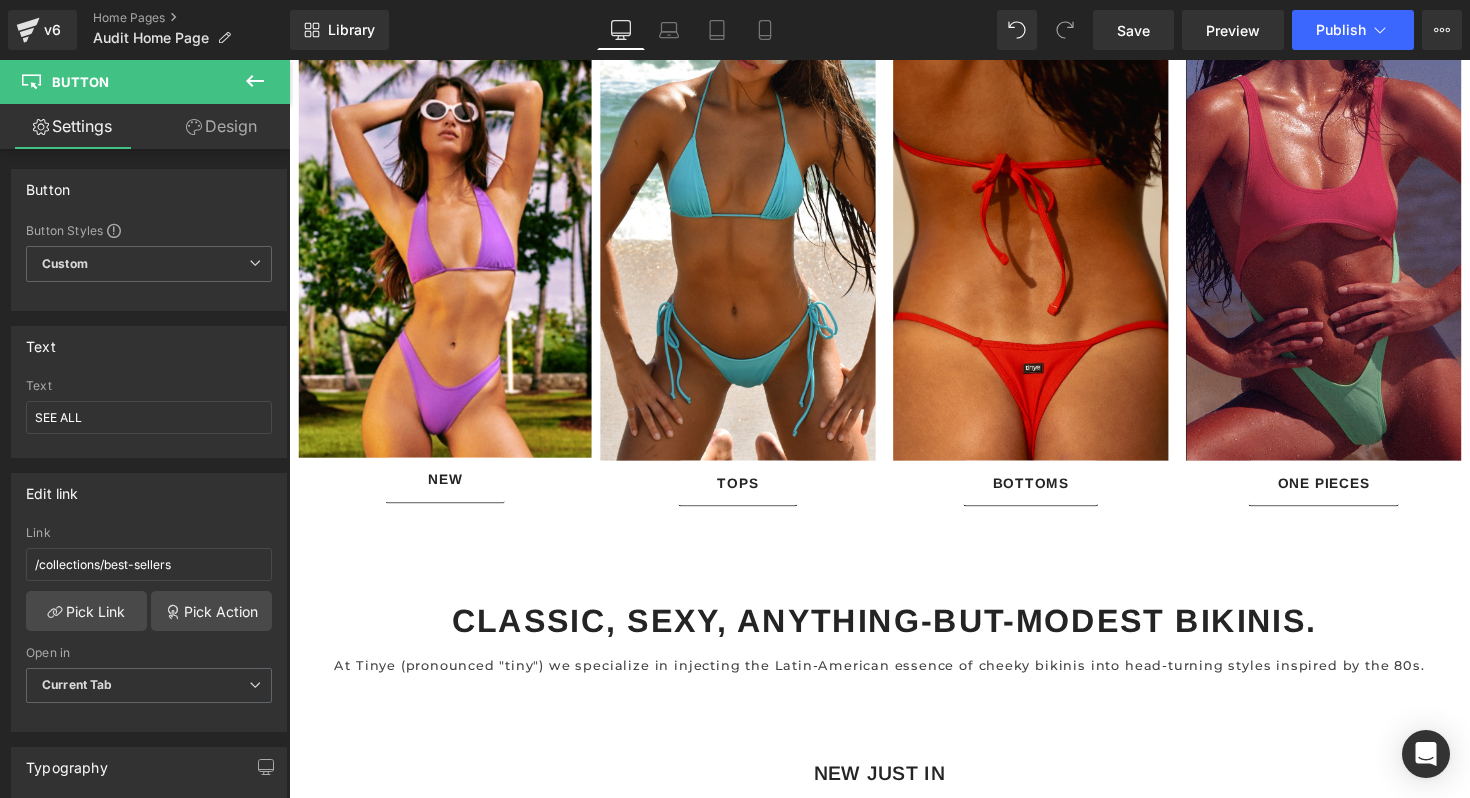 scroll, scrollTop: 1709, scrollLeft: 0, axis: vertical 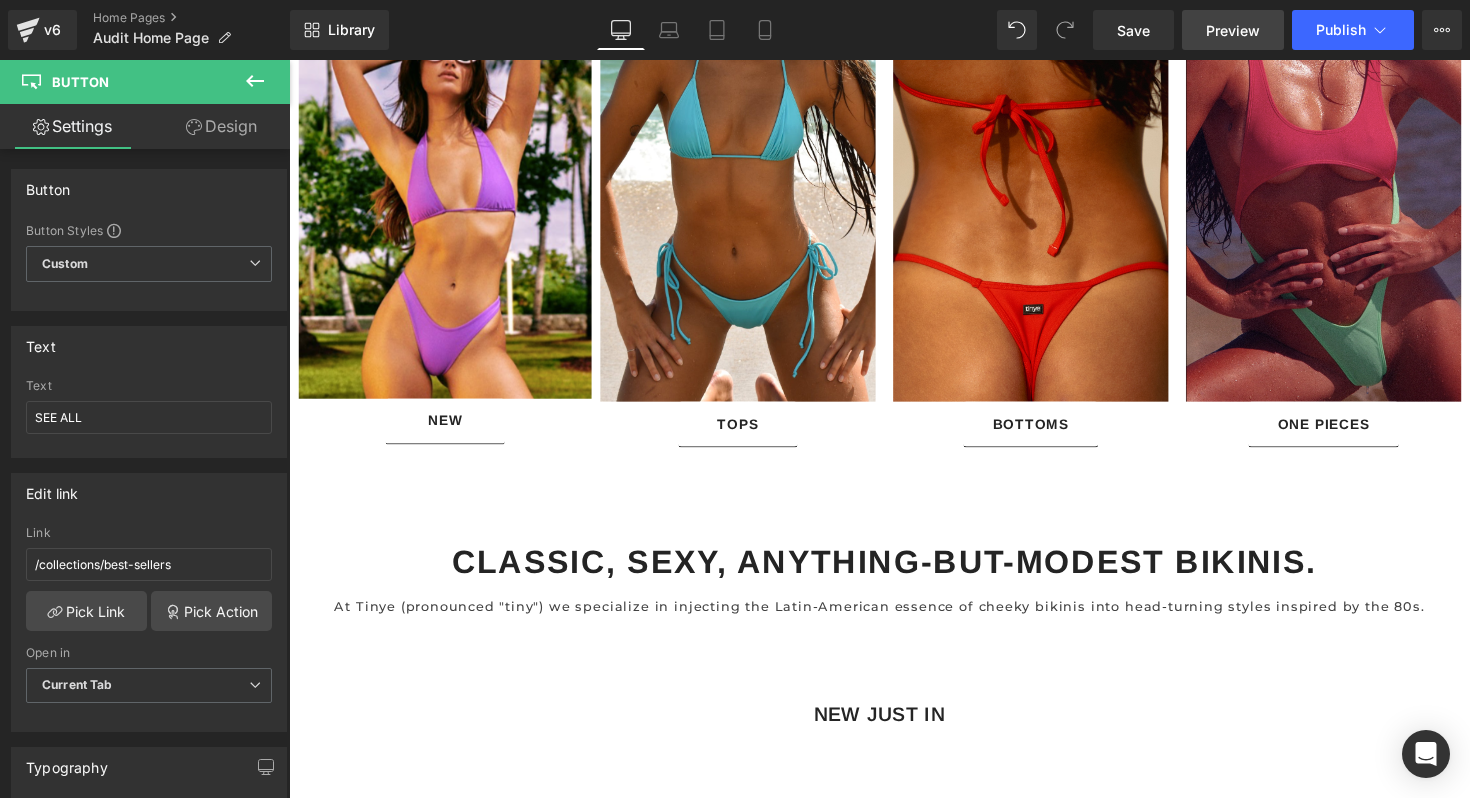 click on "Preview" at bounding box center (1233, 30) 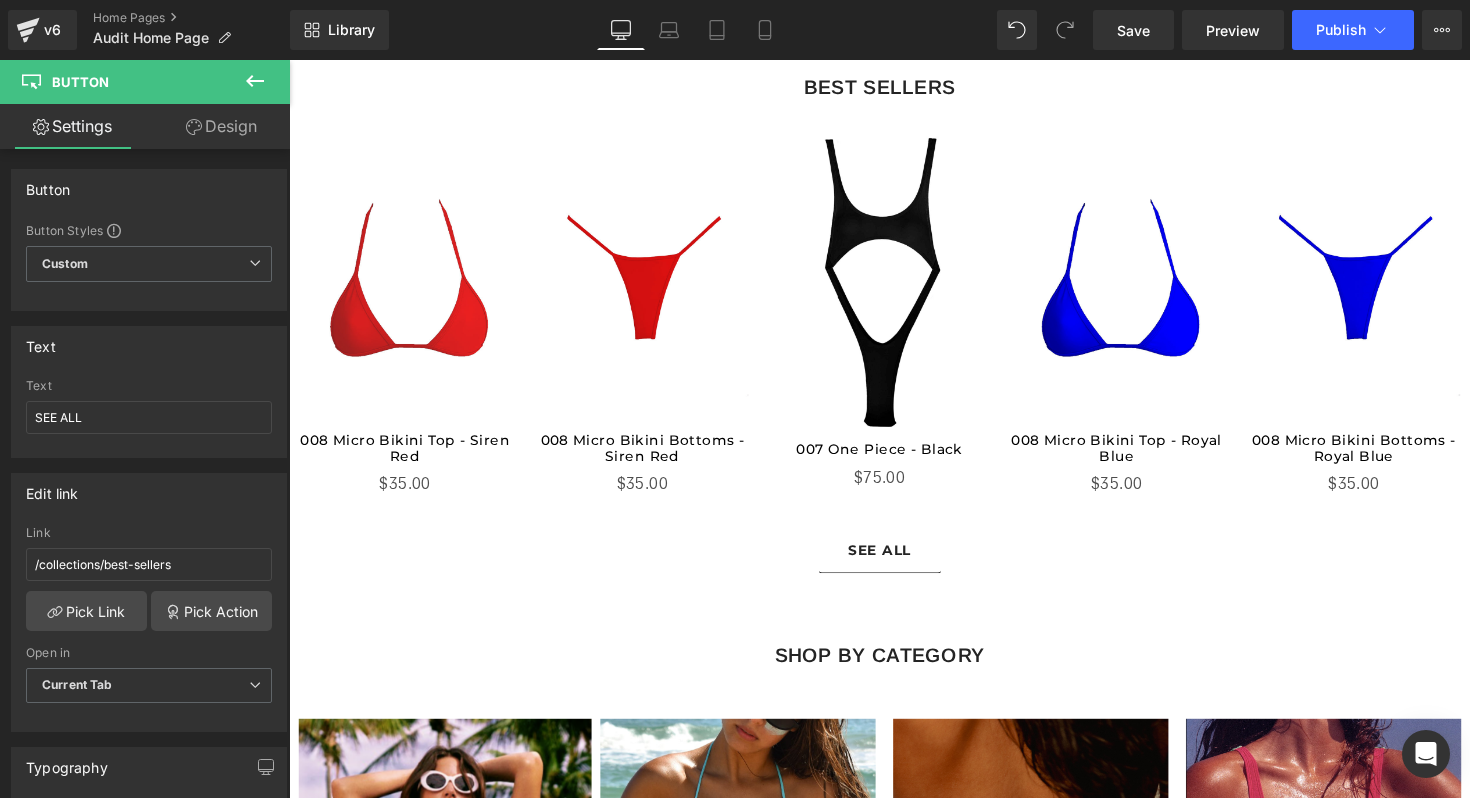 scroll, scrollTop: 1083, scrollLeft: 0, axis: vertical 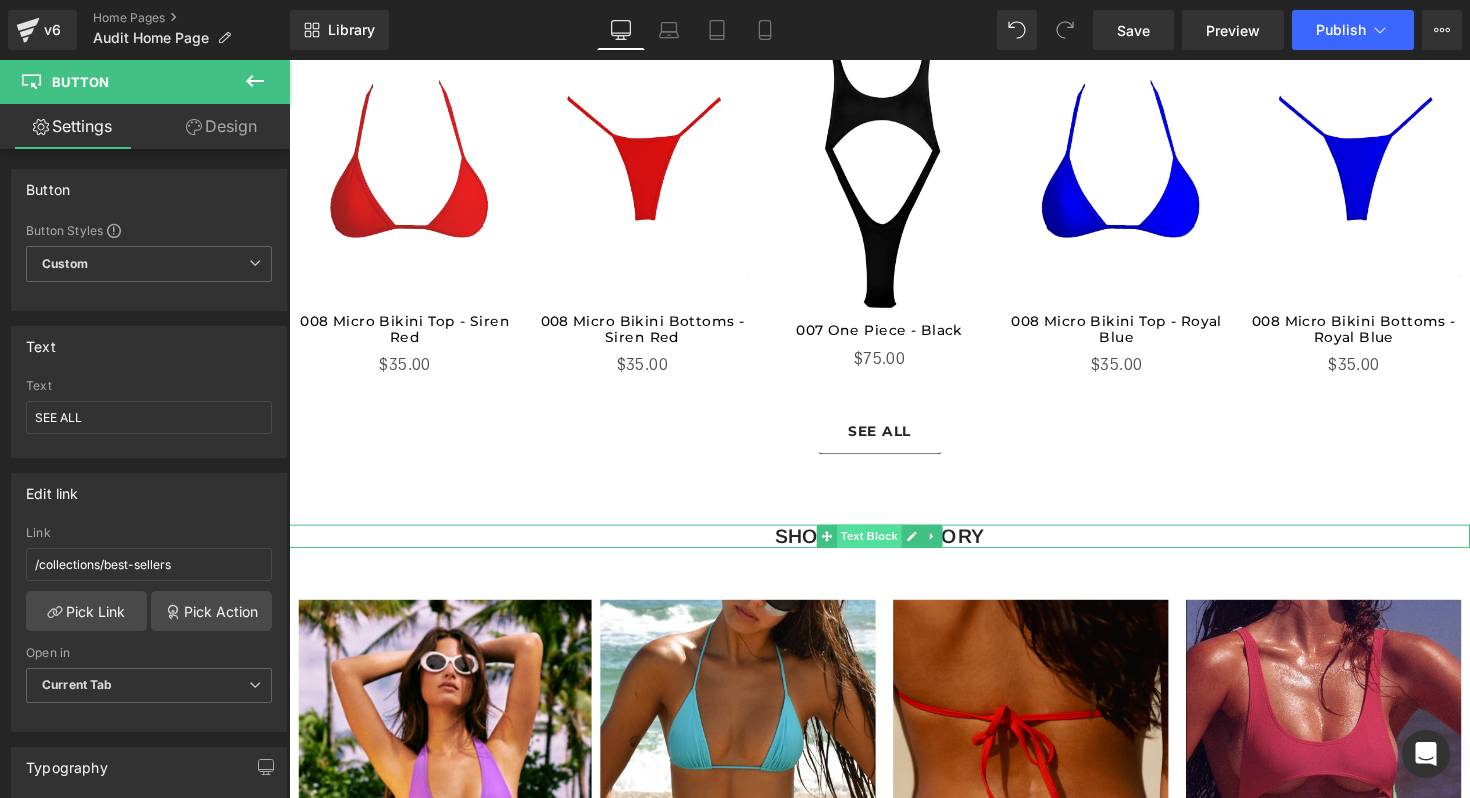 click on "Text Block" at bounding box center (883, 548) 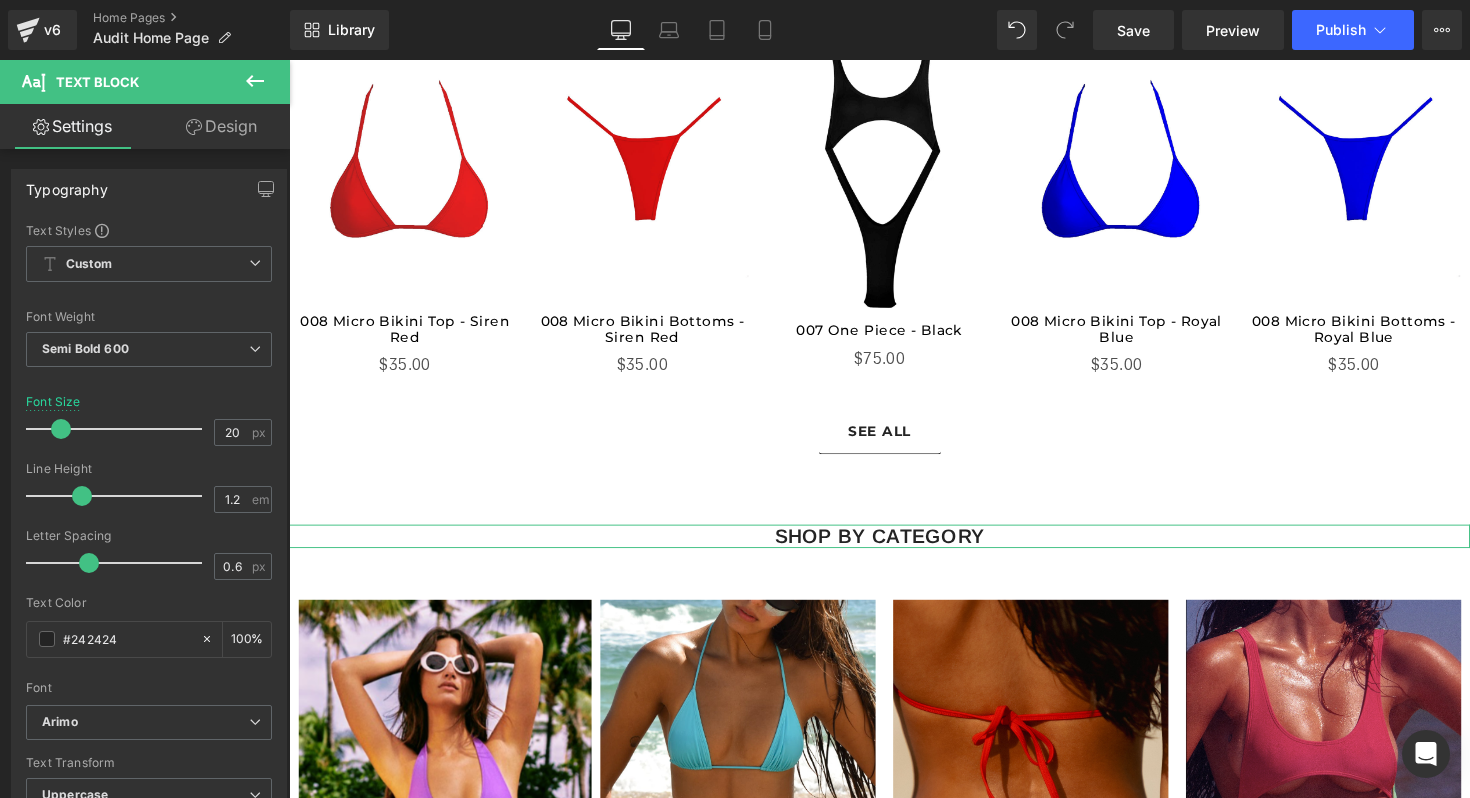 click on "Design" at bounding box center [221, 126] 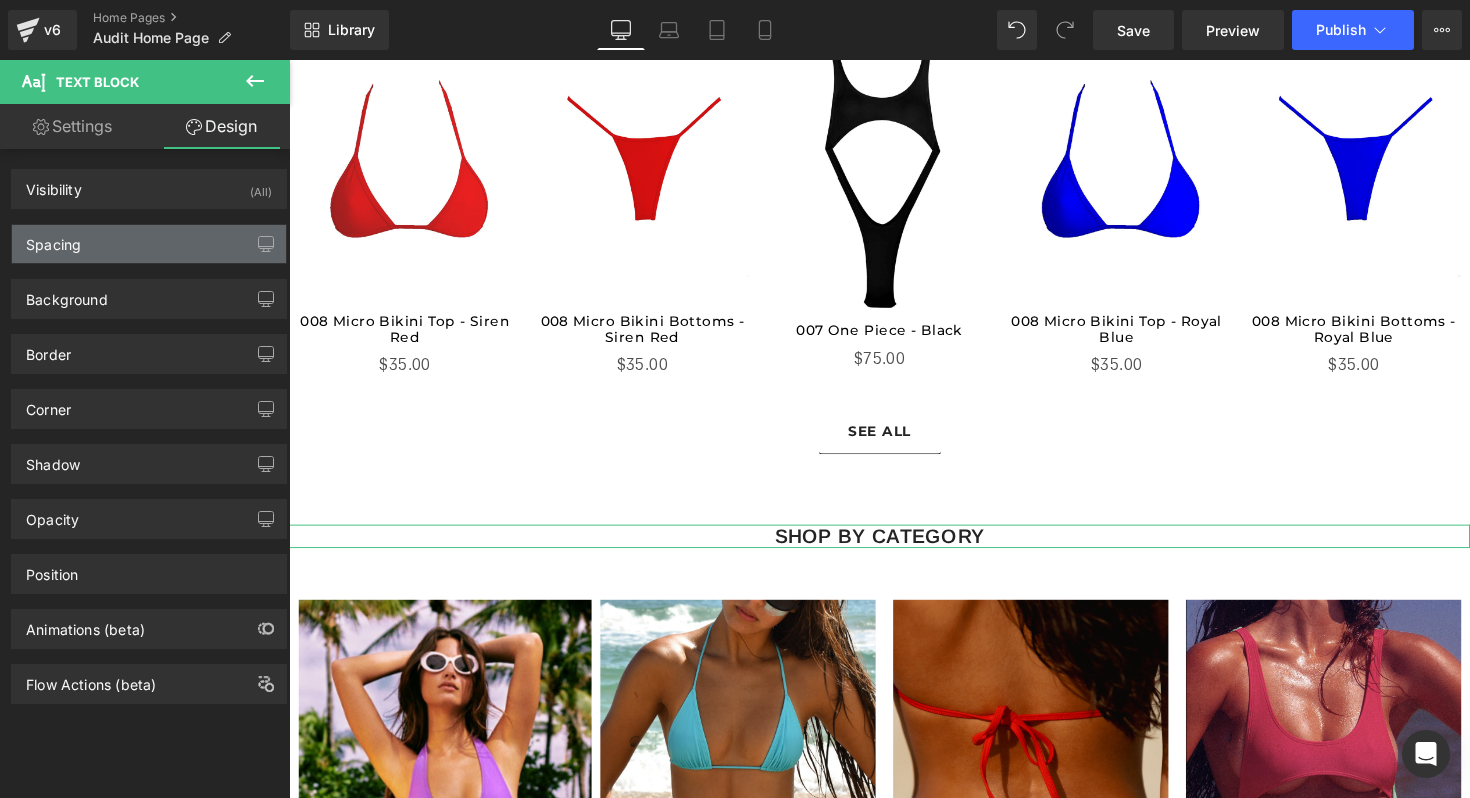 click on "Spacing" at bounding box center (149, 244) 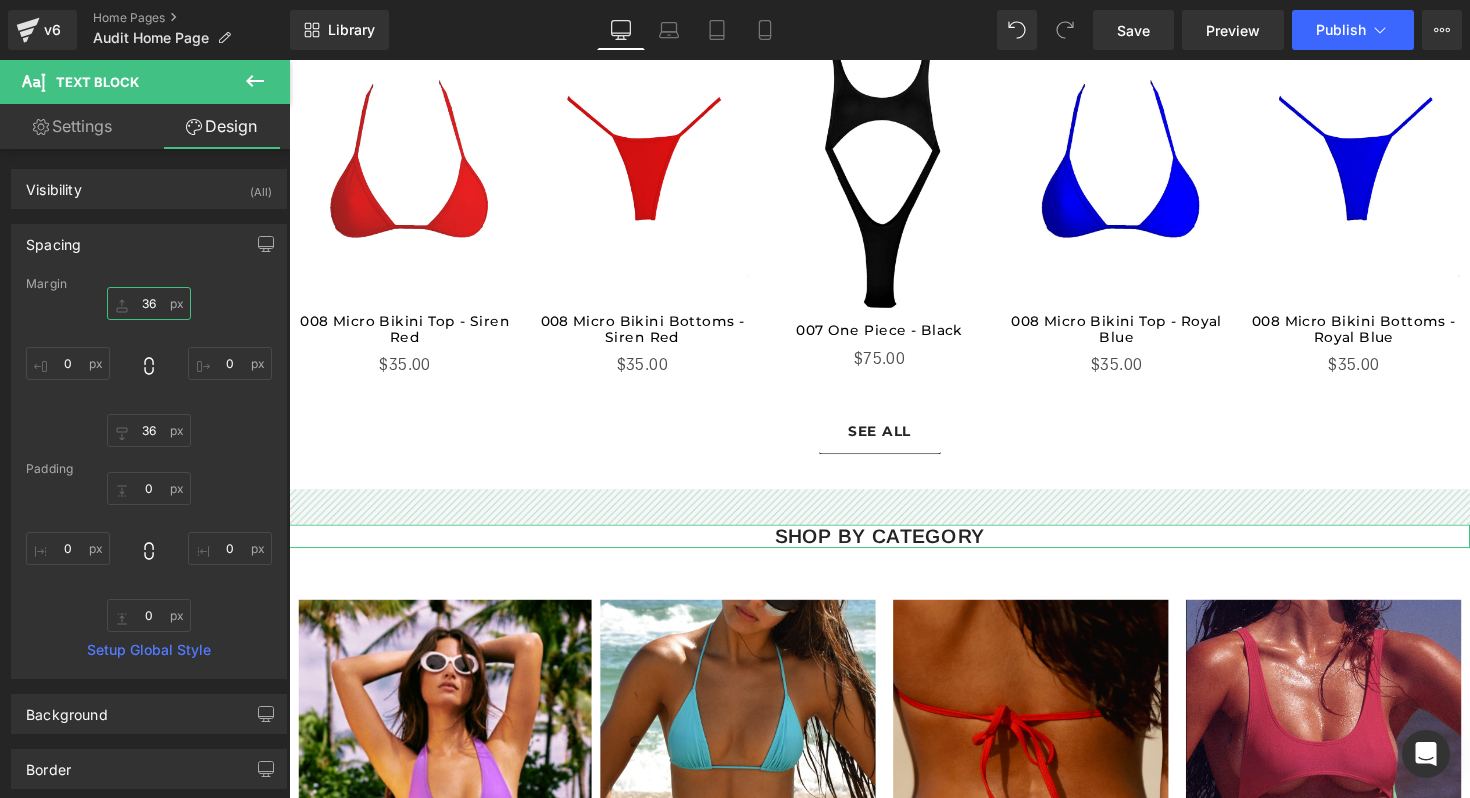 click on "36" at bounding box center [149, 303] 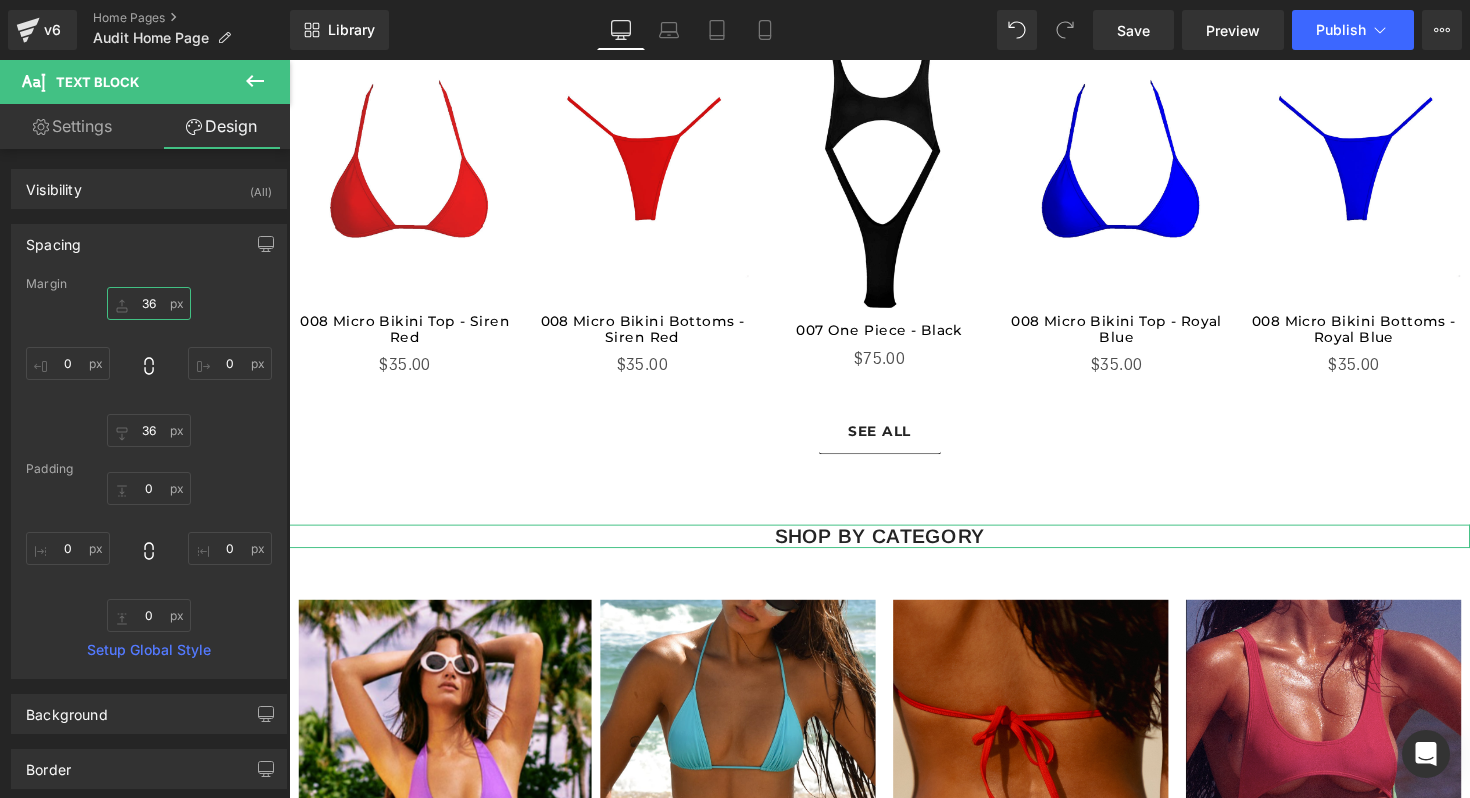 click on "36" at bounding box center [149, 303] 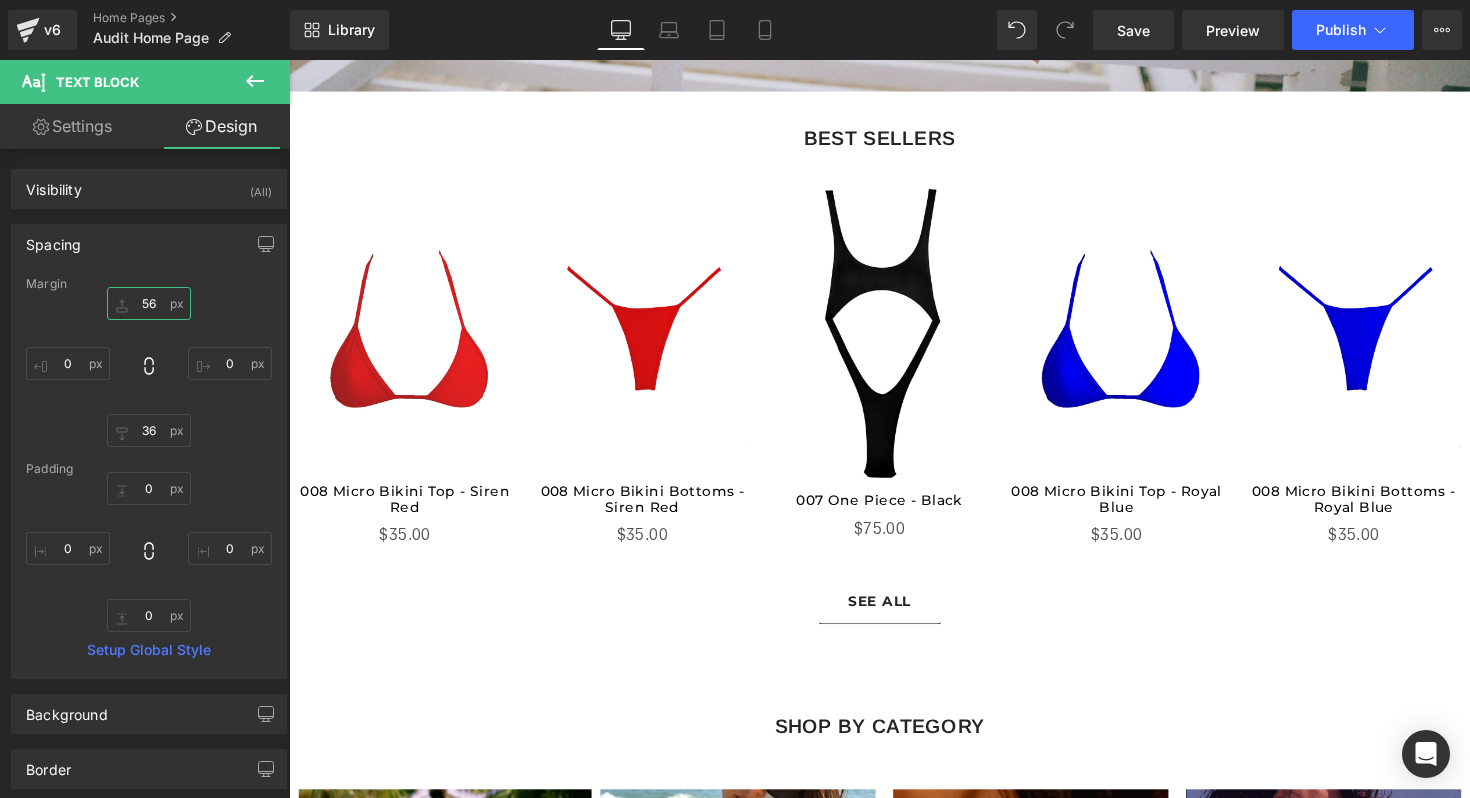 scroll, scrollTop: 955, scrollLeft: 0, axis: vertical 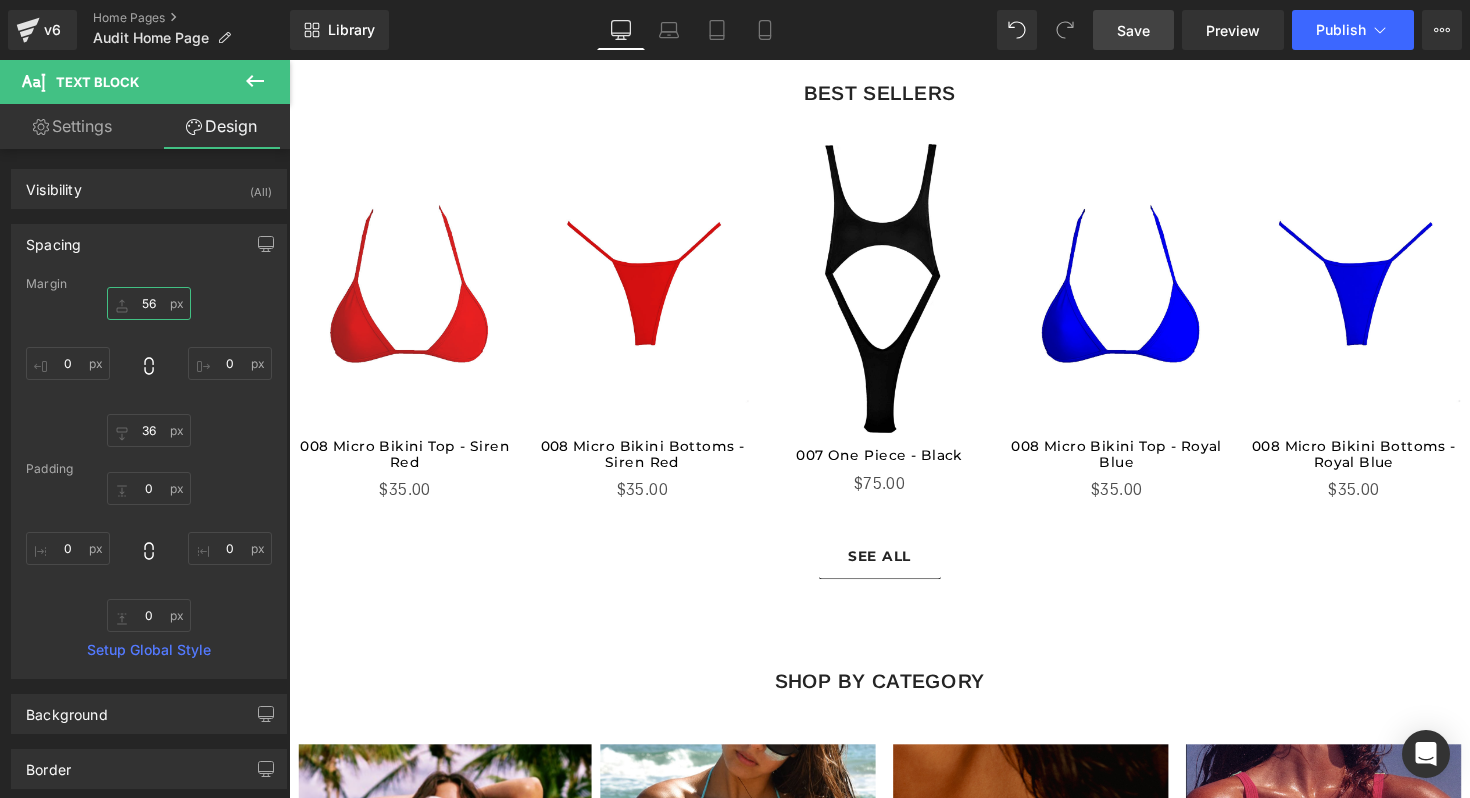 type on "56" 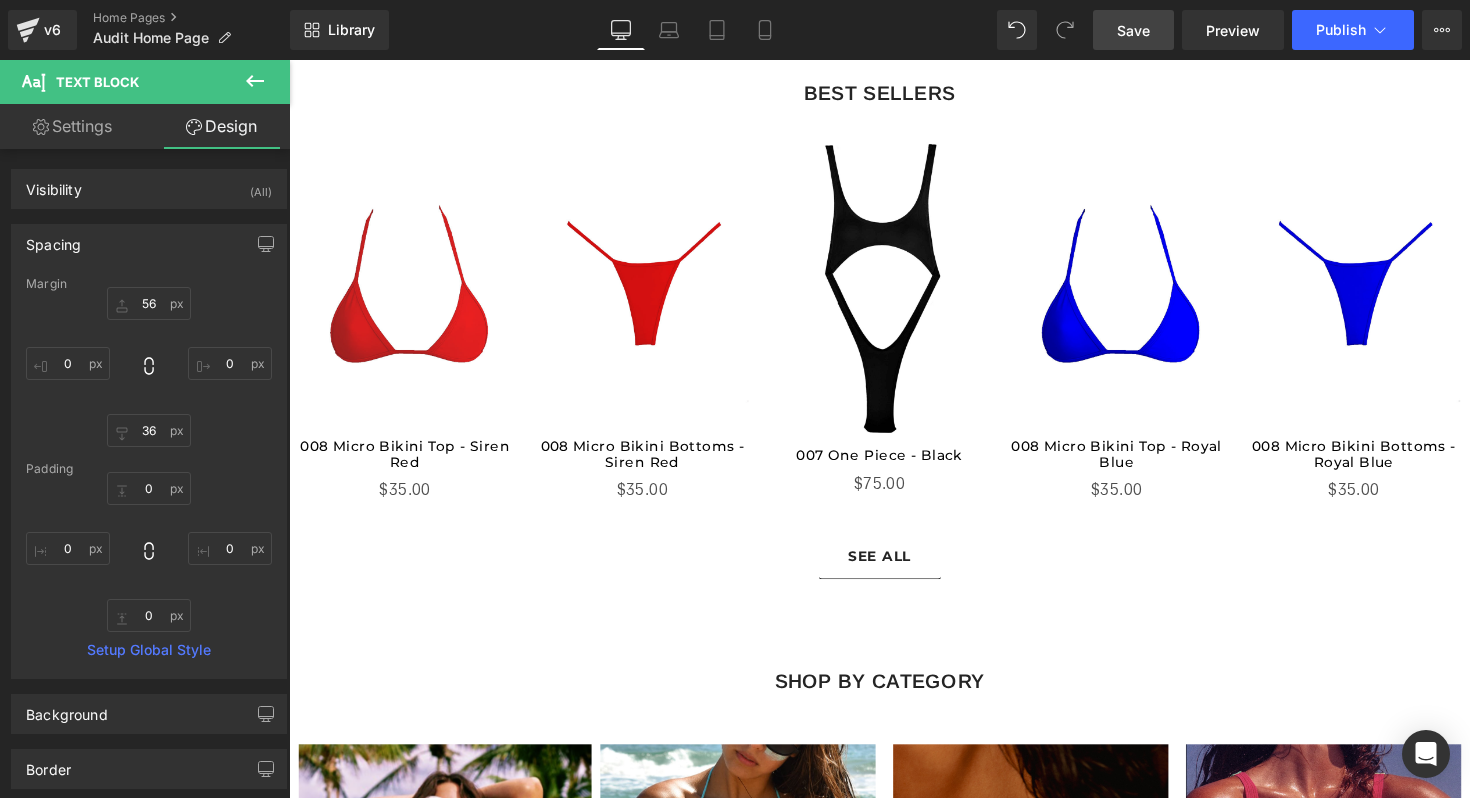 click on "Save" at bounding box center [1133, 30] 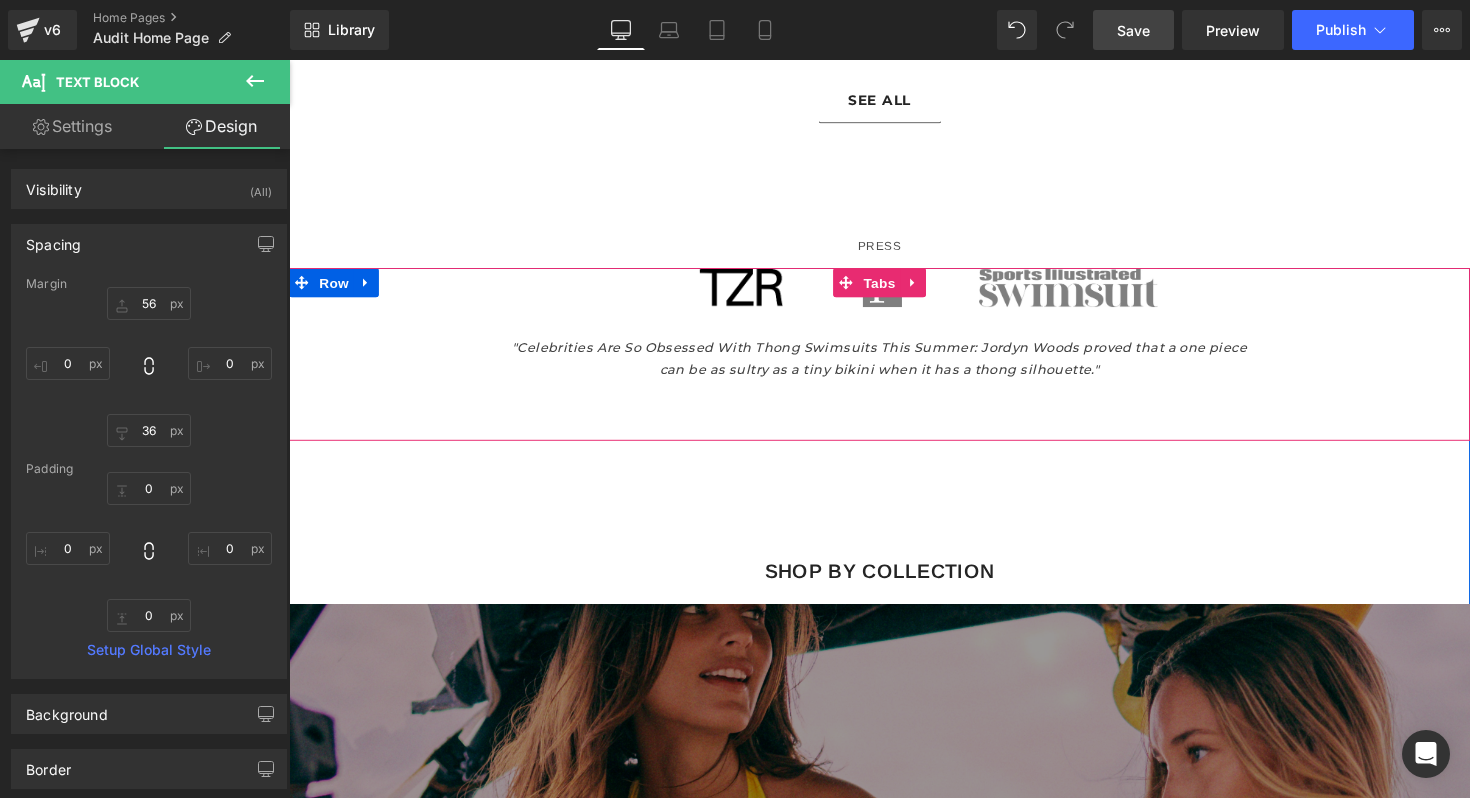 scroll, scrollTop: 2959, scrollLeft: 0, axis: vertical 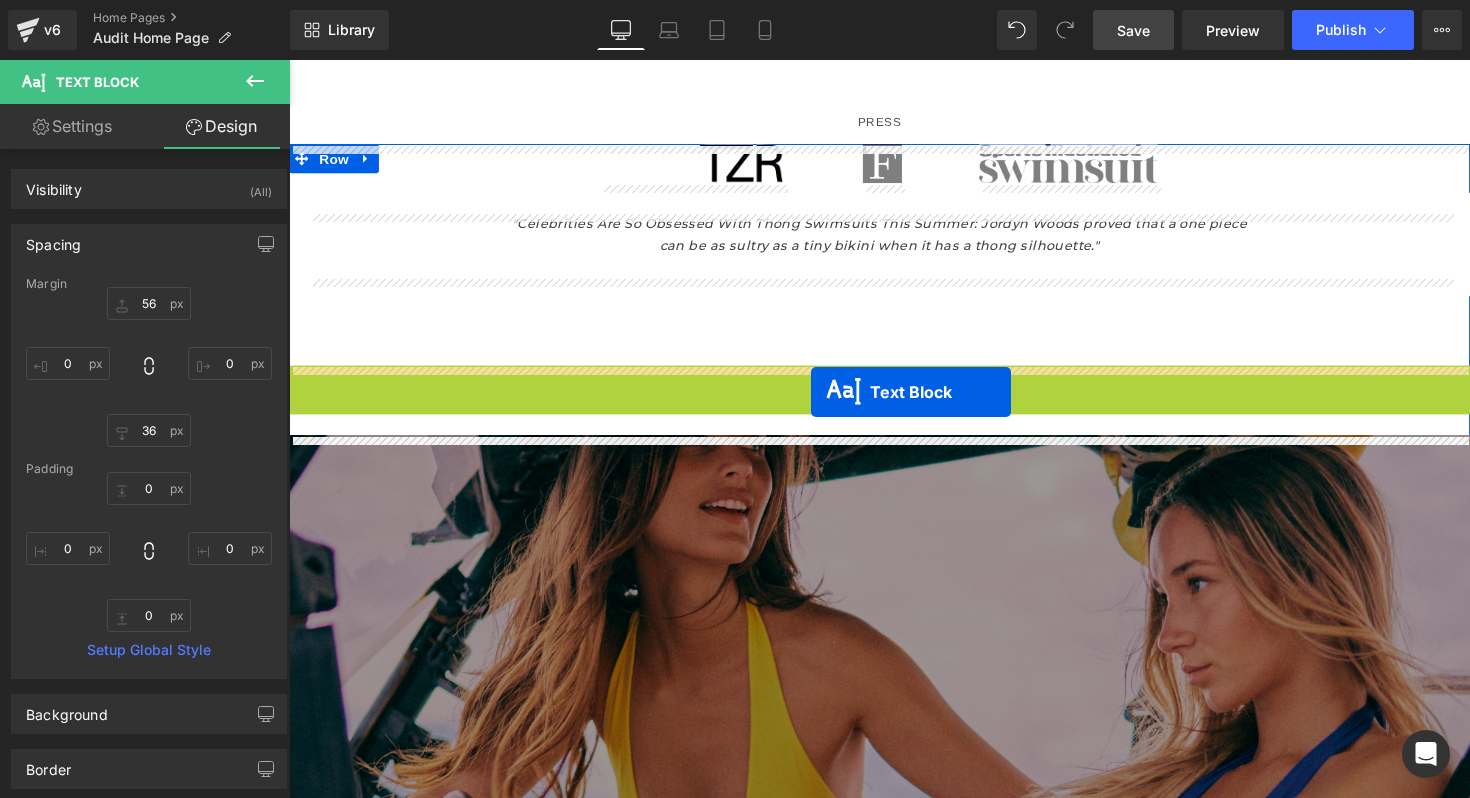 drag, startPoint x: 836, startPoint y: 430, endPoint x: 821, endPoint y: 405, distance: 29.15476 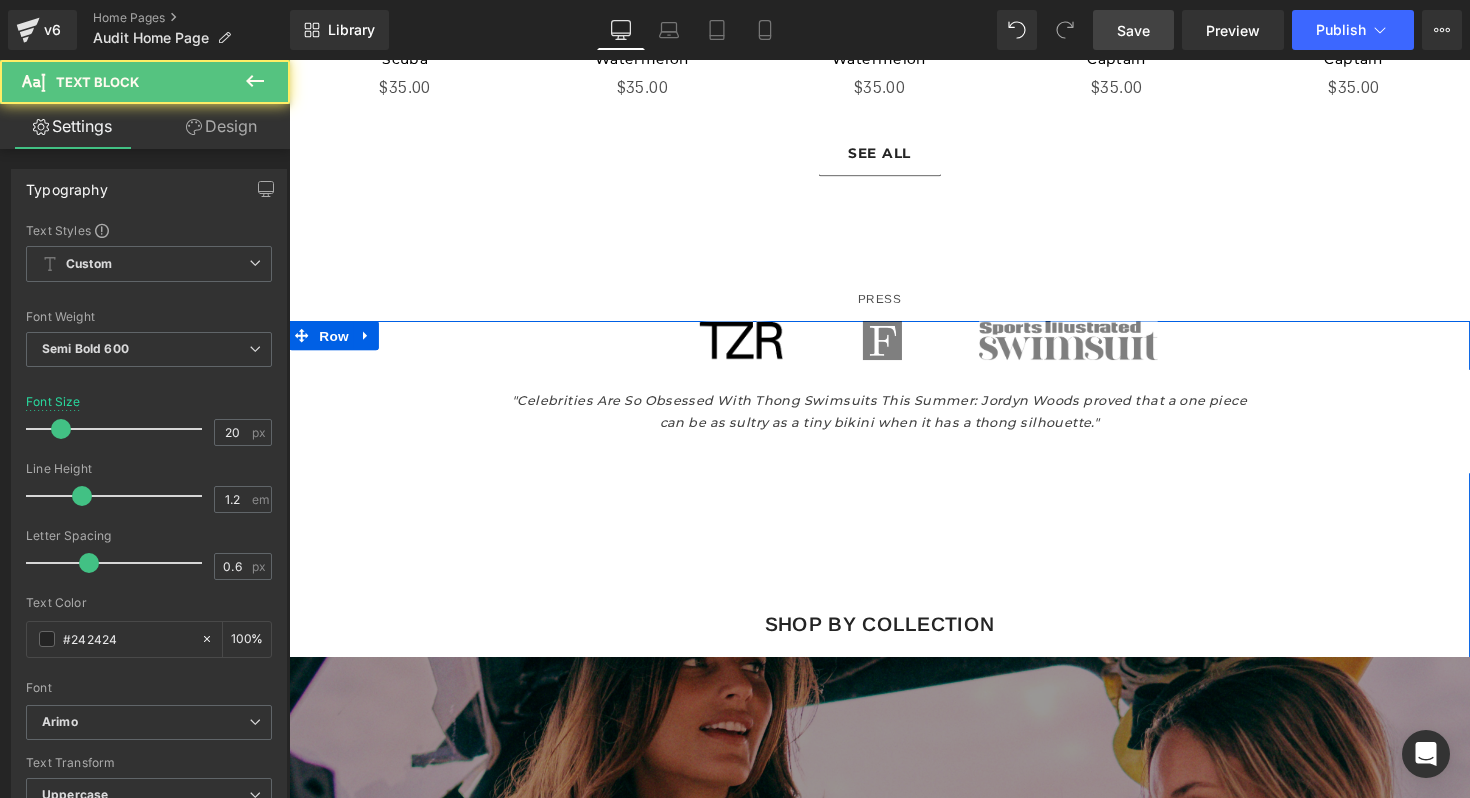 scroll, scrollTop: 2694, scrollLeft: 0, axis: vertical 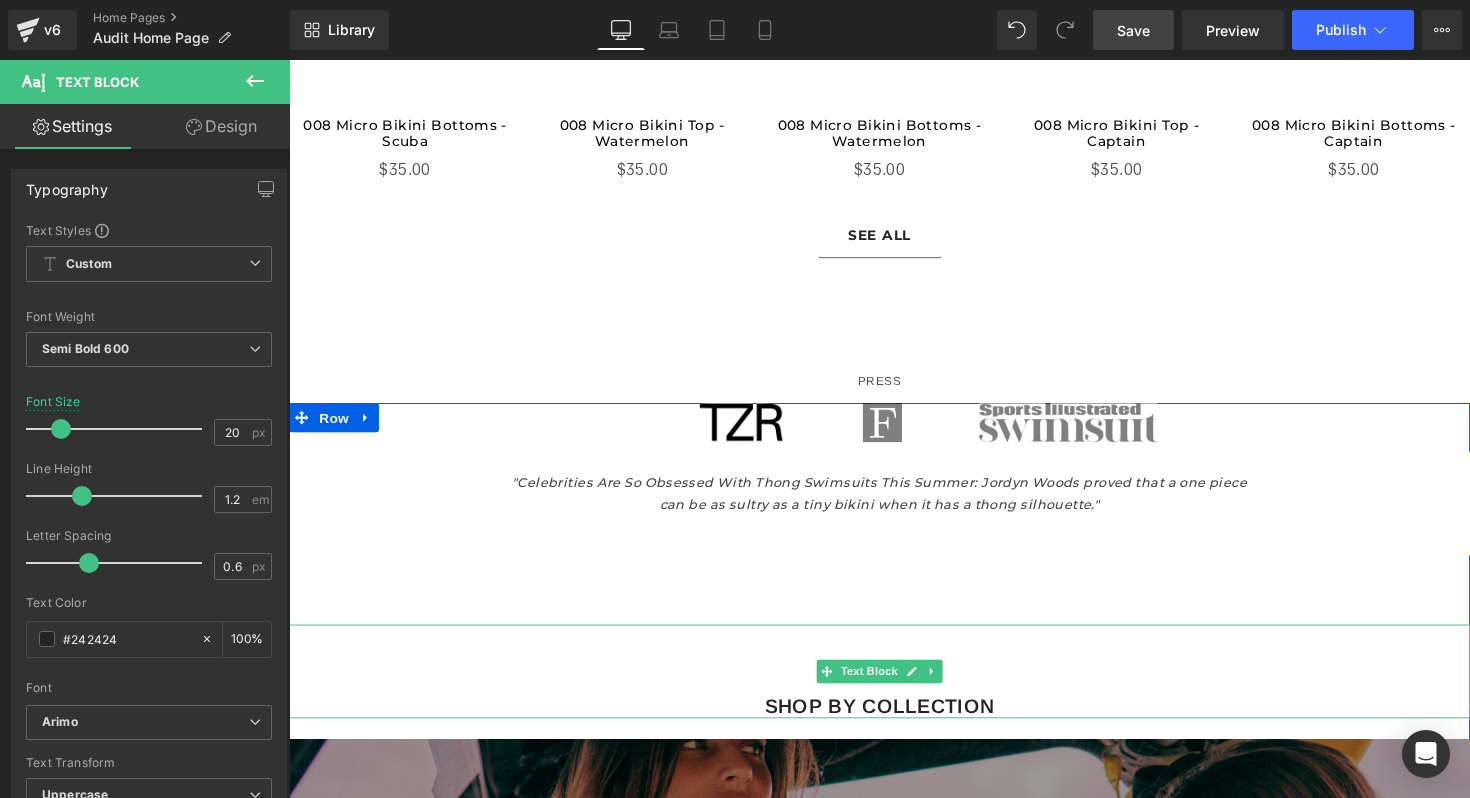 click on "Shop By Collection Text Block" at bounding box center [894, 686] 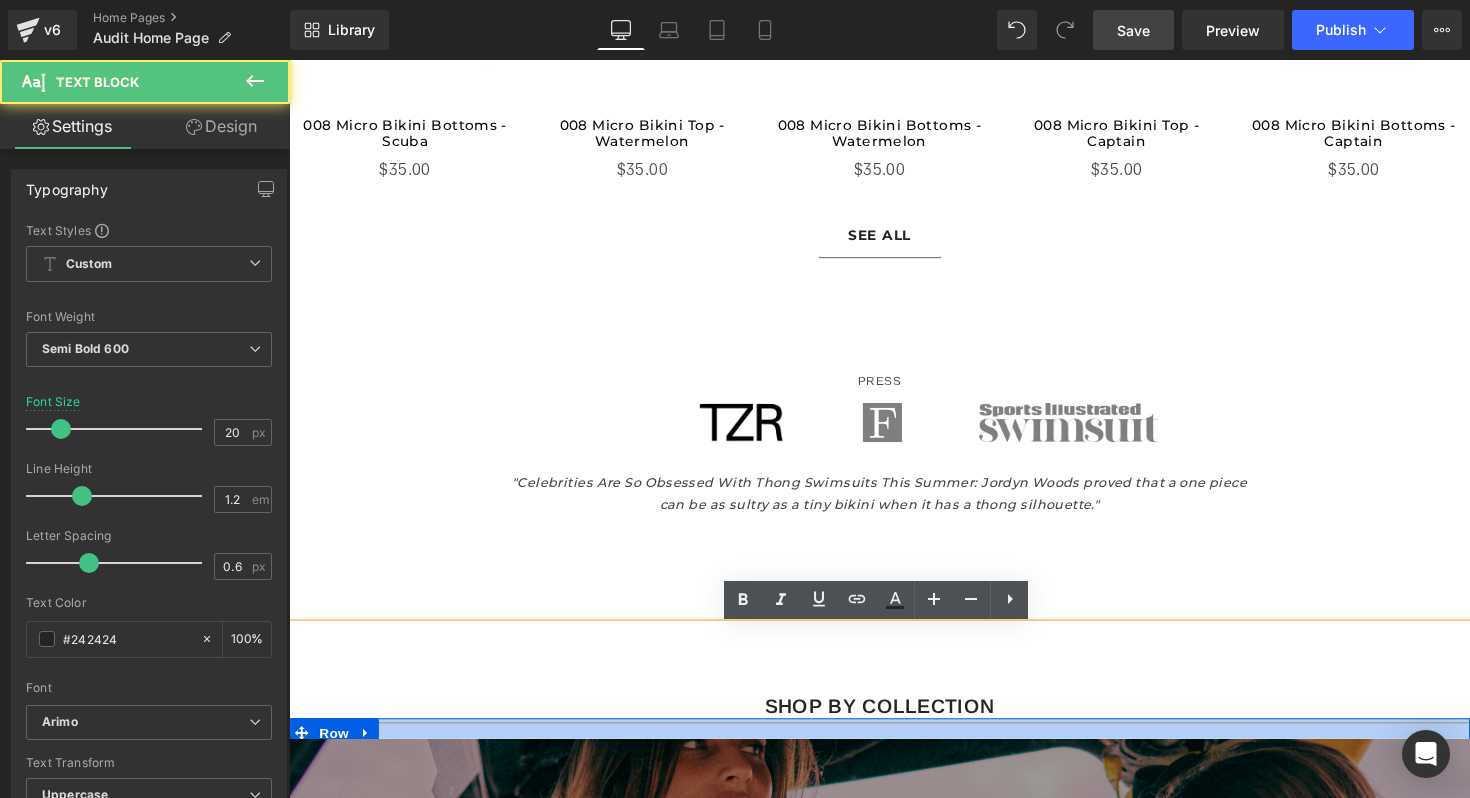 click on "COLORAMA Text Block         Shop Now Button
Hero Banner
SOLSTICE COLLECTION Text Block         Shop Now Button
Hero Banner
STAYCATION COLLECTION Text Block         Shop Now Button
Hero Banner" at bounding box center [894, 1085] 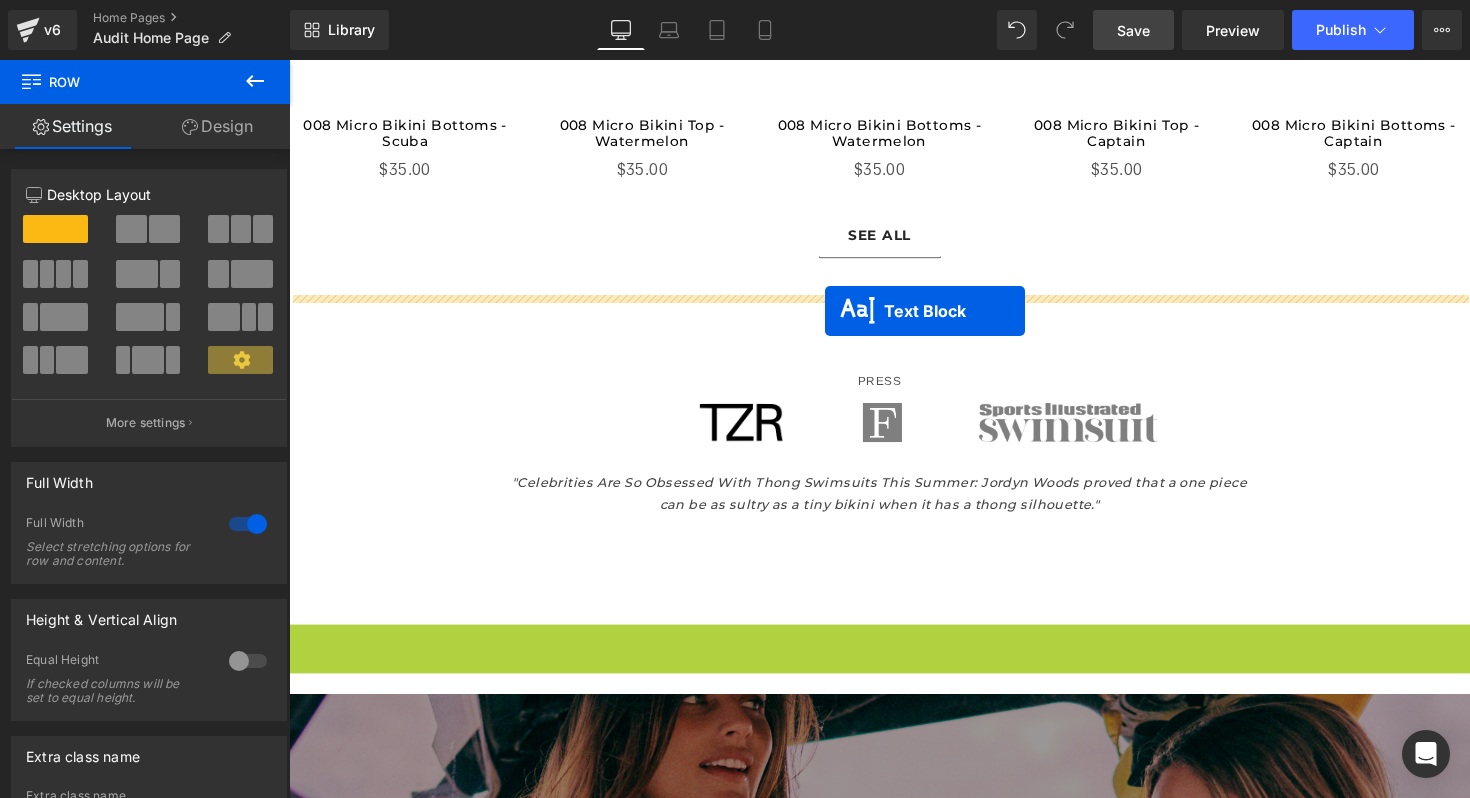 drag, startPoint x: 831, startPoint y: 691, endPoint x: 838, endPoint y: 316, distance: 375.06534 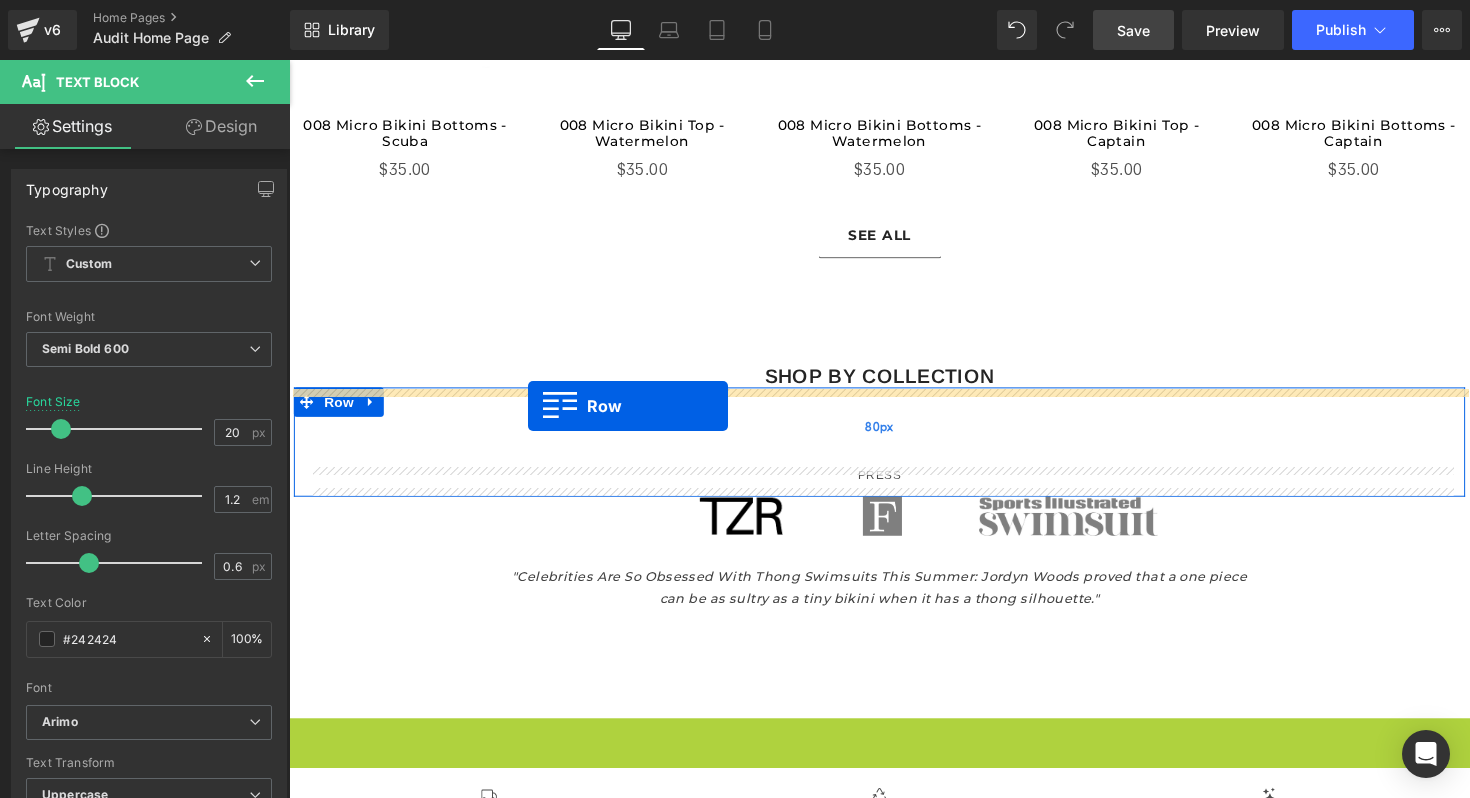 drag, startPoint x: 304, startPoint y: 749, endPoint x: 533, endPoint y: 415, distance: 404.96542 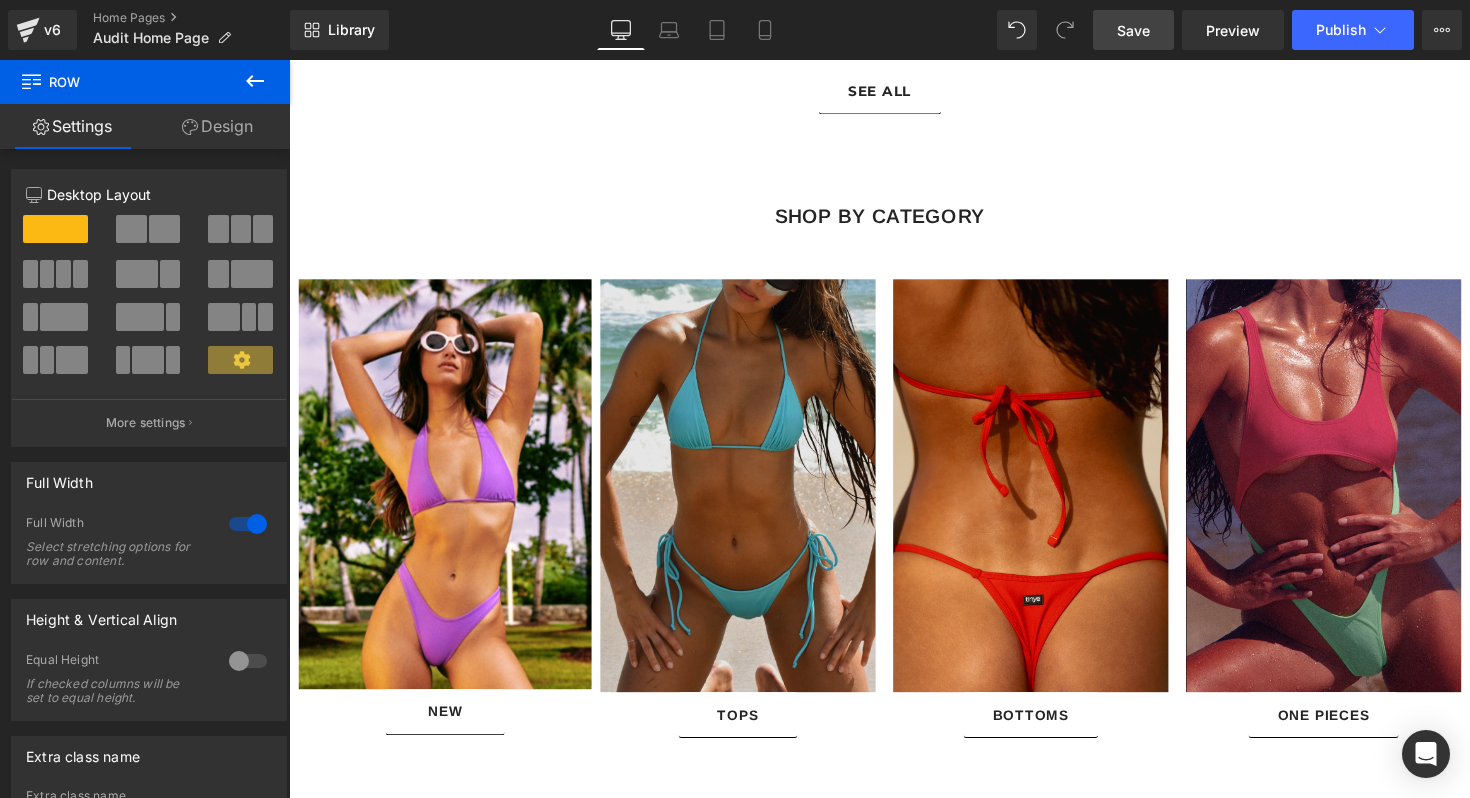 scroll, scrollTop: 1411, scrollLeft: 0, axis: vertical 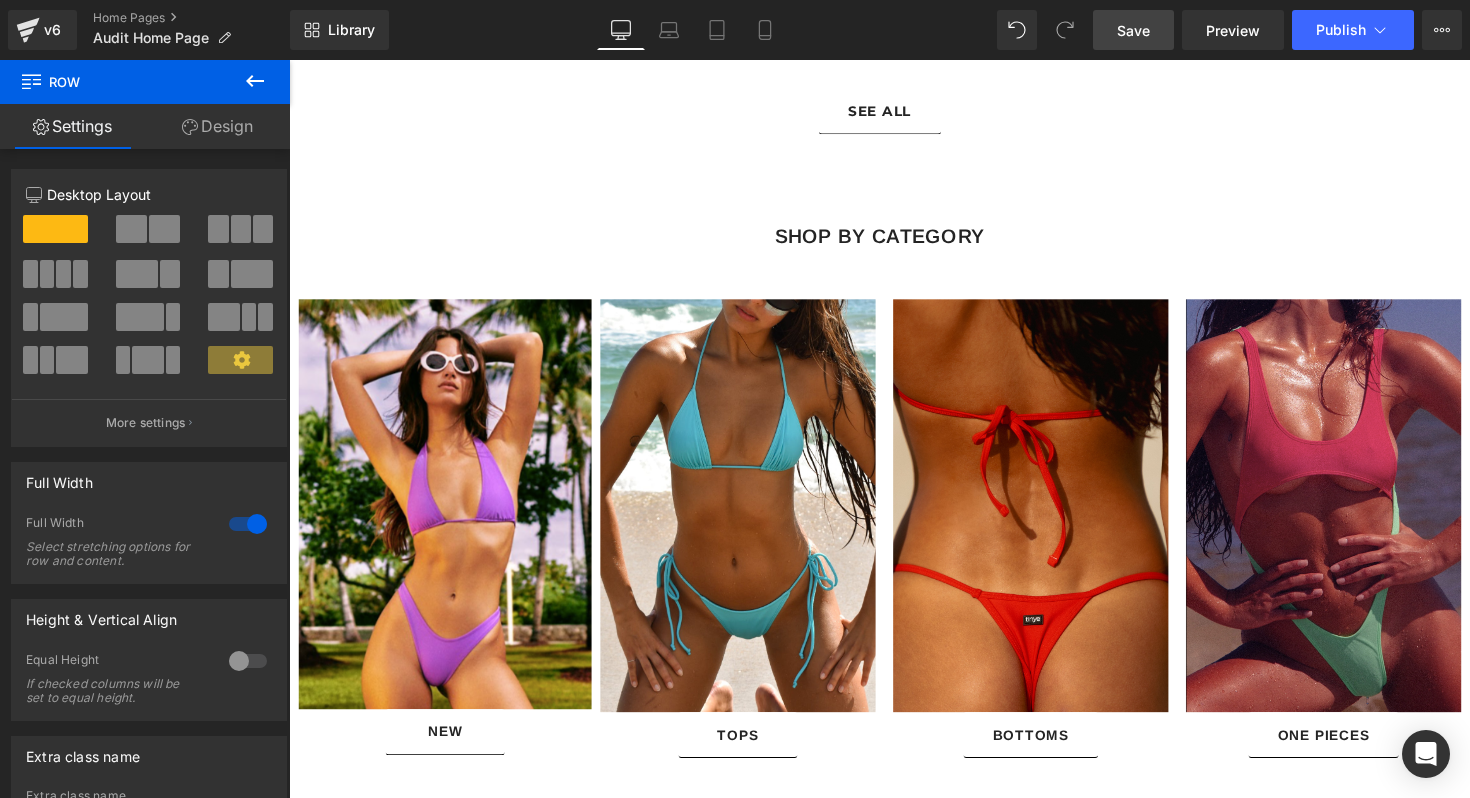 click on "COLORAMA
Text Block
Shop New
Button
Hero Banner     348px     BEST SELLERS Text Block         Row
Pre-Order
(P) Image
$0" at bounding box center [894, 1213] 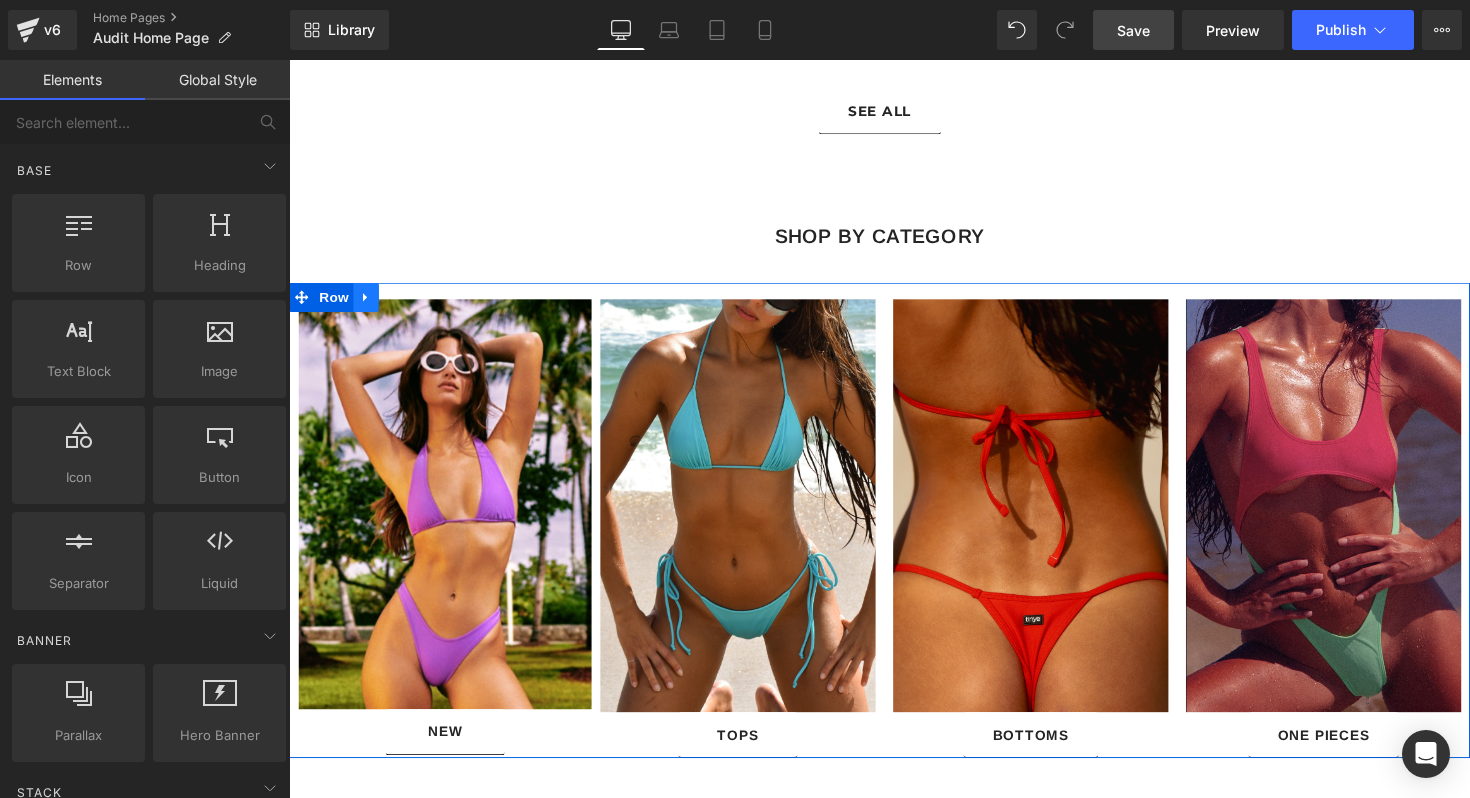 click 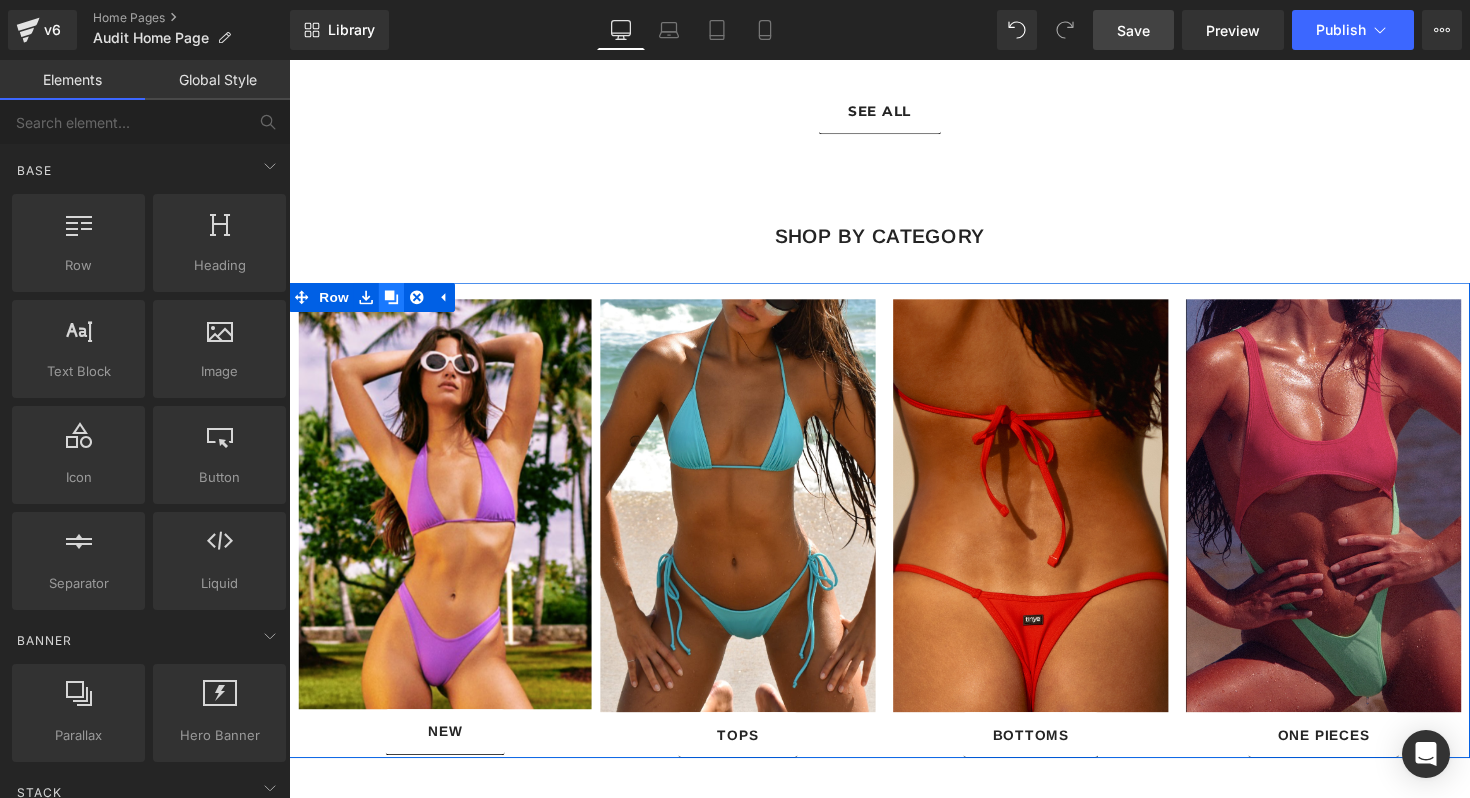 click 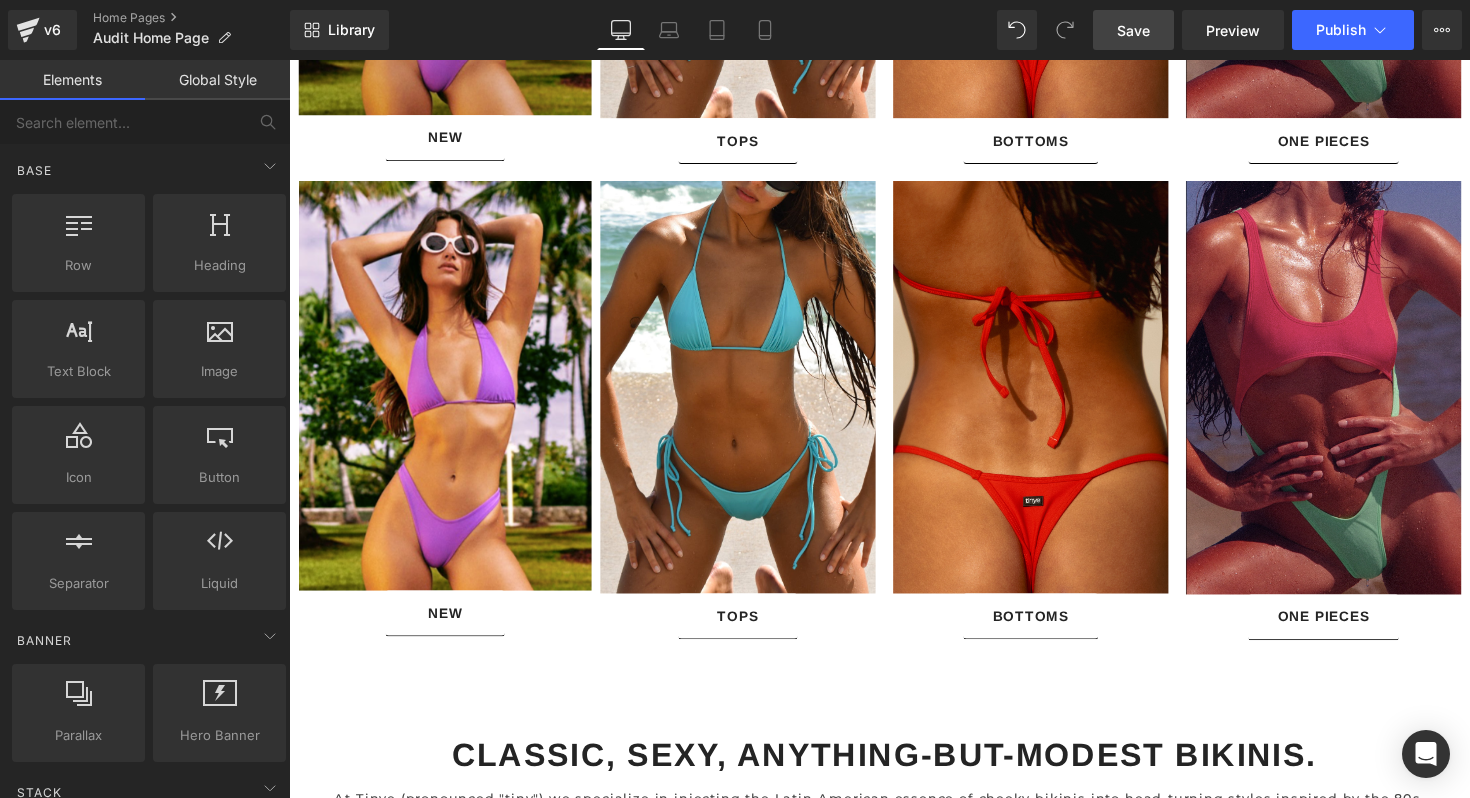scroll, scrollTop: 2048, scrollLeft: 0, axis: vertical 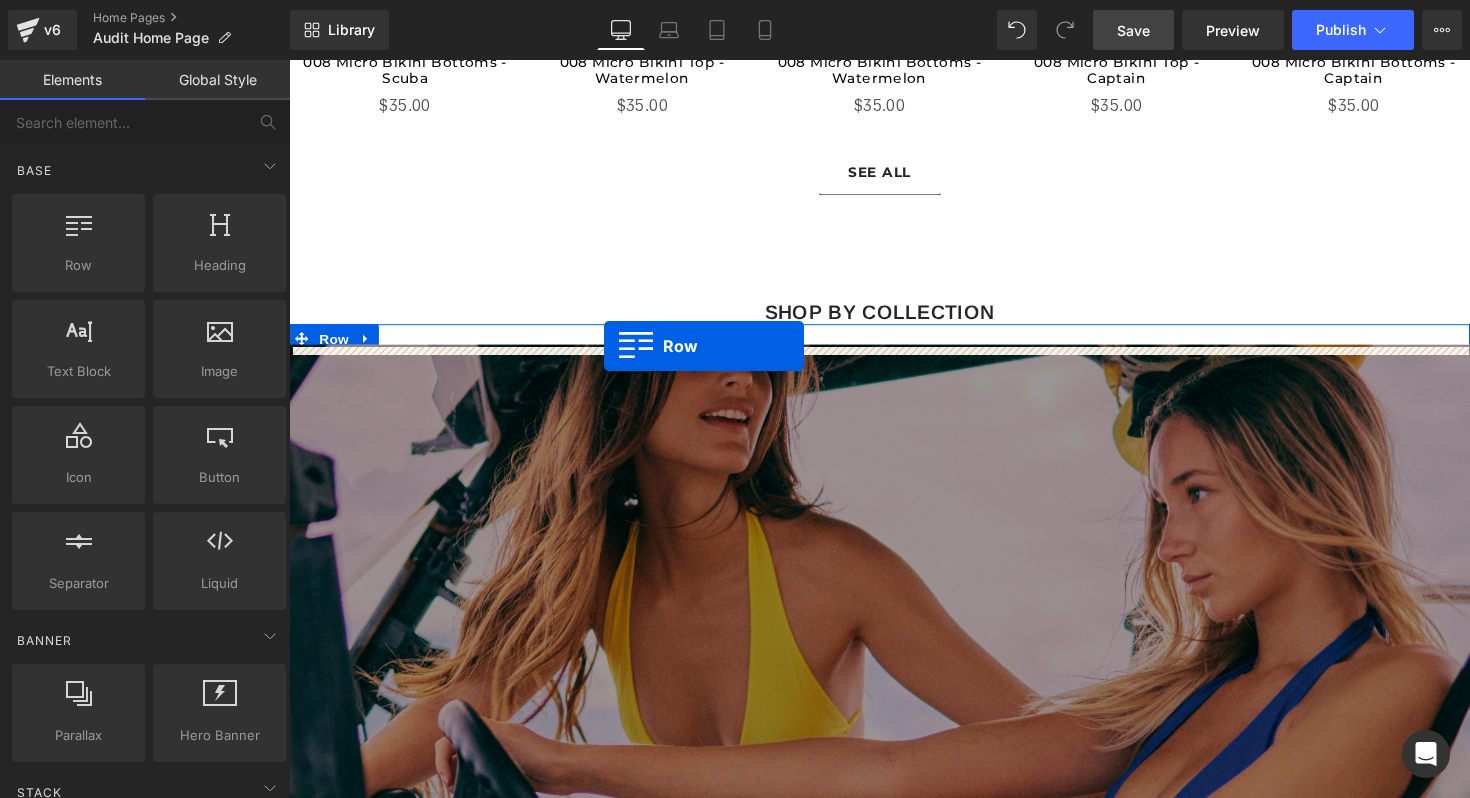drag, startPoint x: 310, startPoint y: 154, endPoint x: 612, endPoint y: 353, distance: 361.66974 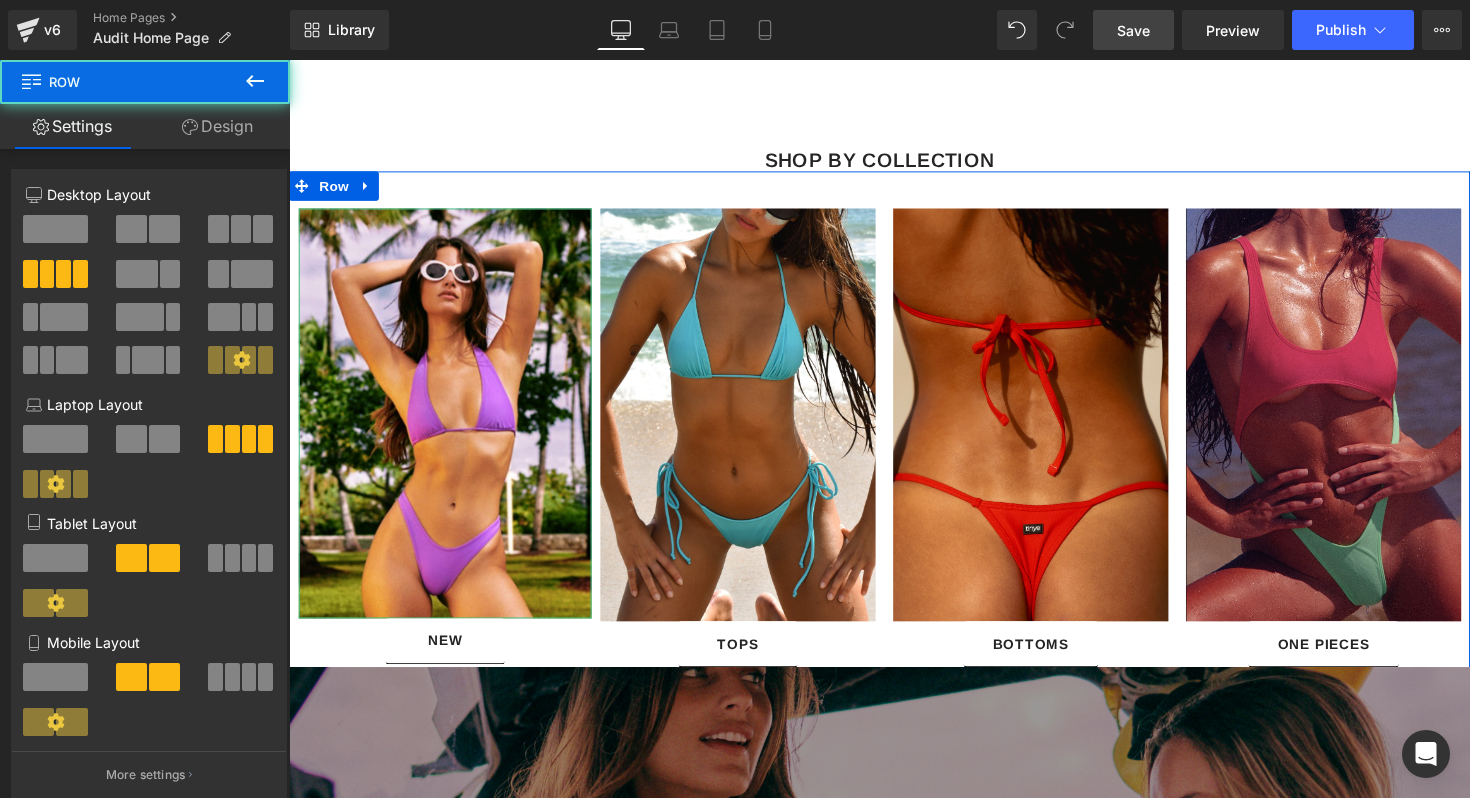 scroll, scrollTop: 3163, scrollLeft: 0, axis: vertical 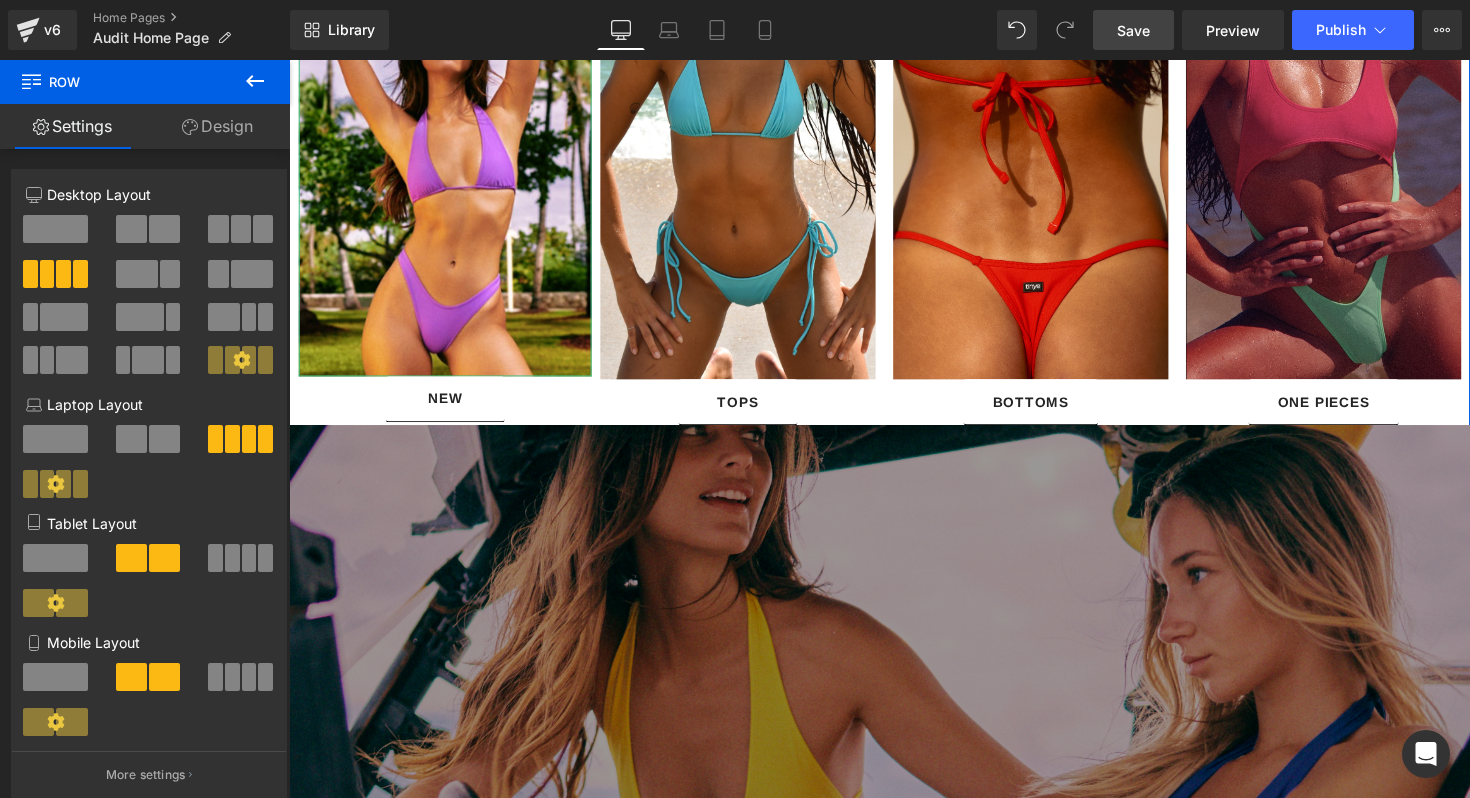 click at bounding box center (894, 769) 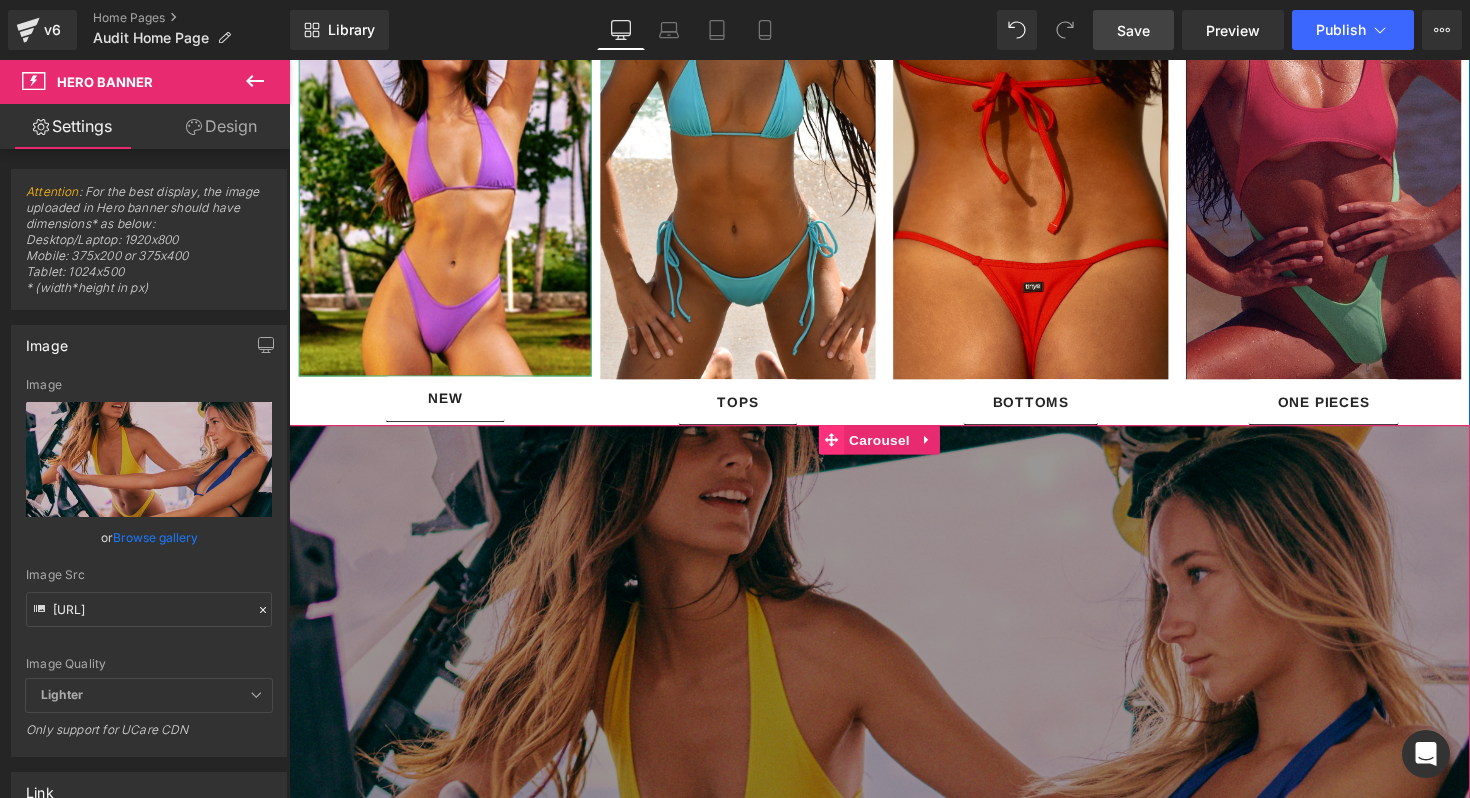 click 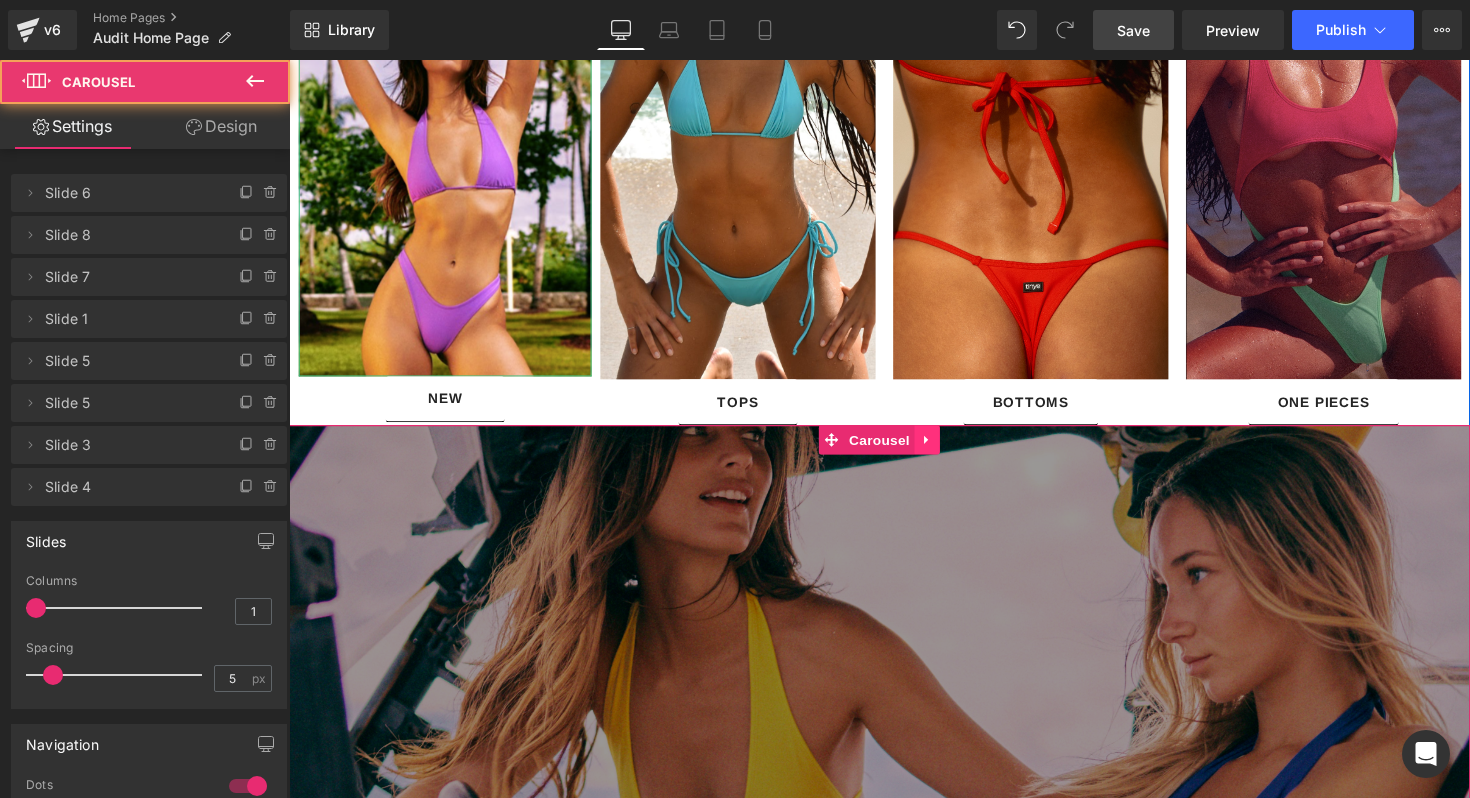 click at bounding box center [943, 449] 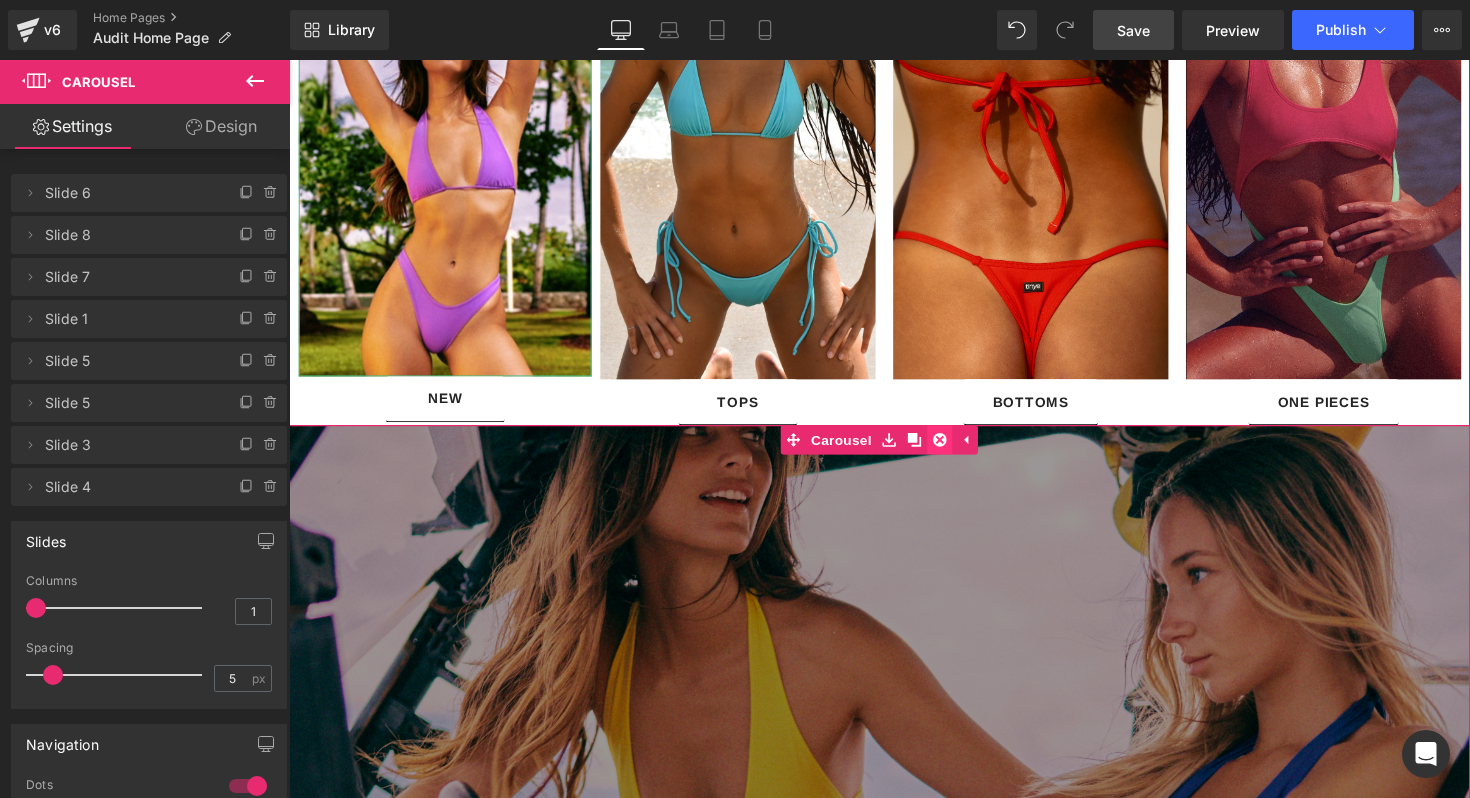 click 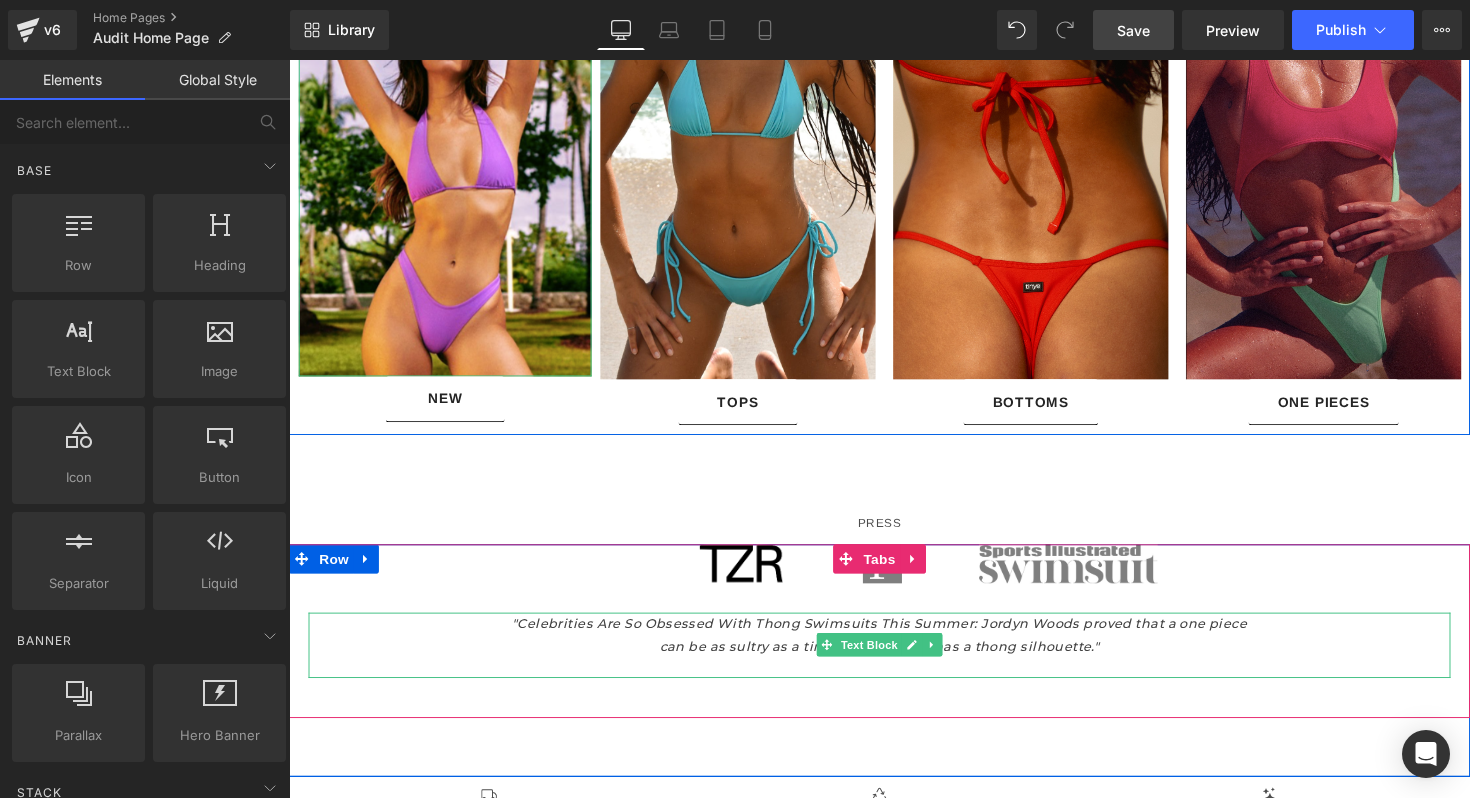 scroll, scrollTop: 2878, scrollLeft: 0, axis: vertical 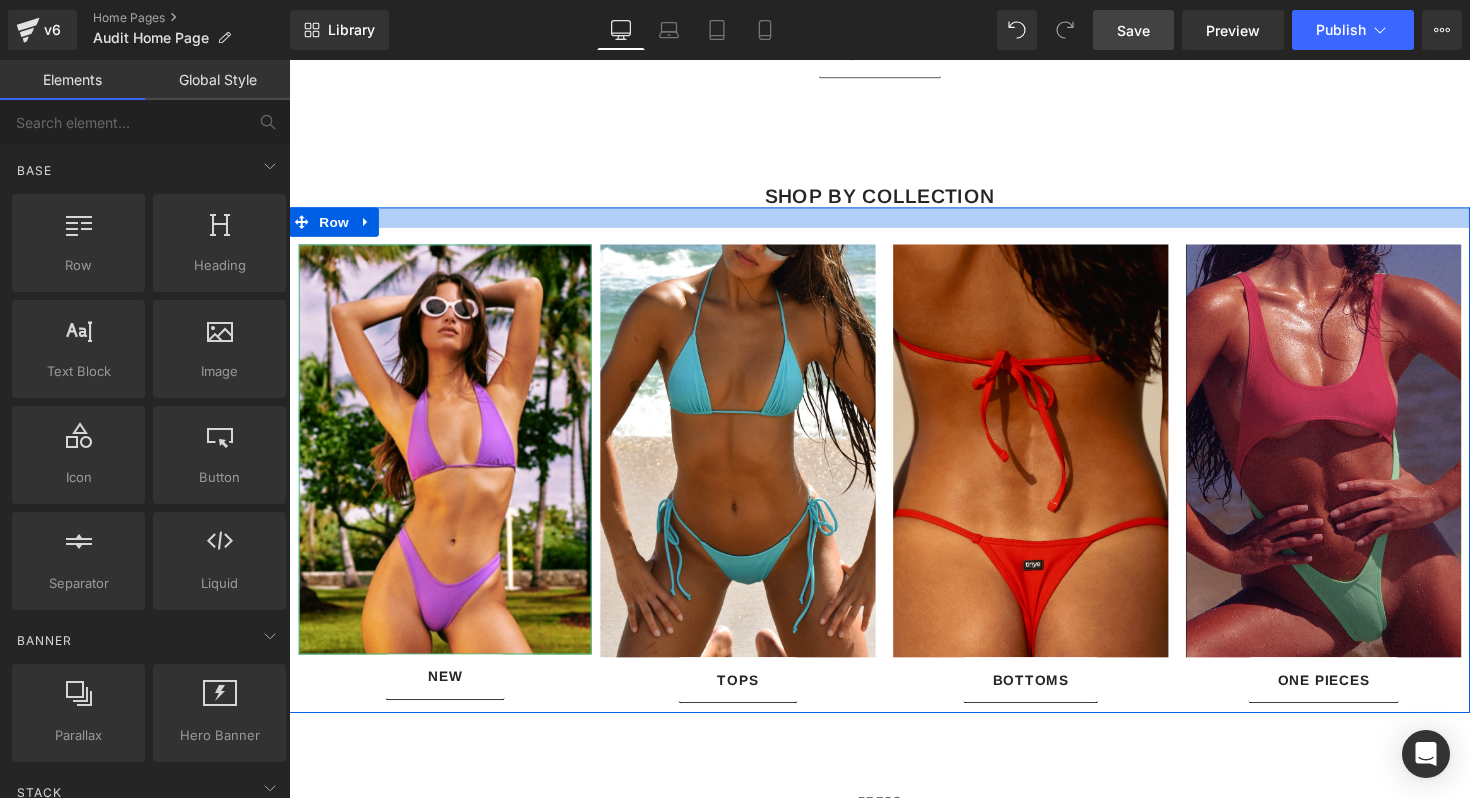 click at bounding box center (894, 221) 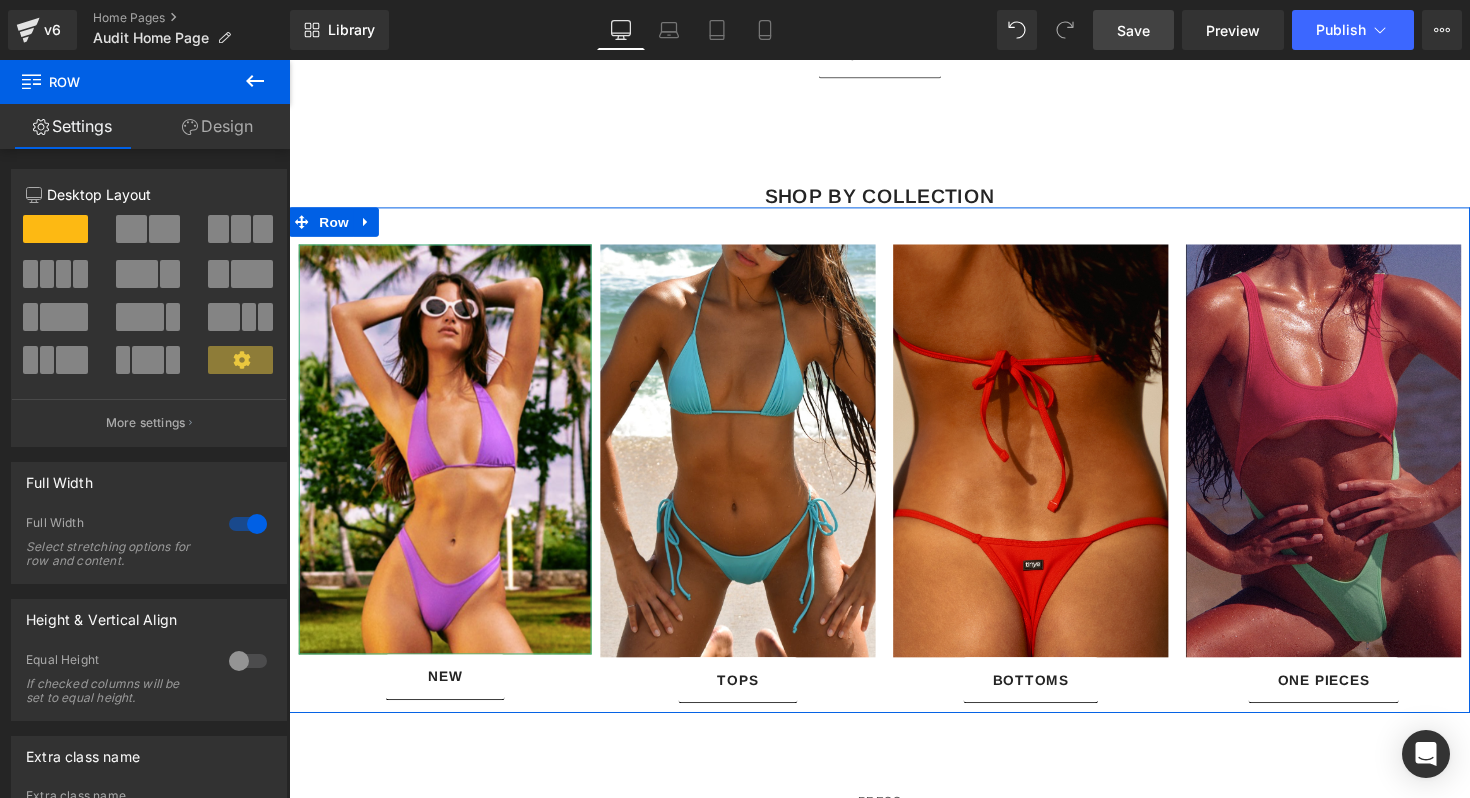 click on "Design" at bounding box center (217, 126) 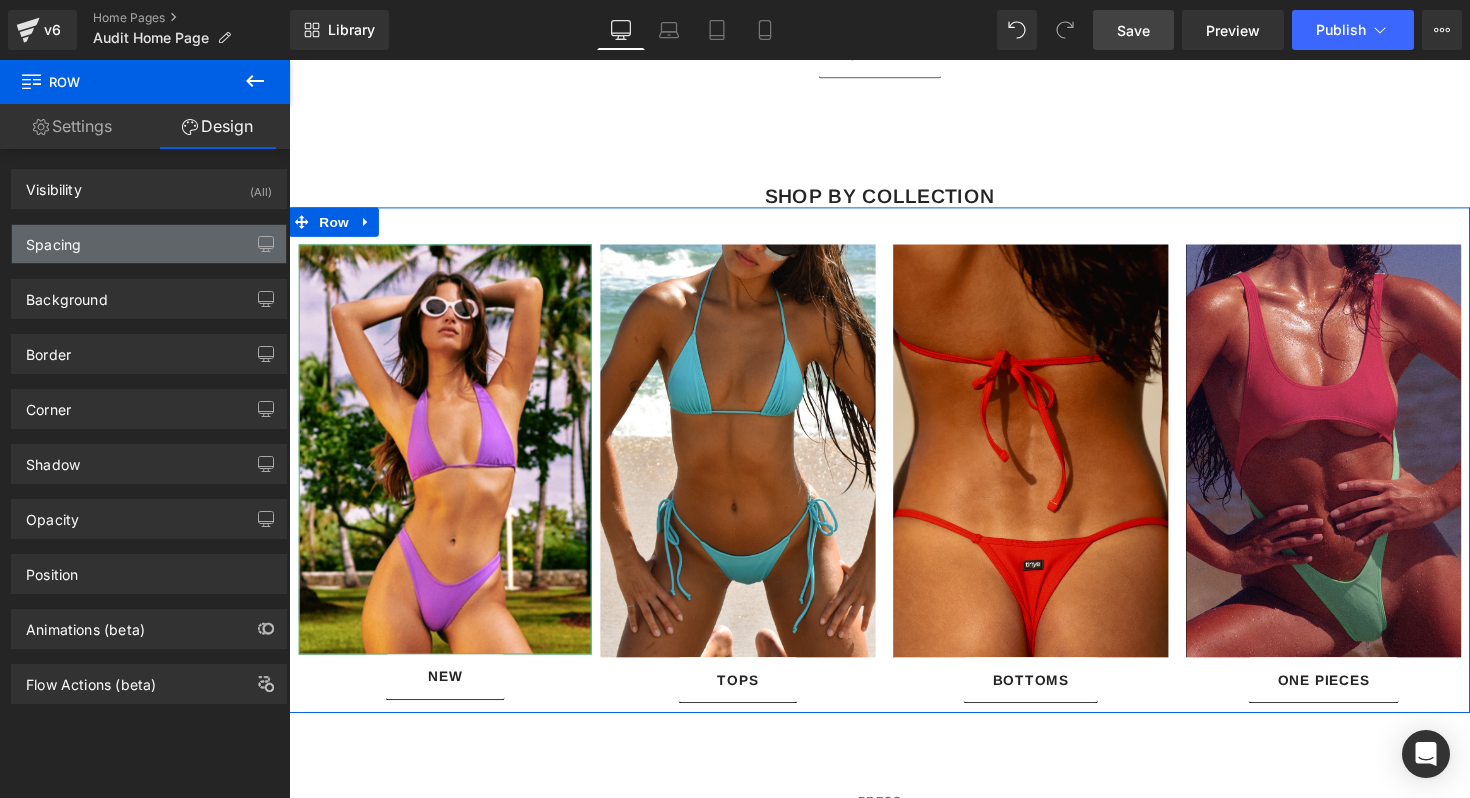 click on "Spacing" at bounding box center [149, 244] 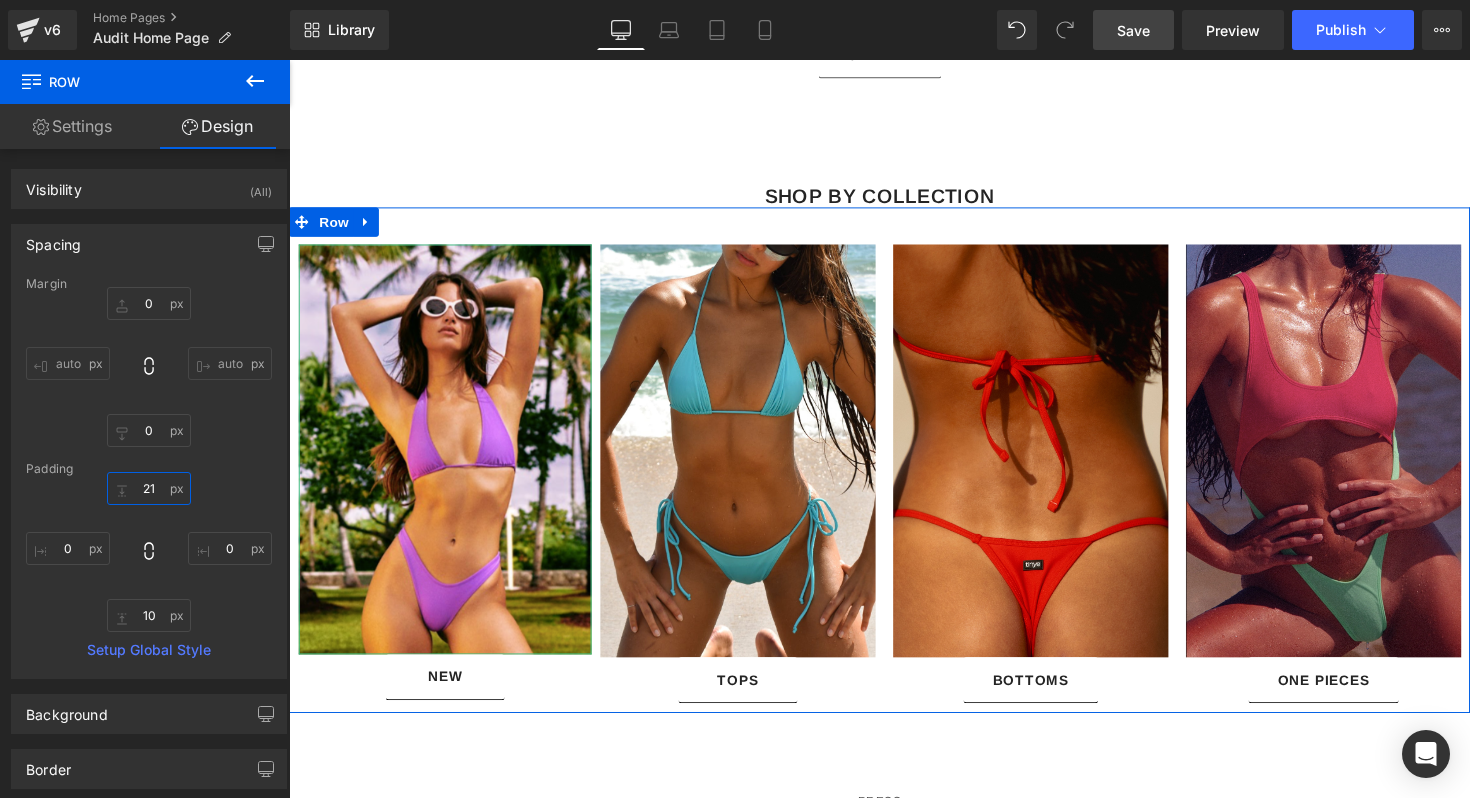 click on "21" at bounding box center [149, 488] 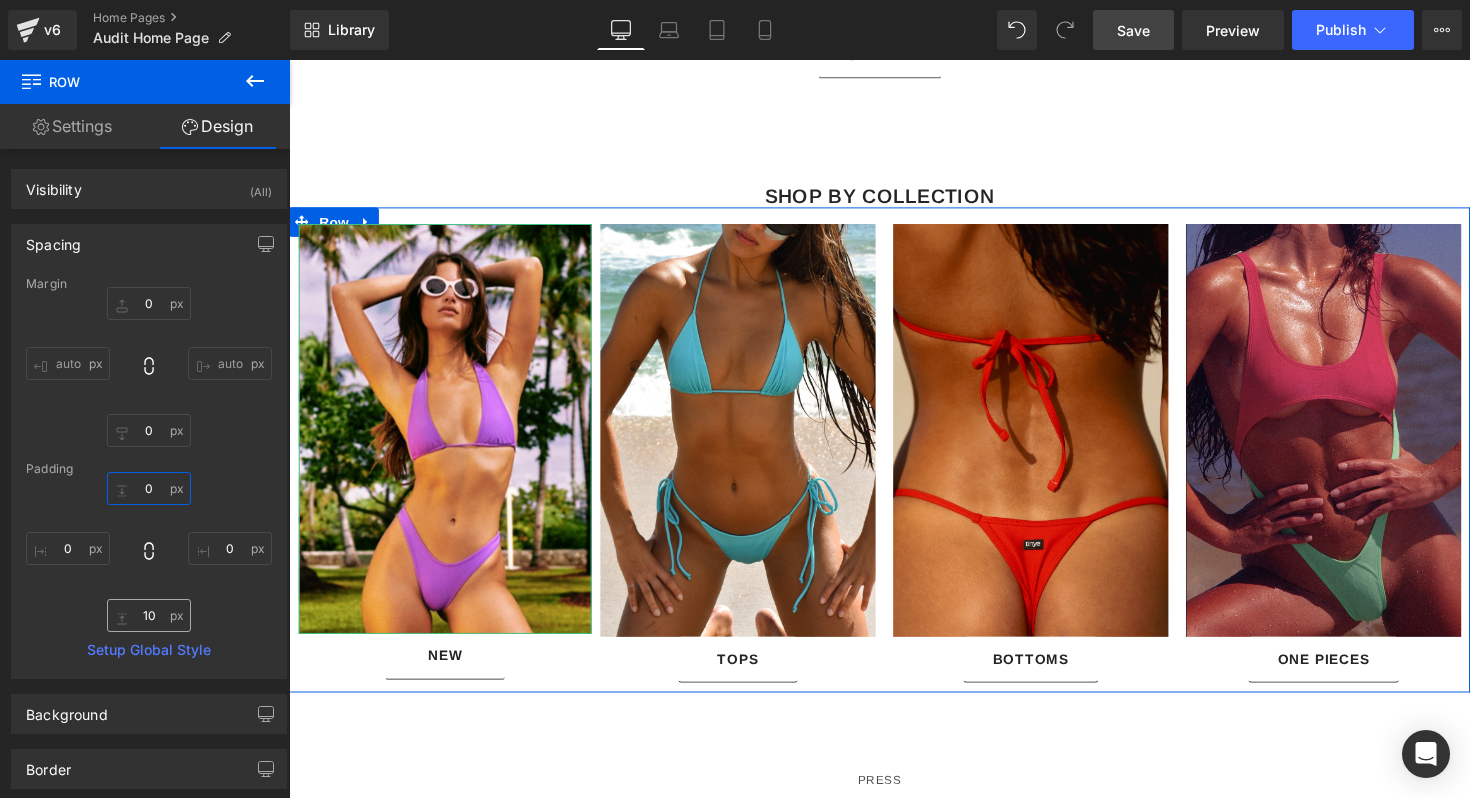 type on "0" 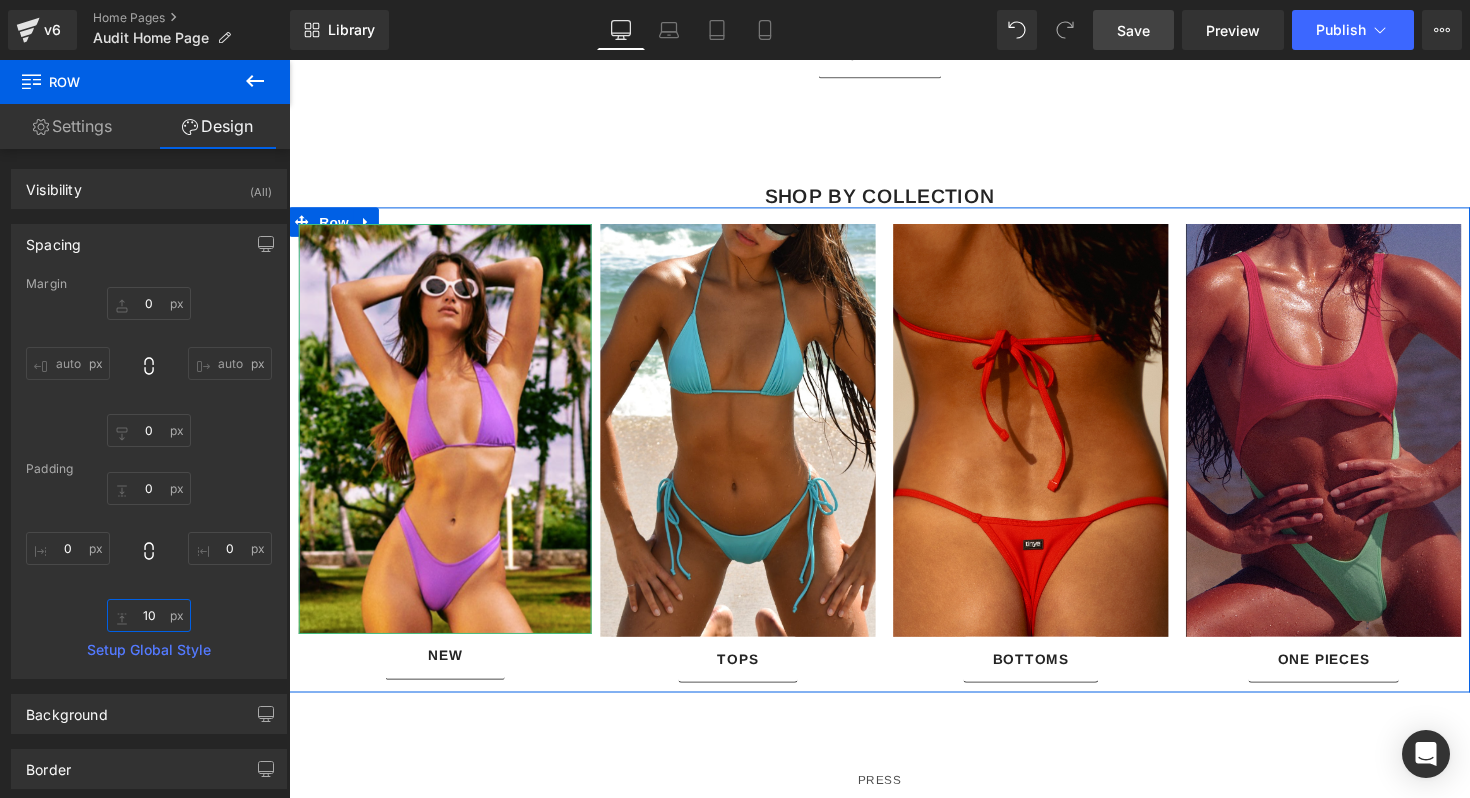 click on "10" at bounding box center [149, 615] 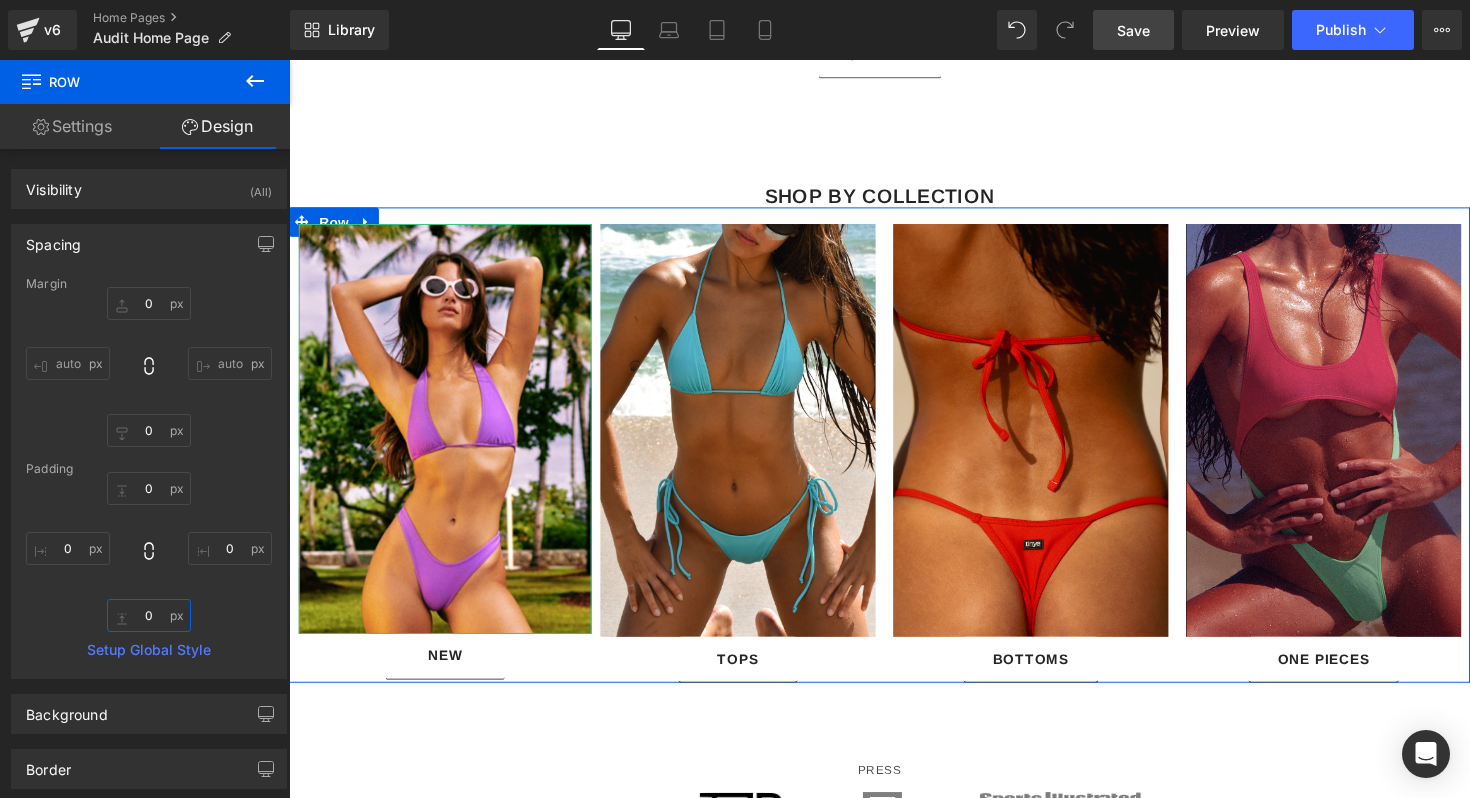 type on "0" 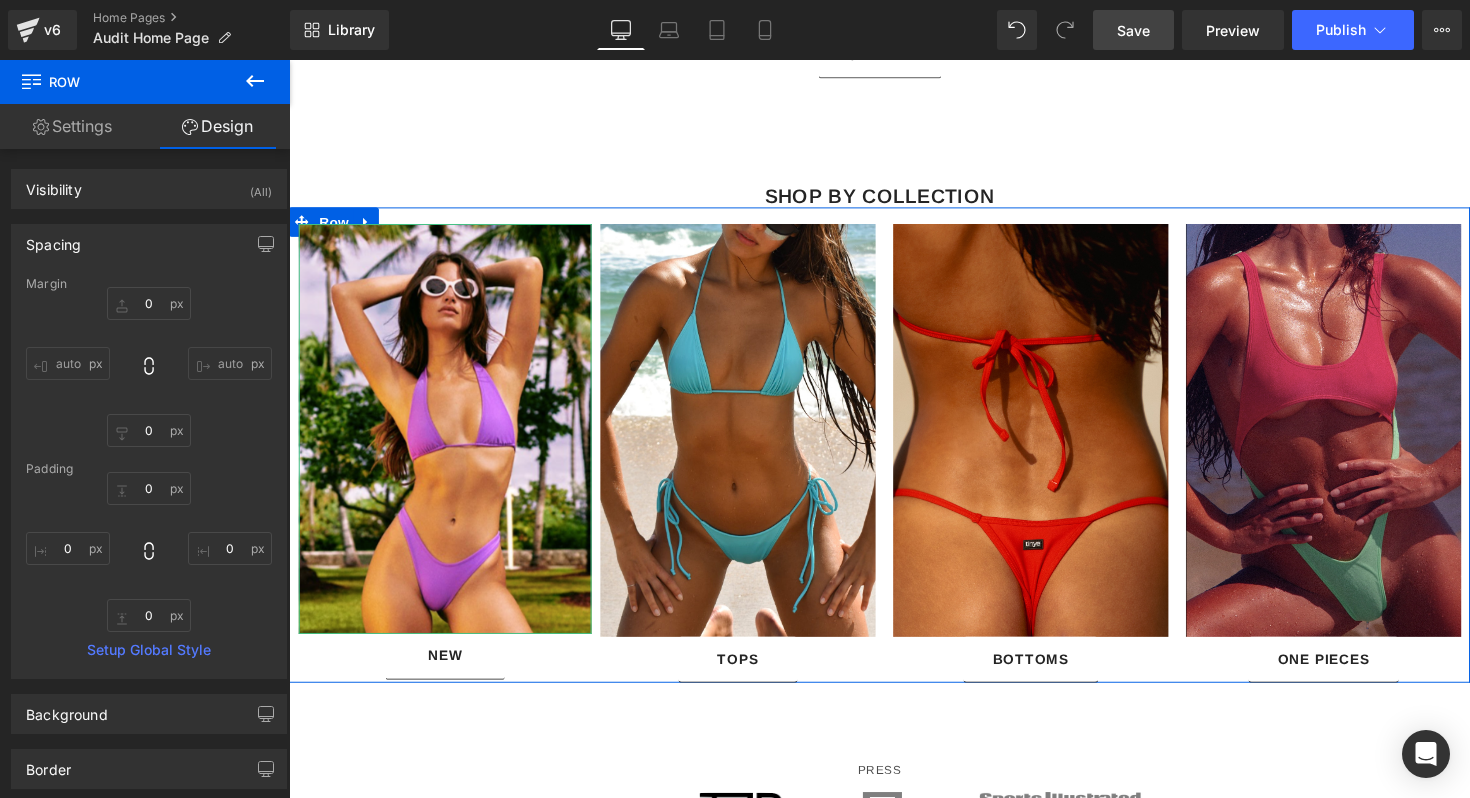 click on "Margin
0
auto
0
auto
Padding
0
0
0
0
Setup Global Style" at bounding box center [149, 477] 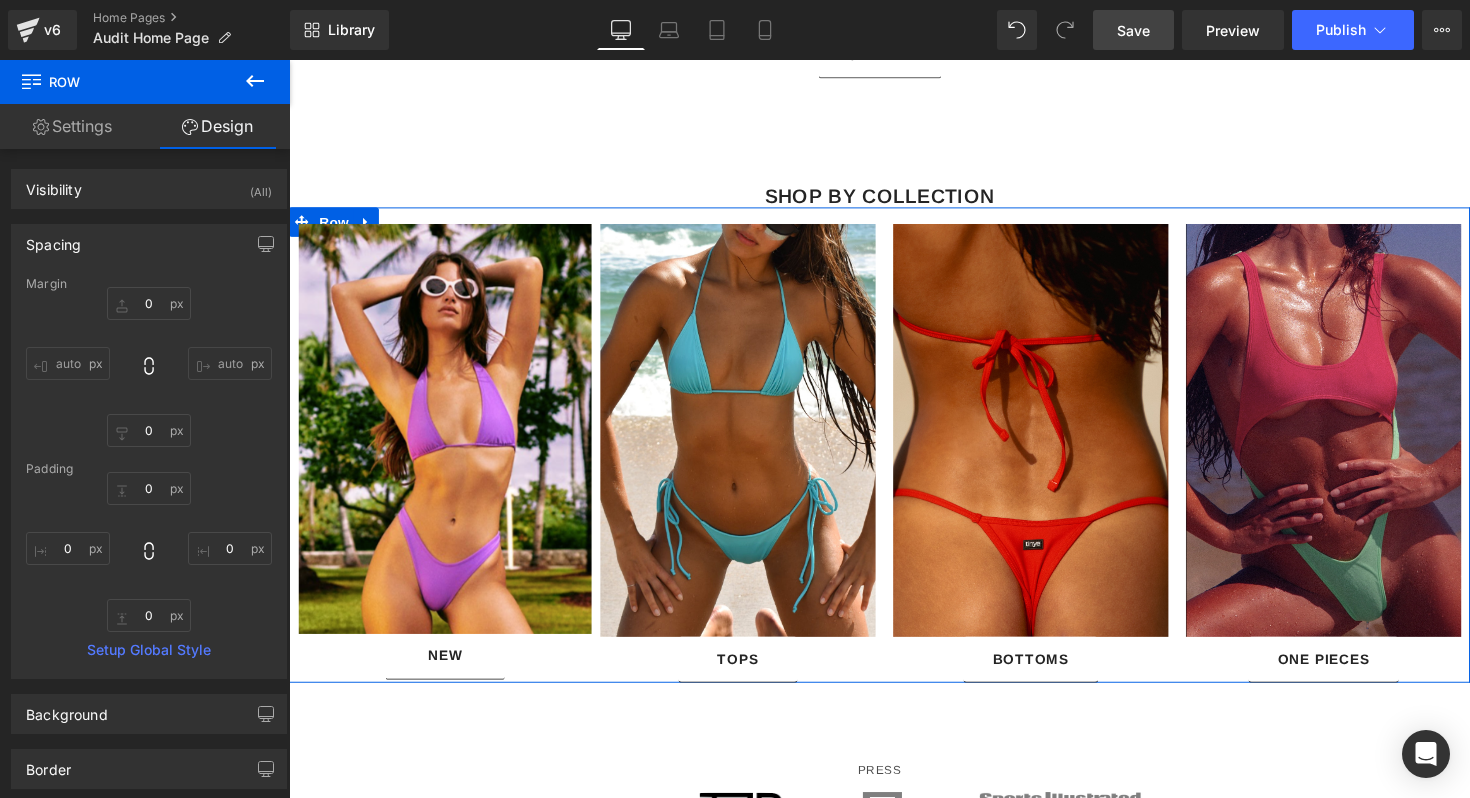 click on "0
0
0
0" at bounding box center [149, 552] 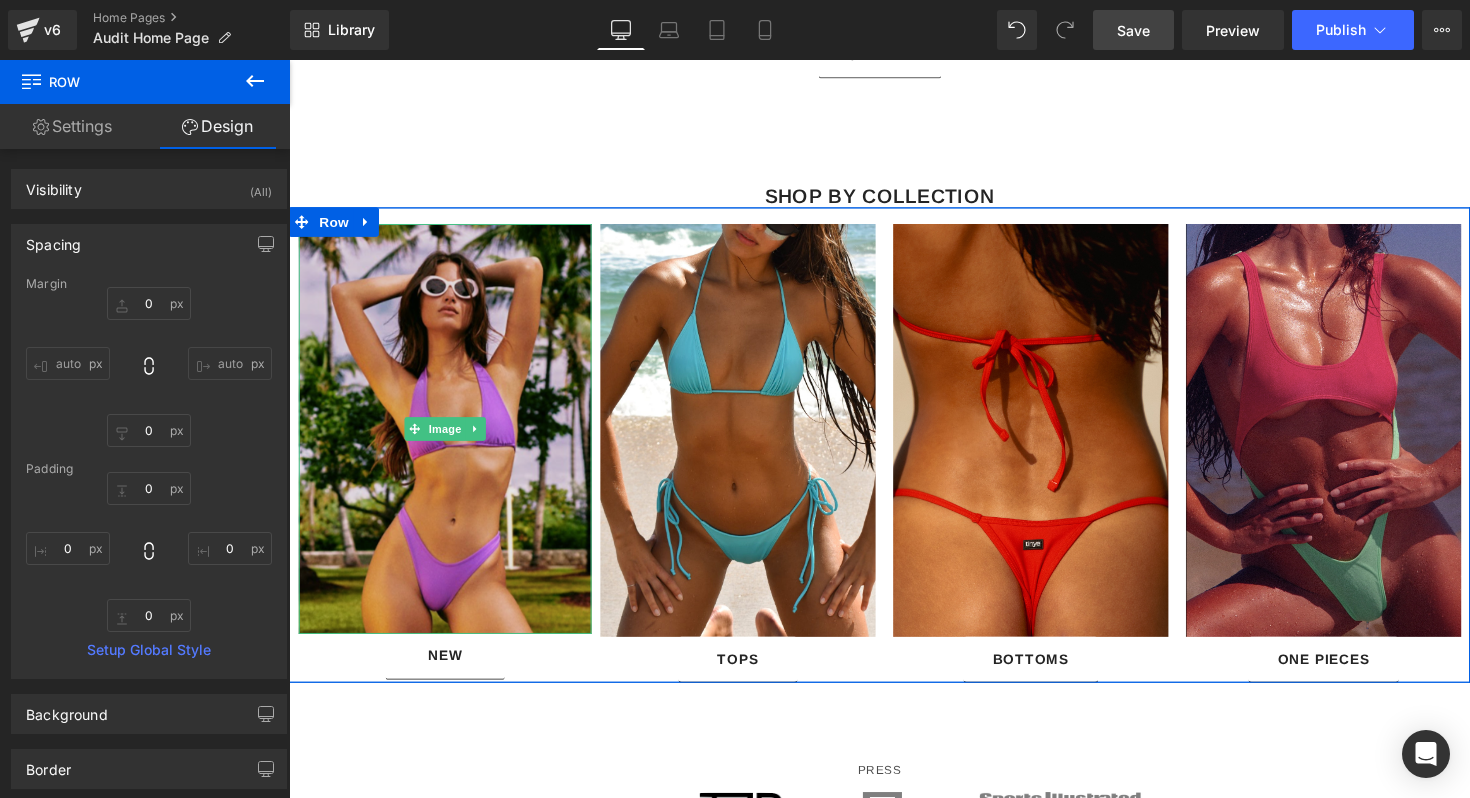 click at bounding box center [449, 438] 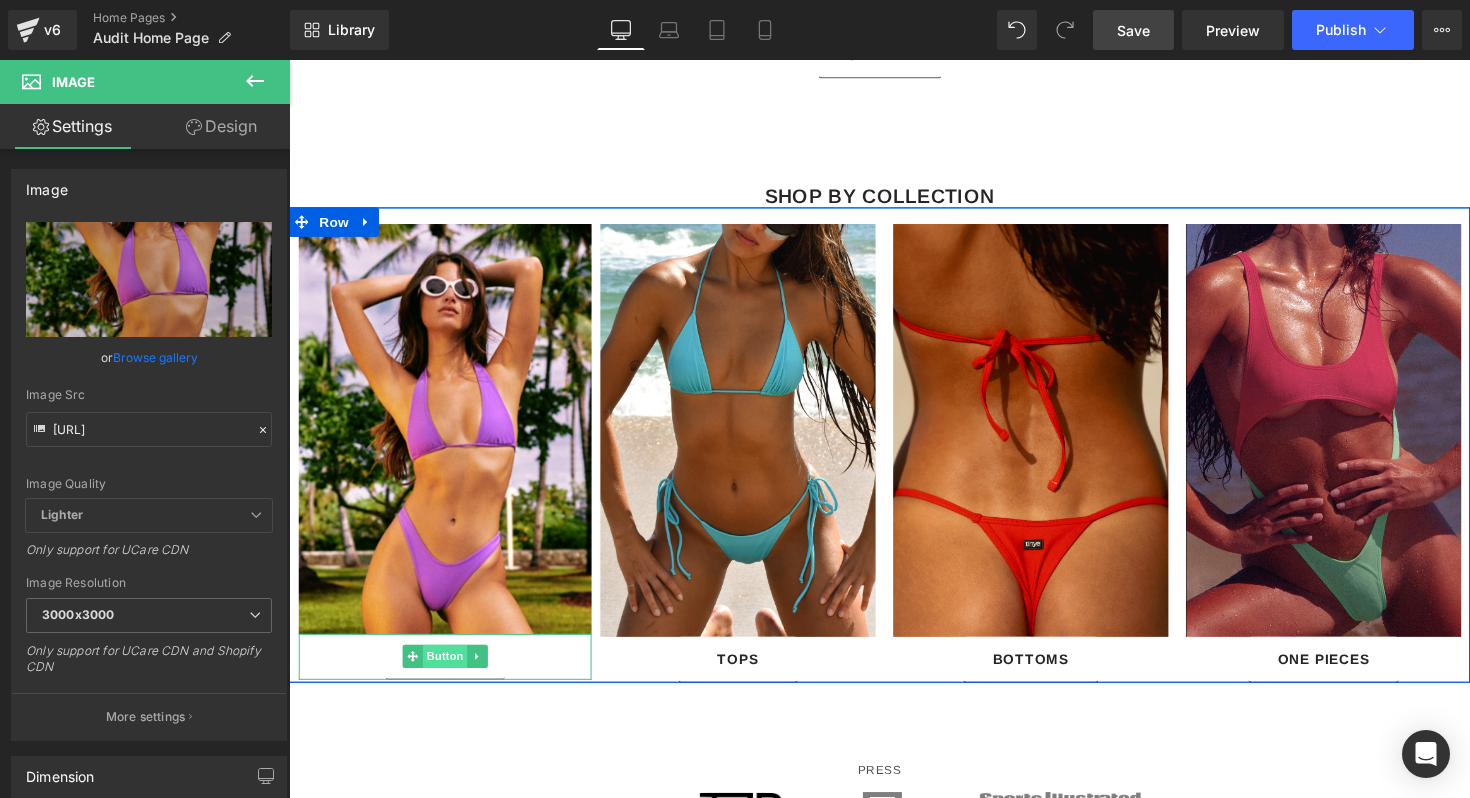 click on "Button" at bounding box center (449, 671) 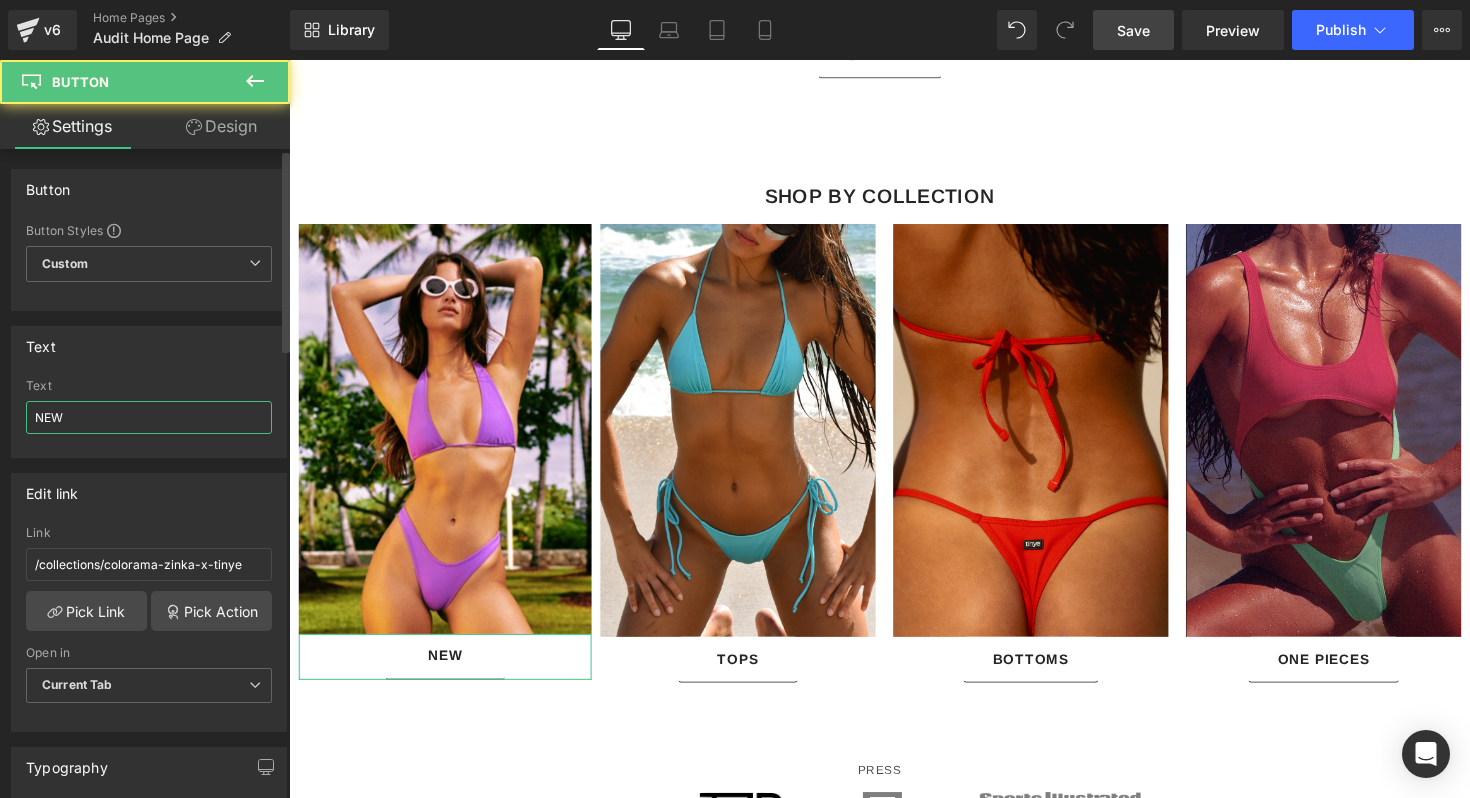click on "NEW" at bounding box center [149, 417] 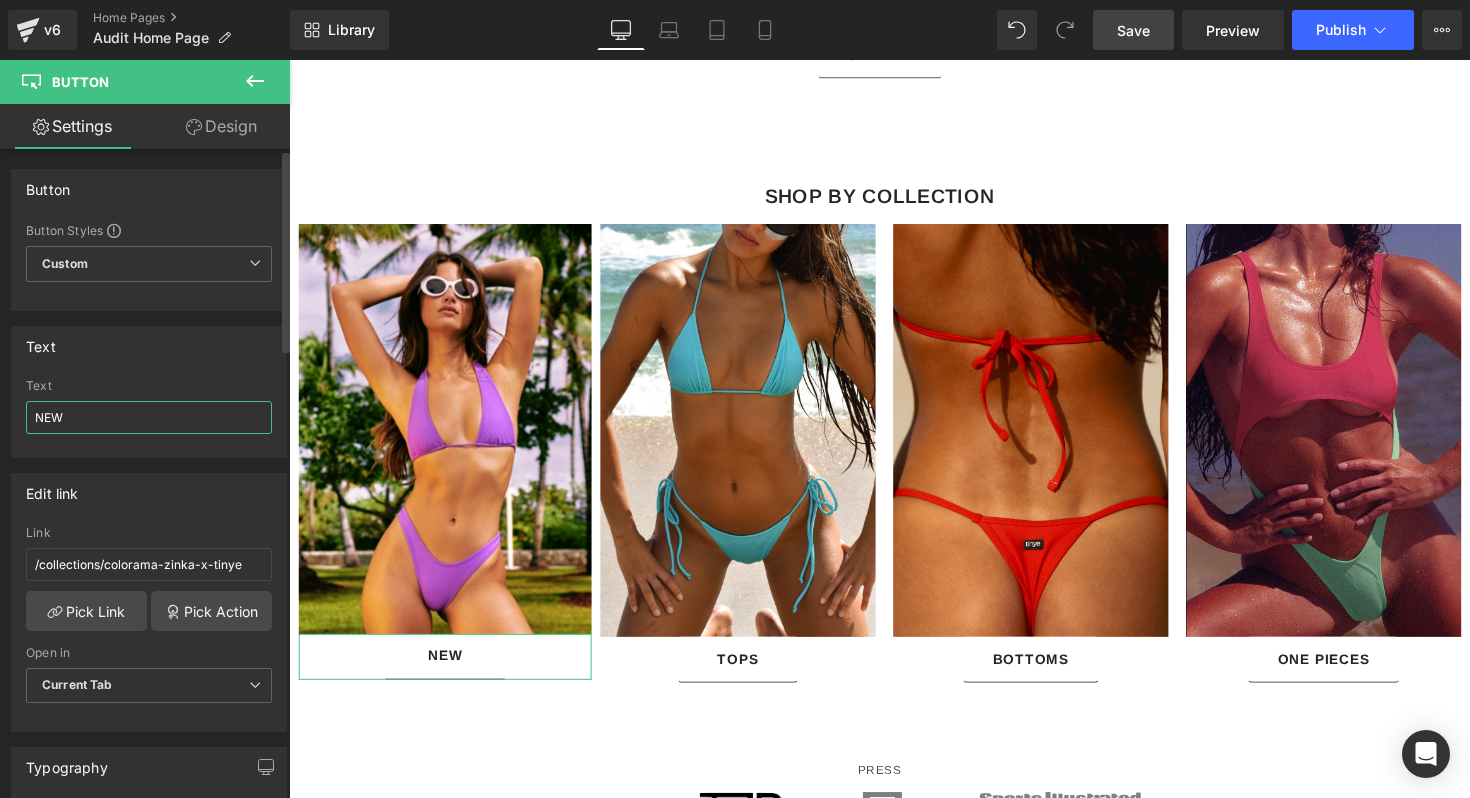 click on "NEW" at bounding box center (149, 417) 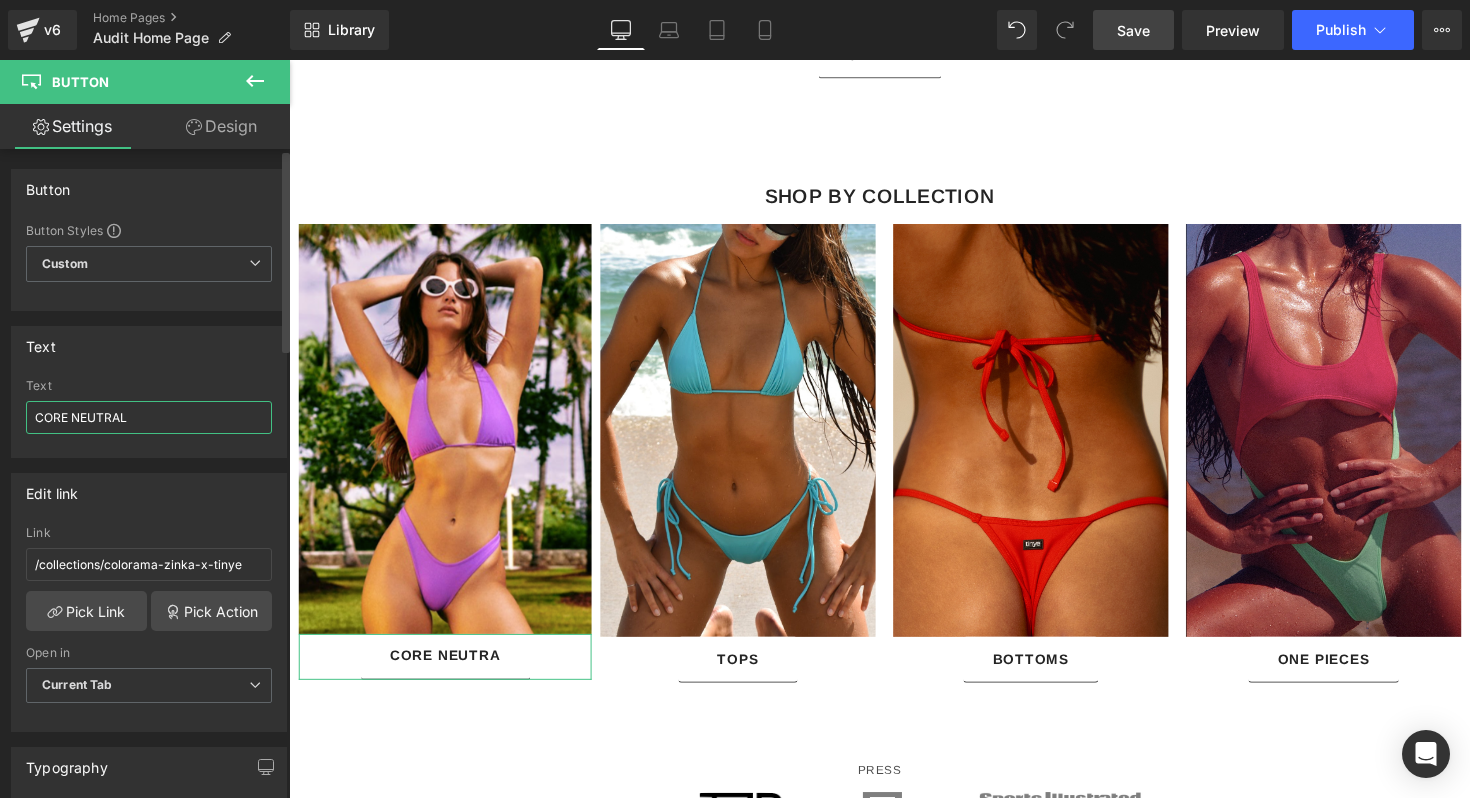 type on "CORE NEUTRALS" 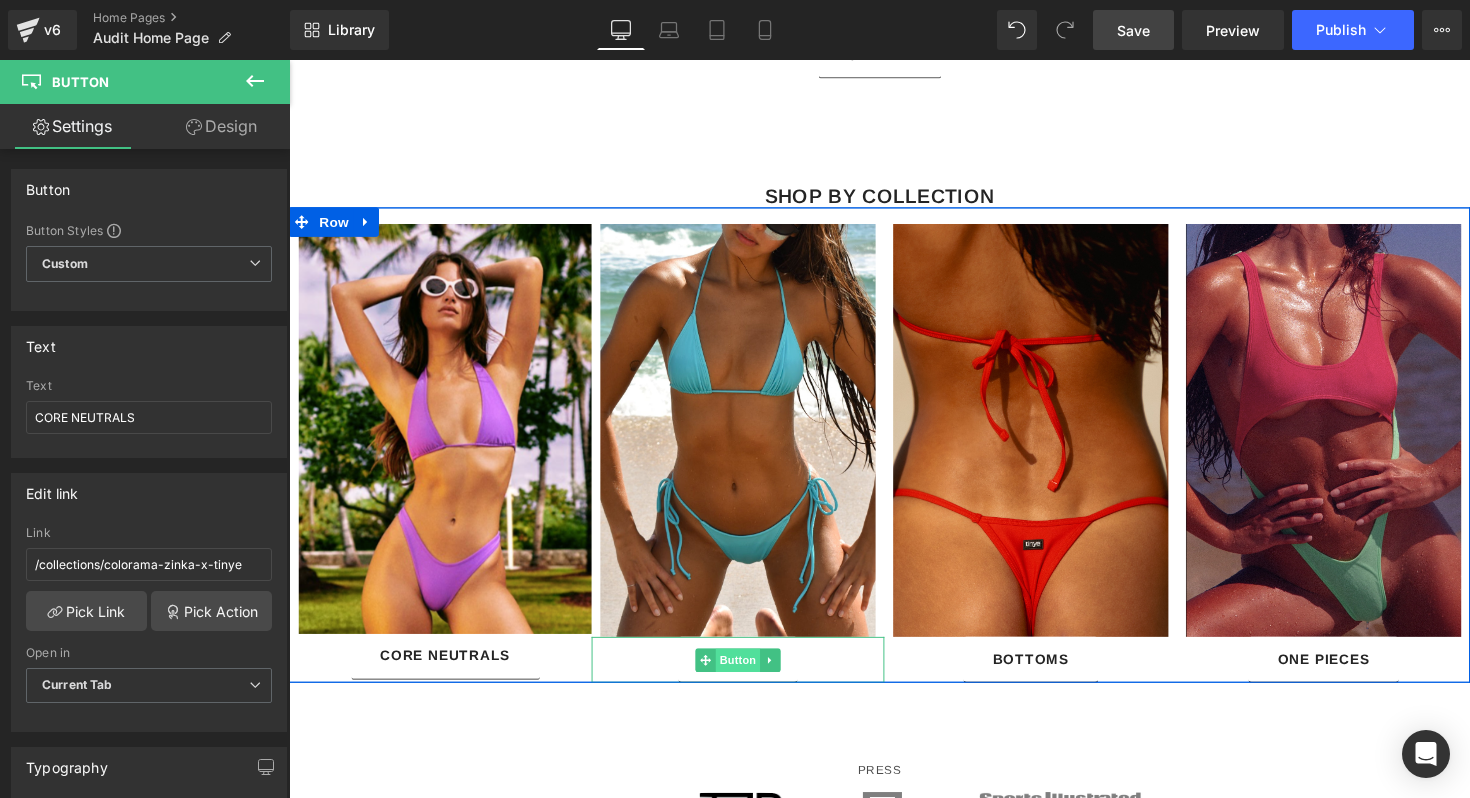 click on "Button" at bounding box center (749, 675) 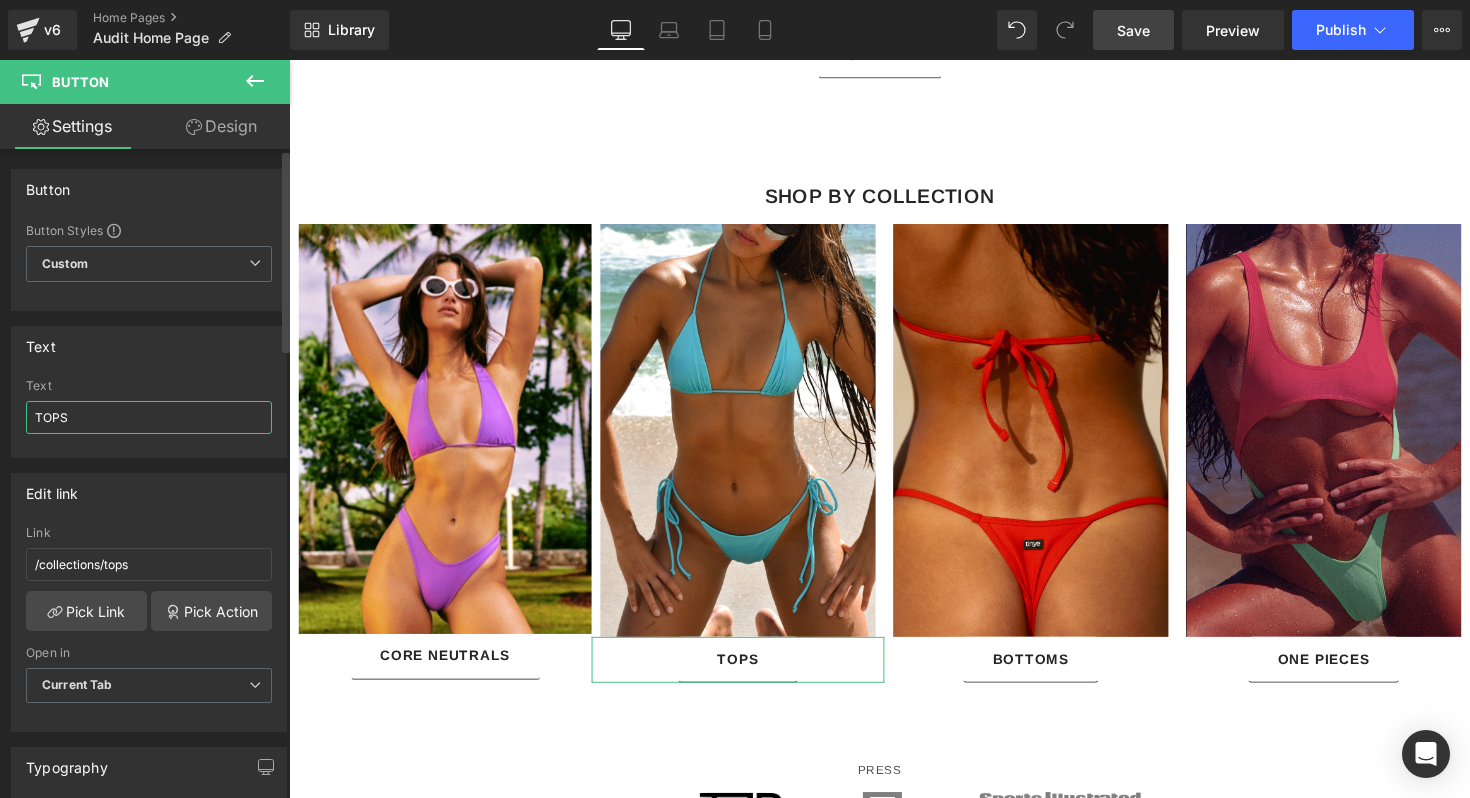 click on "TOPS" at bounding box center [149, 417] 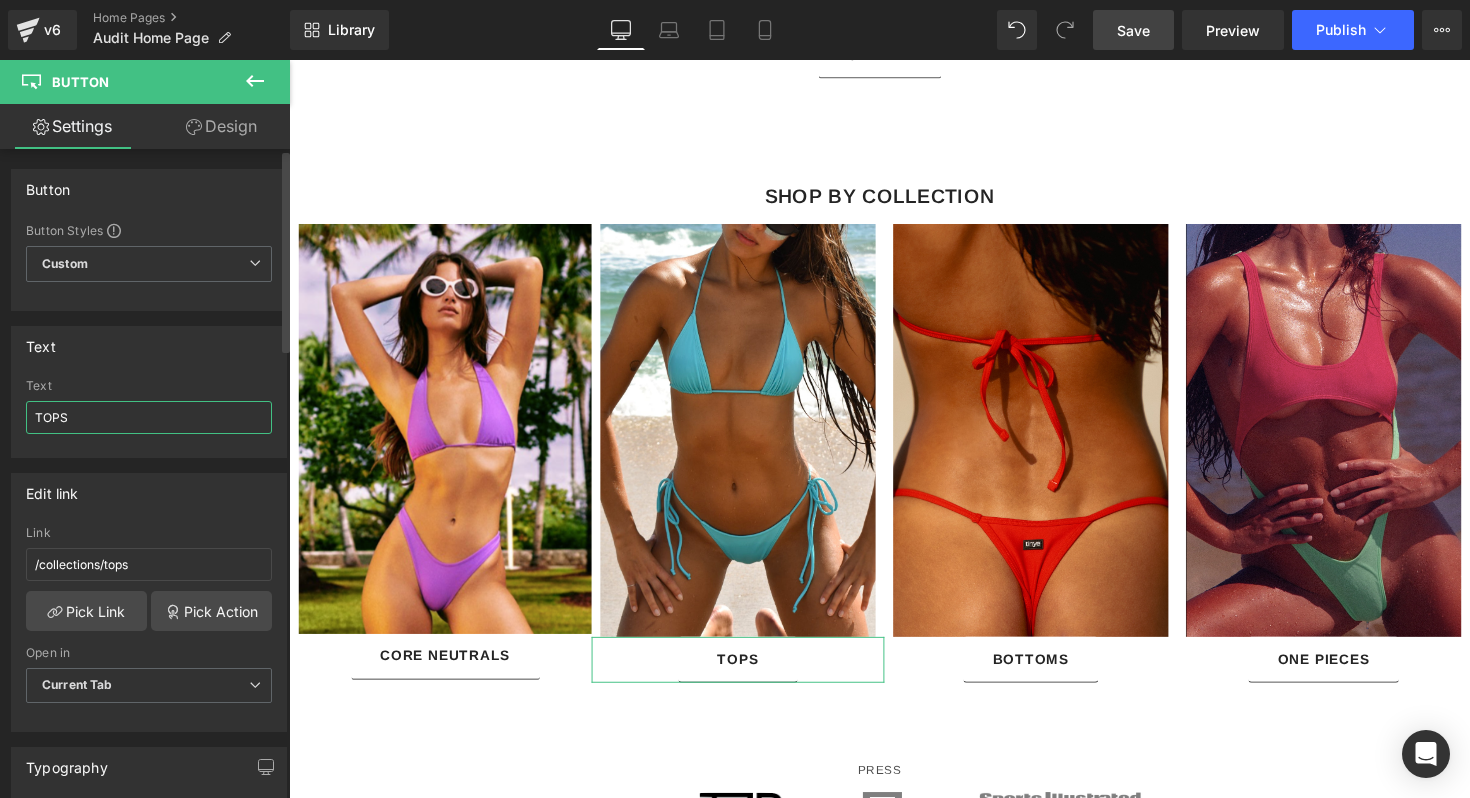 click on "TOPS" at bounding box center [149, 417] 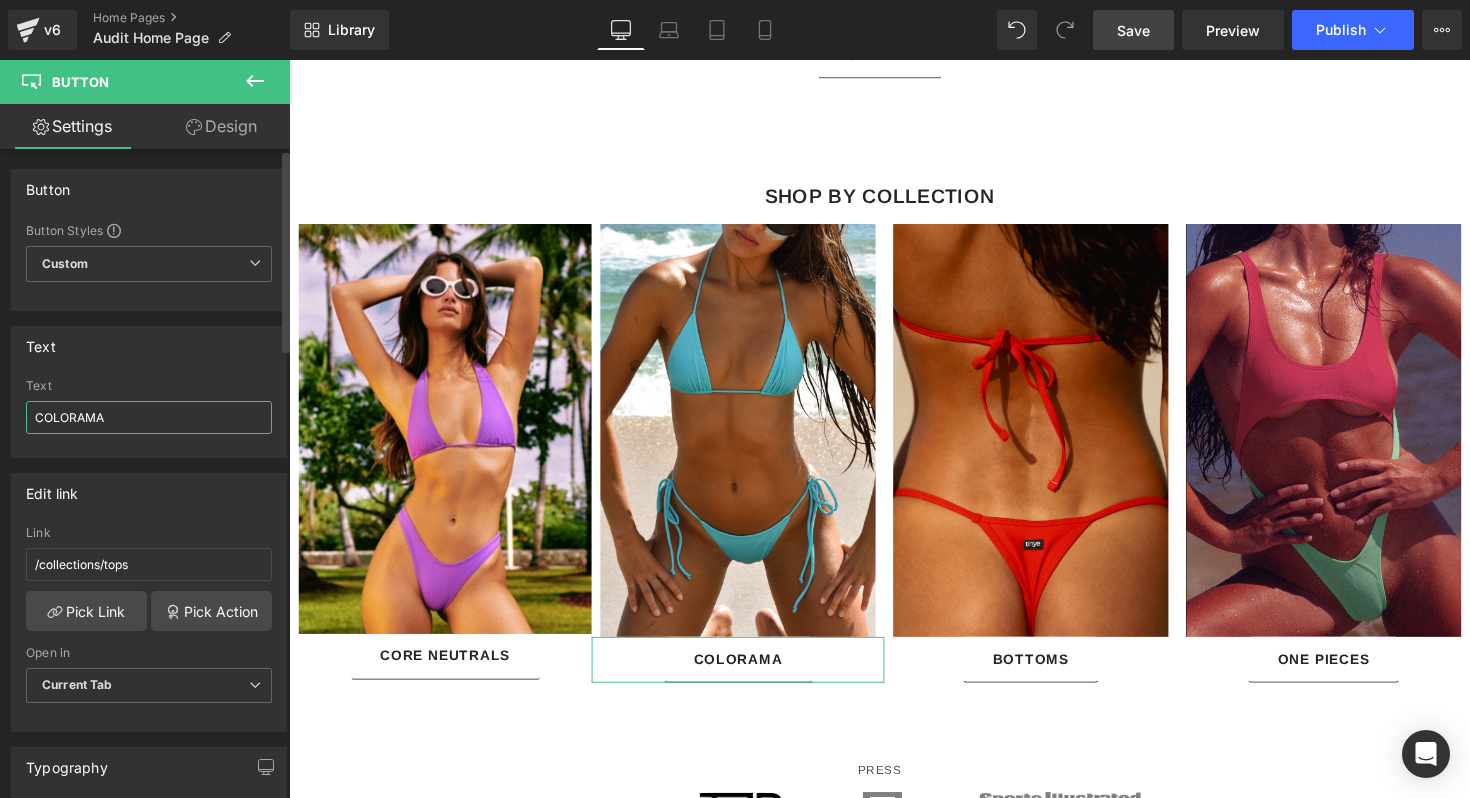 type on "COLORAMA" 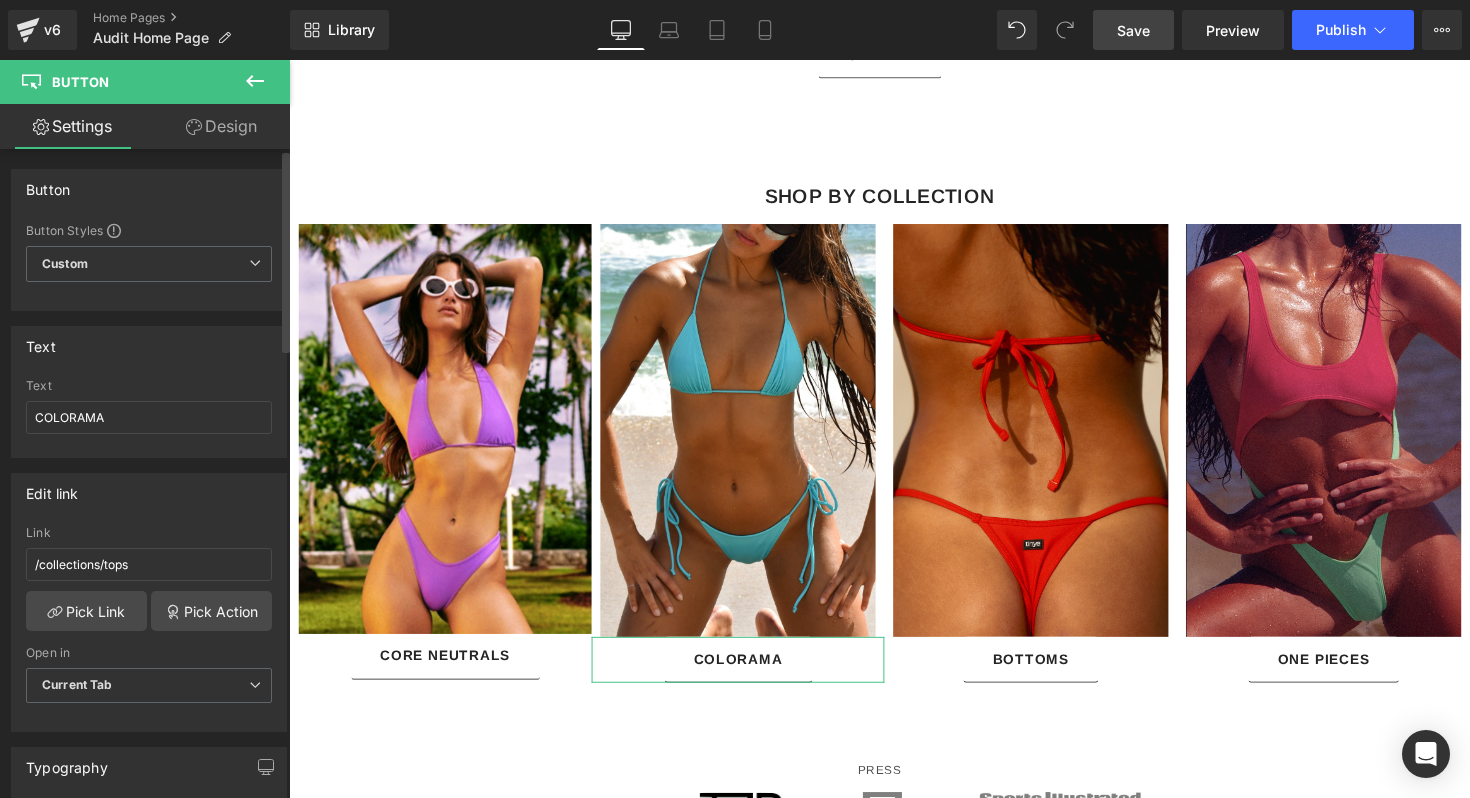 click on "Text TOPS Text COLORAMA" at bounding box center [149, 392] 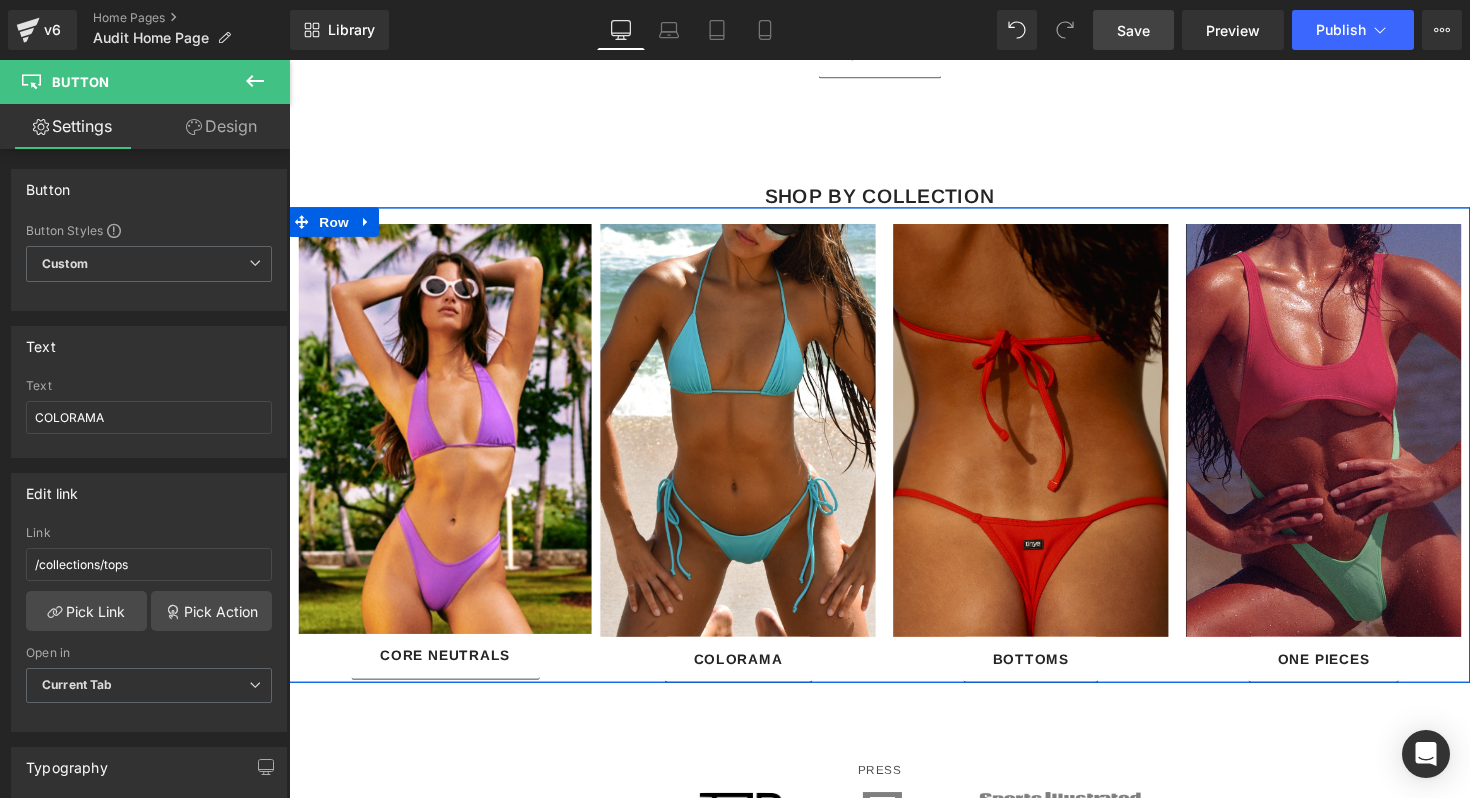 click at bounding box center (1049, 439) 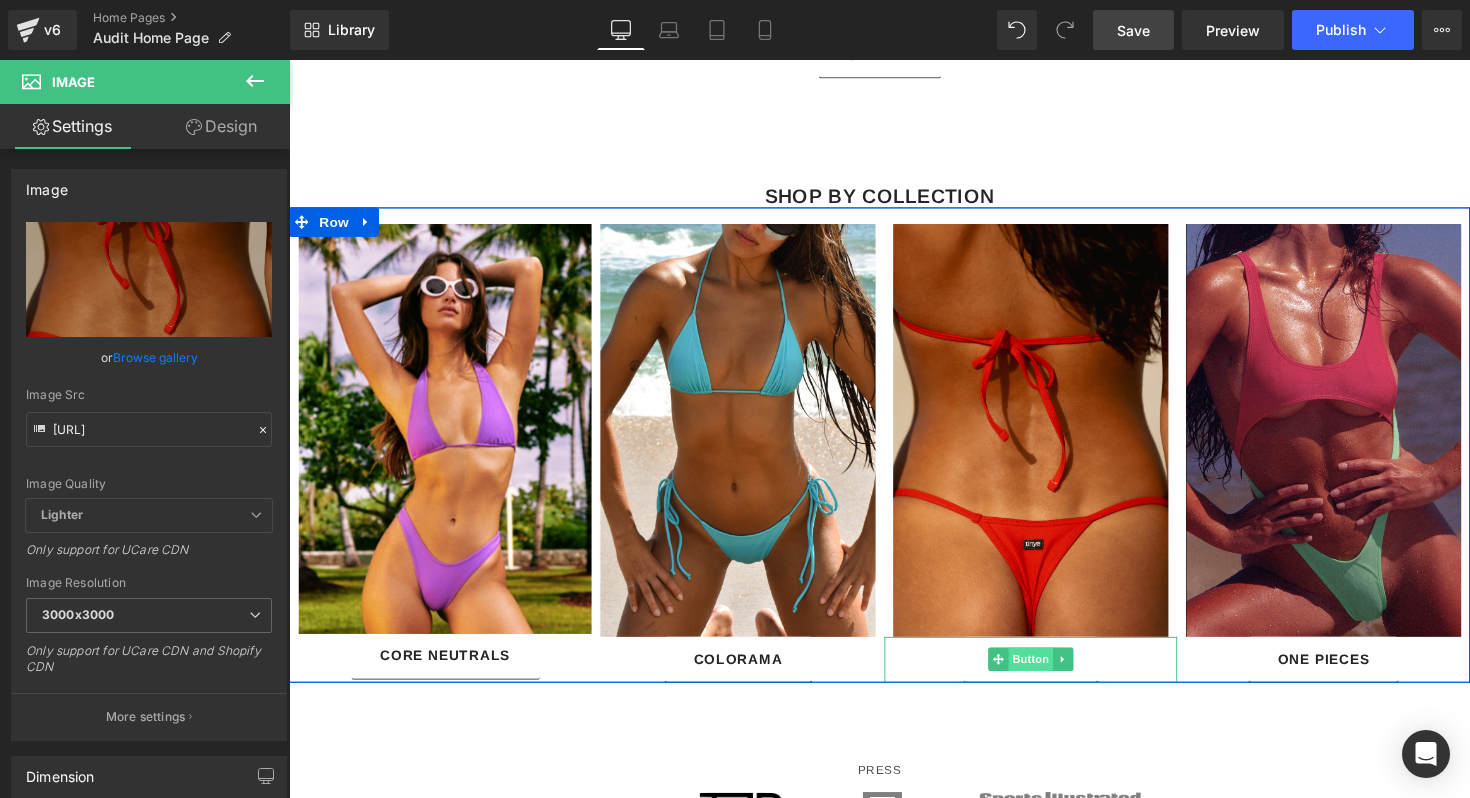 click on "Button" at bounding box center [1049, 674] 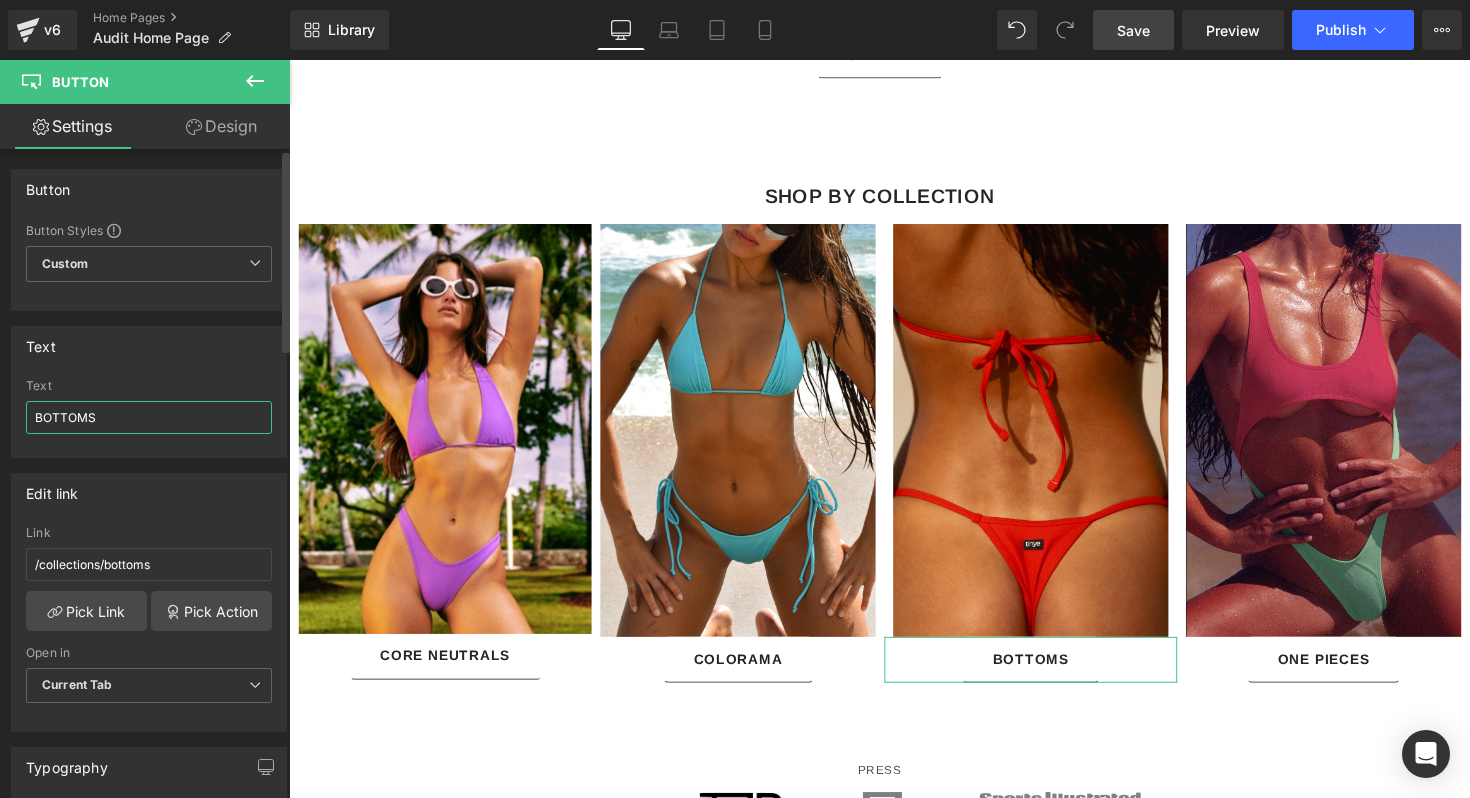 click on "BOTTOMS" at bounding box center (149, 417) 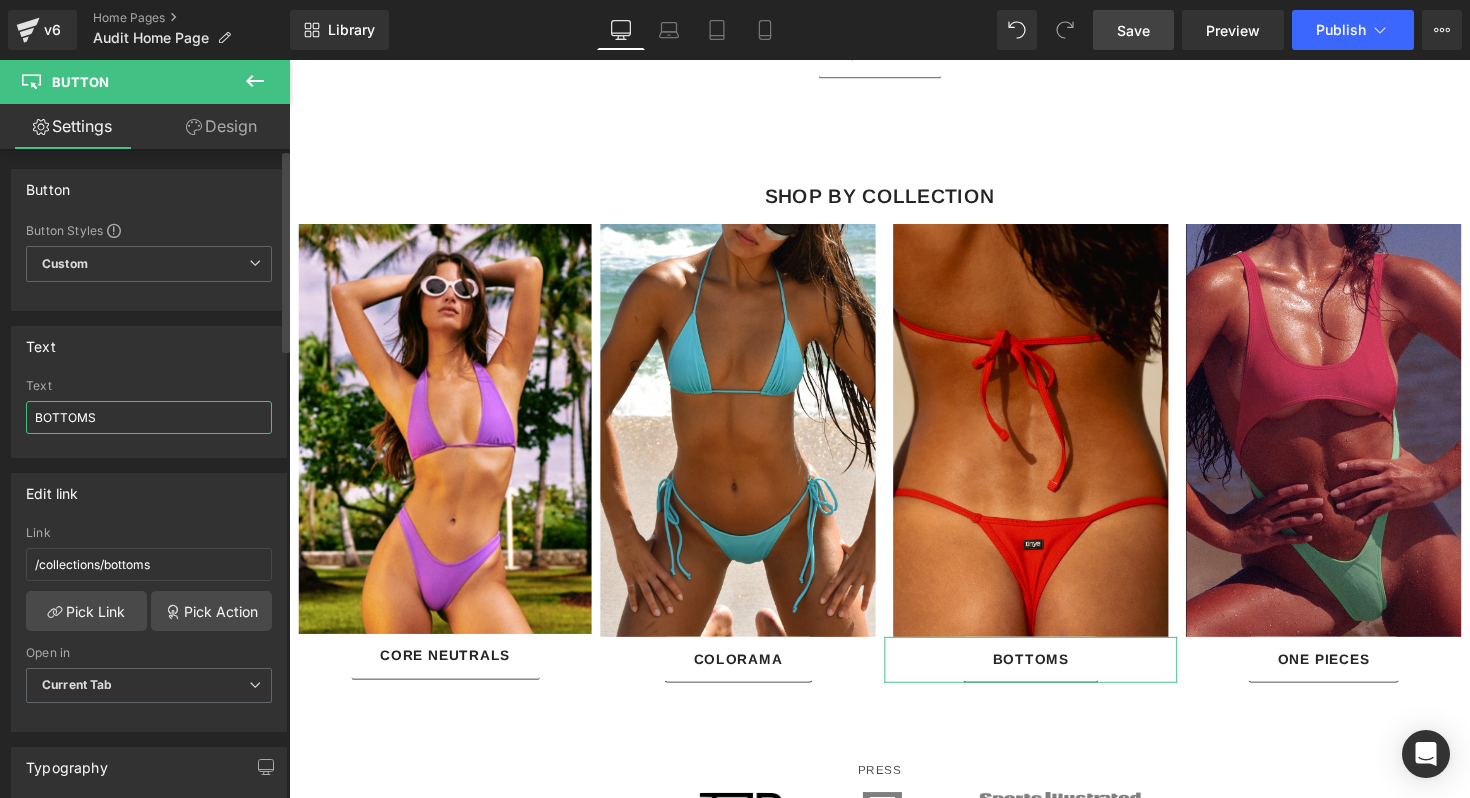 click on "BOTTOMS" at bounding box center (149, 417) 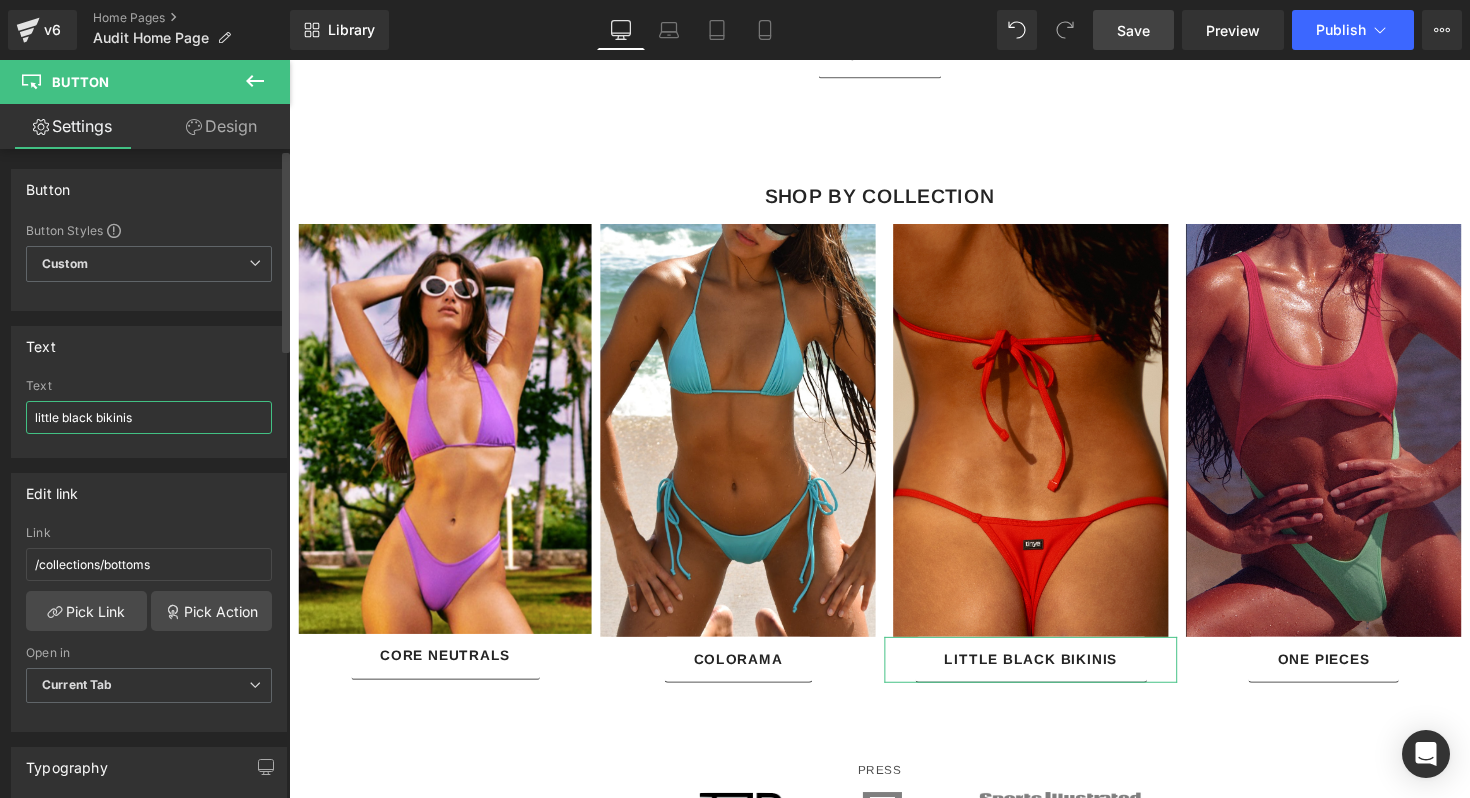 type on "little black bikinis" 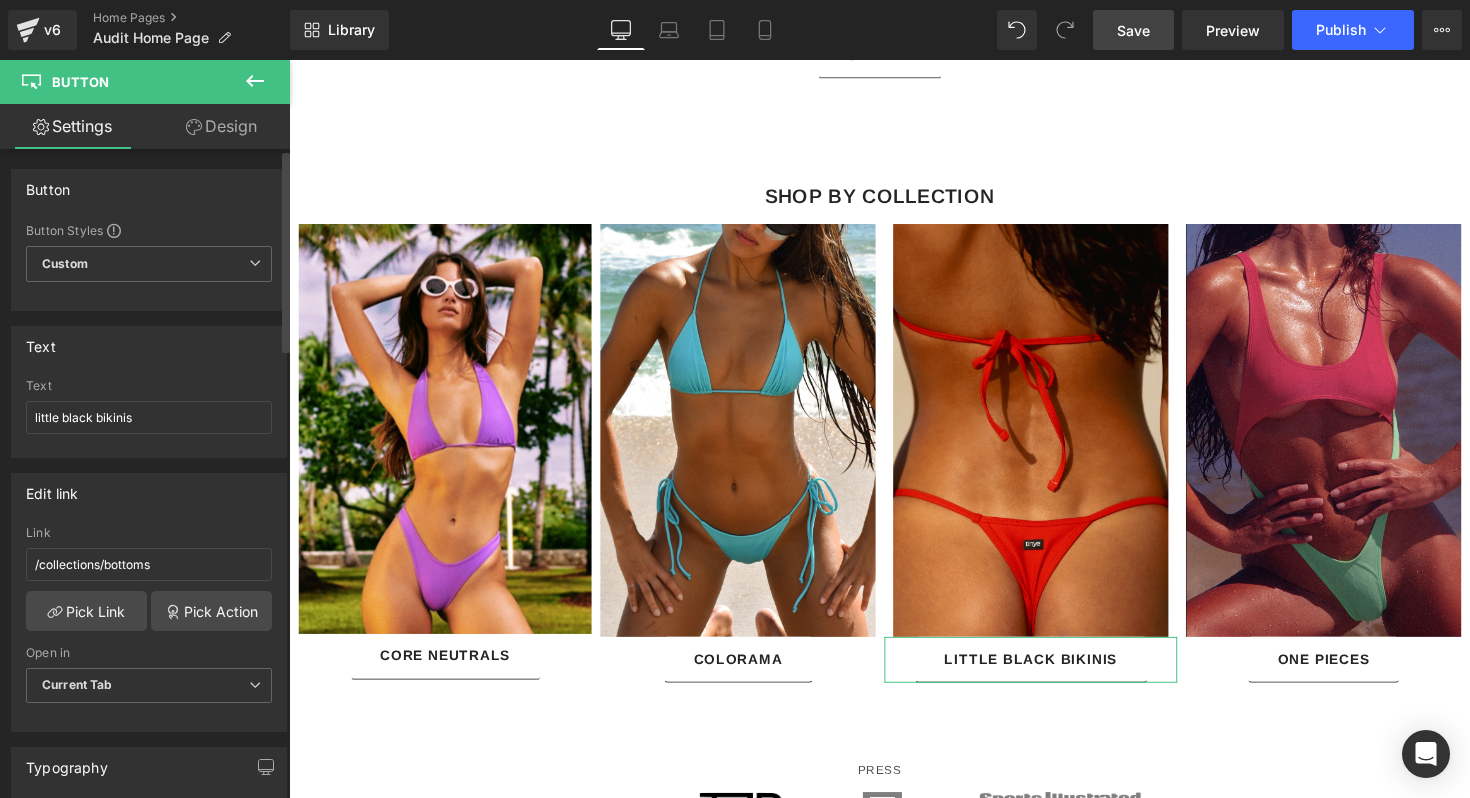 click on "Button" at bounding box center (149, 189) 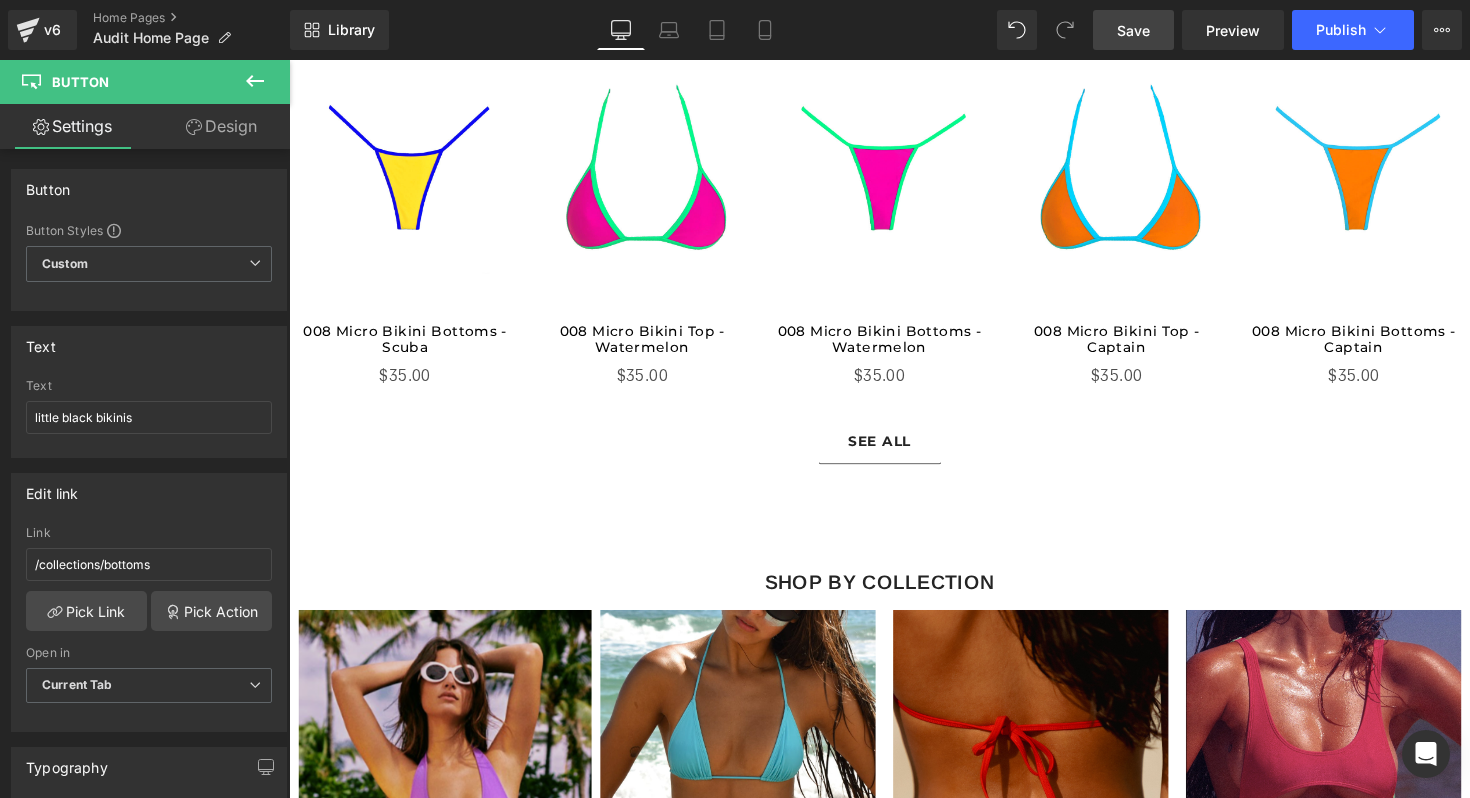 scroll, scrollTop: 2900, scrollLeft: 0, axis: vertical 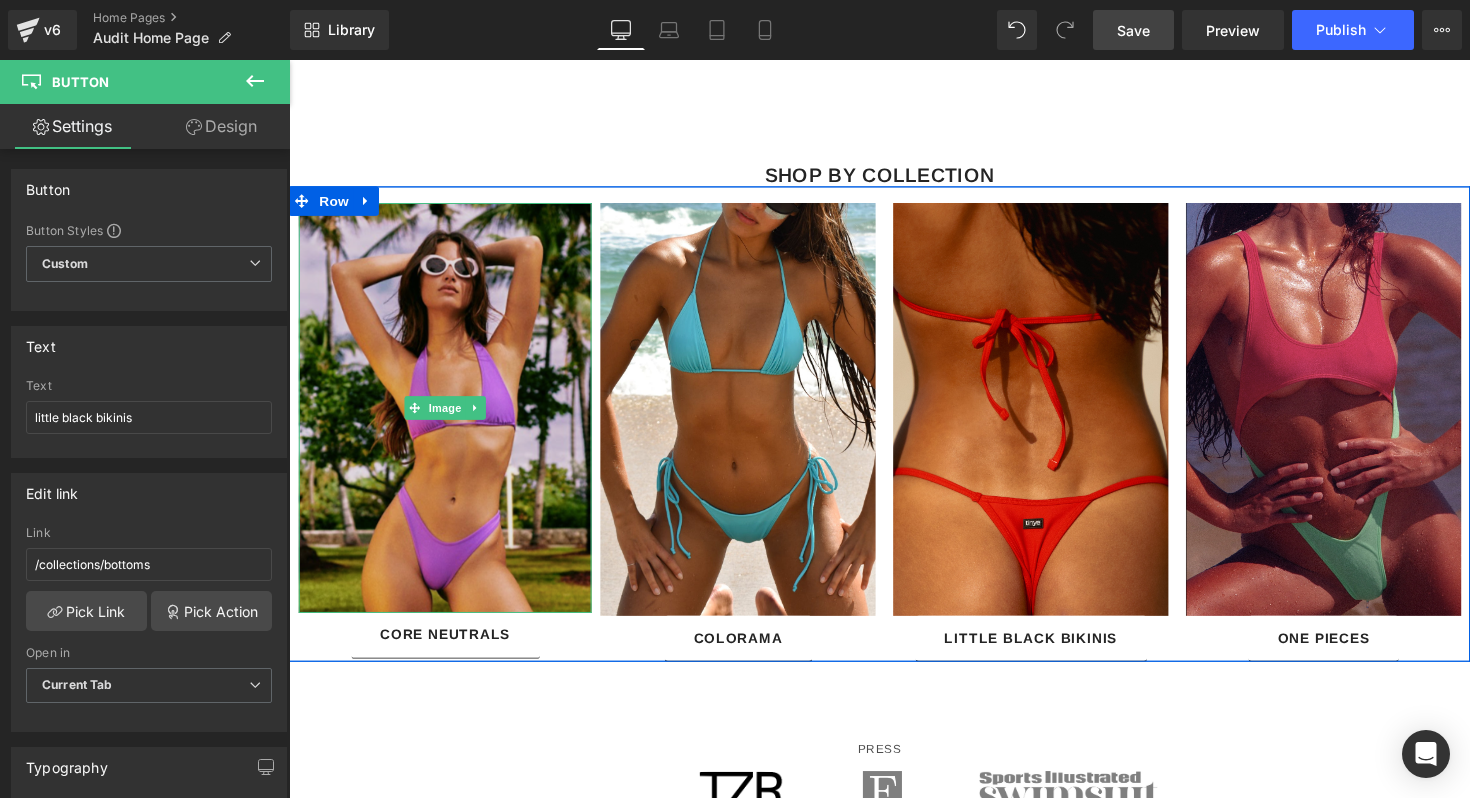 click at bounding box center (449, 416) 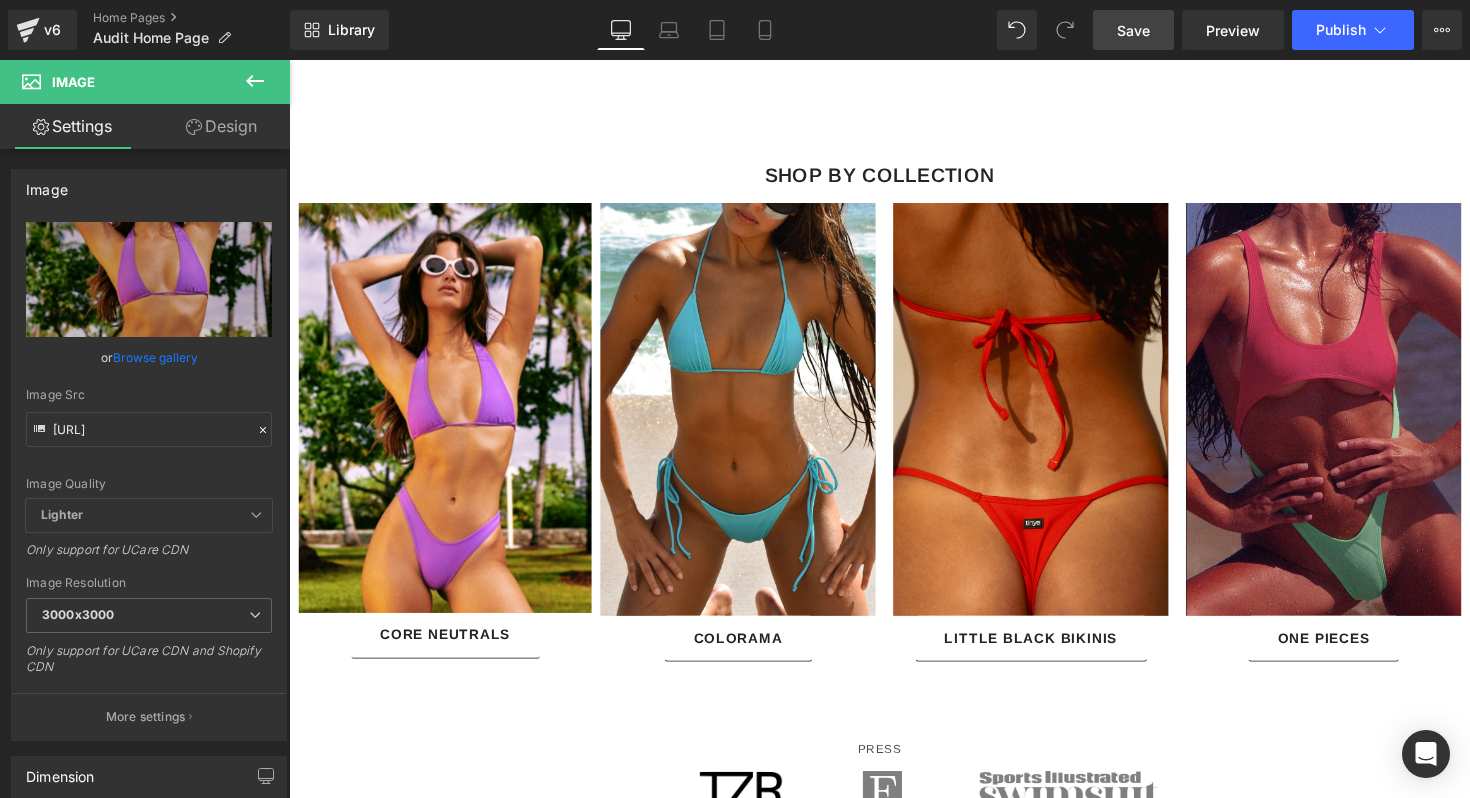 click on "Save" at bounding box center (1133, 30) 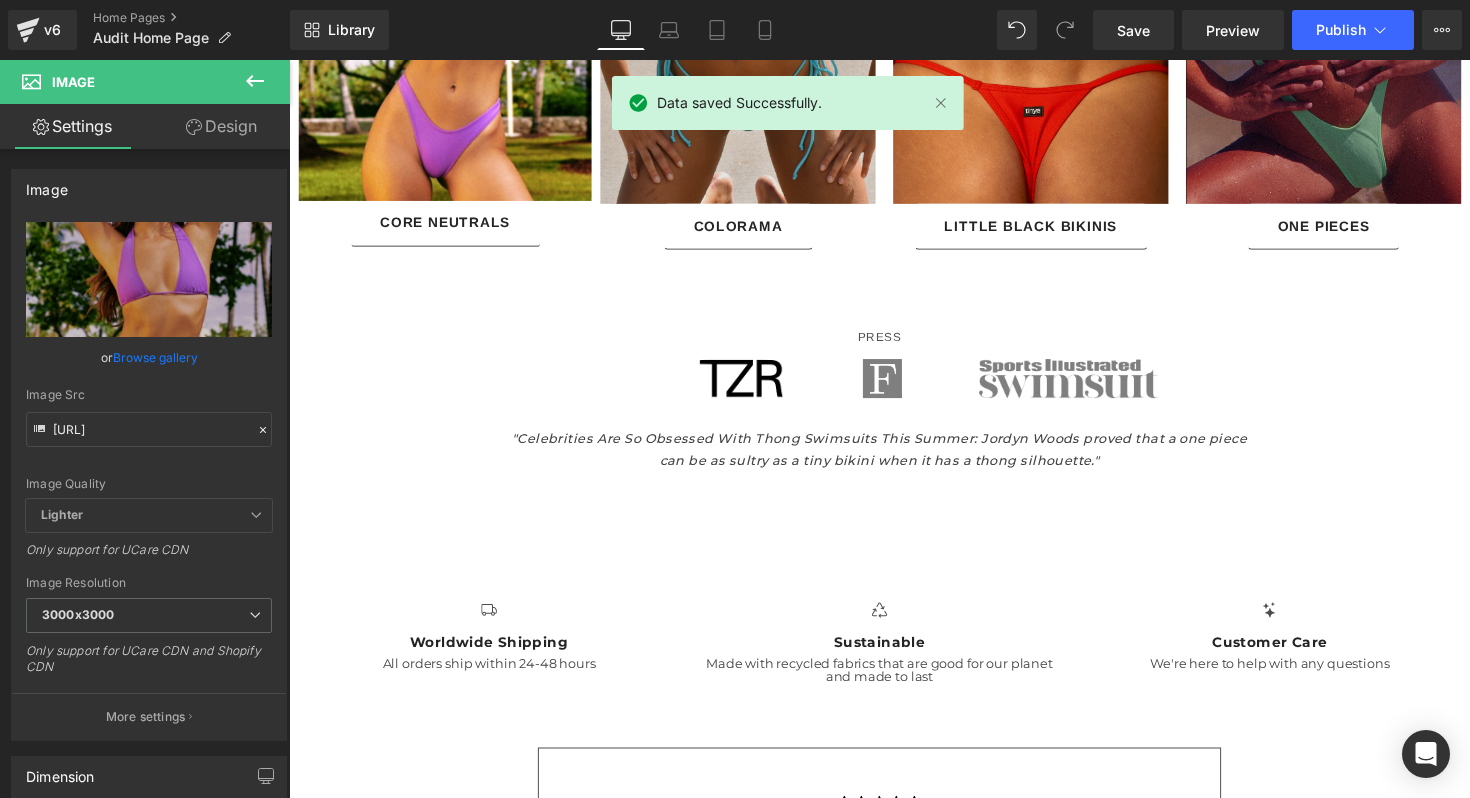 scroll, scrollTop: 3284, scrollLeft: 0, axis: vertical 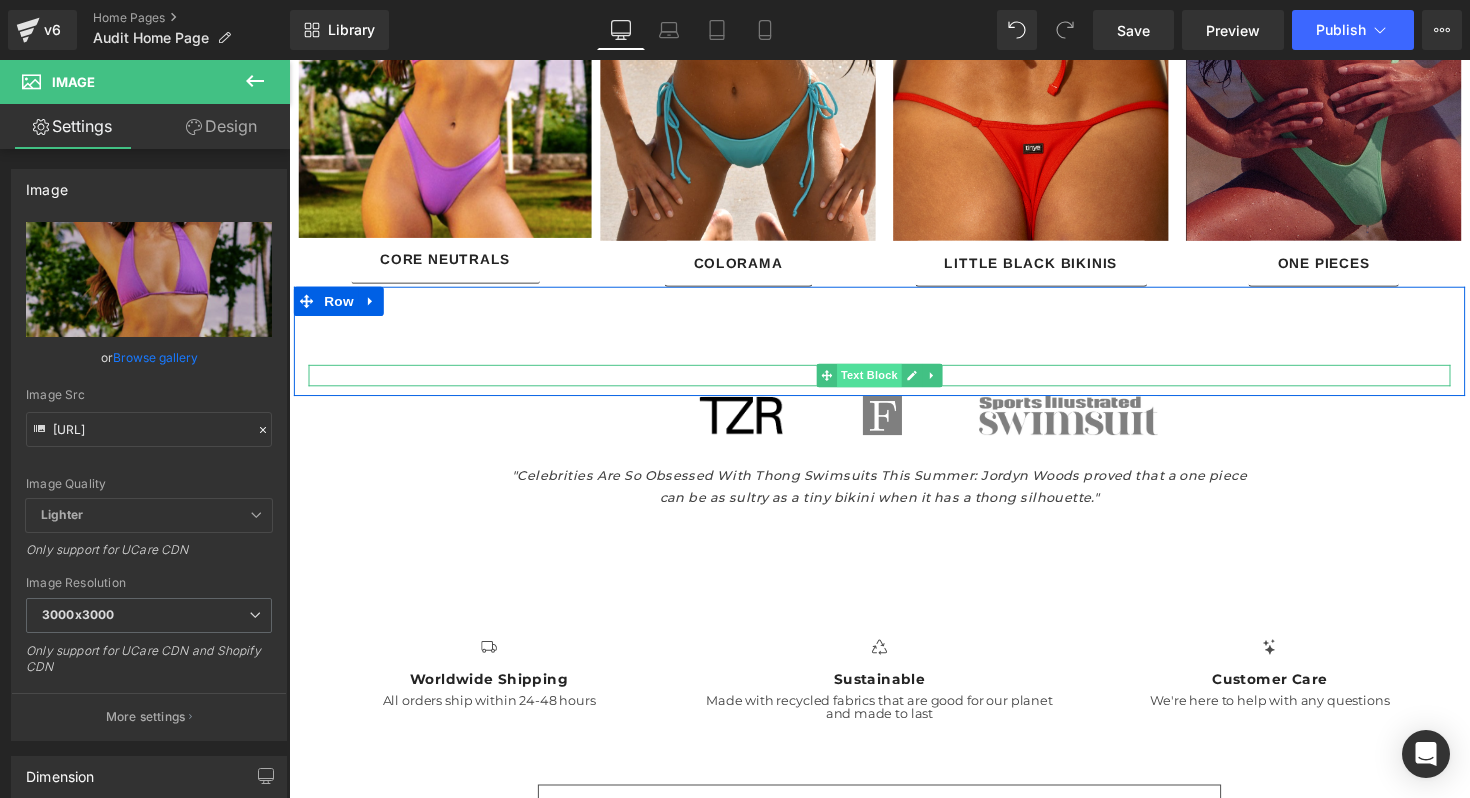 click on "Text Block" at bounding box center (883, 383) 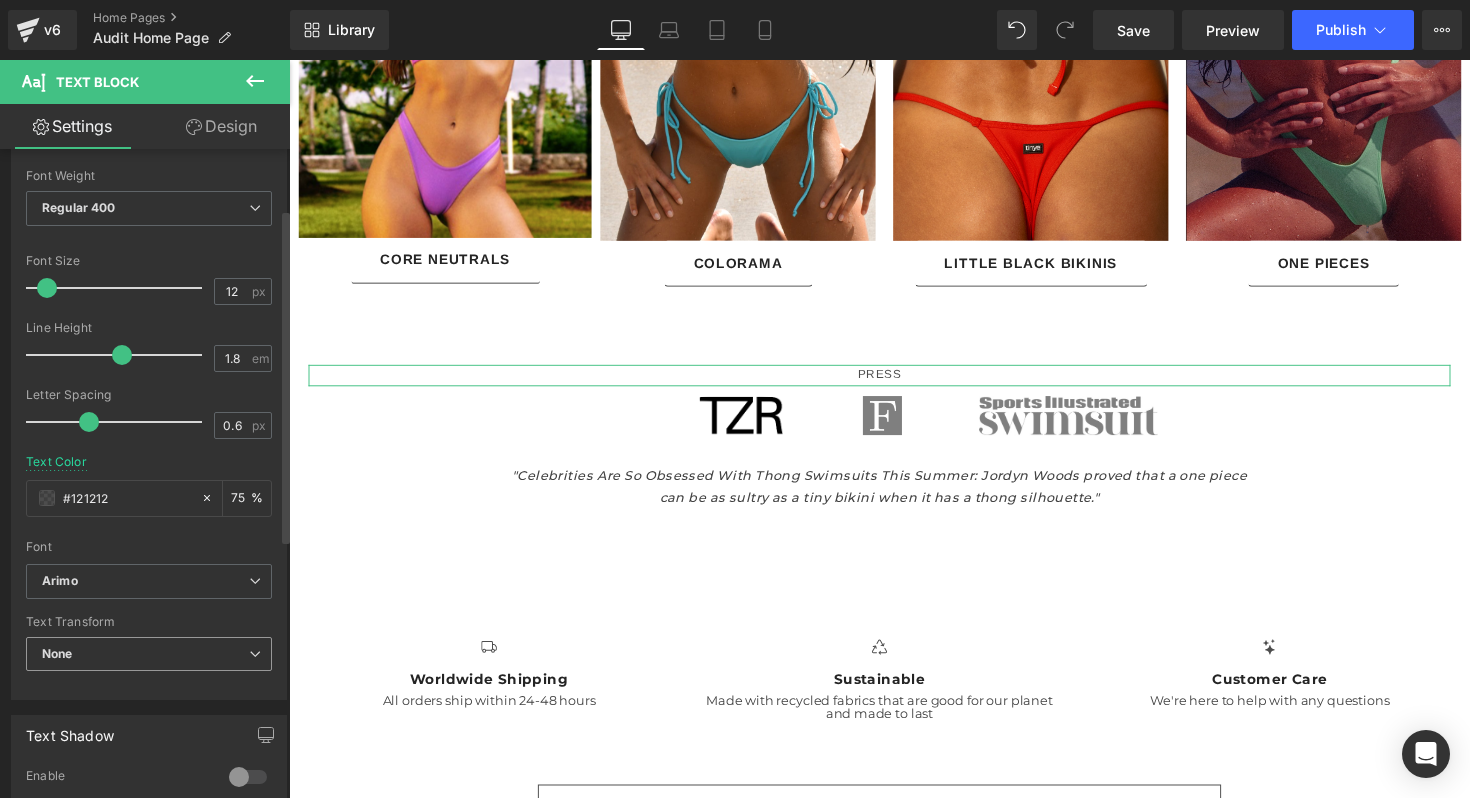 scroll, scrollTop: 158, scrollLeft: 0, axis: vertical 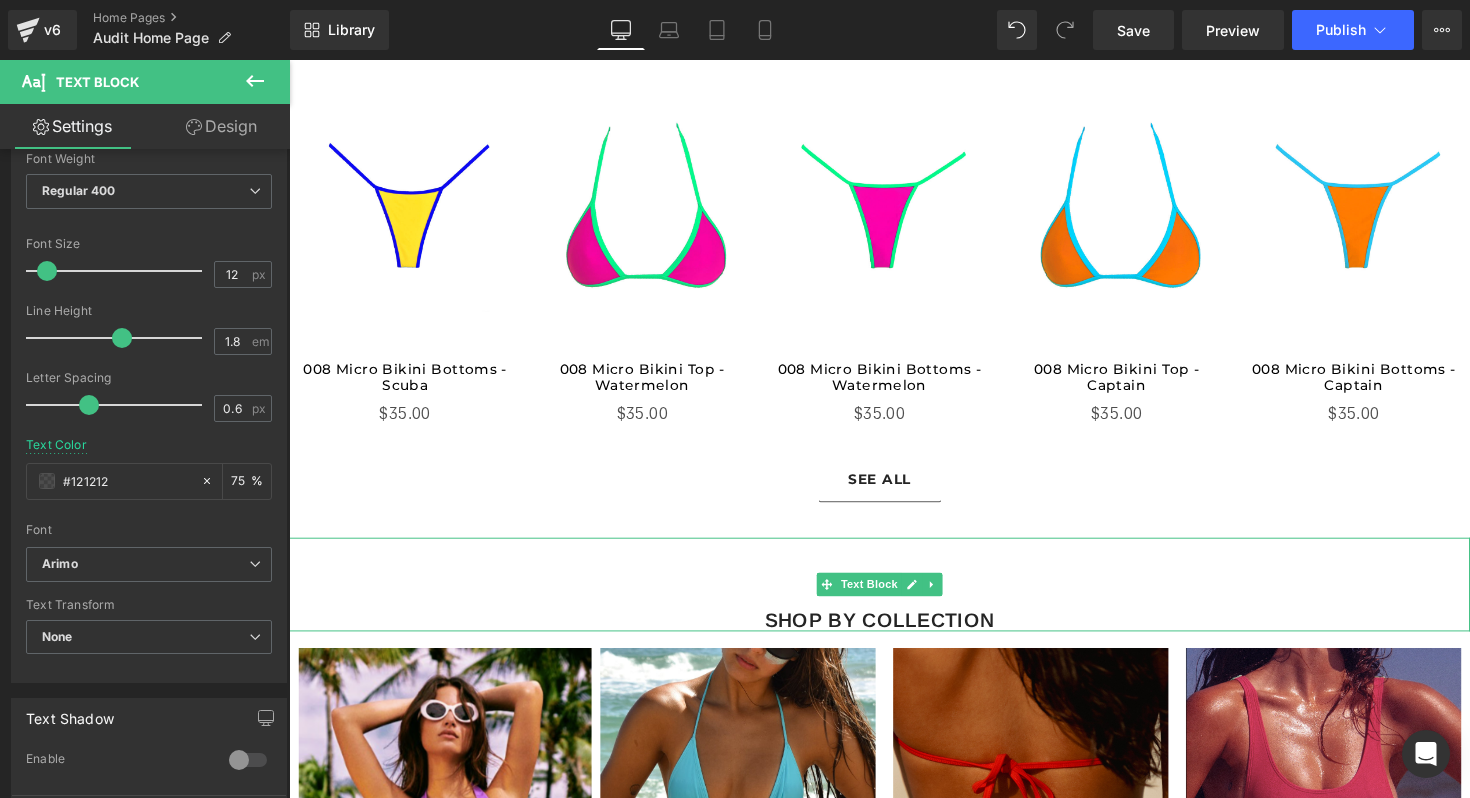 click on "Shop By Collection" at bounding box center [894, 597] 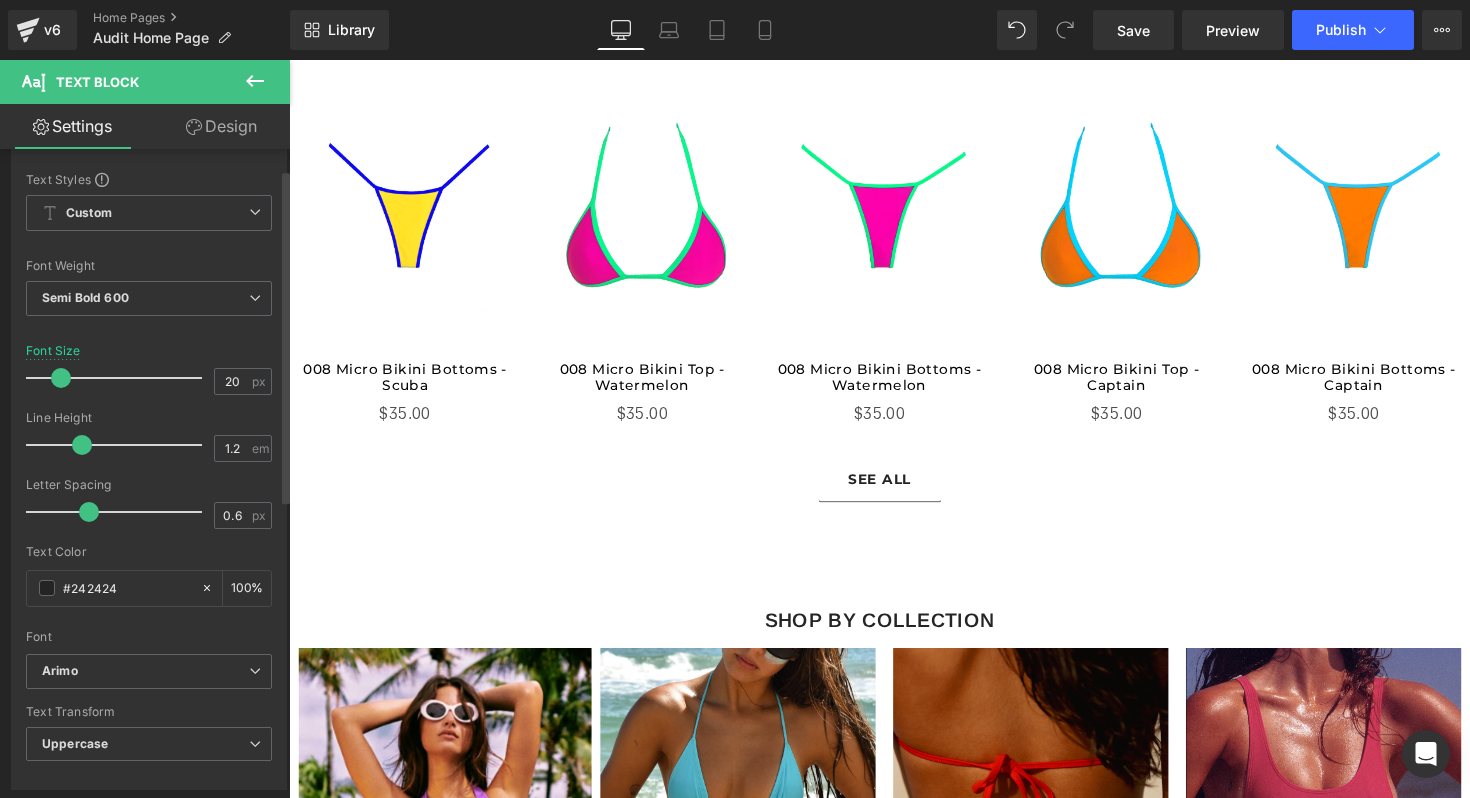 scroll, scrollTop: 39, scrollLeft: 0, axis: vertical 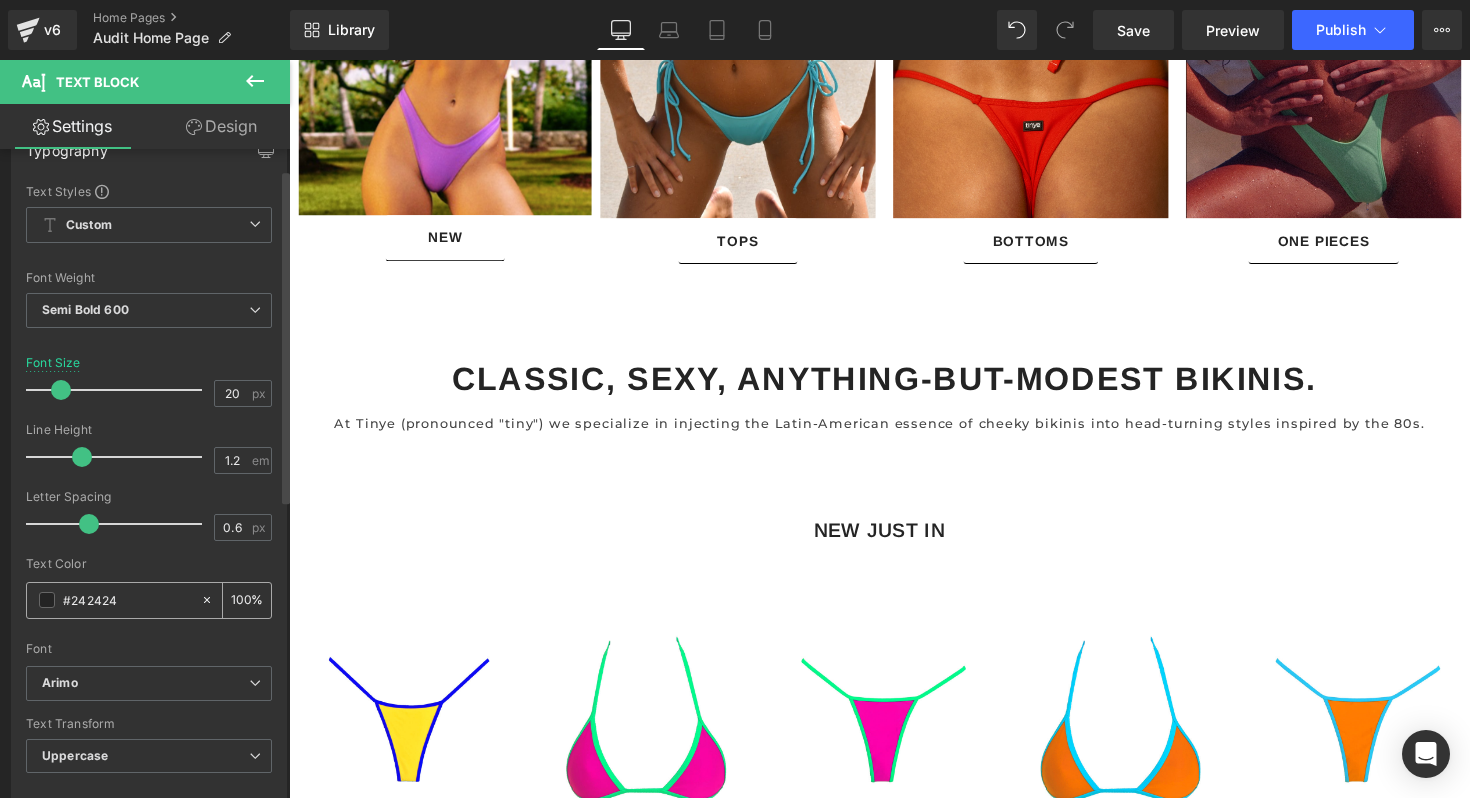 click on "#242424" at bounding box center [127, 600] 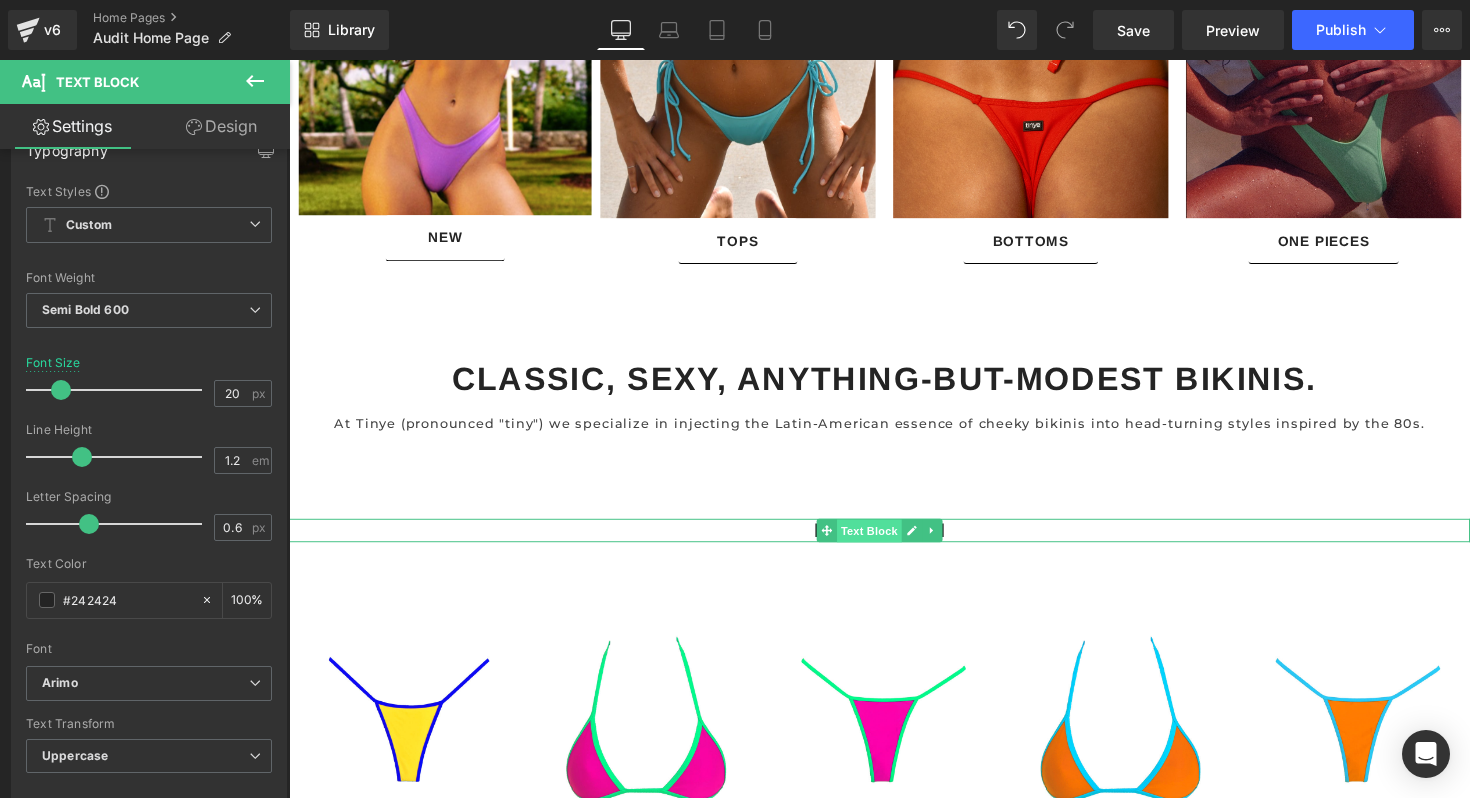 click on "Text Block" at bounding box center (883, 543) 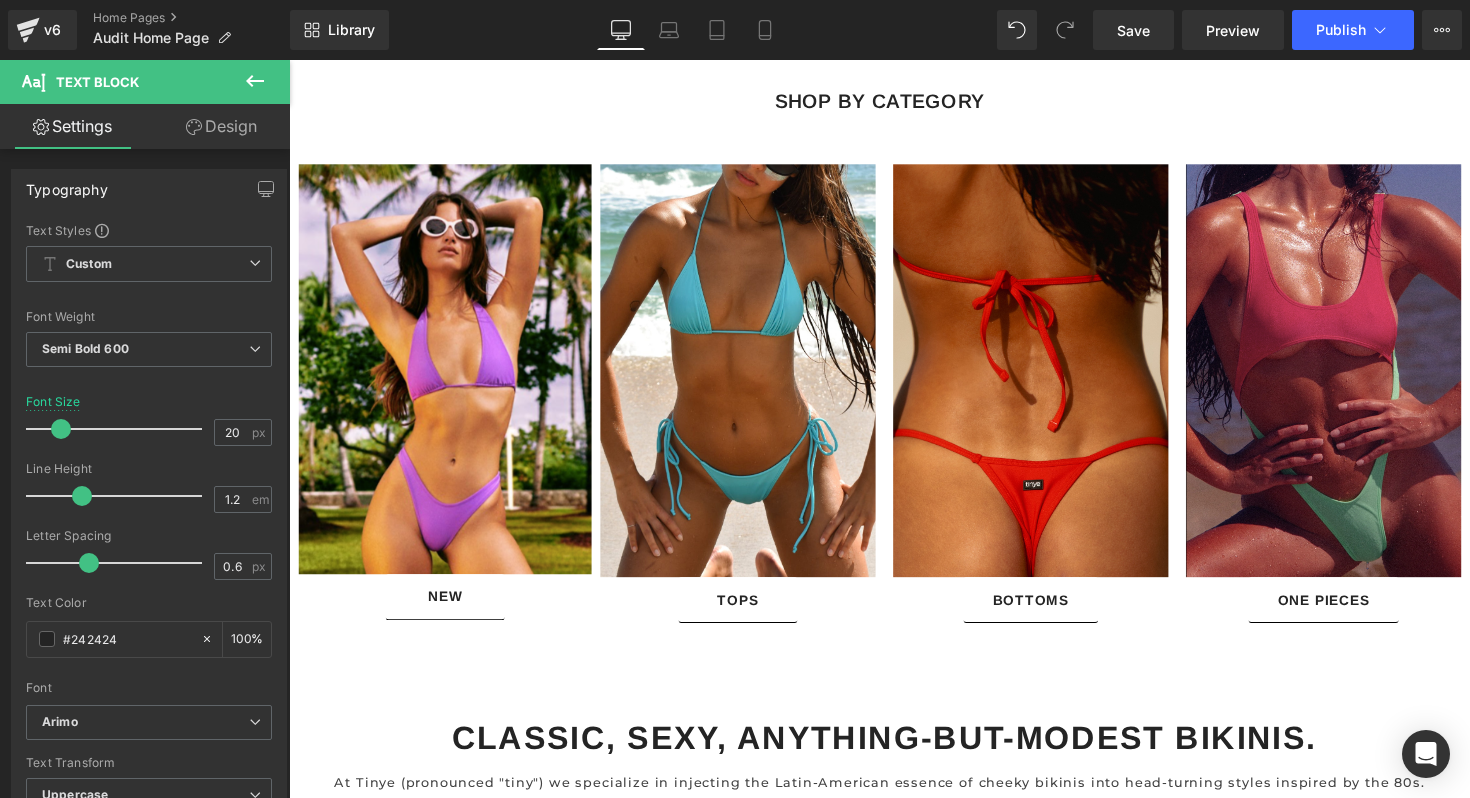 scroll, scrollTop: 1473, scrollLeft: 0, axis: vertical 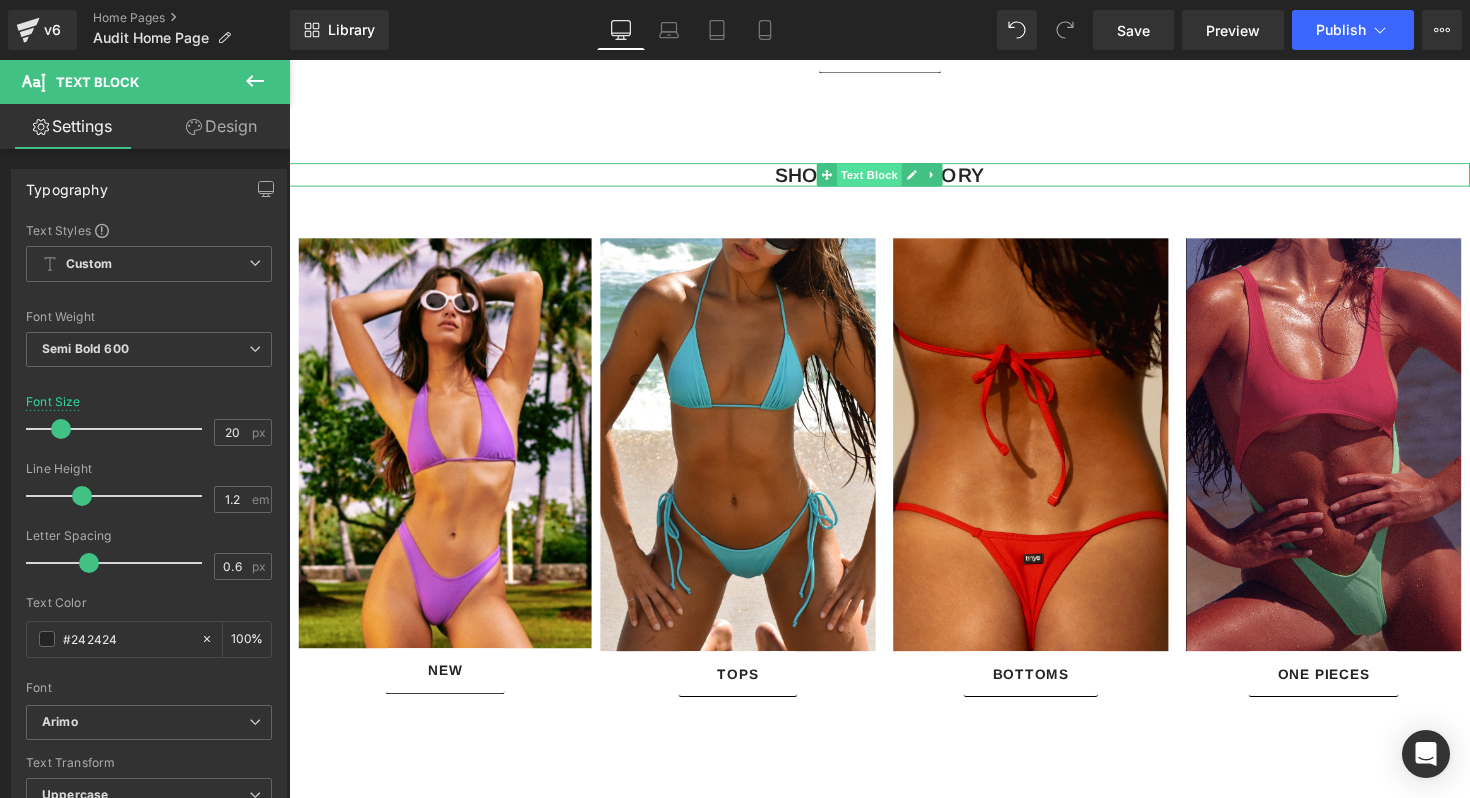 click on "Text Block" at bounding box center [883, 178] 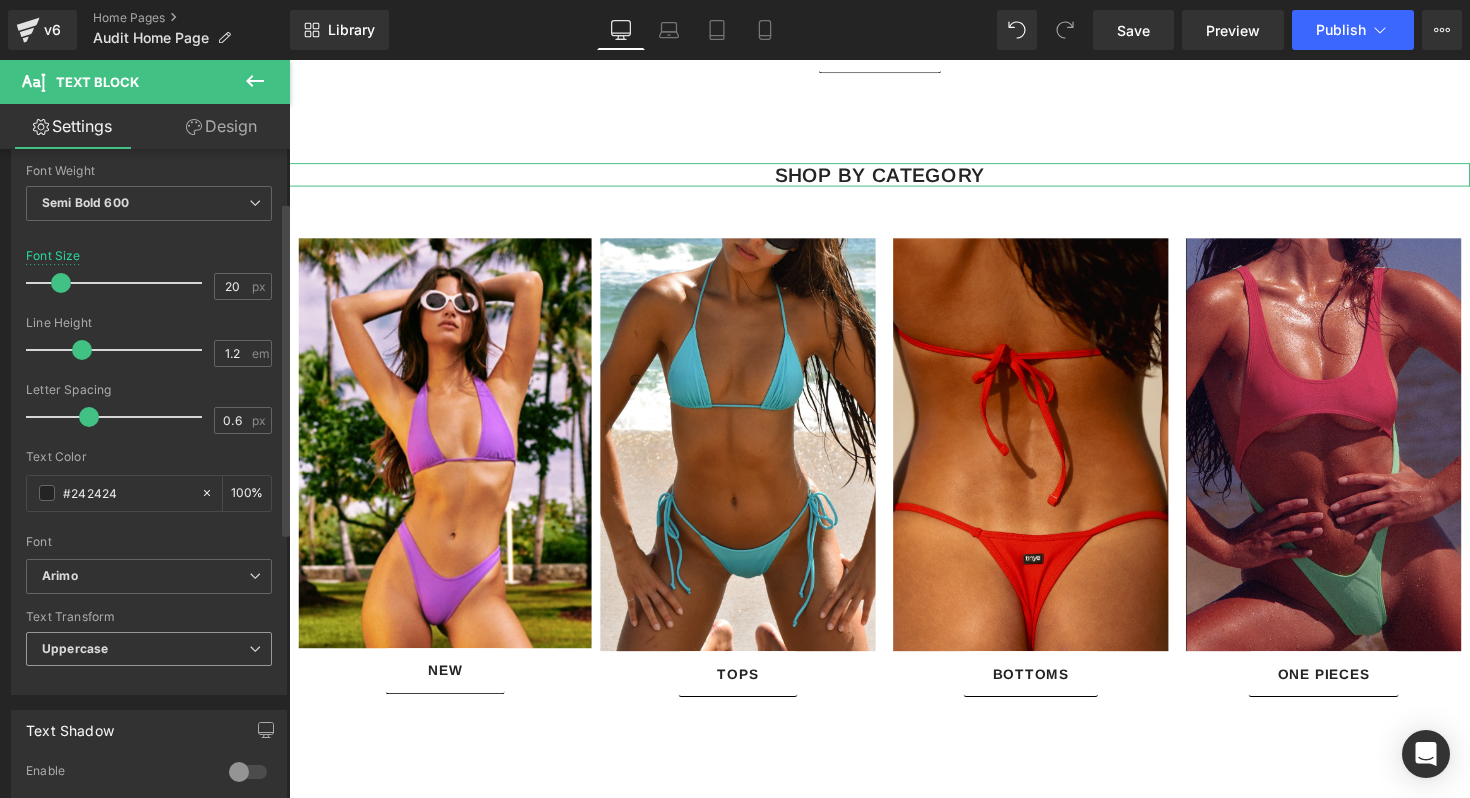 scroll, scrollTop: 0, scrollLeft: 0, axis: both 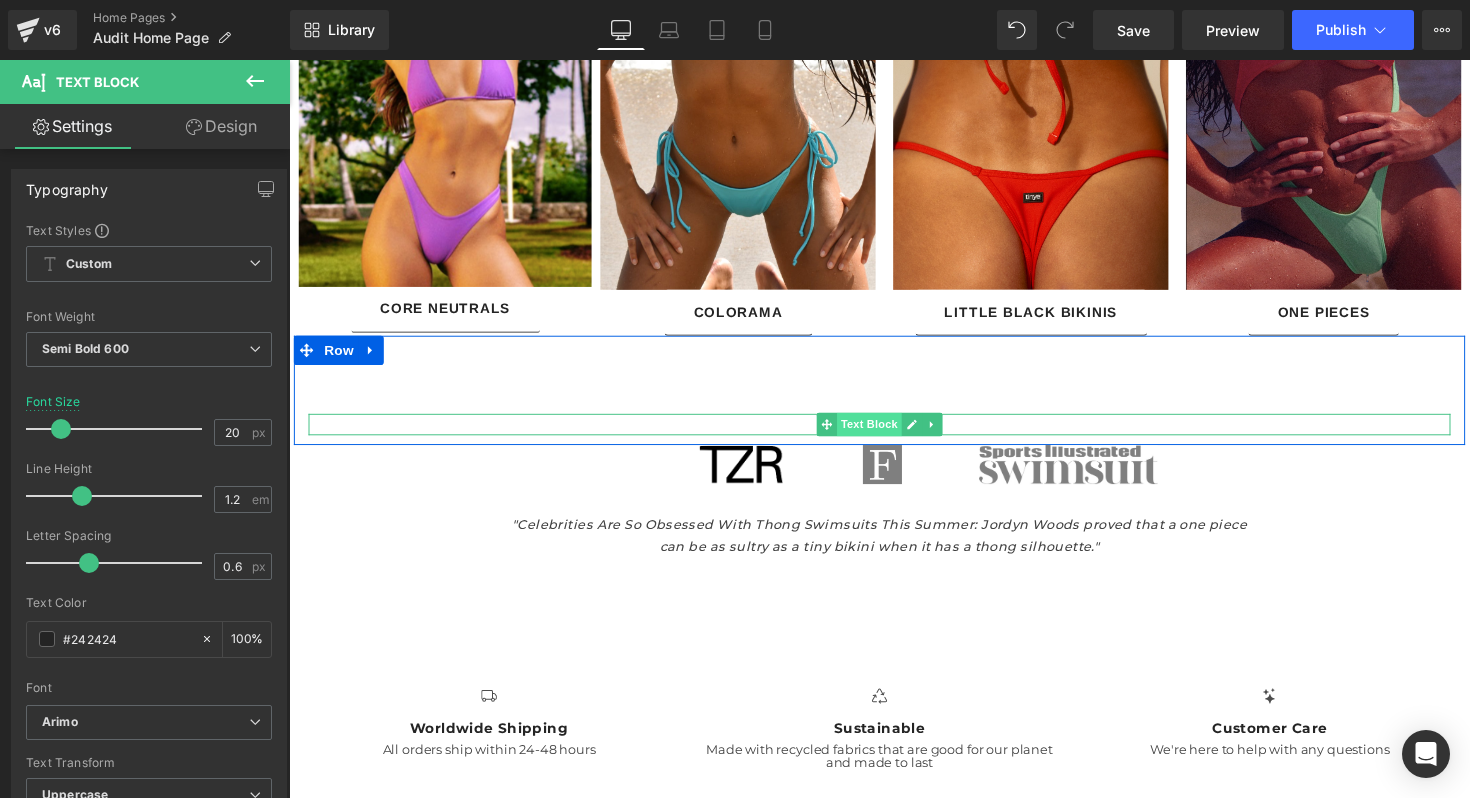 click on "Text Block" at bounding box center [883, 433] 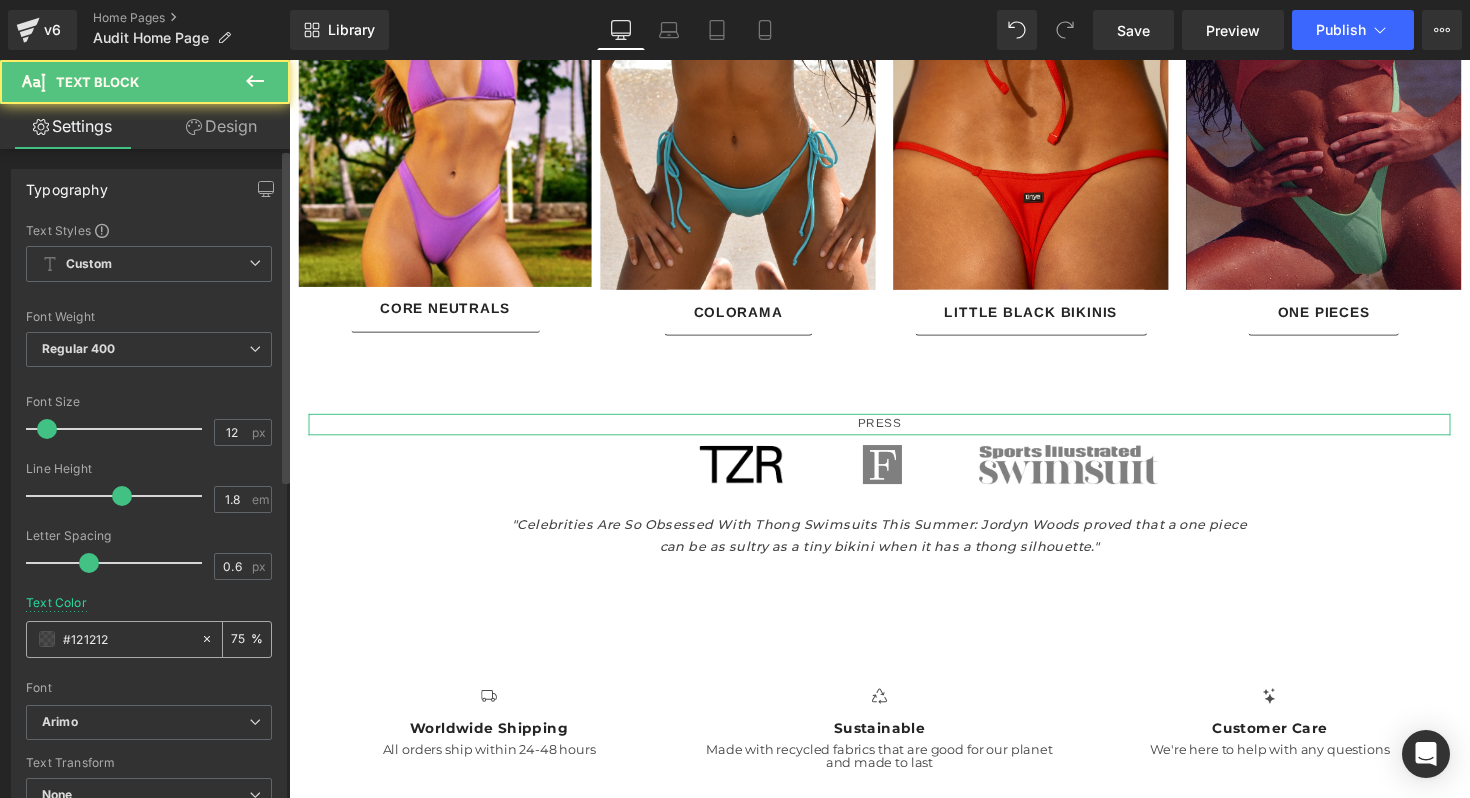 click on "#121212" at bounding box center (127, 639) 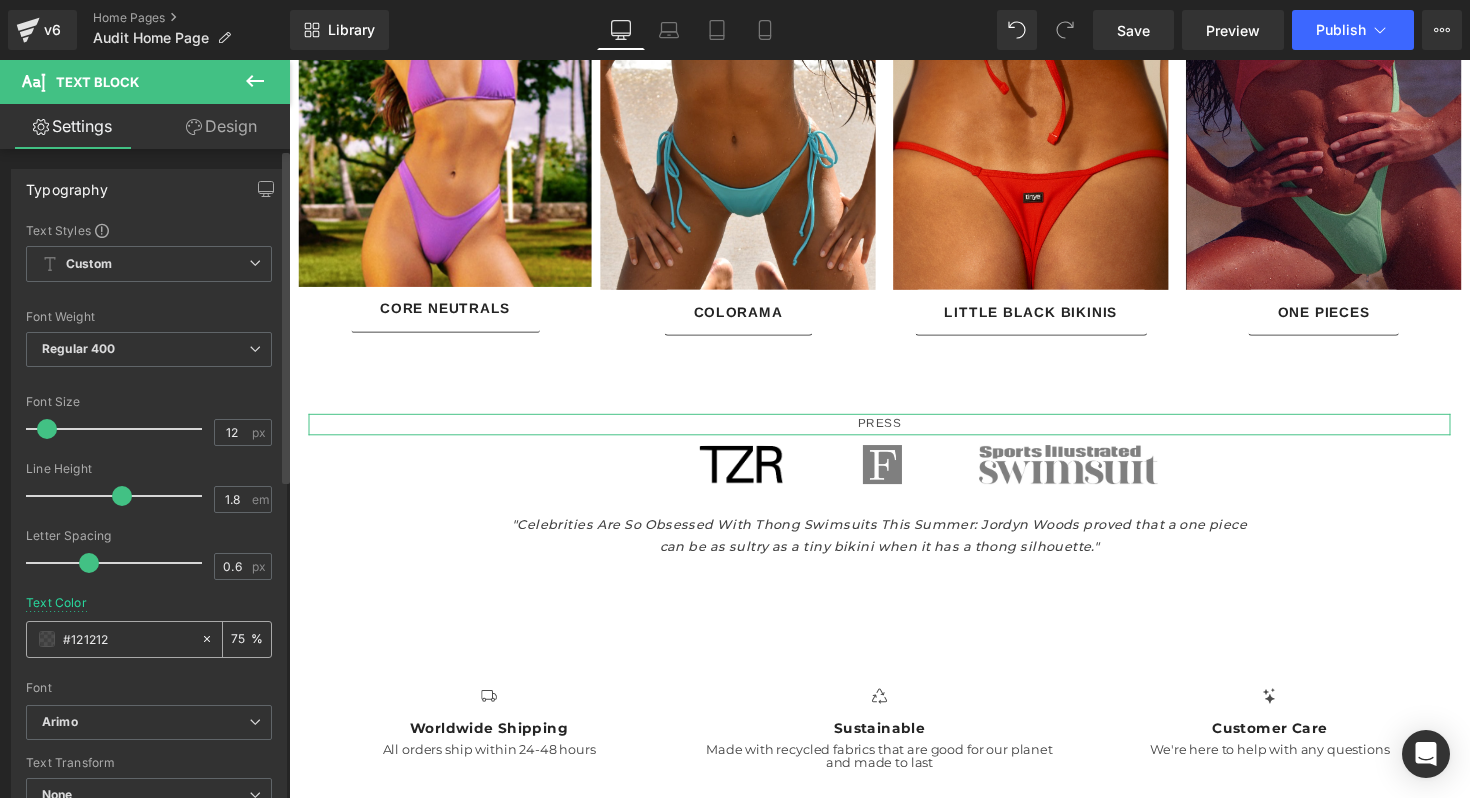 click on "#121212" at bounding box center (127, 639) 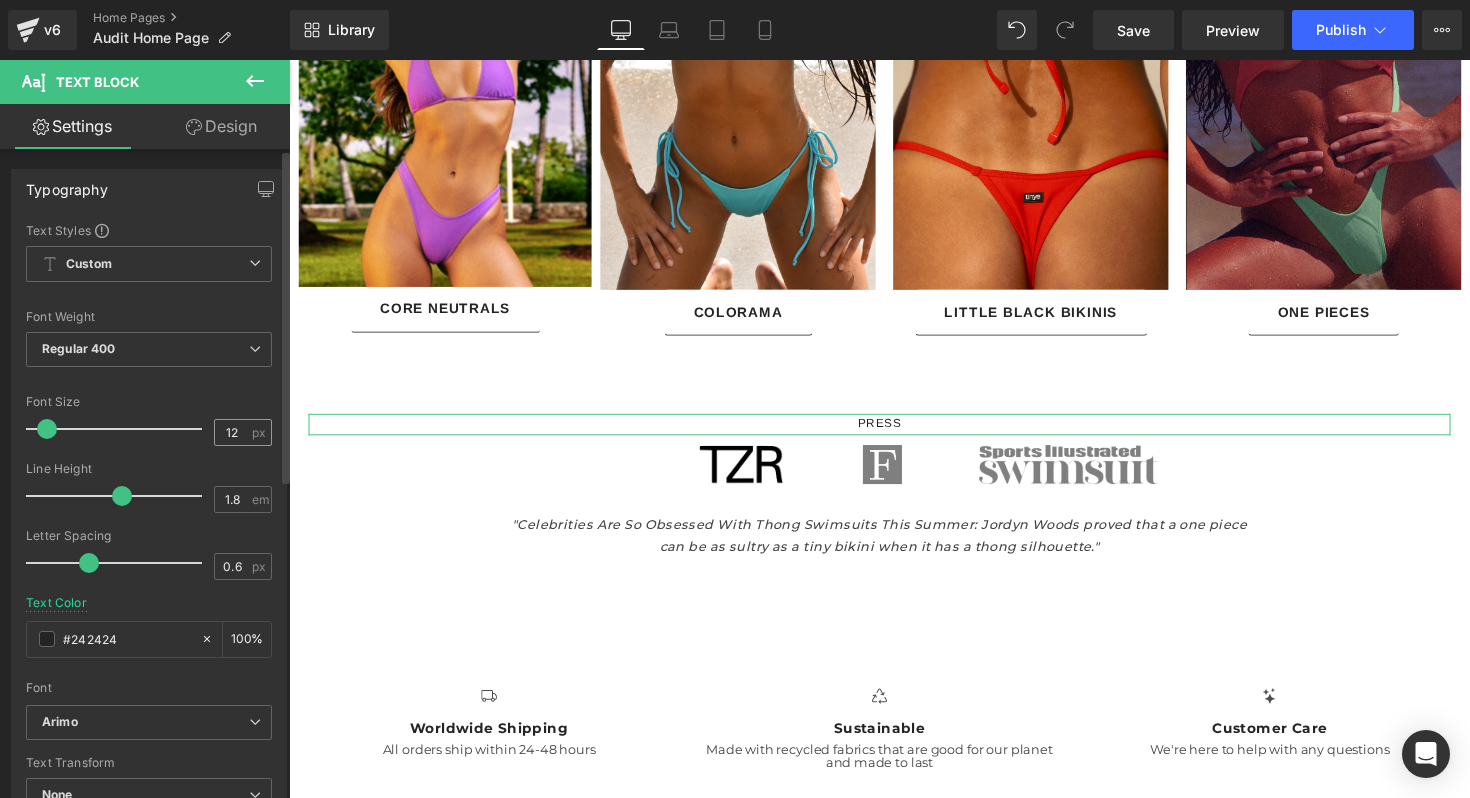 type on "#242424" 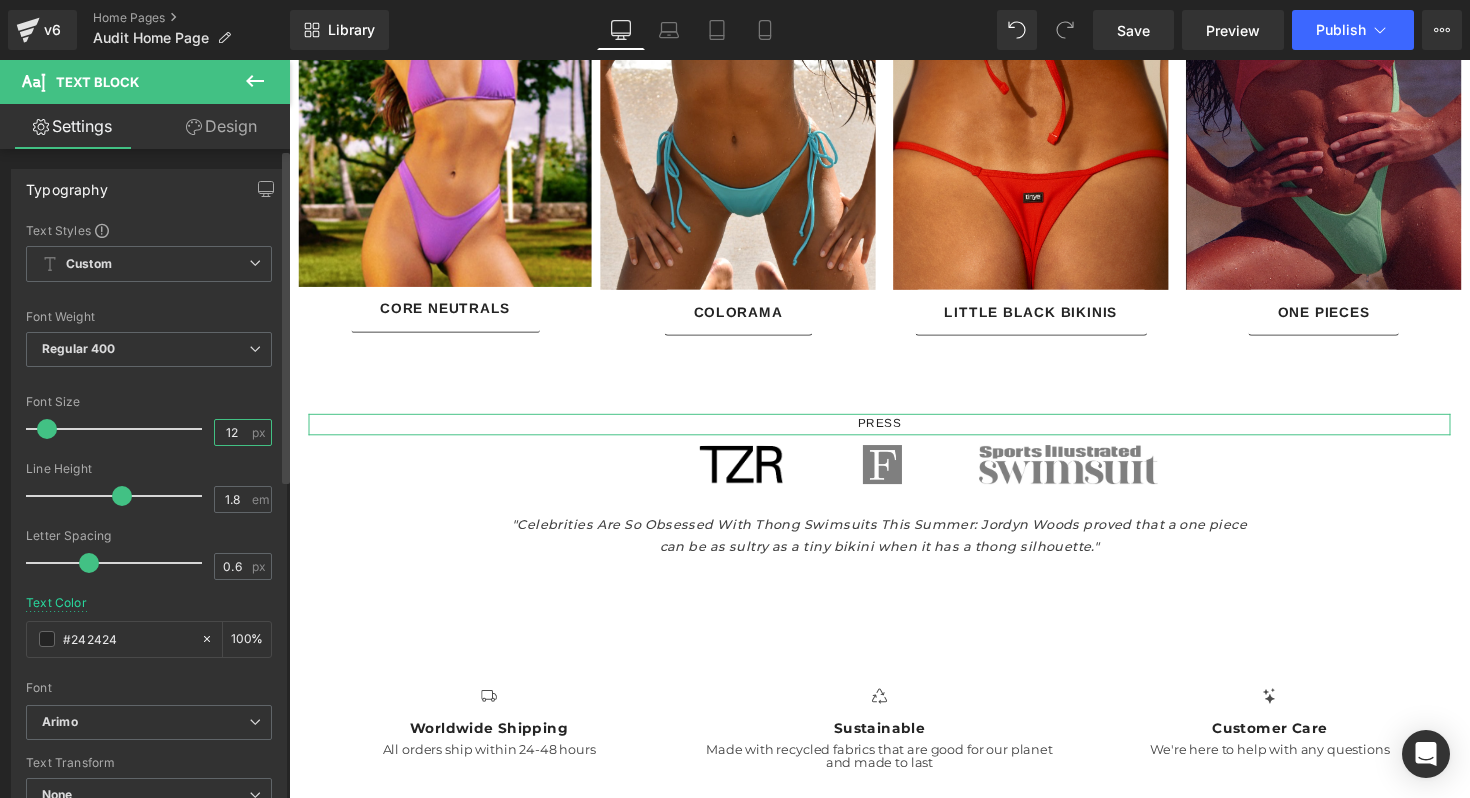 click on "12" at bounding box center [232, 432] 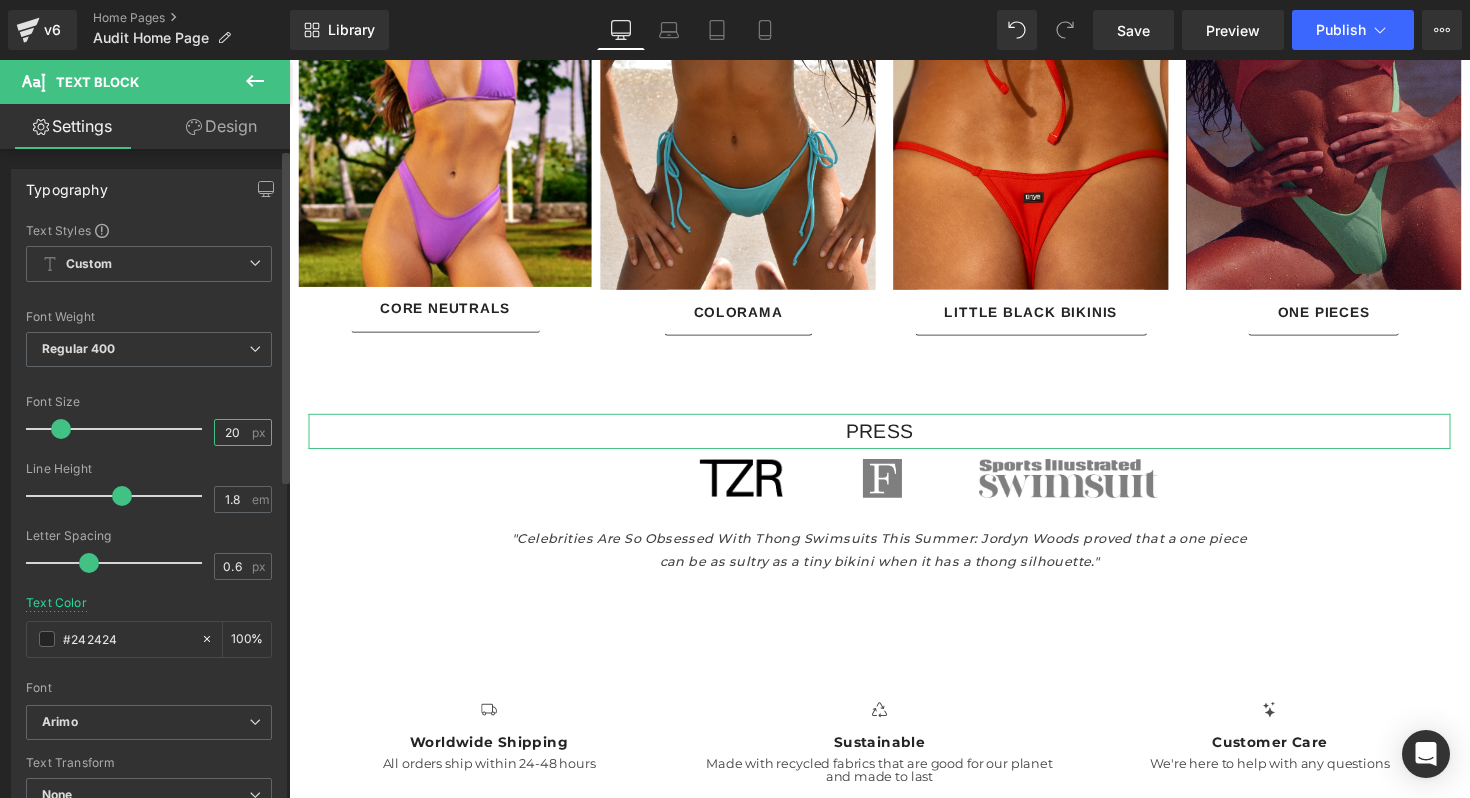 type on "20" 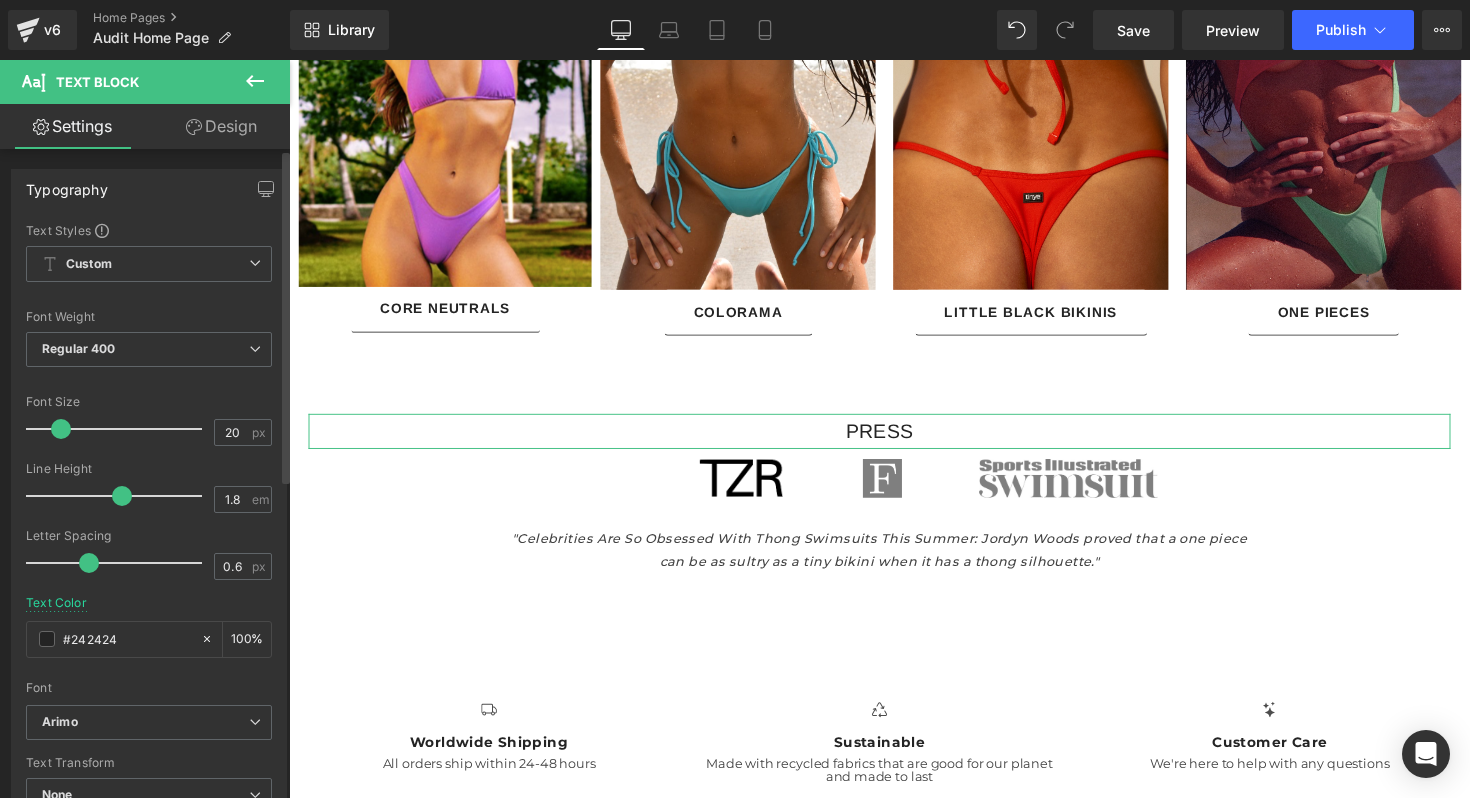 click on "Font Size" at bounding box center [149, 402] 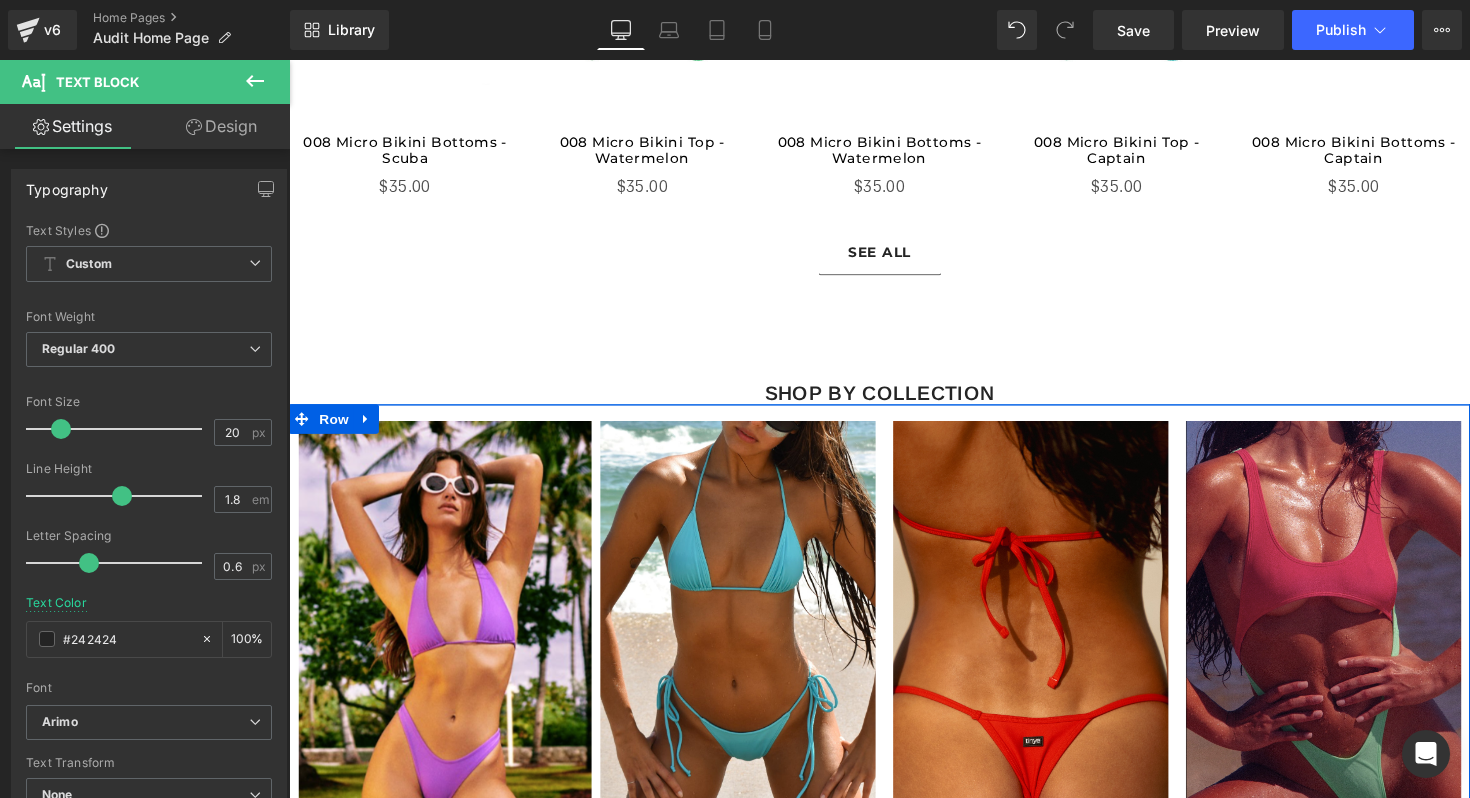 scroll, scrollTop: 2539, scrollLeft: 0, axis: vertical 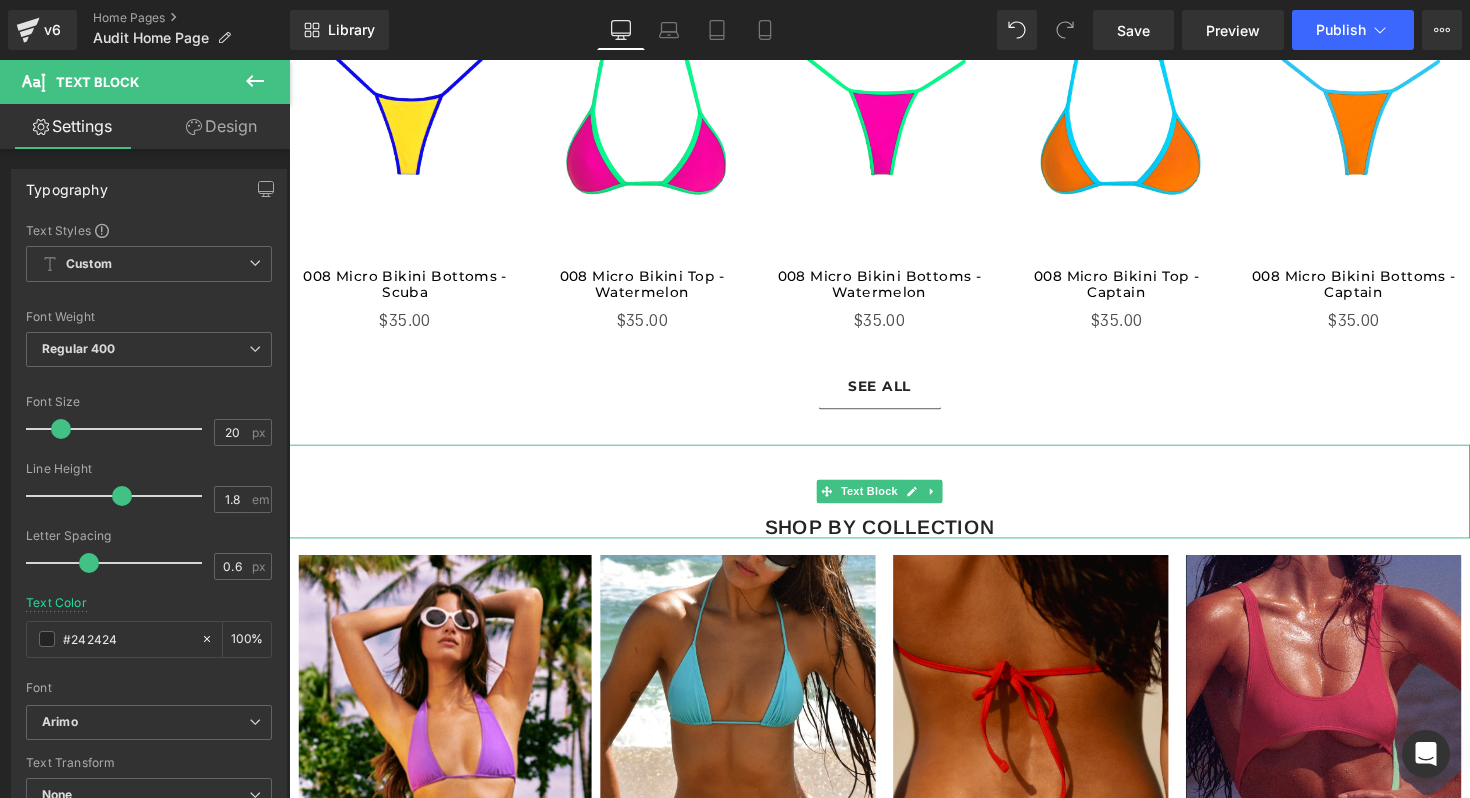 click on "Shop By Collection" at bounding box center [894, 502] 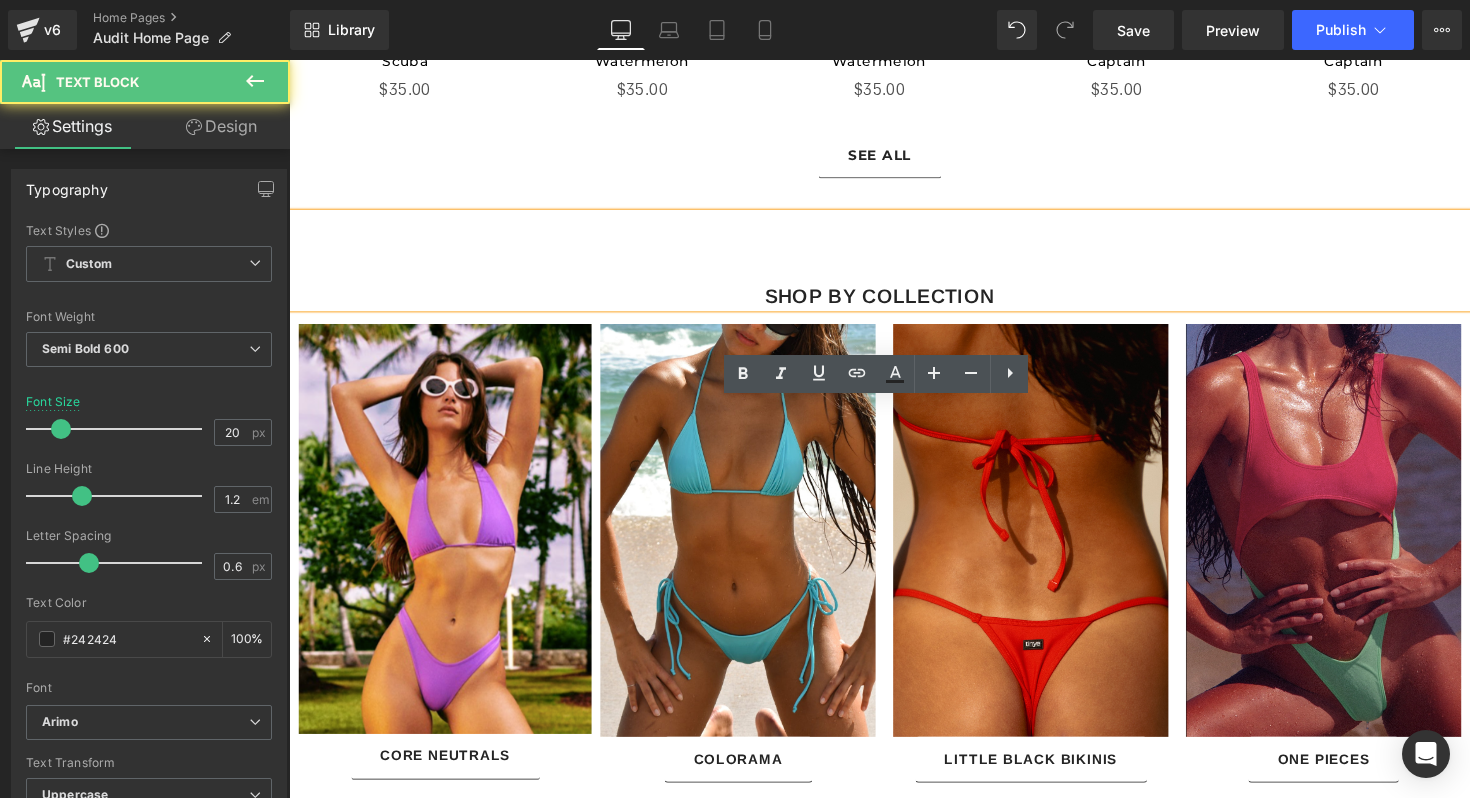 scroll, scrollTop: 3219, scrollLeft: 0, axis: vertical 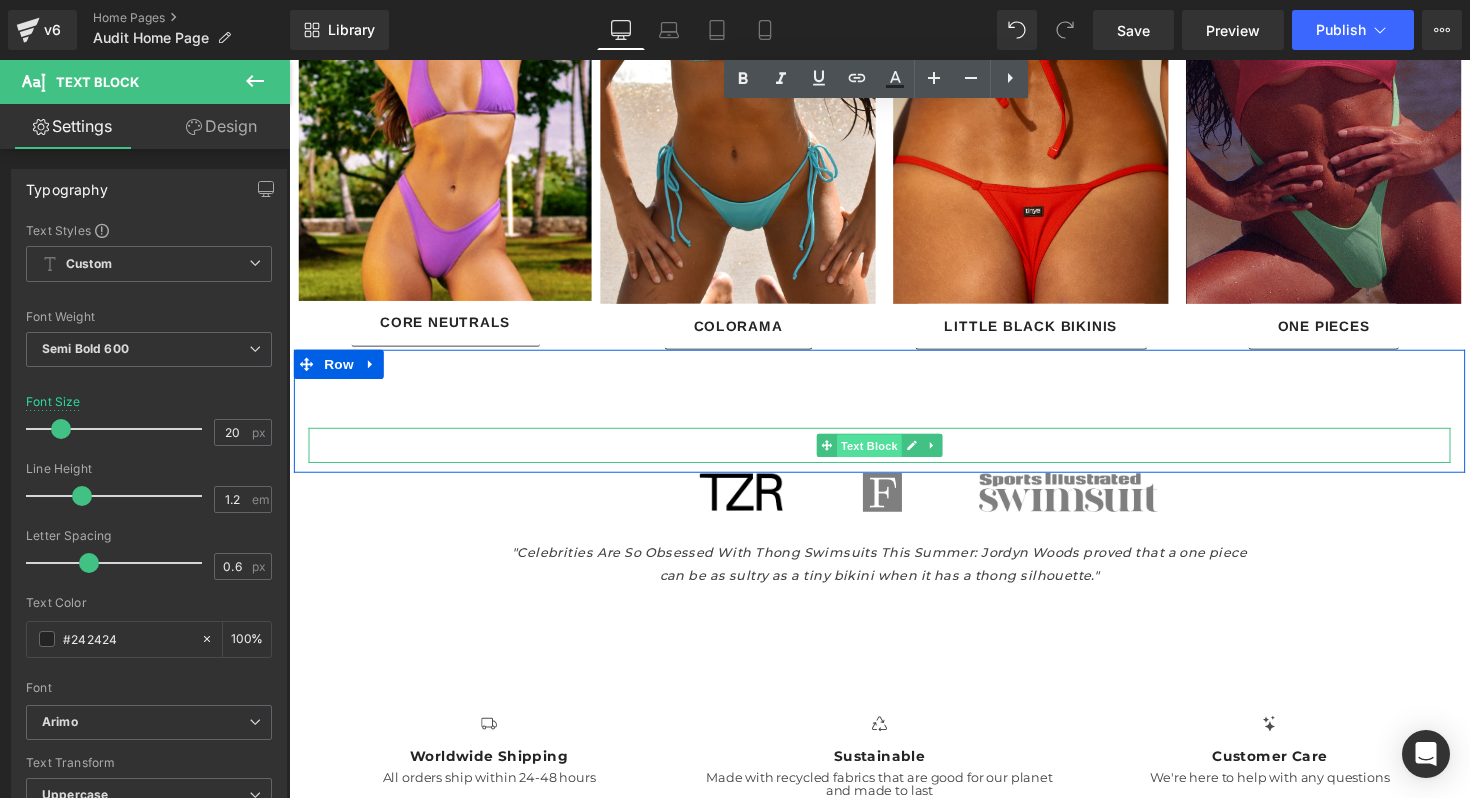 click on "Text Block" at bounding box center (883, 456) 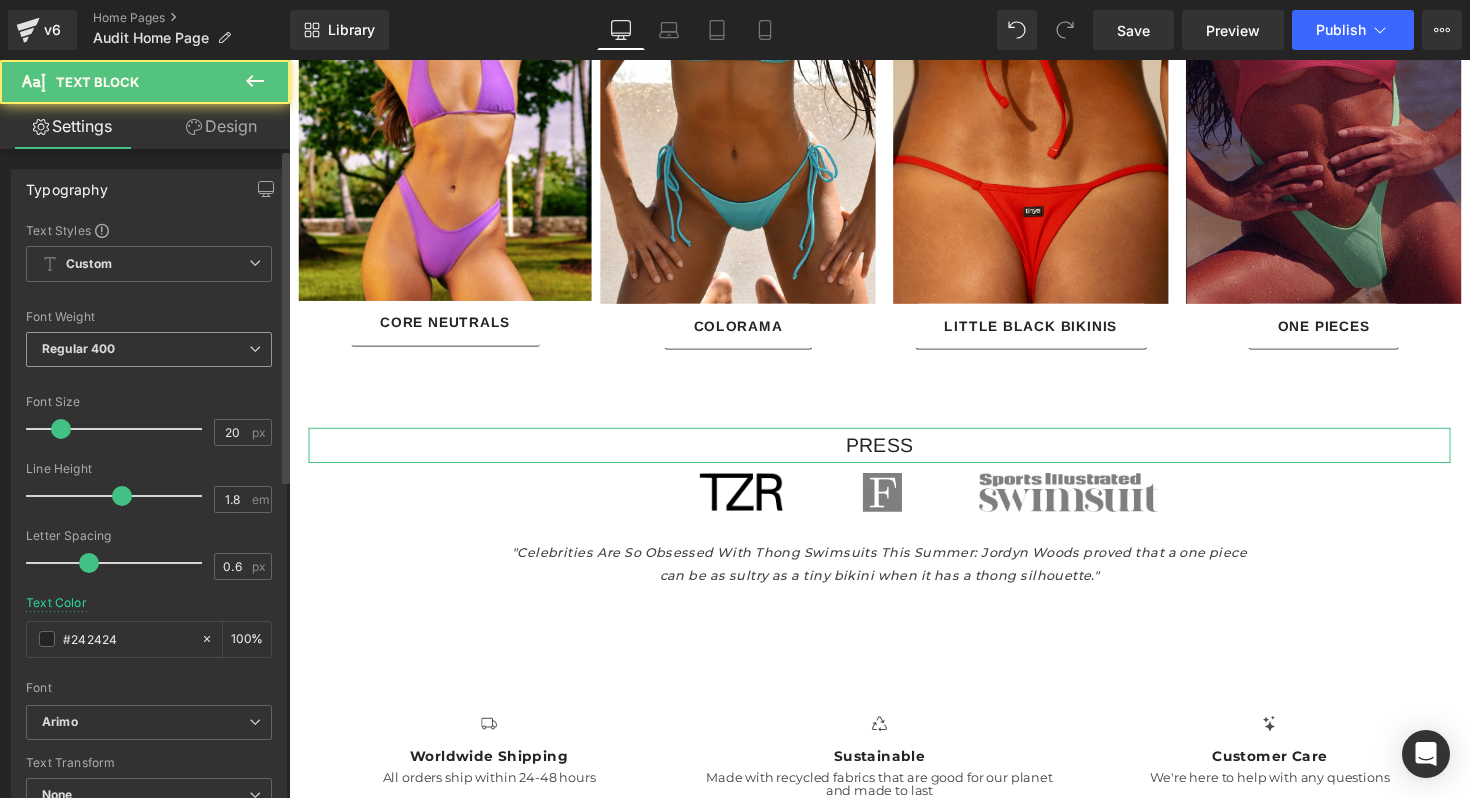 click on "Regular 400" at bounding box center (149, 349) 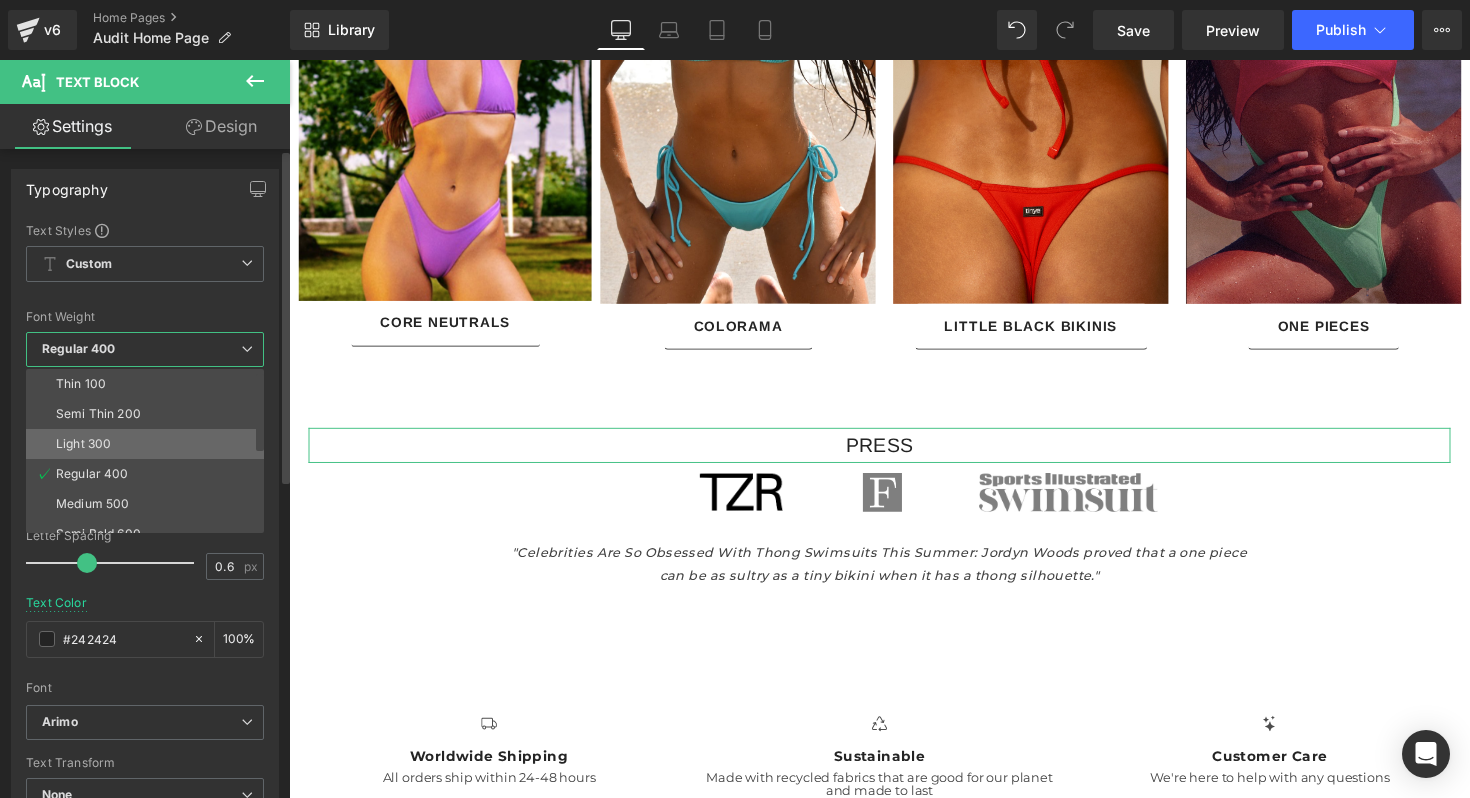 scroll, scrollTop: 61, scrollLeft: 0, axis: vertical 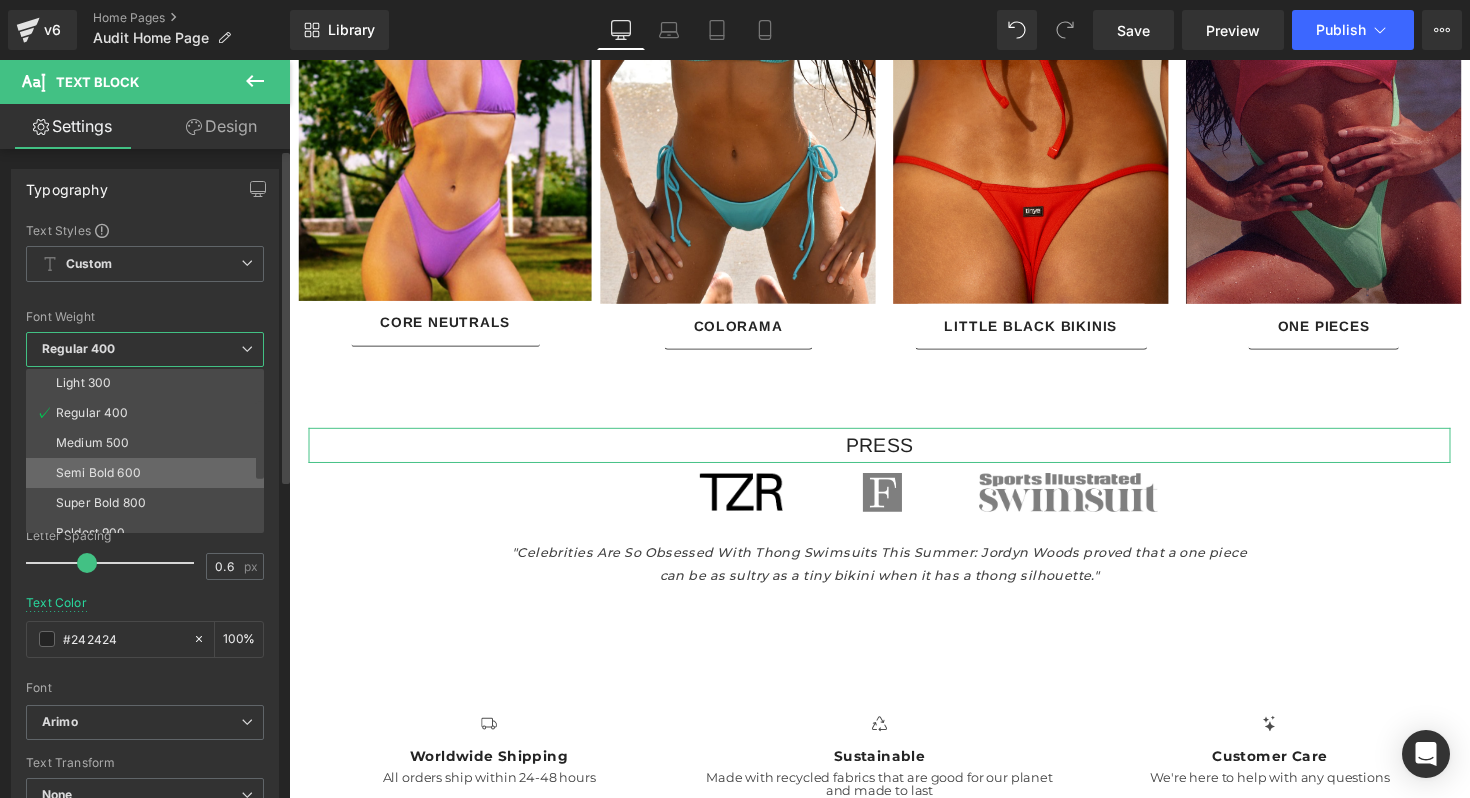 click on "Semi Bold 600" at bounding box center (98, 473) 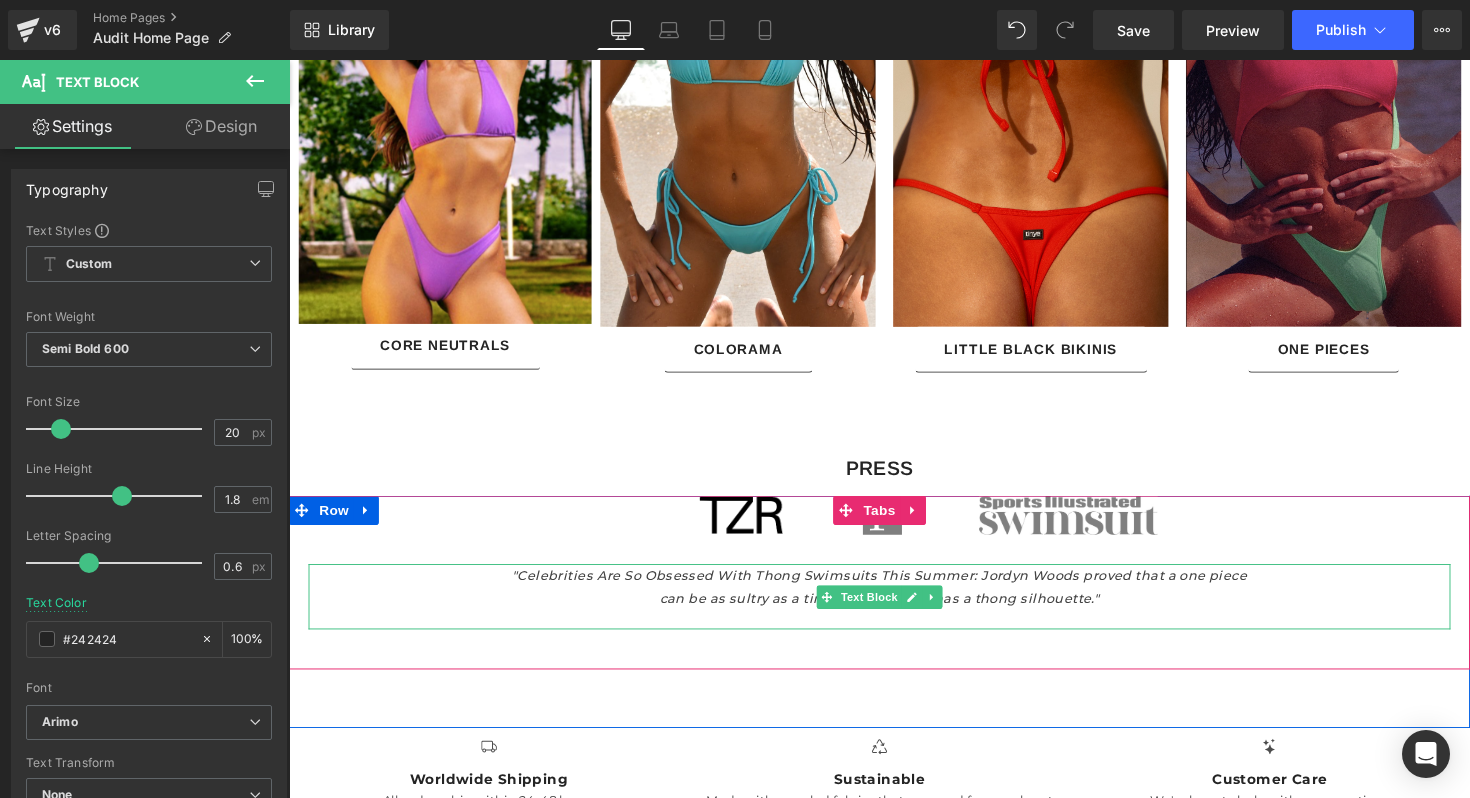 scroll, scrollTop: 3362, scrollLeft: 0, axis: vertical 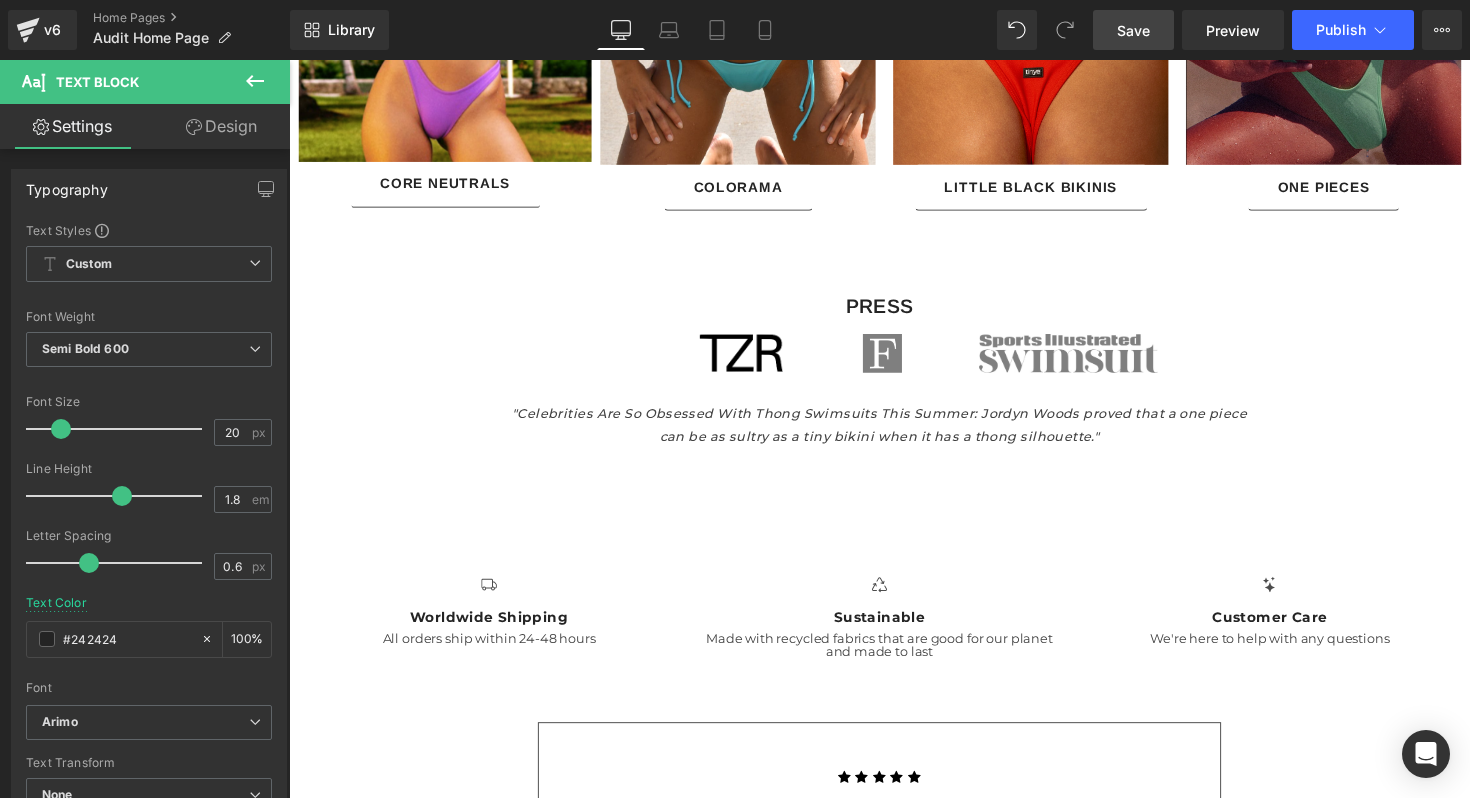 click on "Save" at bounding box center [1133, 30] 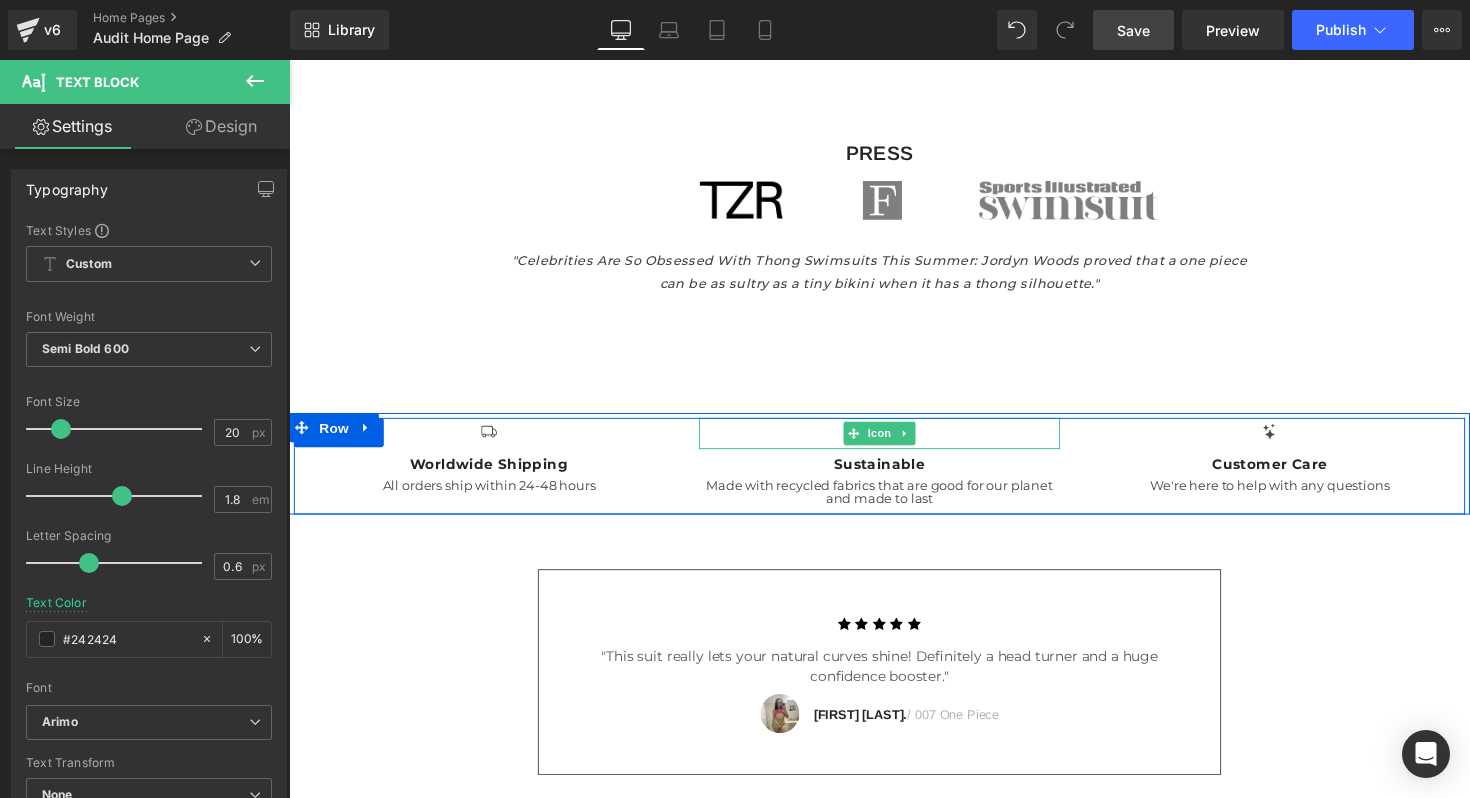 scroll, scrollTop: 3526, scrollLeft: 0, axis: vertical 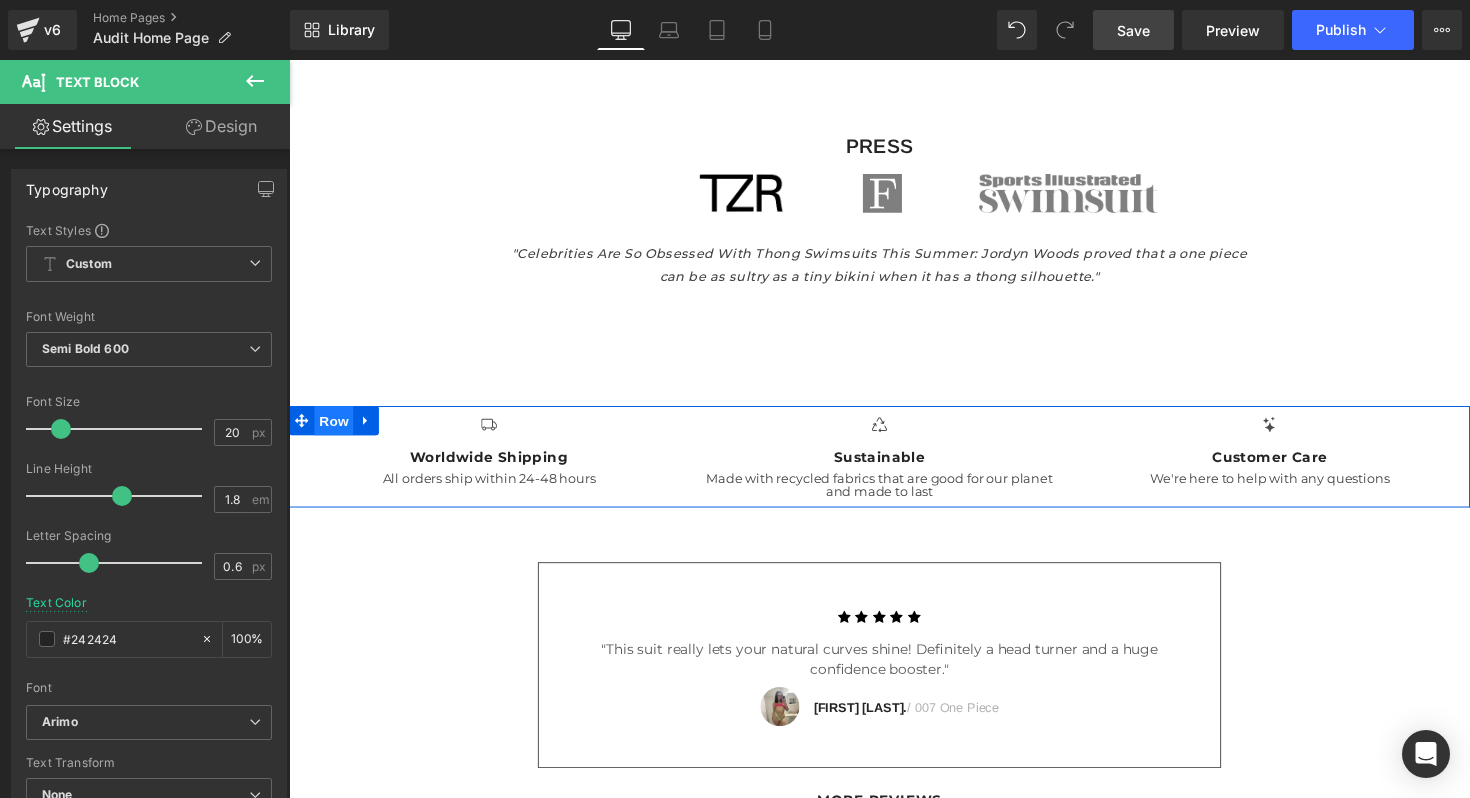 click on "Row" at bounding box center [335, 429] 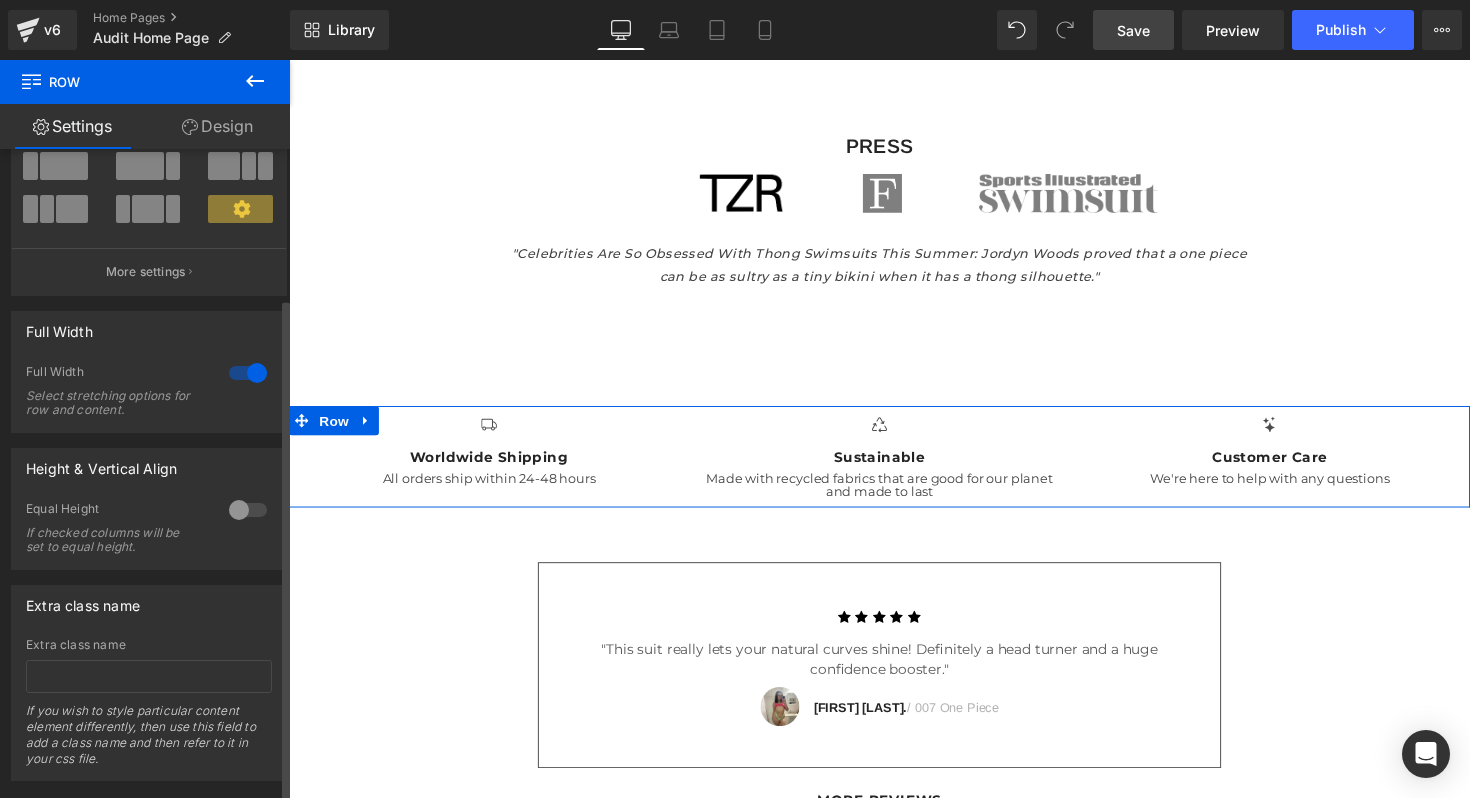 scroll, scrollTop: 191, scrollLeft: 0, axis: vertical 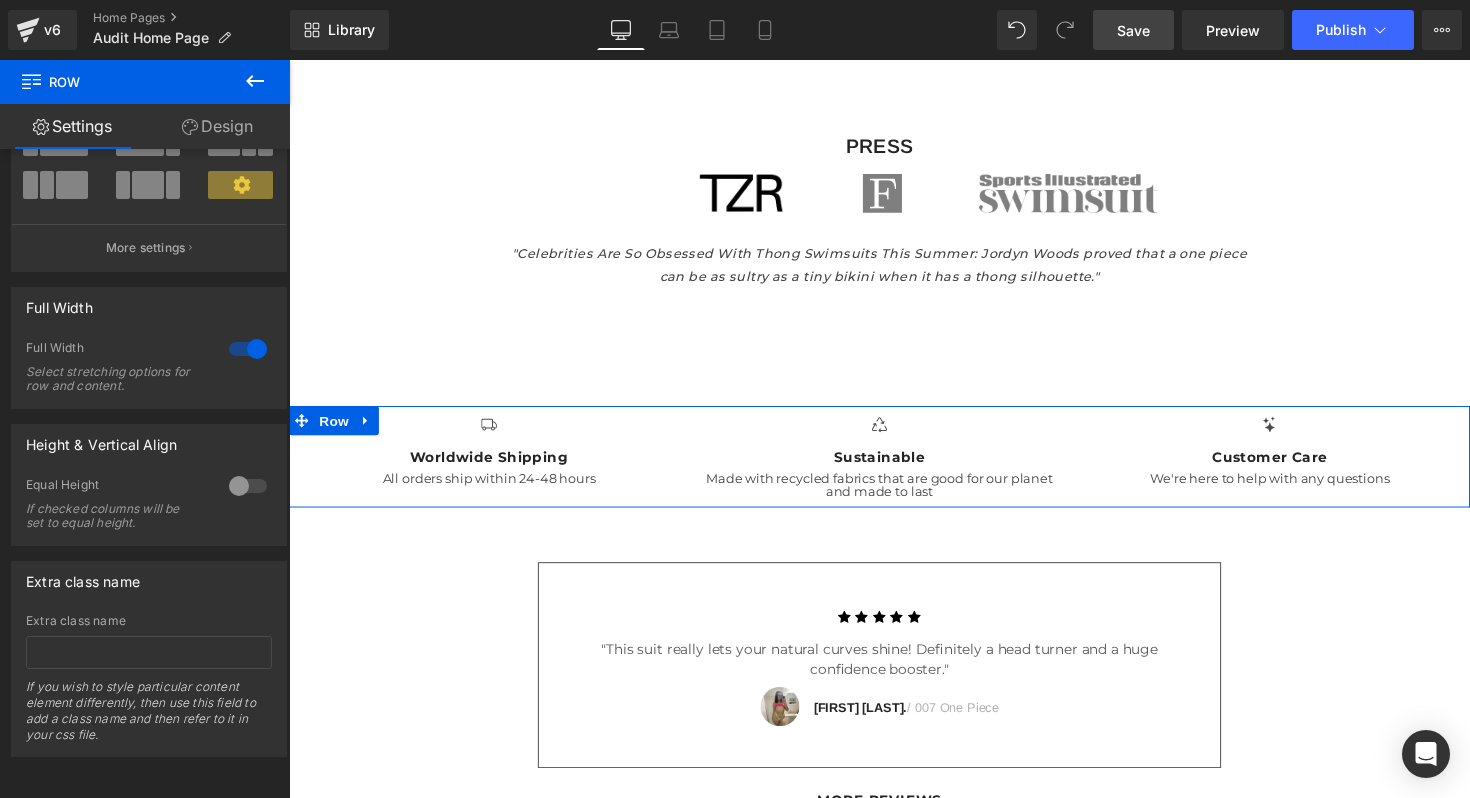 click on "Design" at bounding box center (217, 126) 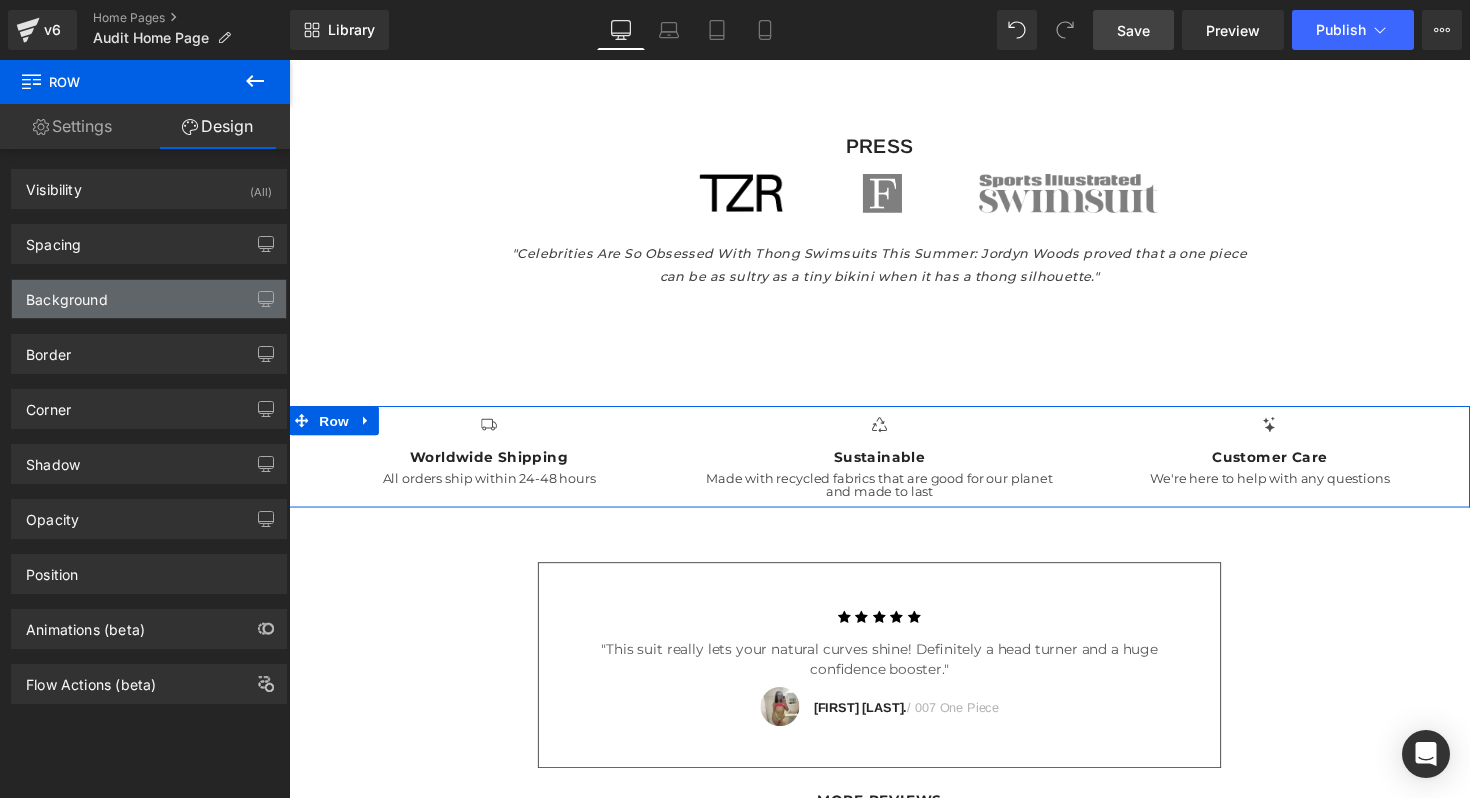 click on "Background" at bounding box center (149, 299) 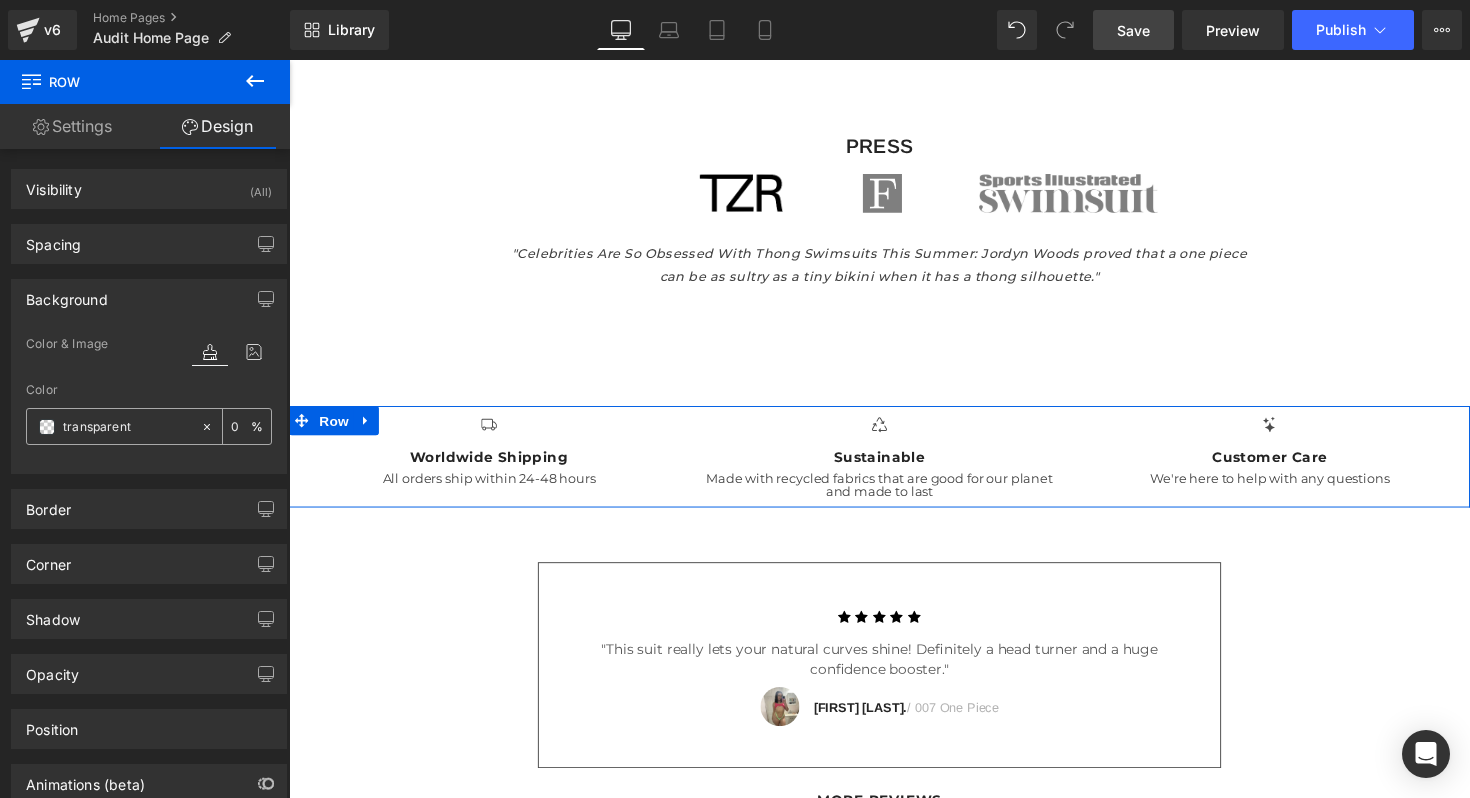 click at bounding box center [127, 427] 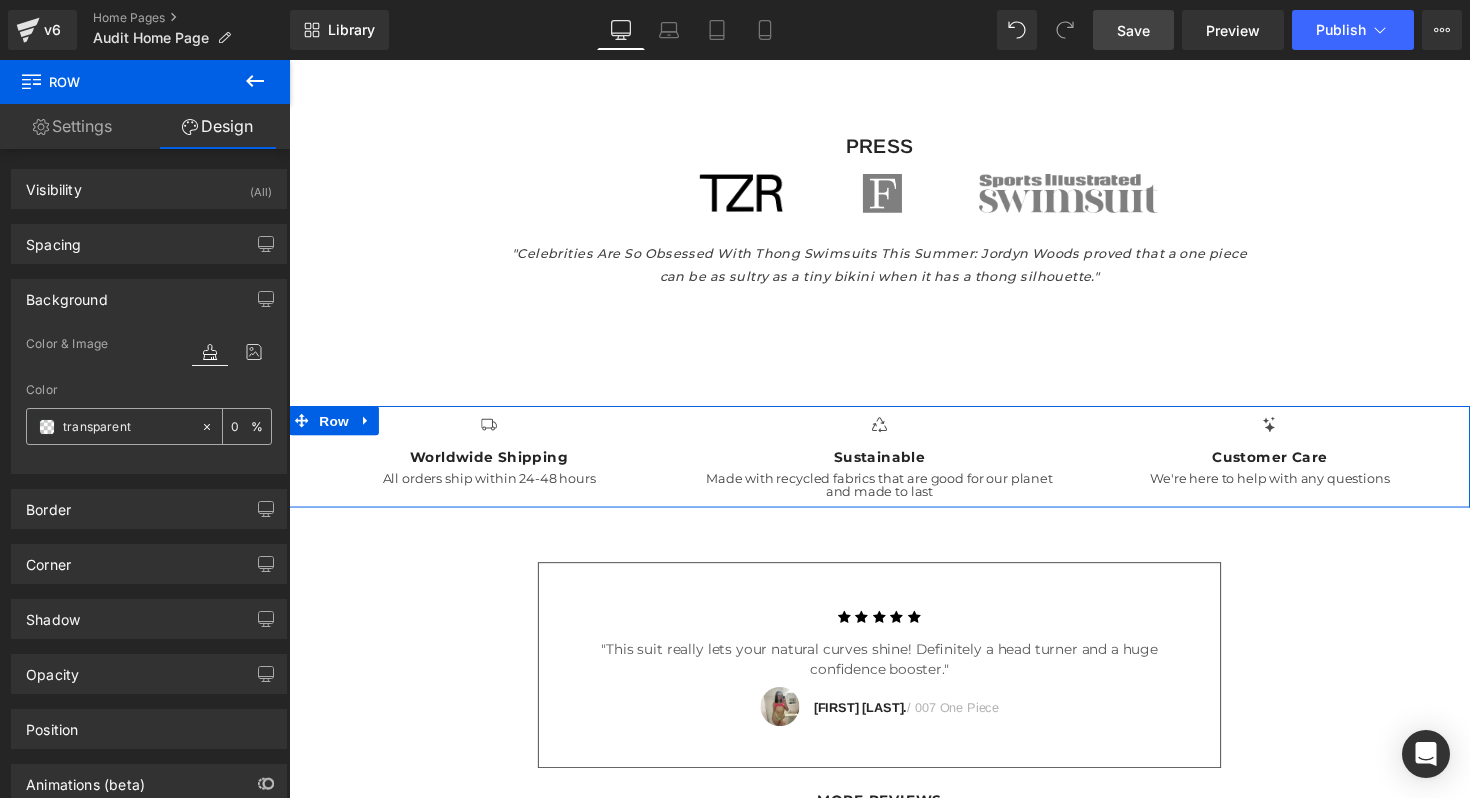 click at bounding box center (47, 427) 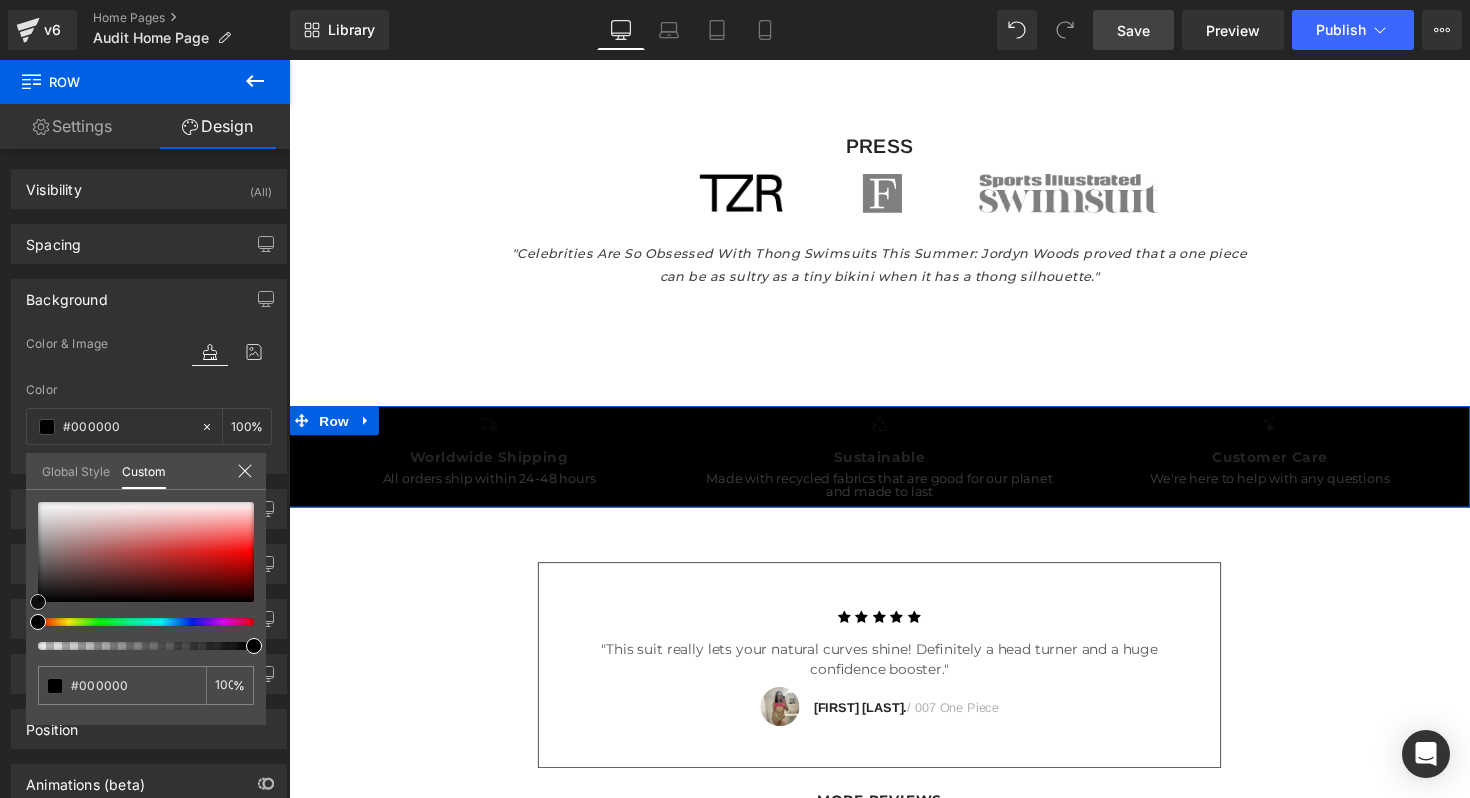 drag, startPoint x: 68, startPoint y: 585, endPoint x: 0, endPoint y: 654, distance: 96.87621 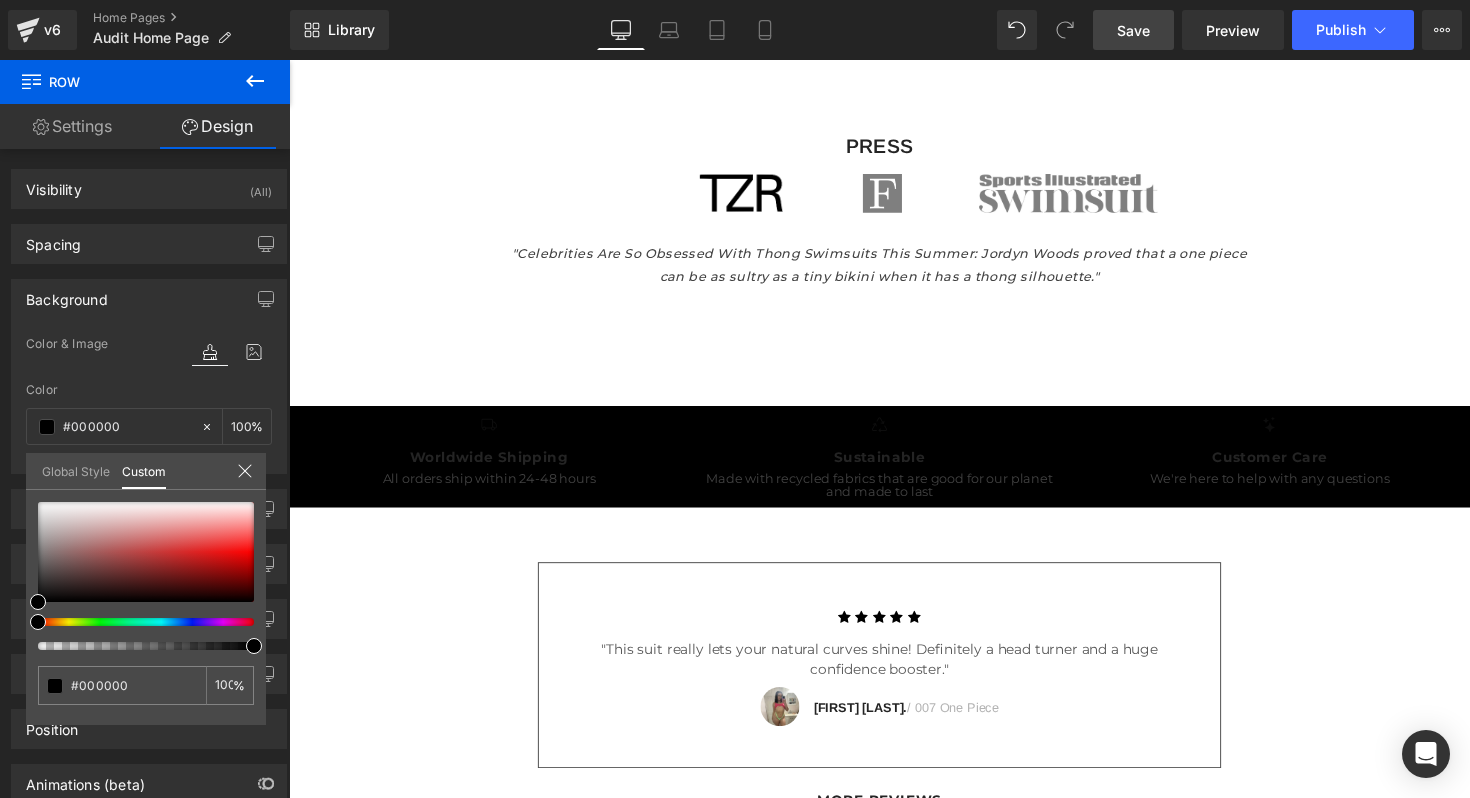 click on "Skip to content
Instagram
TikTok
FREE SHIPPING ON ALL ORDERS $75+
SHOP BY TYPE
SHOP BY TYPE
SHOP ALL
MICRO BIKINIS
ONE PIECES" at bounding box center [894, -766] 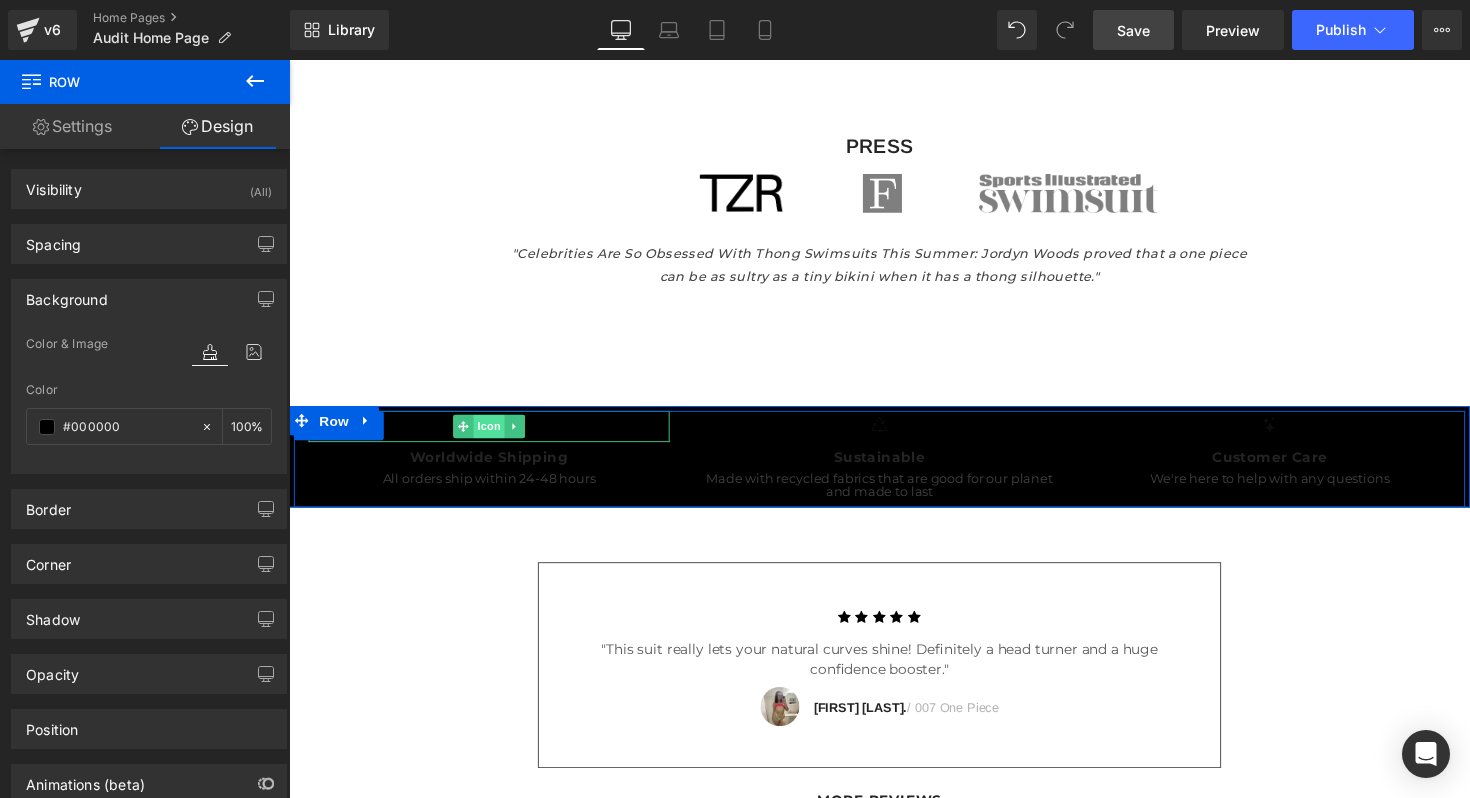click on "Icon" at bounding box center (494, 435) 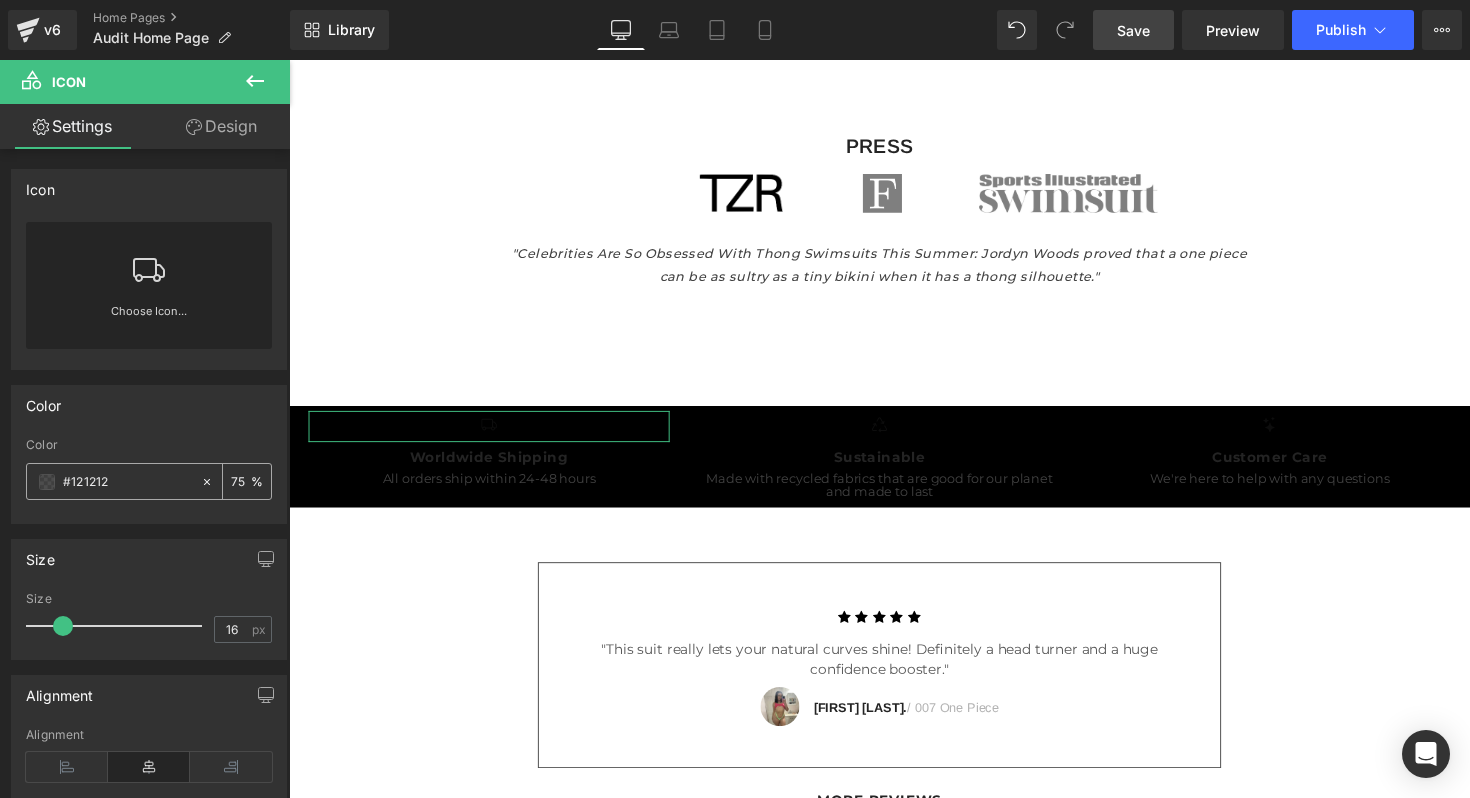 click at bounding box center [47, 482] 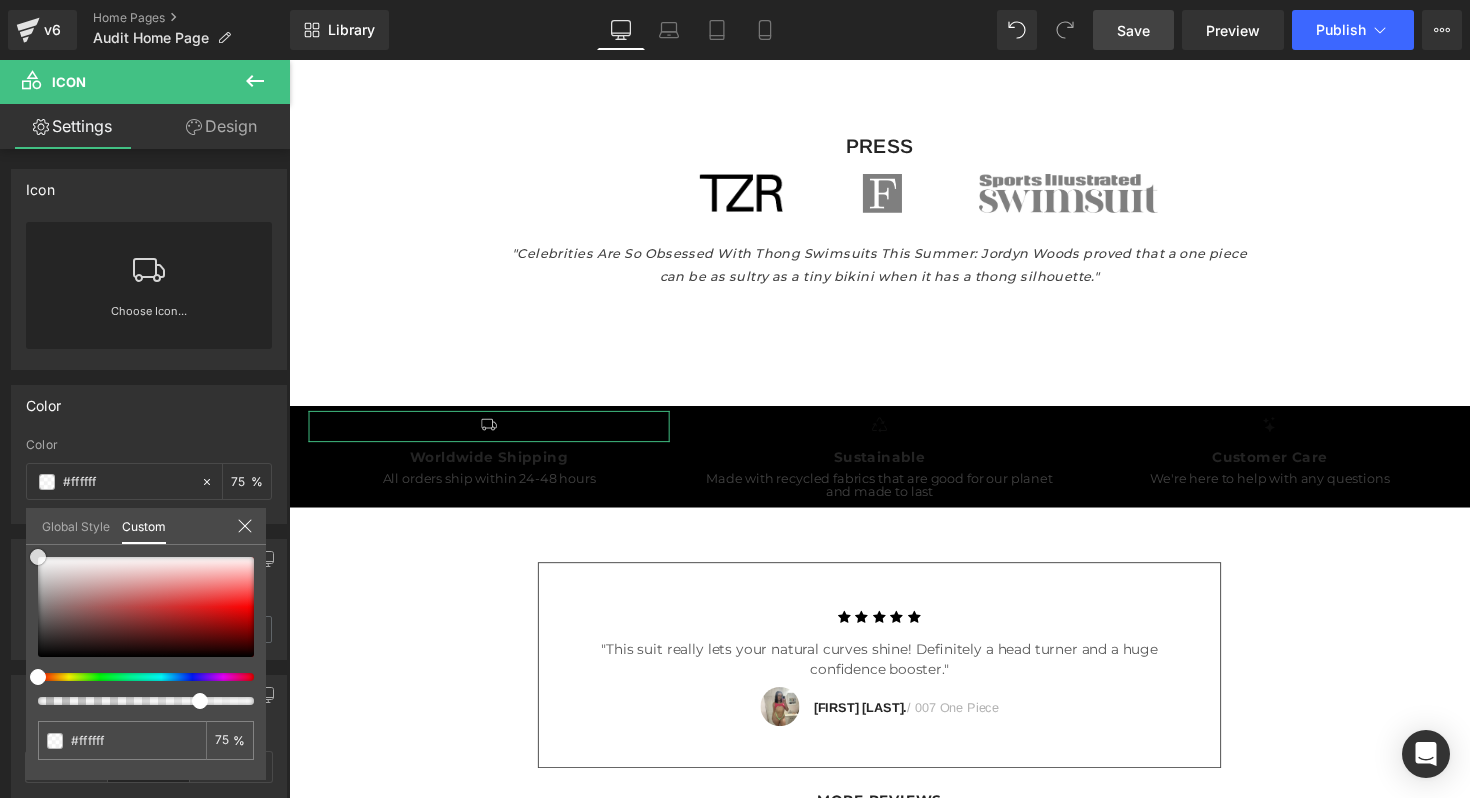 drag, startPoint x: 68, startPoint y: 576, endPoint x: 0, endPoint y: 542, distance: 76.02631 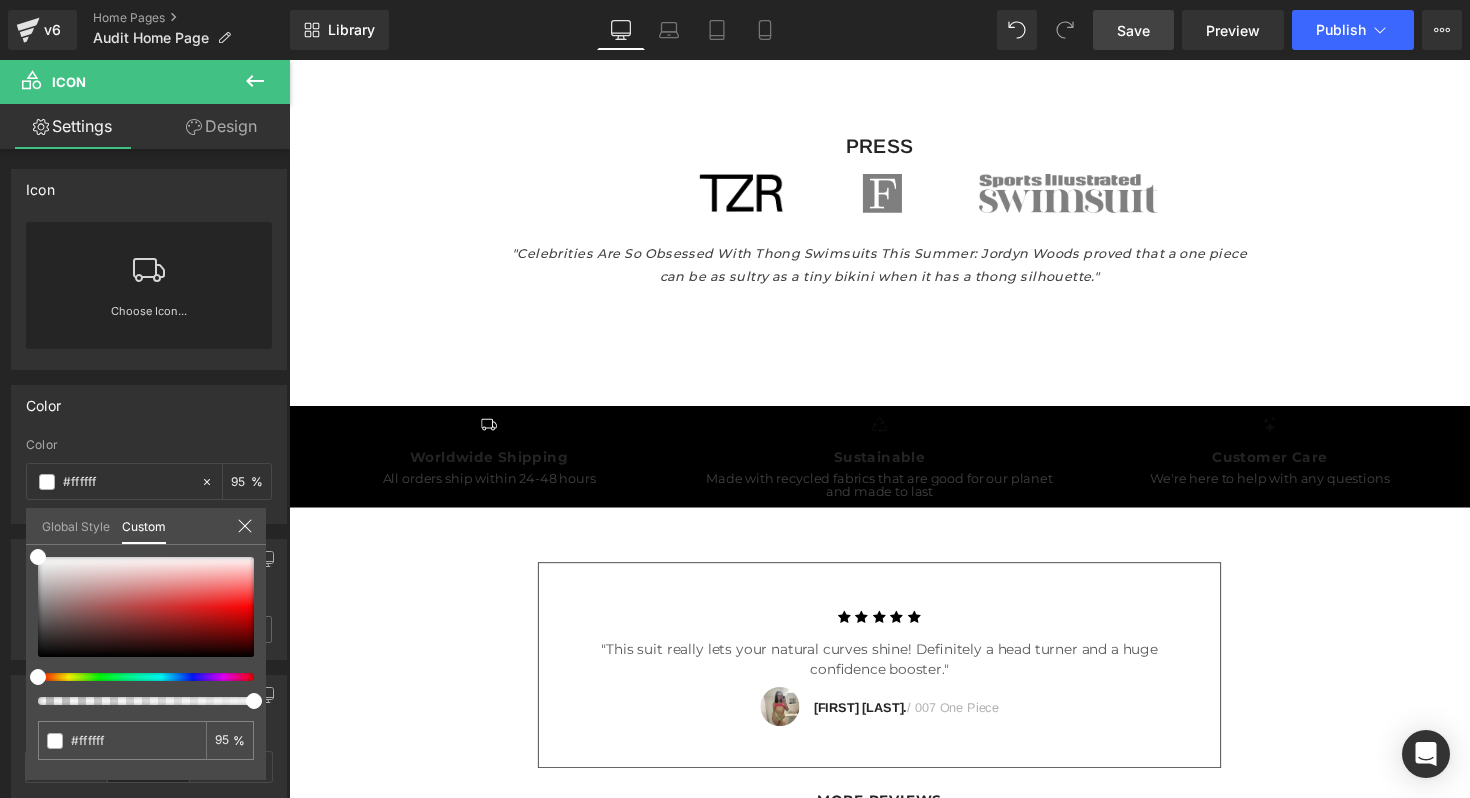 drag, startPoint x: 489, startPoint y: 759, endPoint x: 325, endPoint y: 713, distance: 170.32909 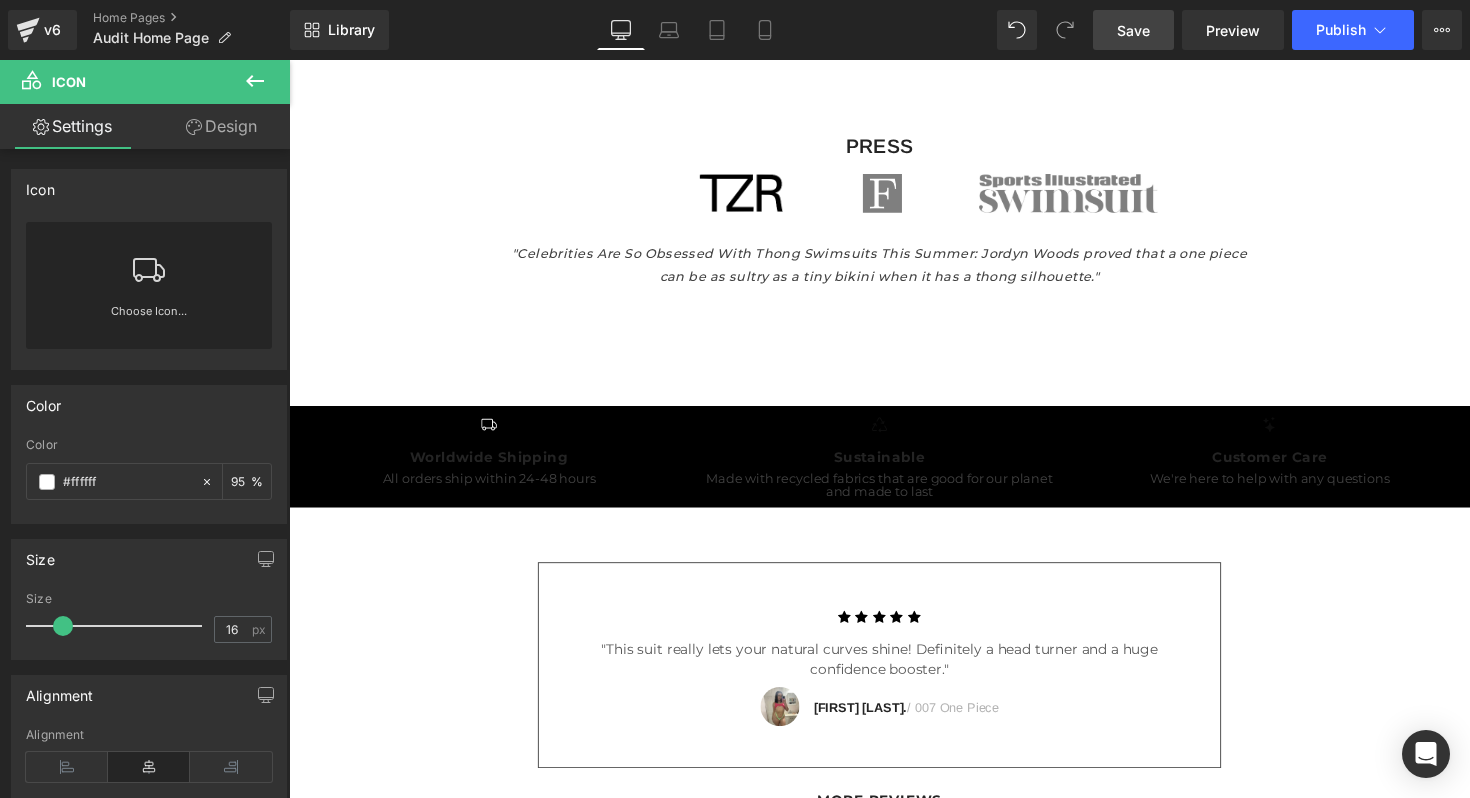 click on "Skip to content
Instagram
TikTok
FREE SHIPPING ON ALL ORDERS $75+
SHOP BY TYPE
SHOP BY TYPE
SHOP ALL
MICRO BIKINIS
ONE PIECES" at bounding box center (894, -766) 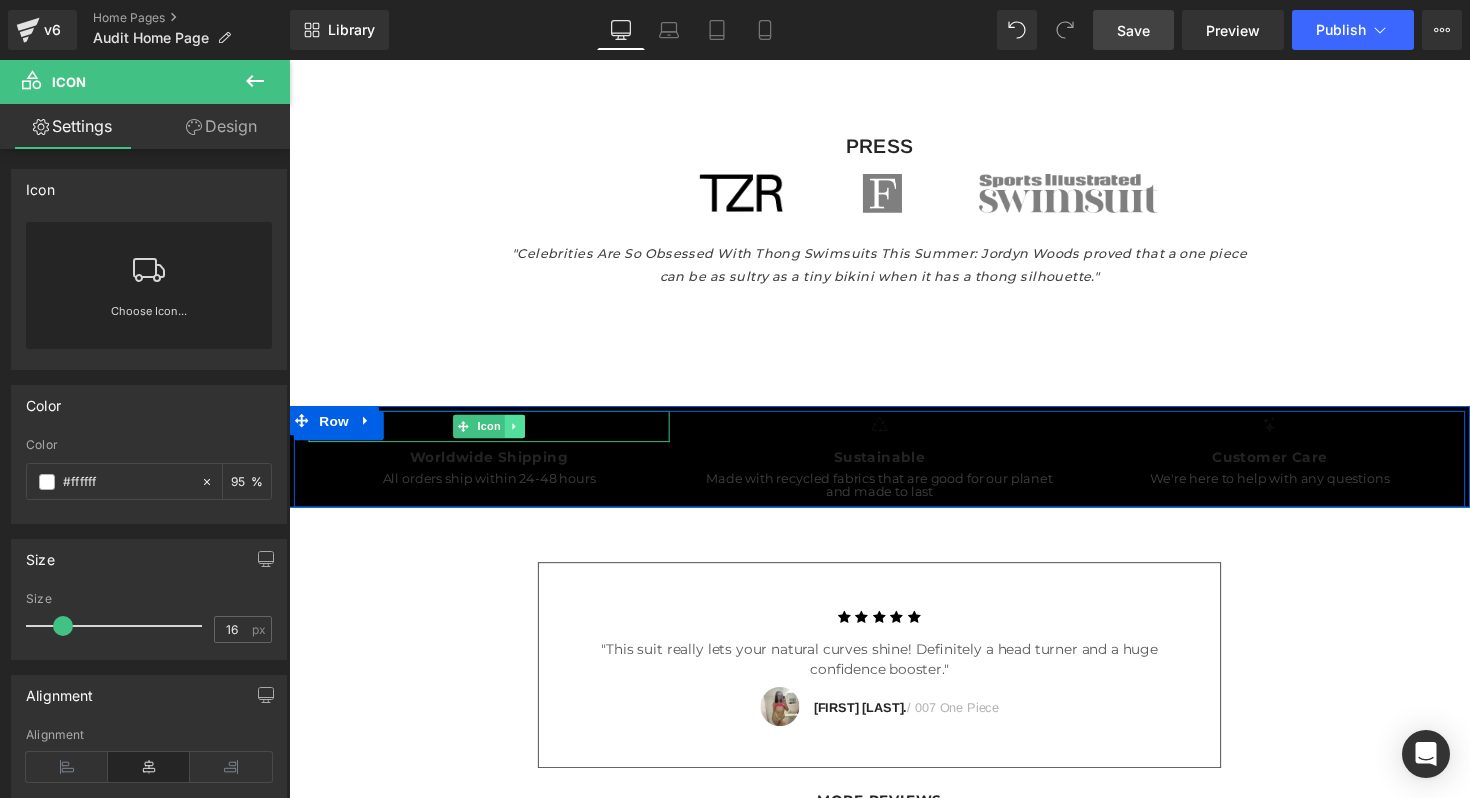 click at bounding box center [520, 435] 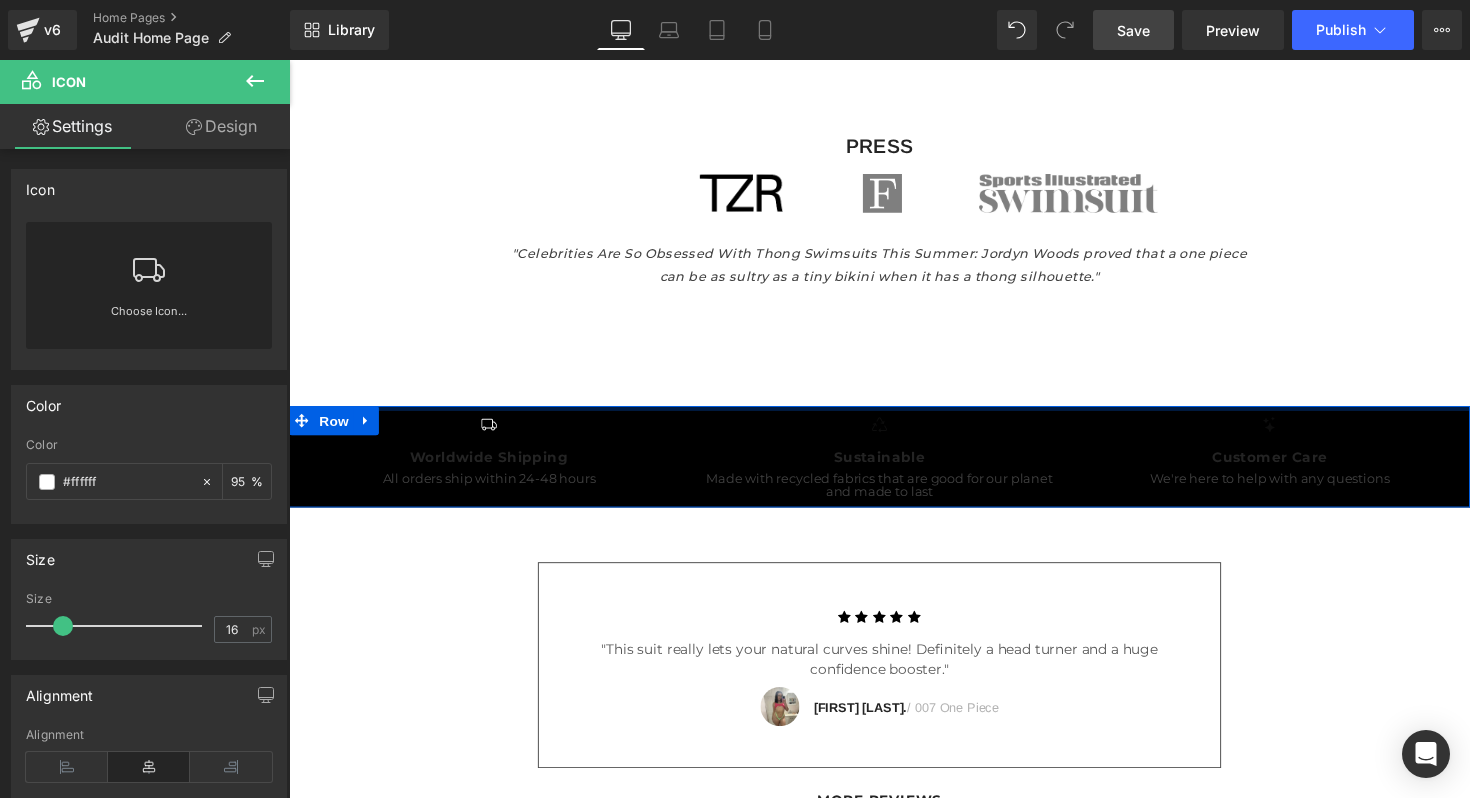 click at bounding box center (894, 416) 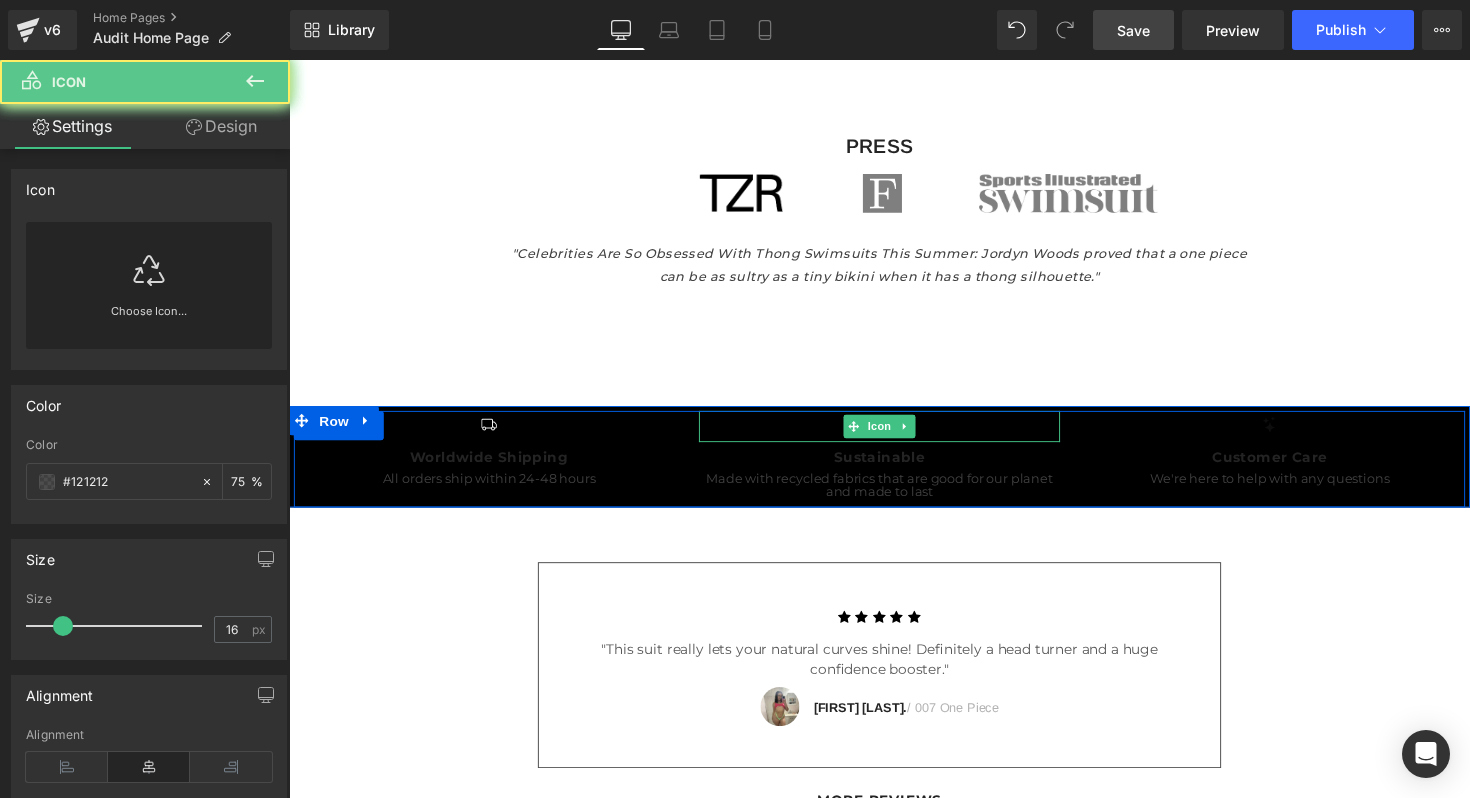 click at bounding box center (894, 435) 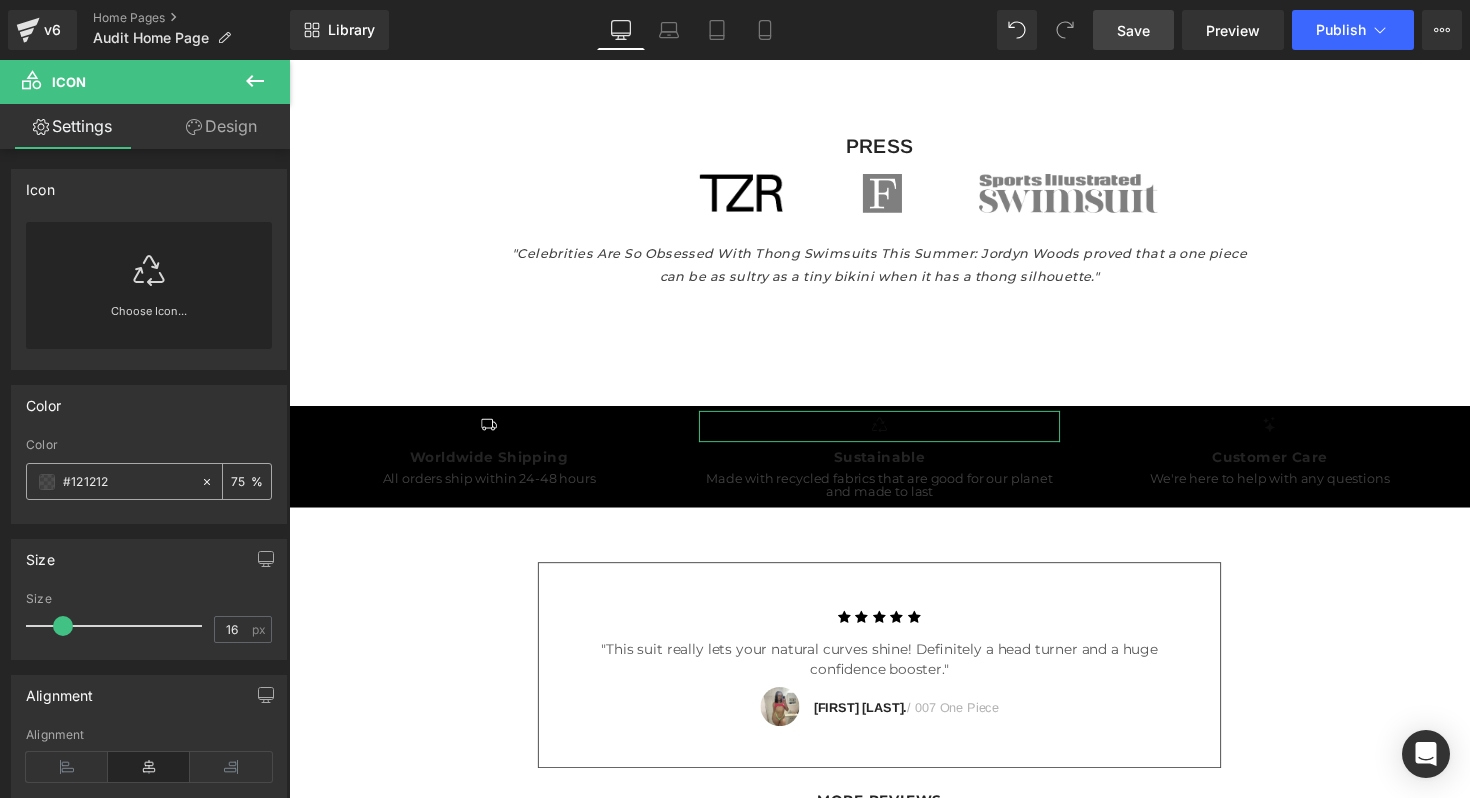 click on "75 %" at bounding box center [247, 481] 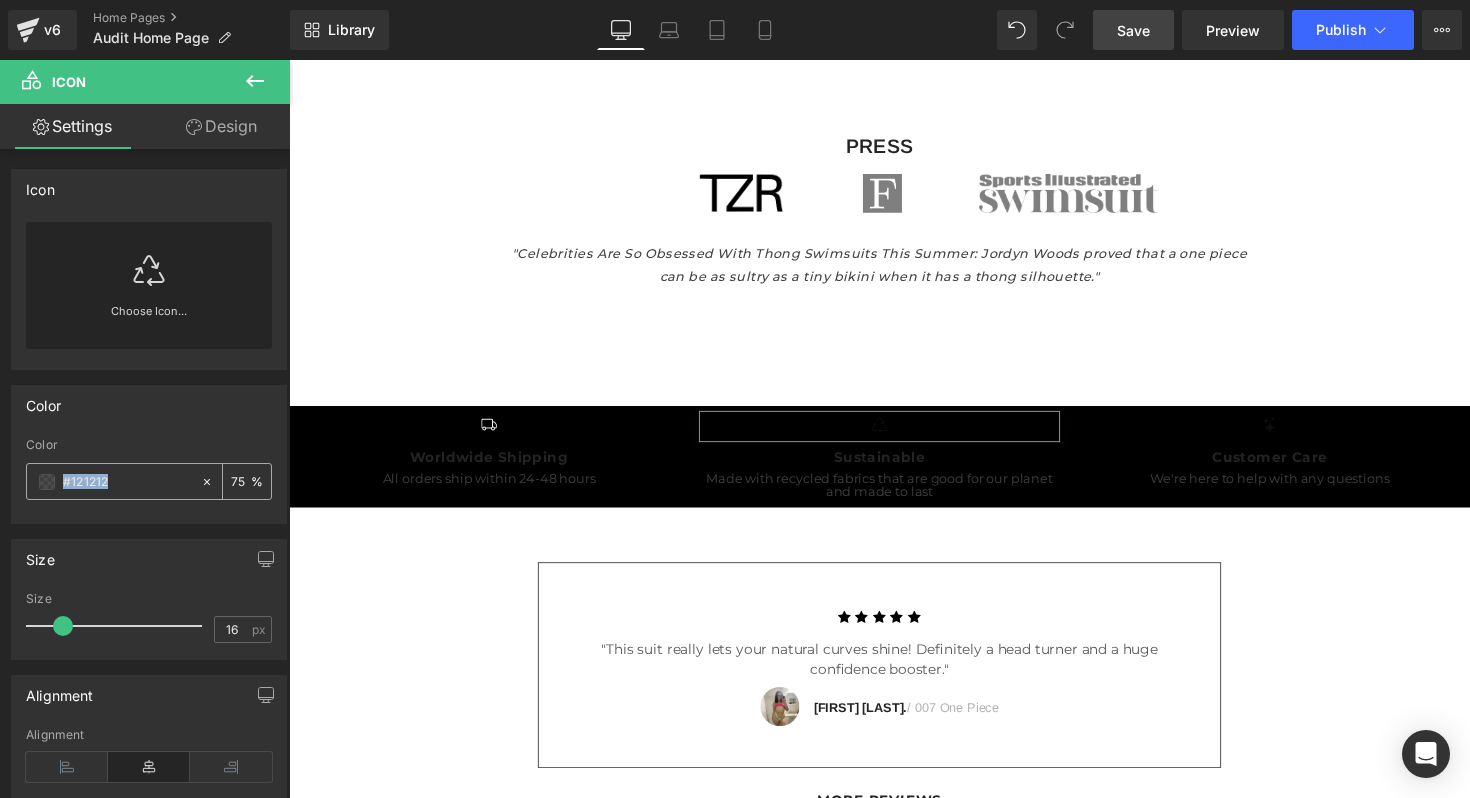 click on "#121212" at bounding box center (113, 481) 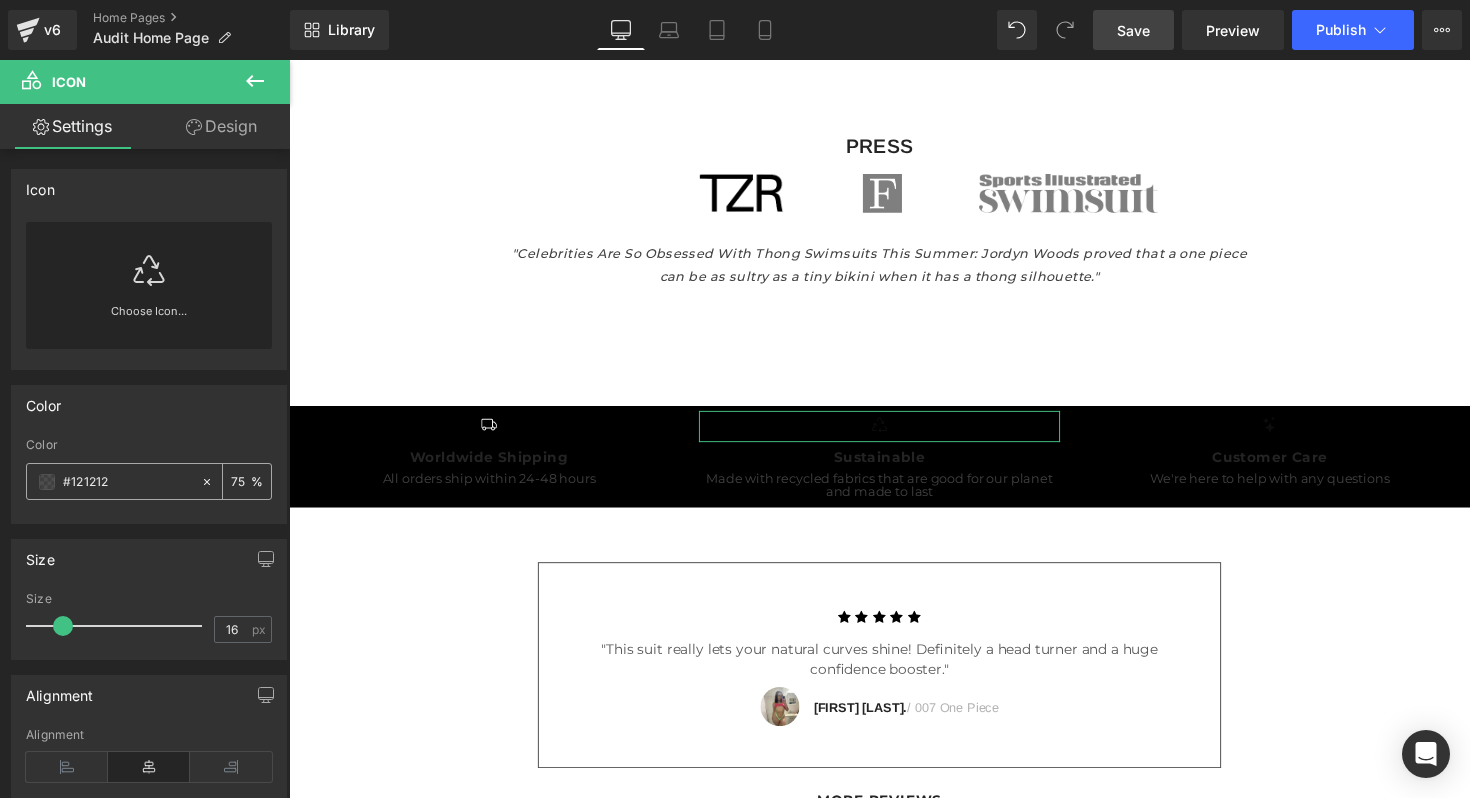 click on "#121212" at bounding box center (113, 481) 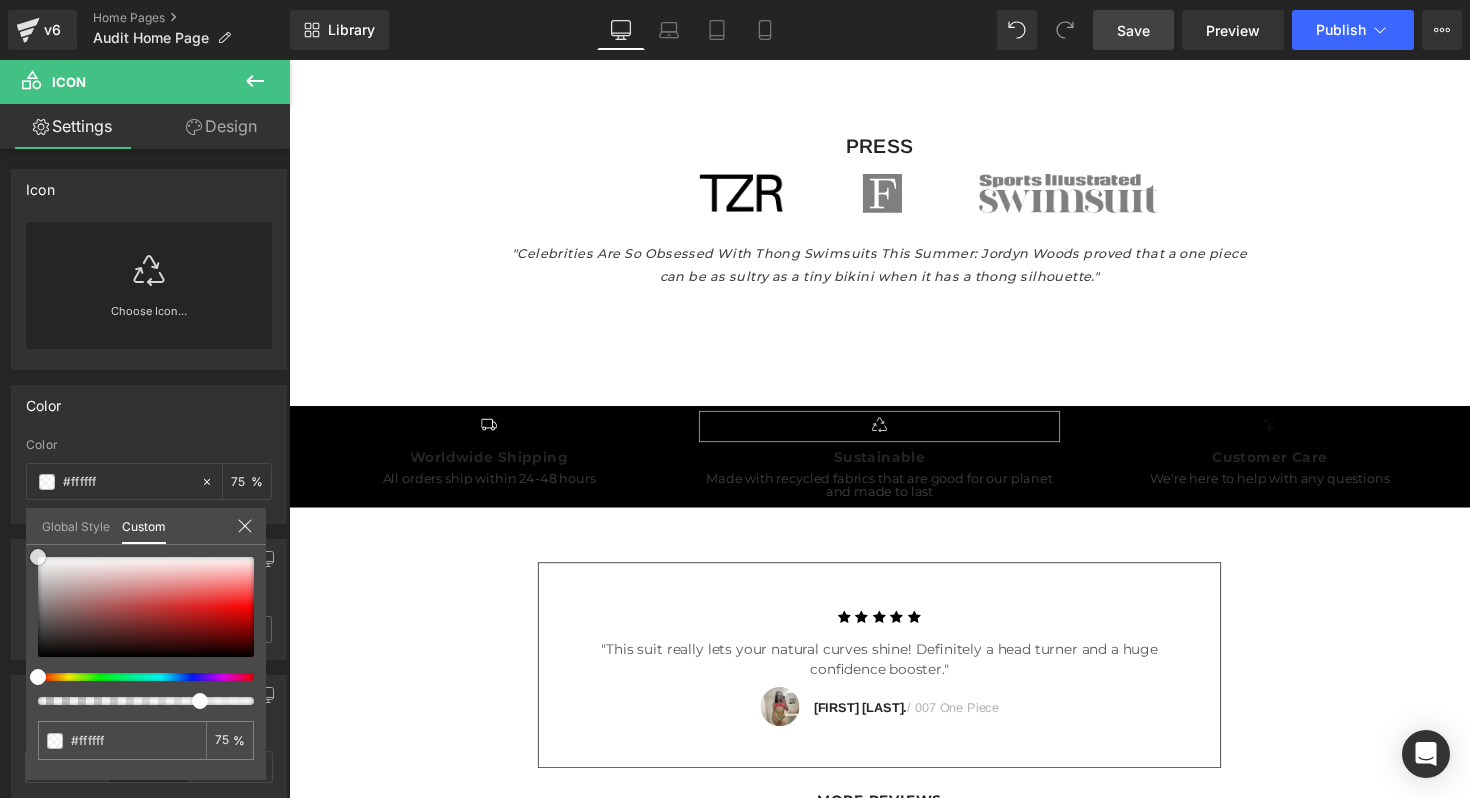 drag, startPoint x: 84, startPoint y: 630, endPoint x: 20, endPoint y: 545, distance: 106.400185 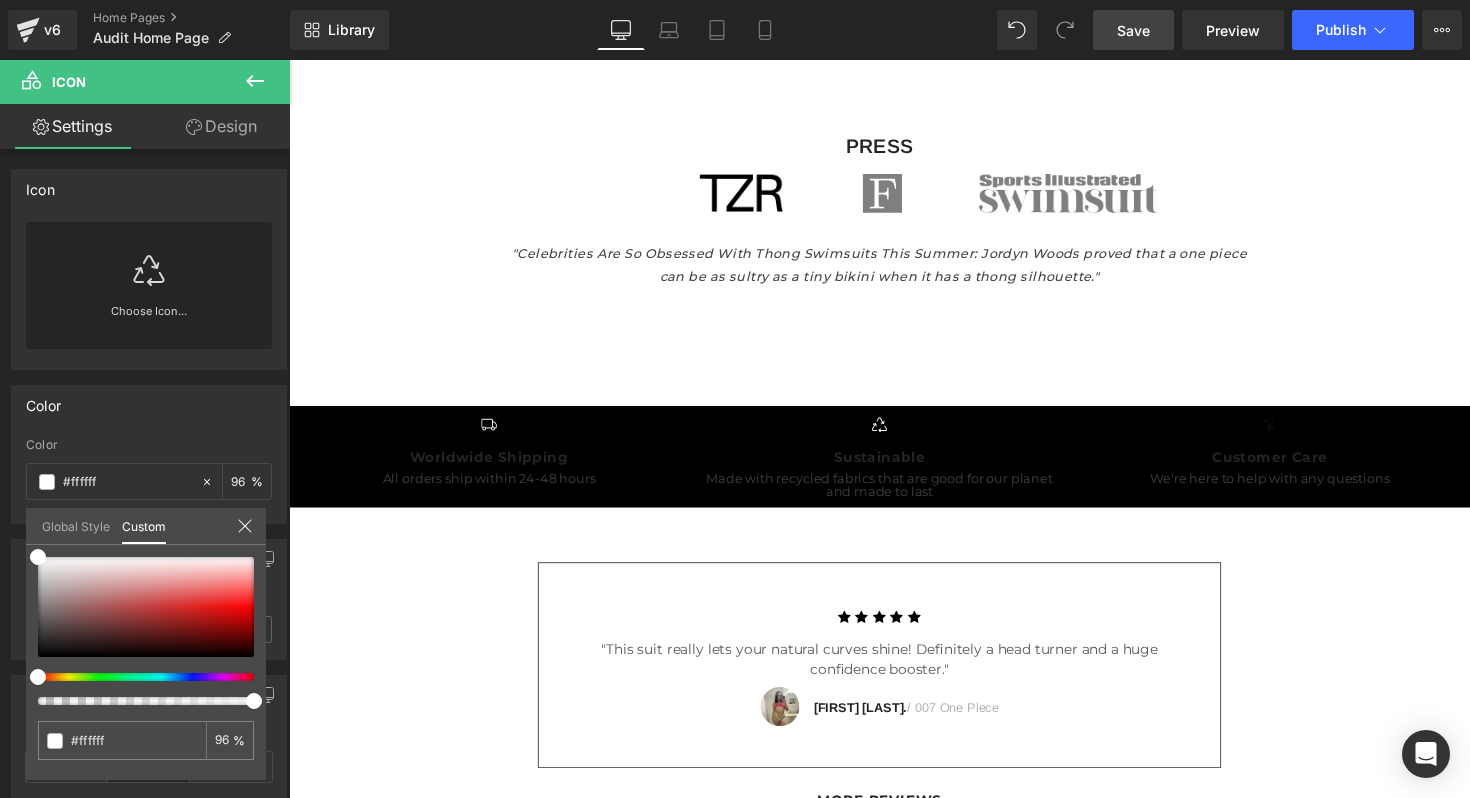 drag, startPoint x: 489, startPoint y: 763, endPoint x: 346, endPoint y: 718, distance: 149.91331 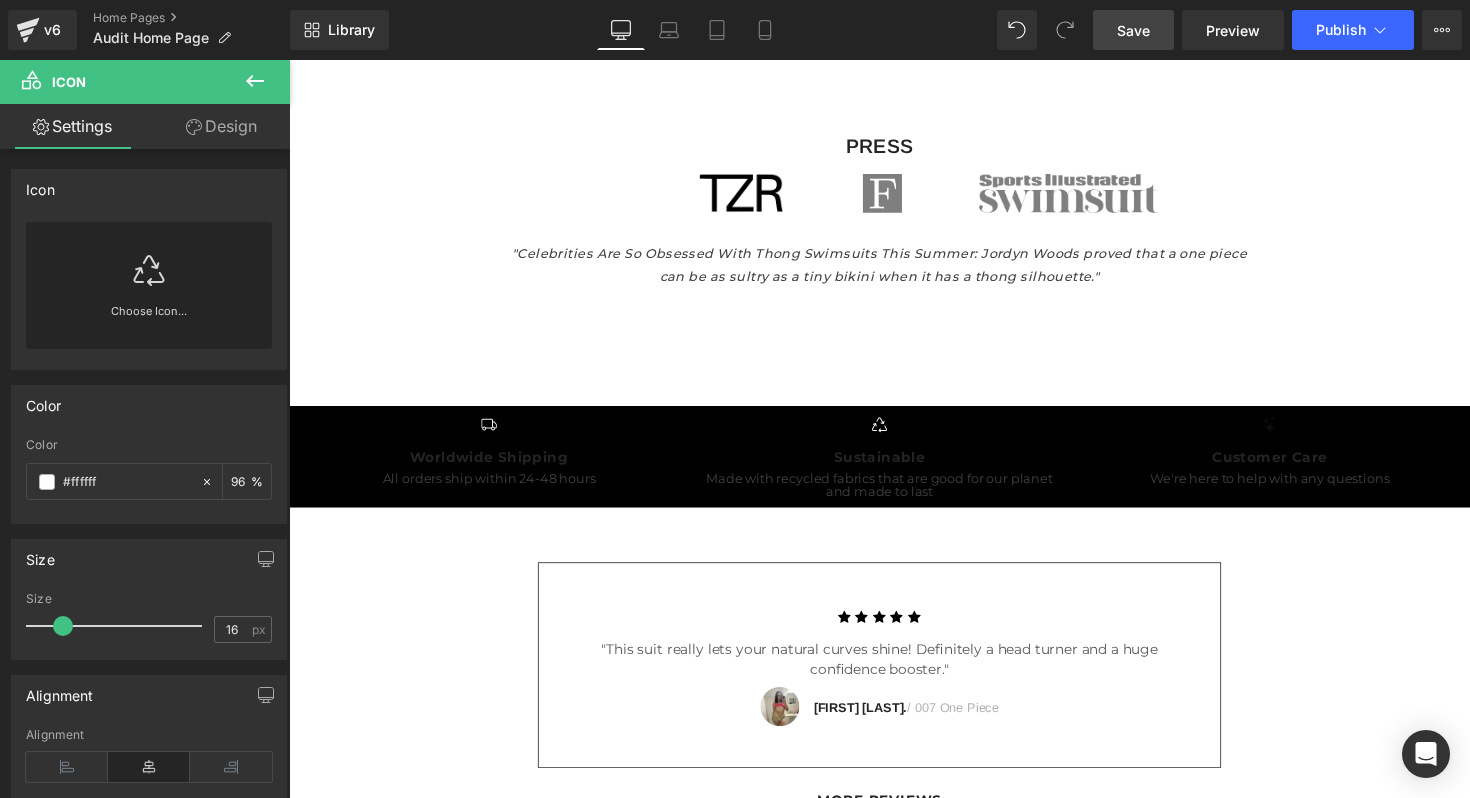 click on "Skip to content
Instagram
TikTok
FREE SHIPPING ON ALL ORDERS $75+
SHOP BY TYPE
SHOP BY TYPE
SHOP ALL
MICRO BIKINIS
ONE PIECES" at bounding box center [894, -766] 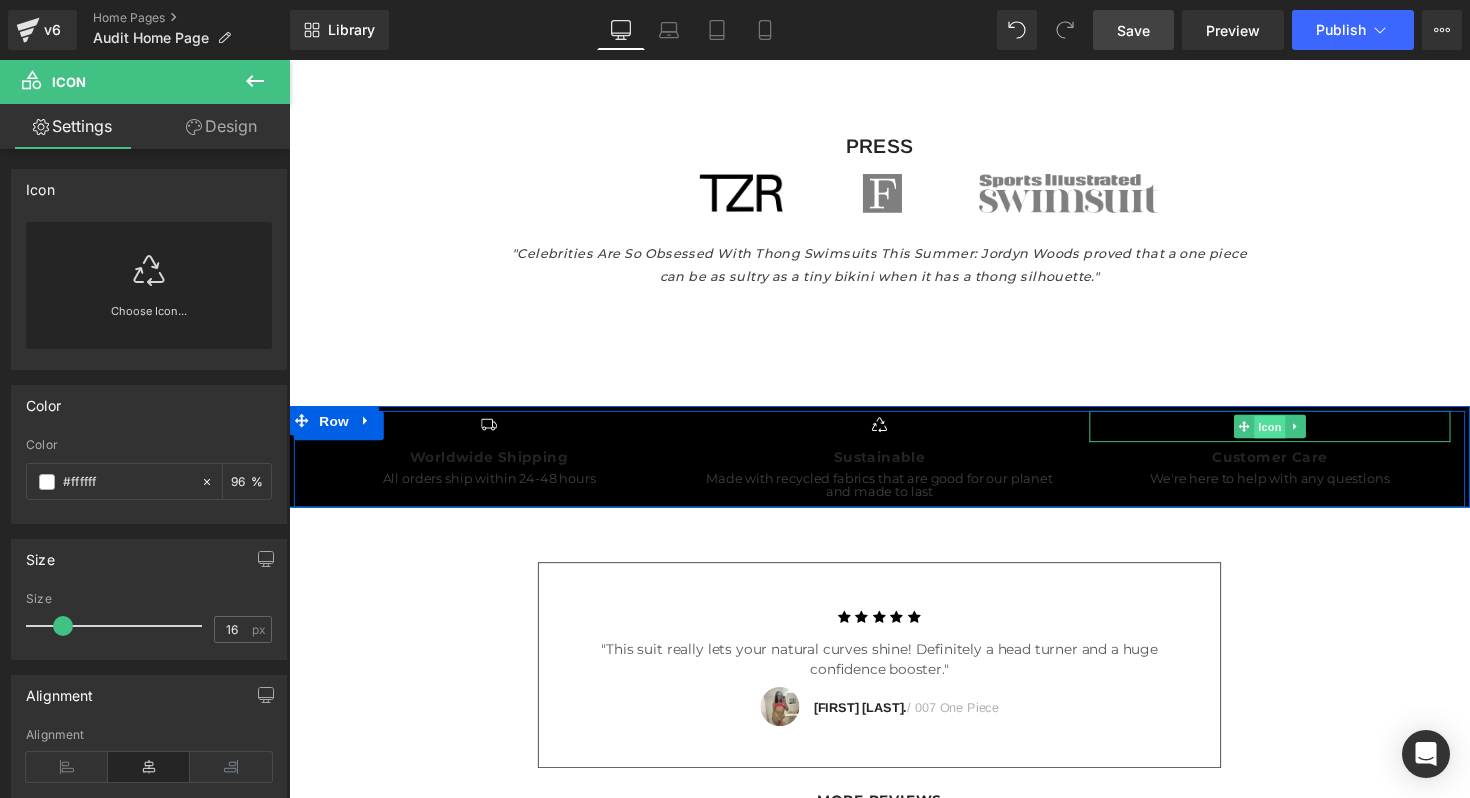 click on "Icon" at bounding box center [1294, 436] 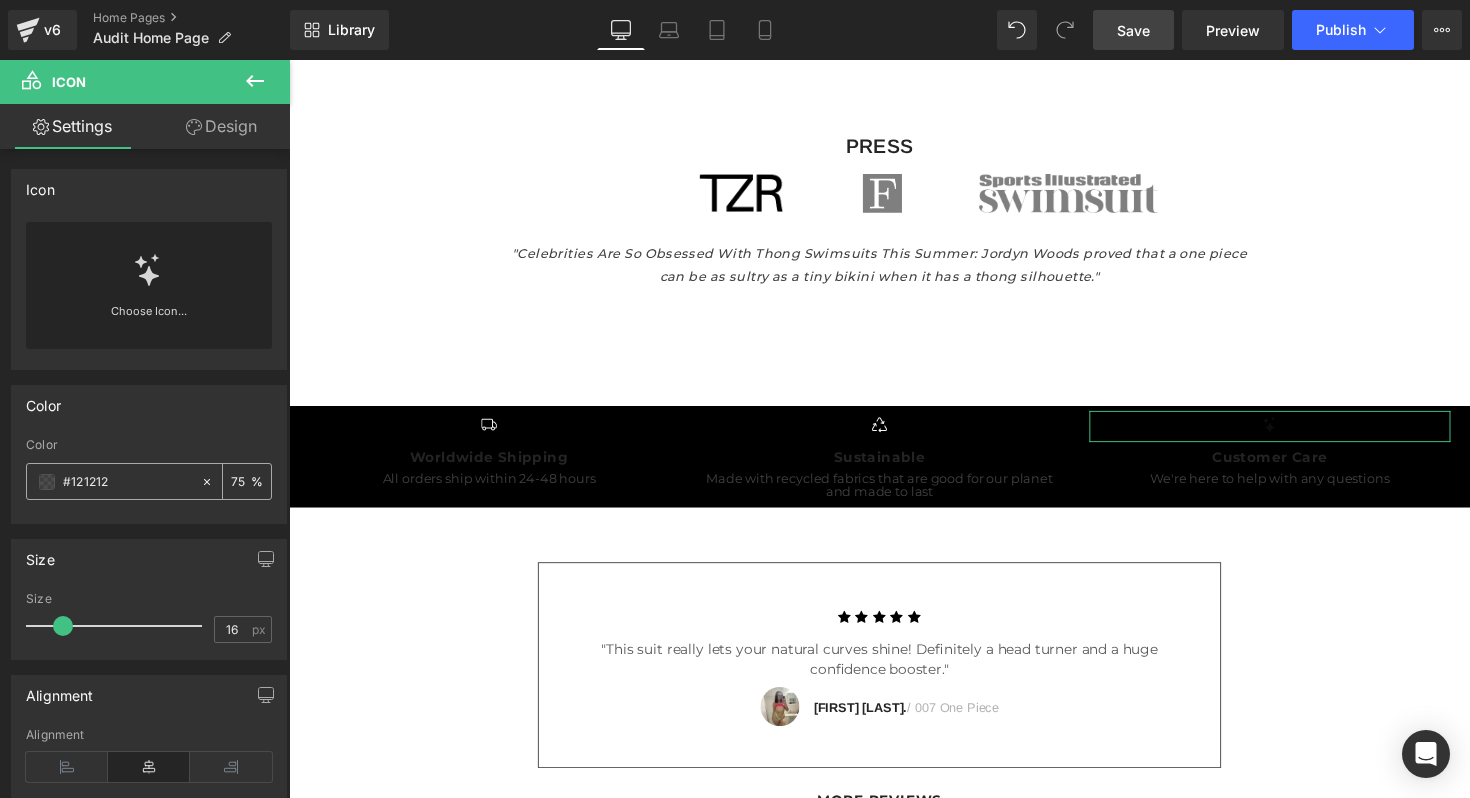 click on "#121212" at bounding box center (127, 482) 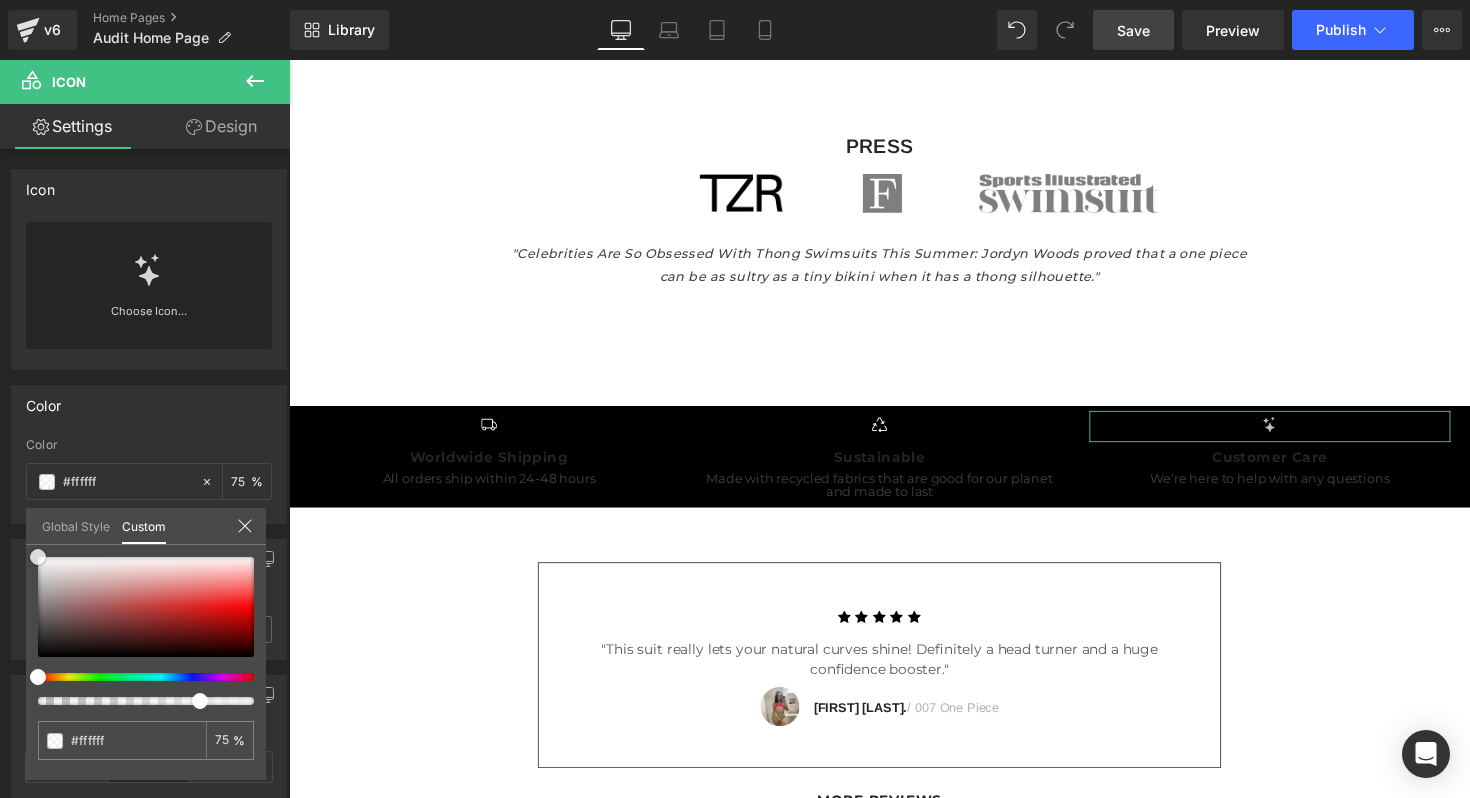 drag, startPoint x: 84, startPoint y: 569, endPoint x: 5, endPoint y: 541, distance: 83.81527 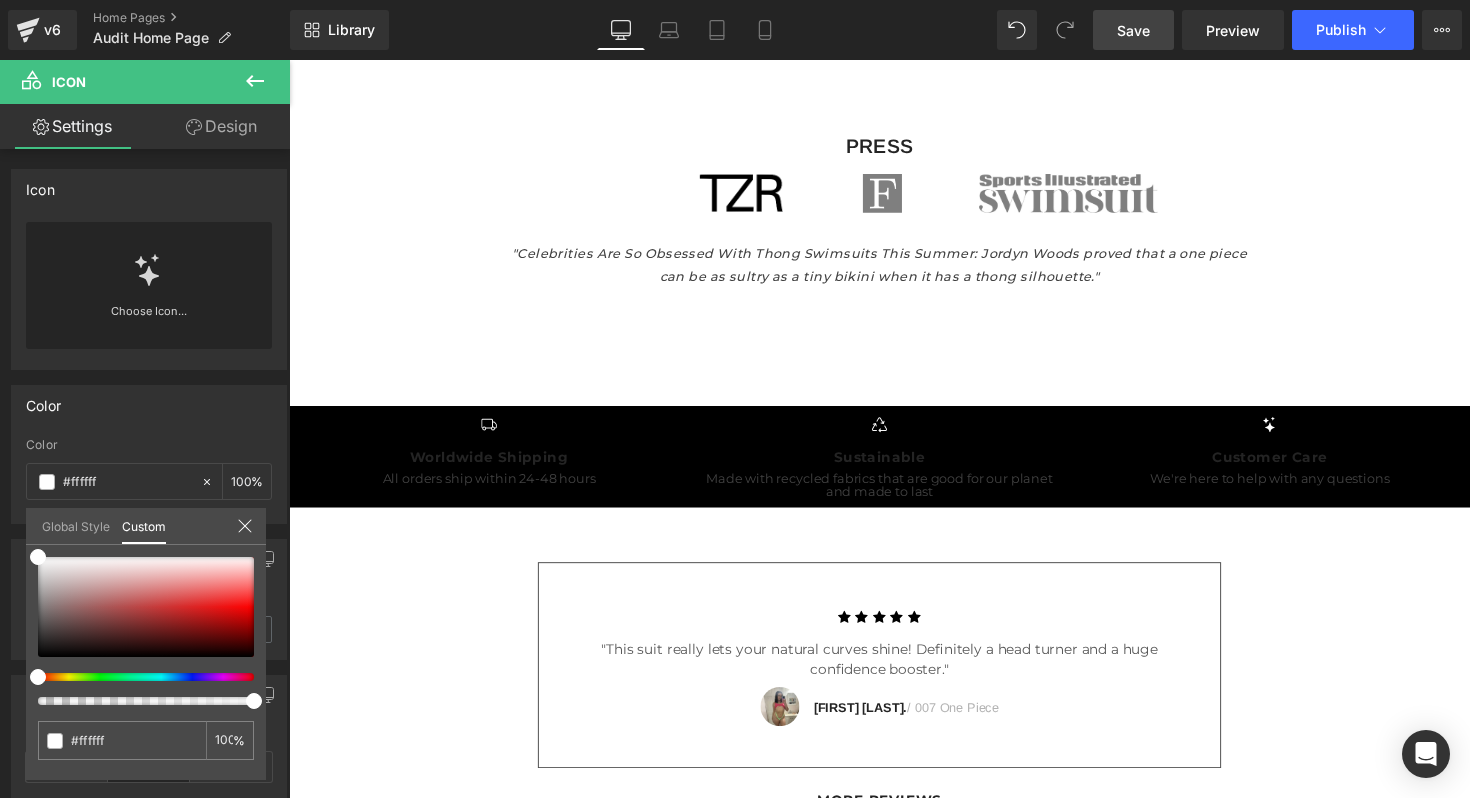 drag, startPoint x: 493, startPoint y: 764, endPoint x: 297, endPoint y: 712, distance: 202.78067 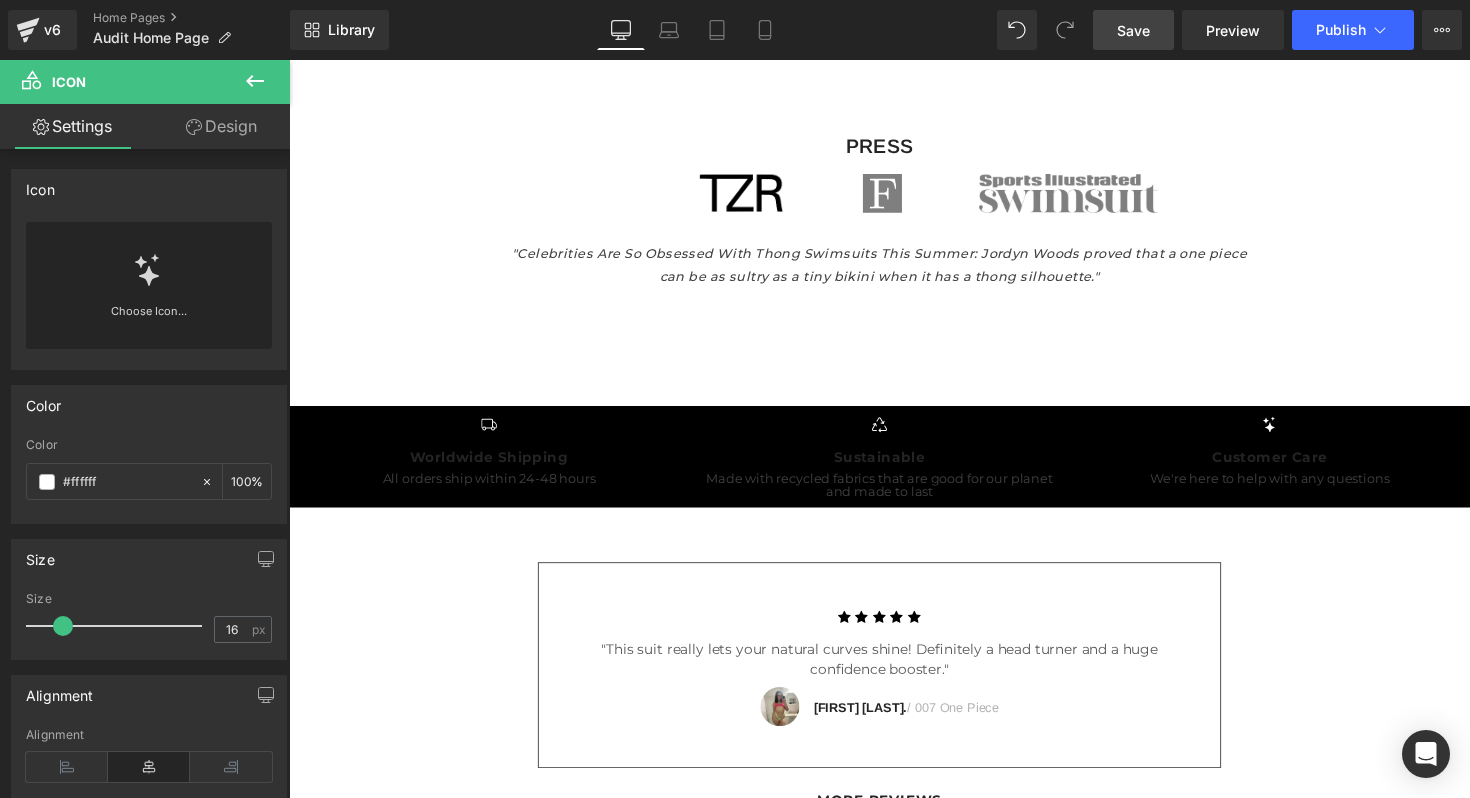 click on "Skip to content
Instagram
TikTok
FREE SHIPPING ON ALL ORDERS $75+
SHOP BY TYPE
SHOP BY TYPE
SHOP ALL
MICRO BIKINIS
ONE PIECES" at bounding box center (894, -766) 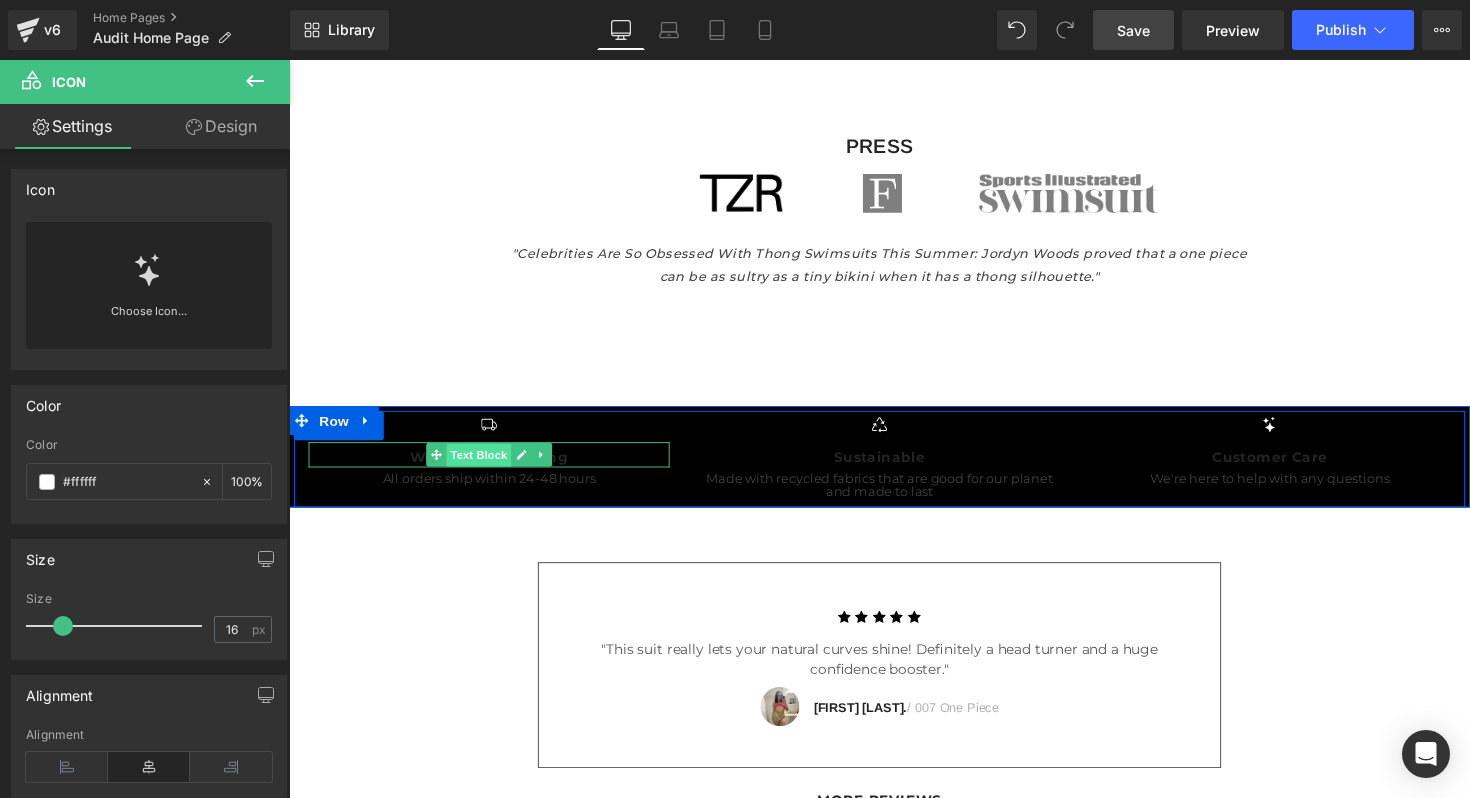 click on "Text Block" at bounding box center (483, 465) 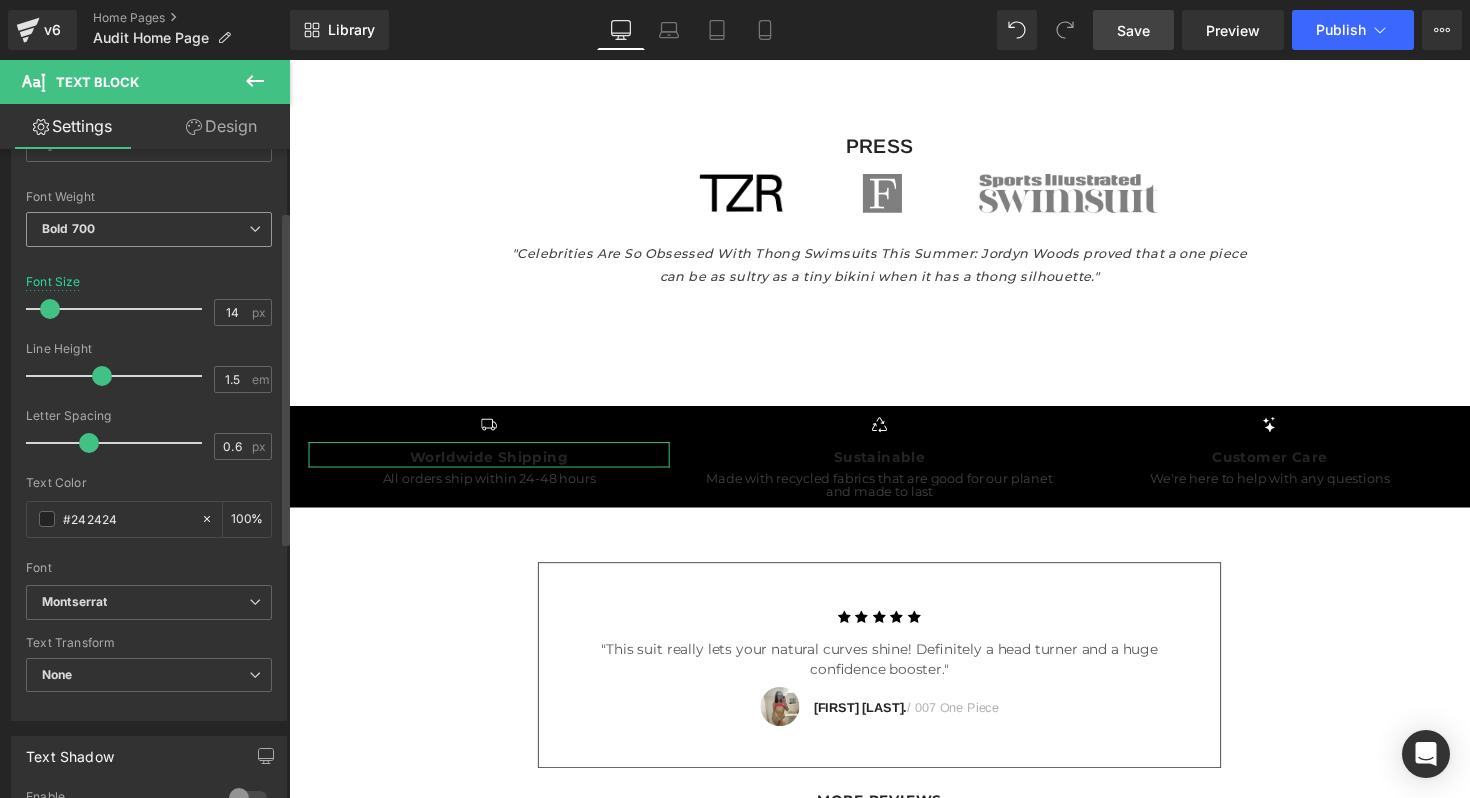 scroll, scrollTop: 219, scrollLeft: 0, axis: vertical 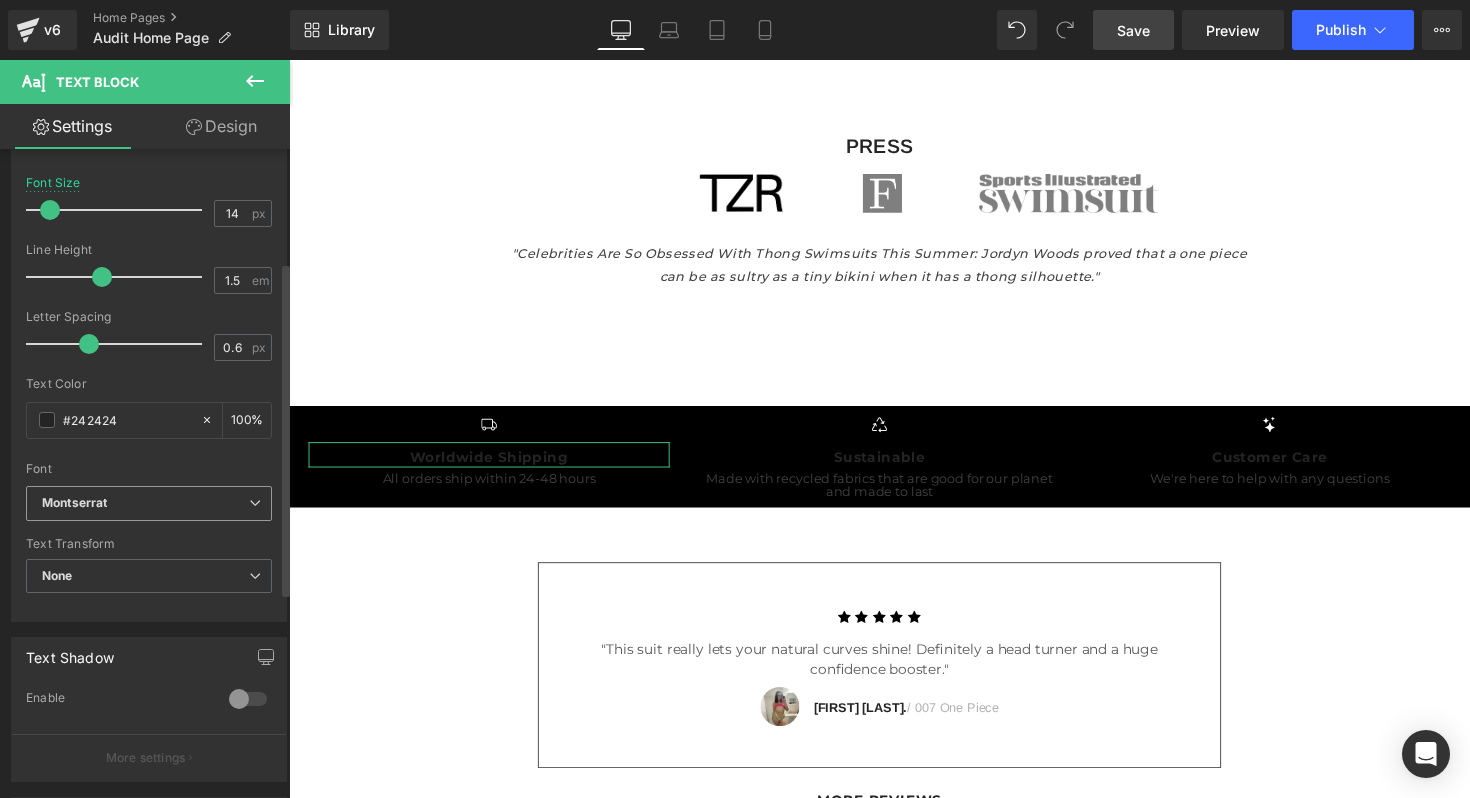 click on "Montserrat" at bounding box center (145, 503) 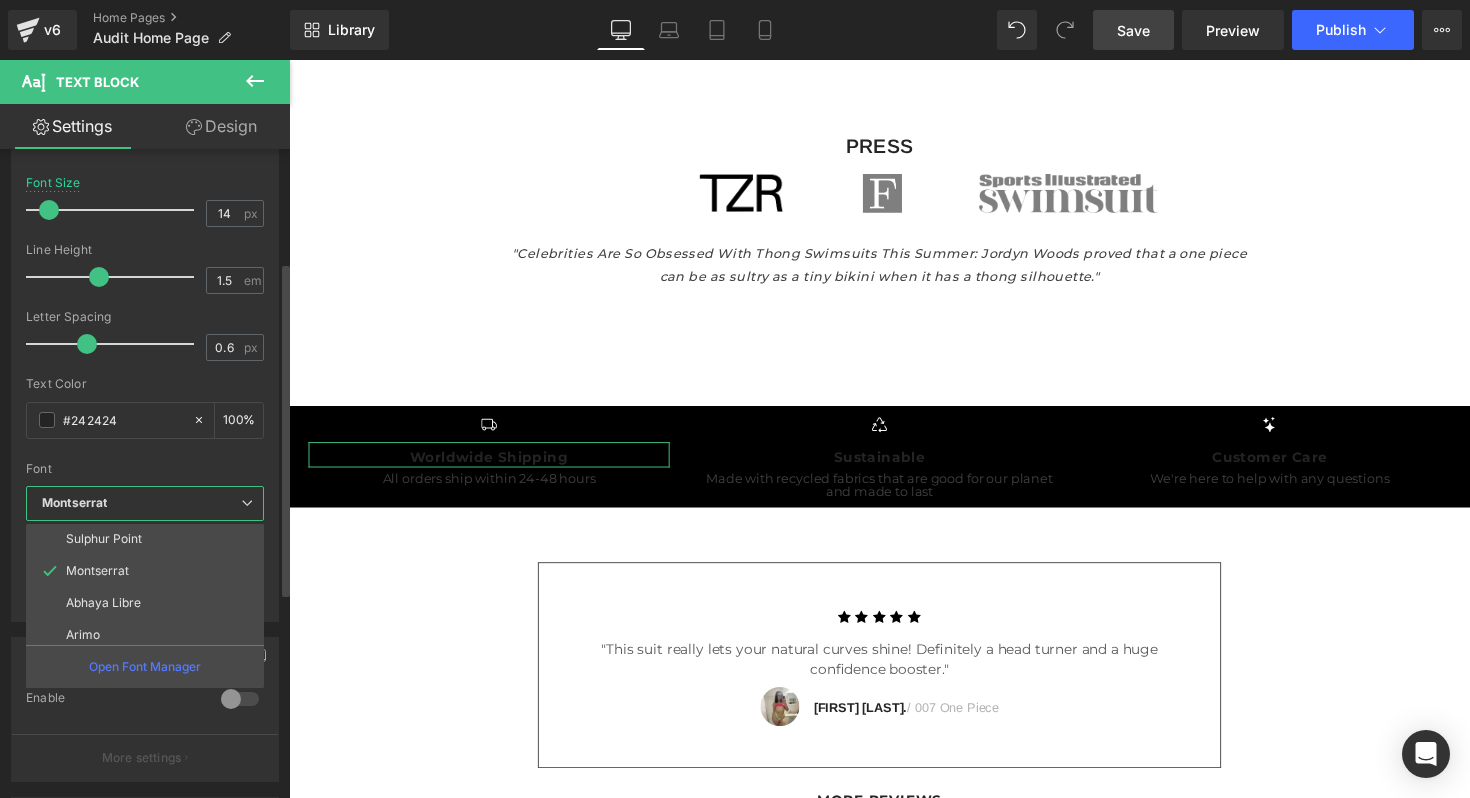 scroll, scrollTop: 79, scrollLeft: 0, axis: vertical 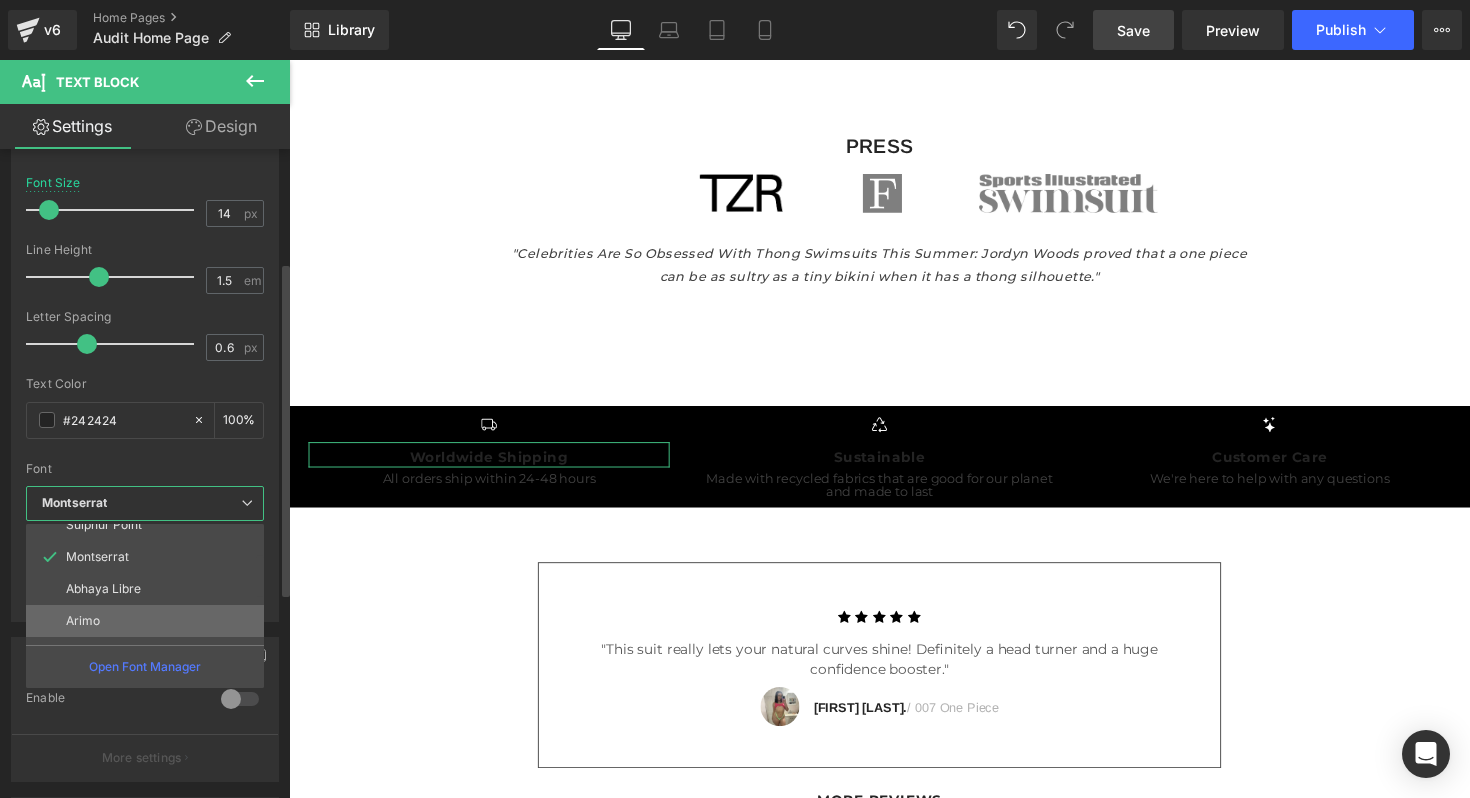 click on "Arimo" at bounding box center (149, 621) 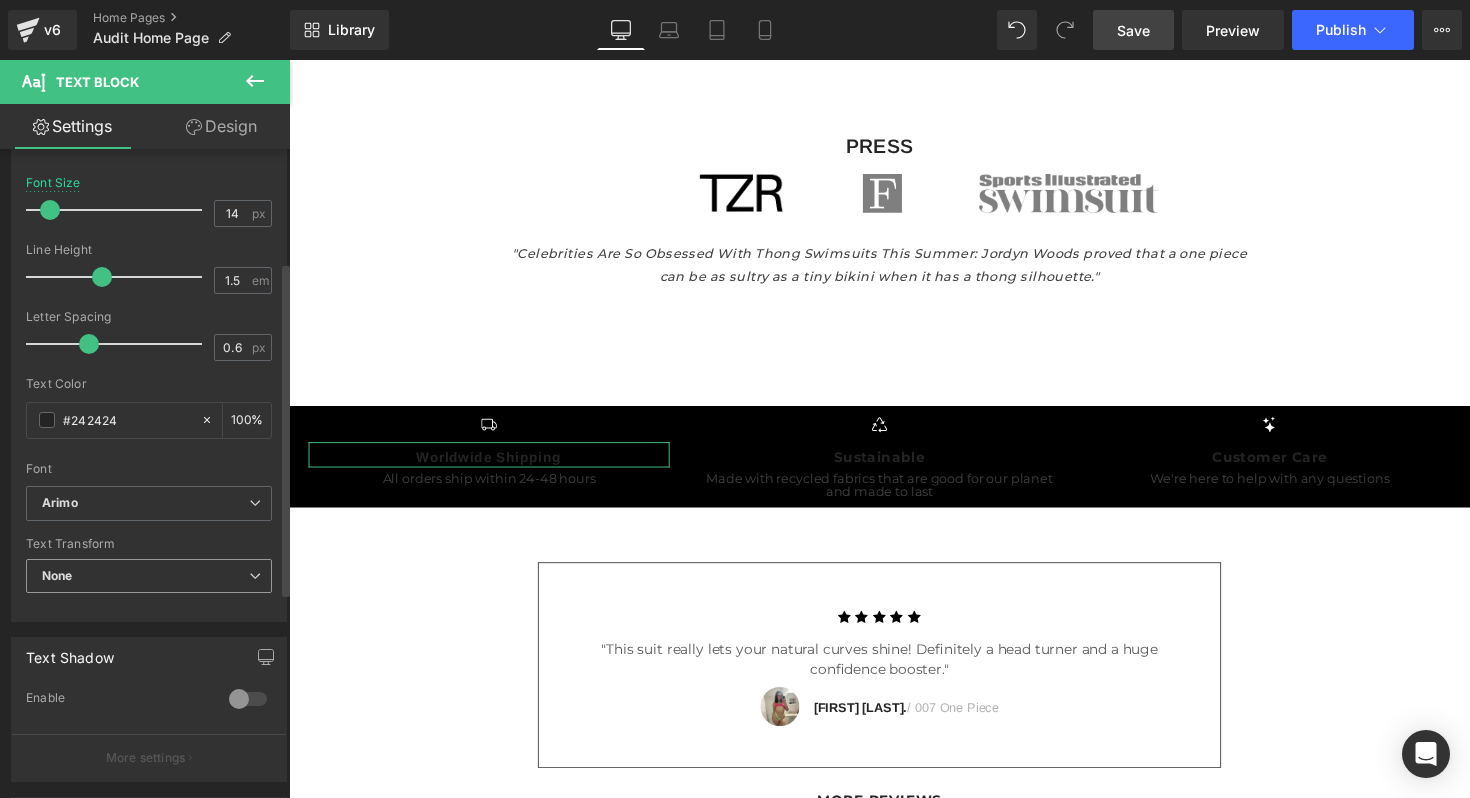 click on "None" at bounding box center (149, 576) 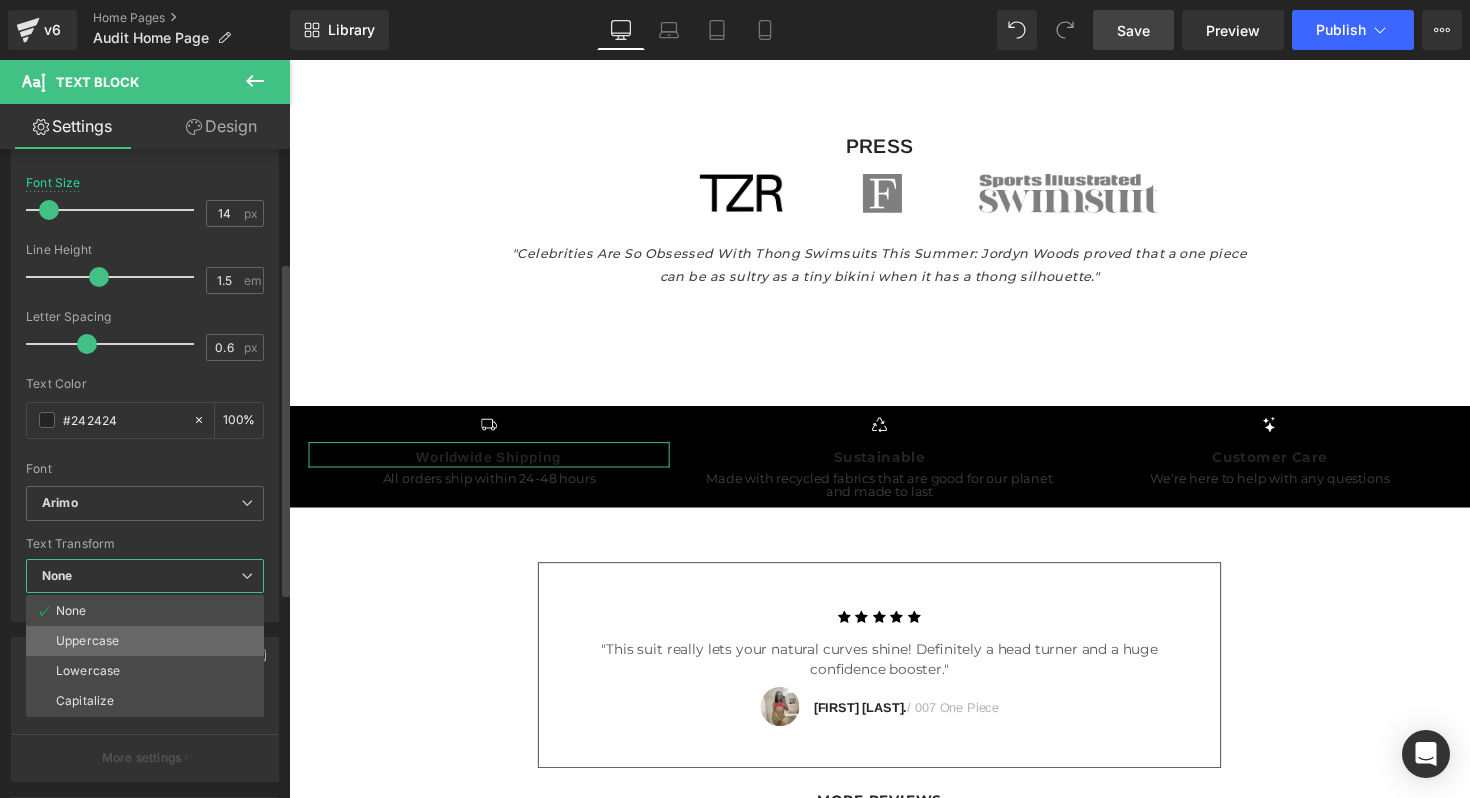 click on "Uppercase" at bounding box center [87, 641] 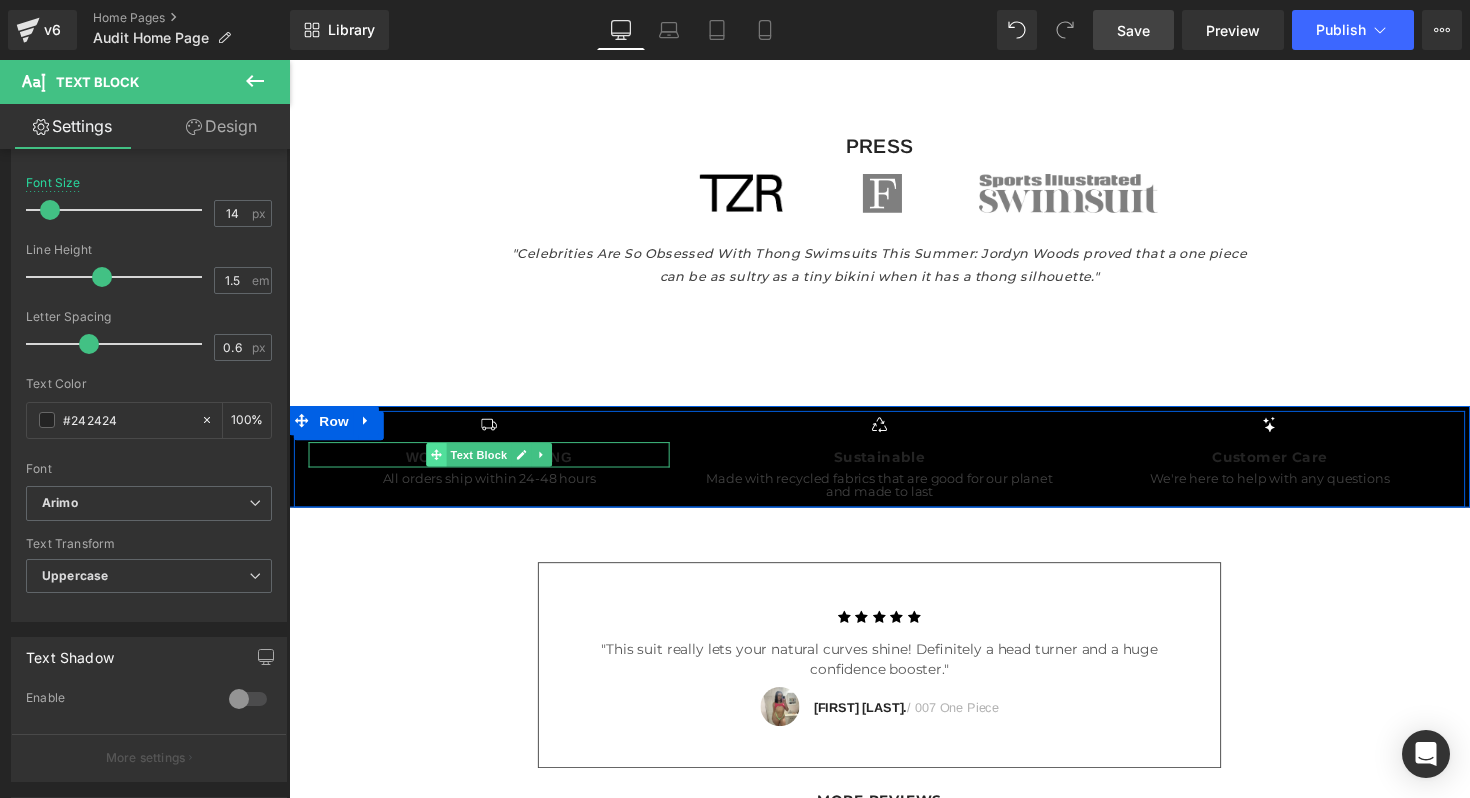 click 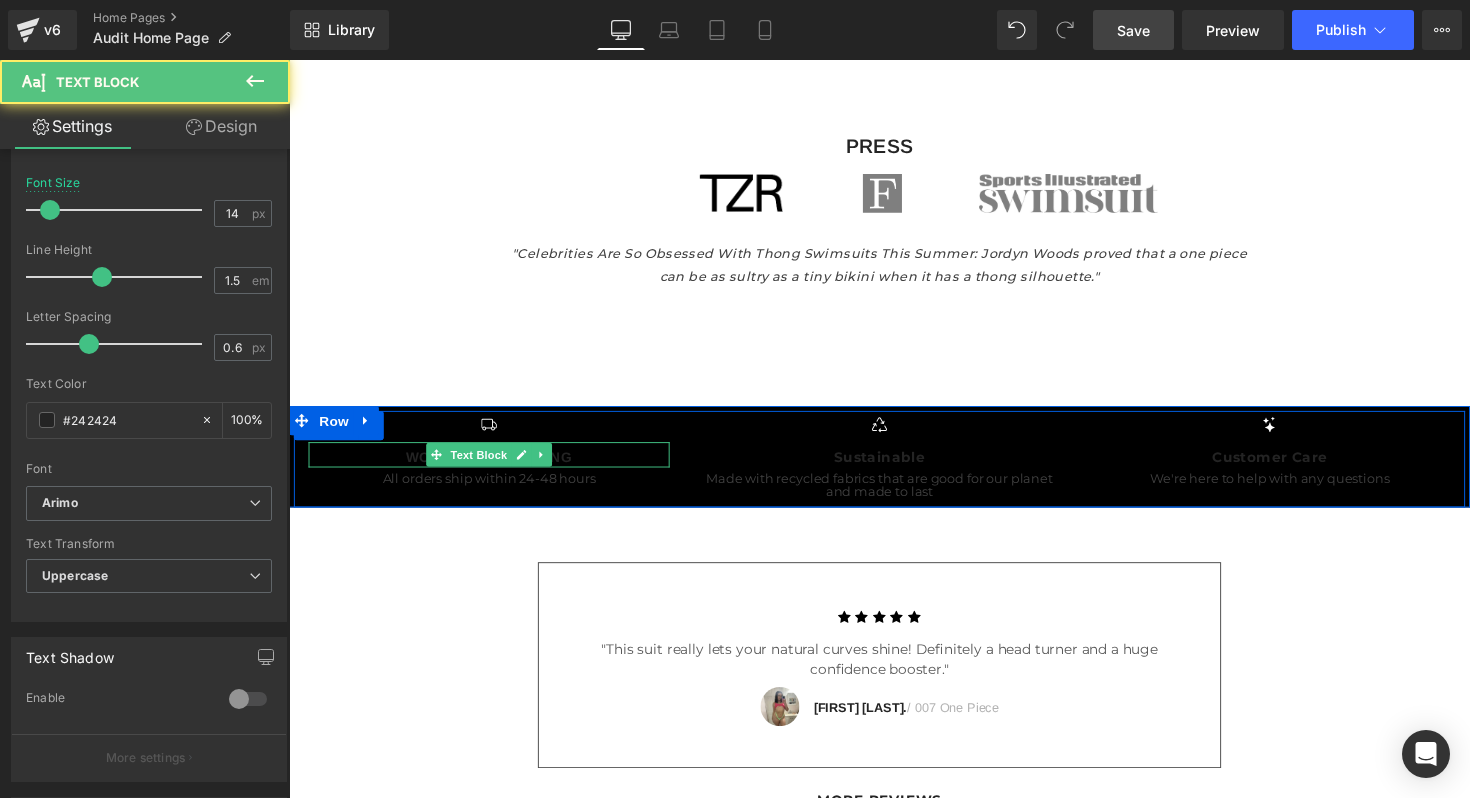 click on "Worldwide Shipping" at bounding box center (494, 464) 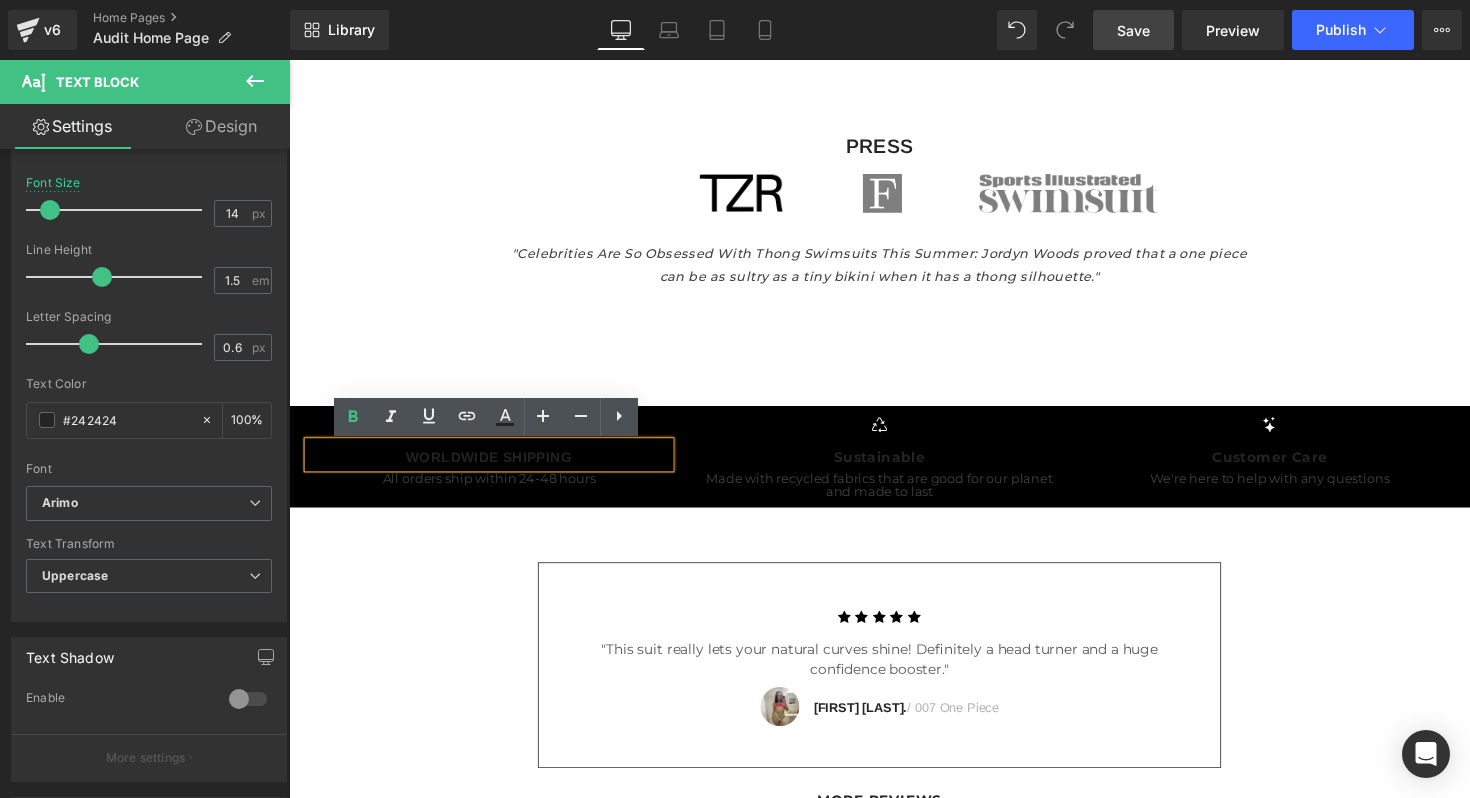 click on "Worldwide Shipping" at bounding box center (494, 464) 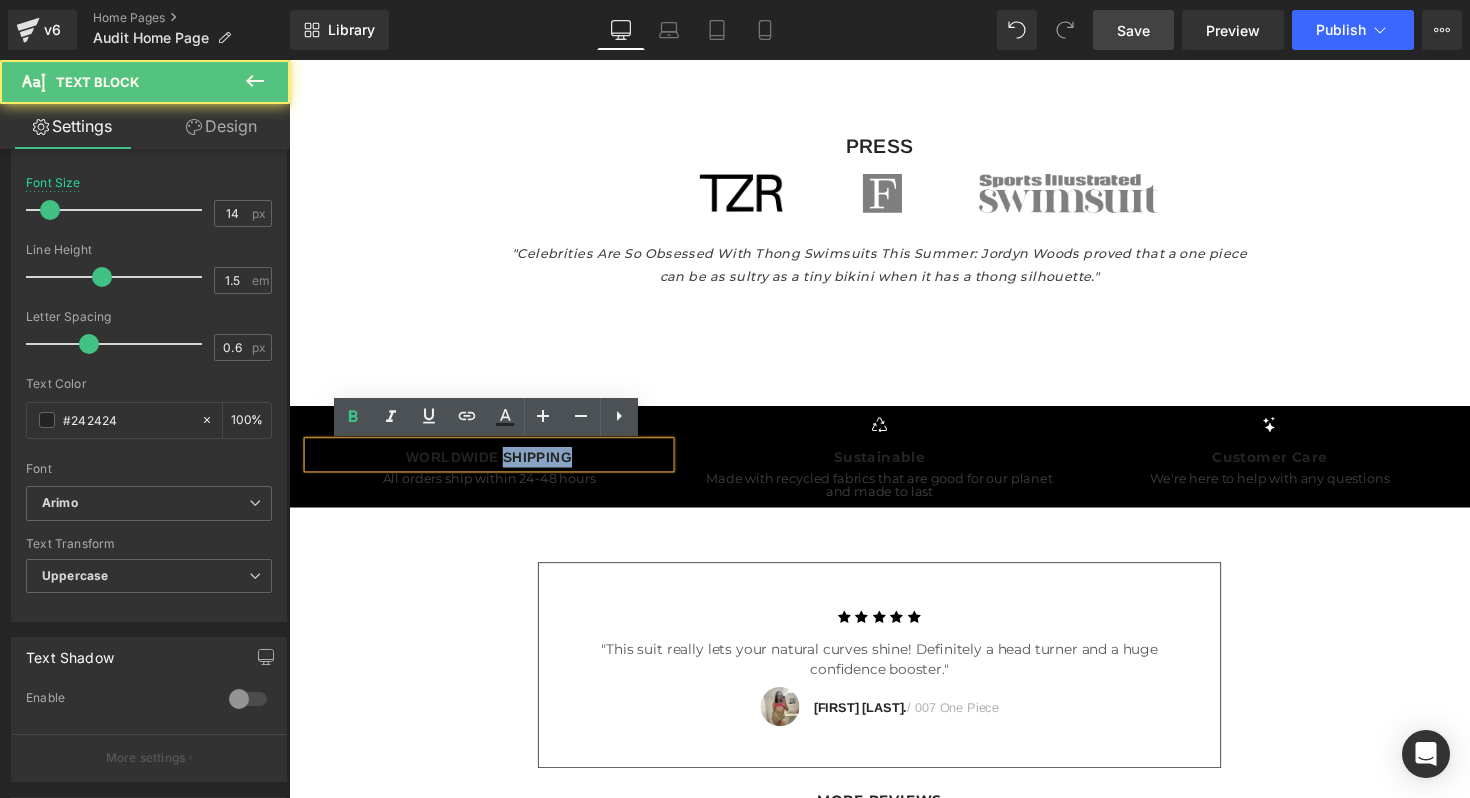 click on "Worldwide Shipping" at bounding box center [494, 464] 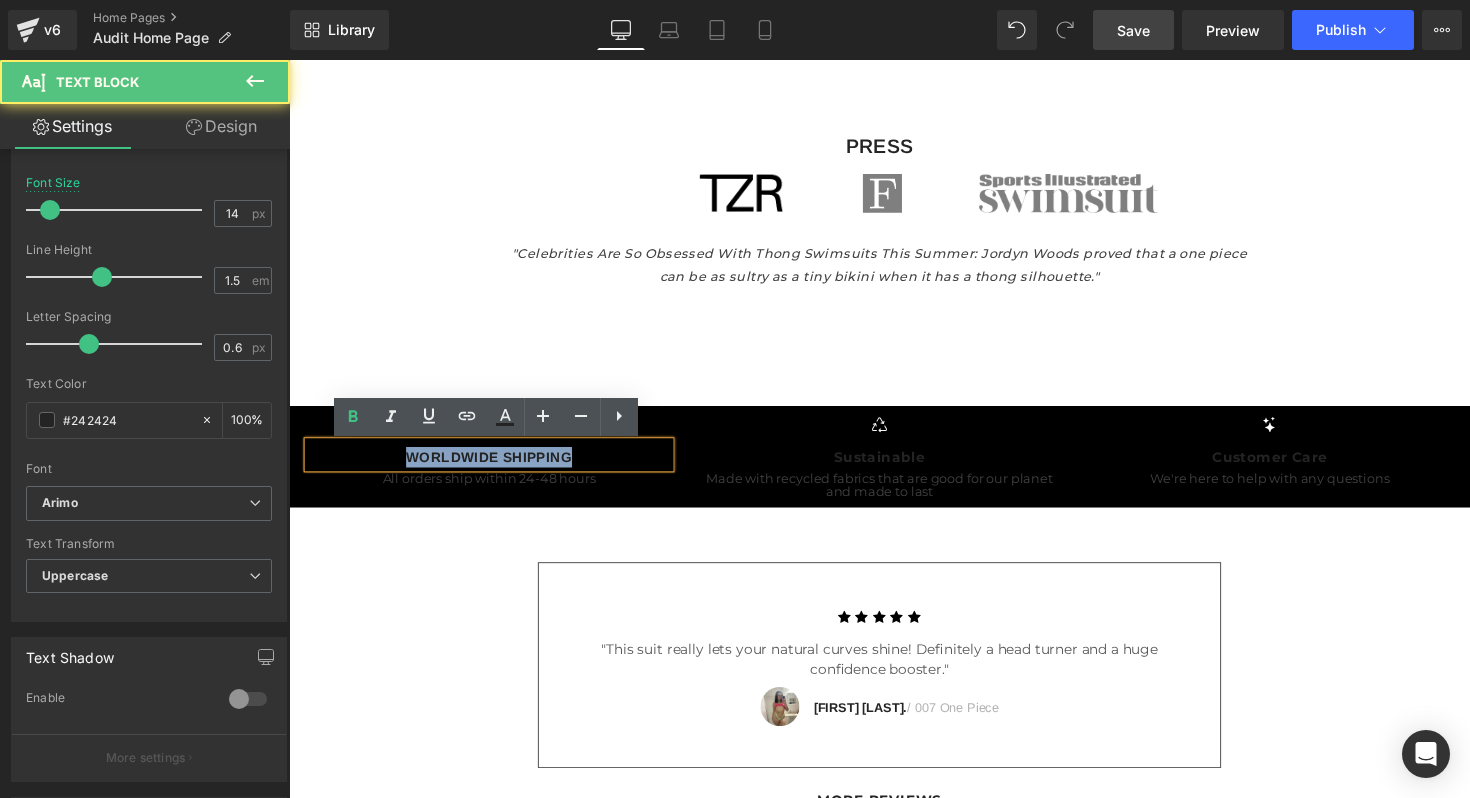 click on "Worldwide Shipping" at bounding box center [494, 464] 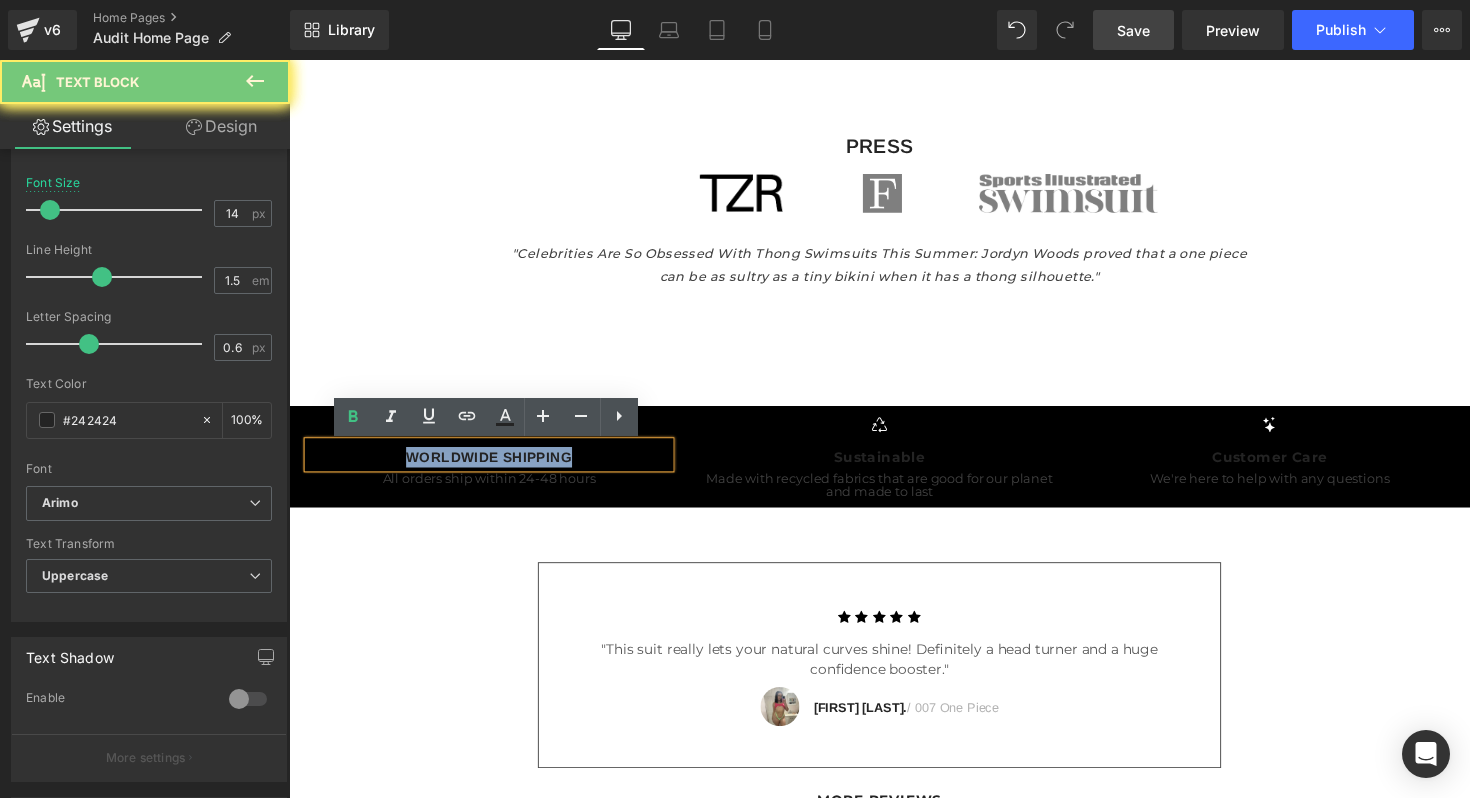 click on "Worldwide Shipping" at bounding box center (494, 464) 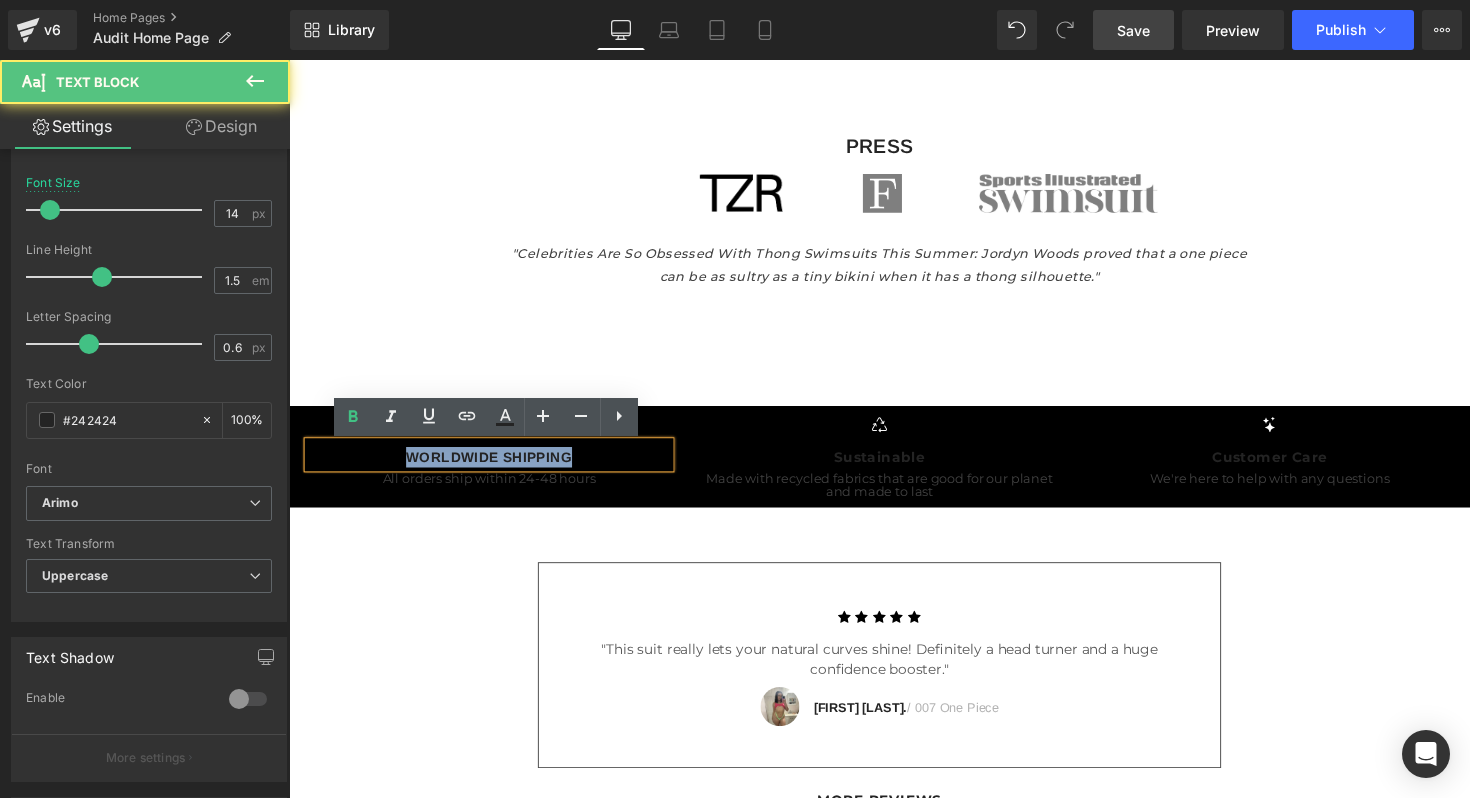 click on "Worldwide Shipping" at bounding box center (494, 464) 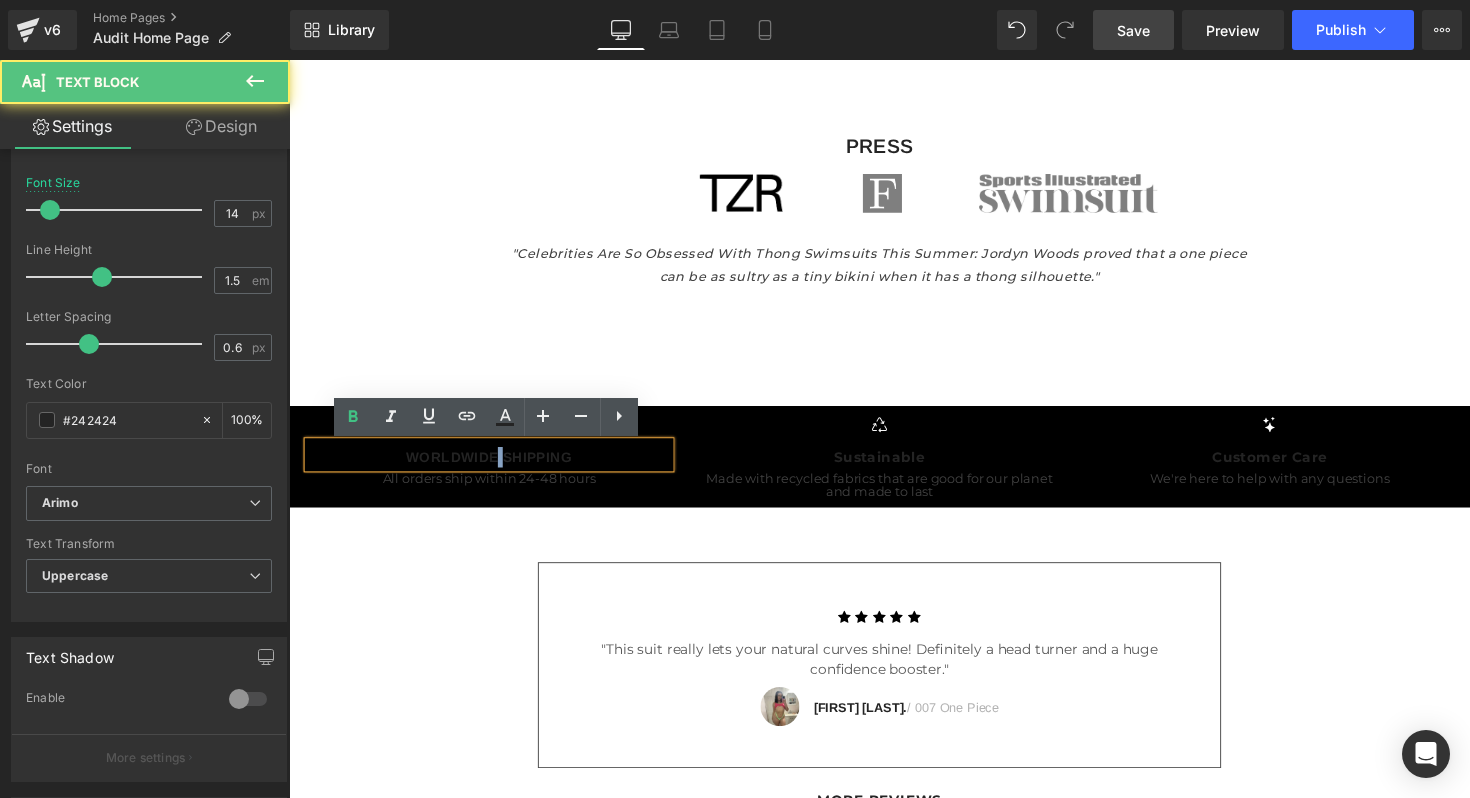 click on "Worldwide Shipping" at bounding box center [494, 464] 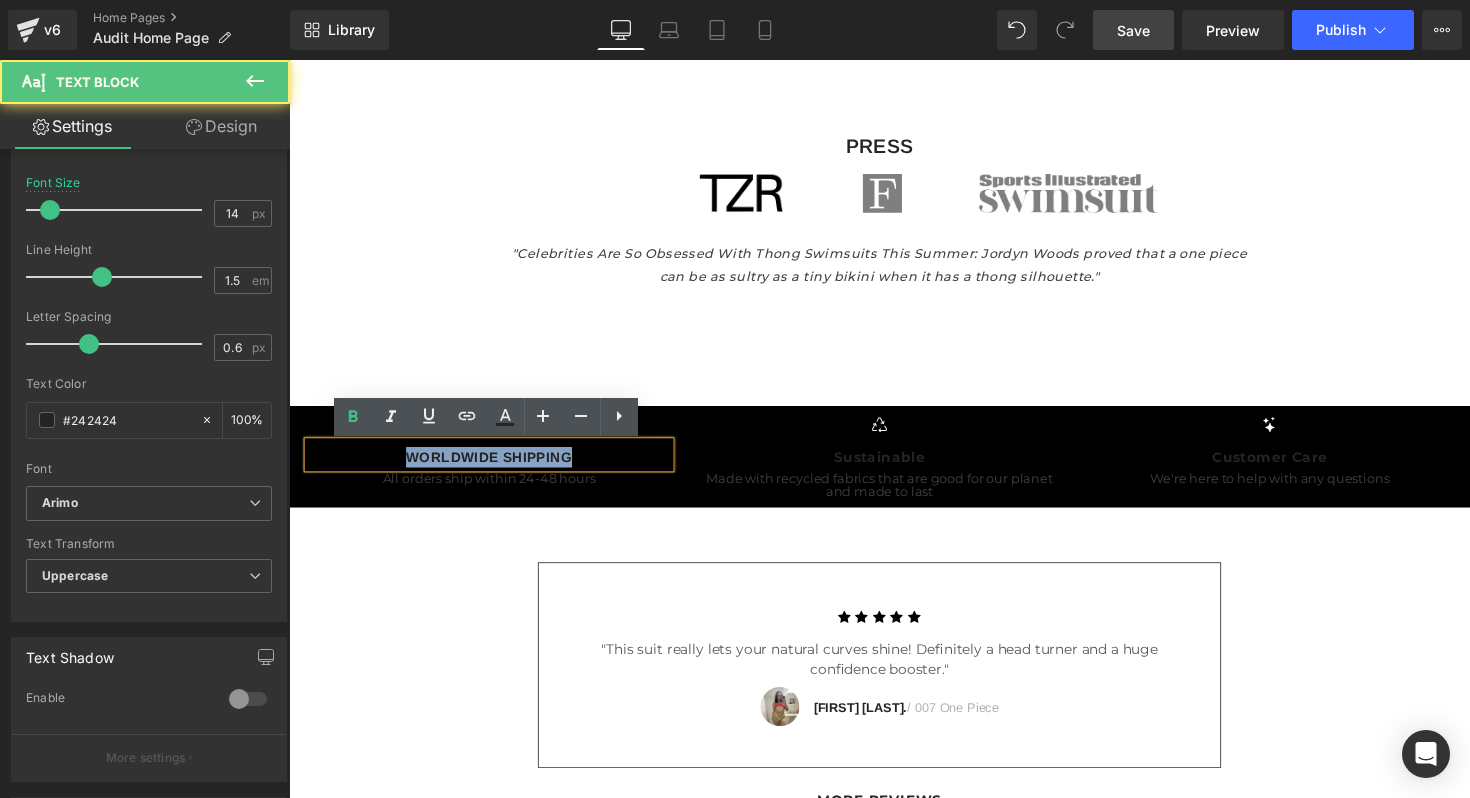 click on "Worldwide Shipping" at bounding box center (494, 464) 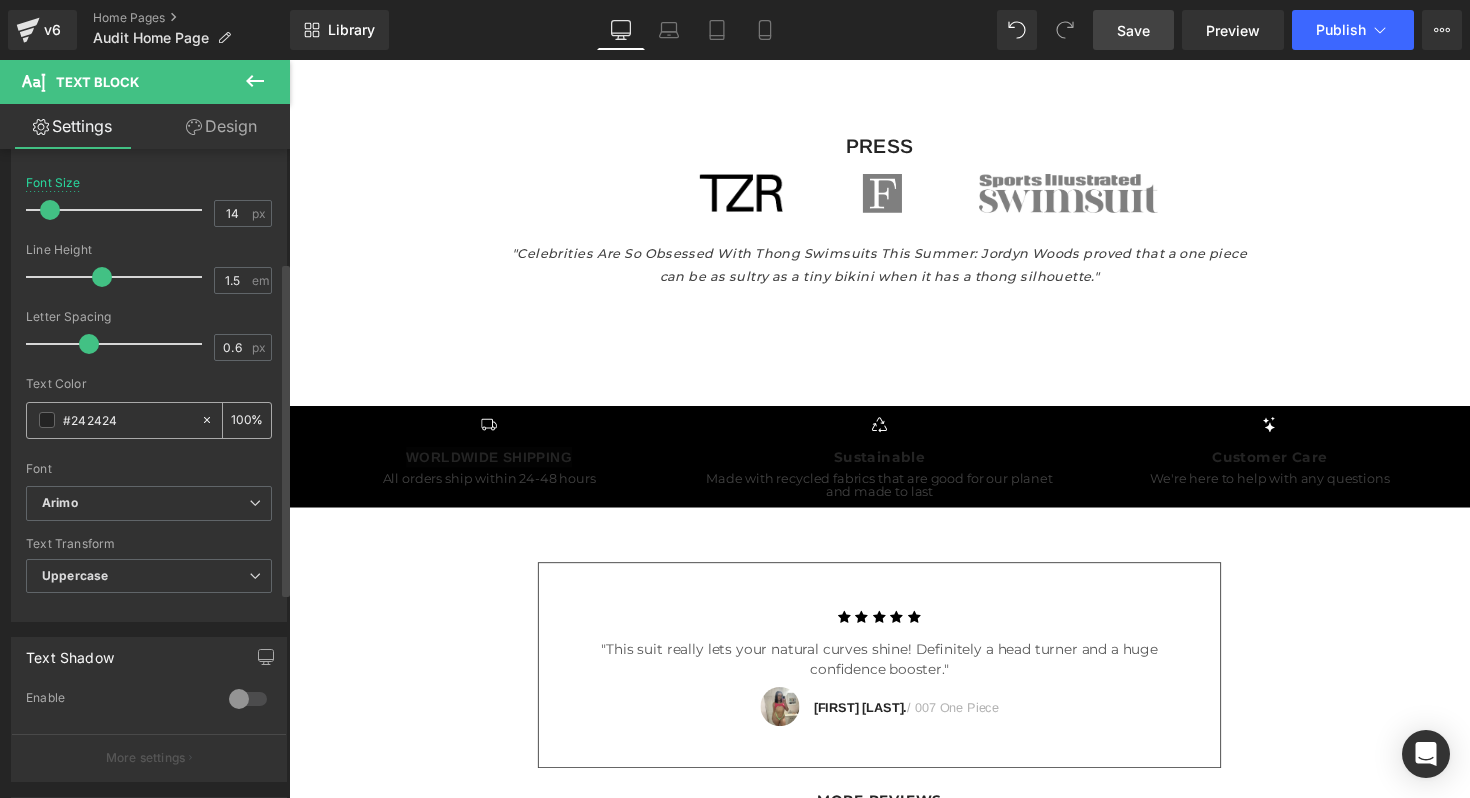 click on "#242424" at bounding box center (127, 420) 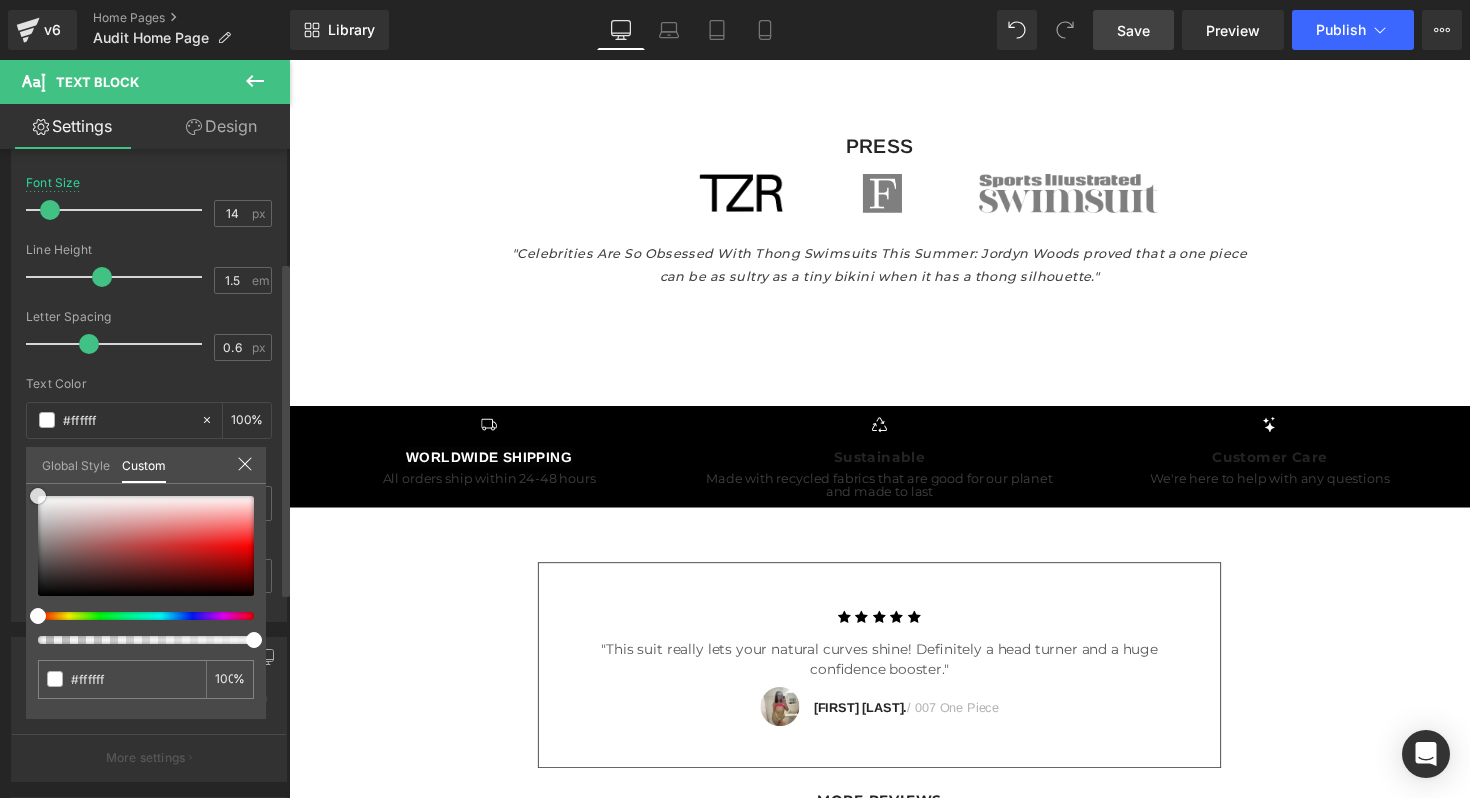 drag, startPoint x: 55, startPoint y: 509, endPoint x: 0, endPoint y: 471, distance: 66.85058 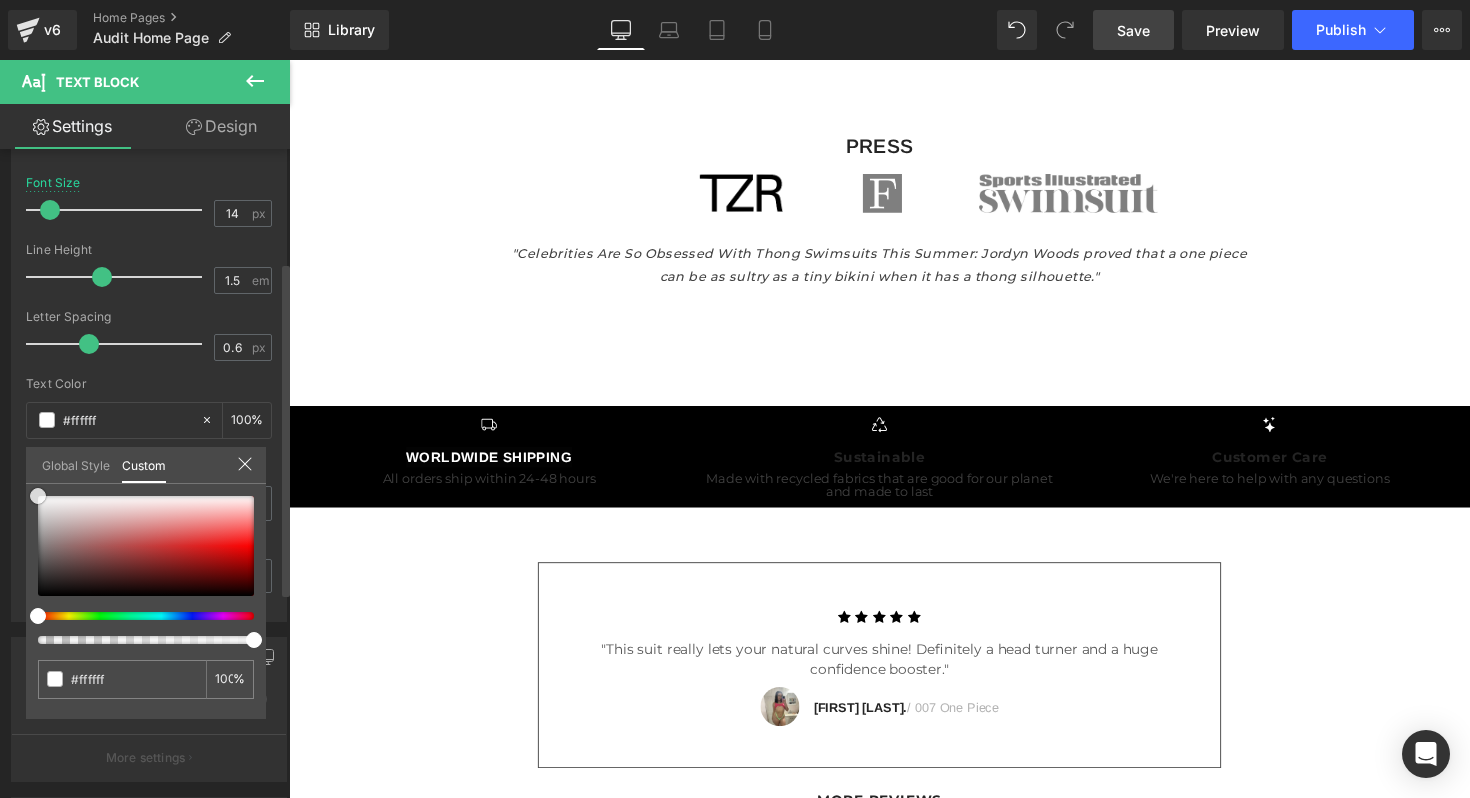 click on "Typography Text Styles Custom
Custom
Setup Global Style
Custom
Setup Global Style
Thin 100 Semi Thin 200 Light 300 Regular 400 Medium 500 Semi Bold 600 Super Bold 800 Boldest 900 Bold 700 Lighter Bolder Font Weight
Bold 700
Thin 100 Semi Thin 200 Light 300 Regular 400 Medium 500 Semi Bold 600 Super Bold 800 Boldest 900 Bold 700 Lighter Bolder 14px Font Size 14 px 1.5em Line Height 1.5 em 0.6px Letter Spacing 0.6 px #242424 Text Color #242424 100 % Montserrat
Font
Default
Karla
Sulphur Point
Montserrat
%" at bounding box center [149, 278] 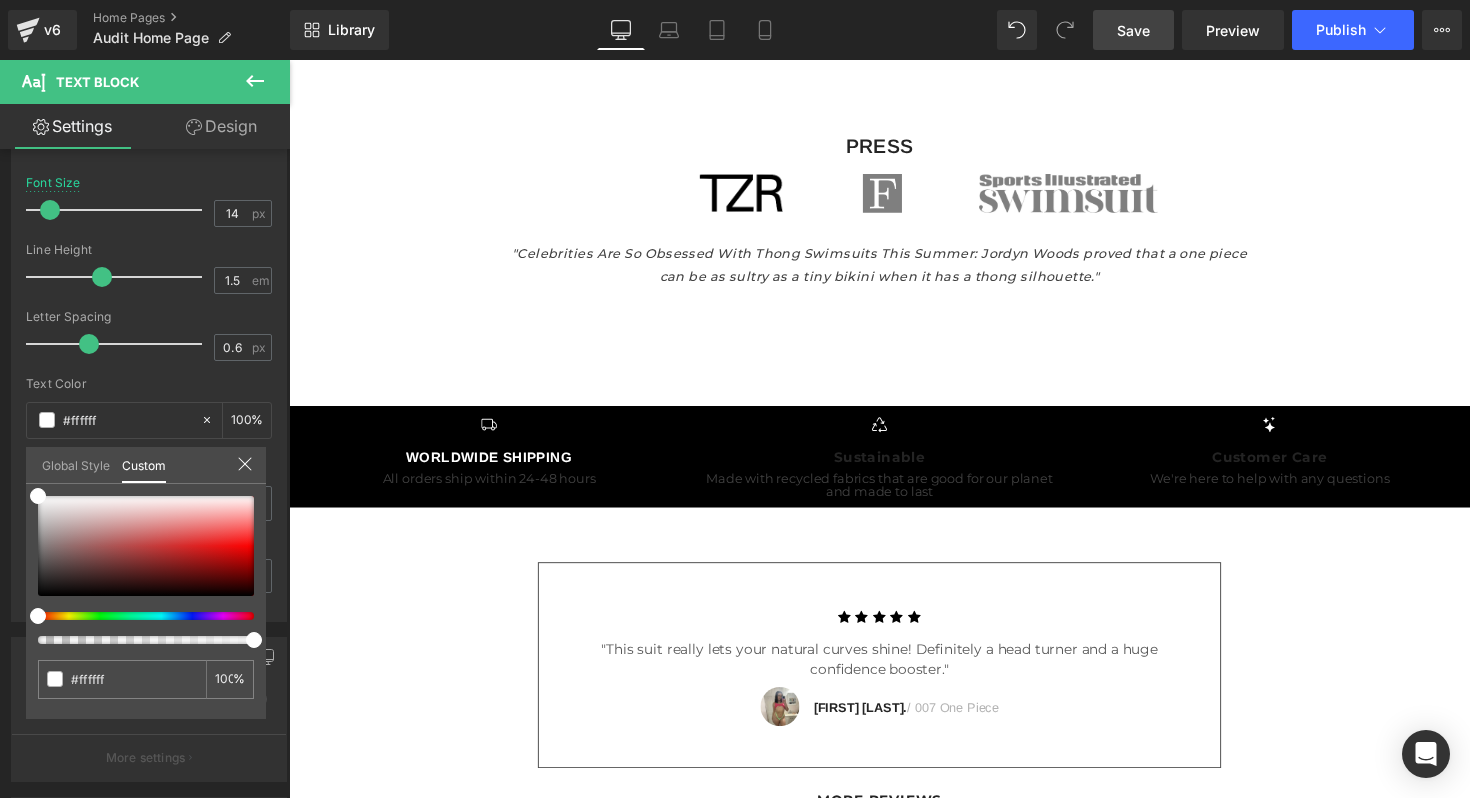 click on "Skip to content
Instagram
TikTok
FREE SHIPPING ON ALL ORDERS $75+
SHOP BY TYPE
SHOP BY TYPE
SHOP ALL
MICRO BIKINIS
ONE PIECES" at bounding box center (894, -766) 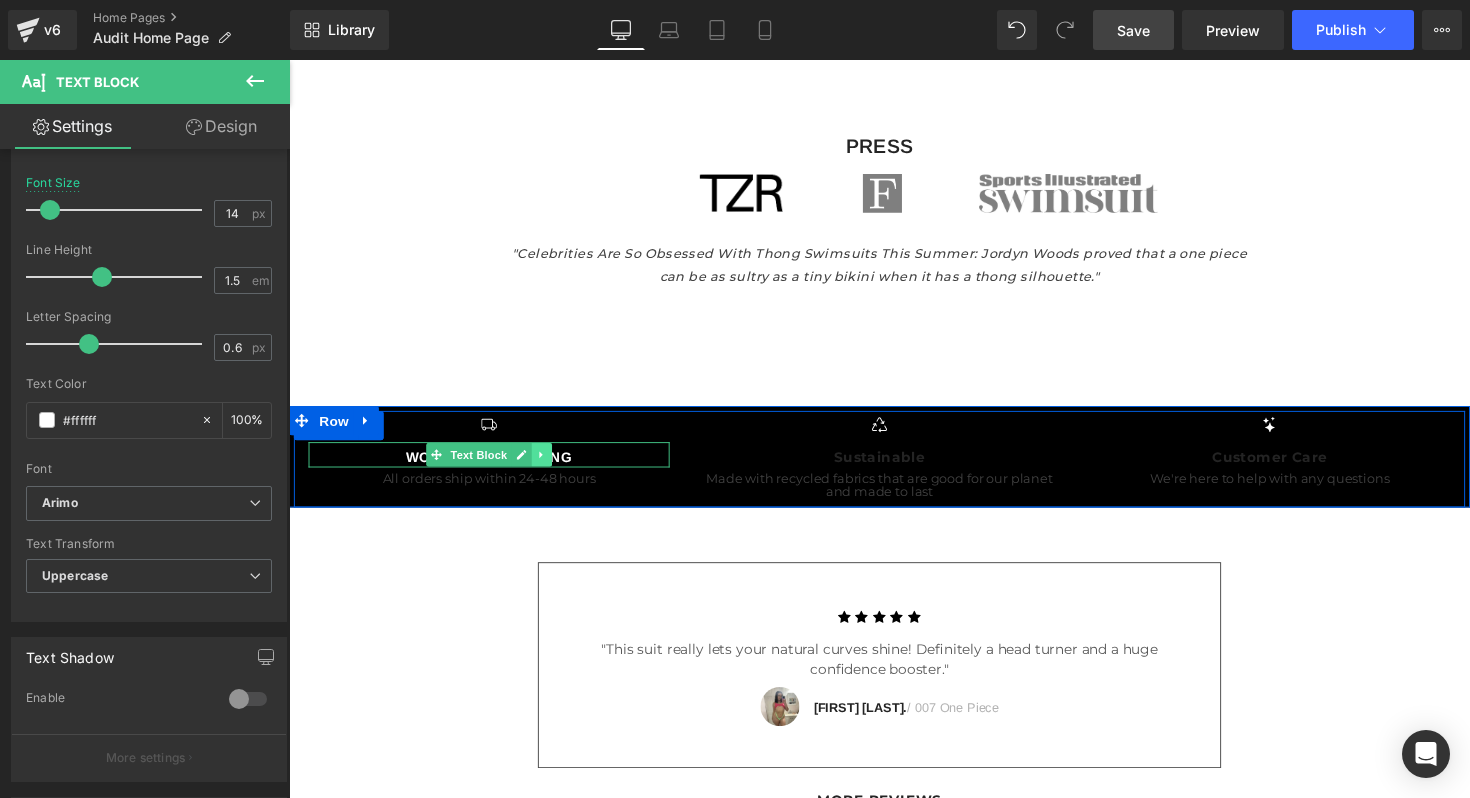 click 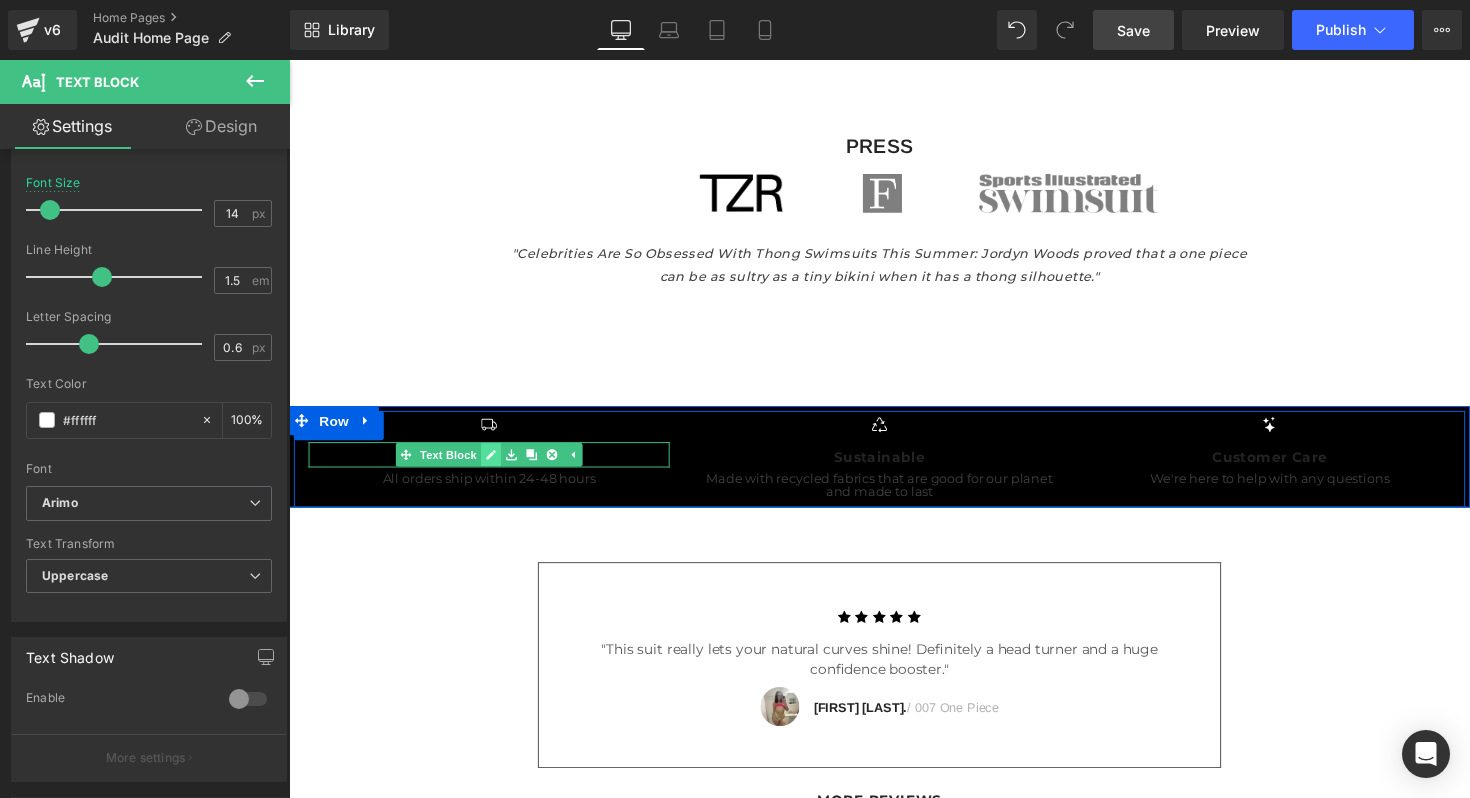 click 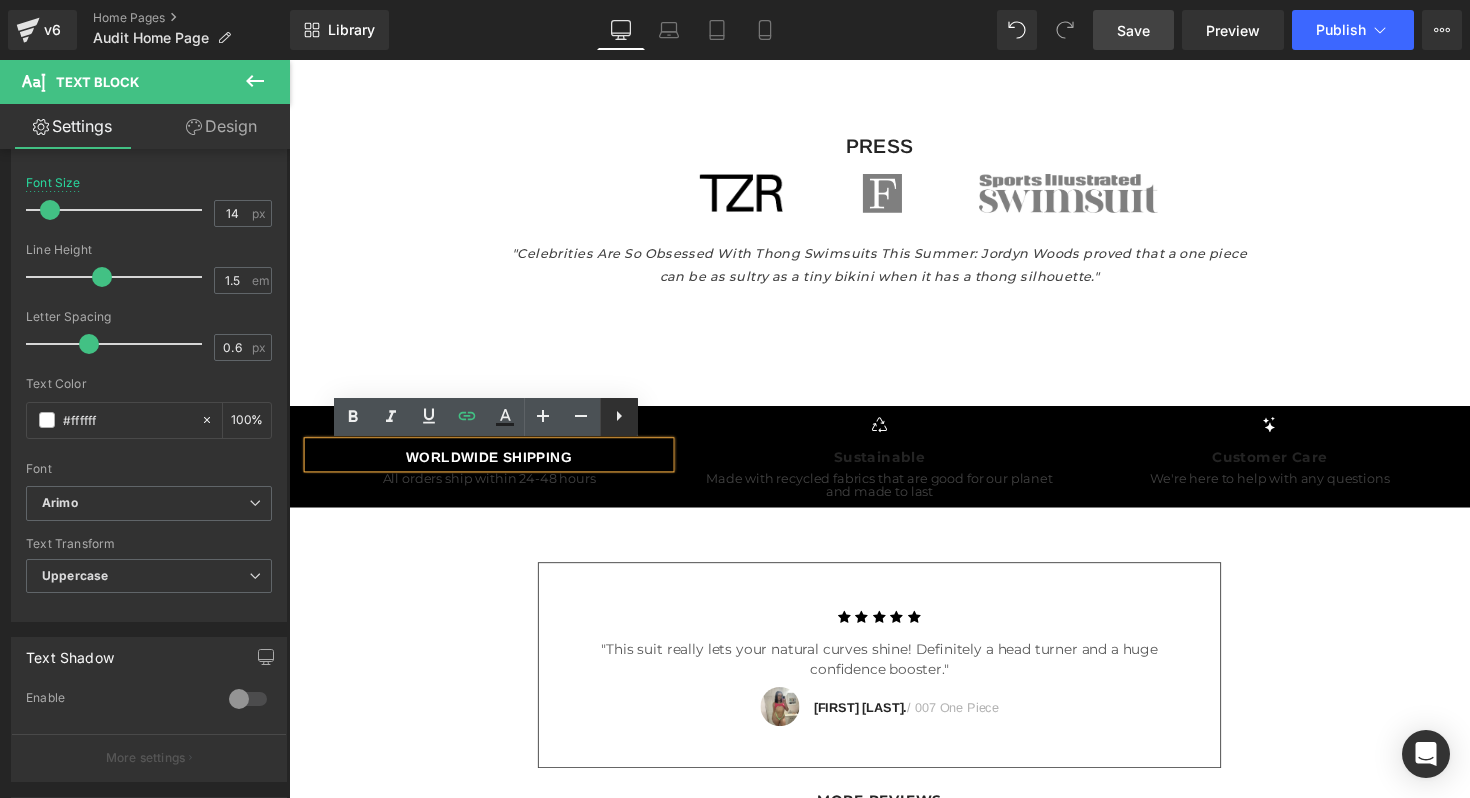click 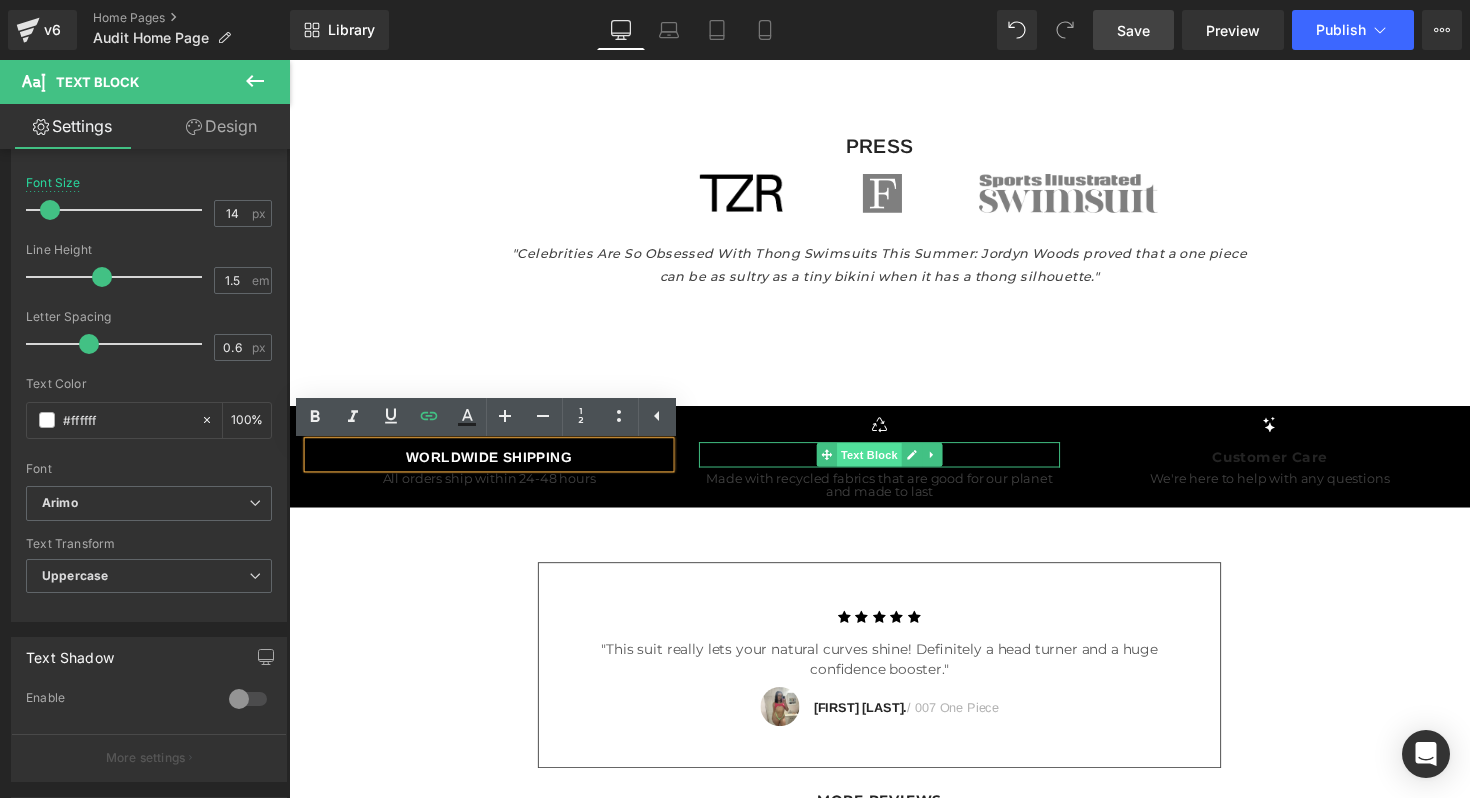 click on "Text Block" at bounding box center (883, 464) 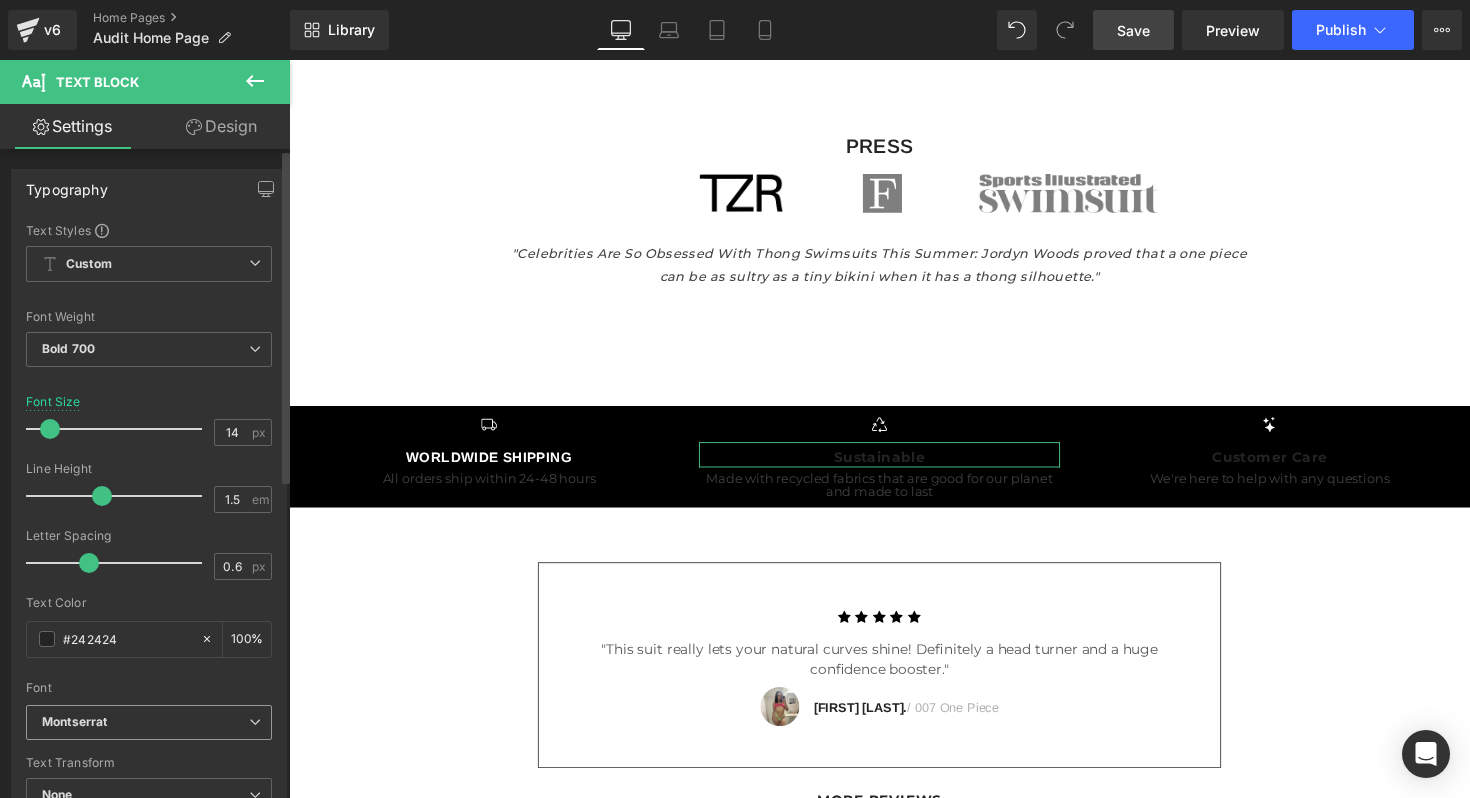 click on "Montserrat
Default
Karla
Sulphur Point
Montserrat
Abhaya Libre
Arimo
Hedvig Letters Serif
Instrument Serif
ADLaM Display
Source Sans 3
Cedarville Cursive" at bounding box center [149, 728] 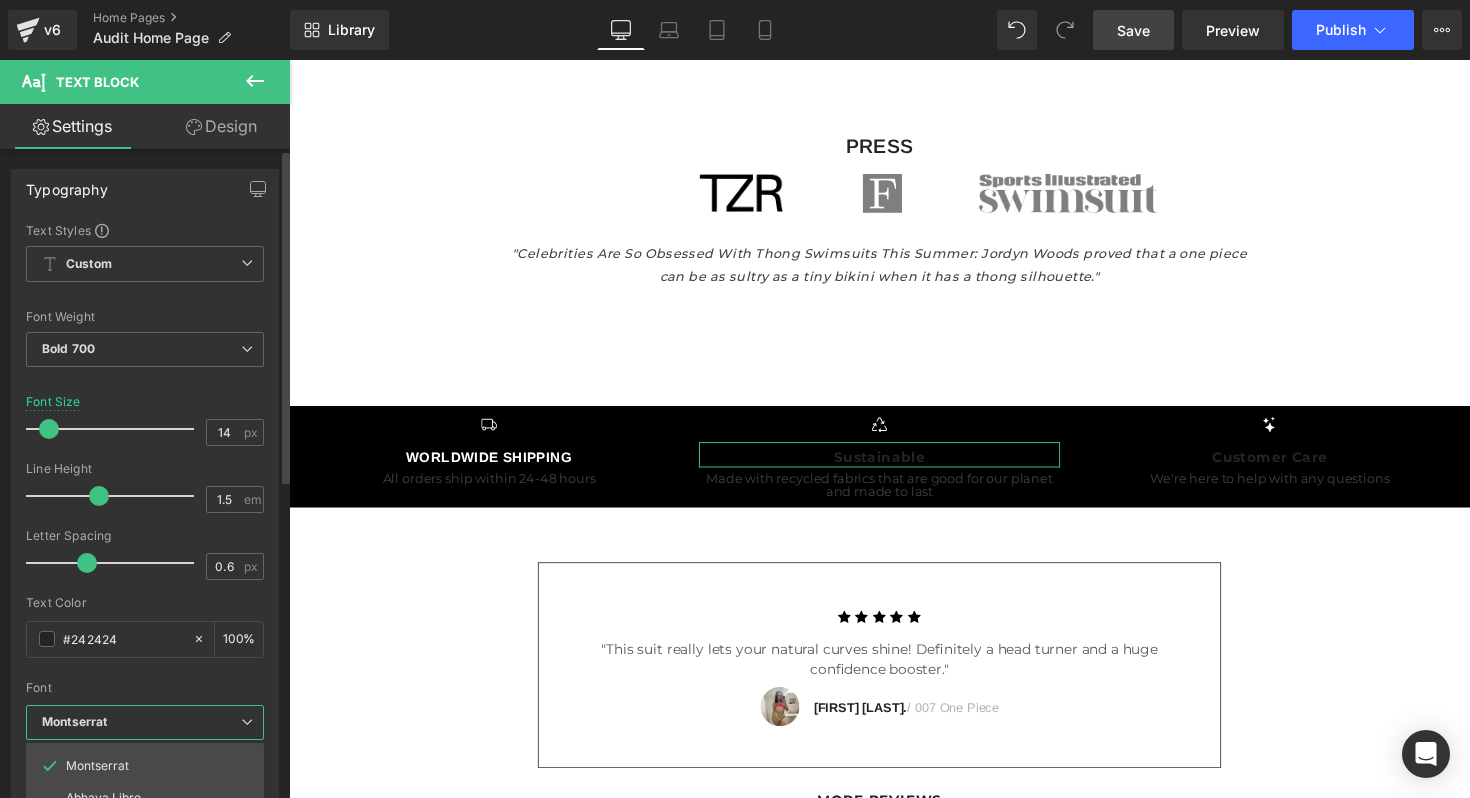 scroll, scrollTop: 114, scrollLeft: 0, axis: vertical 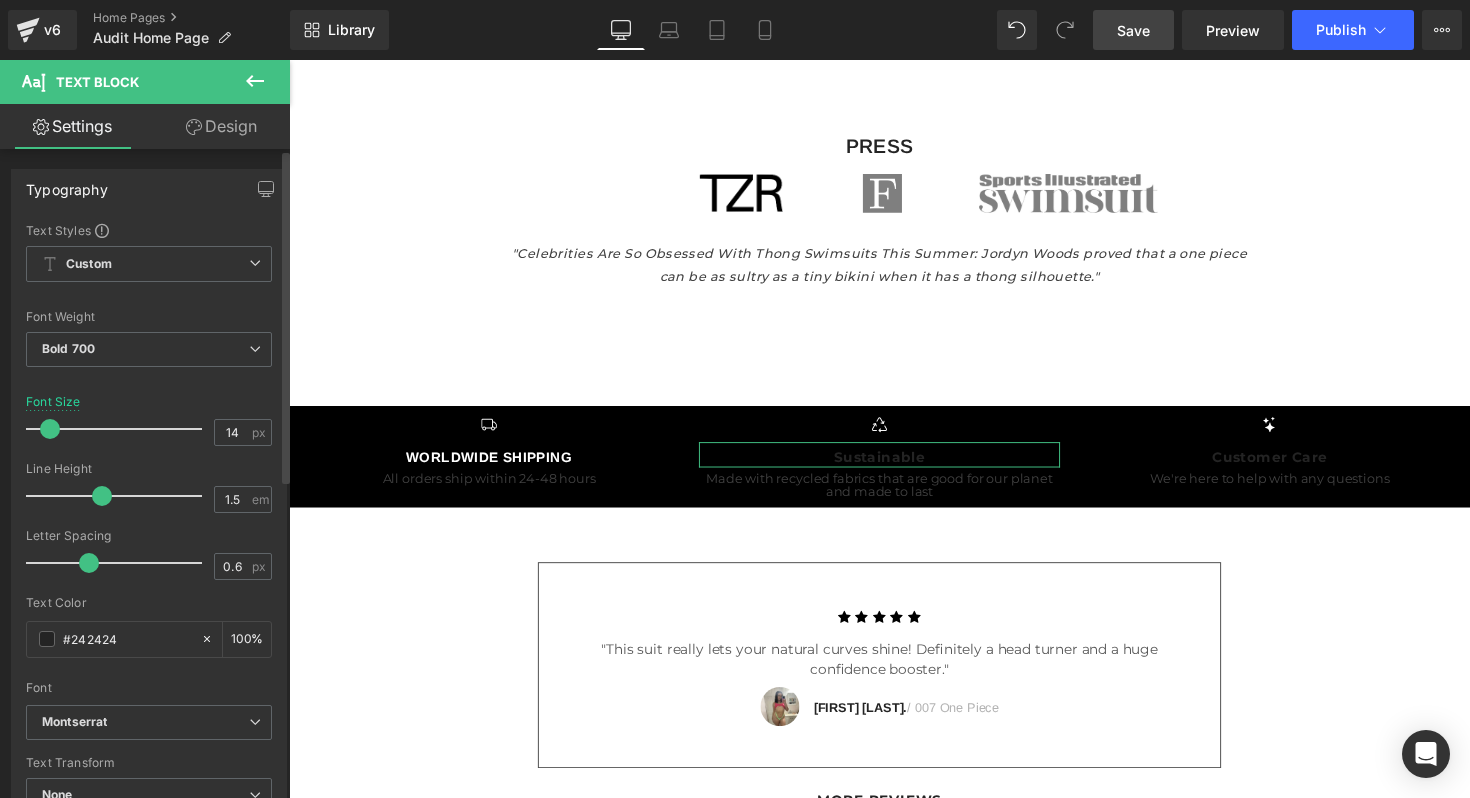 click on "Font" at bounding box center [149, 688] 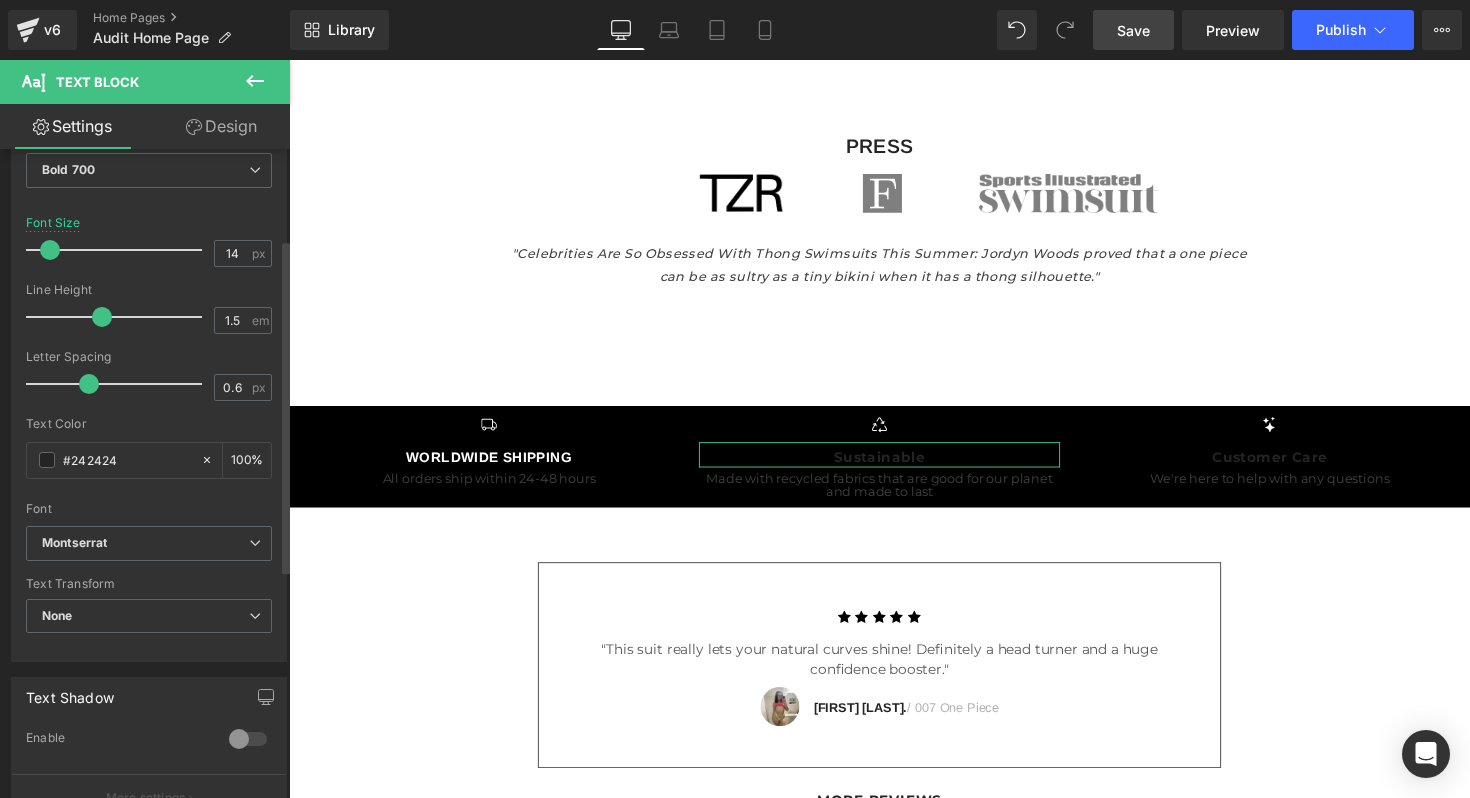 scroll, scrollTop: 207, scrollLeft: 0, axis: vertical 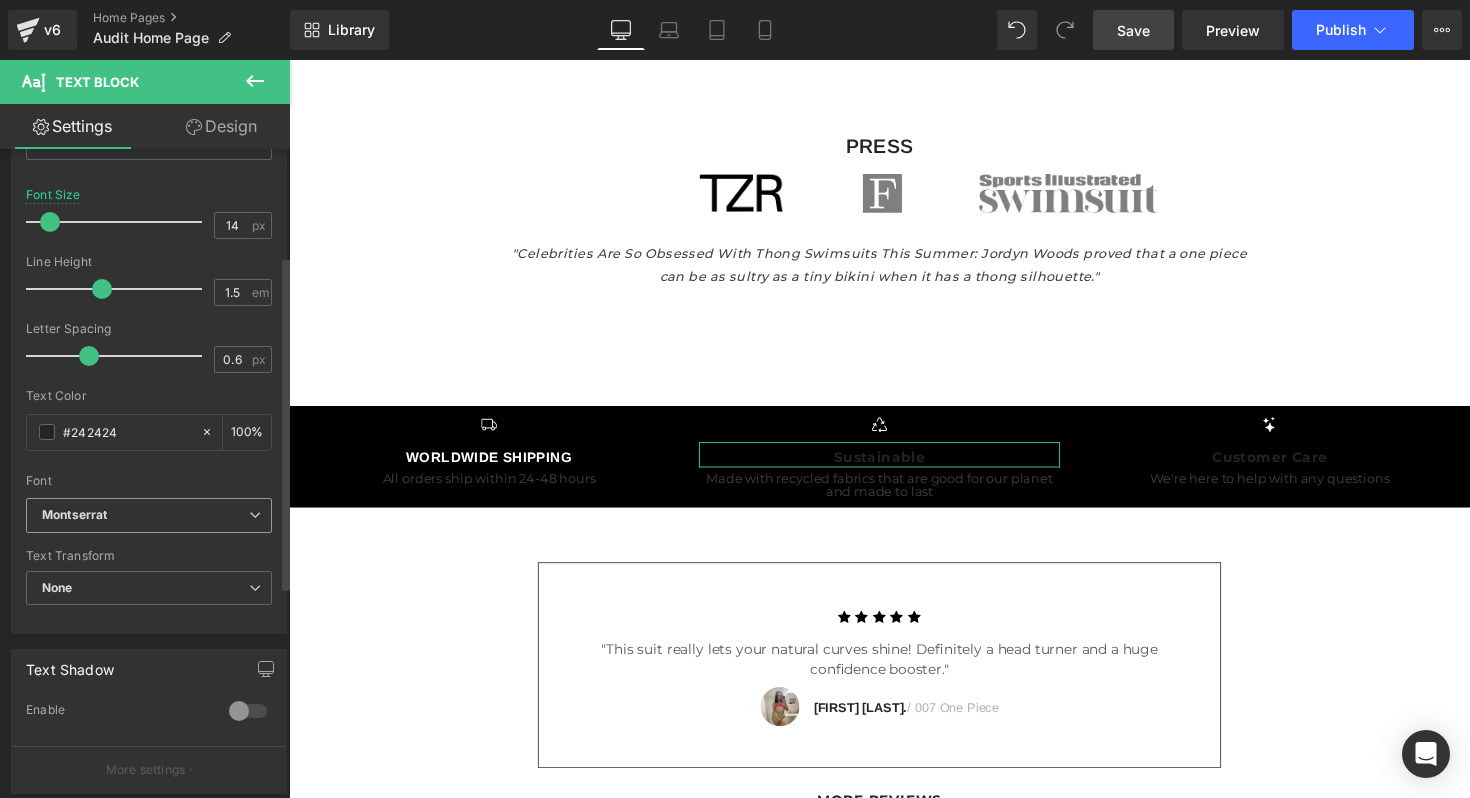 click on "Montserrat" at bounding box center [145, 515] 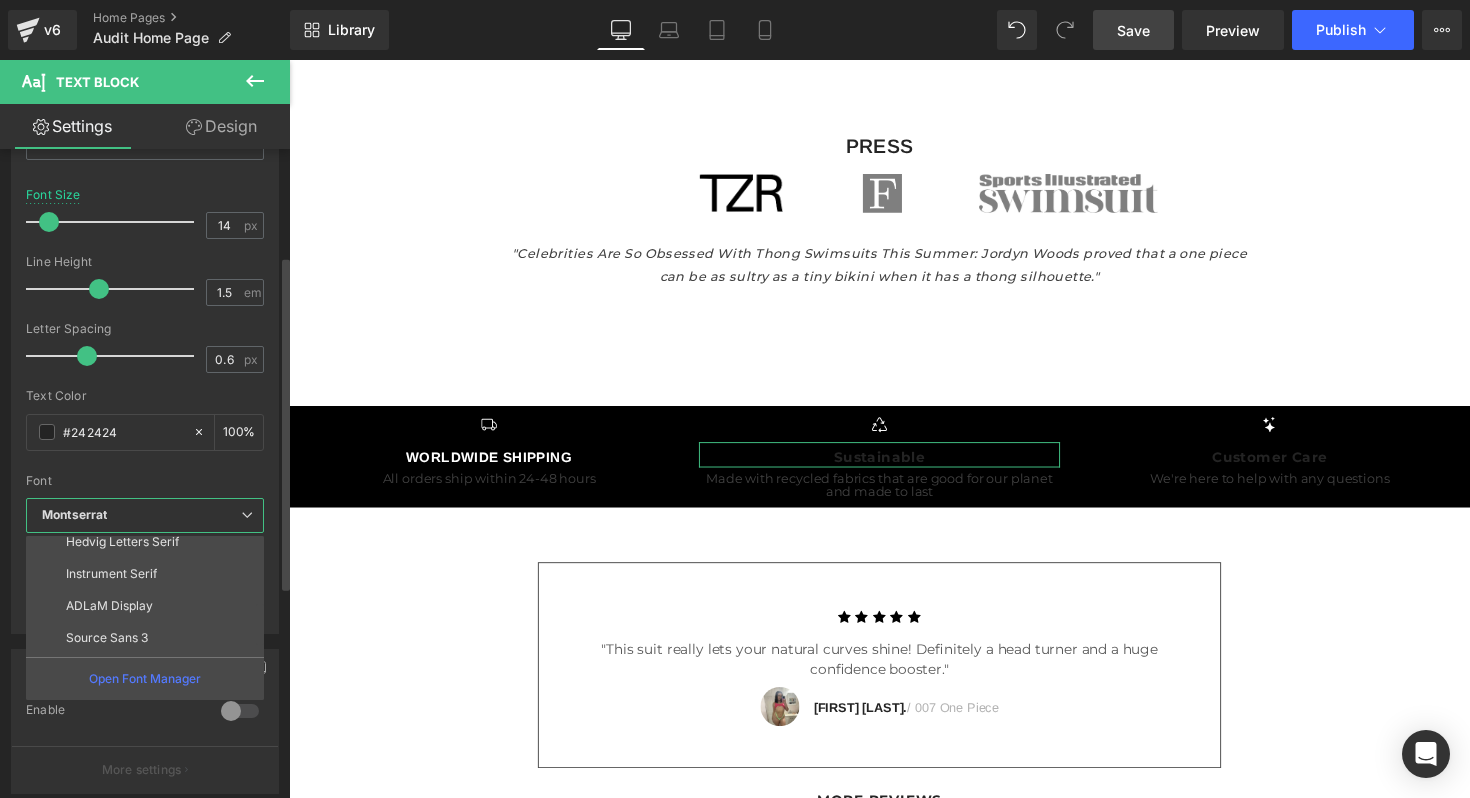 scroll, scrollTop: 142, scrollLeft: 0, axis: vertical 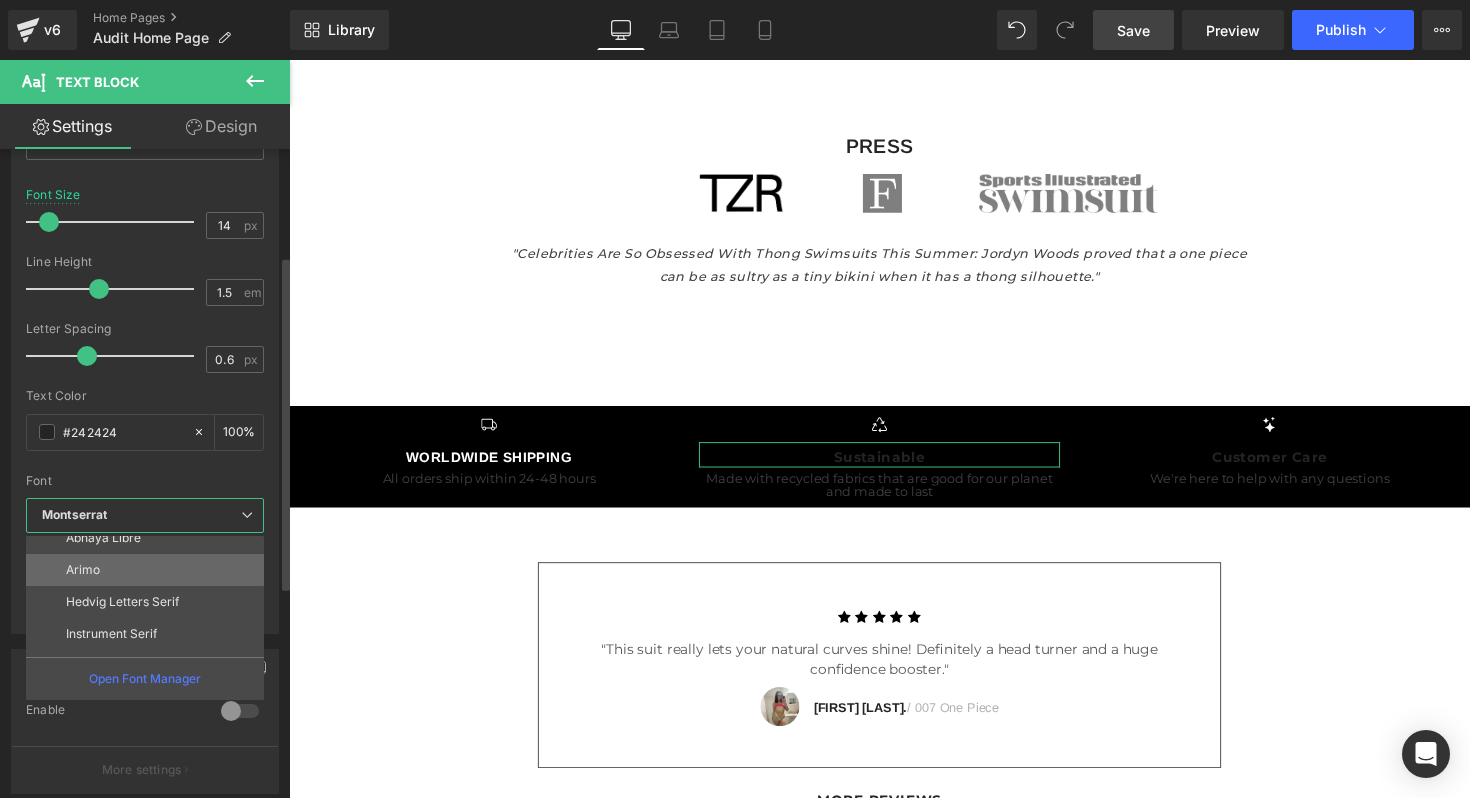 click on "Arimo" at bounding box center [149, 570] 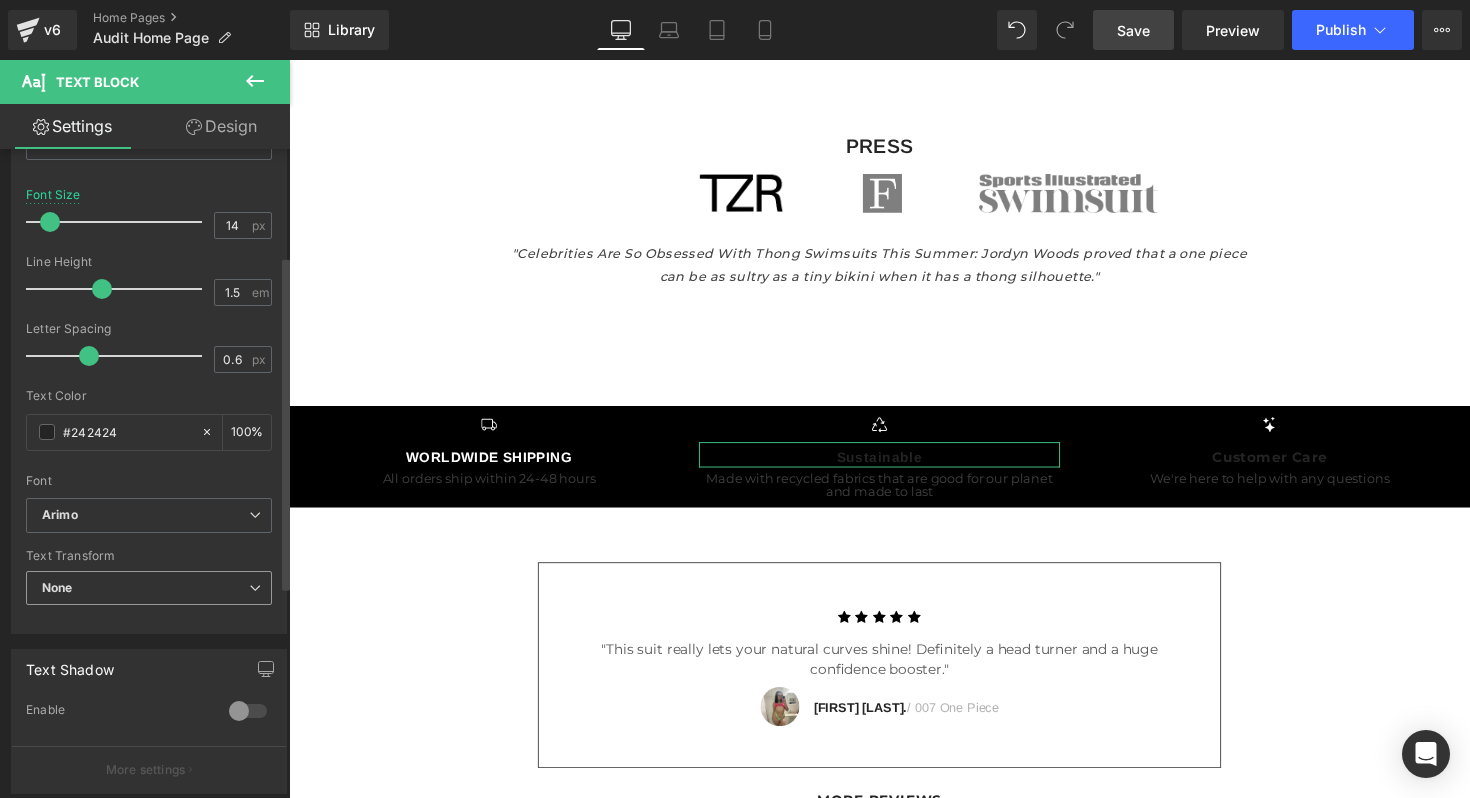 click on "None" at bounding box center [149, 588] 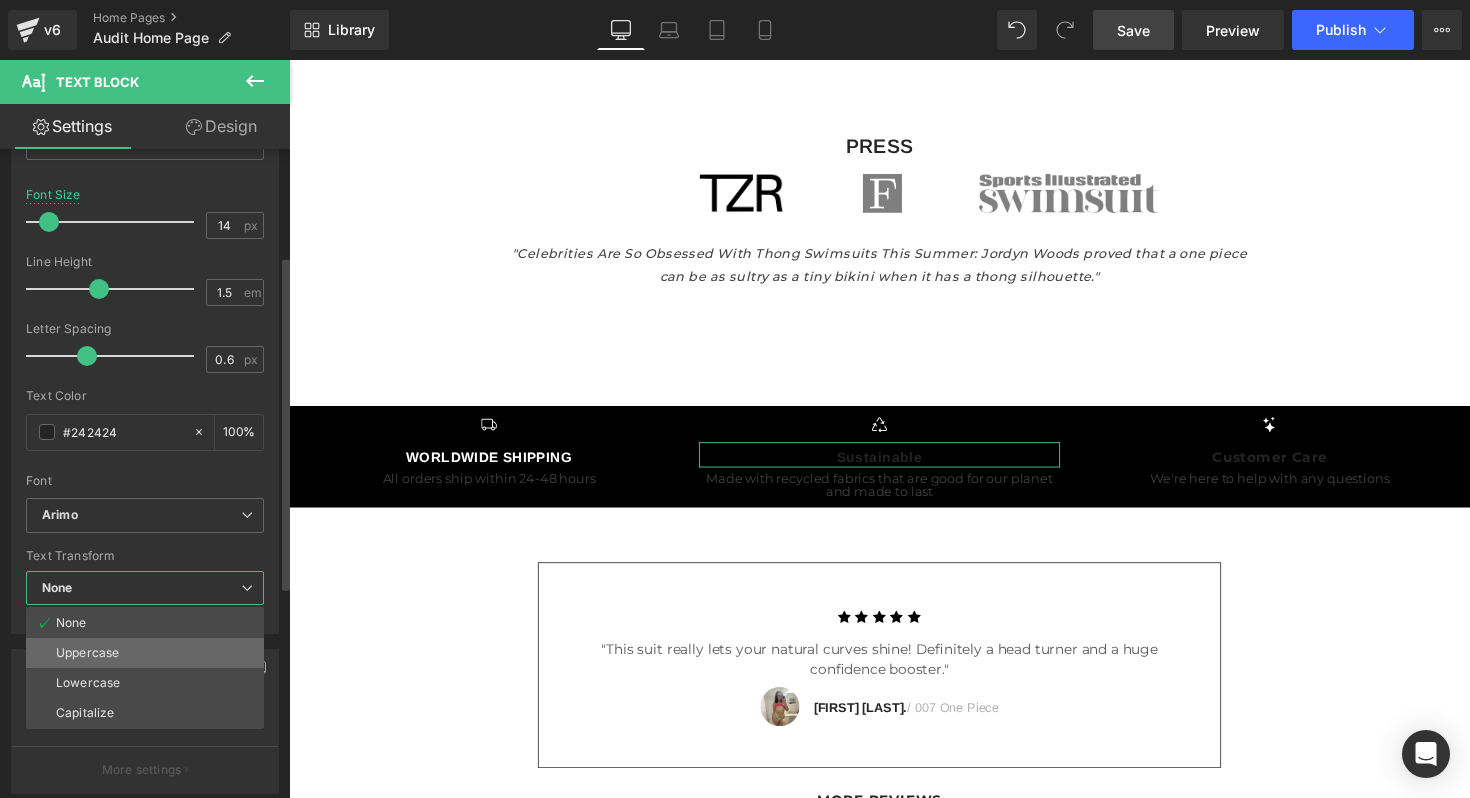 click on "Uppercase" at bounding box center [87, 653] 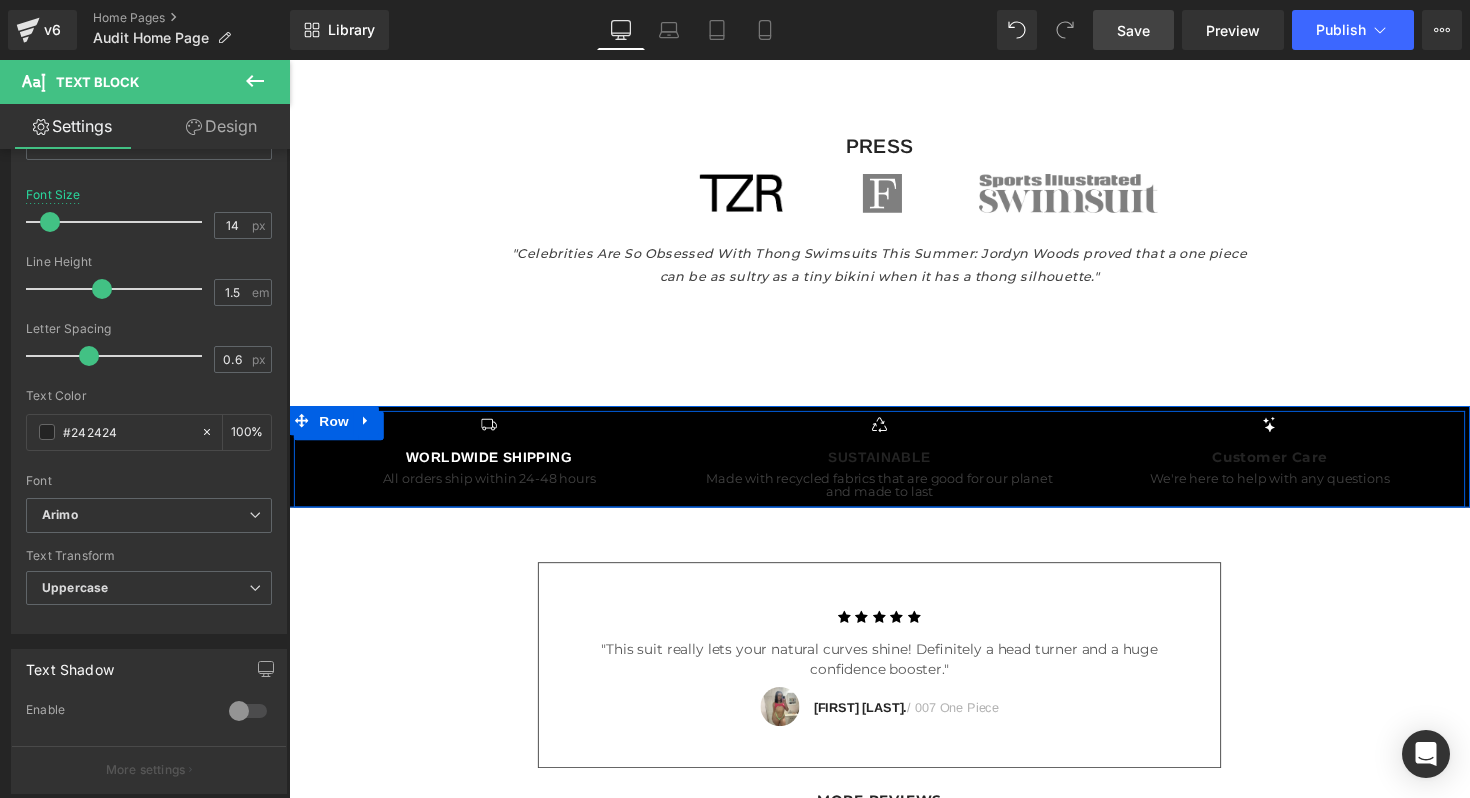 click on "Text Block" at bounding box center (883, 464) 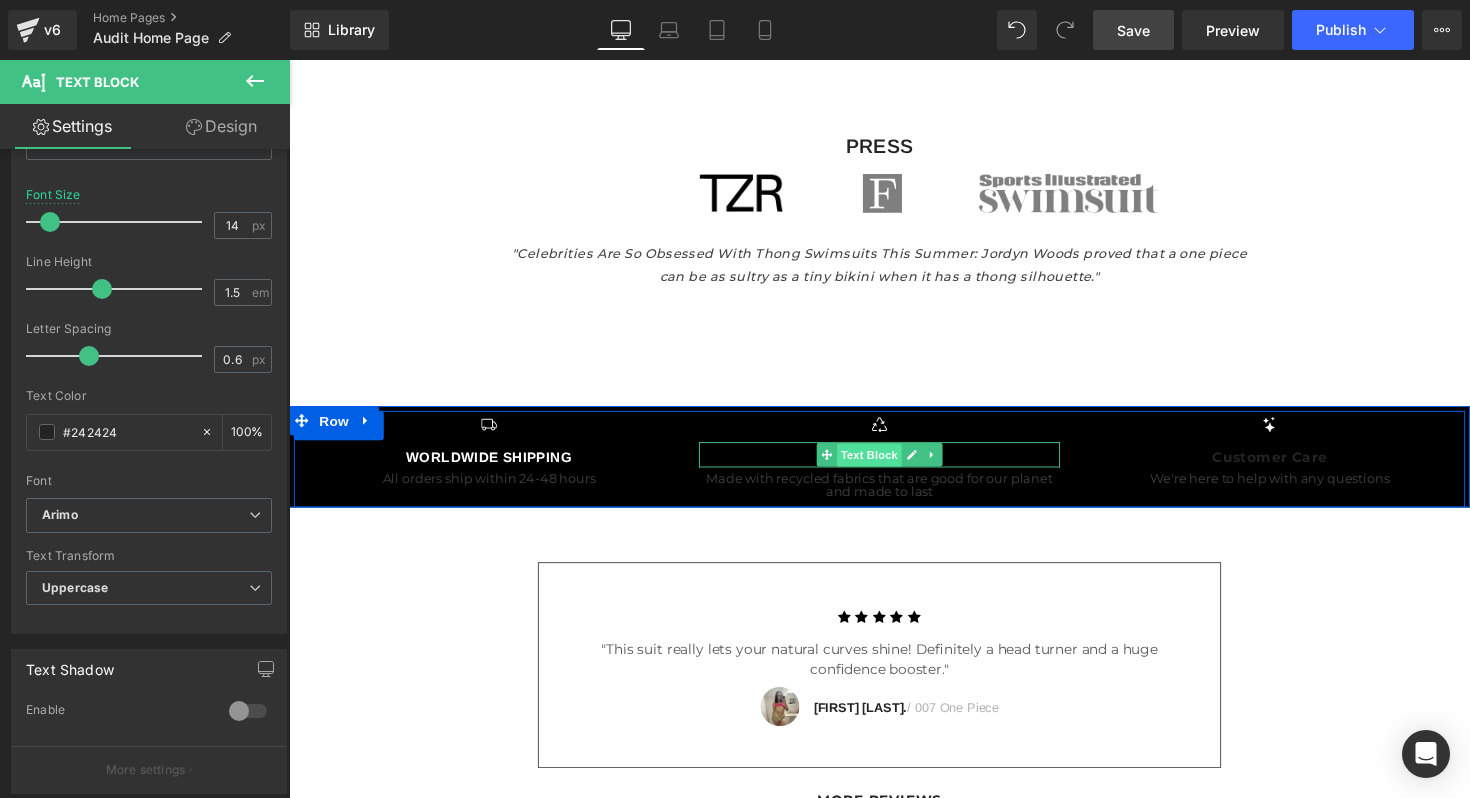 click on "Text Block" at bounding box center (883, 465) 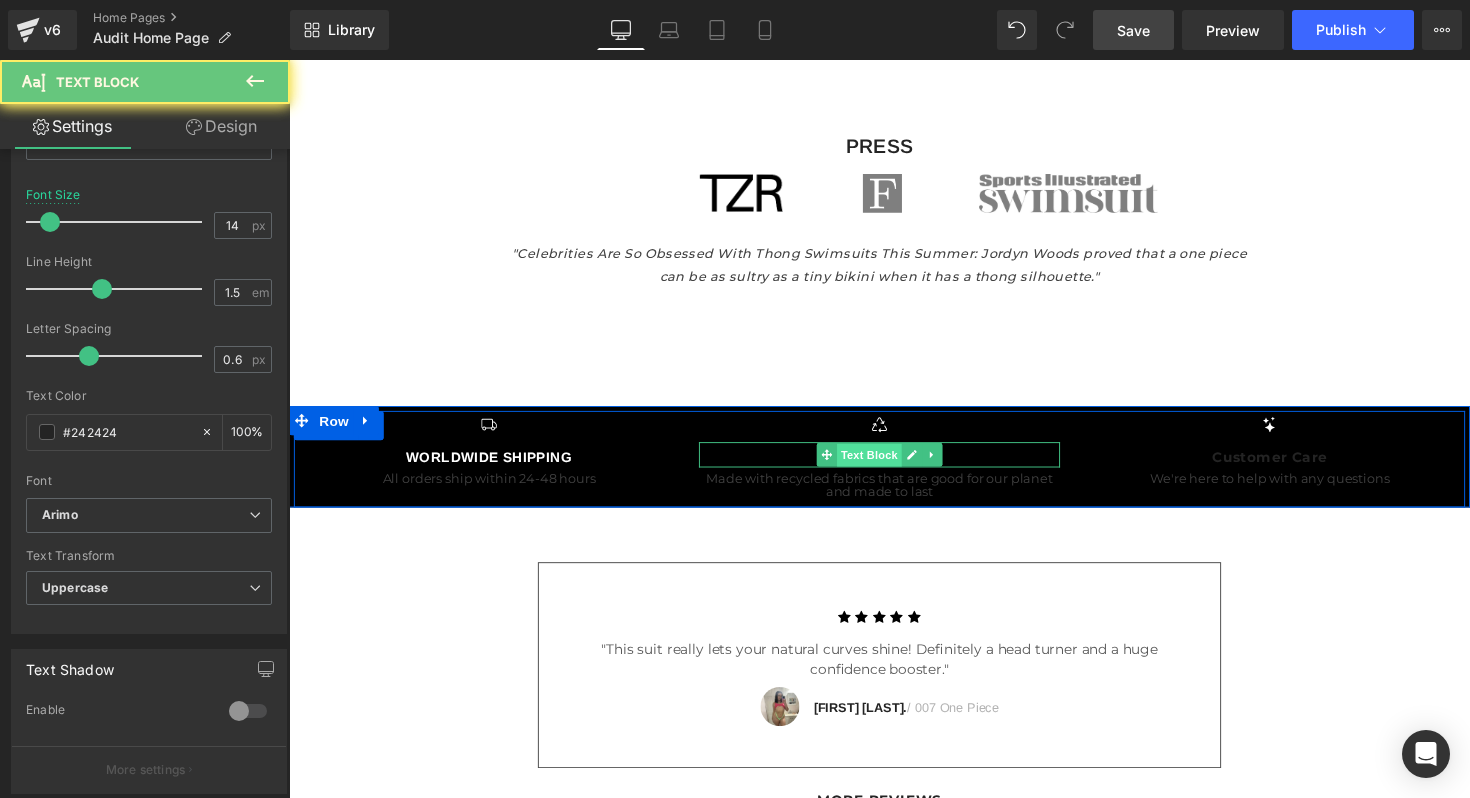 click on "Text Block" at bounding box center (883, 465) 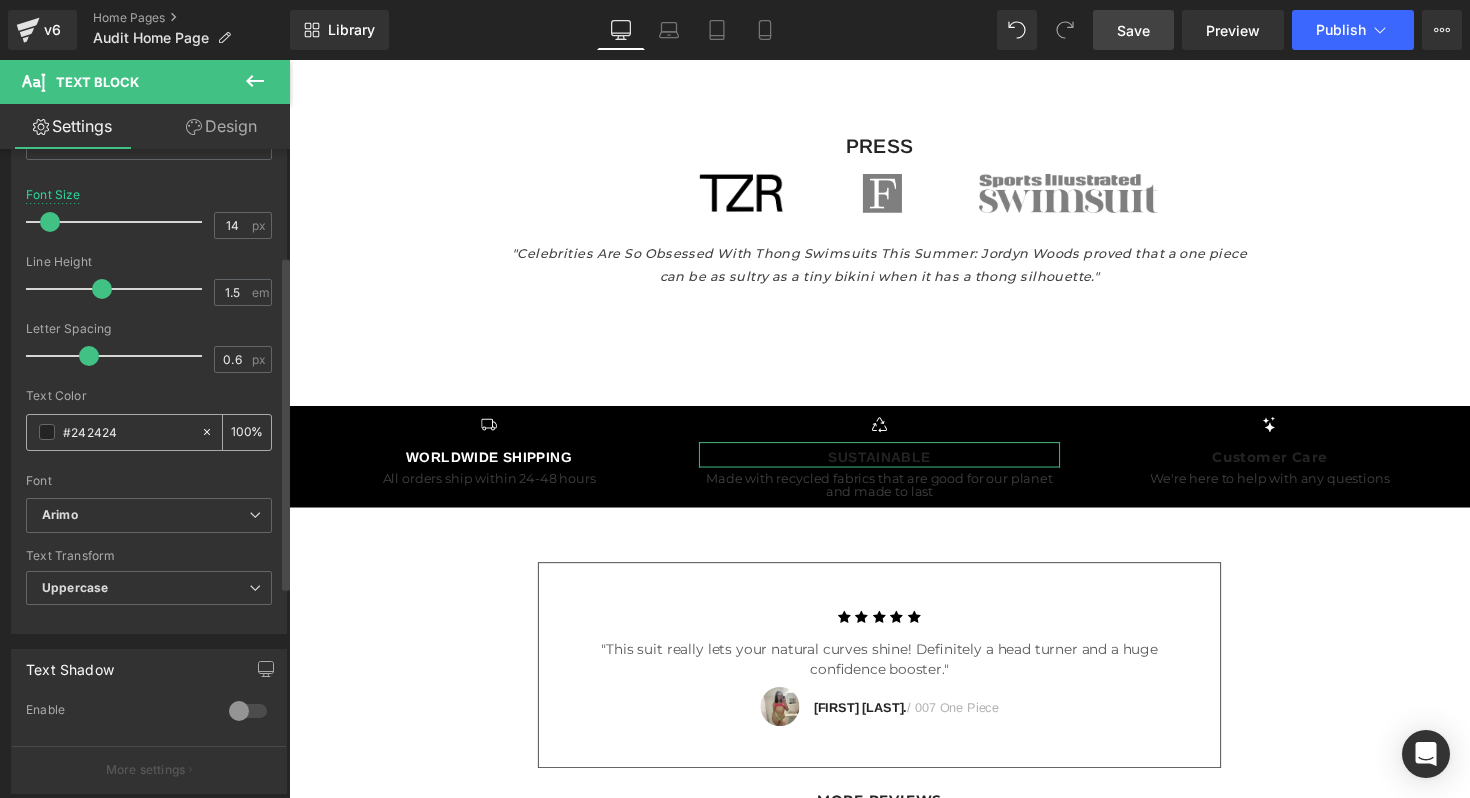 click on "#242424" at bounding box center (127, 432) 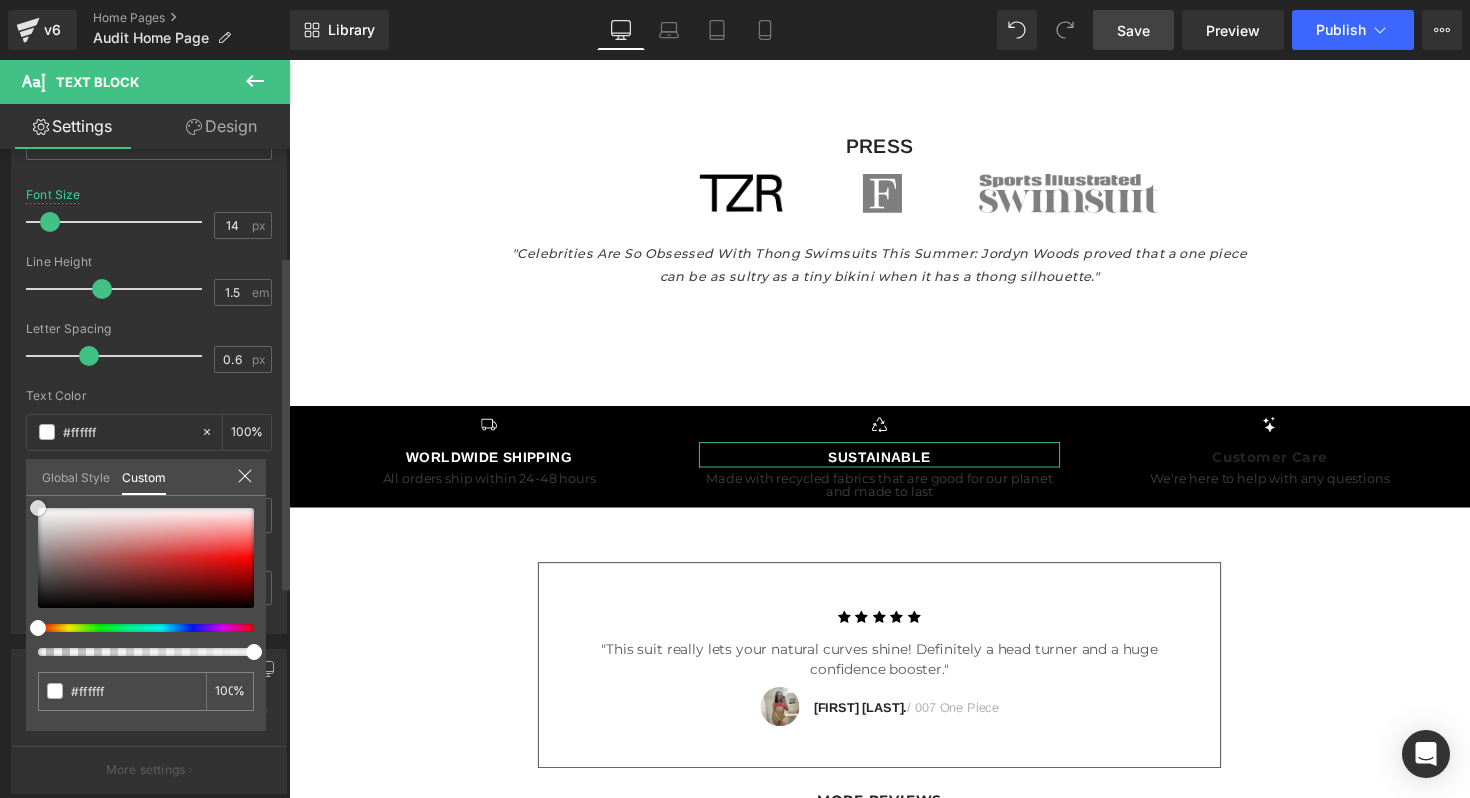 drag, startPoint x: 104, startPoint y: 523, endPoint x: 0, endPoint y: 490, distance: 109.11004 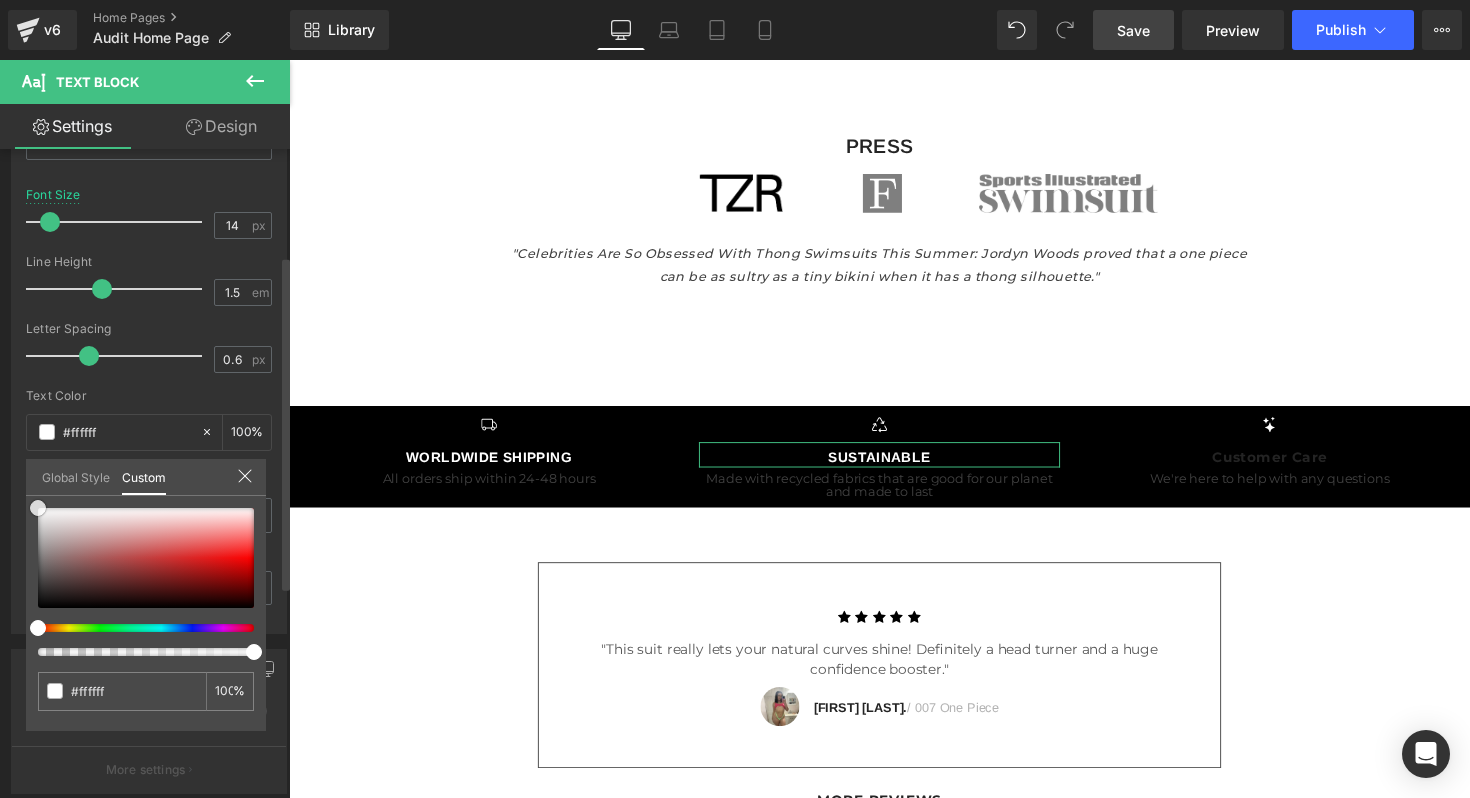 click on "Typography Text Styles Custom
Custom
Setup Global Style
Custom
Setup Global Style
Thin 100 Semi Thin 200 Light 300 Regular 400 Medium 500 Semi Bold 600 Super Bold 800 Boldest 900 Bold 700 Lighter Bolder Font Weight
Bold 700
Thin 100 Semi Thin 200 Light 300 Regular 400 Medium 500 Semi Bold 600 Super Bold 800 Boldest 900 Bold 700 Lighter Bolder 14px Font Size 14 px 1.5em Line Height 1.5 em 0.6px Letter Spacing 0.6 px #242424 Text Color #242424 100 % Montserrat
Font
Default
Karla
Sulphur Point
Montserrat
%" at bounding box center [149, 290] 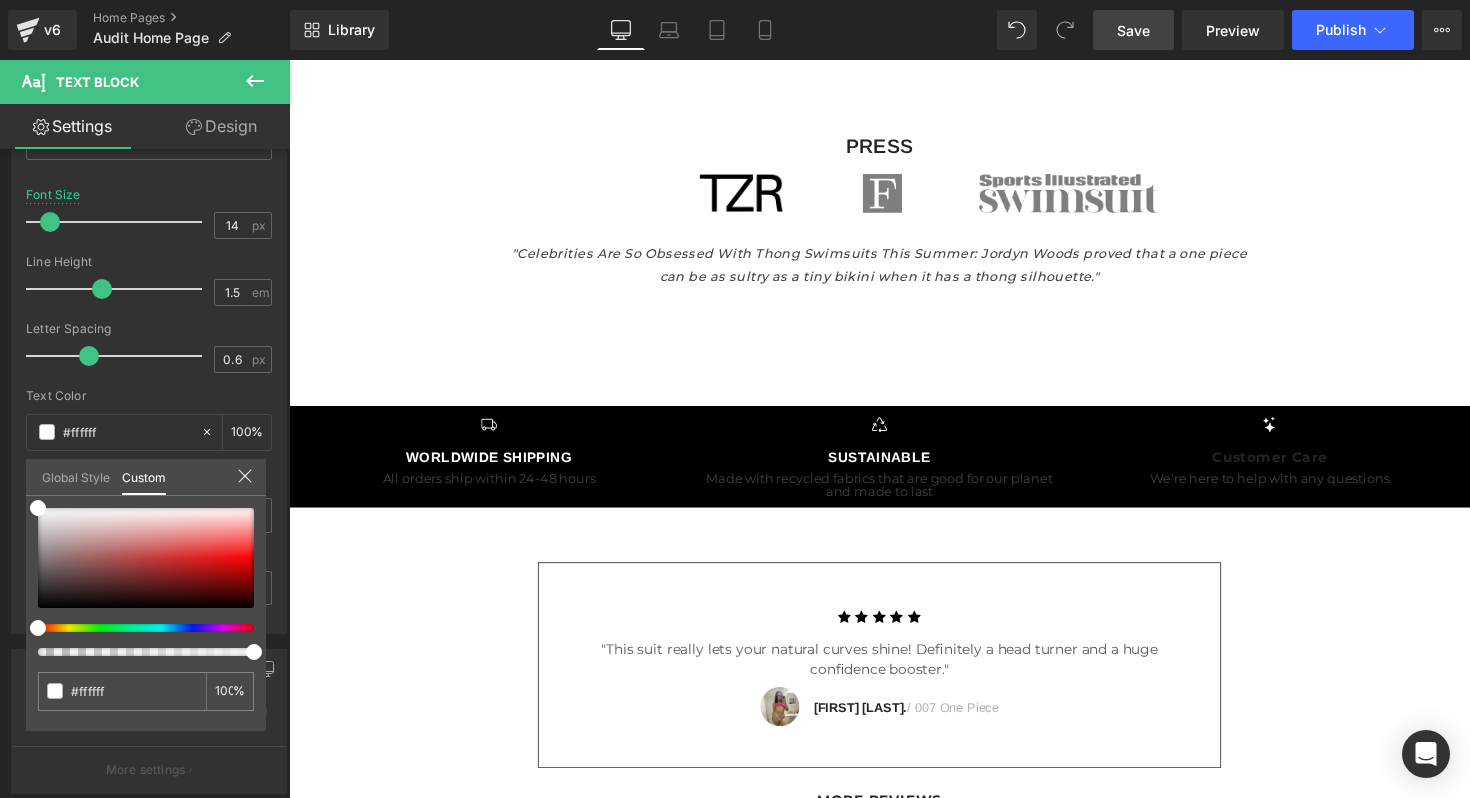 click on "Skip to content
Instagram
TikTok
FREE SHIPPING ON ALL ORDERS $75+
SHOP BY TYPE
SHOP BY TYPE
SHOP ALL
MICRO BIKINIS
ONE PIECES" at bounding box center [894, -766] 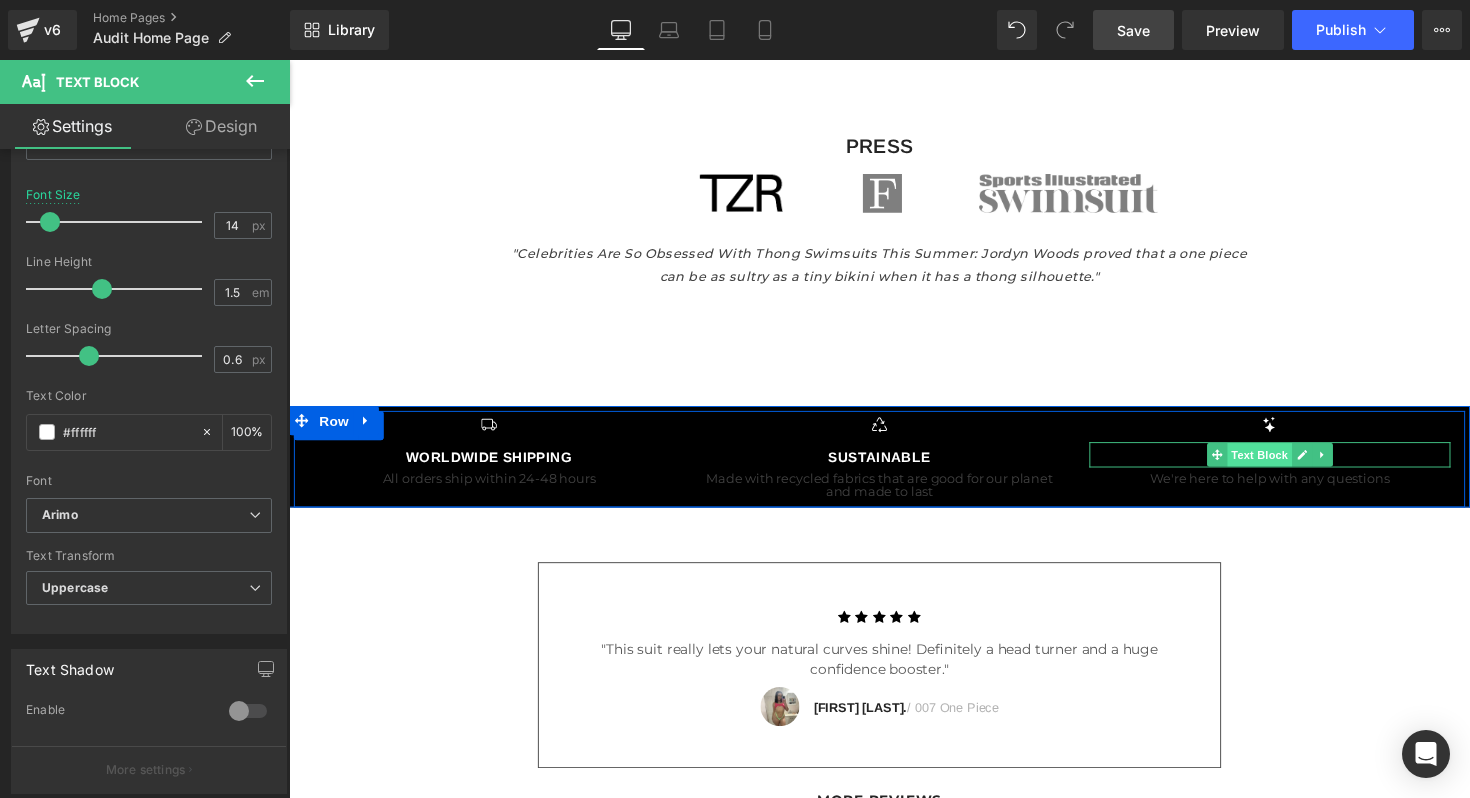 click on "Text Block" at bounding box center [1283, 464] 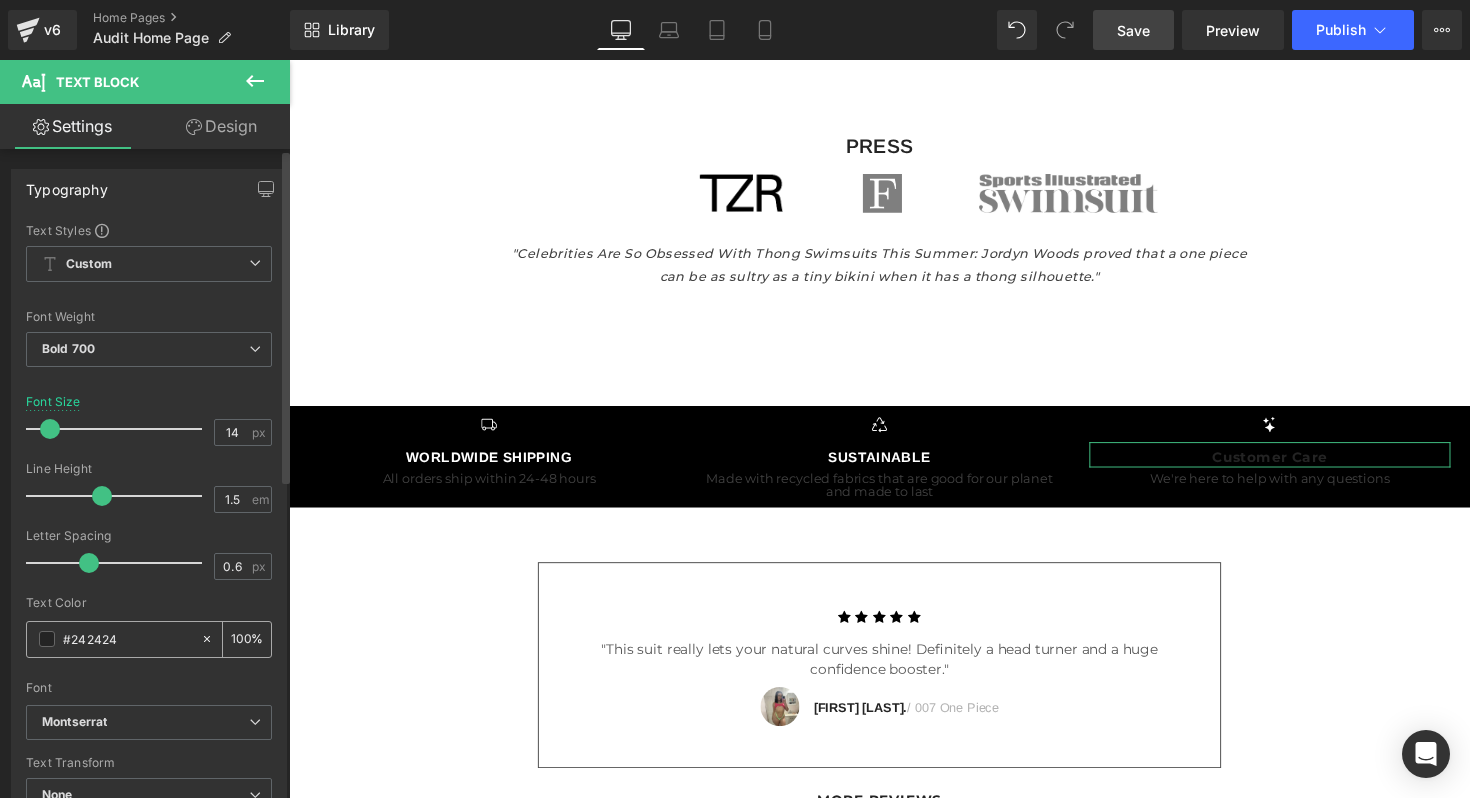 click at bounding box center [47, 639] 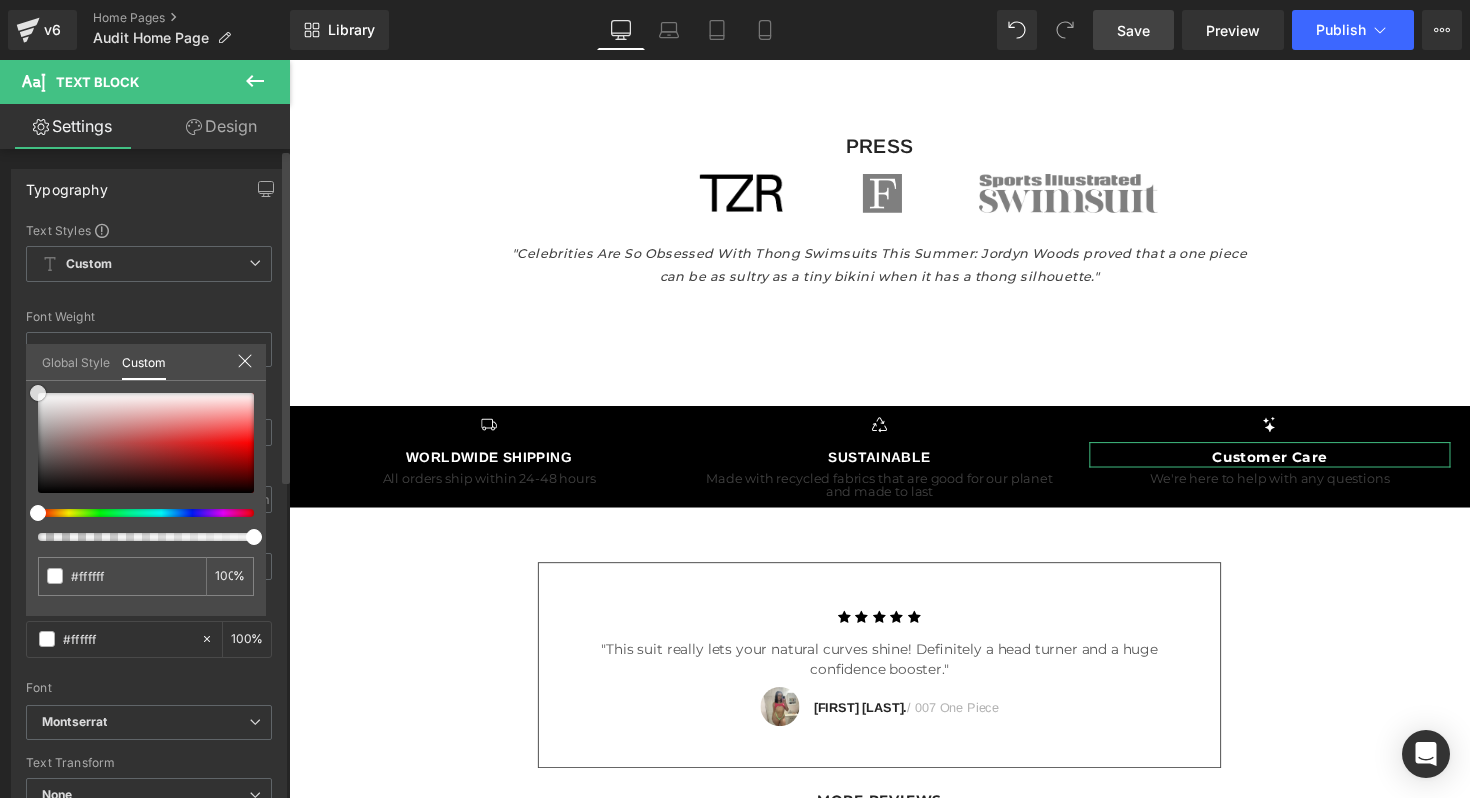 drag, startPoint x: 115, startPoint y: 454, endPoint x: 16, endPoint y: 383, distance: 121.82774 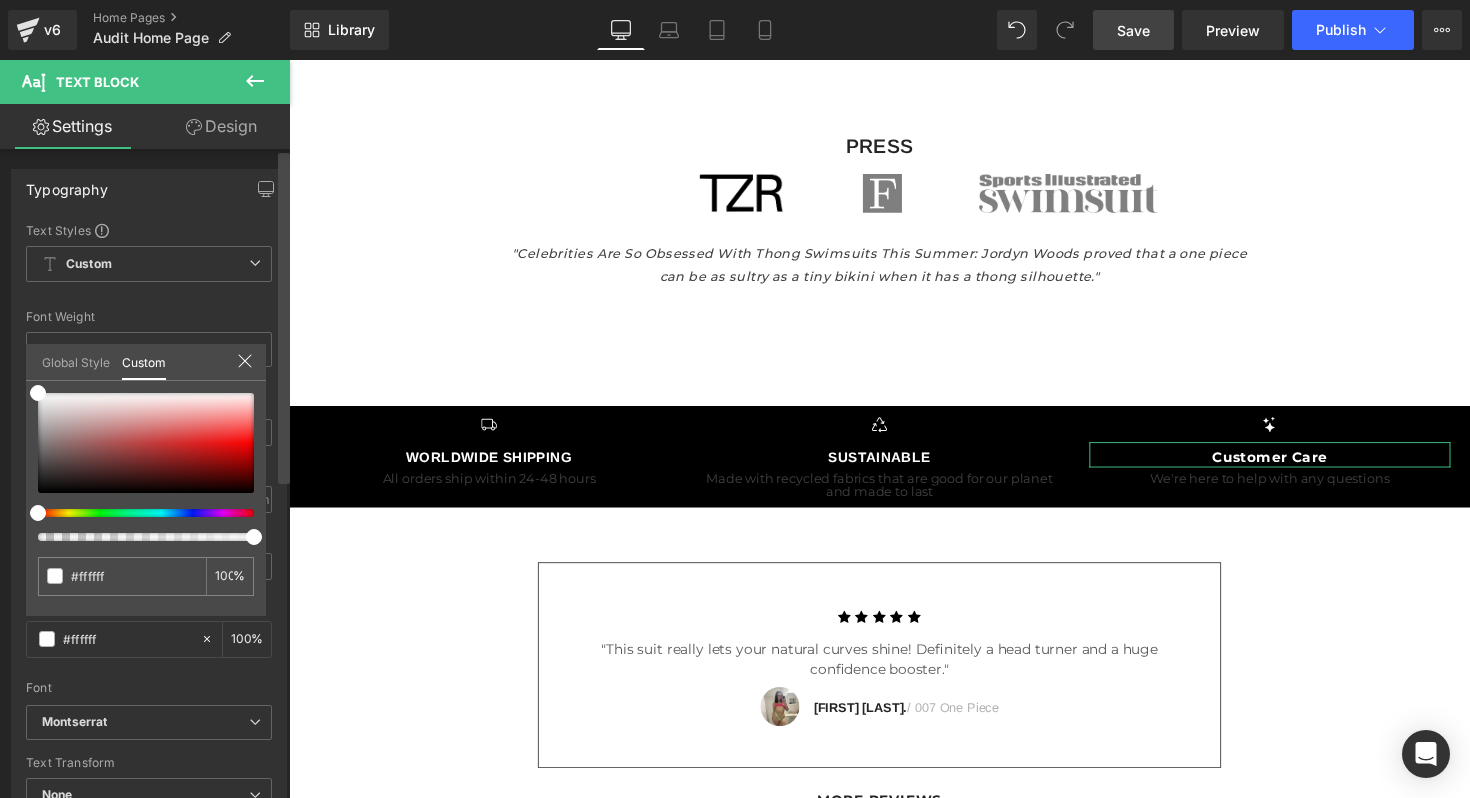 drag, startPoint x: 255, startPoint y: 537, endPoint x: 288, endPoint y: 535, distance: 33.06055 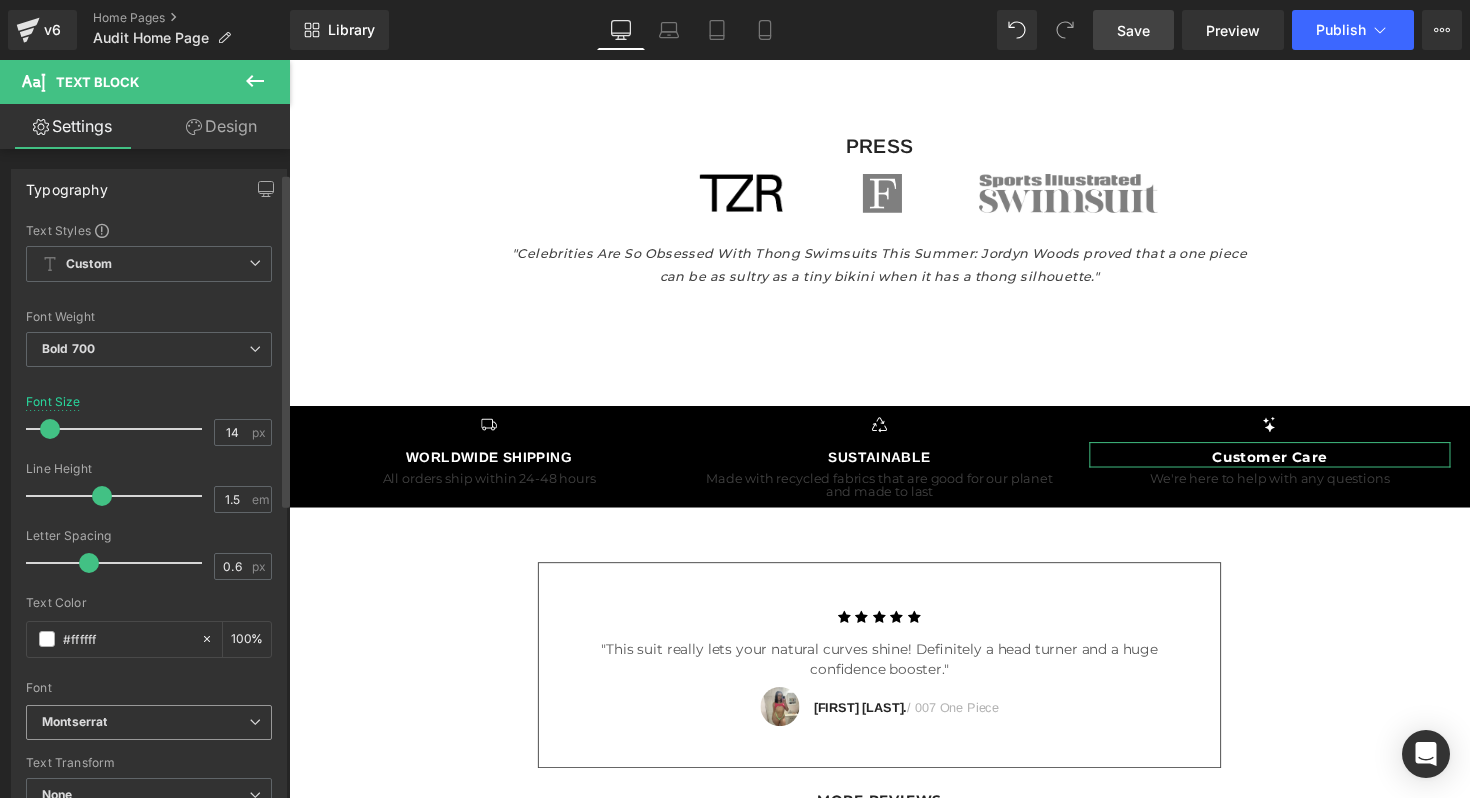 scroll, scrollTop: 107, scrollLeft: 0, axis: vertical 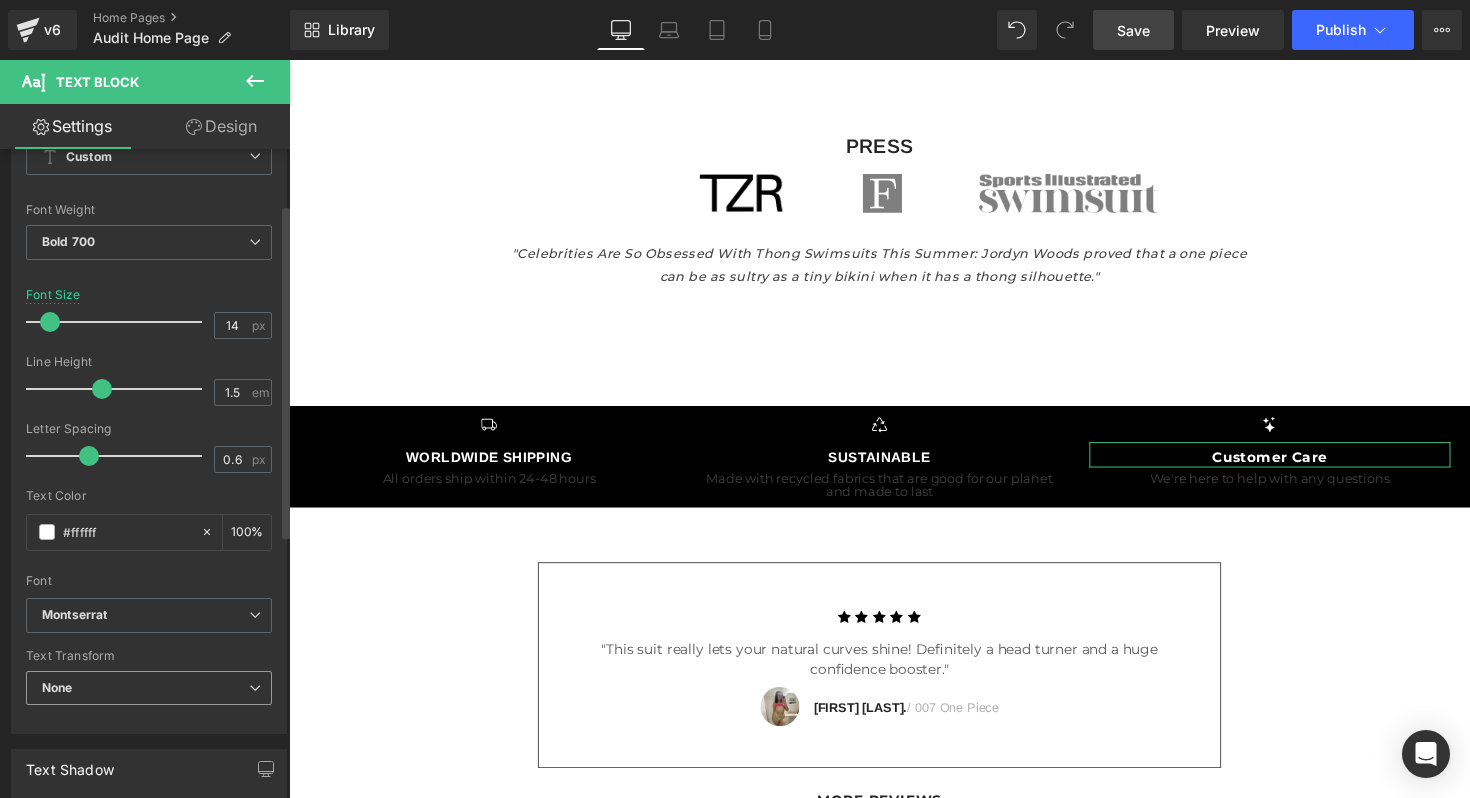 click on "None" at bounding box center (149, 688) 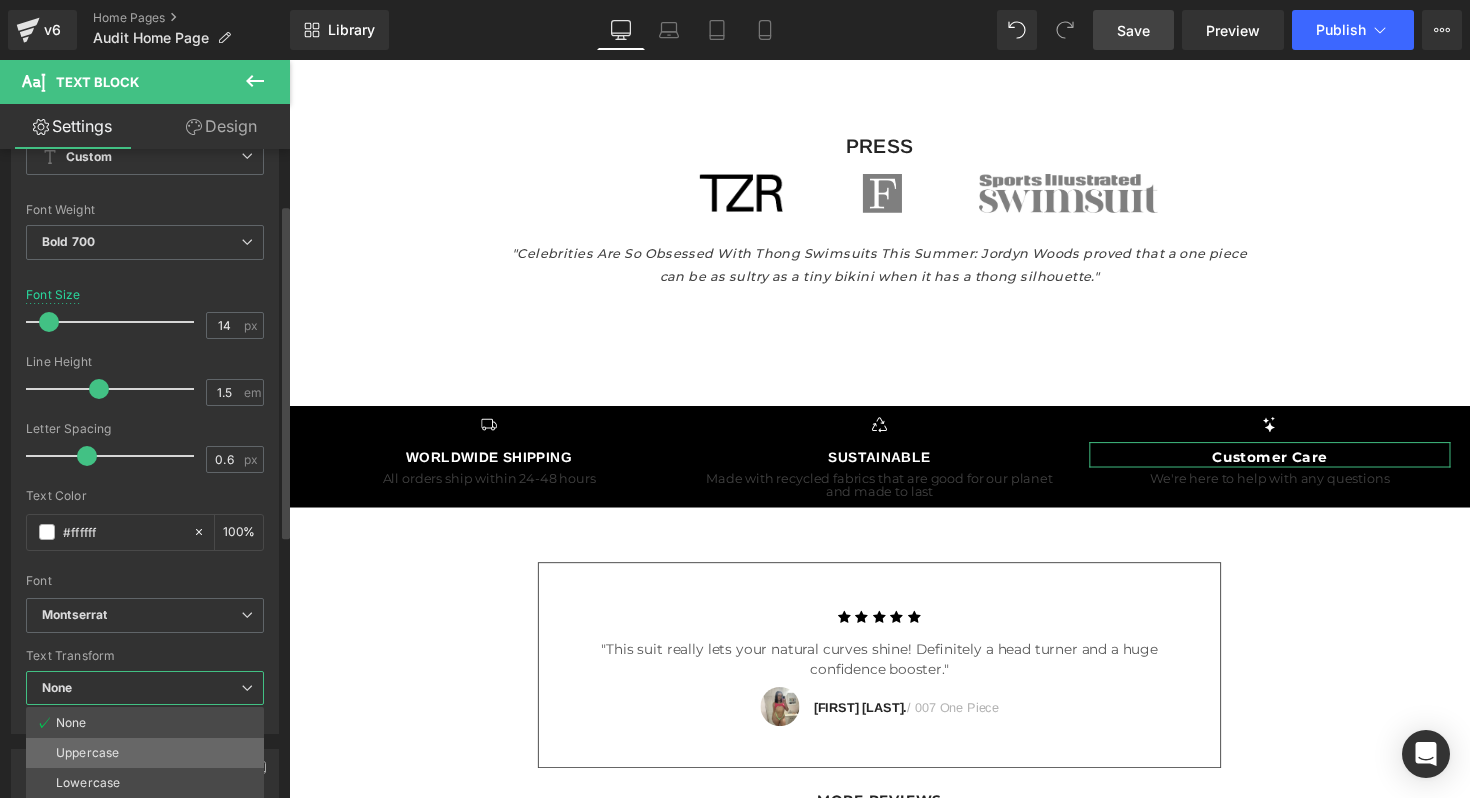 click on "Uppercase" at bounding box center (87, 753) 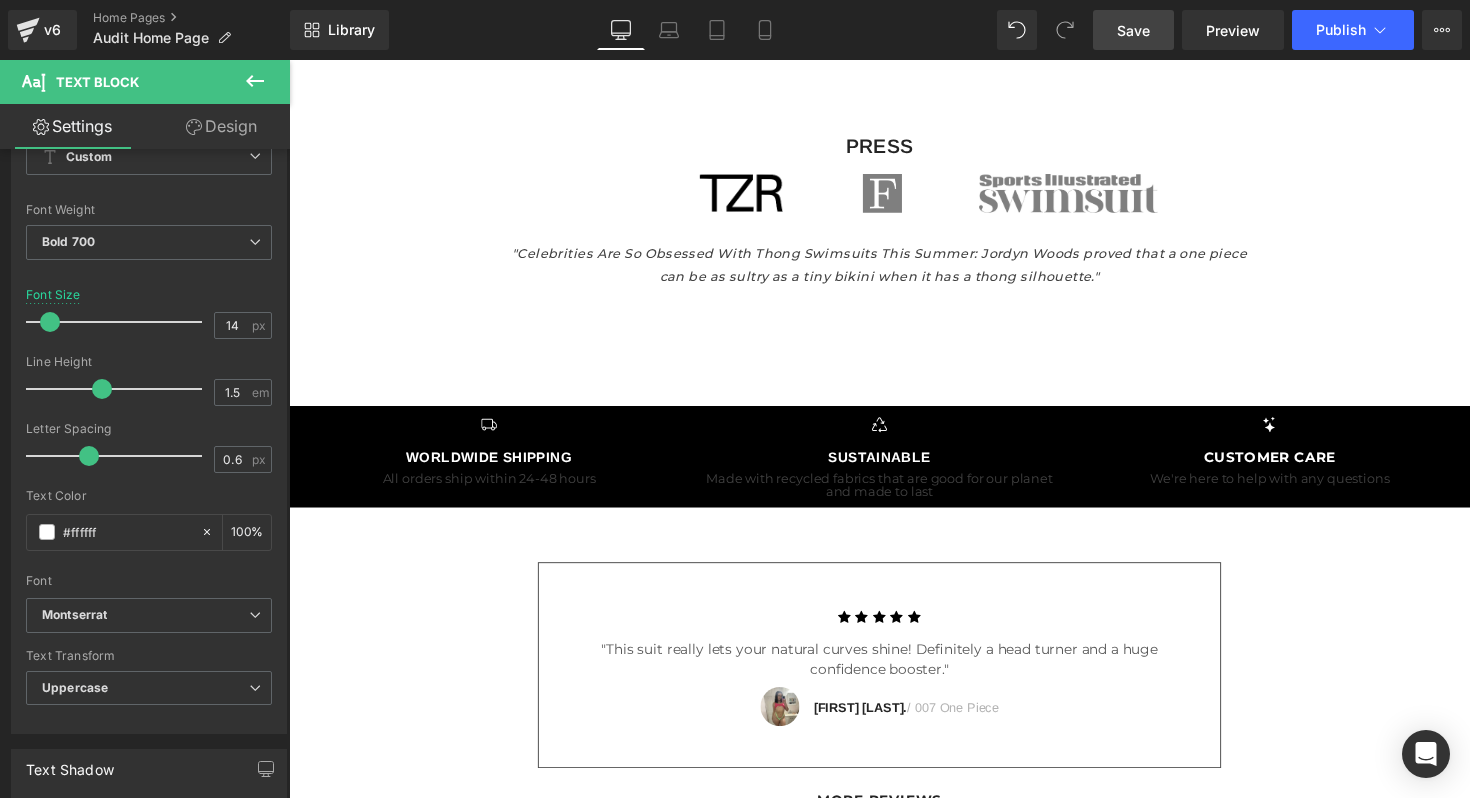 click on "Skip to content
Instagram
TikTok
FREE SHIPPING ON ALL ORDERS $75+
SHOP BY TYPE
SHOP BY TYPE
SHOP ALL
MICRO BIKINIS
ONE PIECES" at bounding box center [894, -766] 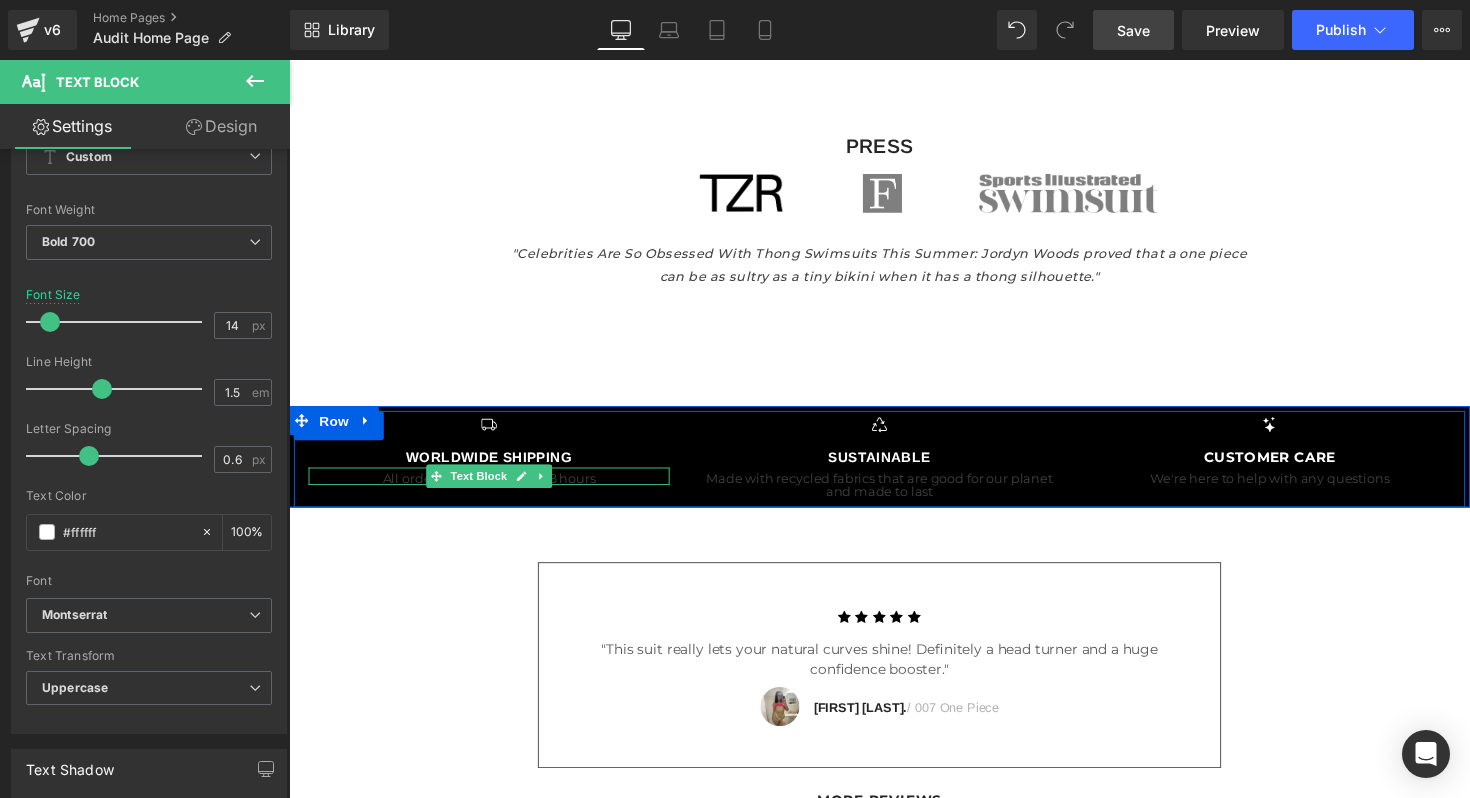 click on "All orders ship within 24-48 hours" at bounding box center (494, 486) 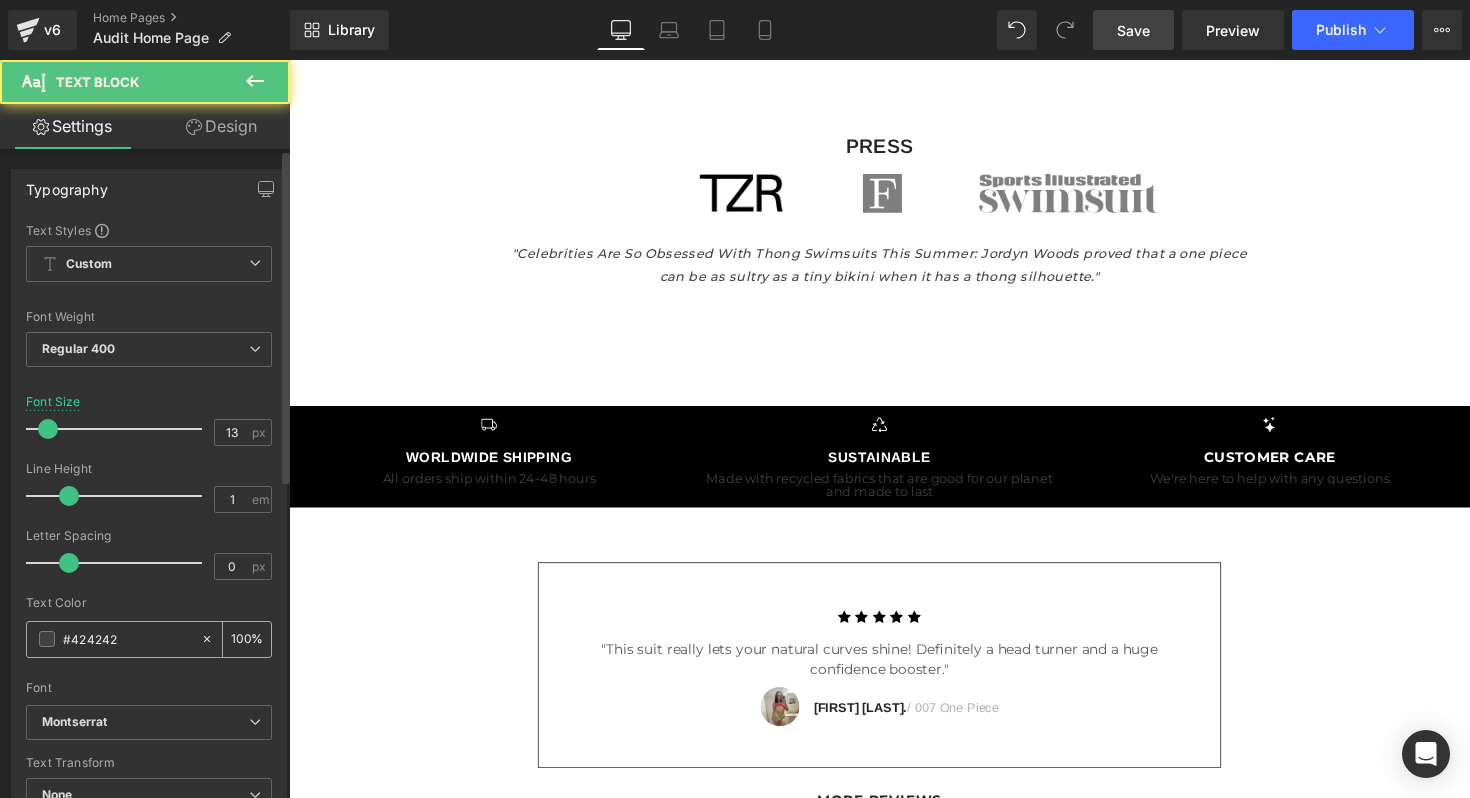 click at bounding box center [47, 639] 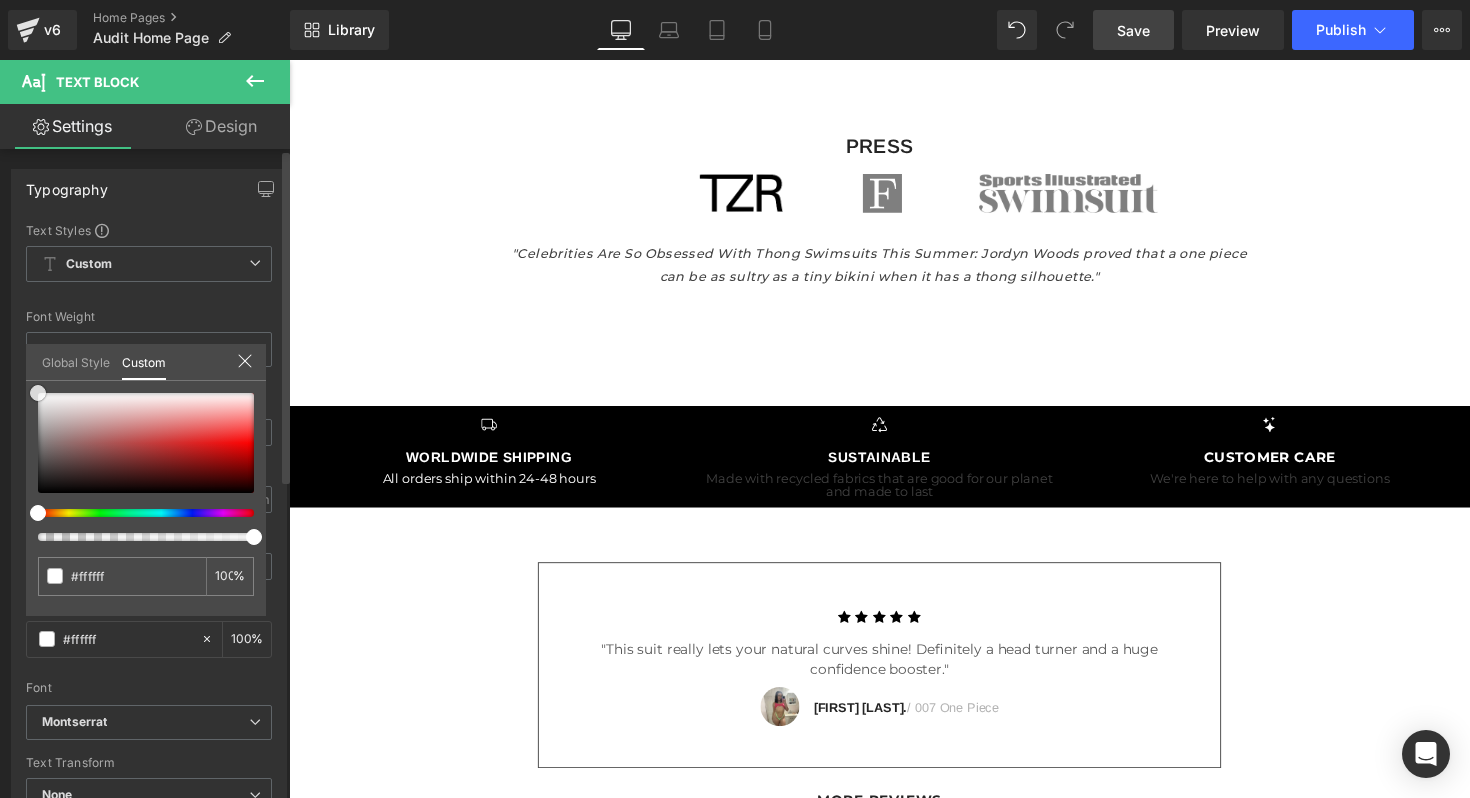 drag, startPoint x: 49, startPoint y: 445, endPoint x: 13, endPoint y: 355, distance: 96.93297 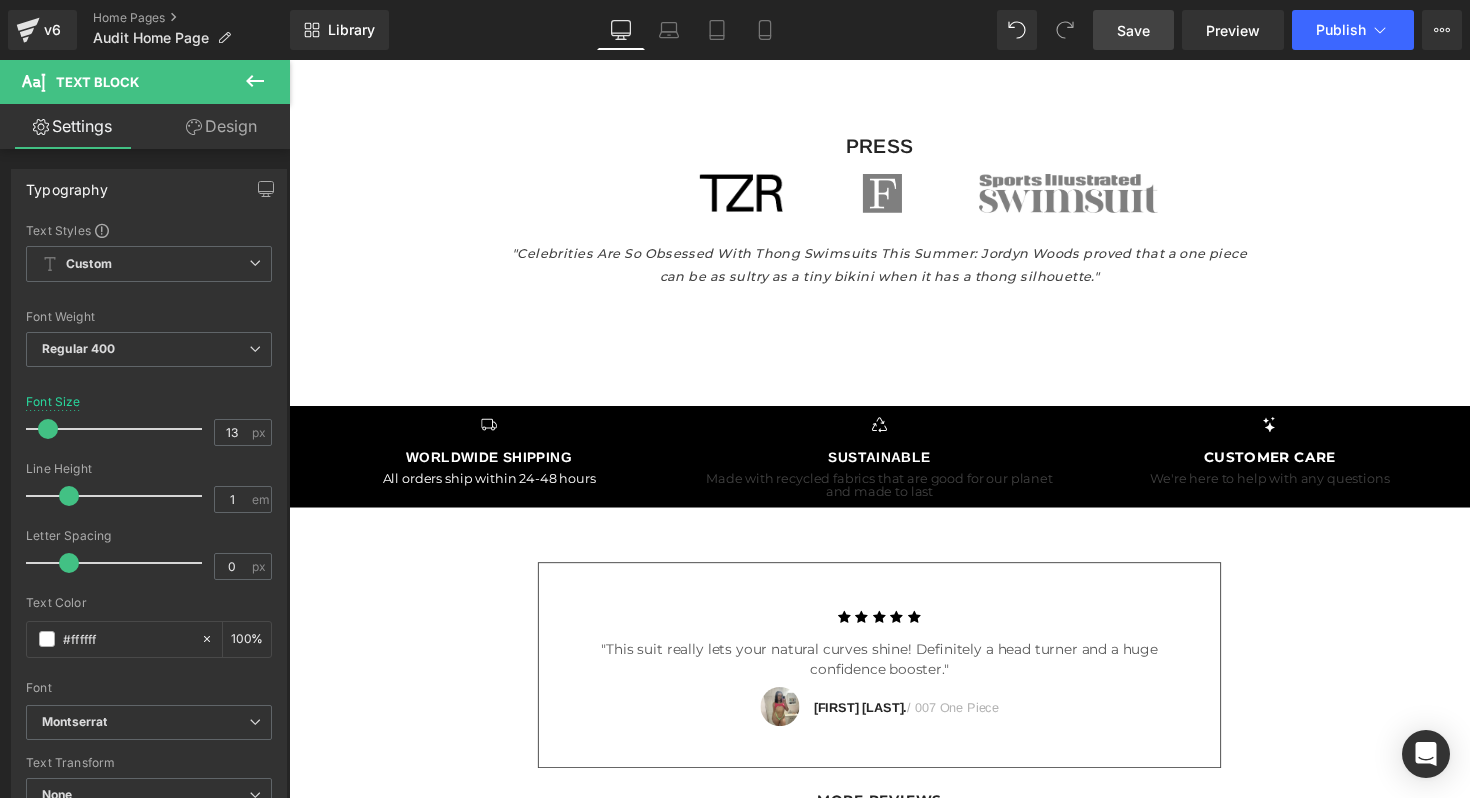 click on "Skip to content
Instagram
TikTok
FREE SHIPPING ON ALL ORDERS $75+
SHOP BY TYPE
SHOP BY TYPE
SHOP ALL
MICRO BIKINIS
ONE PIECES" at bounding box center [894, -766] 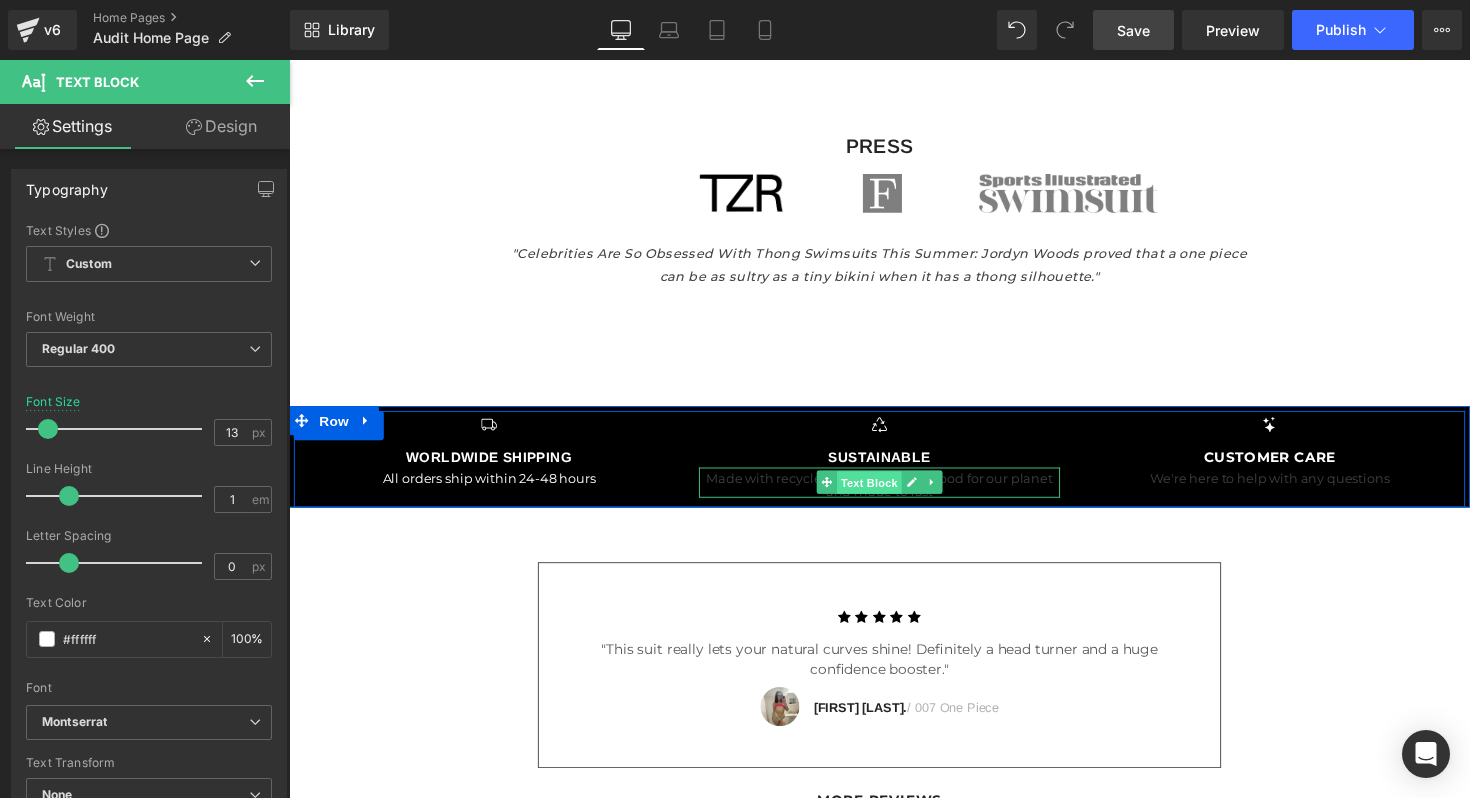 click on "Text Block" at bounding box center (883, 493) 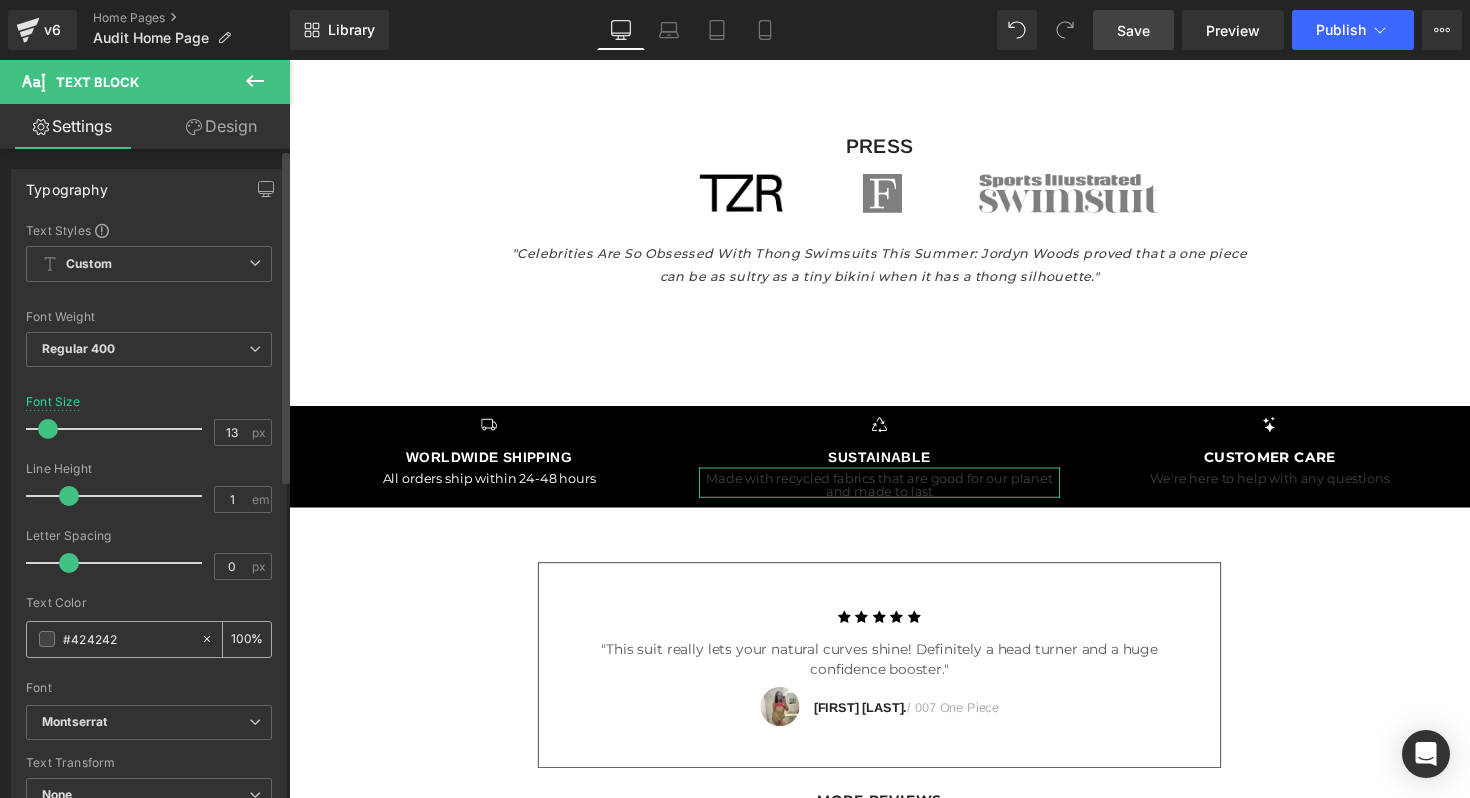 click at bounding box center (47, 639) 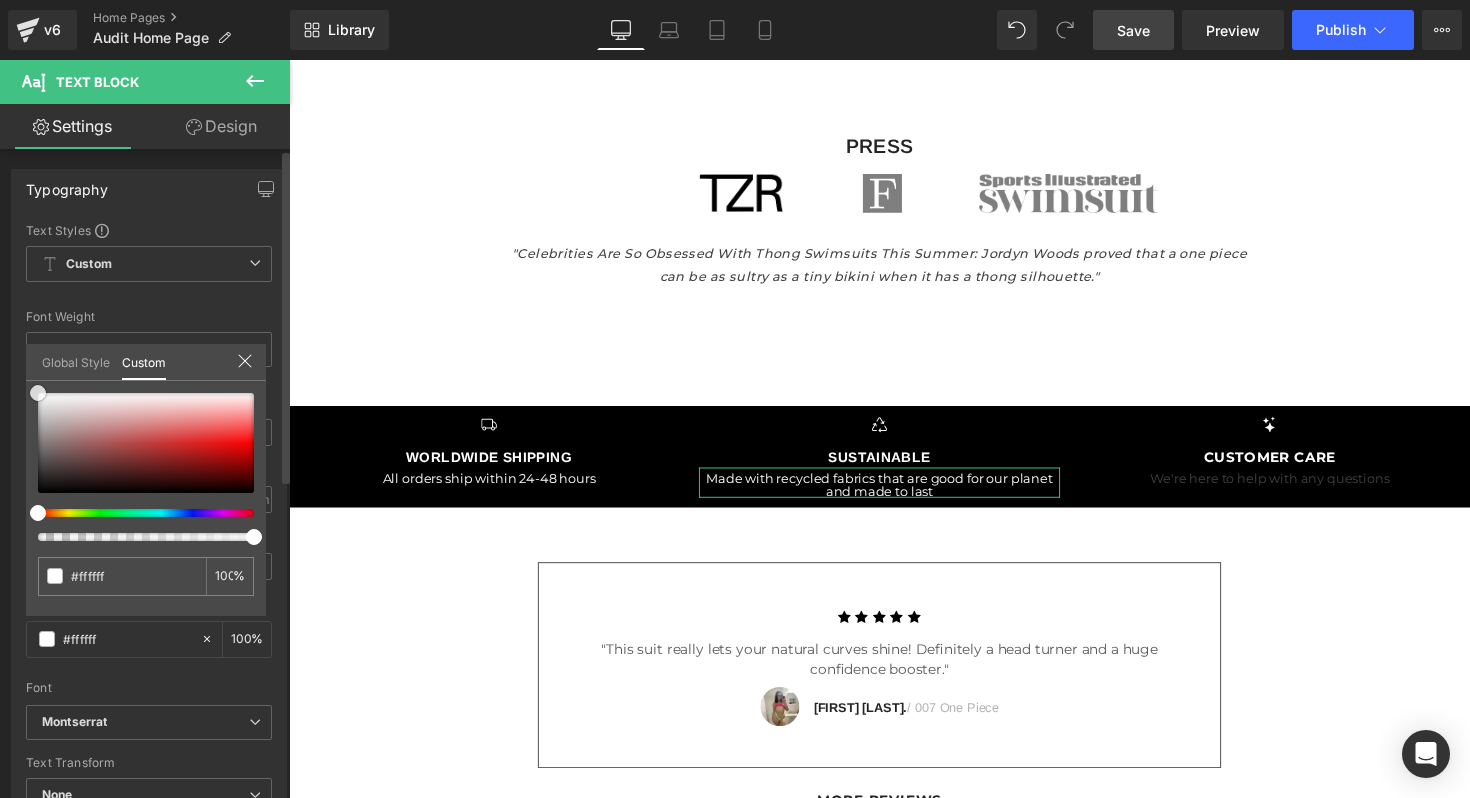 drag, startPoint x: 77, startPoint y: 411, endPoint x: 16, endPoint y: 381, distance: 67.977936 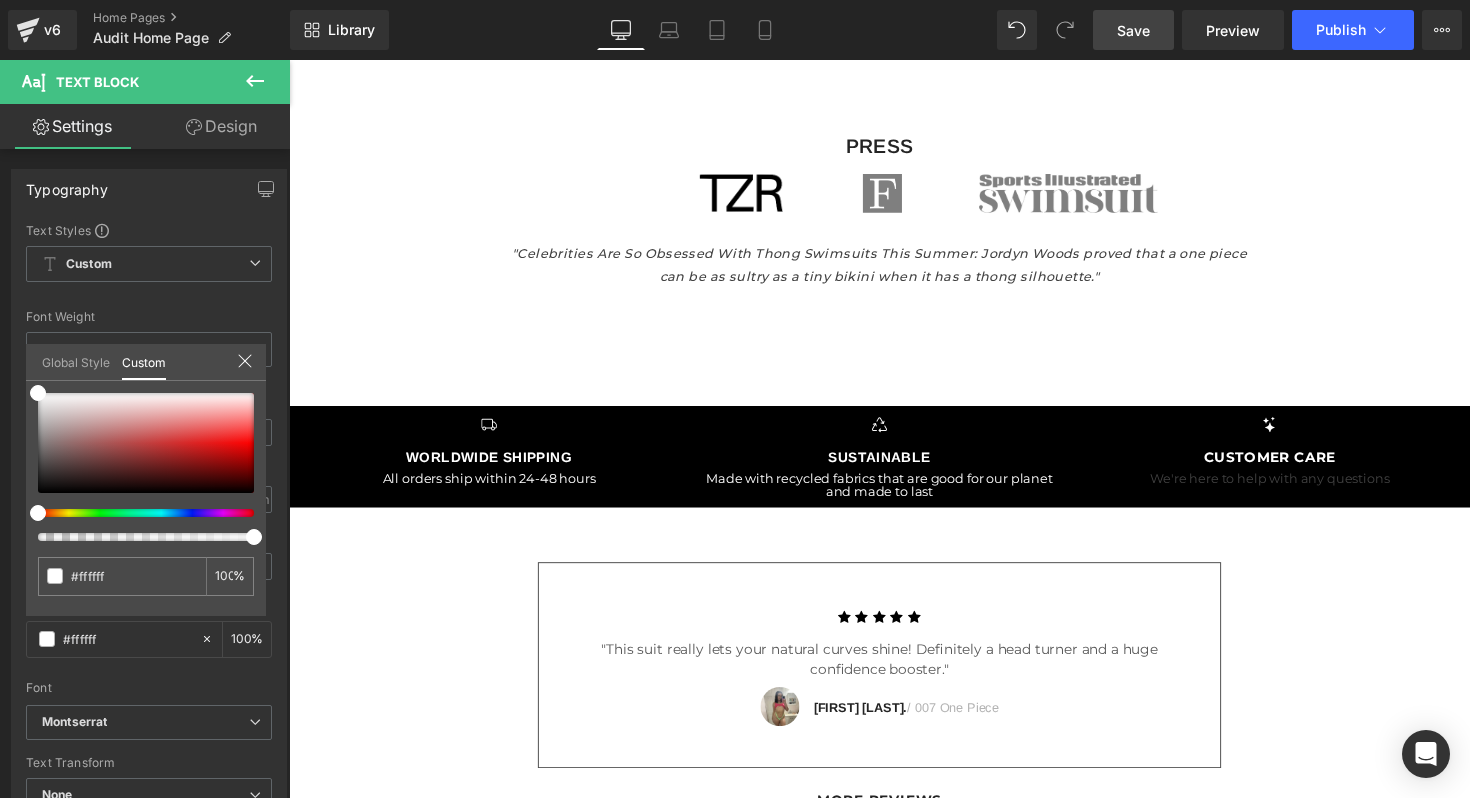 click on "Skip to content
Instagram
TikTok
FREE SHIPPING ON ALL ORDERS $75+
SHOP BY TYPE
SHOP BY TYPE
SHOP ALL
MICRO BIKINIS
ONE PIECES" at bounding box center (894, -766) 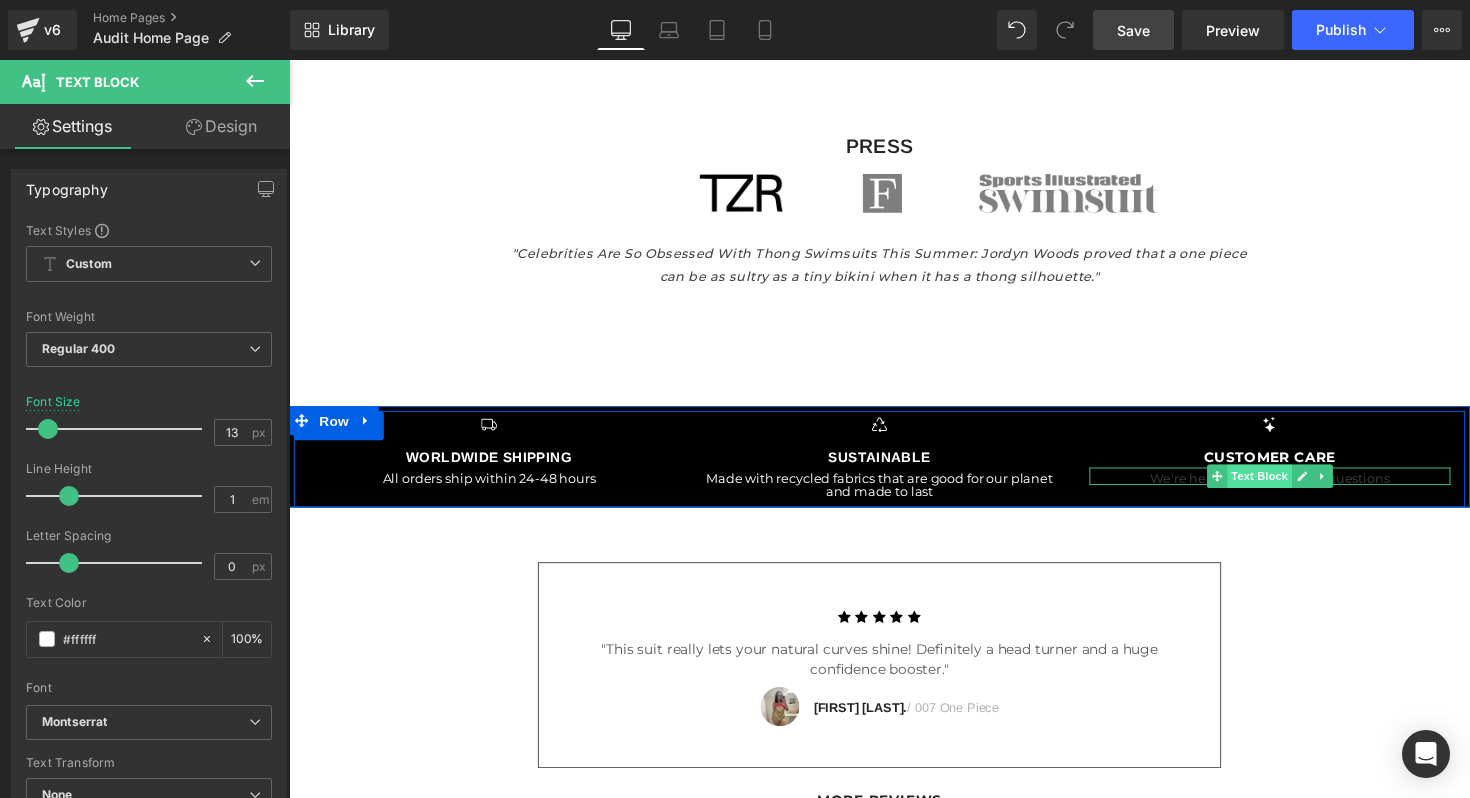 click on "Text Block" at bounding box center (1283, 486) 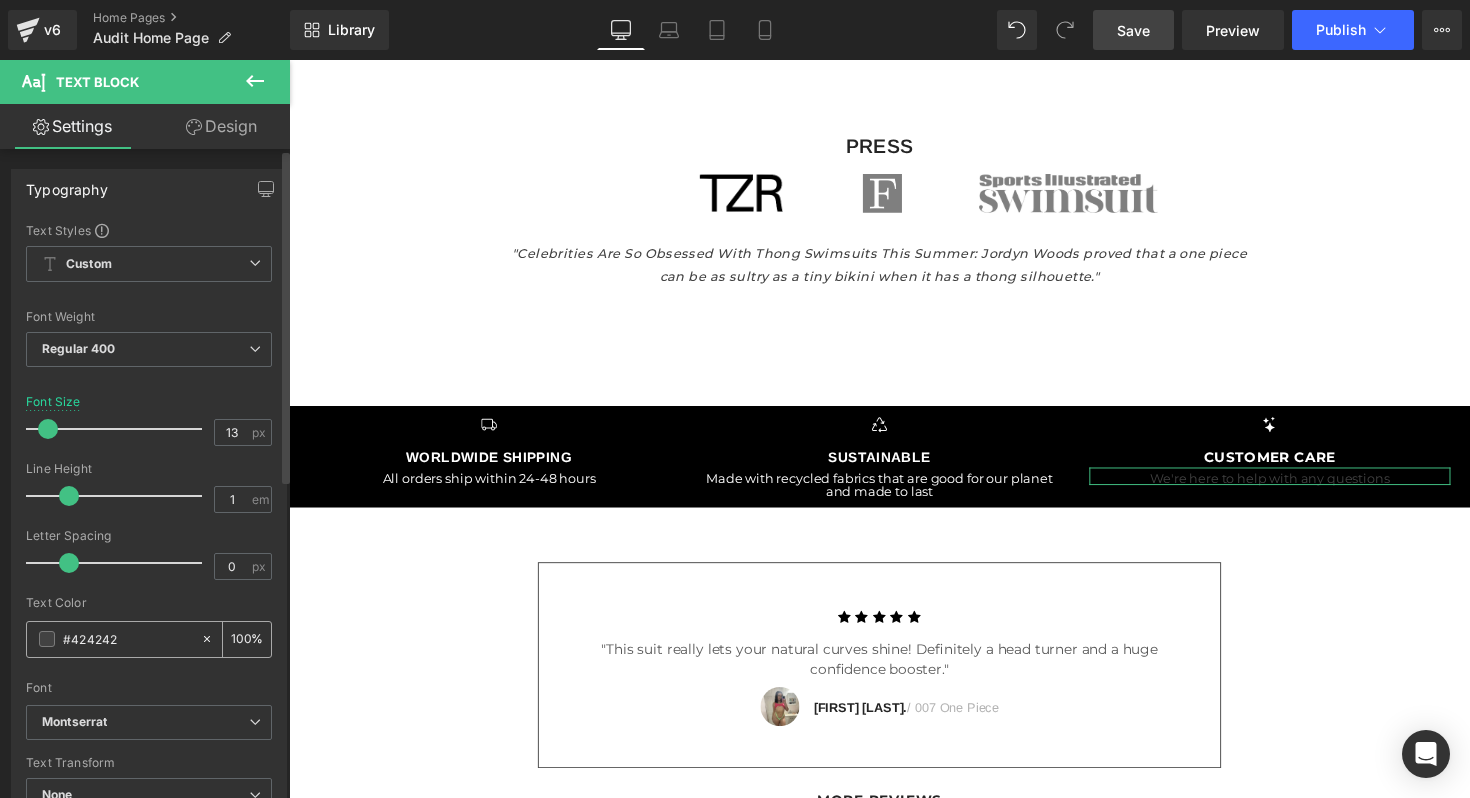 click on "#424242" at bounding box center [113, 639] 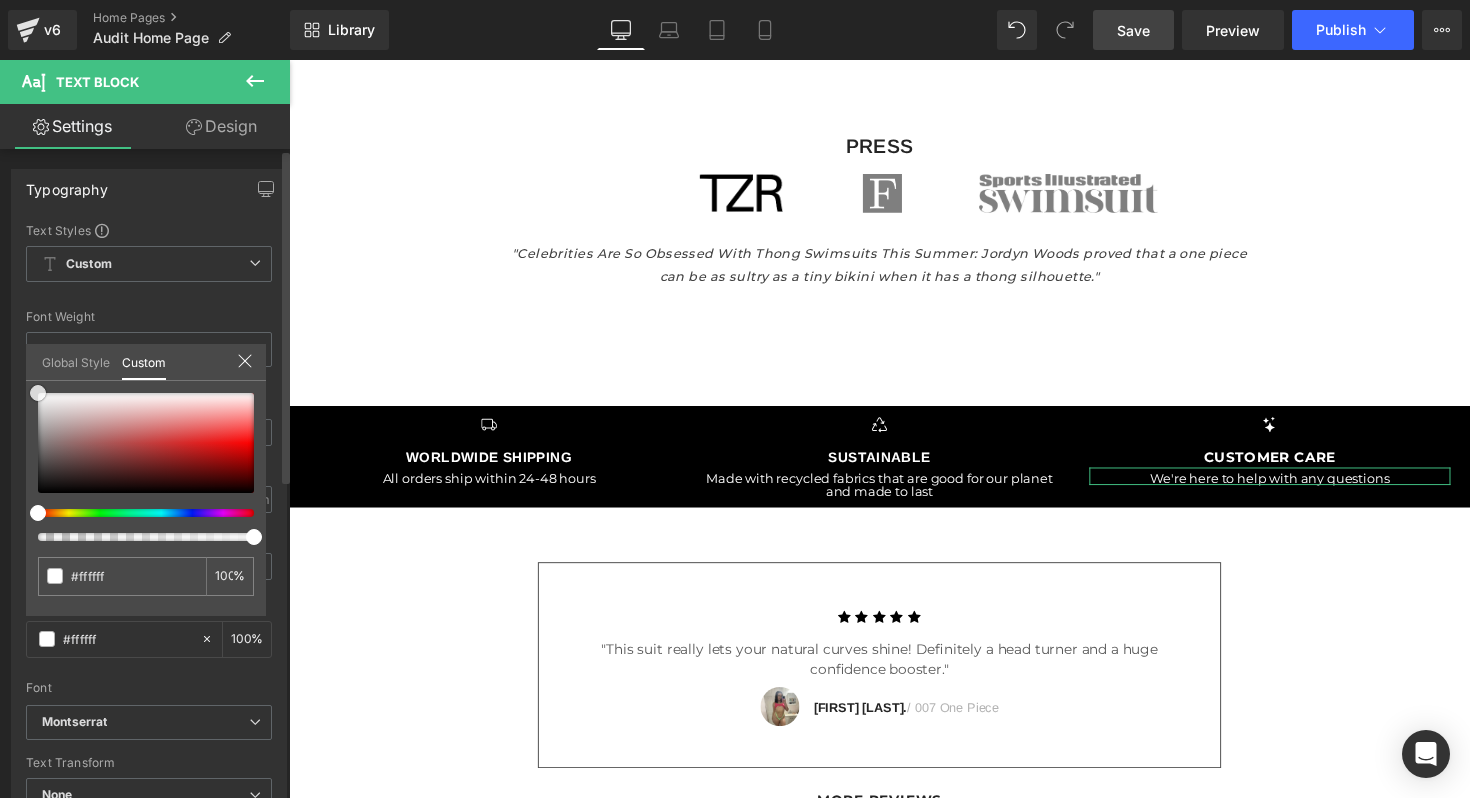drag, startPoint x: 137, startPoint y: 473, endPoint x: 23, endPoint y: 384, distance: 144.6271 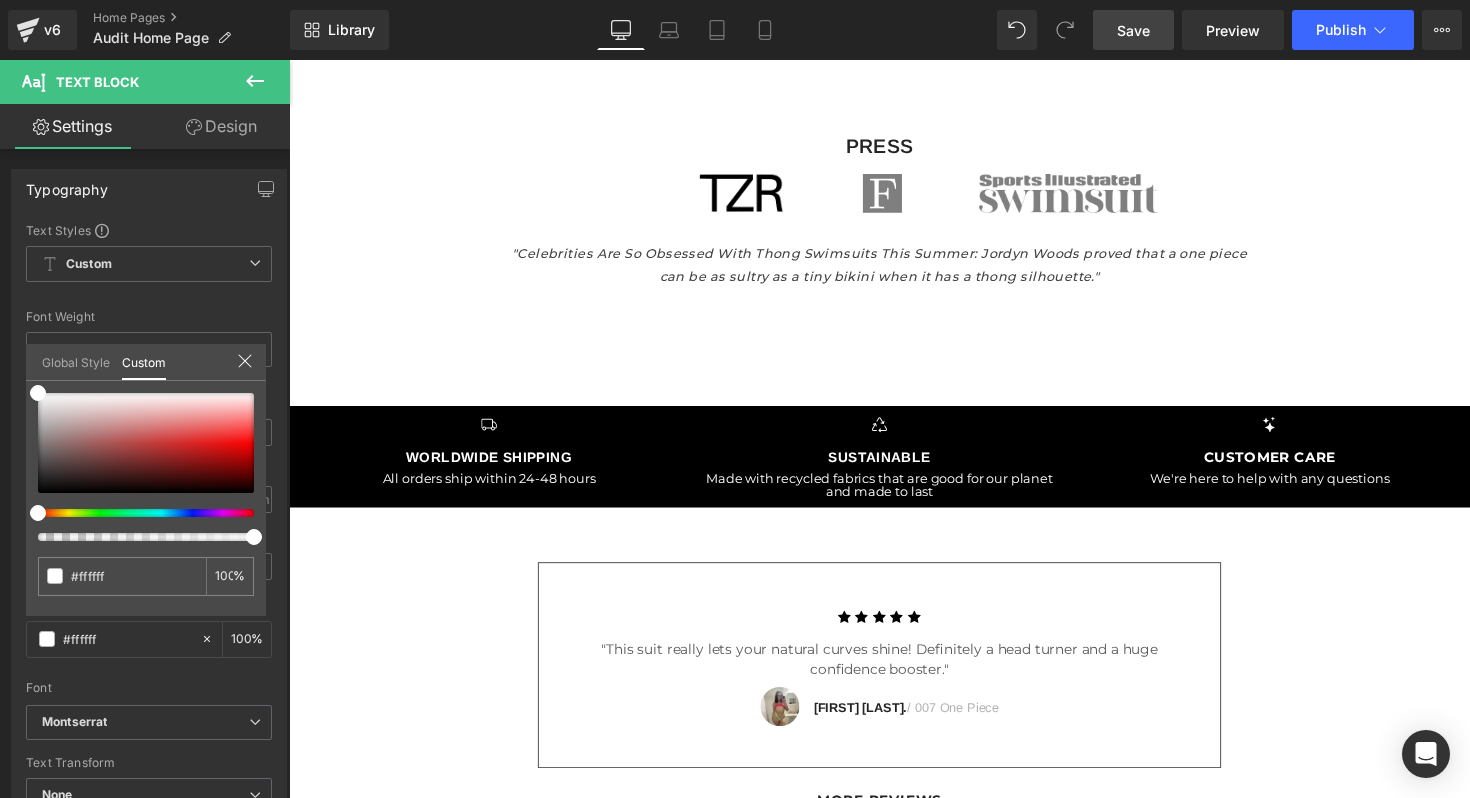 click on "Skip to content
Instagram
TikTok
FREE SHIPPING ON ALL ORDERS $75+
SHOP BY TYPE
SHOP BY TYPE
SHOP ALL
MICRO BIKINIS
ONE PIECES" at bounding box center [894, -766] 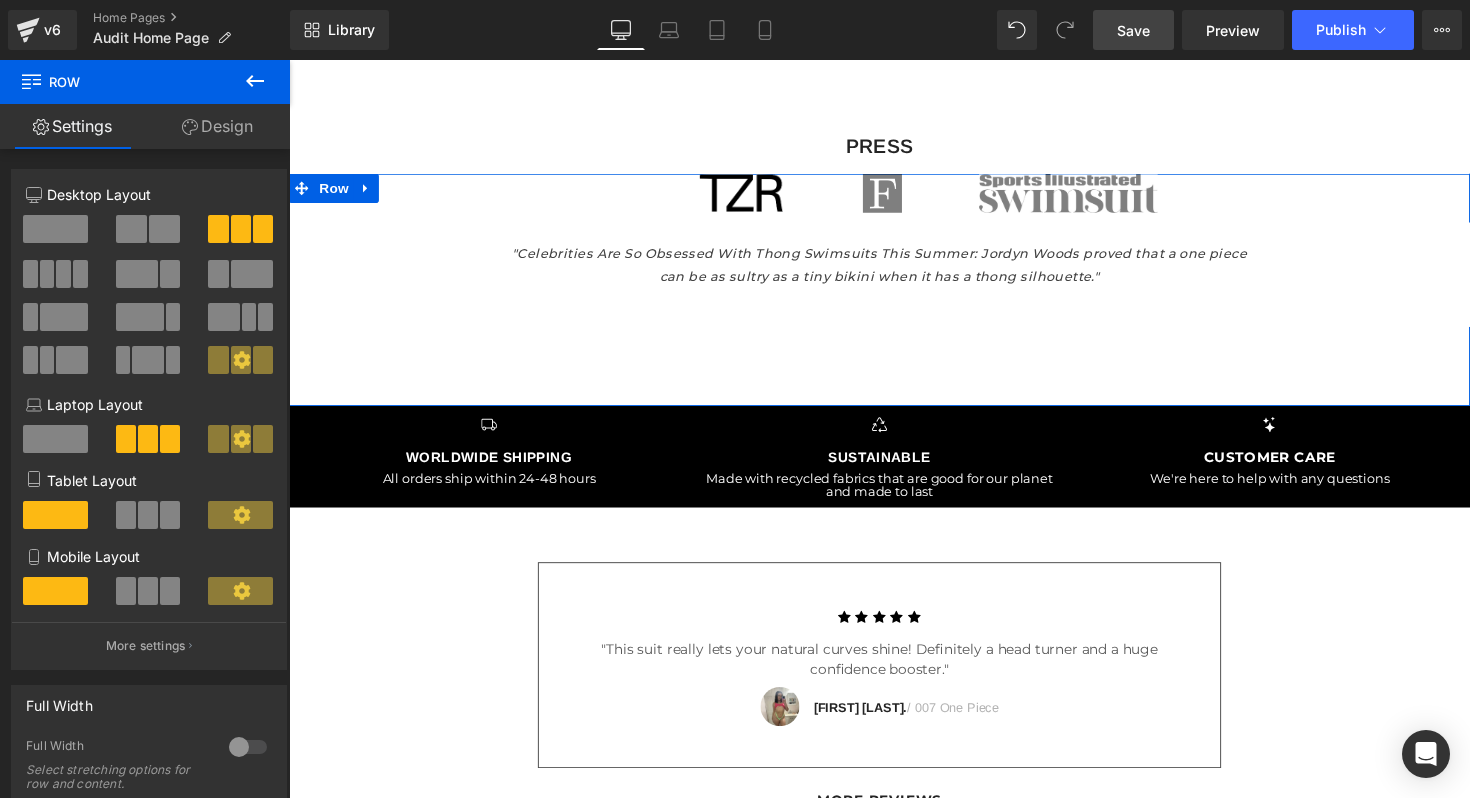 drag, startPoint x: 737, startPoint y: 423, endPoint x: 741, endPoint y: 368, distance: 55.145264 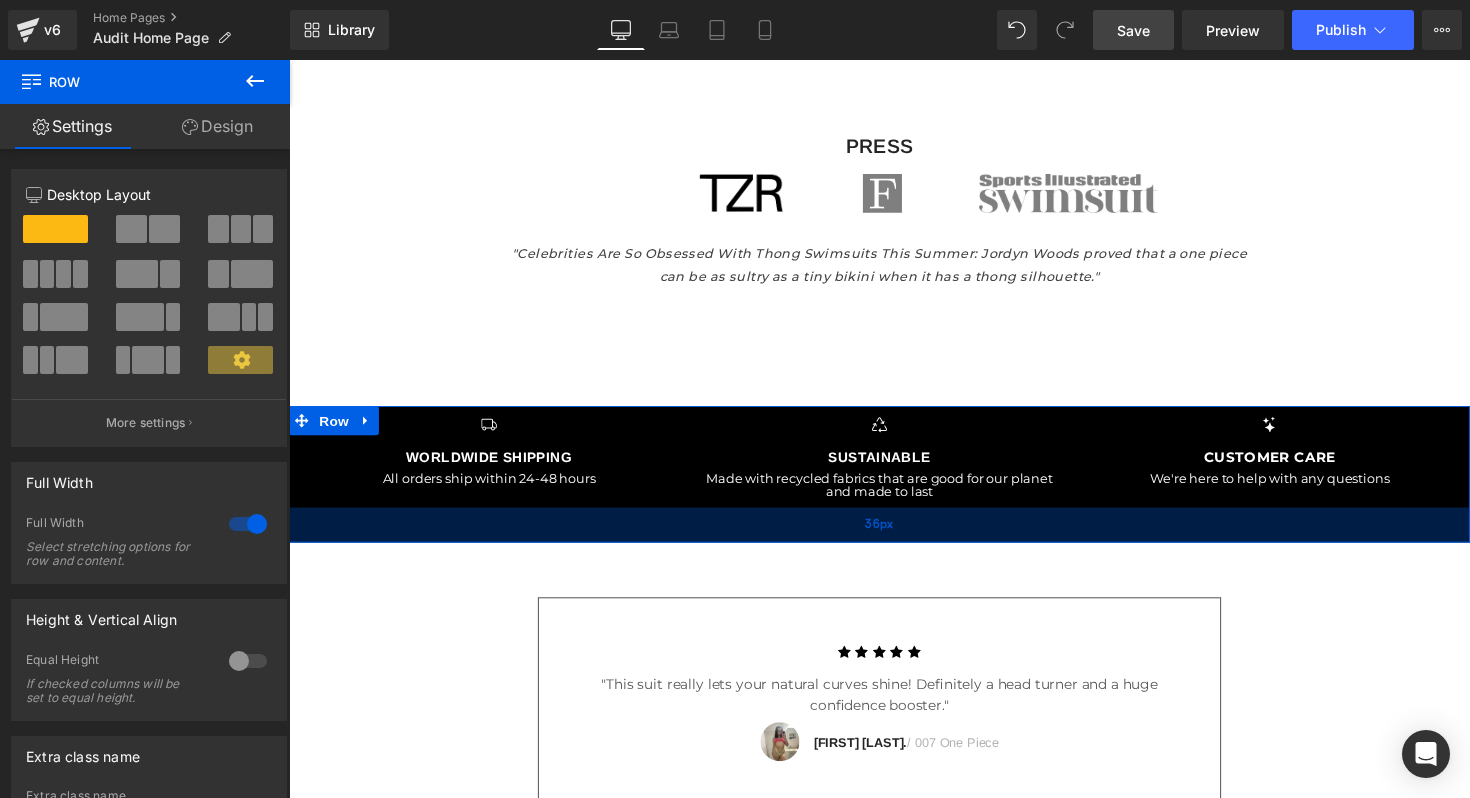 drag, startPoint x: 690, startPoint y: 518, endPoint x: 691, endPoint y: 554, distance: 36.013885 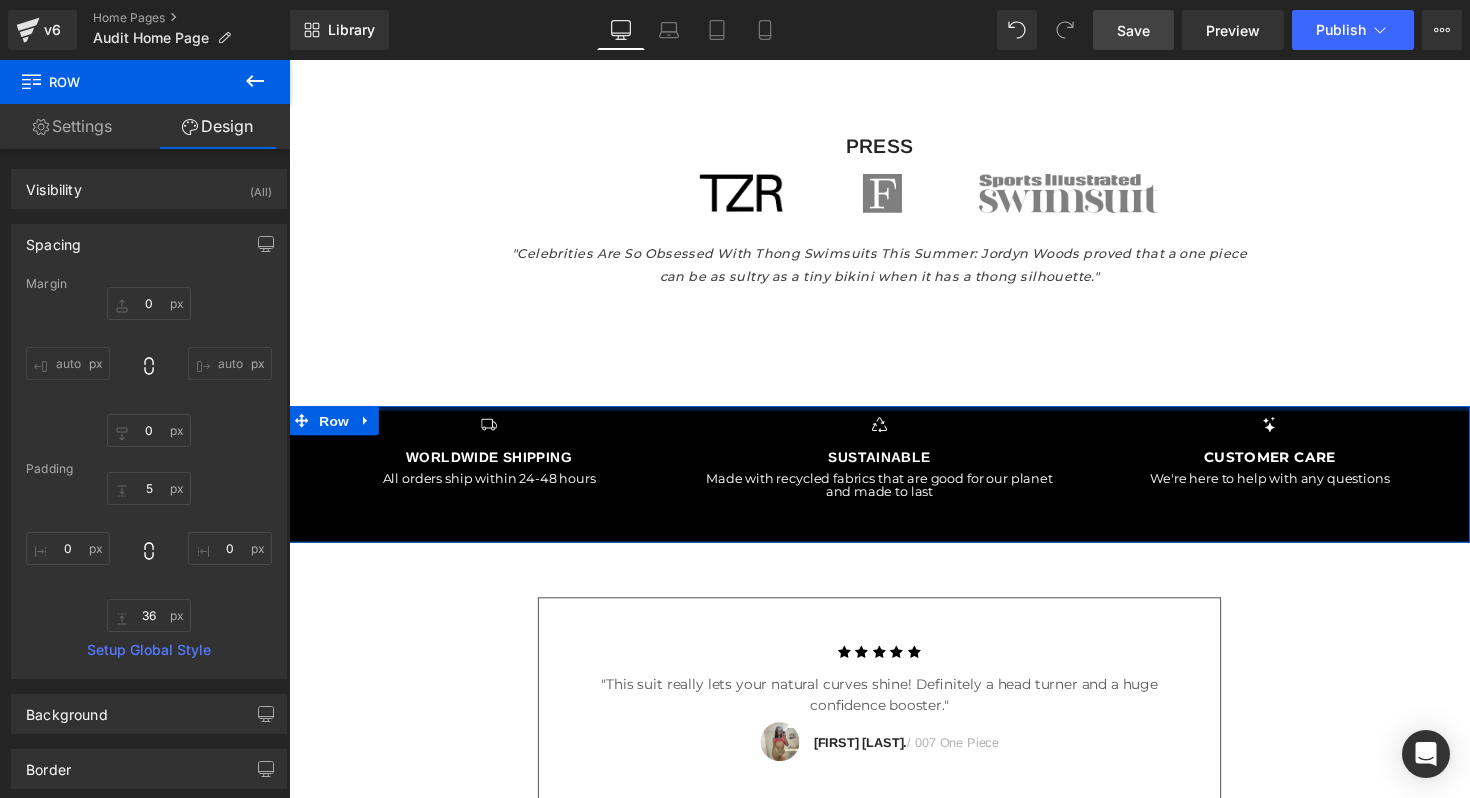 click at bounding box center [894, 416] 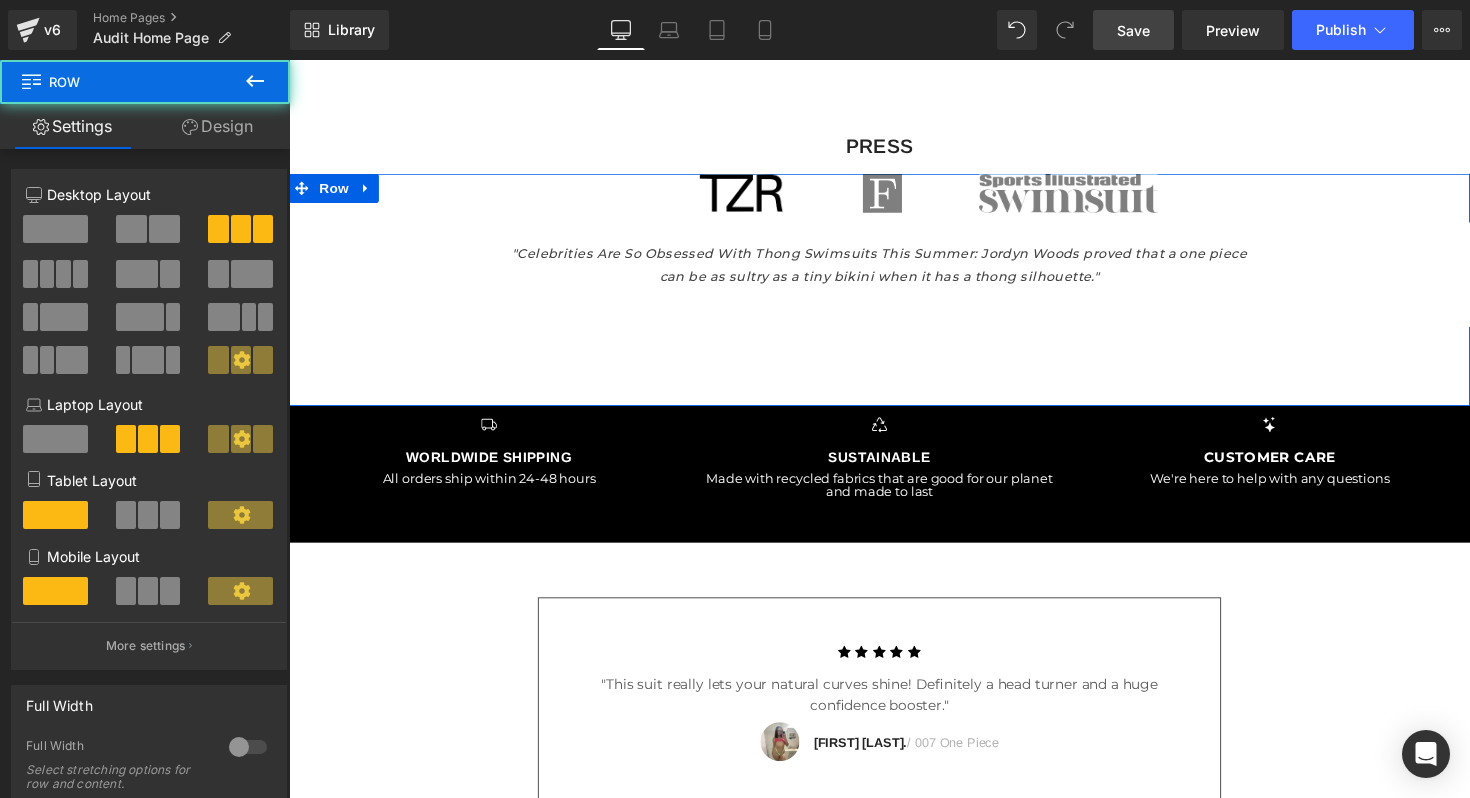 drag, startPoint x: 704, startPoint y: 423, endPoint x: 707, endPoint y: 385, distance: 38.118237 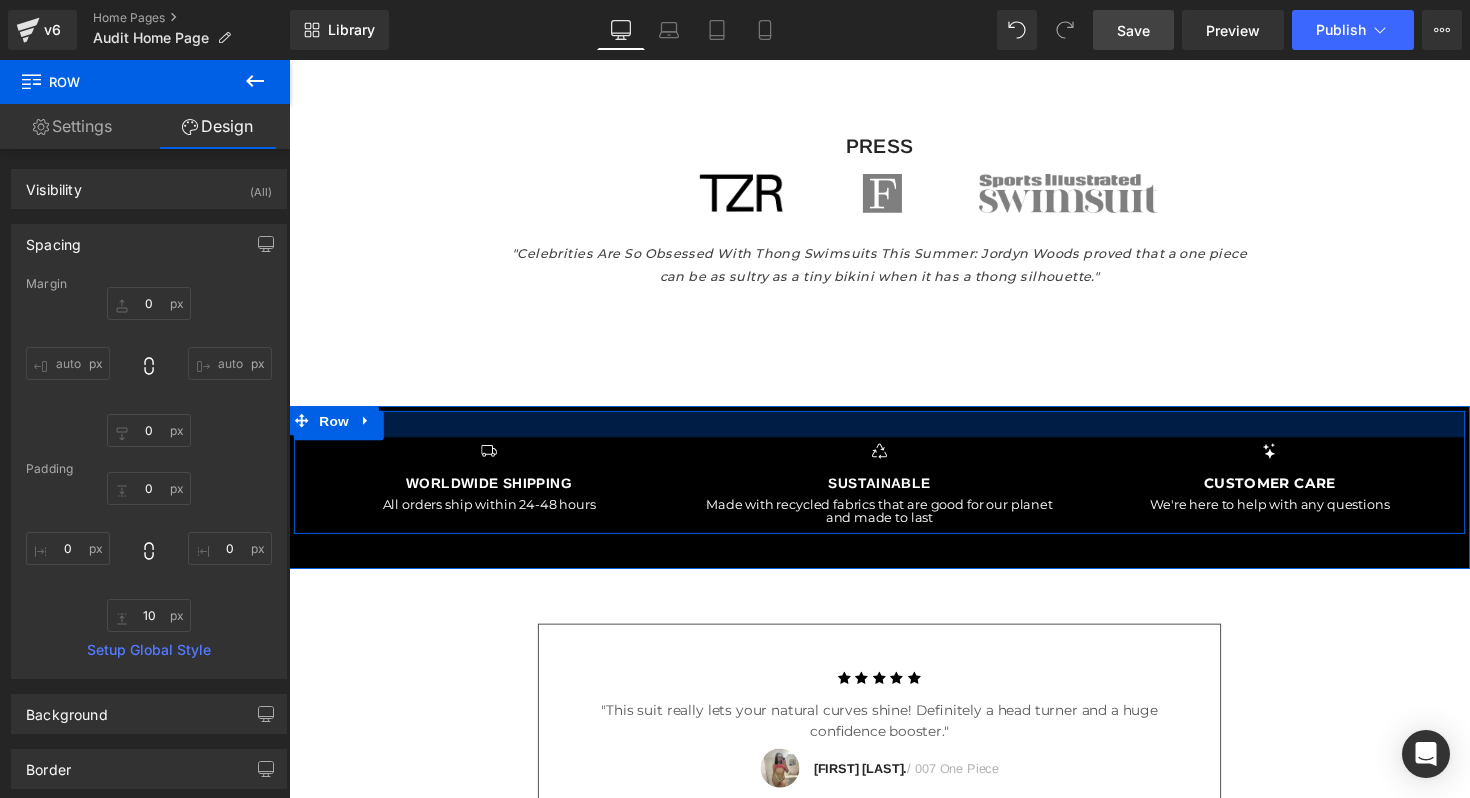 drag, startPoint x: 706, startPoint y: 425, endPoint x: 705, endPoint y: 452, distance: 27.018513 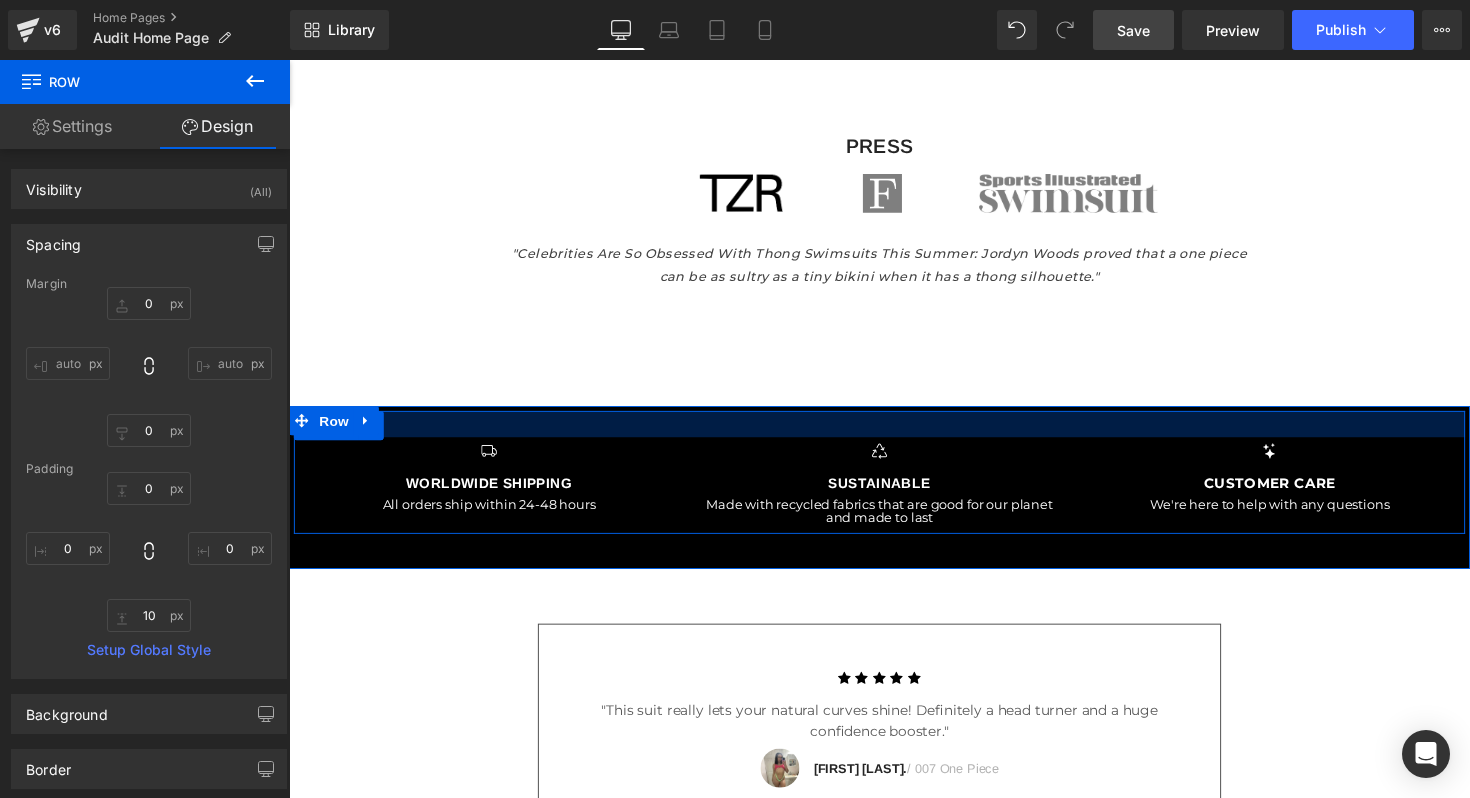 click on "Icon         Worldwide Shipping Text Block         All orders ship within 24-48 hours Text Block         Icon         Sustainable Text Block         Made with recycled fabrics that are good for our planet and made to last Text Block         Icon         Customer Care Text Block         We're here to help with any questions Text Block         Row" at bounding box center (894, 482) 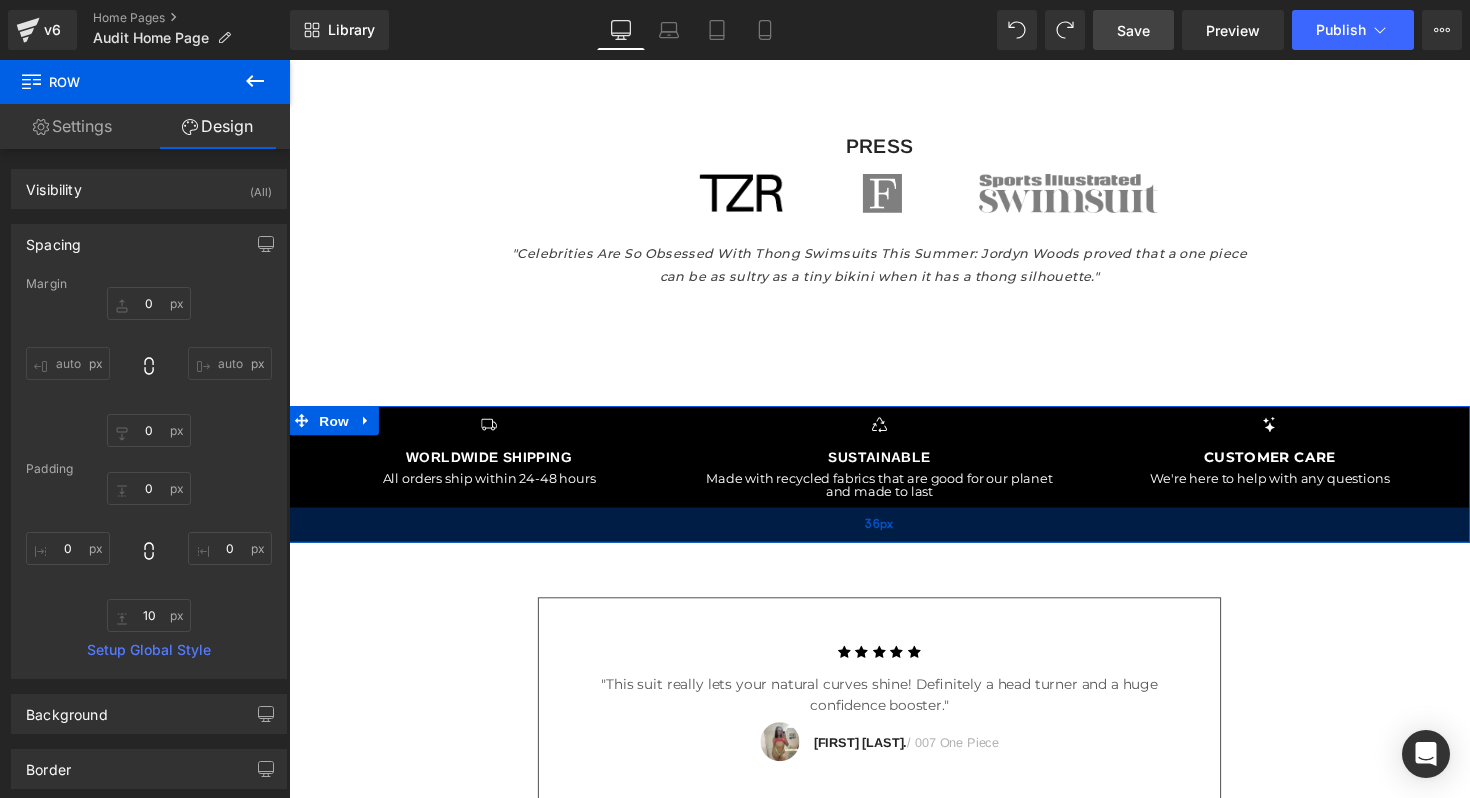 click on "36px" at bounding box center [894, 536] 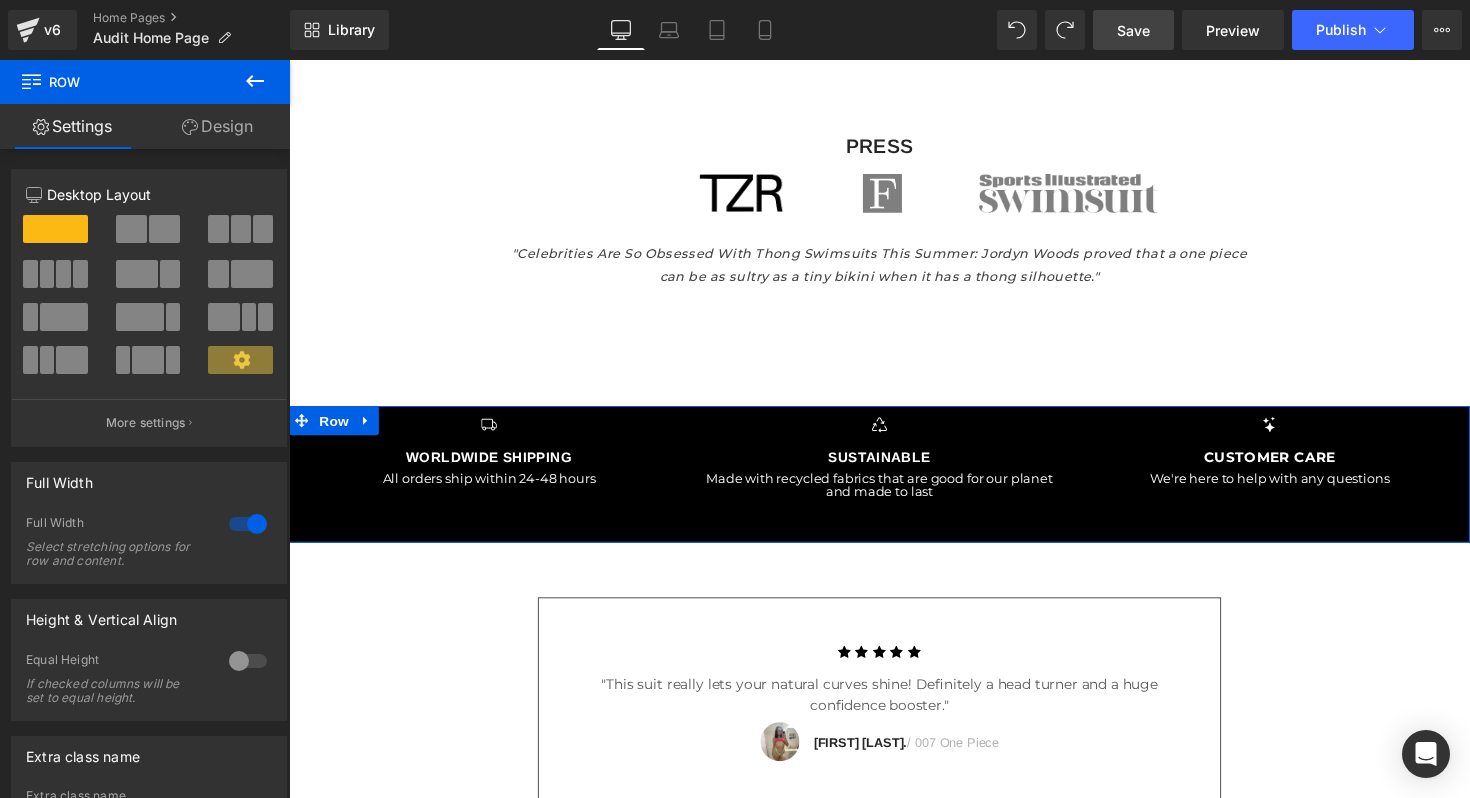 click on "Design" at bounding box center [217, 126] 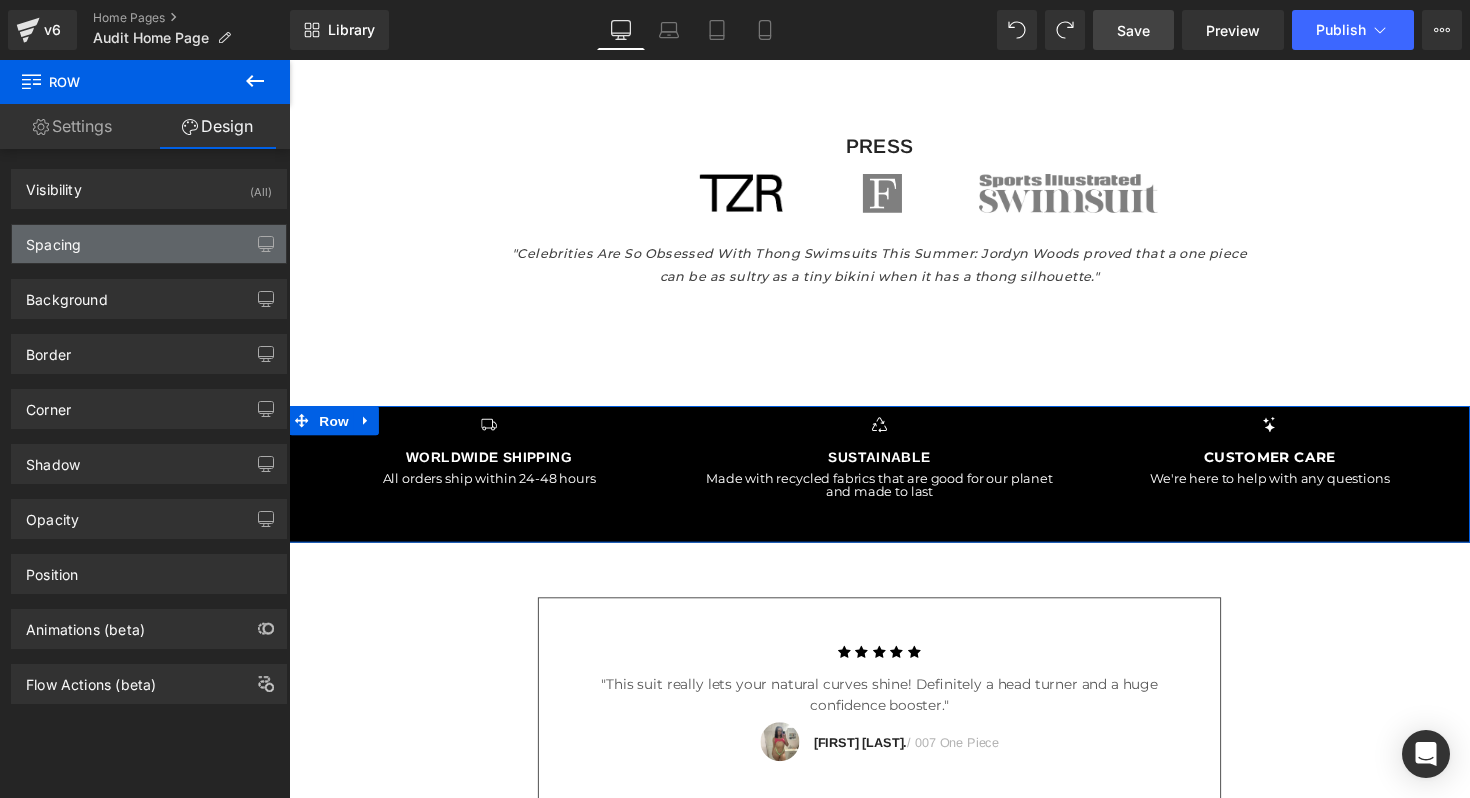 click on "Spacing" at bounding box center [149, 244] 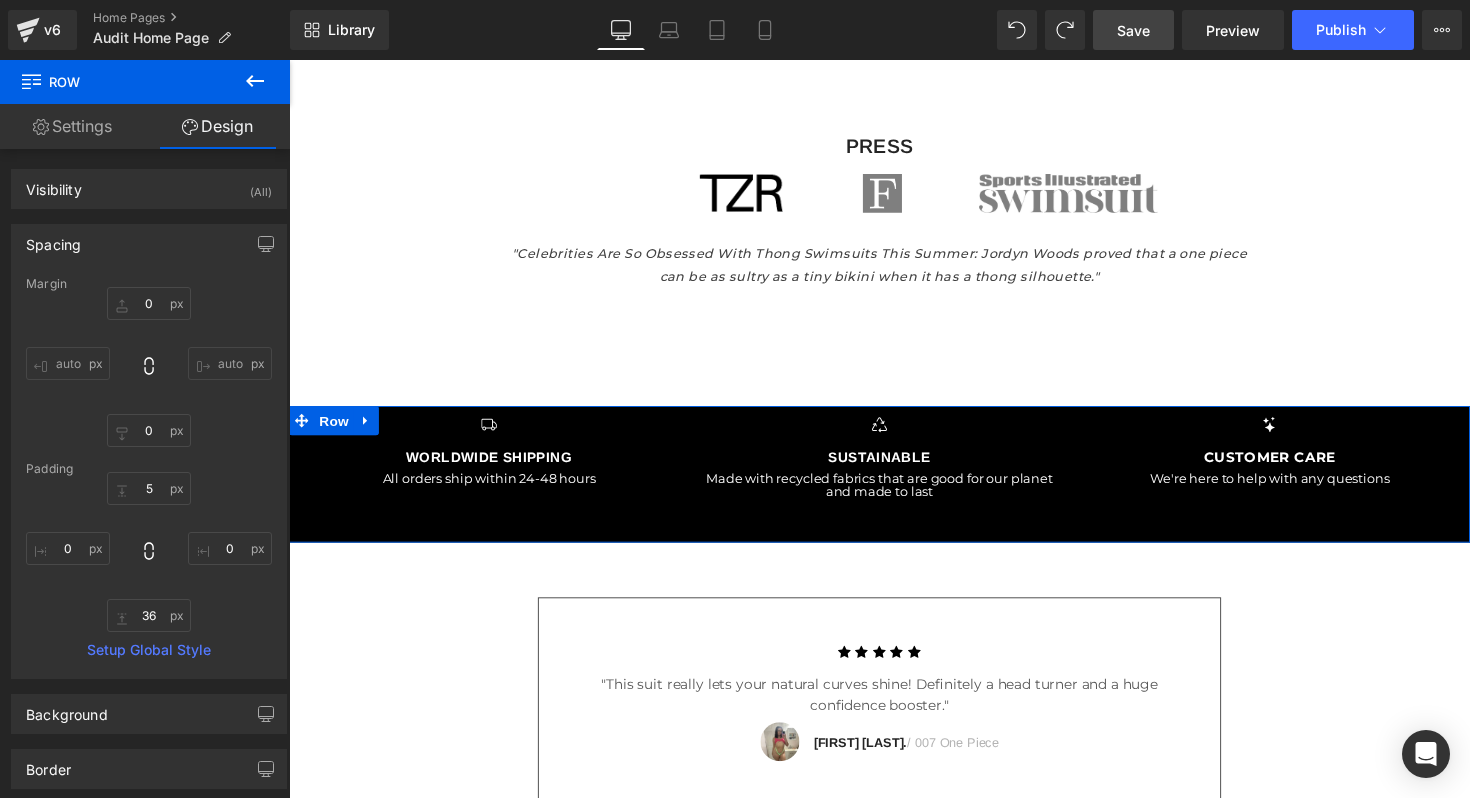 click on "Padding" at bounding box center [149, 469] 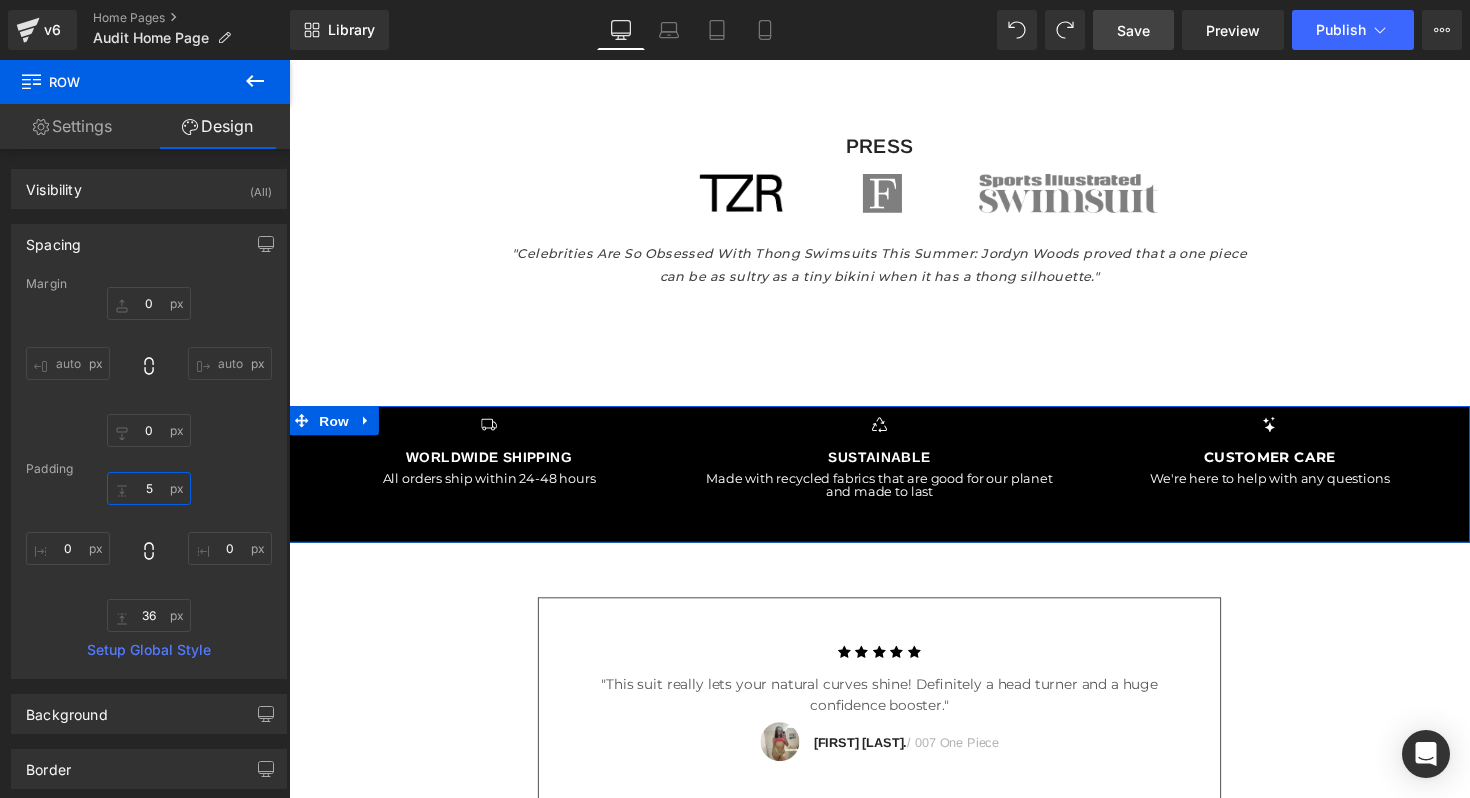 click on "5" at bounding box center [149, 488] 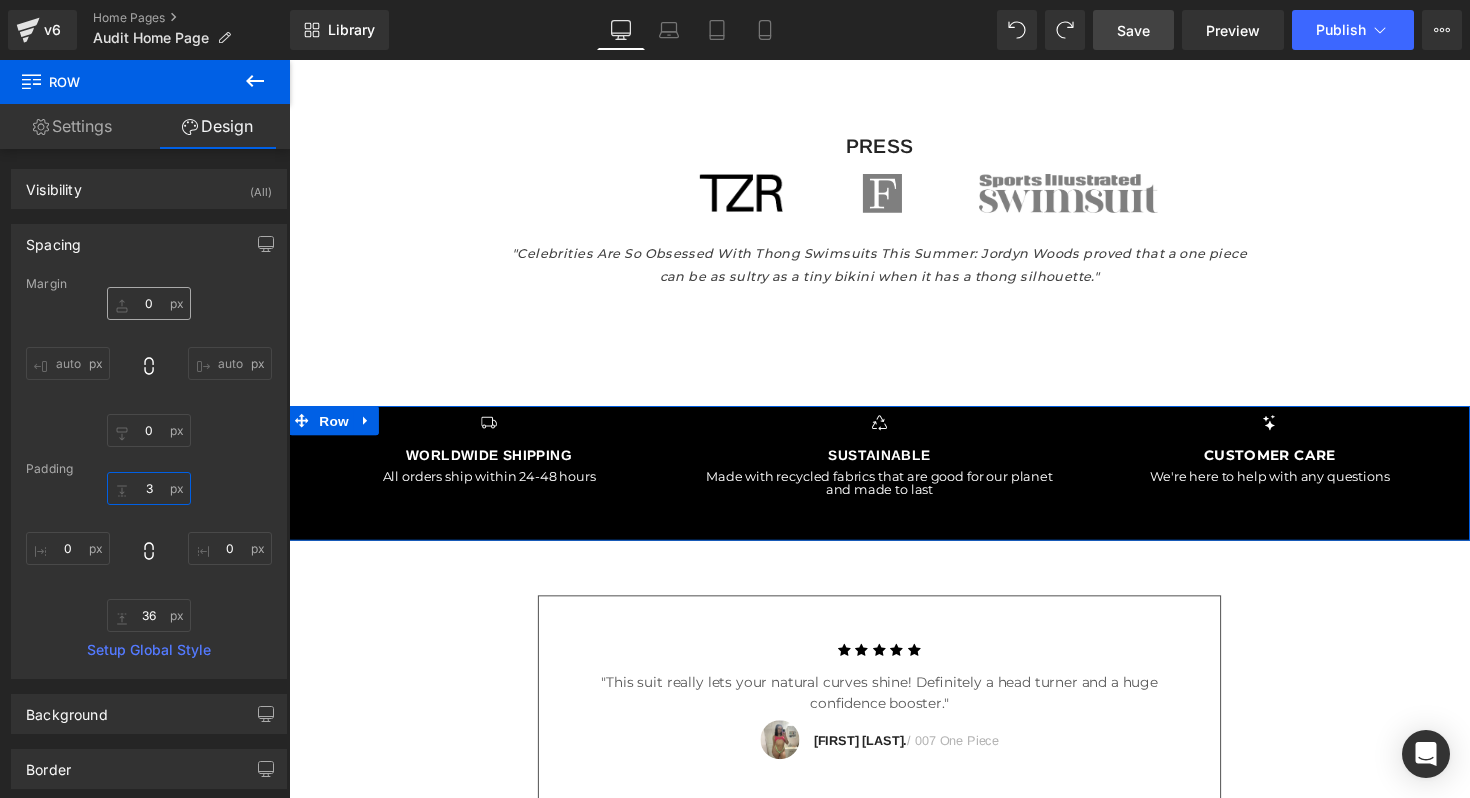 type on "36" 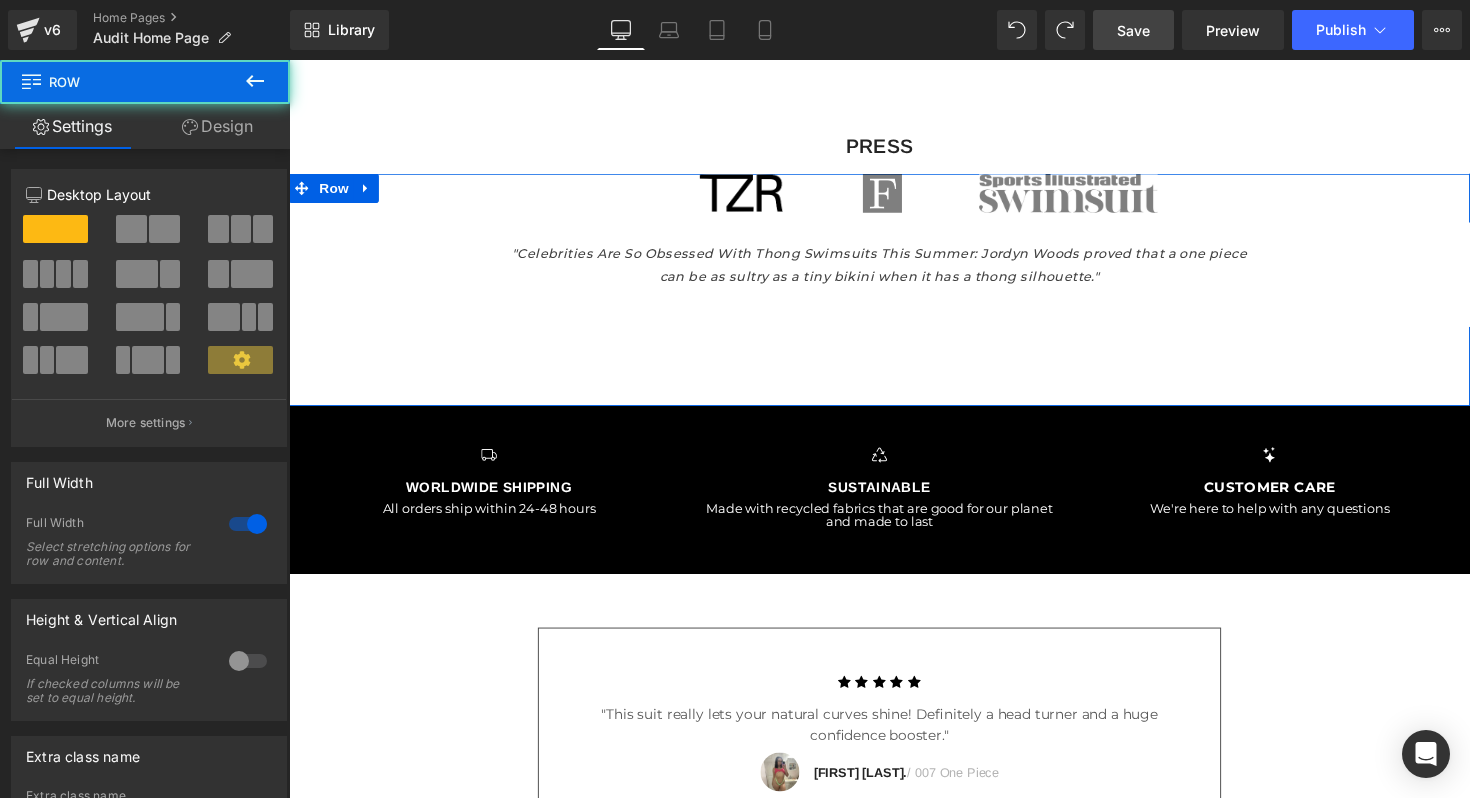 click on "Image
Image
Image
"Celebrities Are So Obsessed With Thong Swimsuits This Summer: Jordyn Woods proved that a one piece can be as sultry as a tiny bikini when it has a thong silhouette." Text Block
Tabs" at bounding box center [894, 290] 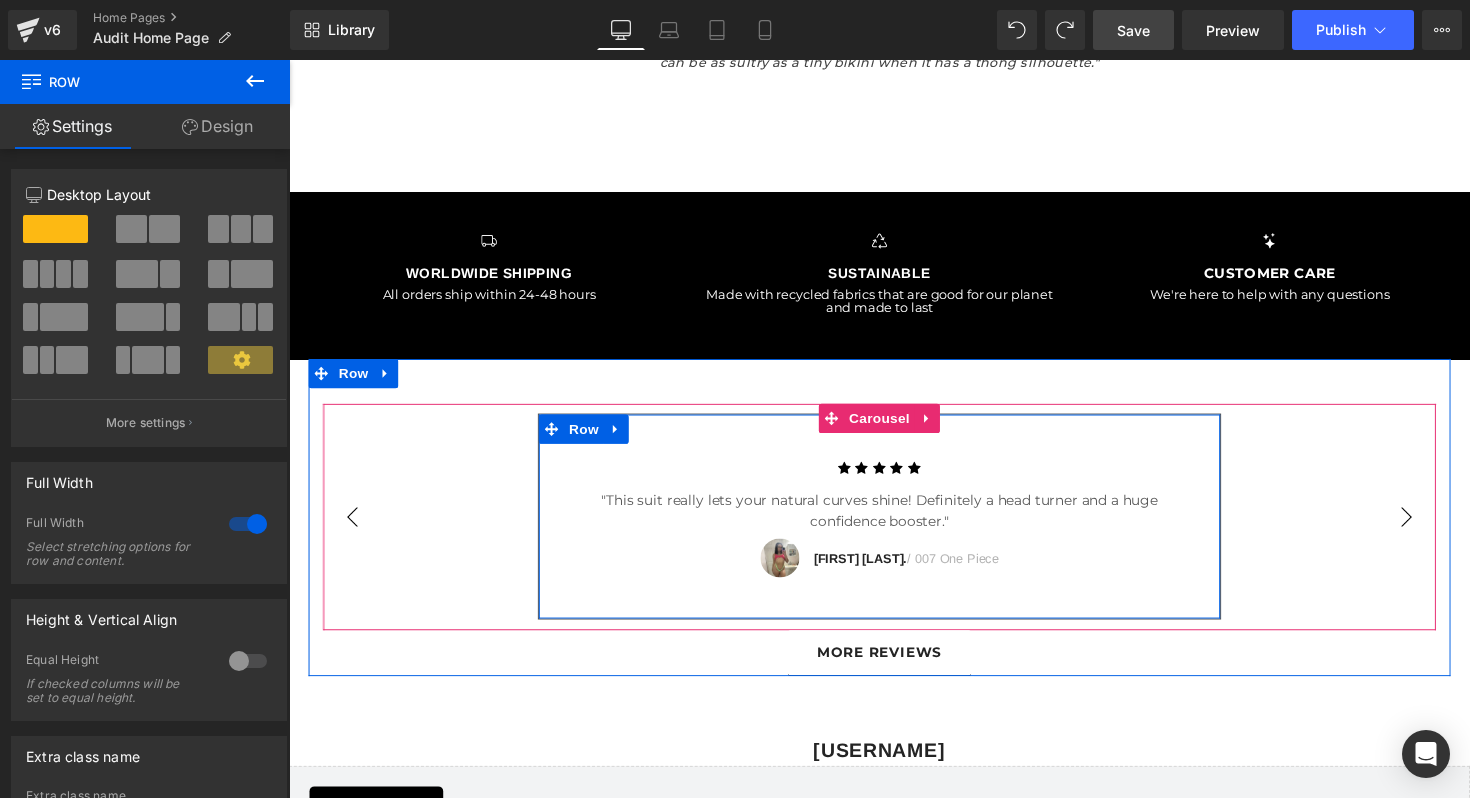 scroll, scrollTop: 3719, scrollLeft: 0, axis: vertical 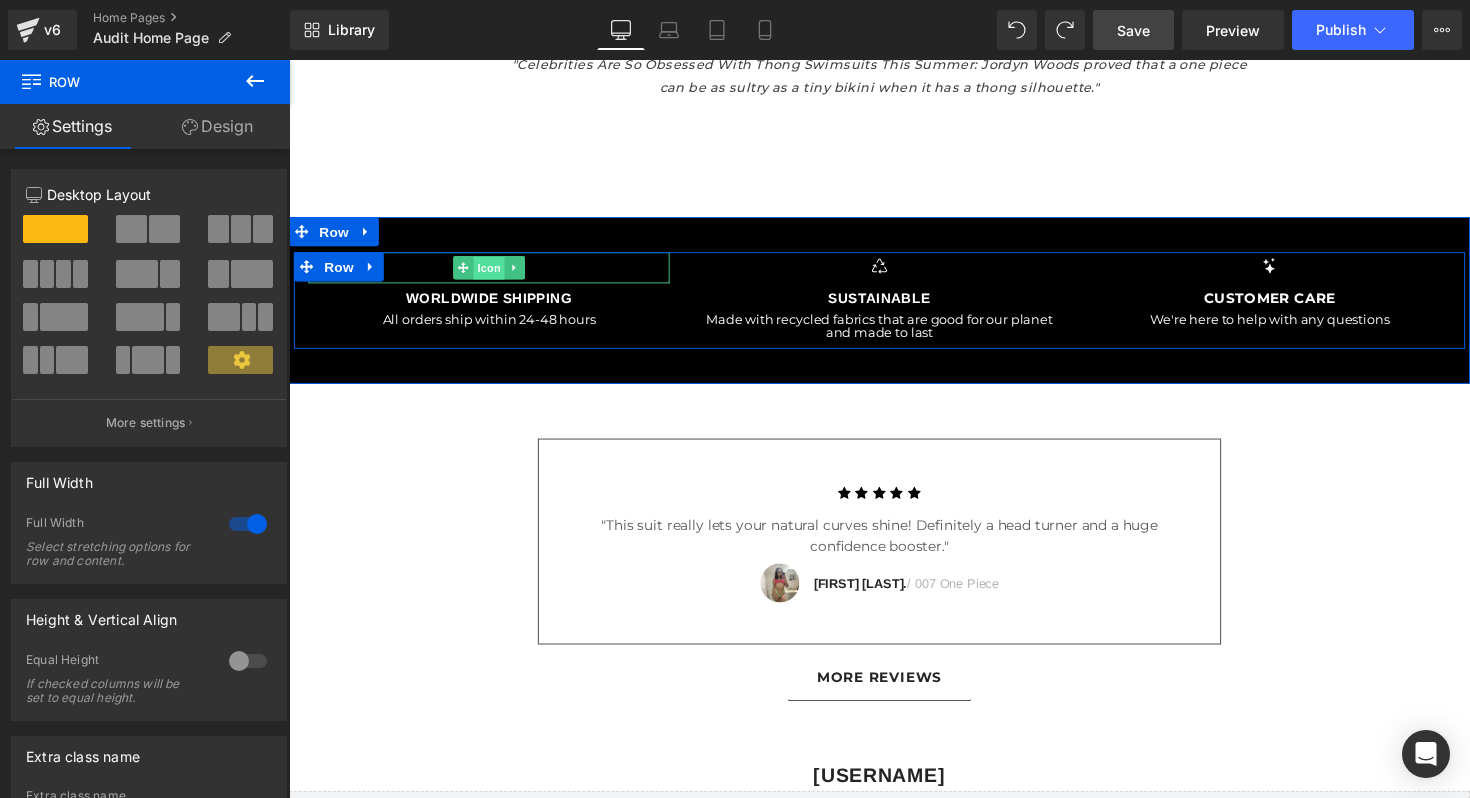 click on "Icon" at bounding box center (494, 273) 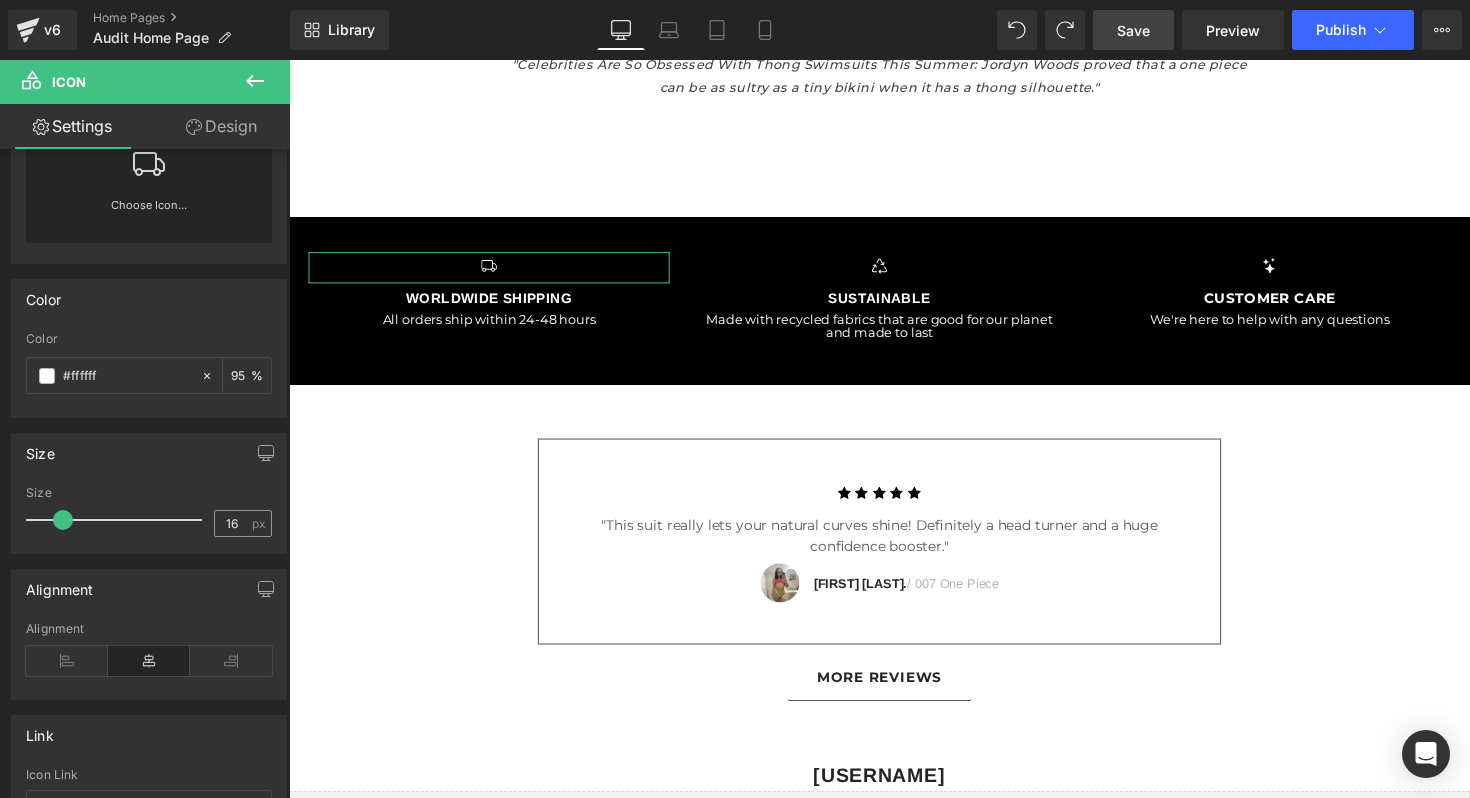 scroll, scrollTop: 124, scrollLeft: 0, axis: vertical 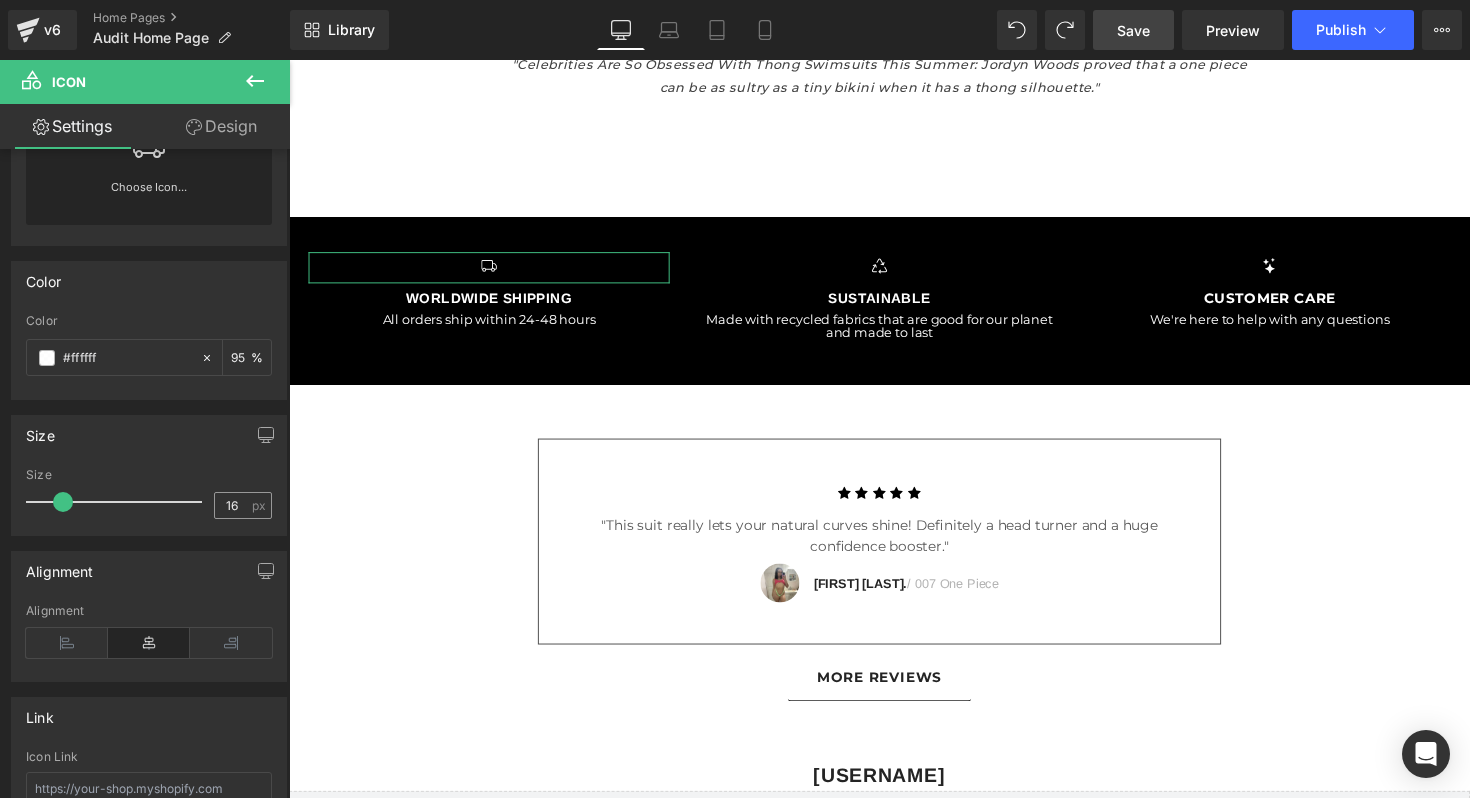 click on "16" at bounding box center (232, 505) 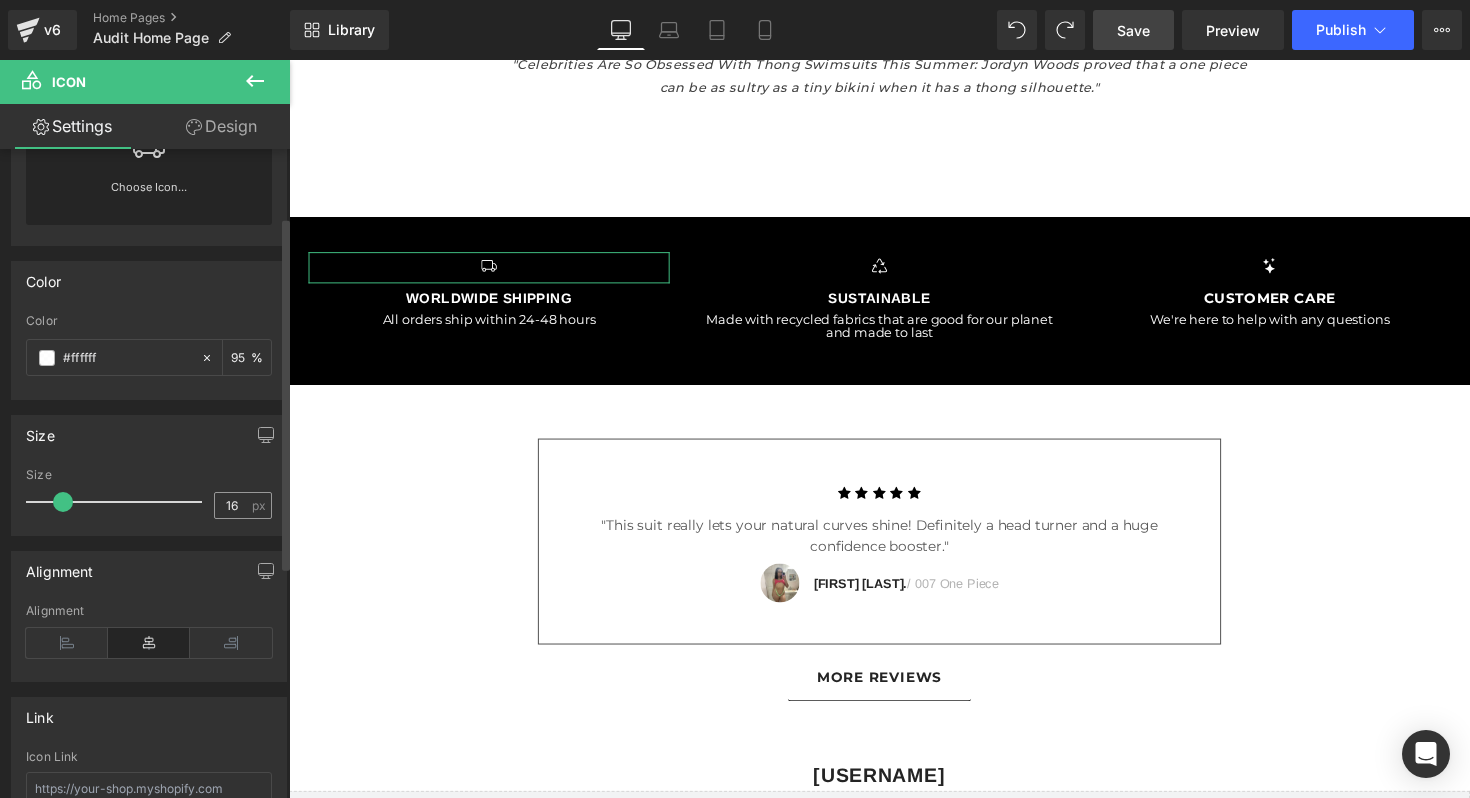 drag, startPoint x: 232, startPoint y: 504, endPoint x: 211, endPoint y: 504, distance: 21 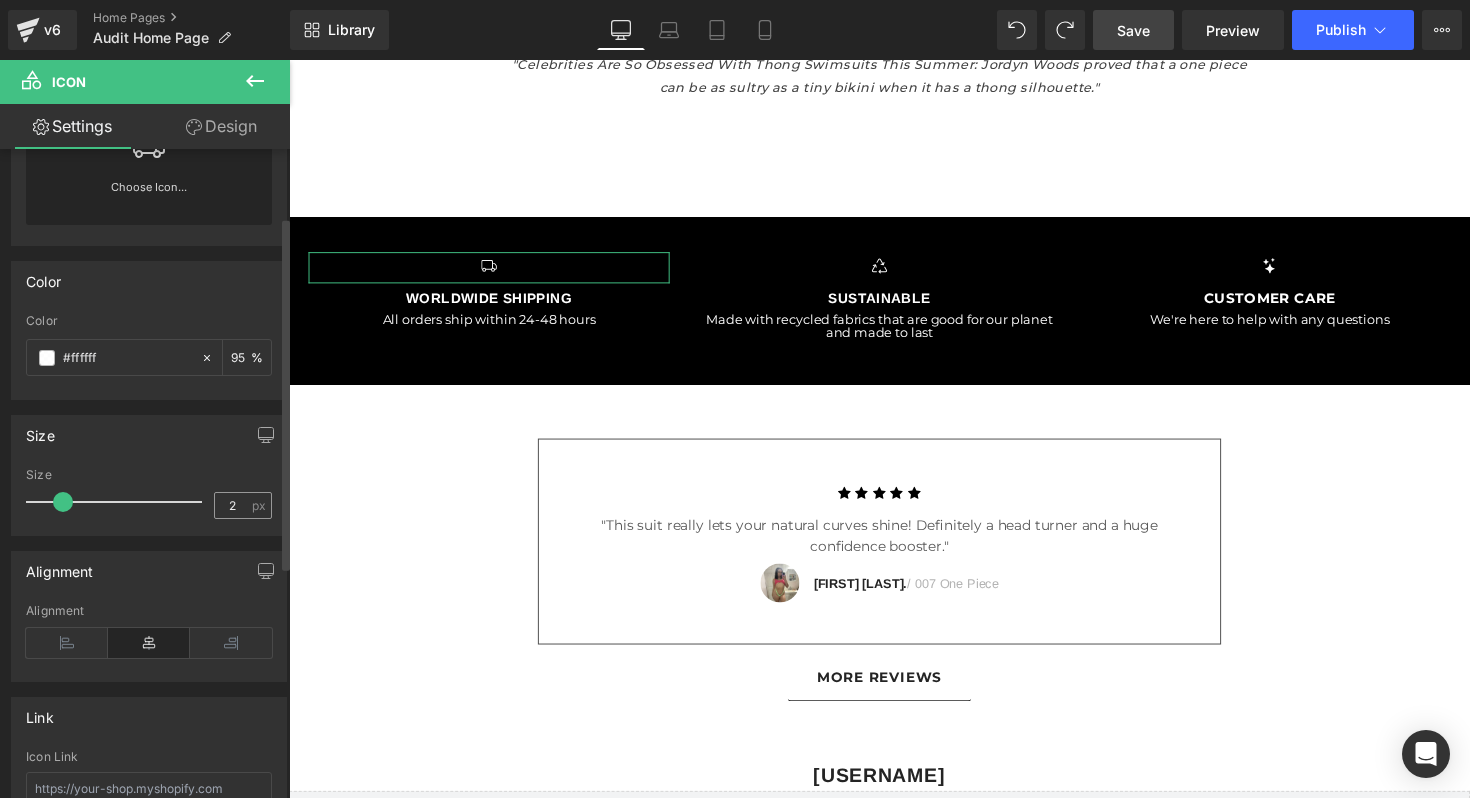 type on "25" 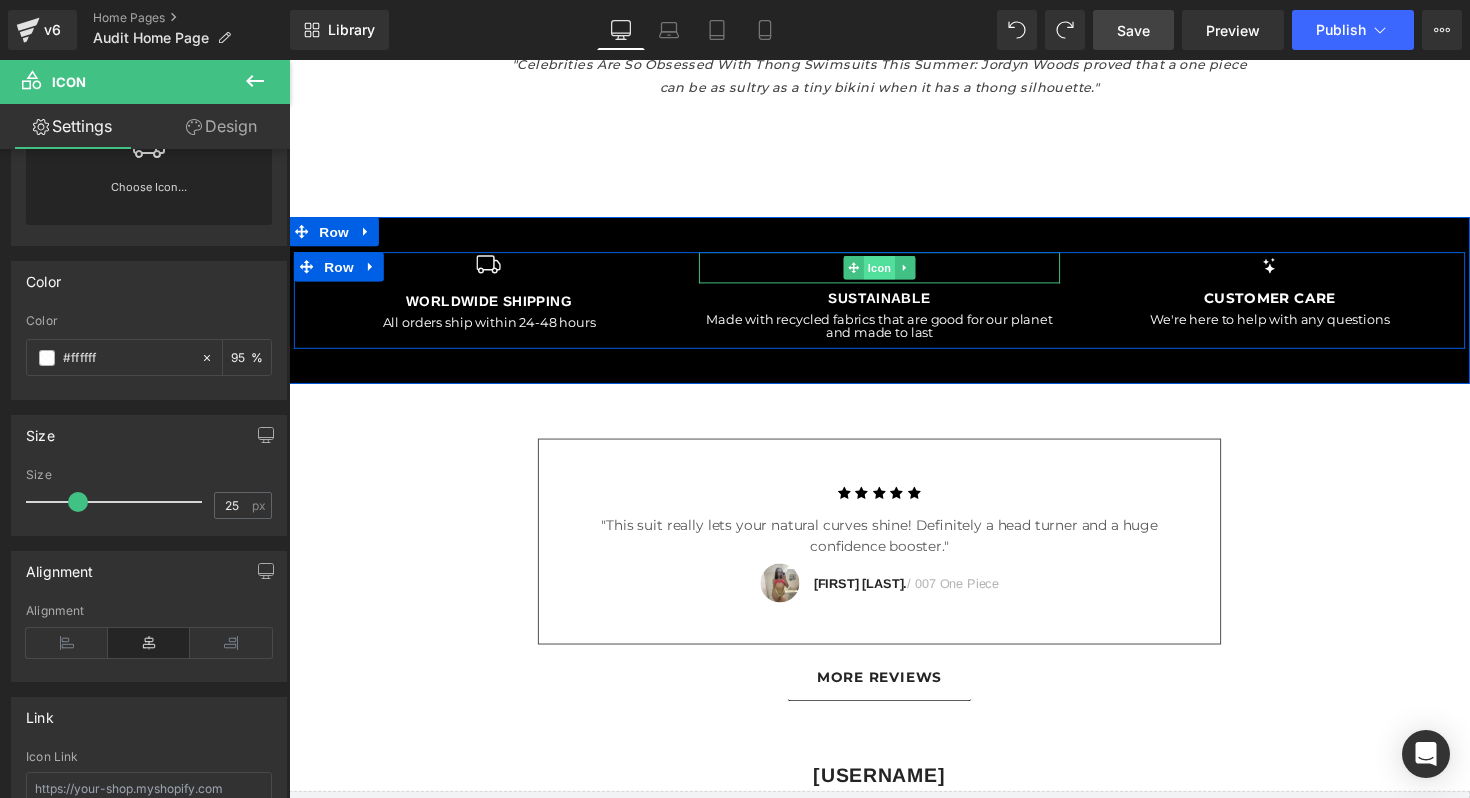 click on "Icon" at bounding box center [894, 273] 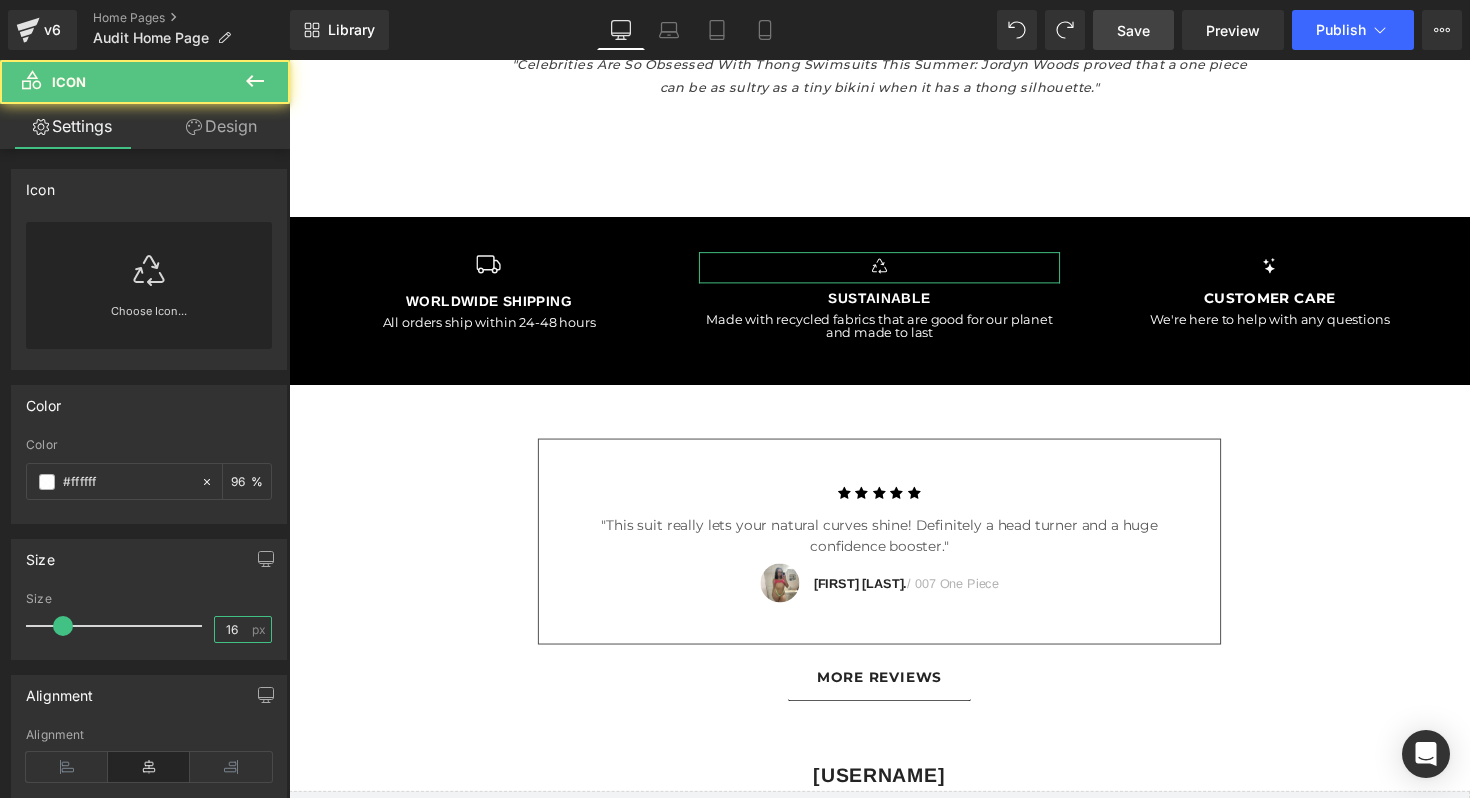 click on "16" at bounding box center (232, 629) 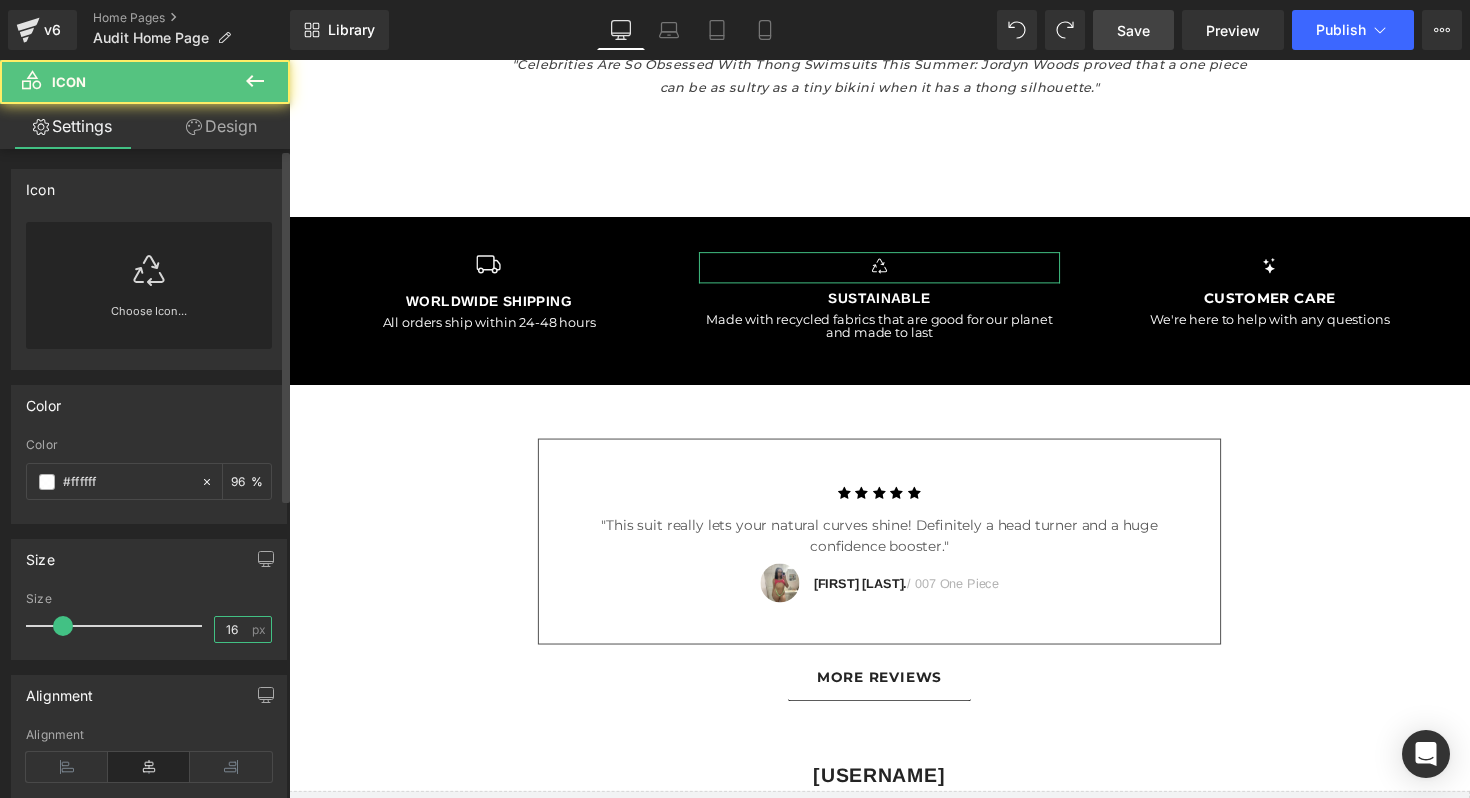 click on "16" at bounding box center [232, 629] 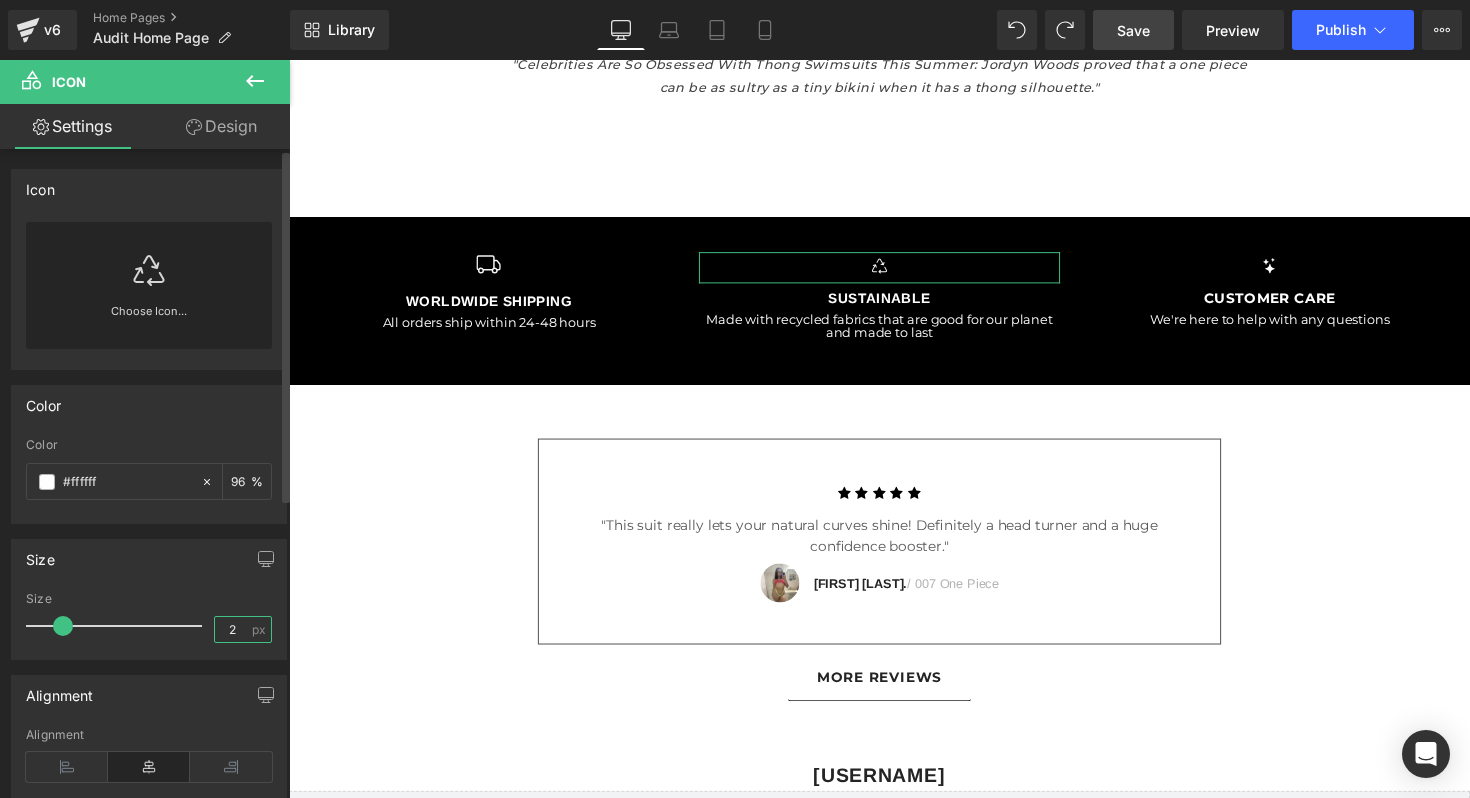 type on "25" 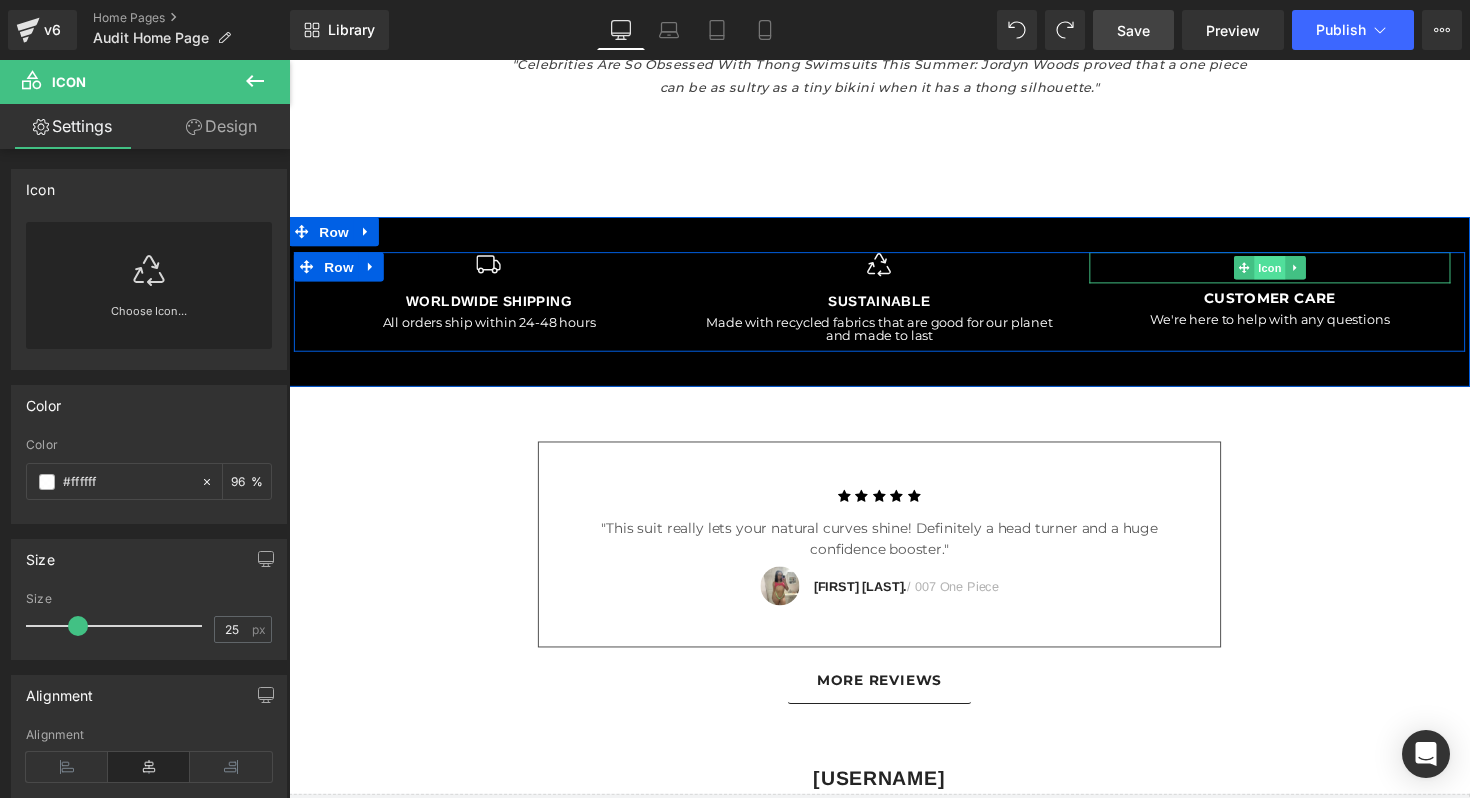 click on "Icon" at bounding box center (1294, 273) 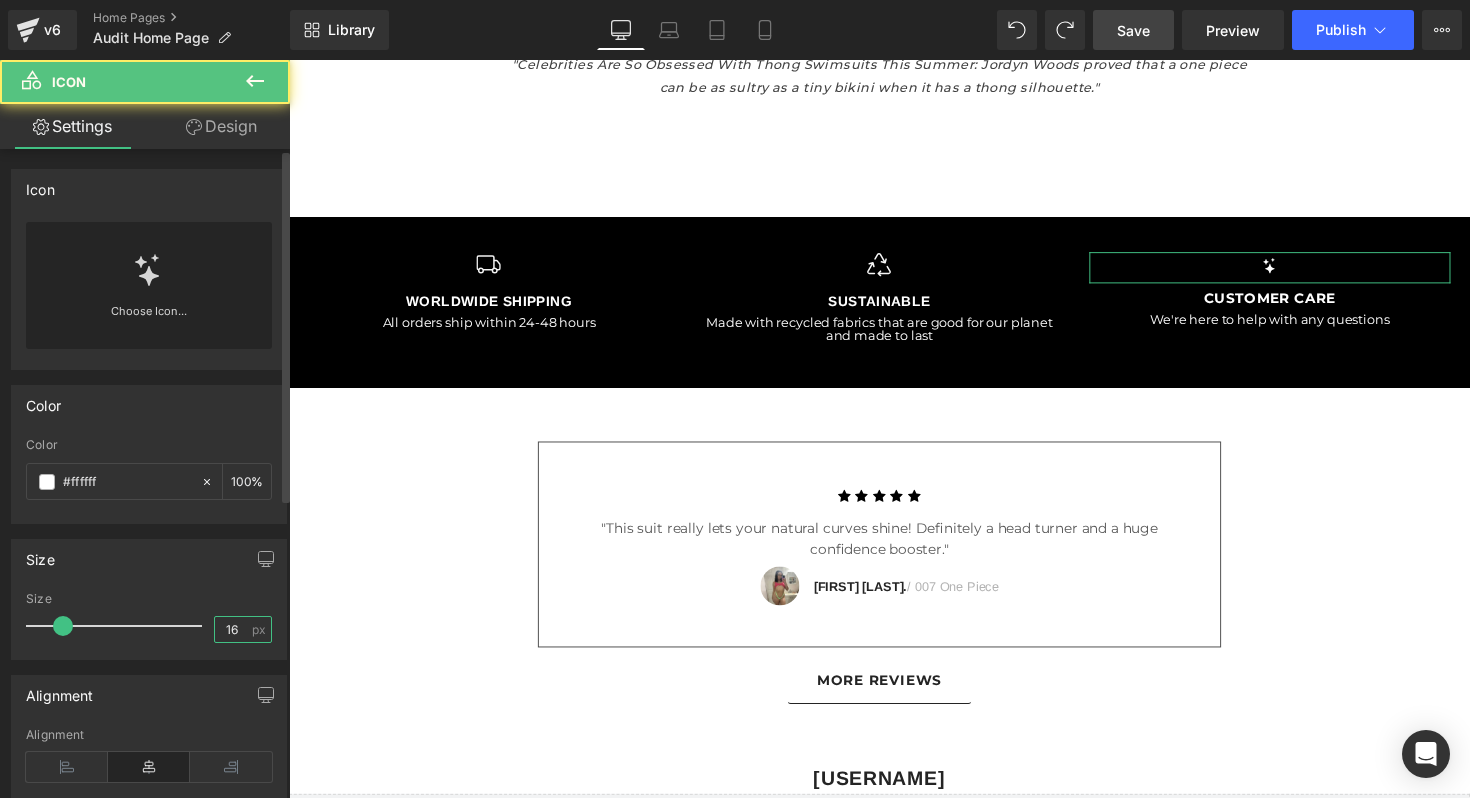 click on "16" at bounding box center (232, 629) 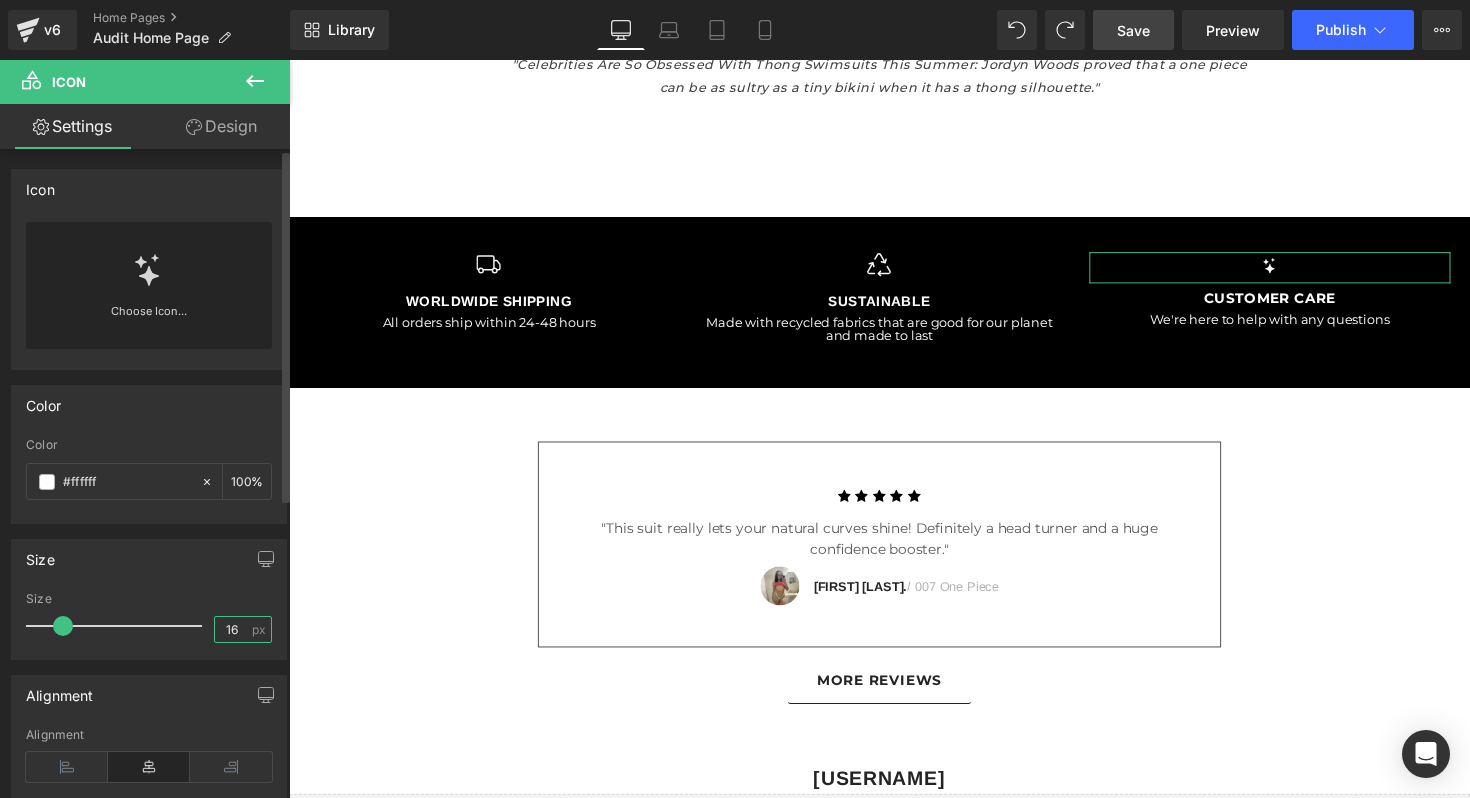 click on "16" at bounding box center (232, 629) 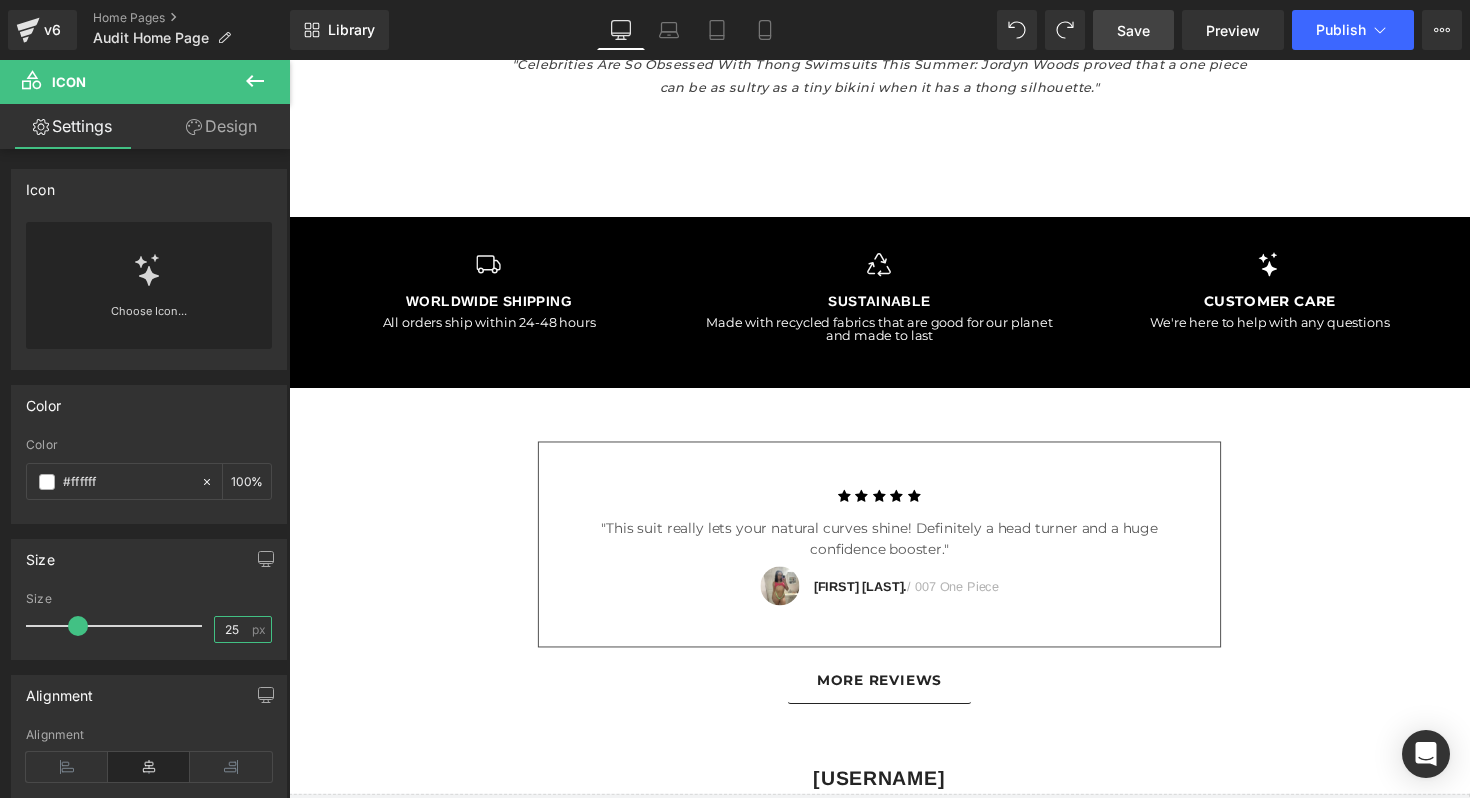 type on "25" 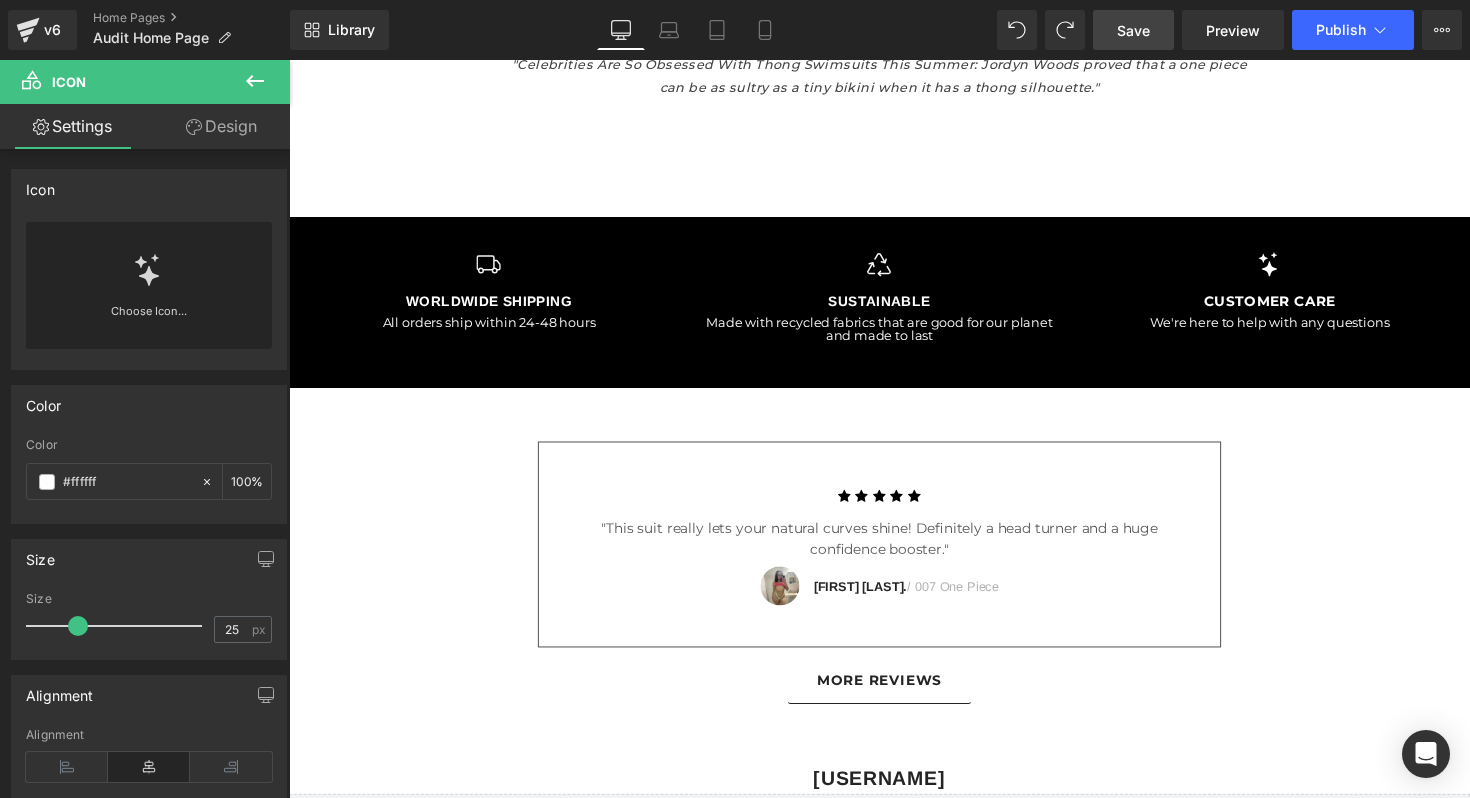 click on "Save" at bounding box center [1133, 30] 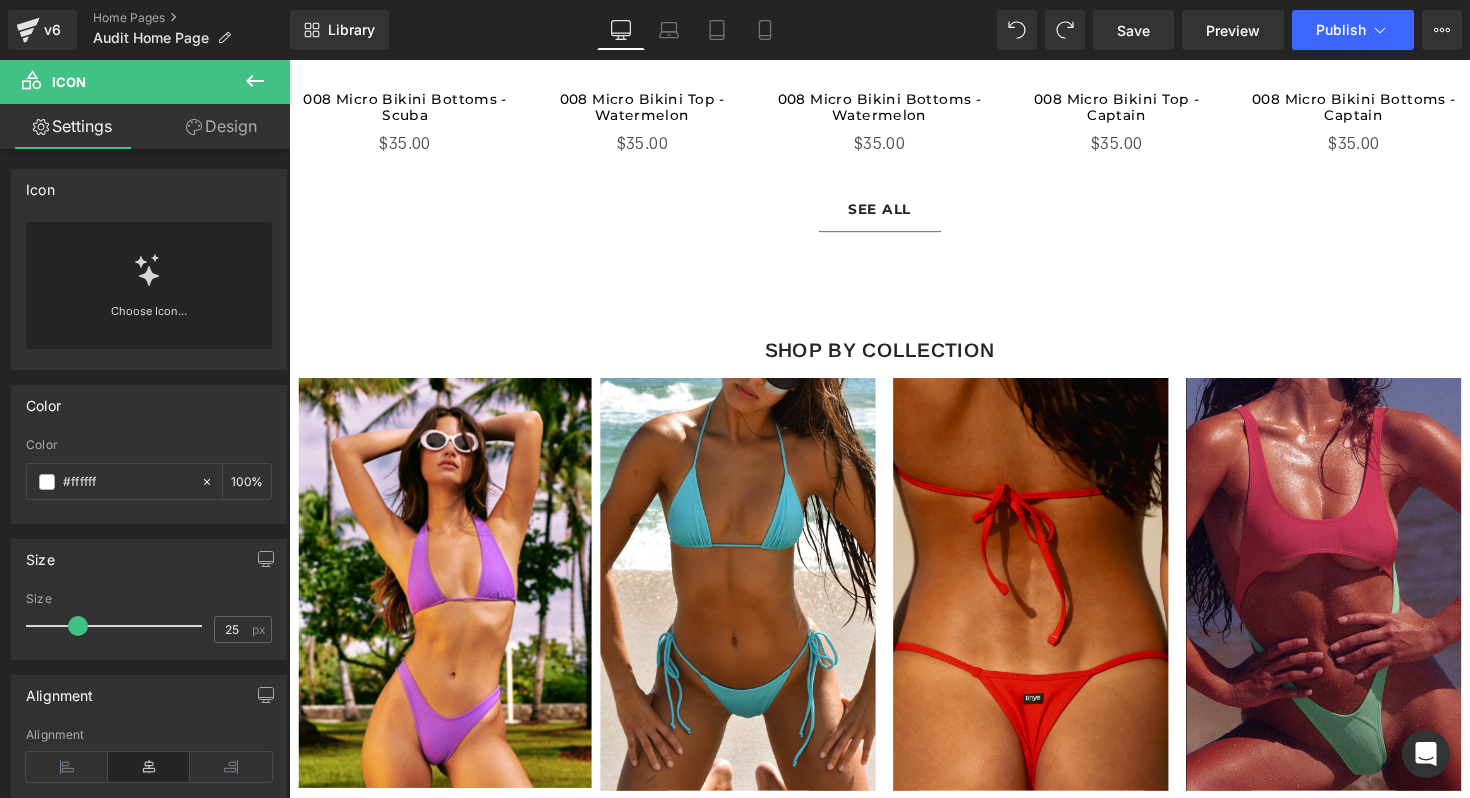 scroll, scrollTop: 3028, scrollLeft: 0, axis: vertical 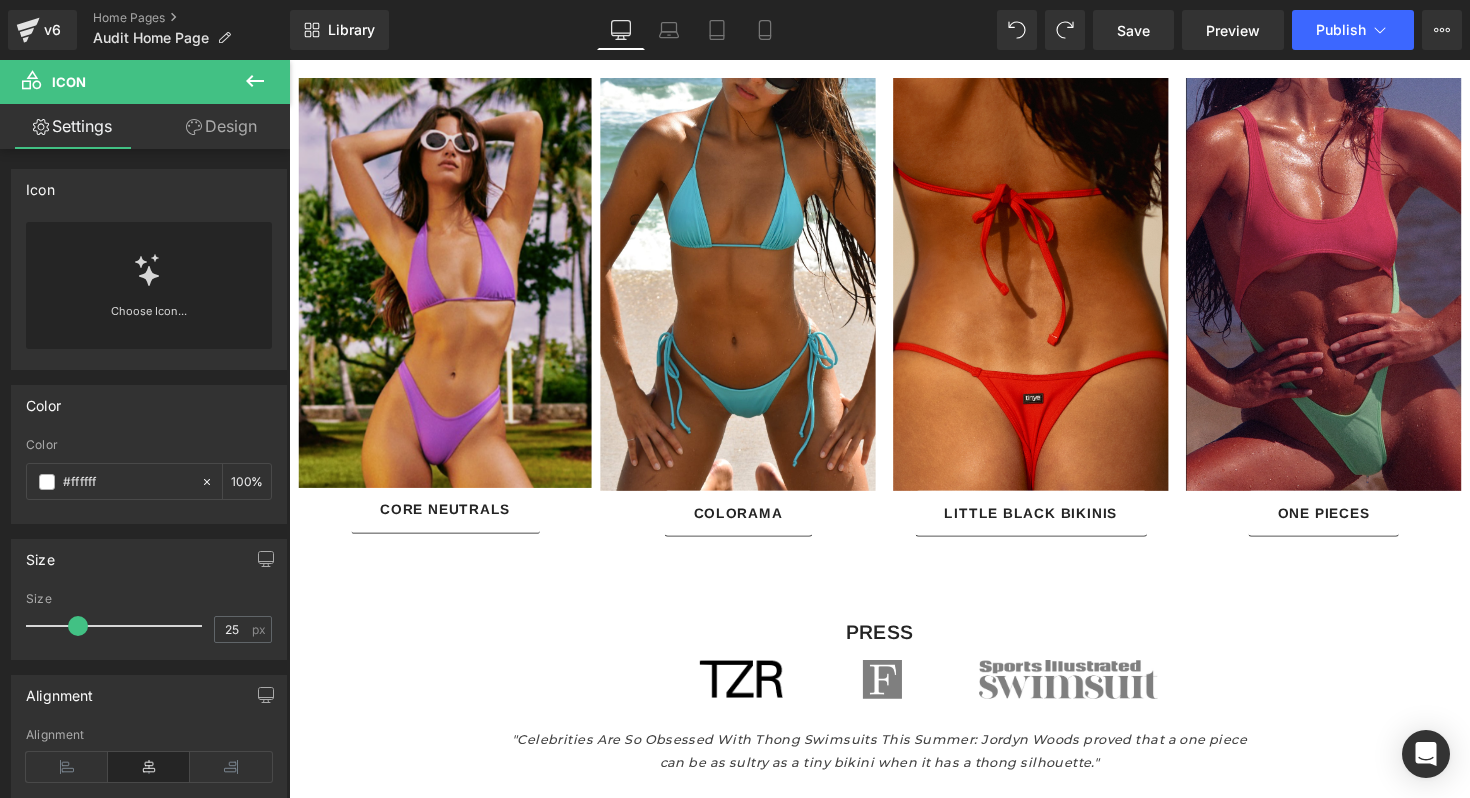 click on "Image" at bounding box center (449, 288) 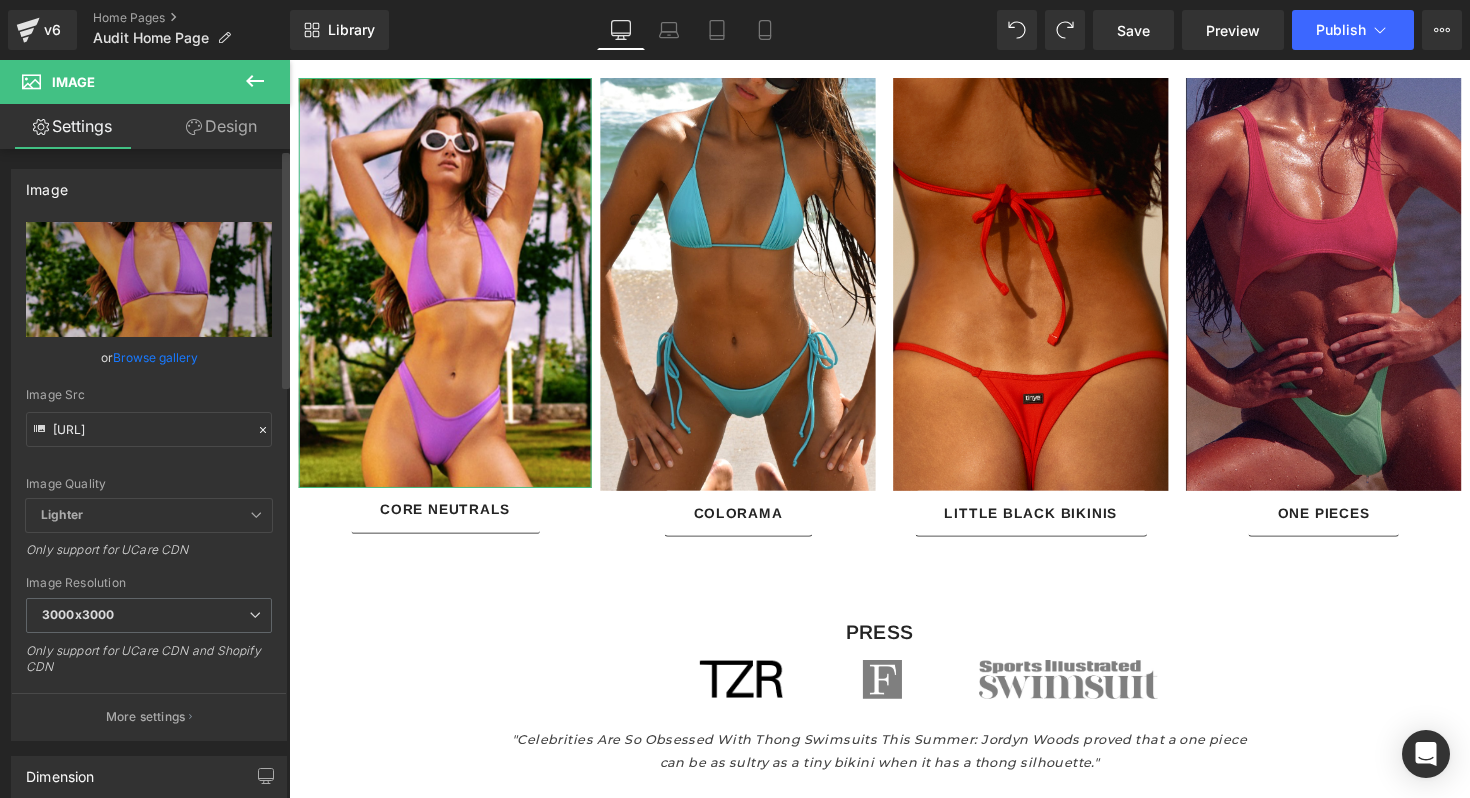 click on "Browse gallery" at bounding box center [155, 357] 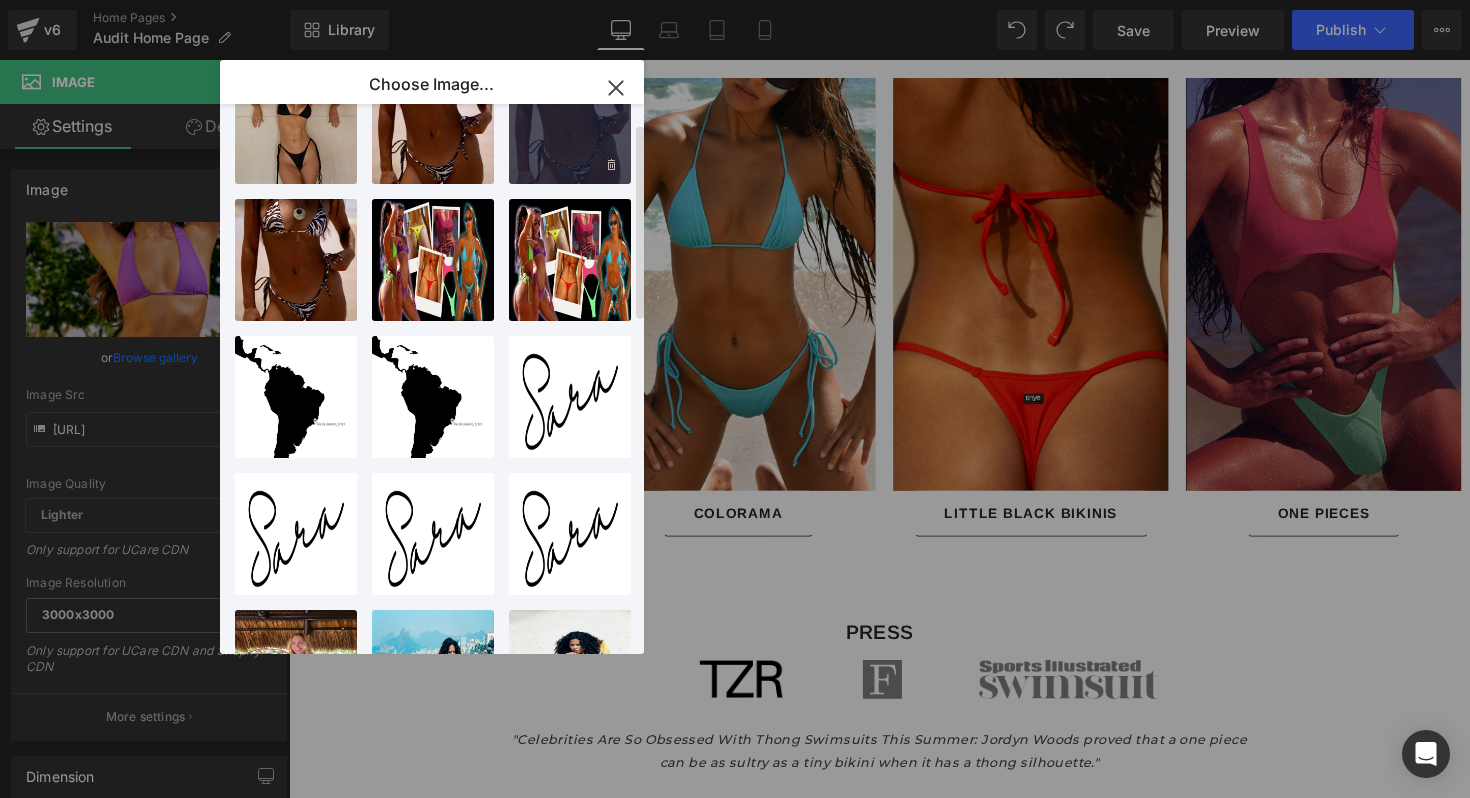scroll, scrollTop: 447, scrollLeft: 0, axis: vertical 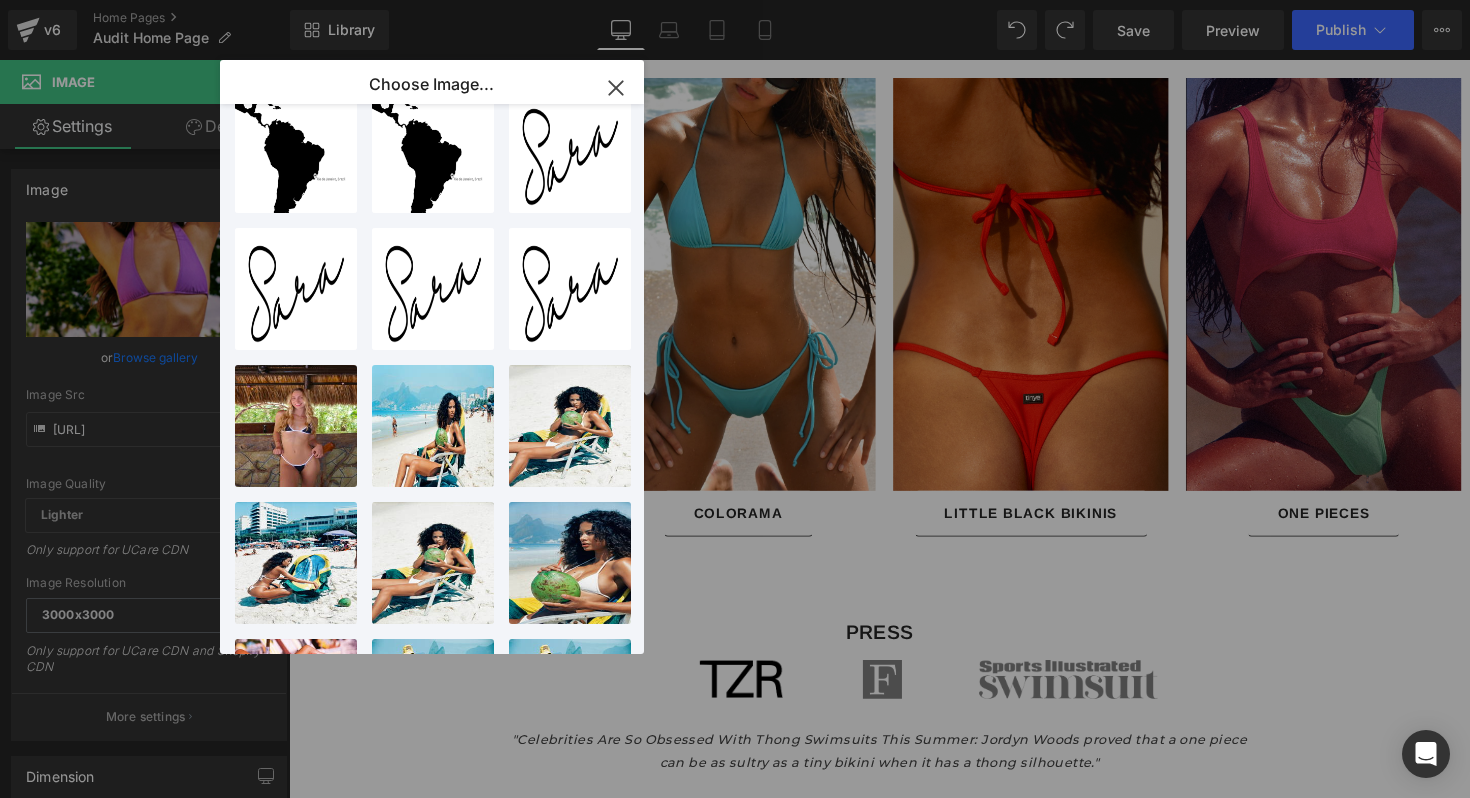 click 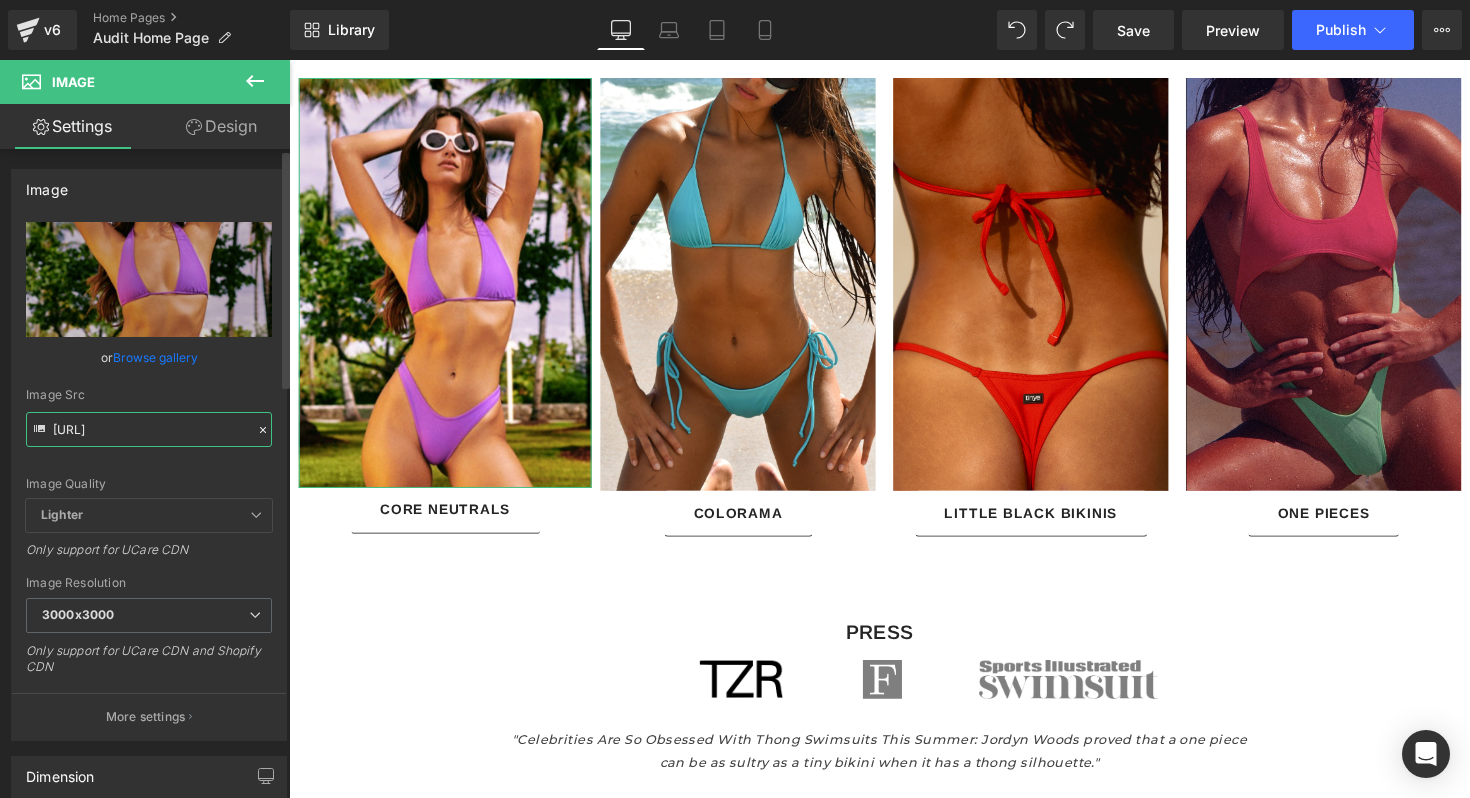 click on "https://cdn.shopify.com/s/files/1/0364/0590/3496/files/Screen_Shot_2024-12-03_at_1.38.53_PM_0db74cd4-1ec6-44ae-b8ab-c4b37cdbfc4d_3000x3000.png?v=1733251180" at bounding box center (149, 429) 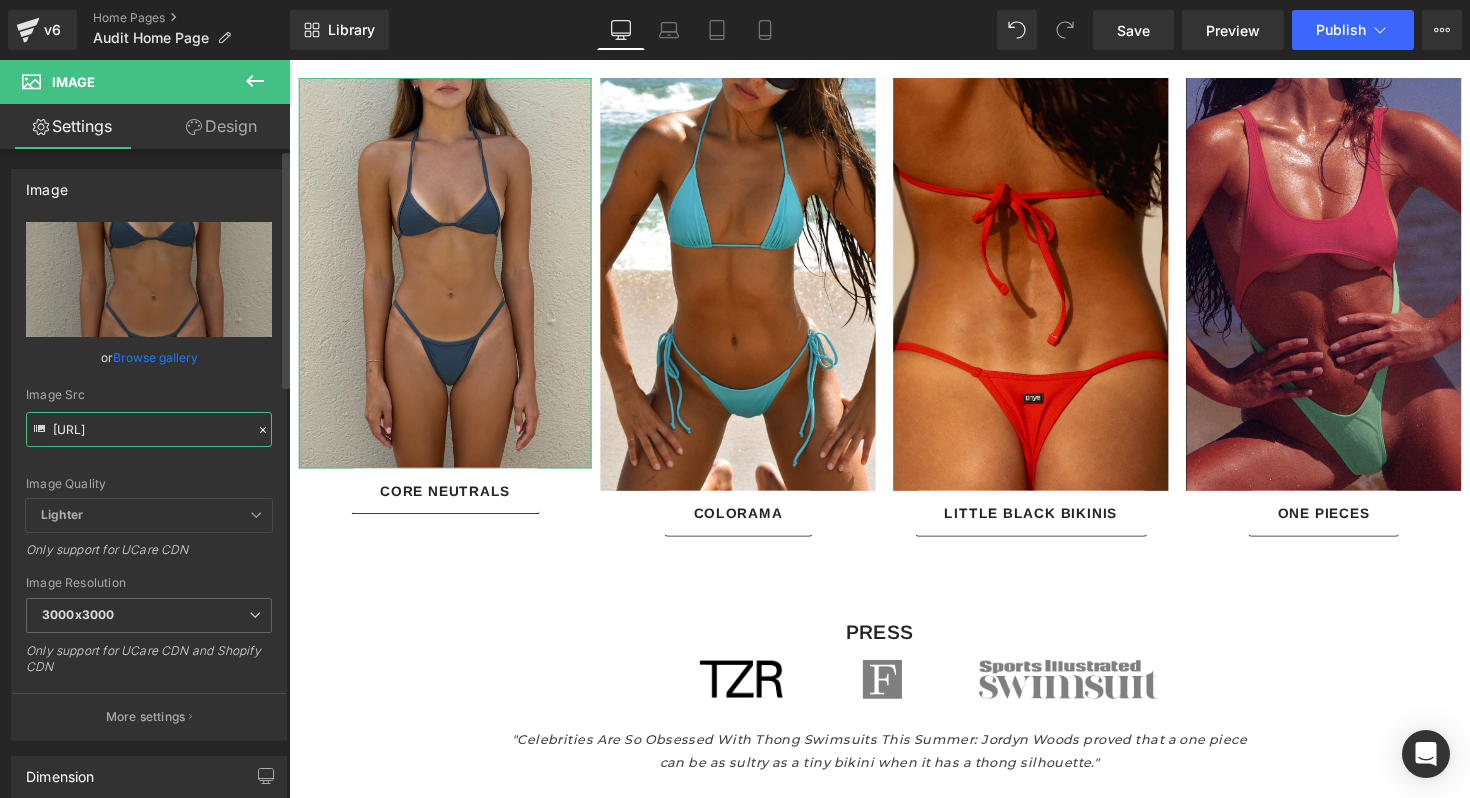 type on "https://cdn.shopify.com/s/files/1/0364/0590/3496/files/IMG_3235.jpg?v=1751983443" 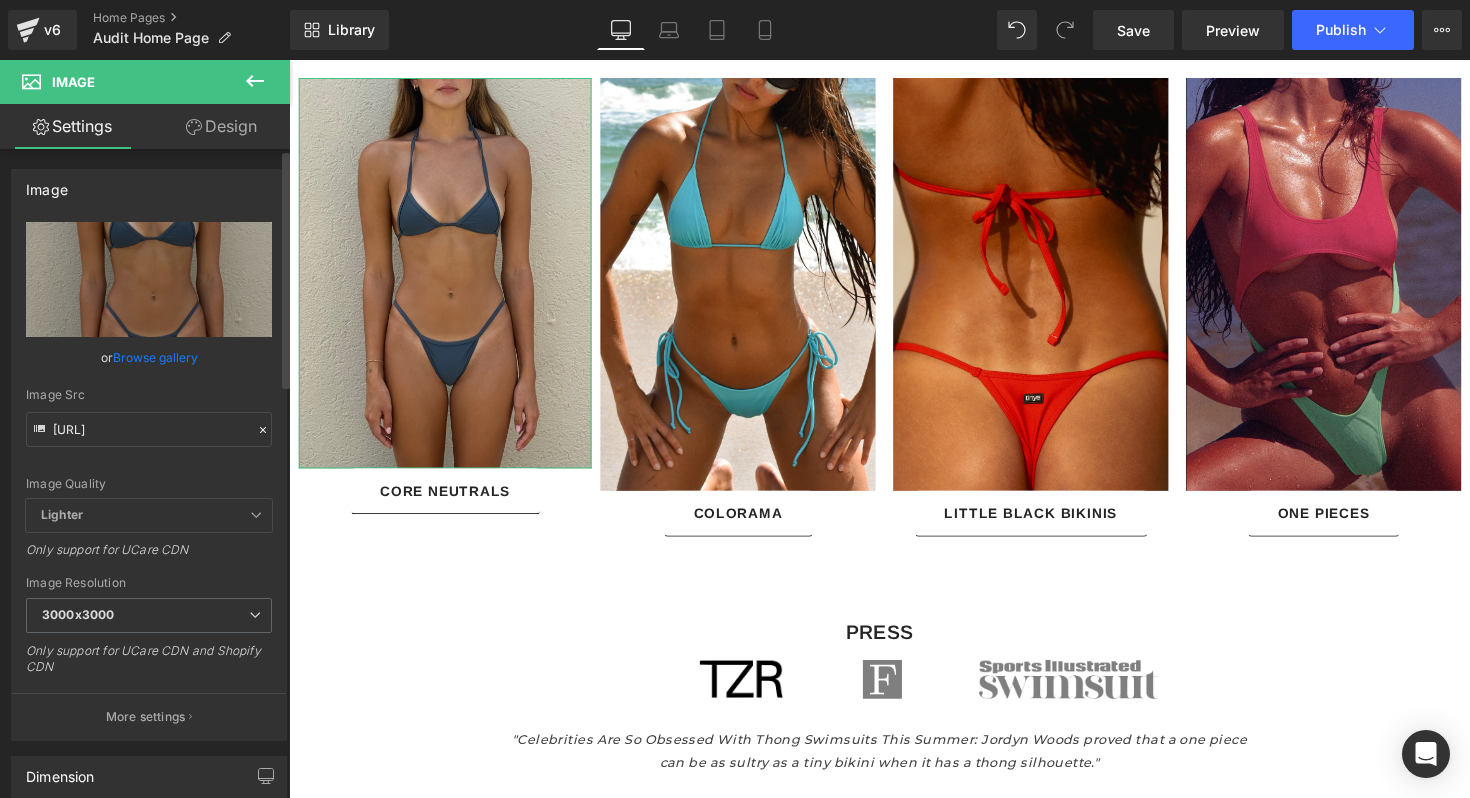 click on "Image Quality Lighter Lightest
Lighter
Lighter Lightest Only support for UCare CDN" at bounding box center [149, 360] 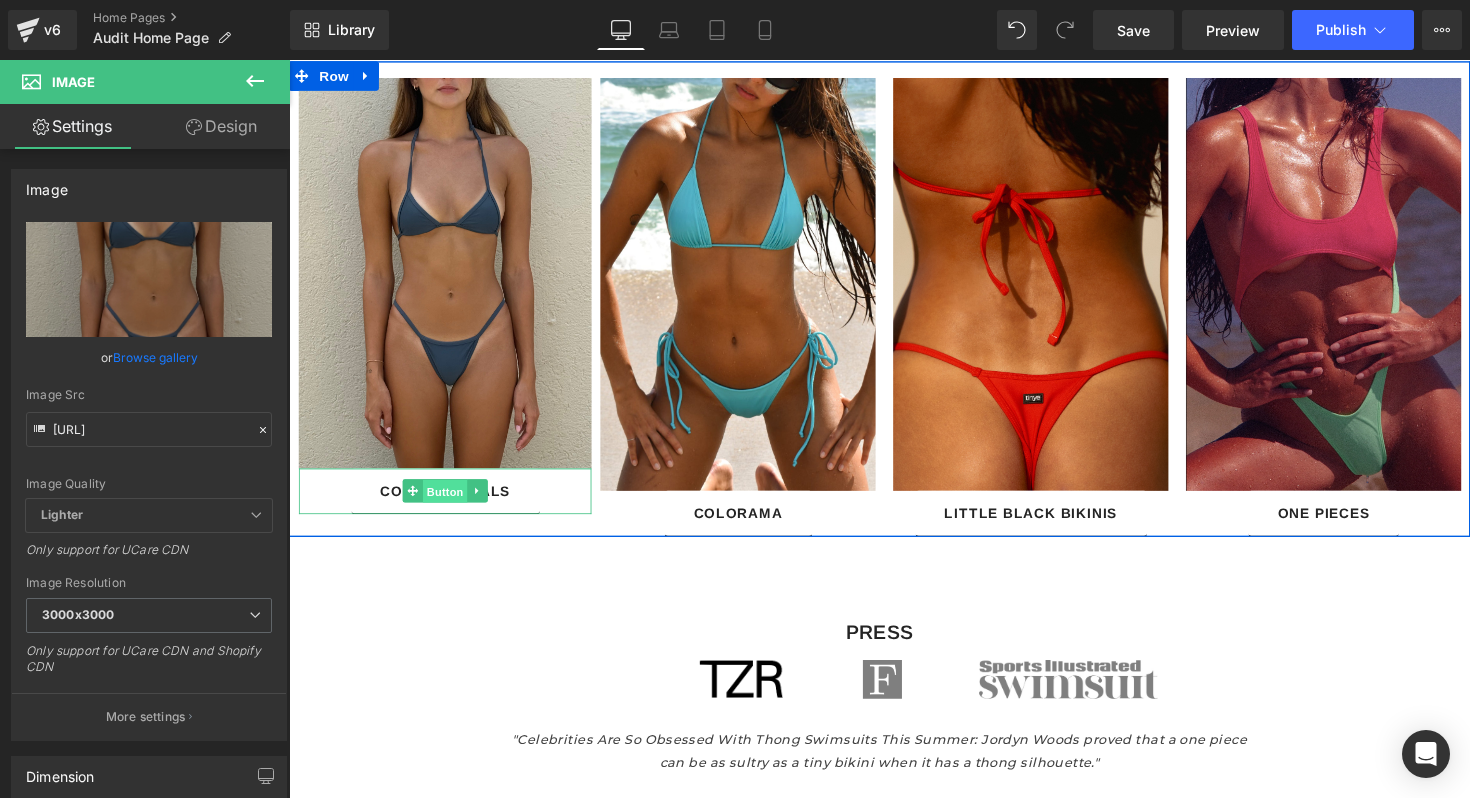 click on "Button" at bounding box center (449, 502) 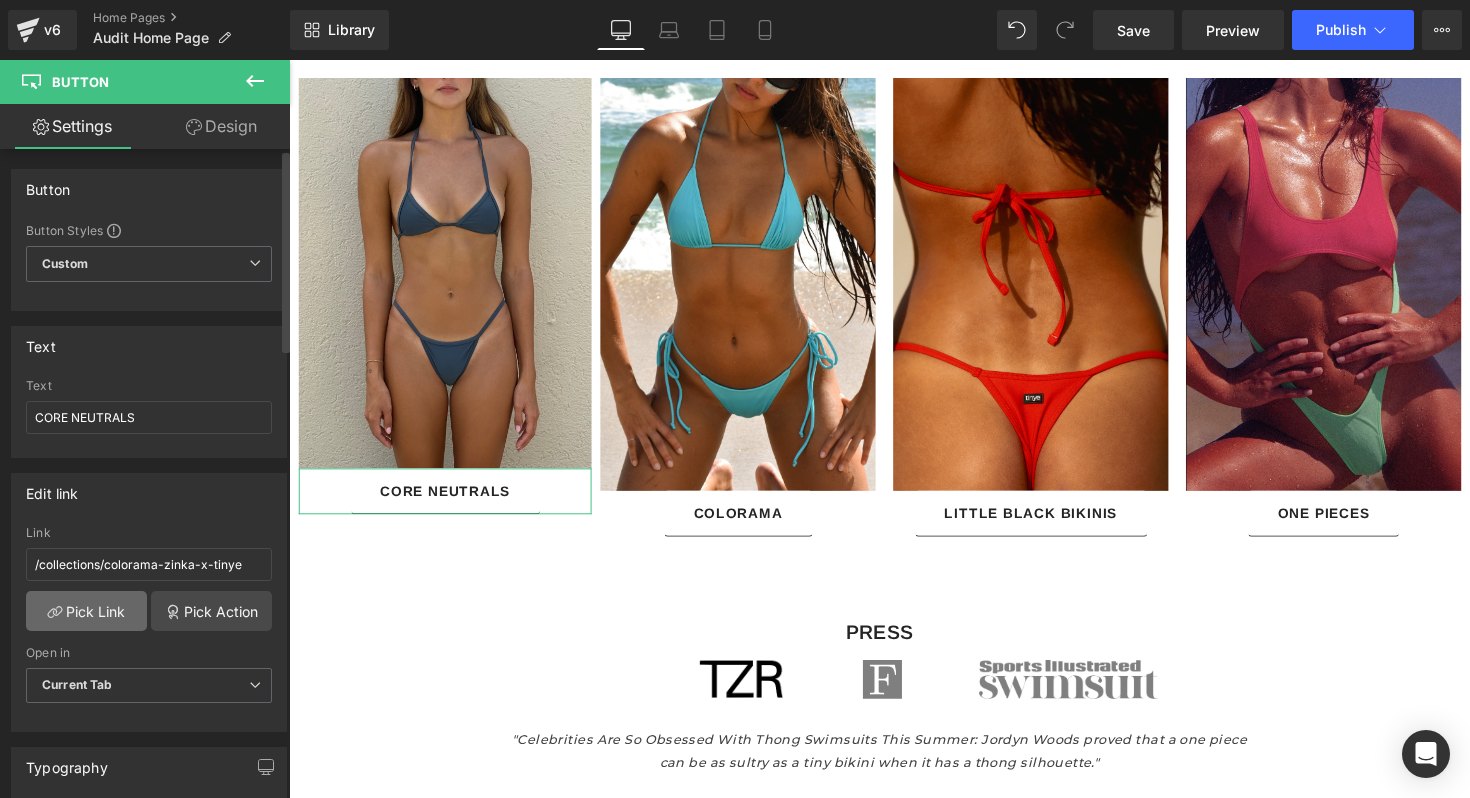 click on "Pick Link" at bounding box center [86, 611] 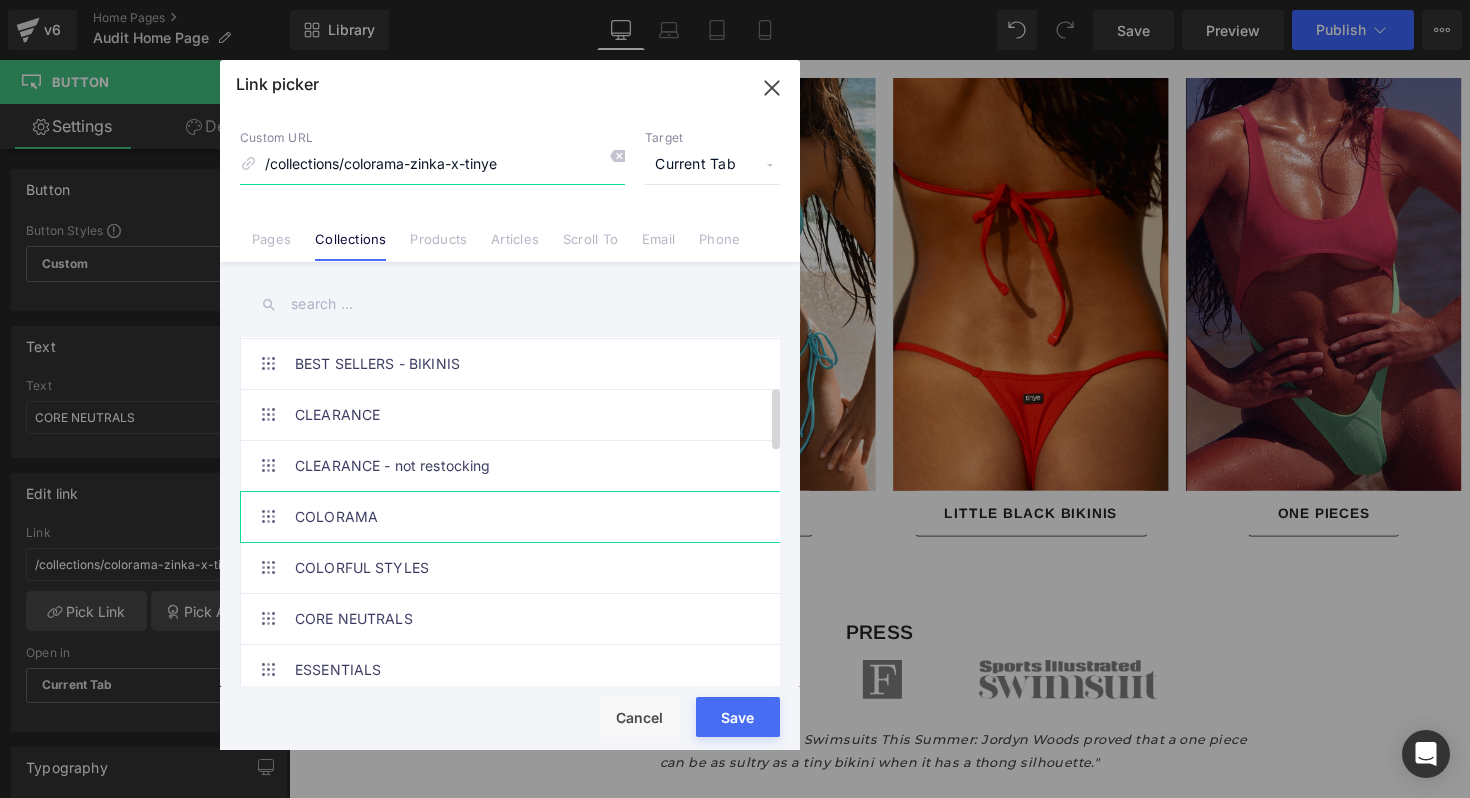 scroll, scrollTop: 279, scrollLeft: 0, axis: vertical 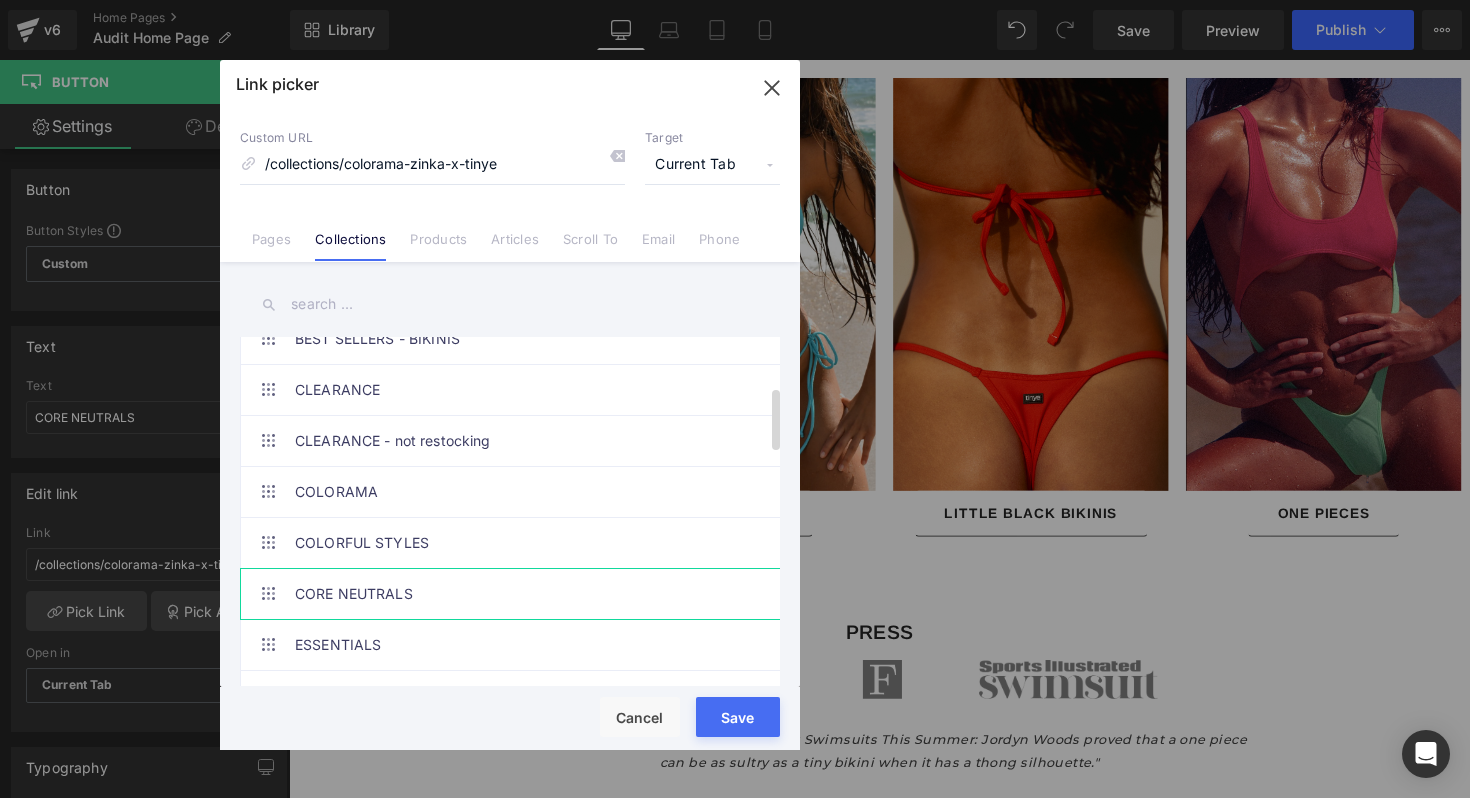click on "CORE NEUTRALS" at bounding box center (515, 594) 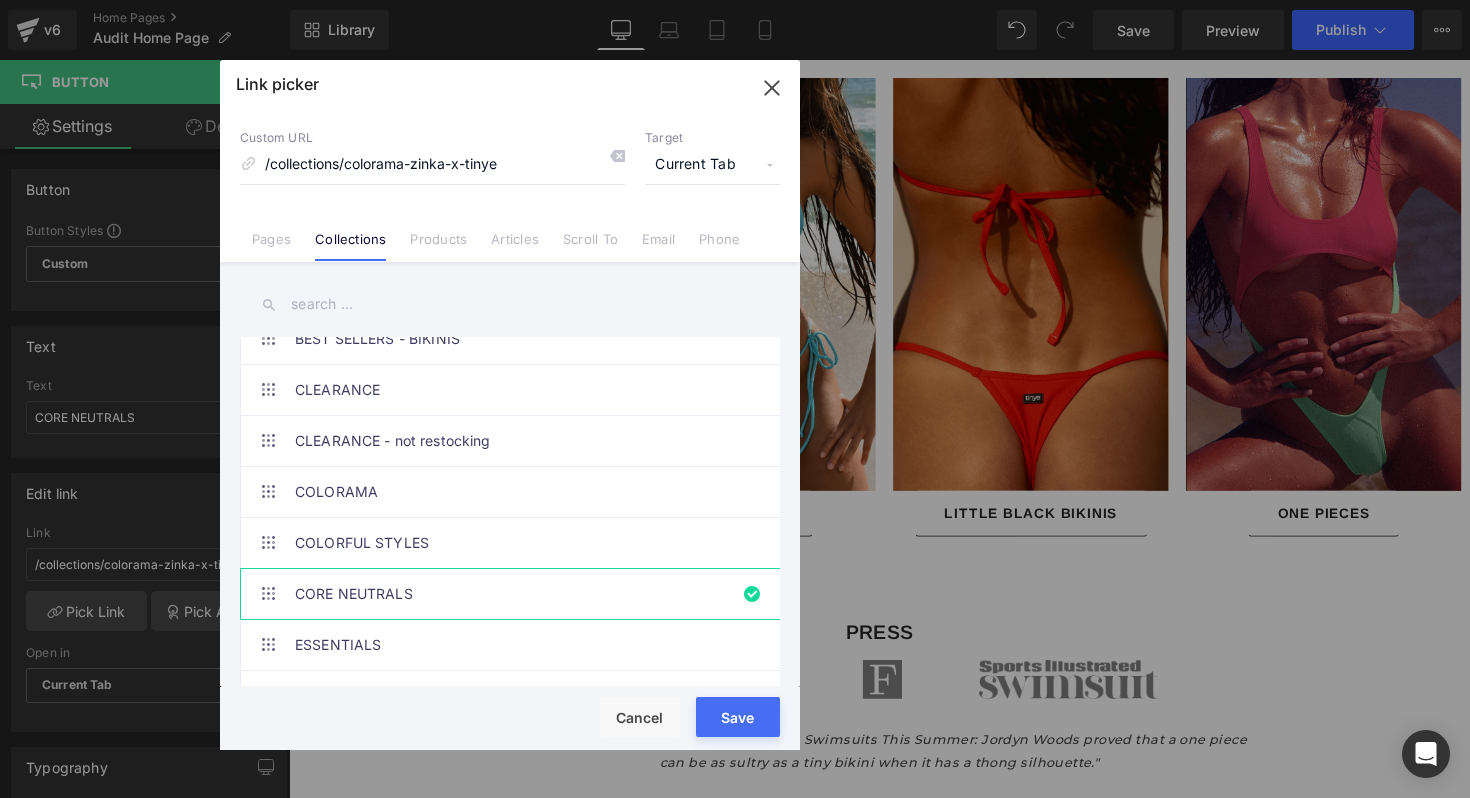 click on "Rendering Content" at bounding box center [735, 719] 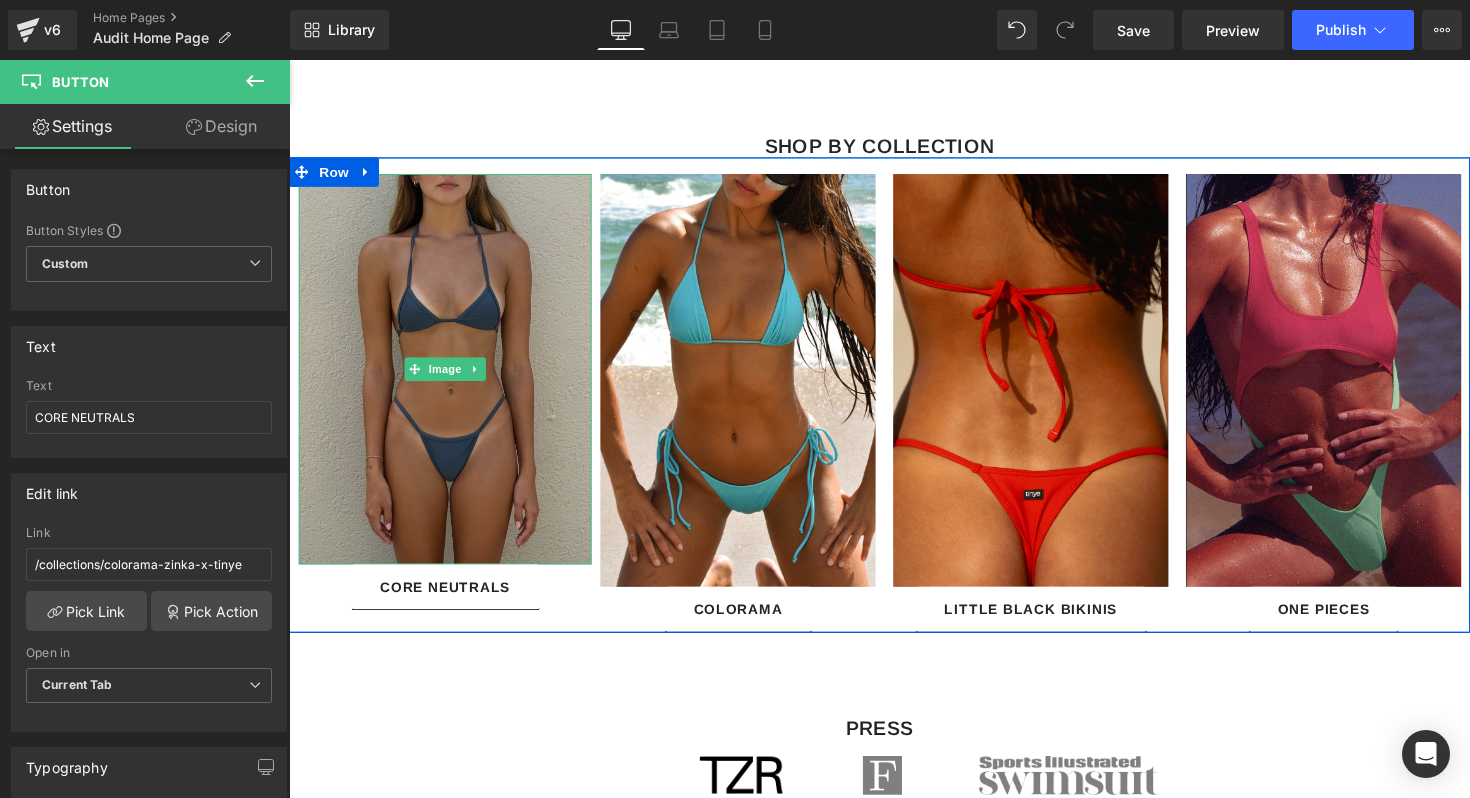 scroll, scrollTop: 2927, scrollLeft: 0, axis: vertical 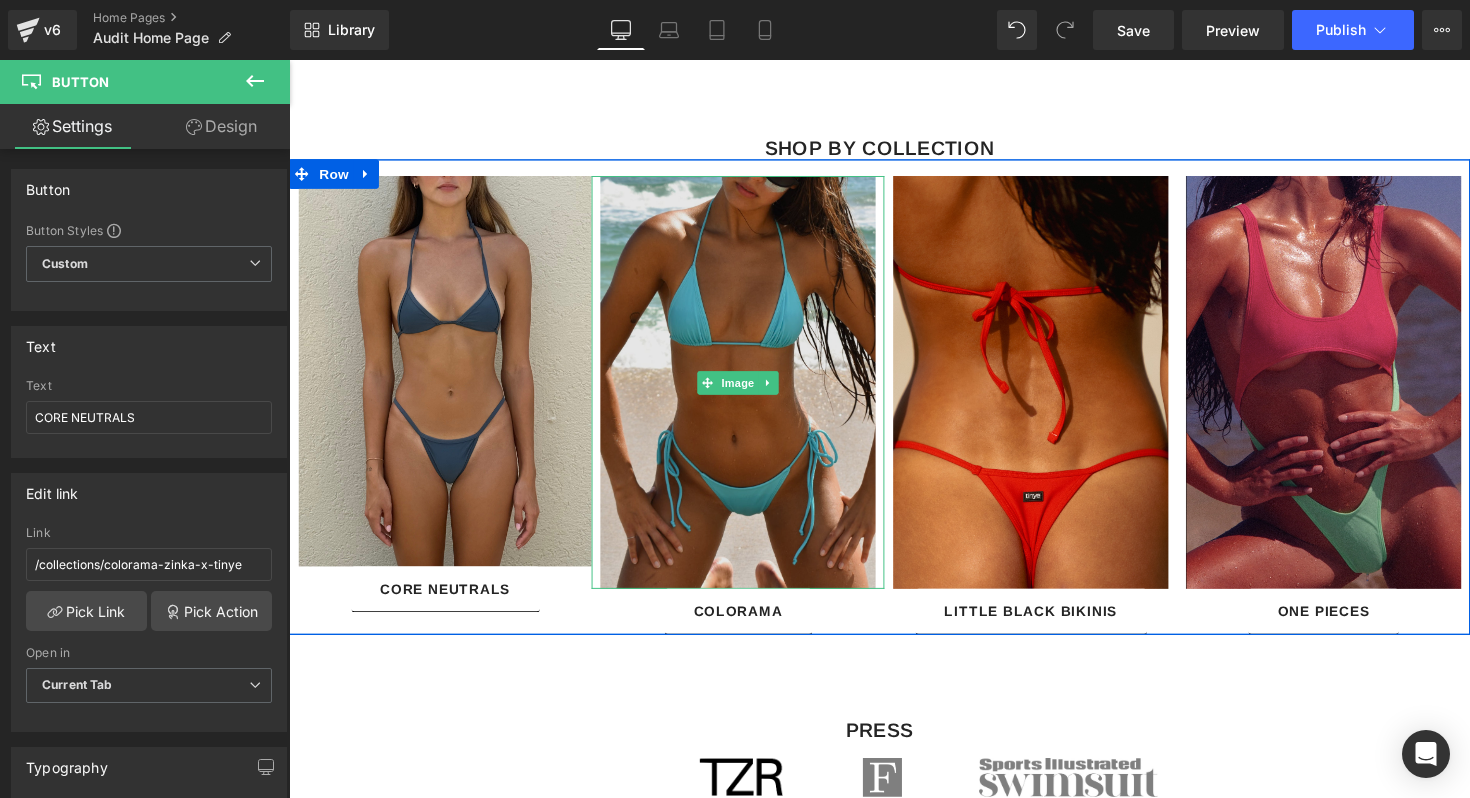 click at bounding box center (749, 390) 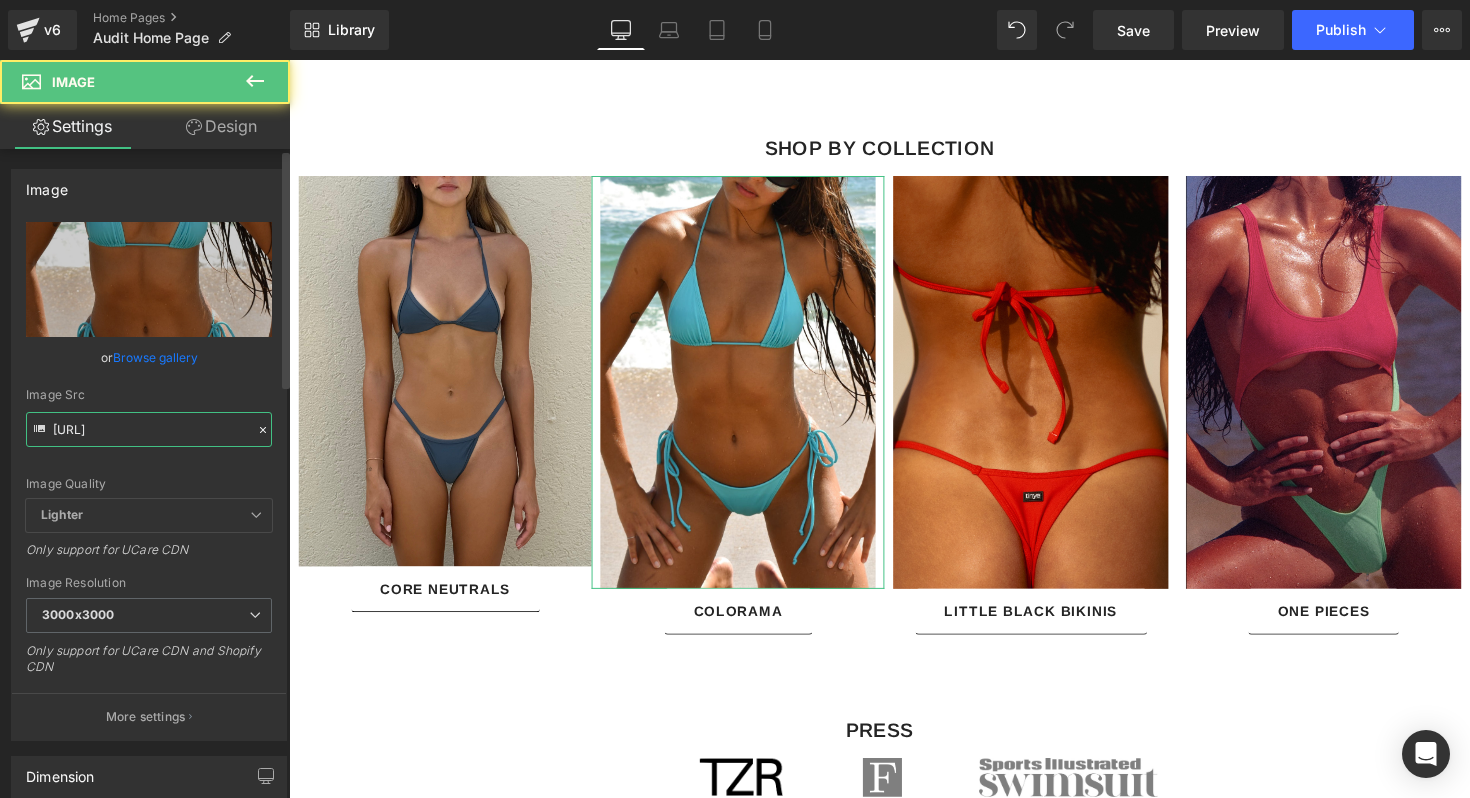 click on "https://cdn.shopify.com/s/files/1/0364/0590/3496/files/DSC_0873_3000x3000.jpg?v=1750859101" at bounding box center (149, 429) 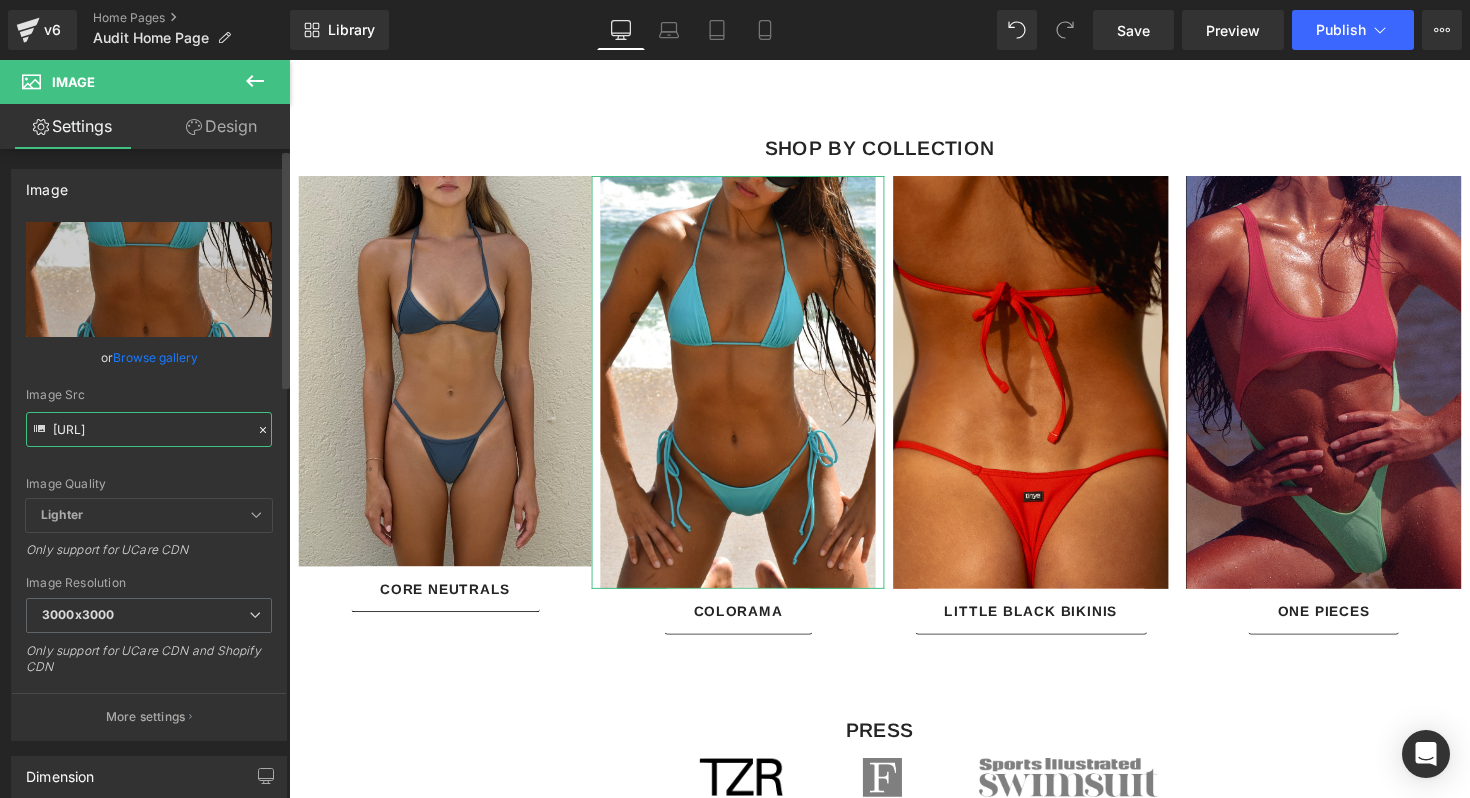 click on "https://cdn.shopify.com/s/files/1/0364/0590/3496/files/DSC_0873_3000x3000.jpg?v=1750859101" at bounding box center [149, 429] 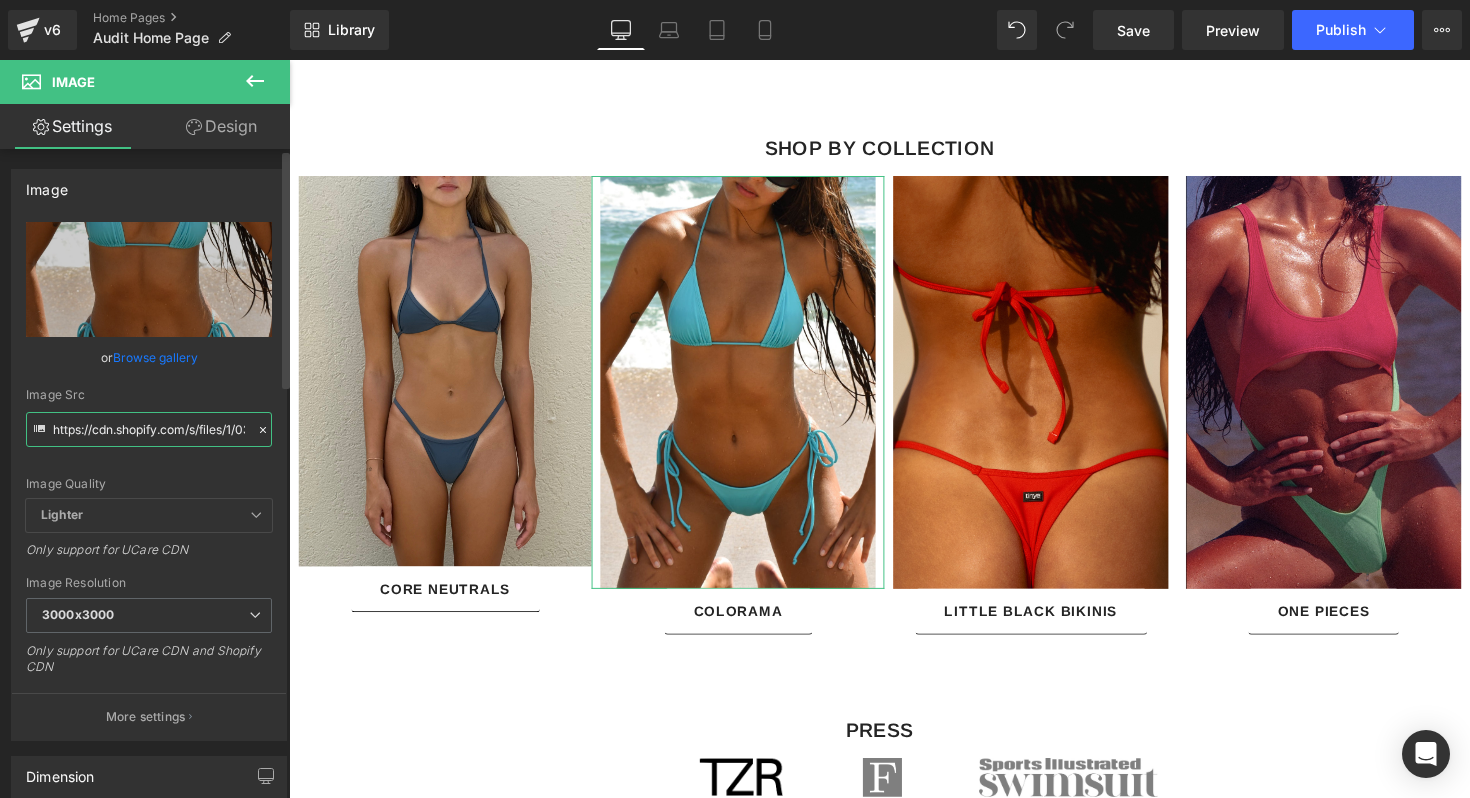 scroll, scrollTop: 0, scrollLeft: 307, axis: horizontal 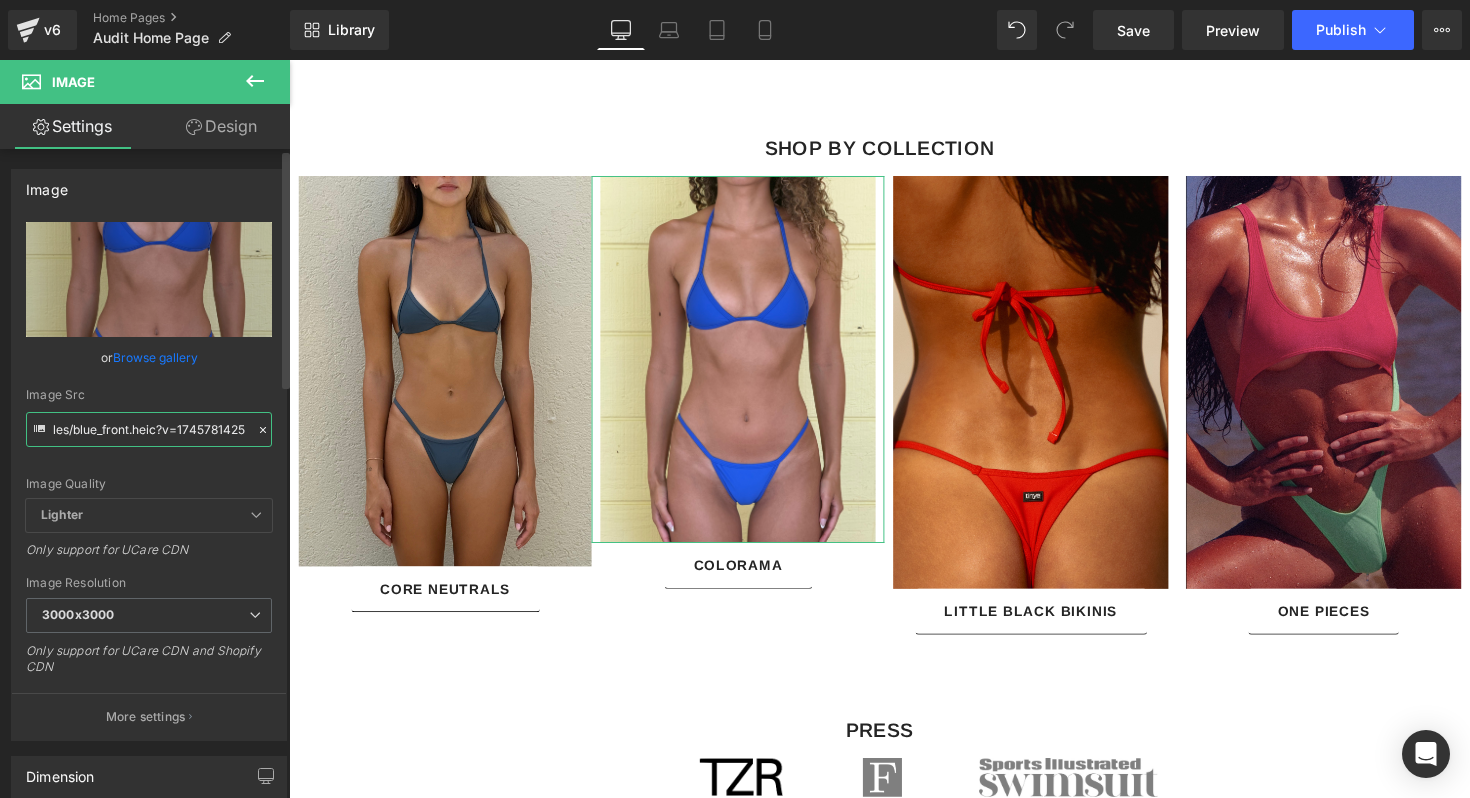 type on "https://cdn.shopify.com/s/files/1/0364/0590/3496/files/blue_front_3000x3000.heic?v=1745781425" 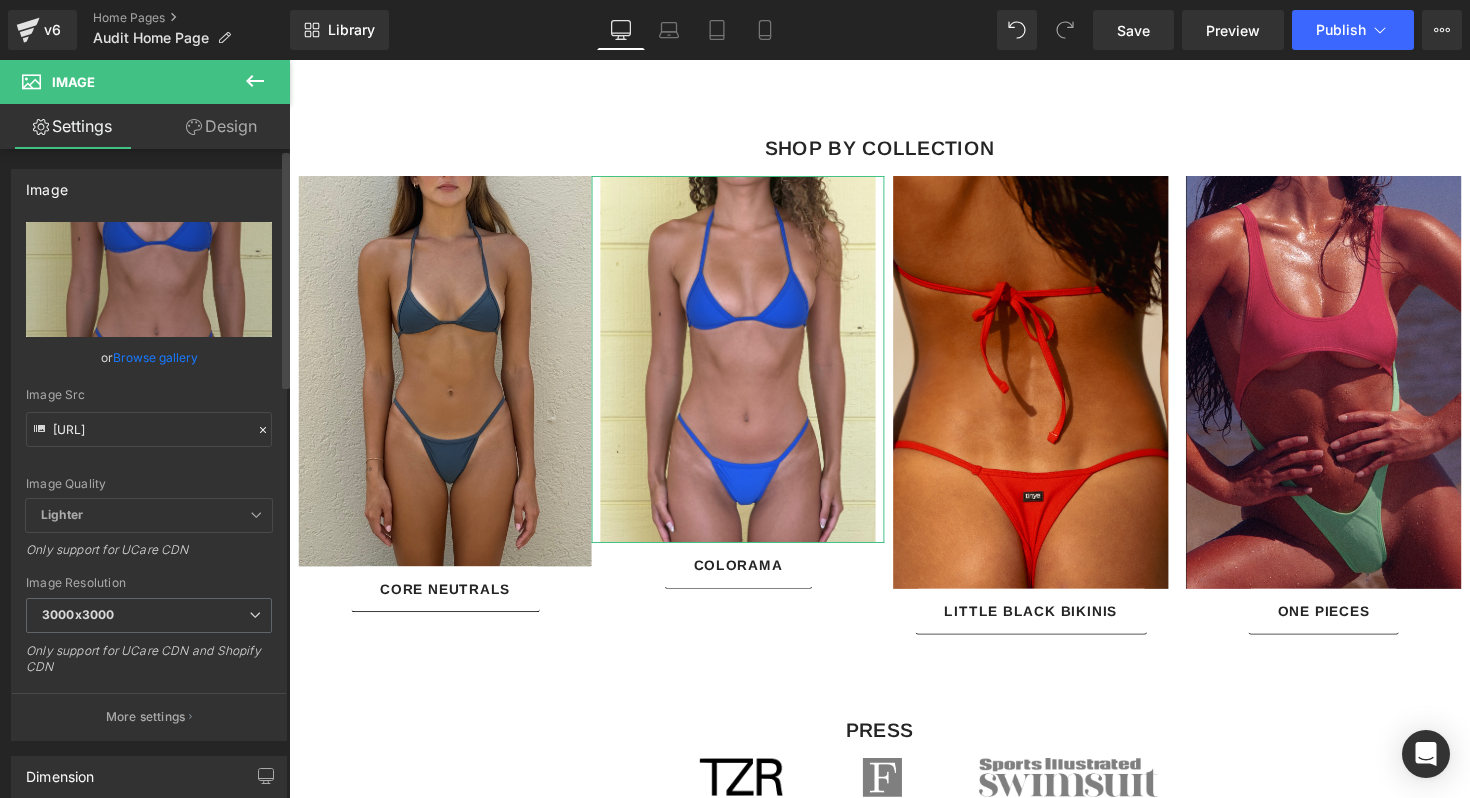 scroll, scrollTop: 0, scrollLeft: 0, axis: both 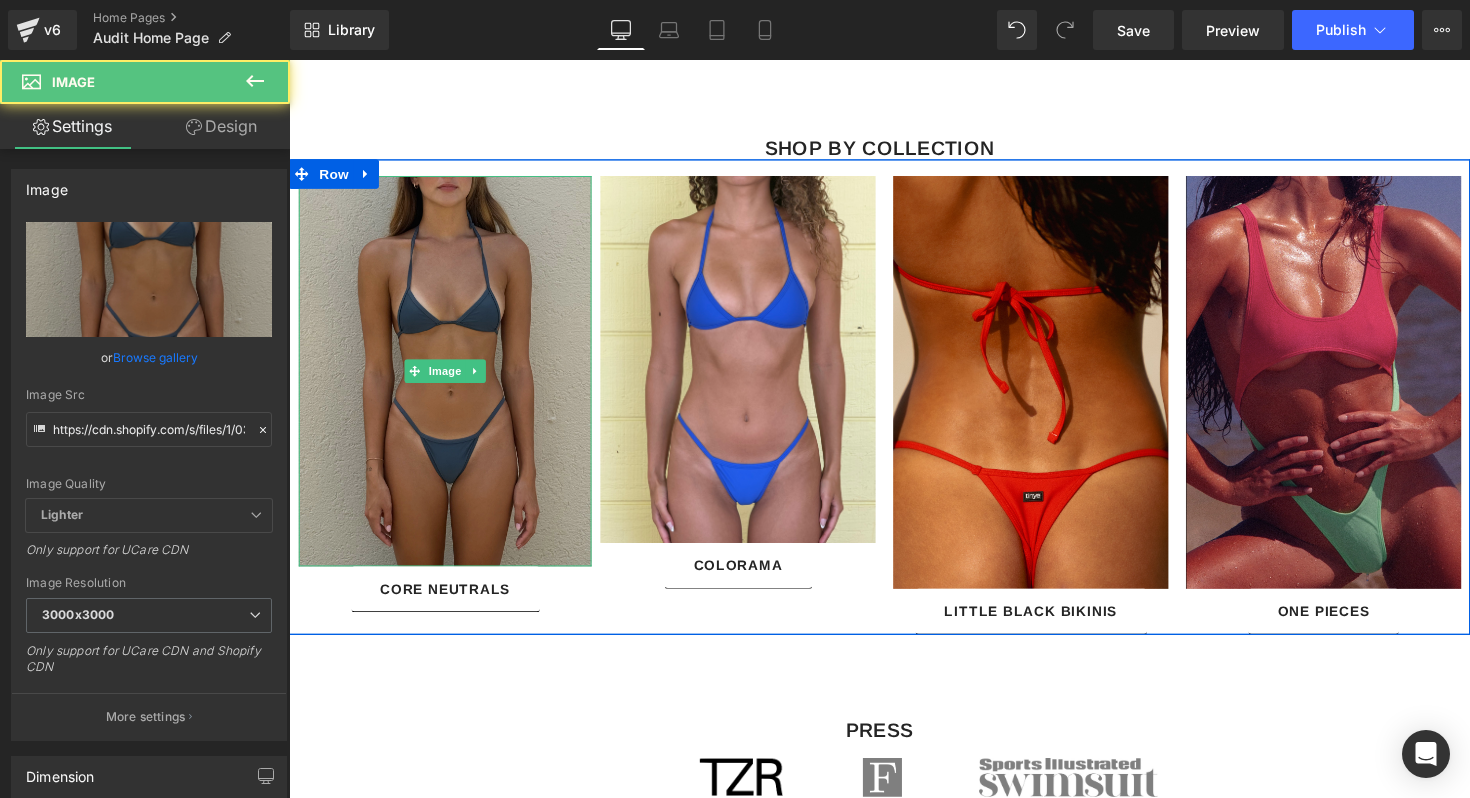 click at bounding box center (449, 379) 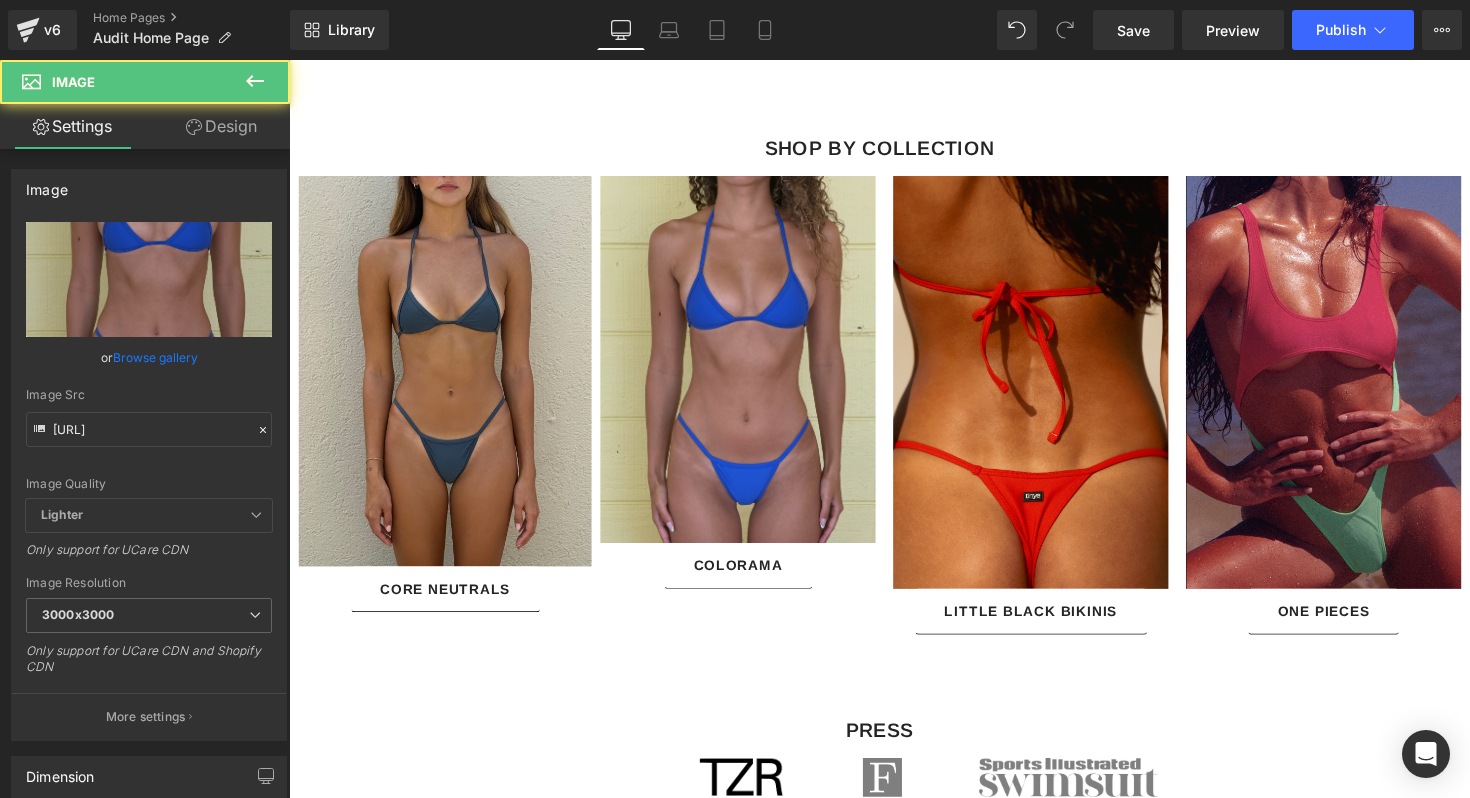 click at bounding box center [749, 367] 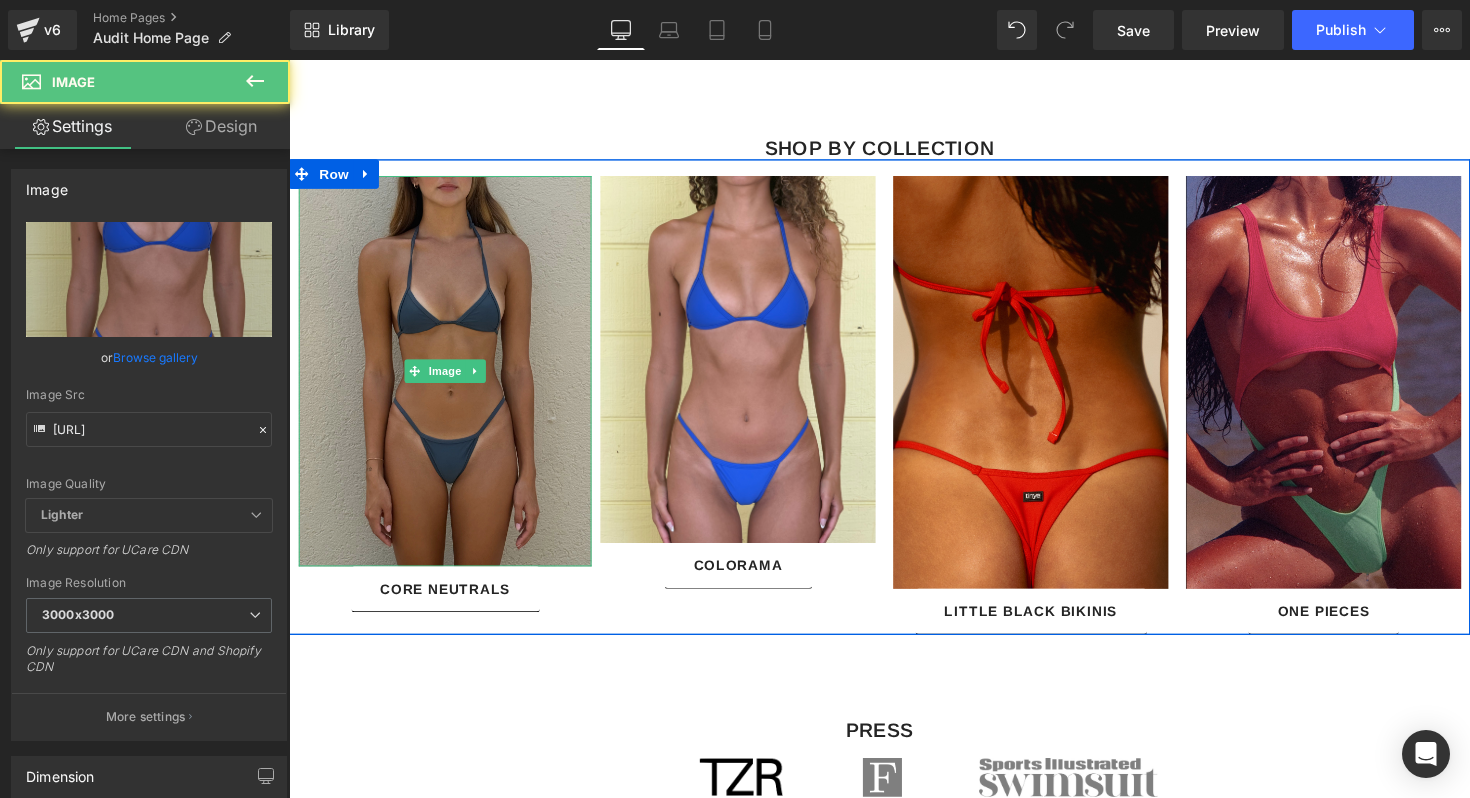 click at bounding box center [449, 379] 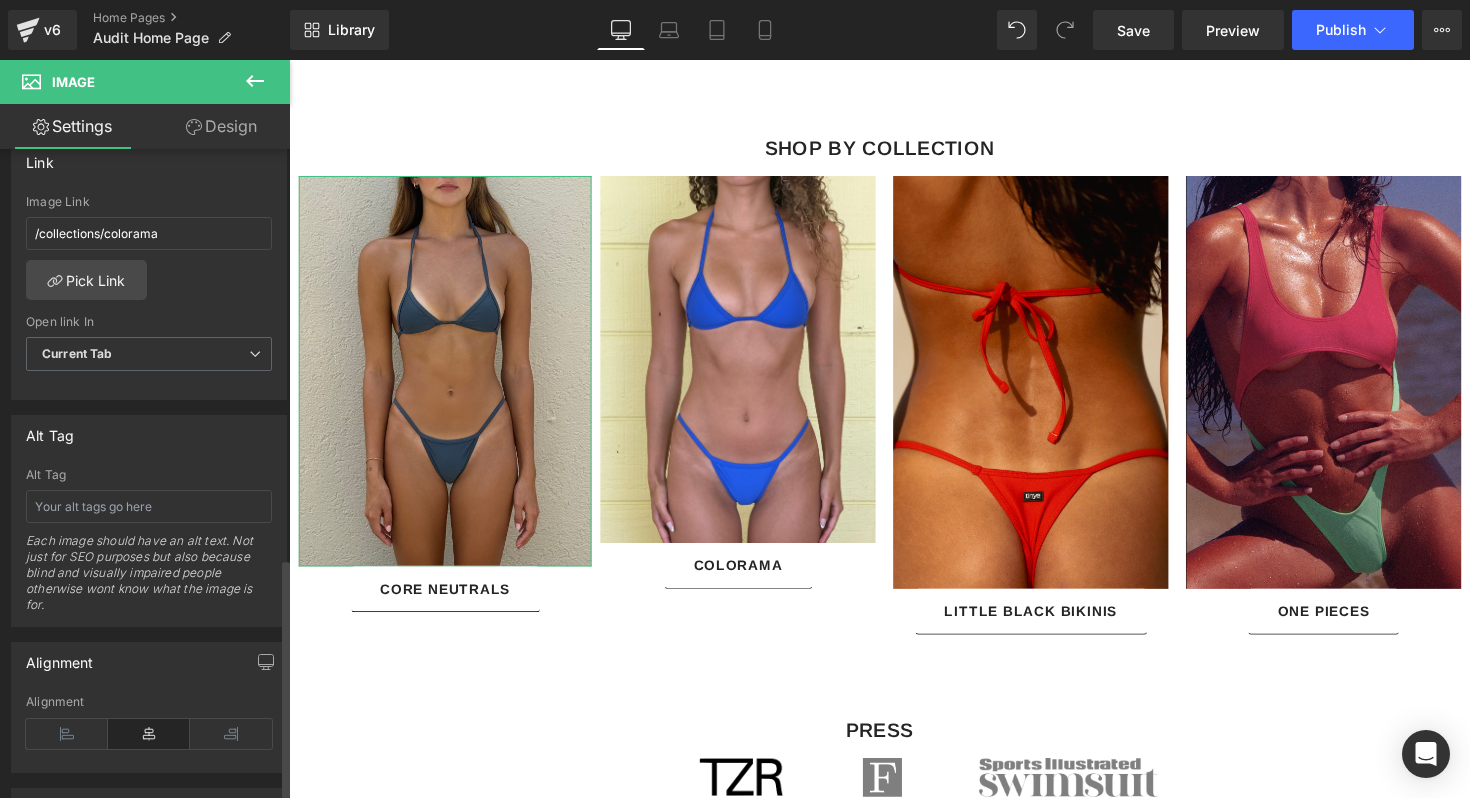 scroll, scrollTop: 1124, scrollLeft: 0, axis: vertical 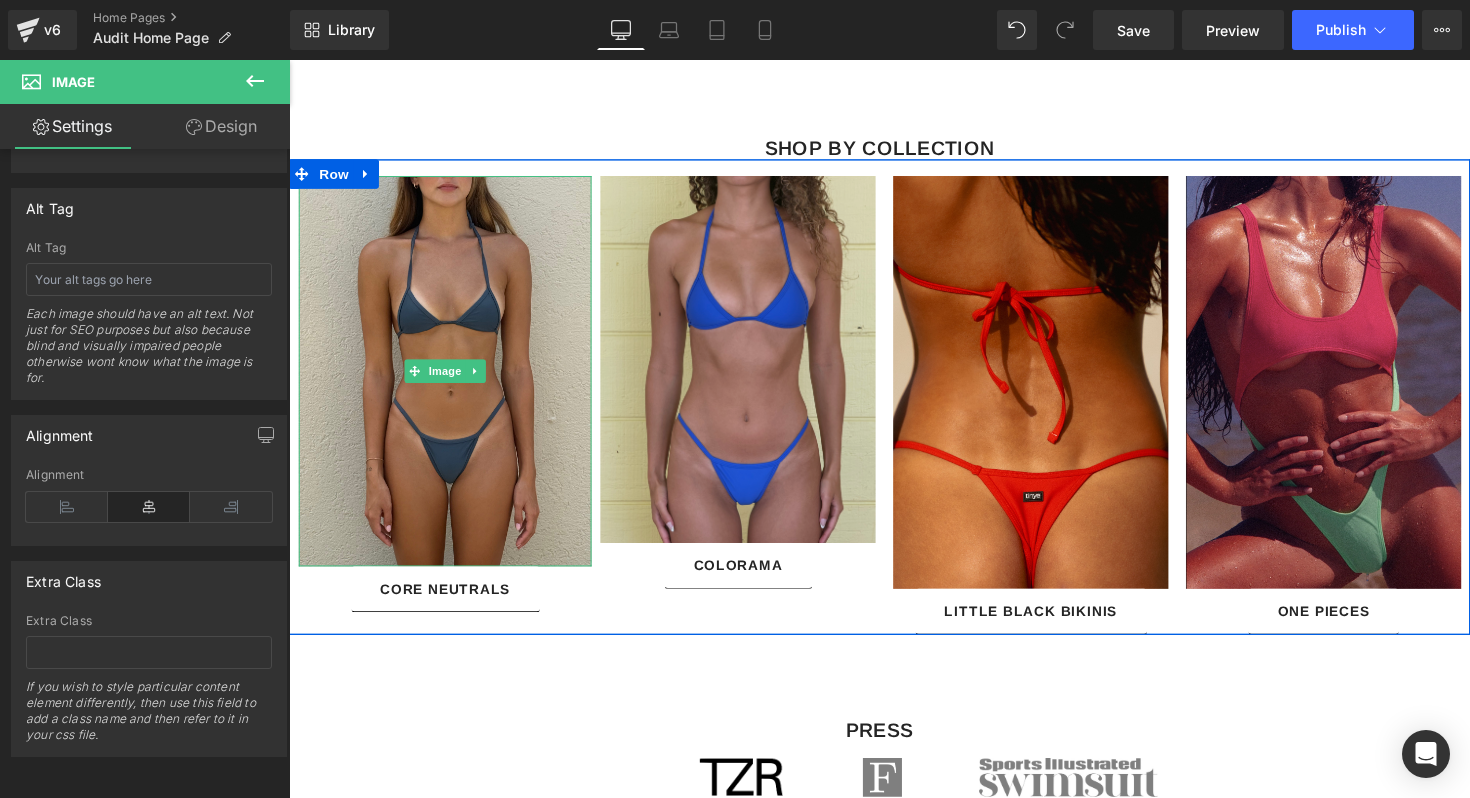 click at bounding box center (749, 367) 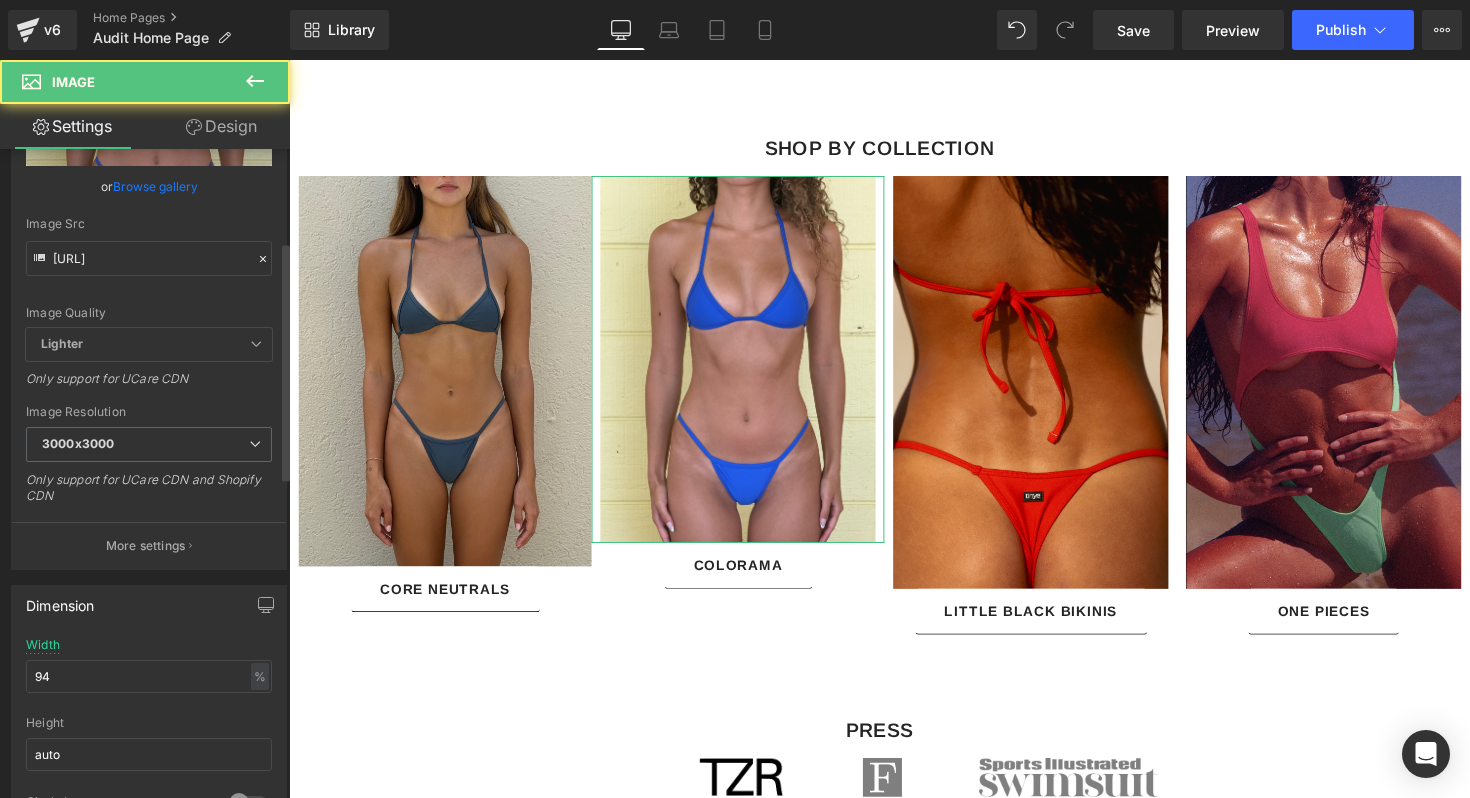 scroll, scrollTop: 371, scrollLeft: 0, axis: vertical 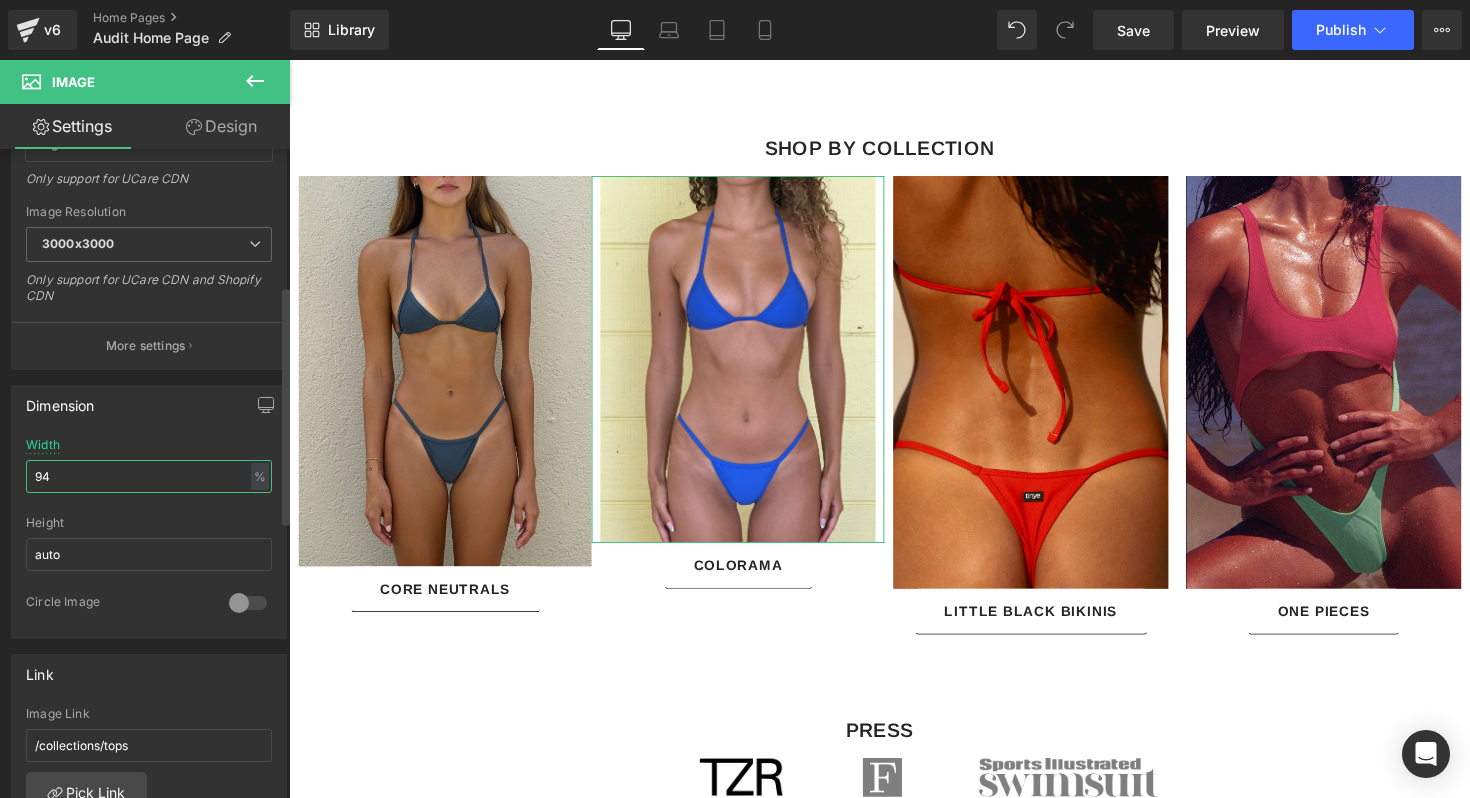 click on "94" at bounding box center [149, 476] 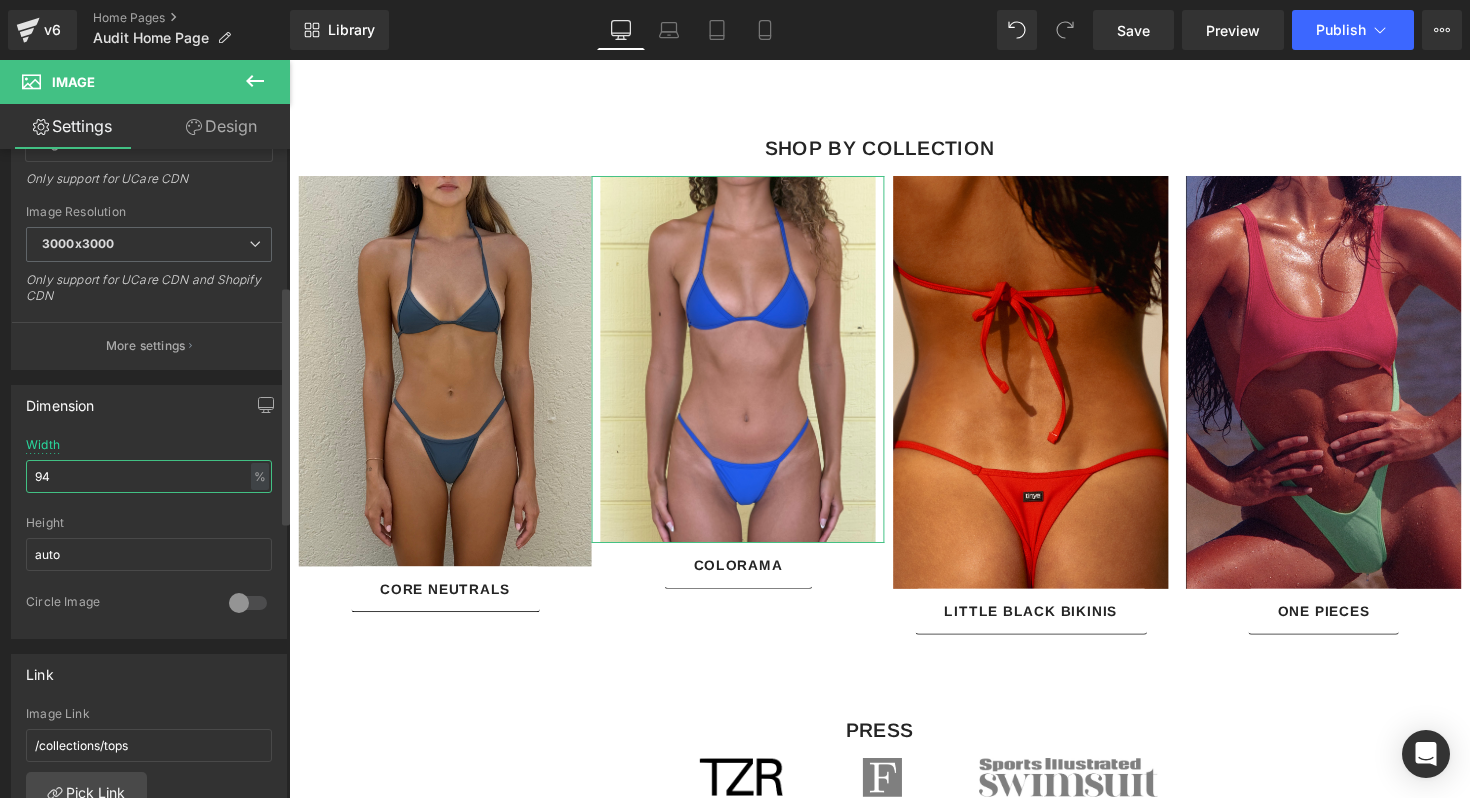 click on "94" at bounding box center (149, 476) 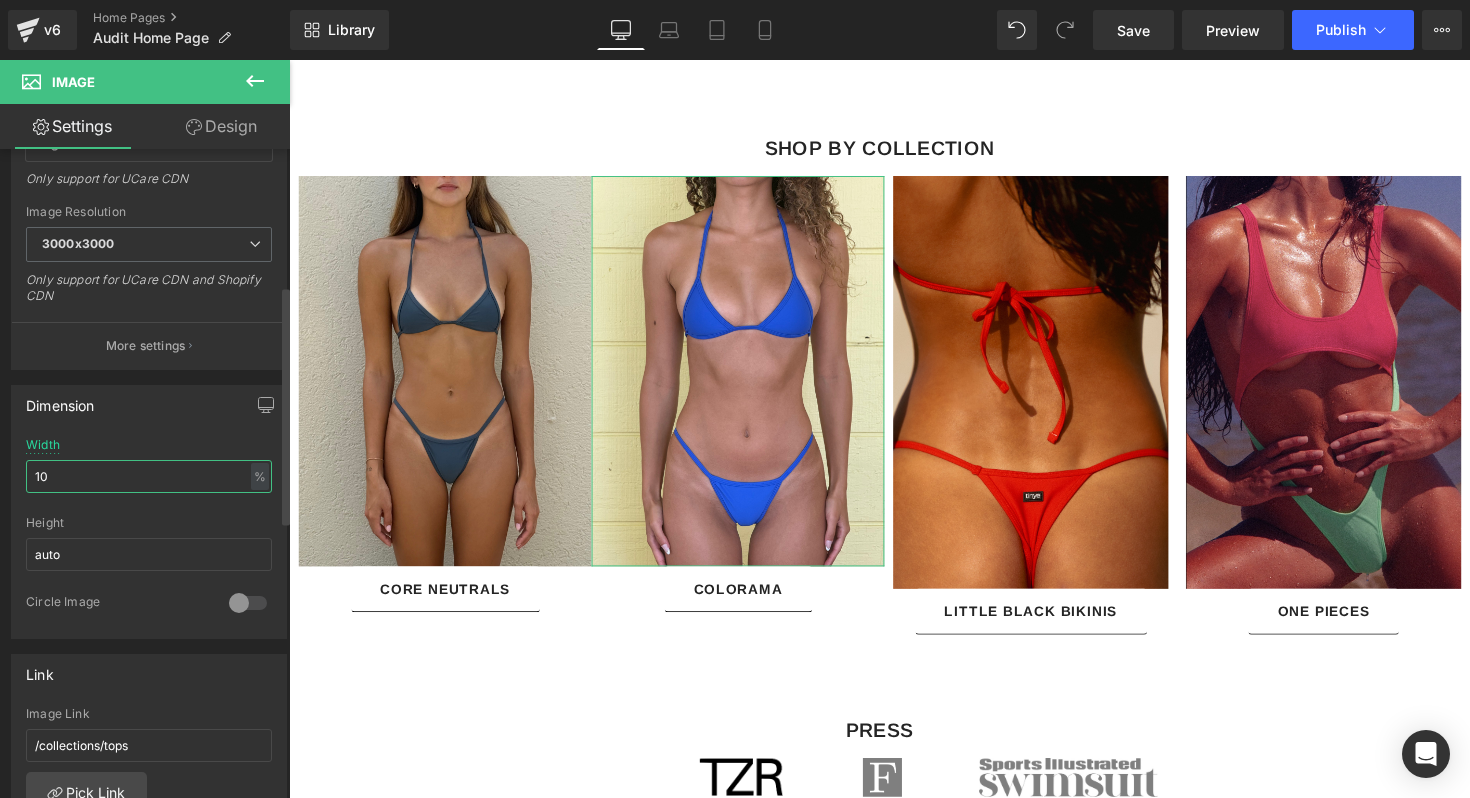 type on "1" 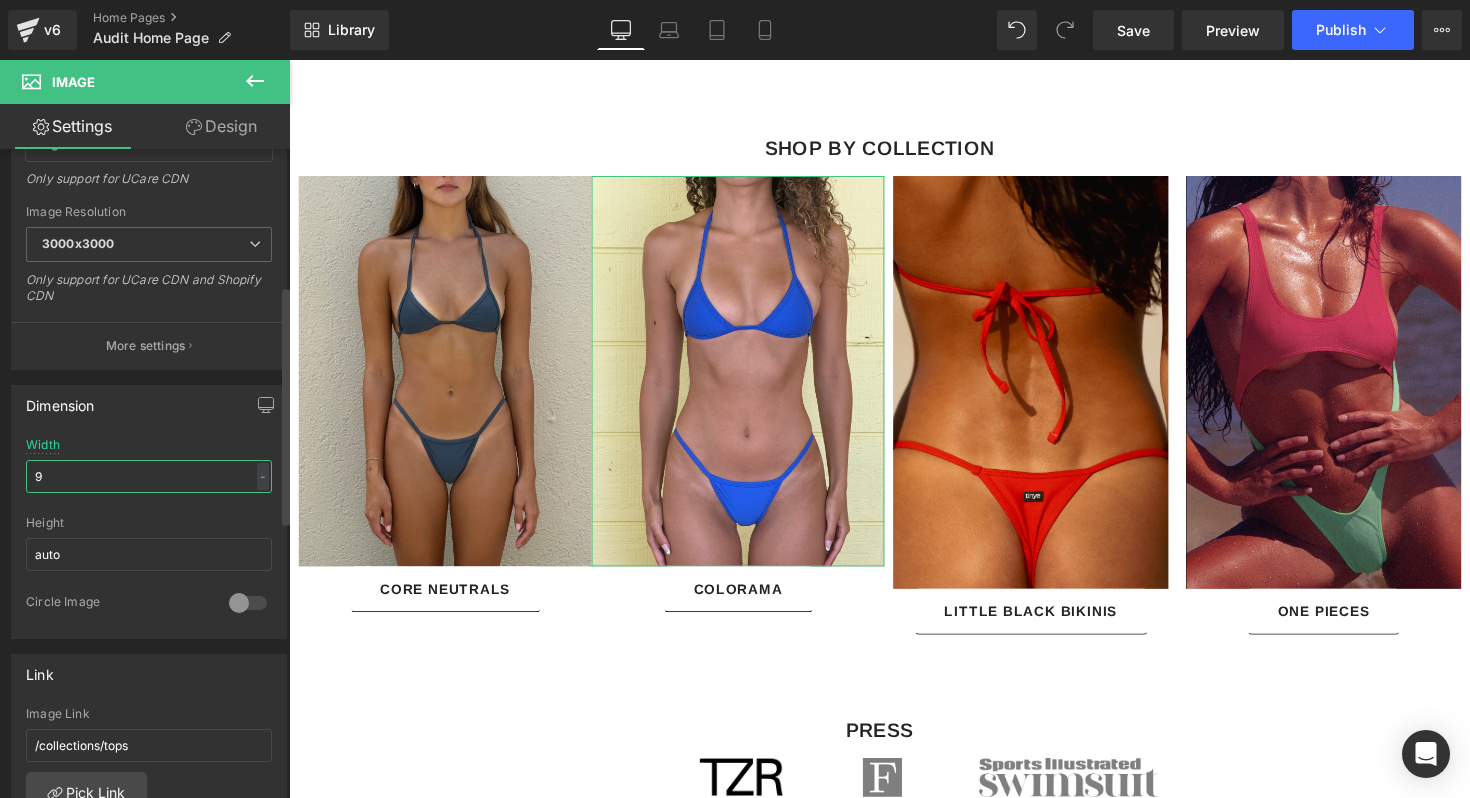 type on "94" 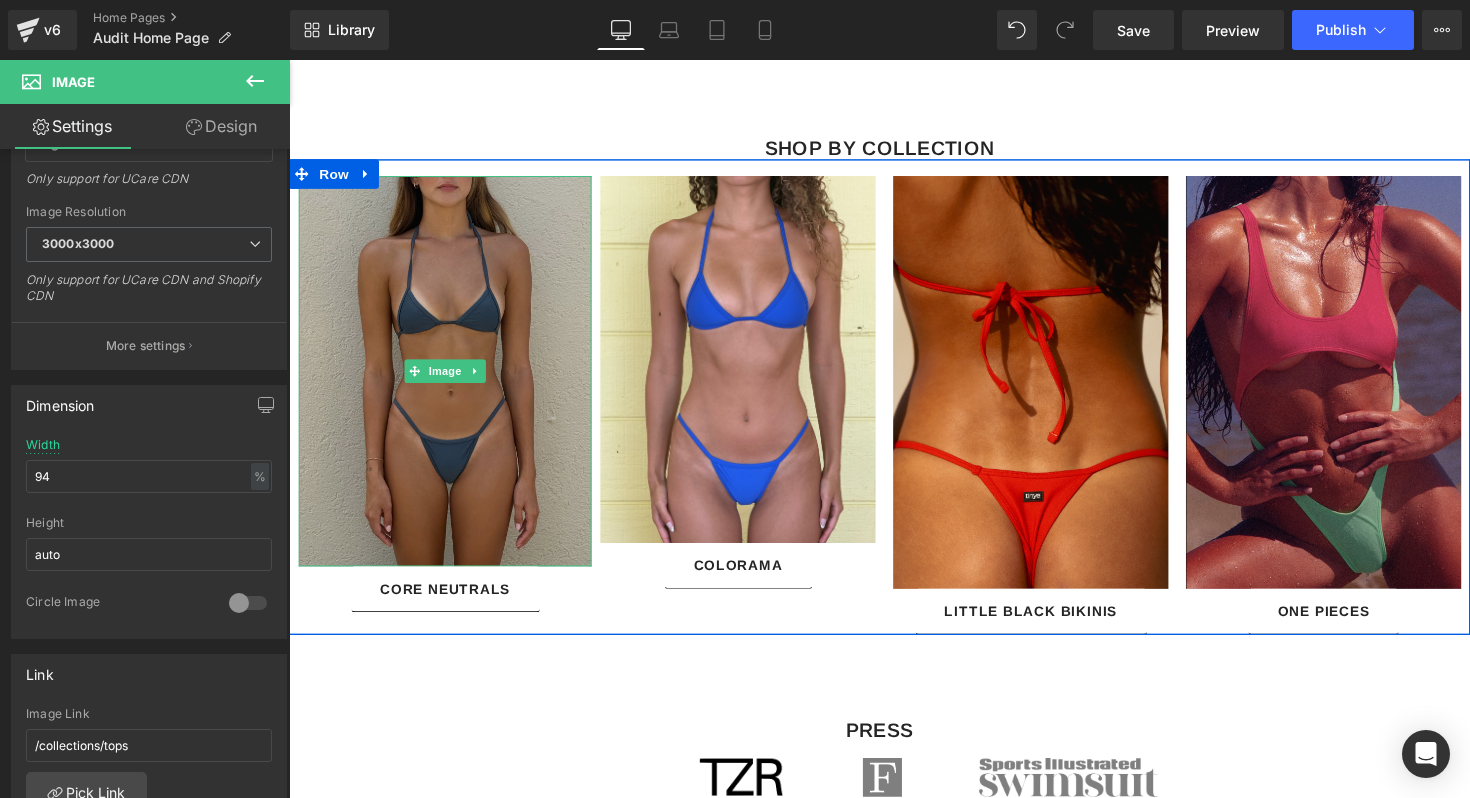 click at bounding box center [449, 379] 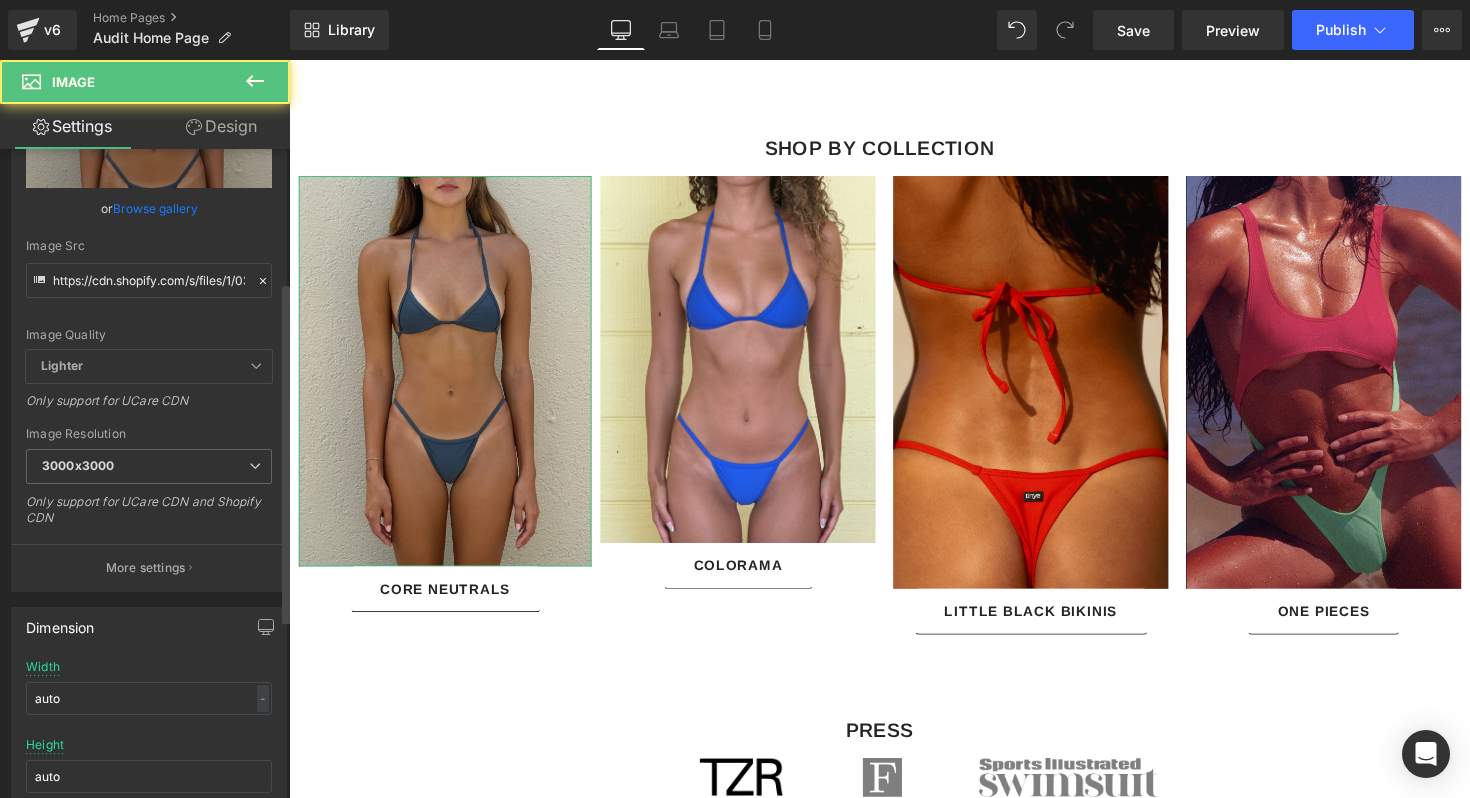 scroll, scrollTop: 361, scrollLeft: 0, axis: vertical 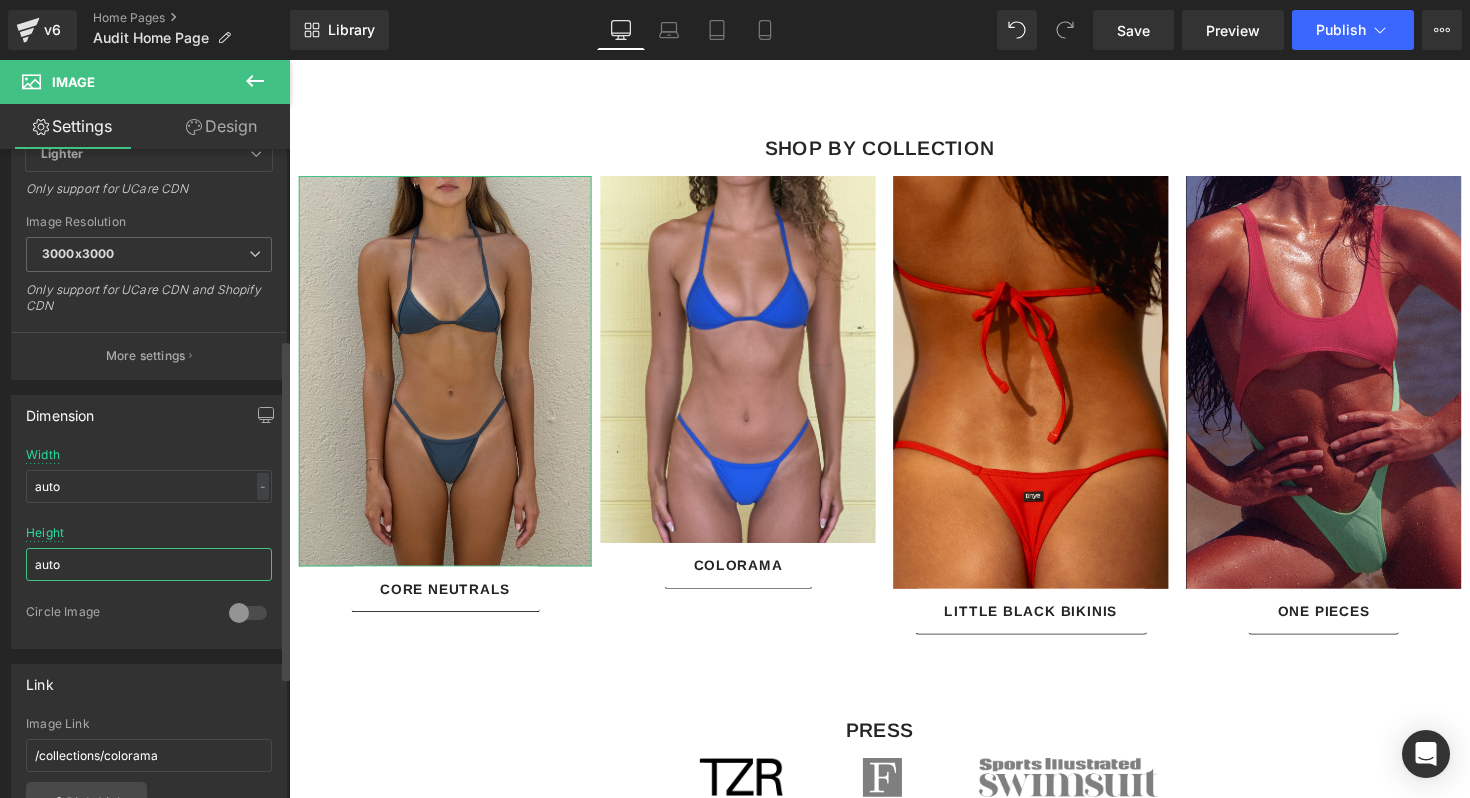click on "auto" at bounding box center (149, 564) 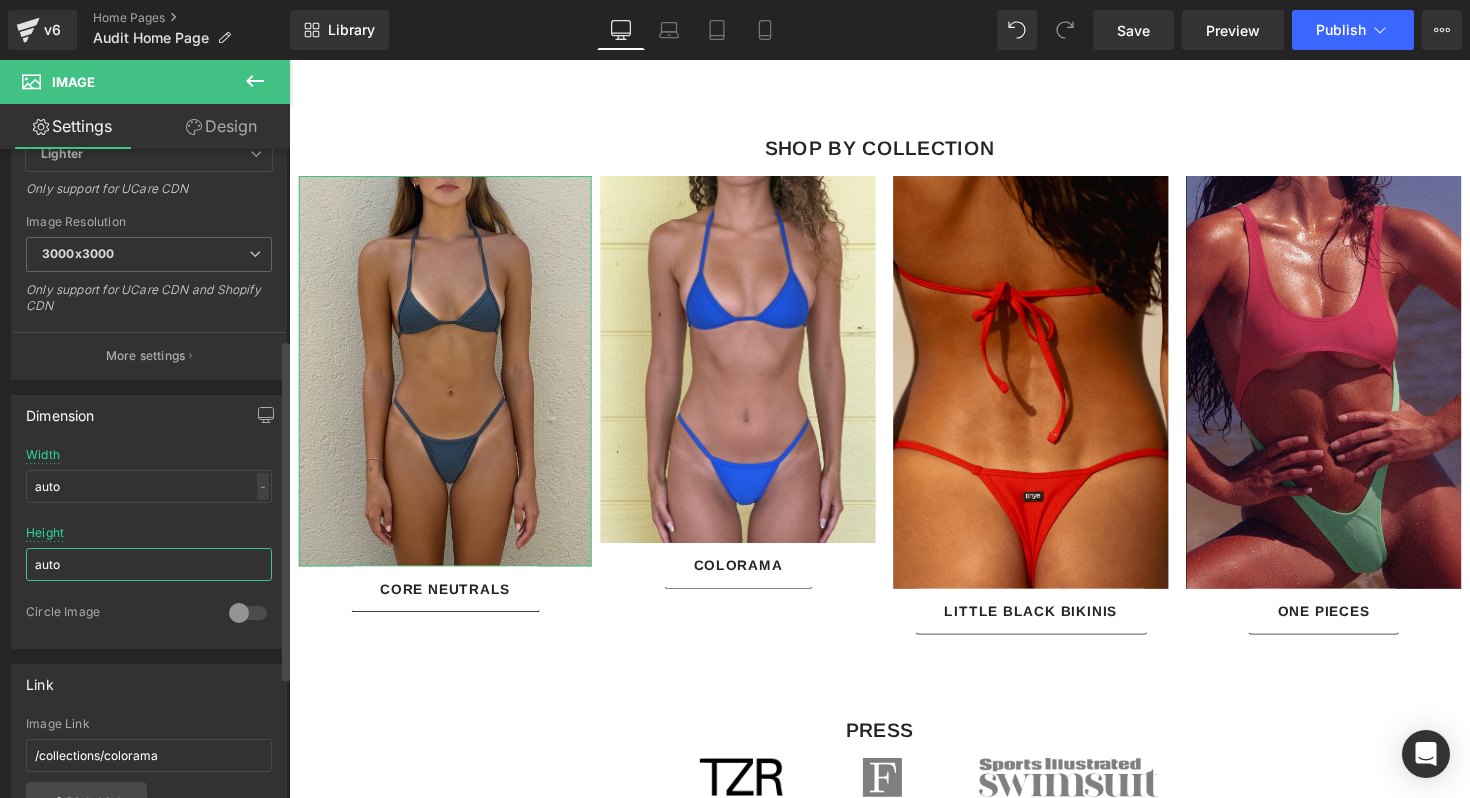 click on "auto" at bounding box center [149, 564] 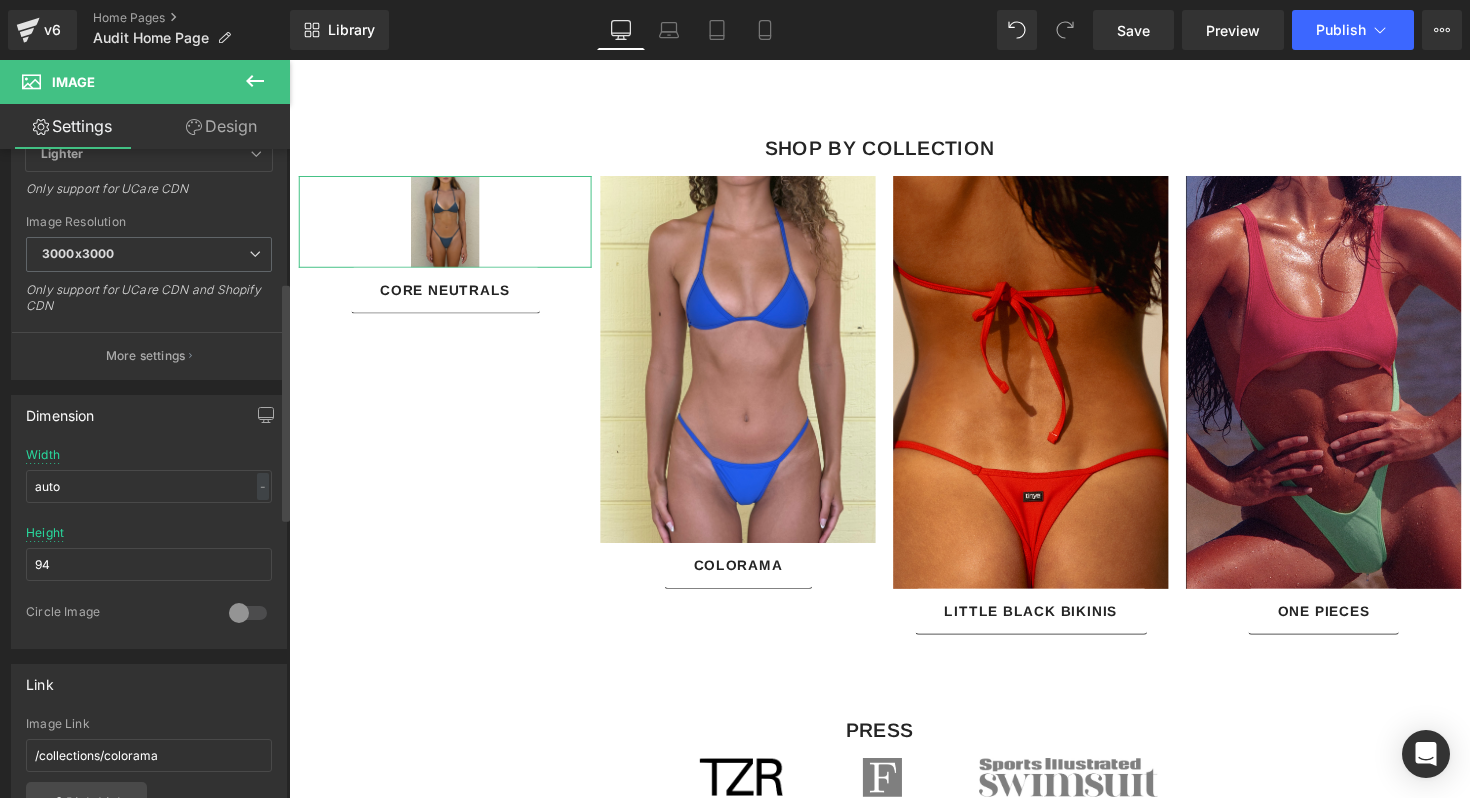 click on "Circle Image" at bounding box center (117, 614) 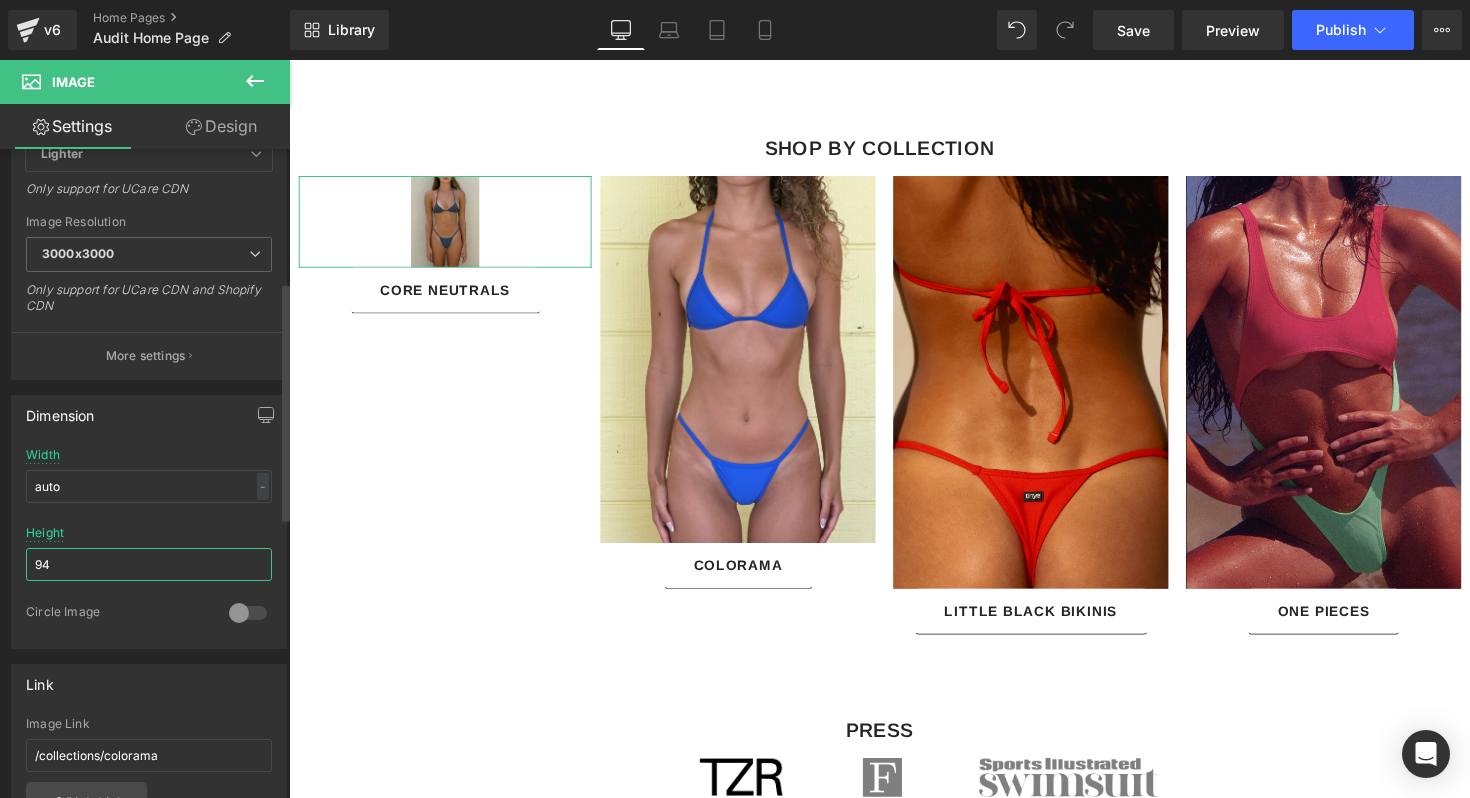 click on "94" at bounding box center [149, 564] 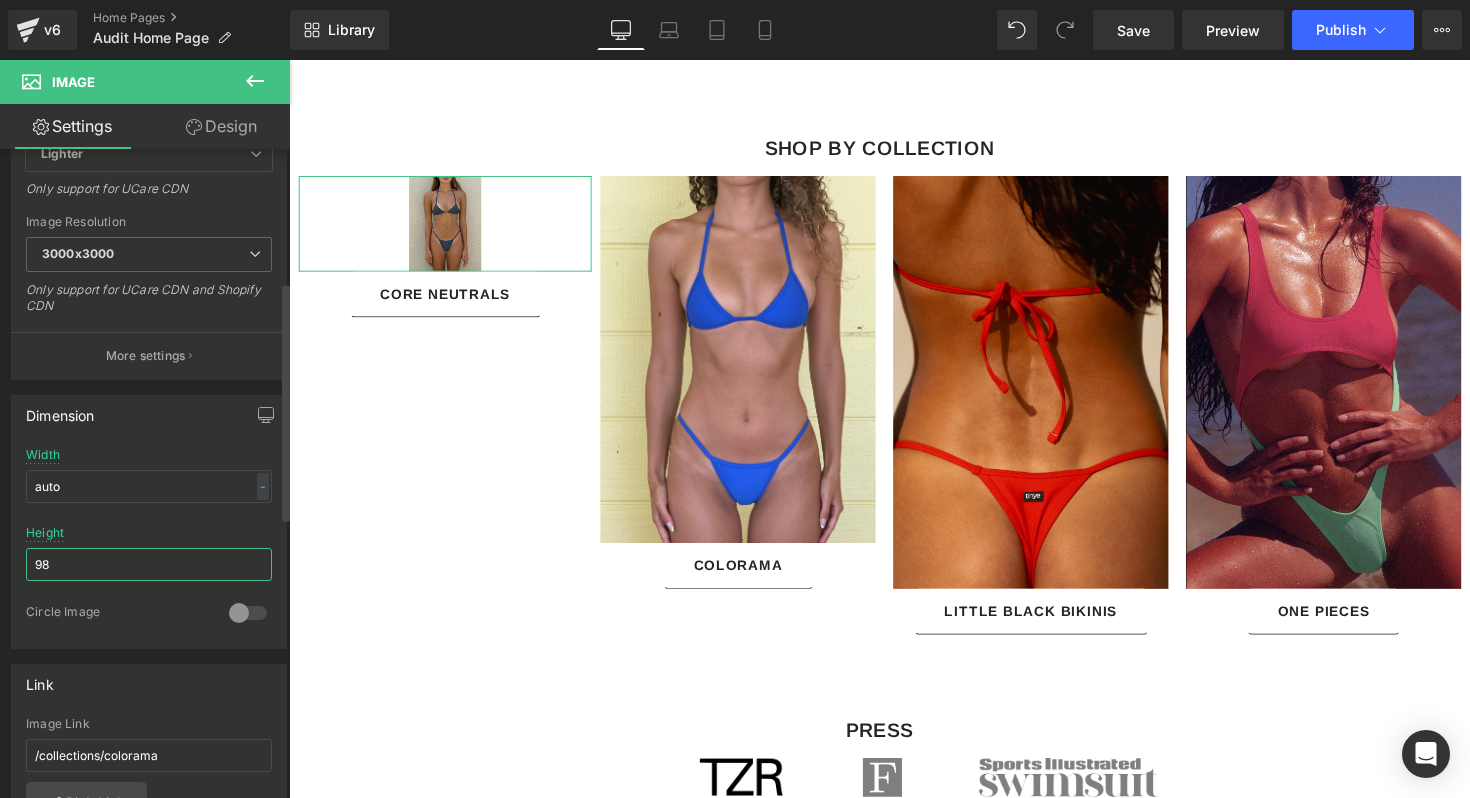 type on "9" 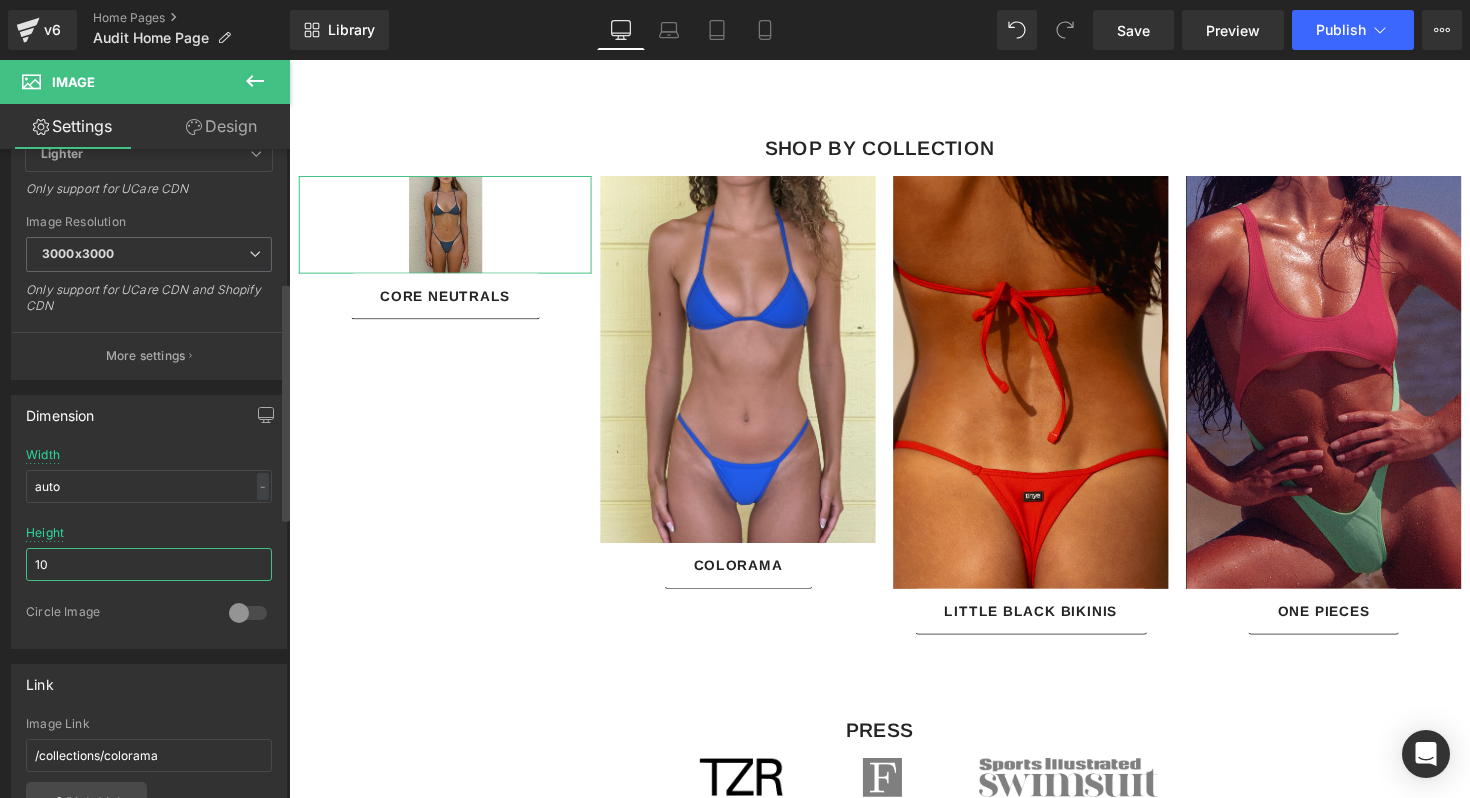 type on "1" 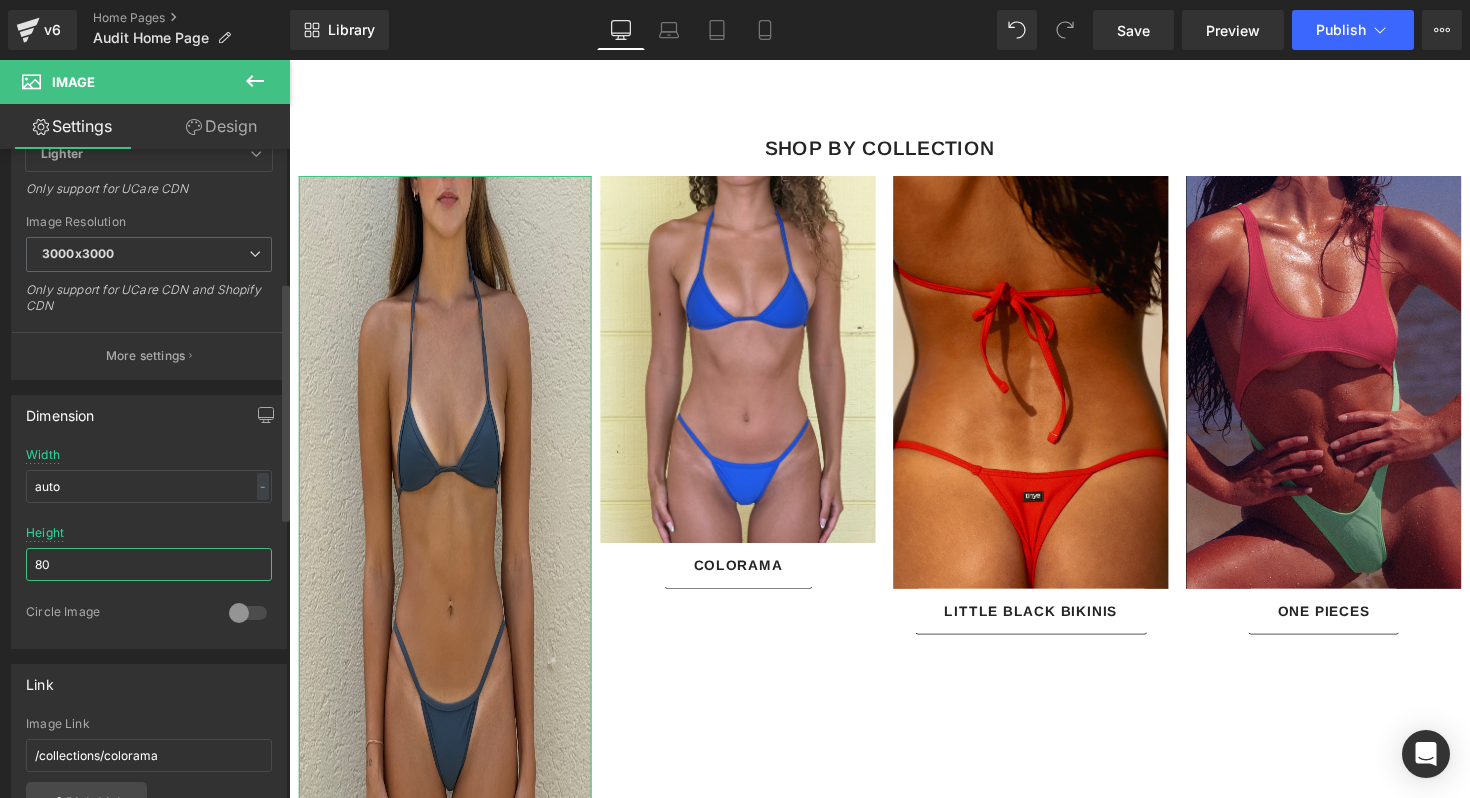 type on "8" 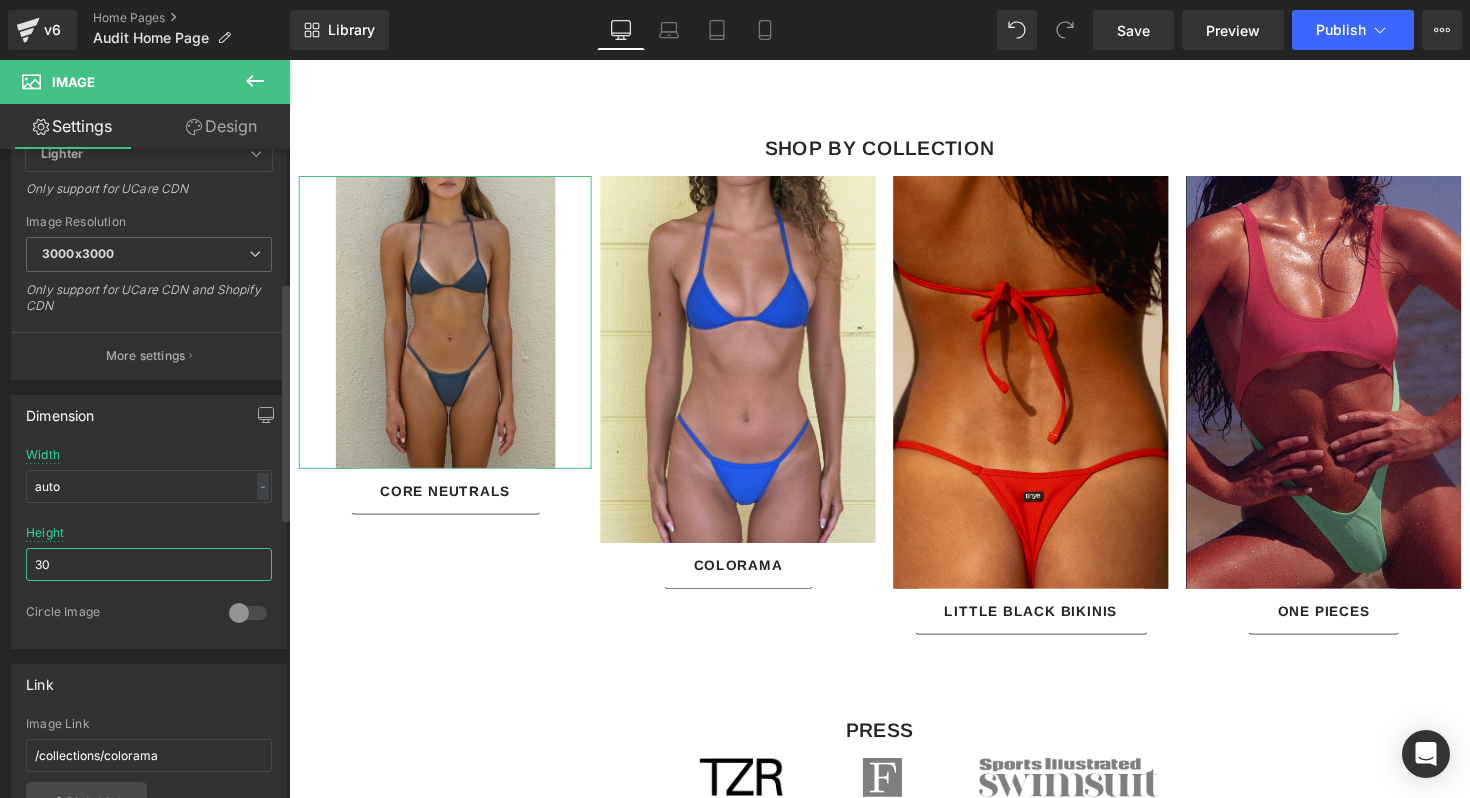 type on "3" 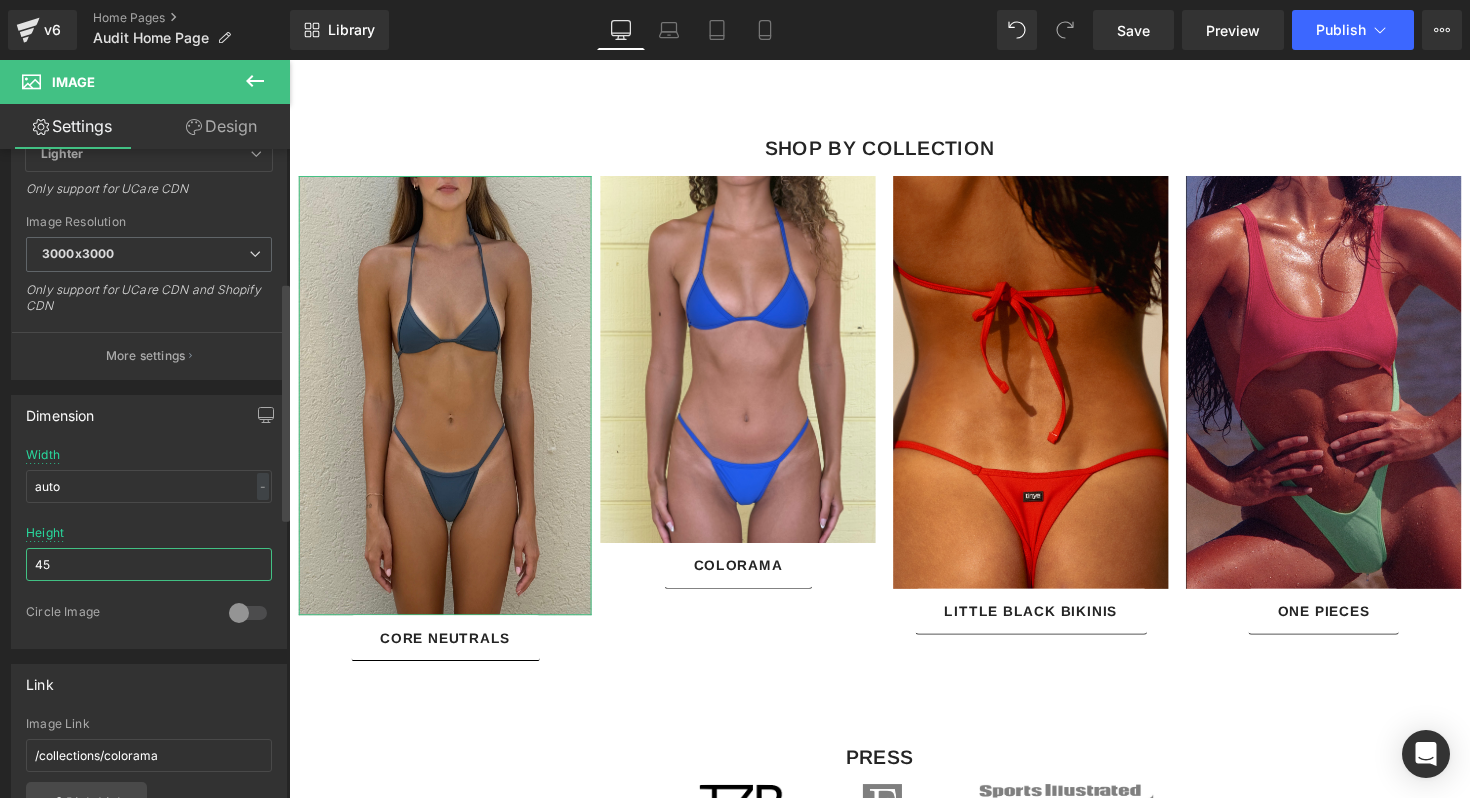 type on "4" 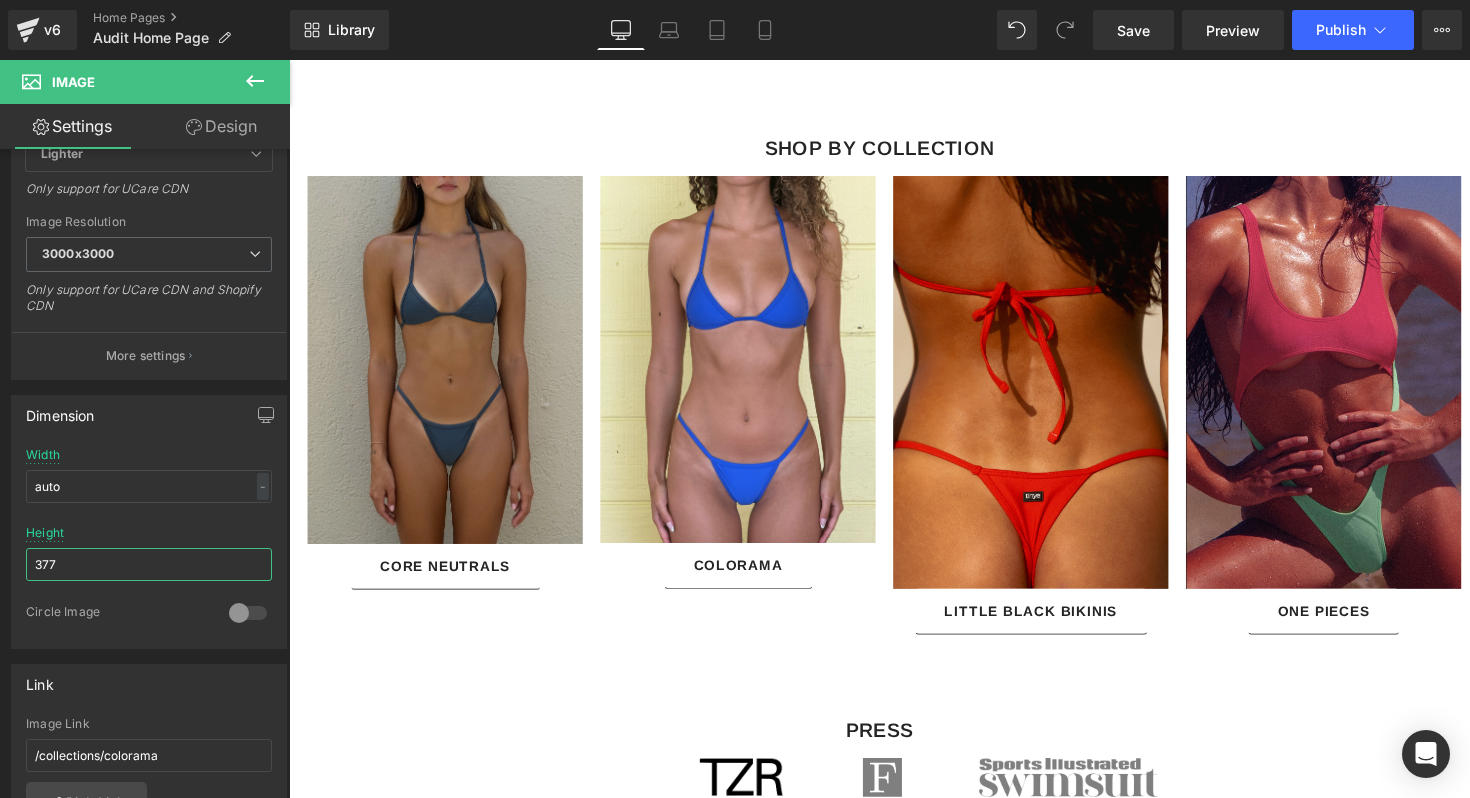 type on "377" 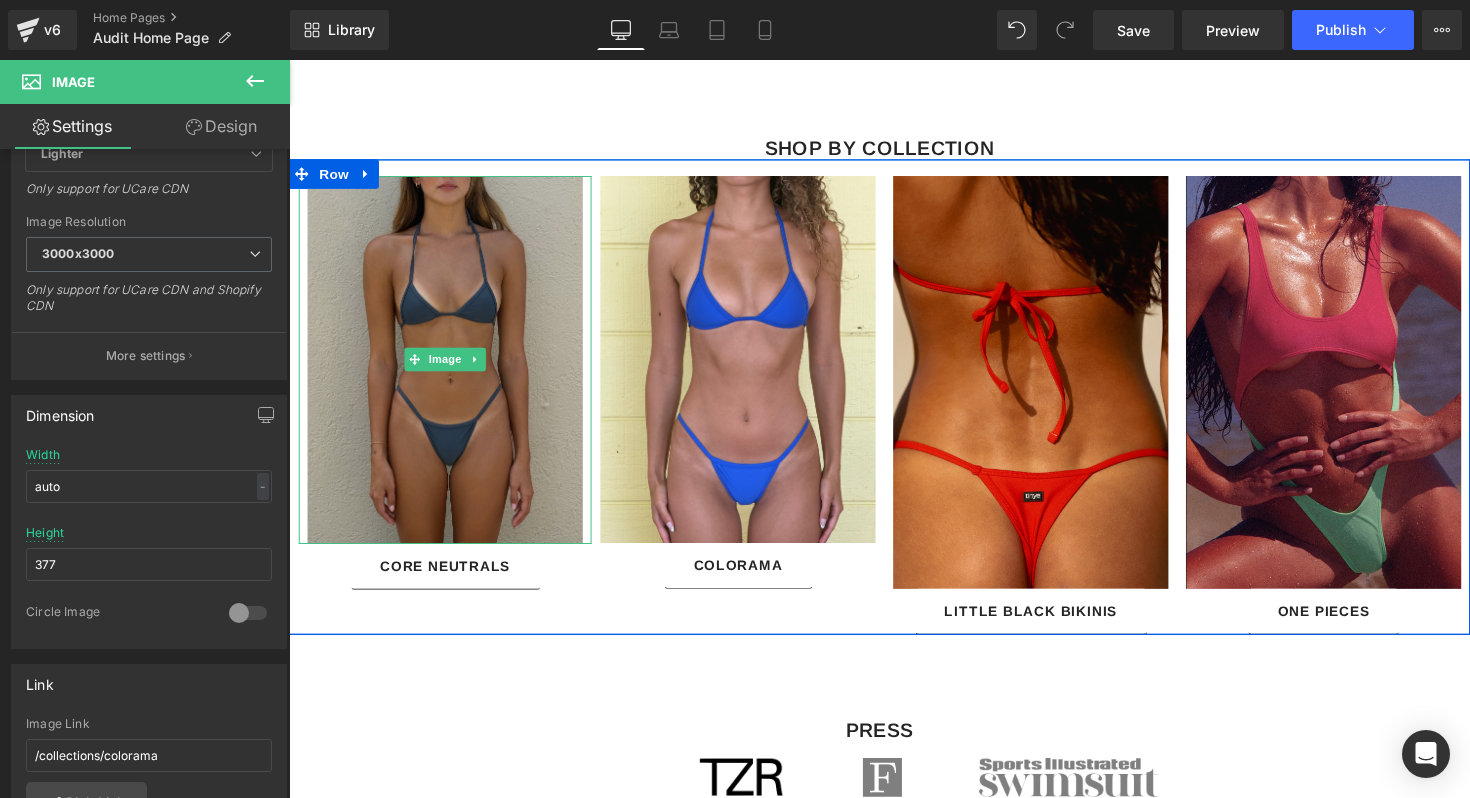 click at bounding box center (449, 367) 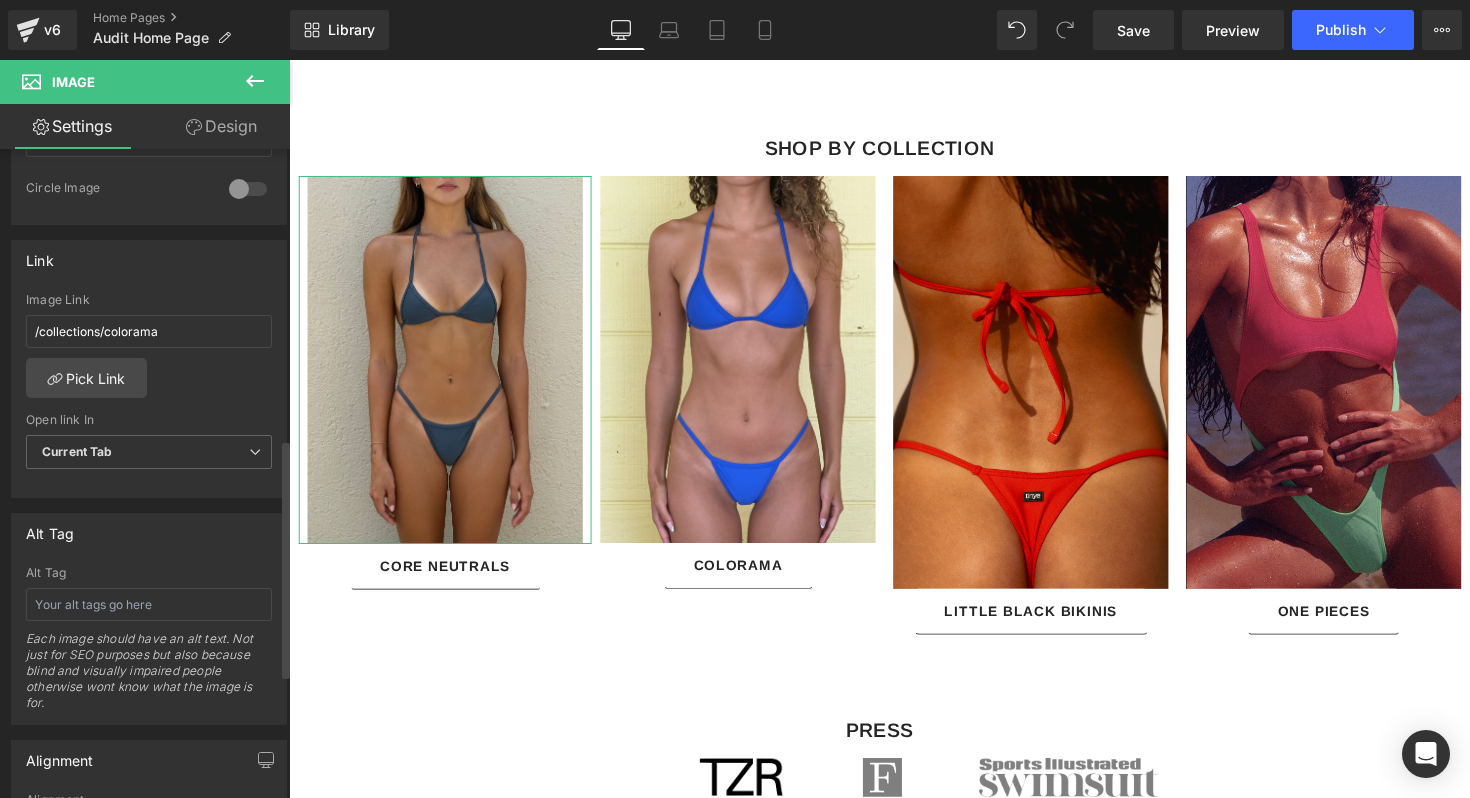 scroll, scrollTop: 1099, scrollLeft: 0, axis: vertical 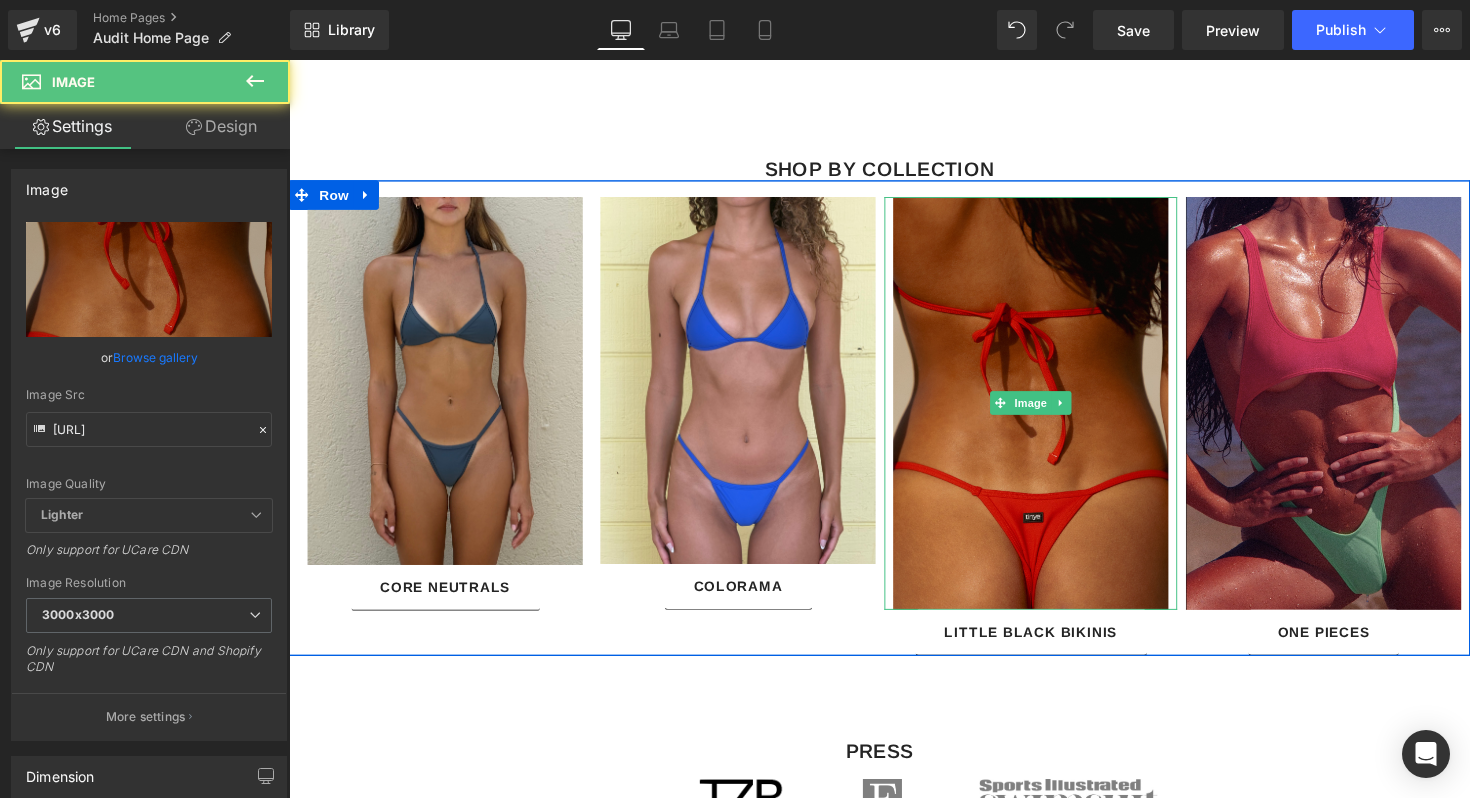 click at bounding box center (1049, 411) 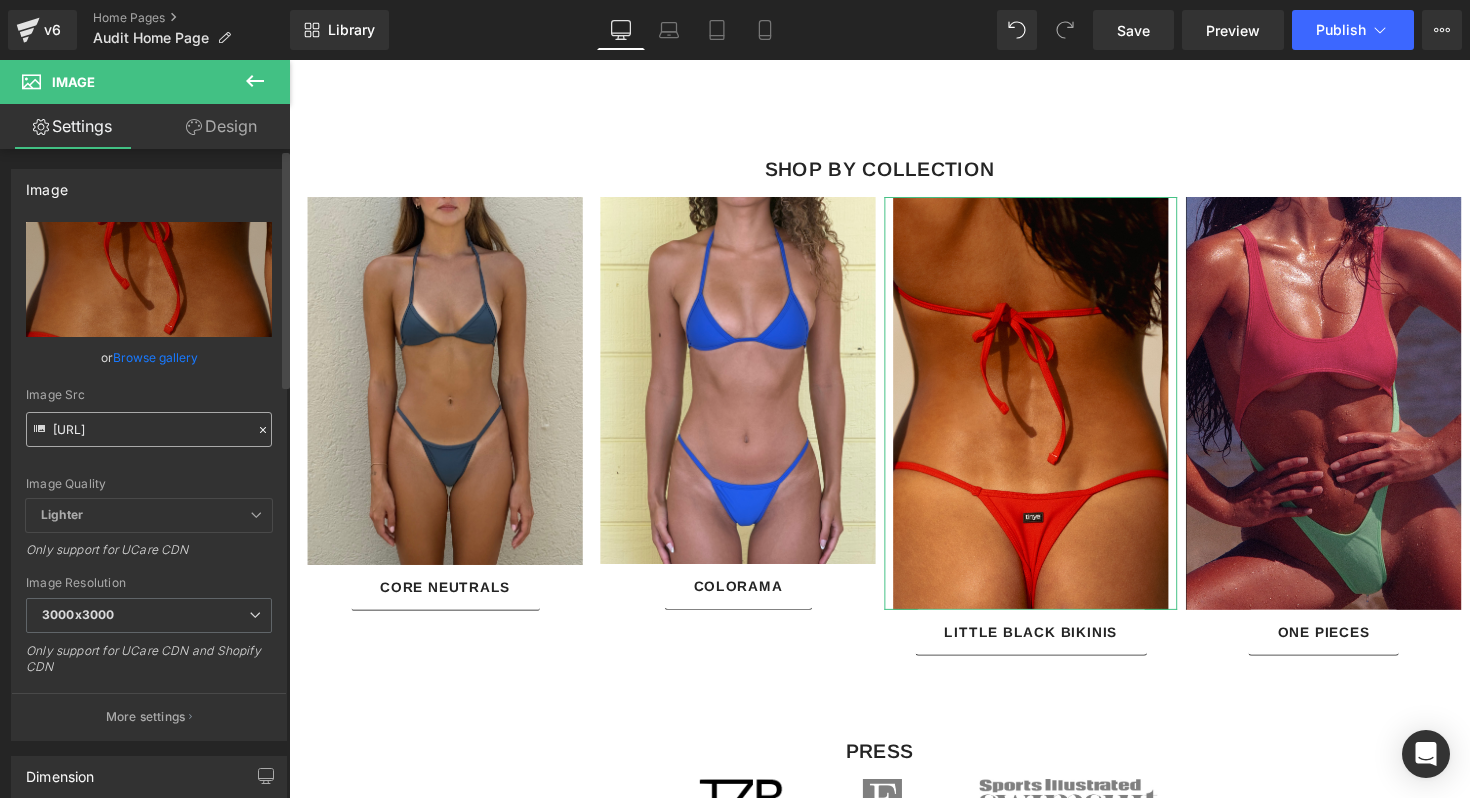 click on "https://cdn.shopify.com/s/files/1/0364/0590/3496/files/35MMBYDEBY_TINYESWIM-103_3000x3000.jpg?v=1750859293" at bounding box center [149, 429] 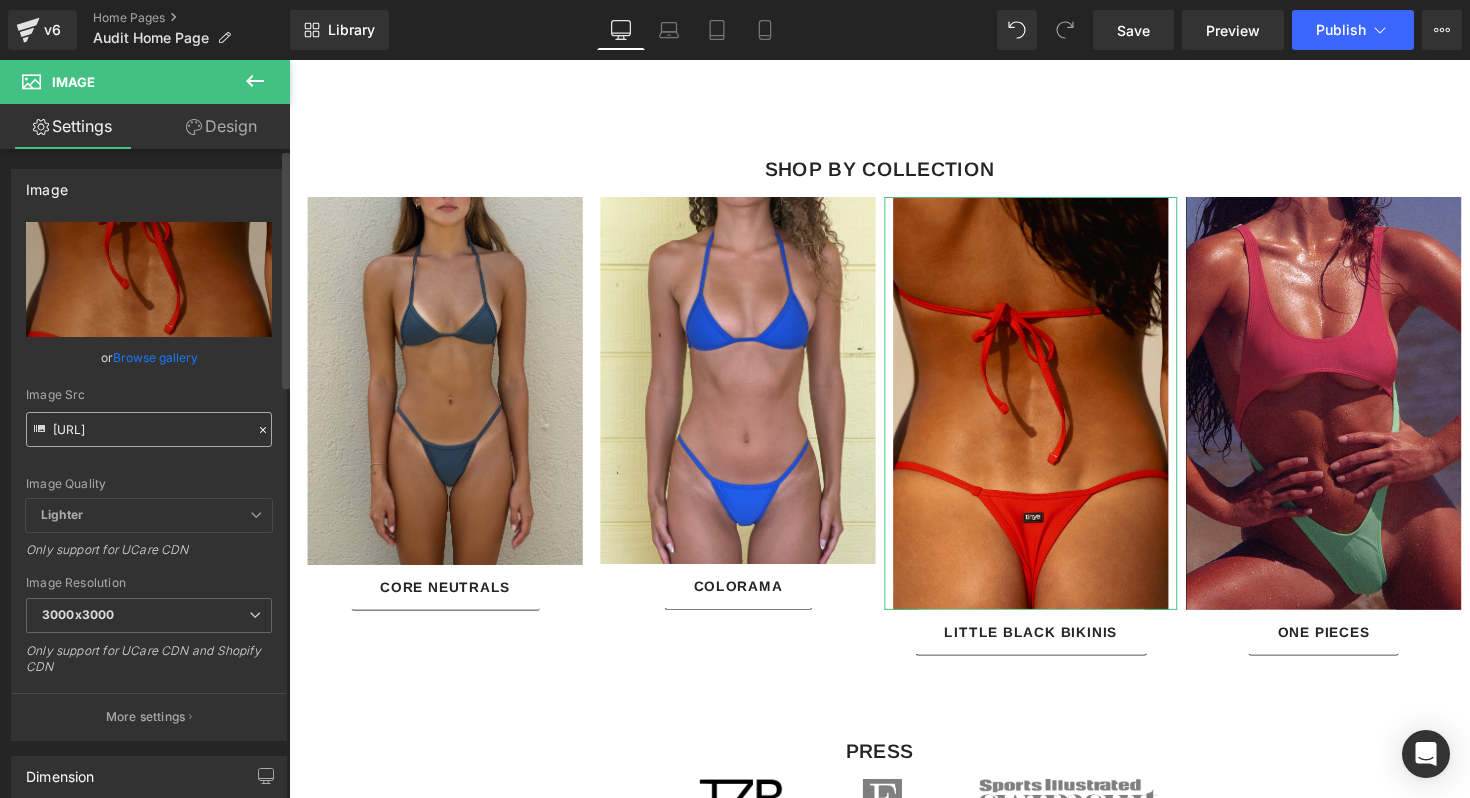 click on "https://cdn.shopify.com/s/files/1/0364/0590/3496/files/35MMBYDEBY_TINYESWIM-103_3000x3000.jpg?v=1750859293" at bounding box center (149, 429) 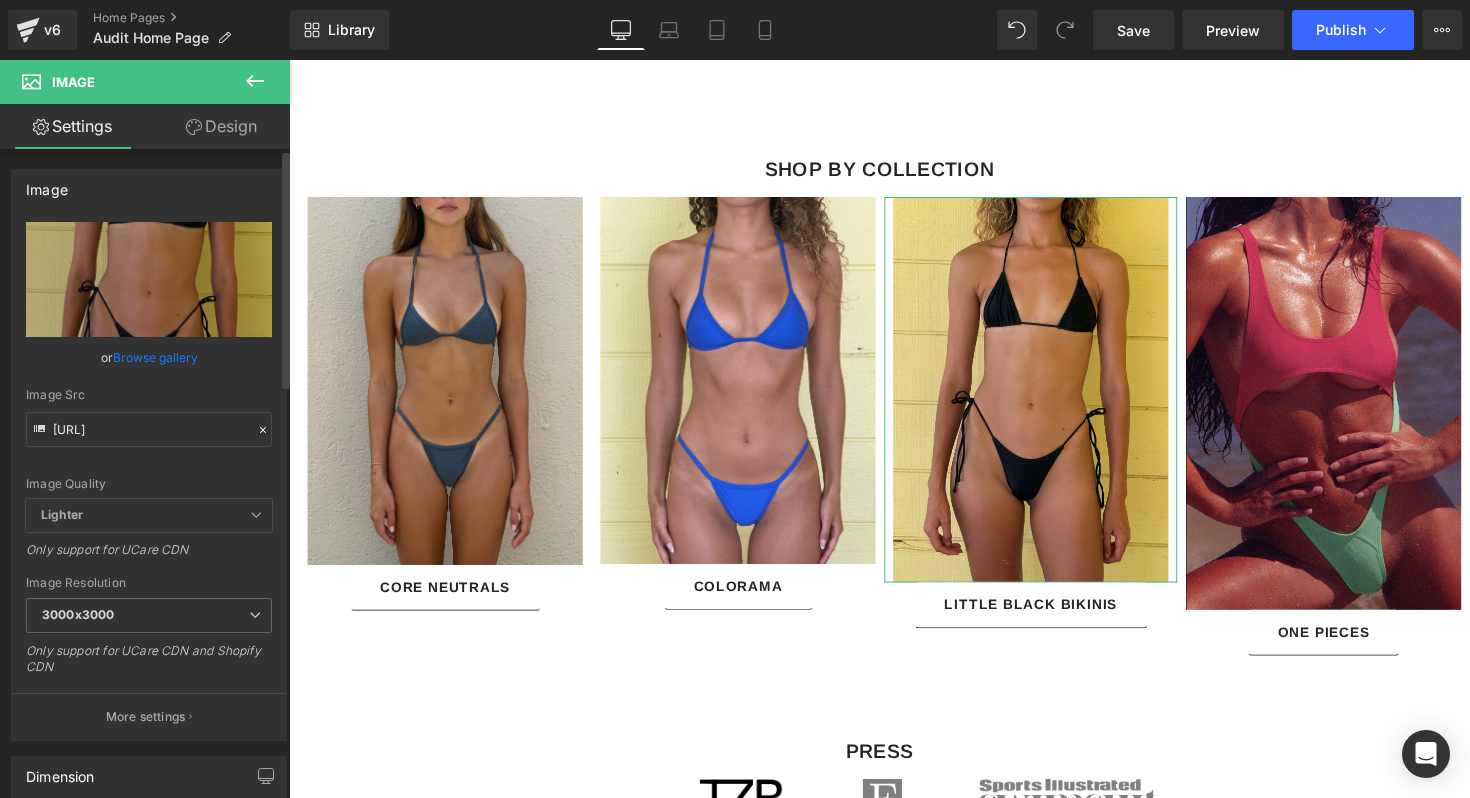 type on "https://cdn.shopify.com/s/files/1/0364/0590/3496/files/2A159A03-EAD7-4E62-813F-99627E7CAC24_3000x3000.jpg?v=1743624284" 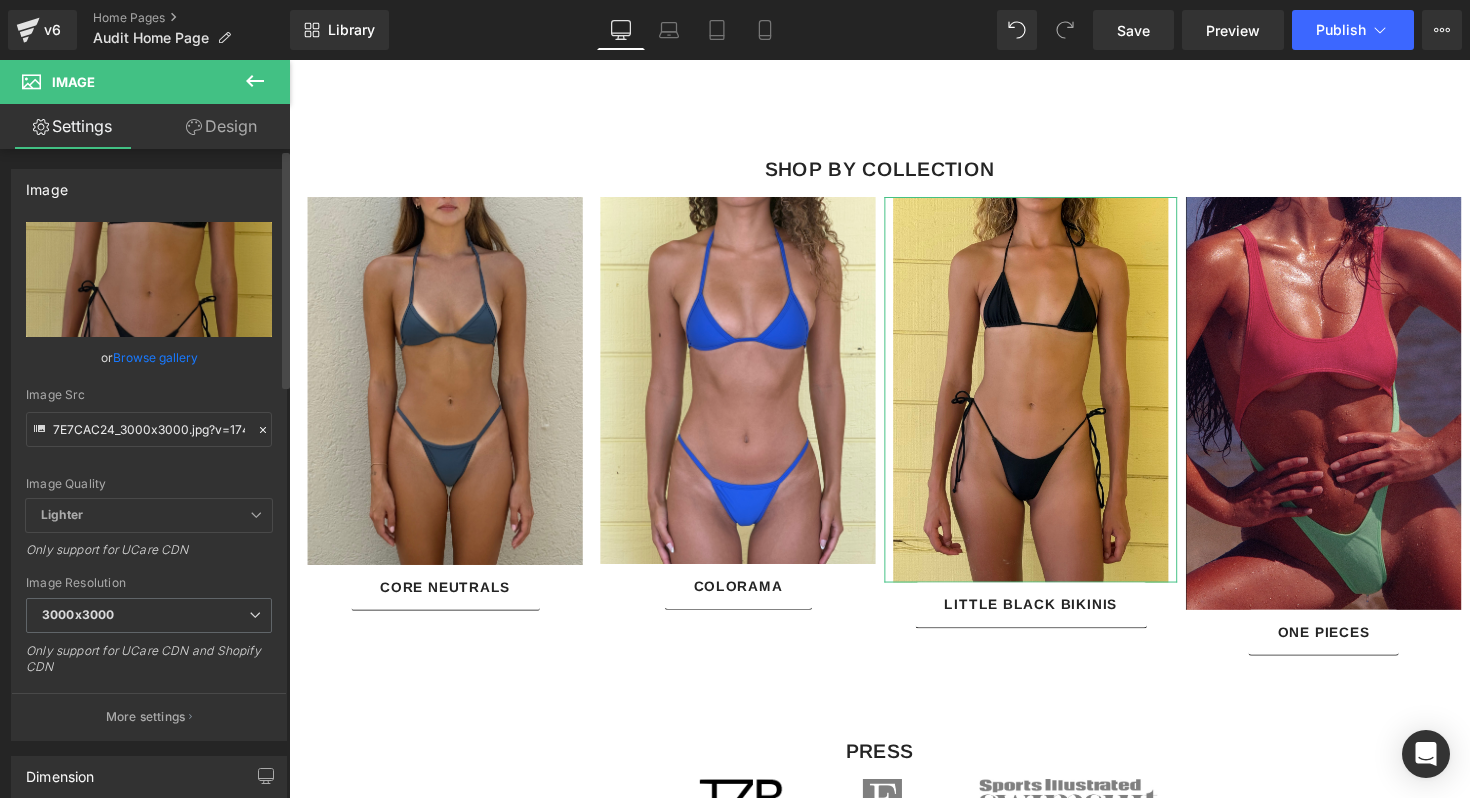 click on "Image Quality Lighter Lightest
Lighter
Lighter Lightest Only support for UCare CDN" at bounding box center (149, 360) 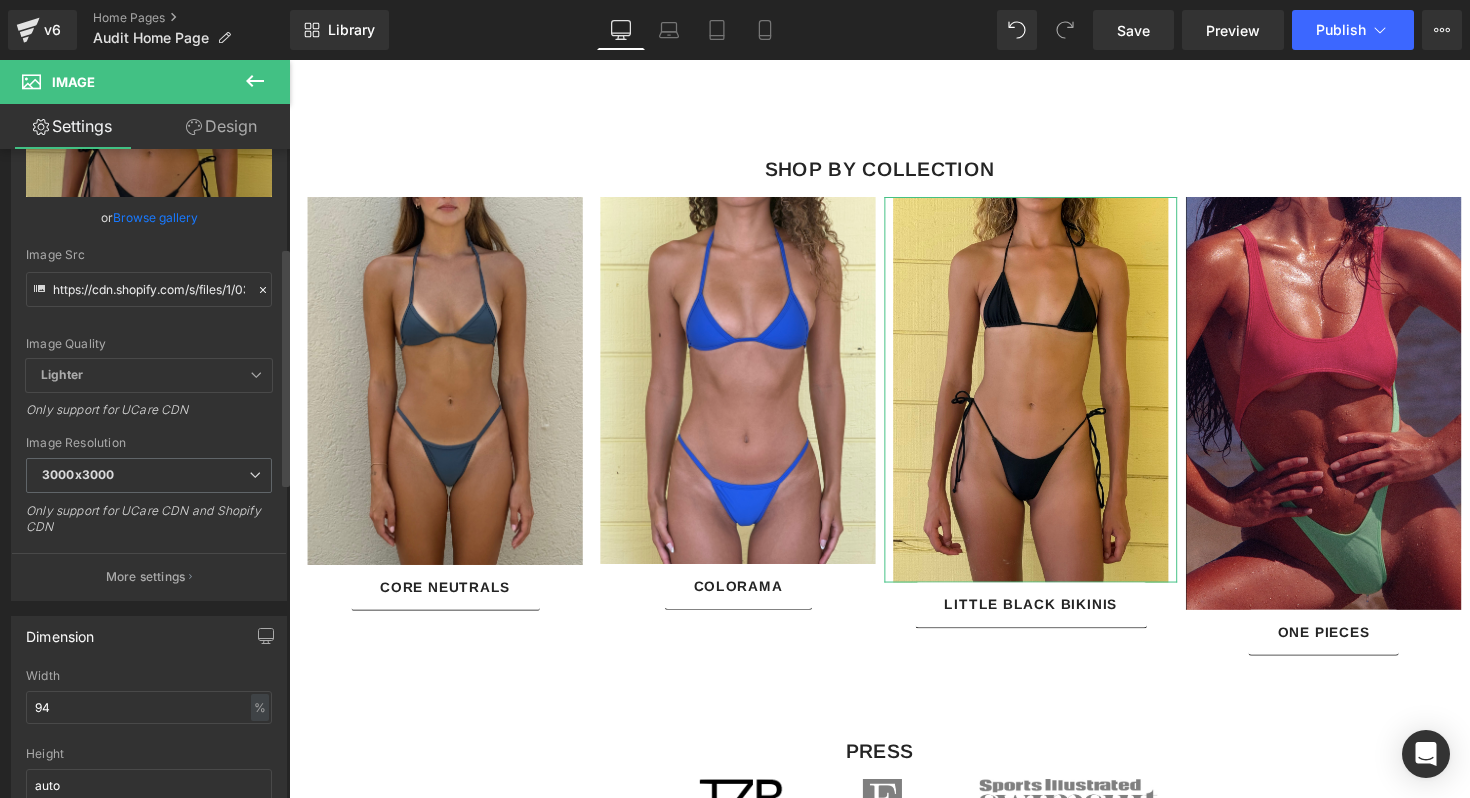 scroll, scrollTop: 348, scrollLeft: 0, axis: vertical 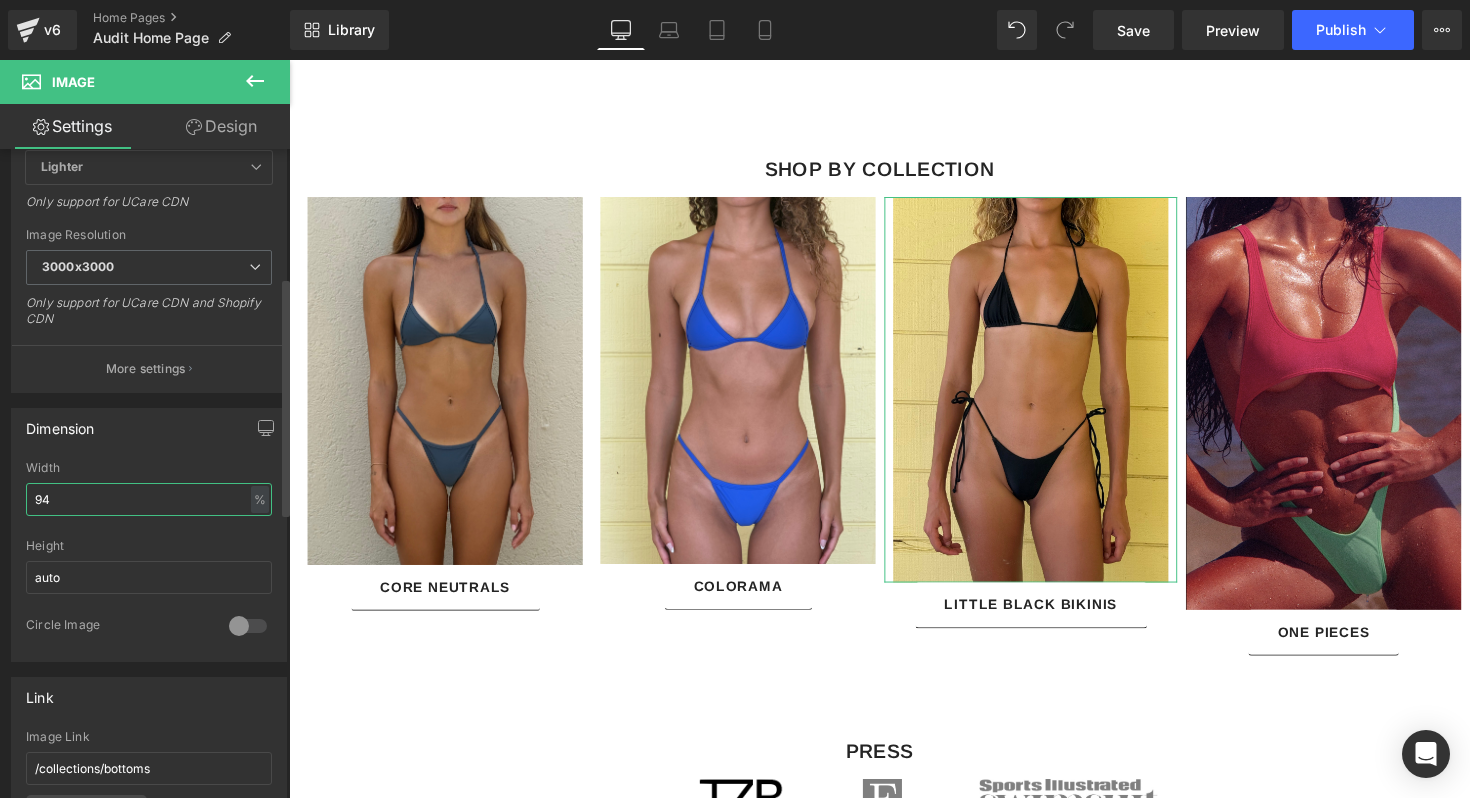 click on "94" at bounding box center (149, 499) 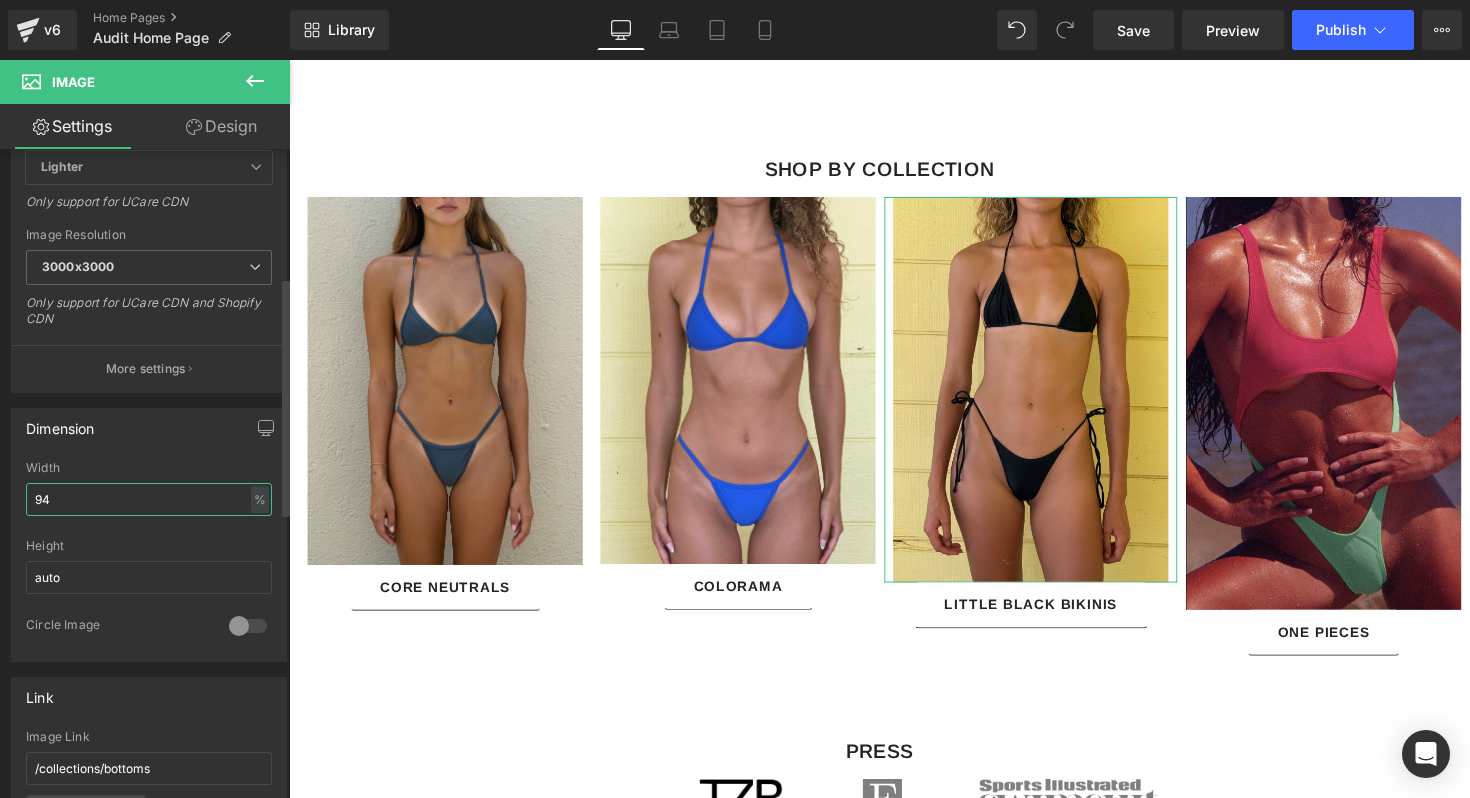 click on "94" at bounding box center [149, 499] 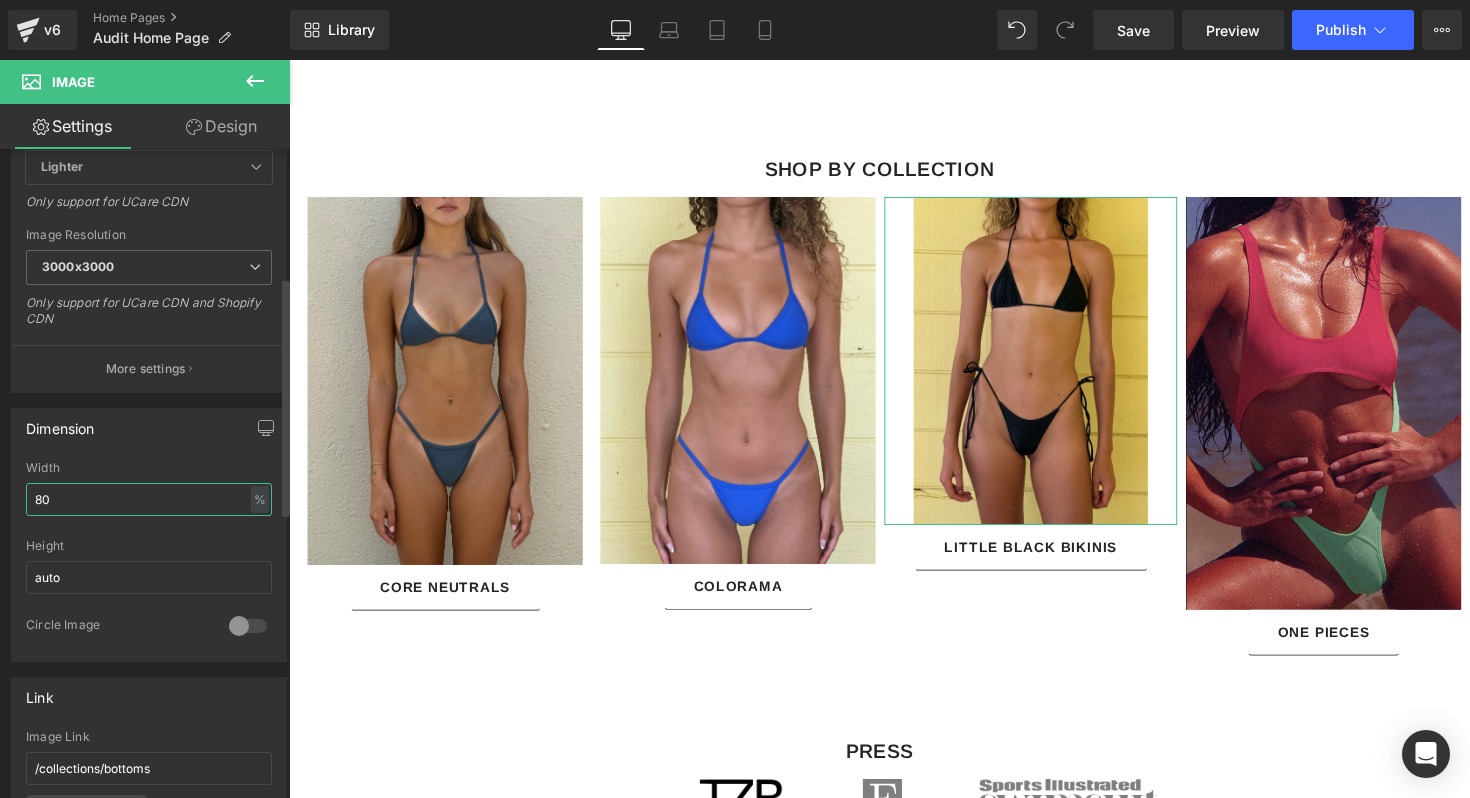 type on "8" 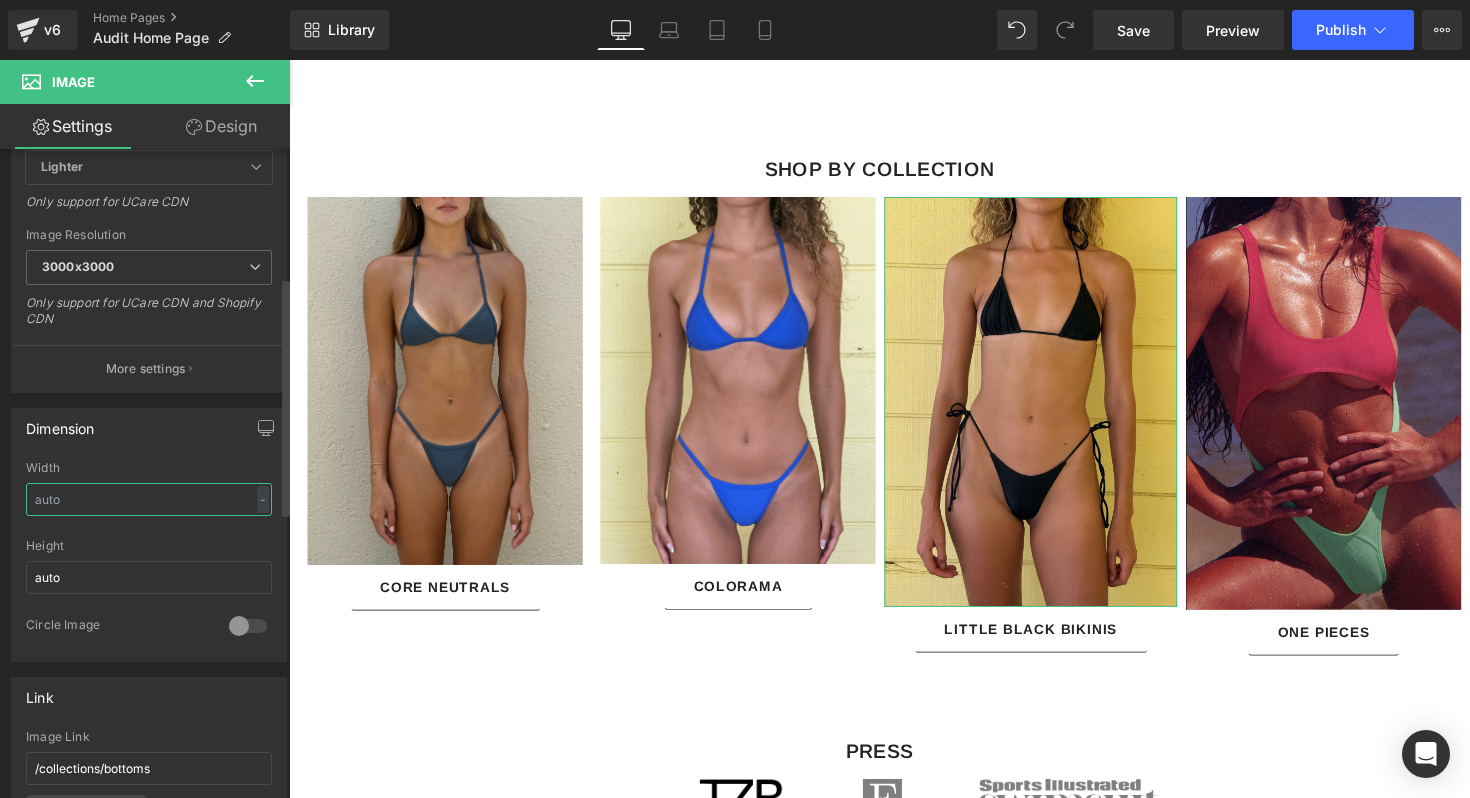 type on "9" 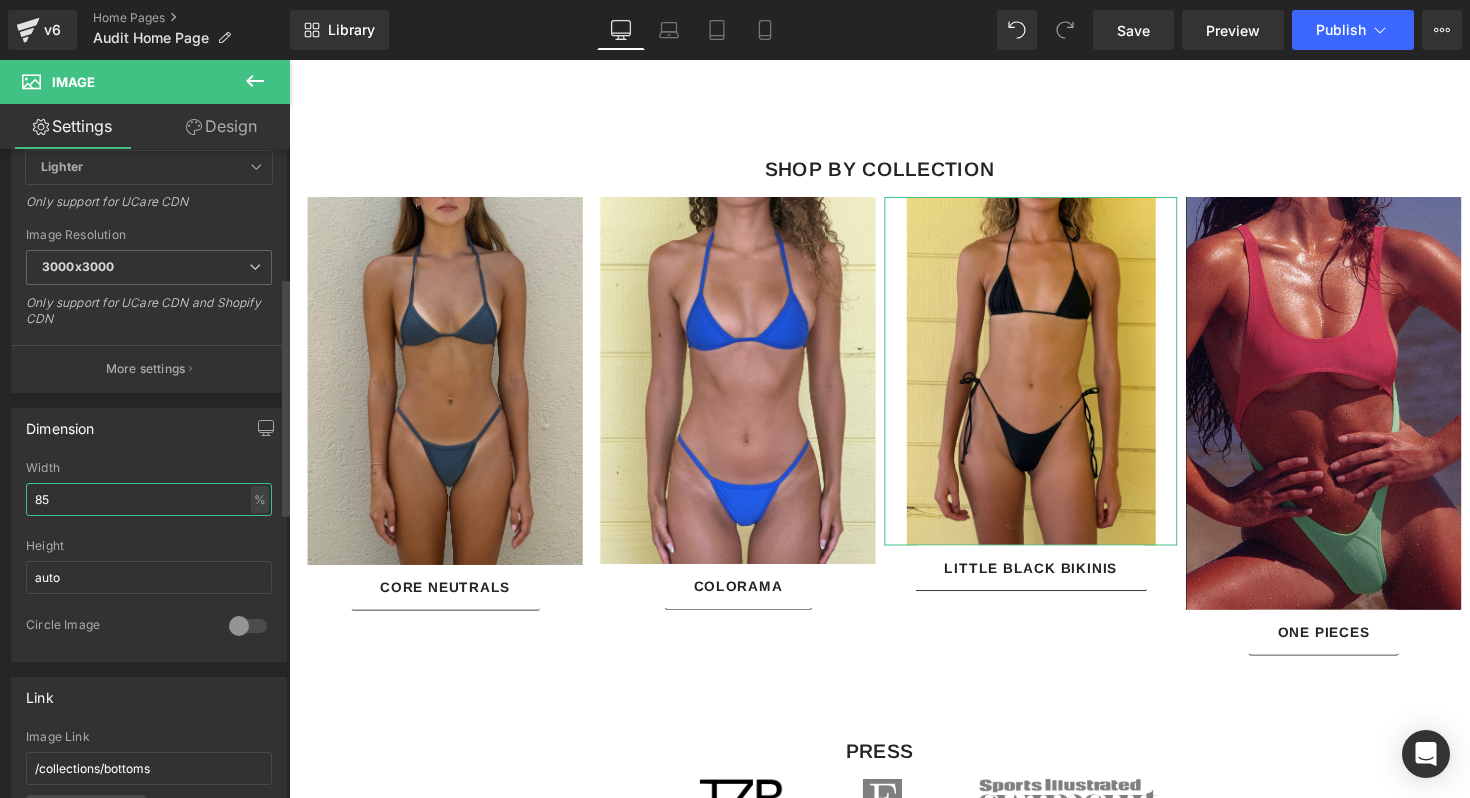 type on "8" 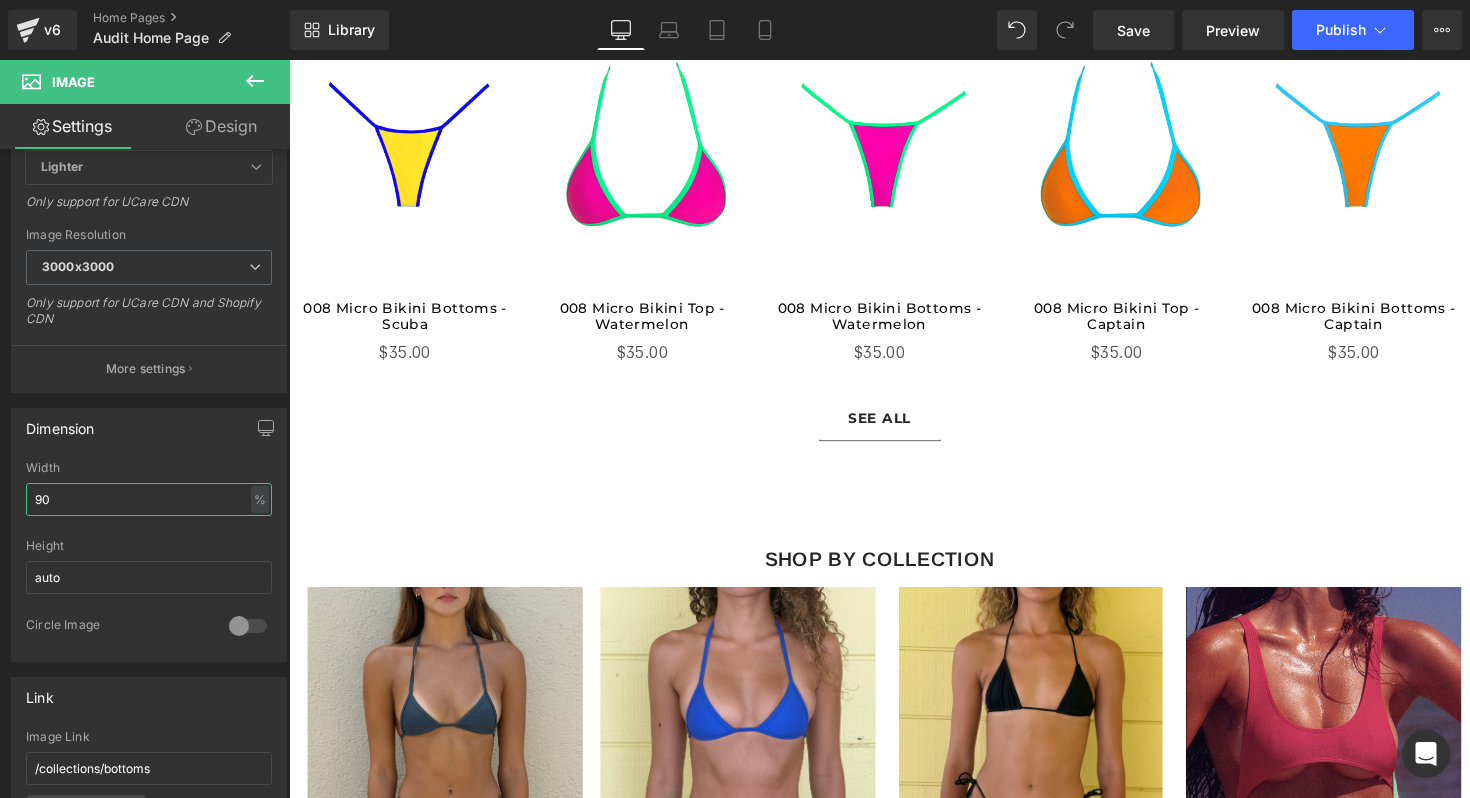 scroll, scrollTop: 2780, scrollLeft: 0, axis: vertical 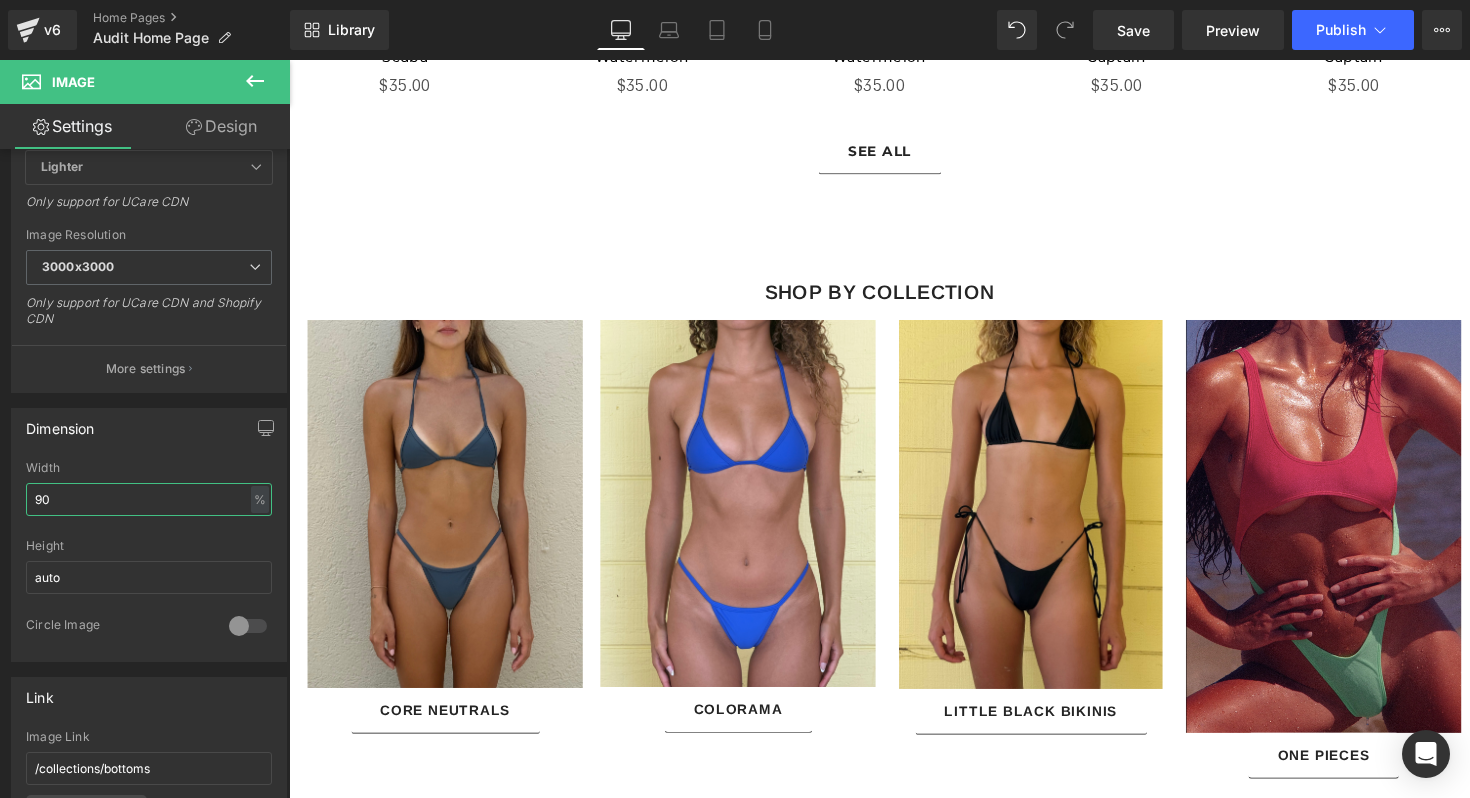 type on "90" 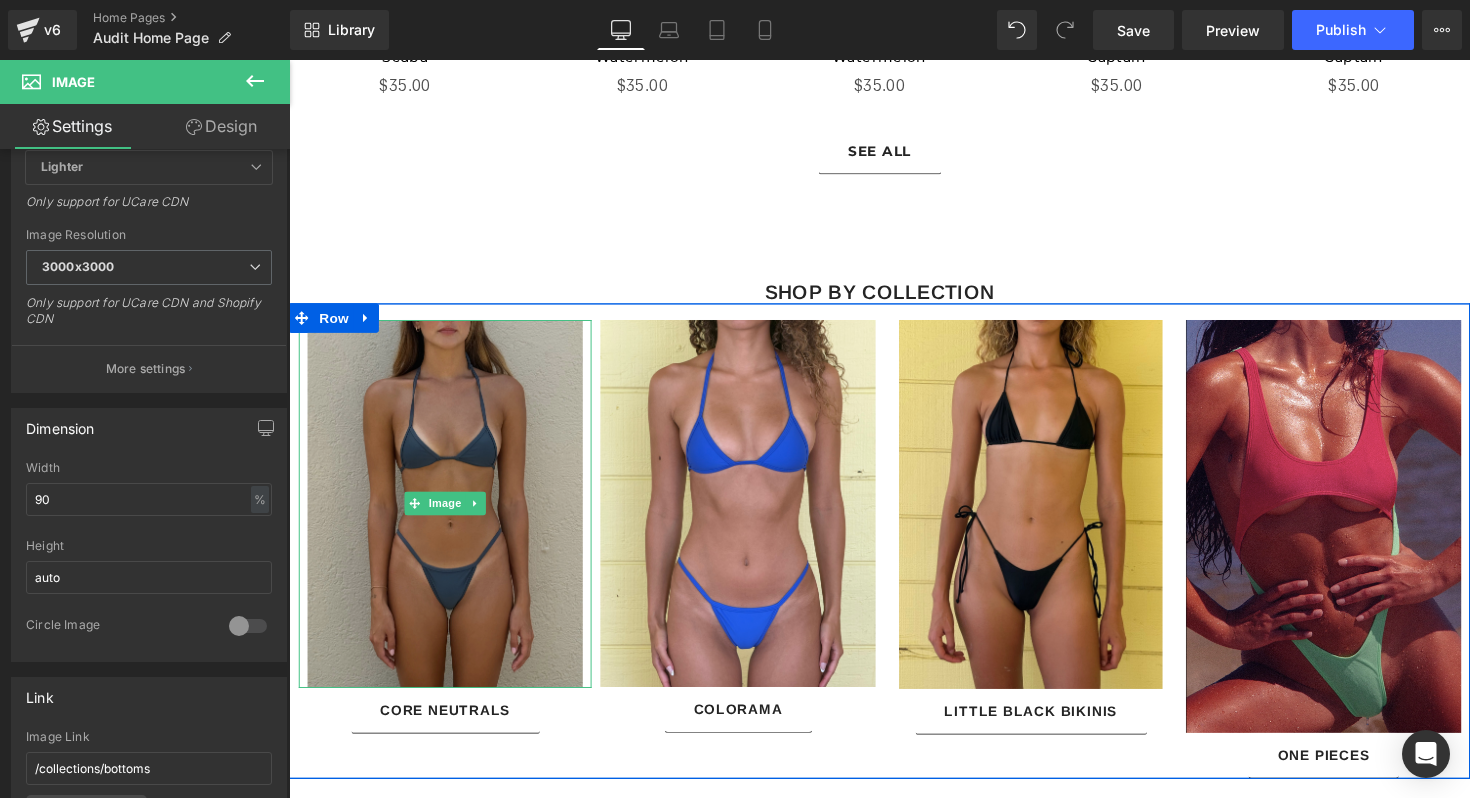 click at bounding box center (449, 514) 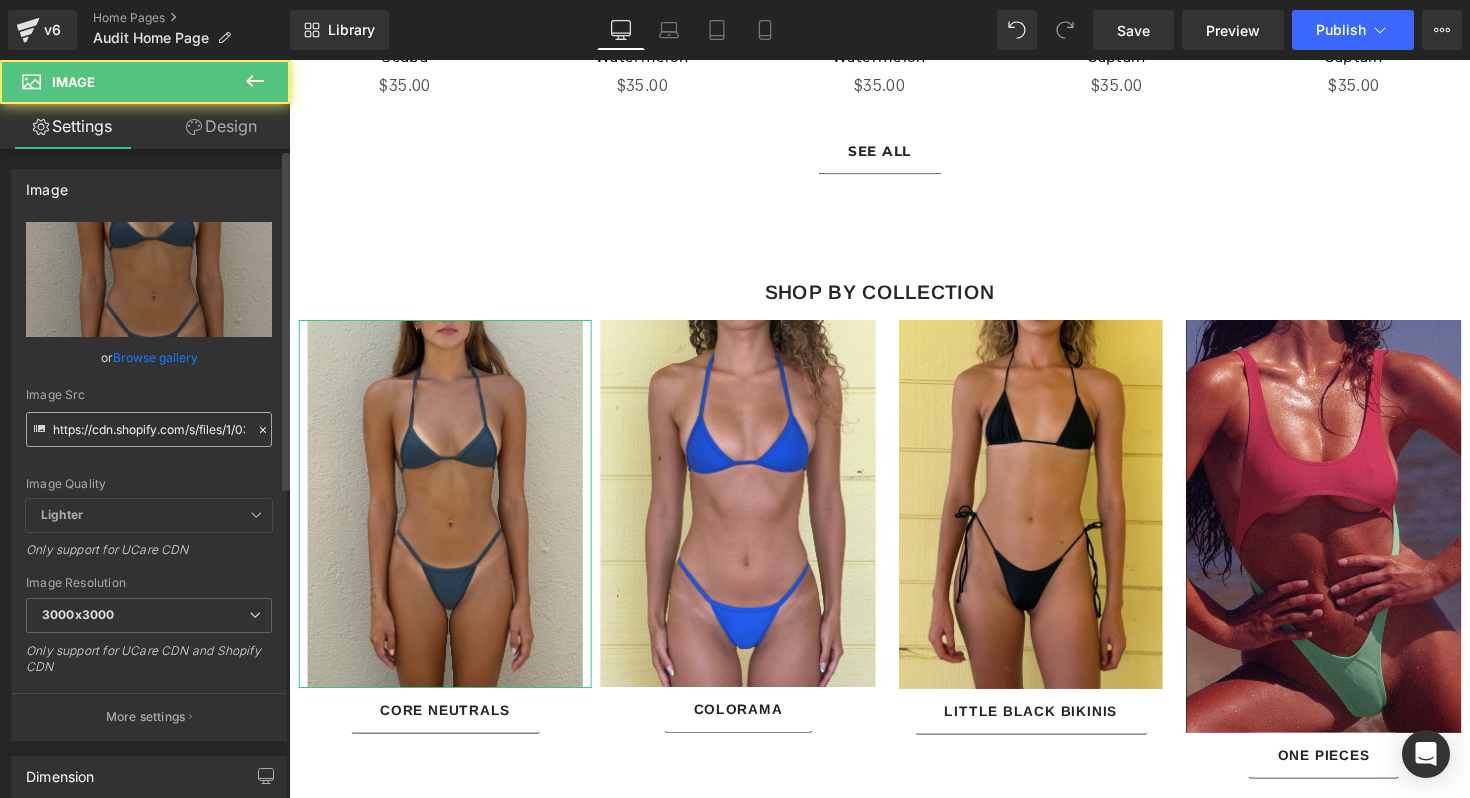 click on "https://cdn.shopify.com/s/files/1/0364/0590/3496/files/IMG_3235_3000x3000.jpg?v=1751983443" at bounding box center (149, 429) 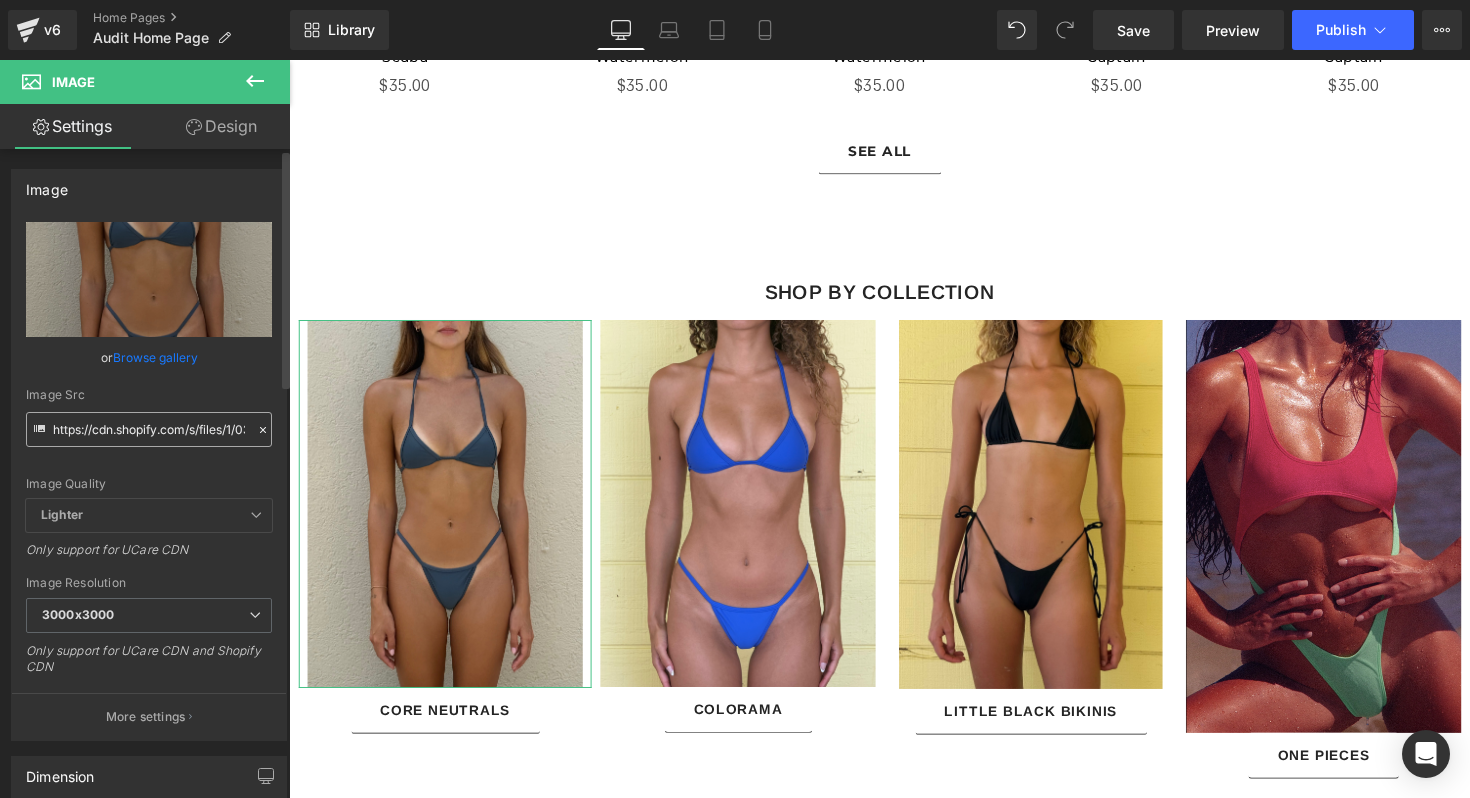 click on "https://cdn.shopify.com/s/files/1/0364/0590/3496/files/IMG_3235_3000x3000.jpg?v=1751983443" at bounding box center [149, 429] 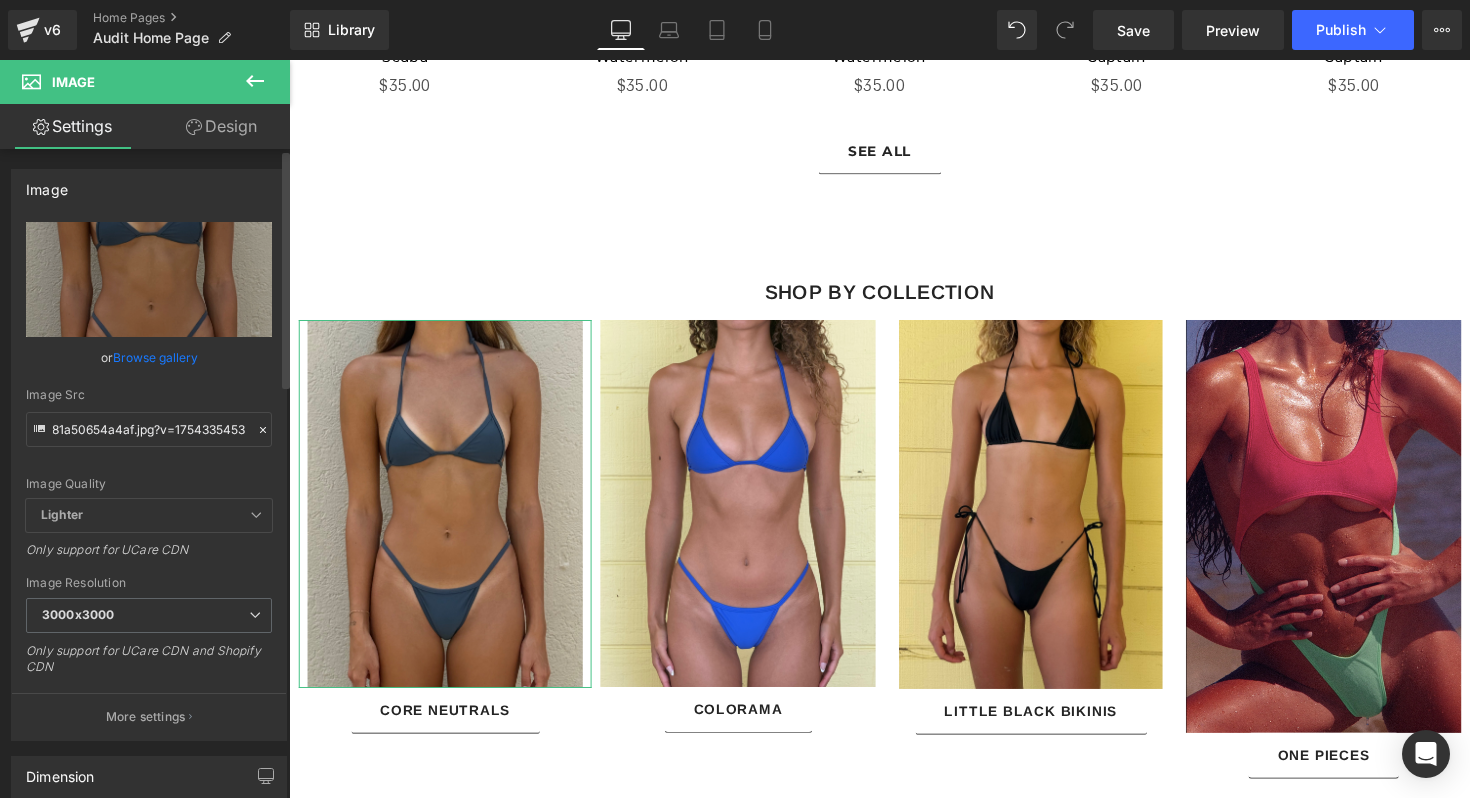 type on "https://cdn.shopify.com/s/files/1/0364/0590/3496/files/IMG_3235_44da0115-bef3-4103-bf7c-81a50654a4af_3000x3000.jpg?v=1754335453" 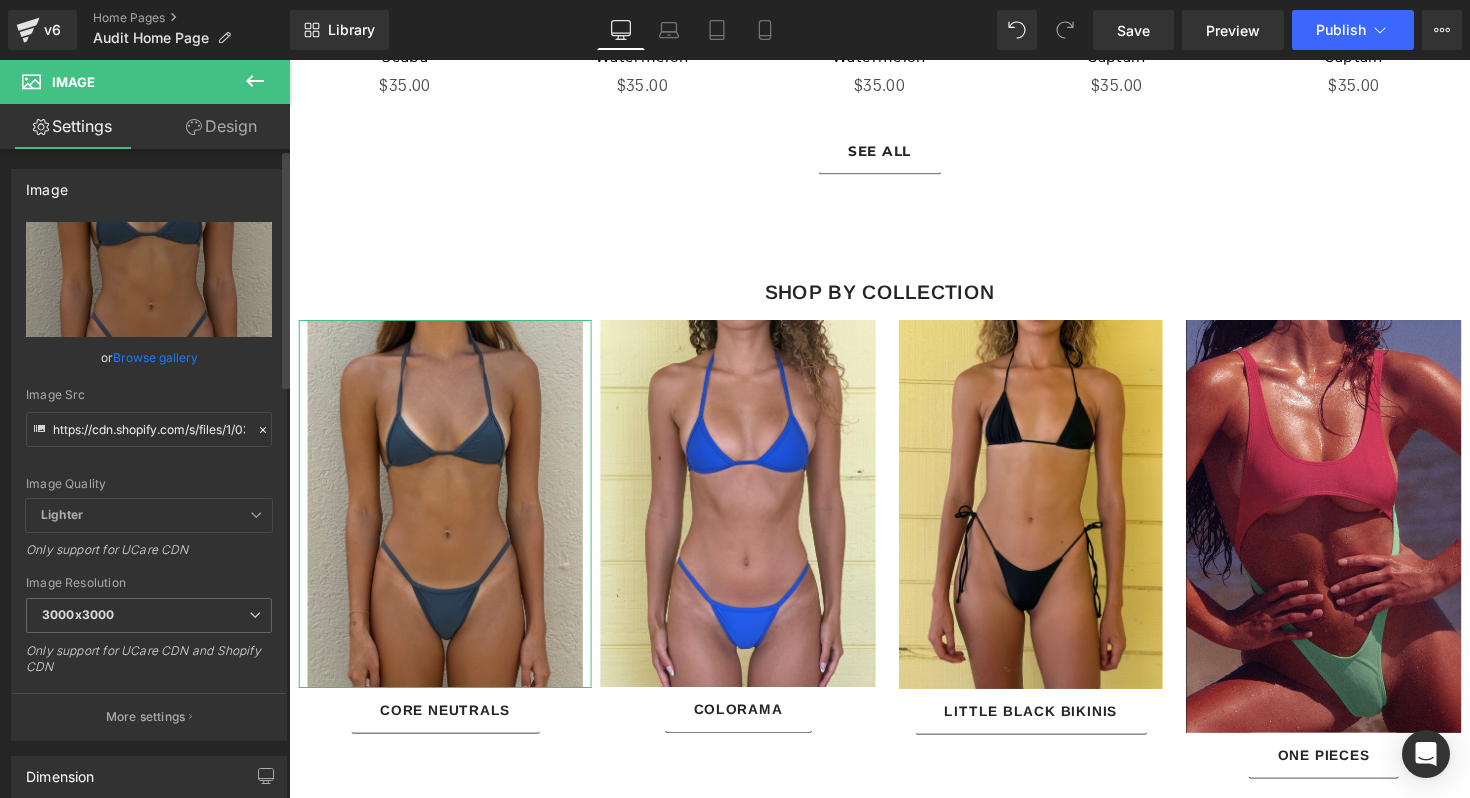 click on "Image Quality Lighter Lightest
Lighter
Lighter Lightest Only support for UCare CDN" at bounding box center (149, 360) 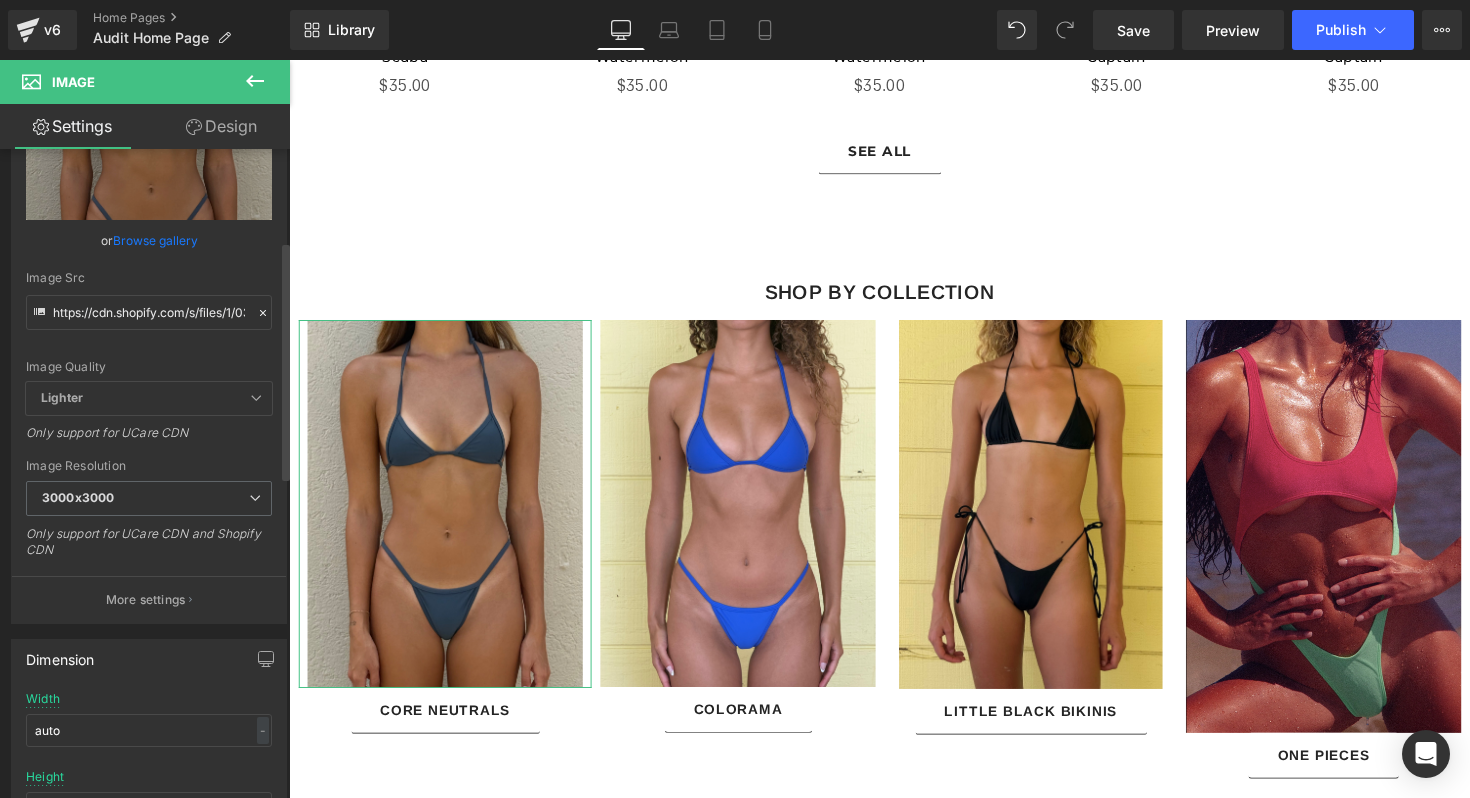 scroll, scrollTop: 284, scrollLeft: 0, axis: vertical 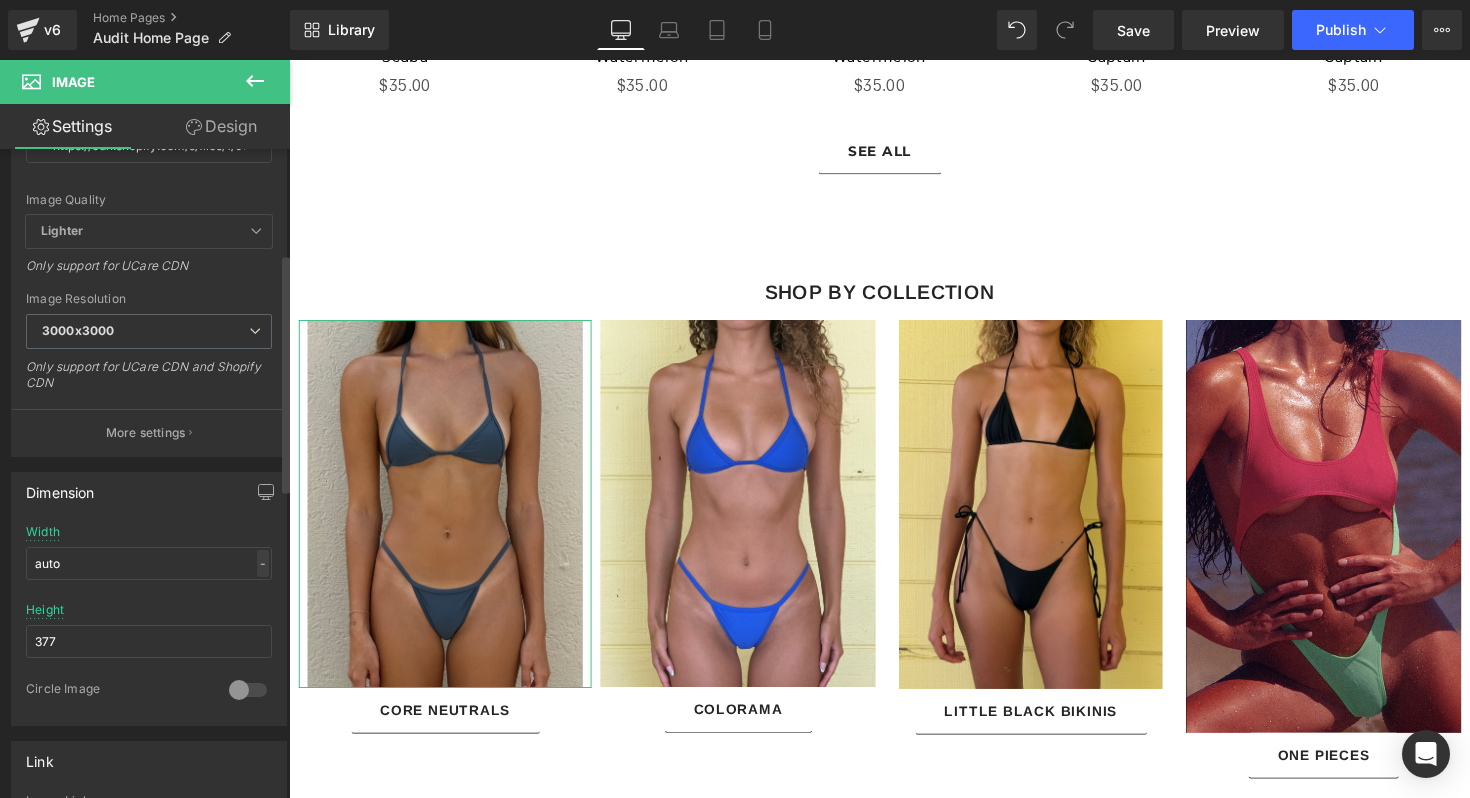 click on "-" at bounding box center (263, 563) 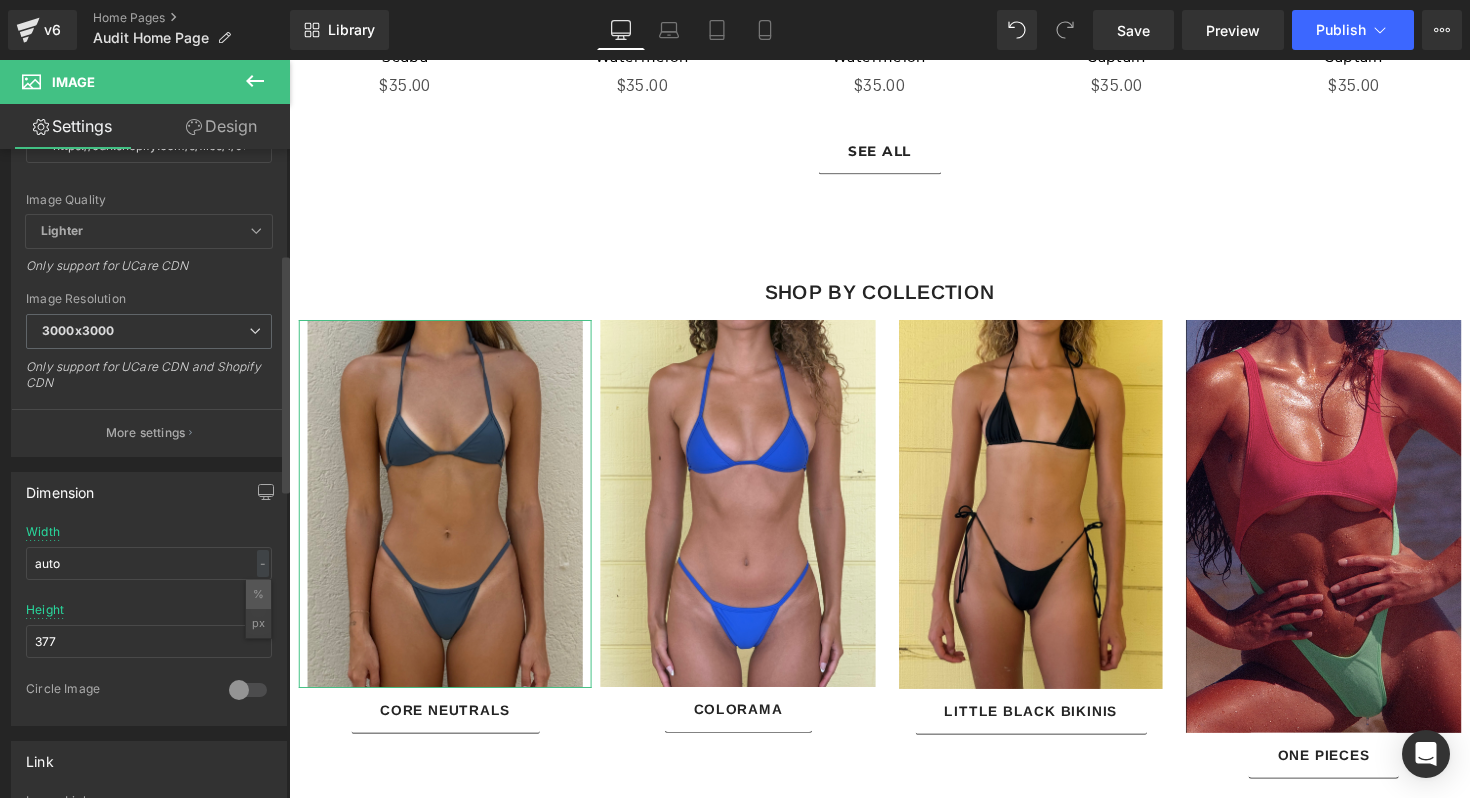 click on "%" at bounding box center [258, 594] 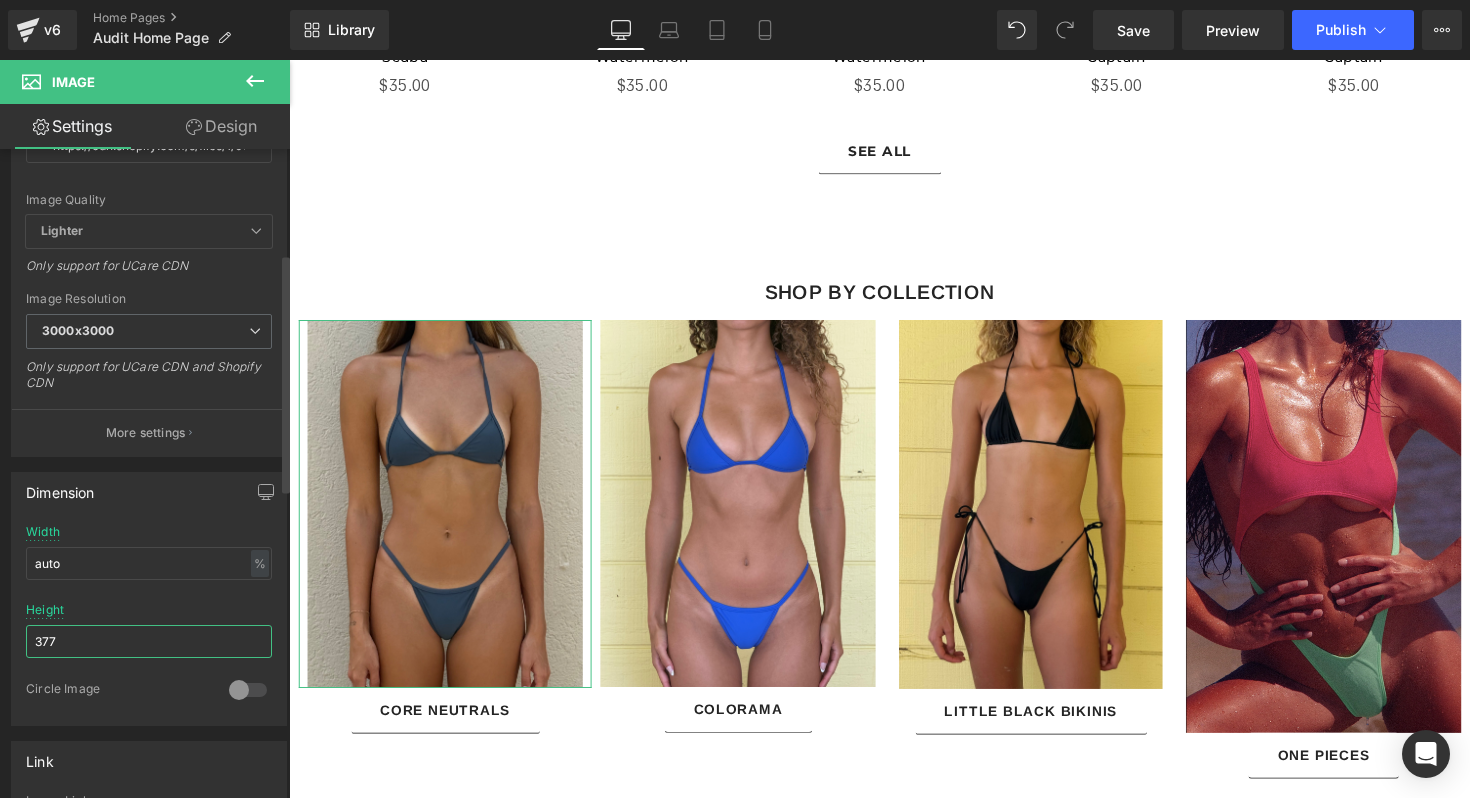 click on "377" at bounding box center [149, 641] 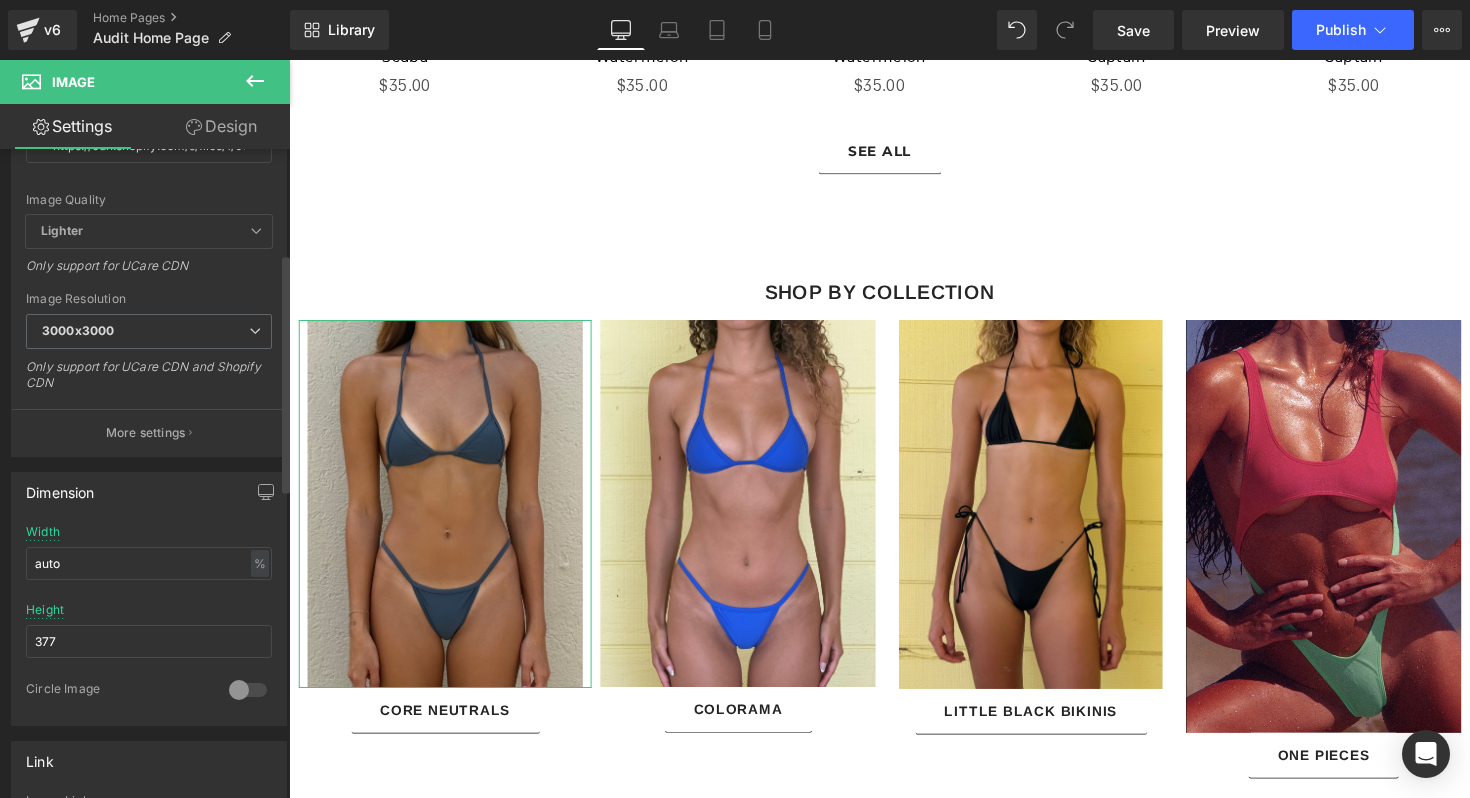 click at bounding box center (149, 596) 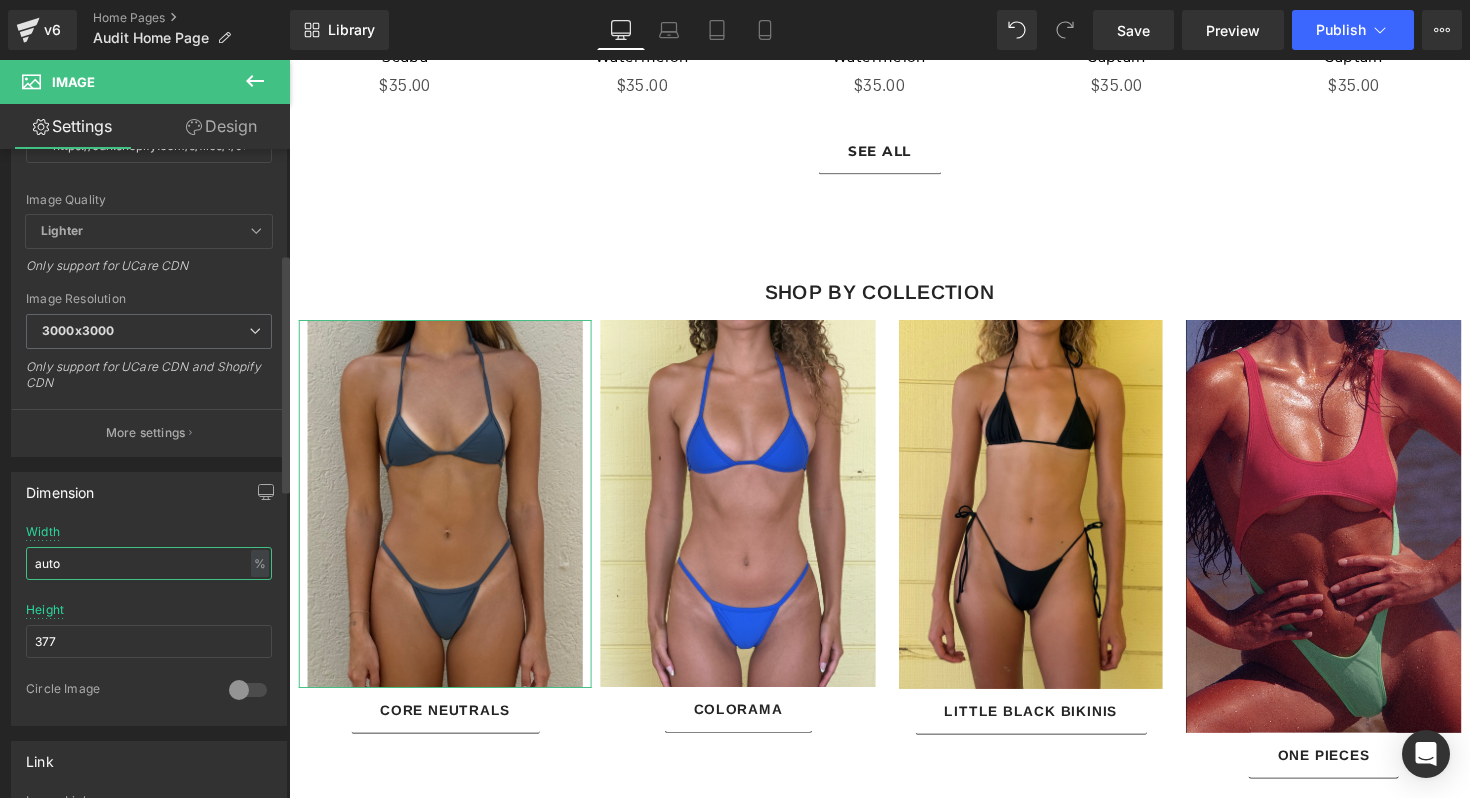 click on "auto" at bounding box center [149, 563] 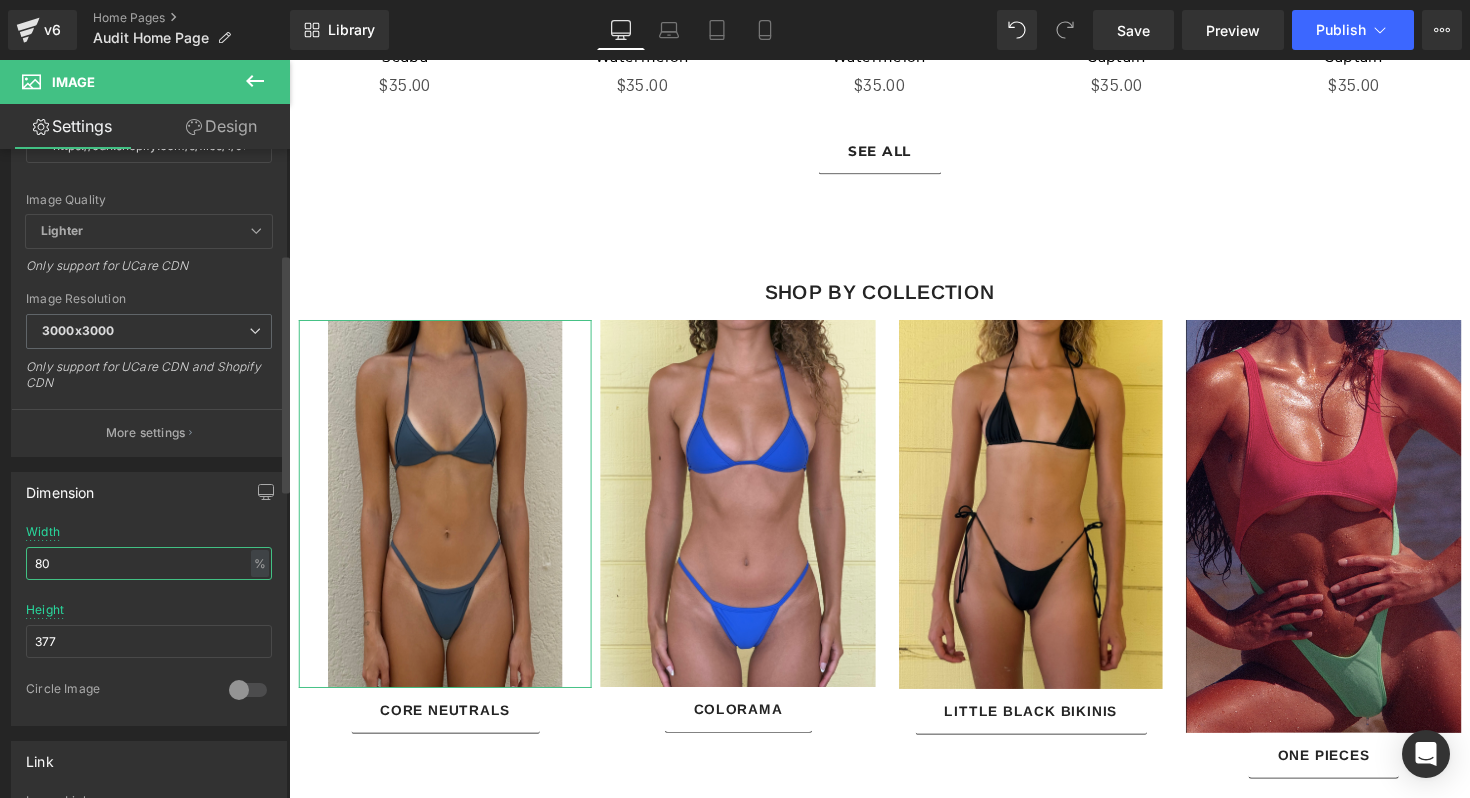 type on "80" 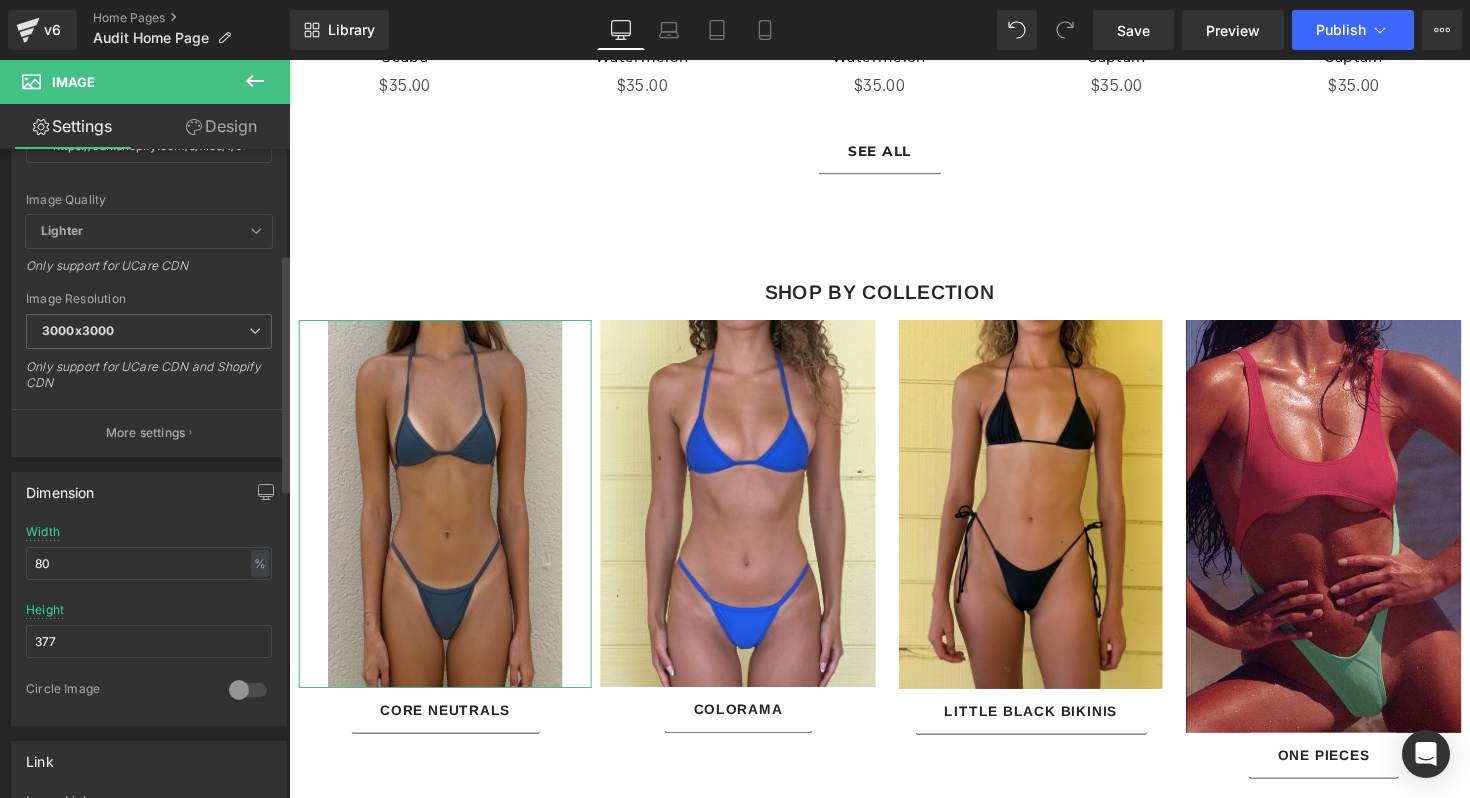 click at bounding box center (149, 596) 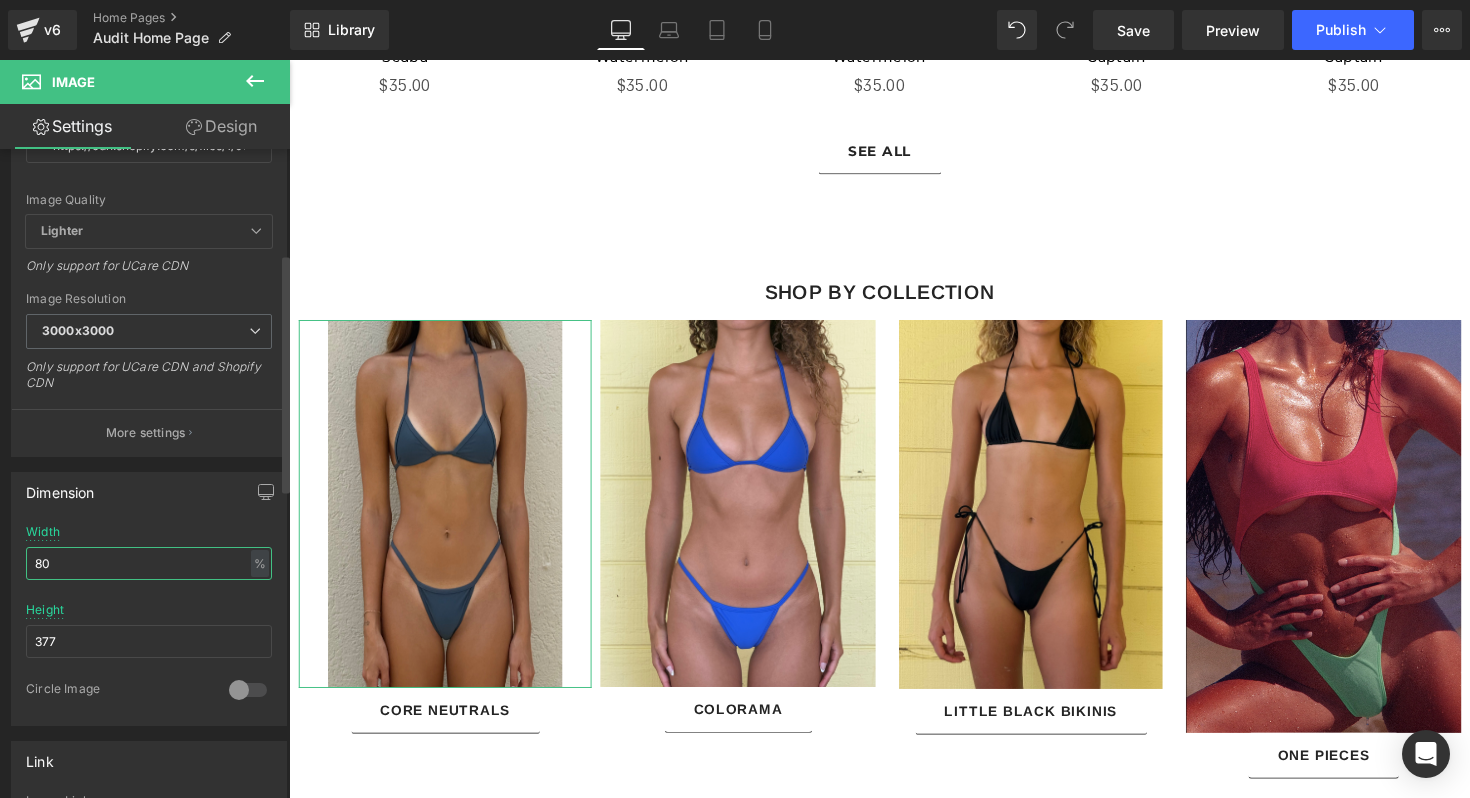 click on "80" at bounding box center (149, 563) 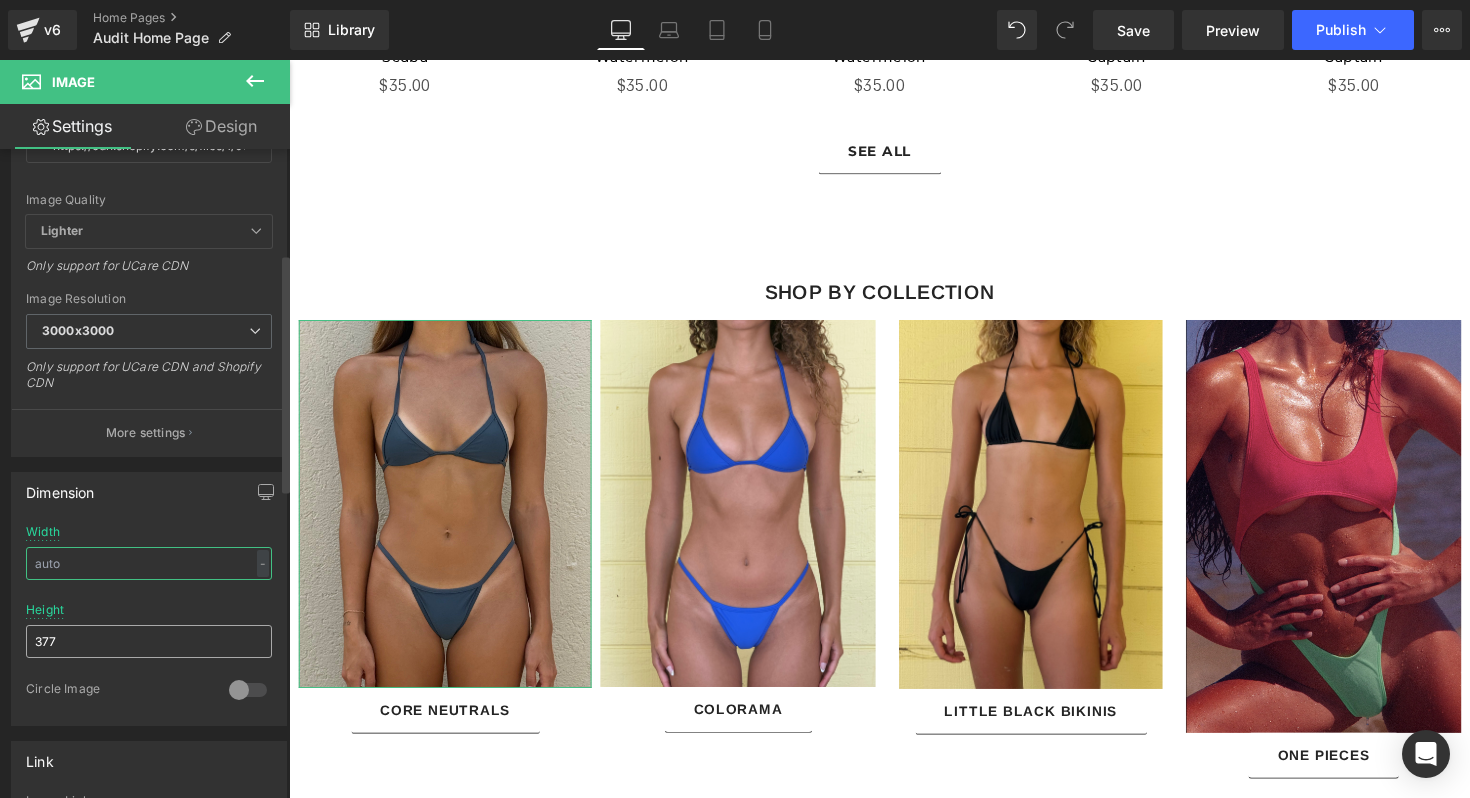 type 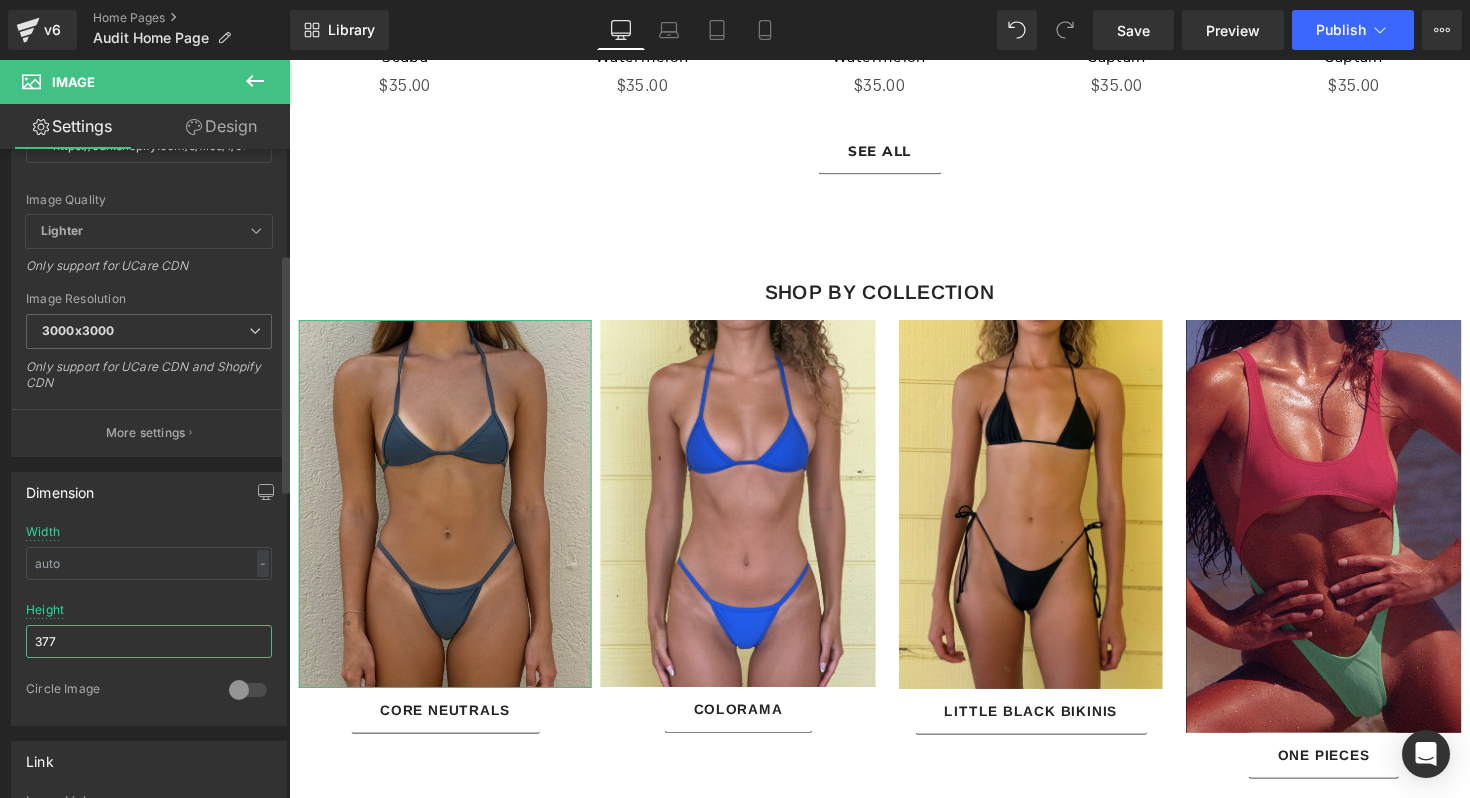 click on "377" at bounding box center [149, 641] 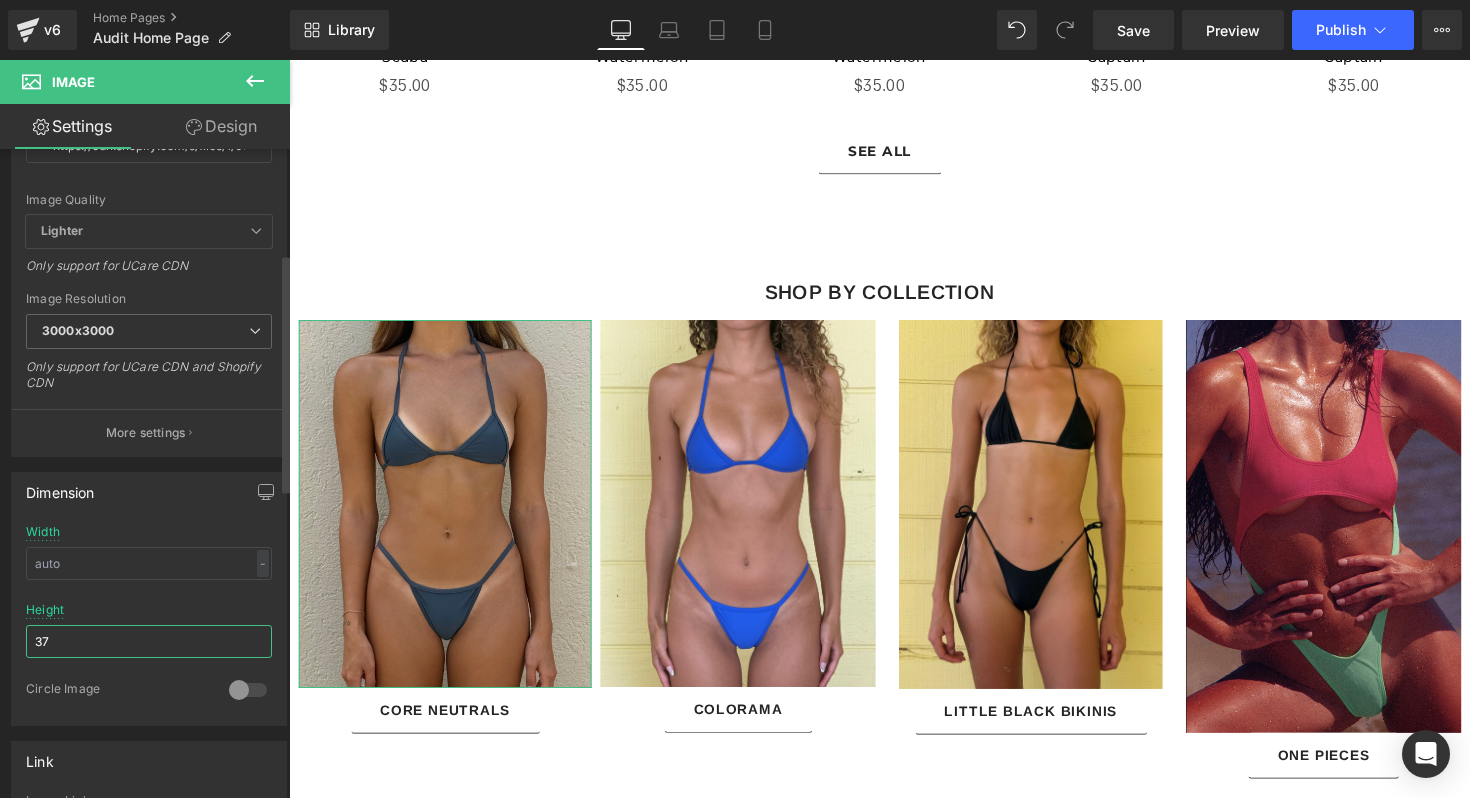 type on "3" 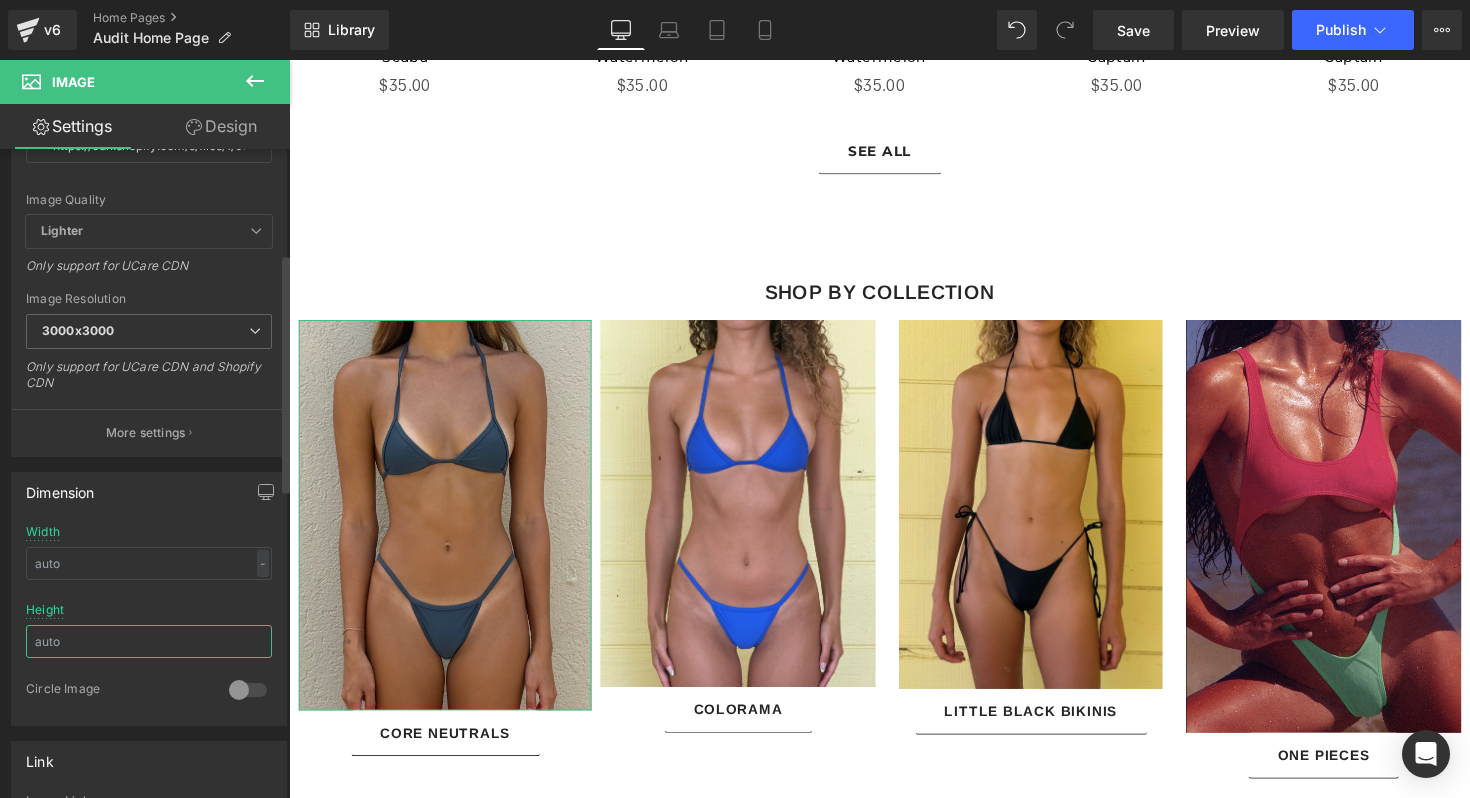type 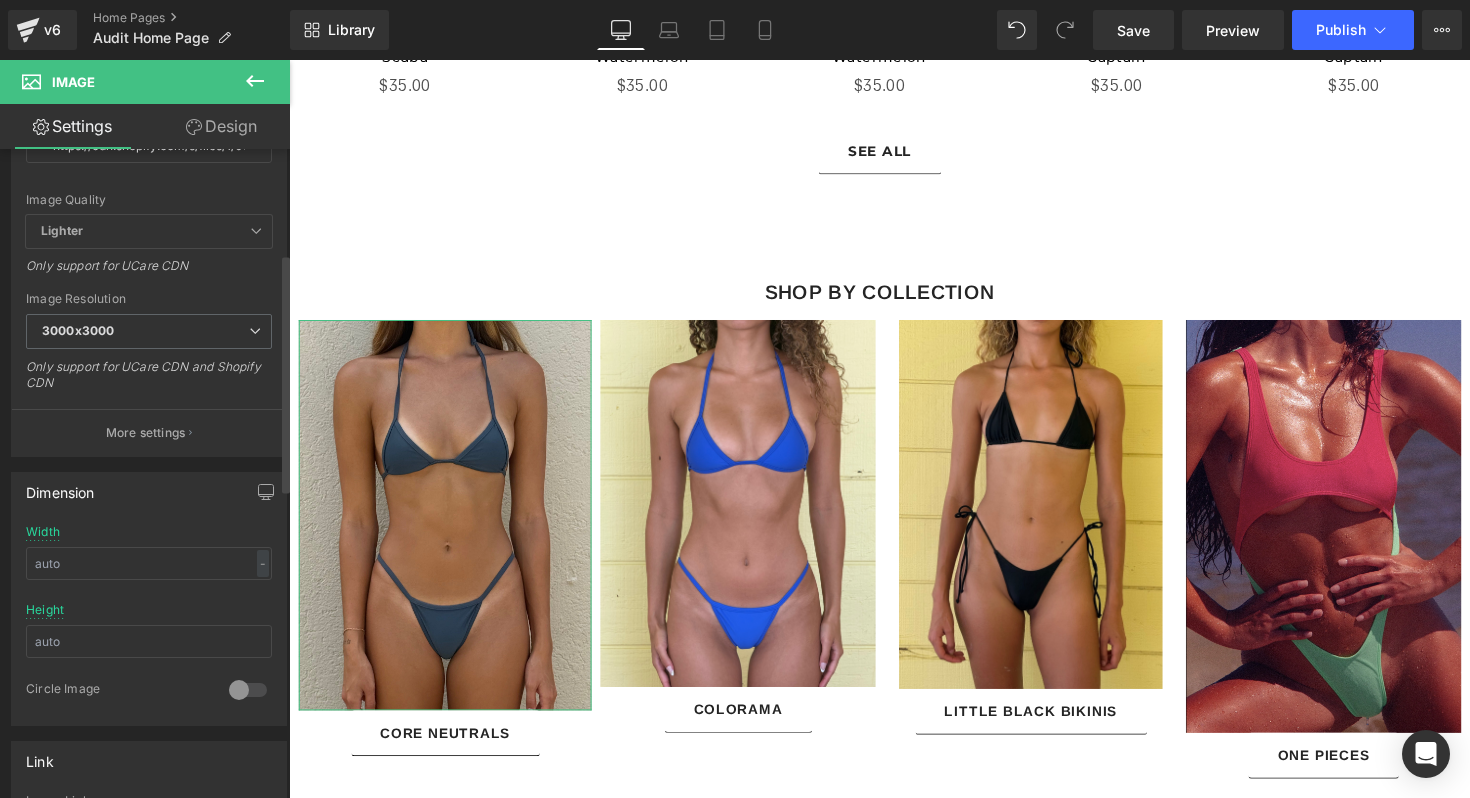 click on "Height" at bounding box center (149, 642) 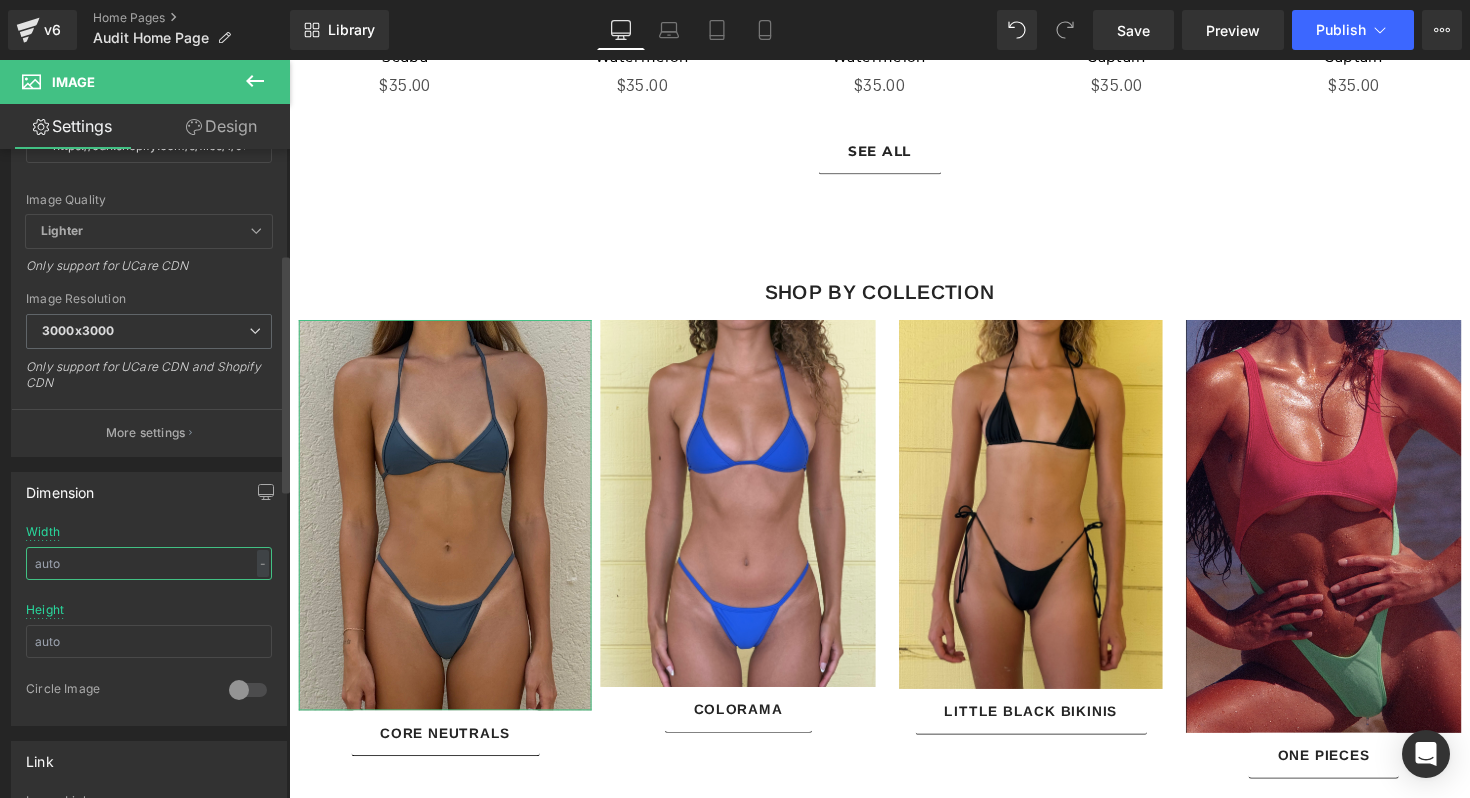 click at bounding box center [149, 563] 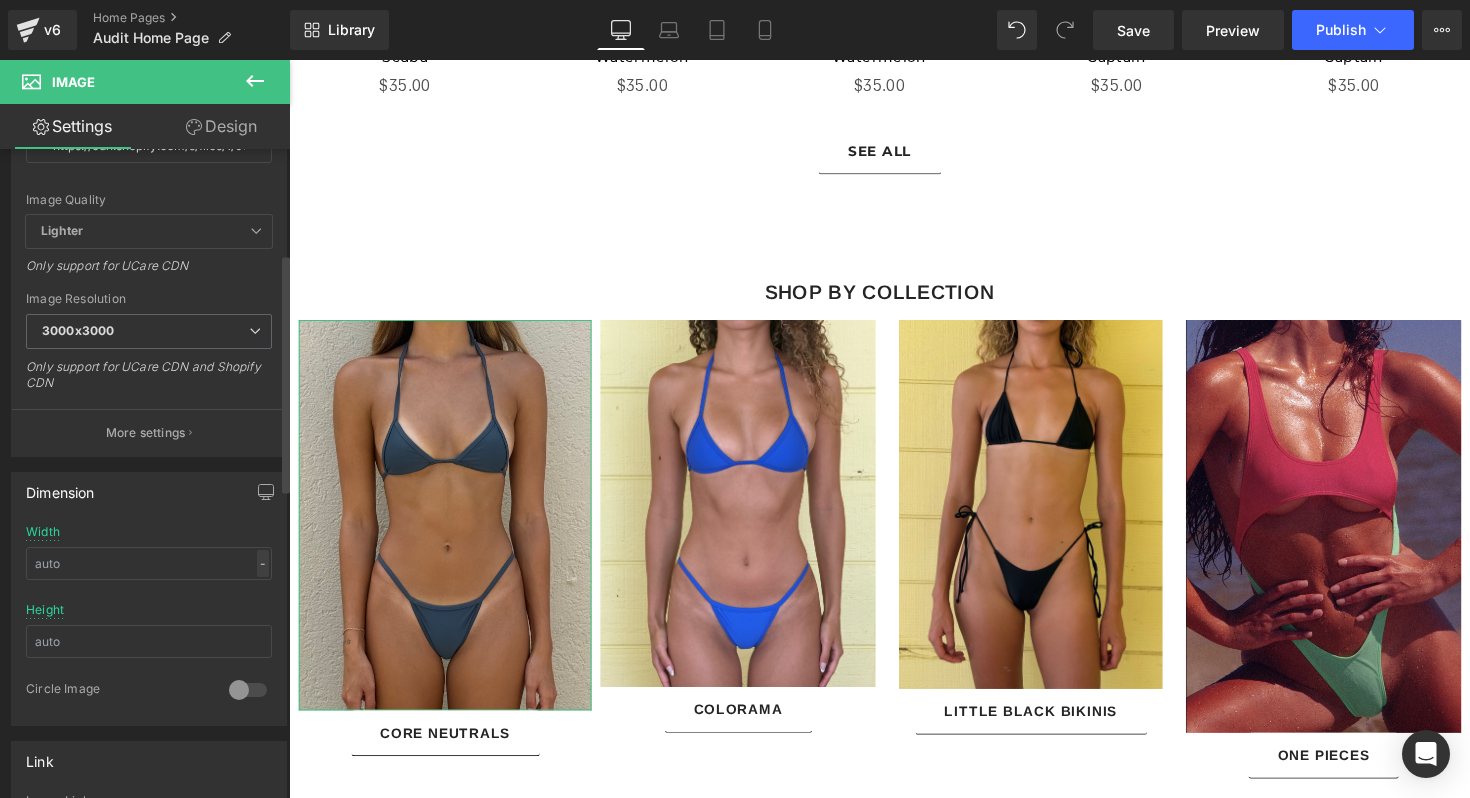 click on "-" at bounding box center [263, 563] 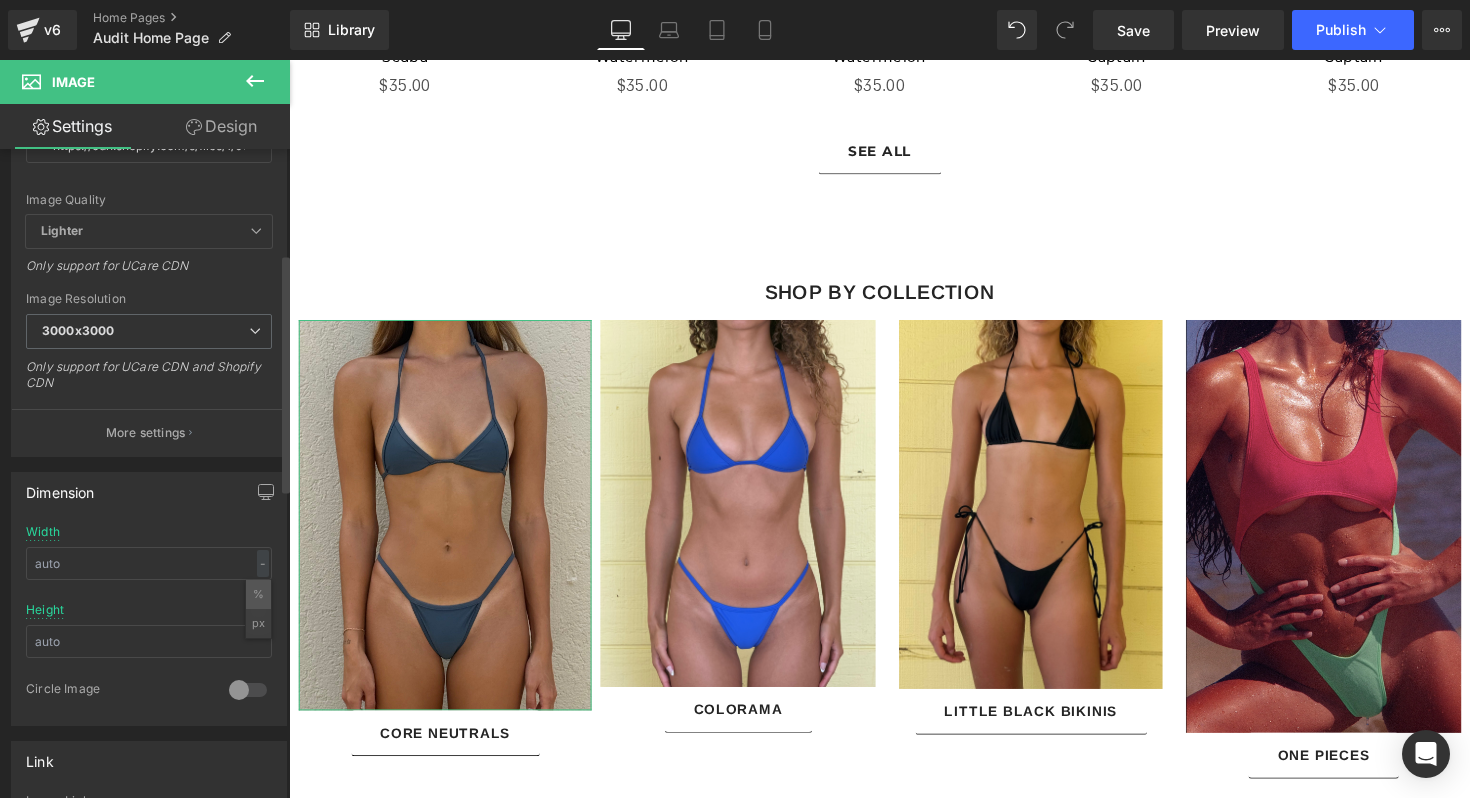 click on "%" at bounding box center [258, 594] 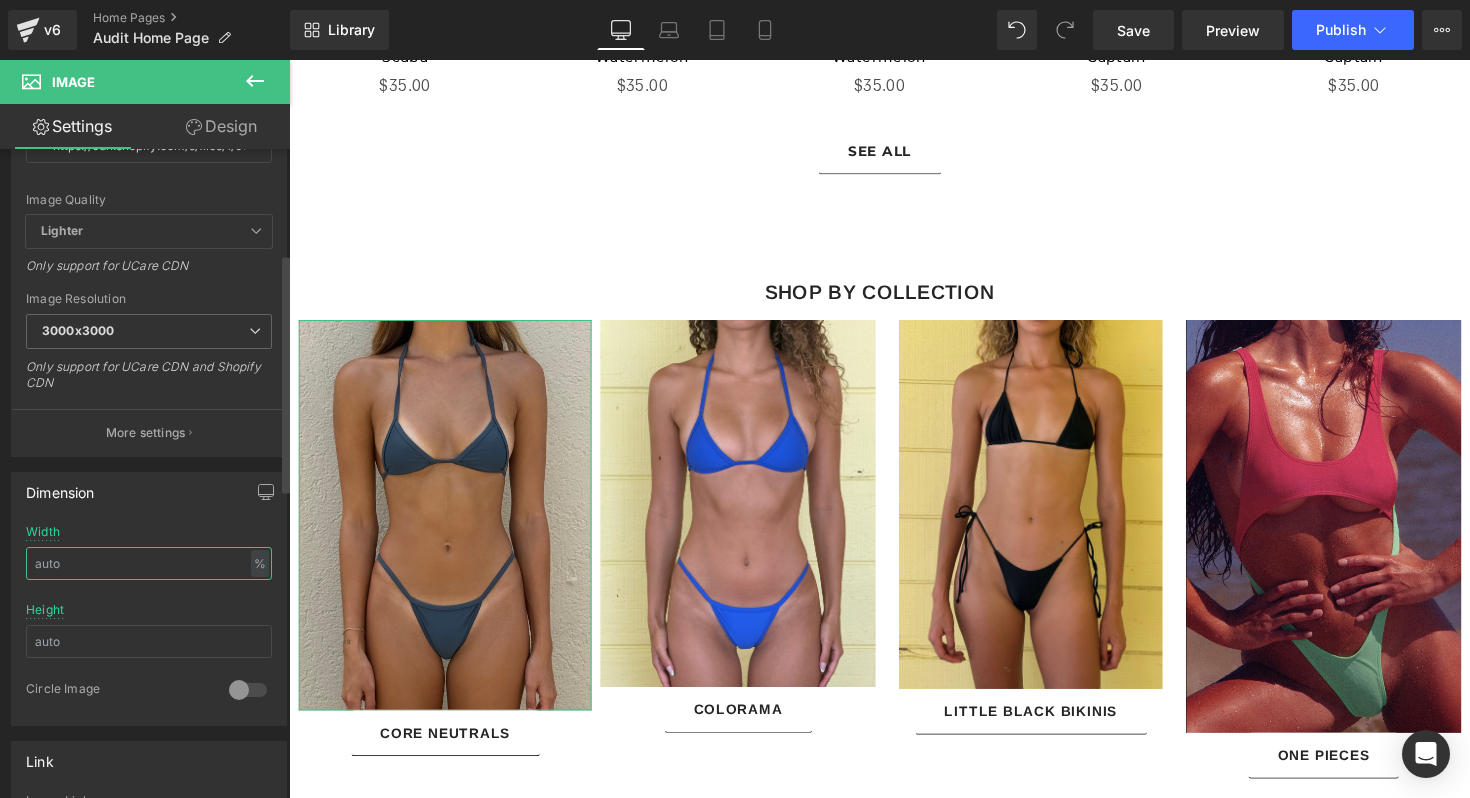click at bounding box center [149, 563] 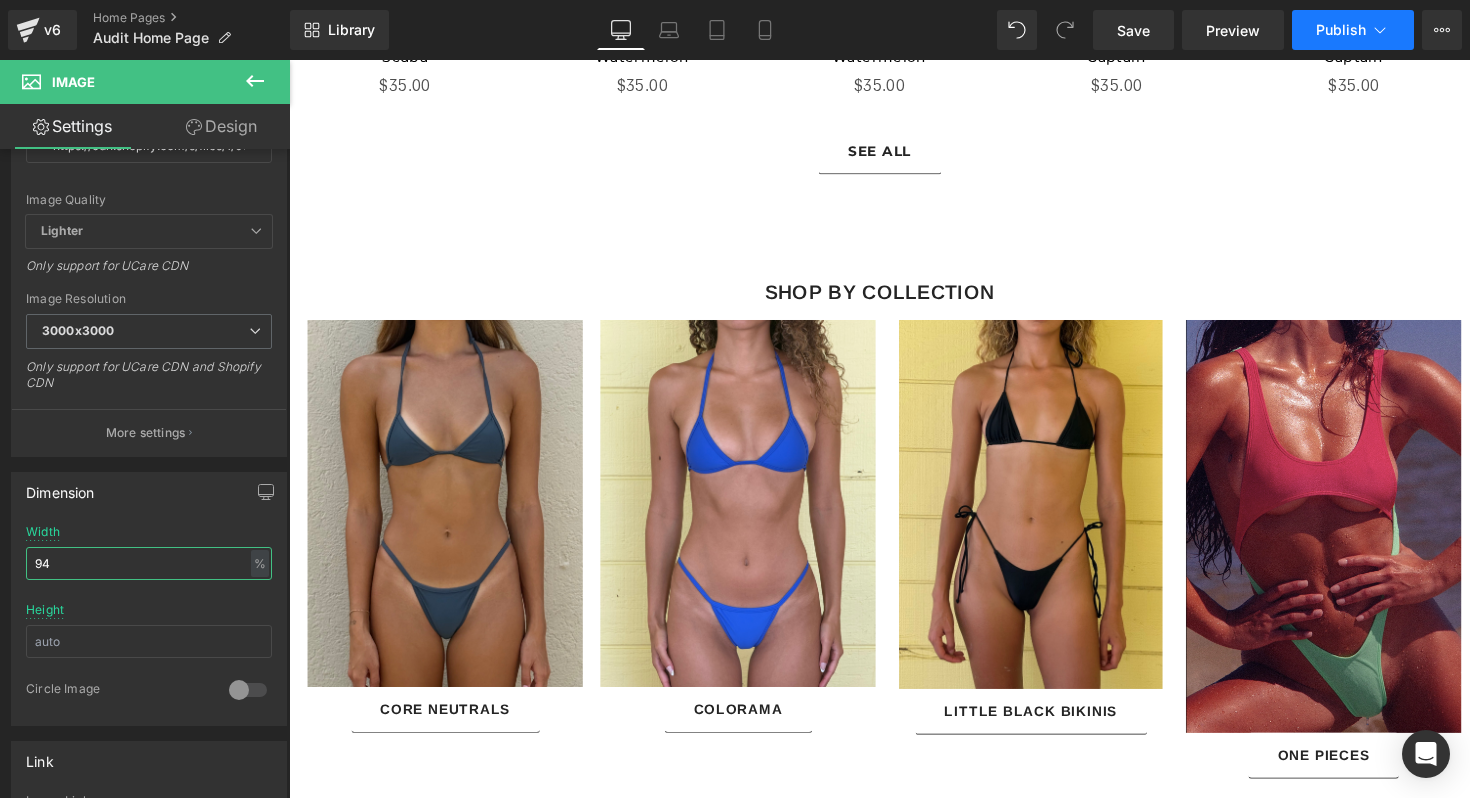 type on "94" 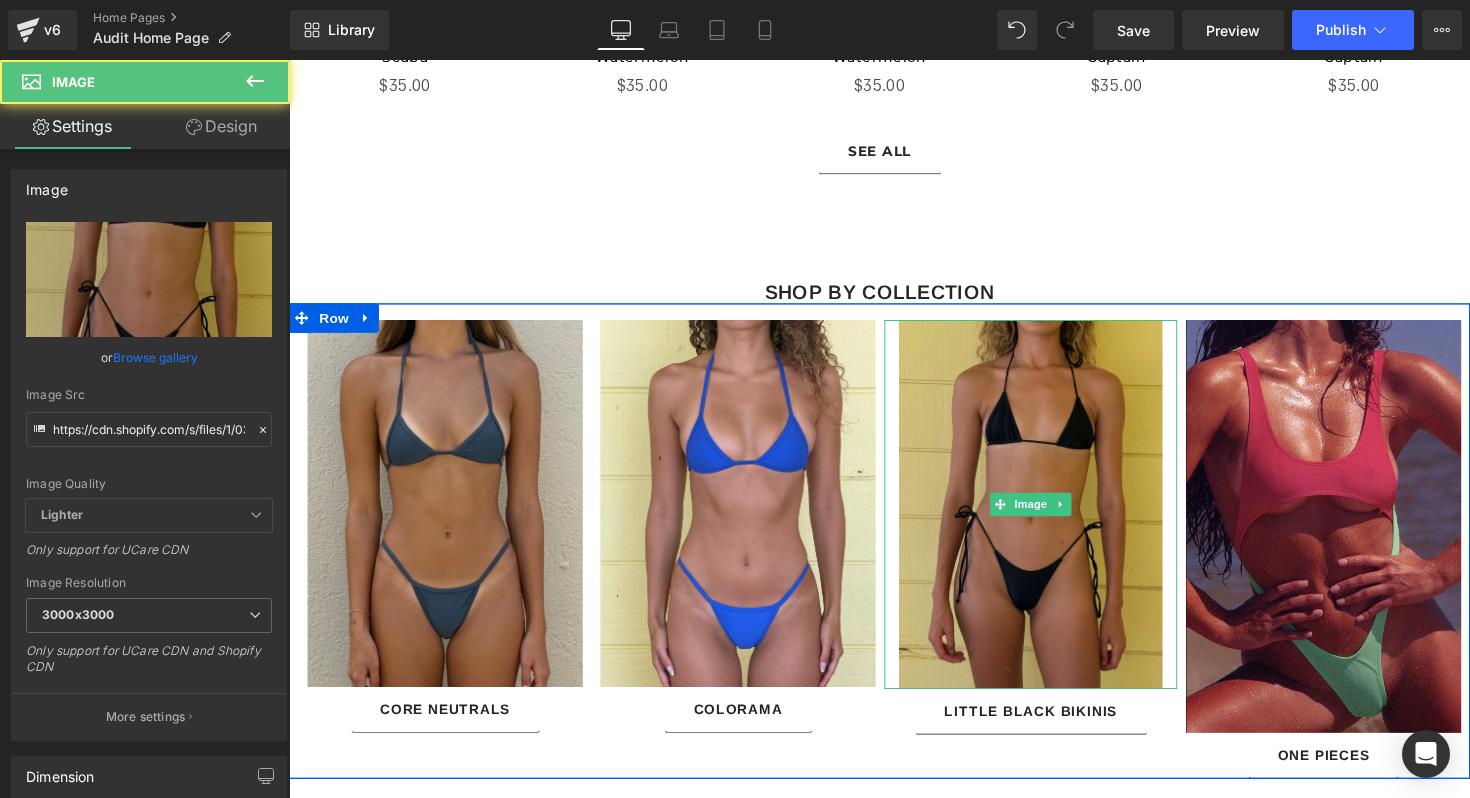 click at bounding box center (1049, 515) 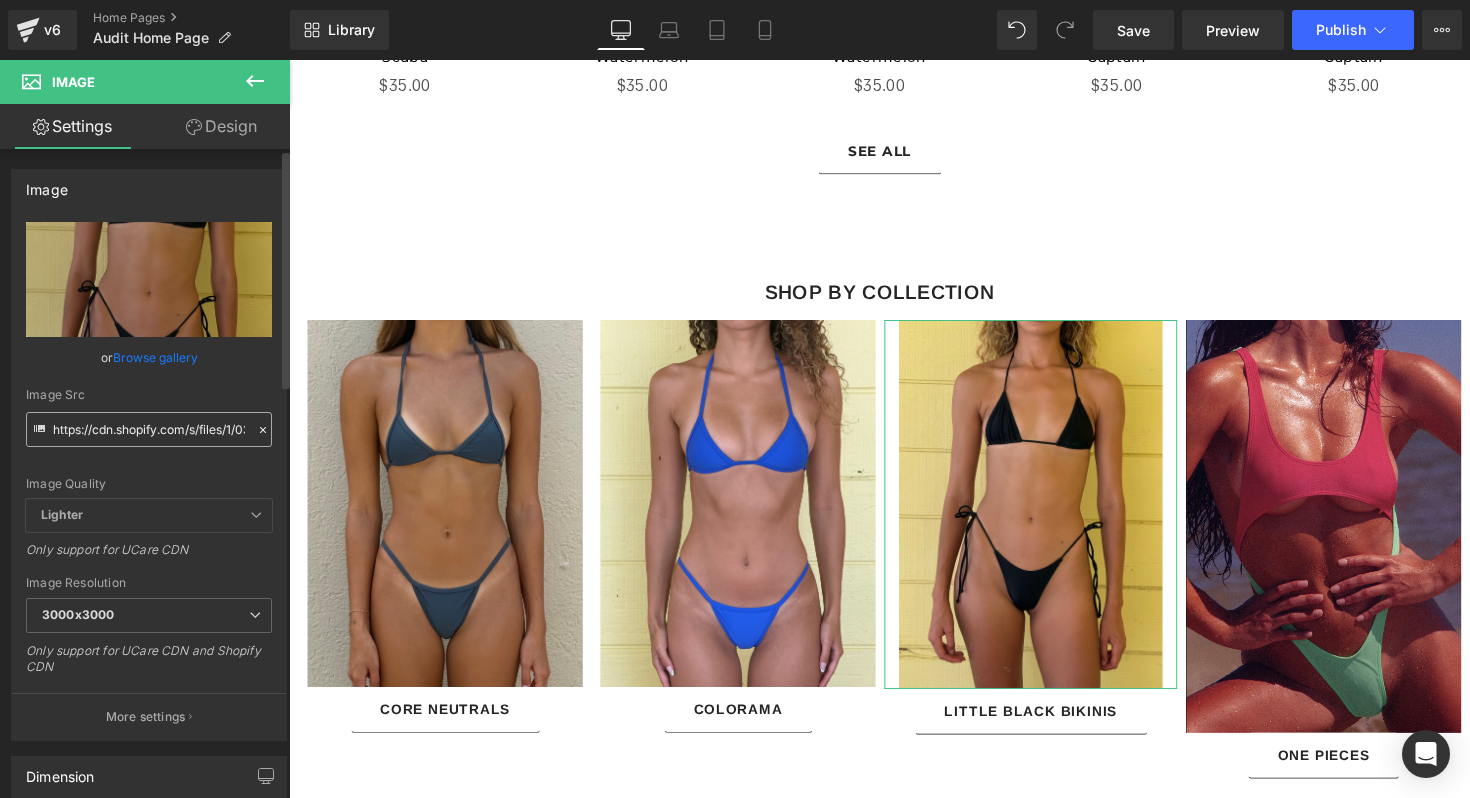 click on "https://cdn.shopify.com/s/files/1/0364/0590/3496/files/2A159A03-EAD7-4E62-813F-99627E7CAC24_3000x3000.jpg?v=1743624284" at bounding box center (149, 429) 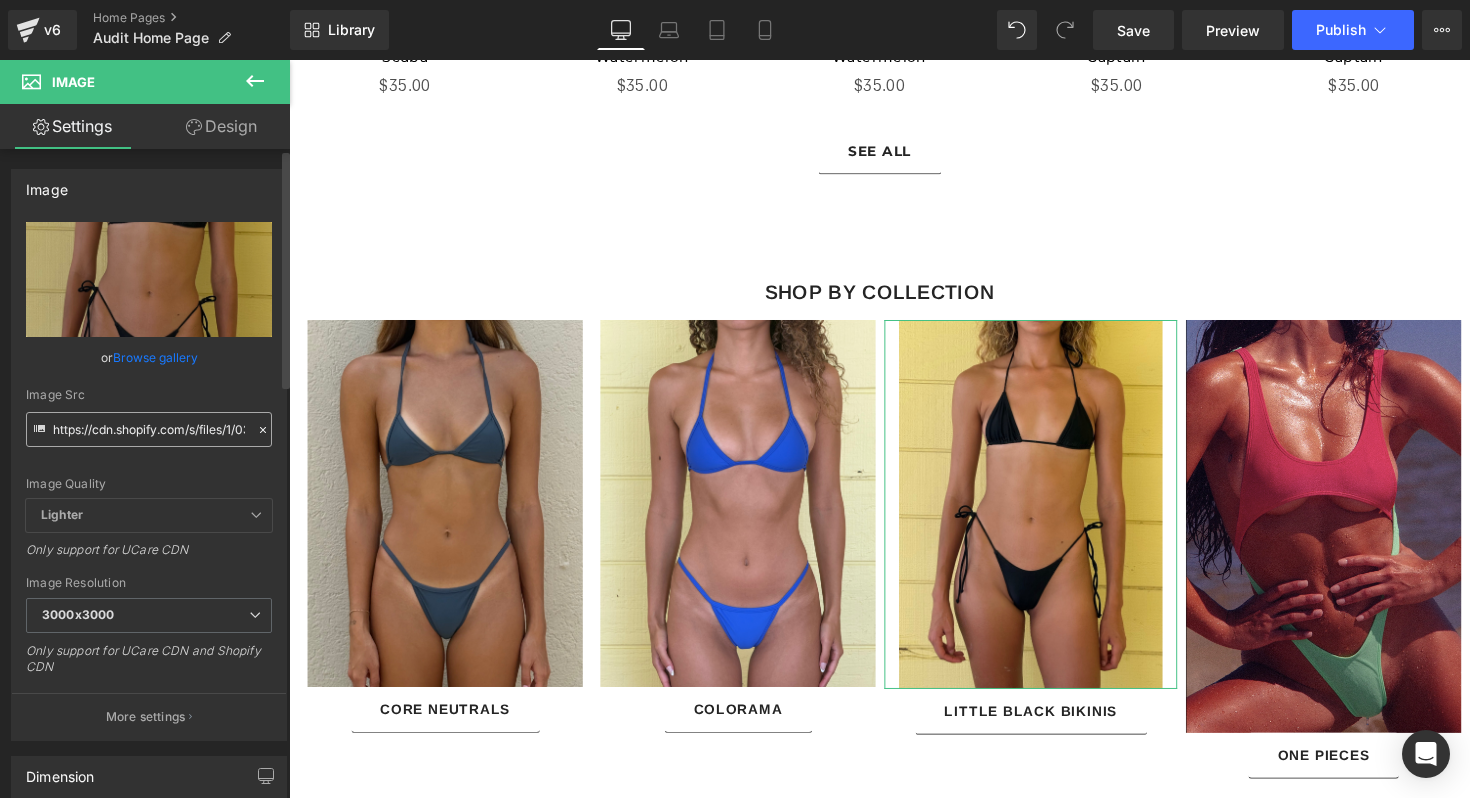 click on "https://cdn.shopify.com/s/files/1/0364/0590/3496/files/2A159A03-EAD7-4E62-813F-99627E7CAC24_3000x3000.jpg?v=1743624284" at bounding box center [149, 429] 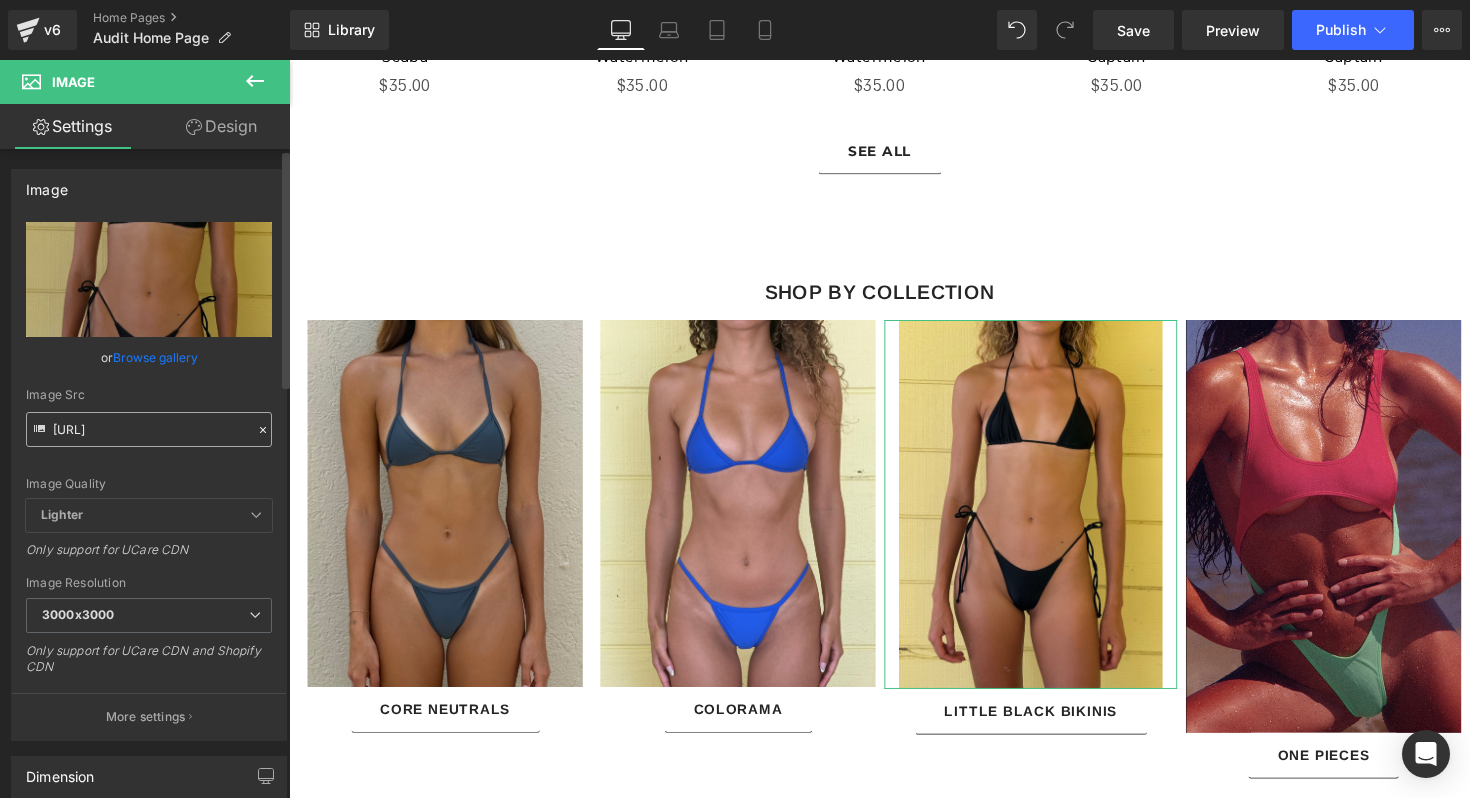 scroll, scrollTop: 0, scrollLeft: 757, axis: horizontal 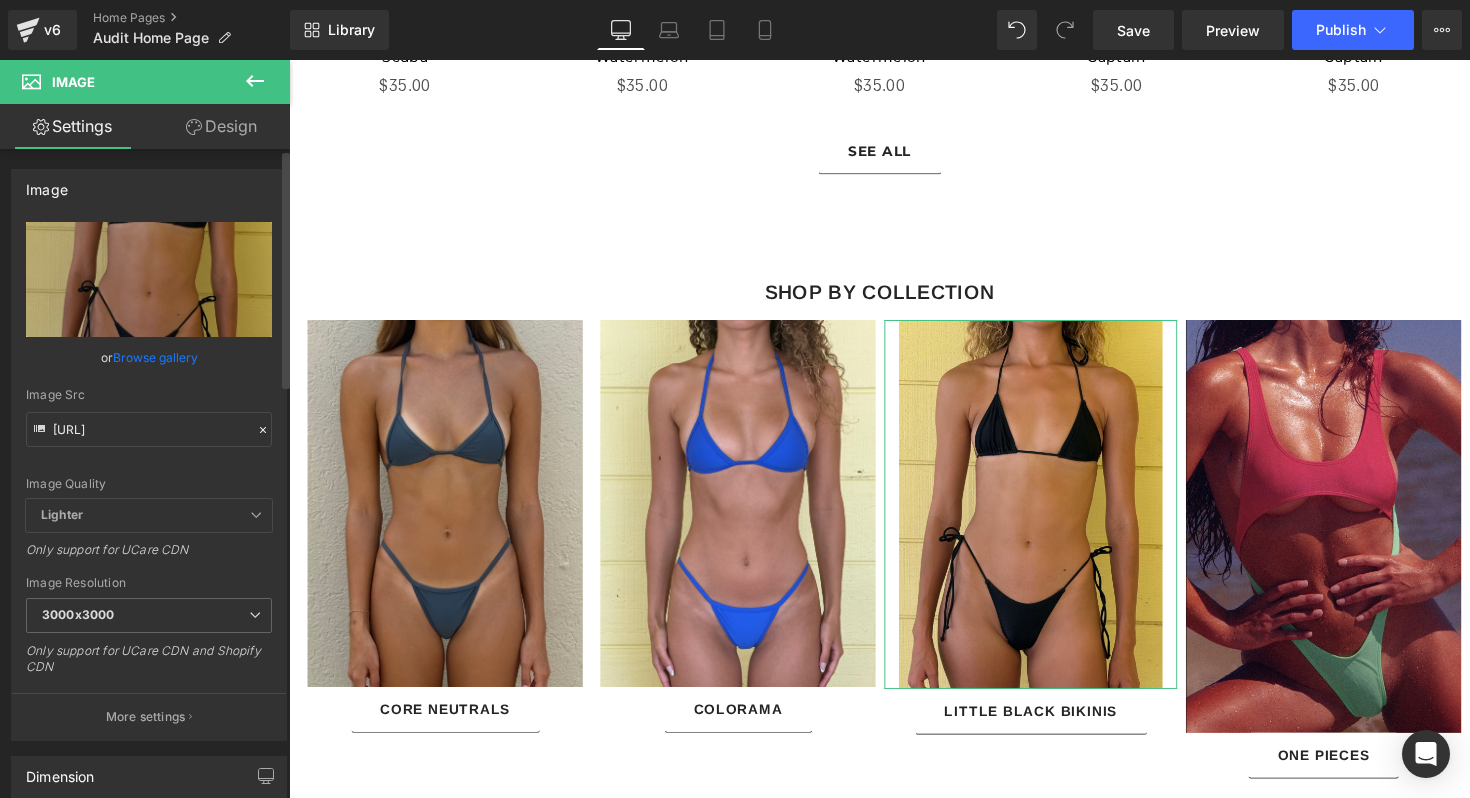 type on "https://cdn.shopify.com/s/files/1/0364/0590/3496/files/82E890F7-1446-47FA-95F8-8241E99C9BD8_8ac33432-4659-4e9b-92b6-91f874ee5528.jpg?v=1754335586" 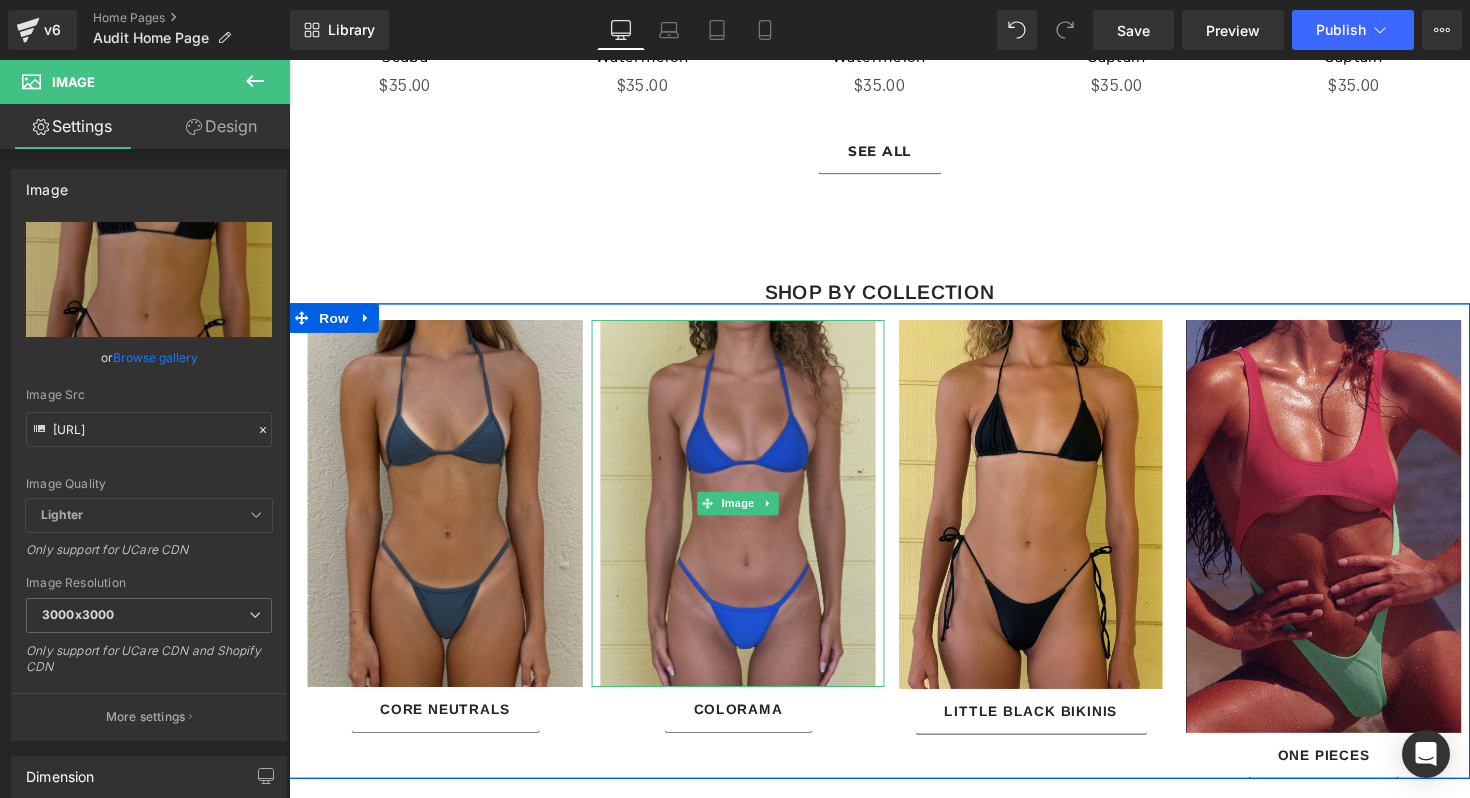 click at bounding box center (749, 514) 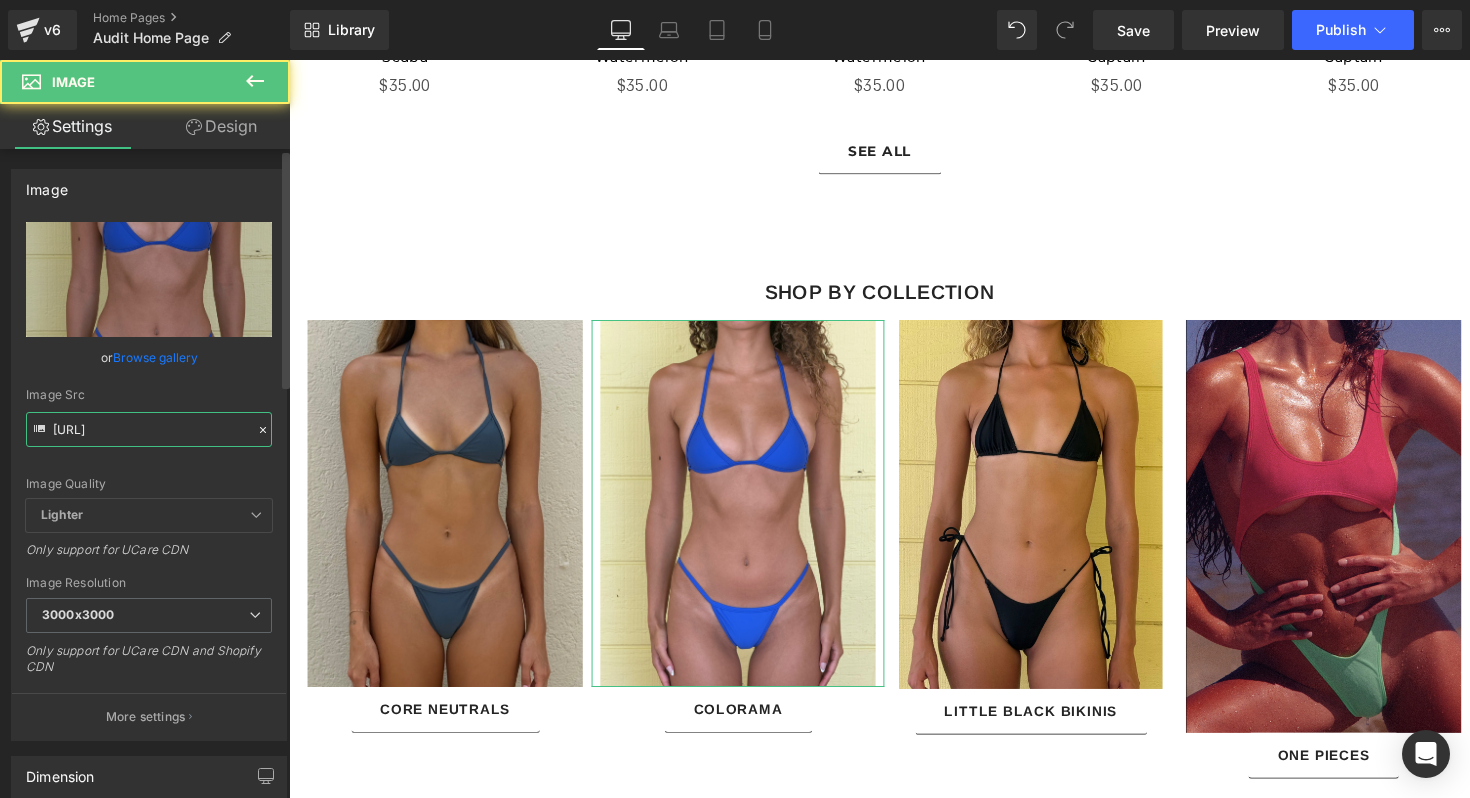 click on "https://cdn.shopify.com/s/files/1/0364/0590/3496/files/blue_front_3000x3000.heic?v=1745781425" at bounding box center [149, 429] 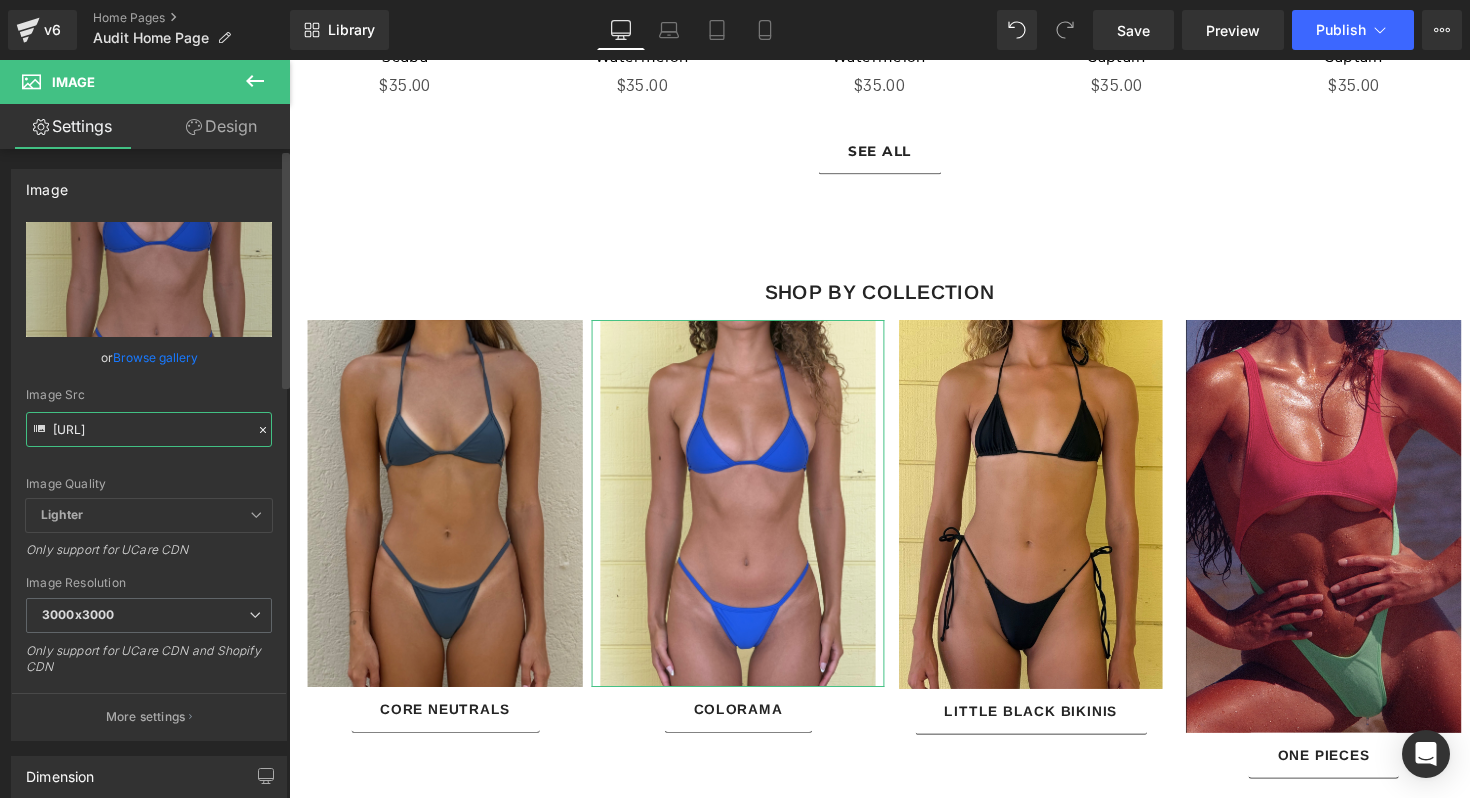 click on "https://cdn.shopify.com/s/files/1/0364/0590/3496/files/blue_front_3000x3000.heic?v=1745781425" at bounding box center [149, 429] 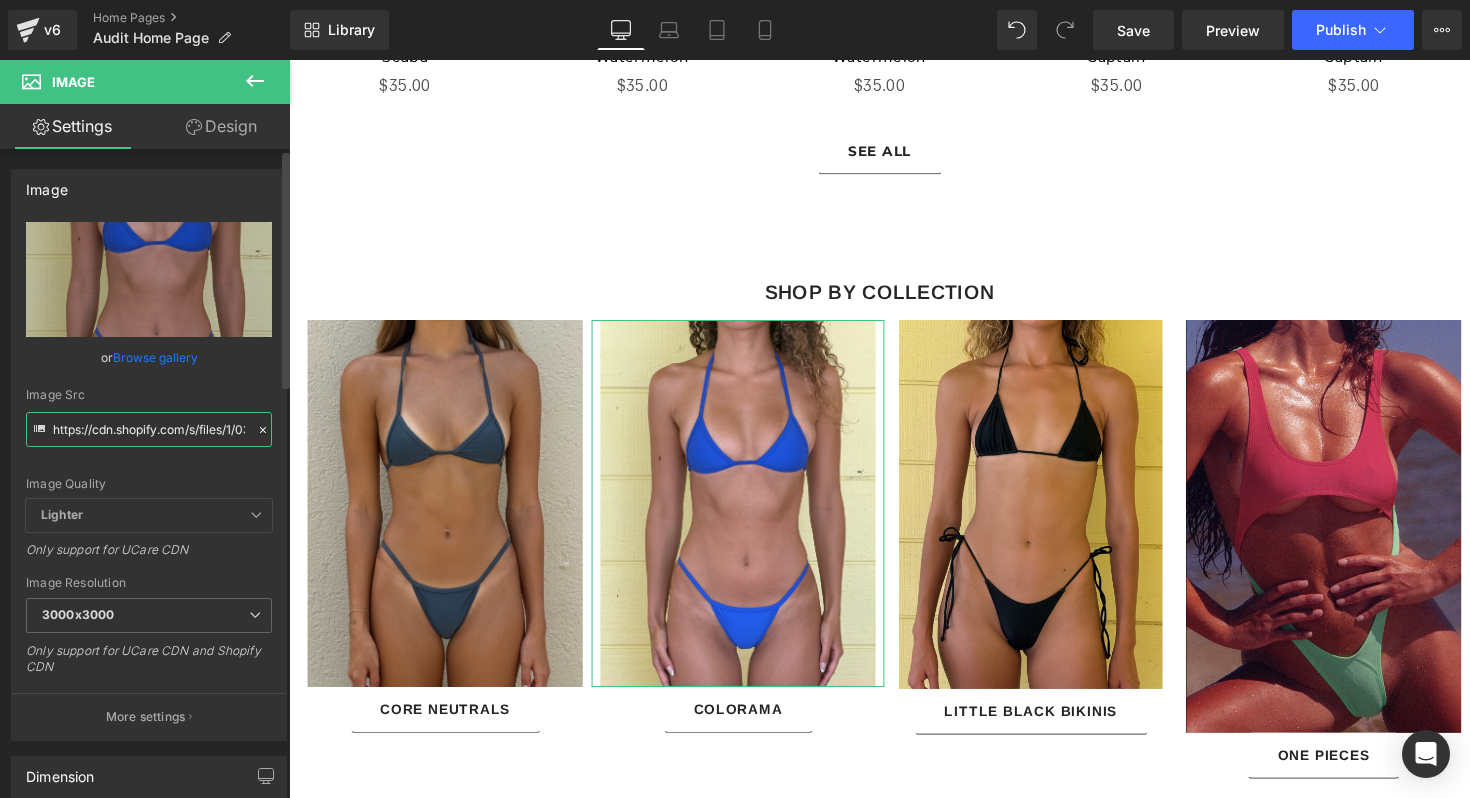 scroll, scrollTop: 0, scrollLeft: 511, axis: horizontal 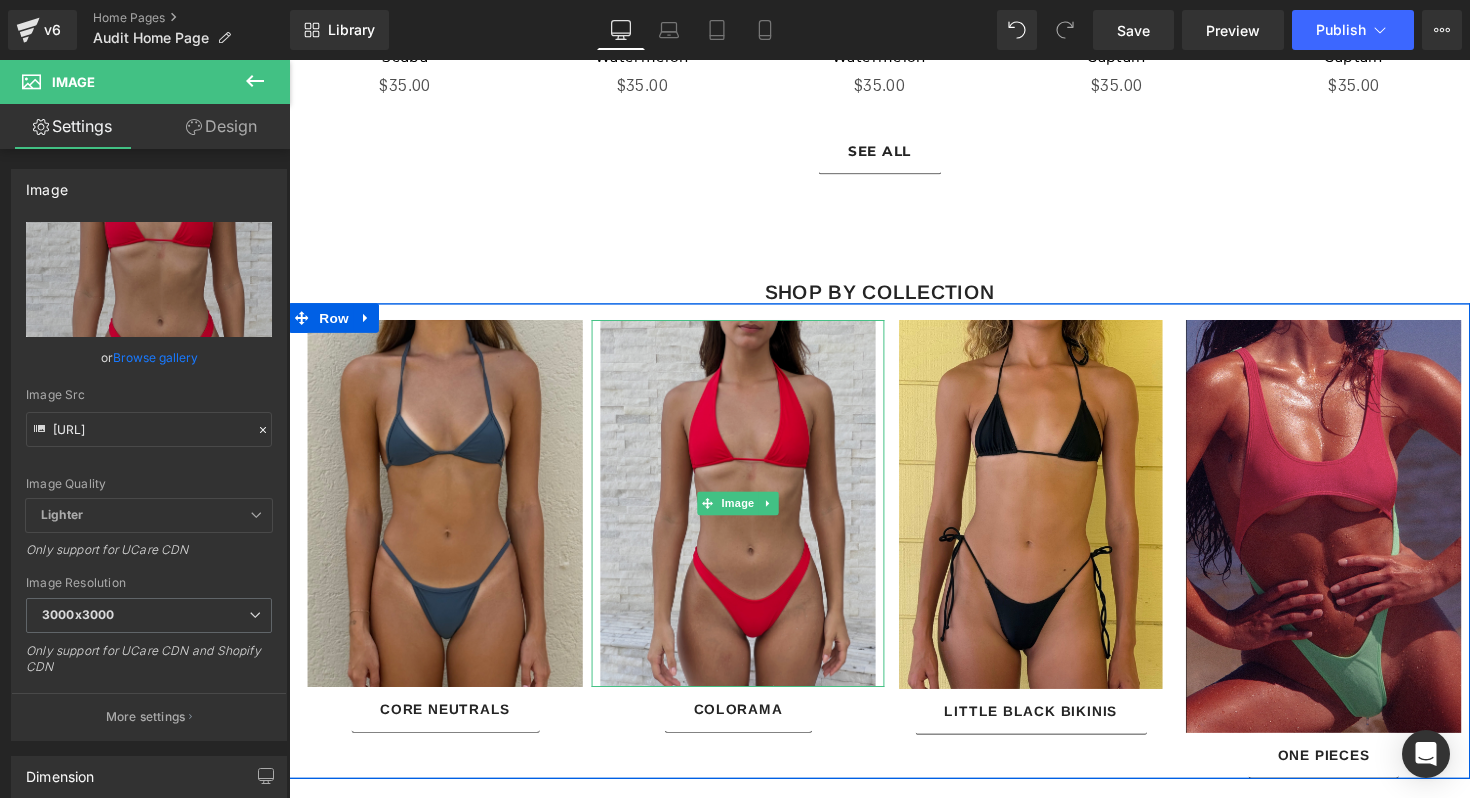 click at bounding box center (749, 514) 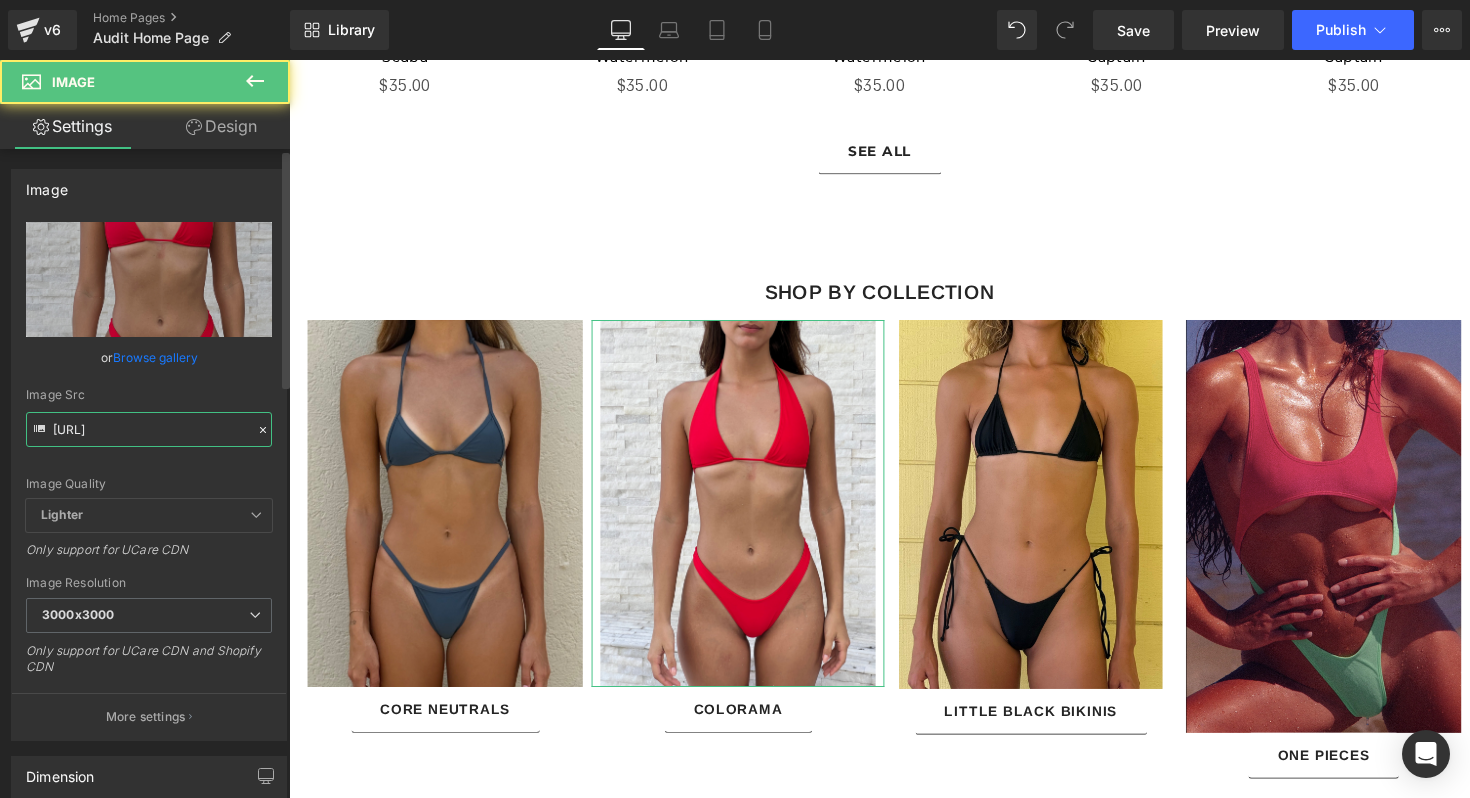 click on "https://cdn.shopify.com/s/files/1/0364/0590/3496/files/D234C4FC-8F16-4C32-B262-1CBDCFF6609C_3000x3000.jpg?v=1732050732" at bounding box center (149, 429) 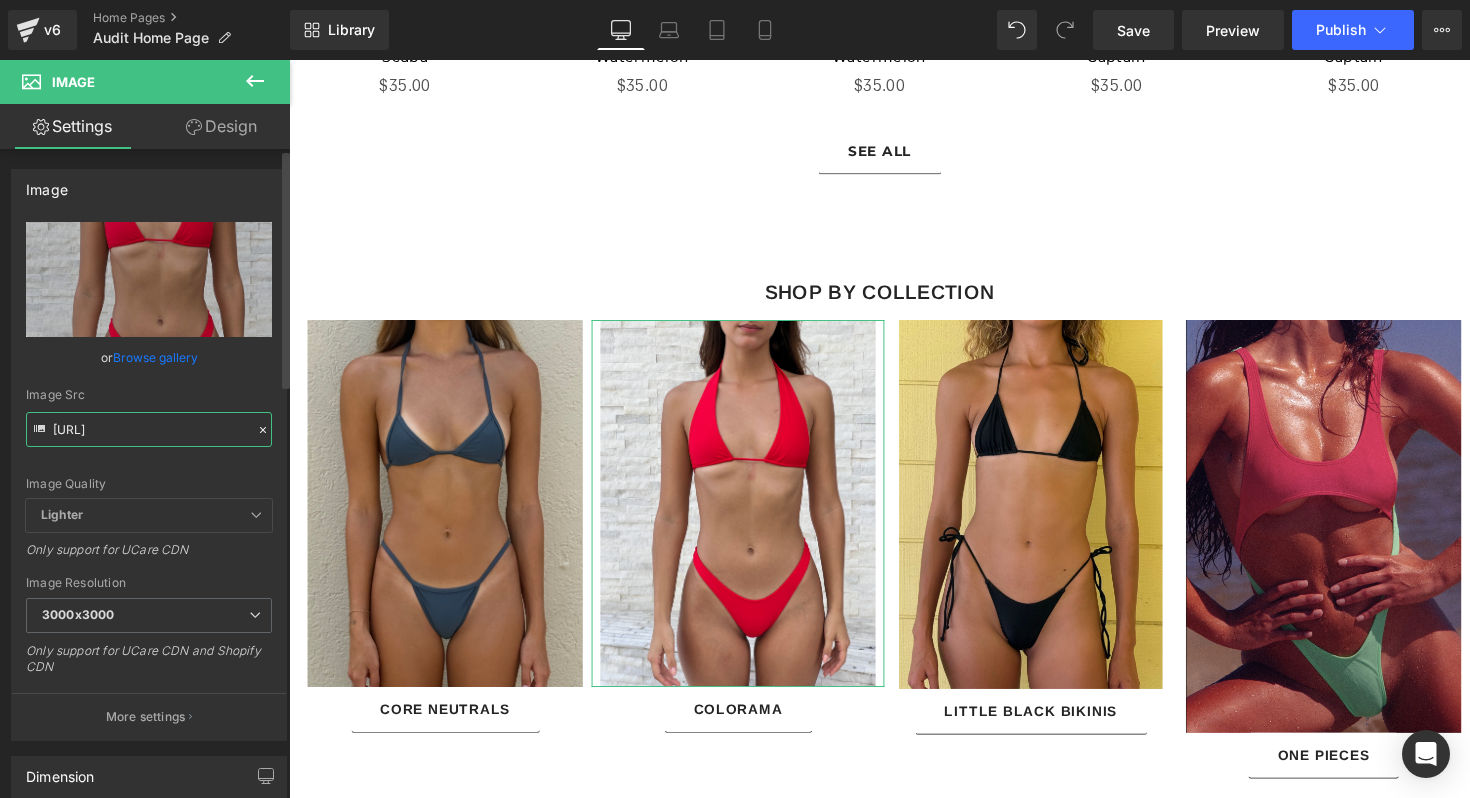 click on "https://cdn.shopify.com/s/files/1/0364/0590/3496/files/D234C4FC-8F16-4C32-B262-1CBDCFF6609C_3000x3000.jpg?v=1732050732" at bounding box center (149, 429) 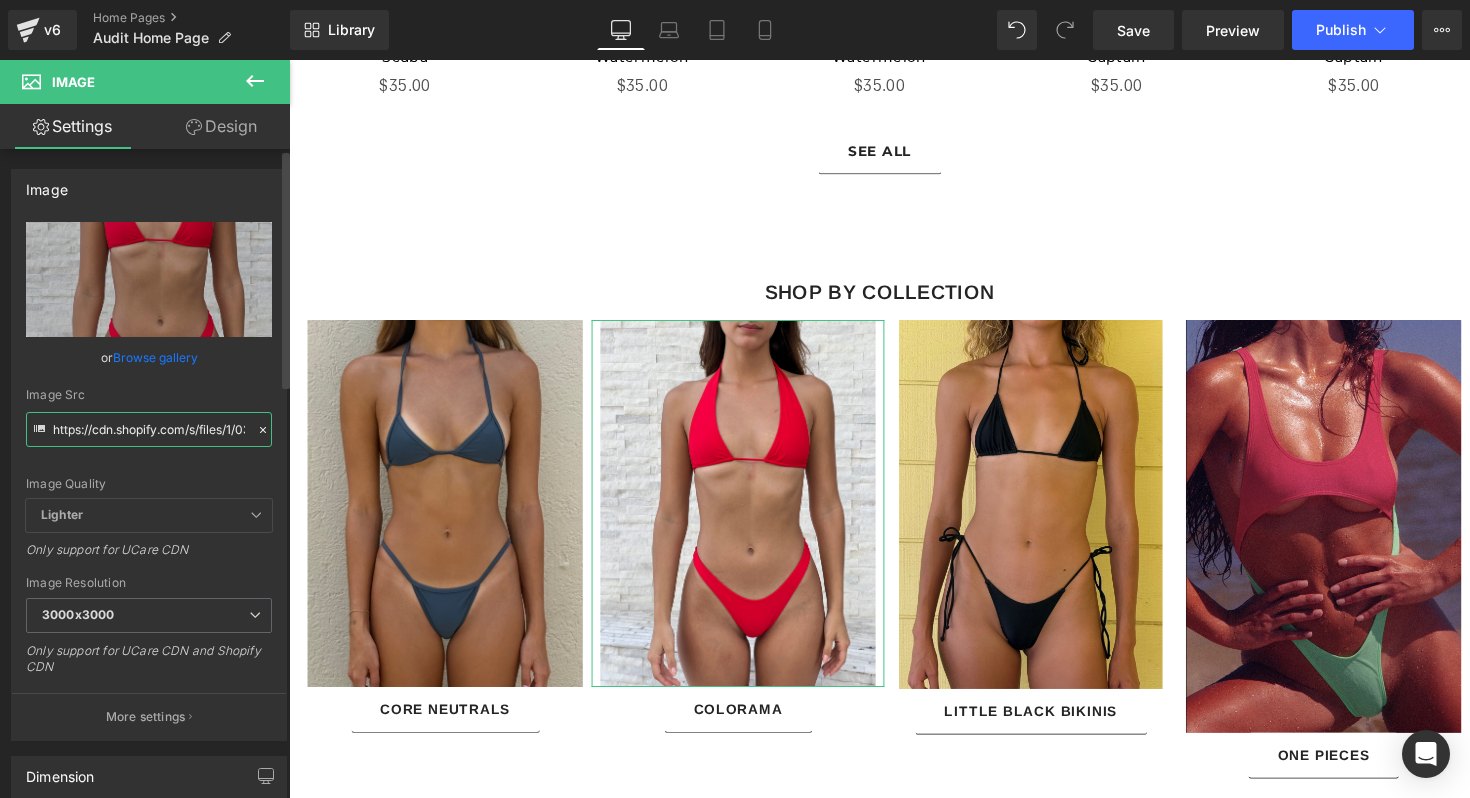 scroll, scrollTop: 0, scrollLeft: 763, axis: horizontal 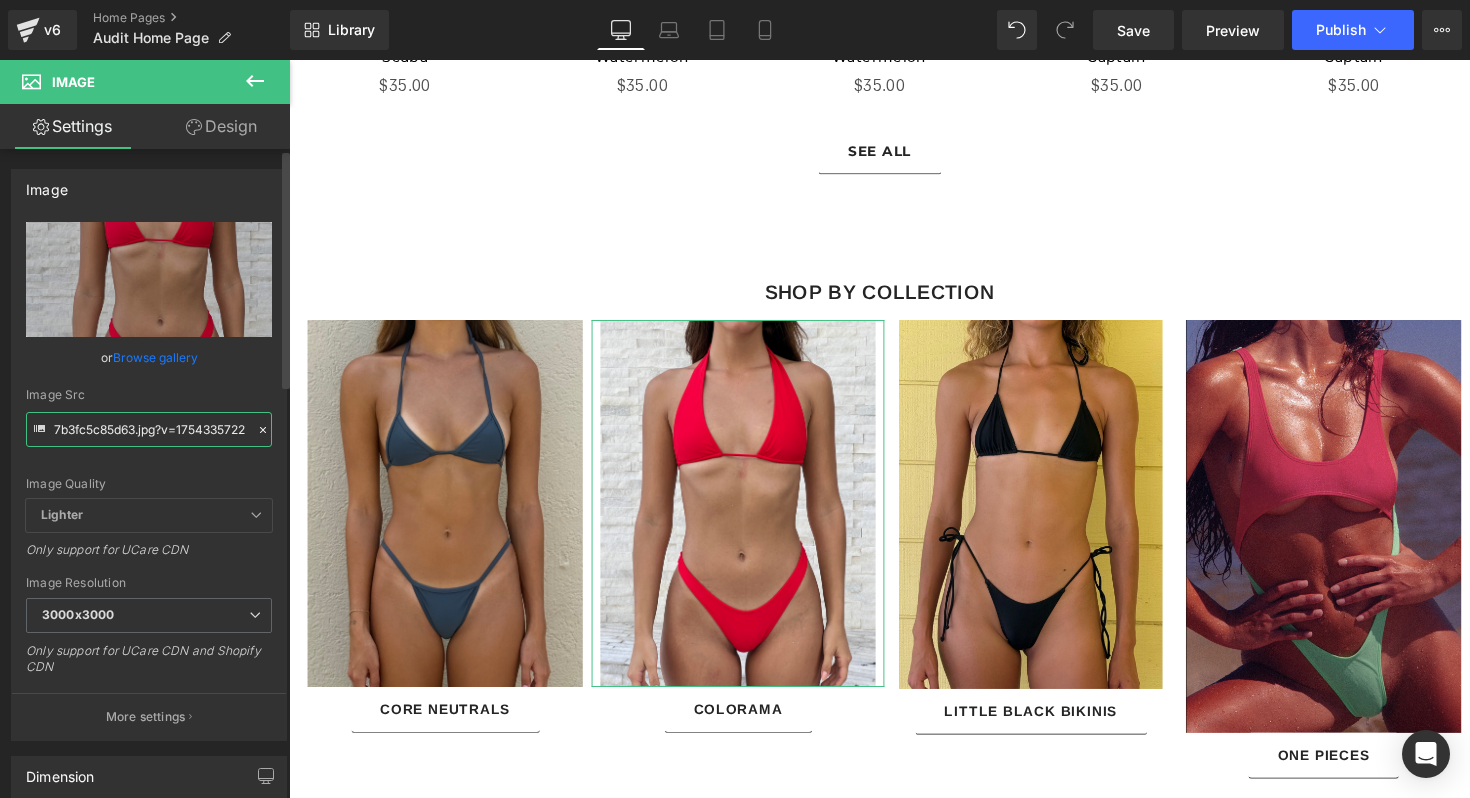 type on "https://cdn.shopify.com/s/files/1/0364/0590/3496/files/D234C4FC-8F16-4C32-B262-1CBDCFF6609C_08cd28a7-2710-47d5-b37c-7b3fc5c85d63.jpg?v=1754335722" 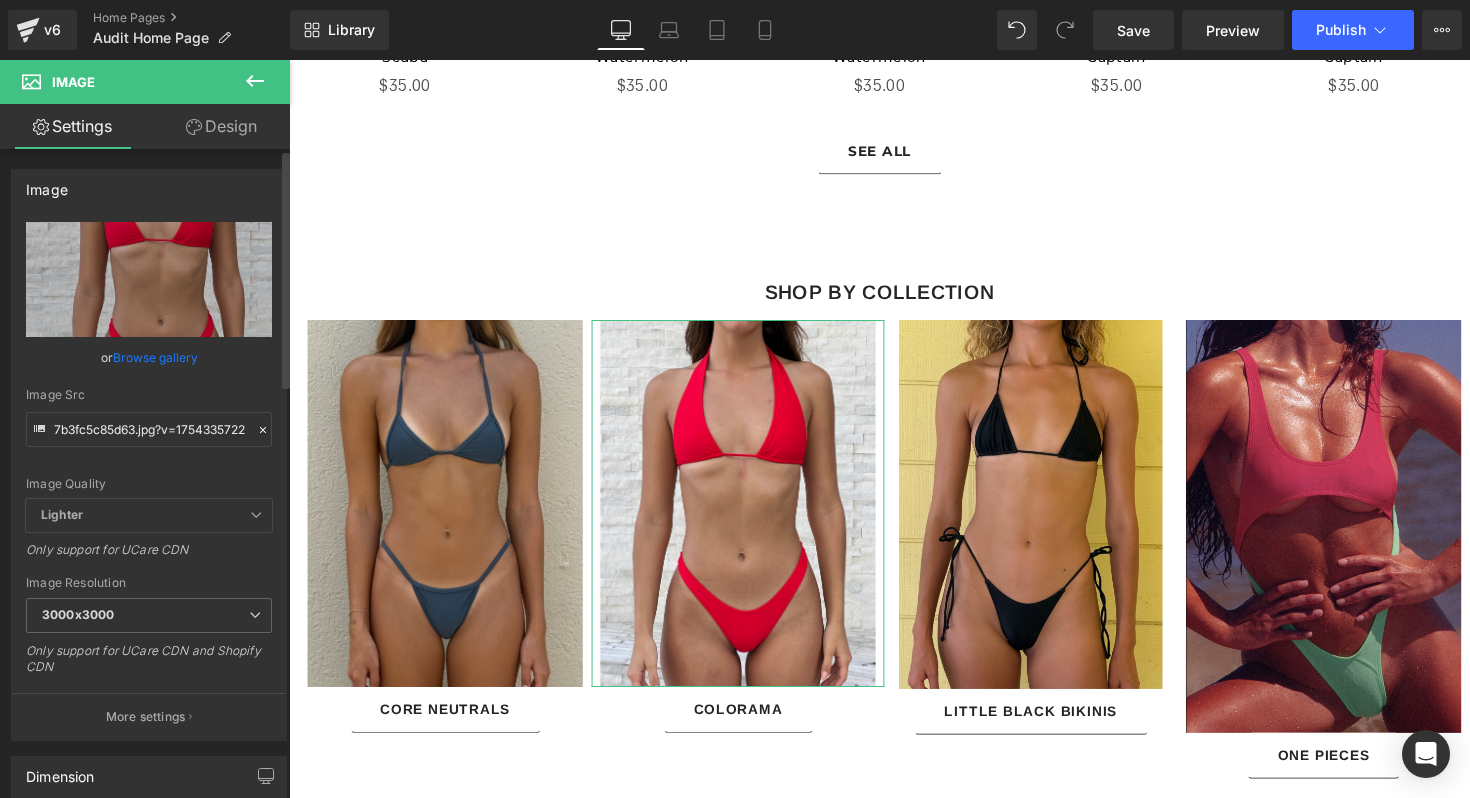 click on "Image Quality Lighter Lightest
Lighter
Lighter Lightest Only support for UCare CDN" at bounding box center (149, 360) 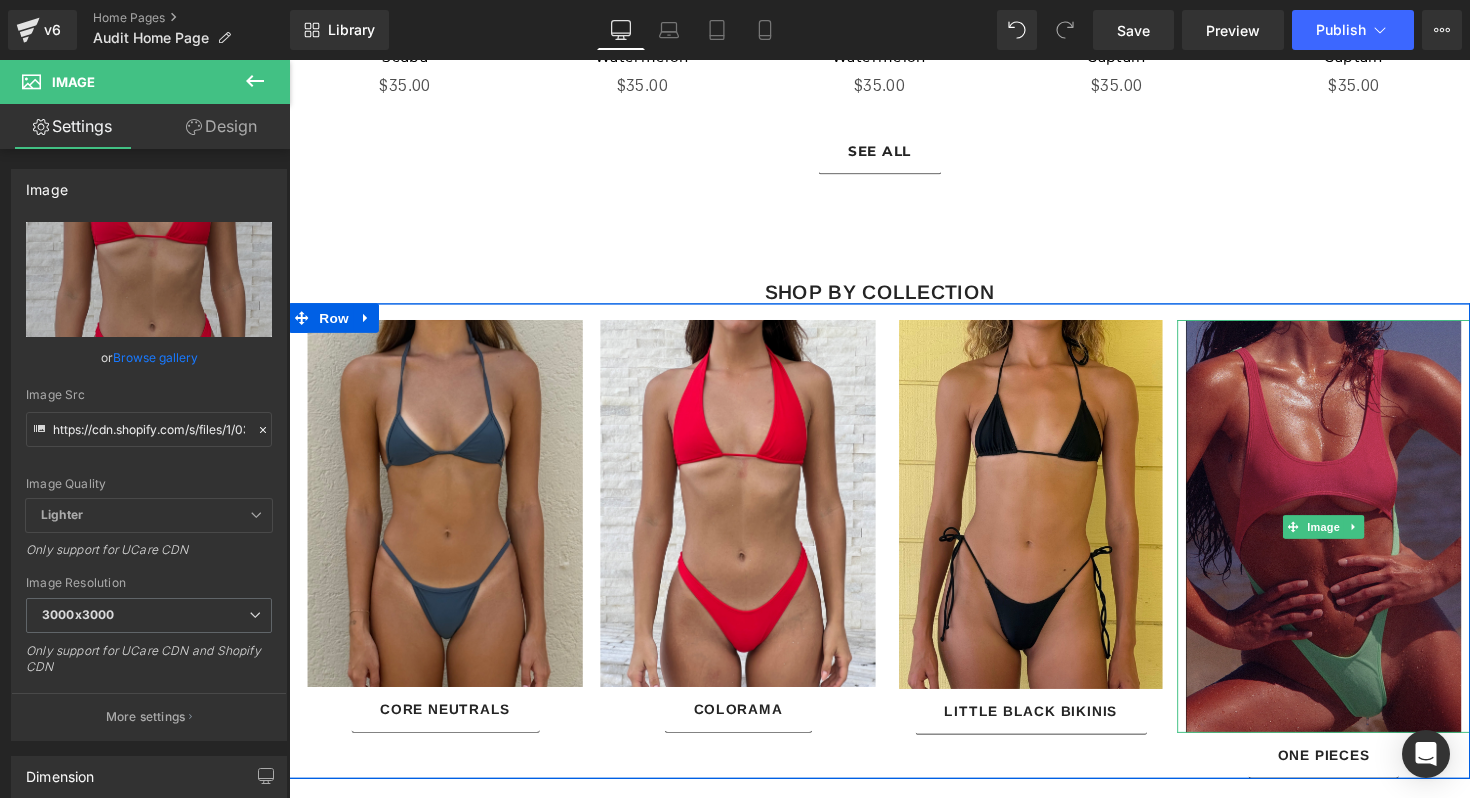 click at bounding box center [1349, 537] 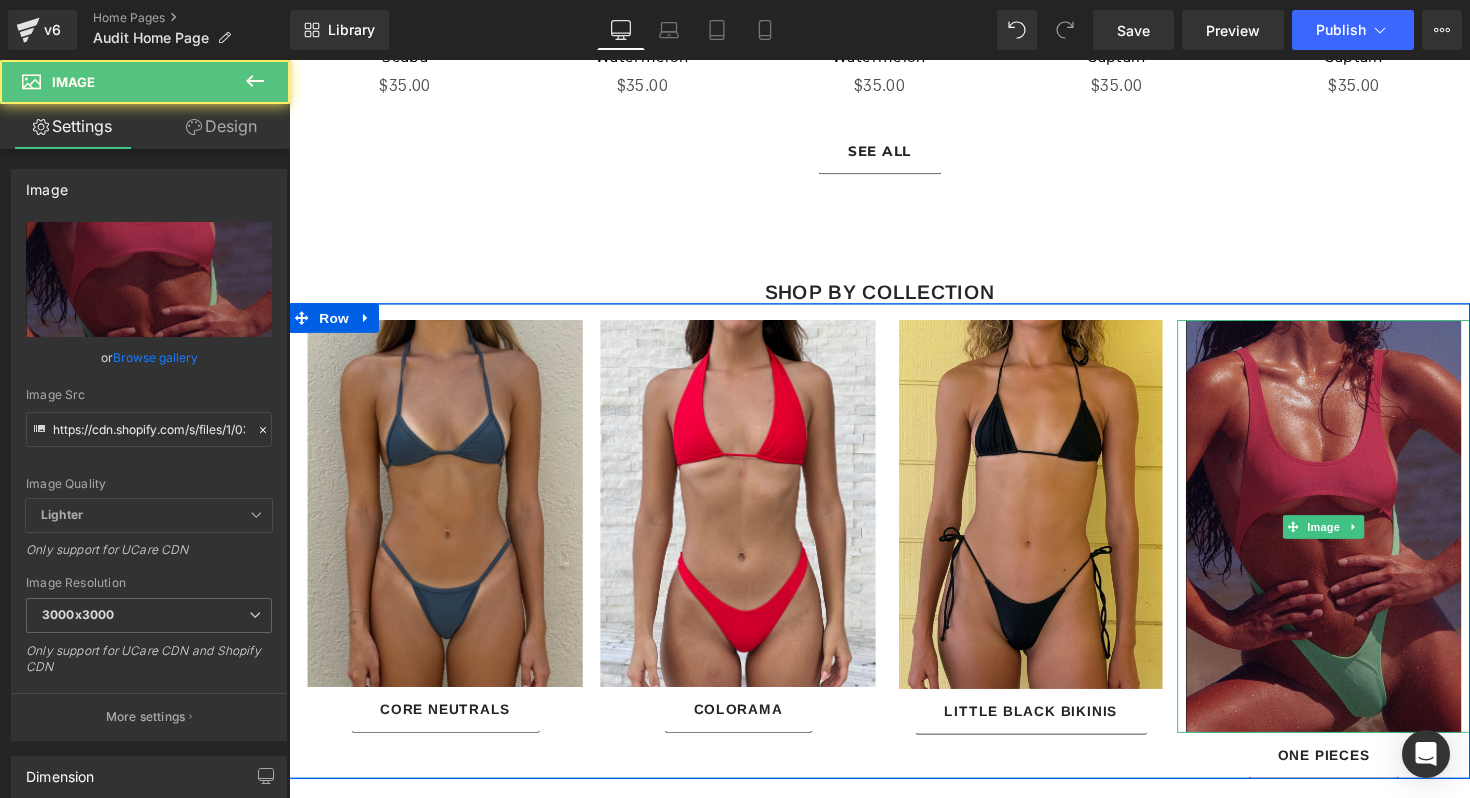 click at bounding box center (1349, 537) 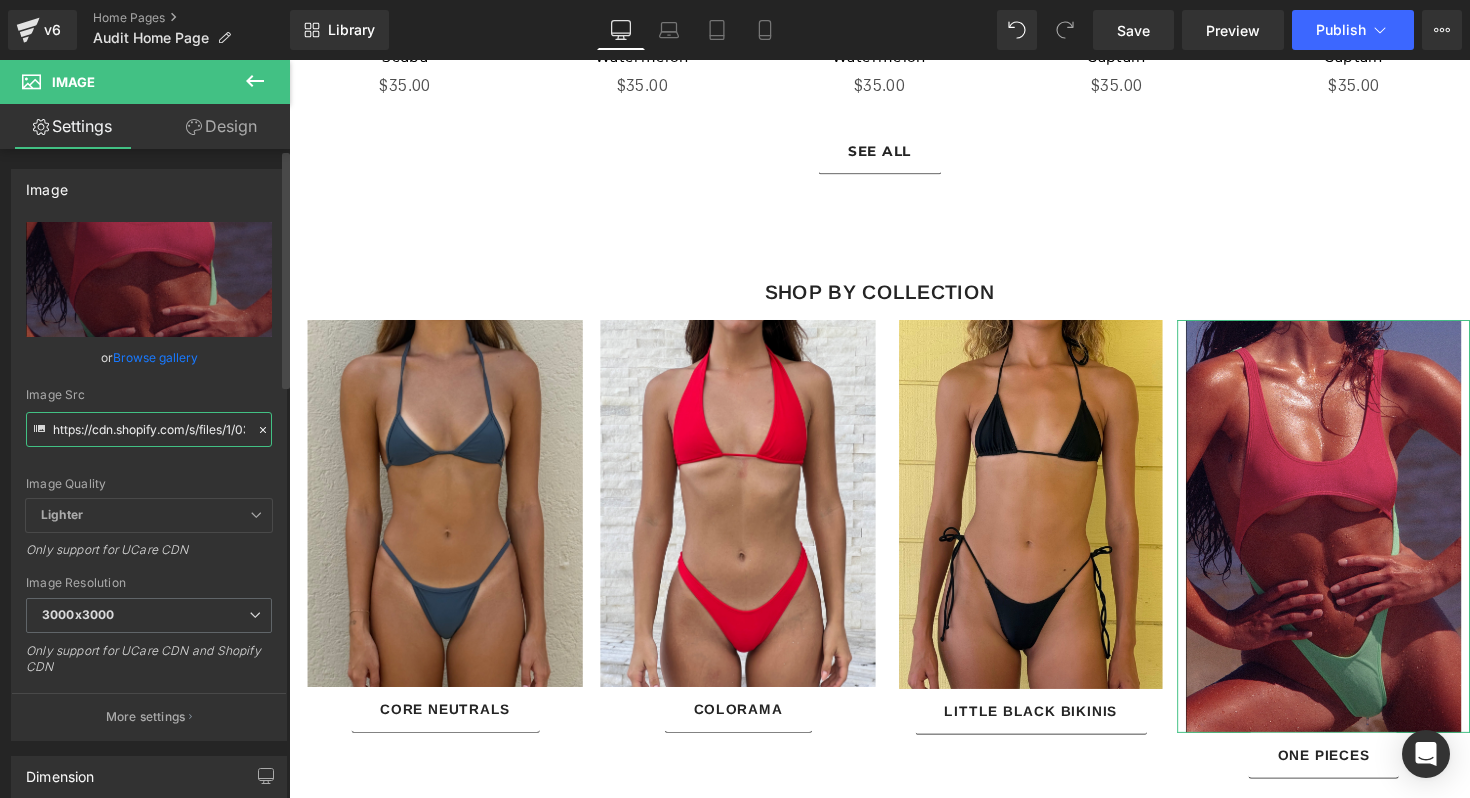 click on "https://cdn.shopify.com/s/files/1/0364/0590/3496/files/Screen_Shot_2023-12-13_at_11.54.16_AM_3000x3000.png?v=1702486480" at bounding box center [149, 429] 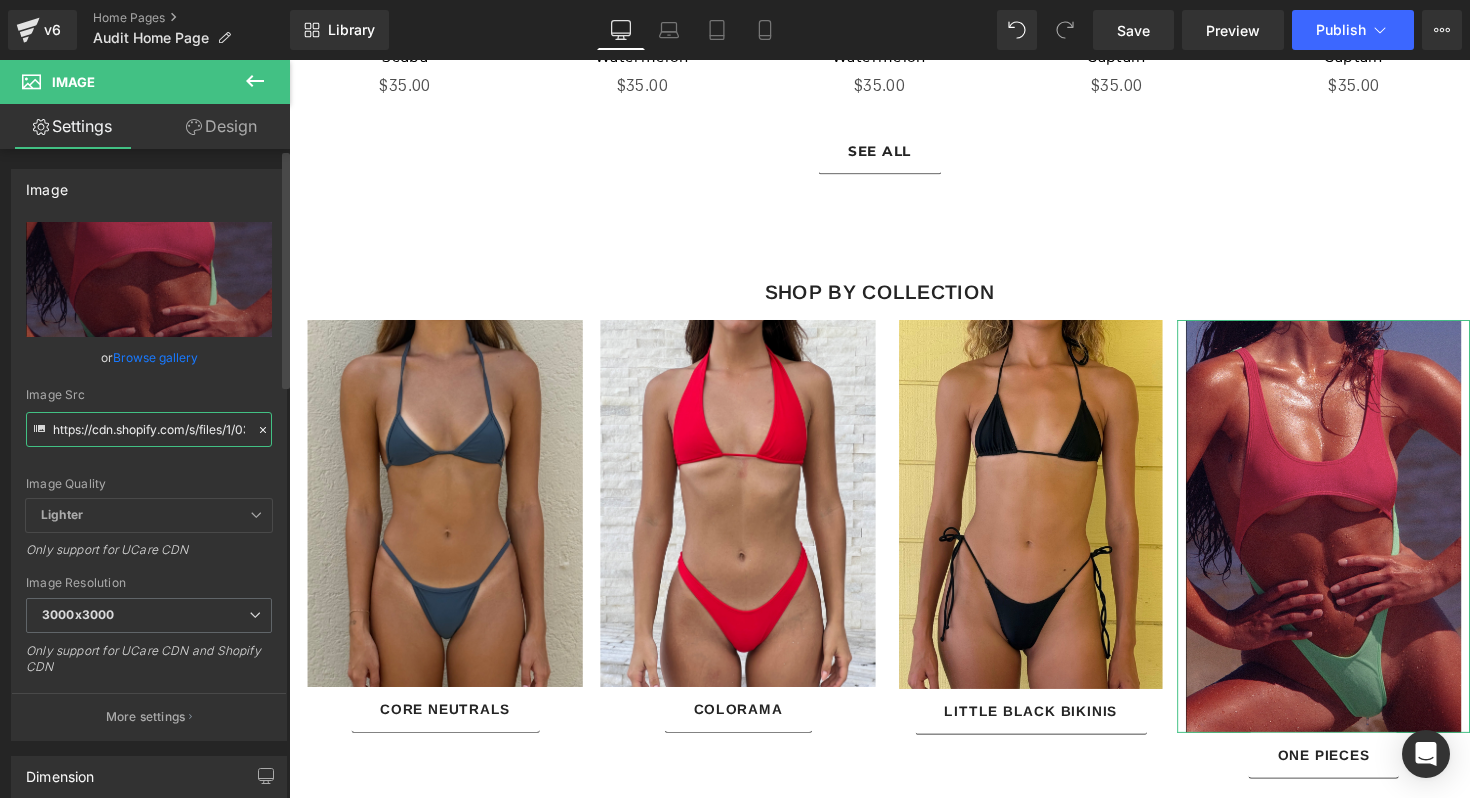 click on "https://cdn.shopify.com/s/files/1/0364/0590/3496/files/Screen_Shot_2023-12-13_at_11.54.16_AM_3000x3000.png?v=1702486480" at bounding box center (149, 429) 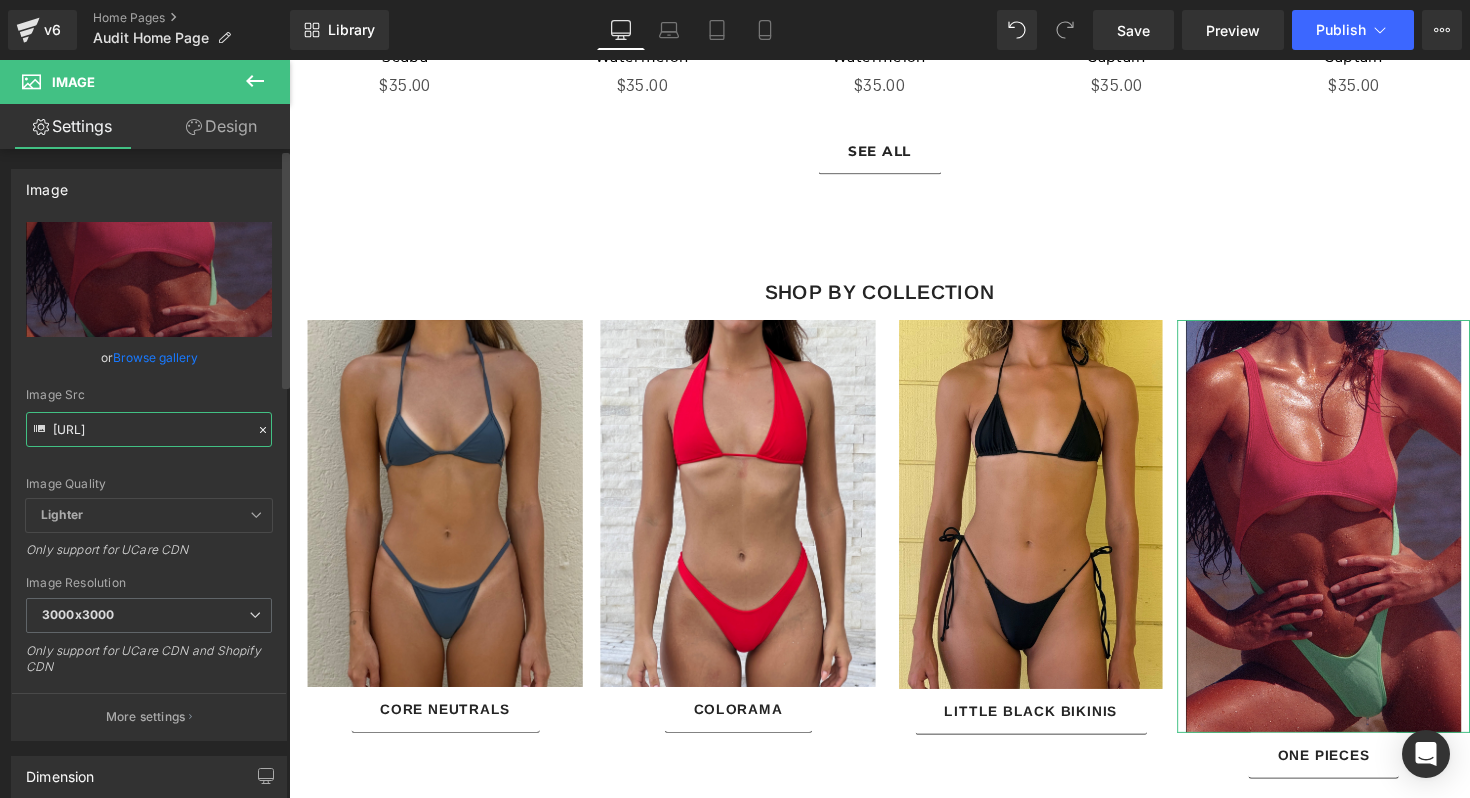 scroll, scrollTop: 0, scrollLeft: 536, axis: horizontal 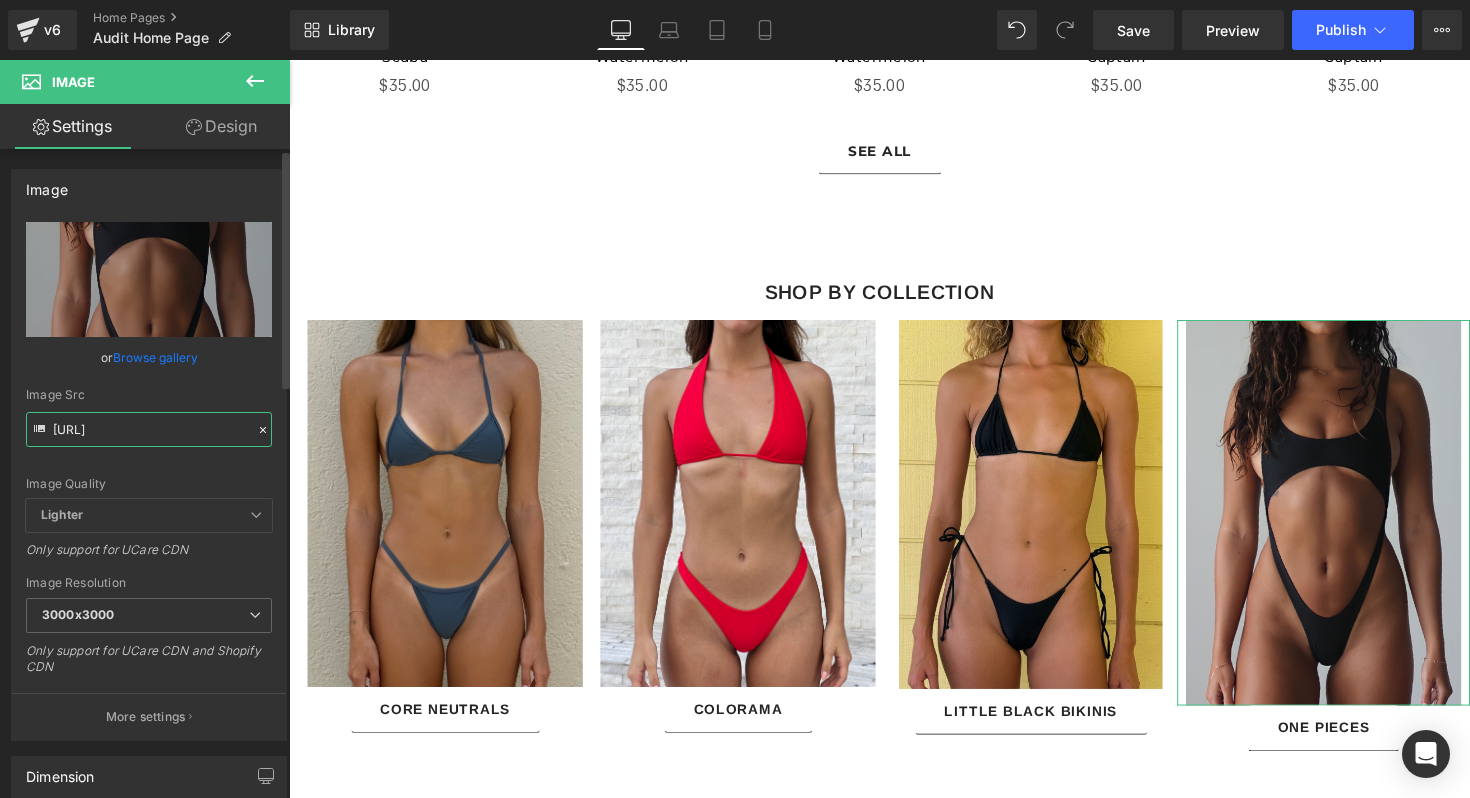 type on "https://cdn.shopify.com/s/files/1/0364/0590/3496/files/image_01b8047e-fdb4-4eb8-a202-d457365cc28e_3000x3000.jpg?v=1754335858" 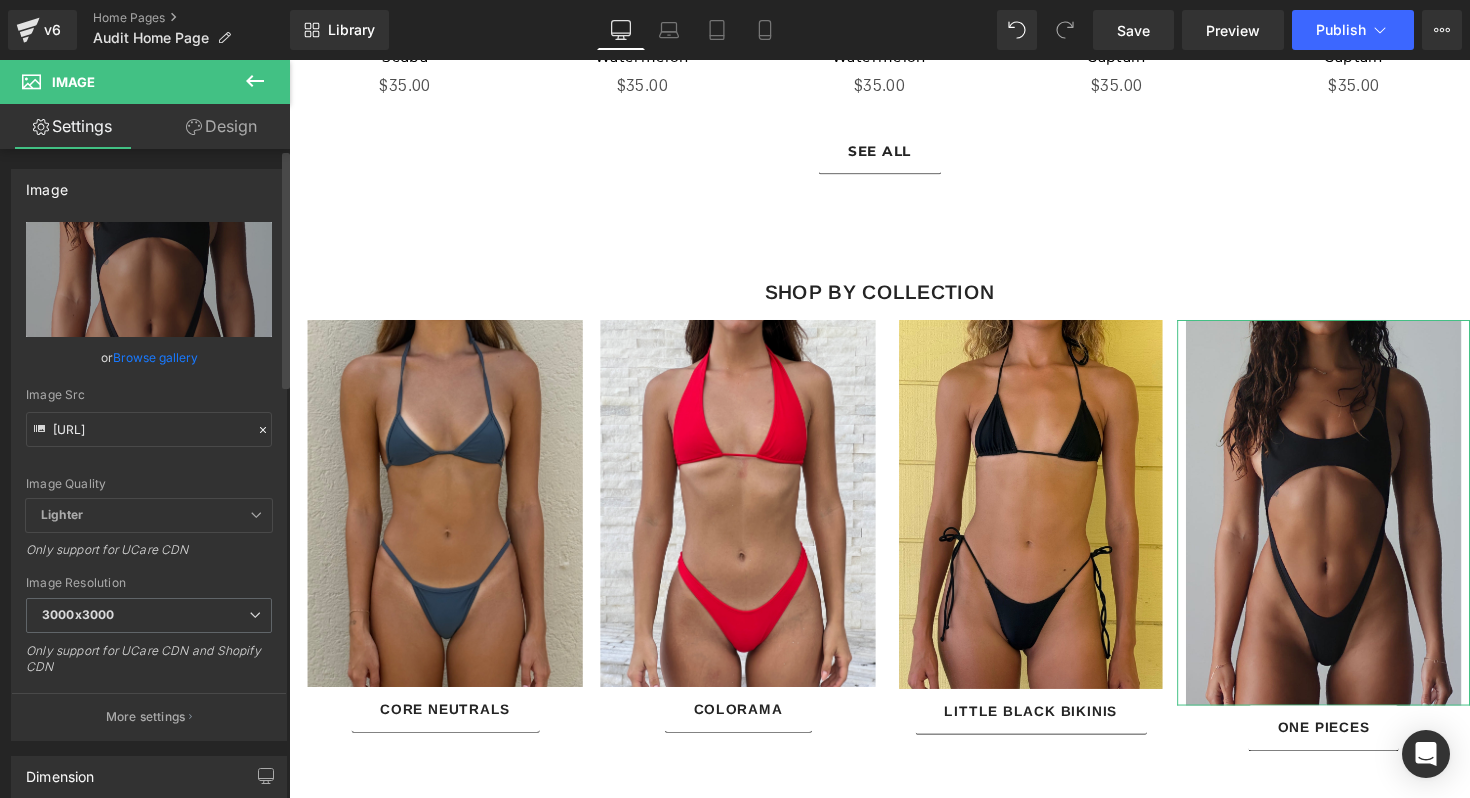 click on "Image Quality Lighter Lightest
Lighter
Lighter Lightest Only support for UCare CDN" at bounding box center [149, 360] 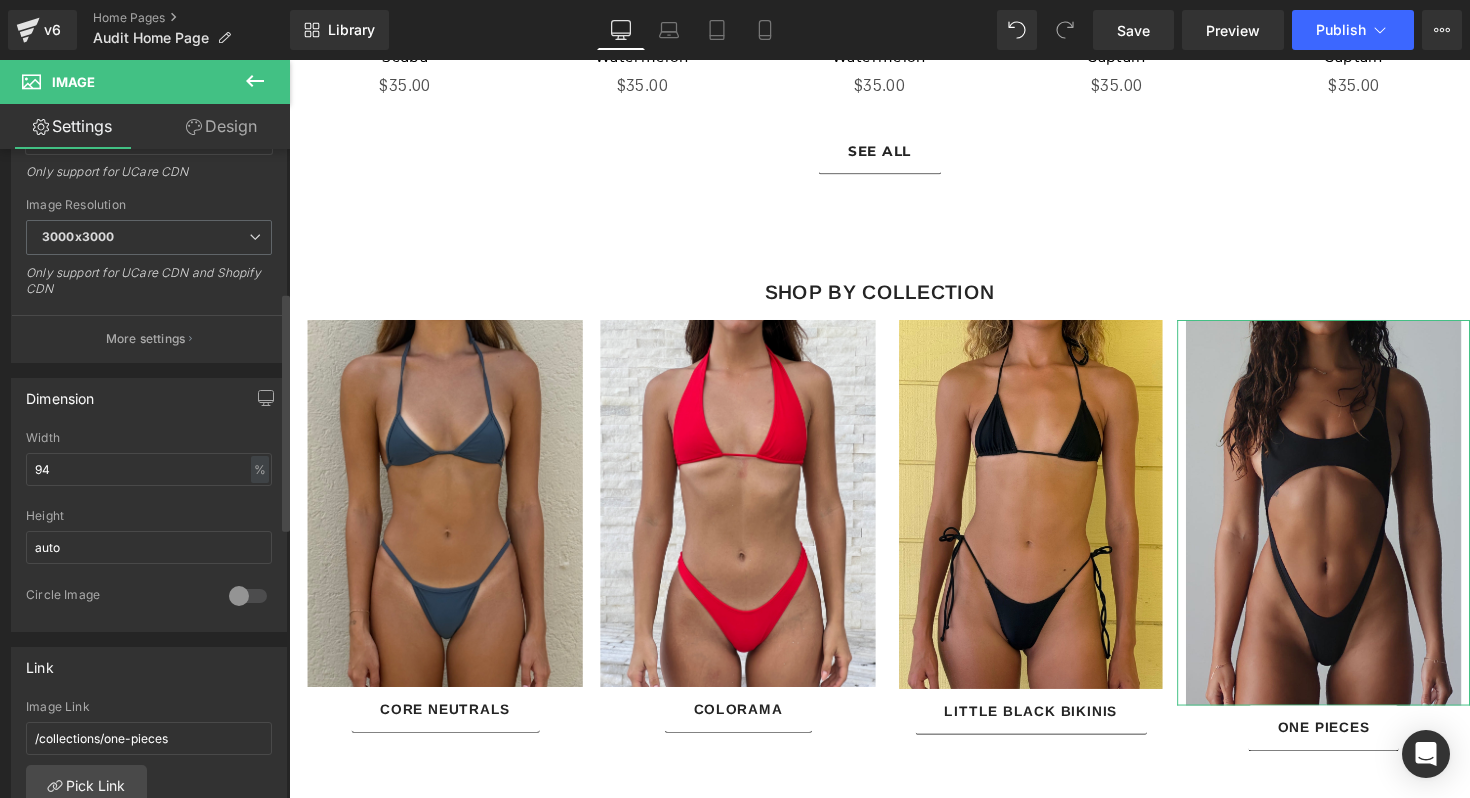 scroll, scrollTop: 393, scrollLeft: 0, axis: vertical 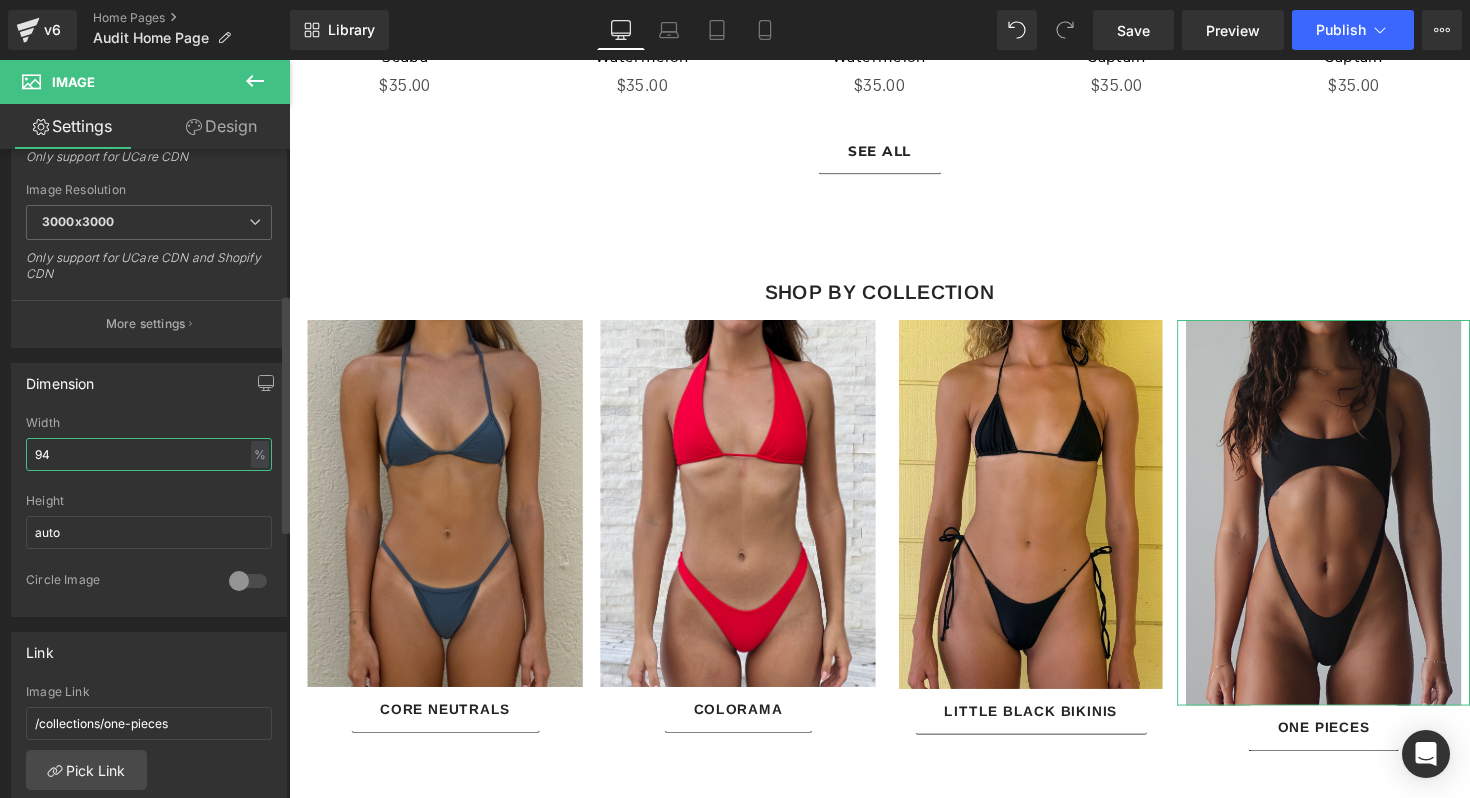 click on "94" at bounding box center (149, 454) 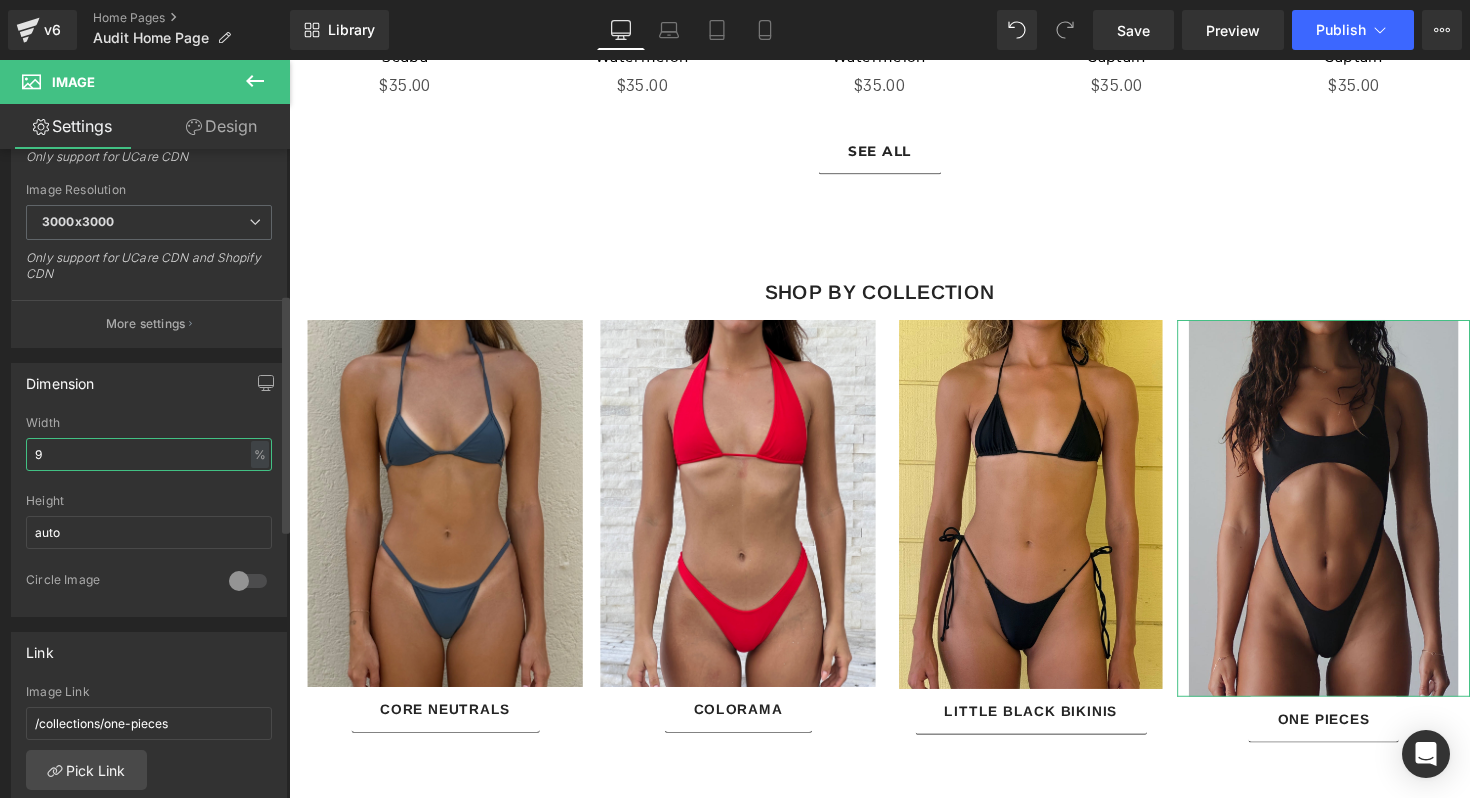 type on "90" 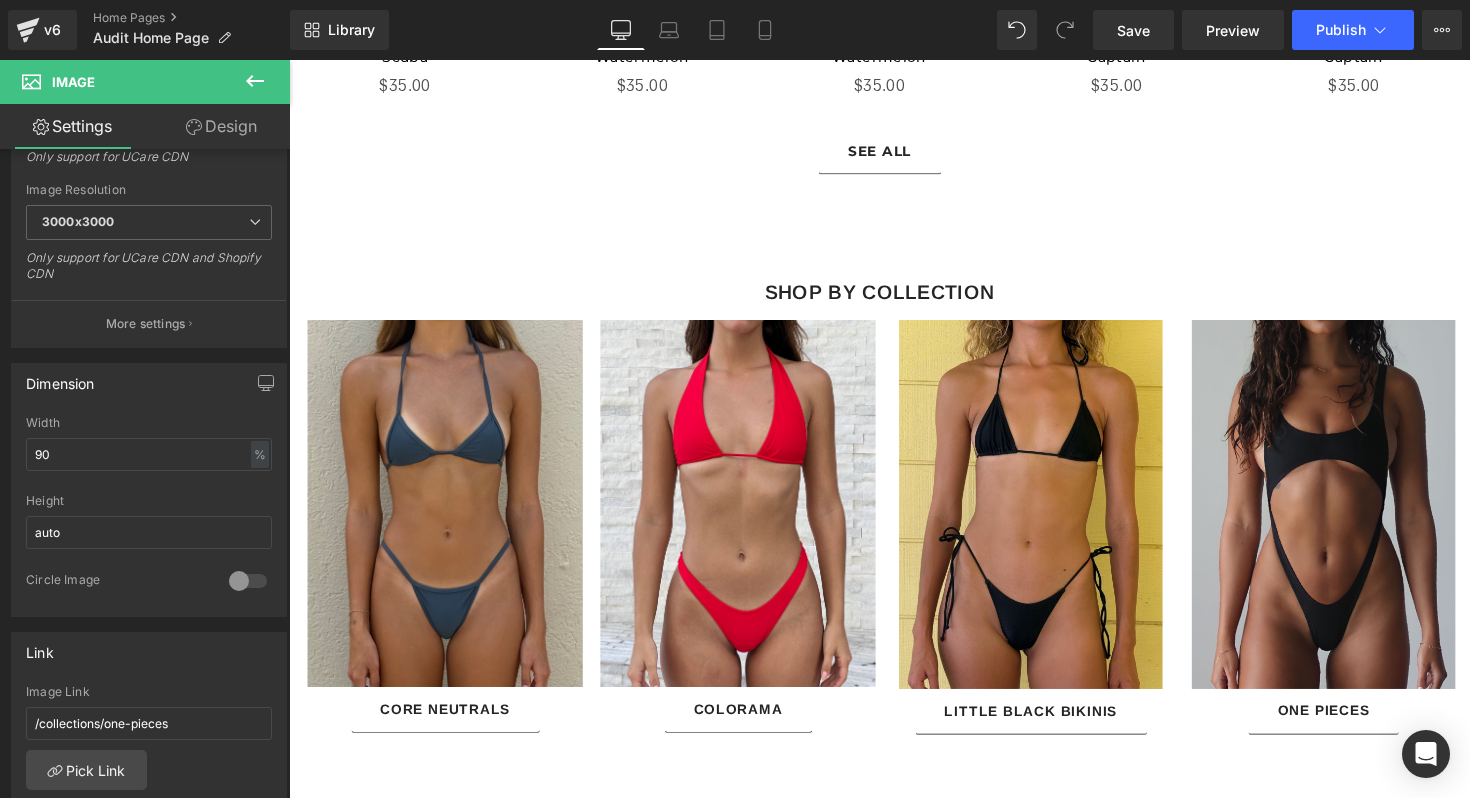 click on "SEE ALL Button" at bounding box center (894, 153) 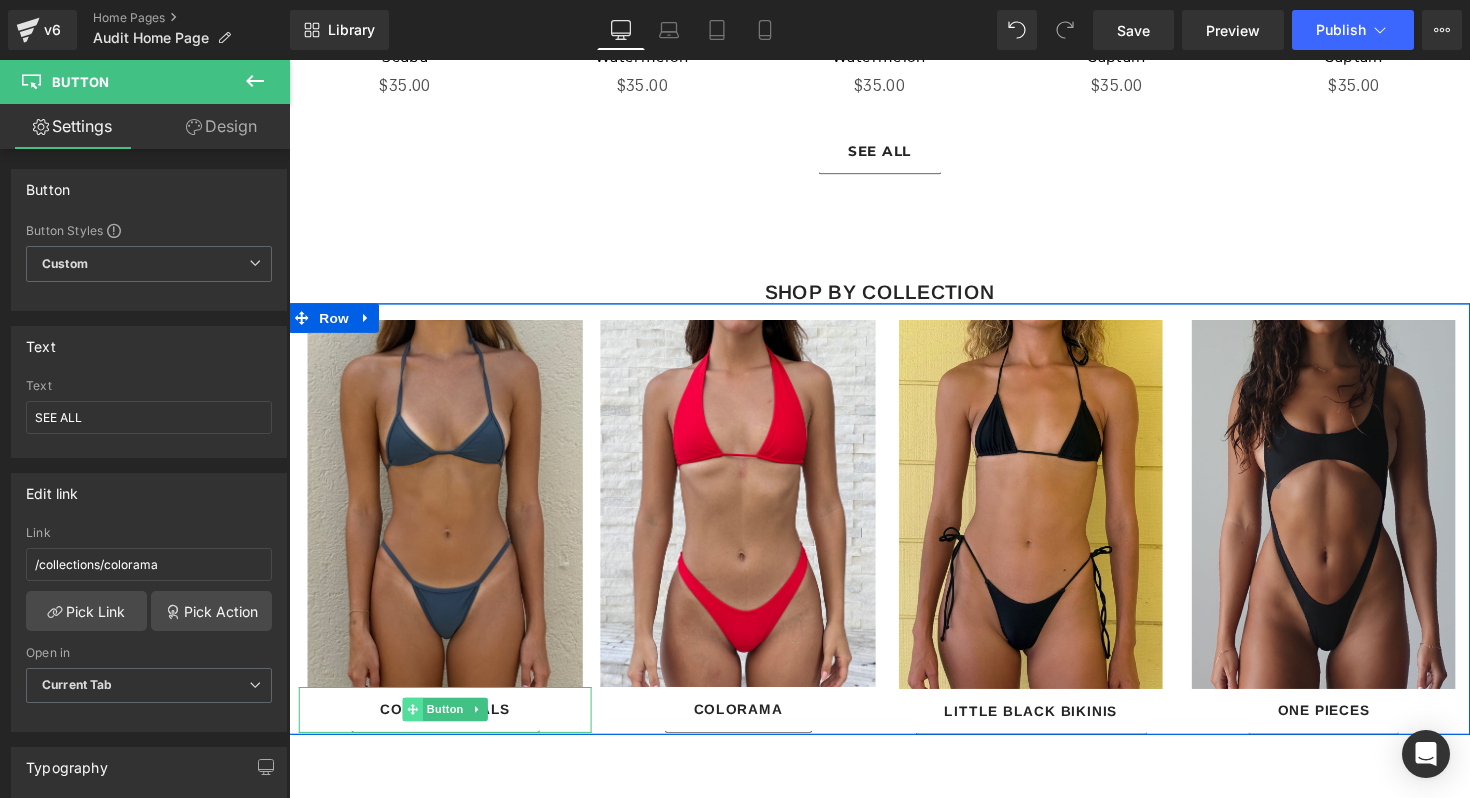 click at bounding box center [415, 725] 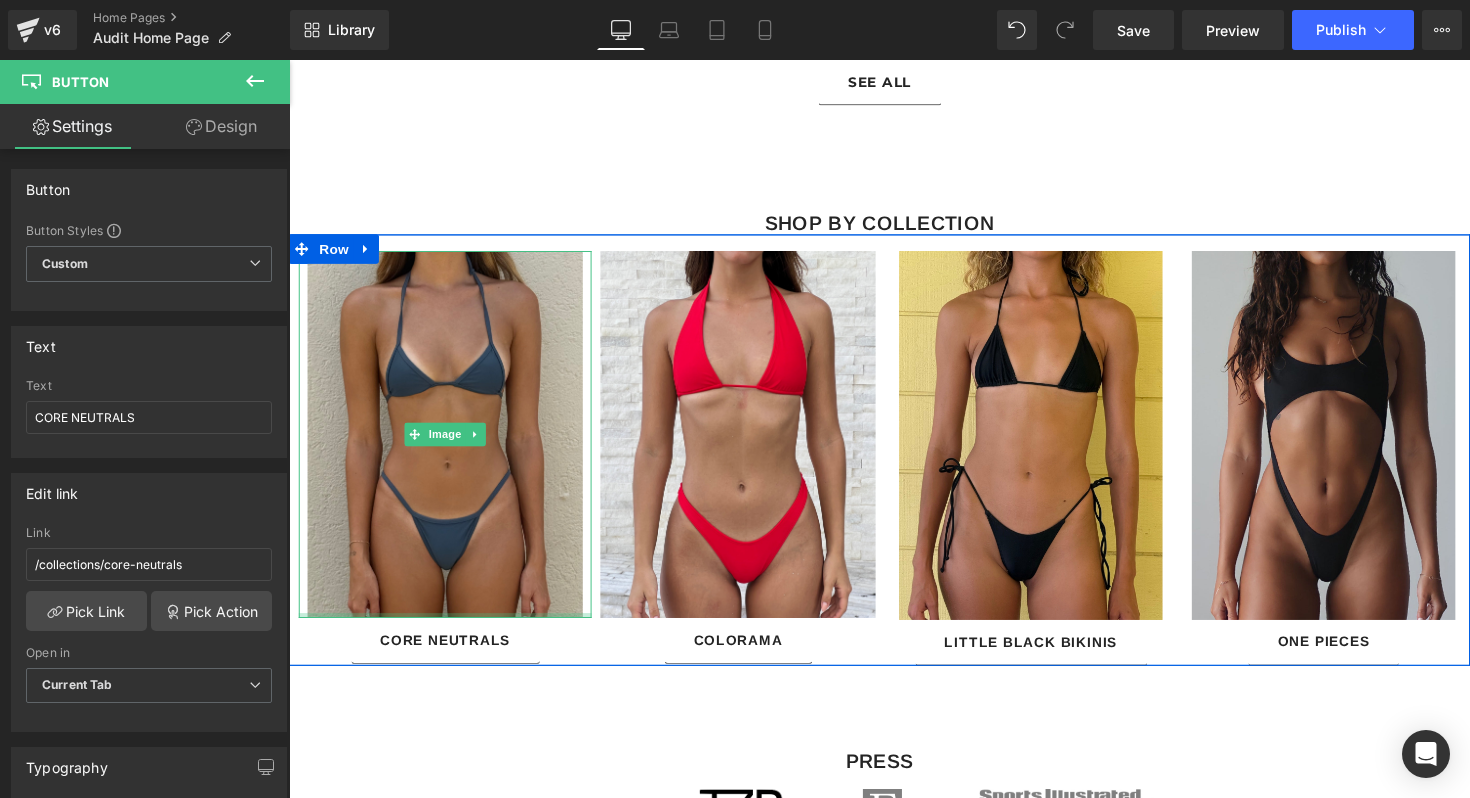 scroll, scrollTop: 2864, scrollLeft: 0, axis: vertical 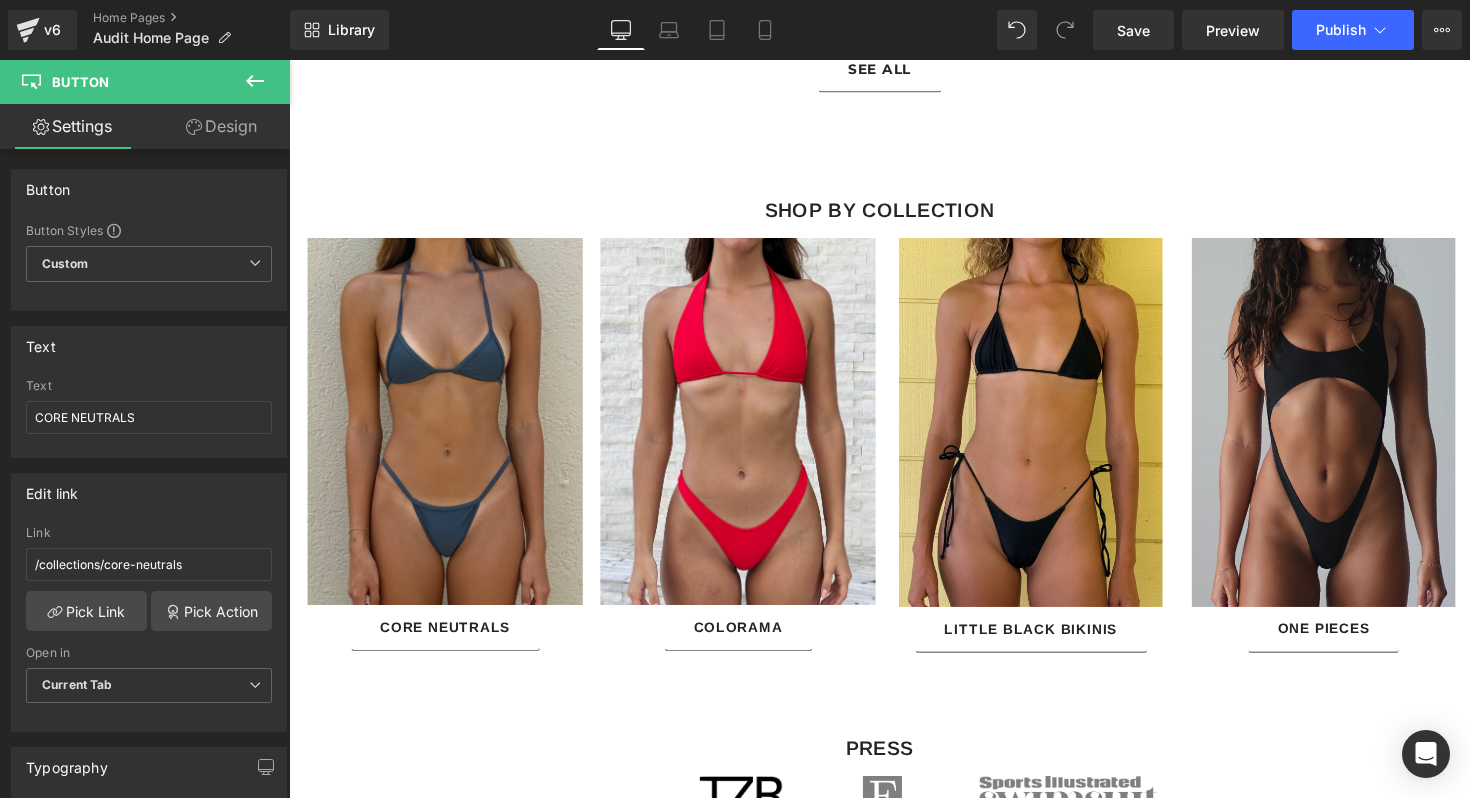 click on "COLORAMA Button" at bounding box center [749, 641] 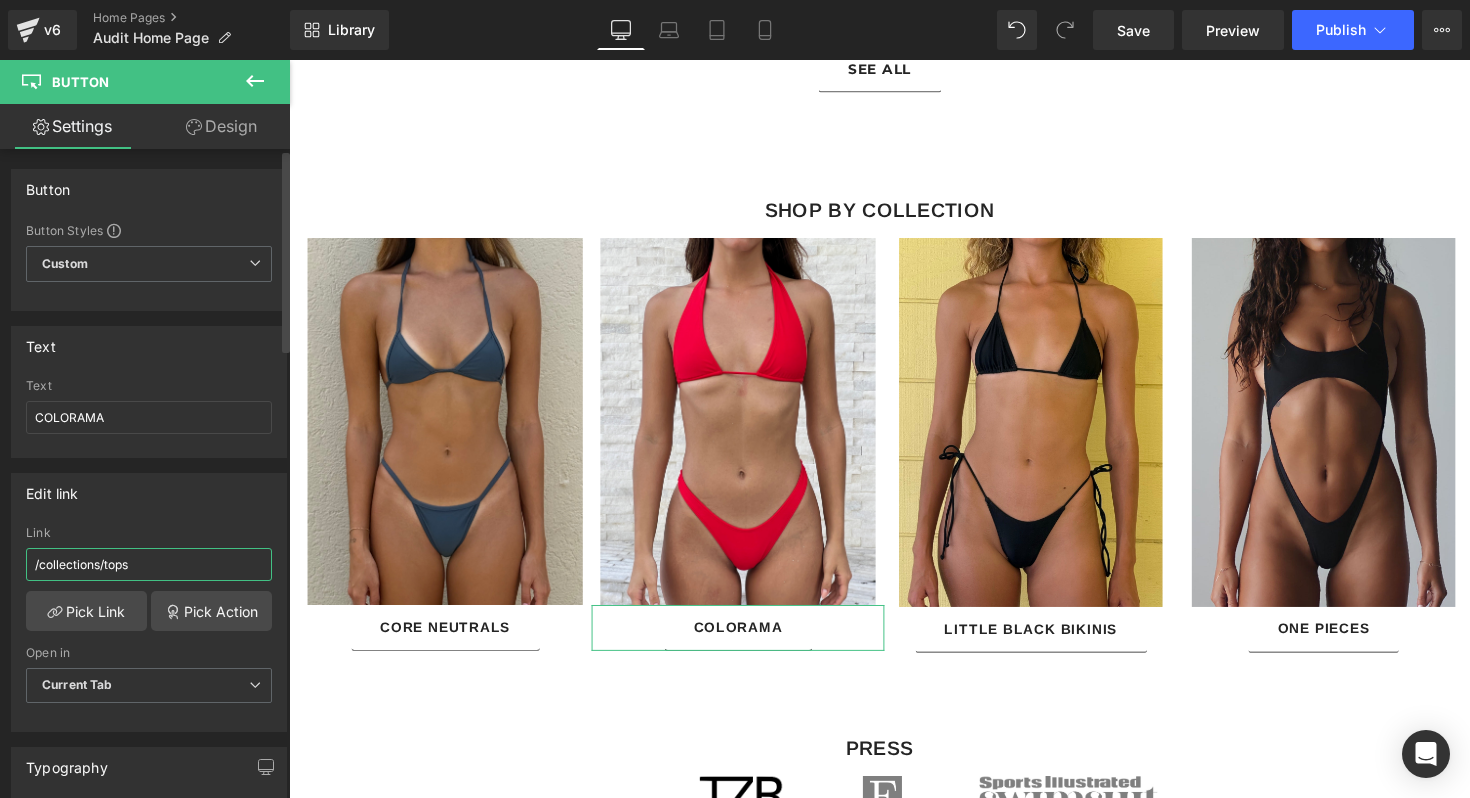 click on "/collections/tops" at bounding box center (149, 564) 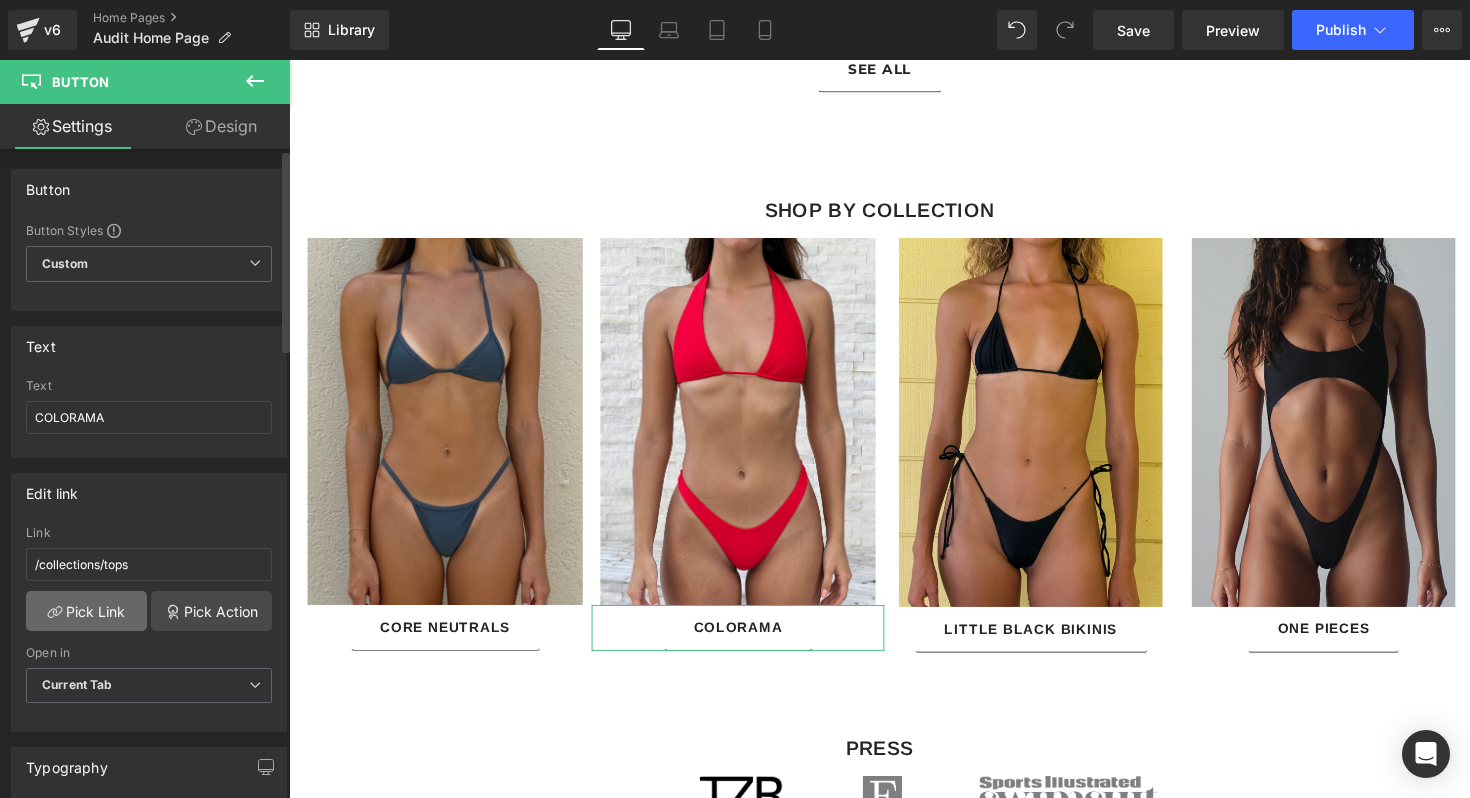 click on "Pick Link" at bounding box center (86, 611) 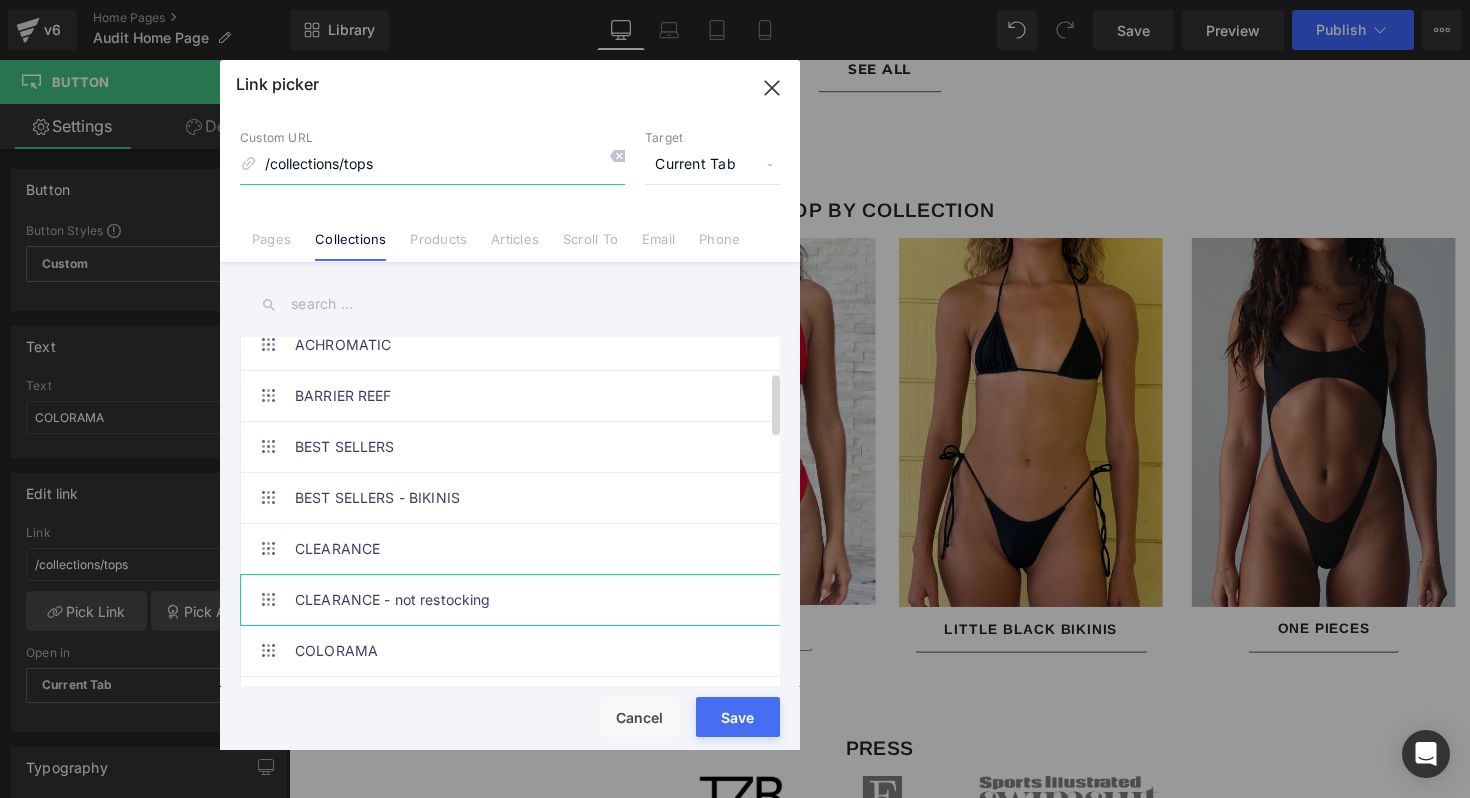 scroll, scrollTop: 217, scrollLeft: 0, axis: vertical 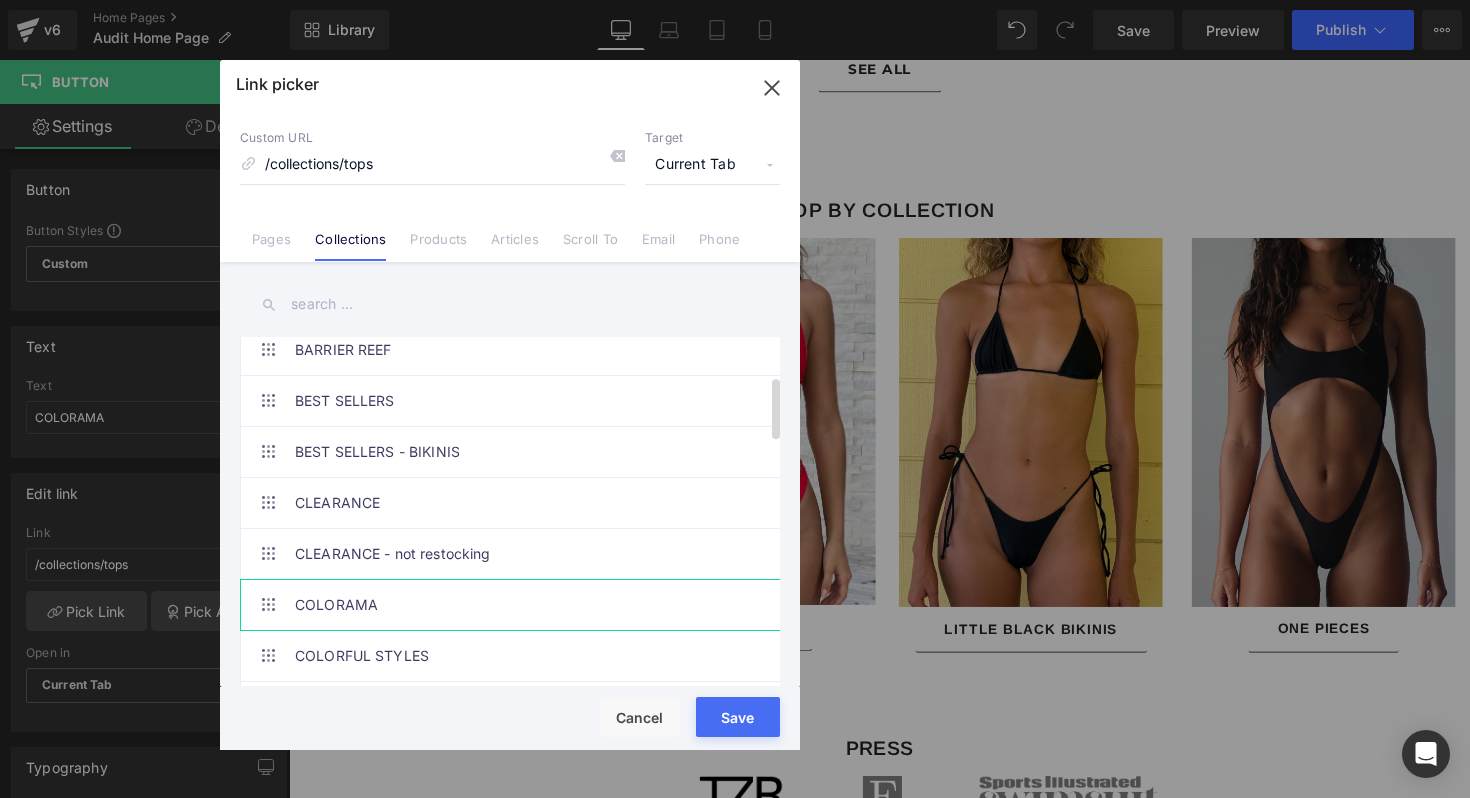 click on "COLORAMA" at bounding box center (515, 605) 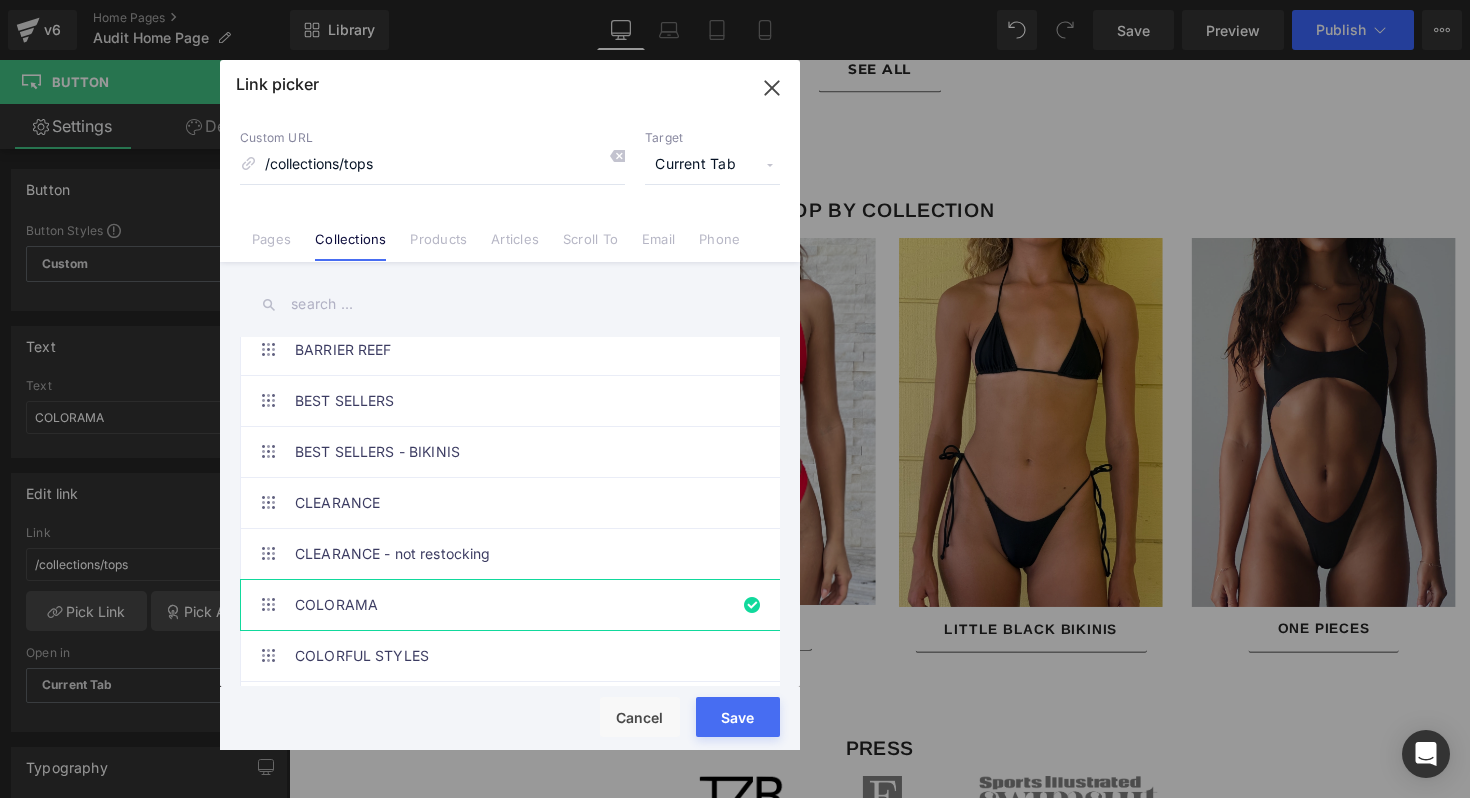 click on "Save" at bounding box center (738, 717) 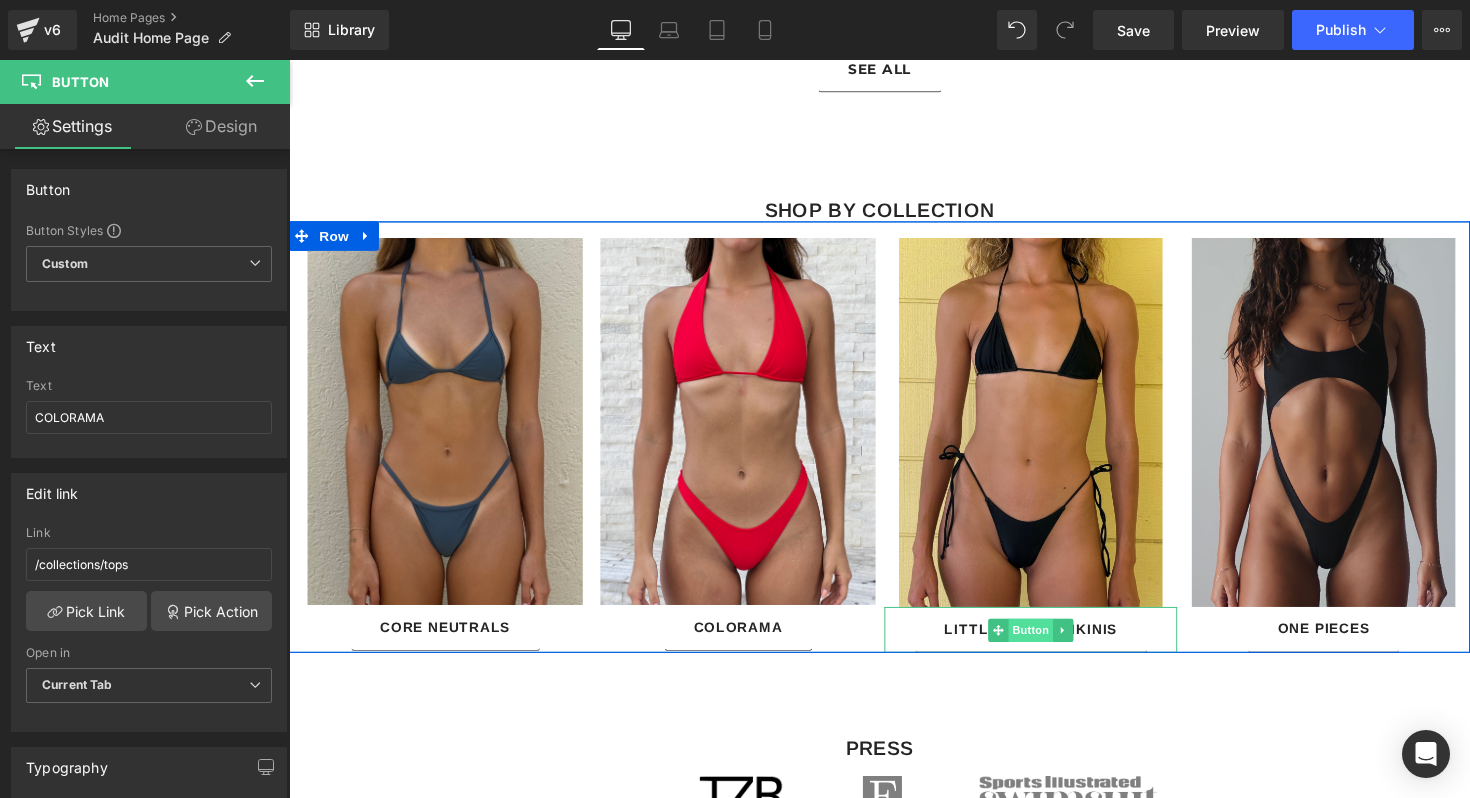 click on "Button" at bounding box center [1049, 644] 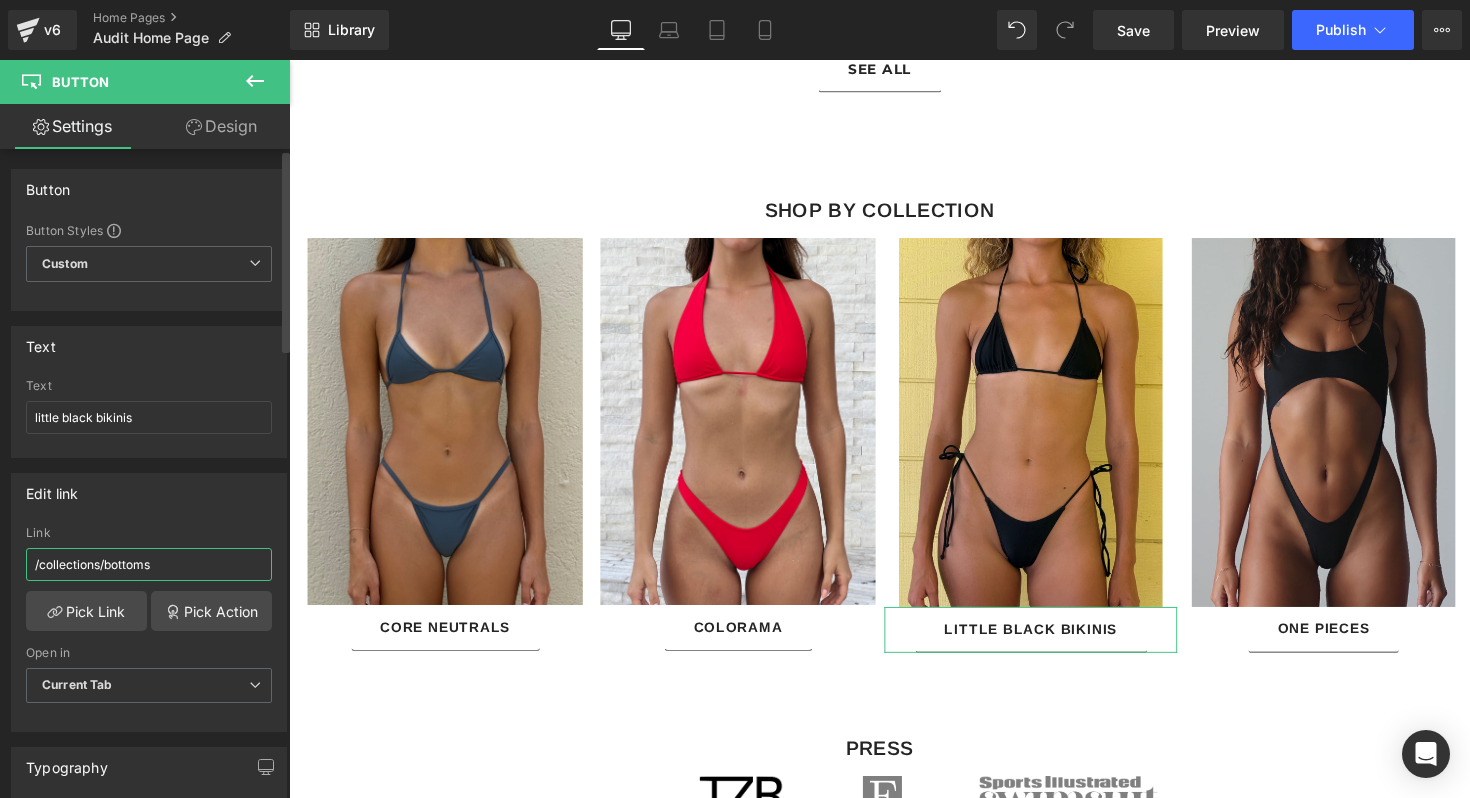 click on "/collections/bottoms" at bounding box center (149, 564) 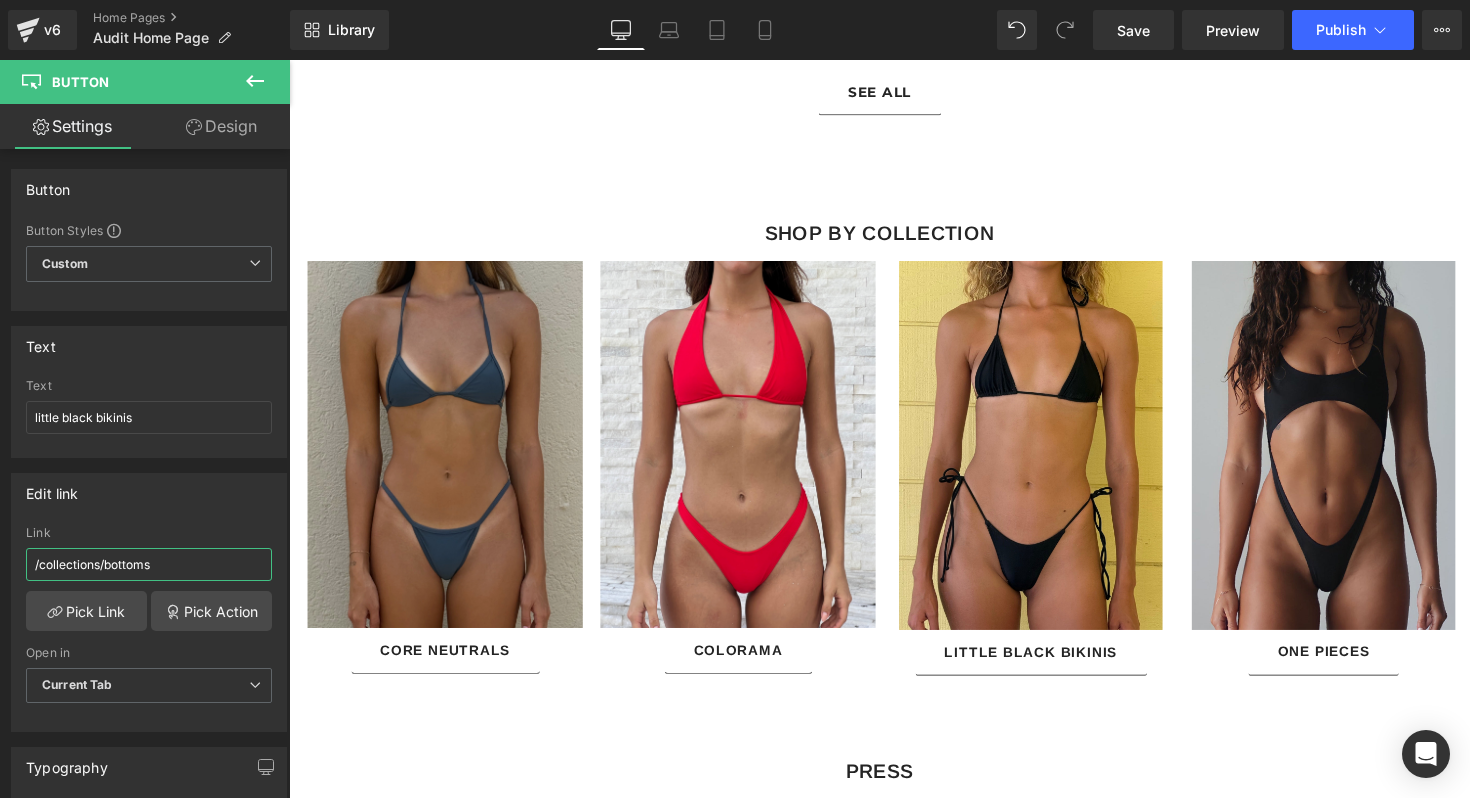 scroll, scrollTop: 2857, scrollLeft: 0, axis: vertical 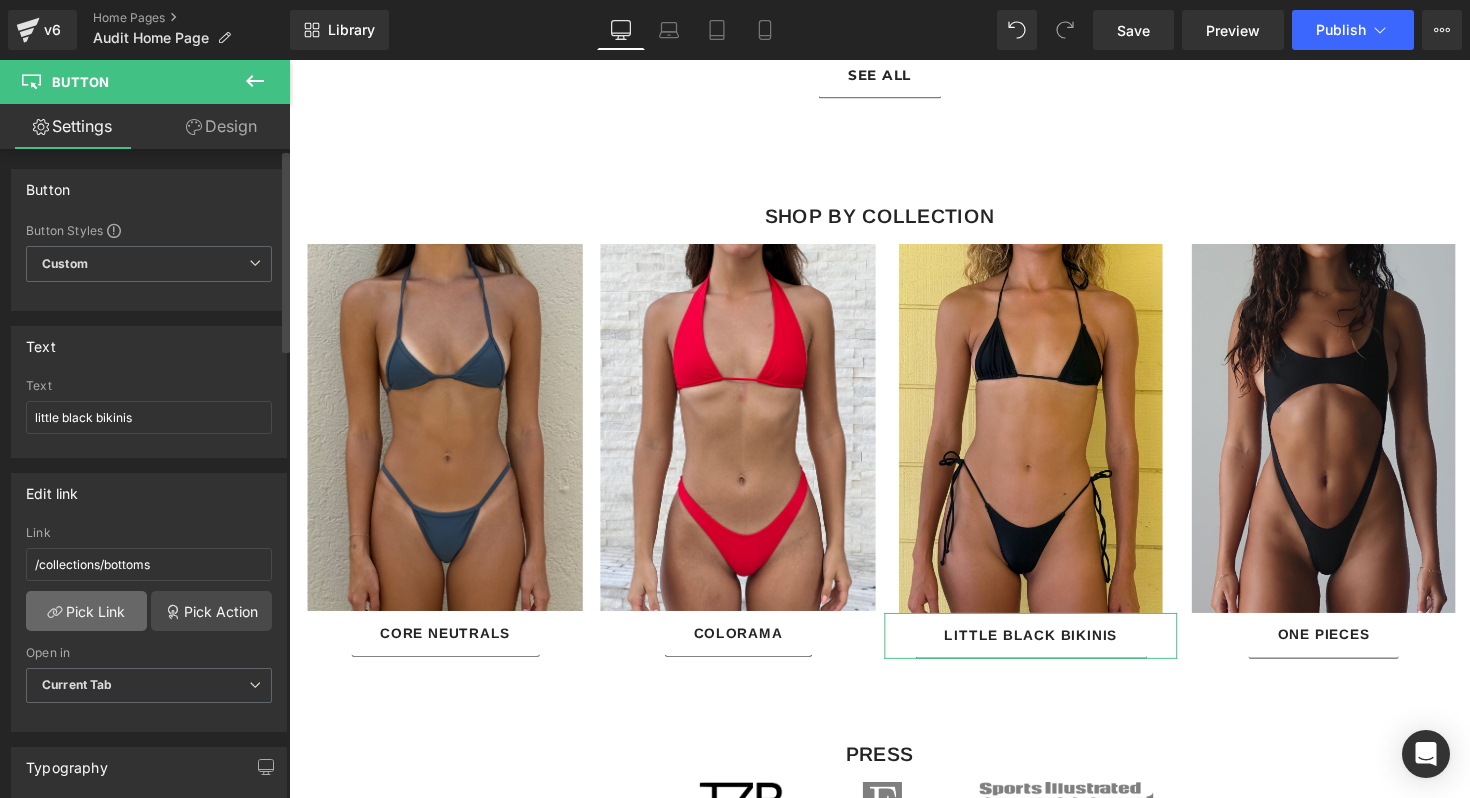 click on "Pick Link" at bounding box center [86, 611] 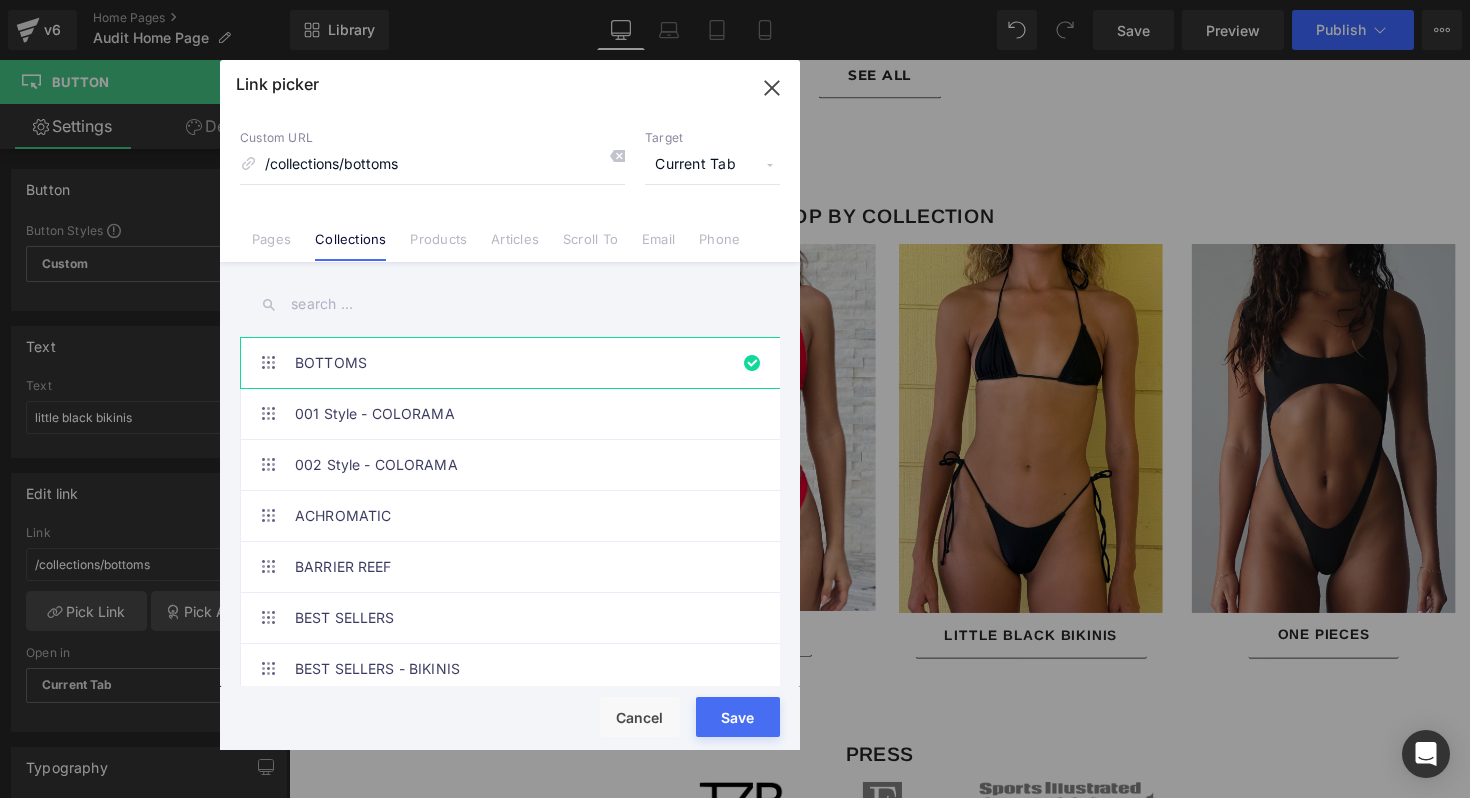 click at bounding box center [510, 304] 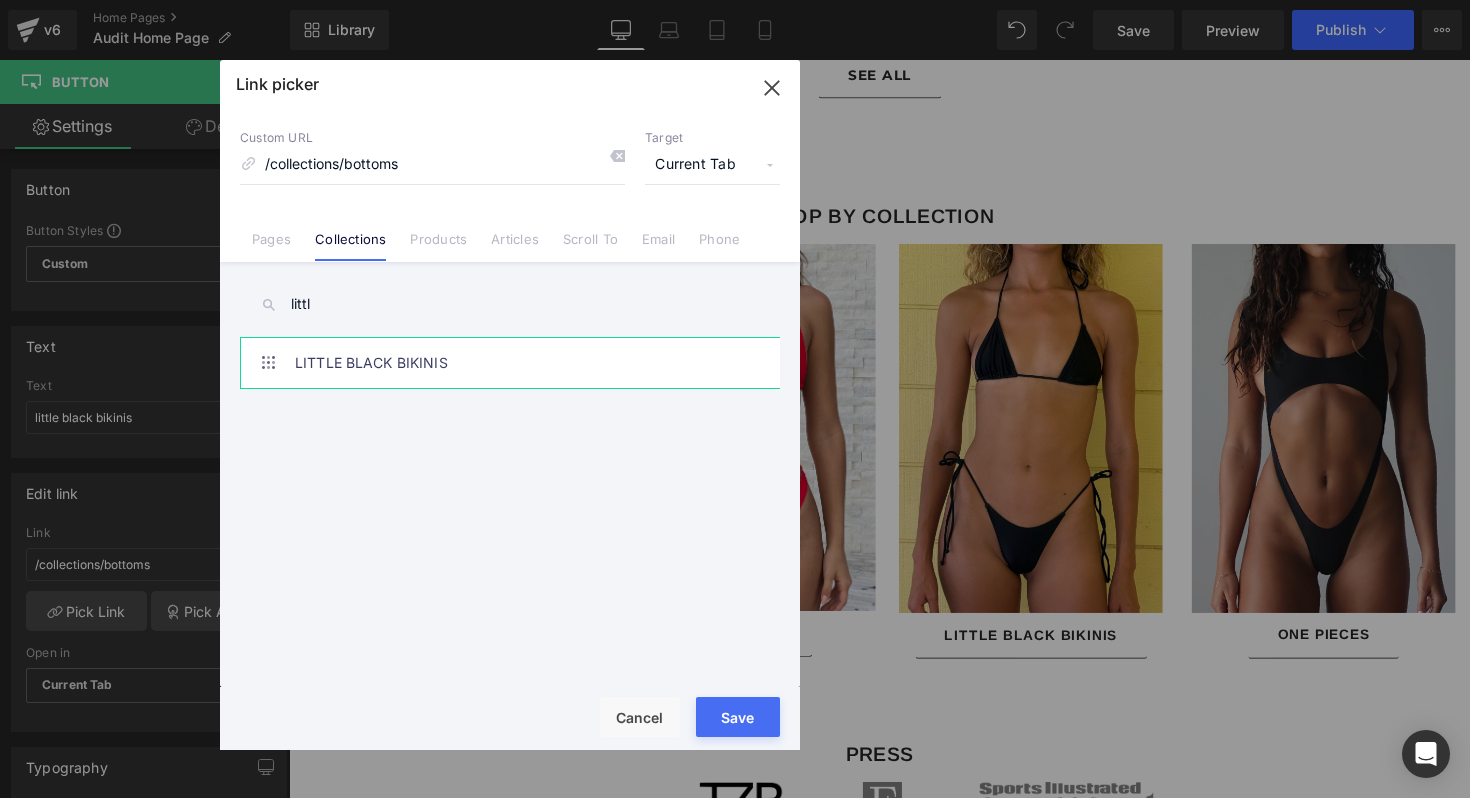 type on "littl" 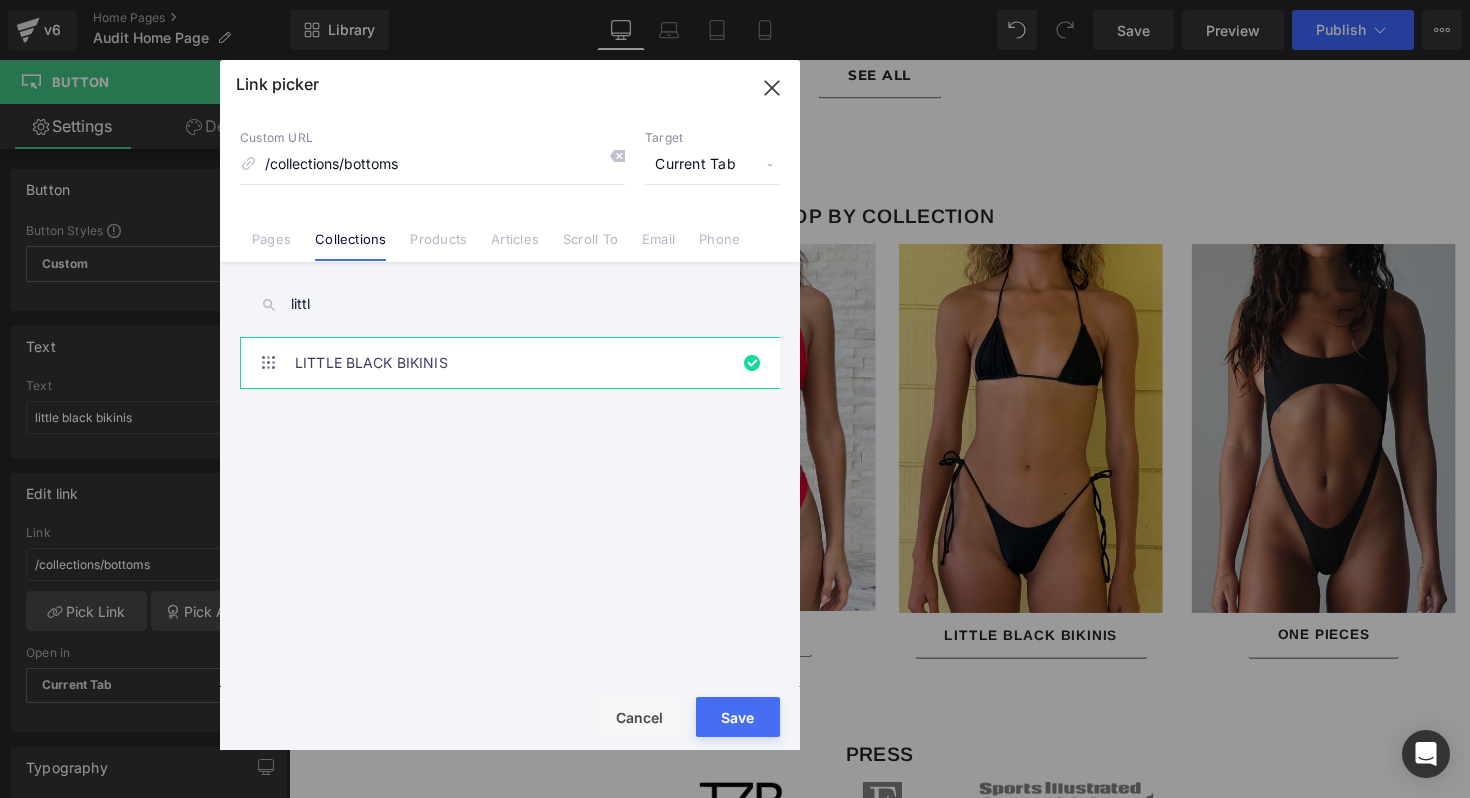 click on "Save" at bounding box center [738, 717] 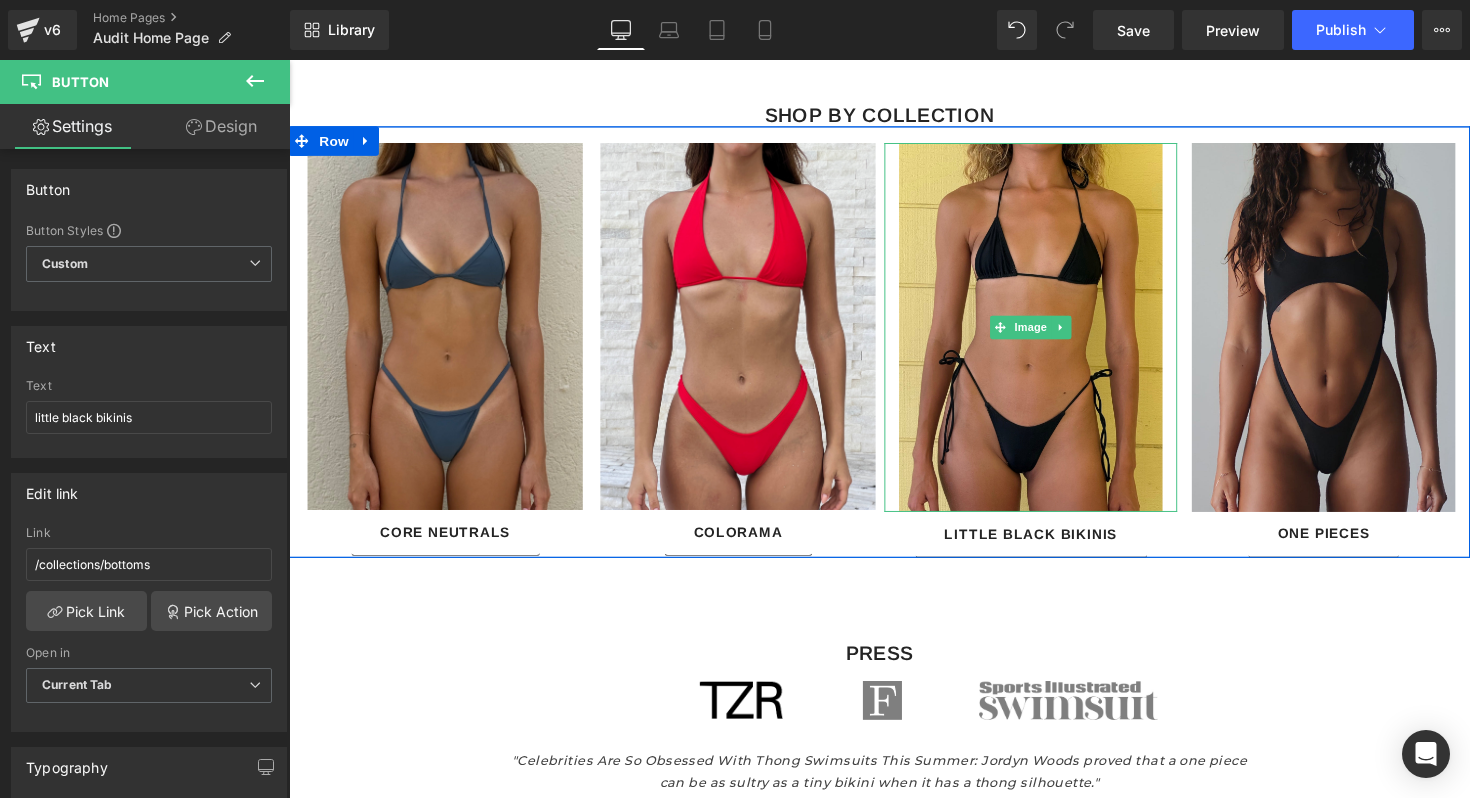 scroll, scrollTop: 2969, scrollLeft: 0, axis: vertical 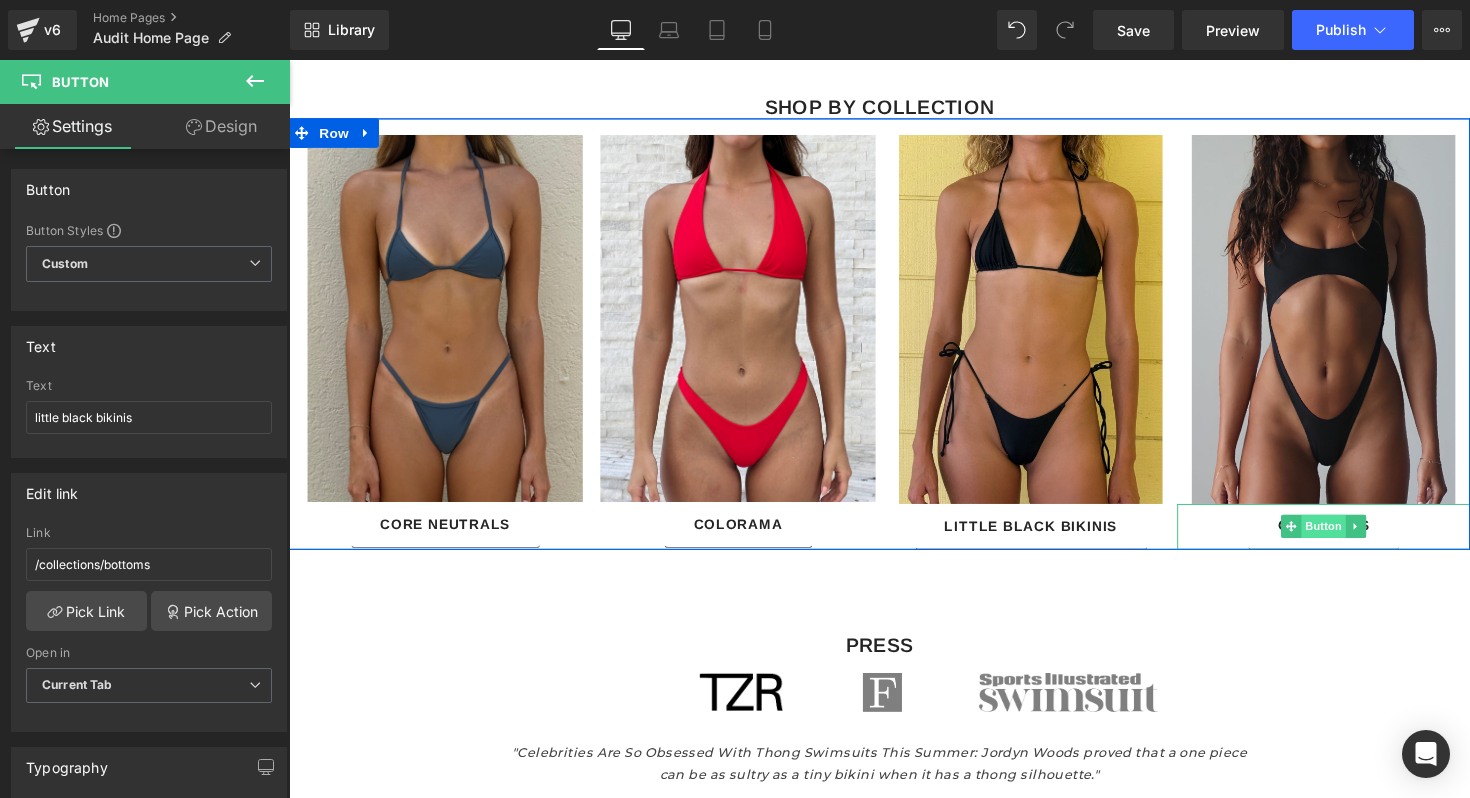 click on "Button" at bounding box center [1349, 538] 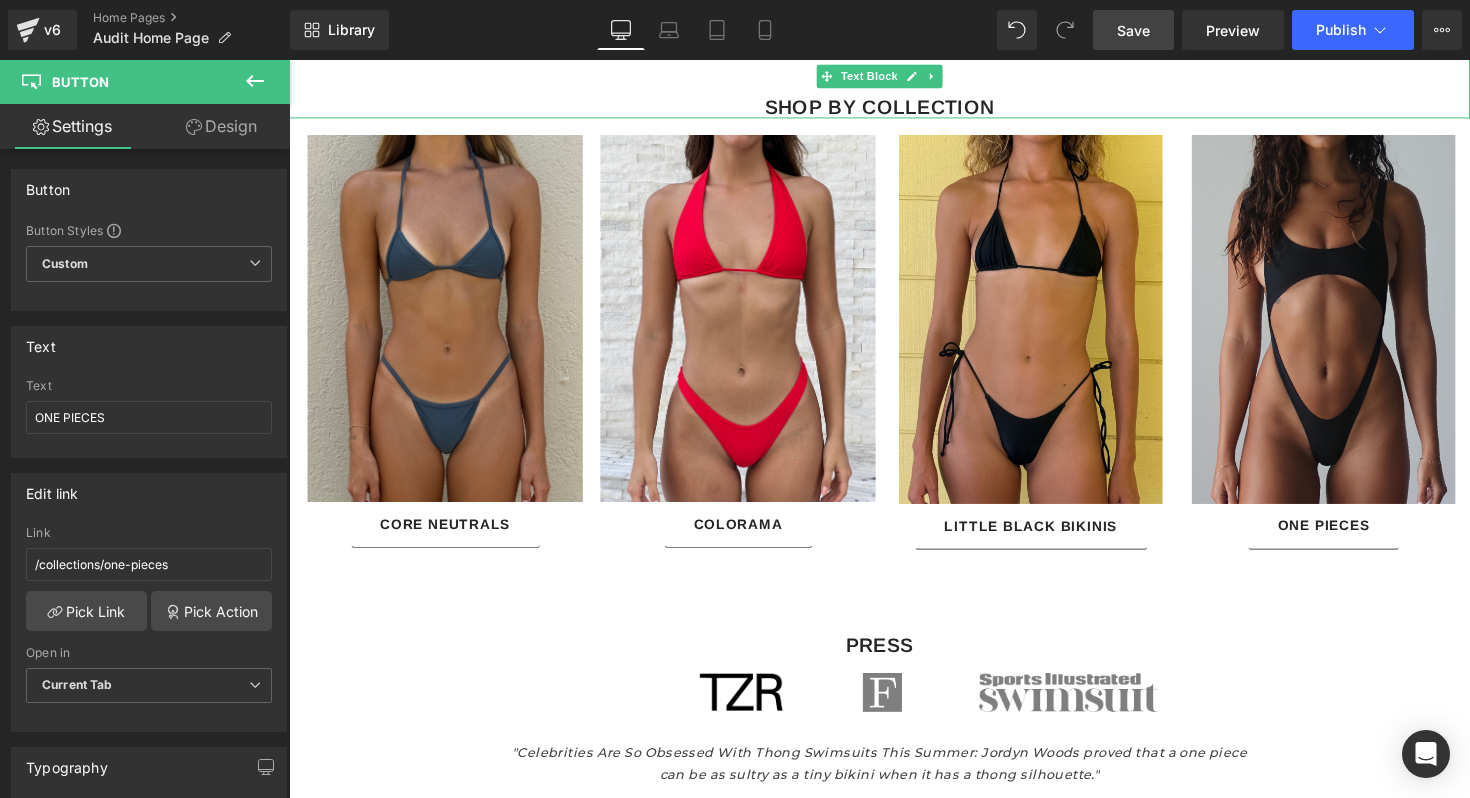 click on "Save" at bounding box center [1133, 30] 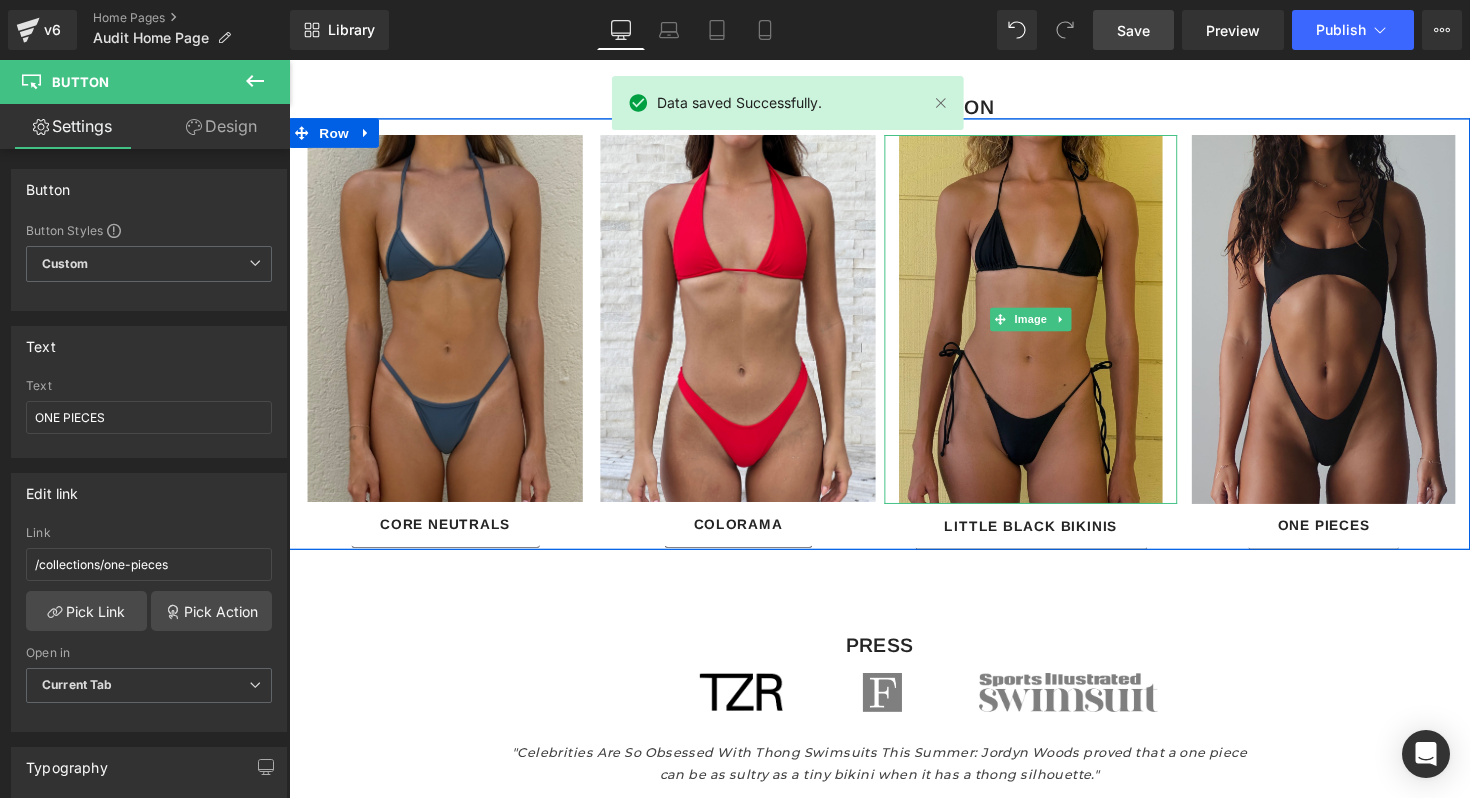 scroll, scrollTop: 3367, scrollLeft: 0, axis: vertical 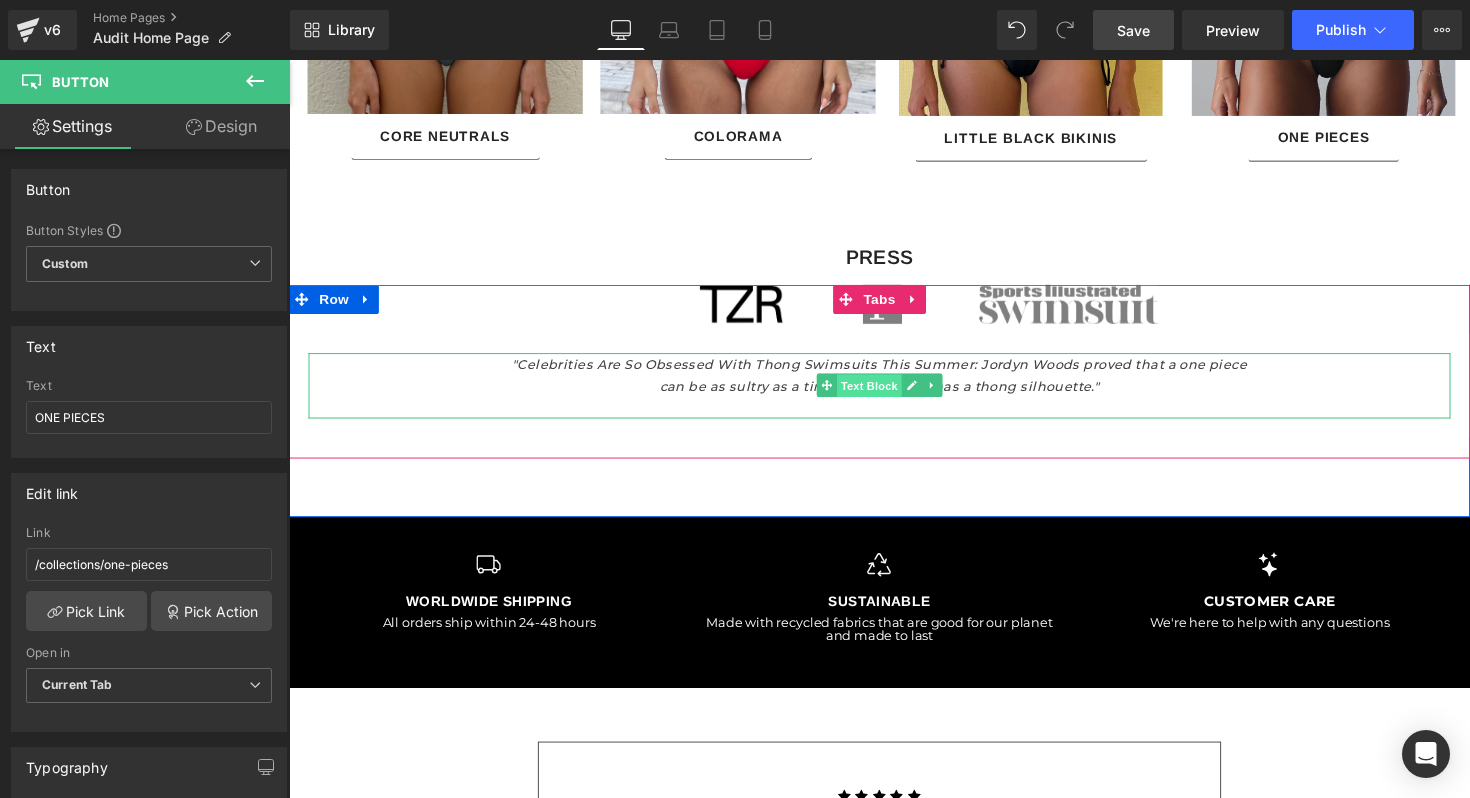 click on "Text Block" at bounding box center [883, 394] 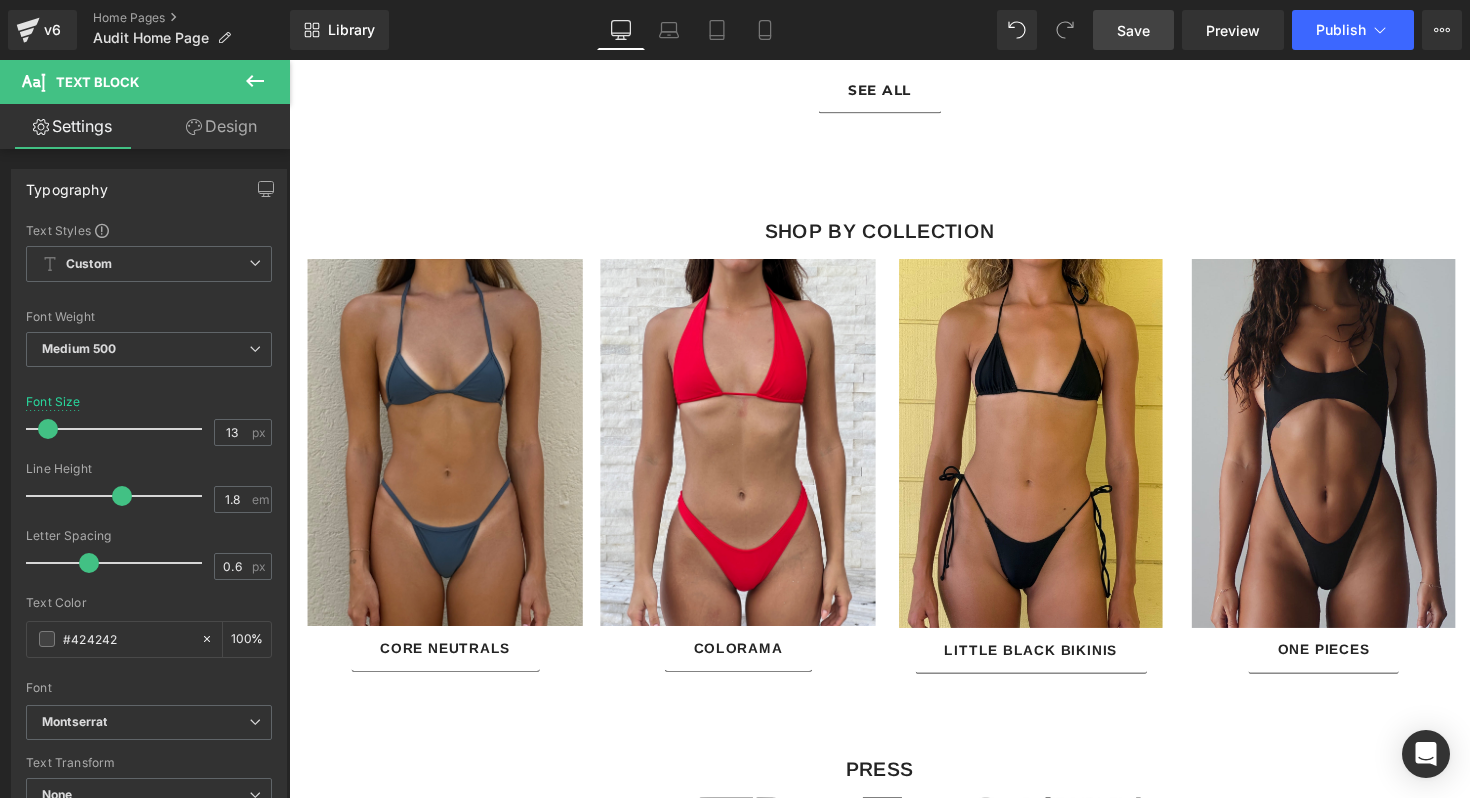 scroll, scrollTop: 2284, scrollLeft: 0, axis: vertical 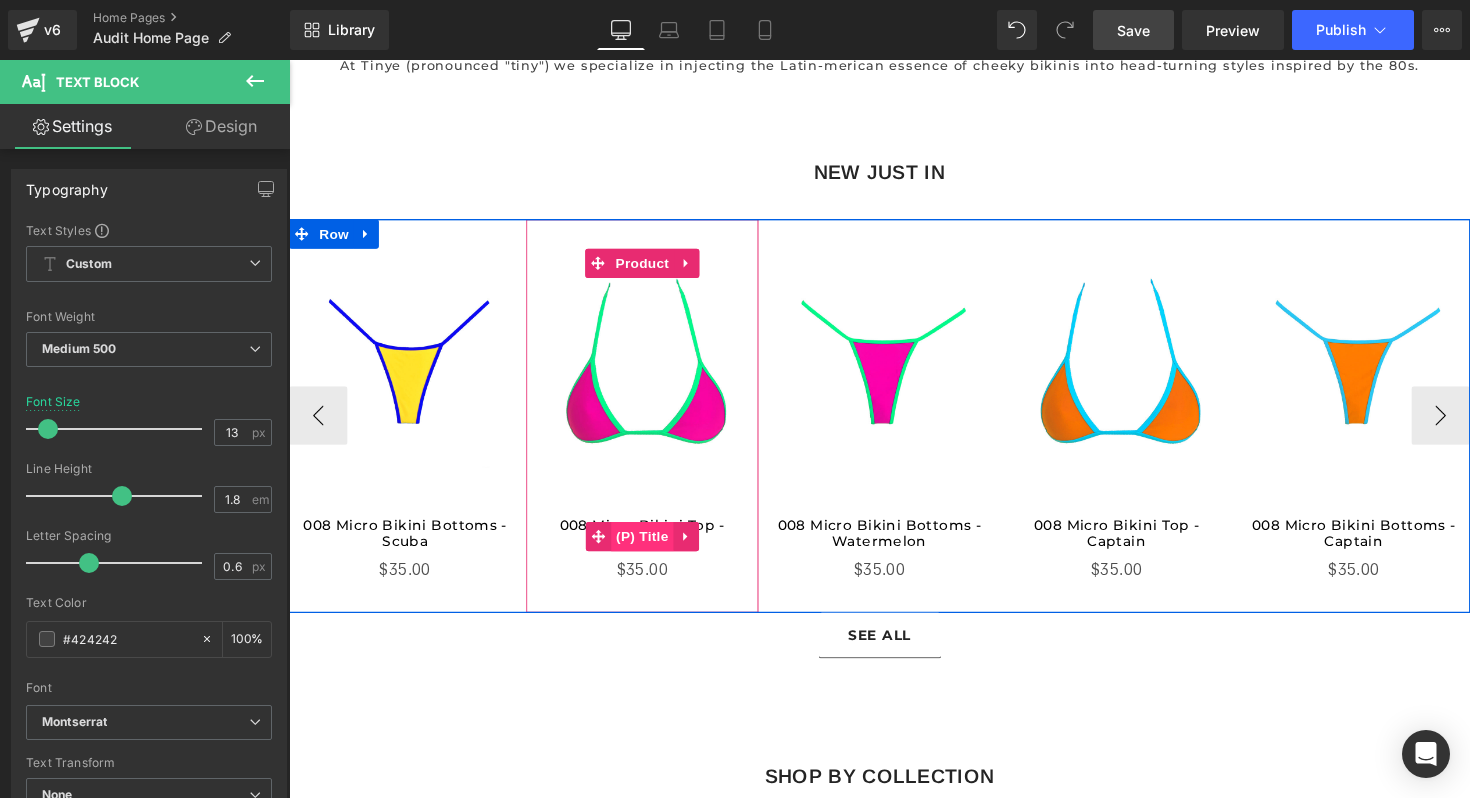 click on "(P) Title" at bounding box center (651, 548) 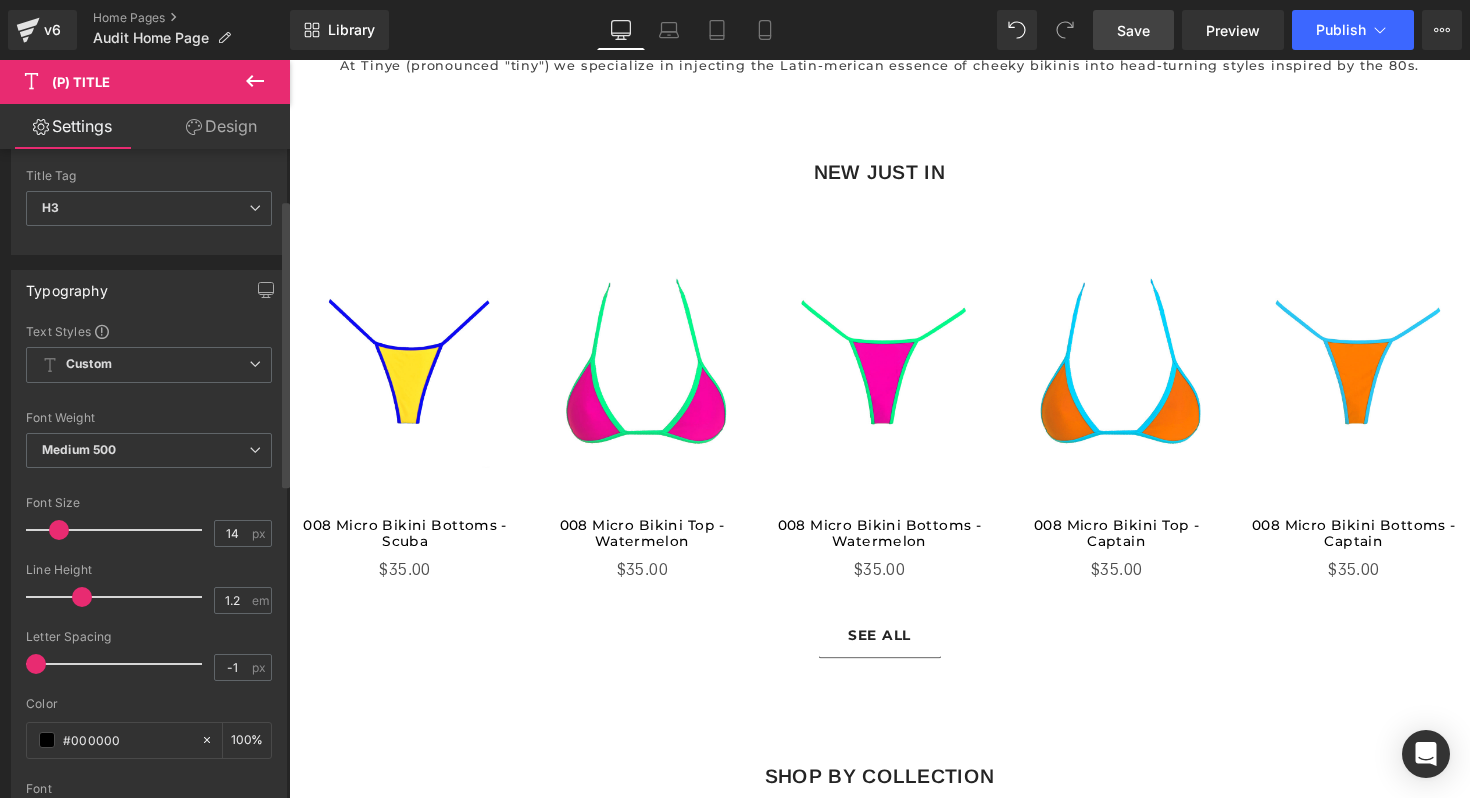 scroll, scrollTop: 330, scrollLeft: 0, axis: vertical 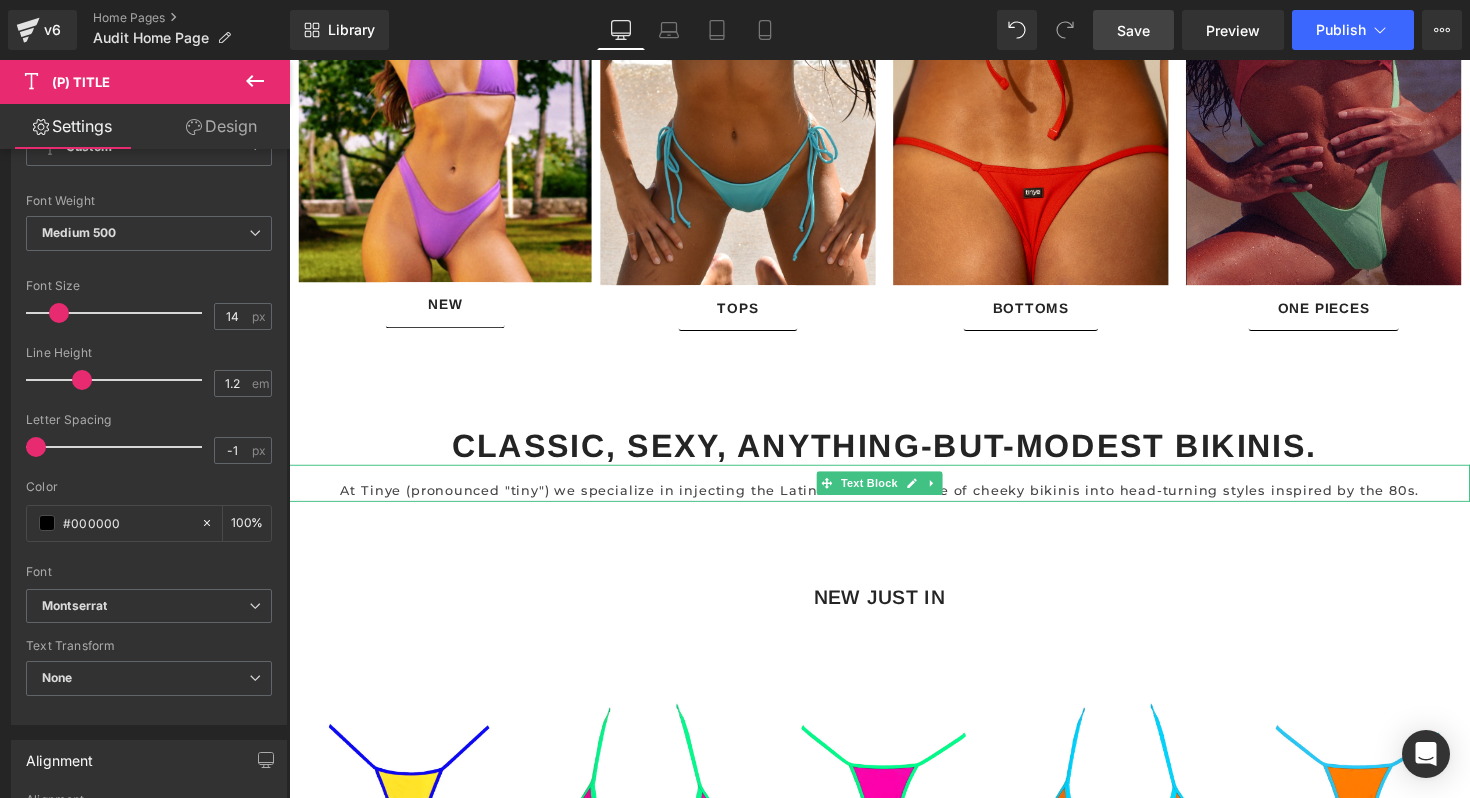 click on "At Tinye (pronounced "tiny") we specialize in injecting the Latin-merican essence of cheeky bikinis into head-turning styles inspired by the 80s." at bounding box center [894, 501] 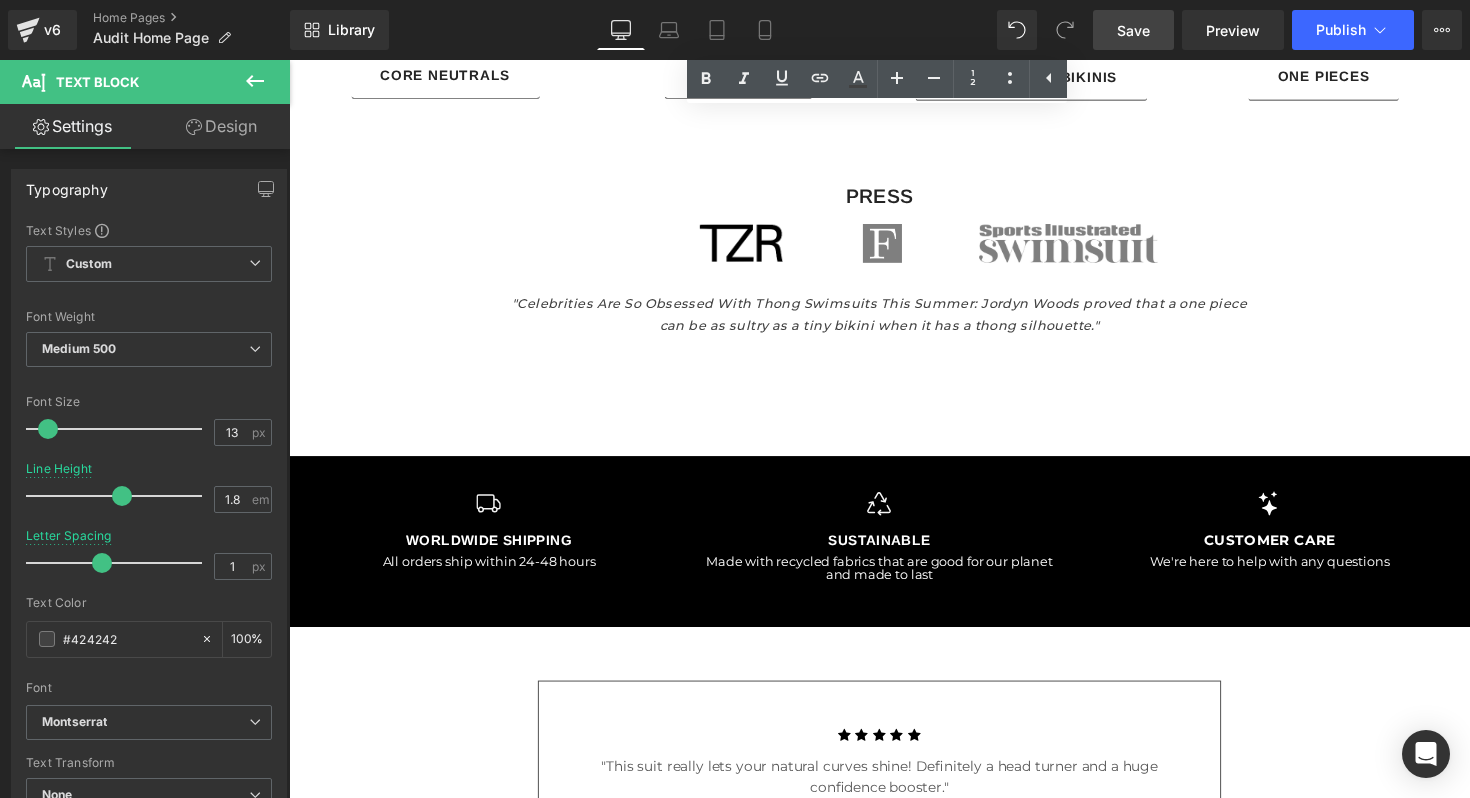 scroll, scrollTop: 3418, scrollLeft: 0, axis: vertical 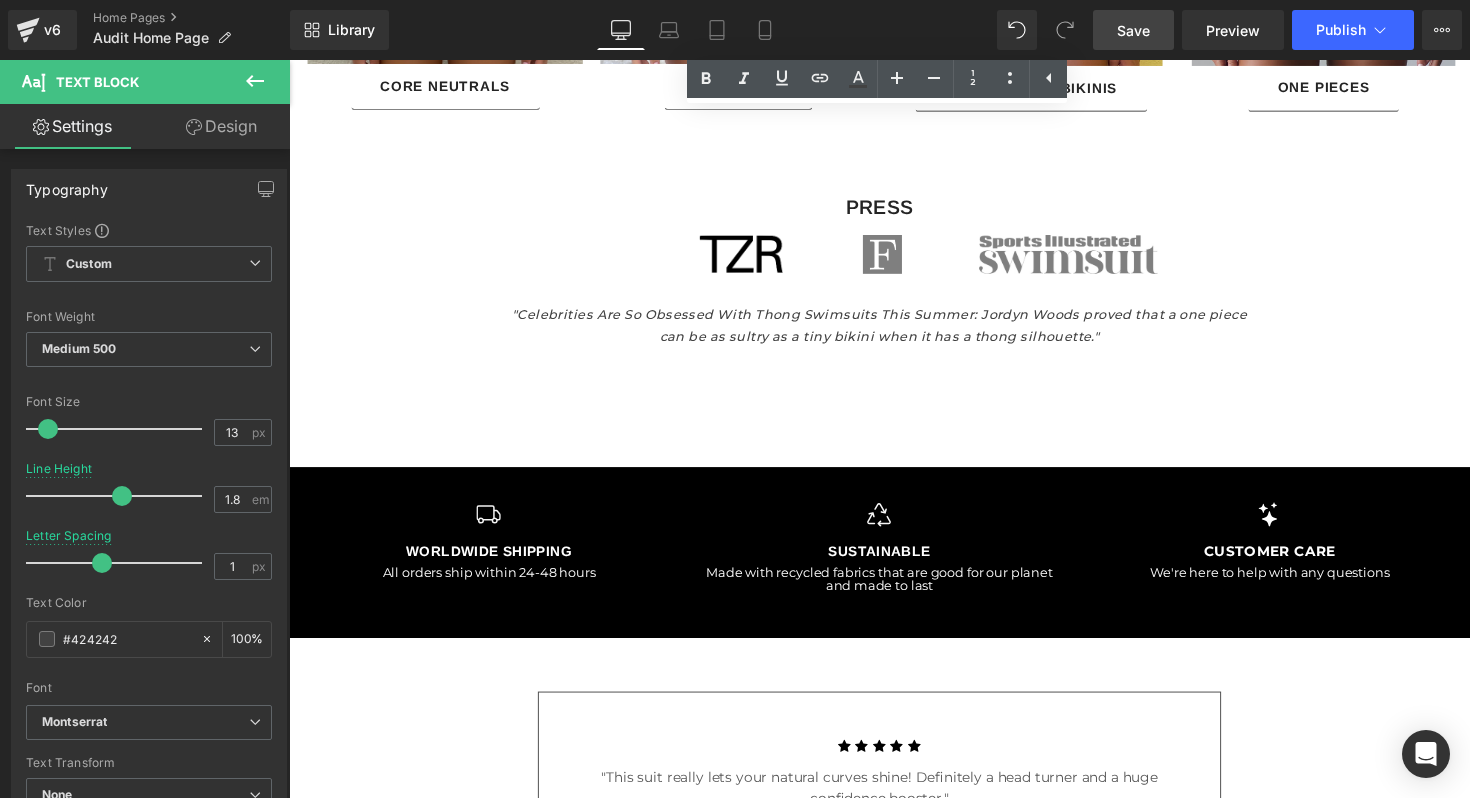 click on "Save" at bounding box center [1133, 30] 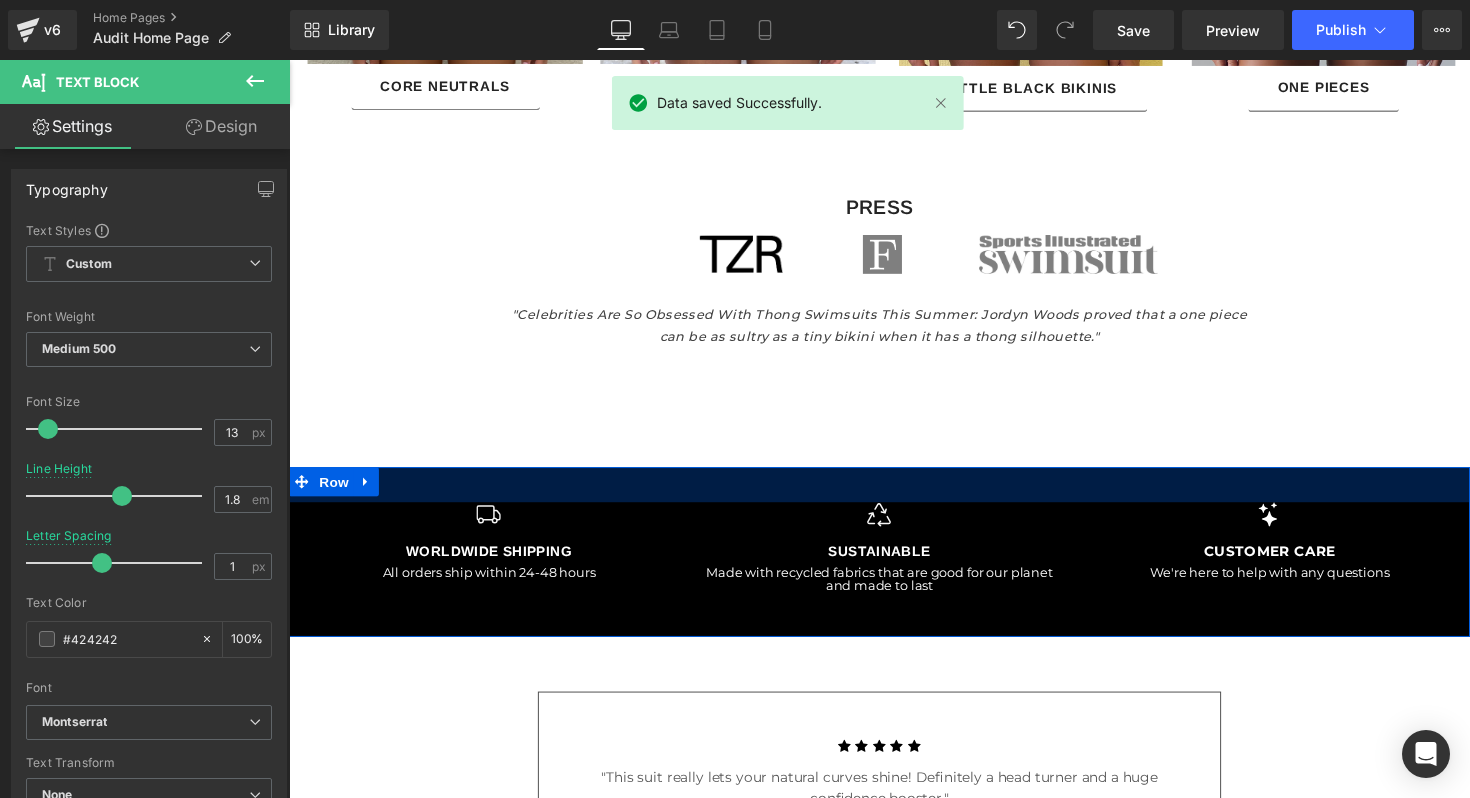 scroll, scrollTop: 3711, scrollLeft: 0, axis: vertical 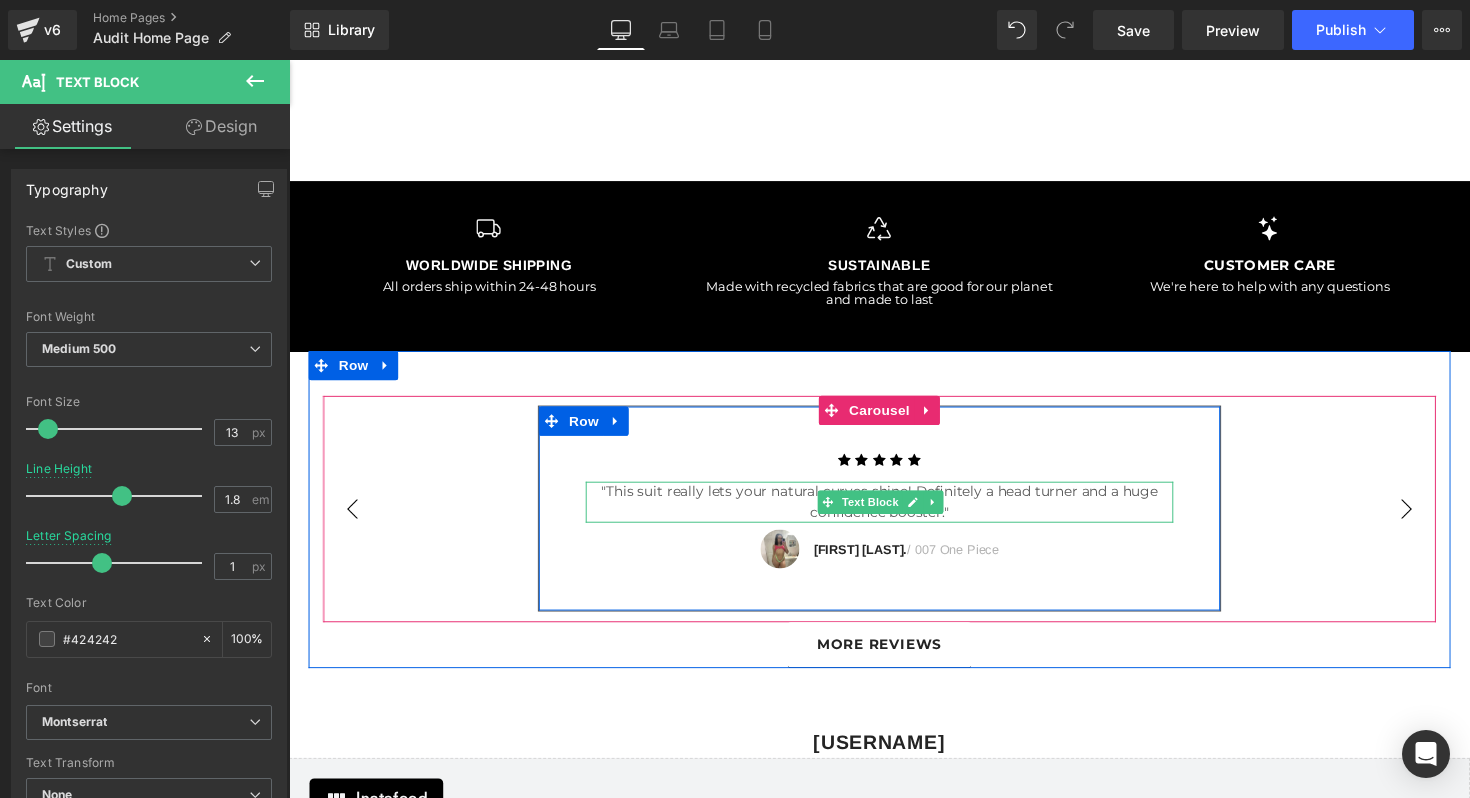 click on ""This suit really lets your natural curves shine! Definitely a head turner and a huge confidence booster."" at bounding box center (894, 513) 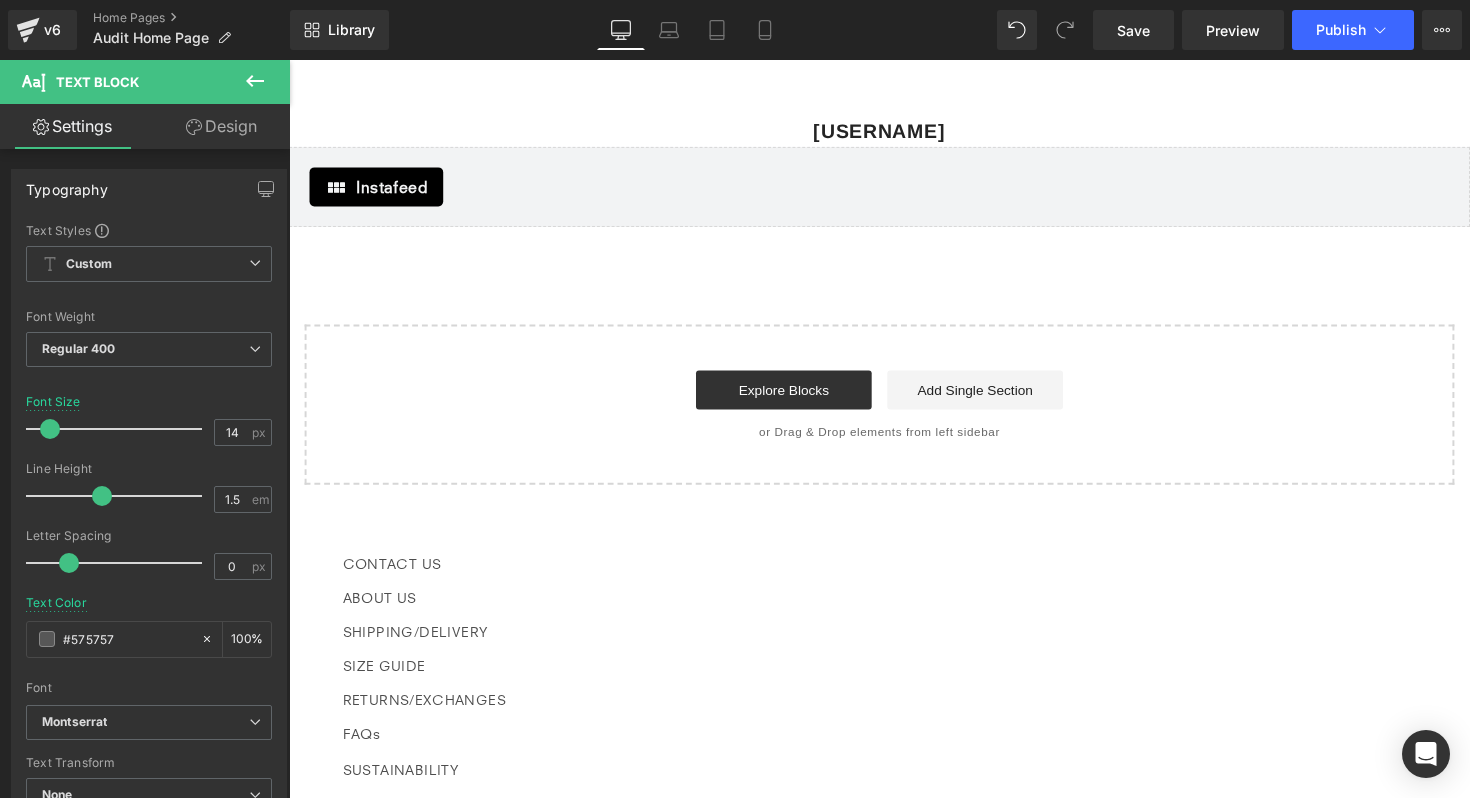 scroll, scrollTop: 4672, scrollLeft: 0, axis: vertical 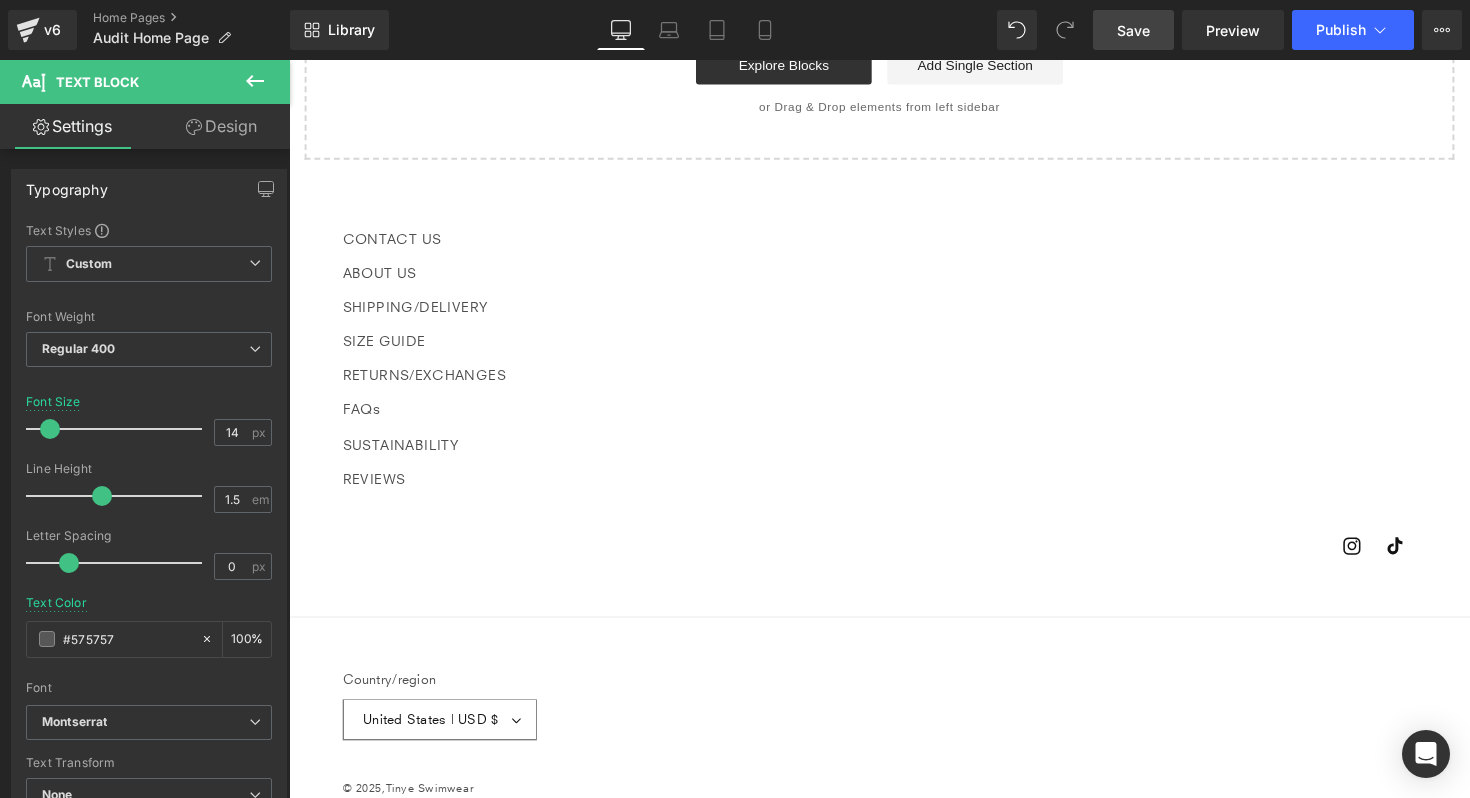 click on "Save" at bounding box center (1133, 30) 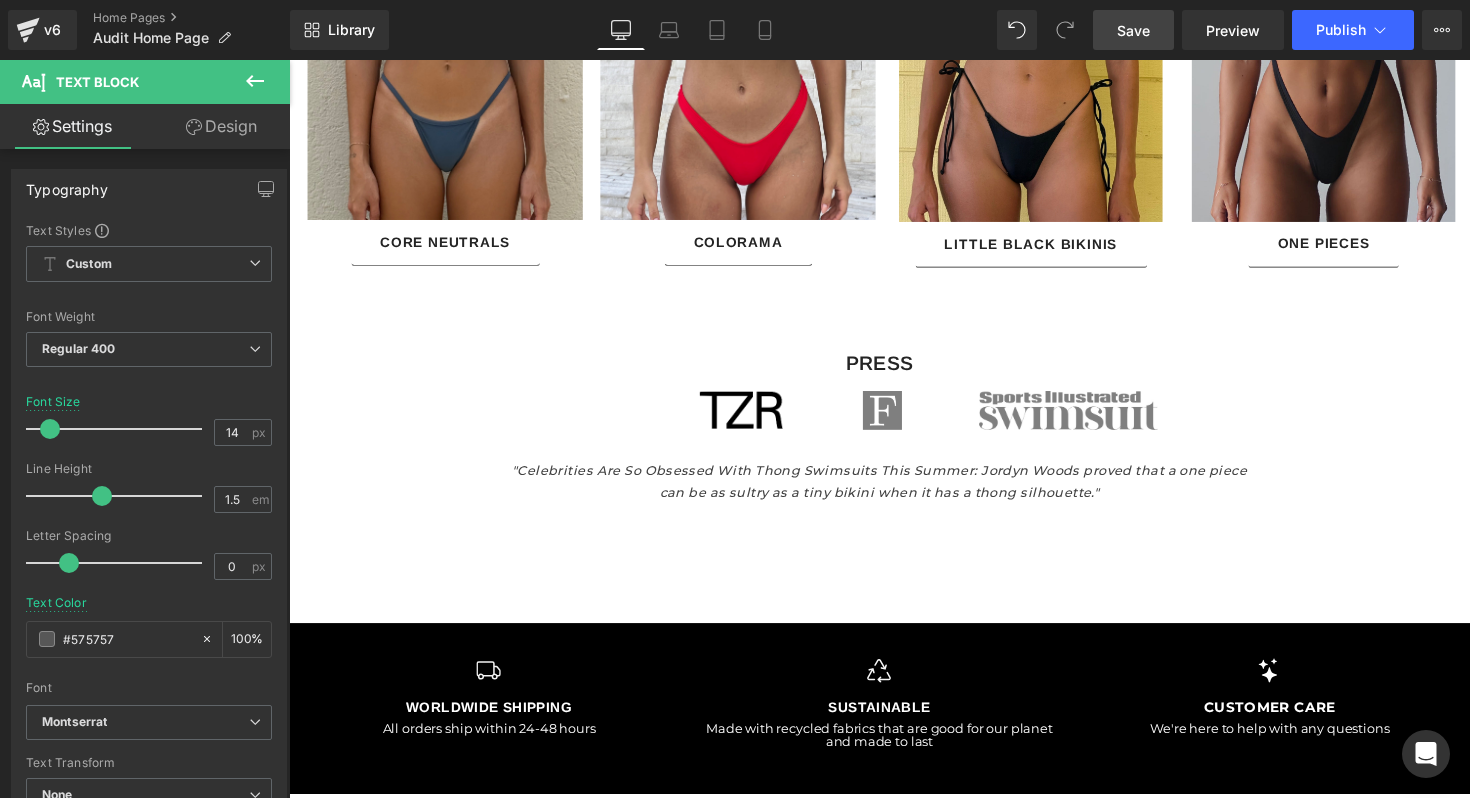 scroll, scrollTop: 3276, scrollLeft: 0, axis: vertical 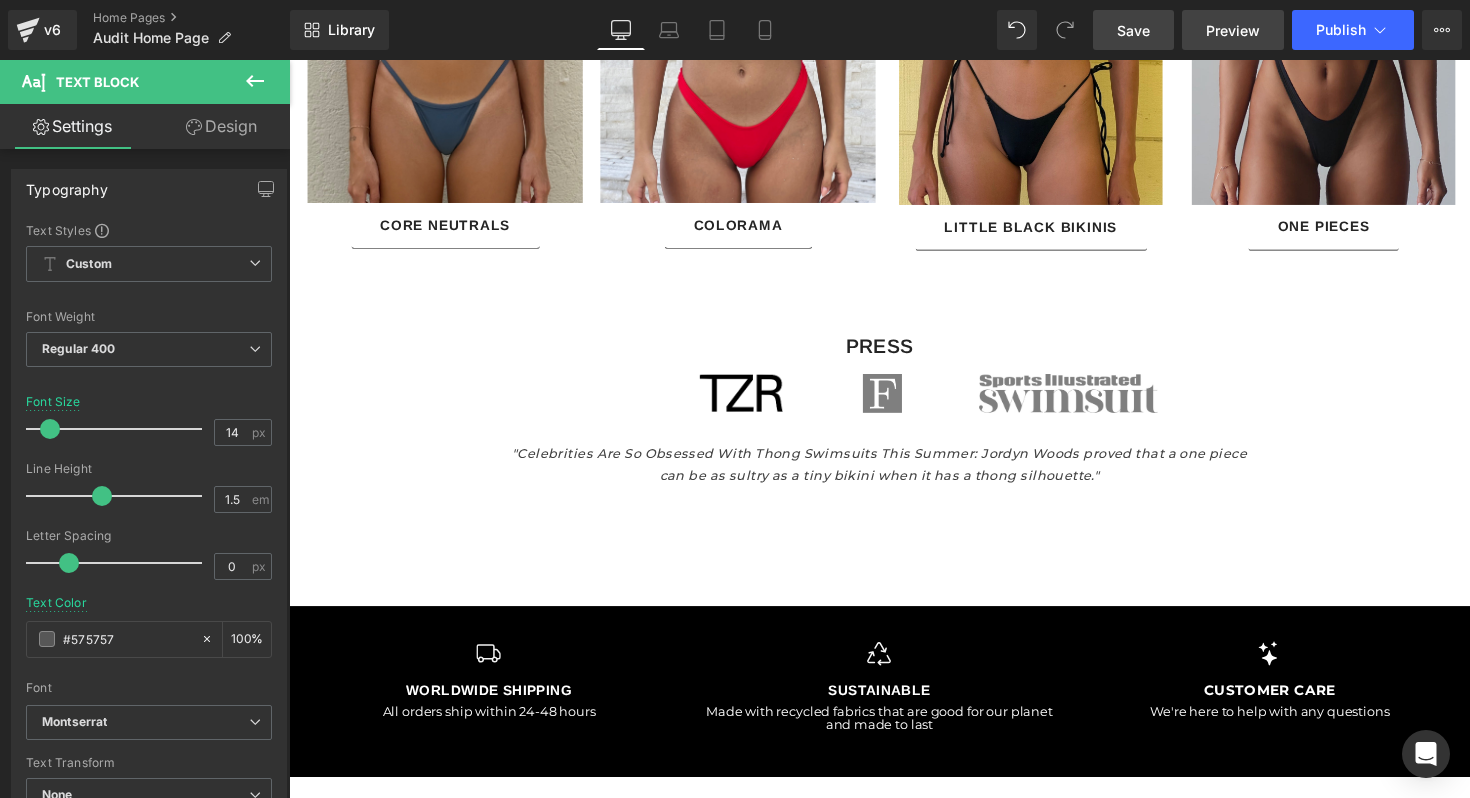click on "Preview" at bounding box center [1233, 30] 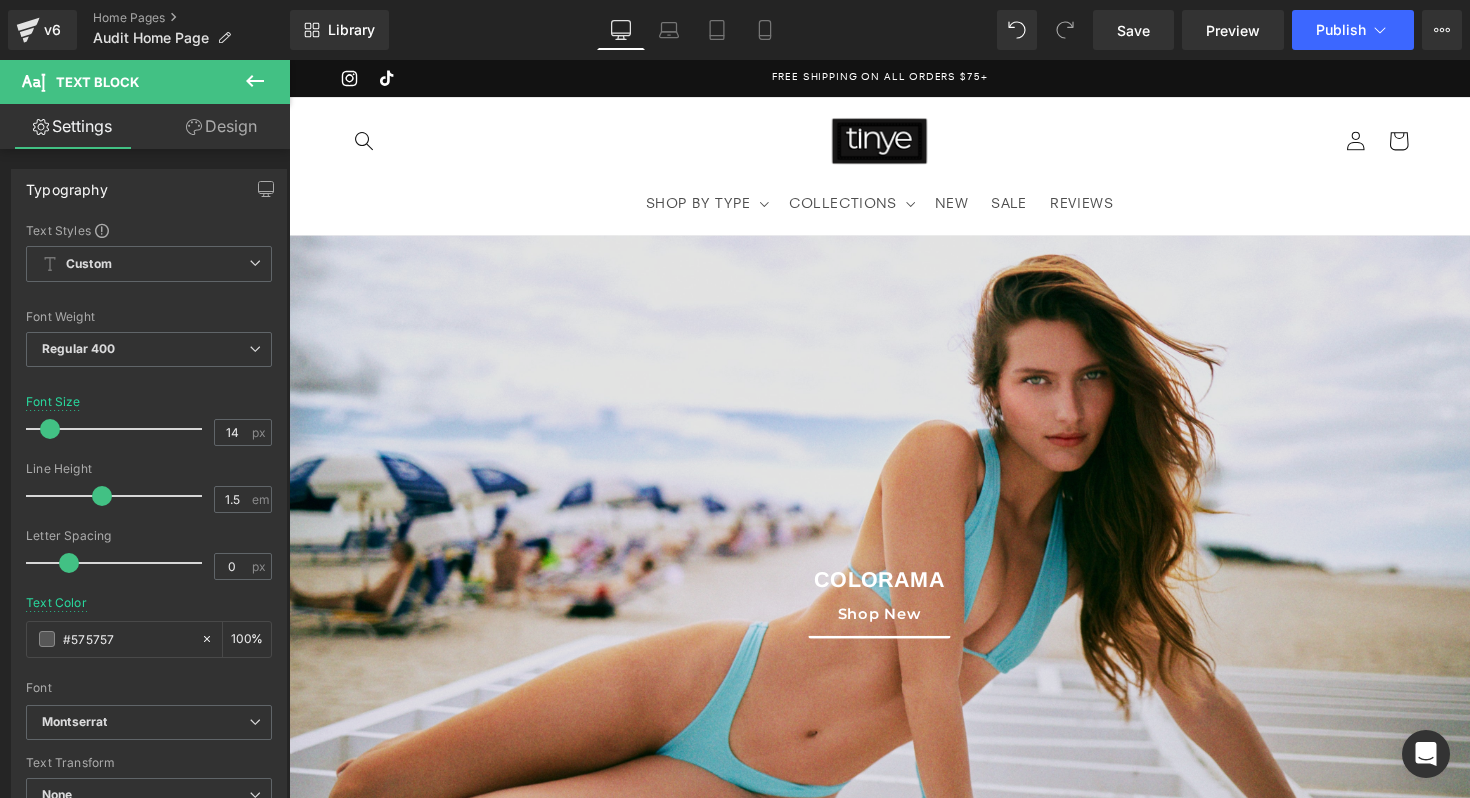 scroll, scrollTop: 3276, scrollLeft: 0, axis: vertical 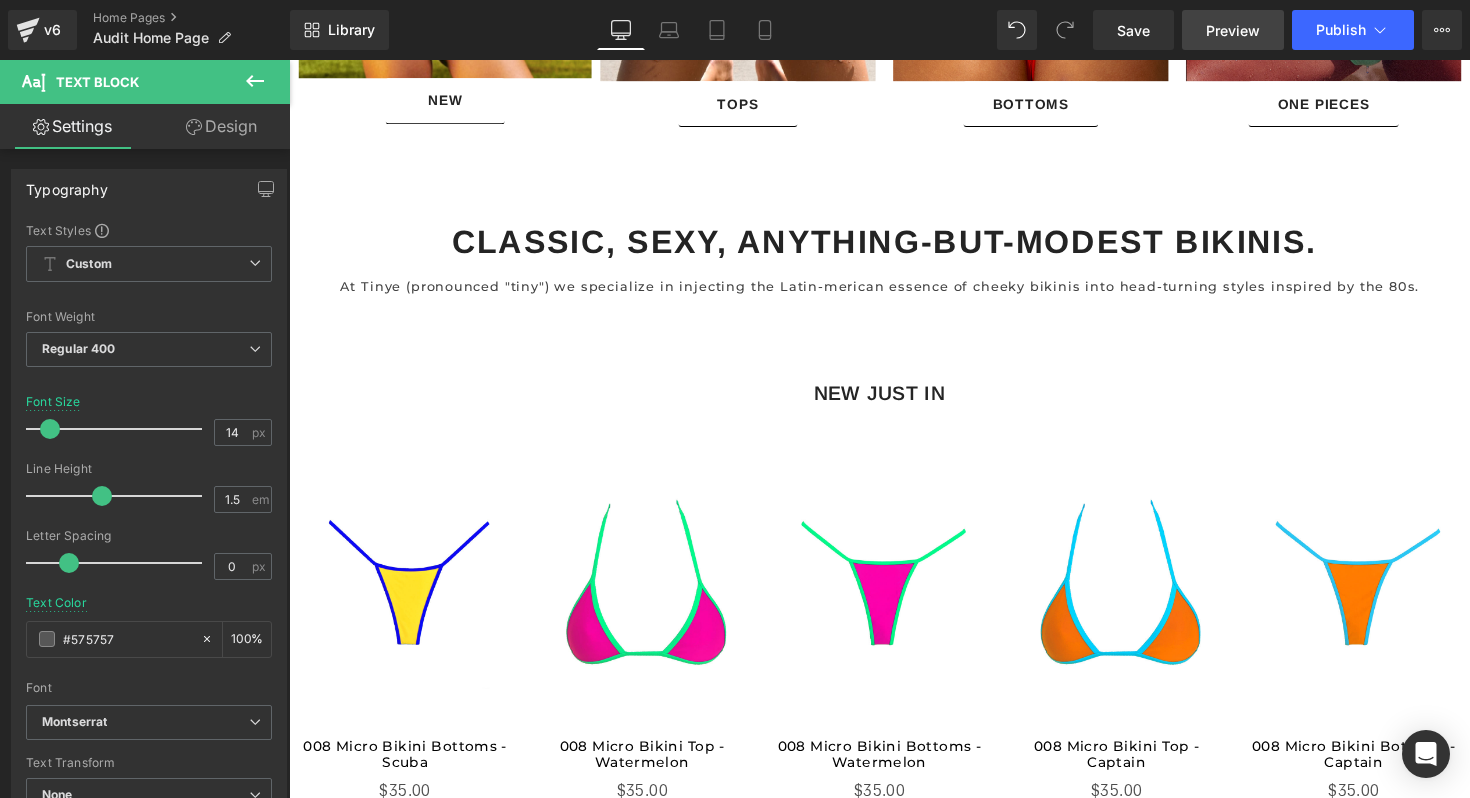 click on "Preview" at bounding box center [1233, 30] 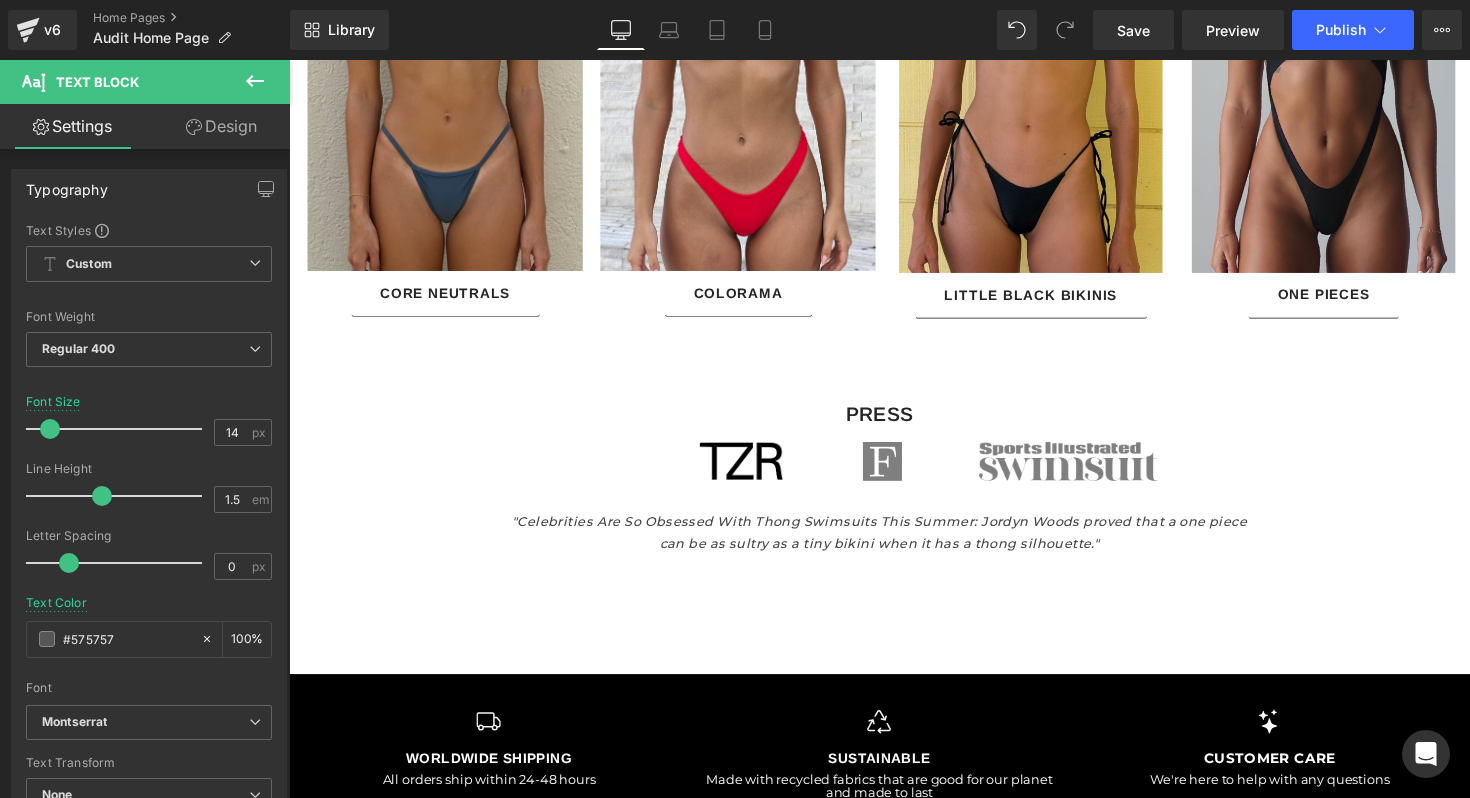 scroll, scrollTop: 3539, scrollLeft: 0, axis: vertical 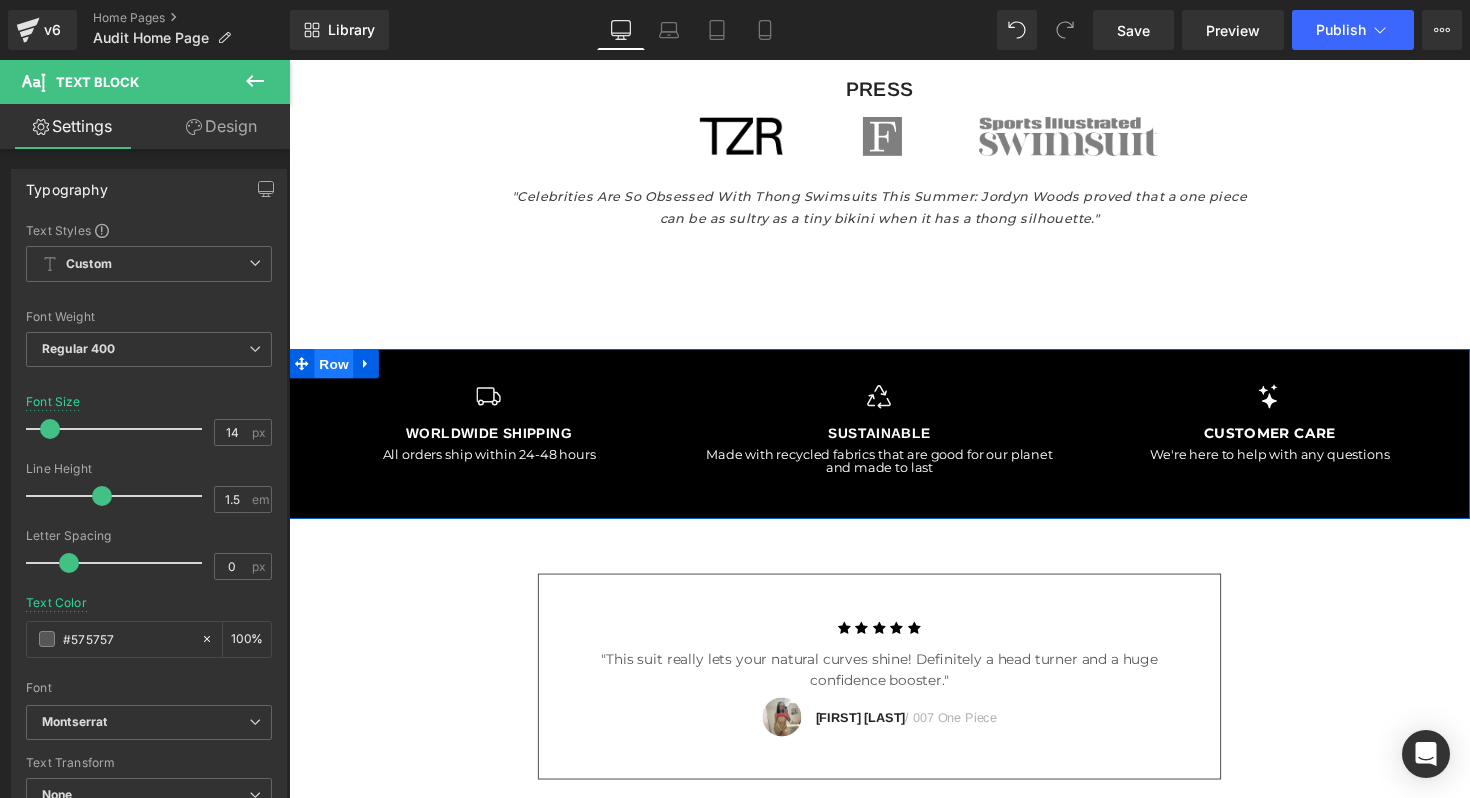 click on "Row" at bounding box center [335, 371] 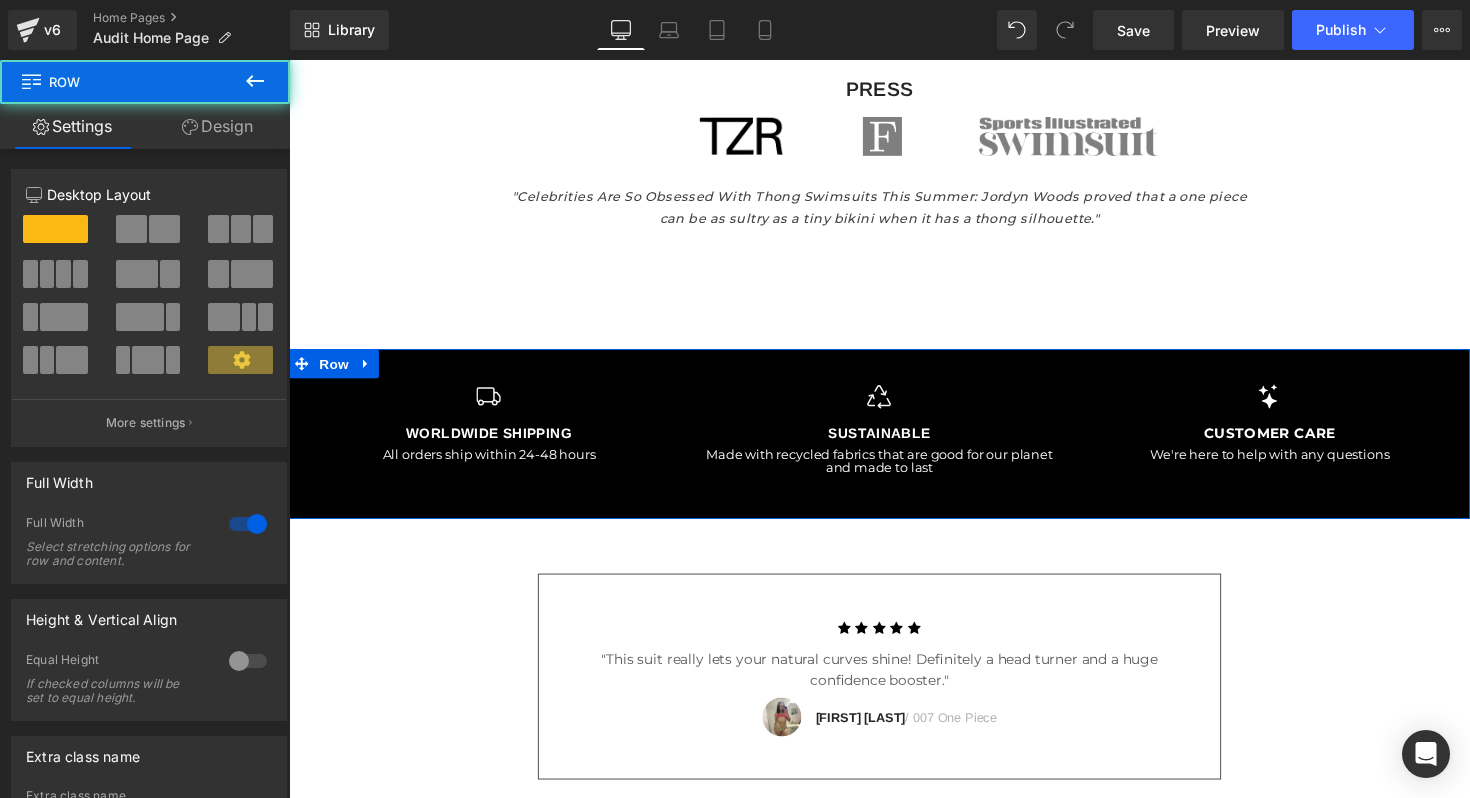 click on "Design" at bounding box center [217, 126] 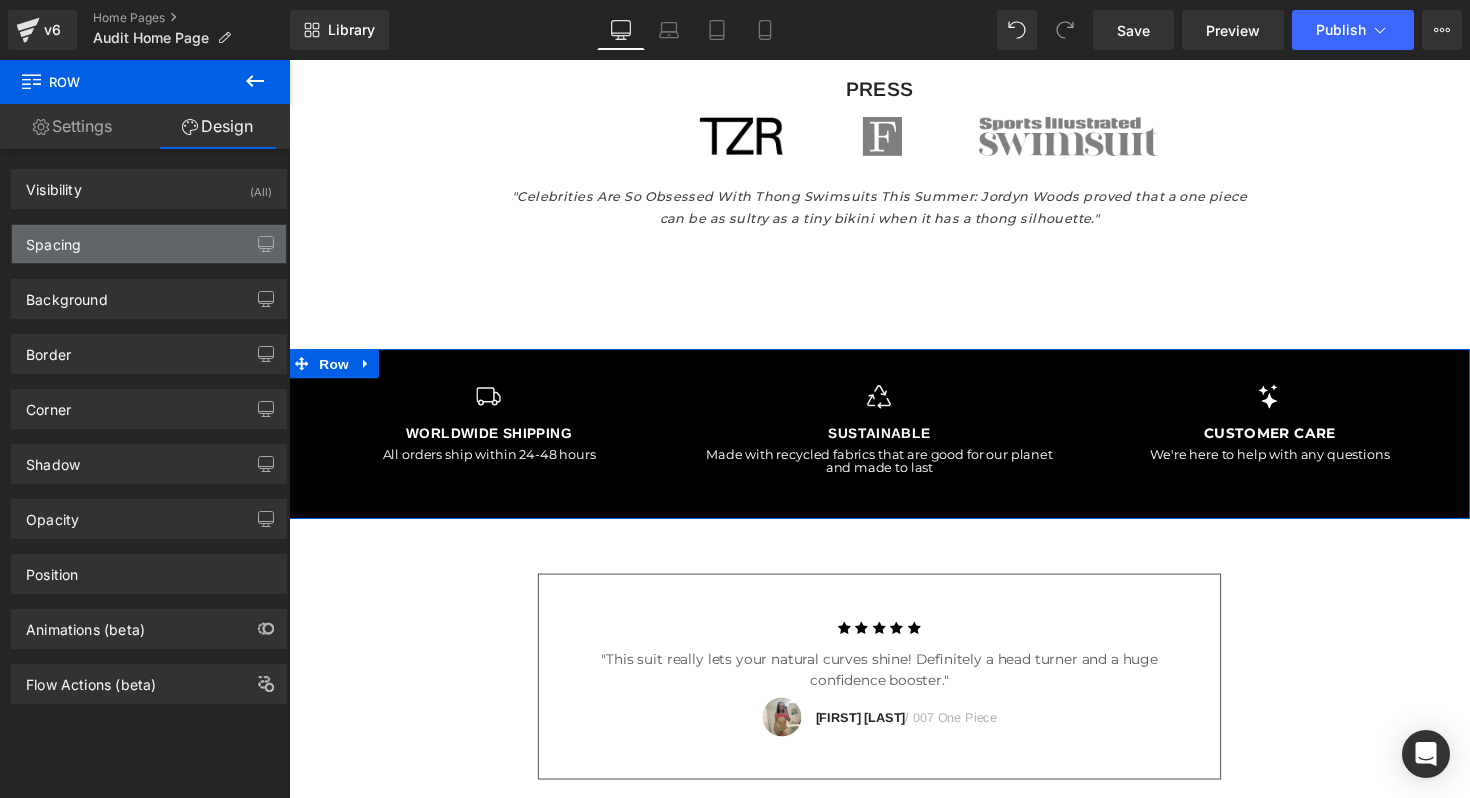 click on "Spacing" at bounding box center [149, 244] 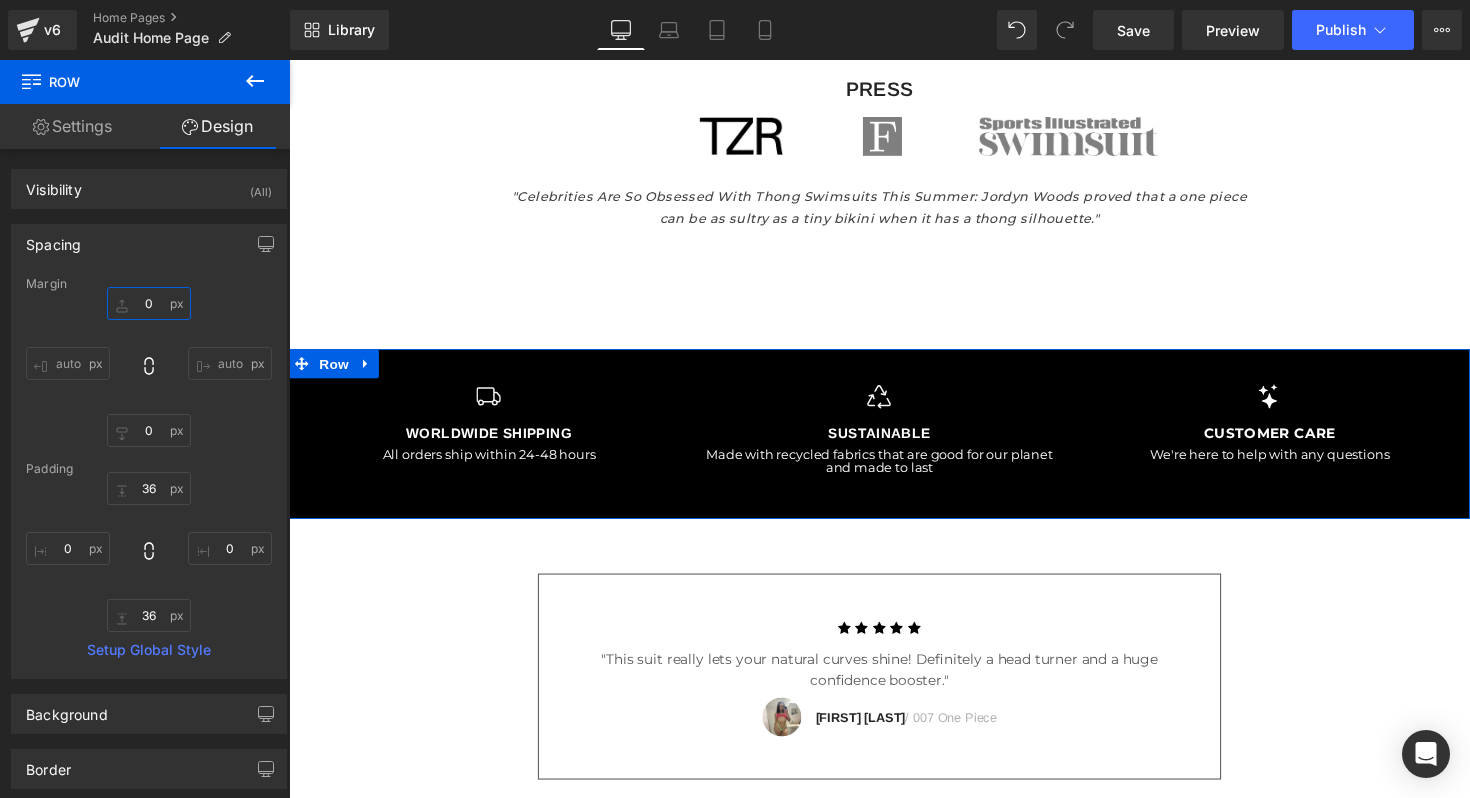 click on "0" at bounding box center (149, 303) 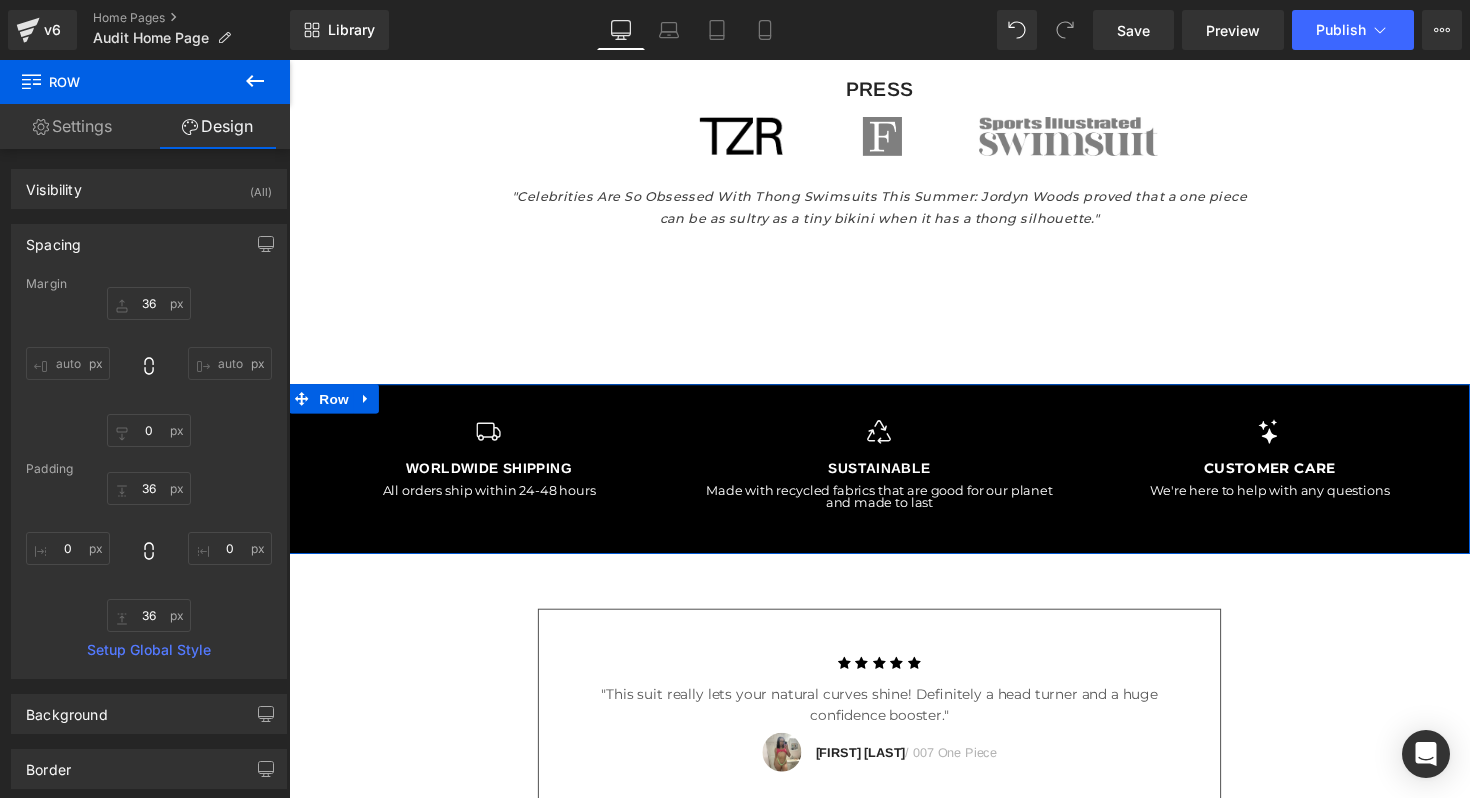click on "36 36
auto auto
0px 0
auto auto" at bounding box center [149, 367] 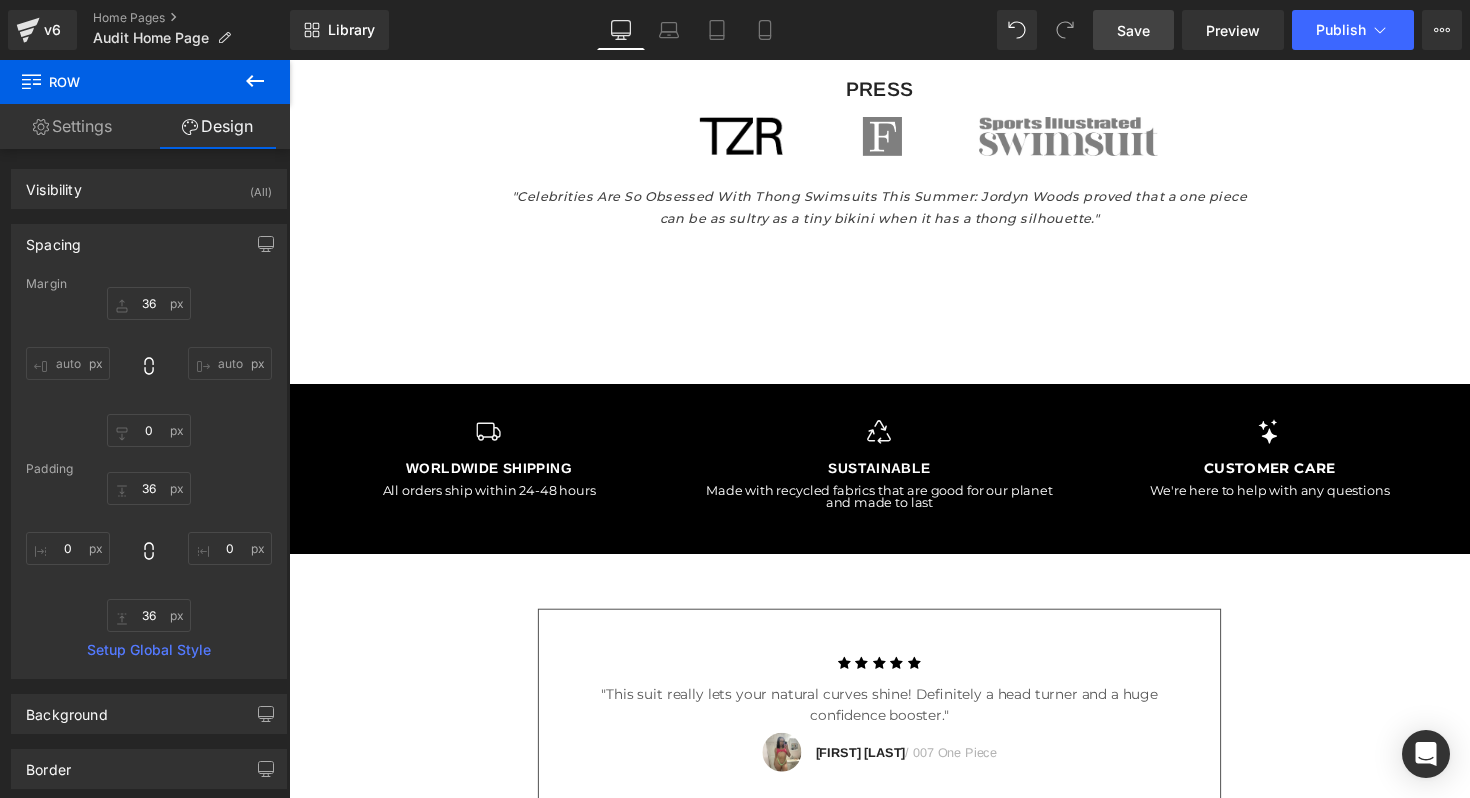 click on "Save" at bounding box center (1133, 30) 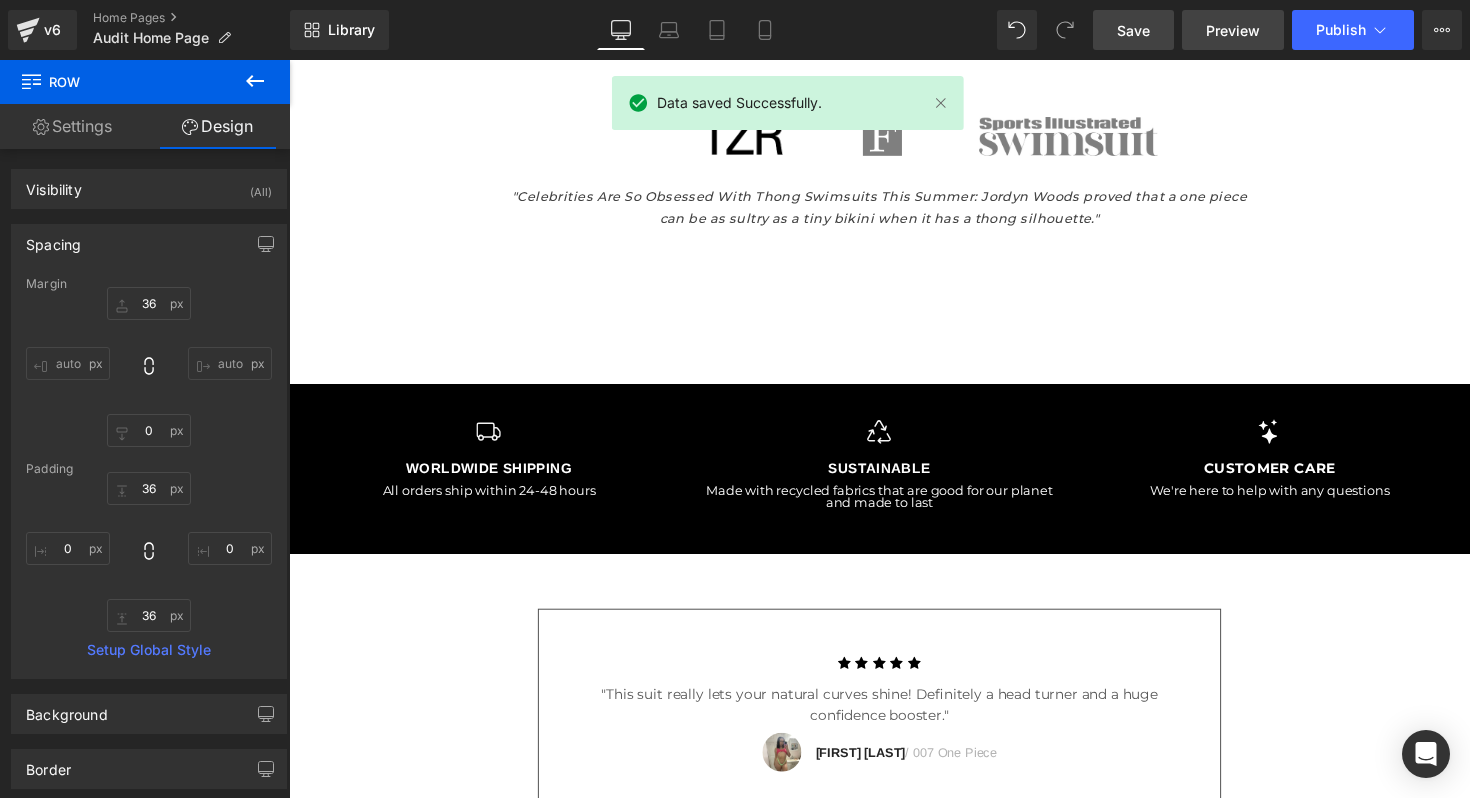 click on "Preview" at bounding box center [1233, 30] 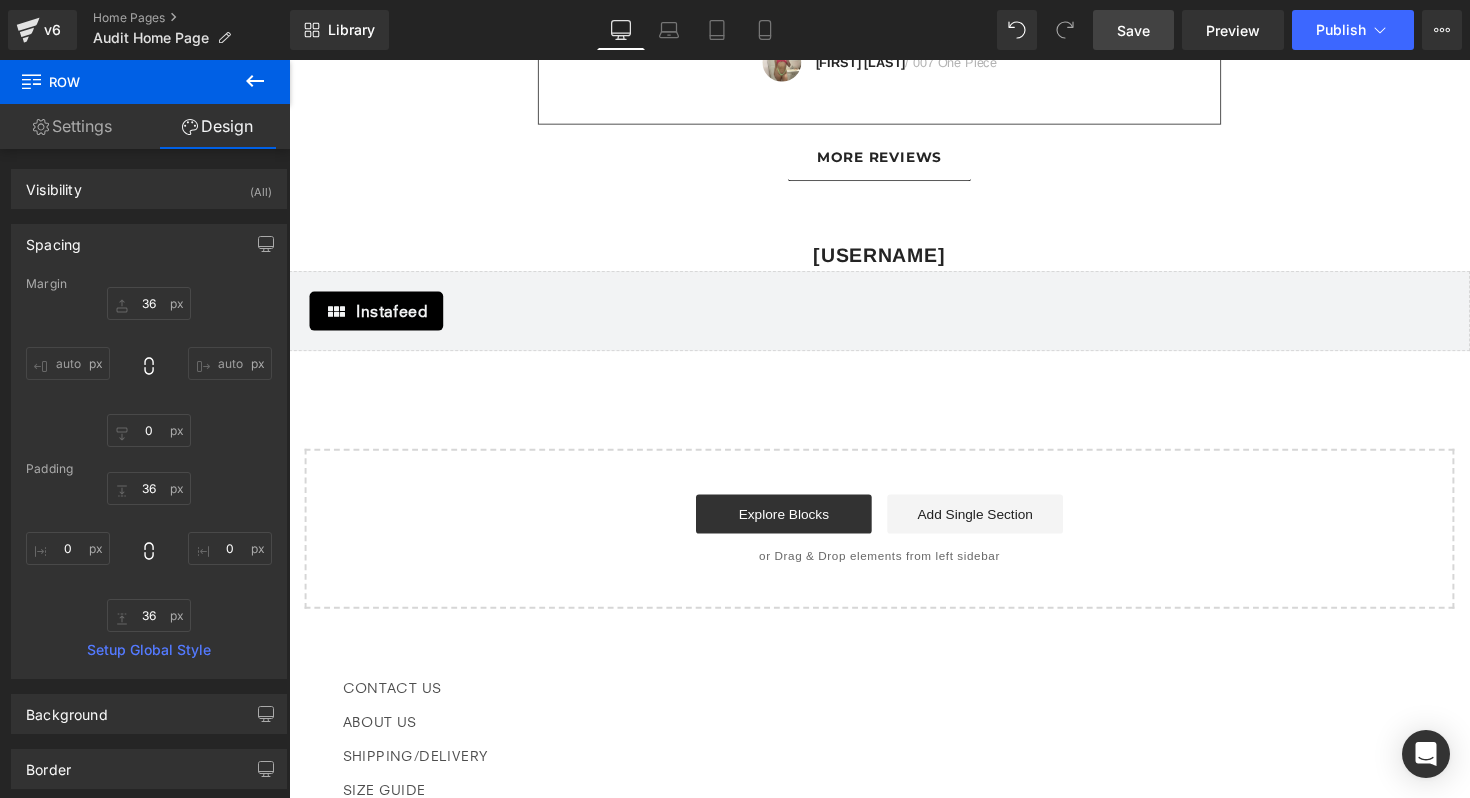 scroll, scrollTop: 4093, scrollLeft: 0, axis: vertical 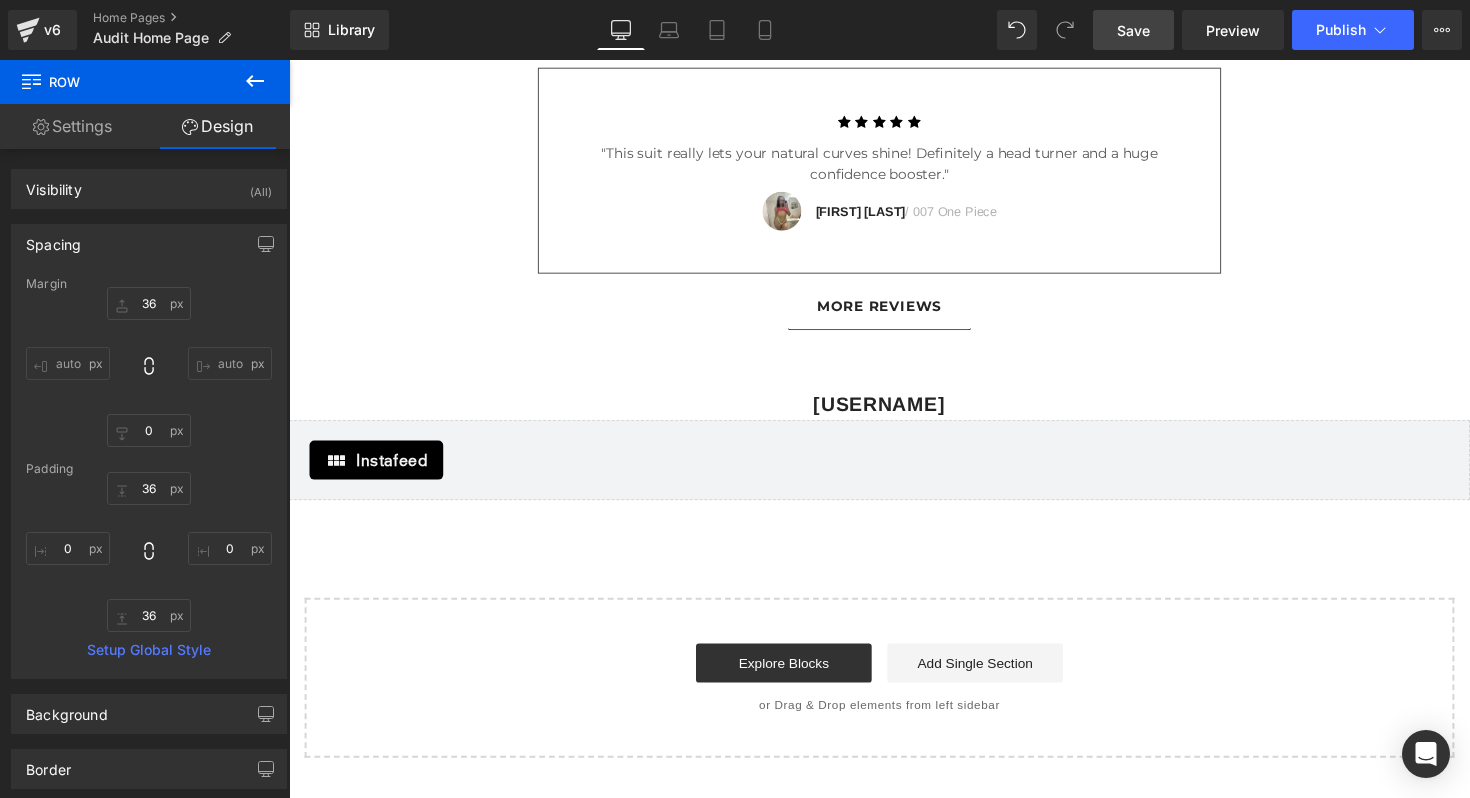 click on "Save" at bounding box center (1133, 30) 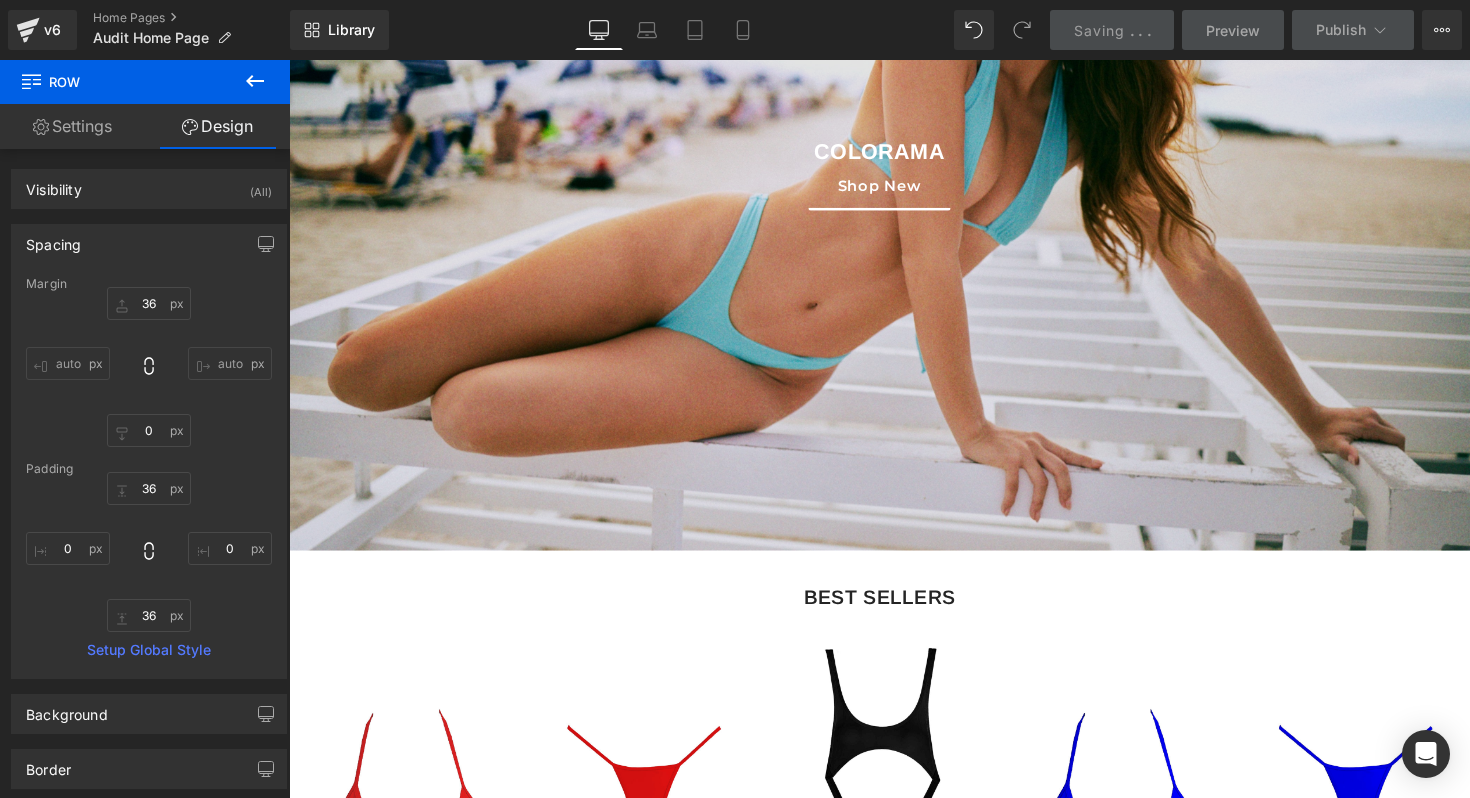scroll, scrollTop: 0, scrollLeft: 0, axis: both 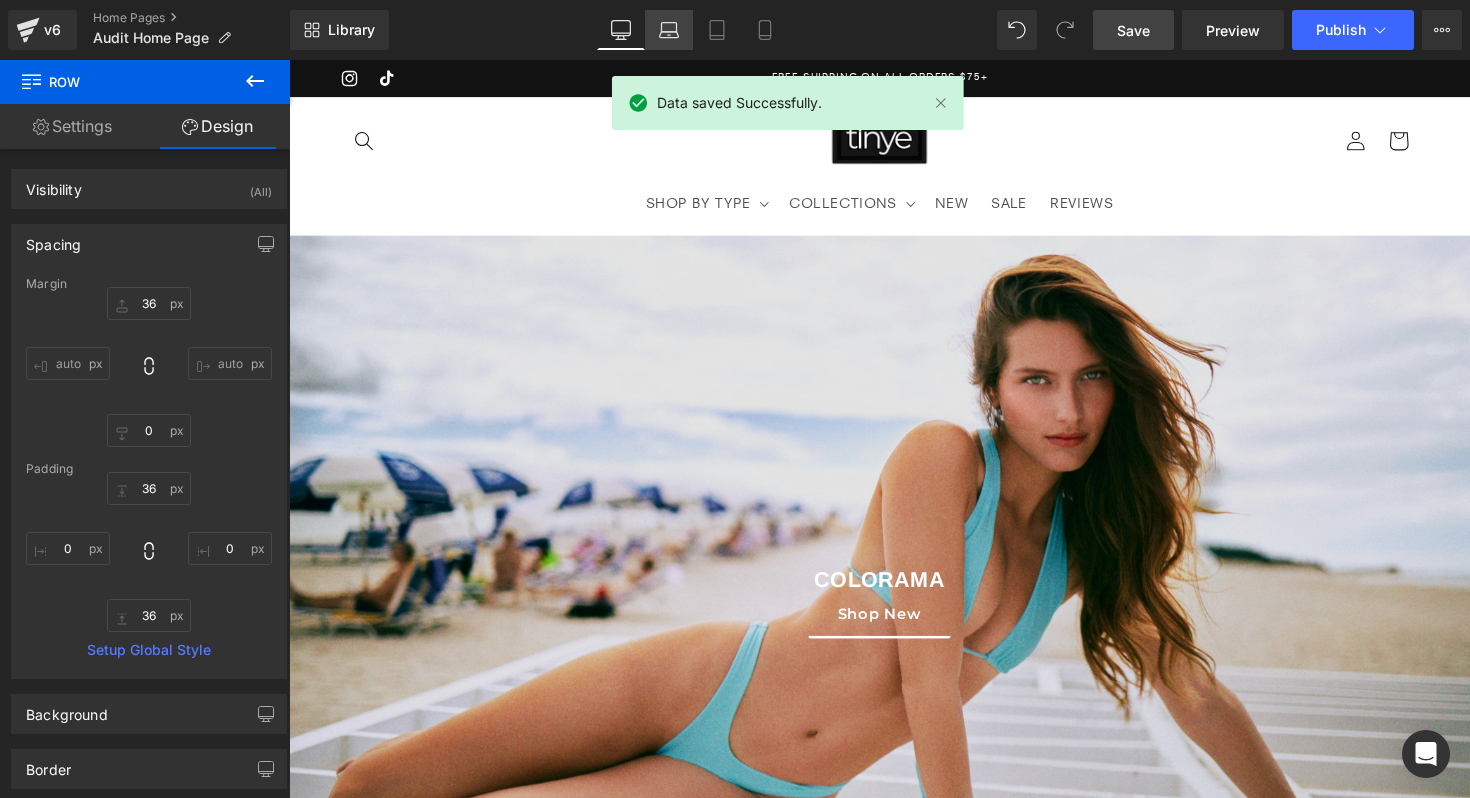 click 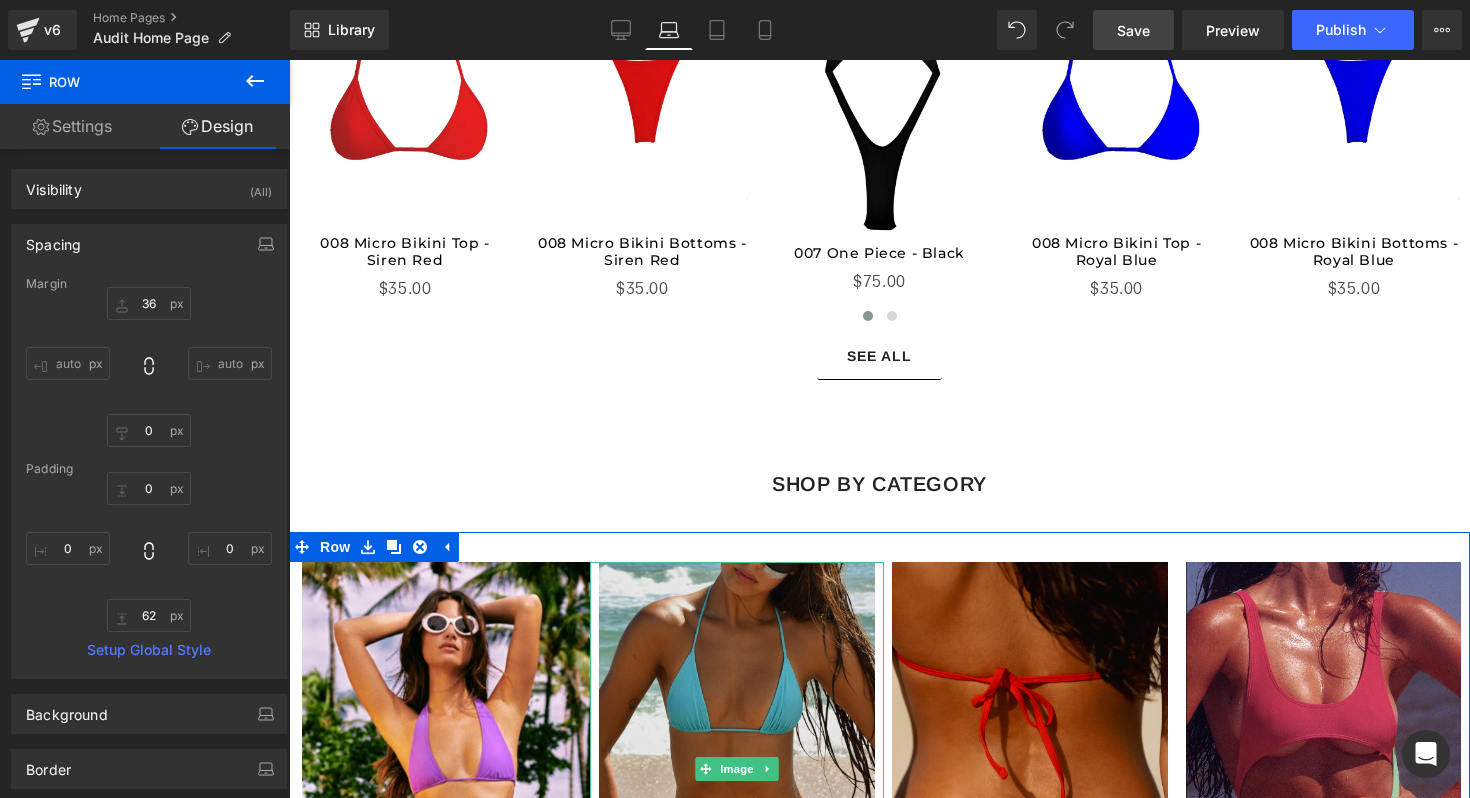 scroll, scrollTop: 1125, scrollLeft: 0, axis: vertical 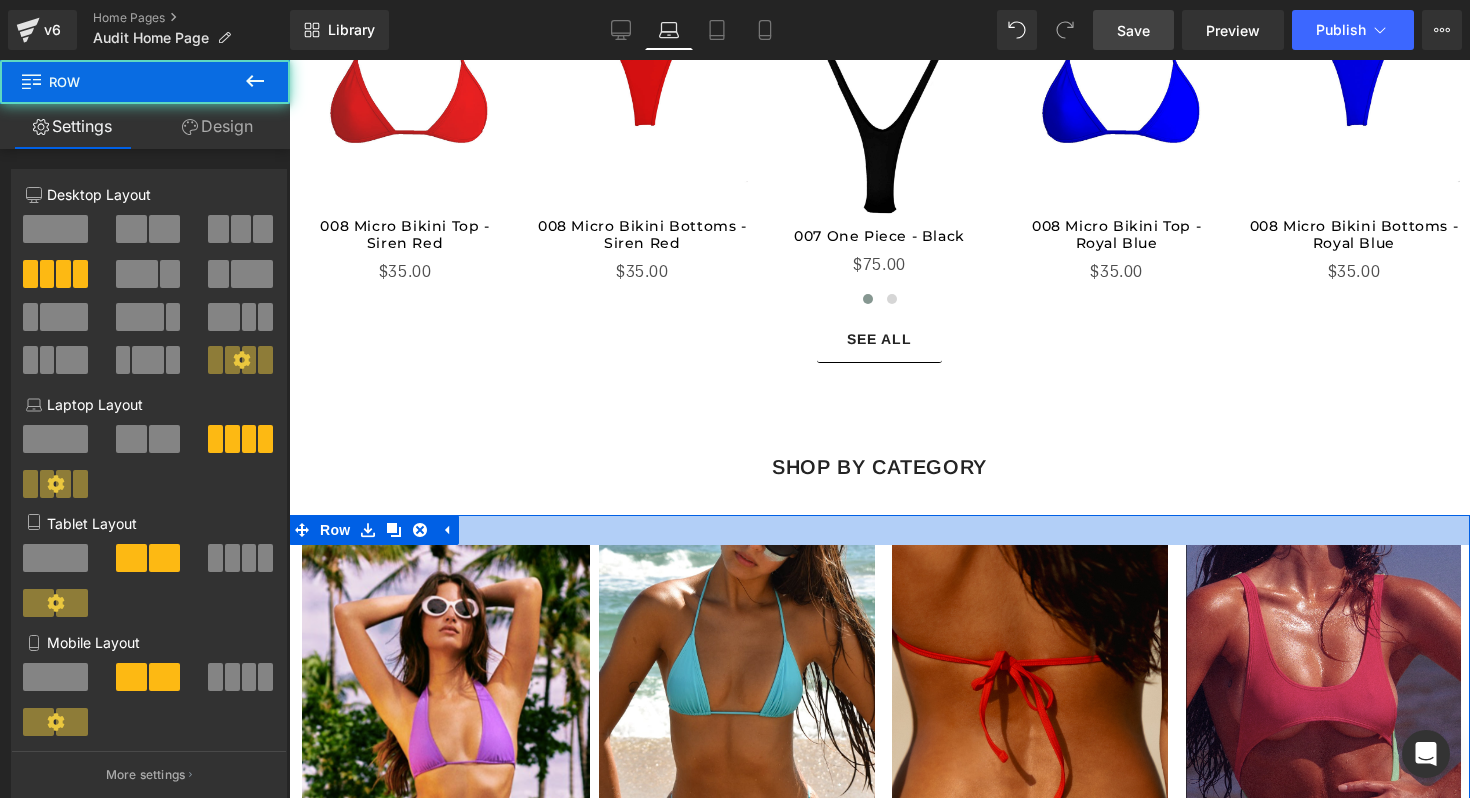 click at bounding box center [879, 530] 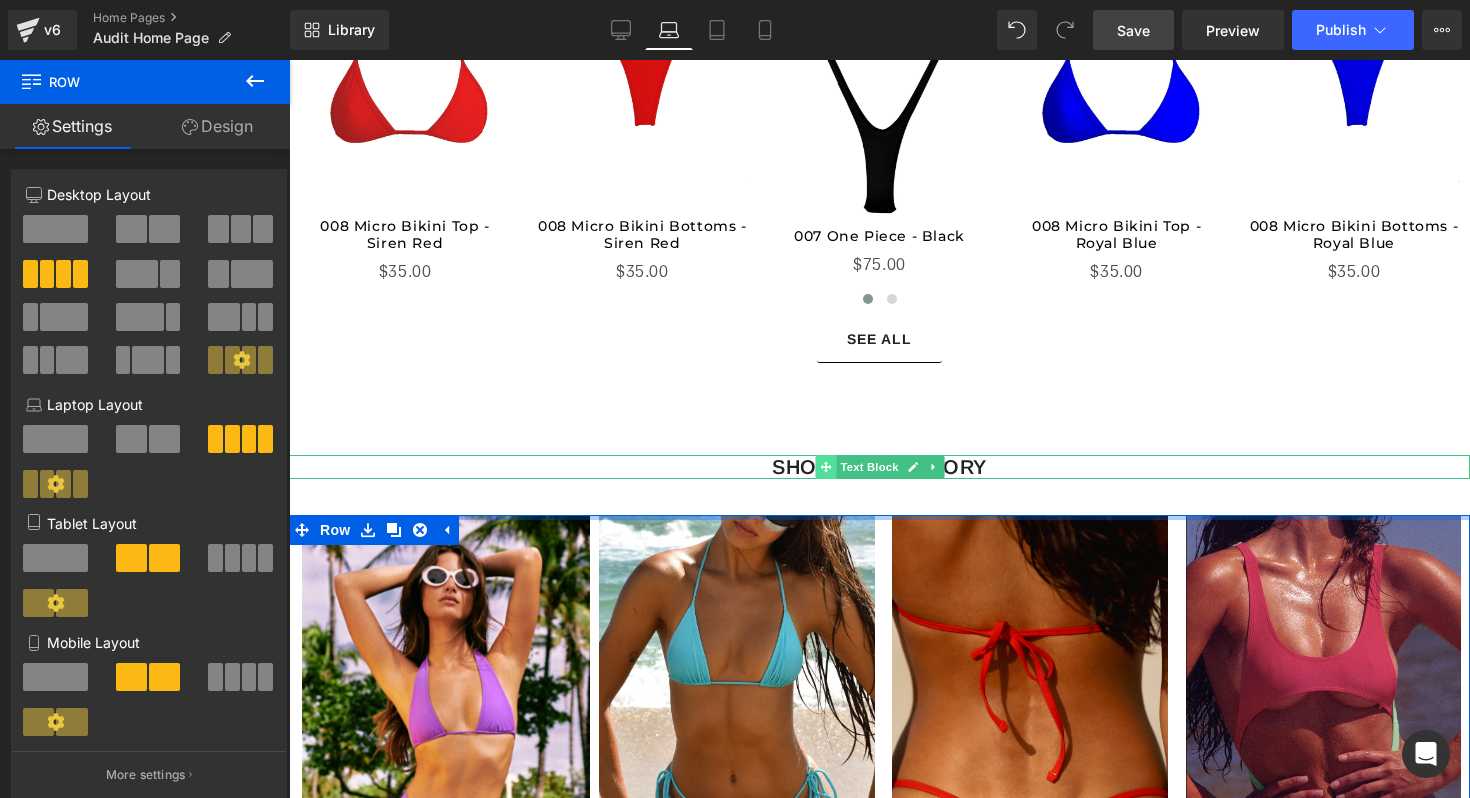 drag, startPoint x: 824, startPoint y: 537, endPoint x: 832, endPoint y: 469, distance: 68.46897 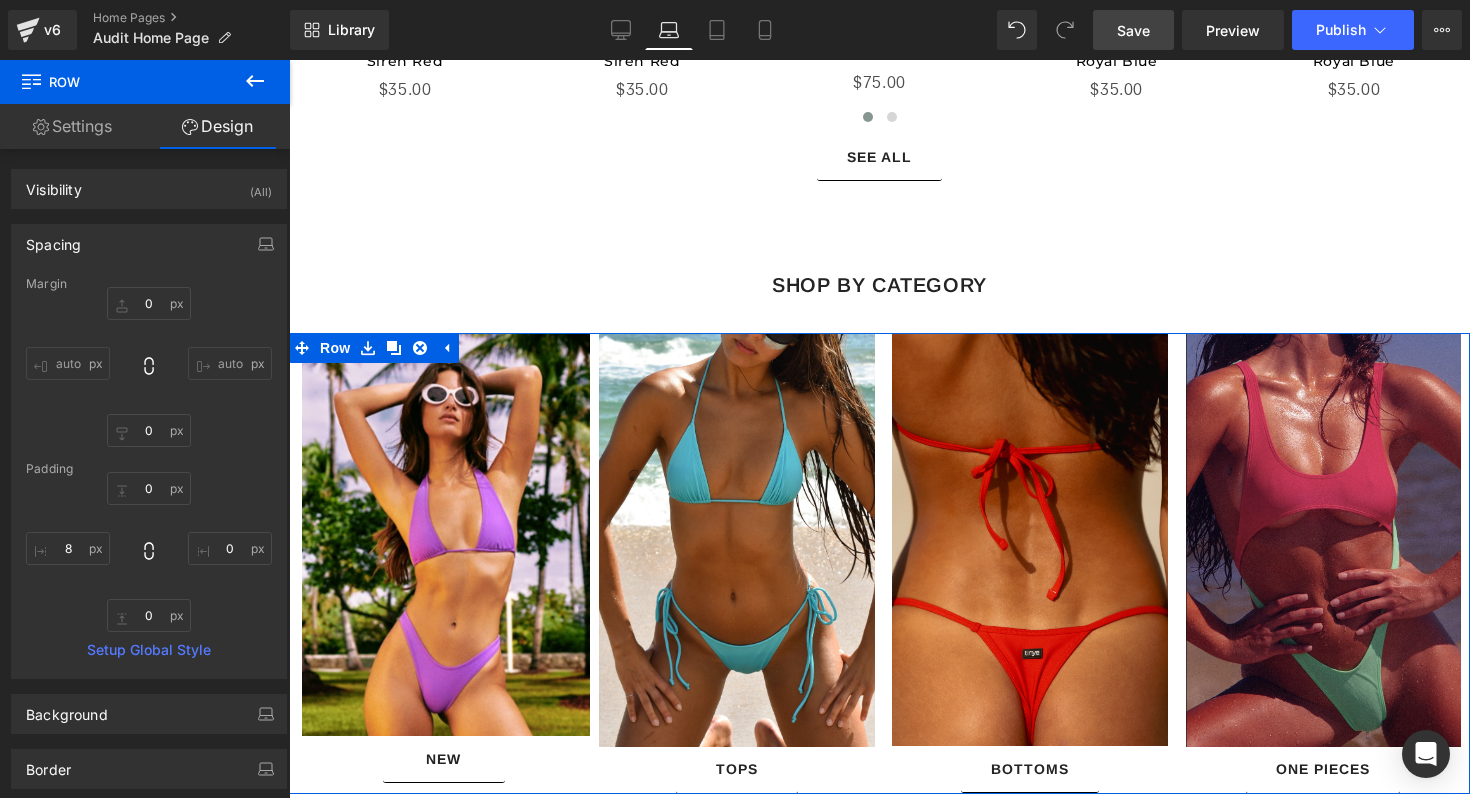 scroll, scrollTop: 1340, scrollLeft: 0, axis: vertical 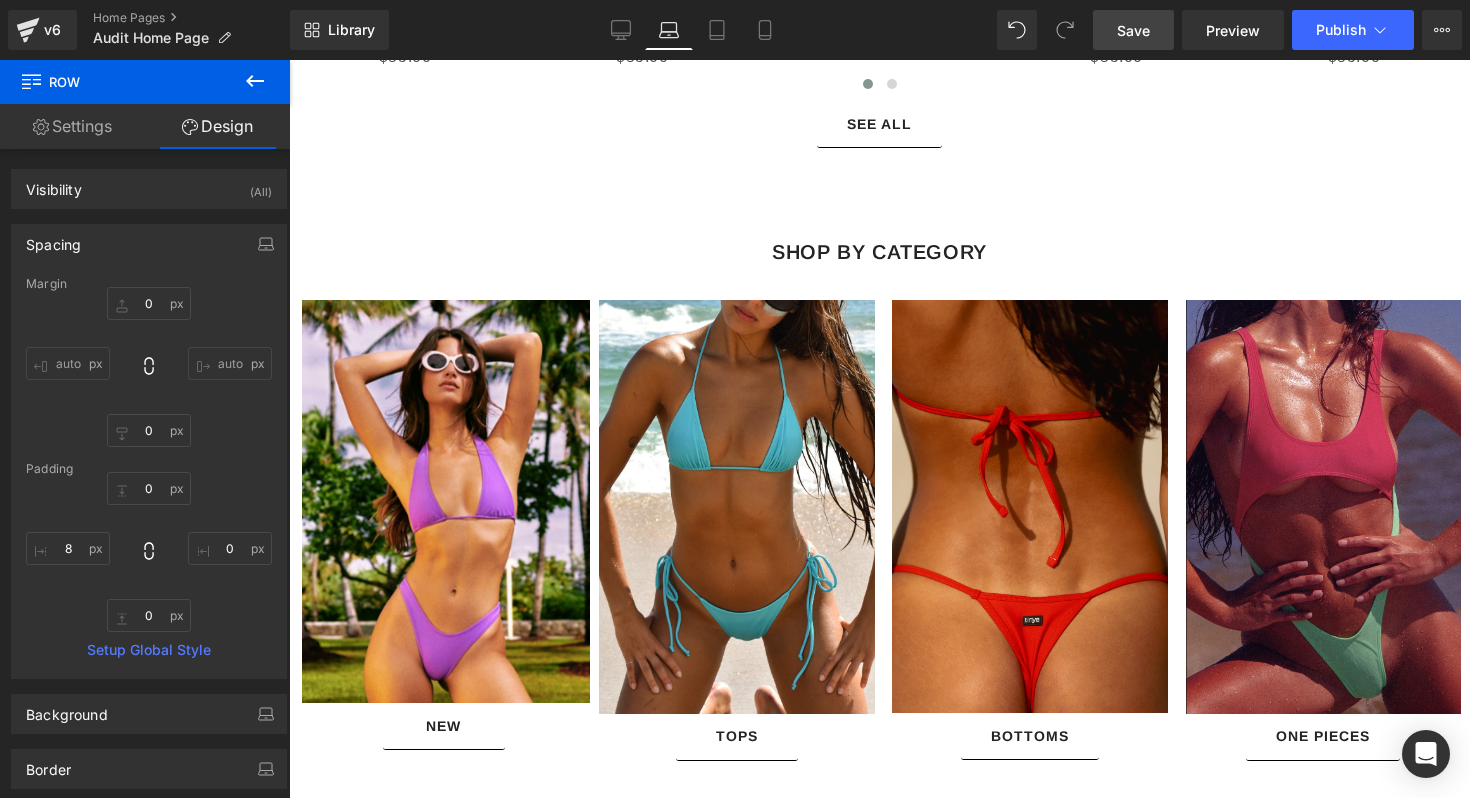 click on "Save" at bounding box center (1133, 30) 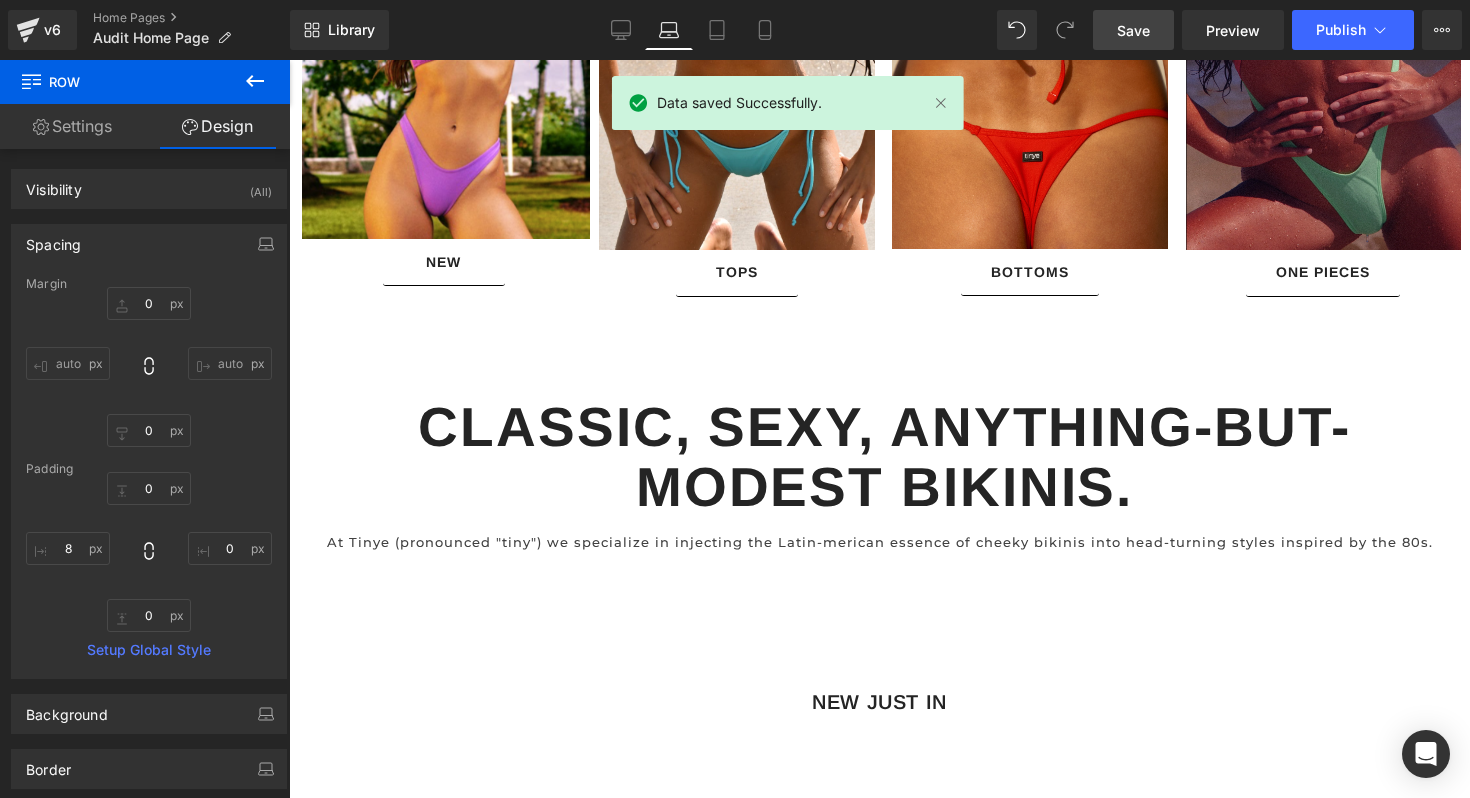 scroll, scrollTop: 1820, scrollLeft: 0, axis: vertical 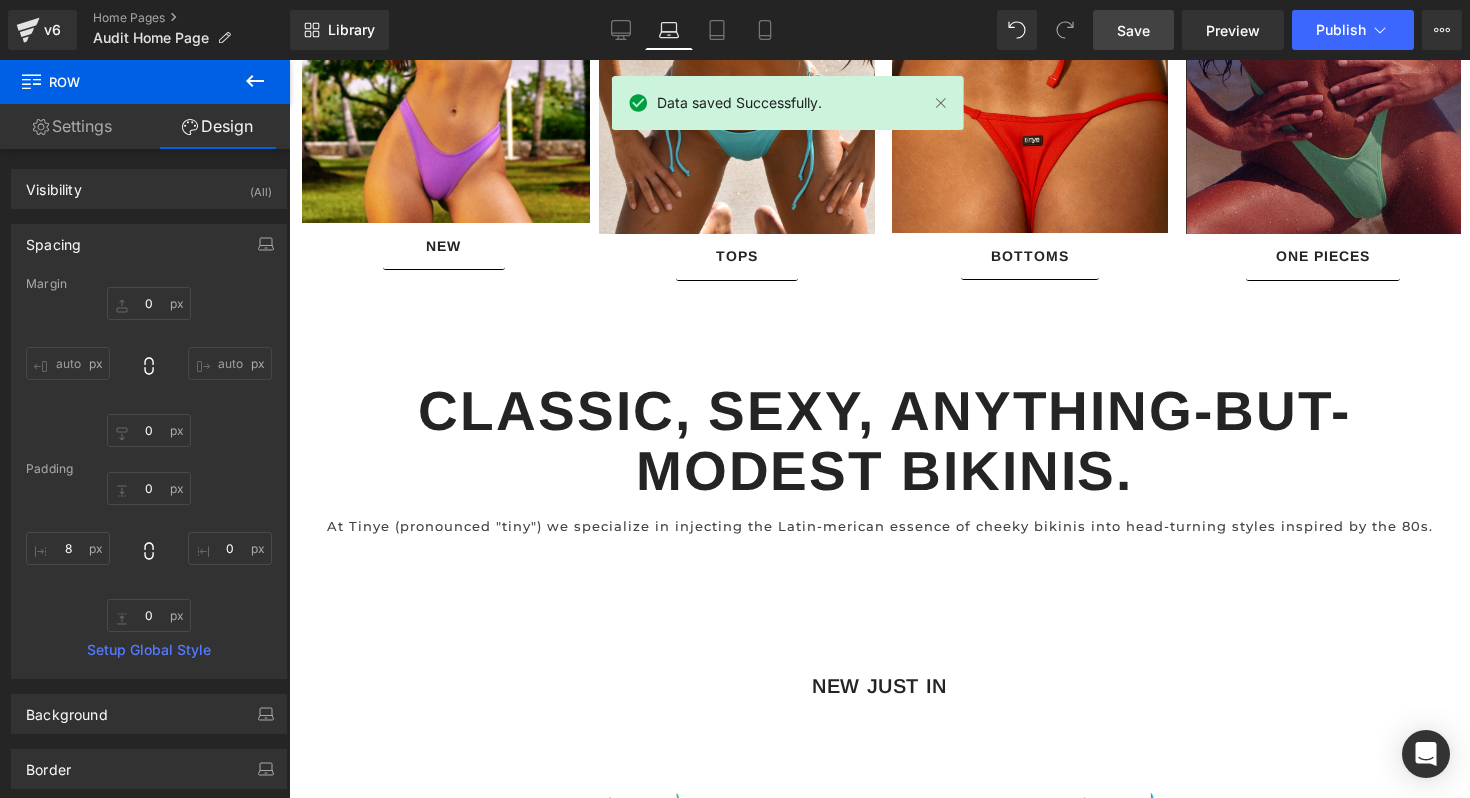 click on "Classic, sexy, anything-but-modest bikinis." at bounding box center (884, 441) 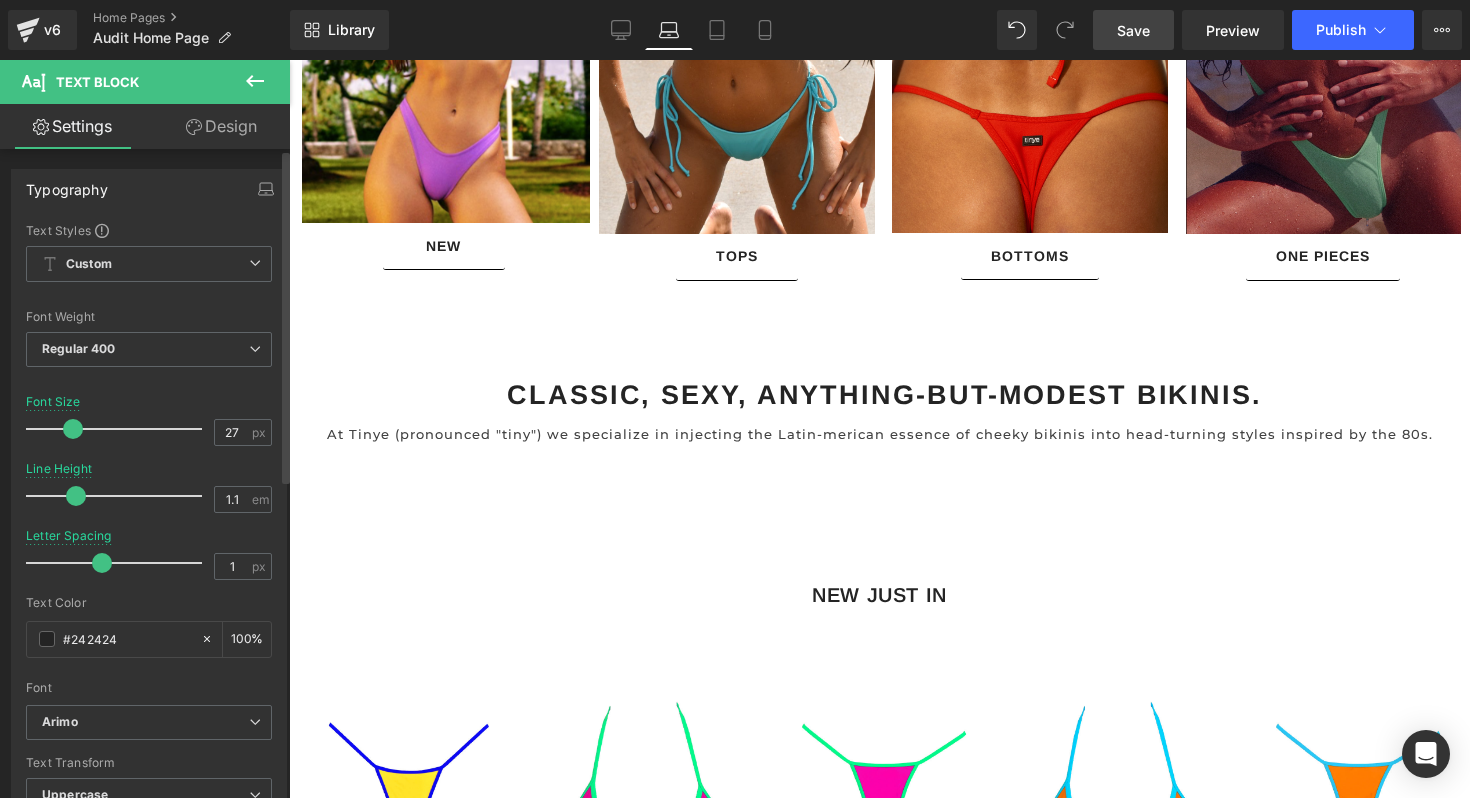 drag, startPoint x: 124, startPoint y: 424, endPoint x: 77, endPoint y: 425, distance: 47.010635 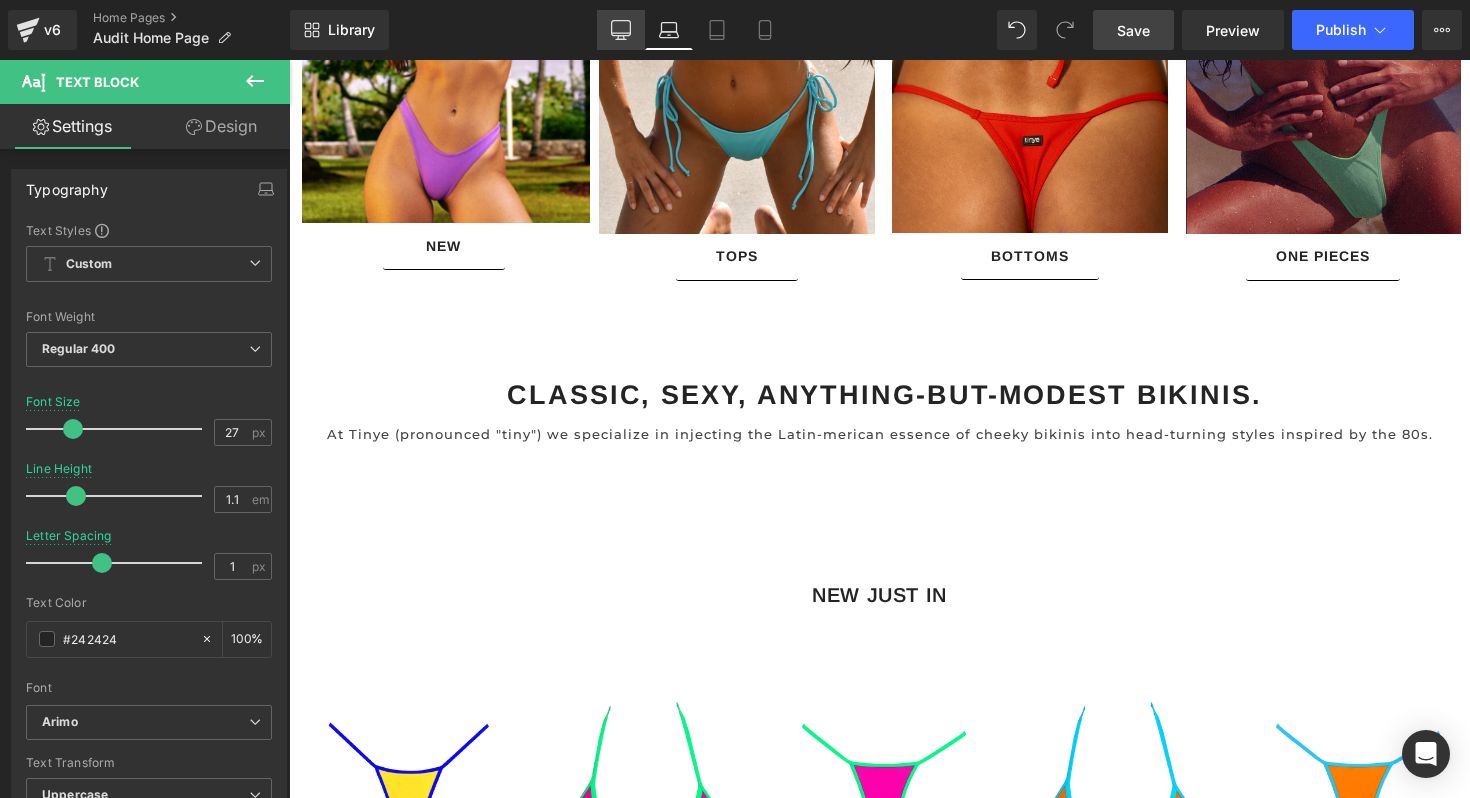 click on "Desktop" at bounding box center (621, 30) 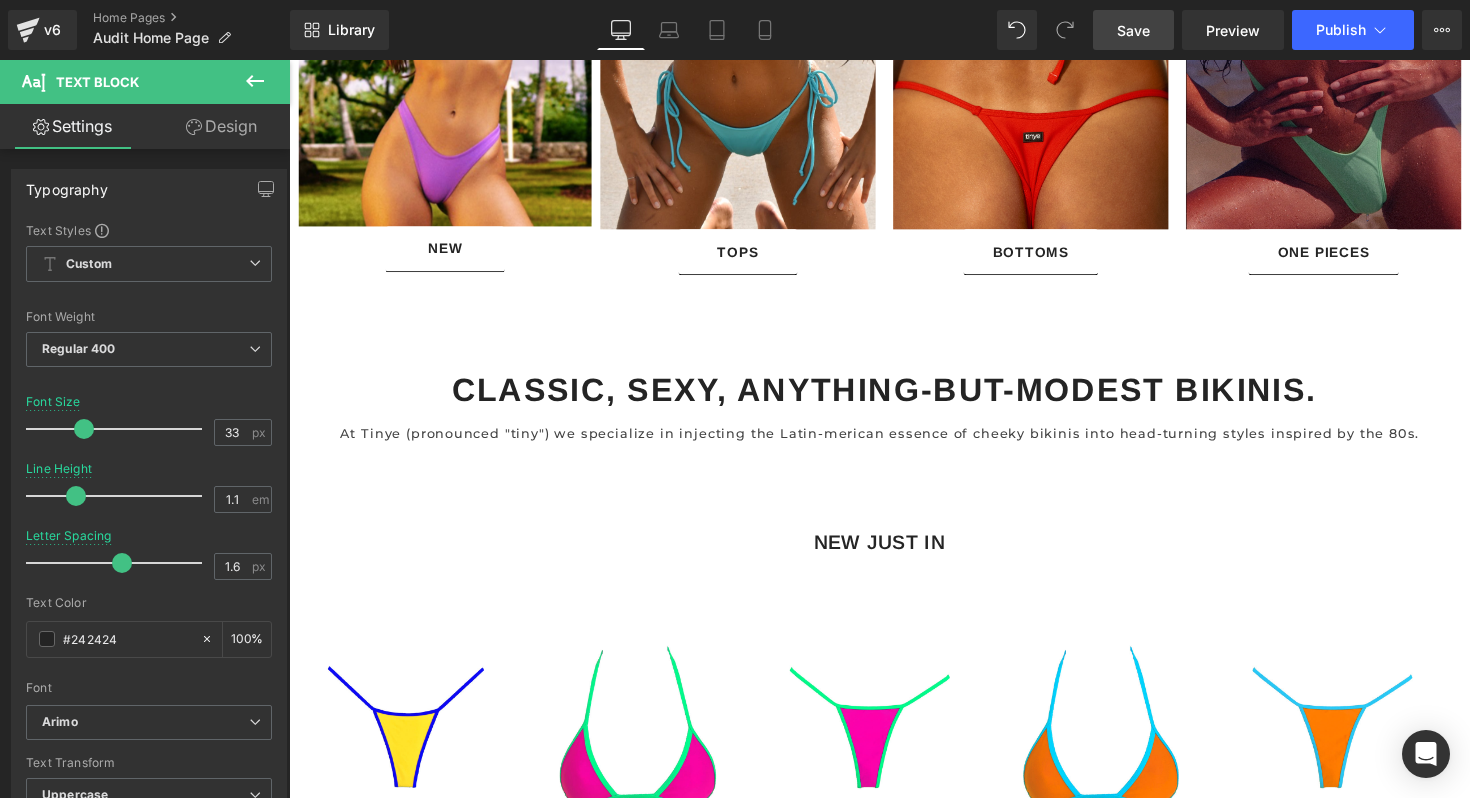 scroll, scrollTop: 1905, scrollLeft: 0, axis: vertical 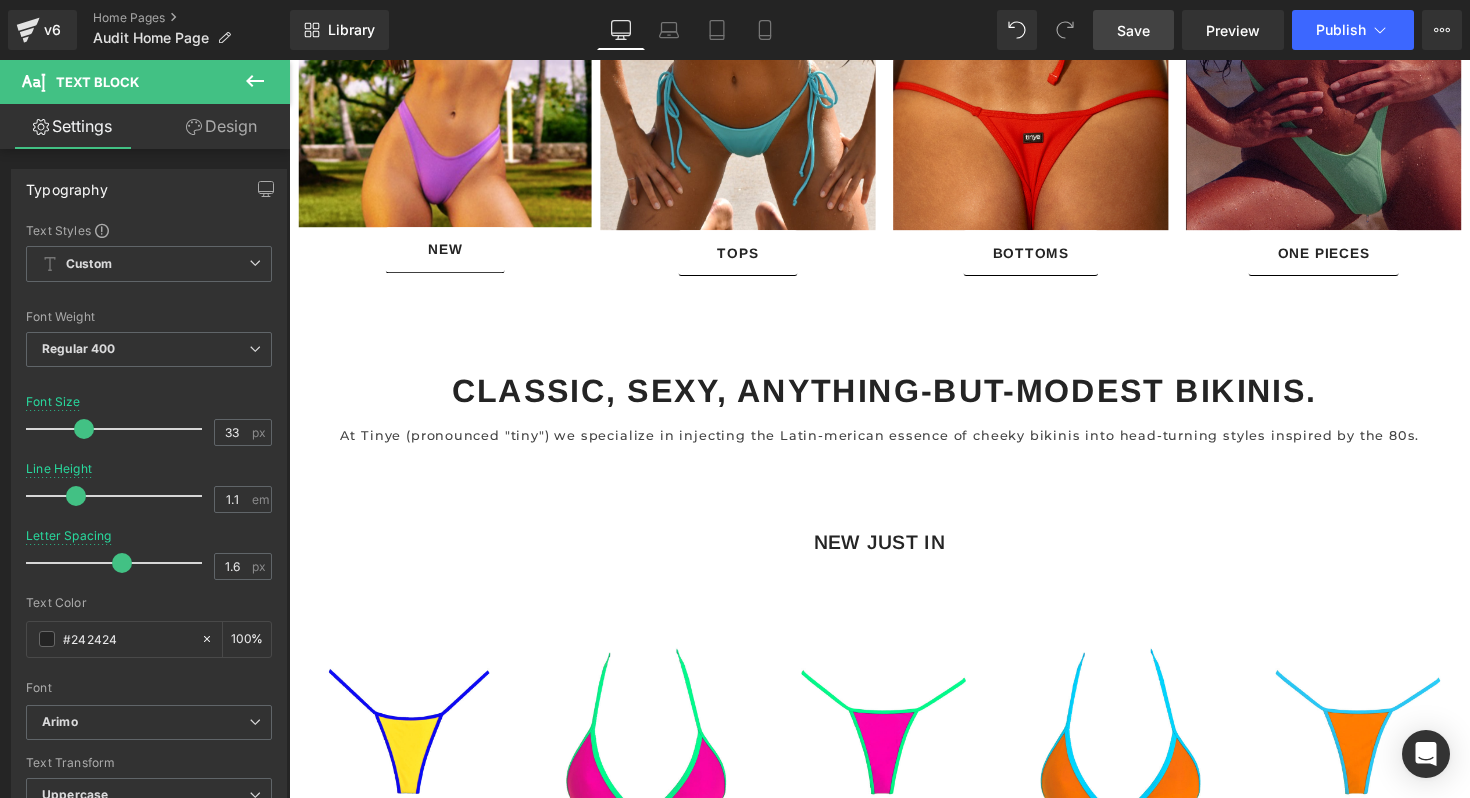 click on "Classic, sexy, anything-but-modest bikinis." at bounding box center [899, 398] 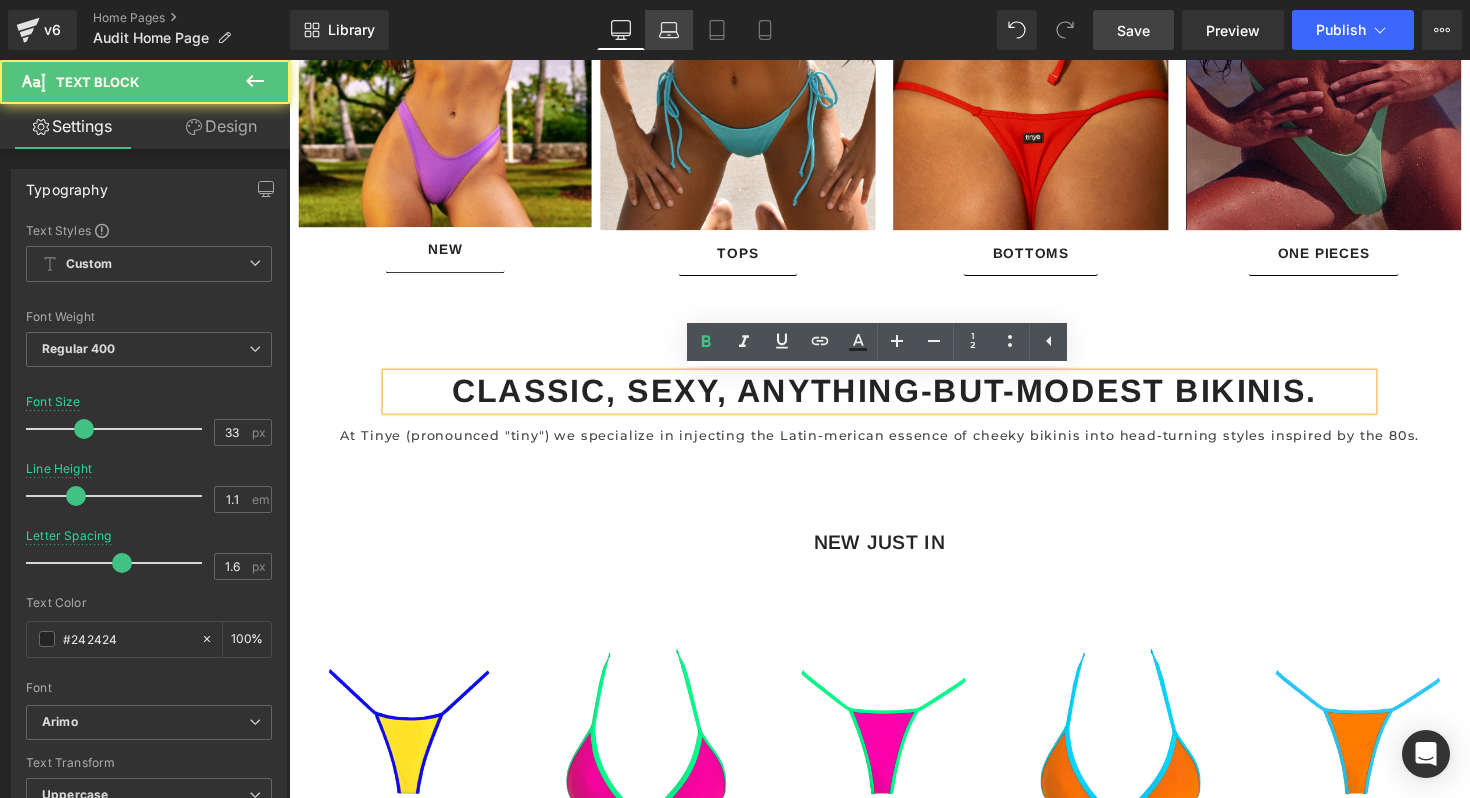 click 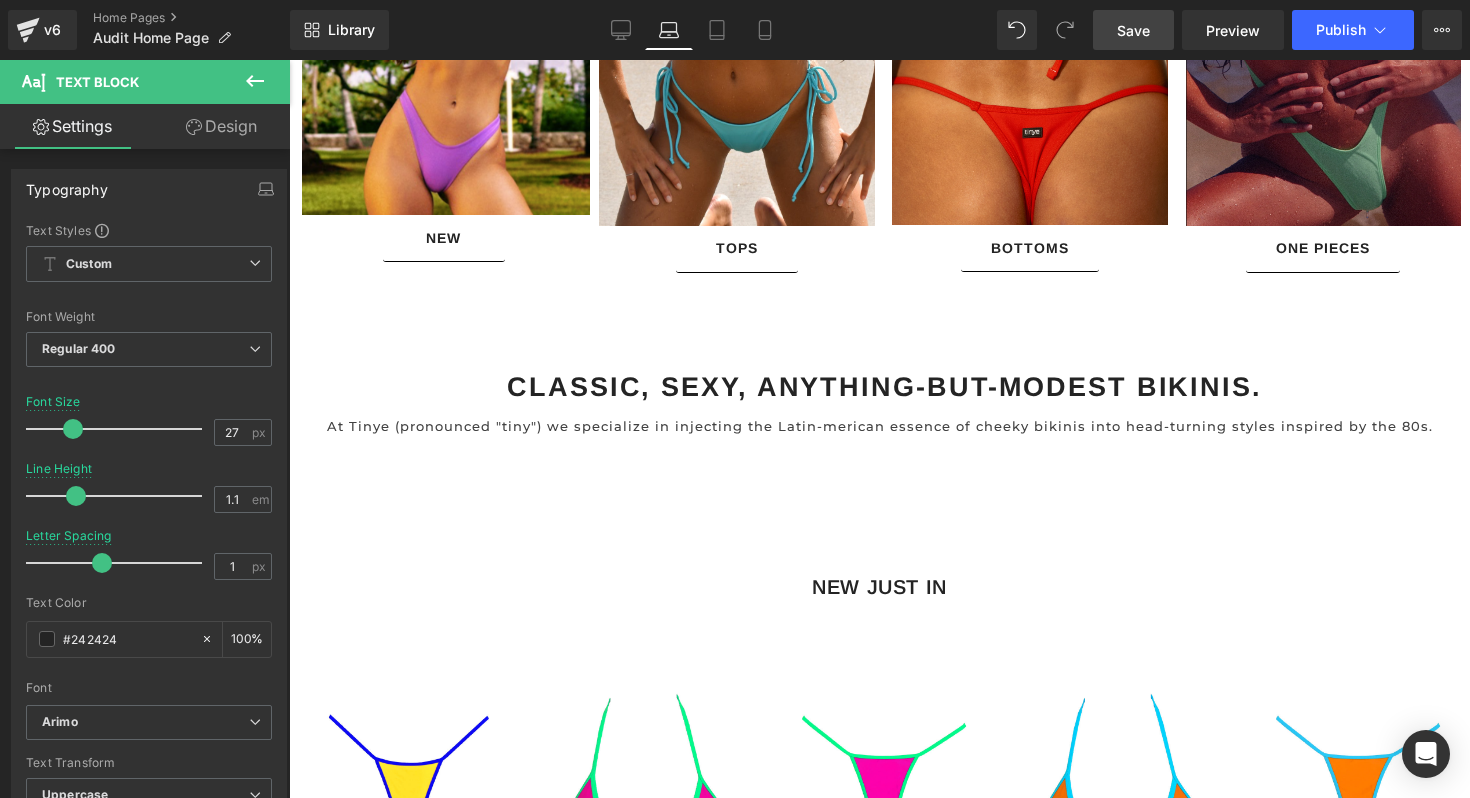 scroll, scrollTop: 1820, scrollLeft: 0, axis: vertical 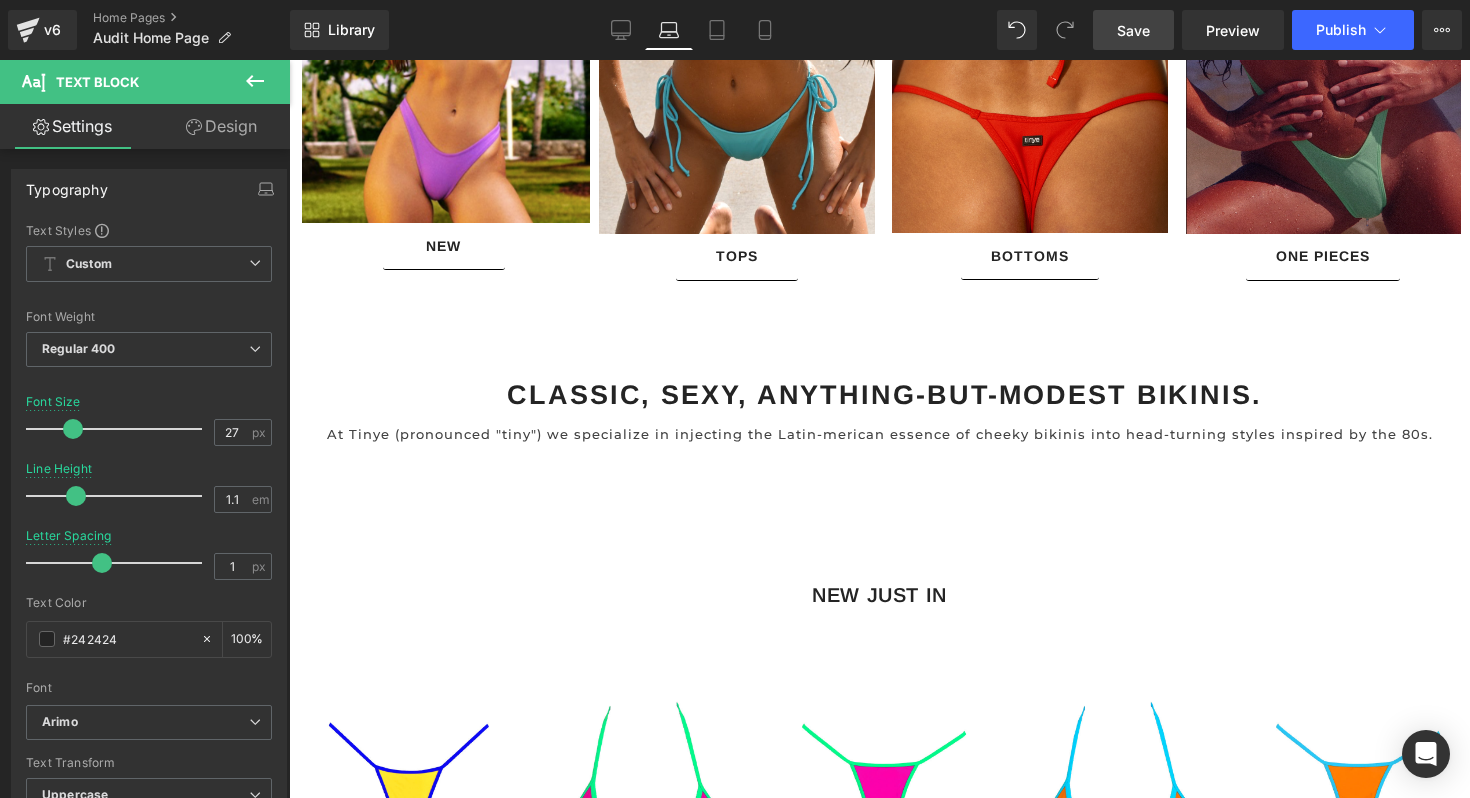 click on "Classic, sexy, anything-but-modest bikinis. Text Block" at bounding box center (879, 396) 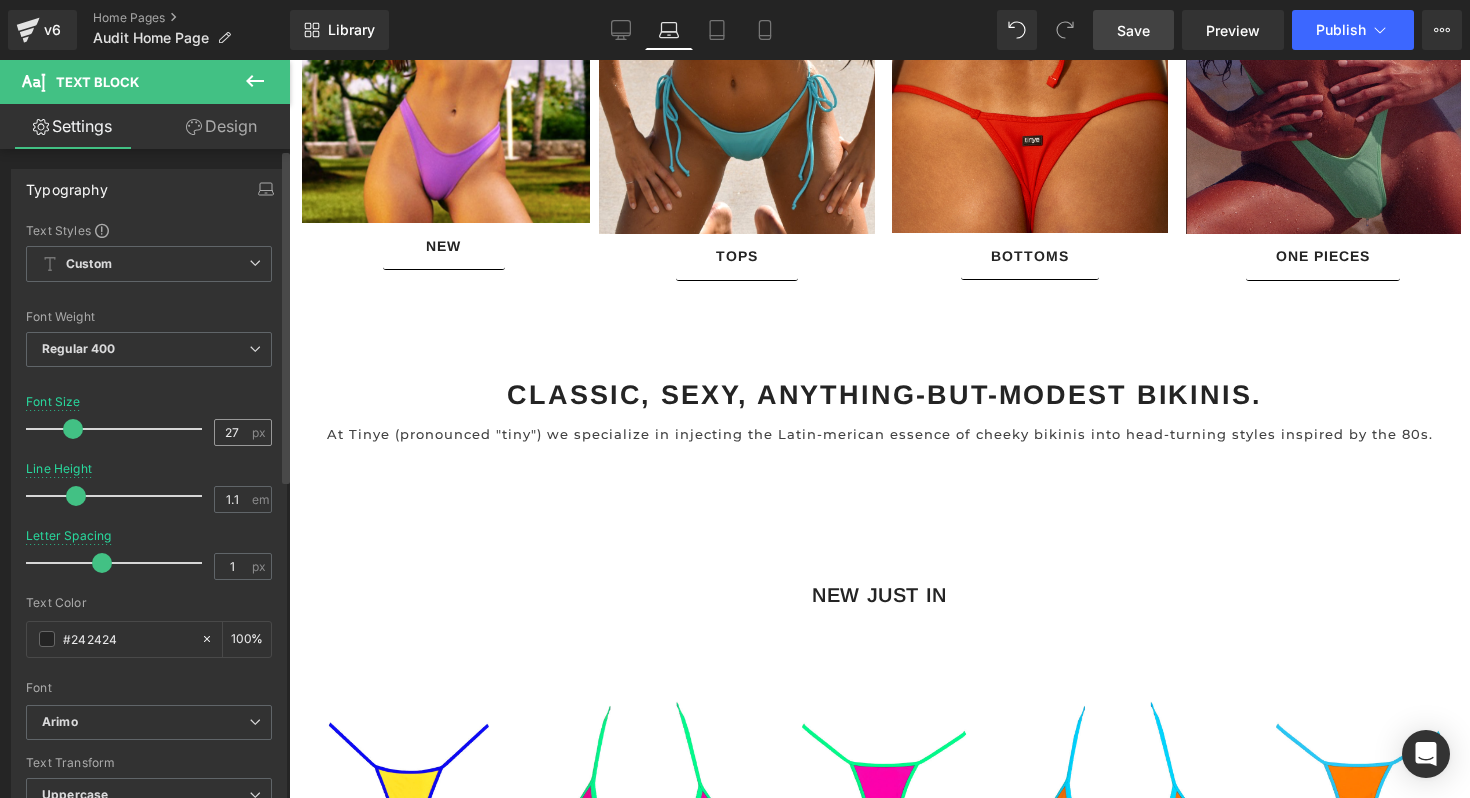 click on "27" at bounding box center [232, 432] 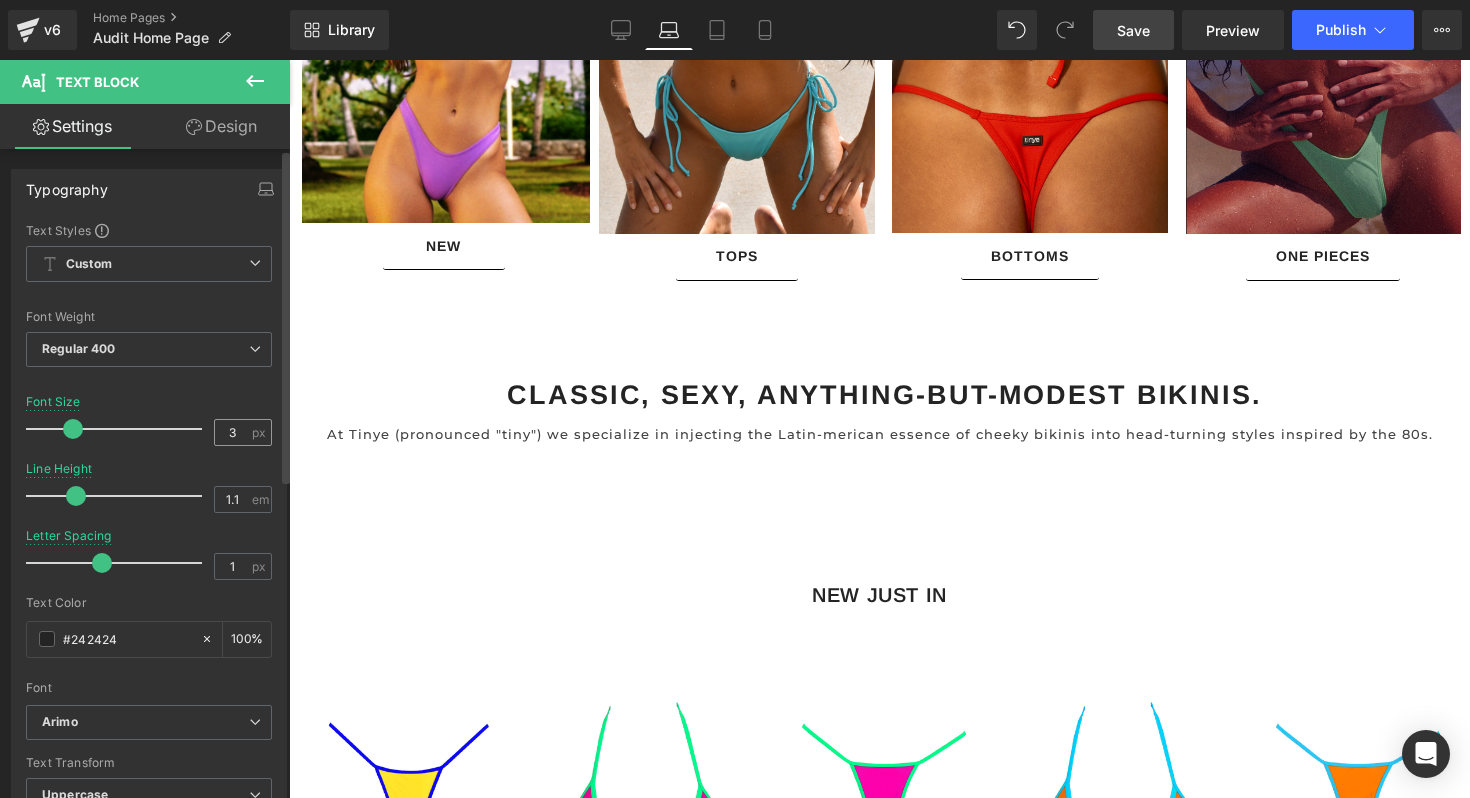 type on "33" 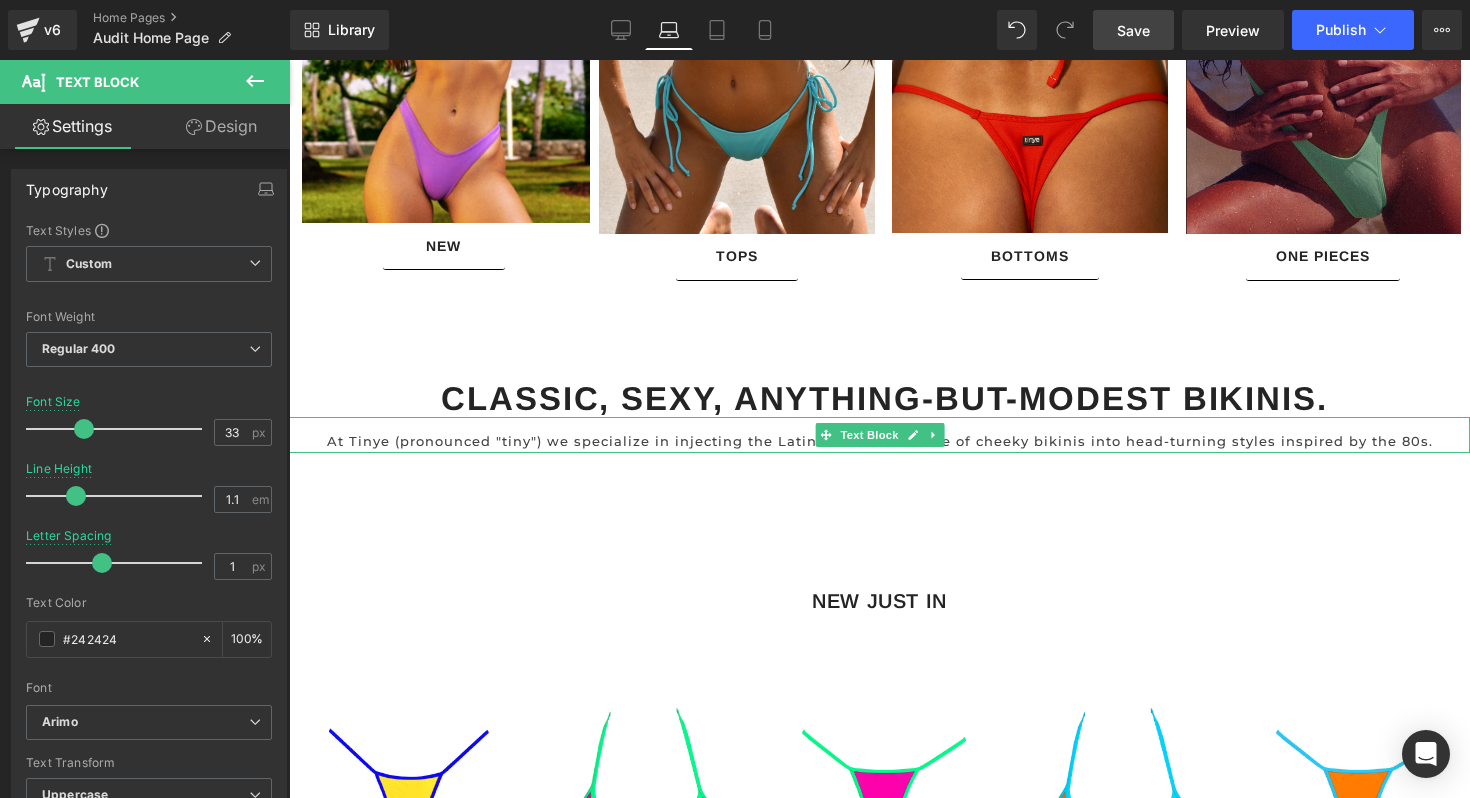 click at bounding box center (879, 450) 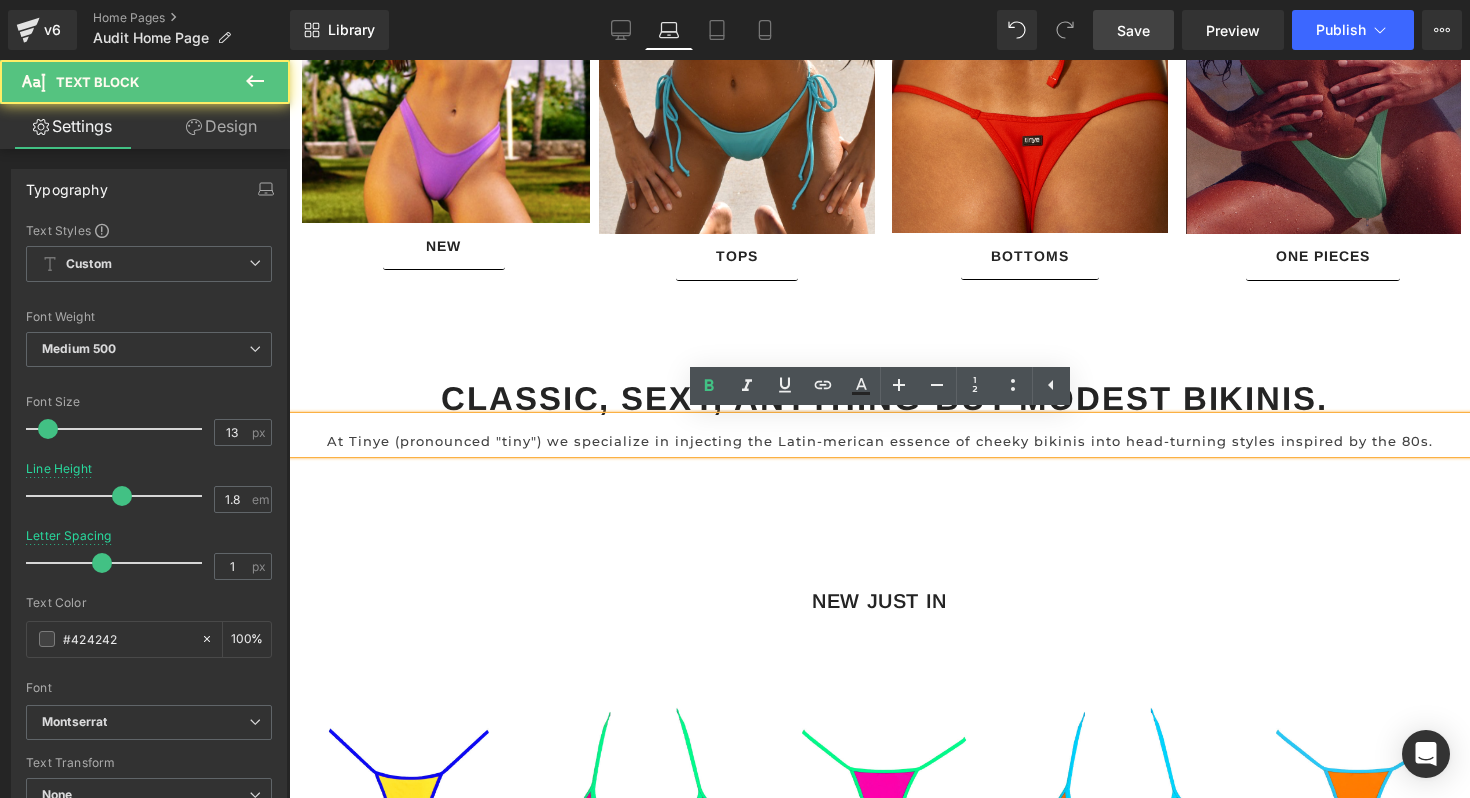 click on "At Tinye (pronounced "tiny") we specialize in injecting the Latin-merican essence of cheeky bikinis into head-turning styles inspired by the 80s." at bounding box center (879, 441) 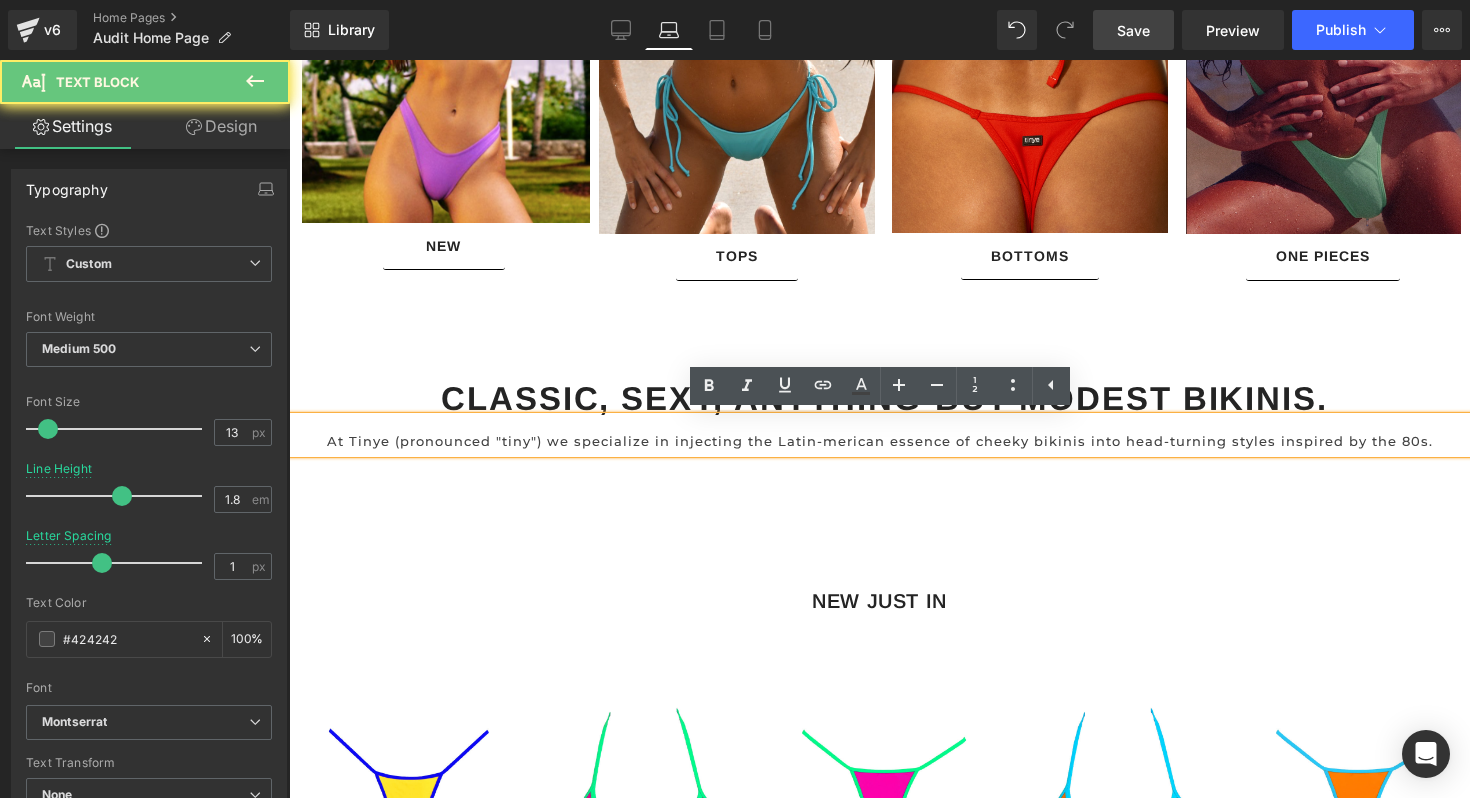 type 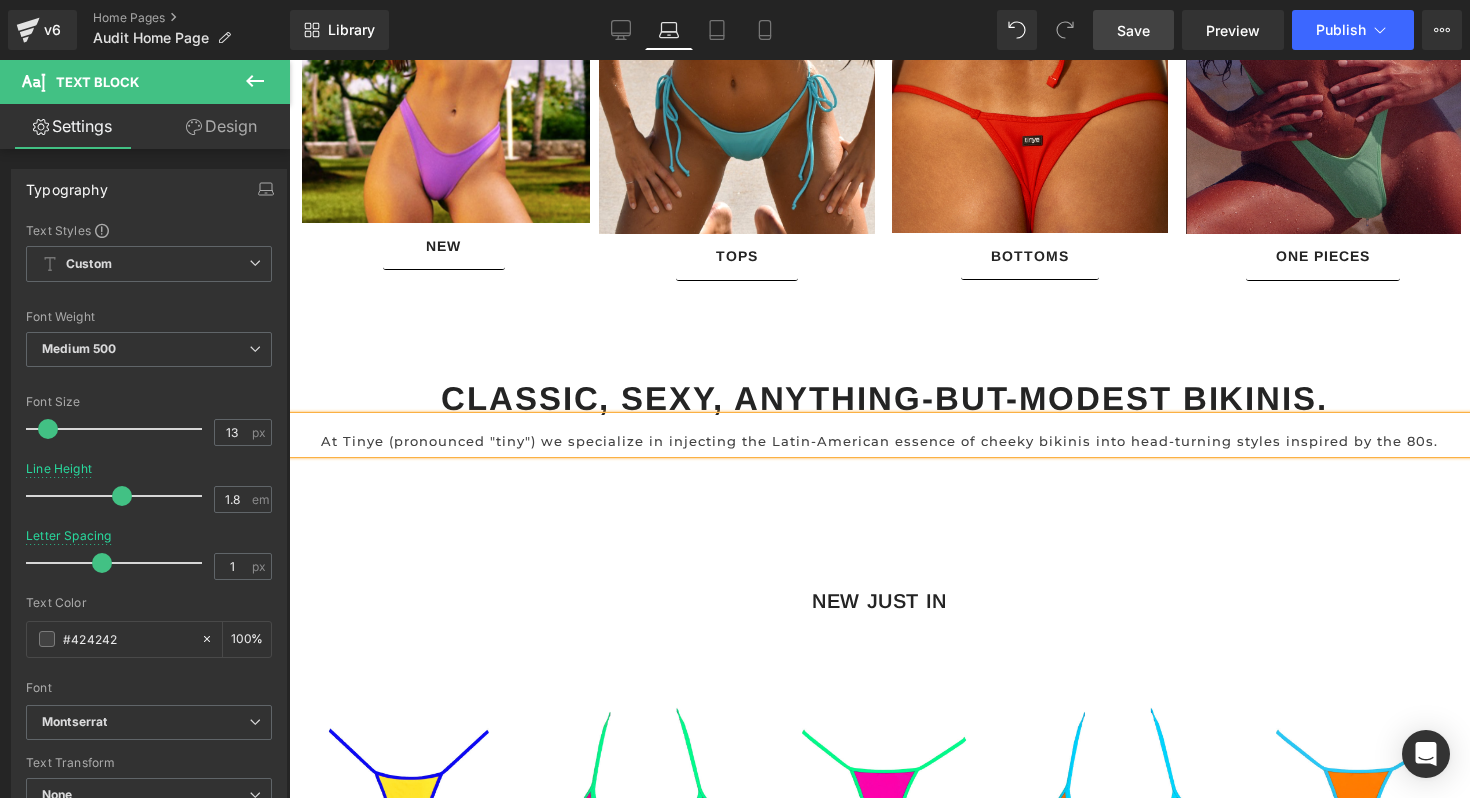 click on "COLORAMA
Text Block
Shop New
Button
Hero Banner     348px     BEST SELLERS Text Block         Row
Pre-Order
(P) Image
$0" at bounding box center (879, 807) 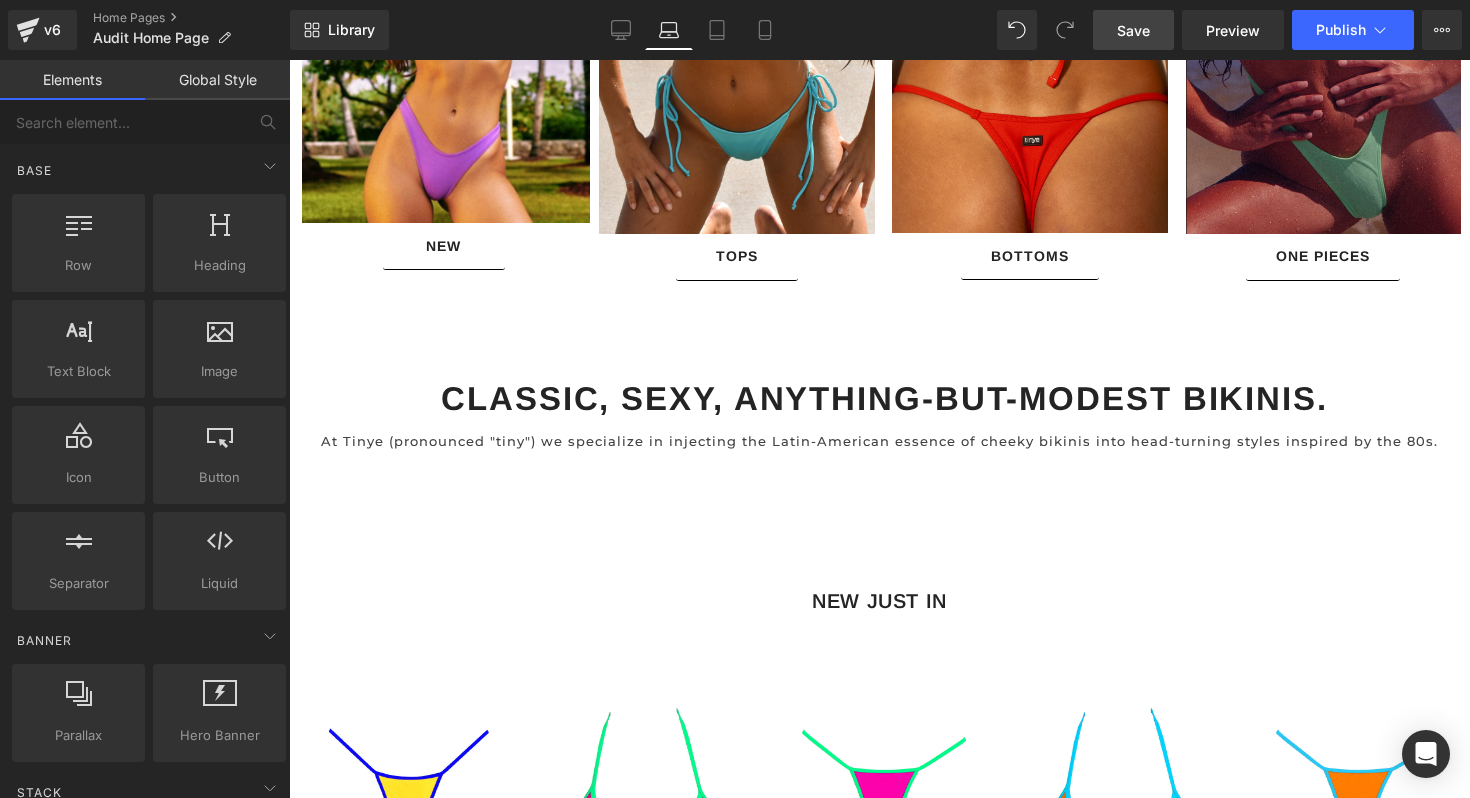 click on "Save" at bounding box center [1133, 30] 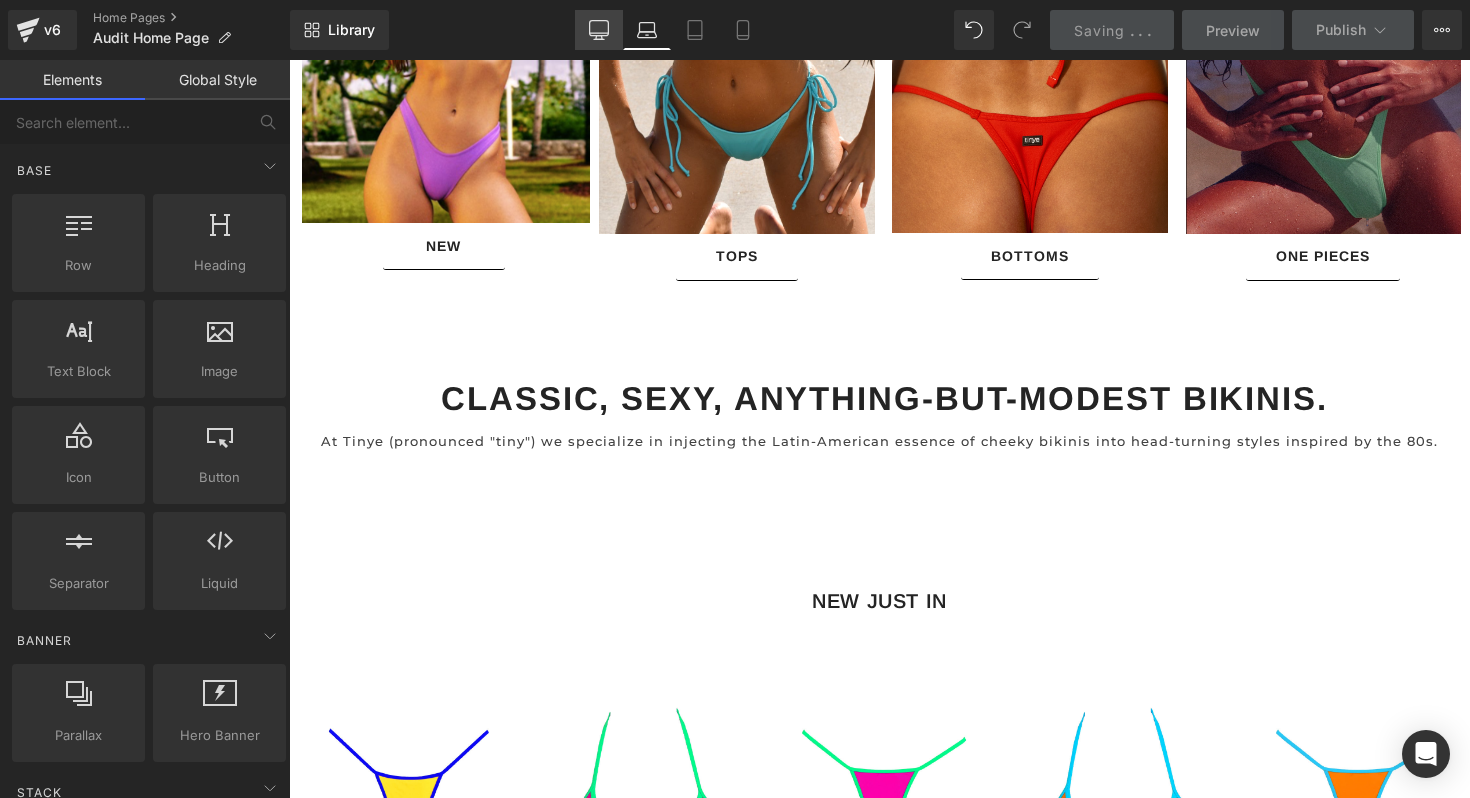 click 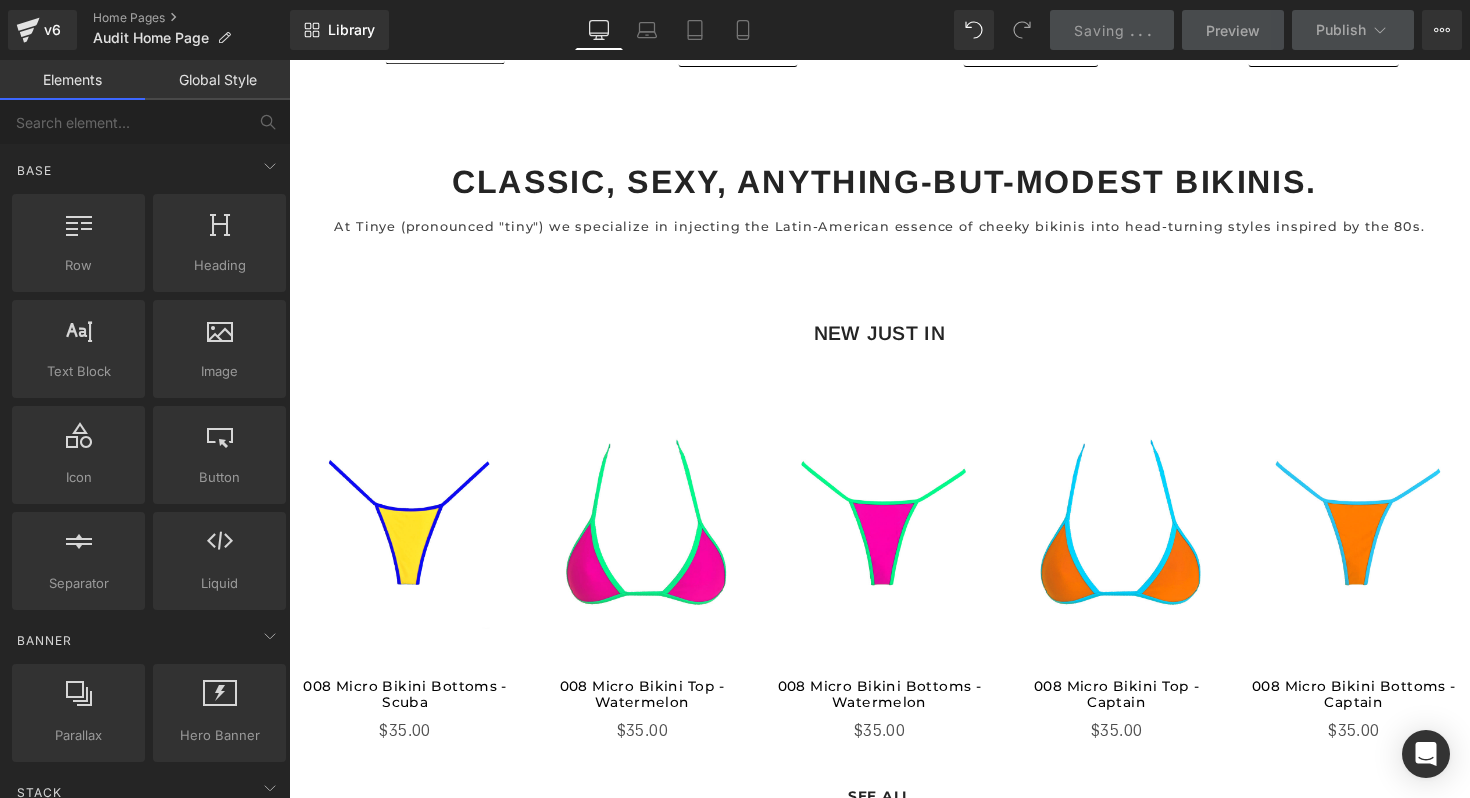 scroll, scrollTop: 2127, scrollLeft: 0, axis: vertical 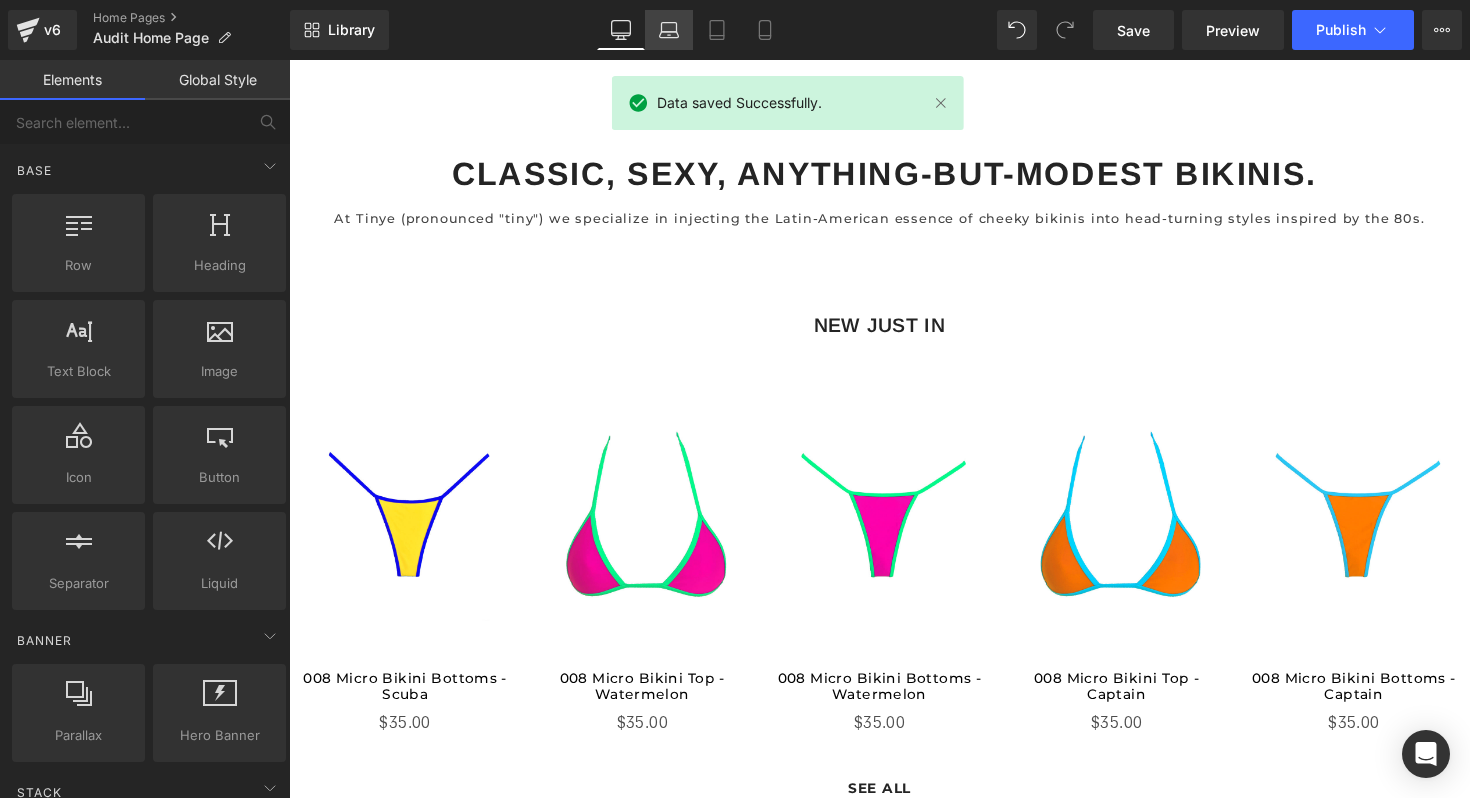 click 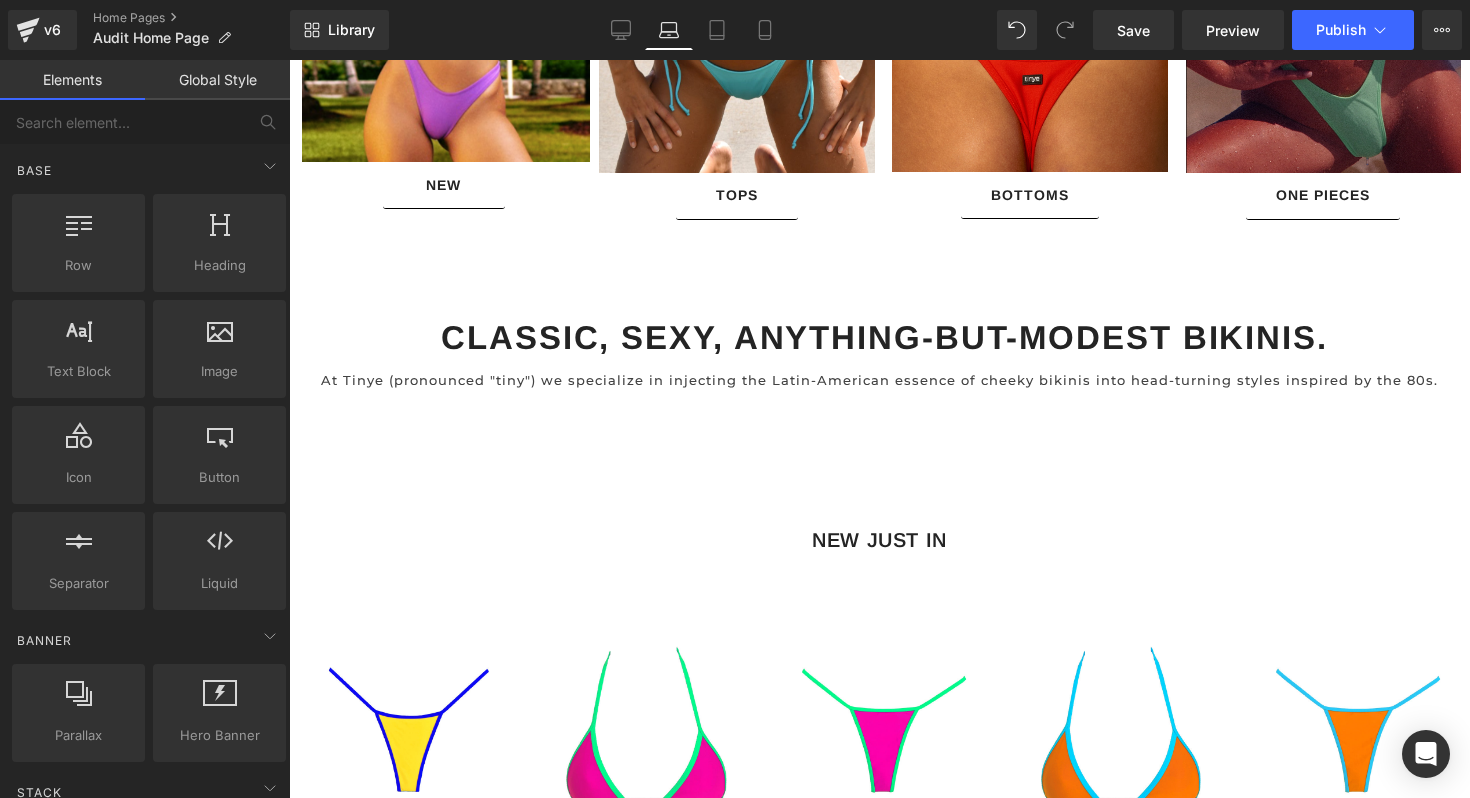 scroll, scrollTop: 2054, scrollLeft: 0, axis: vertical 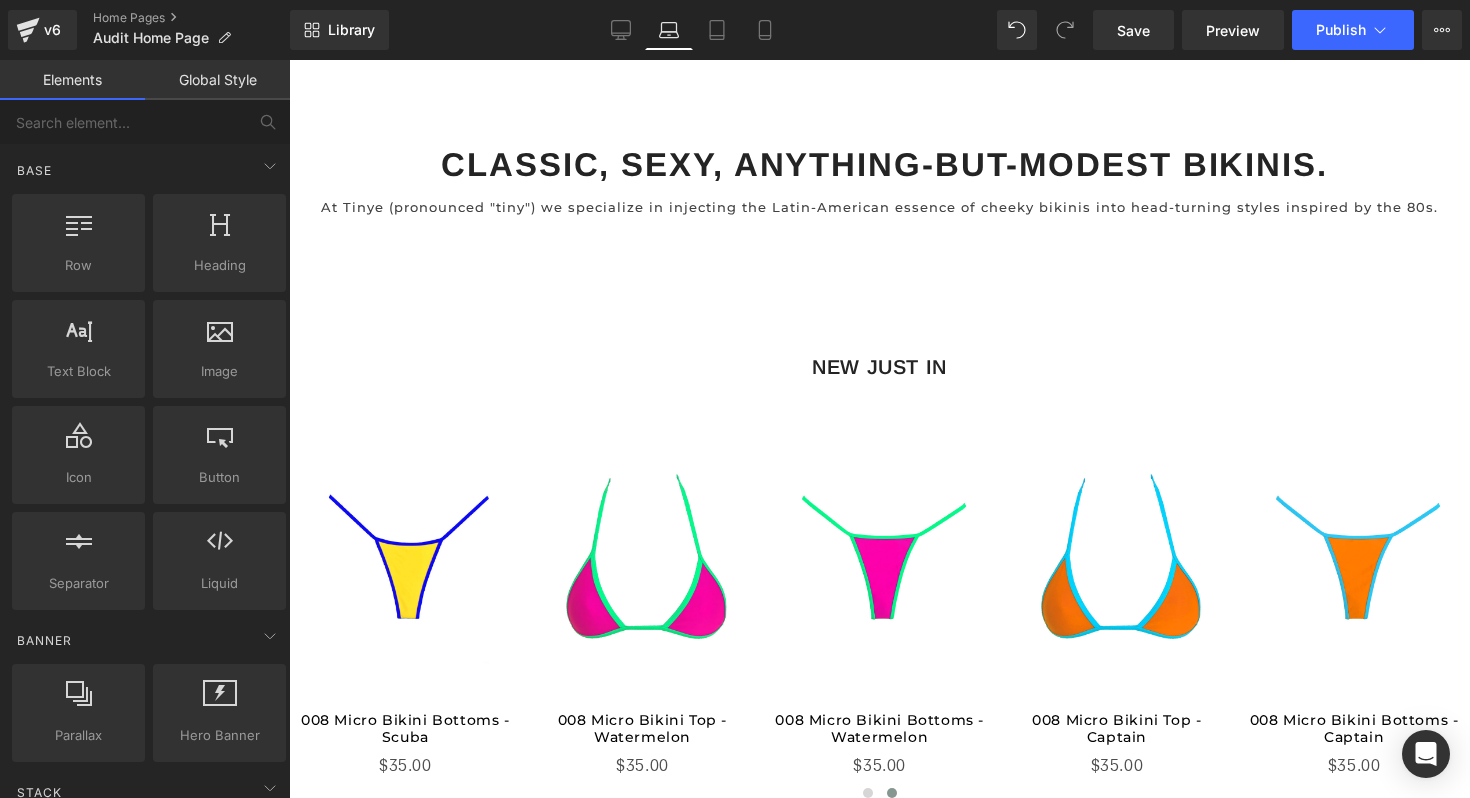 click on "COLORAMA
Text Block
Shop New
Button
Hero Banner     348px     BEST SELLERS Text Block         Row
Pre-Order
(P) Image
$0" at bounding box center [879, 573] 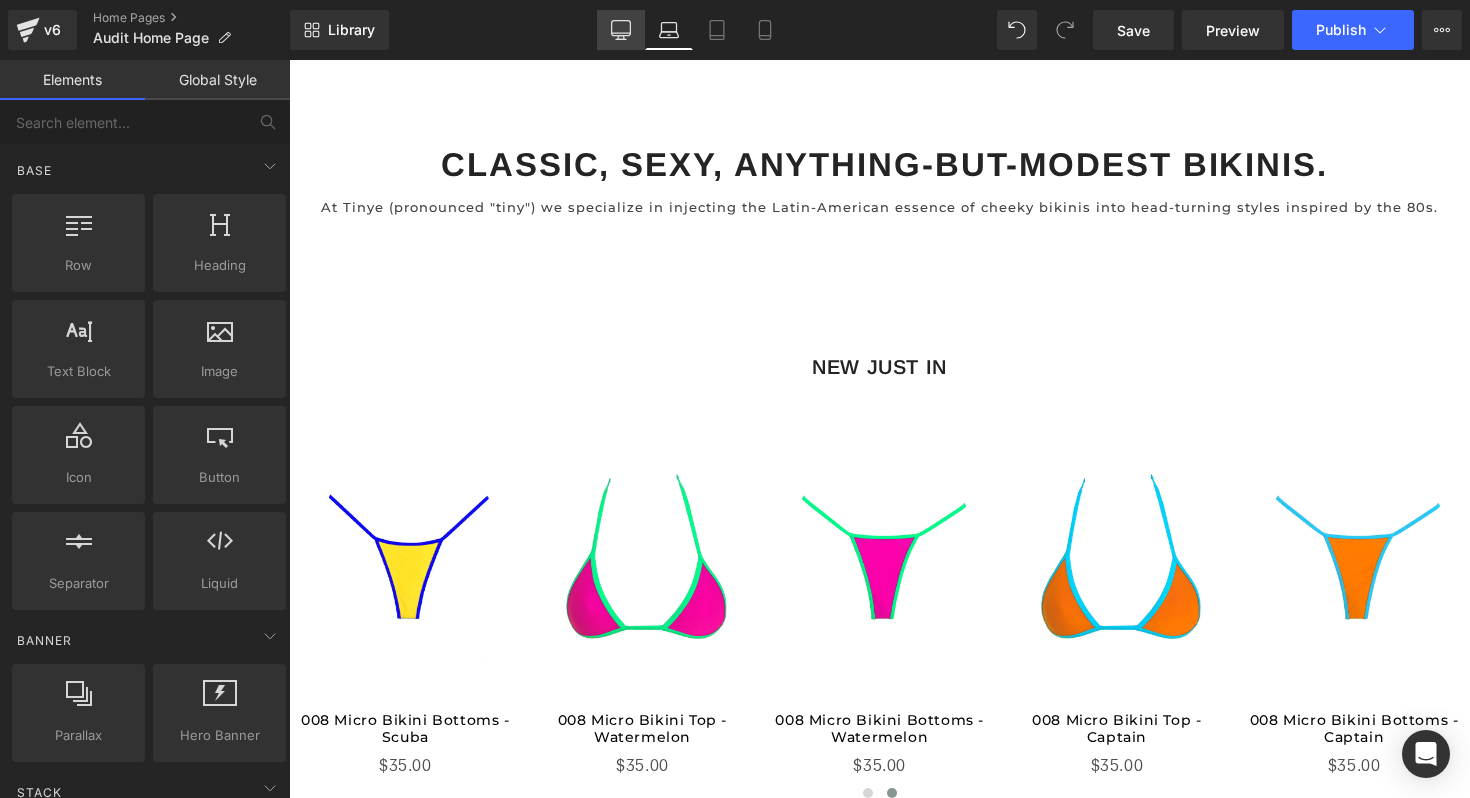 click 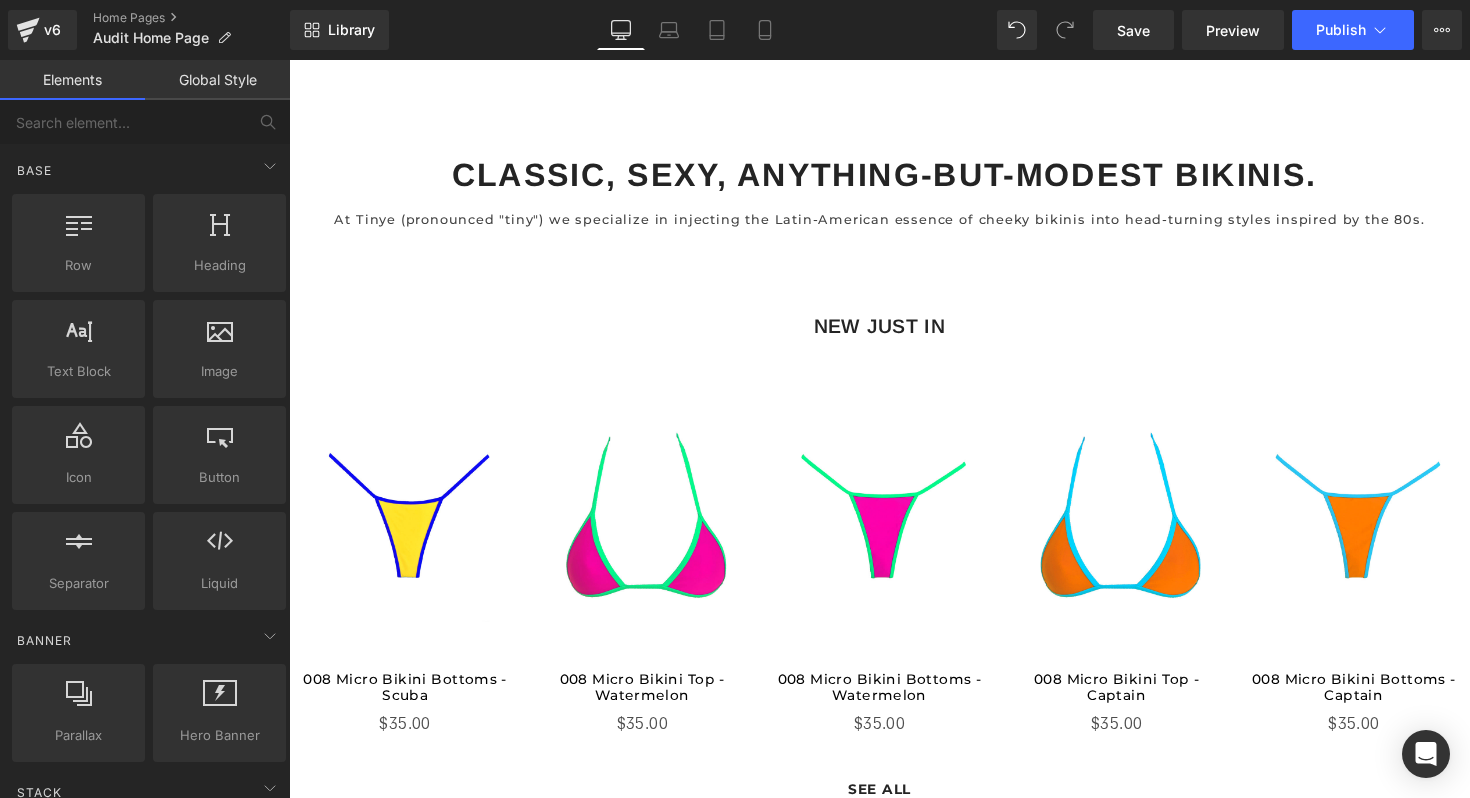 scroll, scrollTop: 2115, scrollLeft: 0, axis: vertical 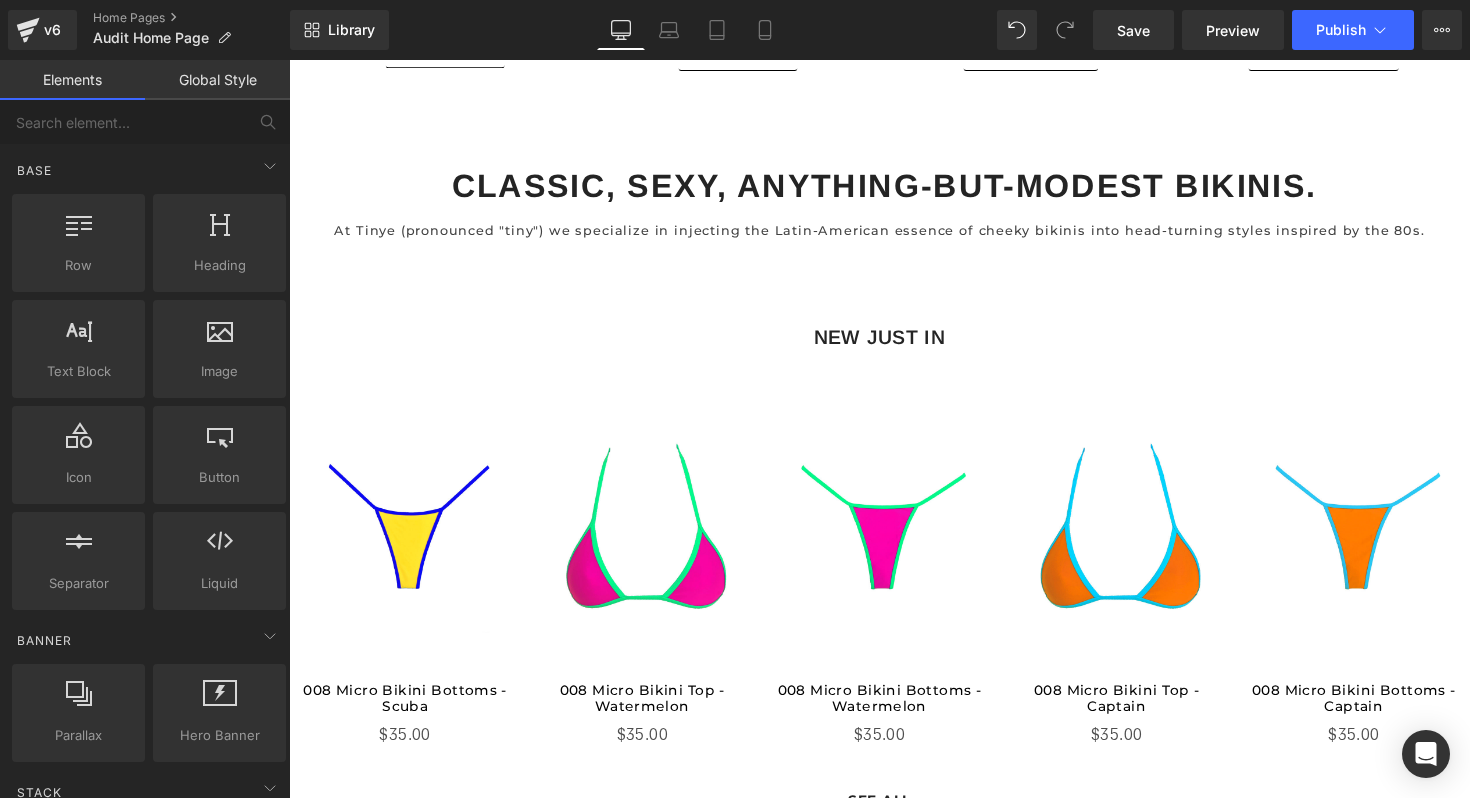 click on "COLORAMA
Text Block
Shop New
Button
Hero Banner     348px     BEST SELLERS Text Block         Row
Pre-Order
(P) Image
$0" at bounding box center [894, 439] 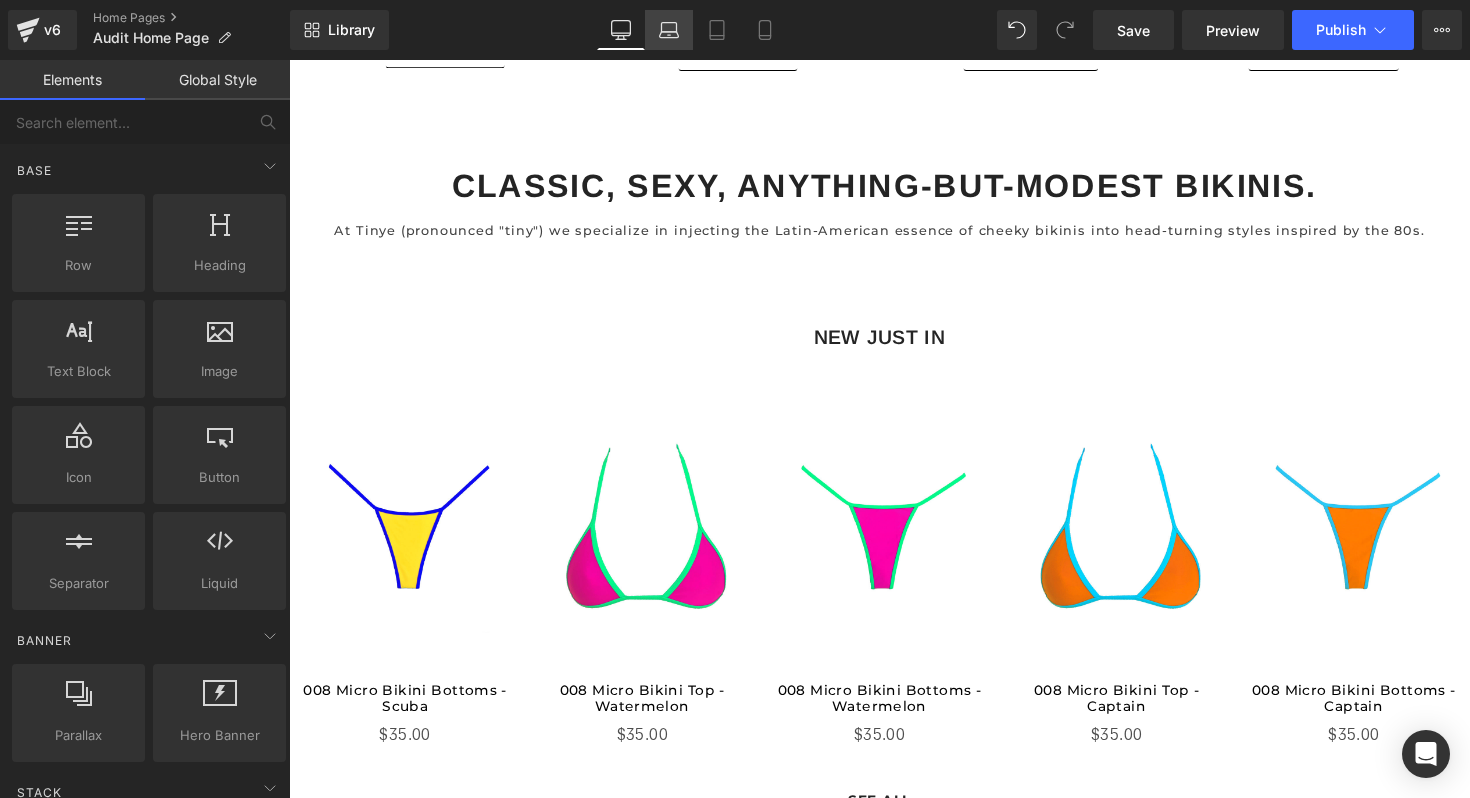 click 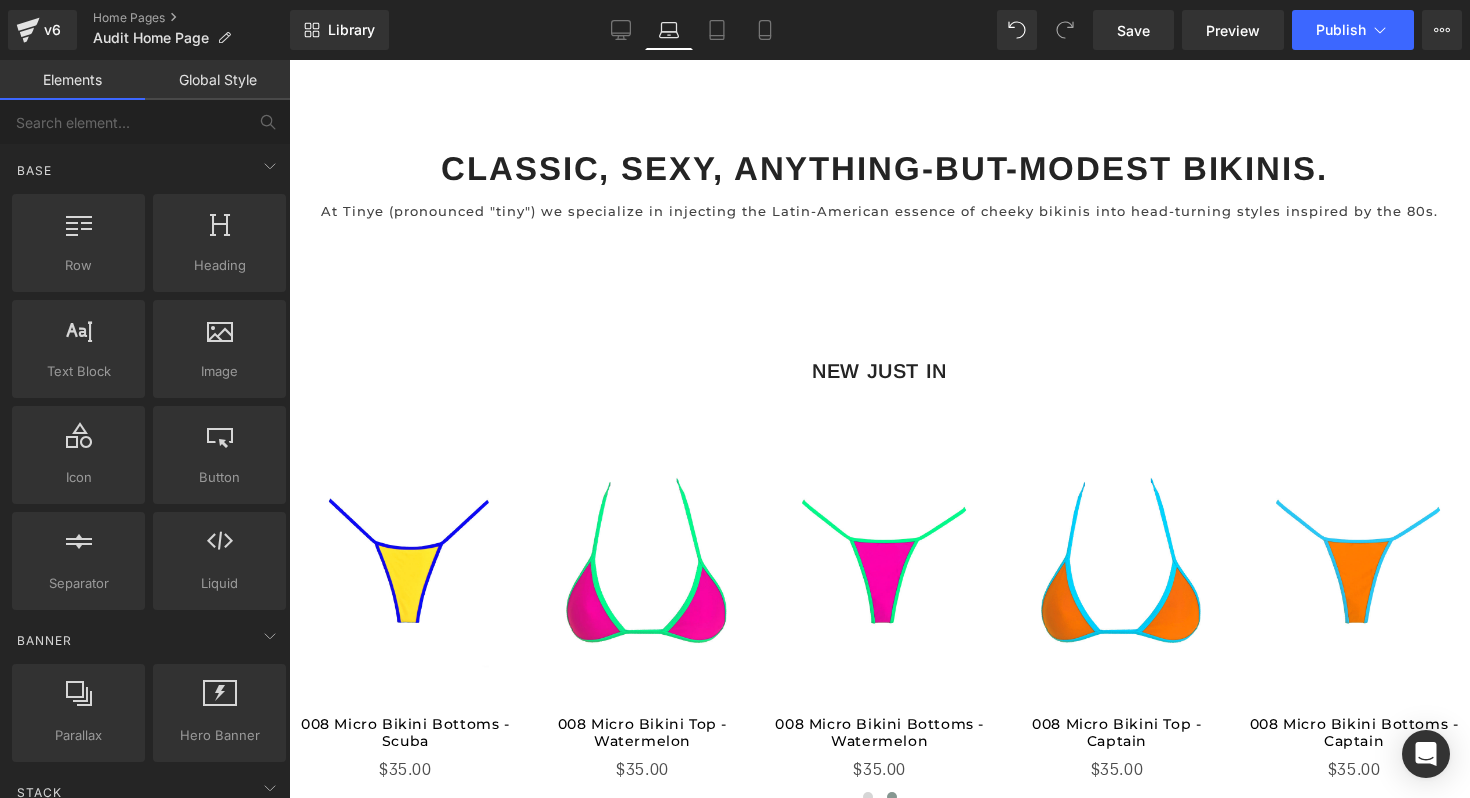 scroll, scrollTop: 2042, scrollLeft: 0, axis: vertical 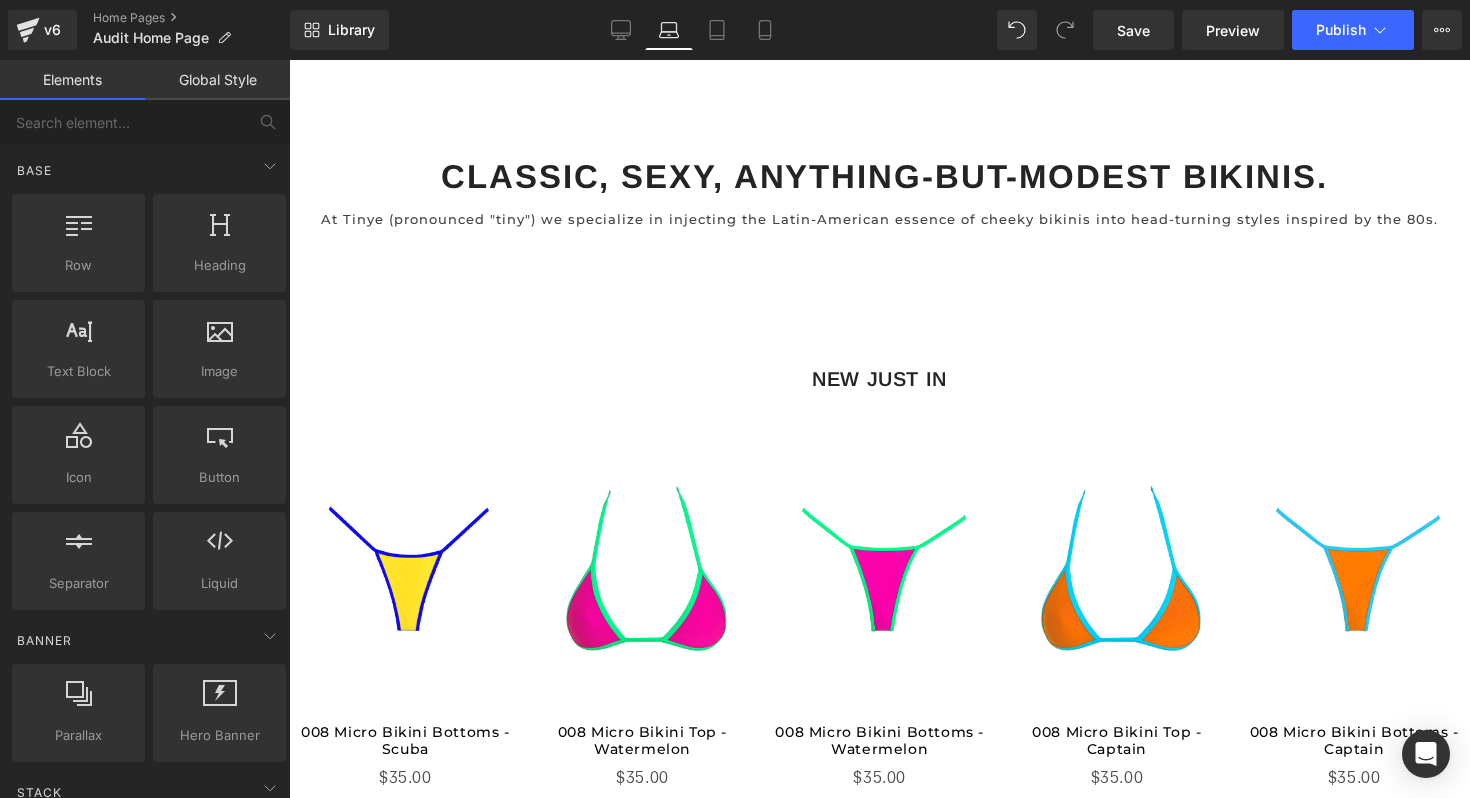 click on "COLORAMA
Text Block
Shop New
Button
Hero Banner     348px     BEST SELLERS Text Block         Row
Pre-Order
(P) Image
$0" at bounding box center (879, 585) 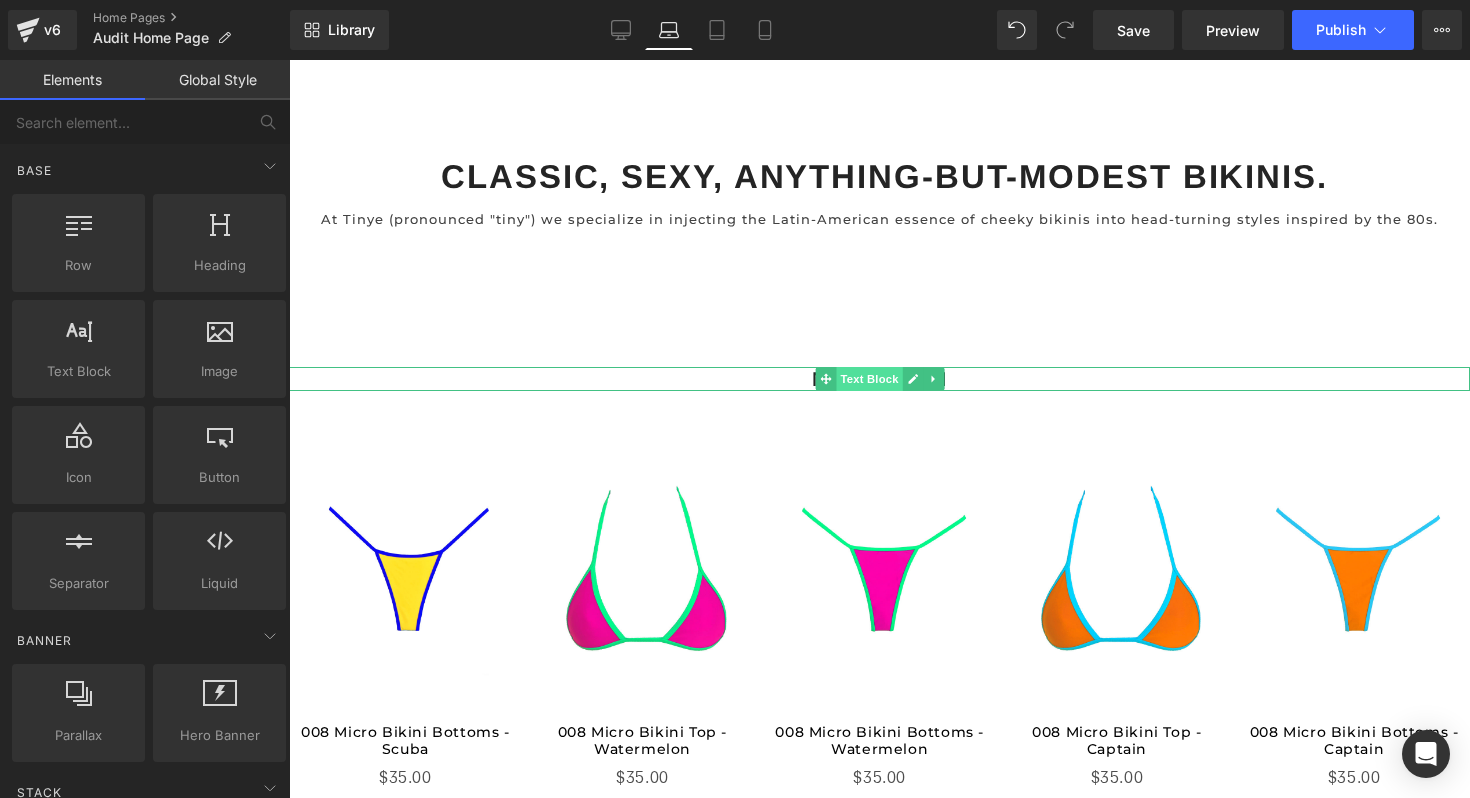 click on "Text Block" at bounding box center (869, 379) 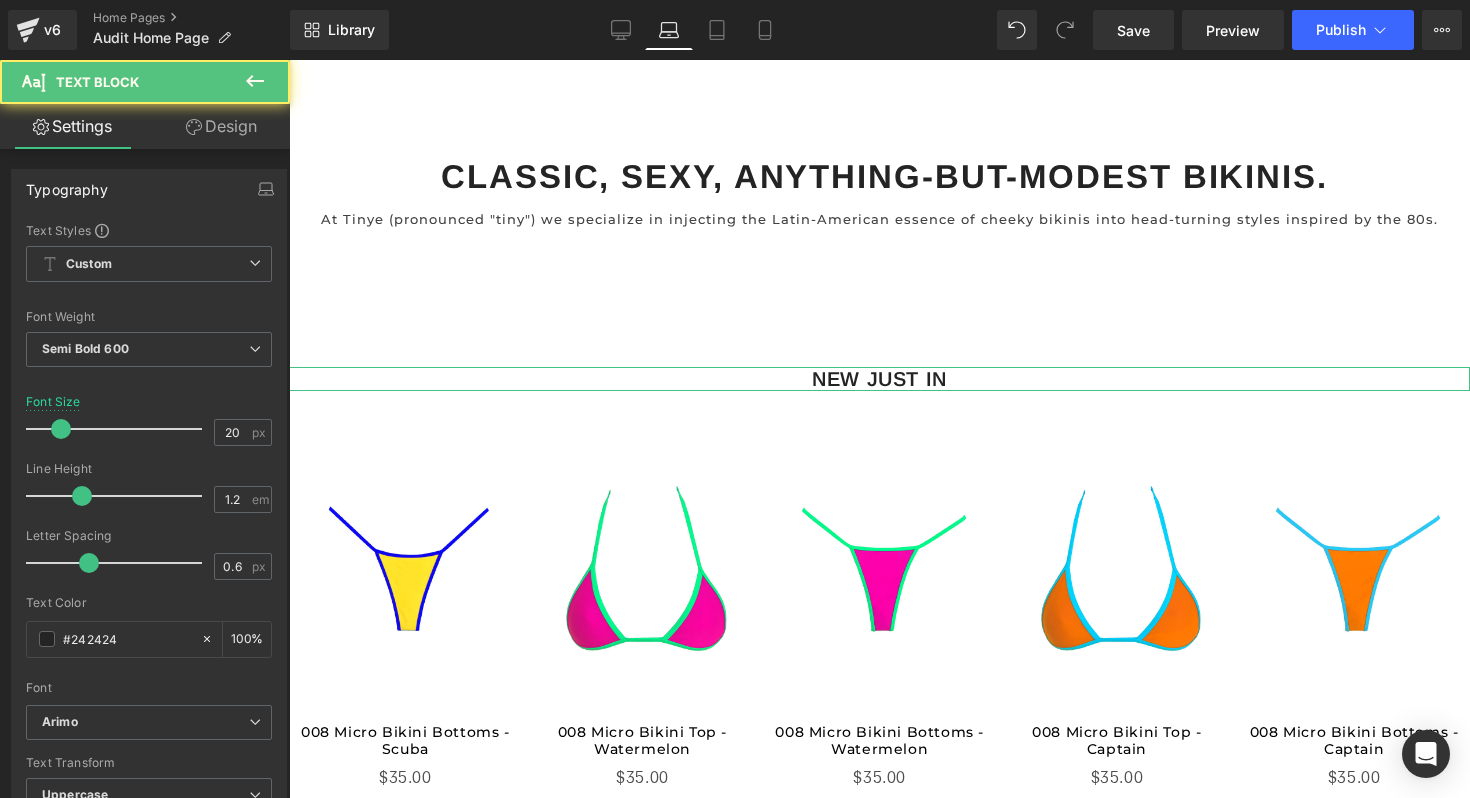 click on "Design" at bounding box center (221, 126) 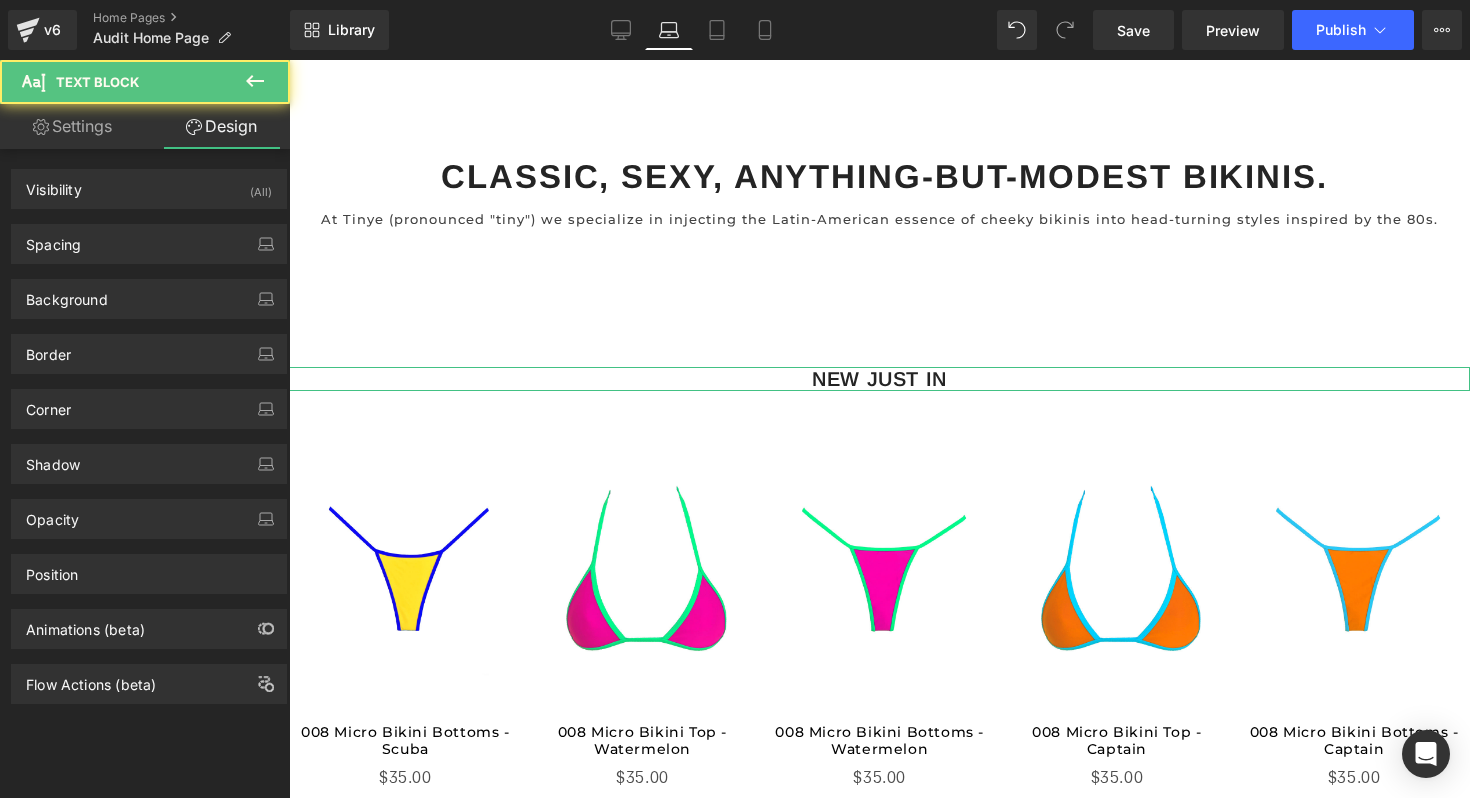 type on "36" 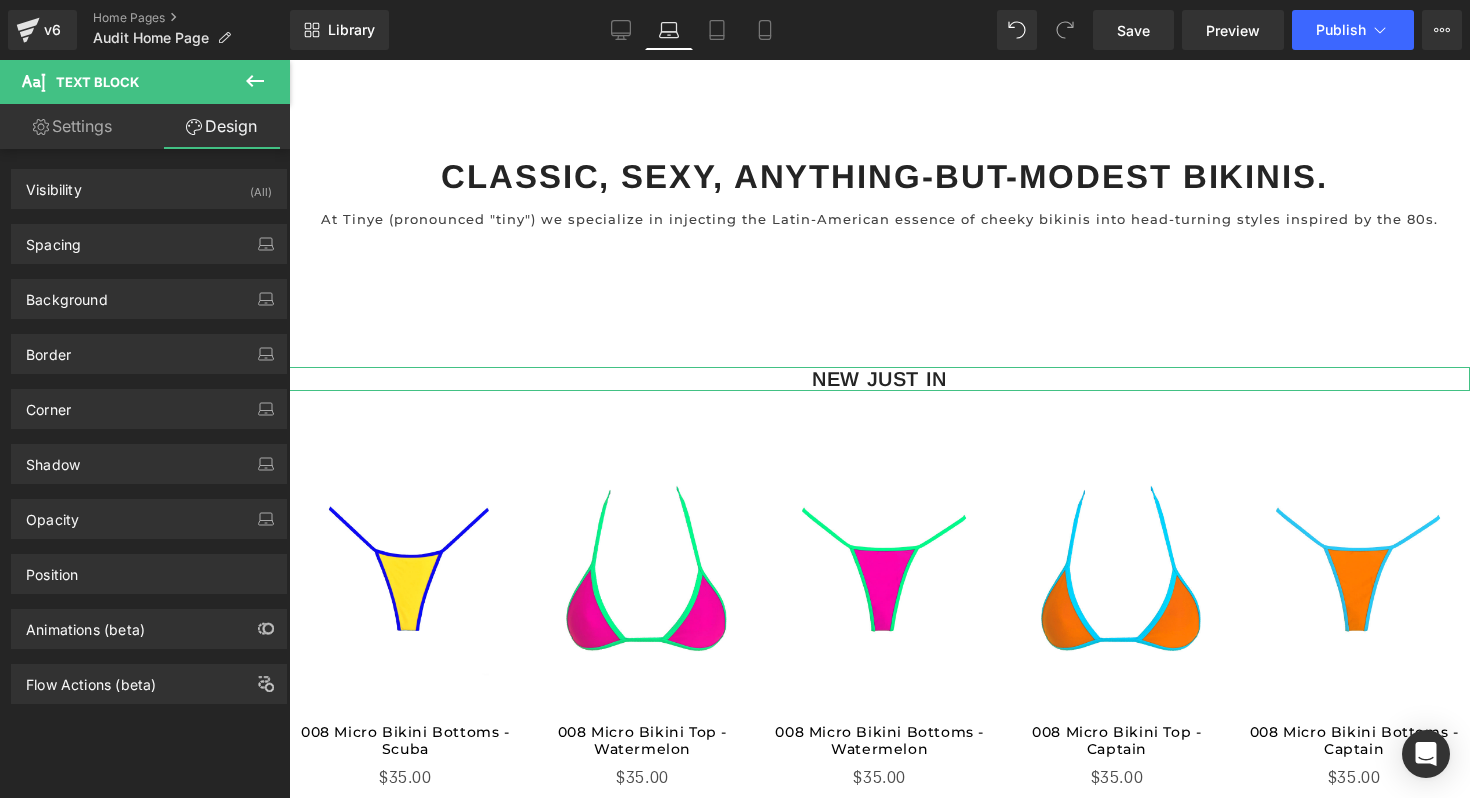 click on "Spacing
Margin
36px 36
0px 0
36px 36
0px 0
Padding
0px 0
0px 0
0px 0
0px 0
Setup Global Style" at bounding box center [149, 236] 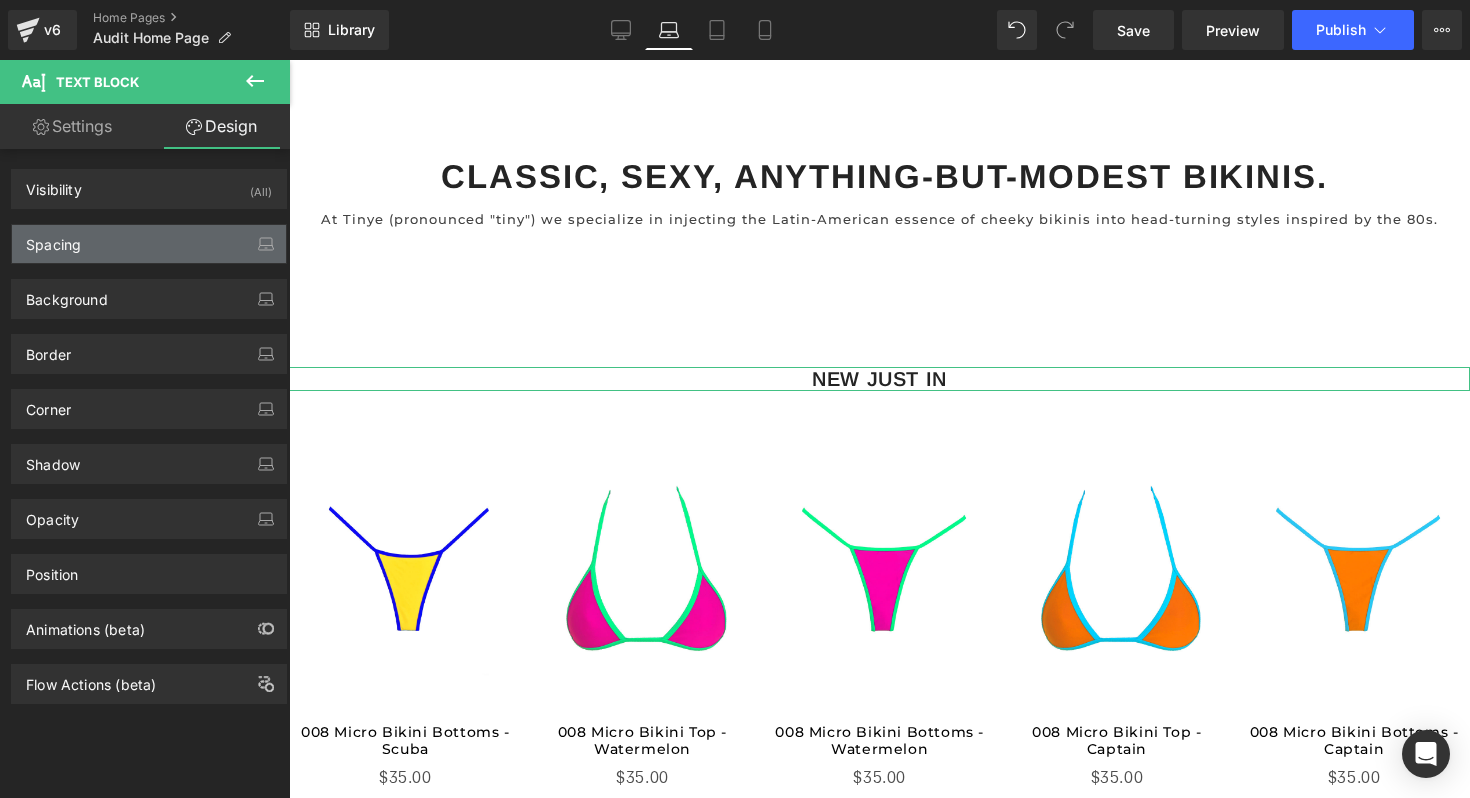 click on "Spacing" at bounding box center [149, 244] 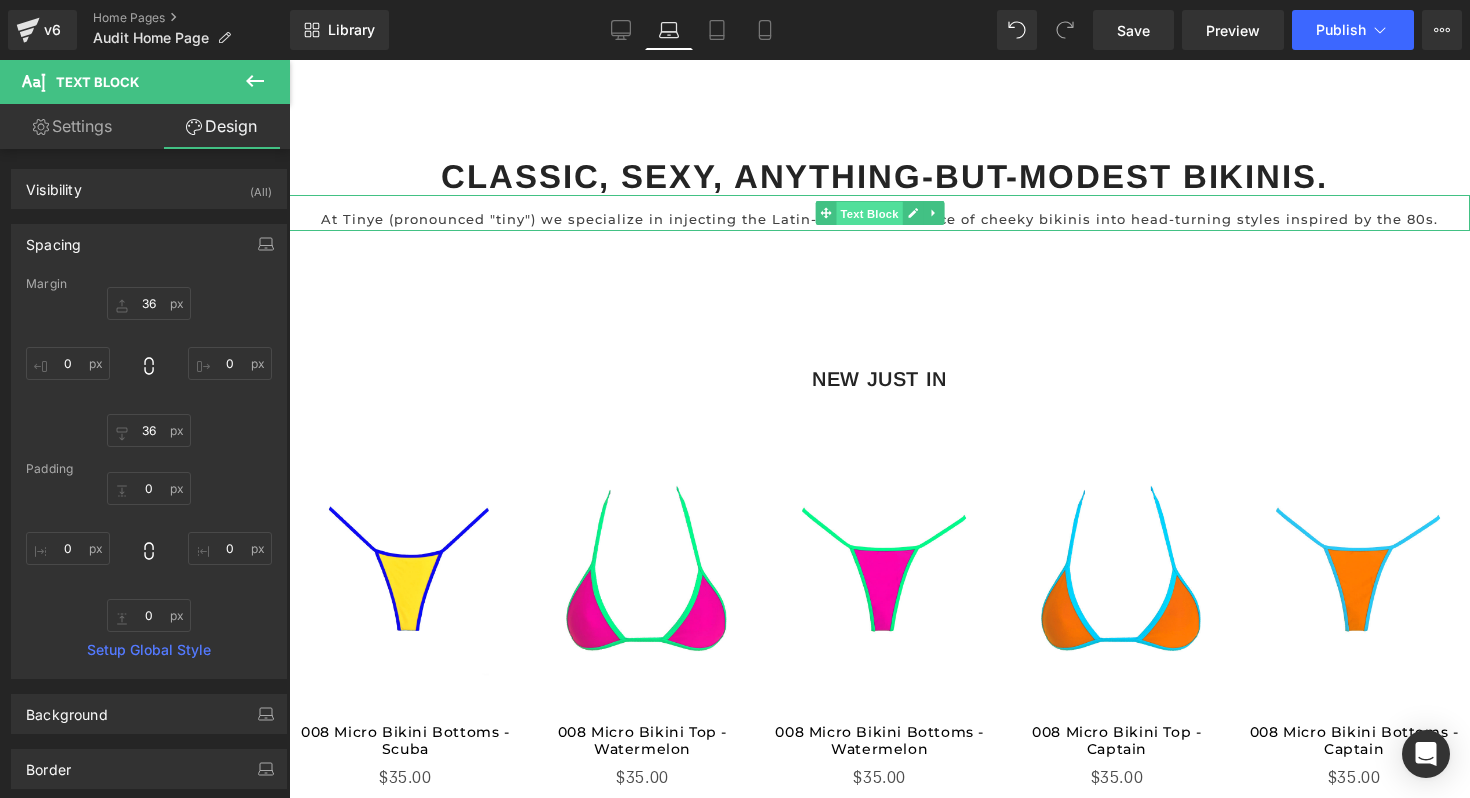click on "Text Block" at bounding box center [869, 214] 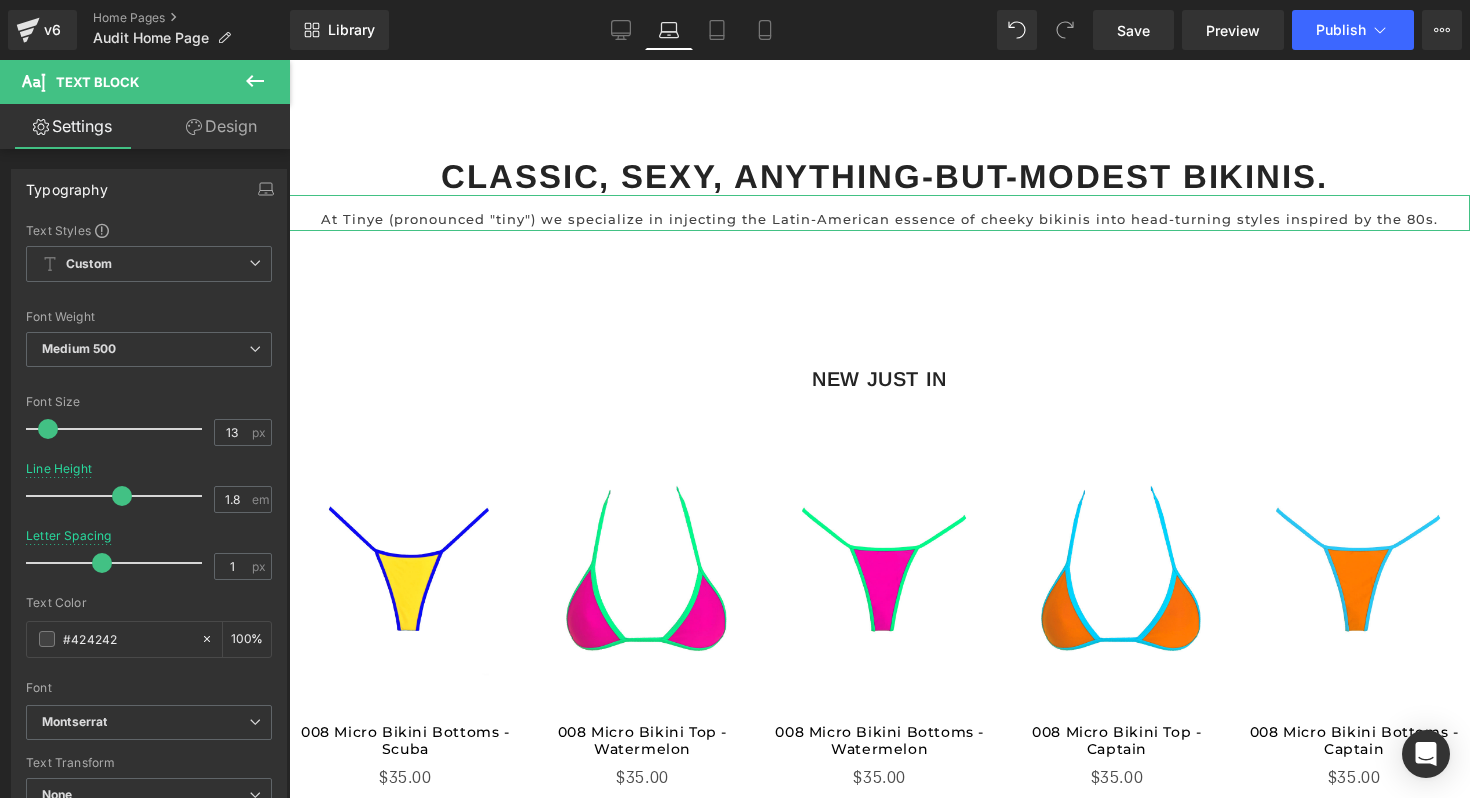 click on "Design" at bounding box center [221, 126] 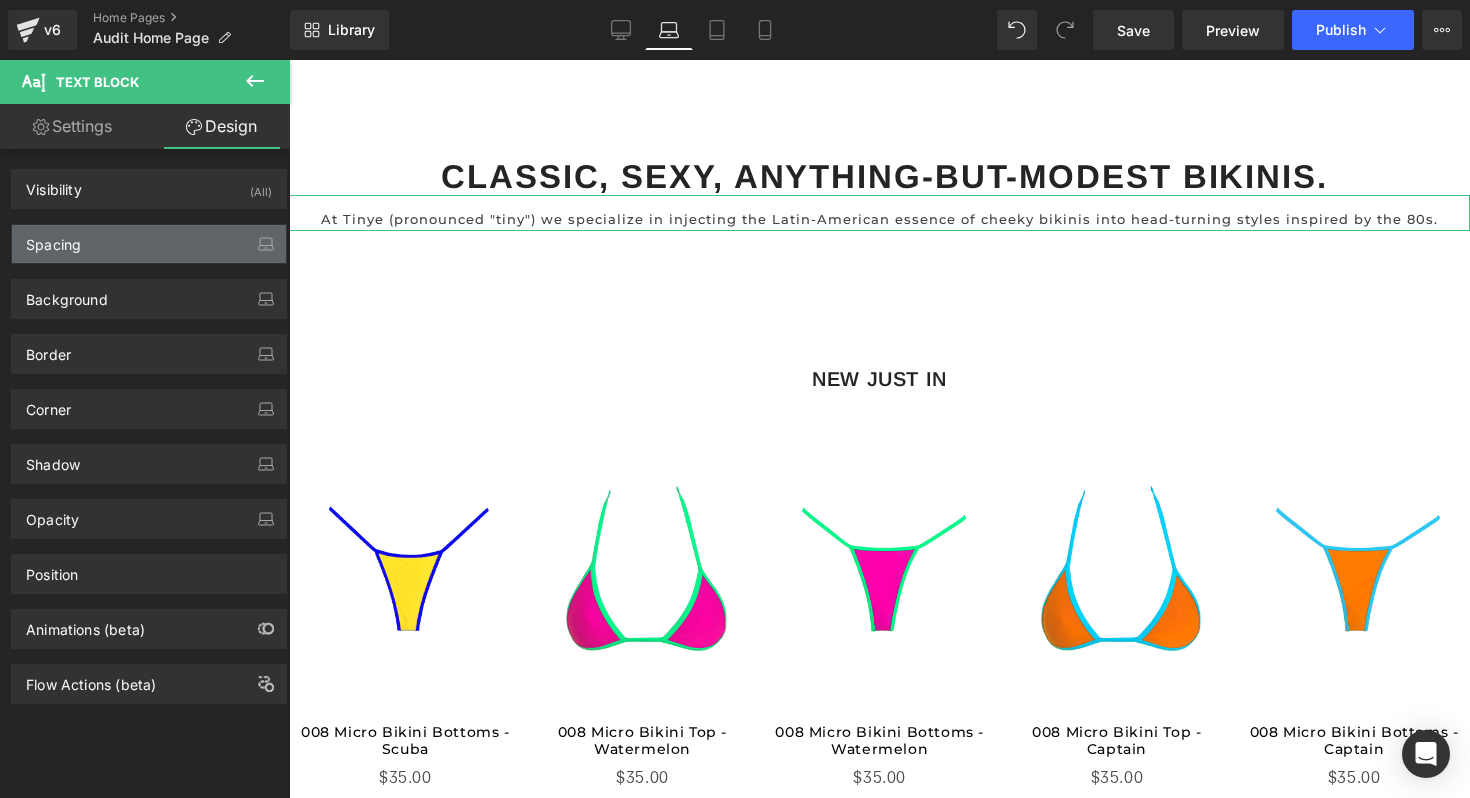 click on "Spacing" at bounding box center (149, 244) 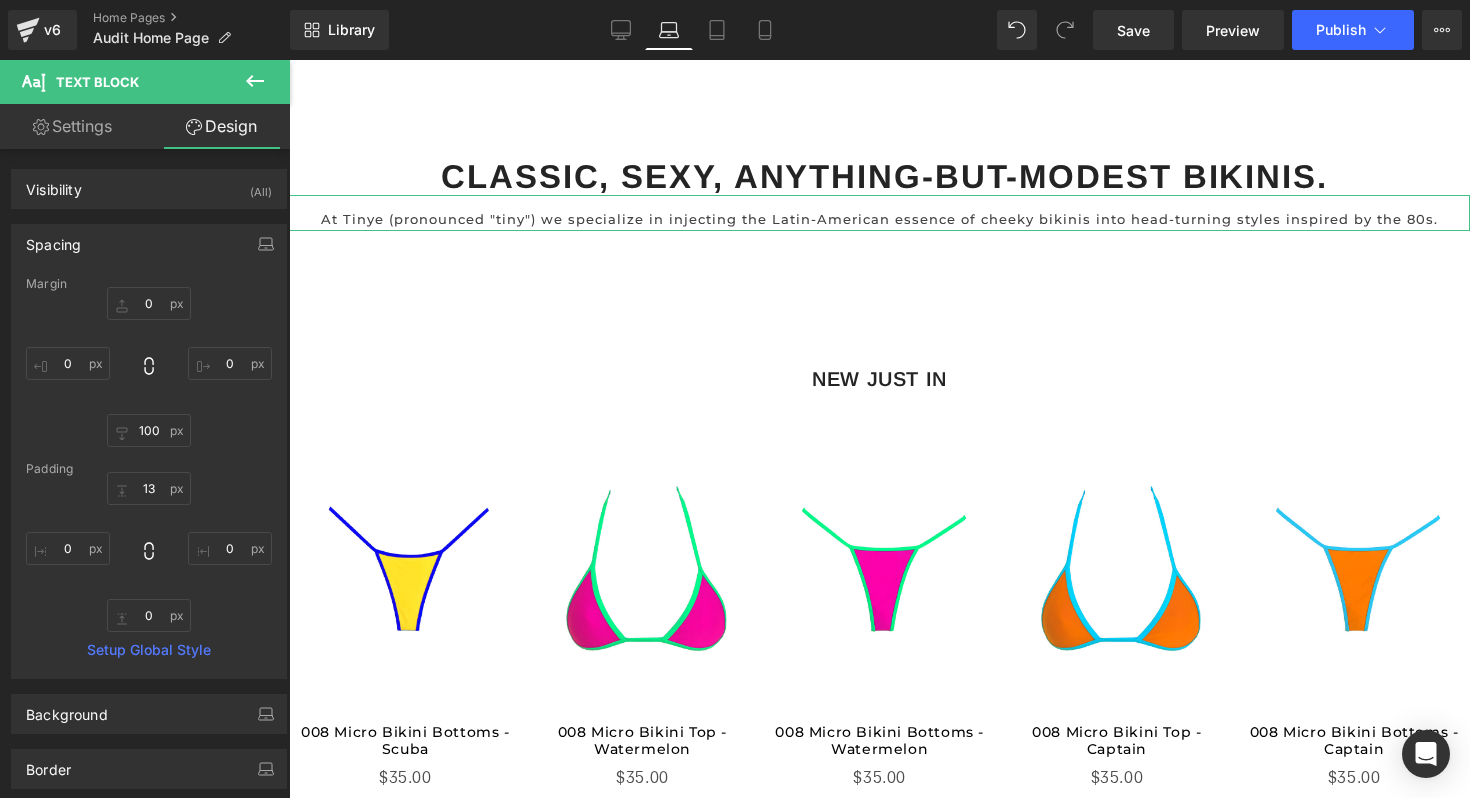 click on "0px 0
0px 0
100px 100
0px 0" at bounding box center [149, 367] 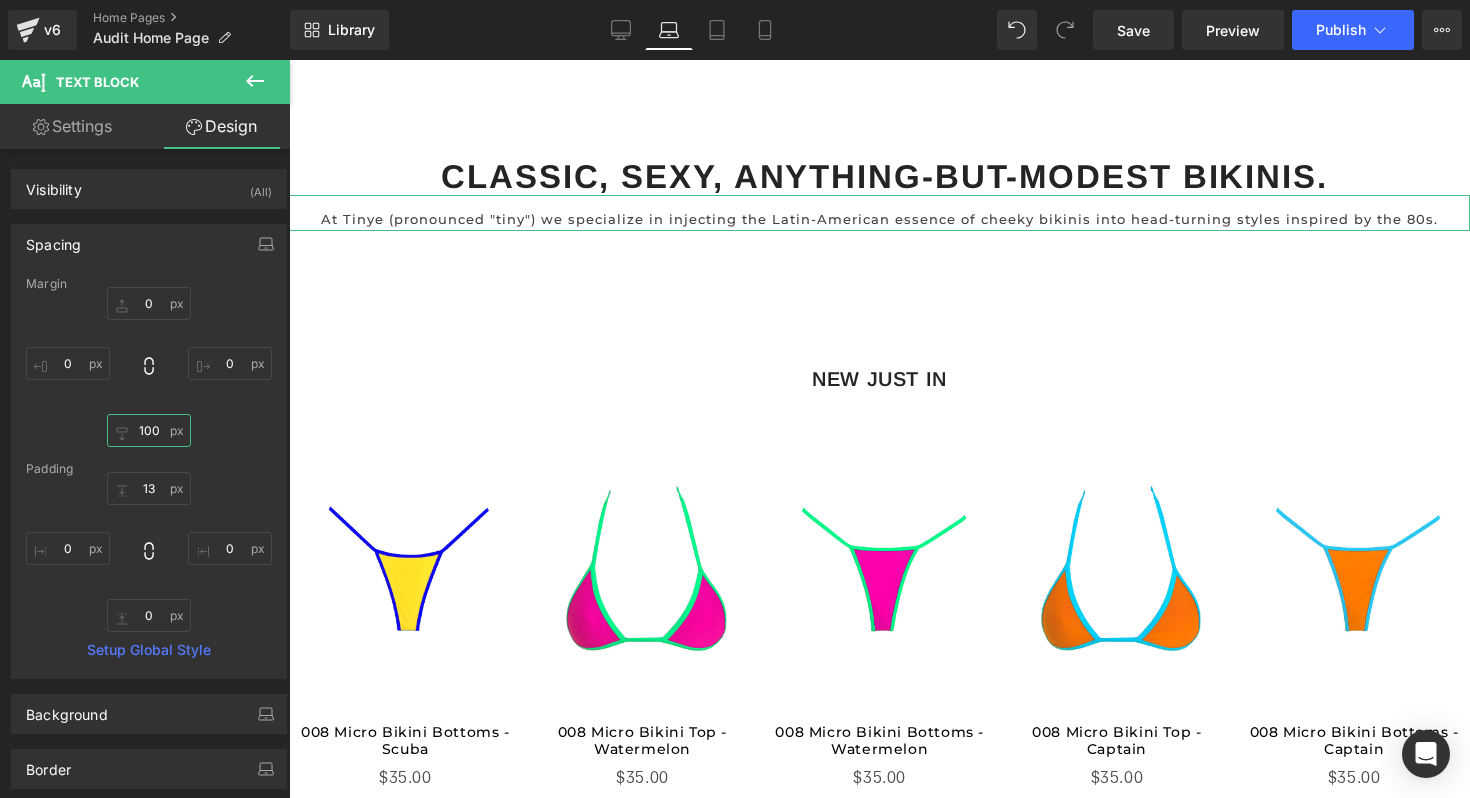 click on "100" at bounding box center (149, 430) 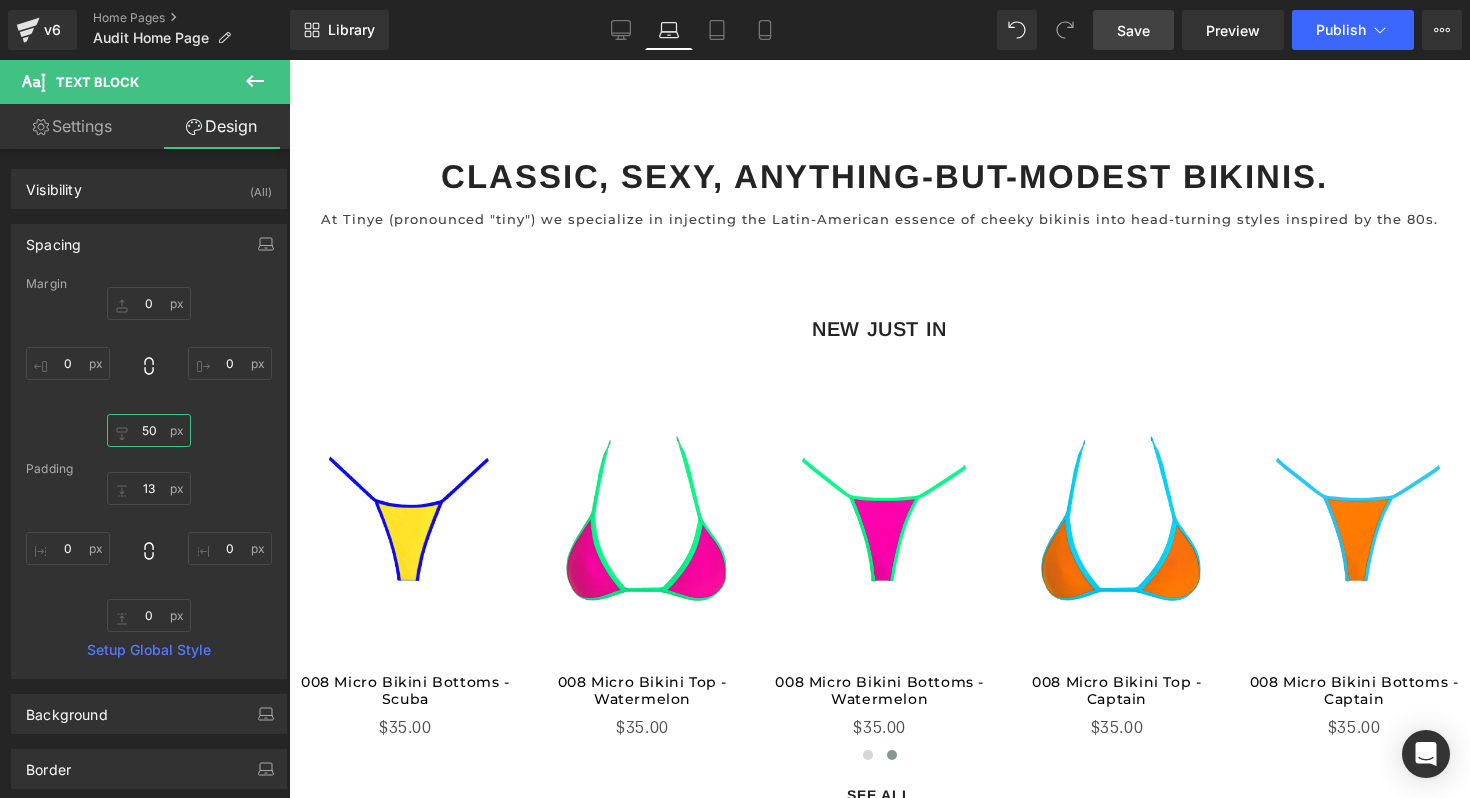 type on "50" 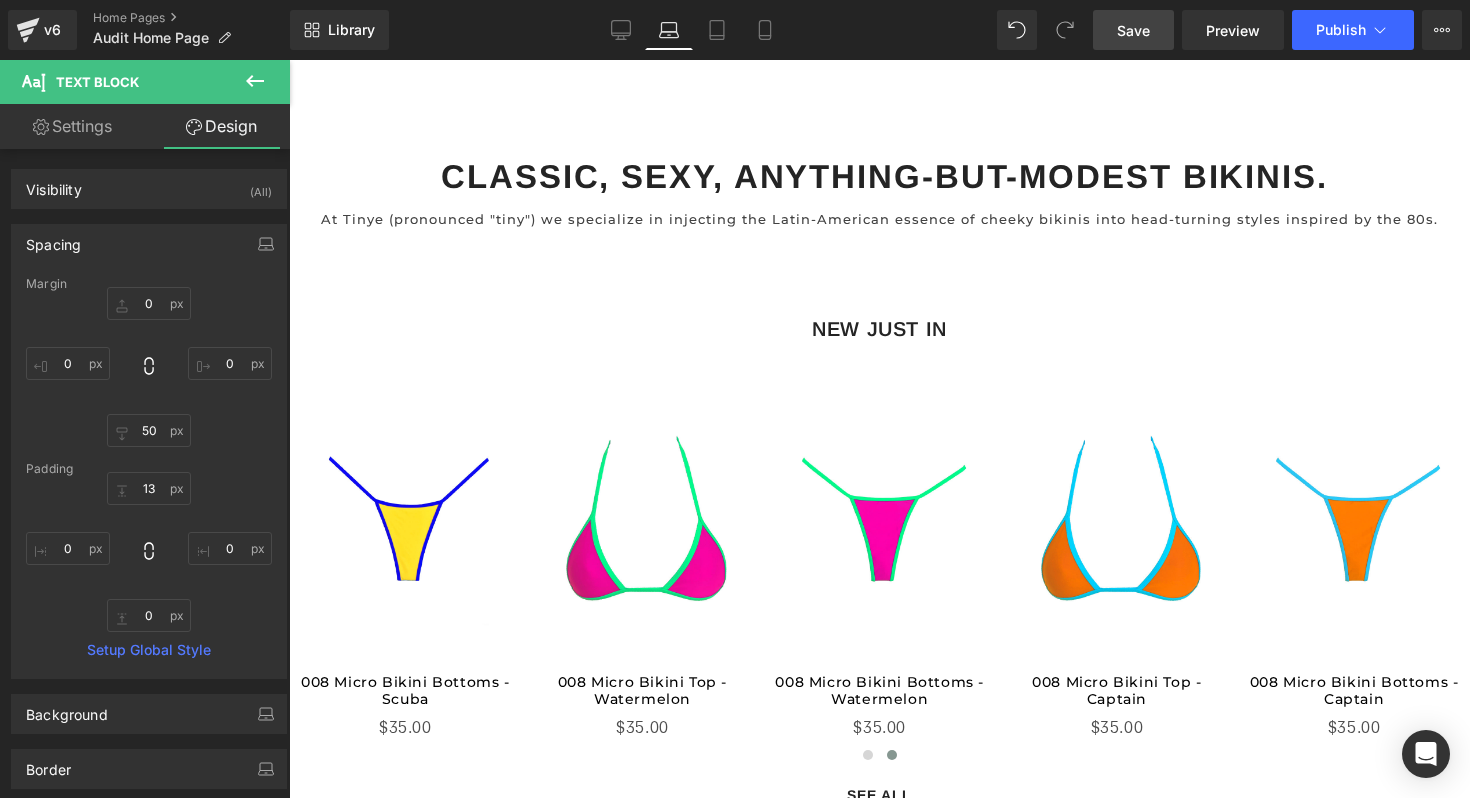 drag, startPoint x: 1107, startPoint y: 38, endPoint x: 517, endPoint y: 188, distance: 608.7692 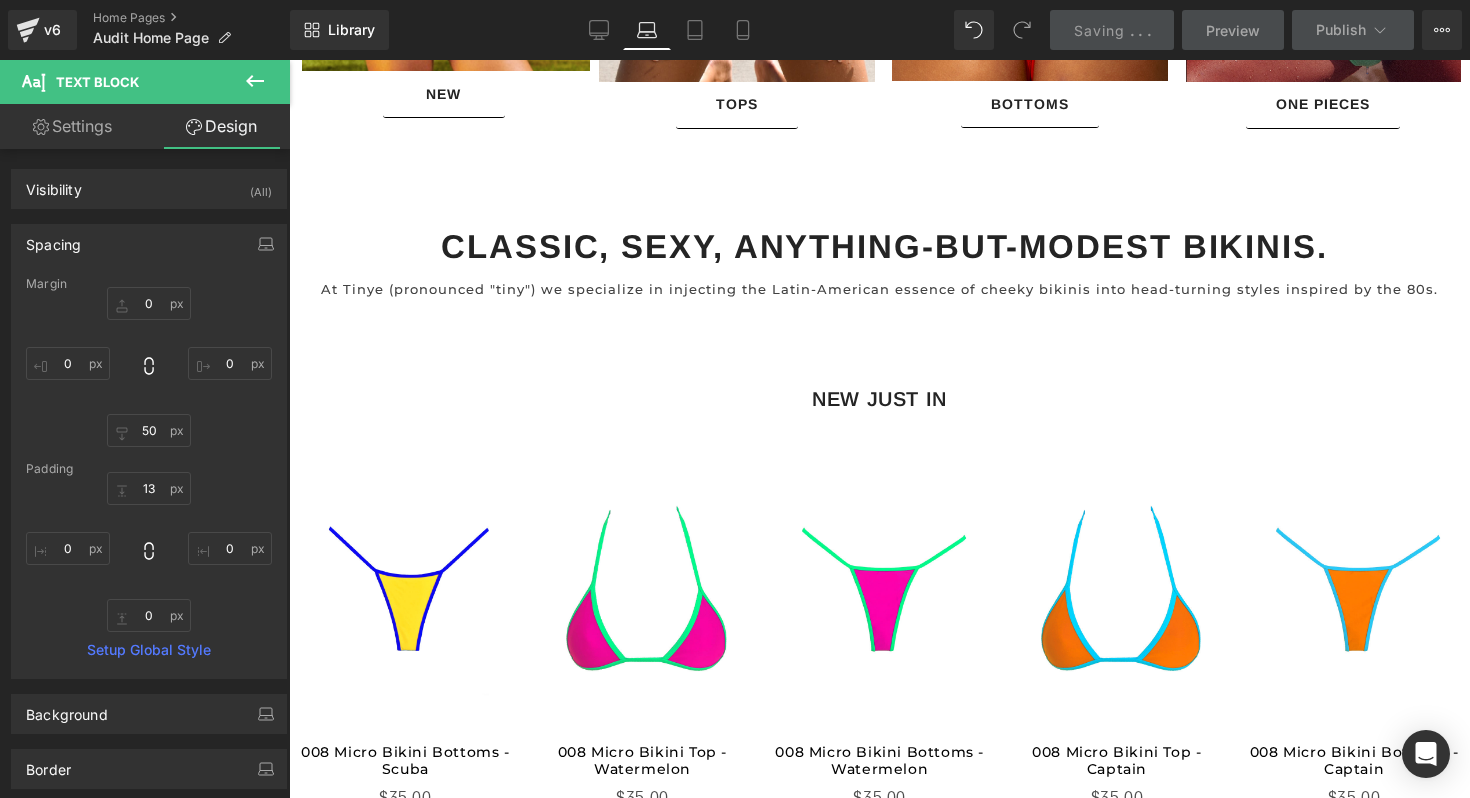 scroll, scrollTop: 1973, scrollLeft: 0, axis: vertical 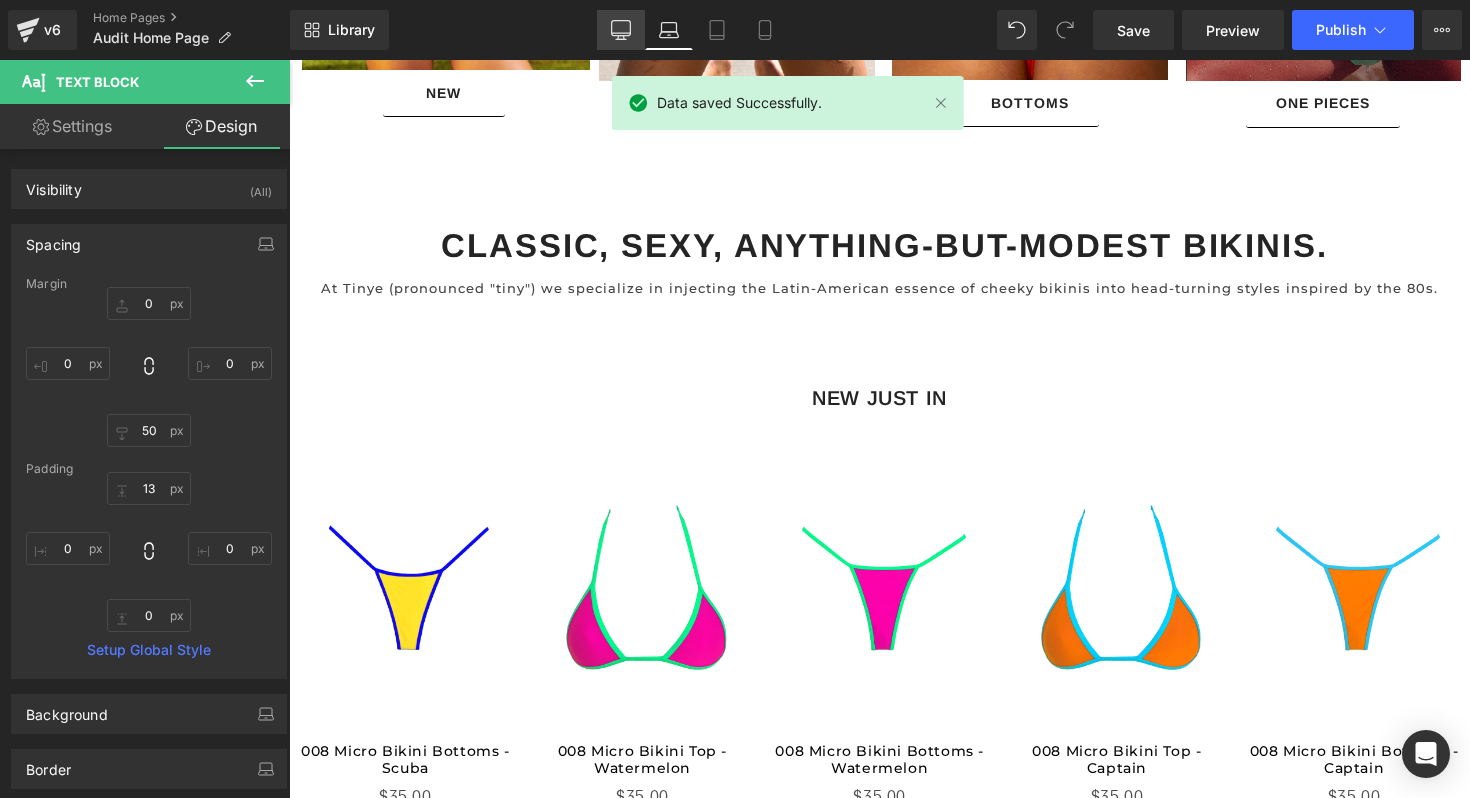click on "Desktop" at bounding box center [621, 30] 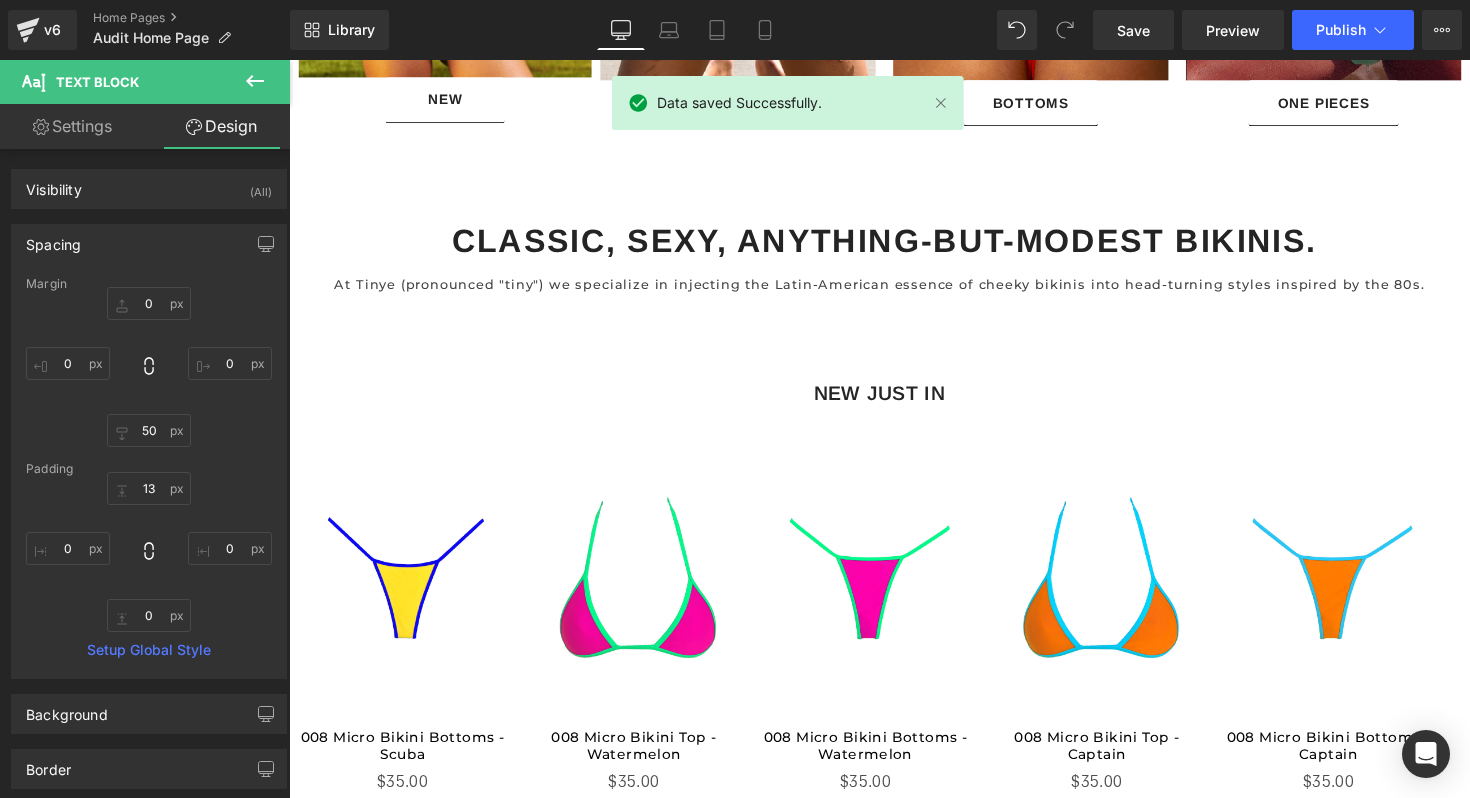 type on "0" 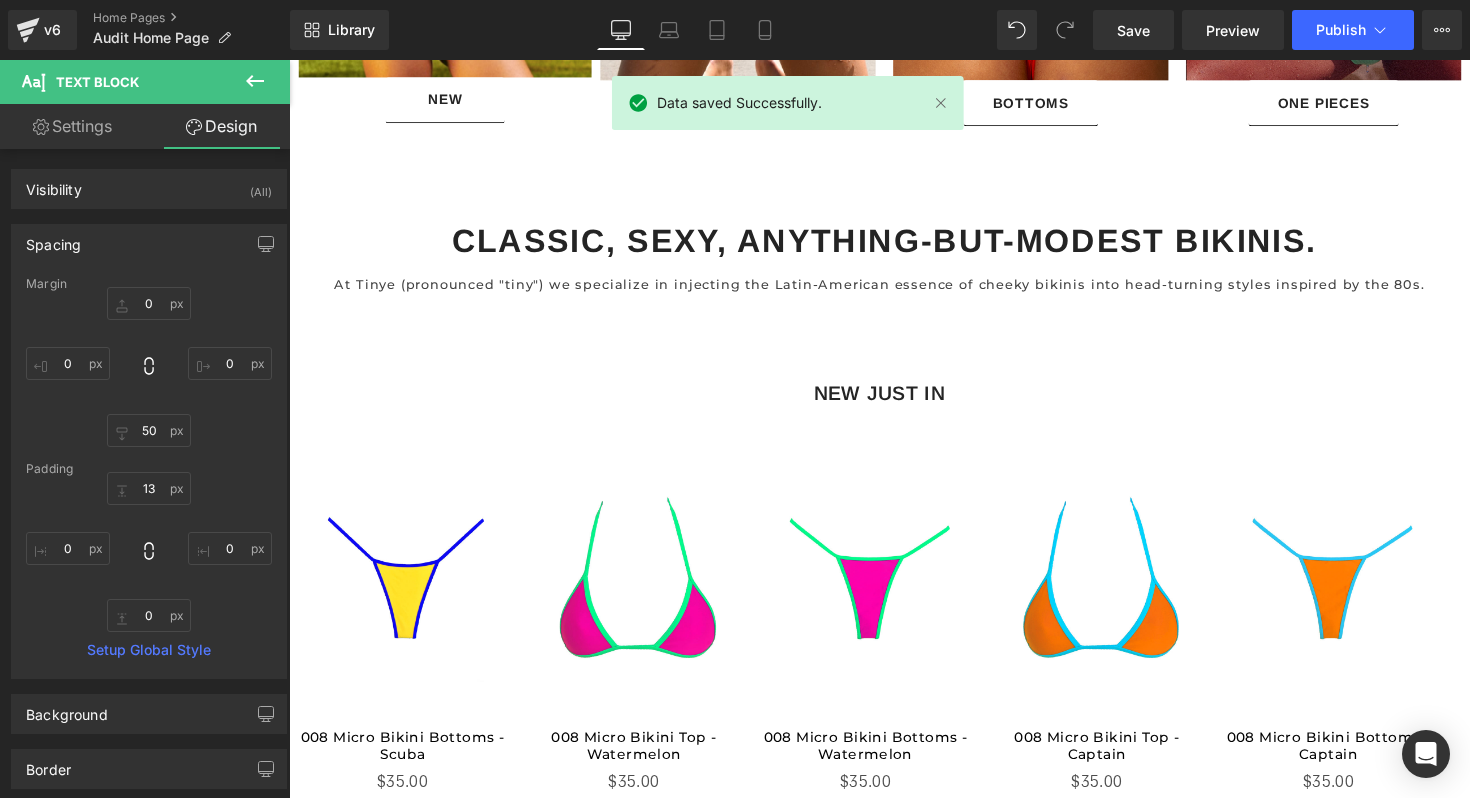 type on "50" 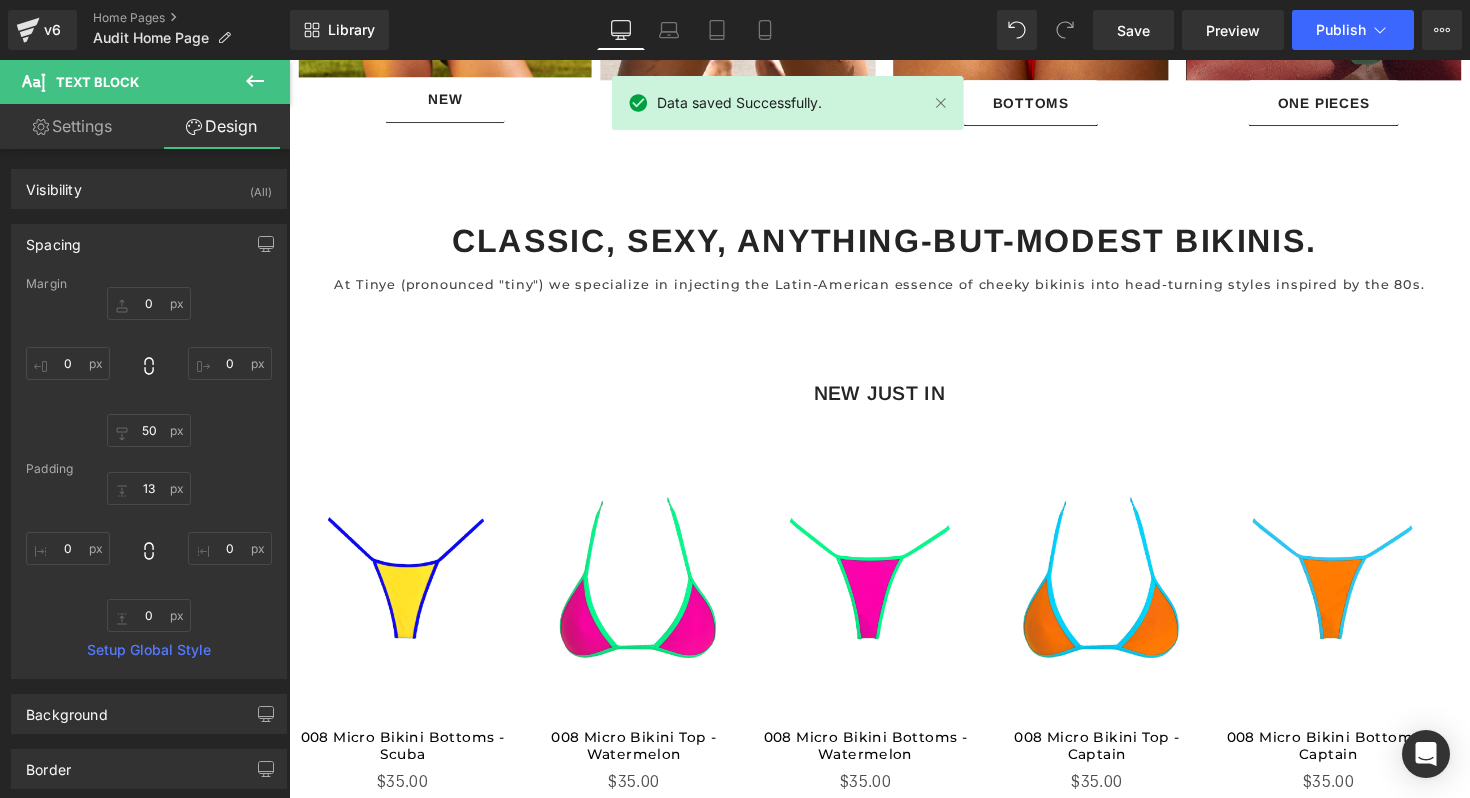 type on "0" 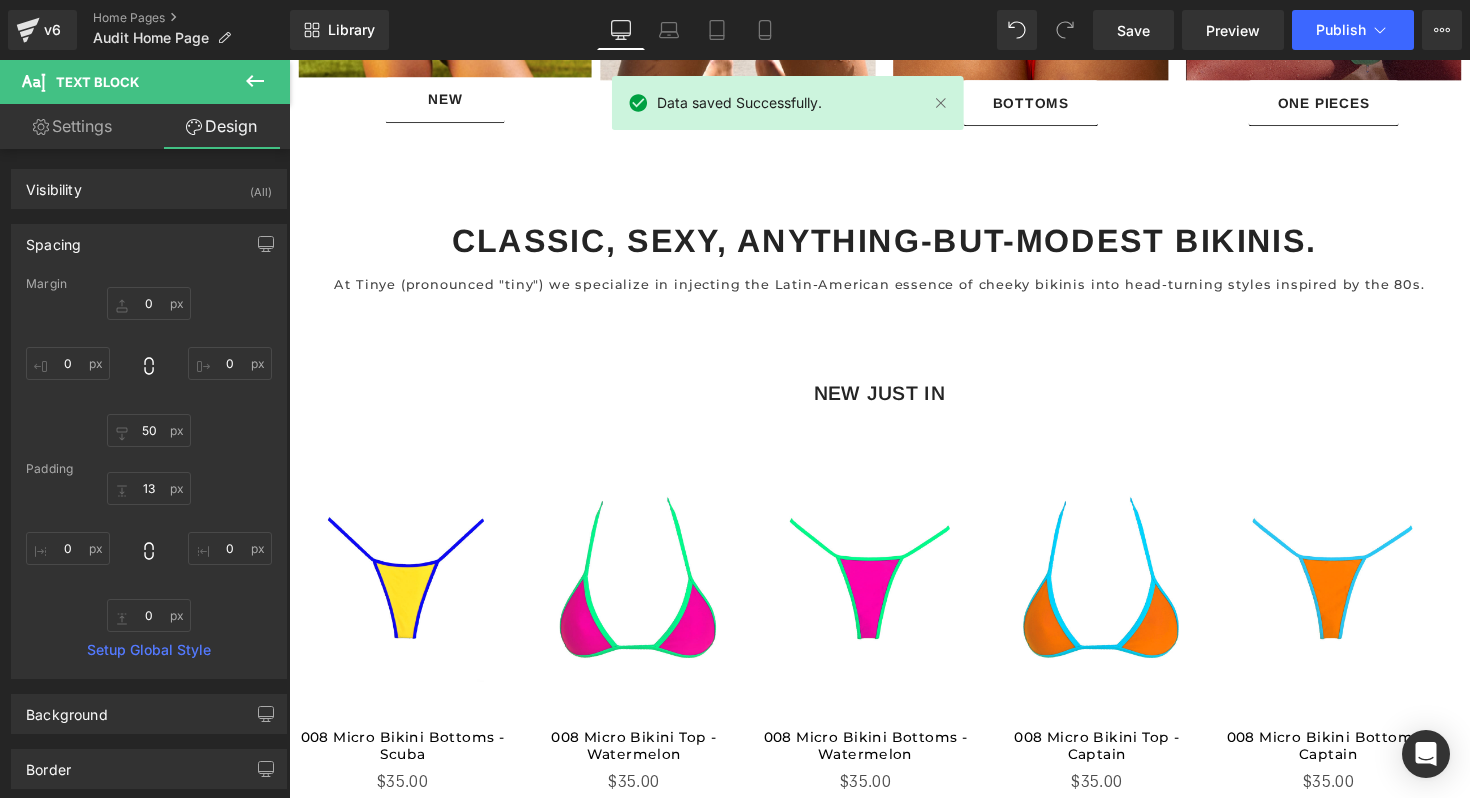 type on "0" 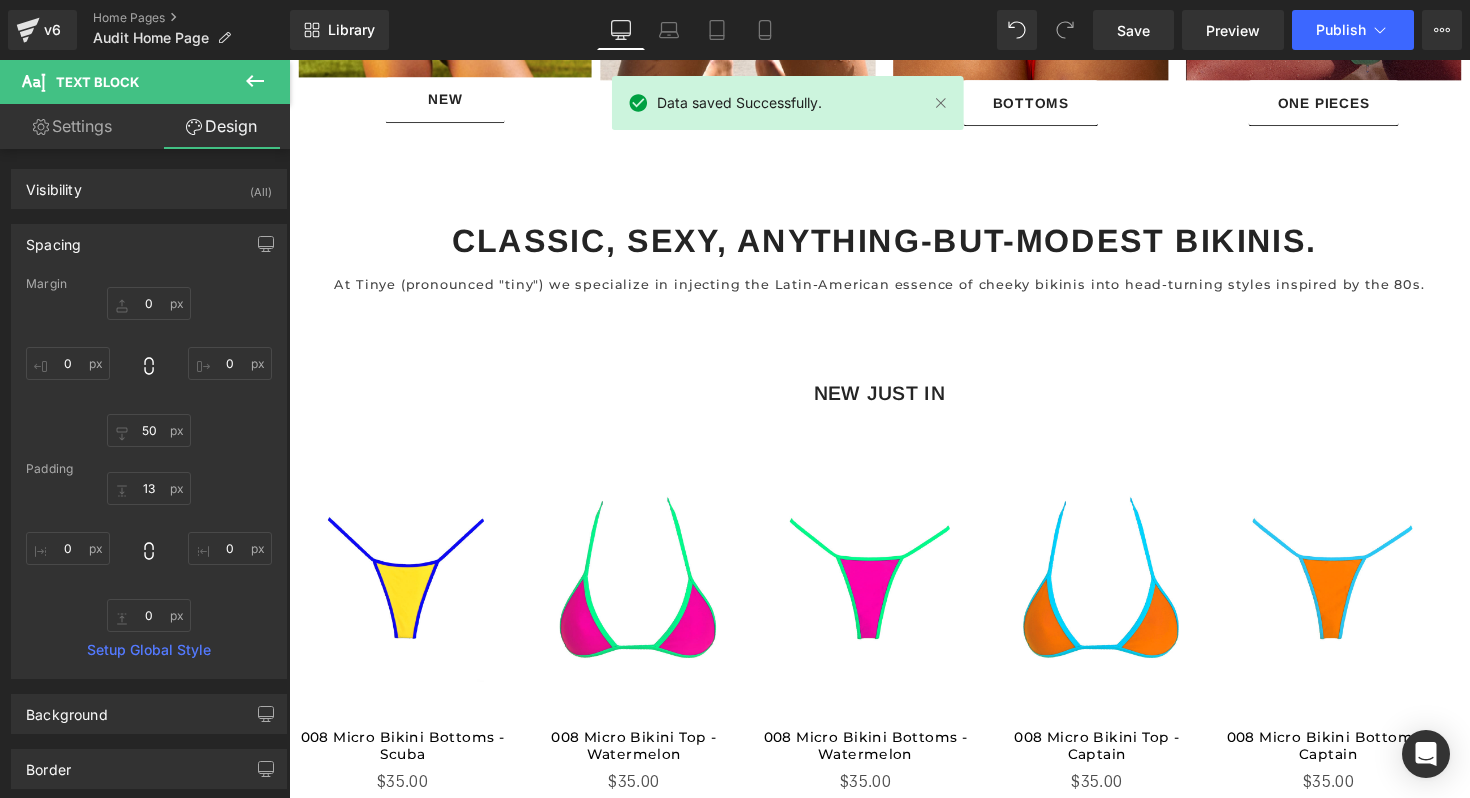 type on "0" 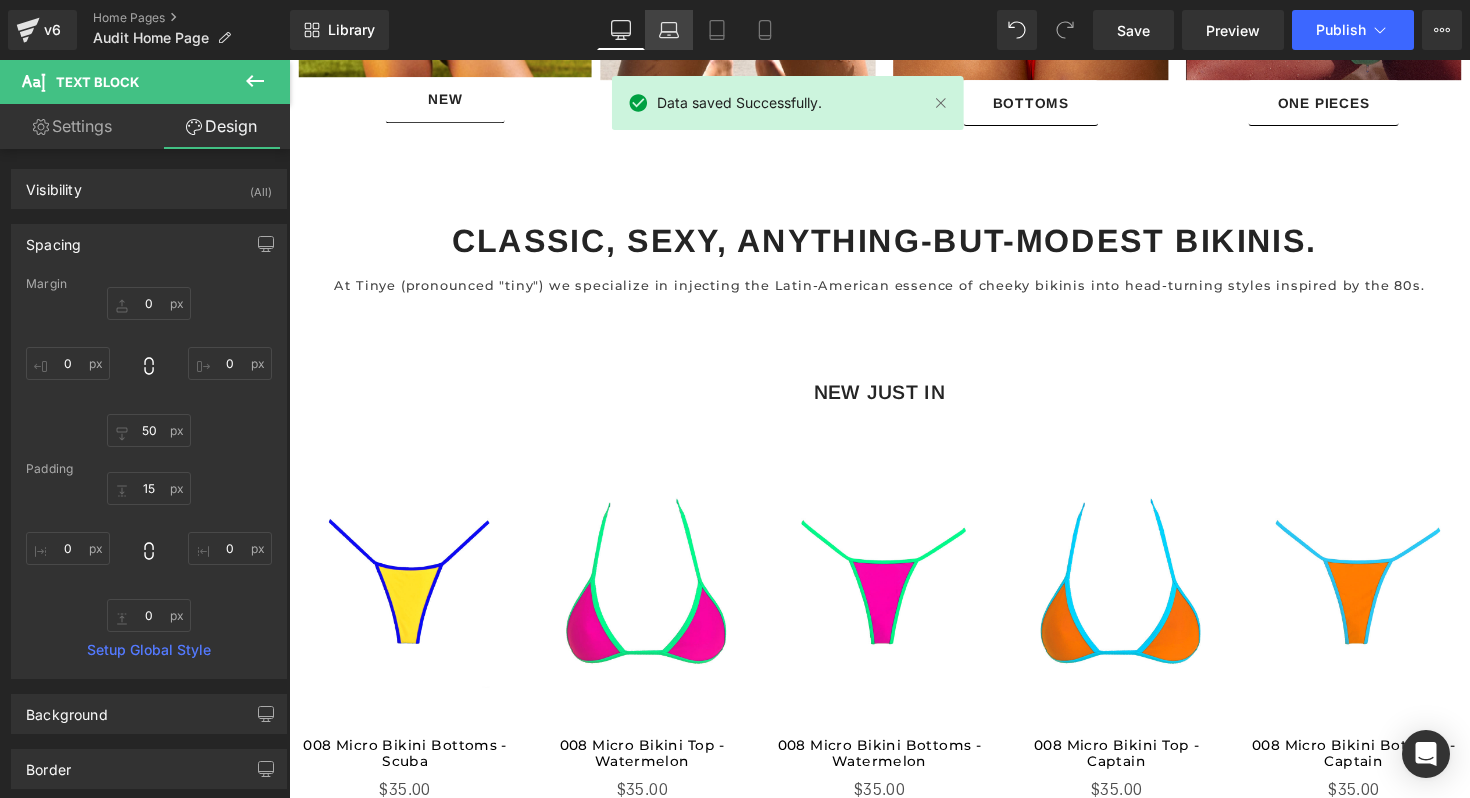 click on "Laptop" at bounding box center (669, 30) 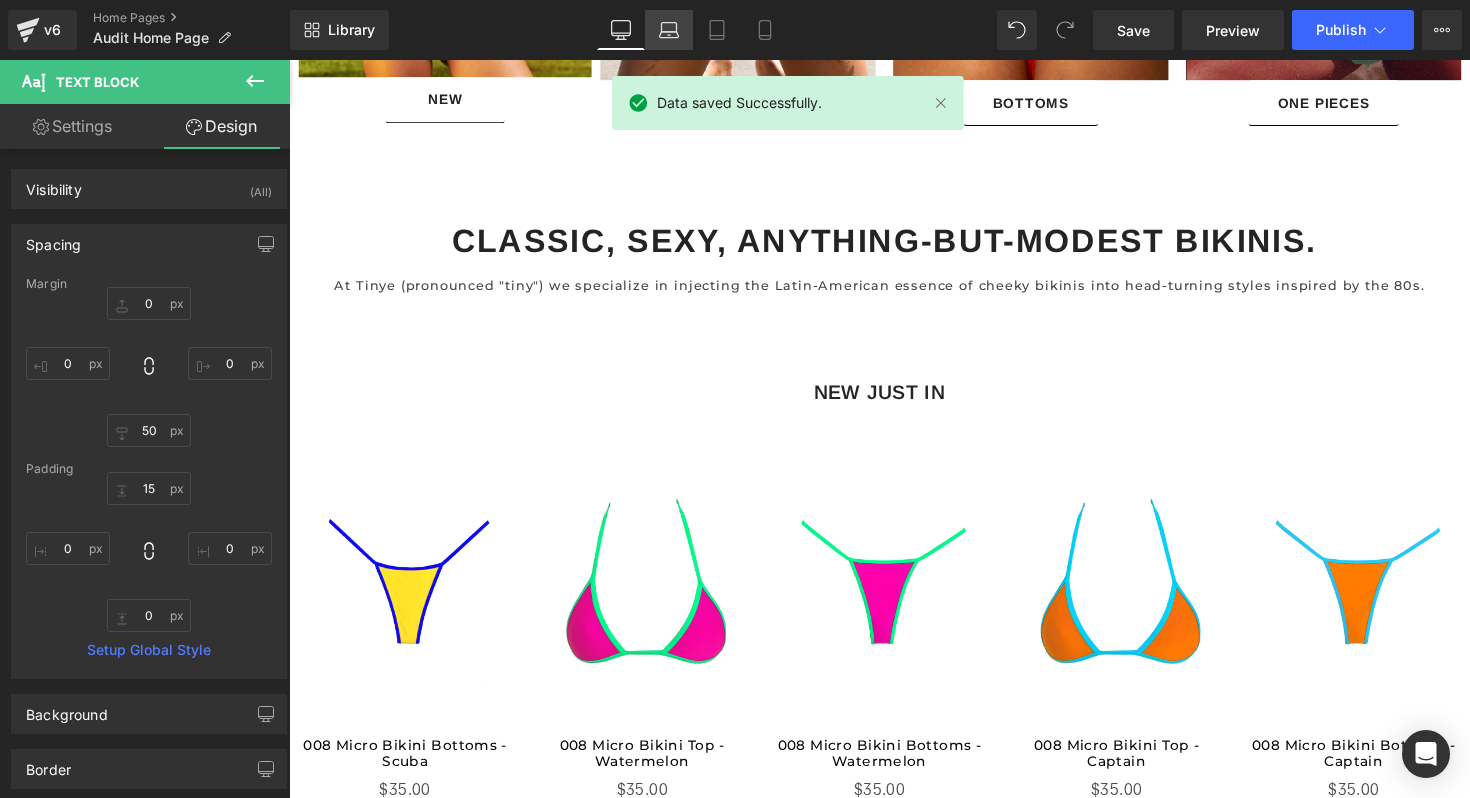 type on "50" 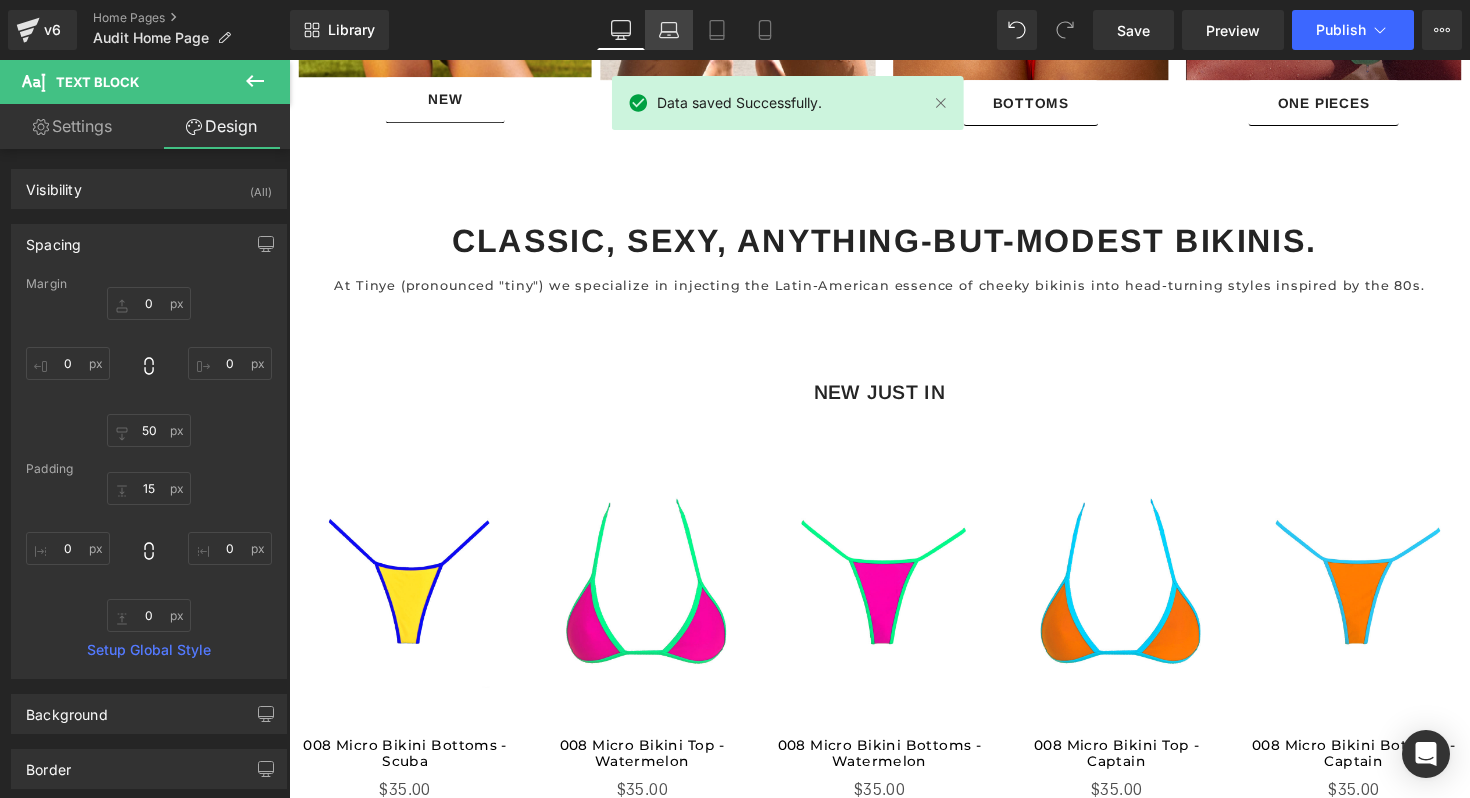 type on "0" 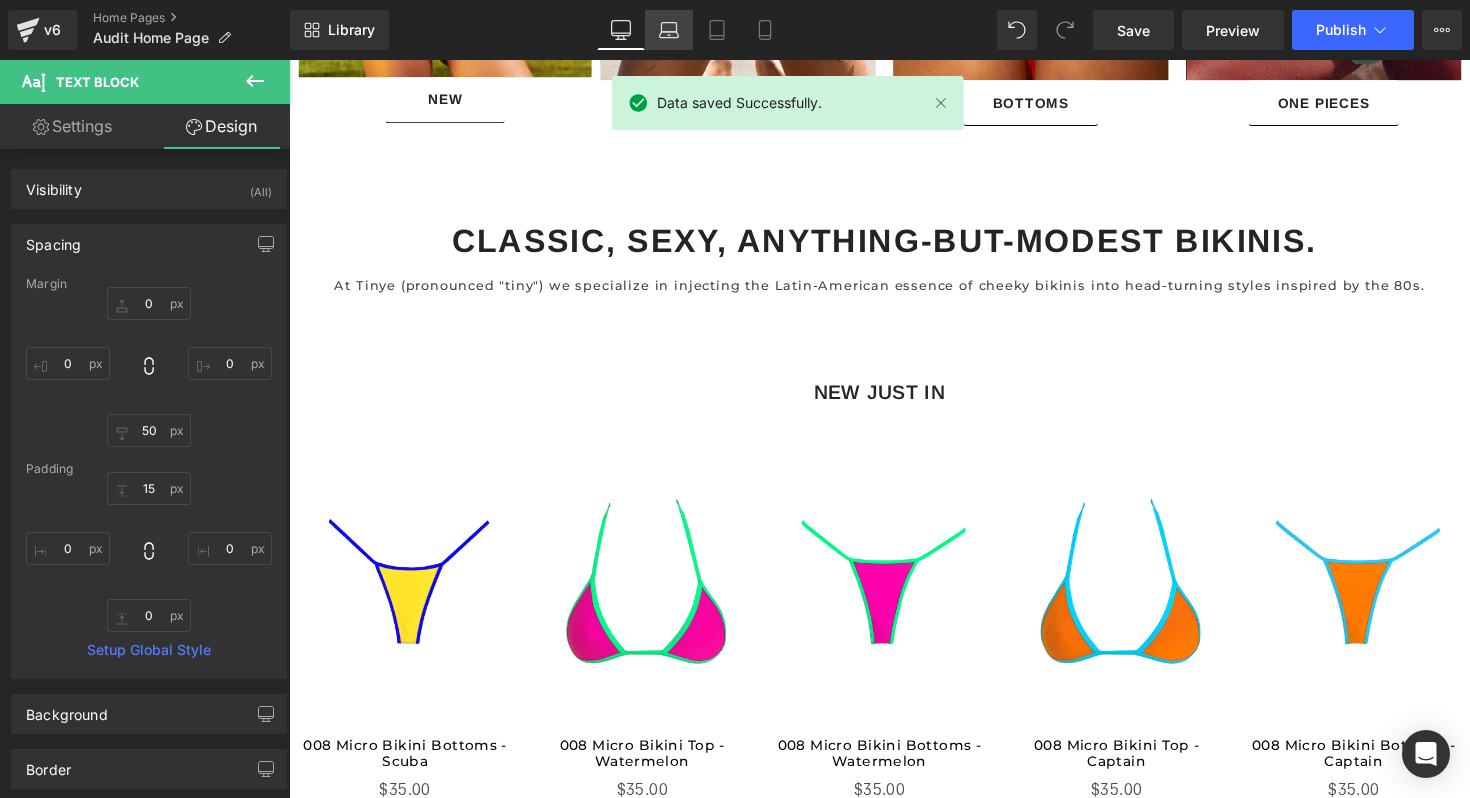 type on "0" 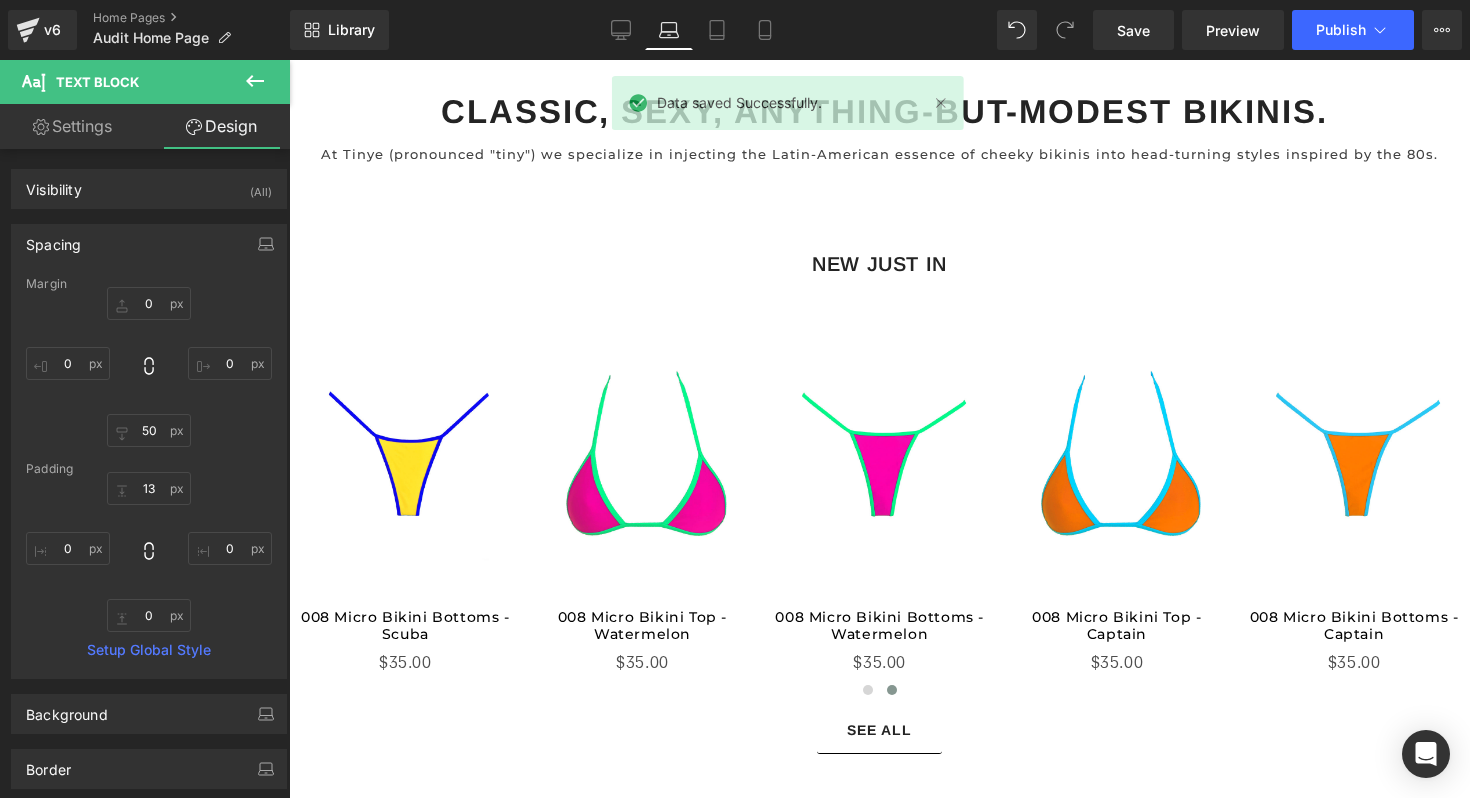 scroll, scrollTop: 2129, scrollLeft: 0, axis: vertical 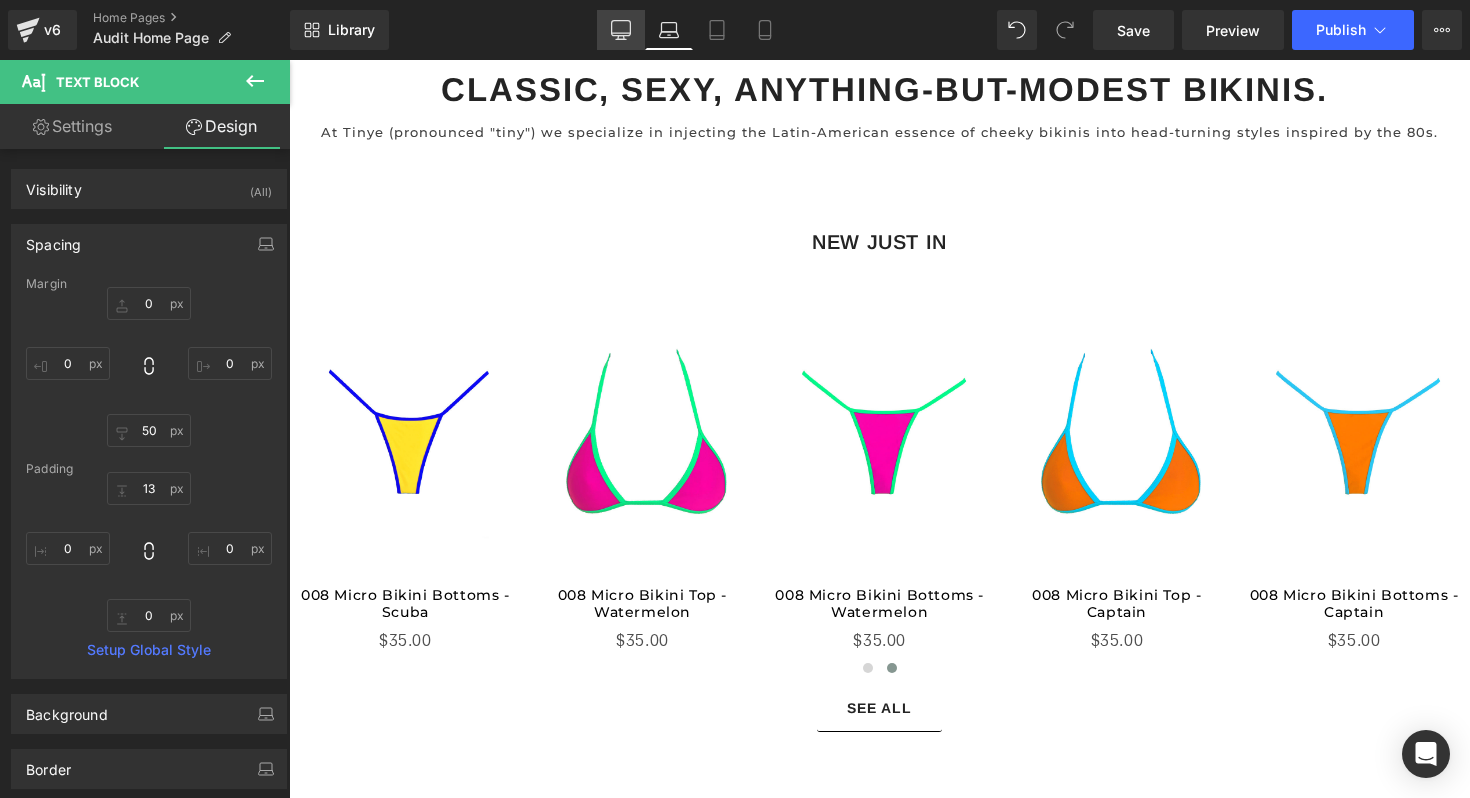 click 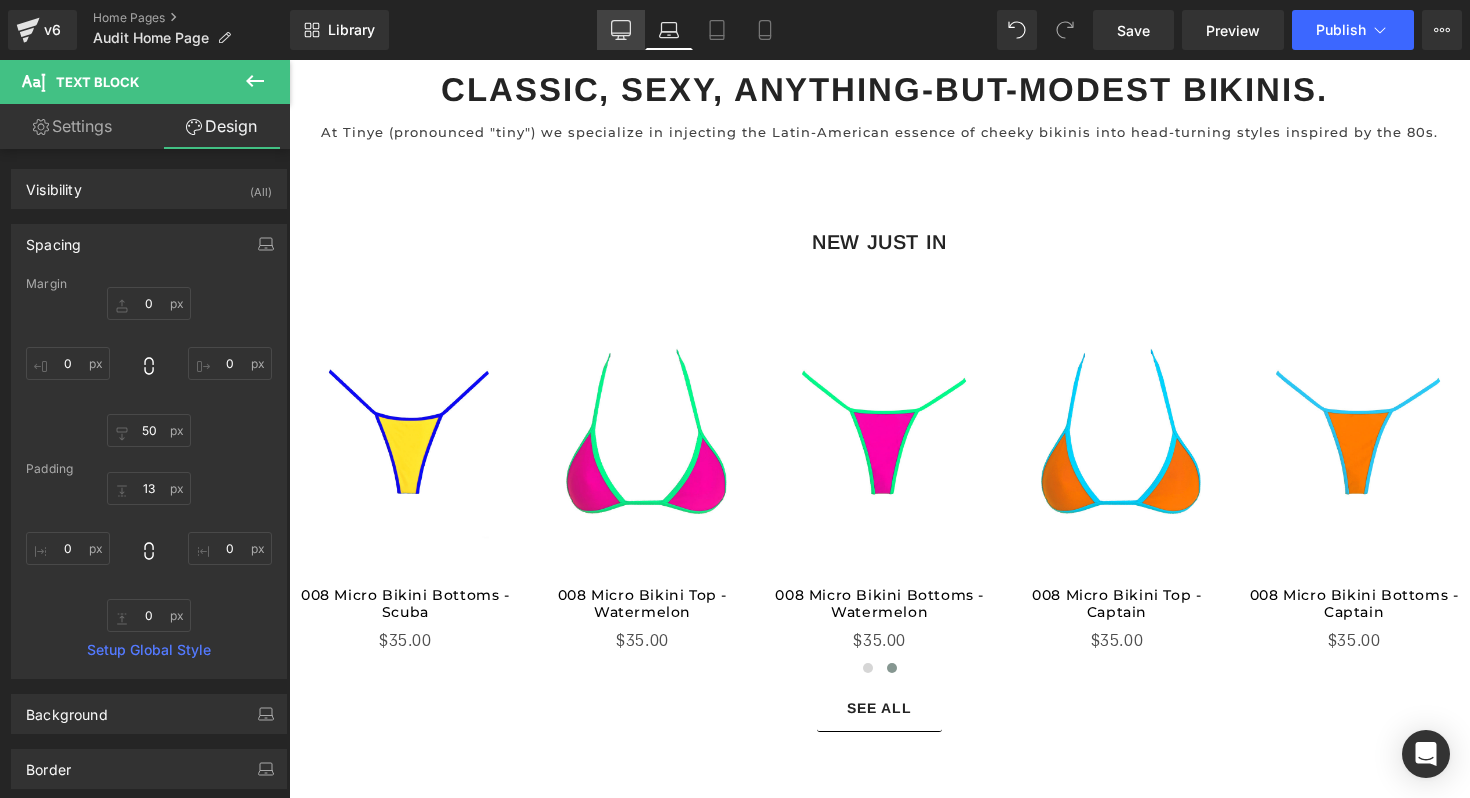 type on "0" 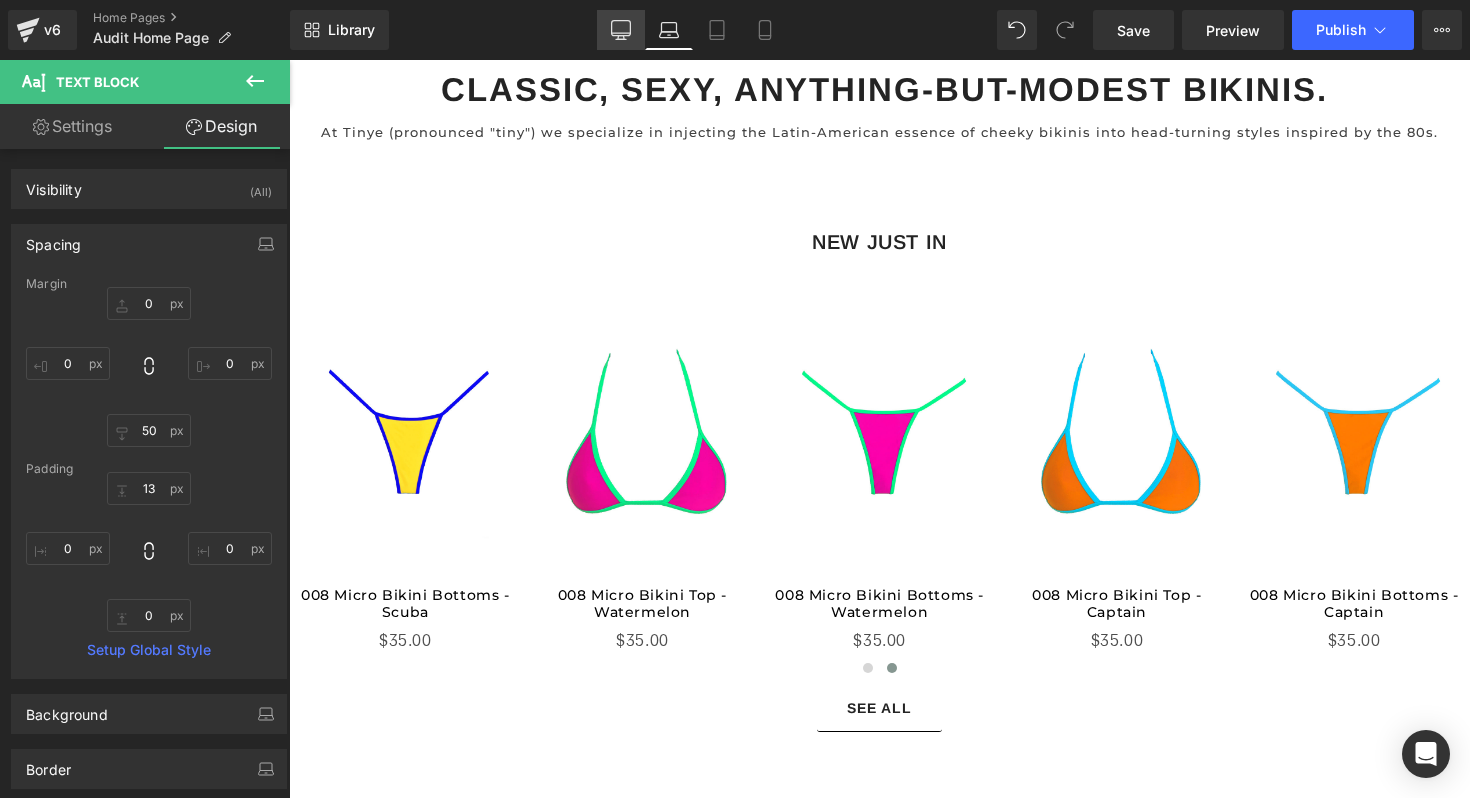 type on "0" 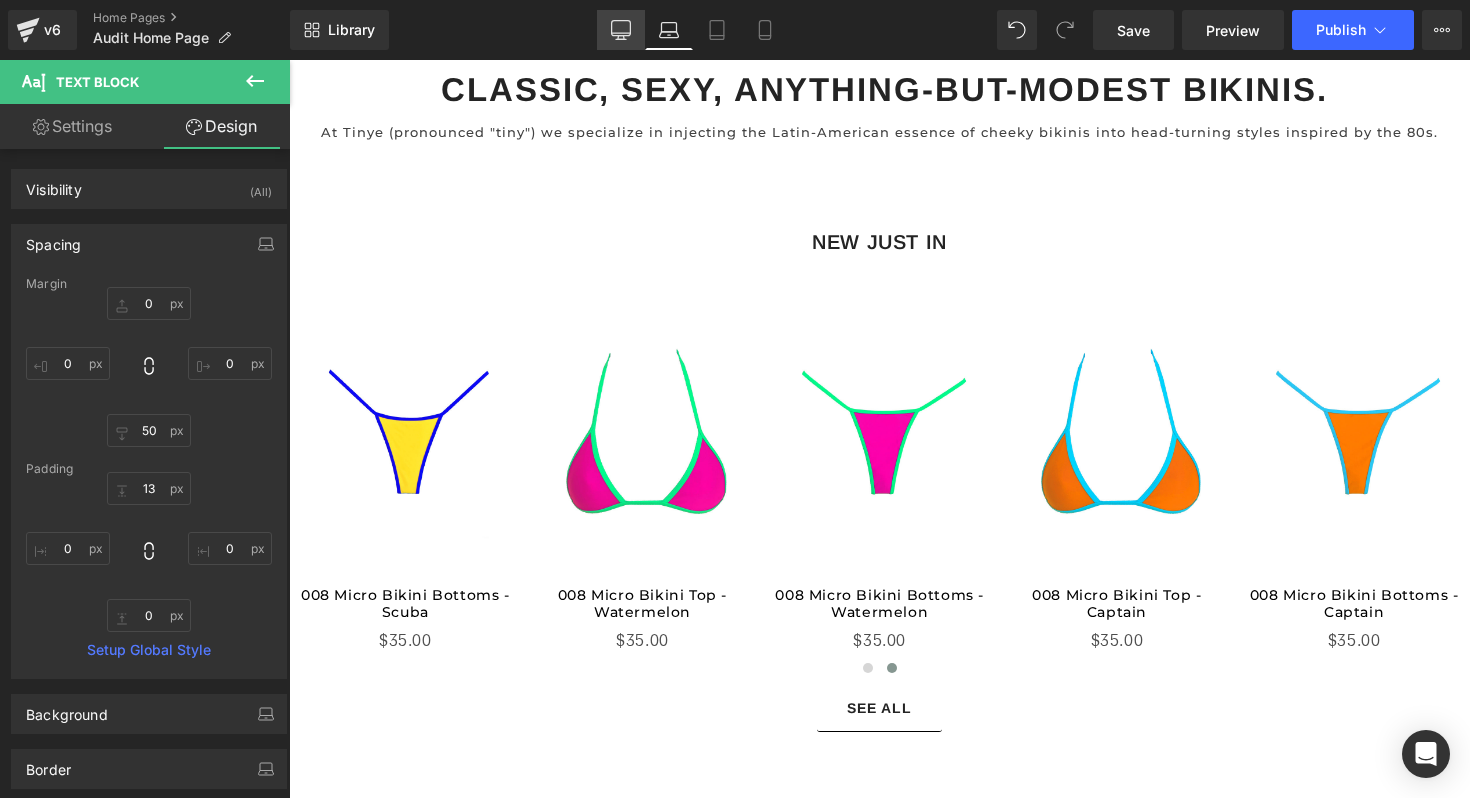 type on "0" 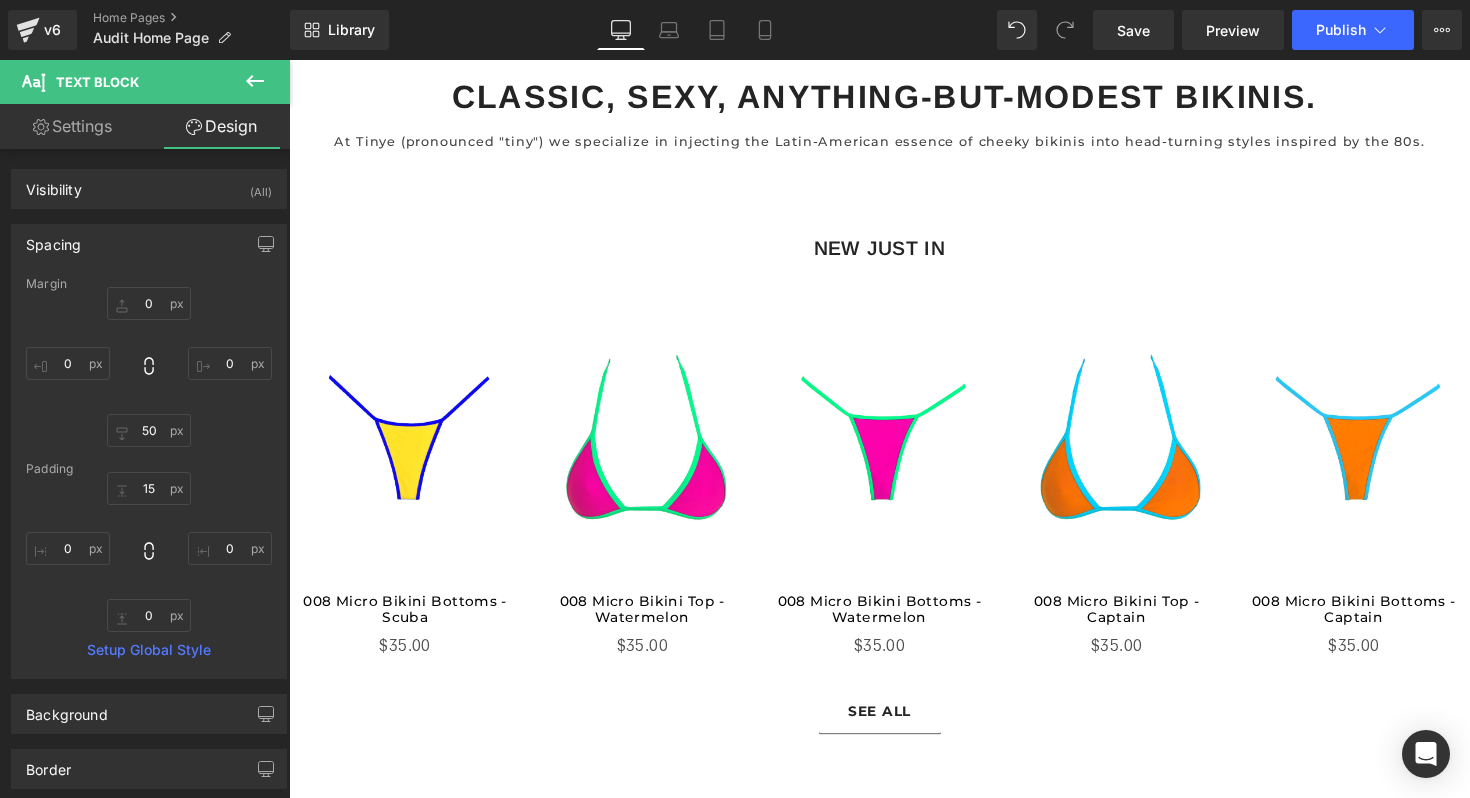 scroll, scrollTop: 2215, scrollLeft: 0, axis: vertical 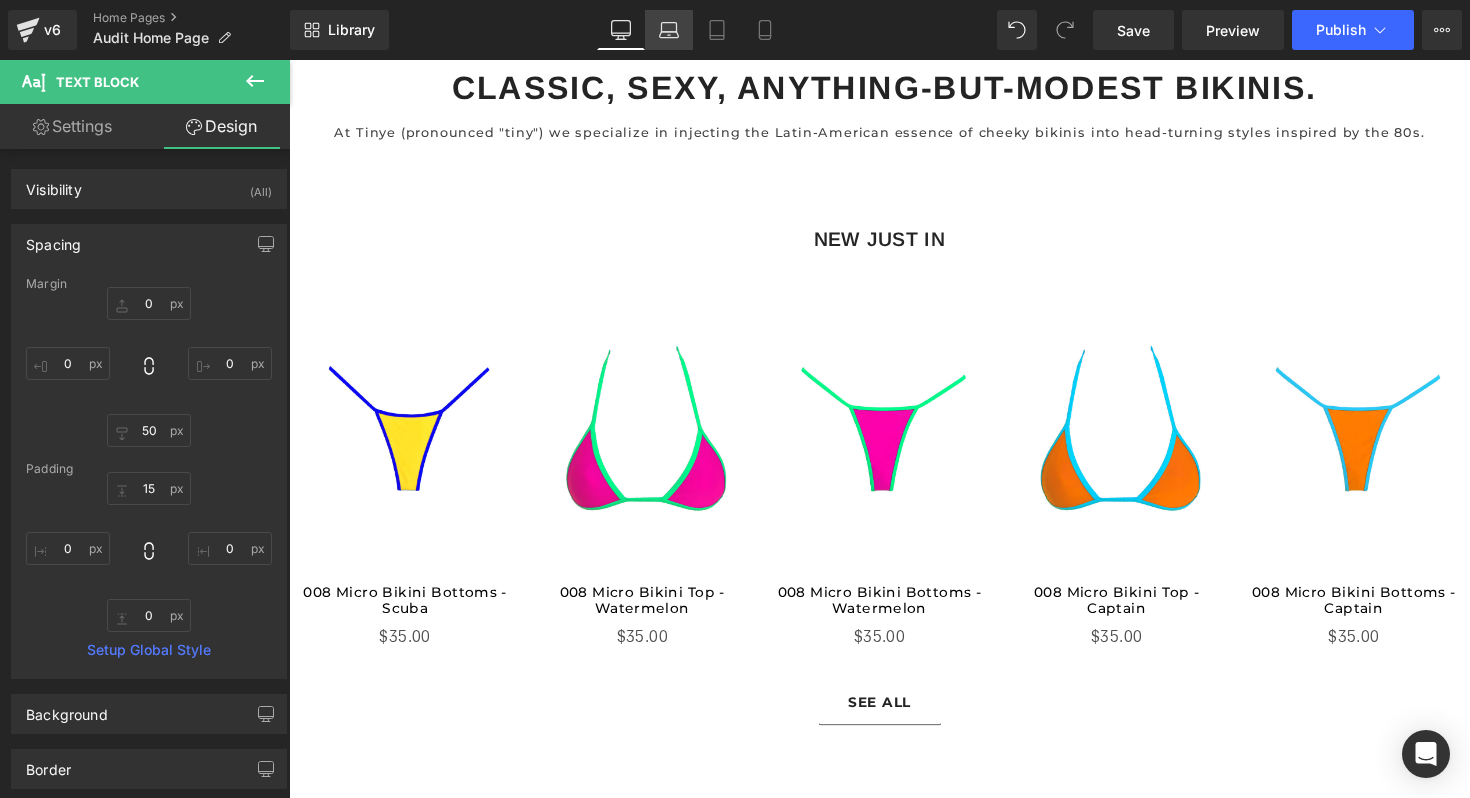 click 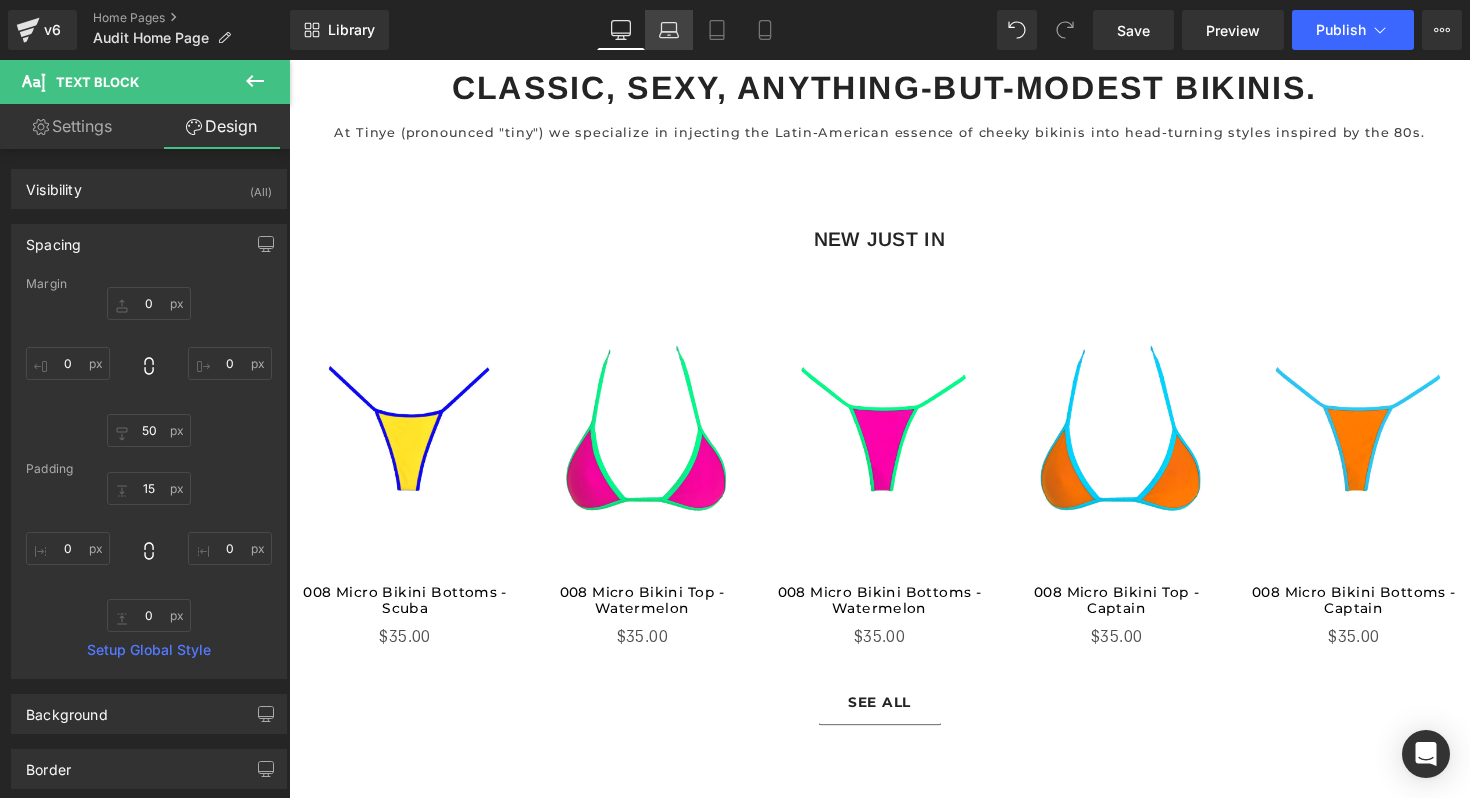 type on "0" 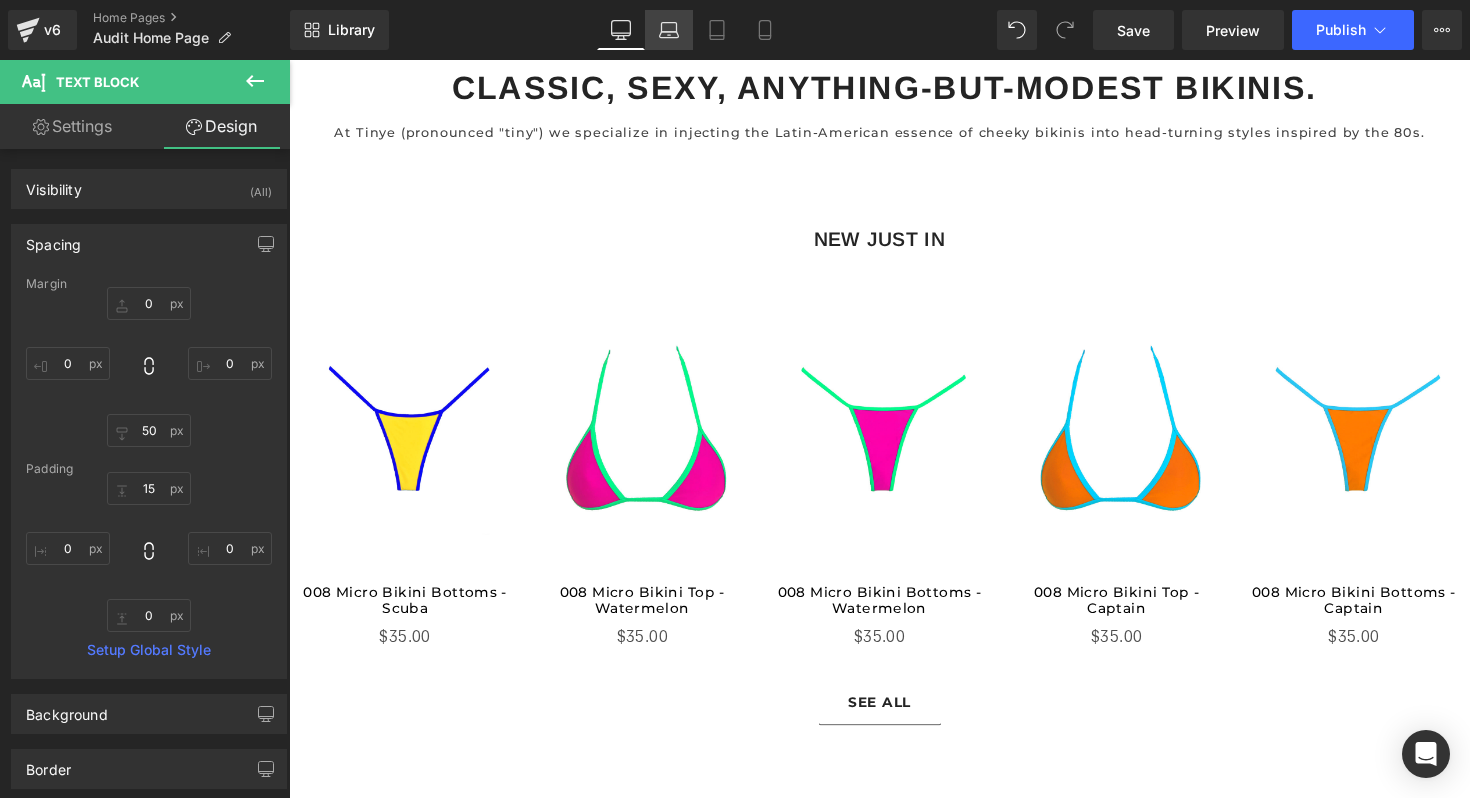 type on "50" 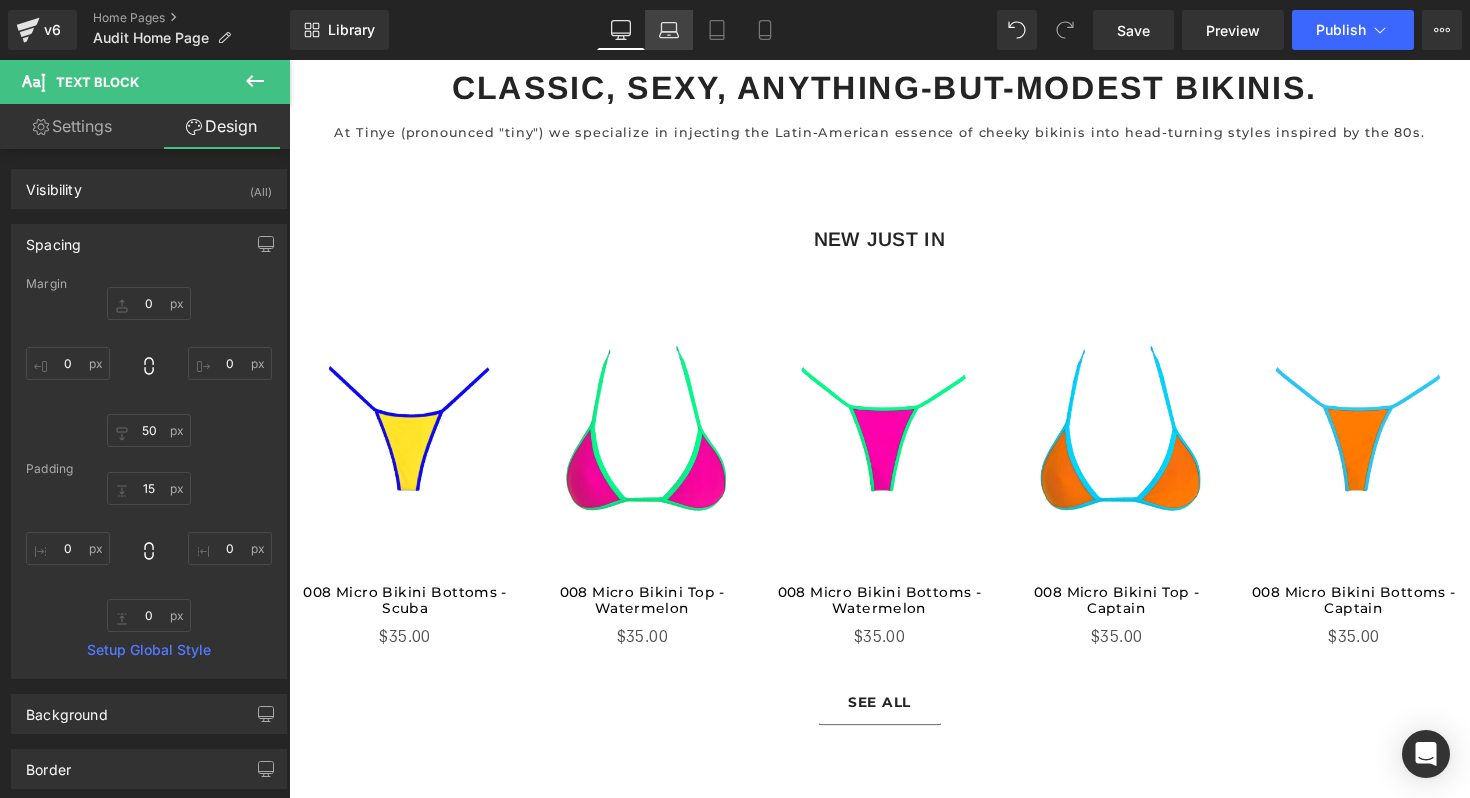 type on "0" 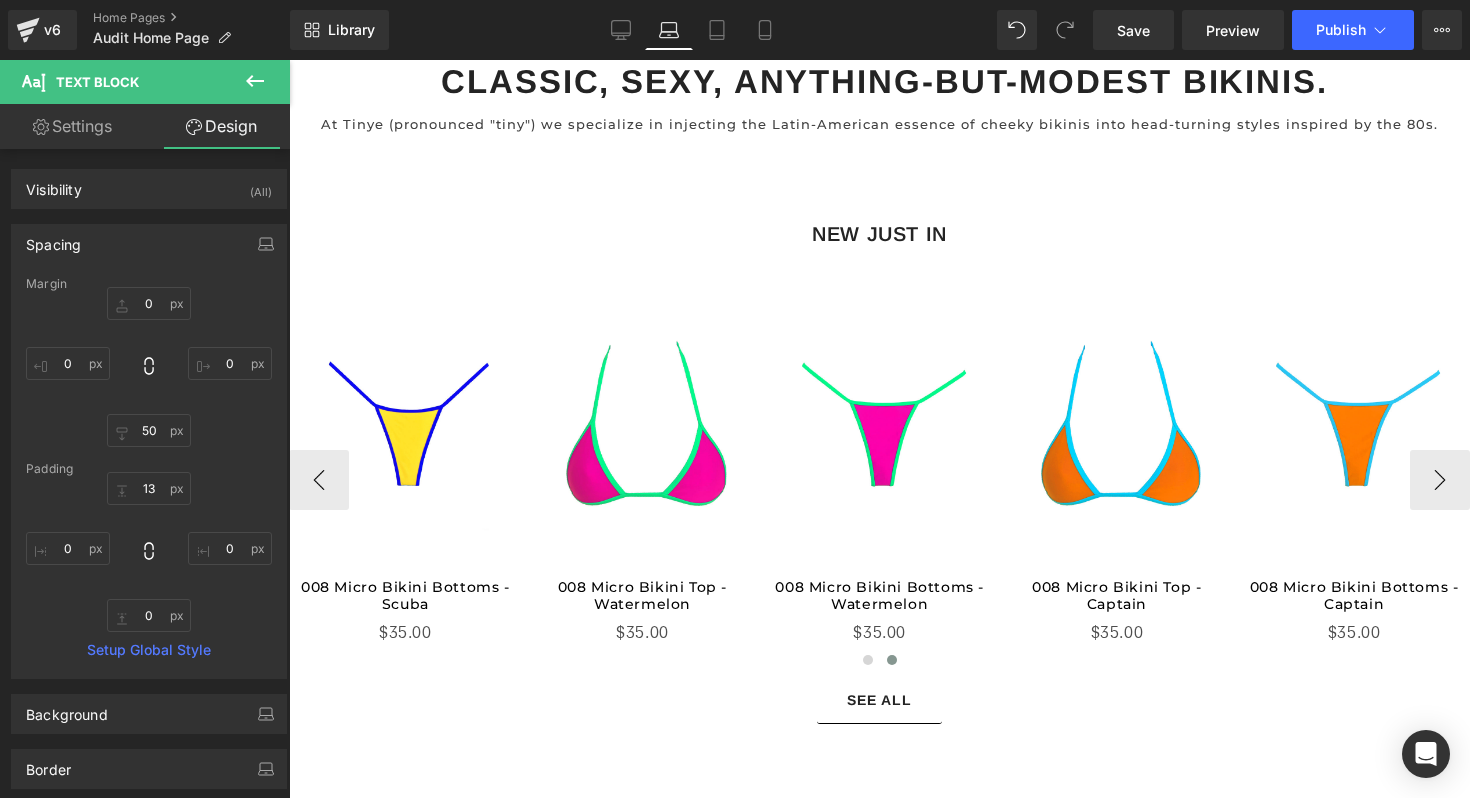 scroll, scrollTop: 2129, scrollLeft: 0, axis: vertical 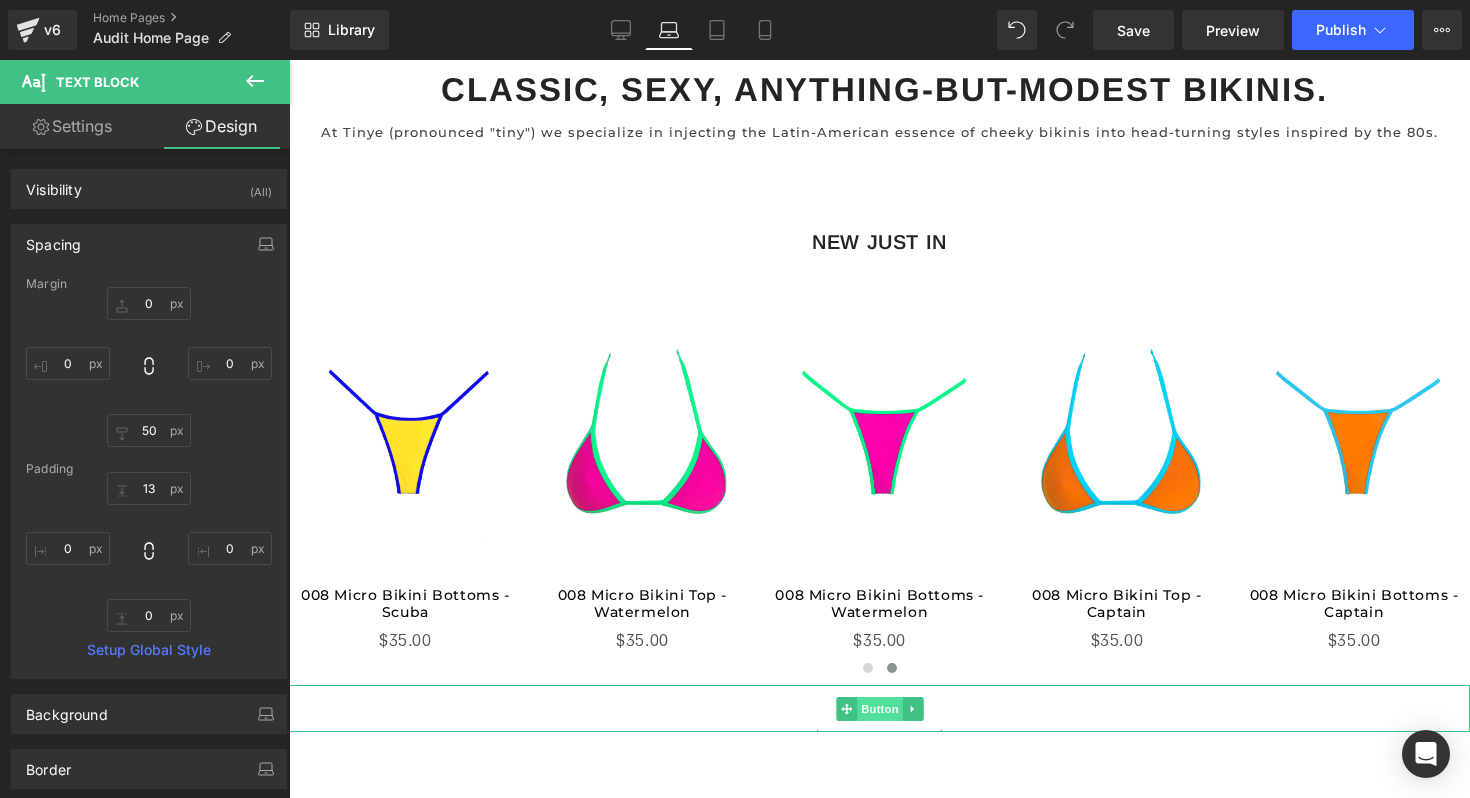 click on "Button" at bounding box center [880, 709] 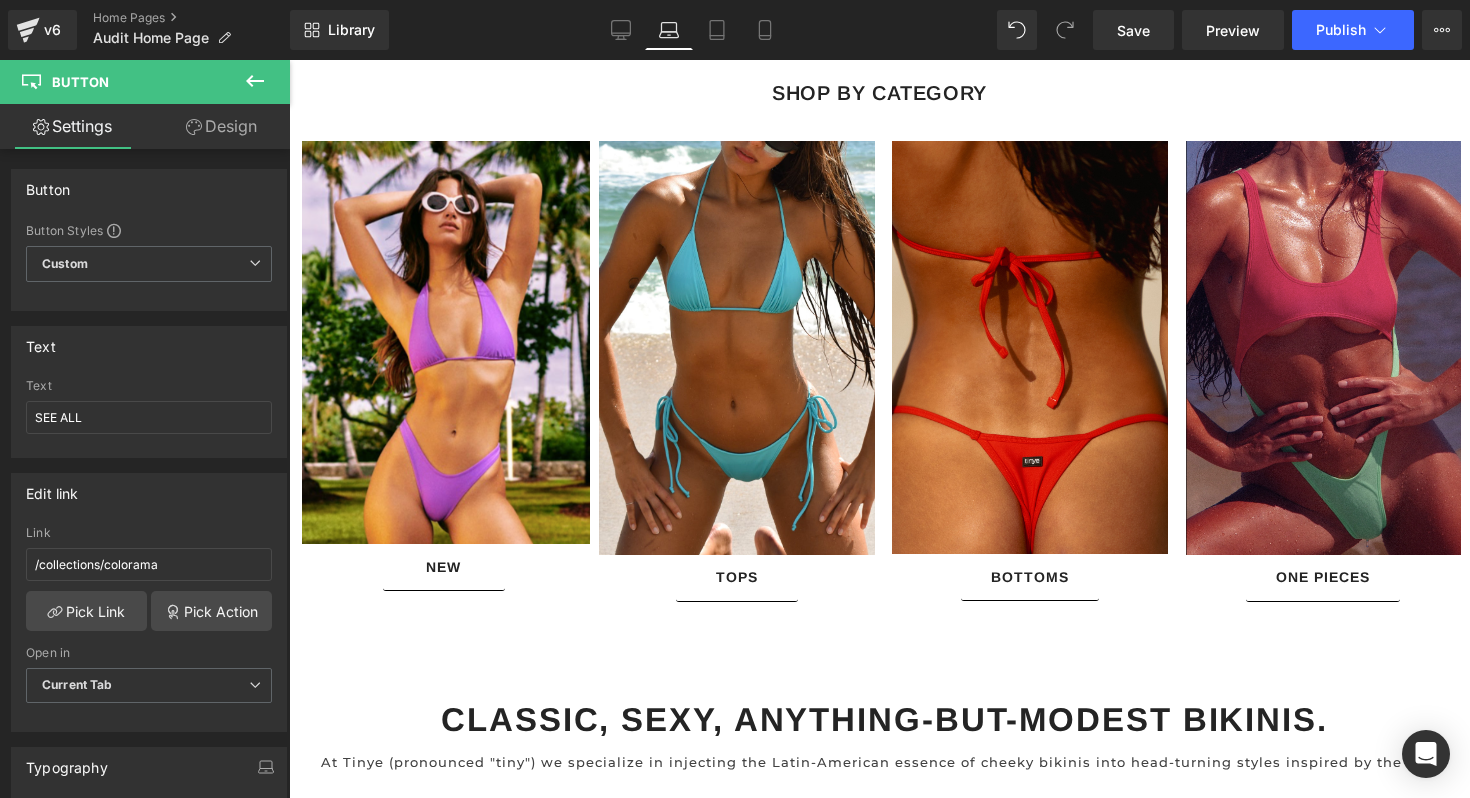 scroll, scrollTop: 1440, scrollLeft: 0, axis: vertical 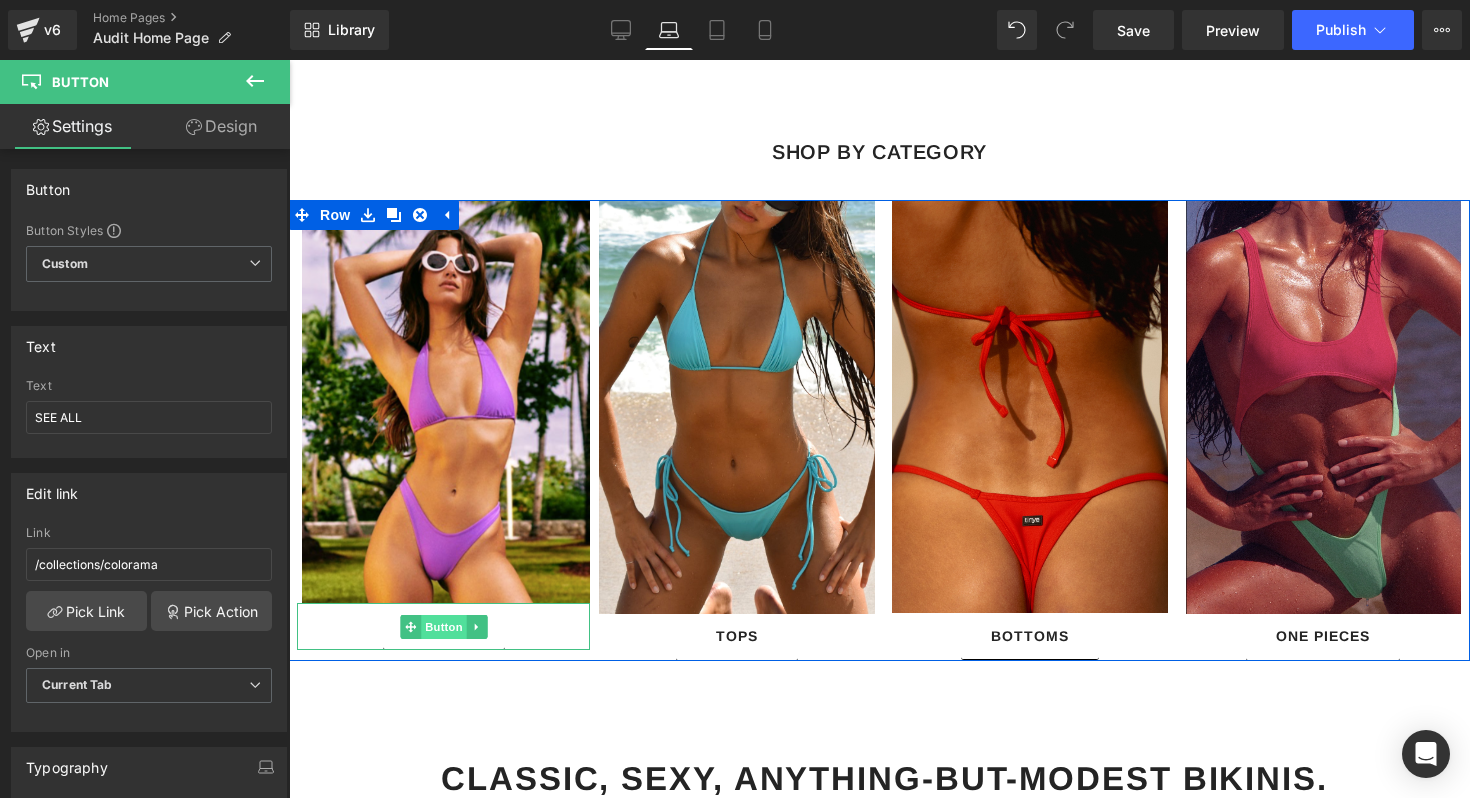 click on "Button" at bounding box center (444, 627) 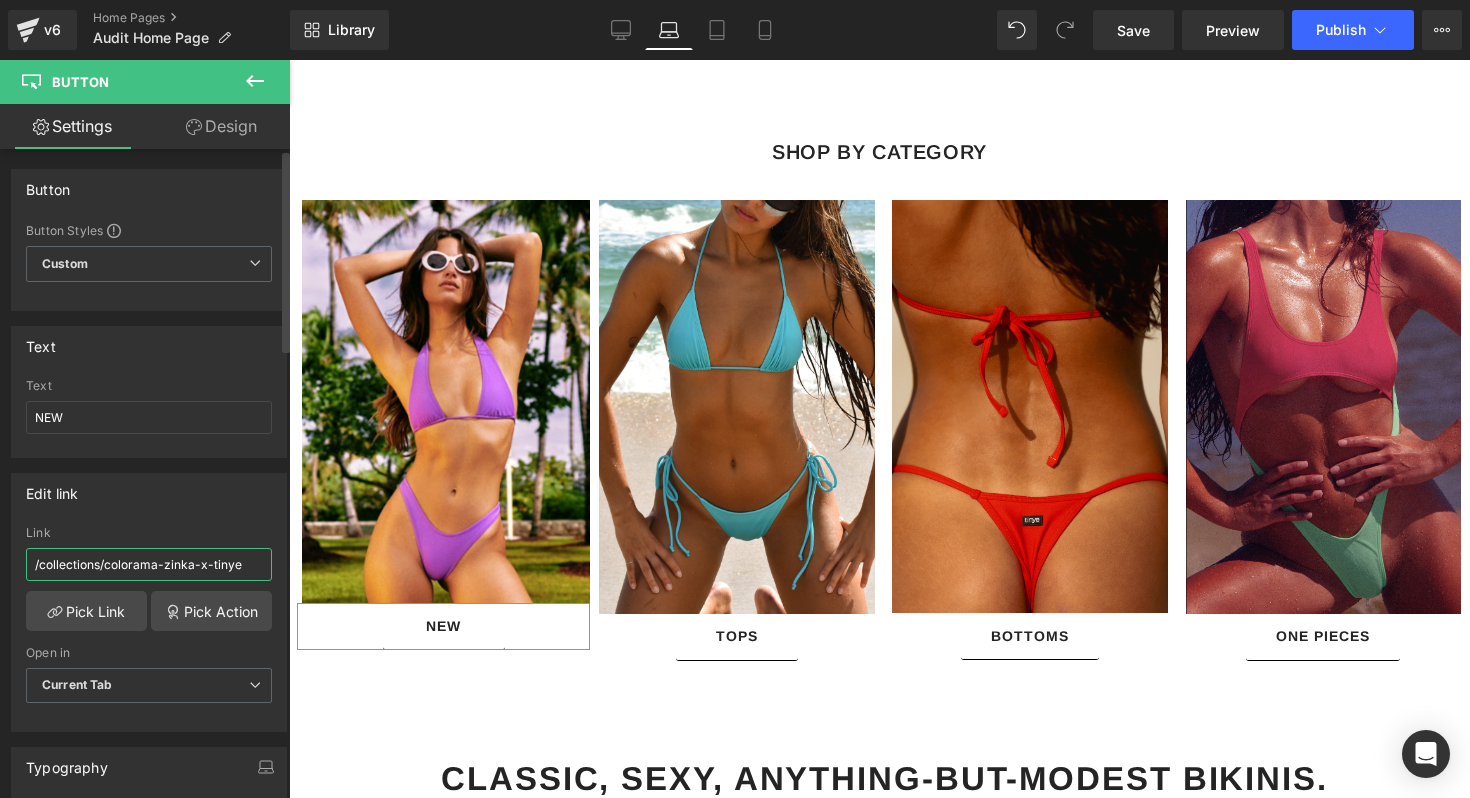 click on "/collections/colorama-zinka-x-tinye" at bounding box center (149, 564) 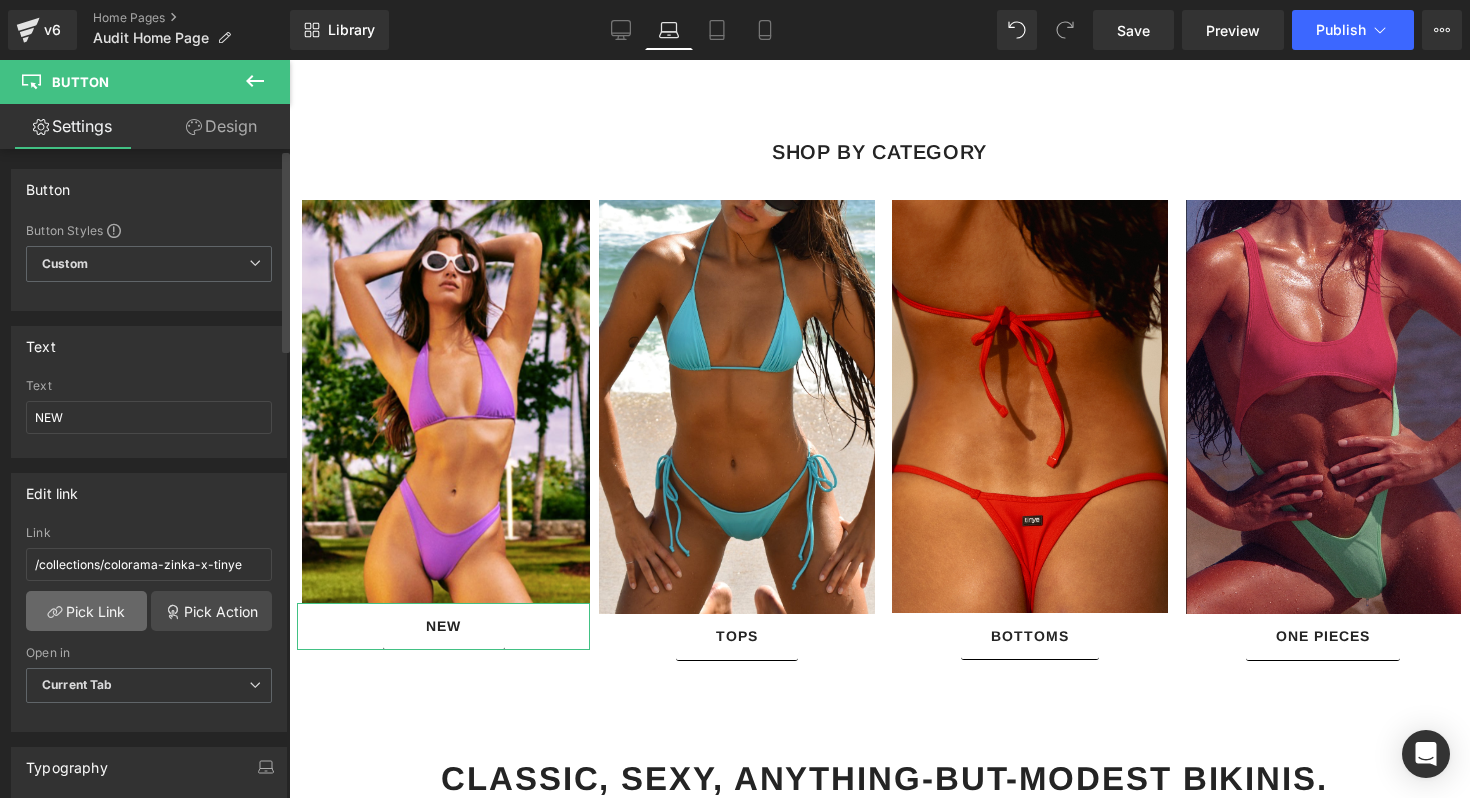 click on "Pick Link" at bounding box center (86, 611) 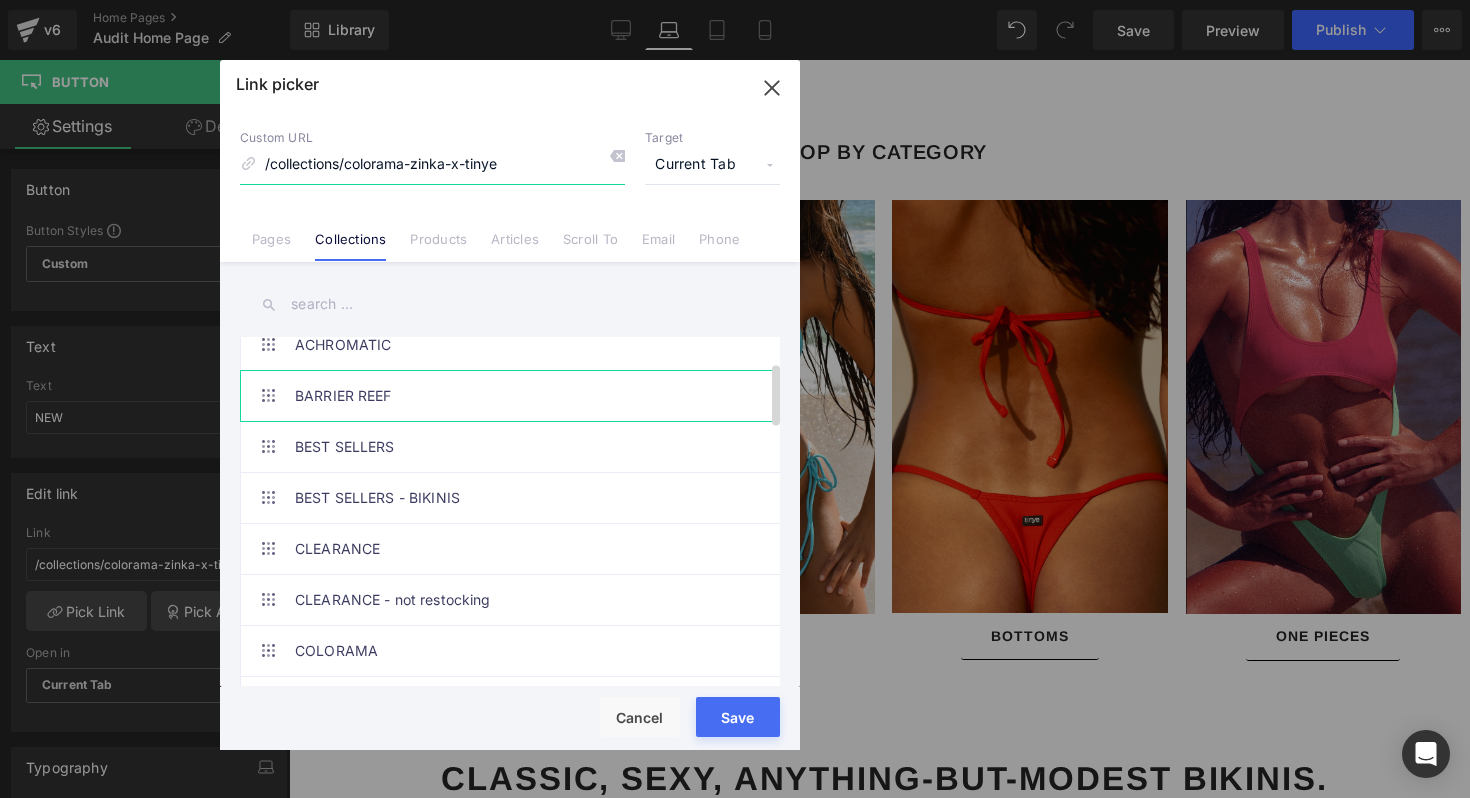 scroll, scrollTop: 149, scrollLeft: 0, axis: vertical 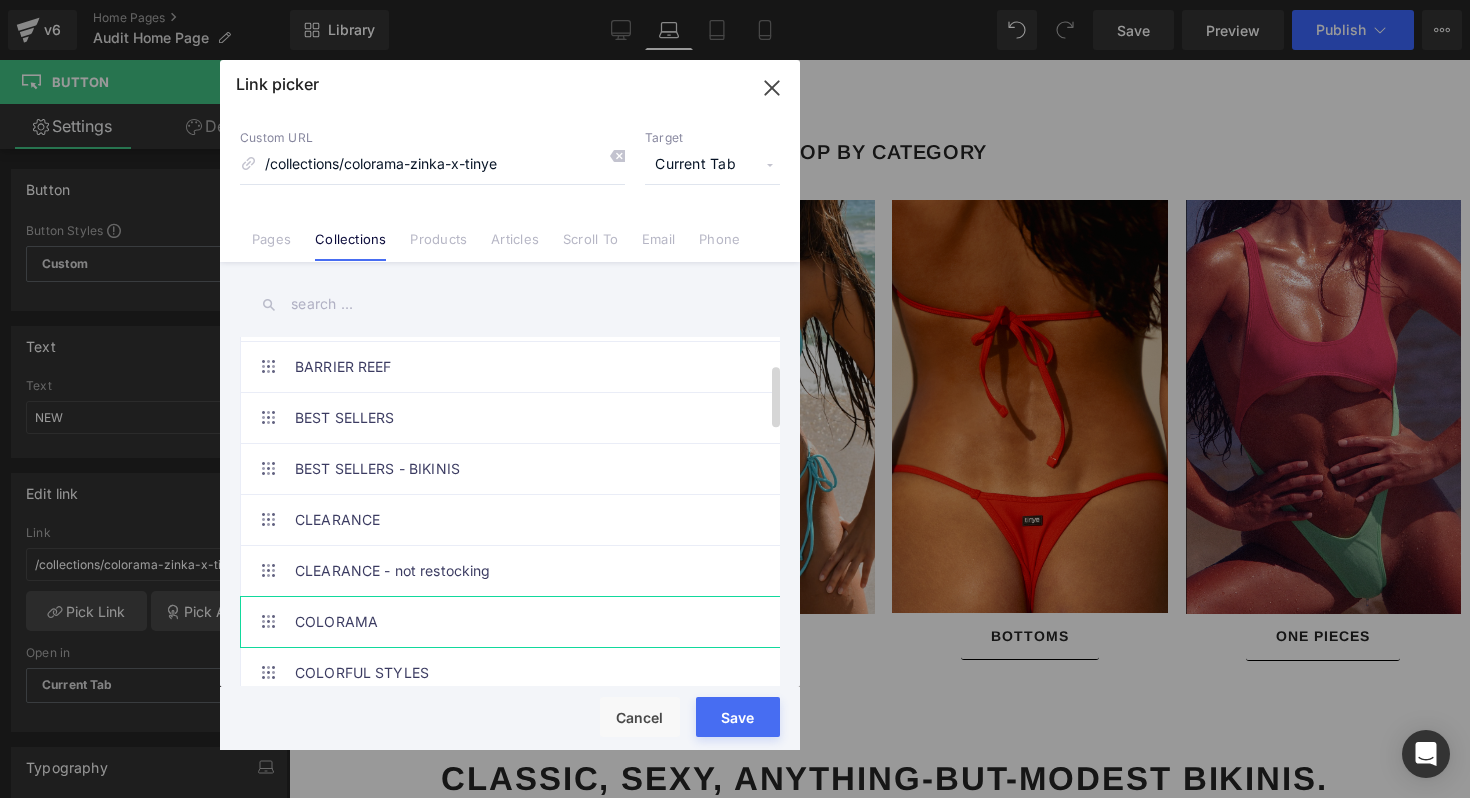 click on "COLORAMA" at bounding box center (515, 622) 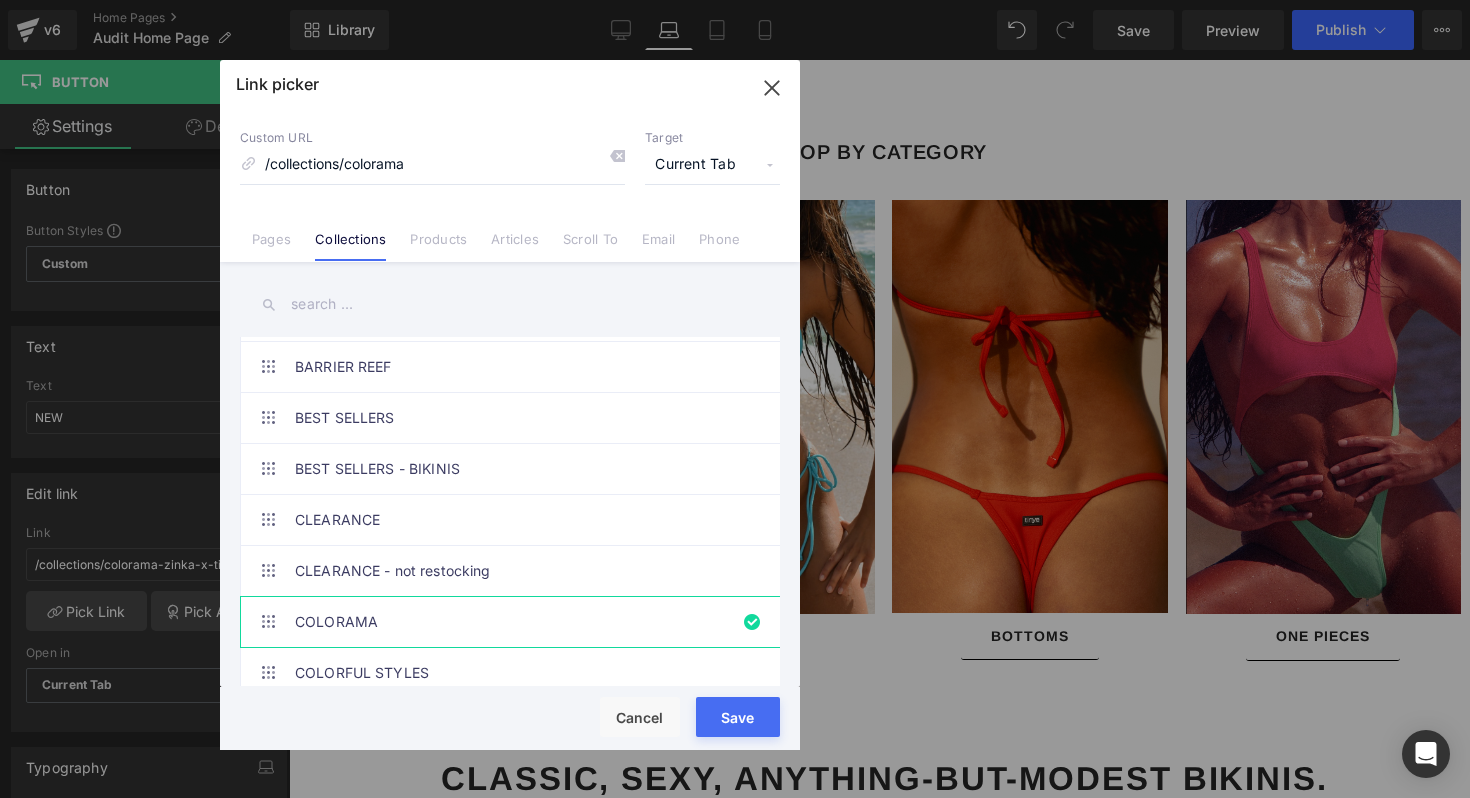 click on "Rendering Content" at bounding box center (735, 719) 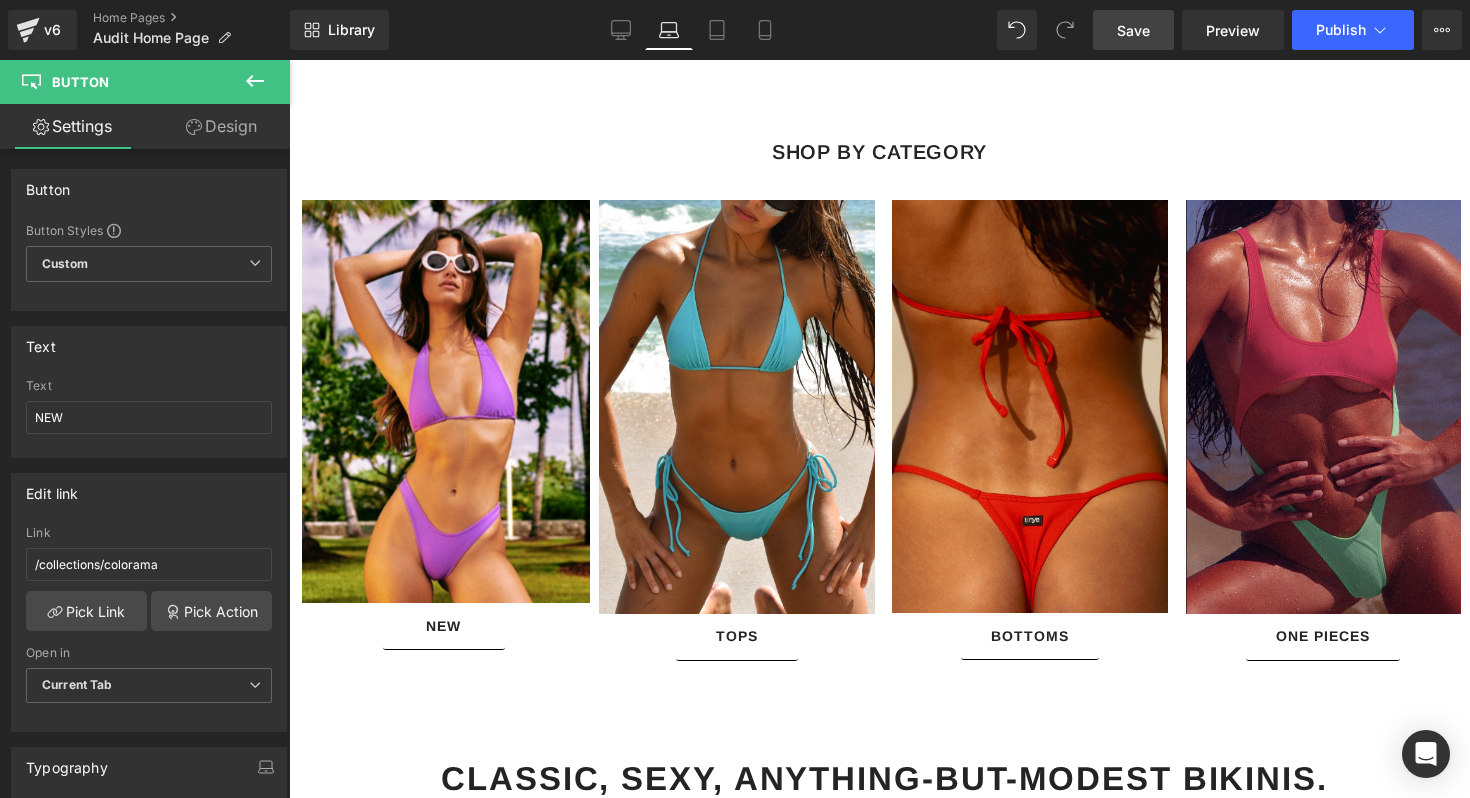 click on "Save" at bounding box center (1133, 30) 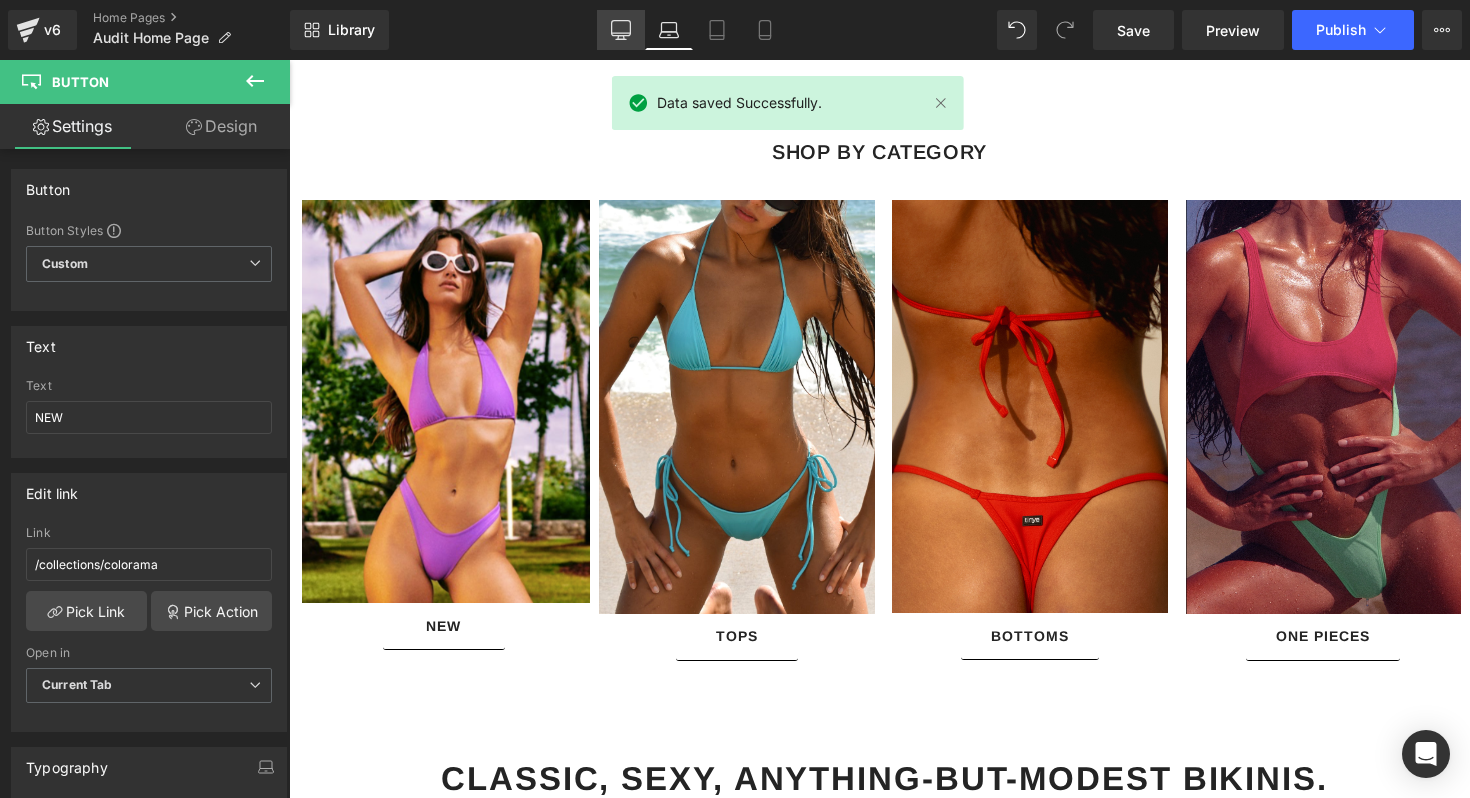 click on "Desktop" at bounding box center [621, 30] 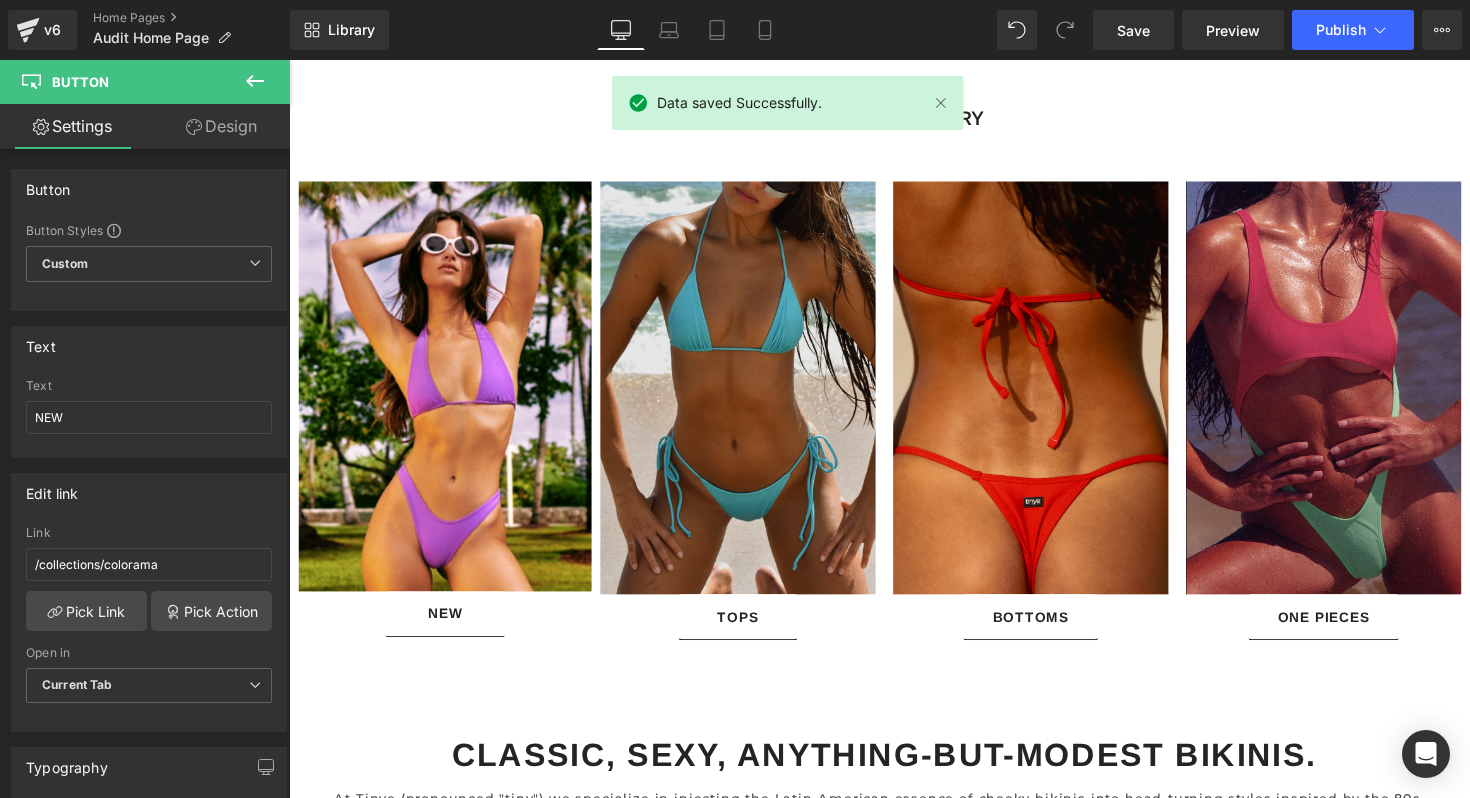 scroll, scrollTop: 1532, scrollLeft: 0, axis: vertical 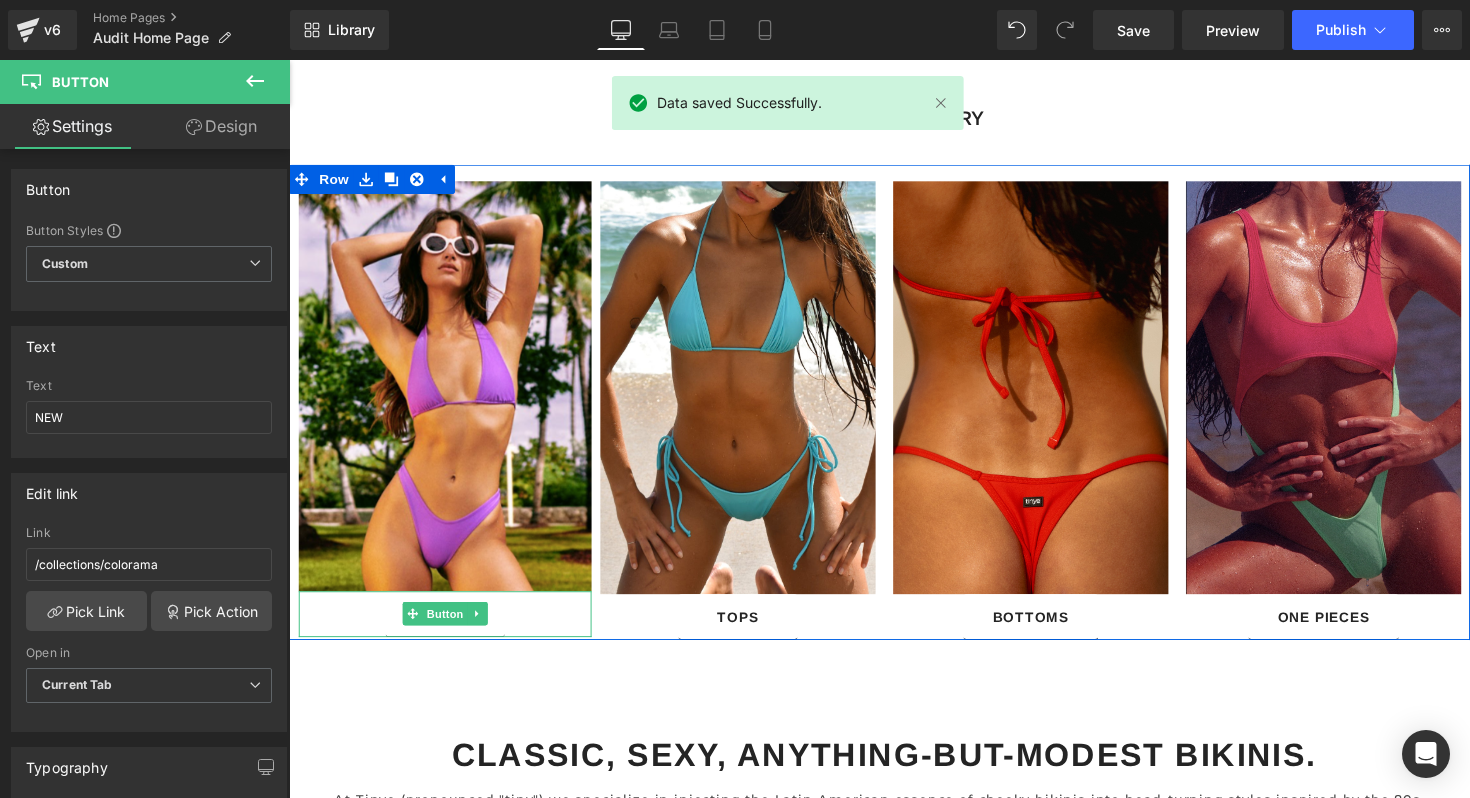 click on "Button" at bounding box center (449, 628) 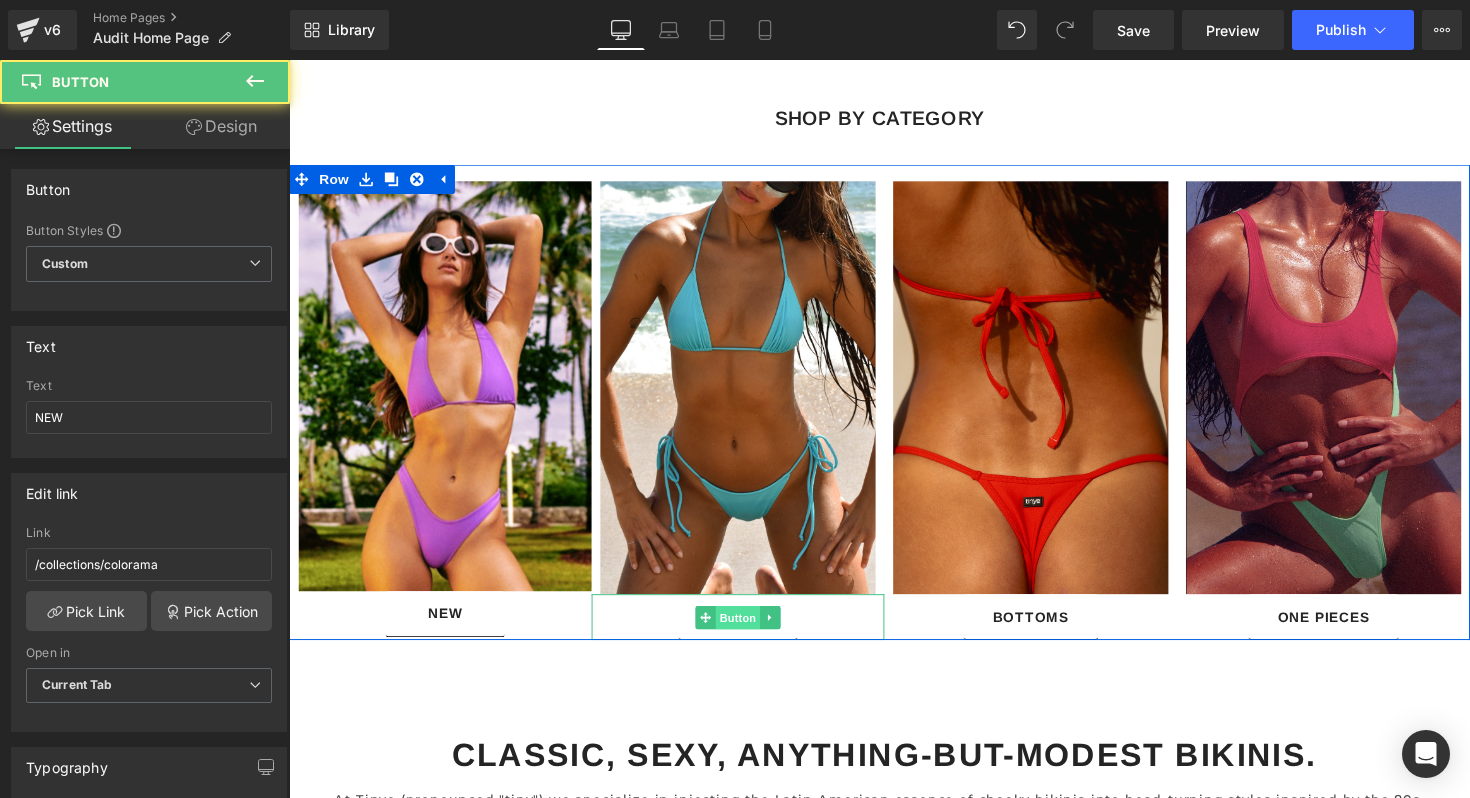 click on "Button" at bounding box center (749, 631) 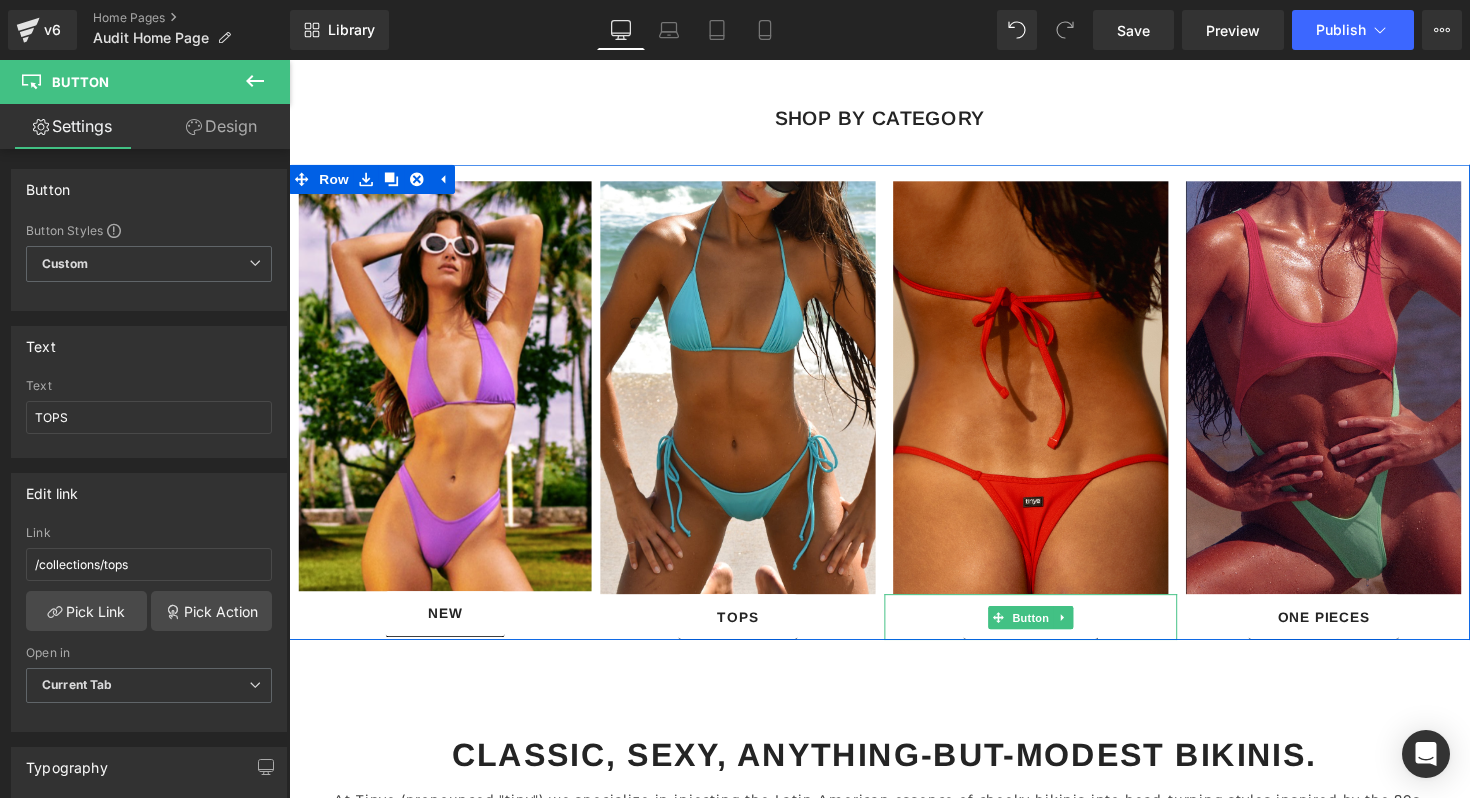 click on "BOTTOMS" at bounding box center [1049, 630] 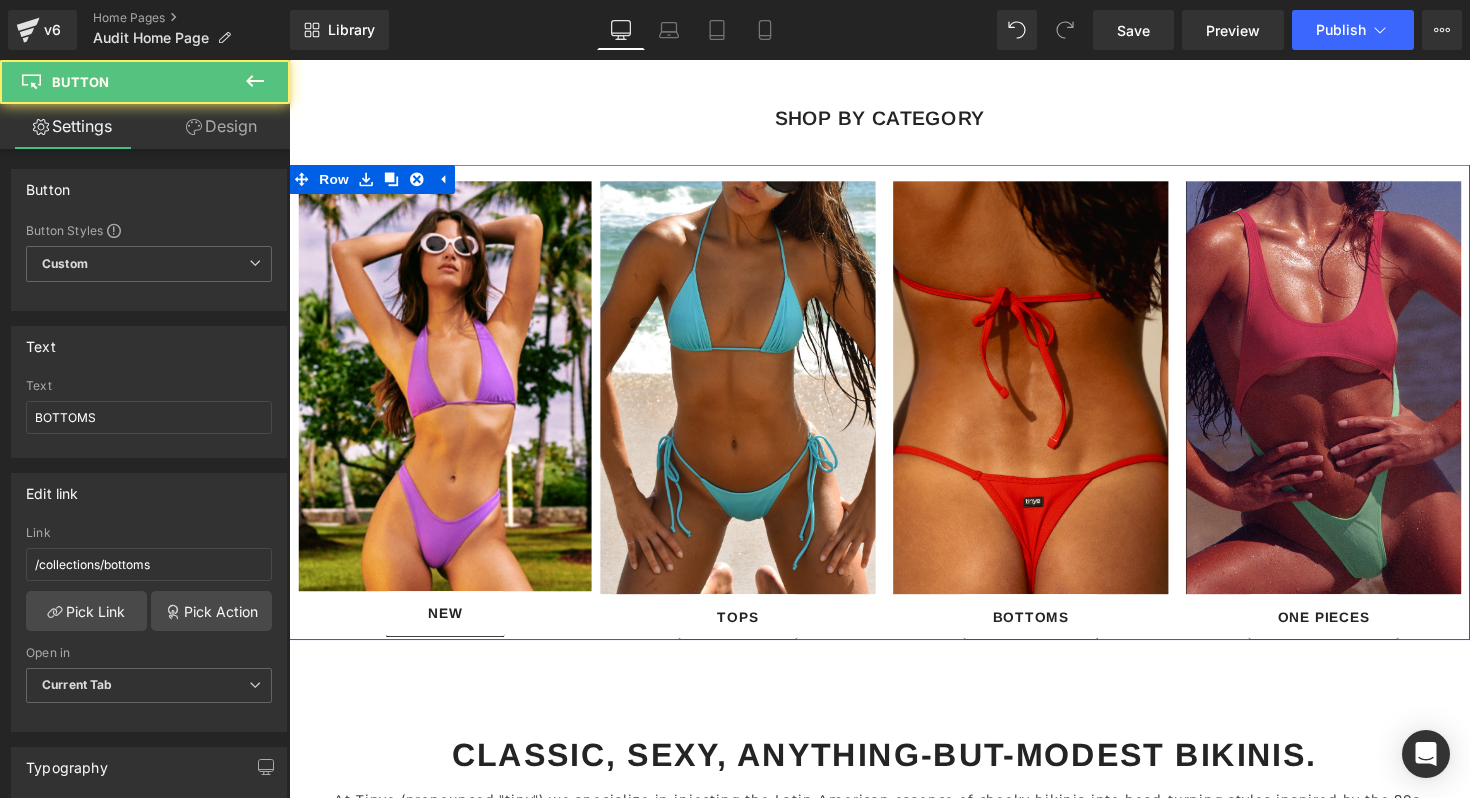 click on "Button" at bounding box center (1349, 631) 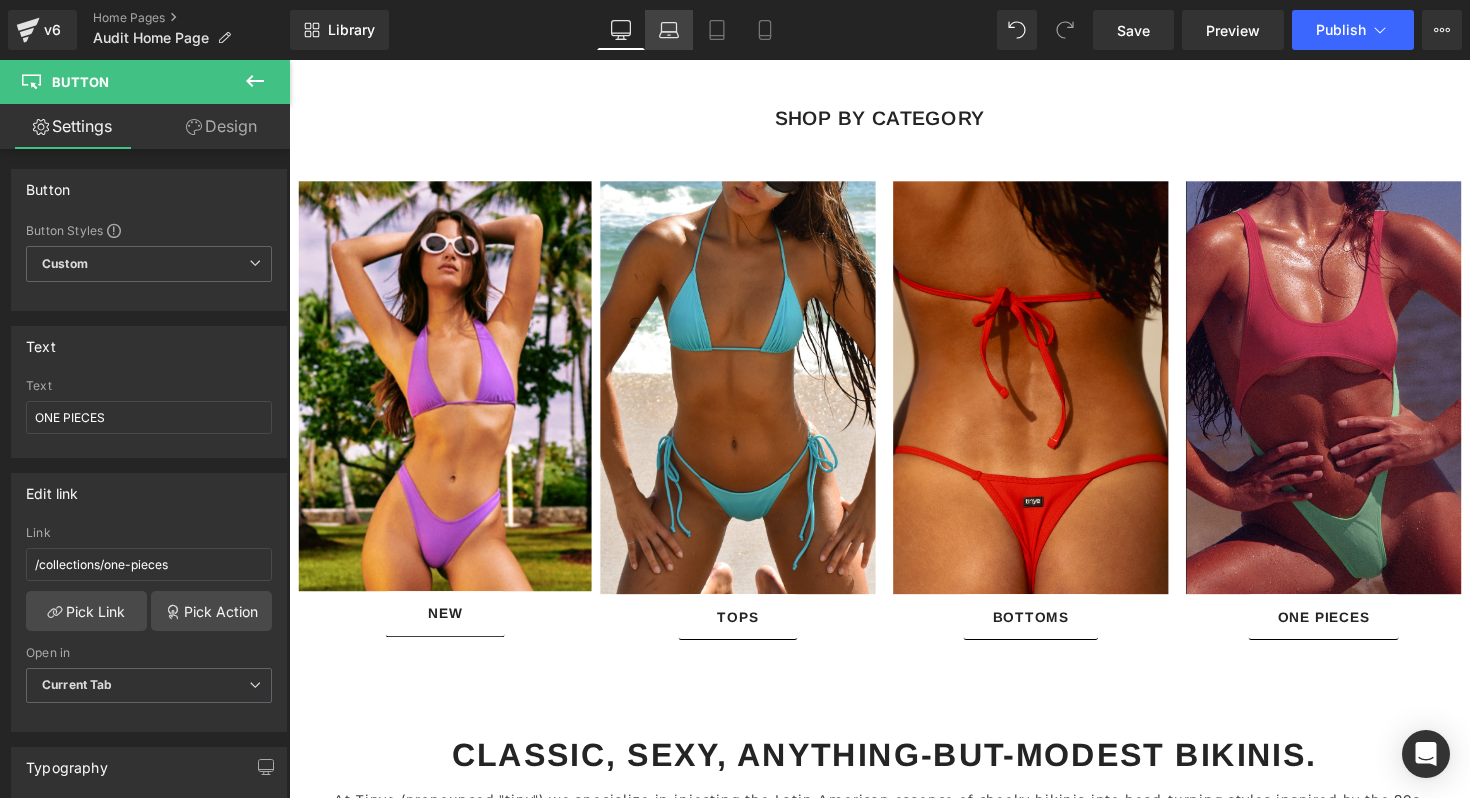 click 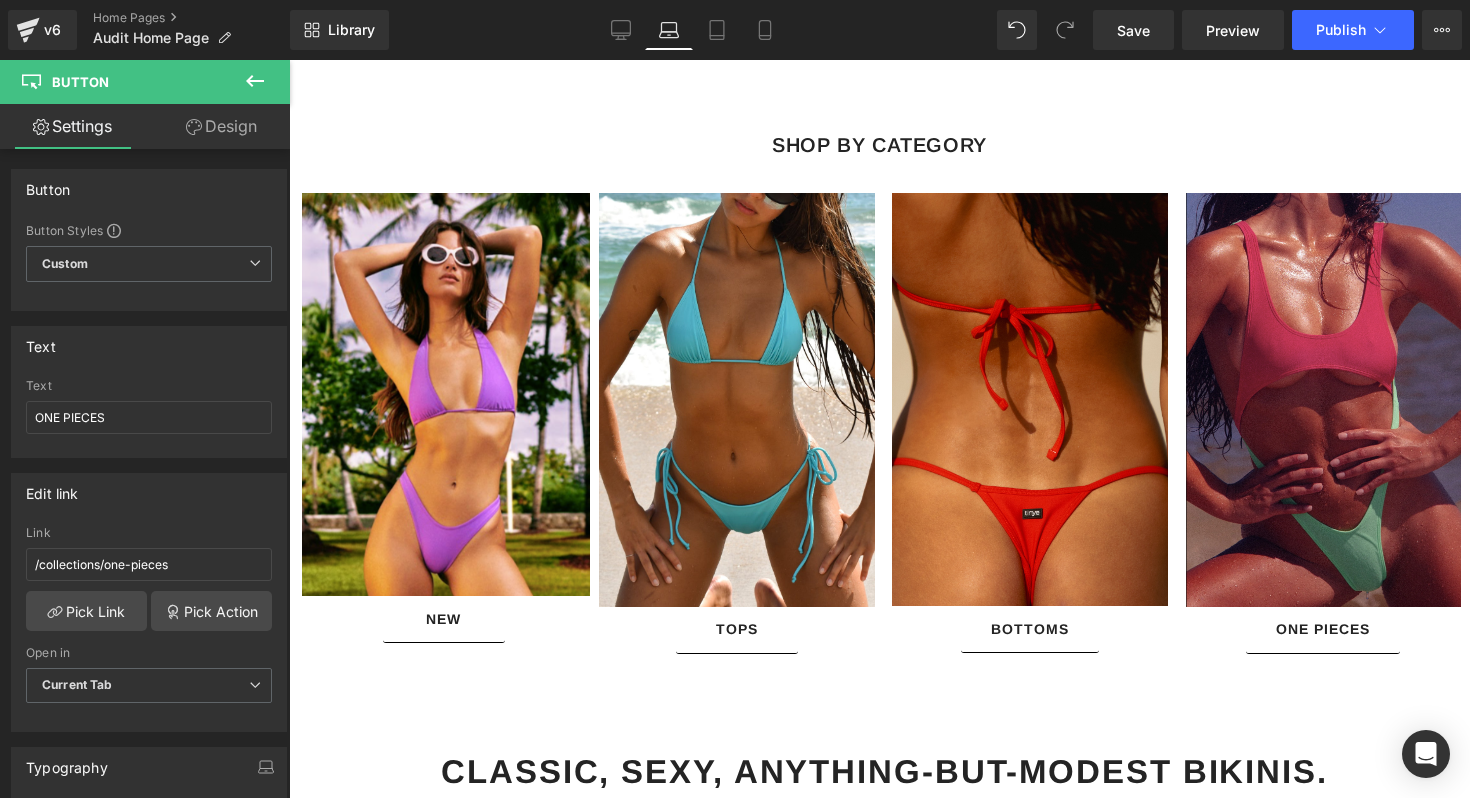 scroll, scrollTop: 1447, scrollLeft: 0, axis: vertical 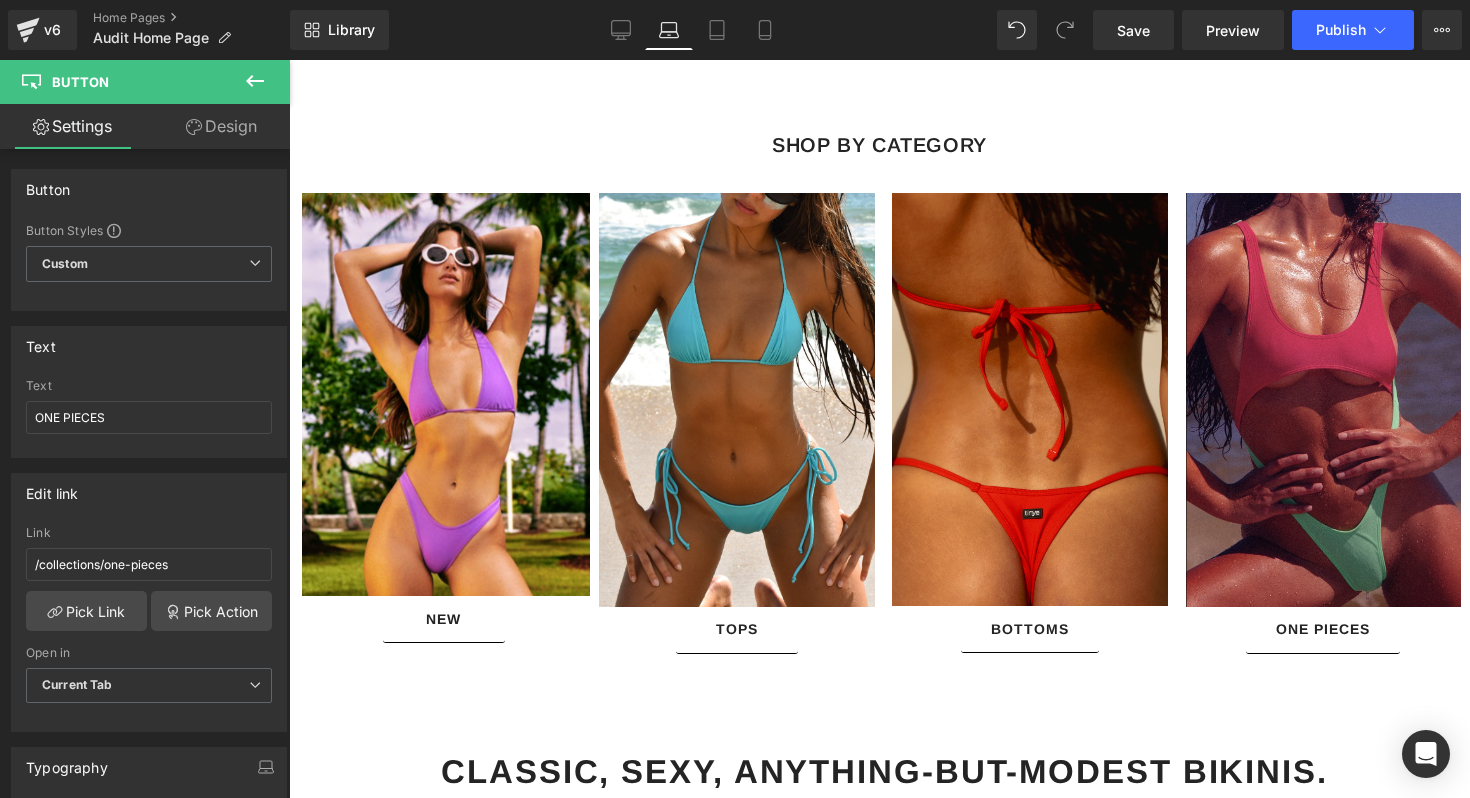 click on "NEW Button" at bounding box center (443, 619) 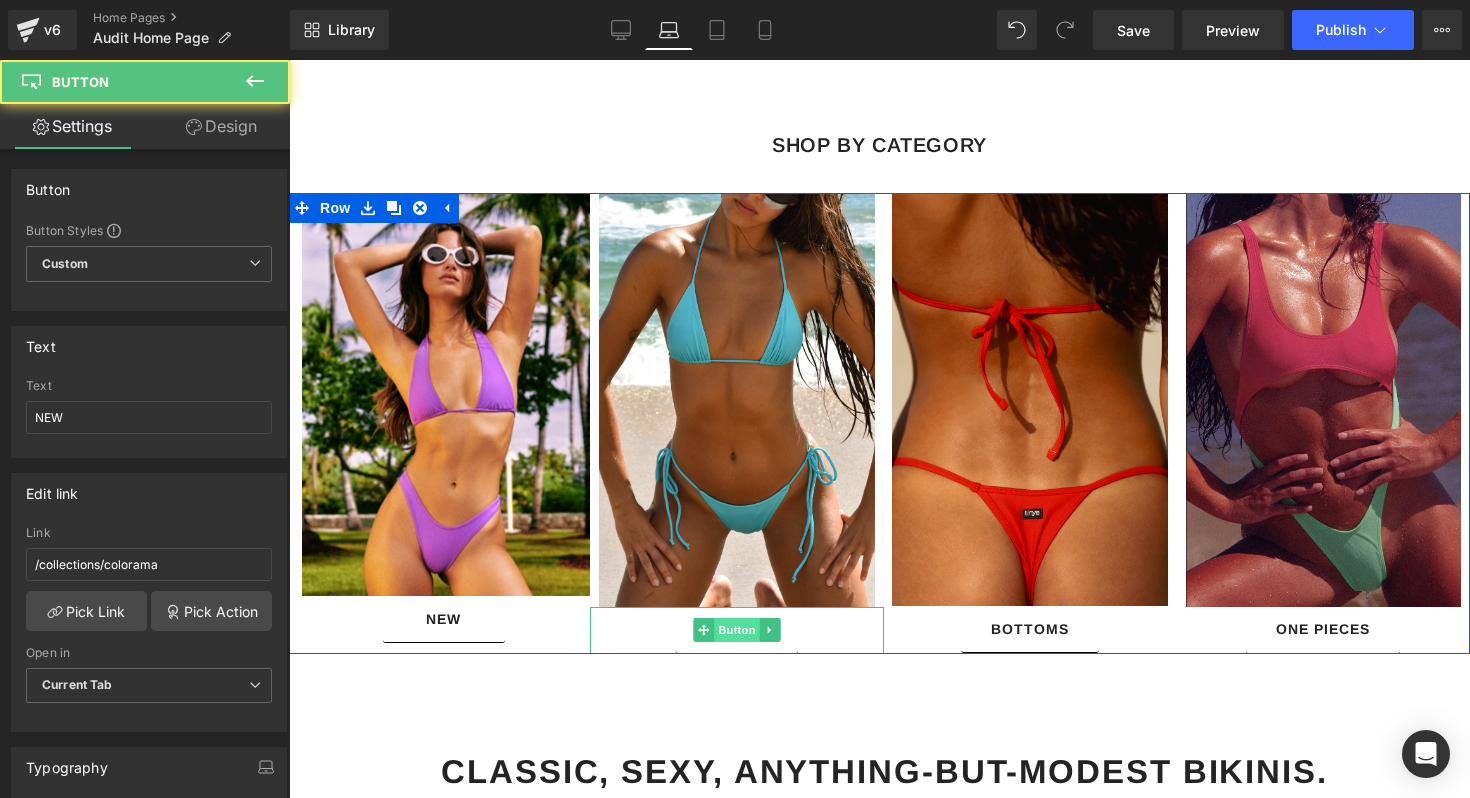 click on "Button" at bounding box center [737, 630] 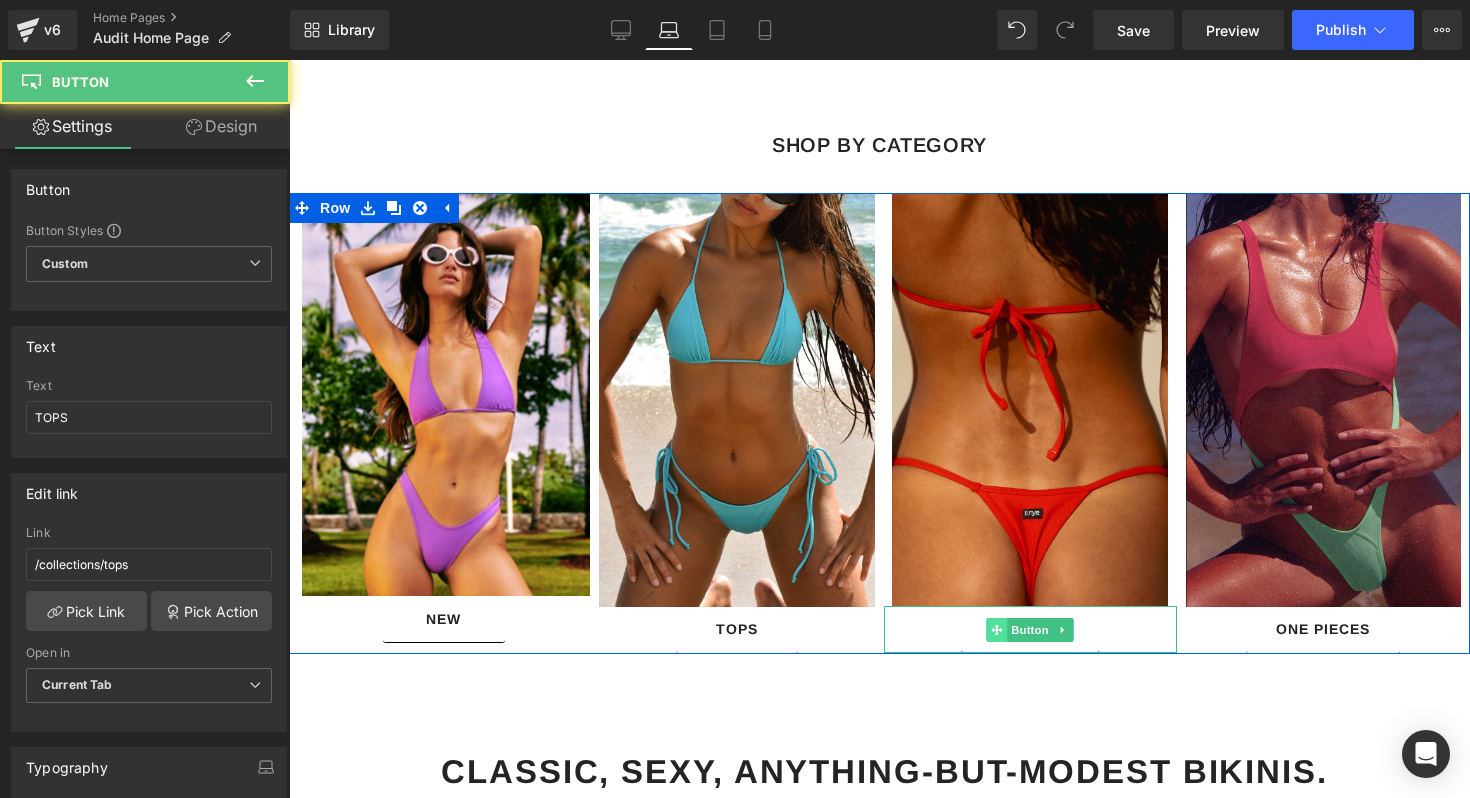 click 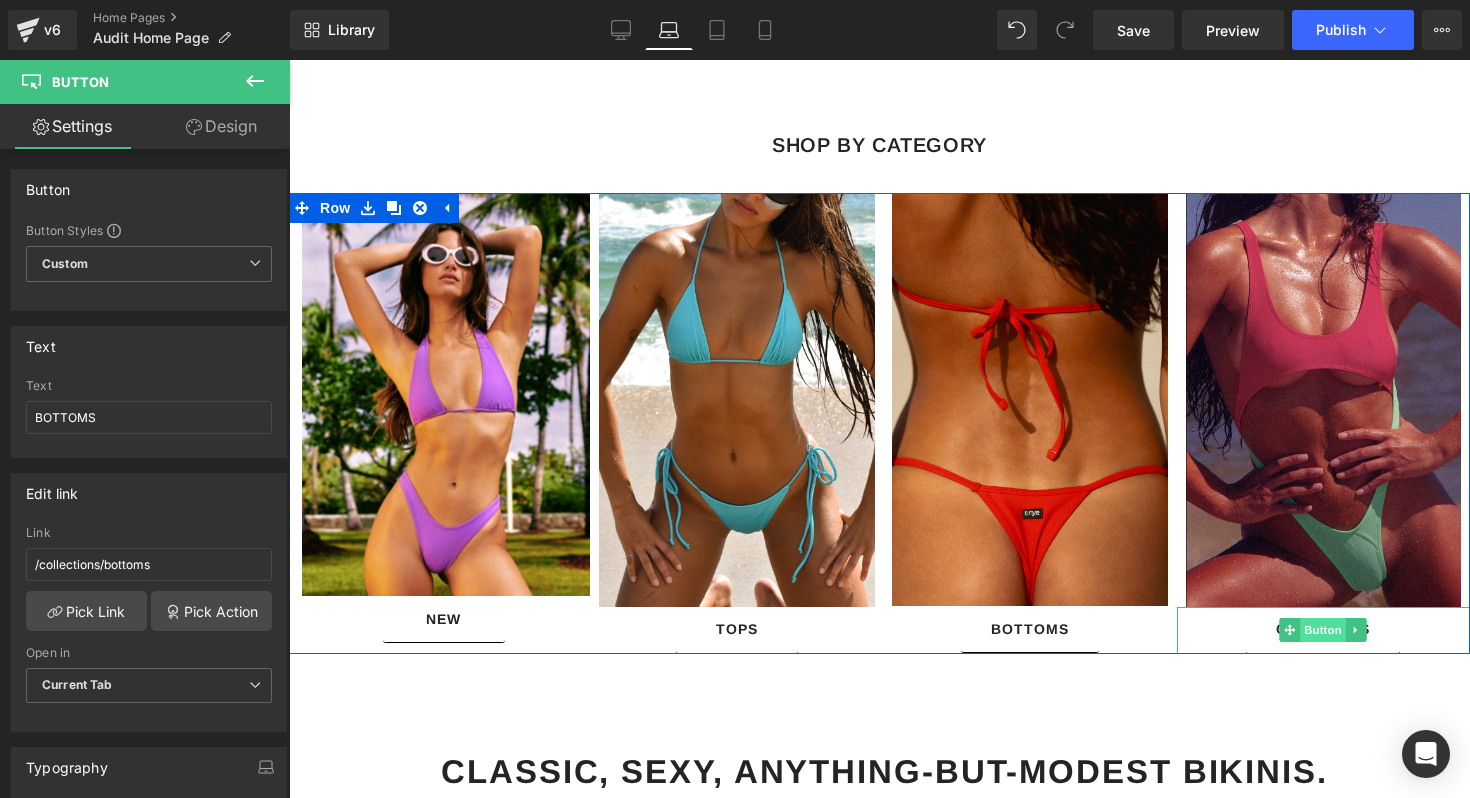 click on "Button" at bounding box center [1324, 630] 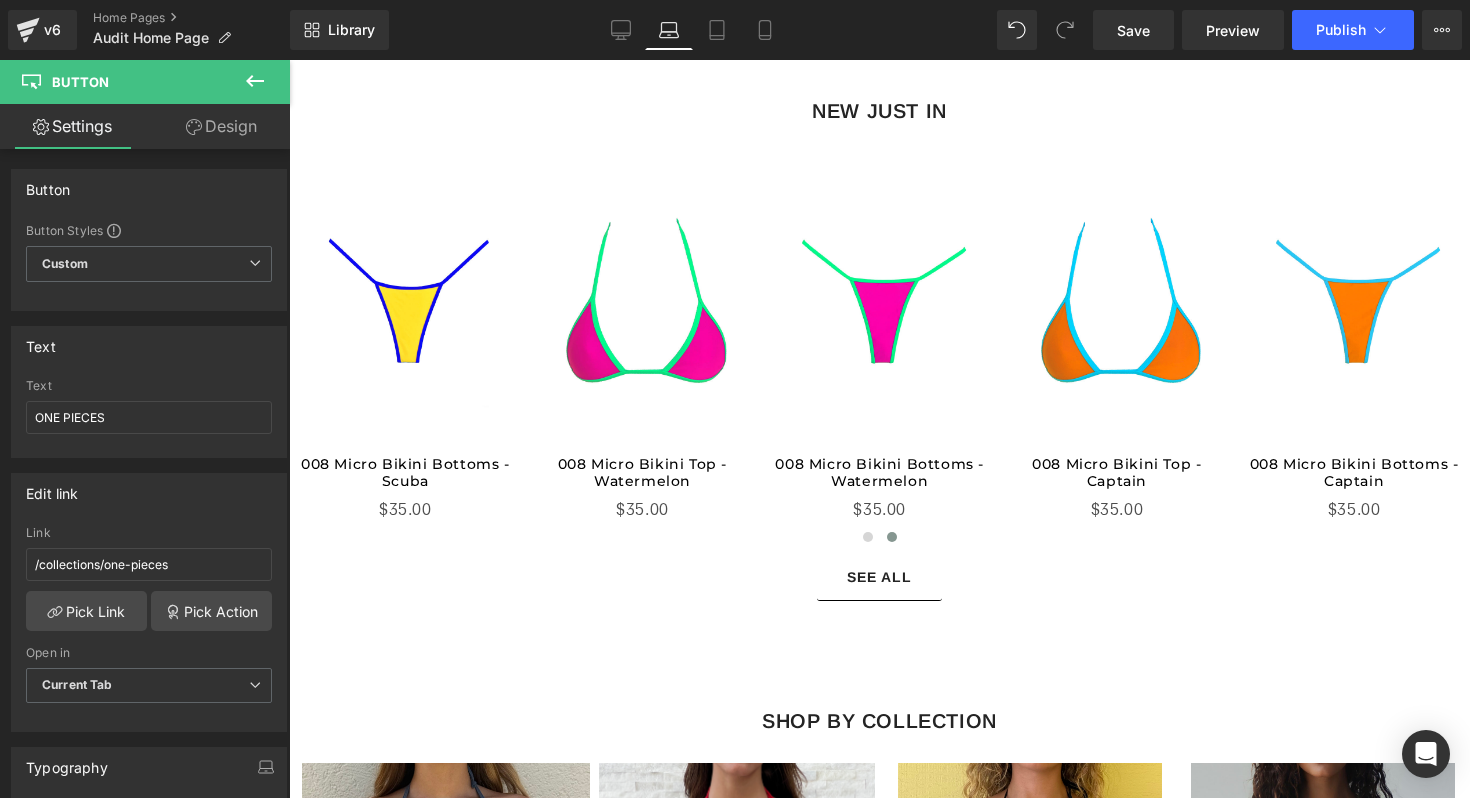 scroll, scrollTop: 2325, scrollLeft: 0, axis: vertical 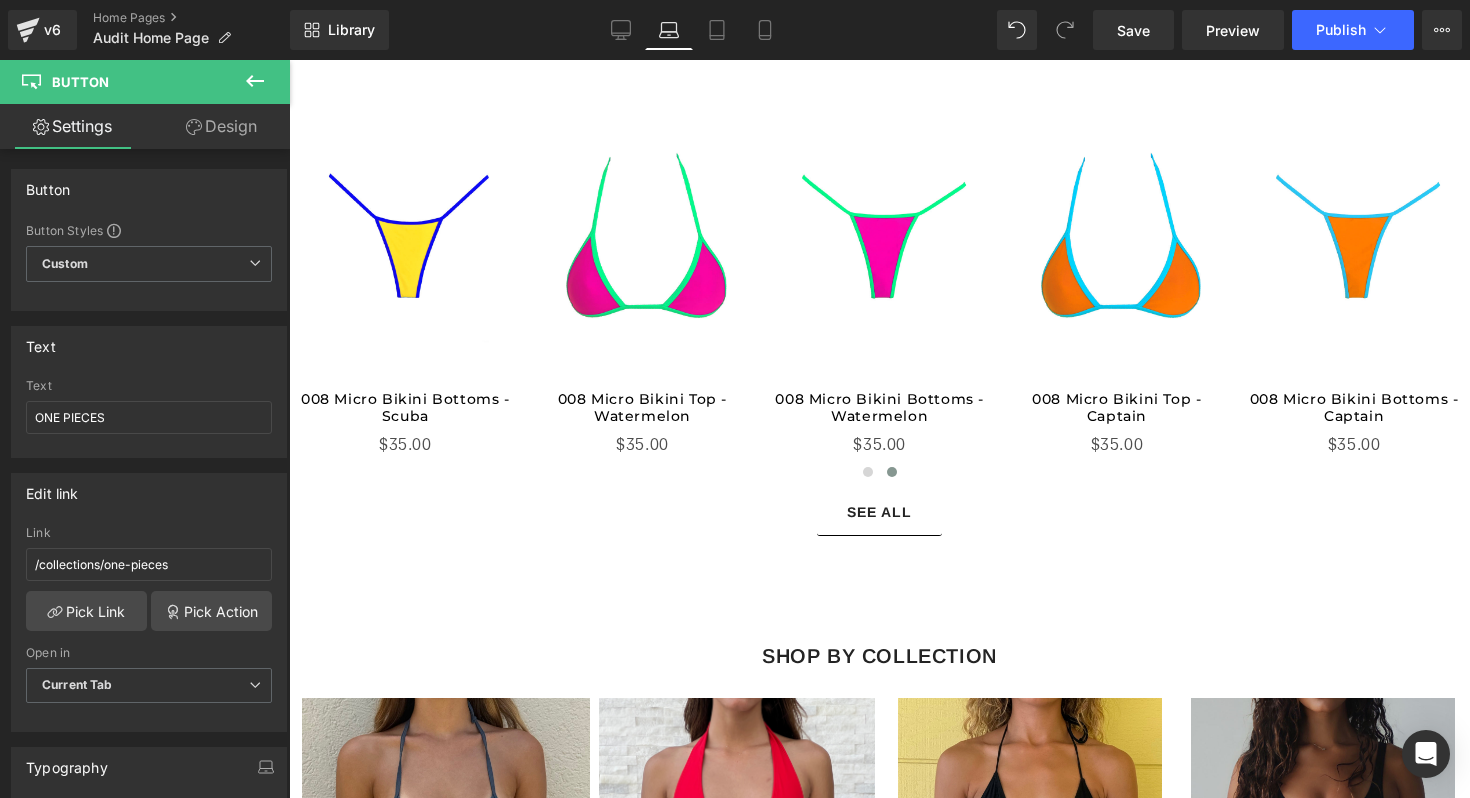 click on "Button" at bounding box center (880, 513) 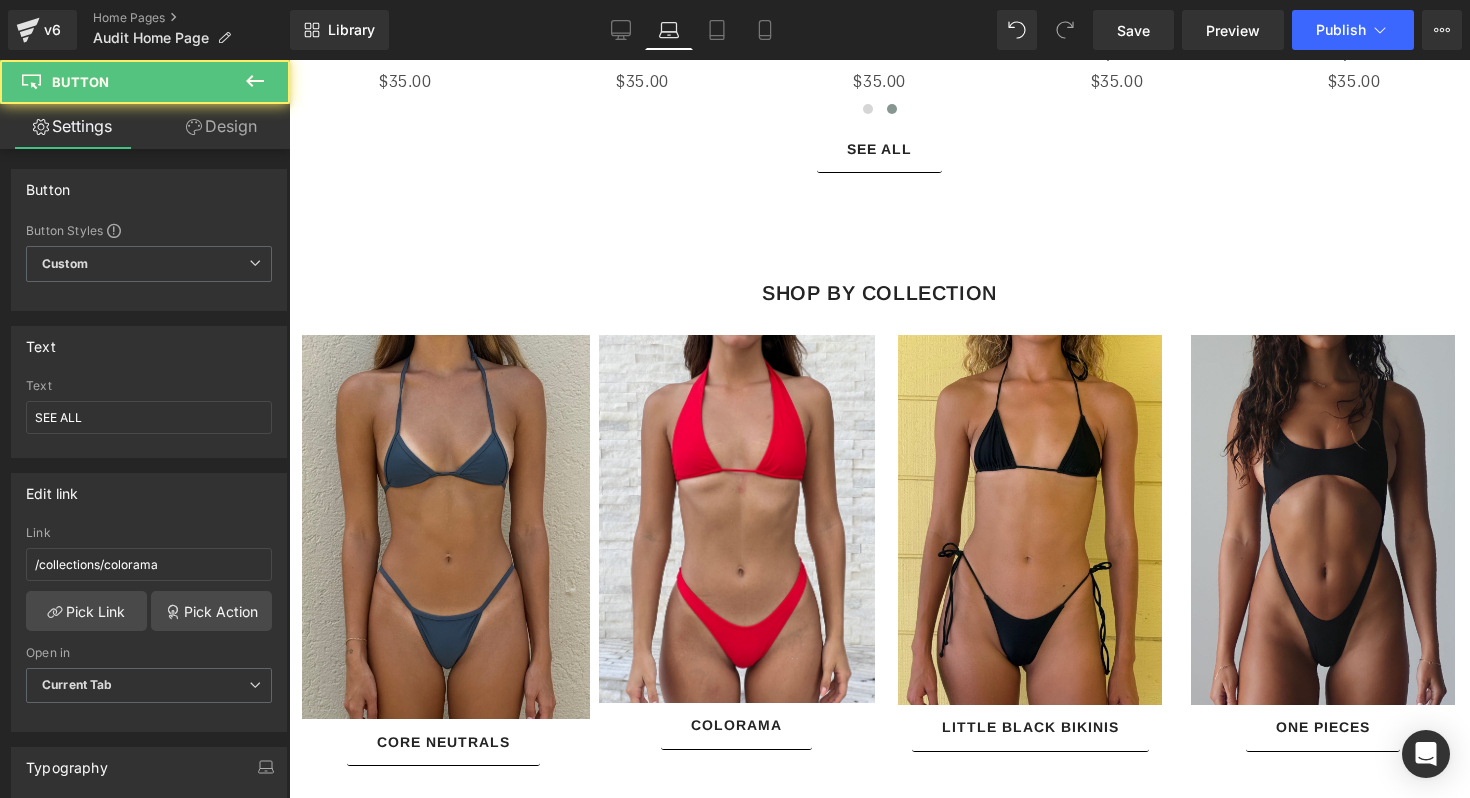 scroll, scrollTop: 2730, scrollLeft: 0, axis: vertical 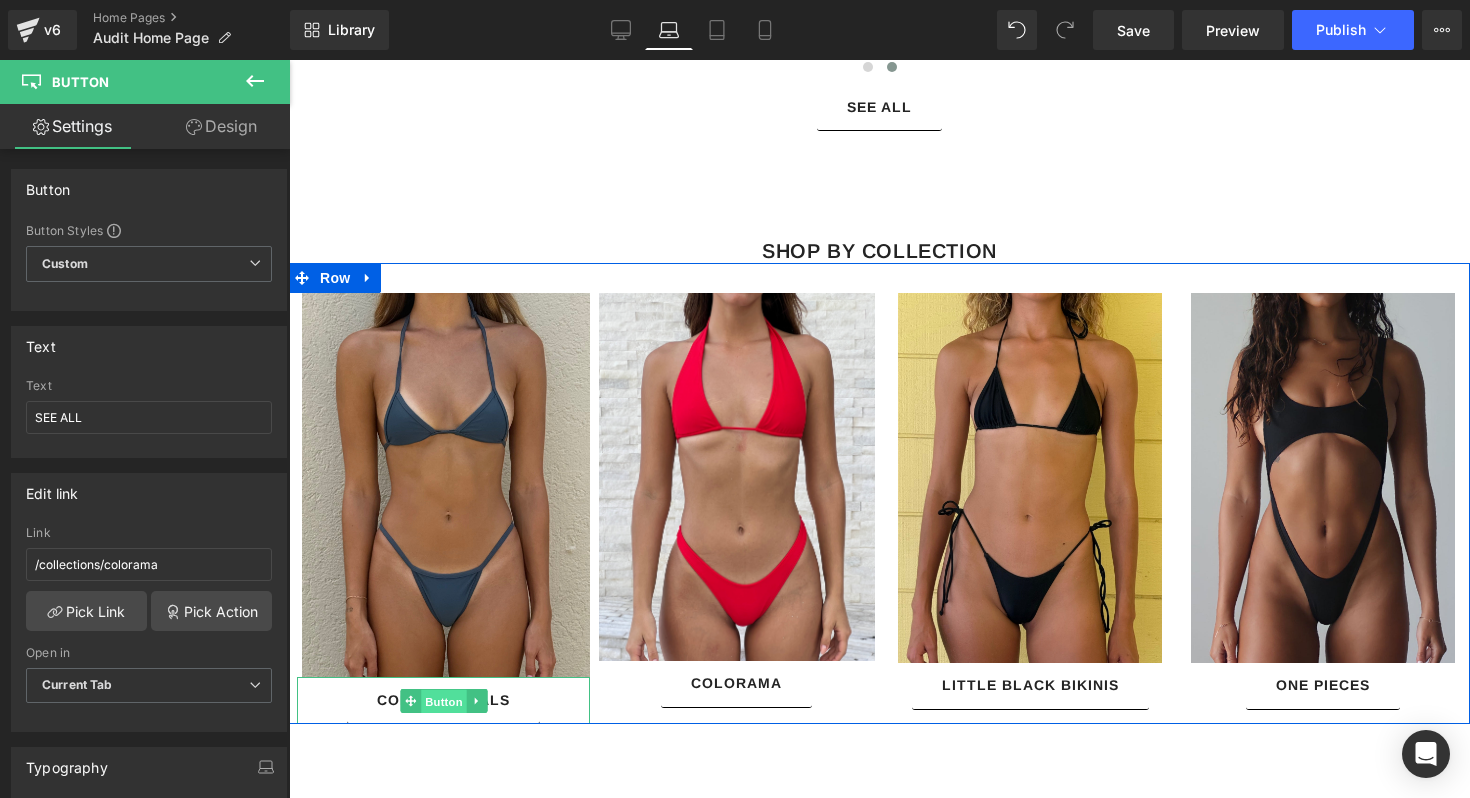 click on "Button" at bounding box center [444, 702] 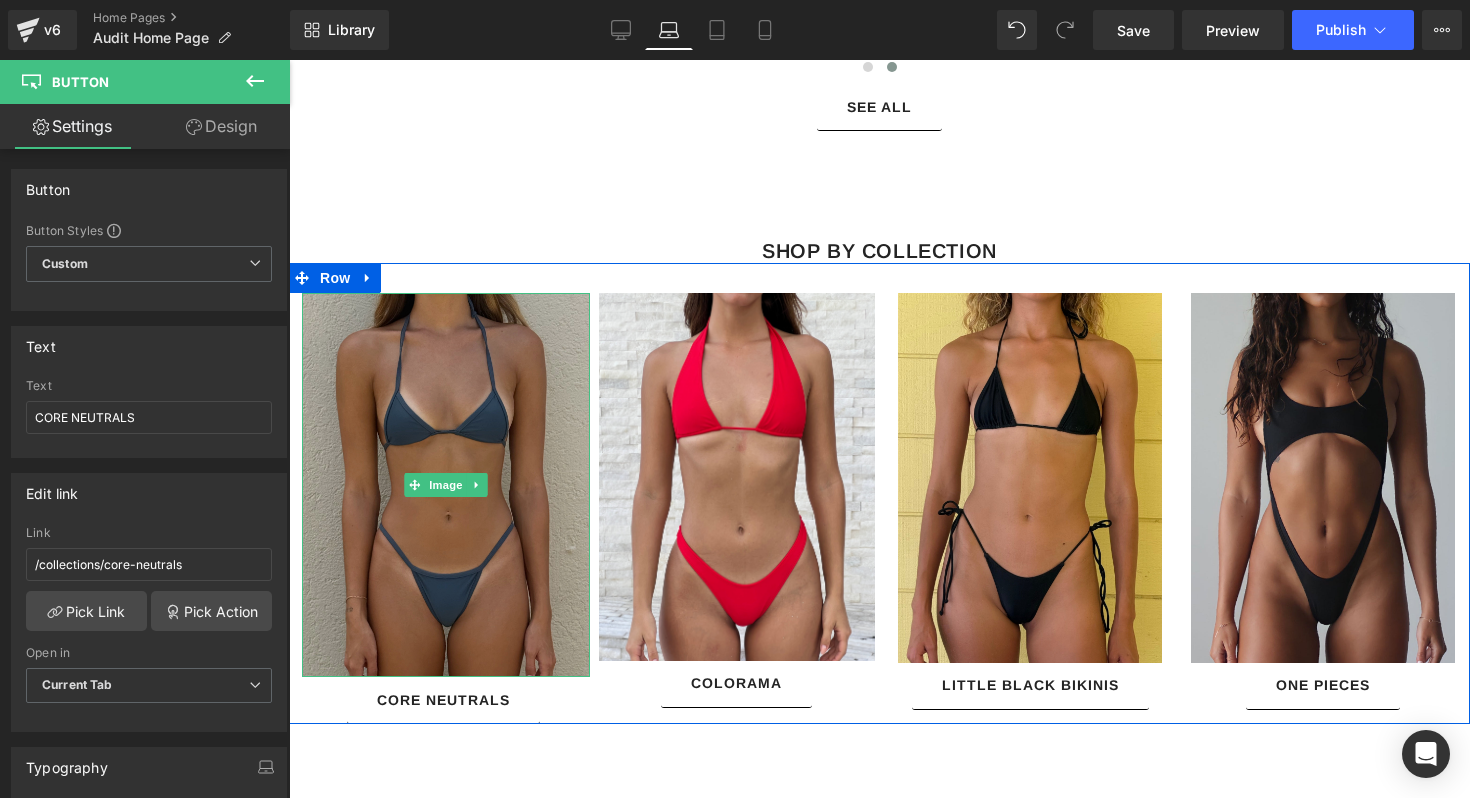 click at bounding box center (446, 485) 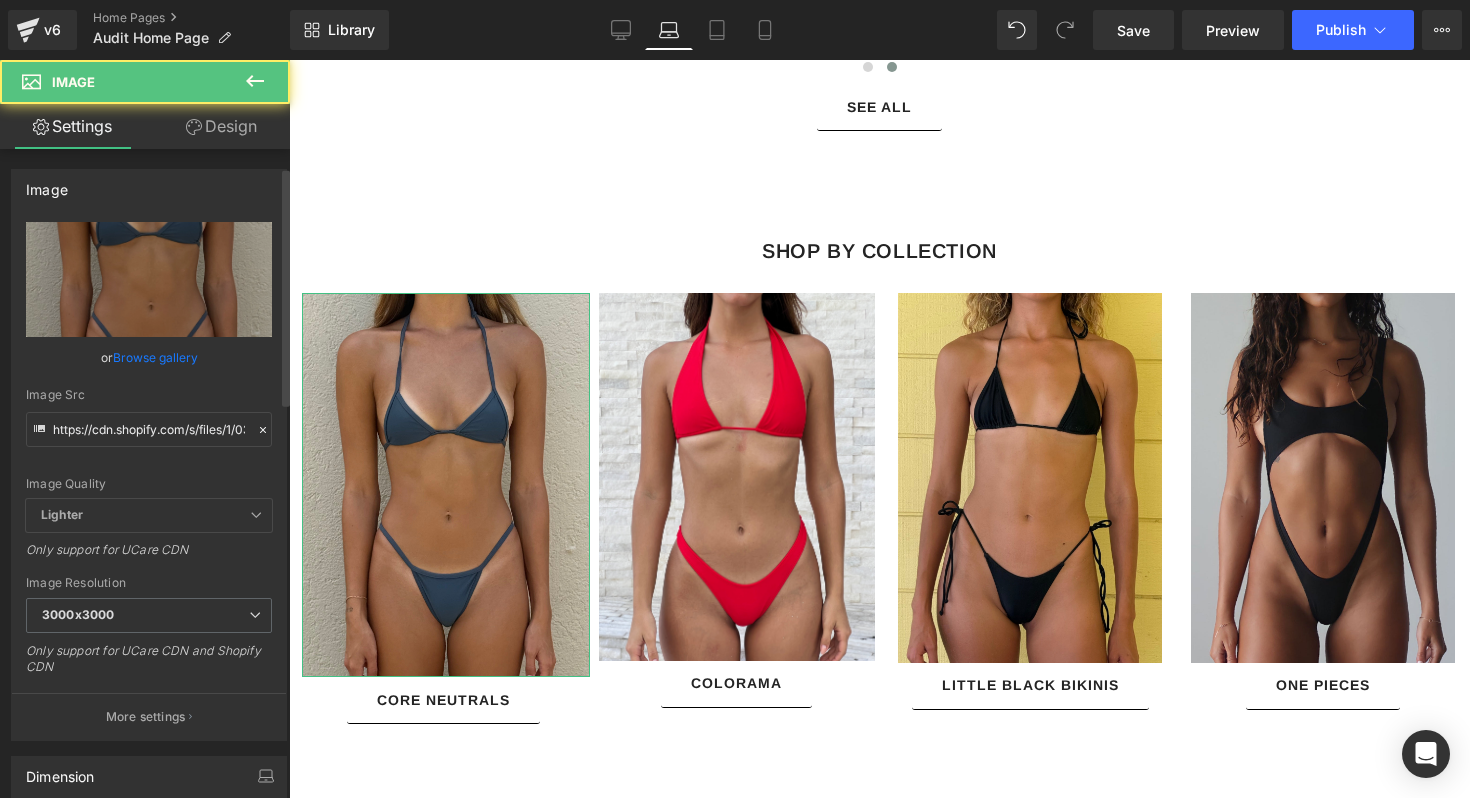 scroll, scrollTop: 345, scrollLeft: 0, axis: vertical 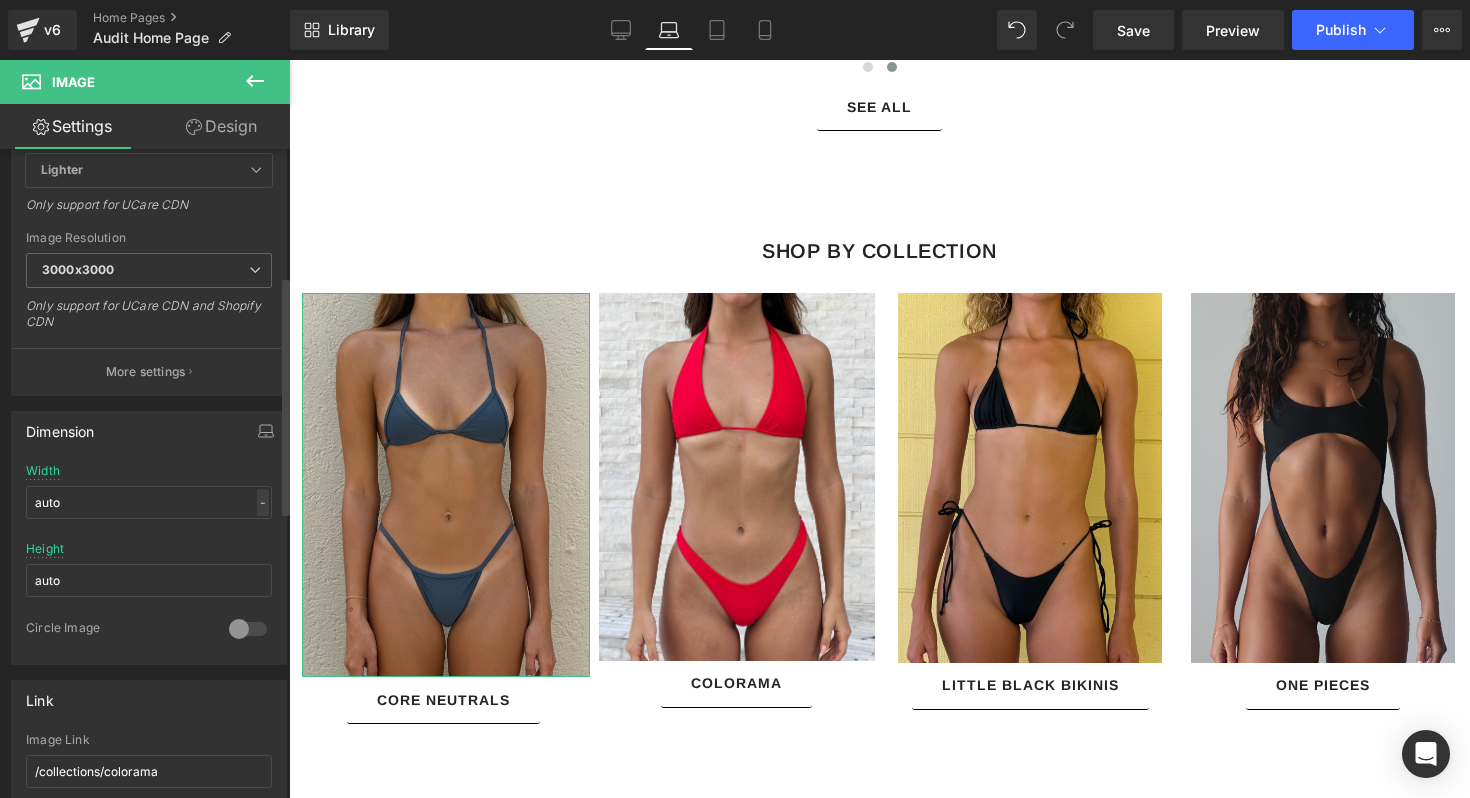 click on "-" at bounding box center (263, 502) 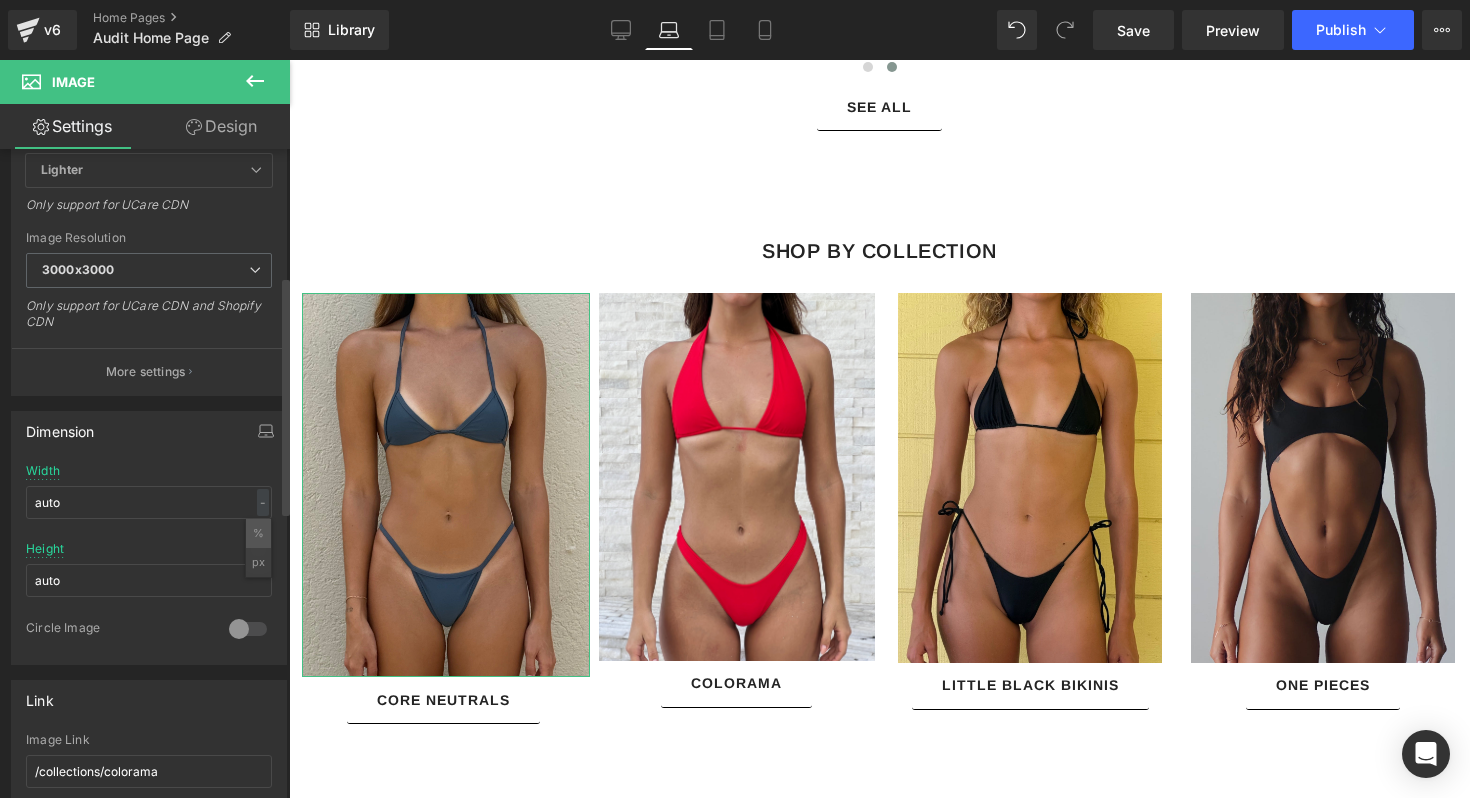 click on "%" at bounding box center (258, 533) 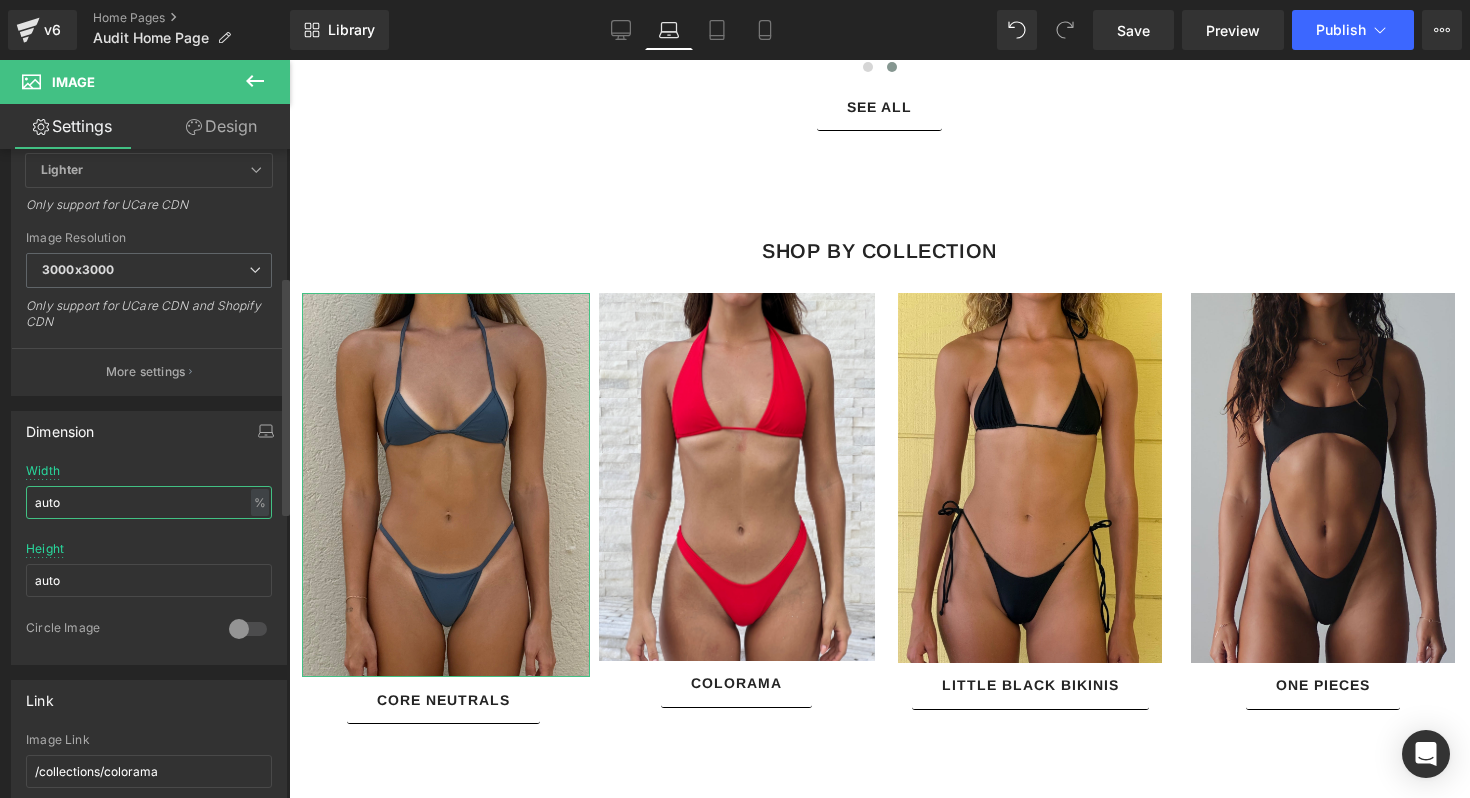 click on "auto" at bounding box center (149, 502) 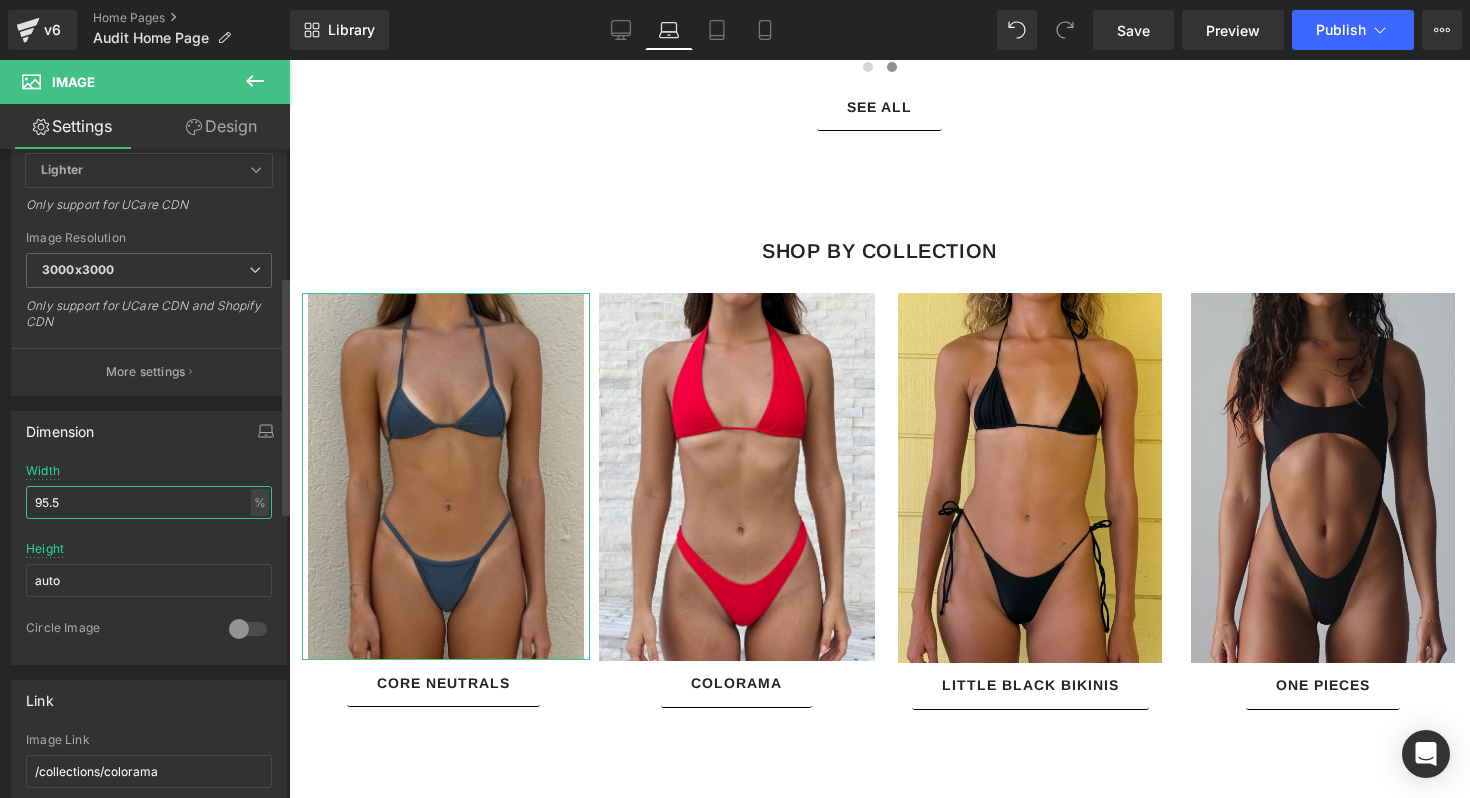 type on "95.5" 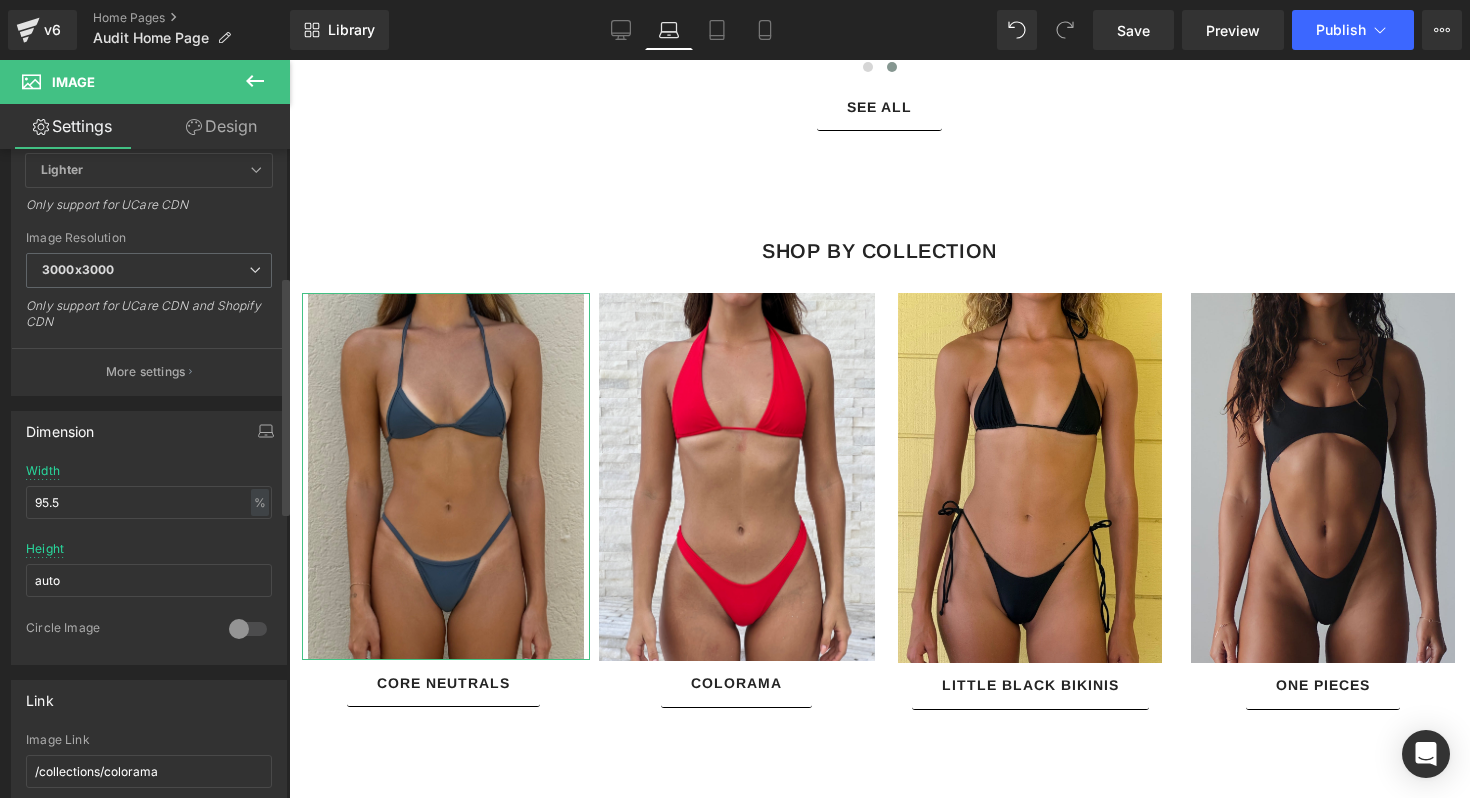 click on "Dimension 95.5% Width 95.5 % % px auto Height auto 0 Circle Image" at bounding box center (149, 538) 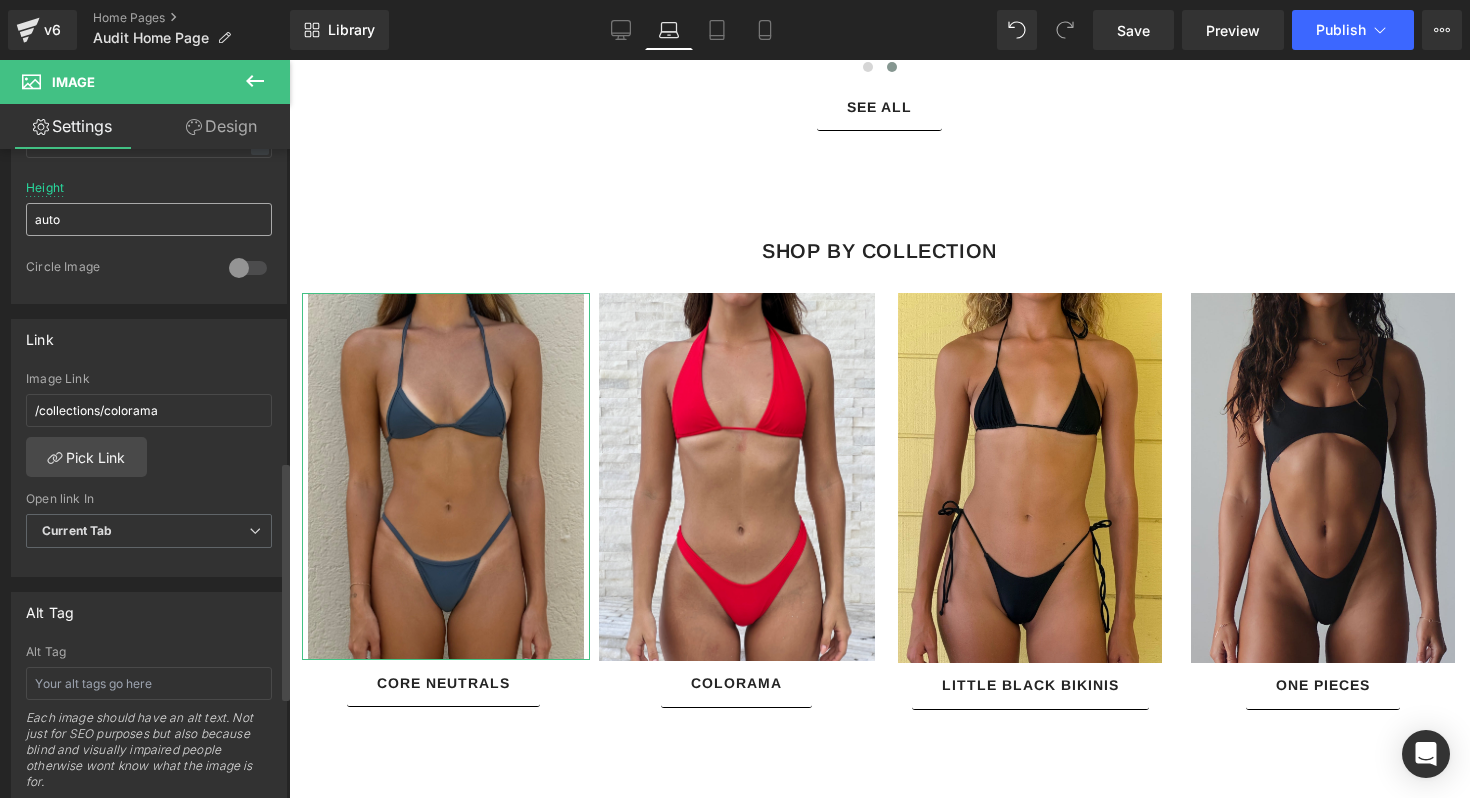 scroll, scrollTop: 848, scrollLeft: 0, axis: vertical 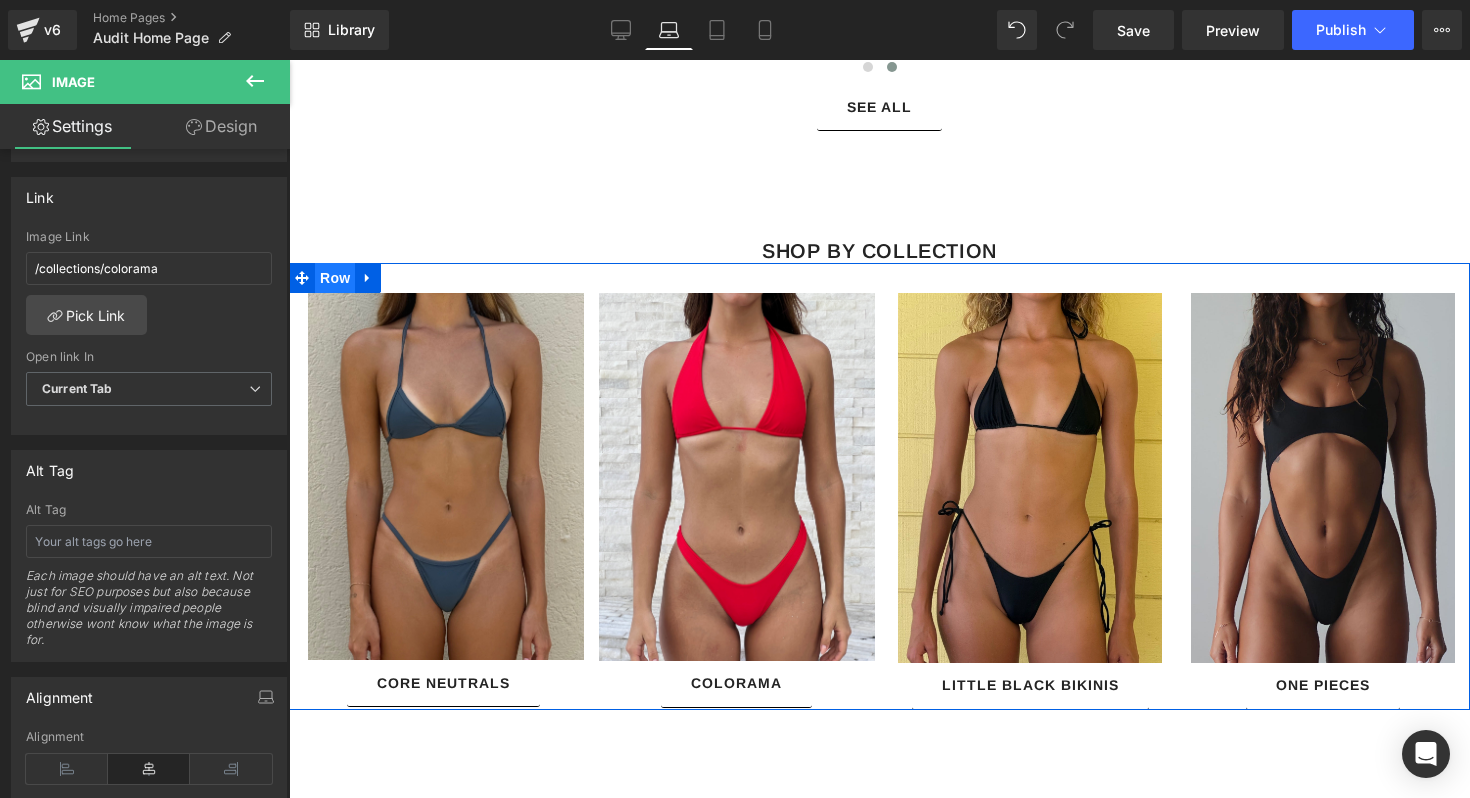 click on "Row" at bounding box center [335, 278] 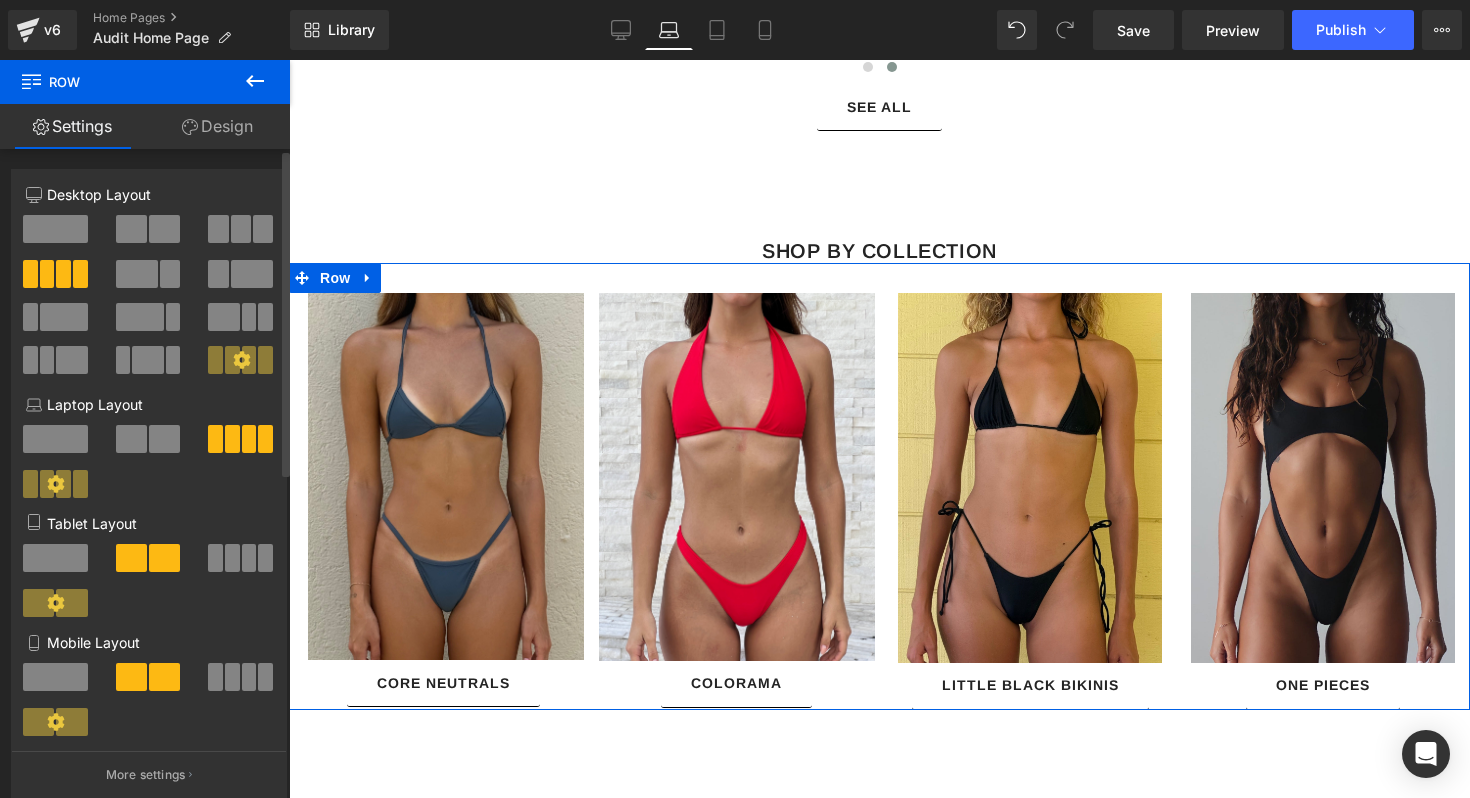 click at bounding box center [232, 677] 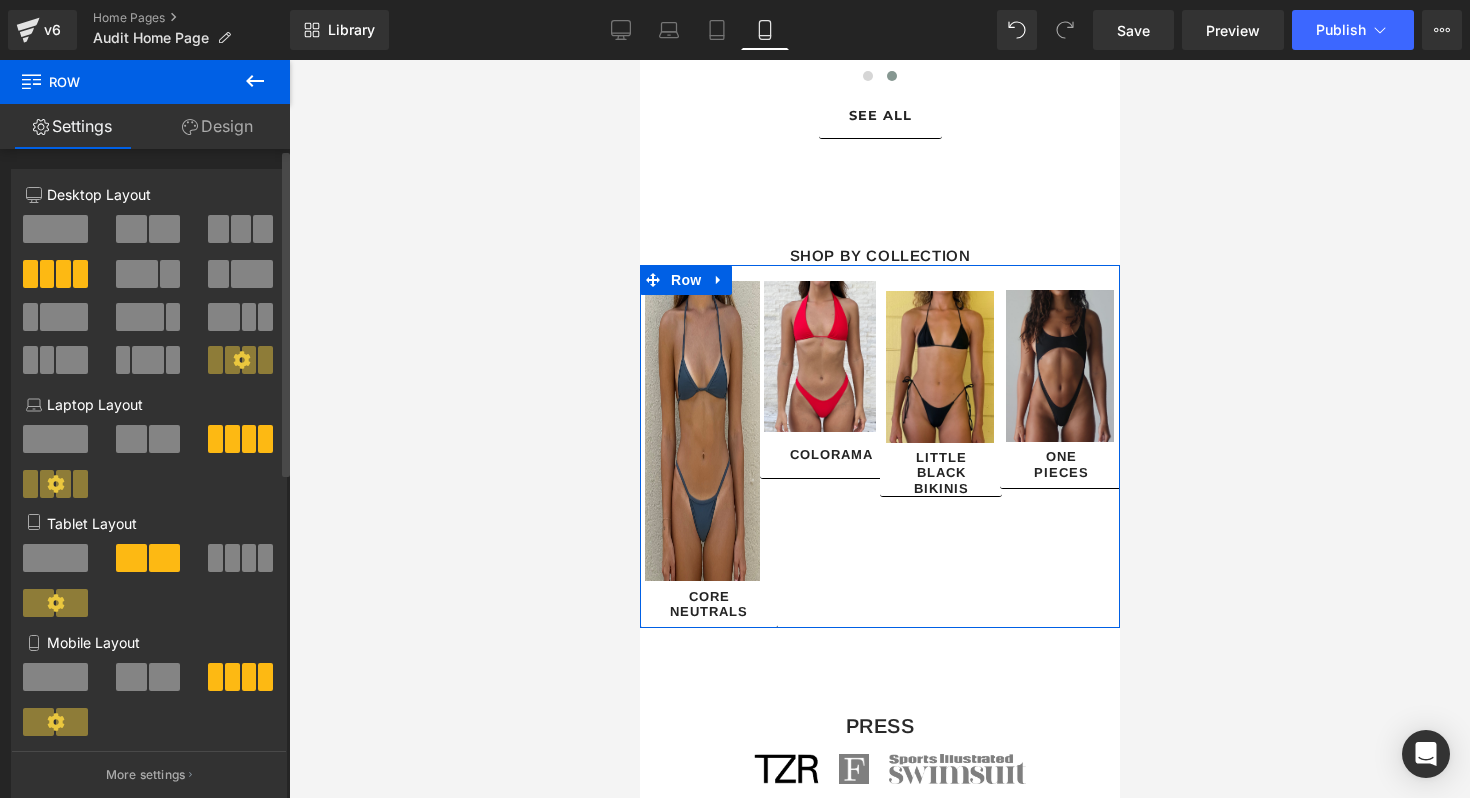 scroll, scrollTop: 2836, scrollLeft: 0, axis: vertical 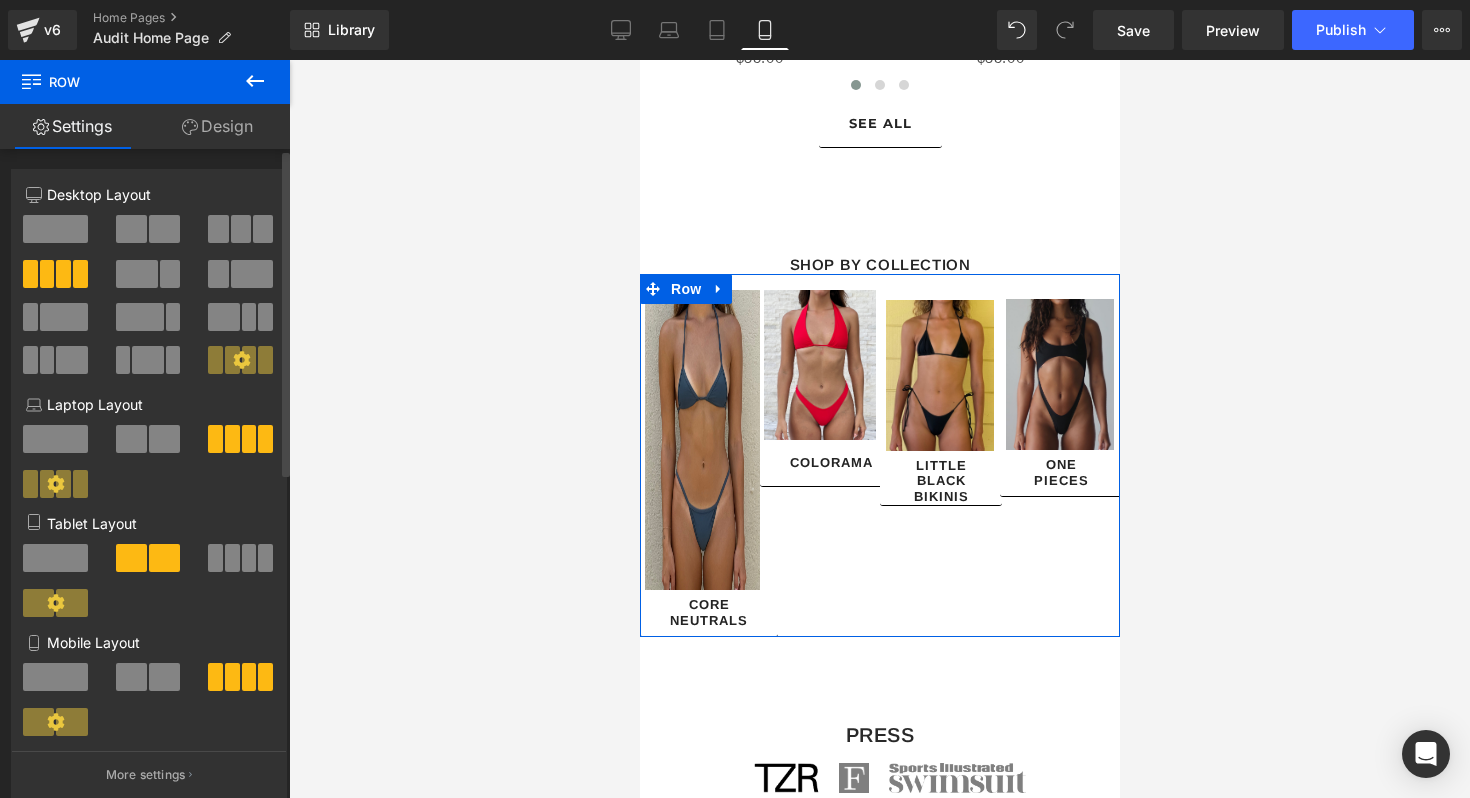 click at bounding box center (164, 677) 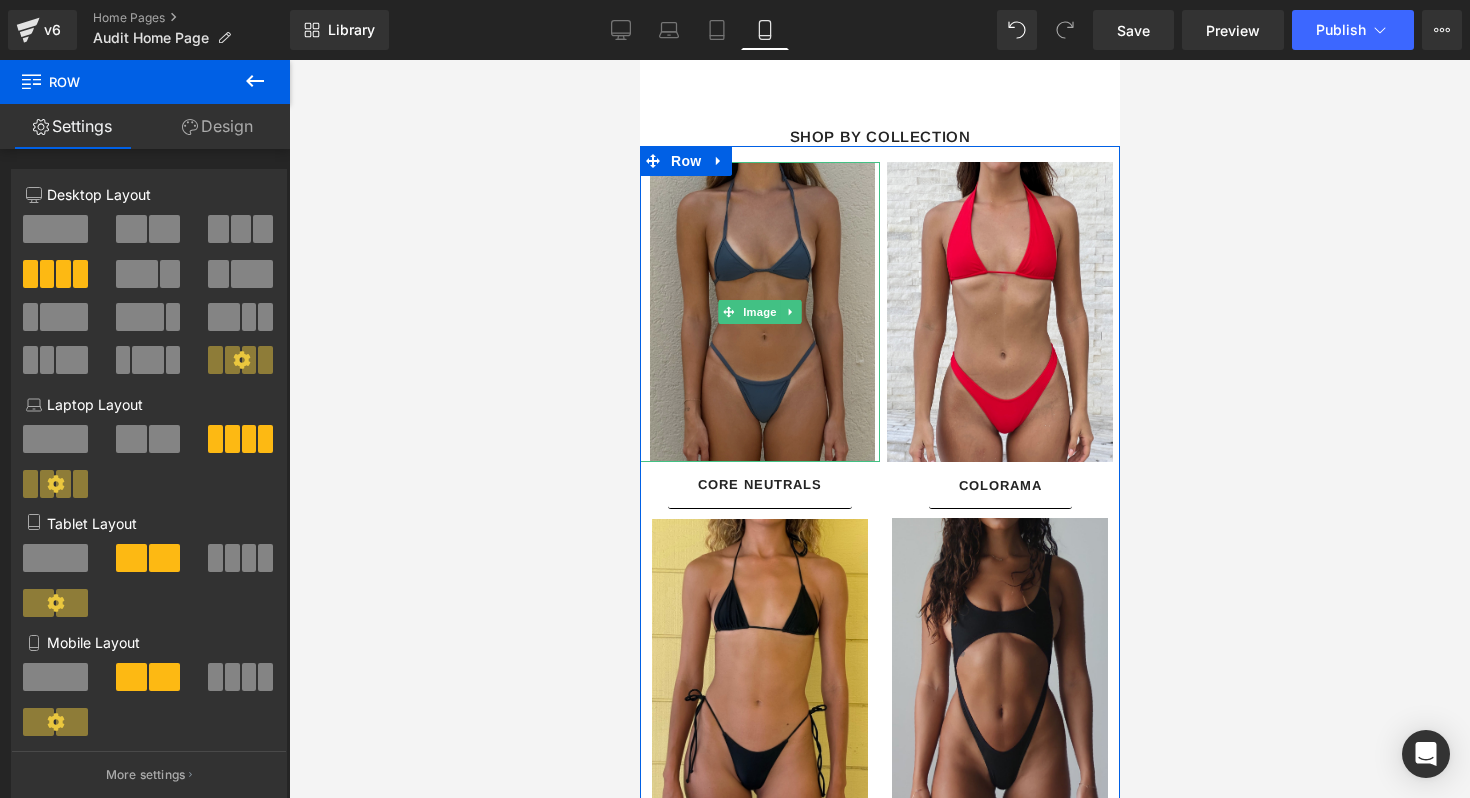 scroll, scrollTop: 3131, scrollLeft: 0, axis: vertical 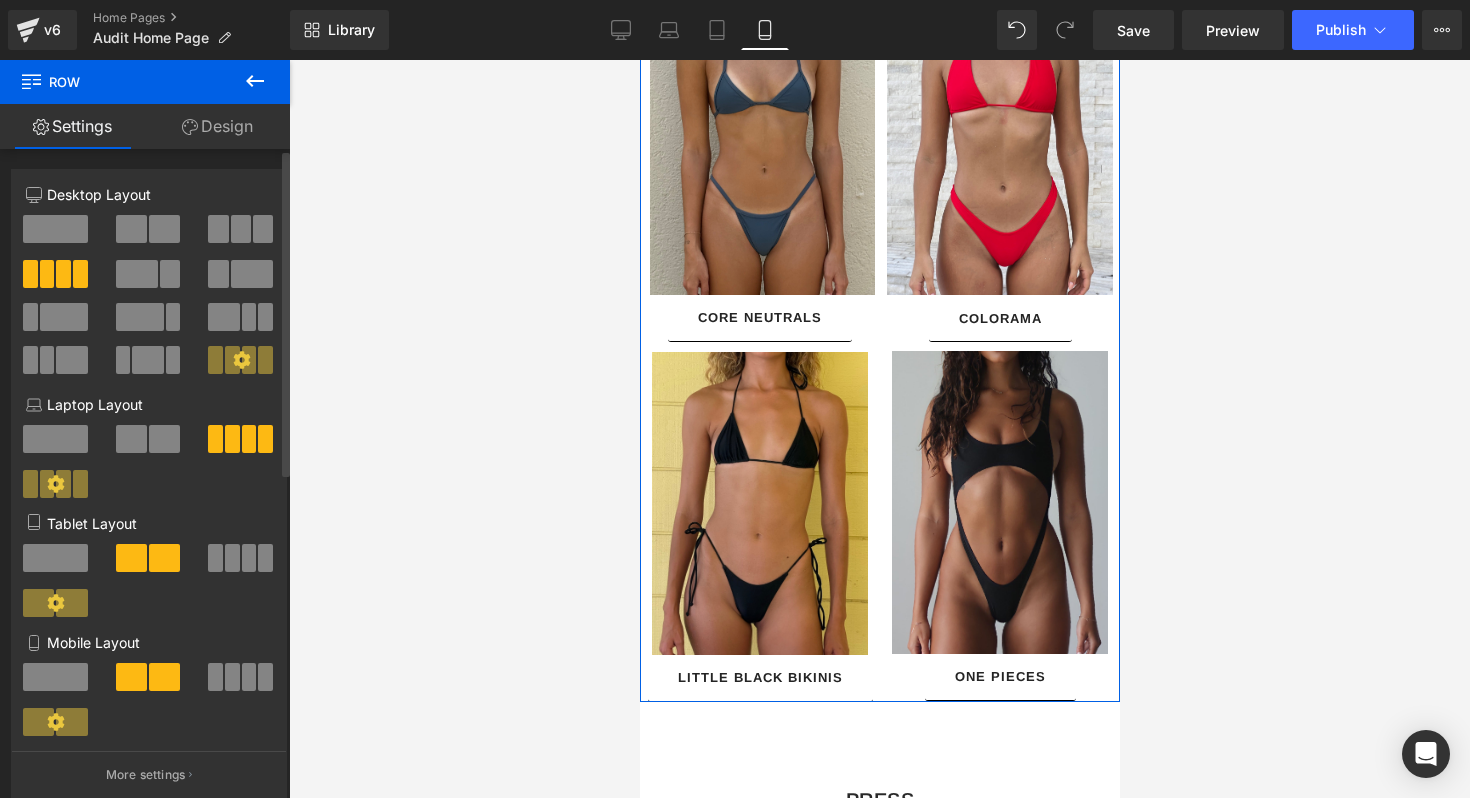 click at bounding box center [55, 677] 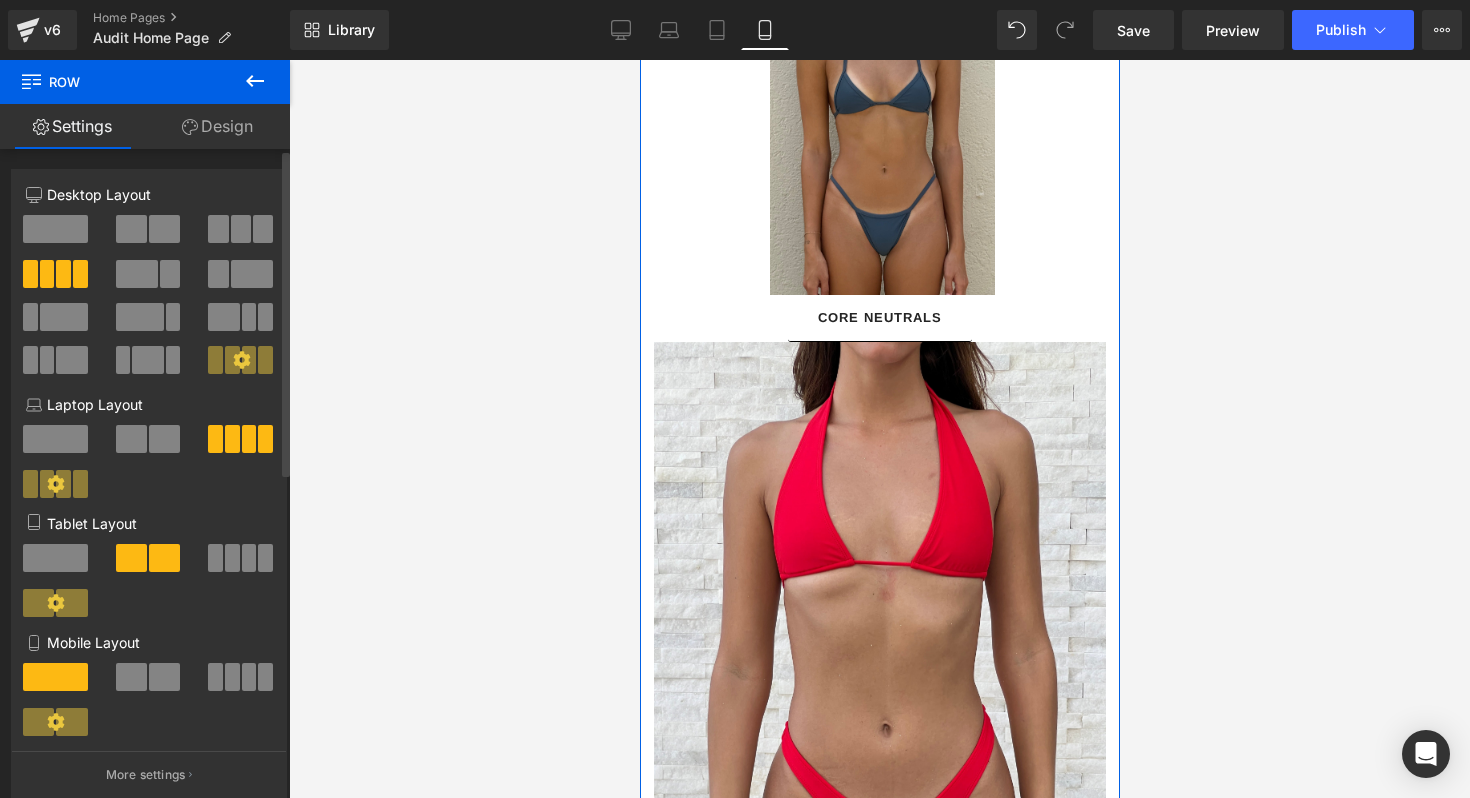 click at bounding box center [131, 677] 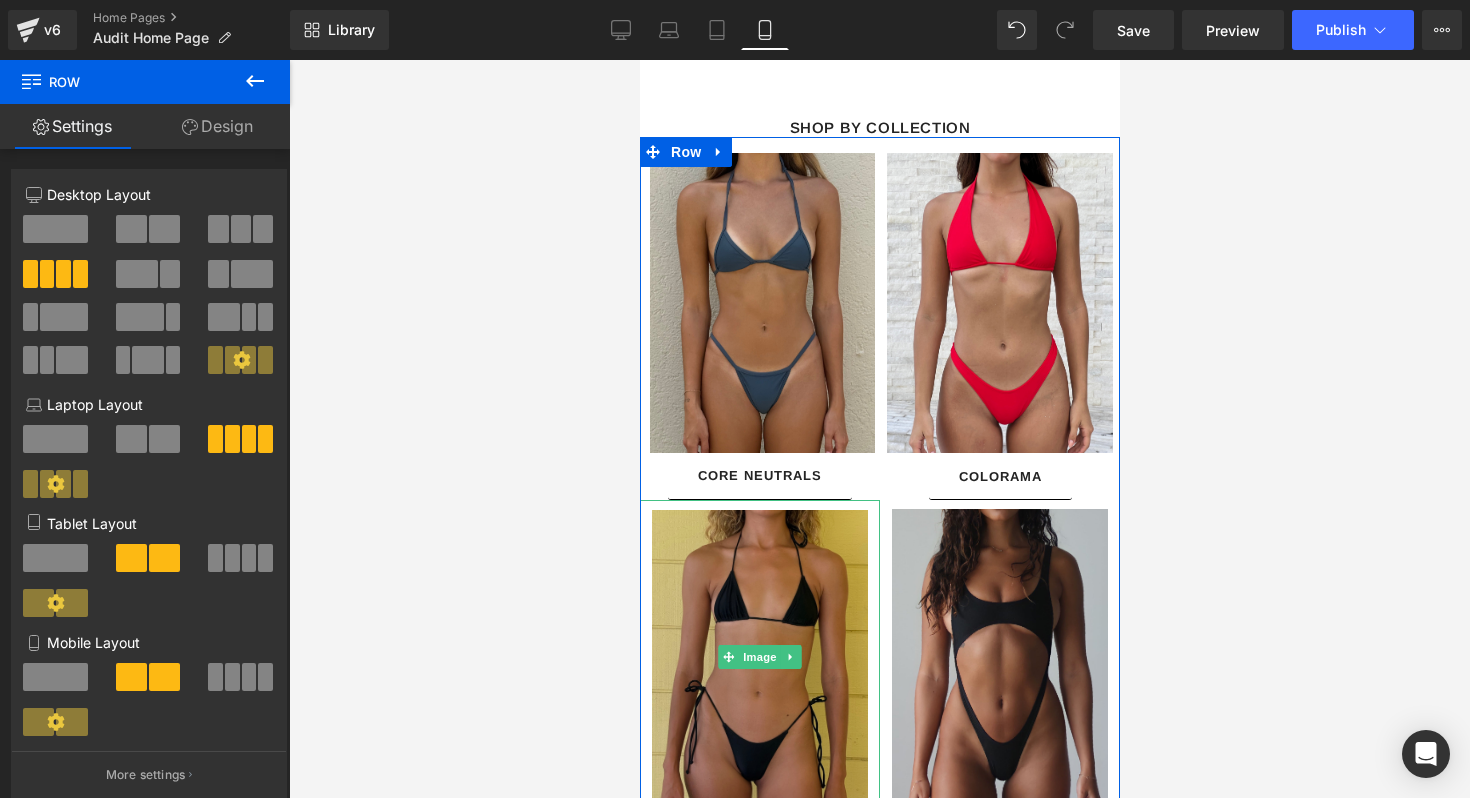 scroll, scrollTop: 2895, scrollLeft: 0, axis: vertical 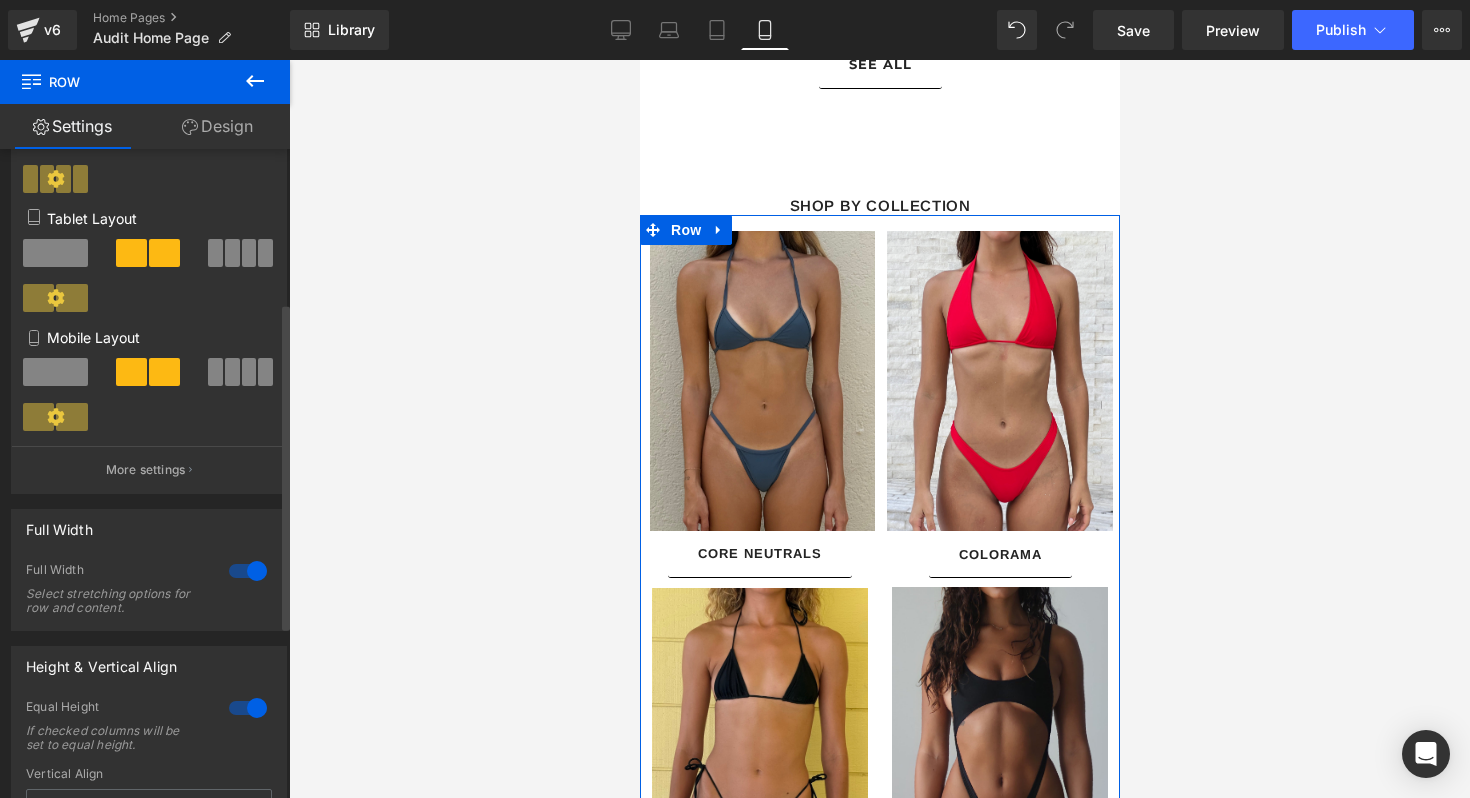 click at bounding box center (232, 372) 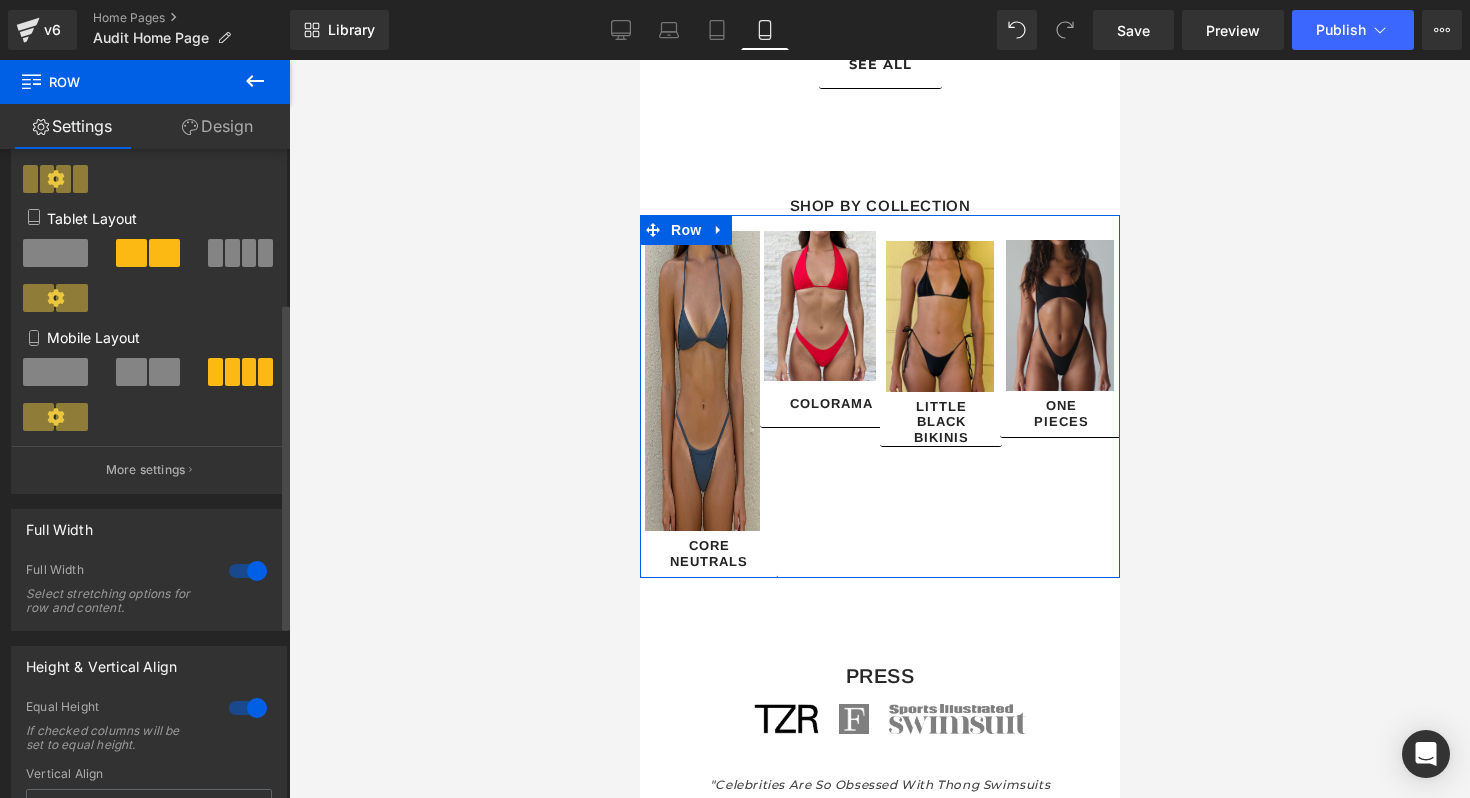 click at bounding box center [164, 372] 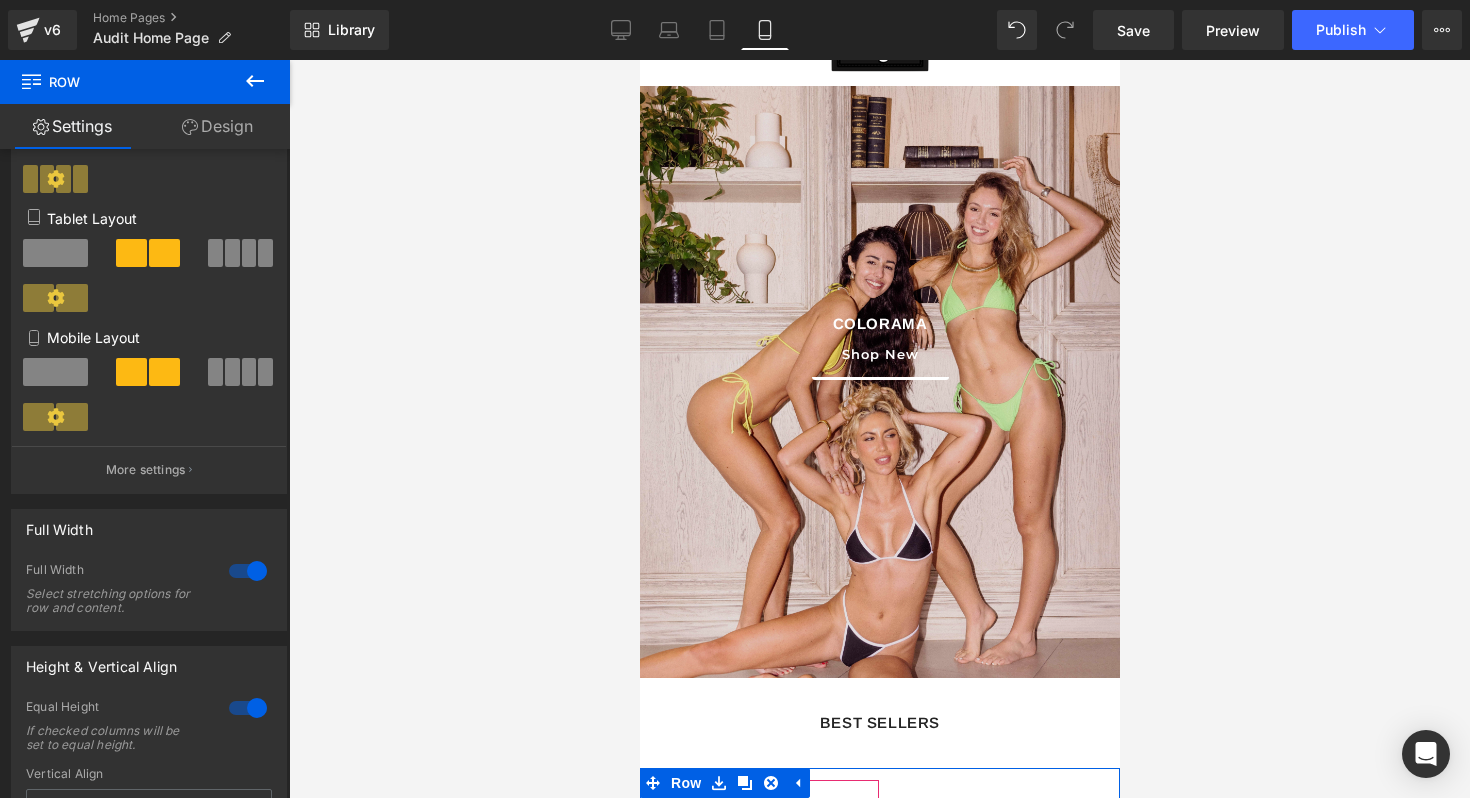 scroll, scrollTop: 0, scrollLeft: 0, axis: both 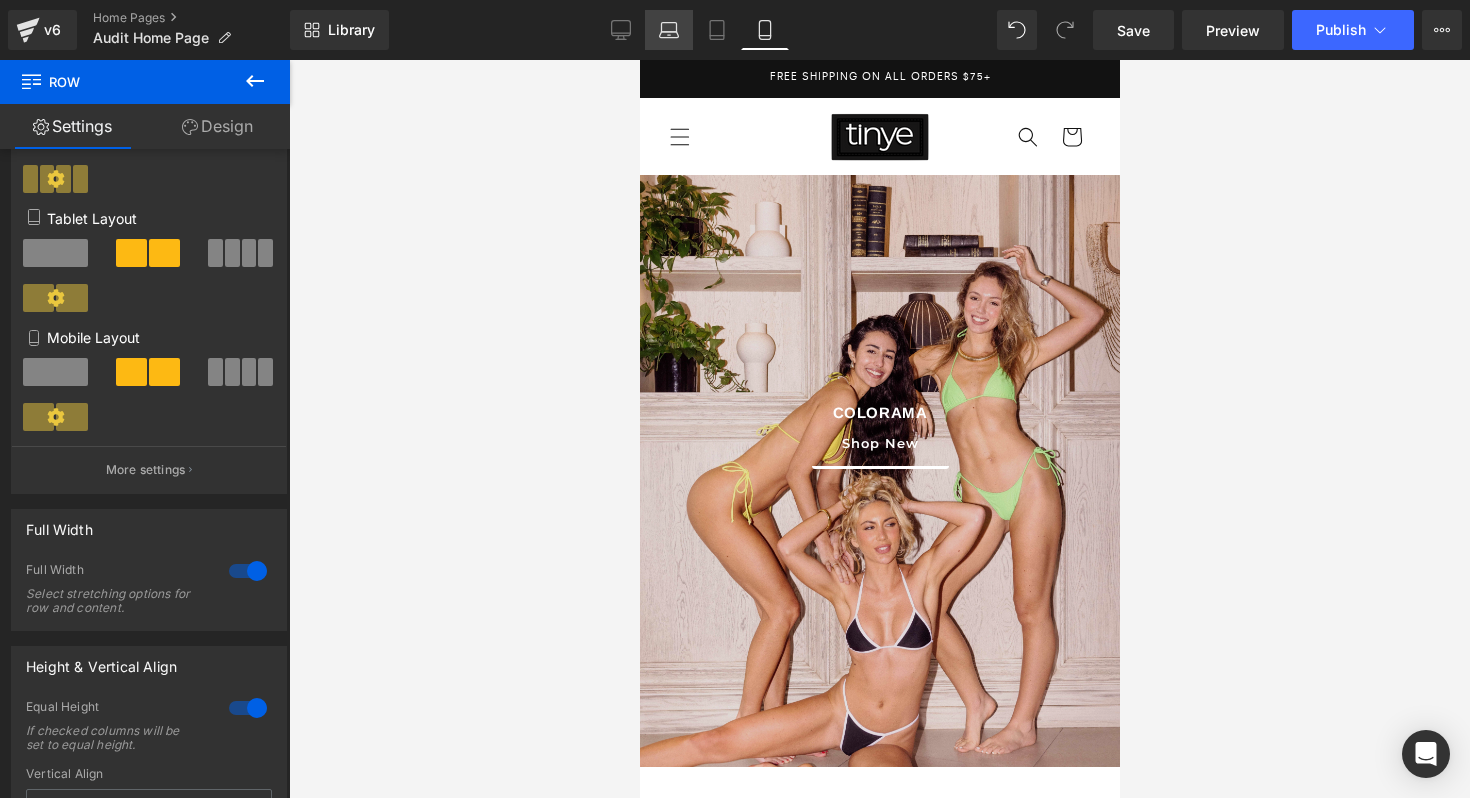 click on "Laptop" at bounding box center [669, 30] 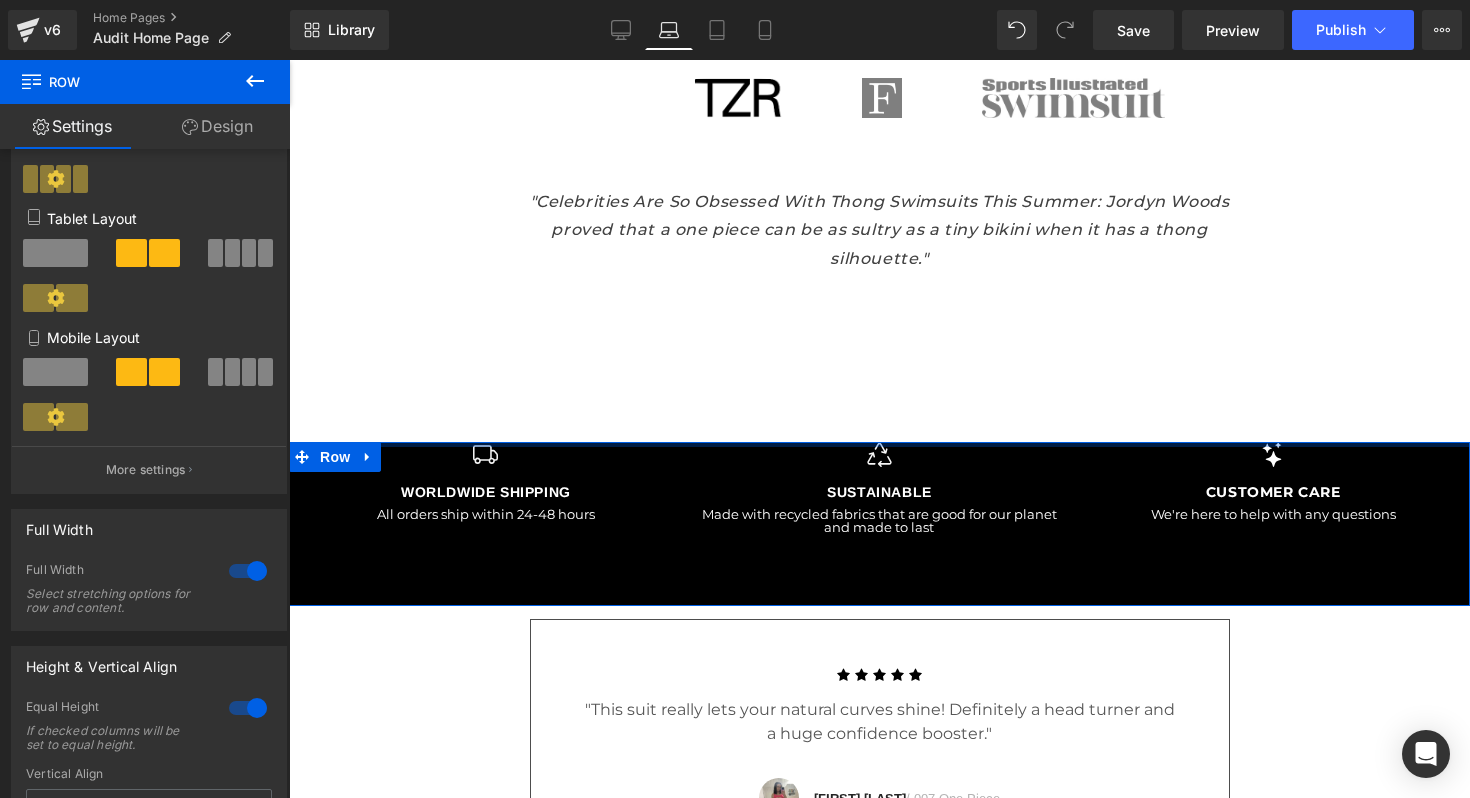 scroll, scrollTop: 3513, scrollLeft: 0, axis: vertical 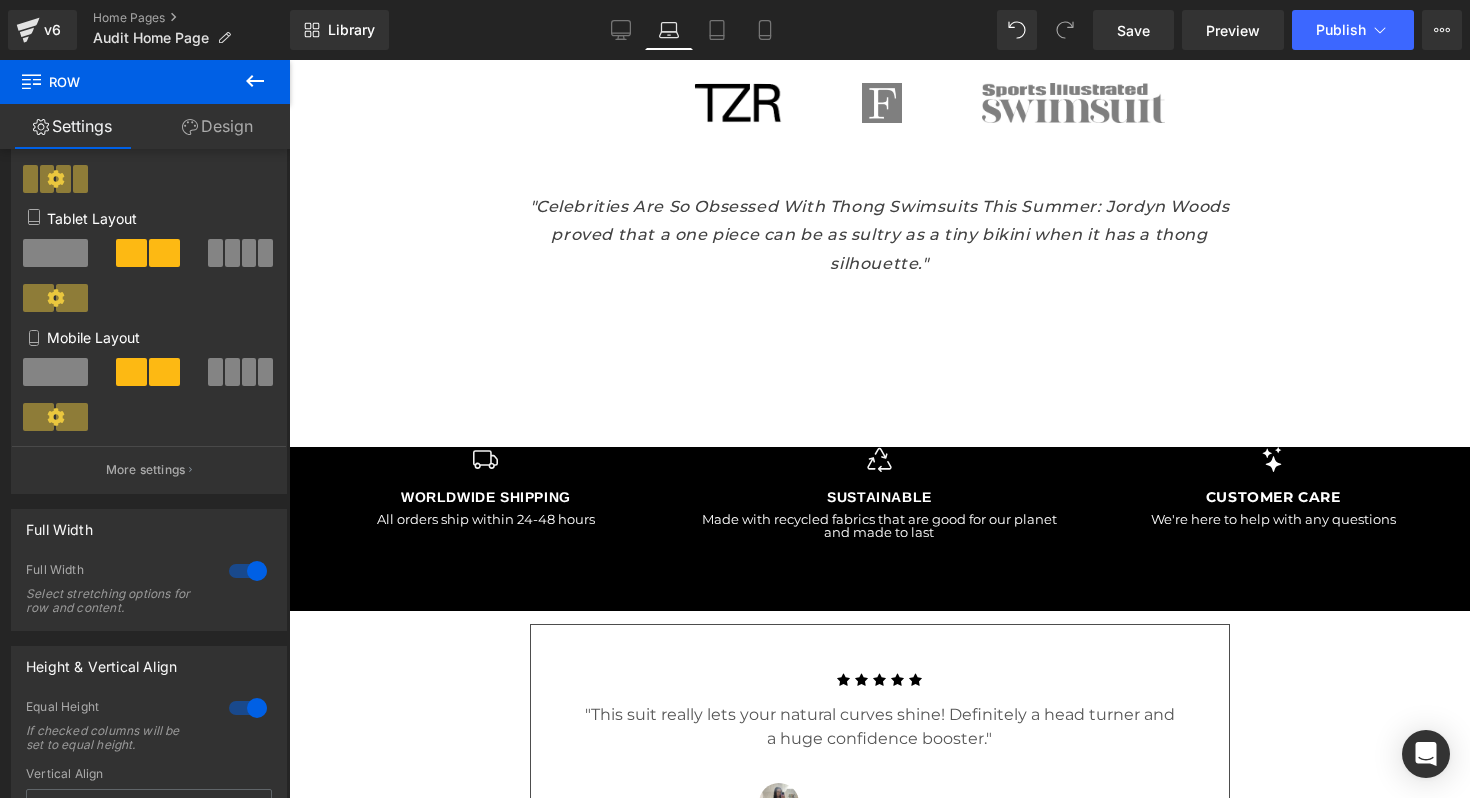 click on "36px" at bounding box center [289, 60] 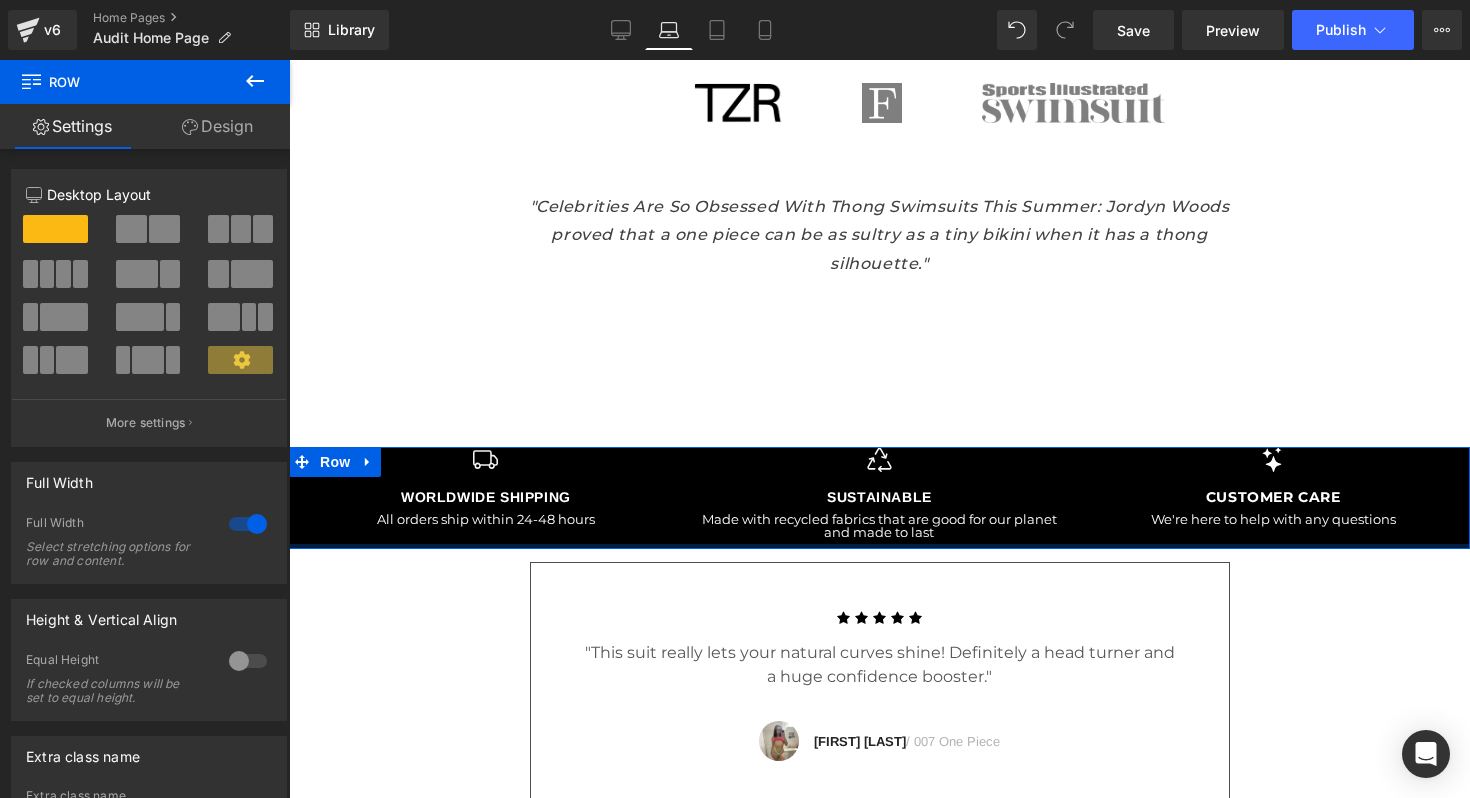 drag, startPoint x: 700, startPoint y: 596, endPoint x: 701, endPoint y: 512, distance: 84.00595 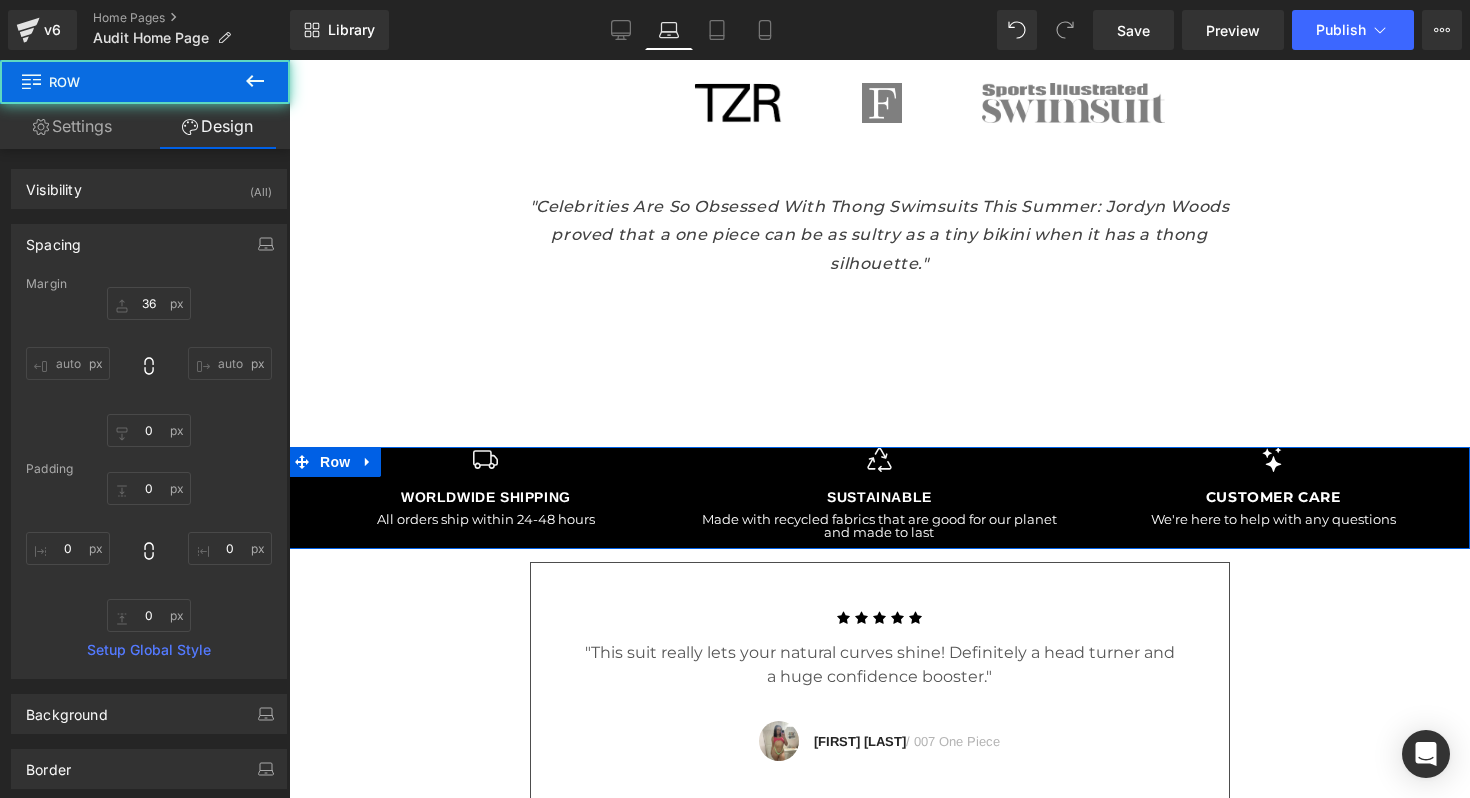 click on "Icon         Sustainable Text Block         Made with recycled fabrics that are good for our planet and made to last Text Block" at bounding box center (880, 493) 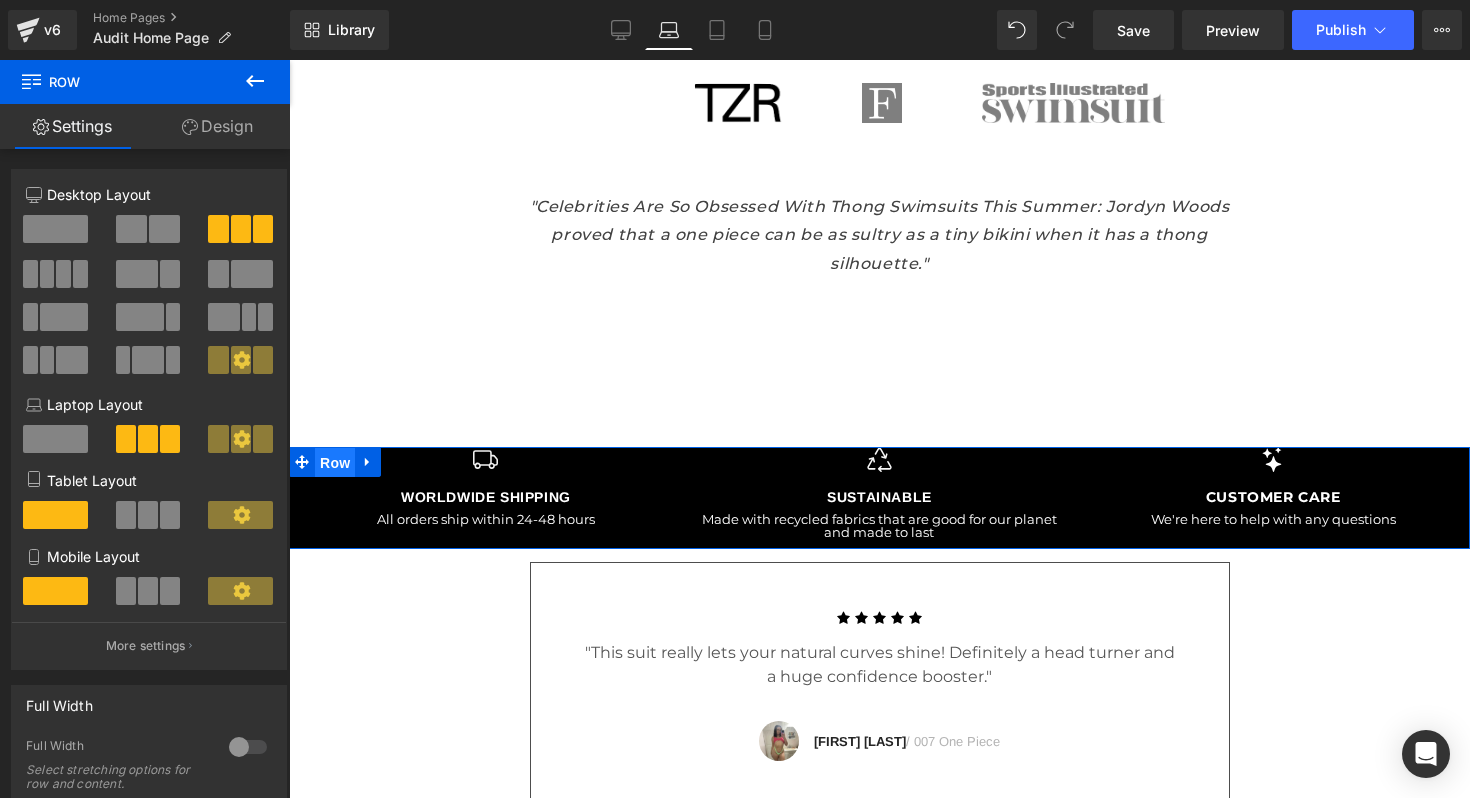 click on "Row" at bounding box center [335, 463] 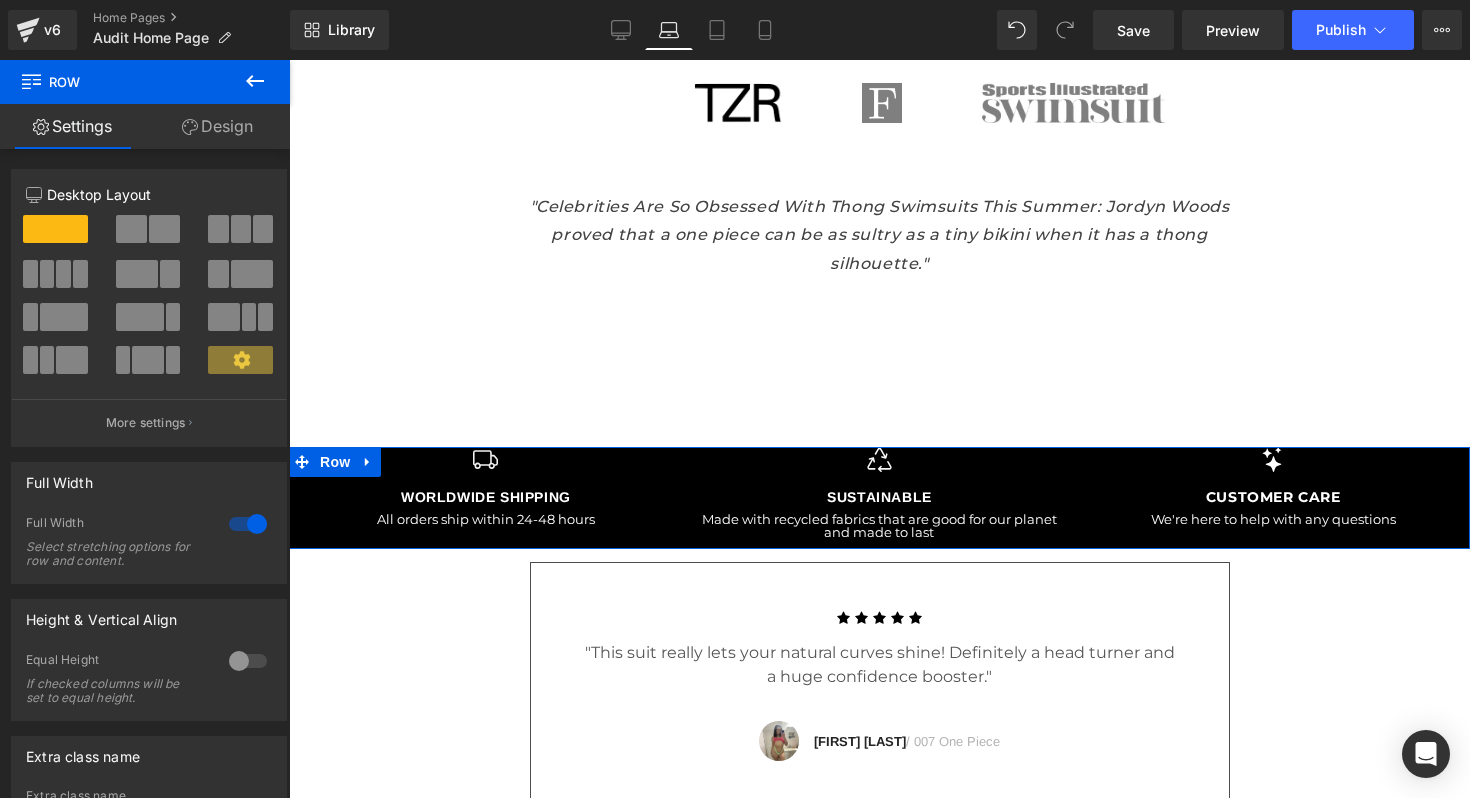 click on "Design" at bounding box center (217, 126) 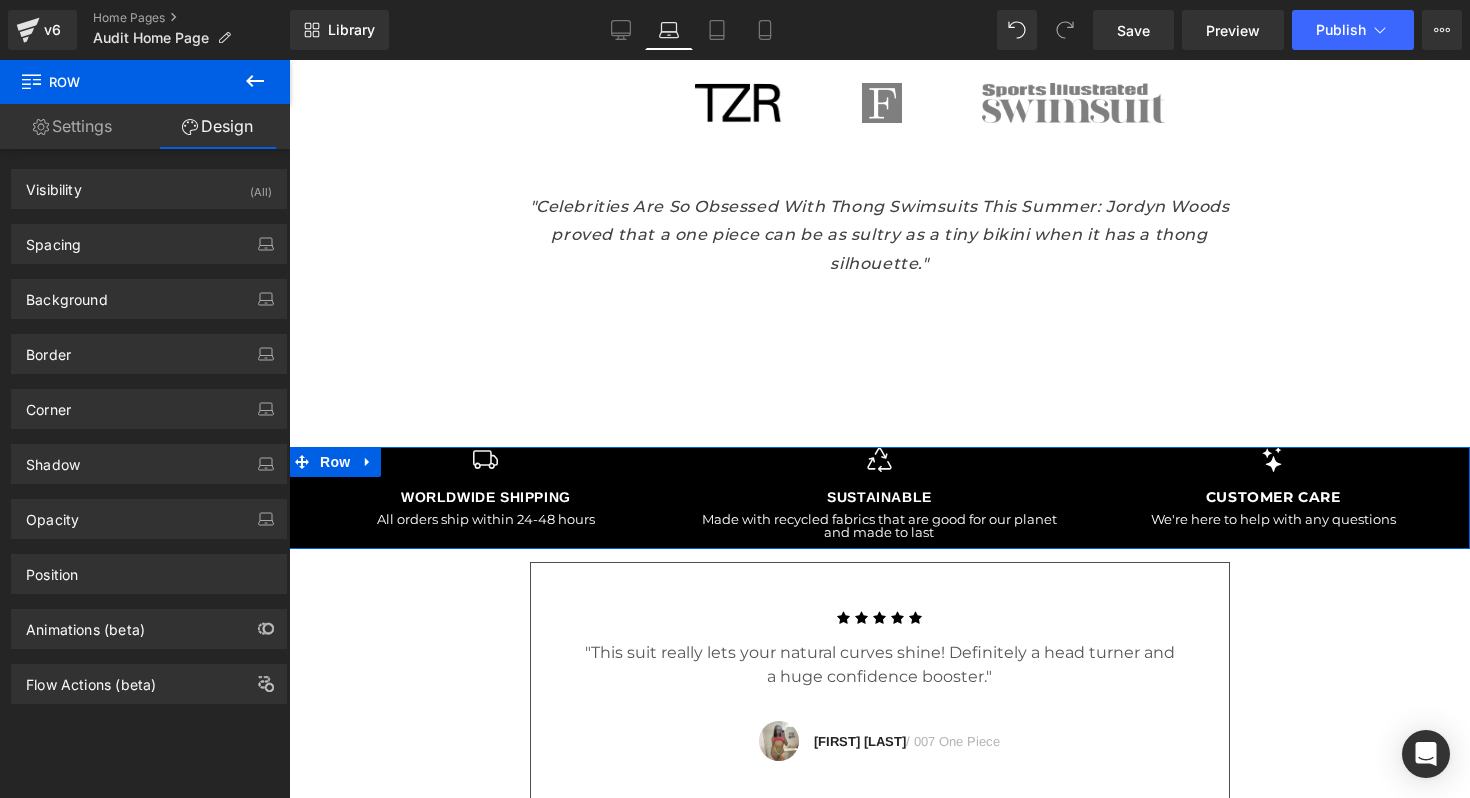 type on "36" 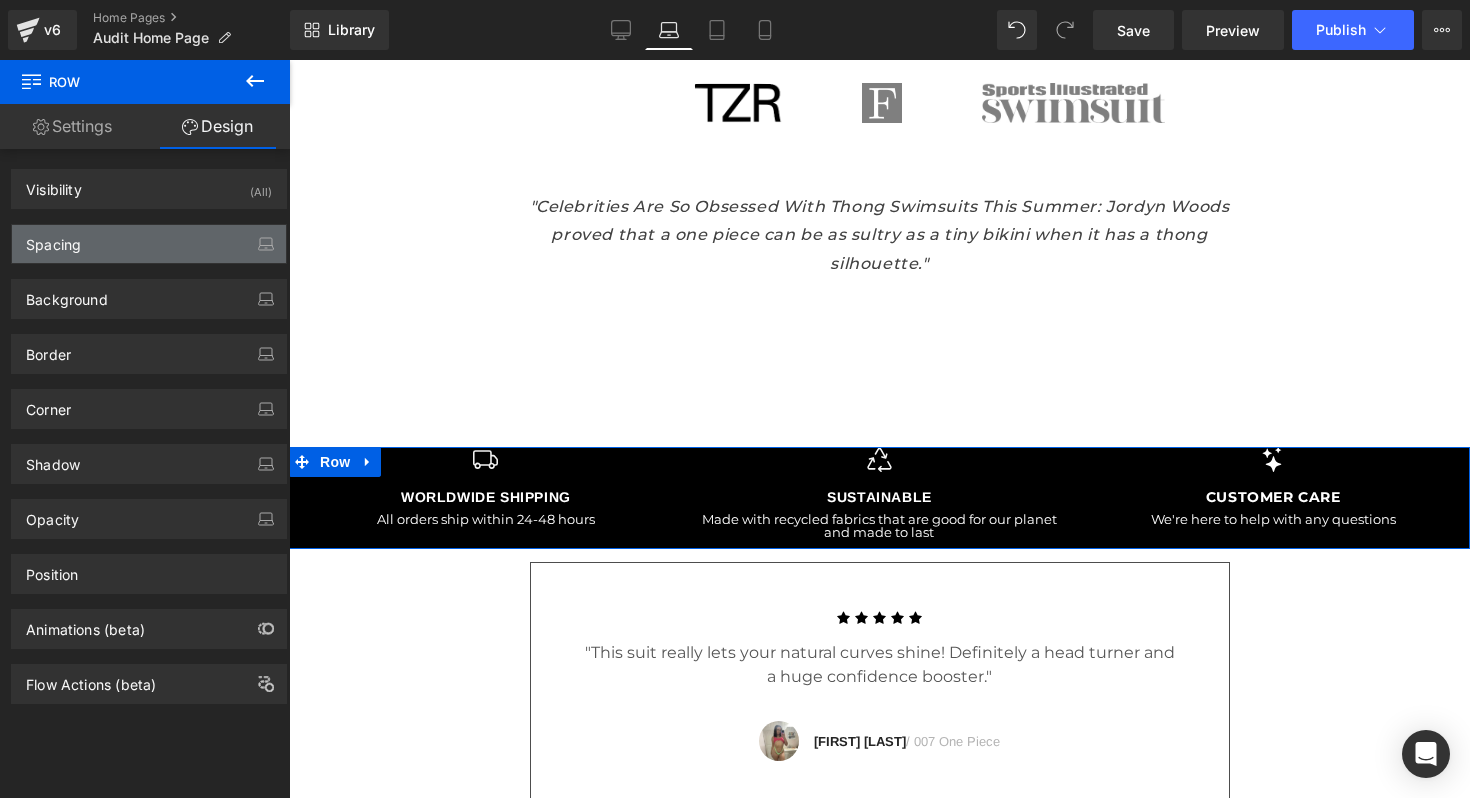 click on "Spacing" at bounding box center (149, 244) 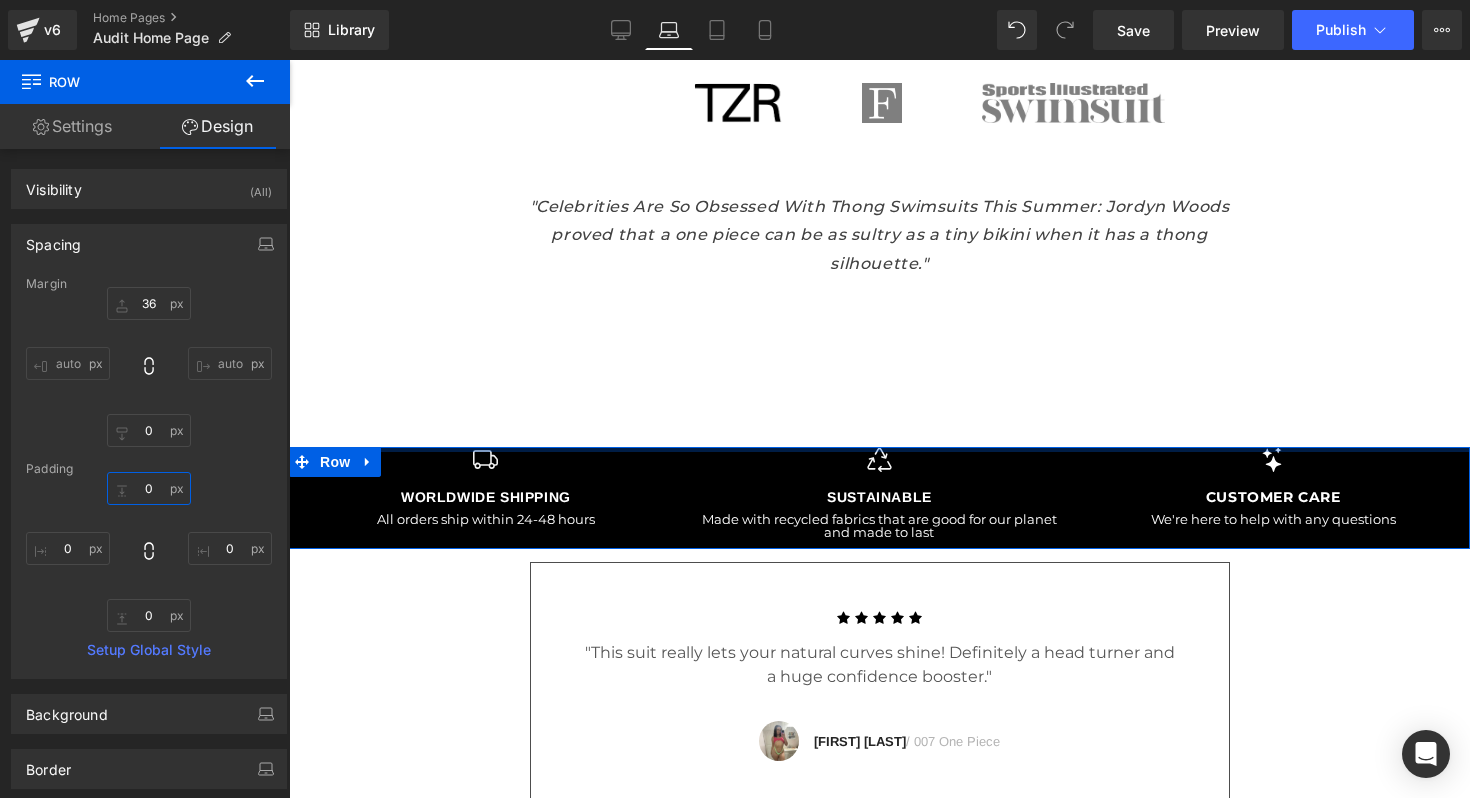 click on "0" at bounding box center (149, 488) 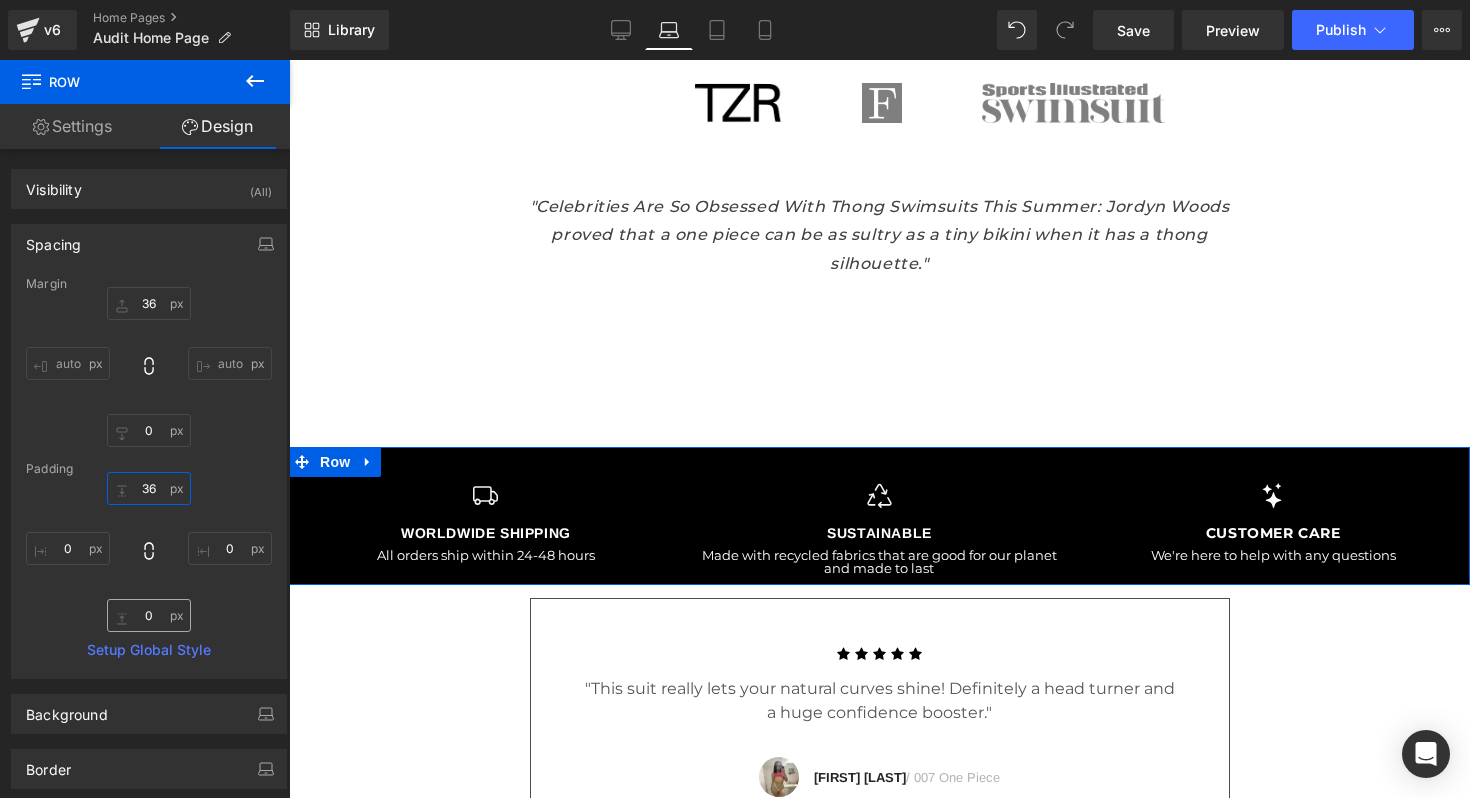 type on "36" 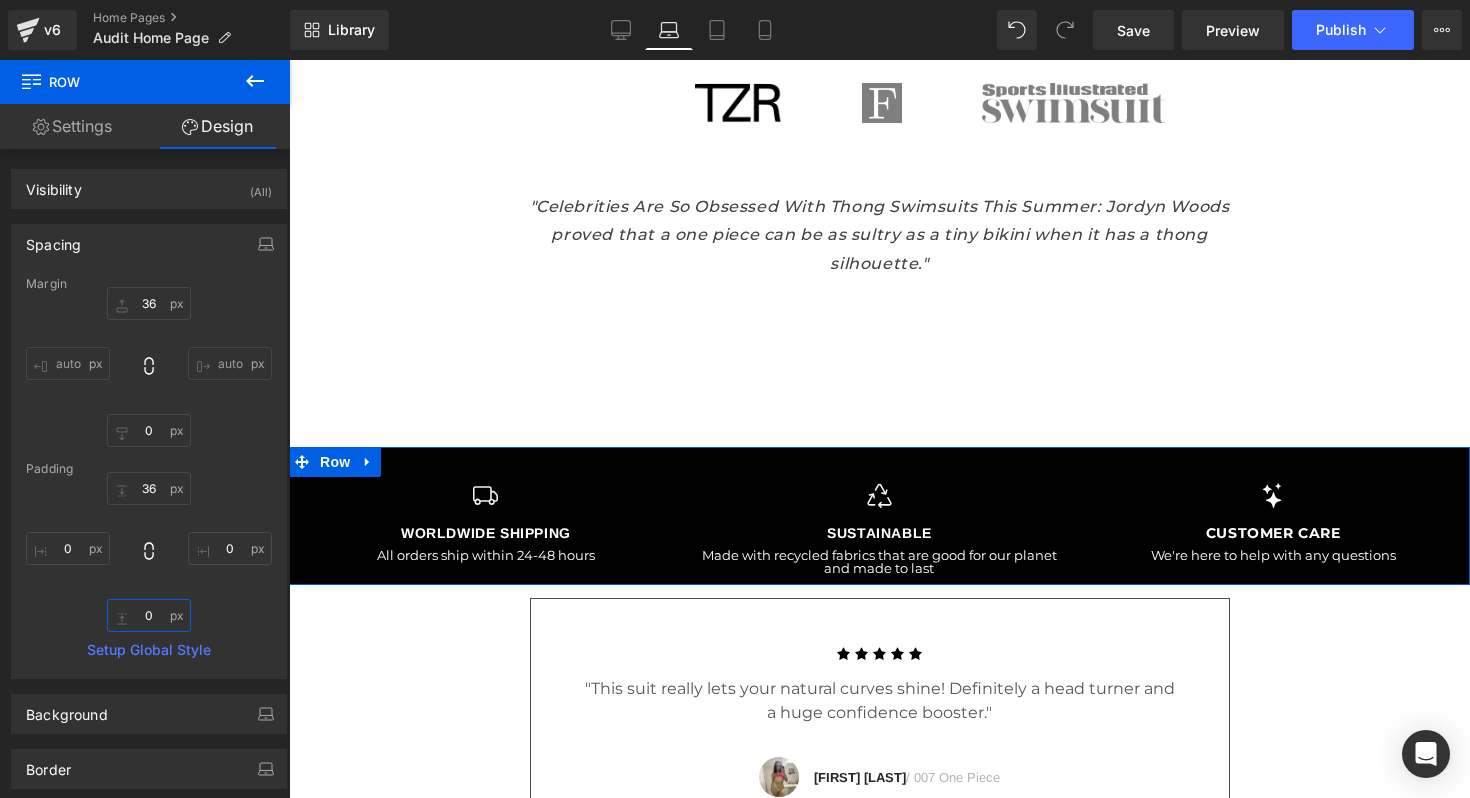 click on "0" at bounding box center [149, 615] 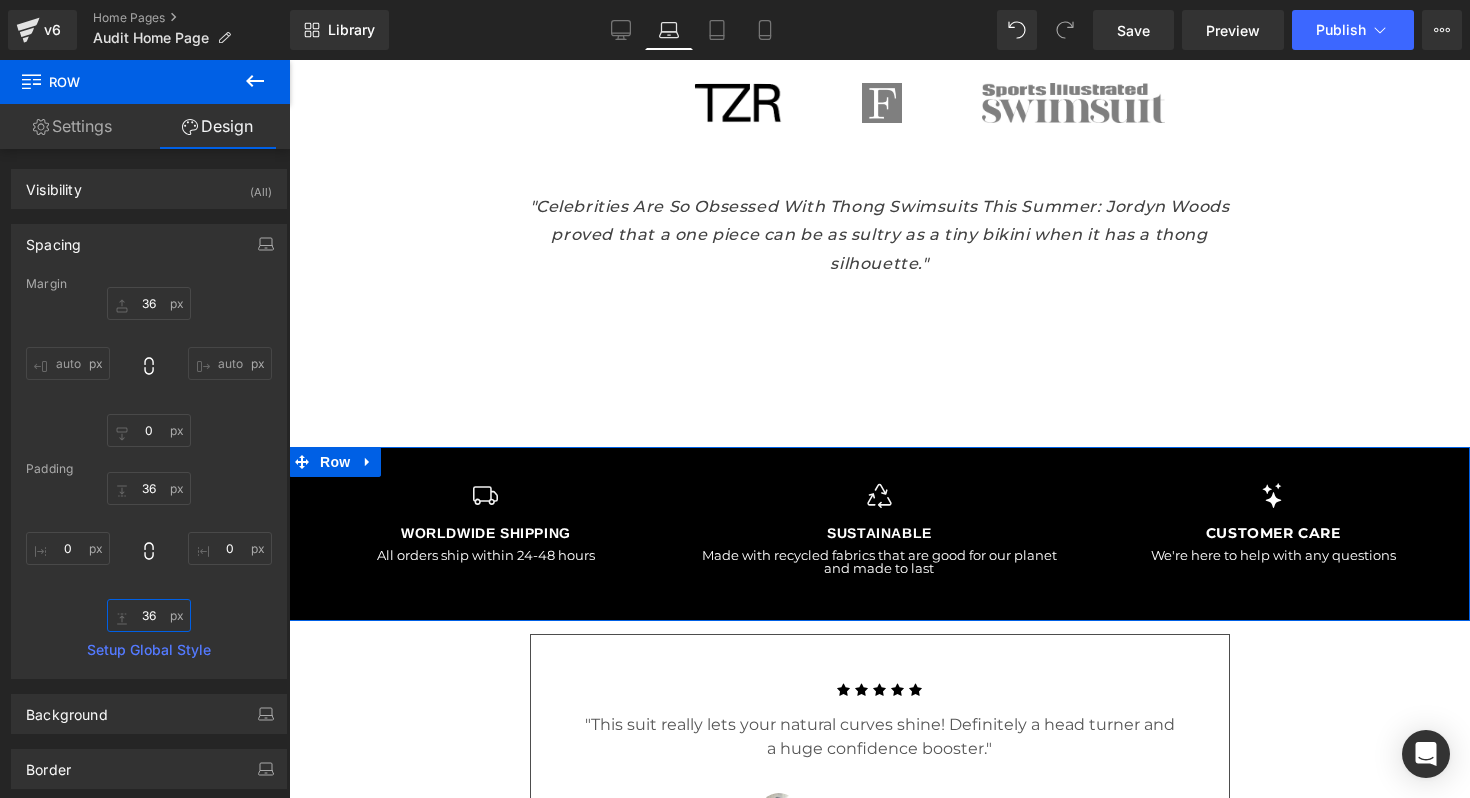 type on "36" 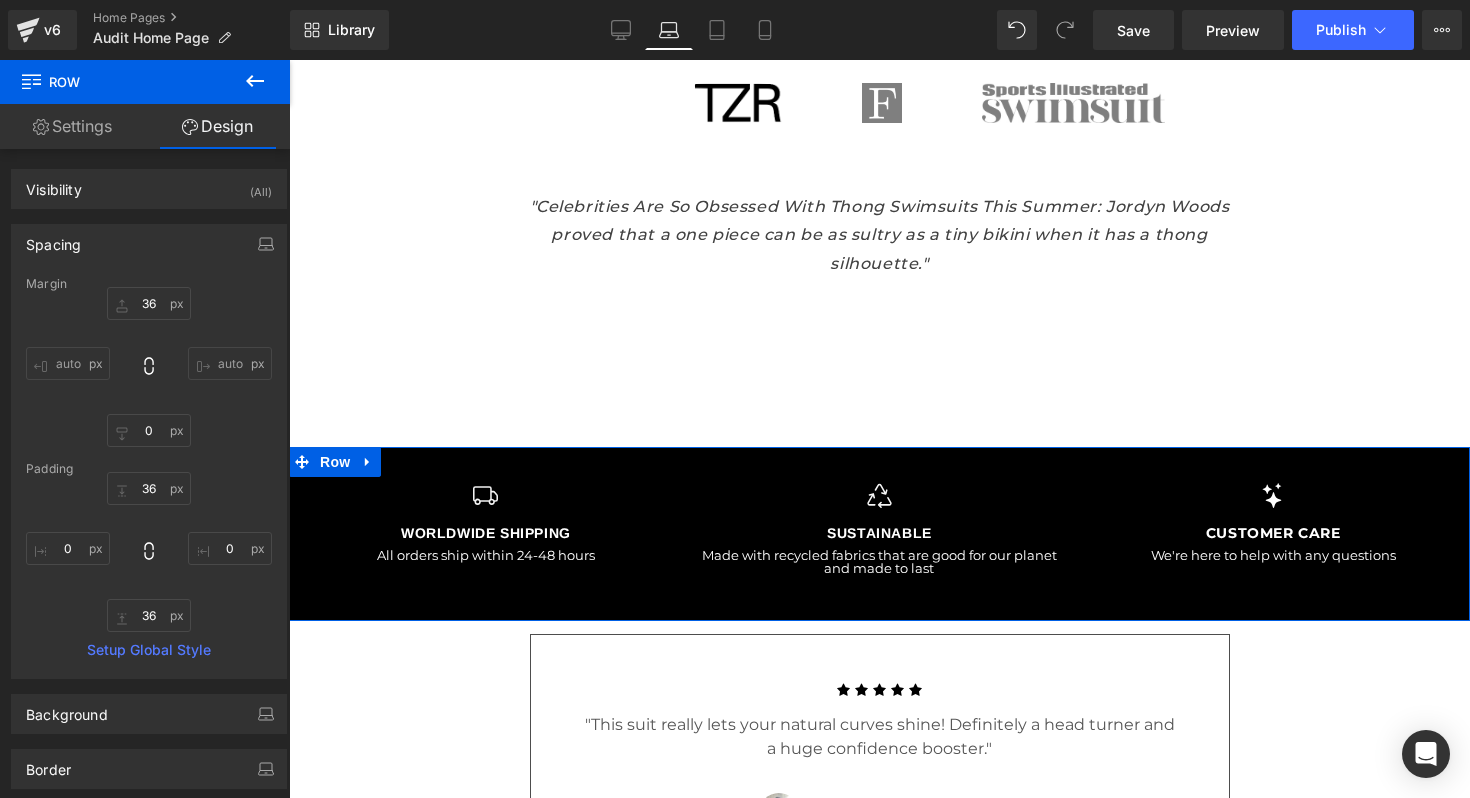 click on "36 36
0px 0
36 36
0px 0" at bounding box center [149, 552] 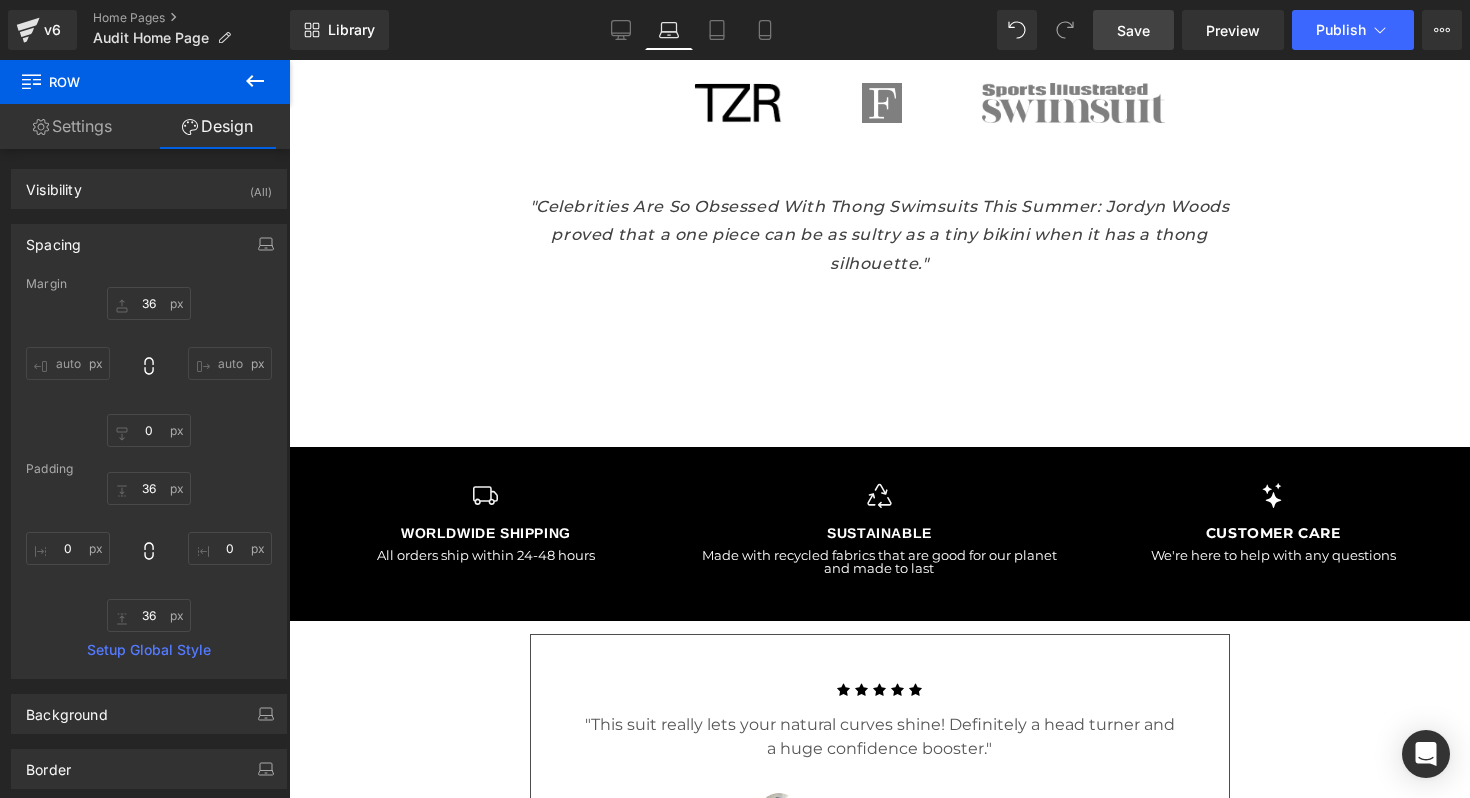click on "Save" at bounding box center (1133, 30) 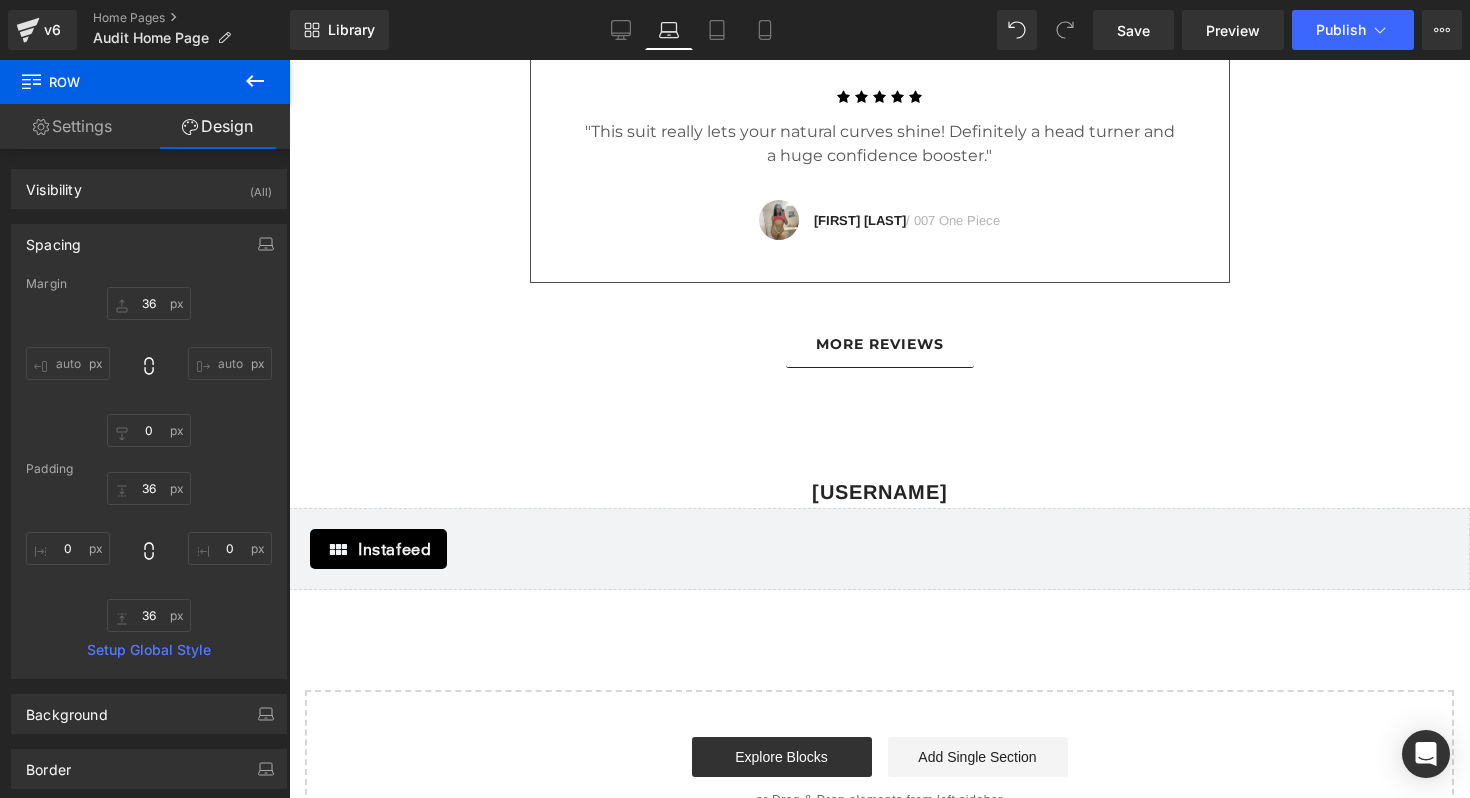 scroll, scrollTop: 3932, scrollLeft: 0, axis: vertical 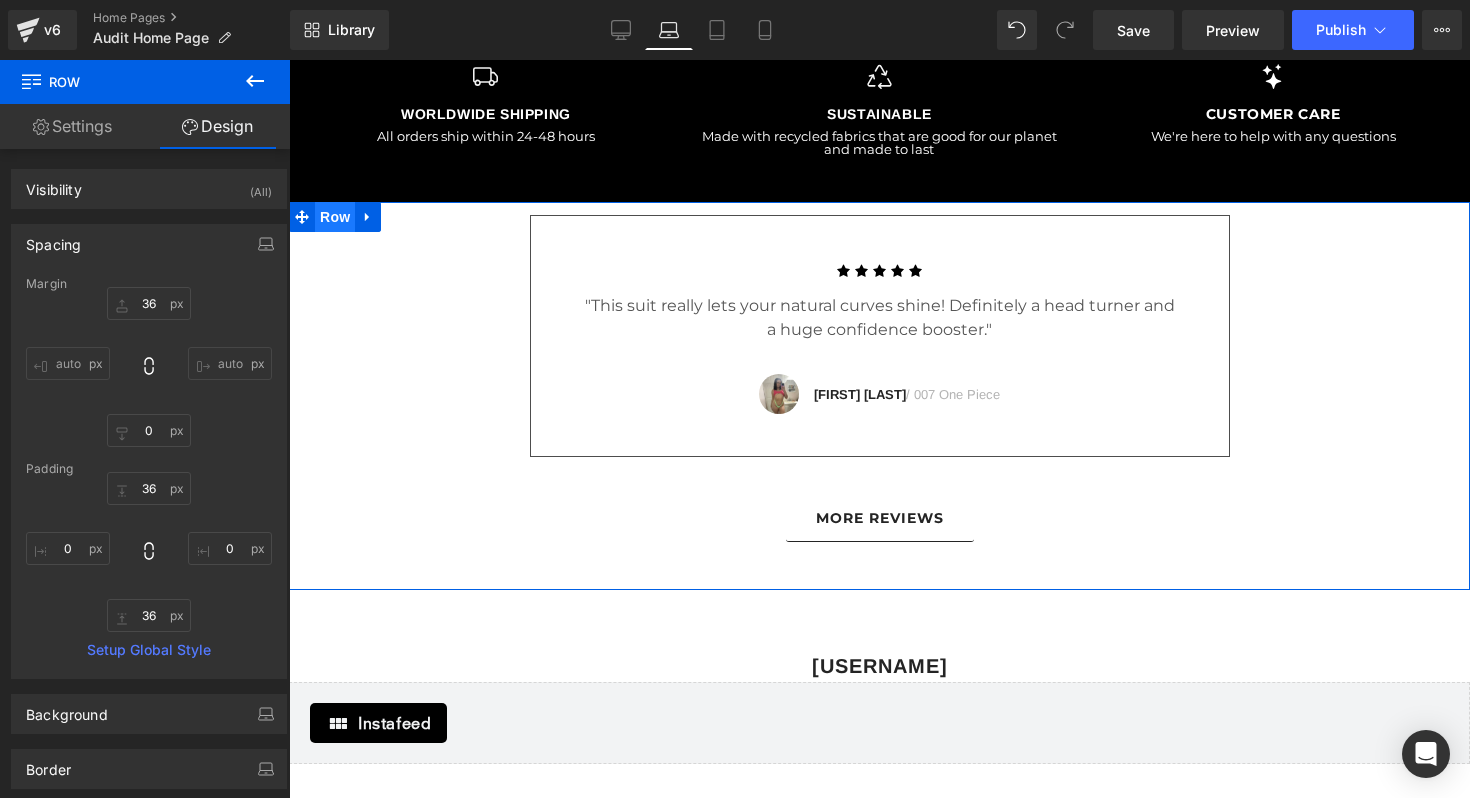 click on "Row" at bounding box center [335, 217] 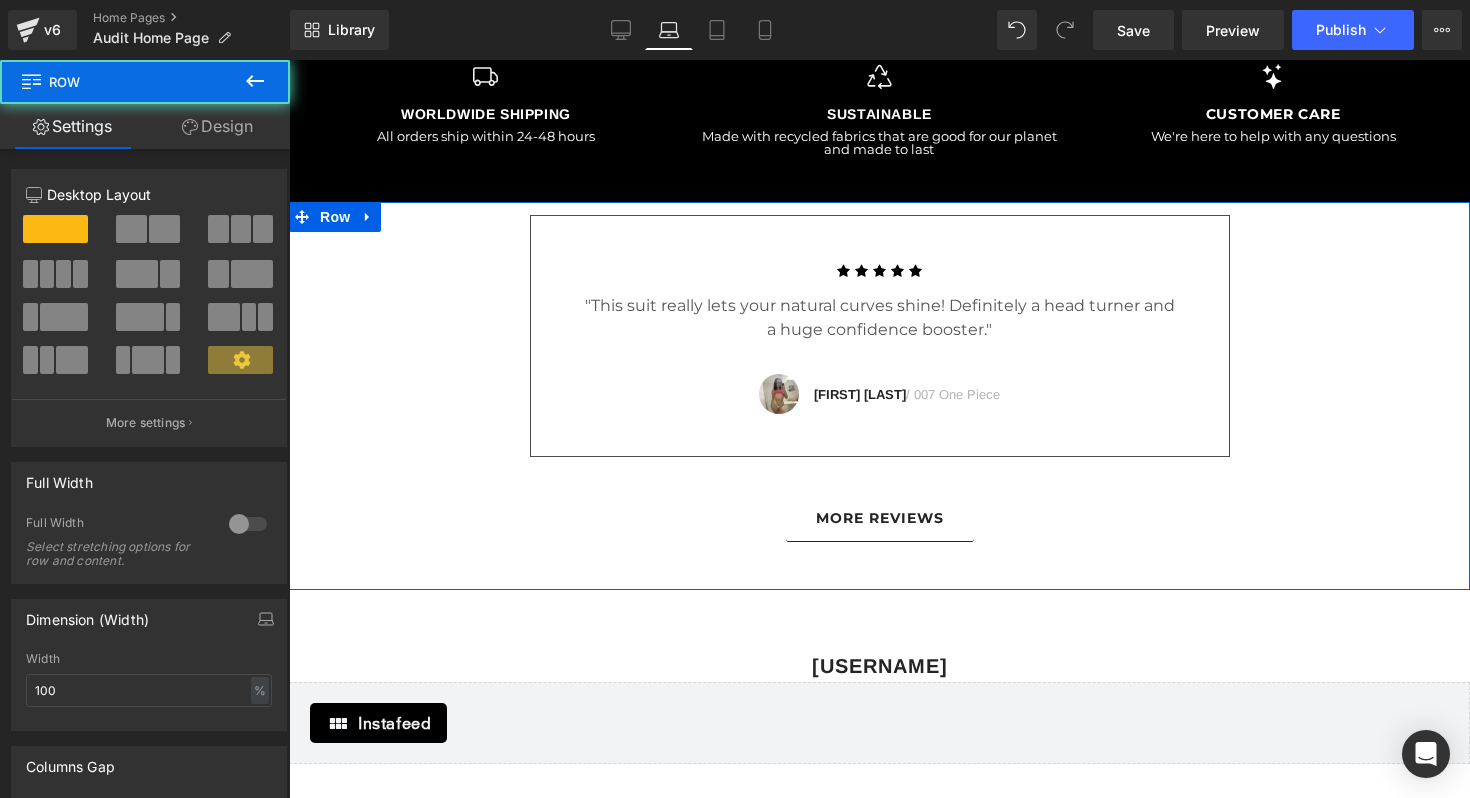 click on "Design" at bounding box center [217, 126] 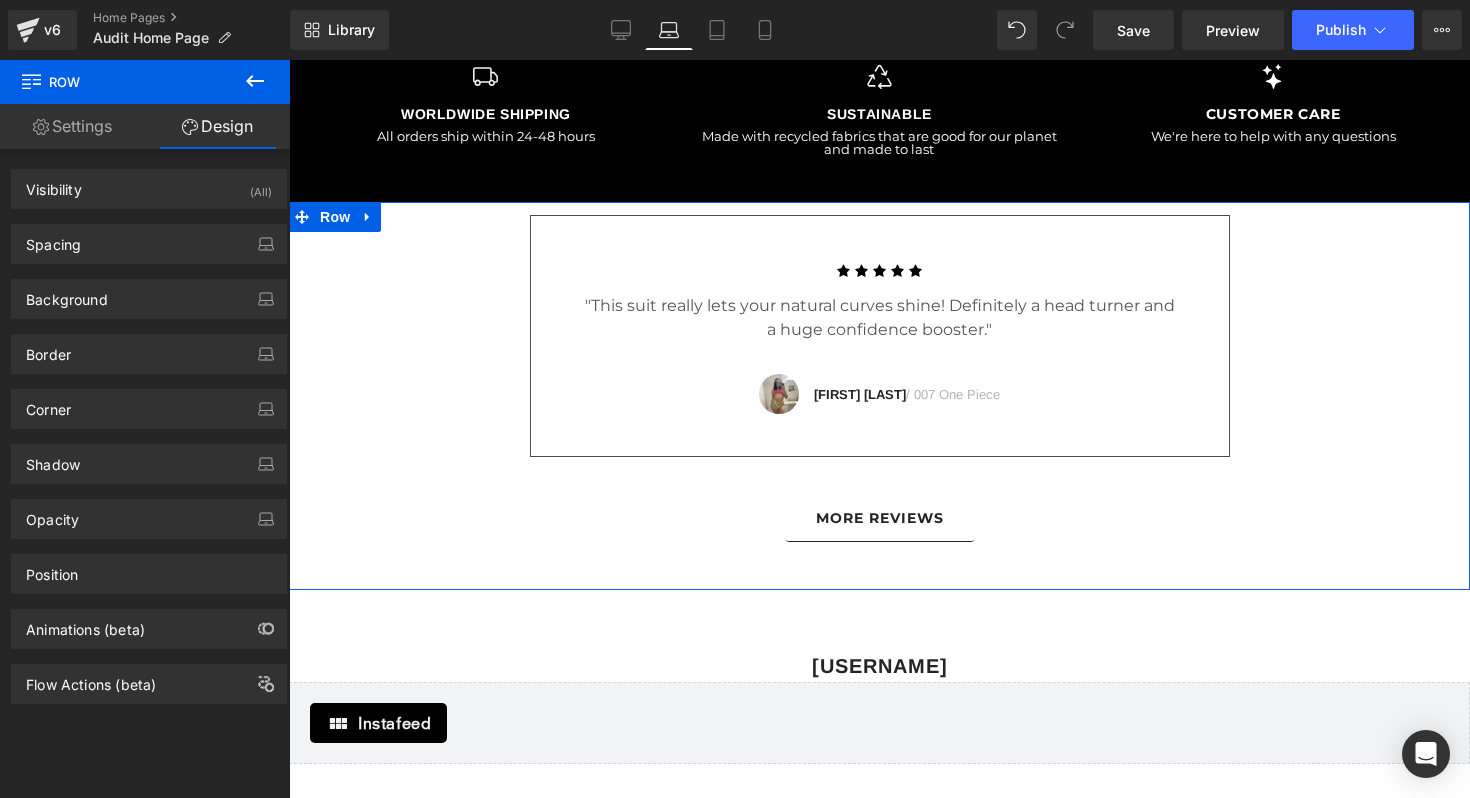 type on "#121212" 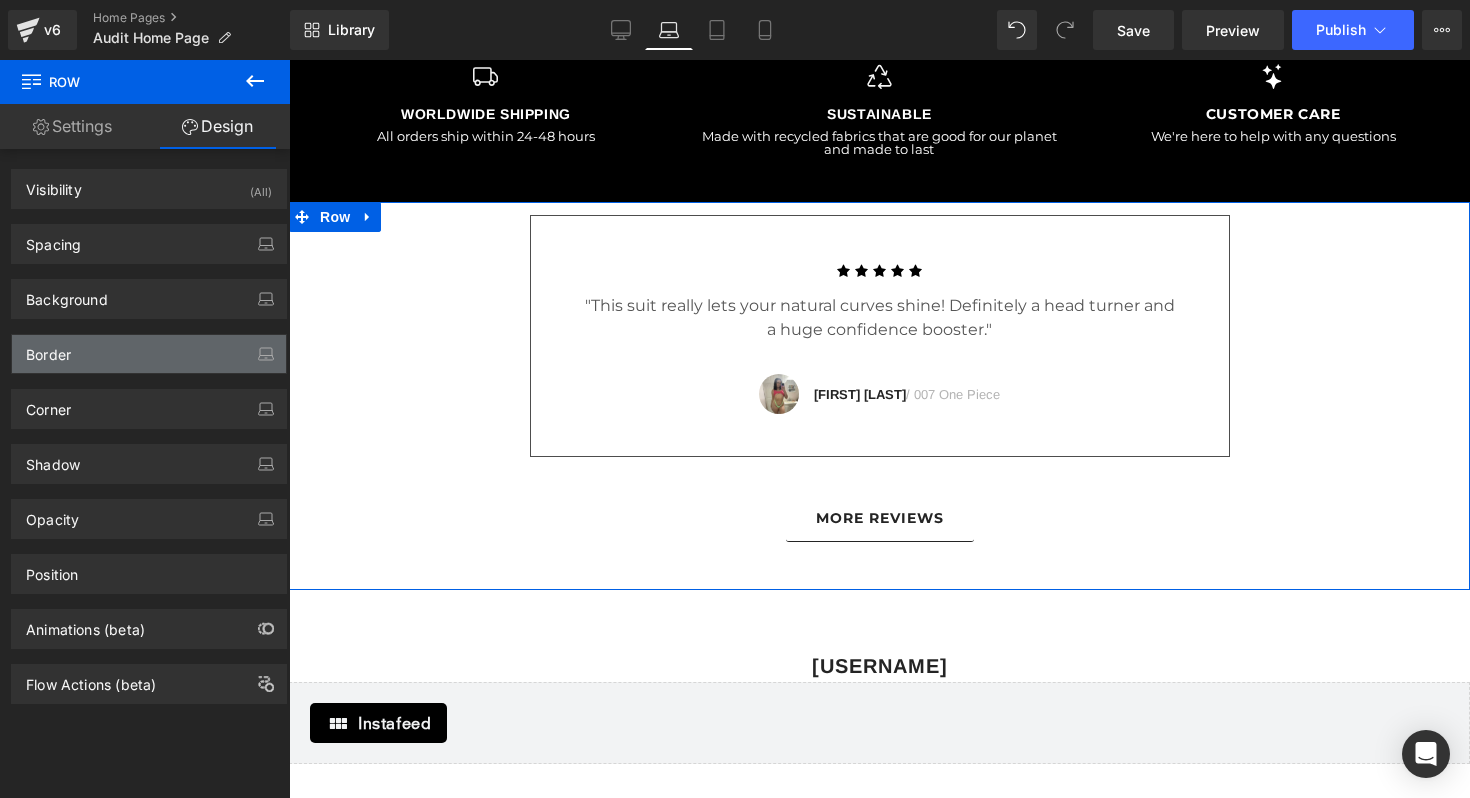 click on "Border" at bounding box center (149, 354) 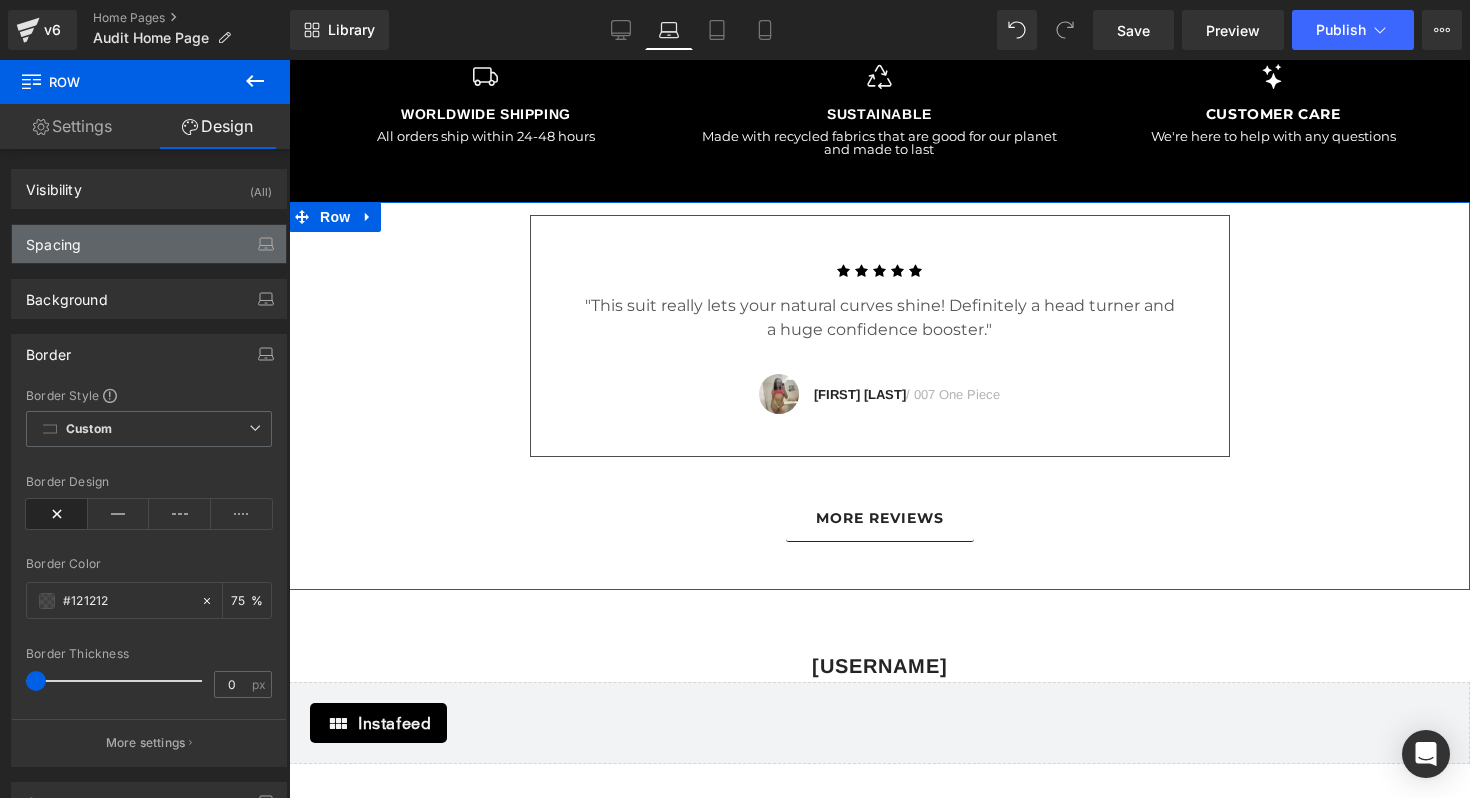 click on "Spacing" at bounding box center (149, 244) 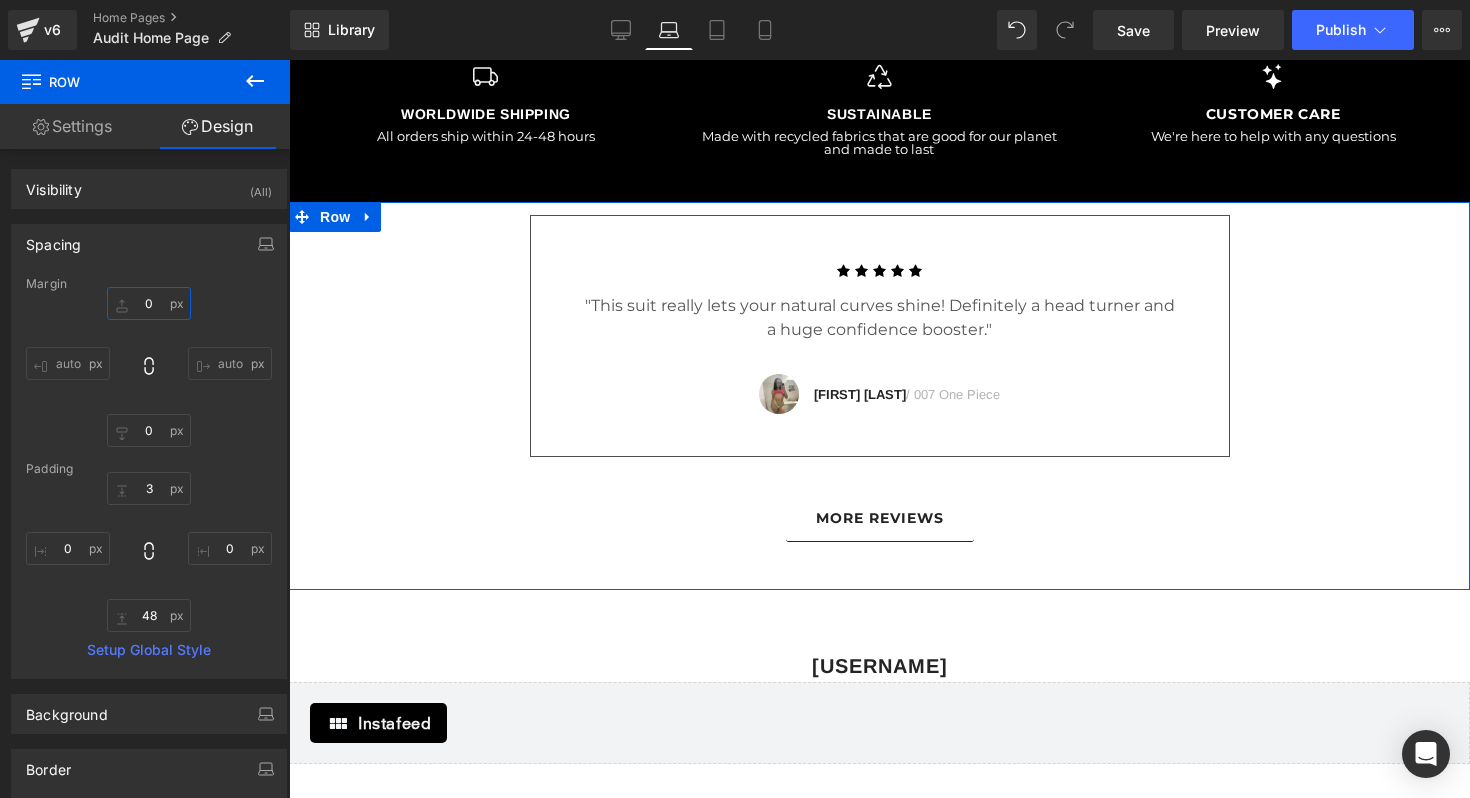 click on "0" at bounding box center (149, 303) 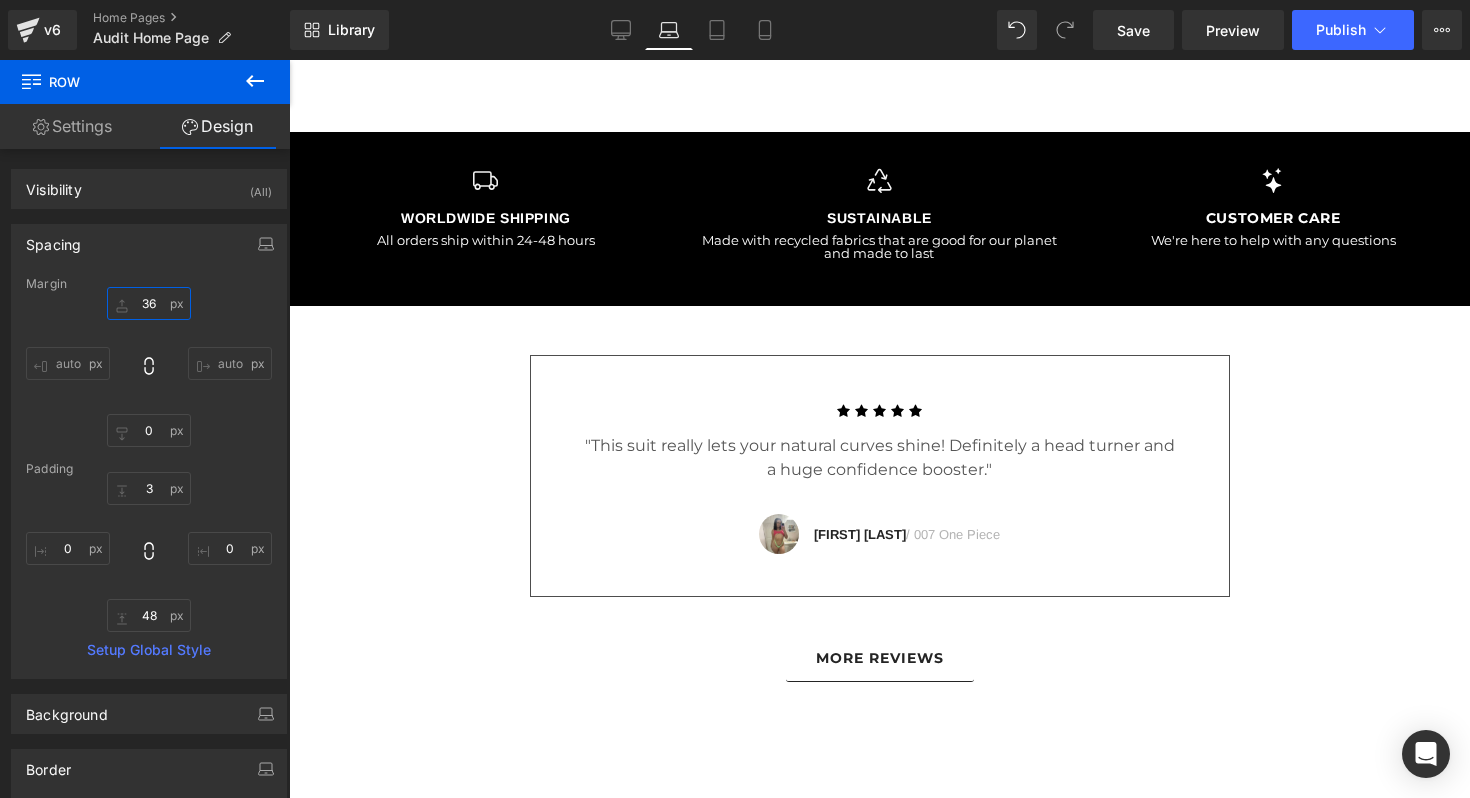 scroll, scrollTop: 3809, scrollLeft: 0, axis: vertical 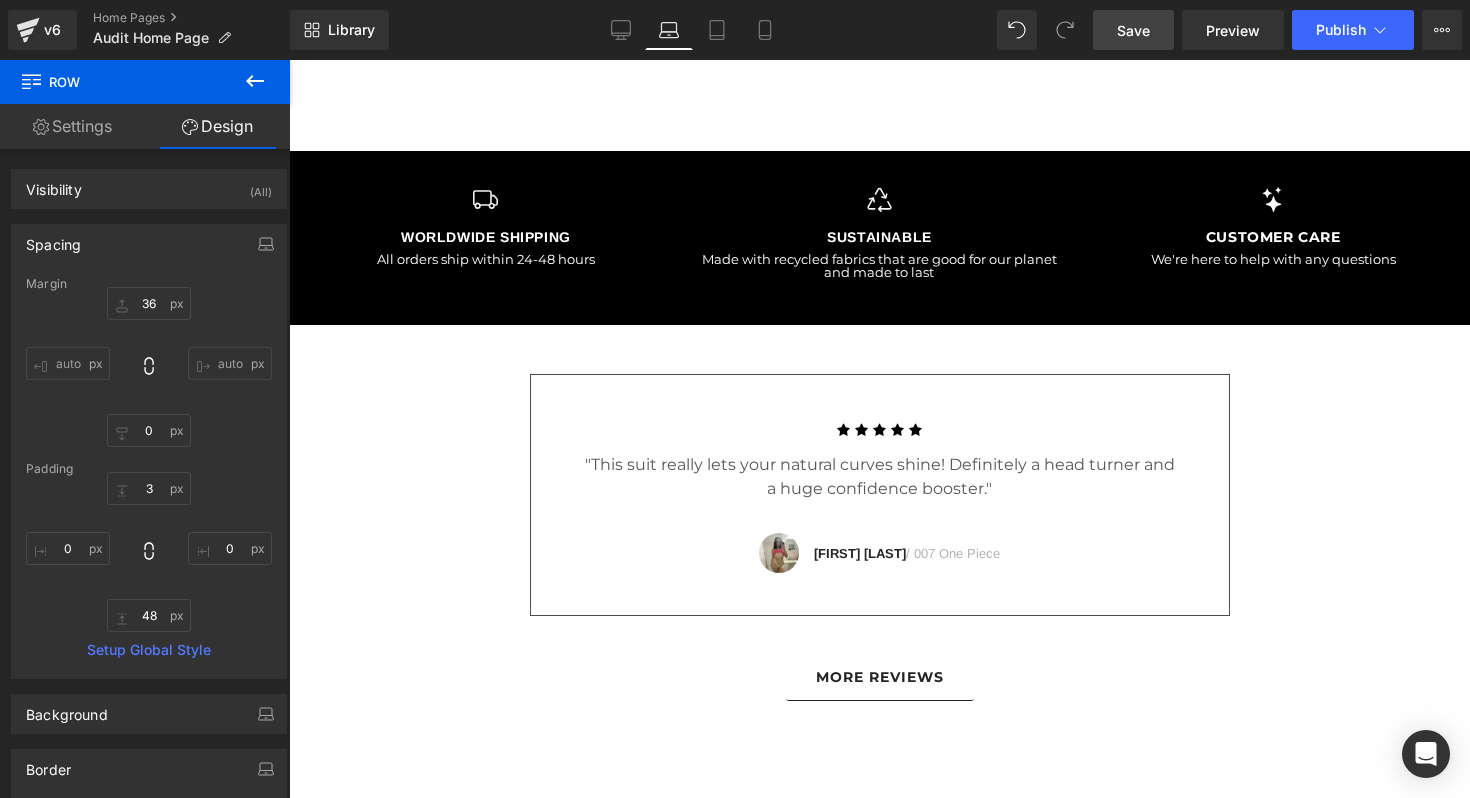 click on "Save" at bounding box center (1133, 30) 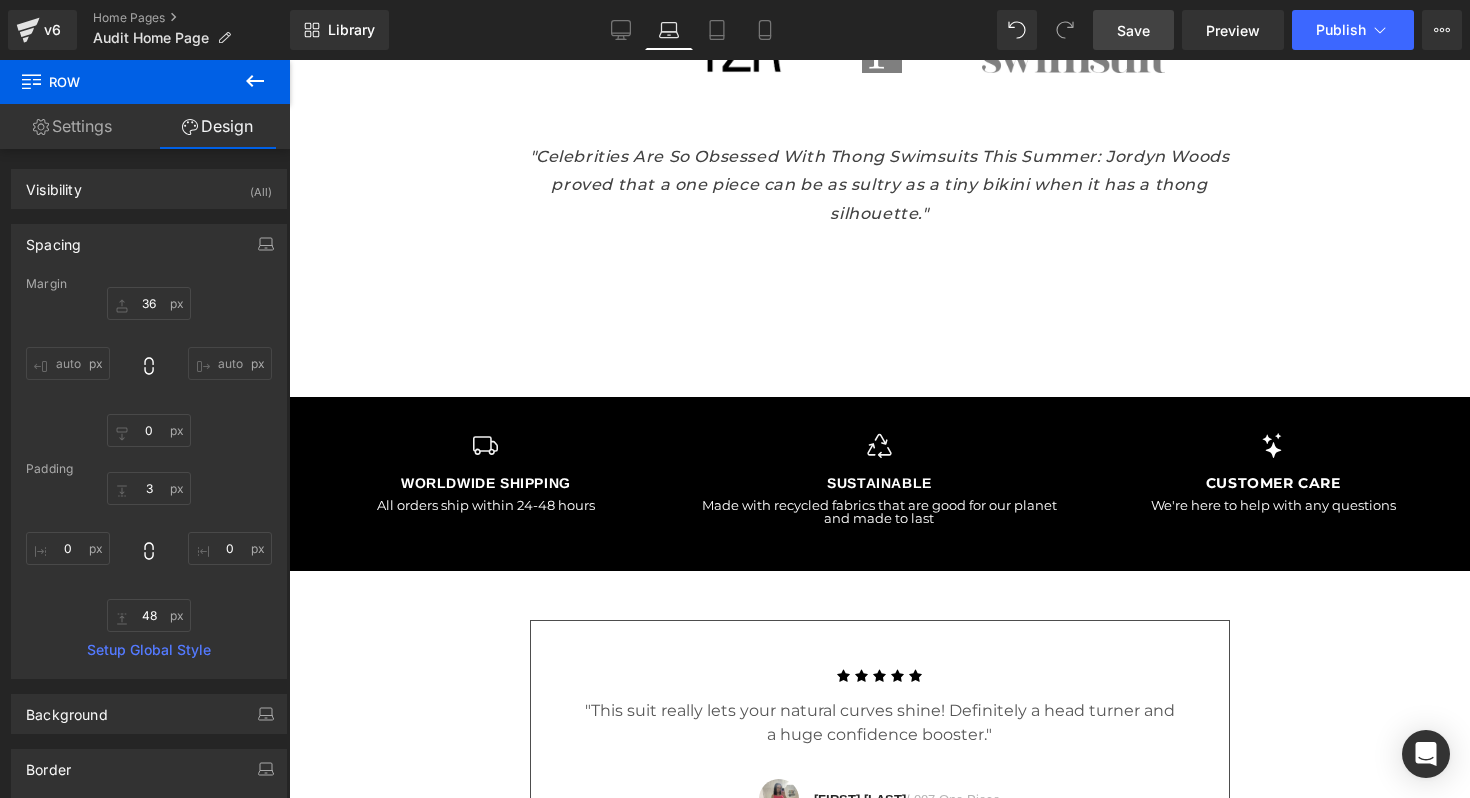 scroll, scrollTop: 3235, scrollLeft: 0, axis: vertical 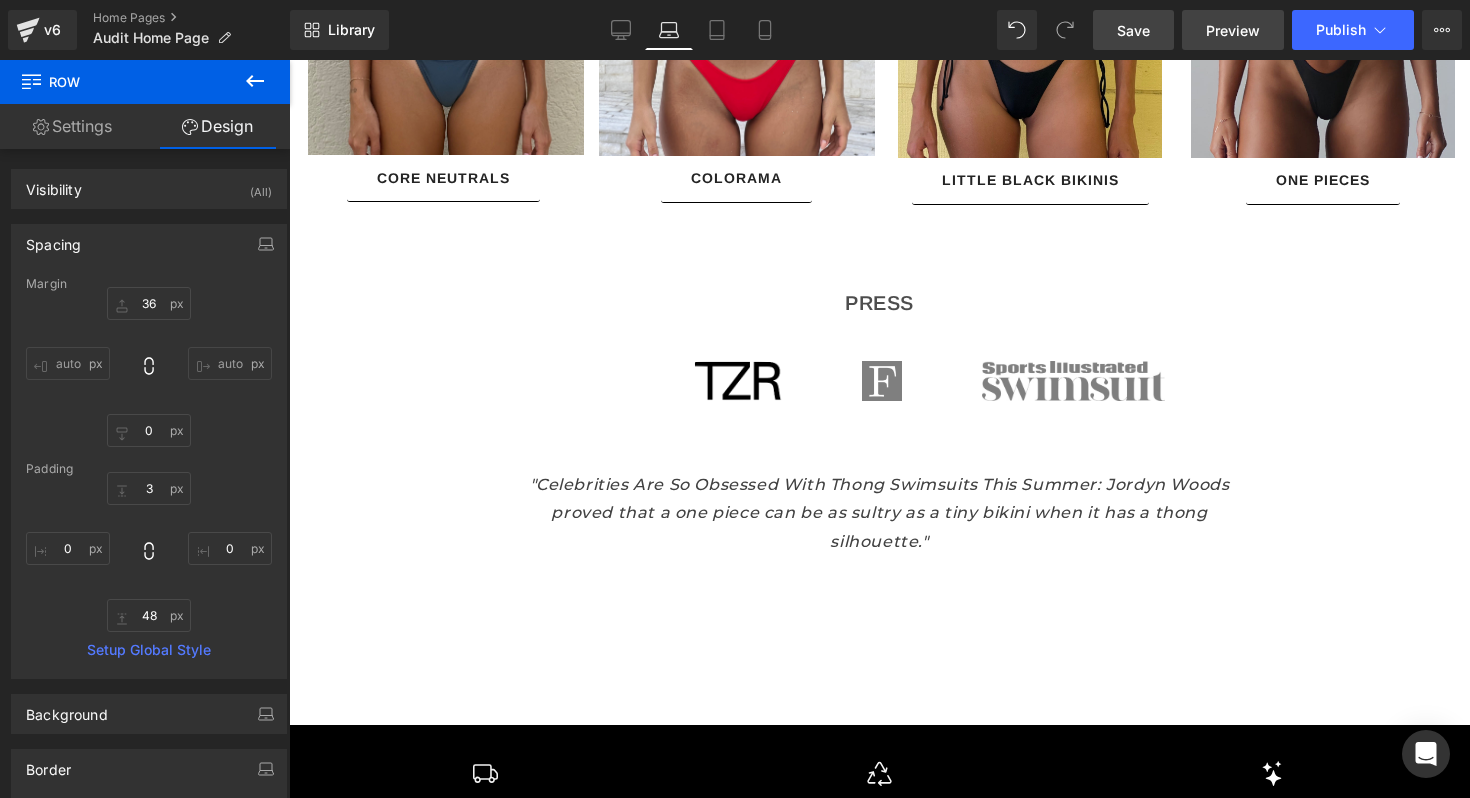 click on "Preview" at bounding box center [1233, 30] 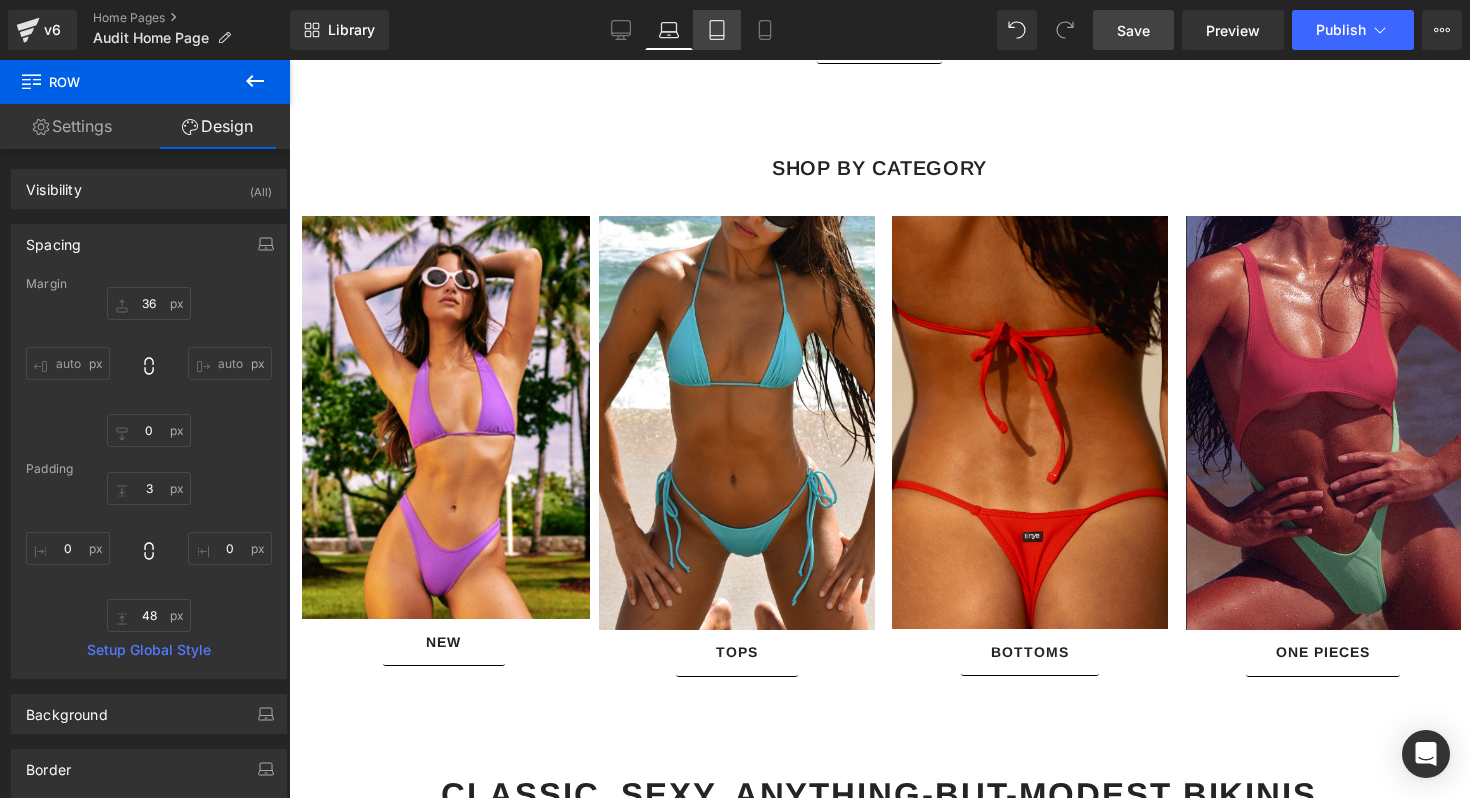 click 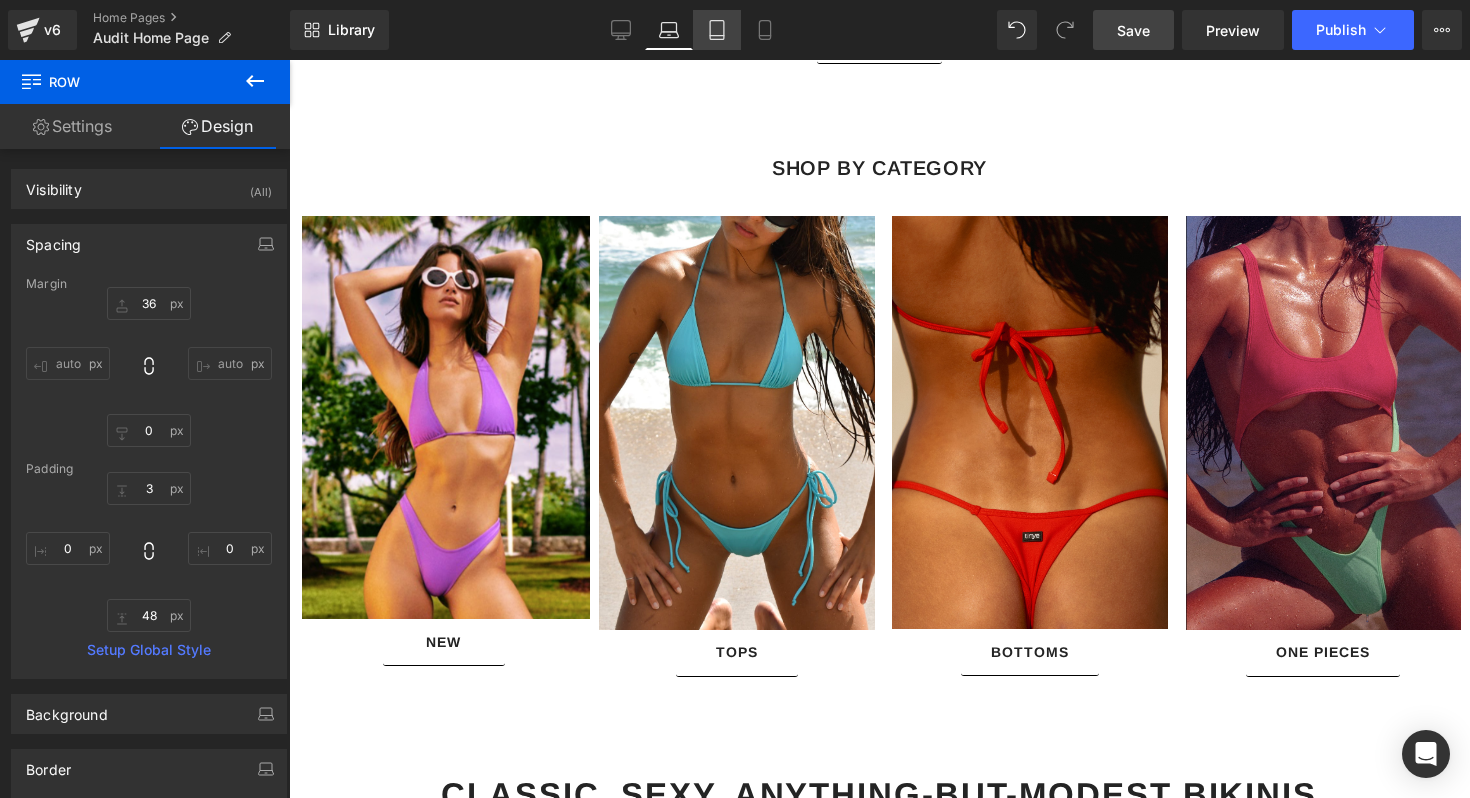 type on "0" 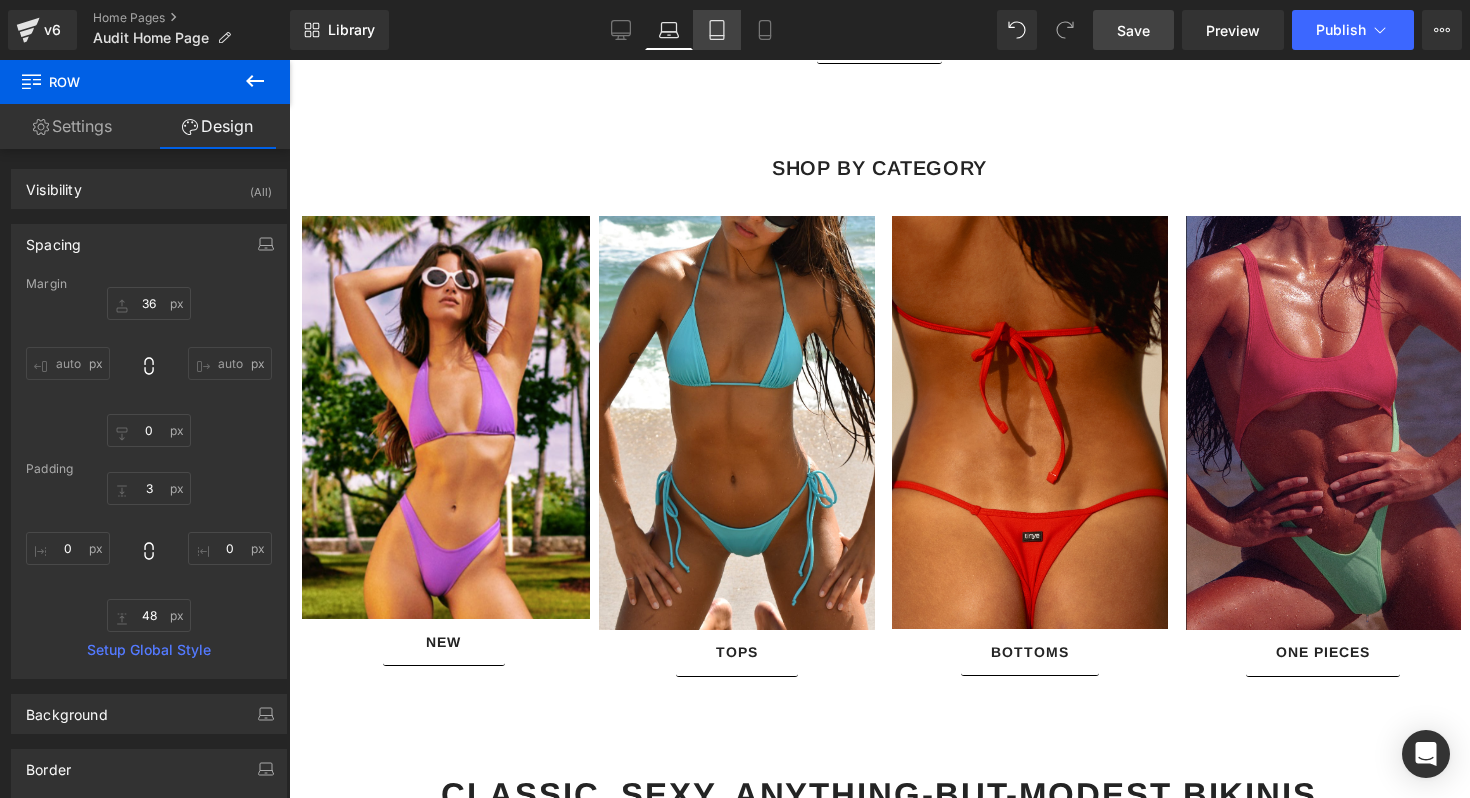type on "0" 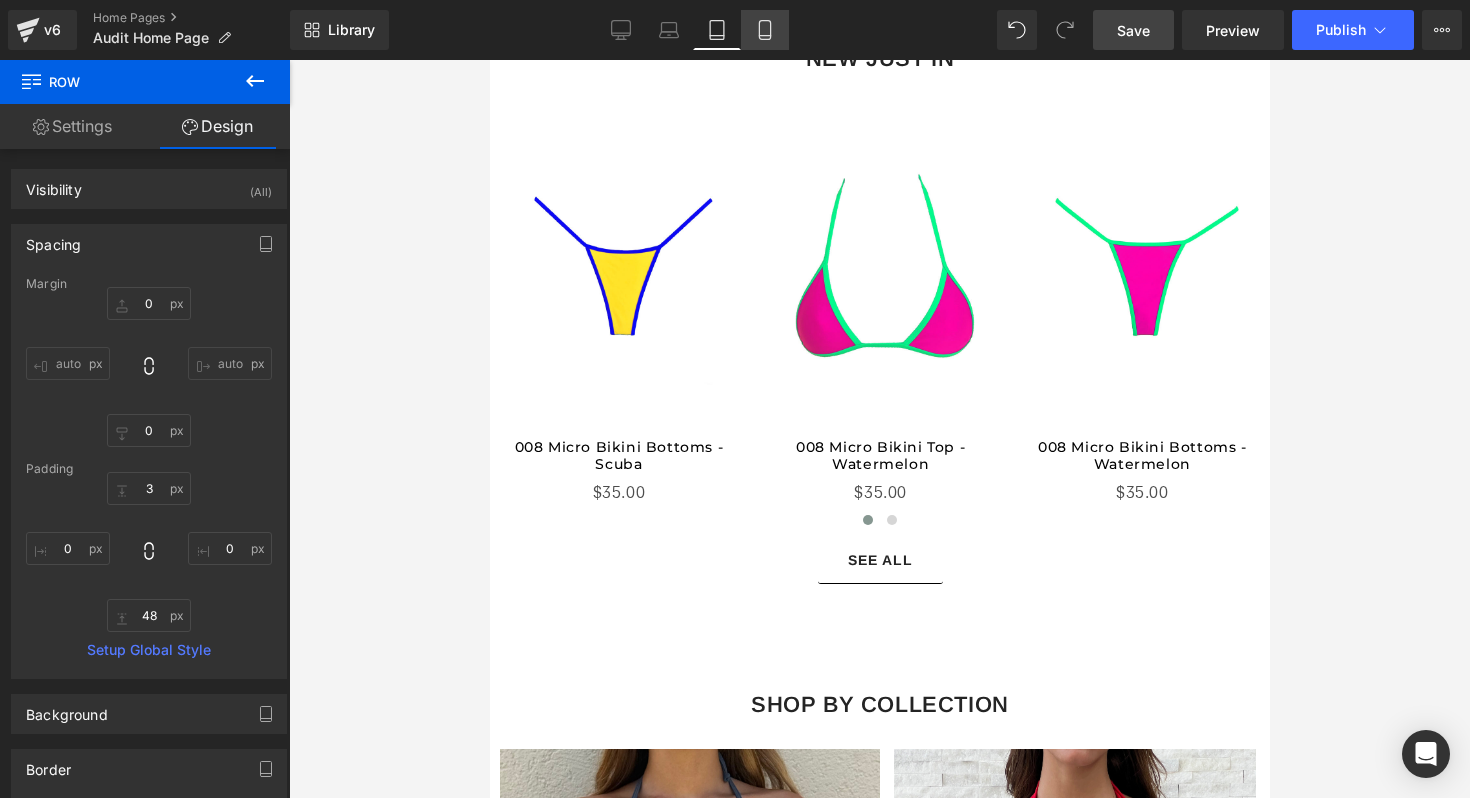 click 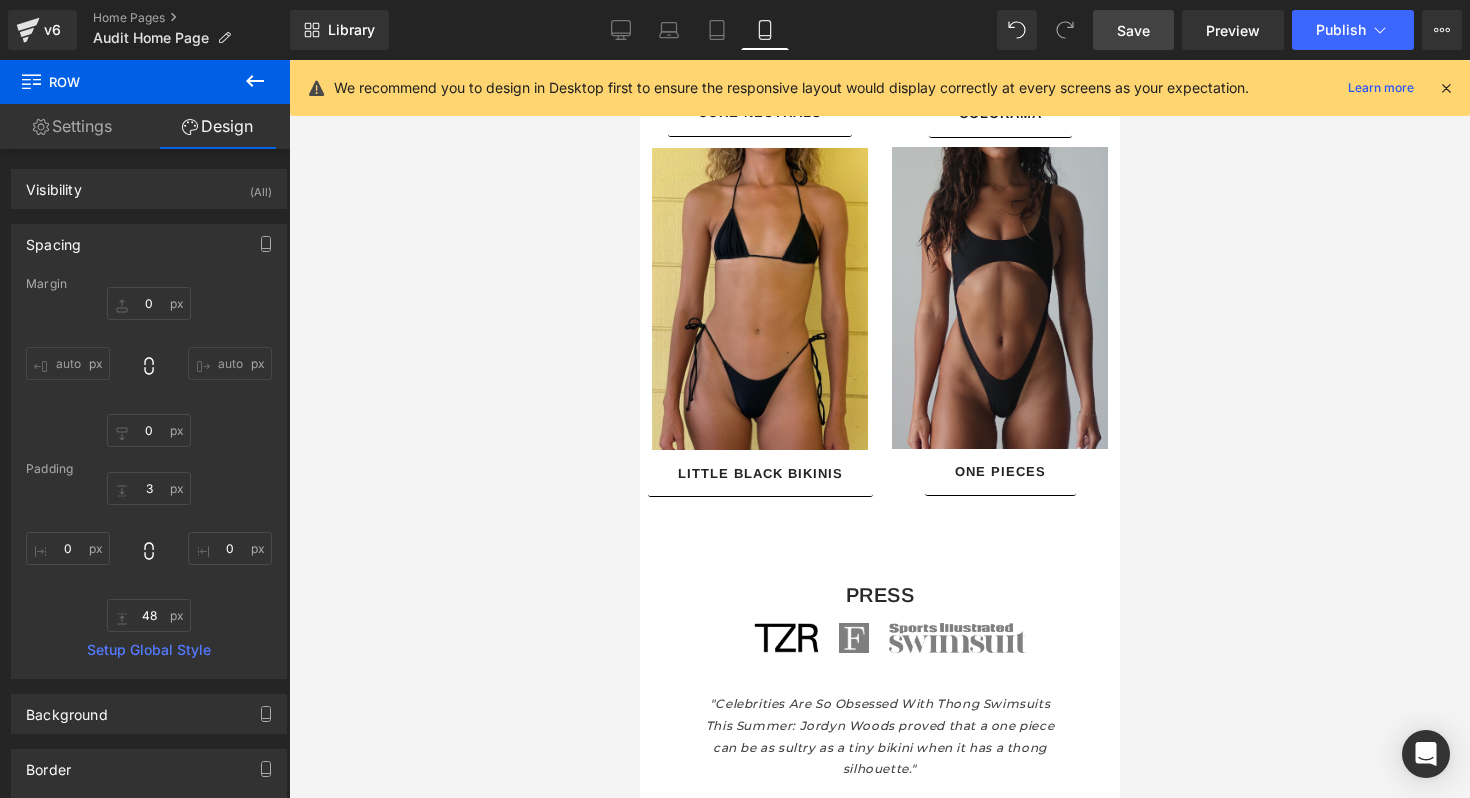type on "0" 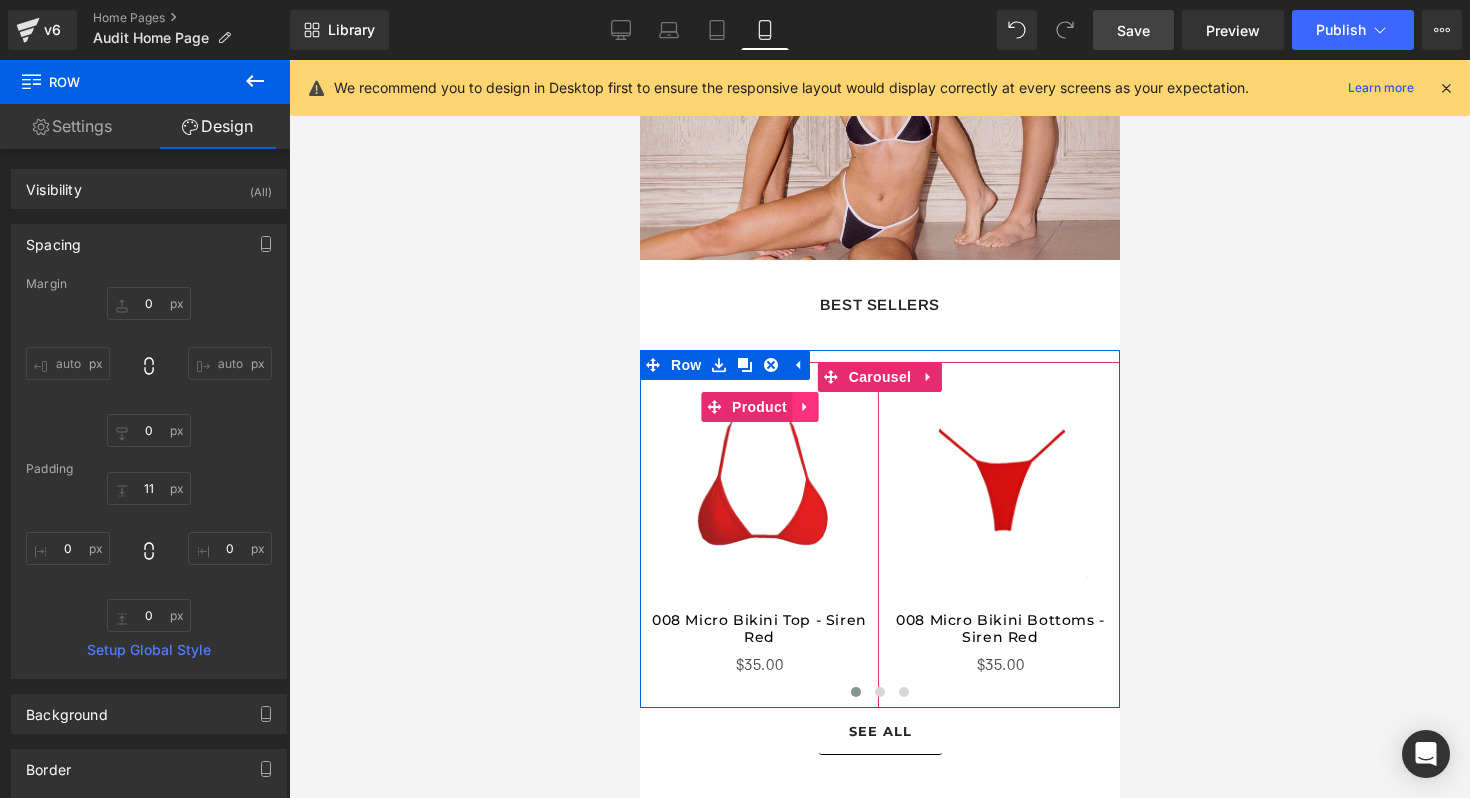 scroll, scrollTop: 526, scrollLeft: 0, axis: vertical 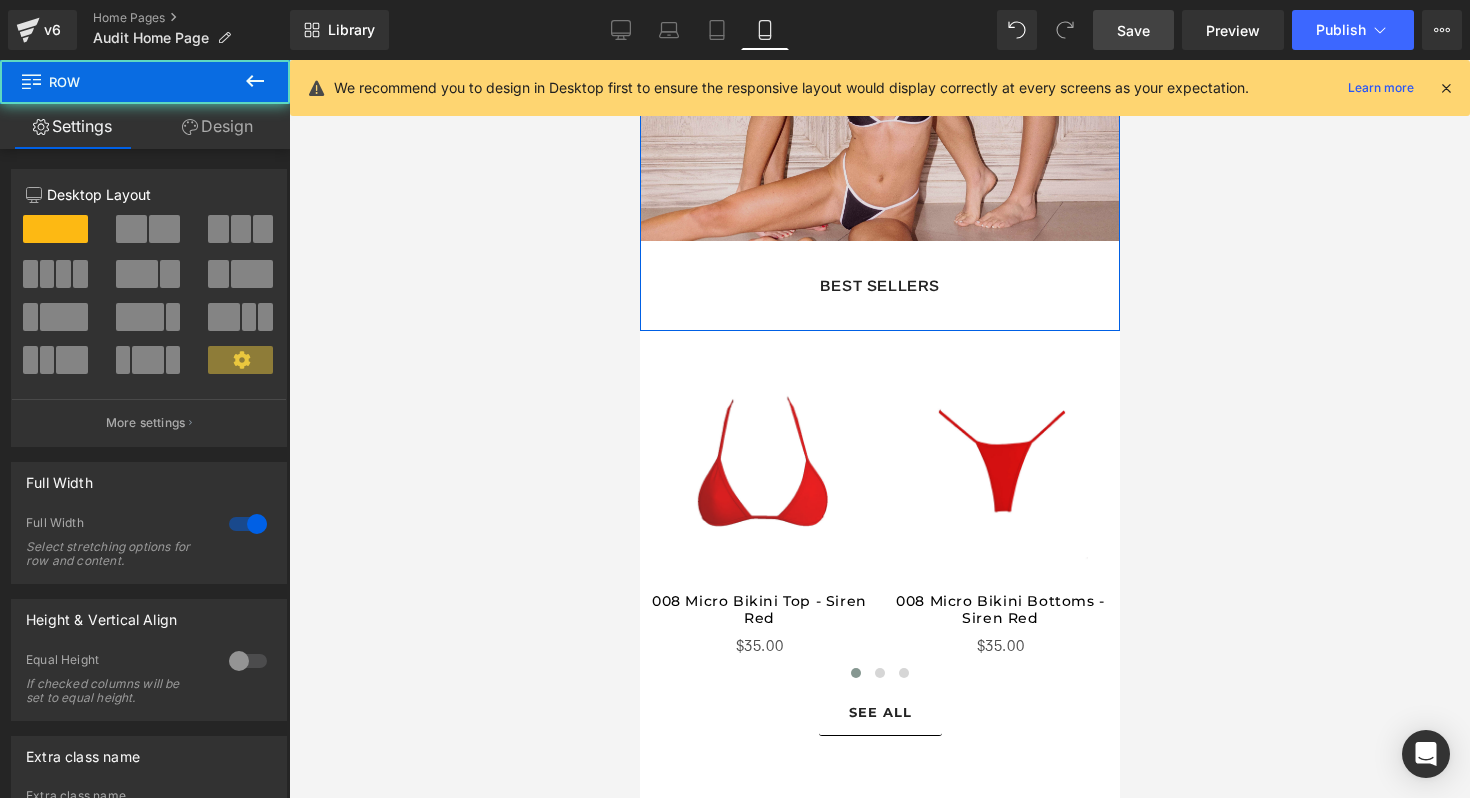 click on "COLORAMA
Text Block
Shop New
Button
Hero Banner     281px     BEST SELLERS Text Block" at bounding box center [879, -10] 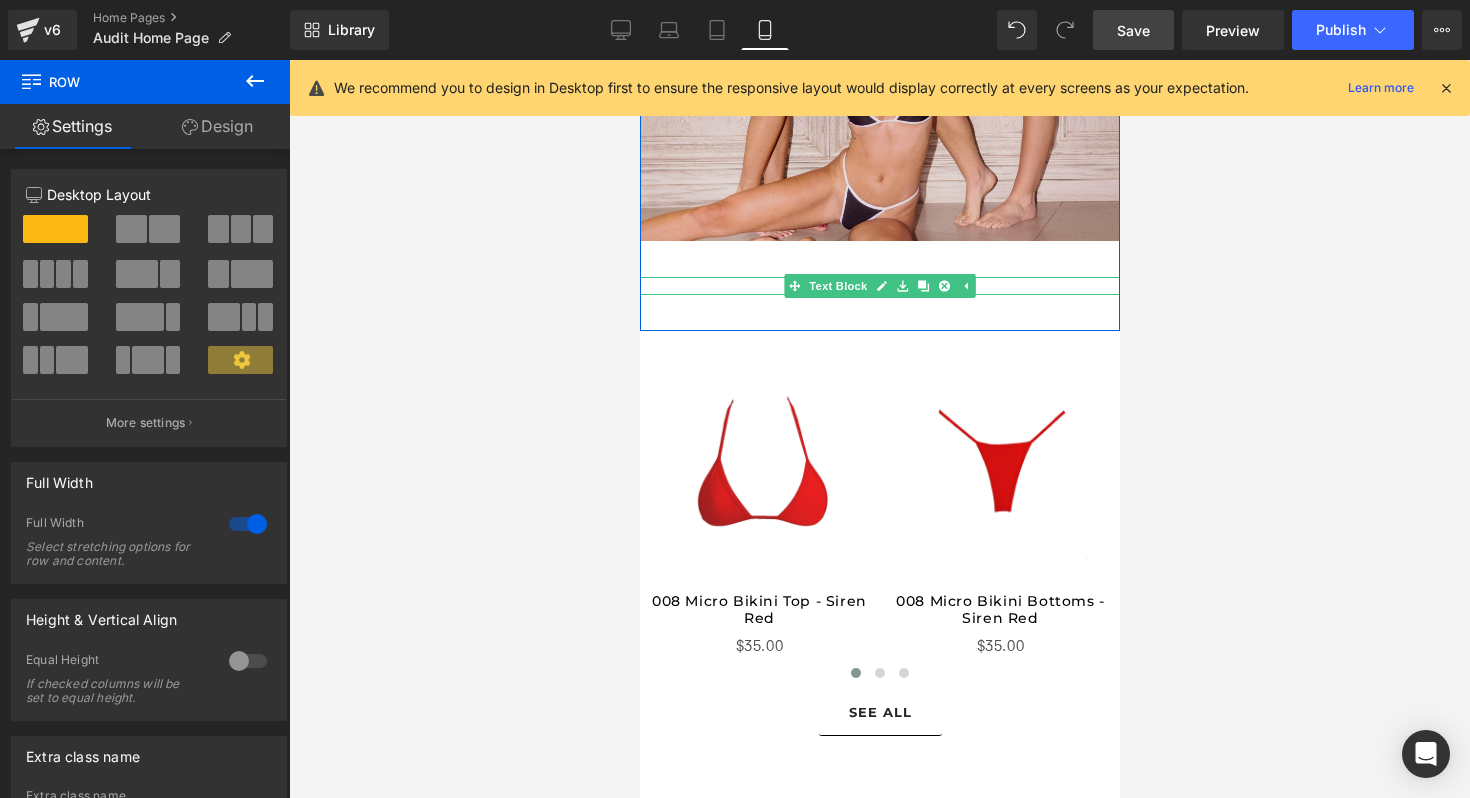 click on "BEST SELLERS Text Block" at bounding box center [879, 286] 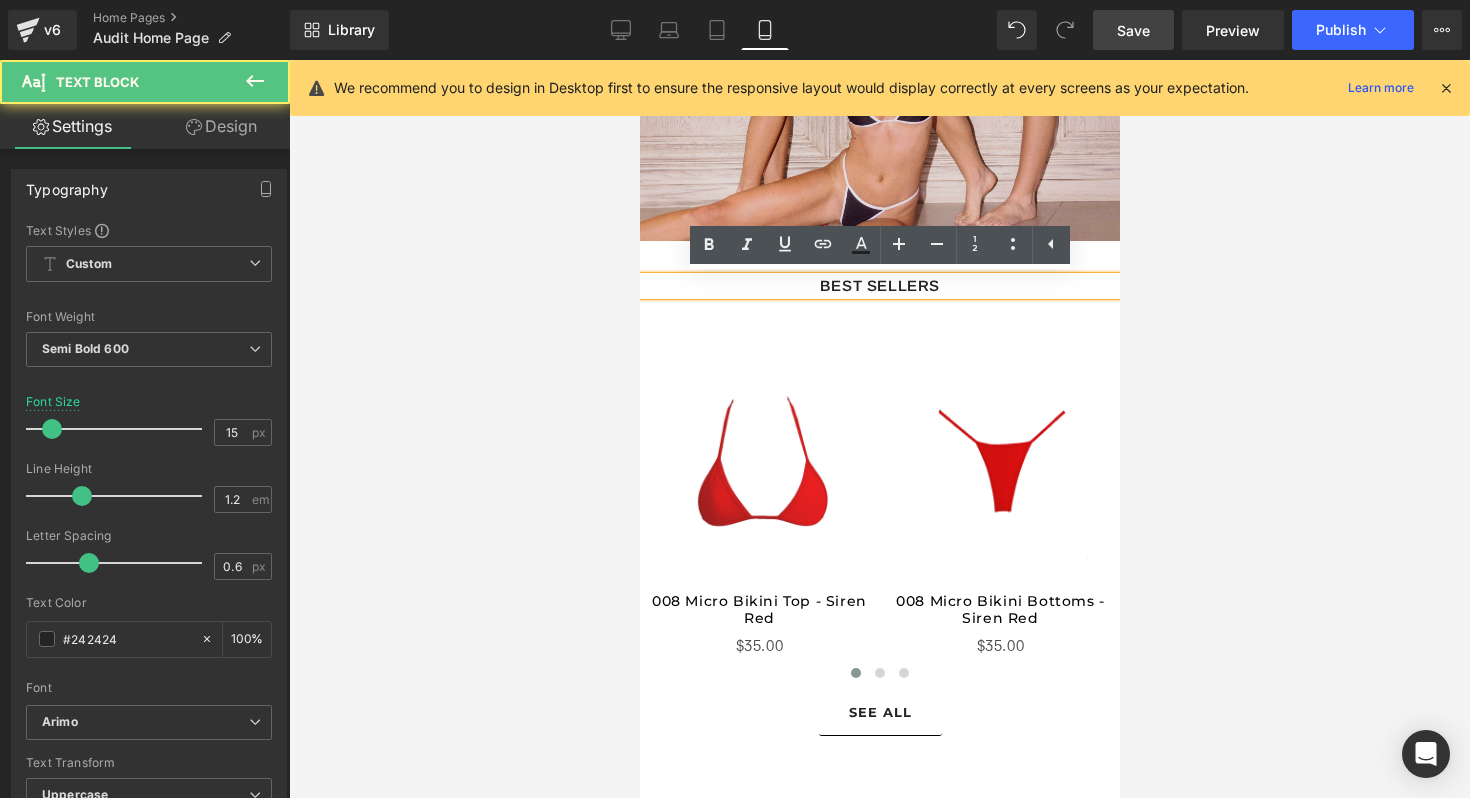 click on "BEST SELLERS" at bounding box center (879, 286) 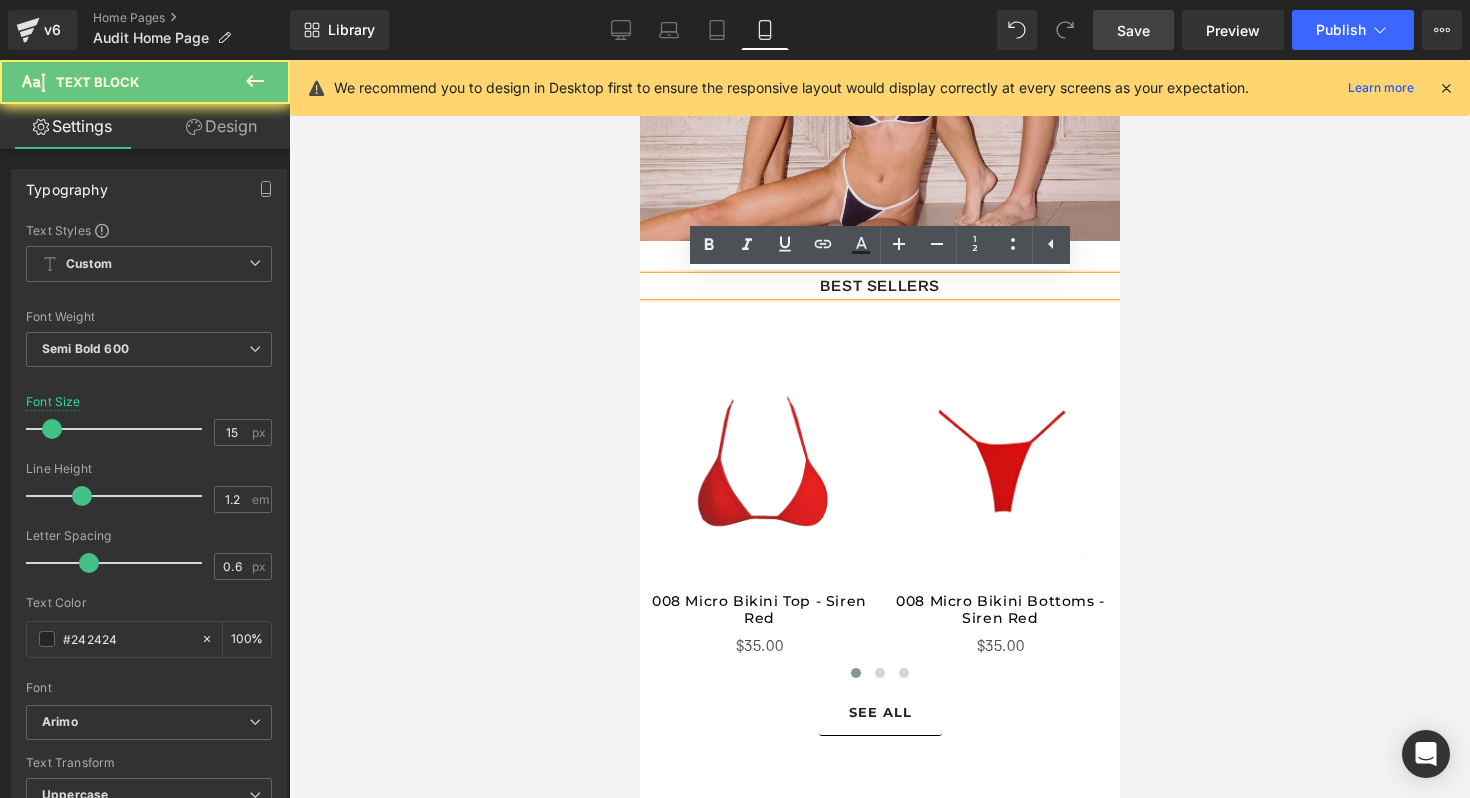 click on "COLORAMA
Text Block
Shop New
Button
Hero Banner     281px     BEST SELLERS Text Block" at bounding box center [879, -10] 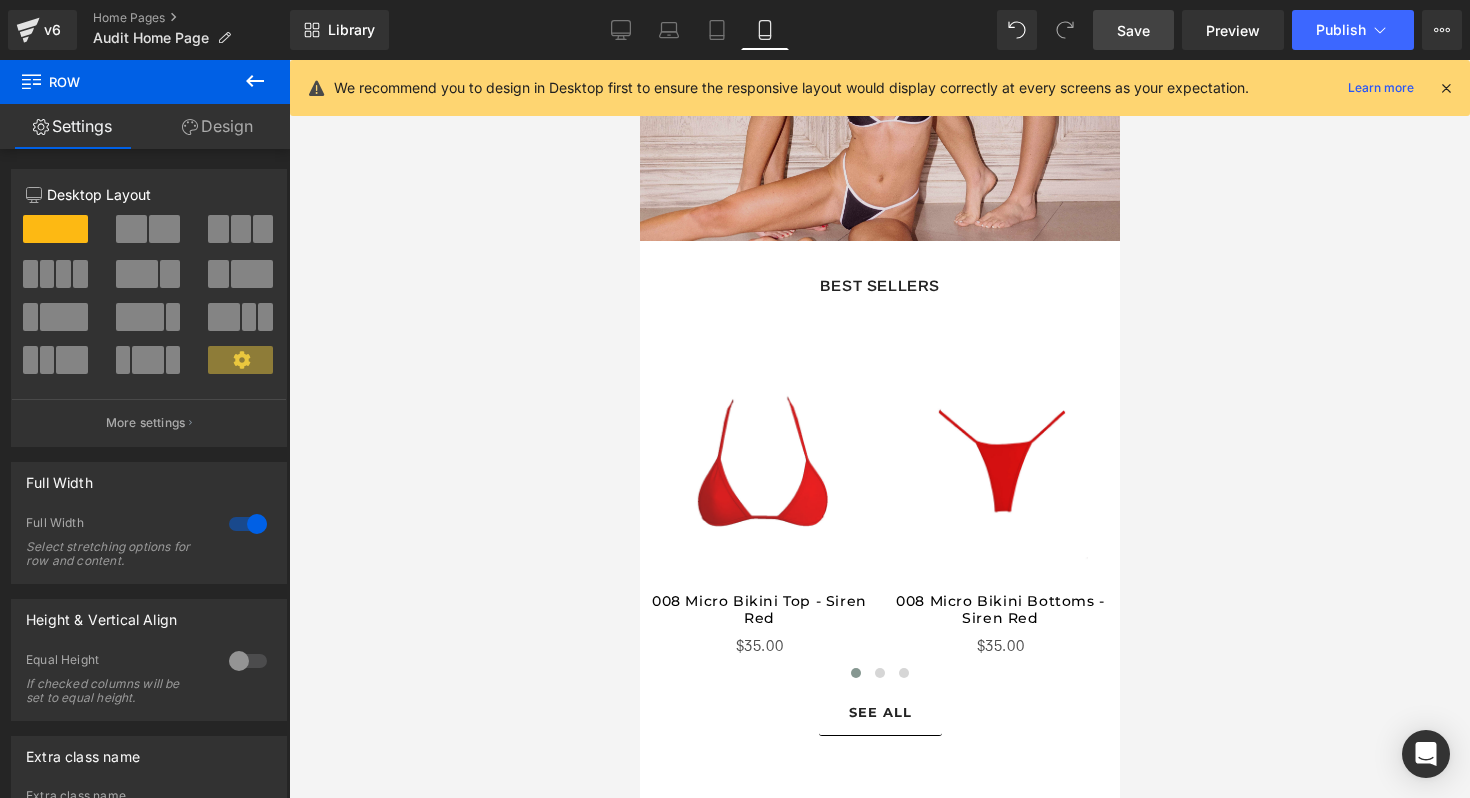 click on "BEST SELLERS Text Block" at bounding box center (879, 286) 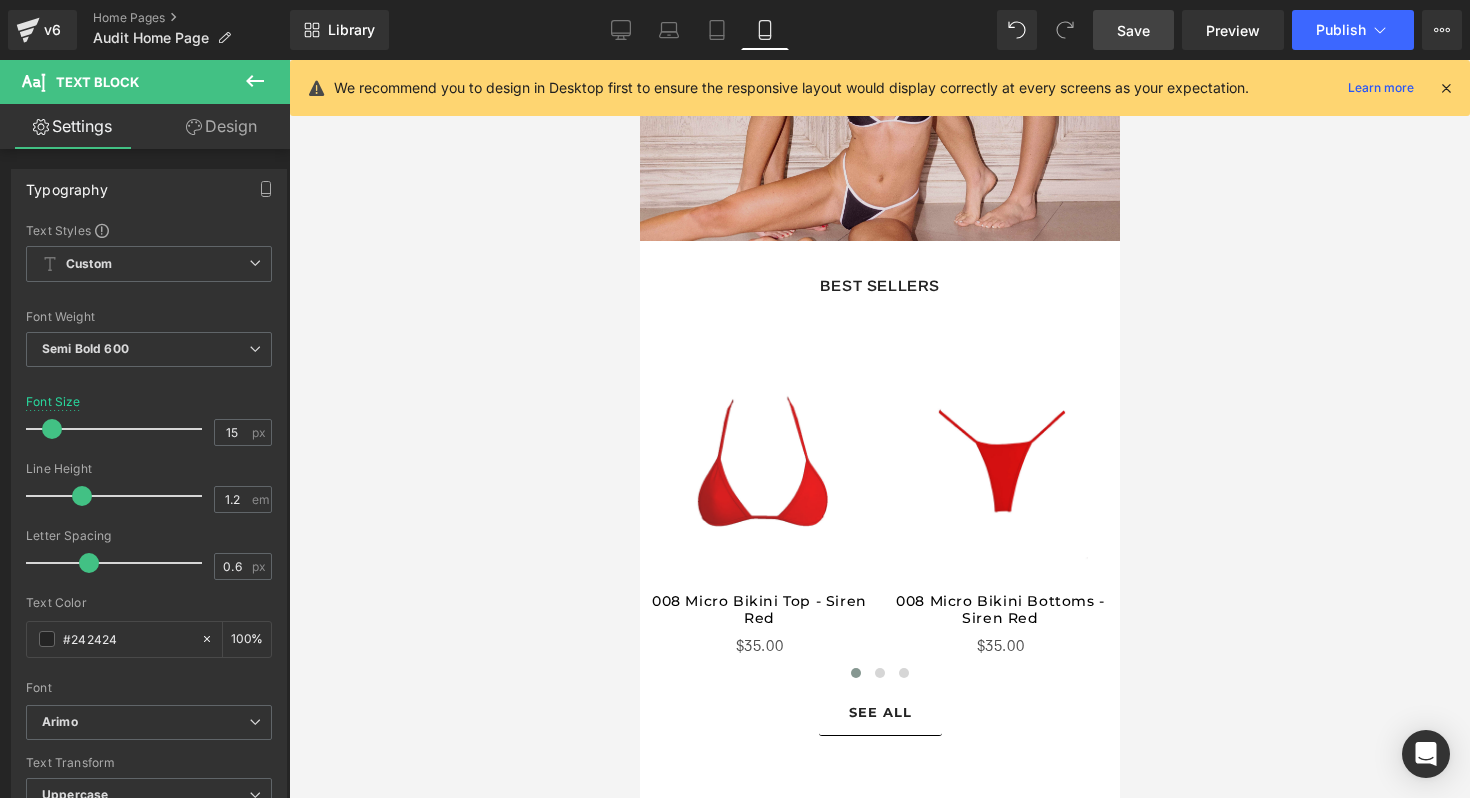 click on "Design" at bounding box center (221, 126) 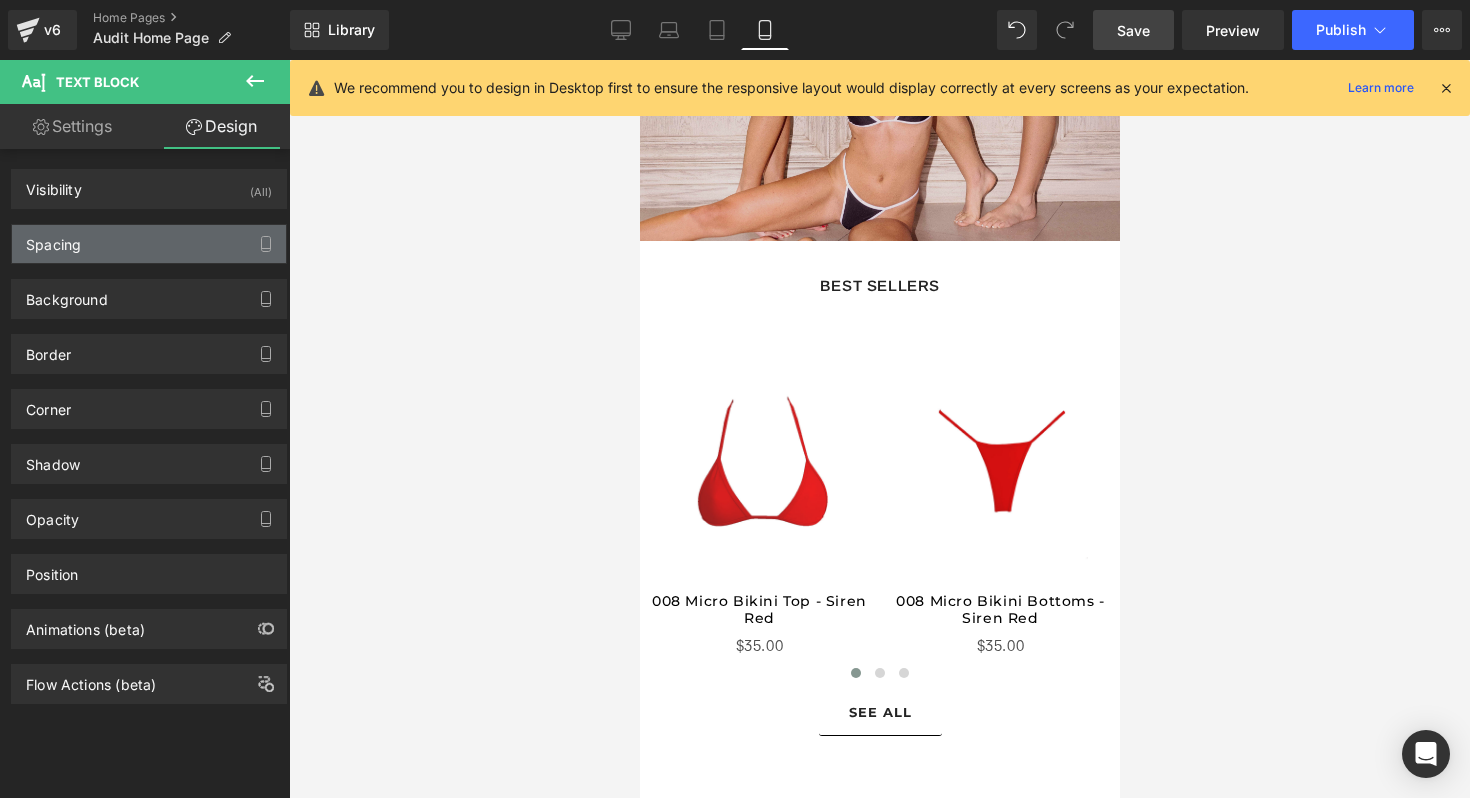 click on "Spacing" at bounding box center [149, 244] 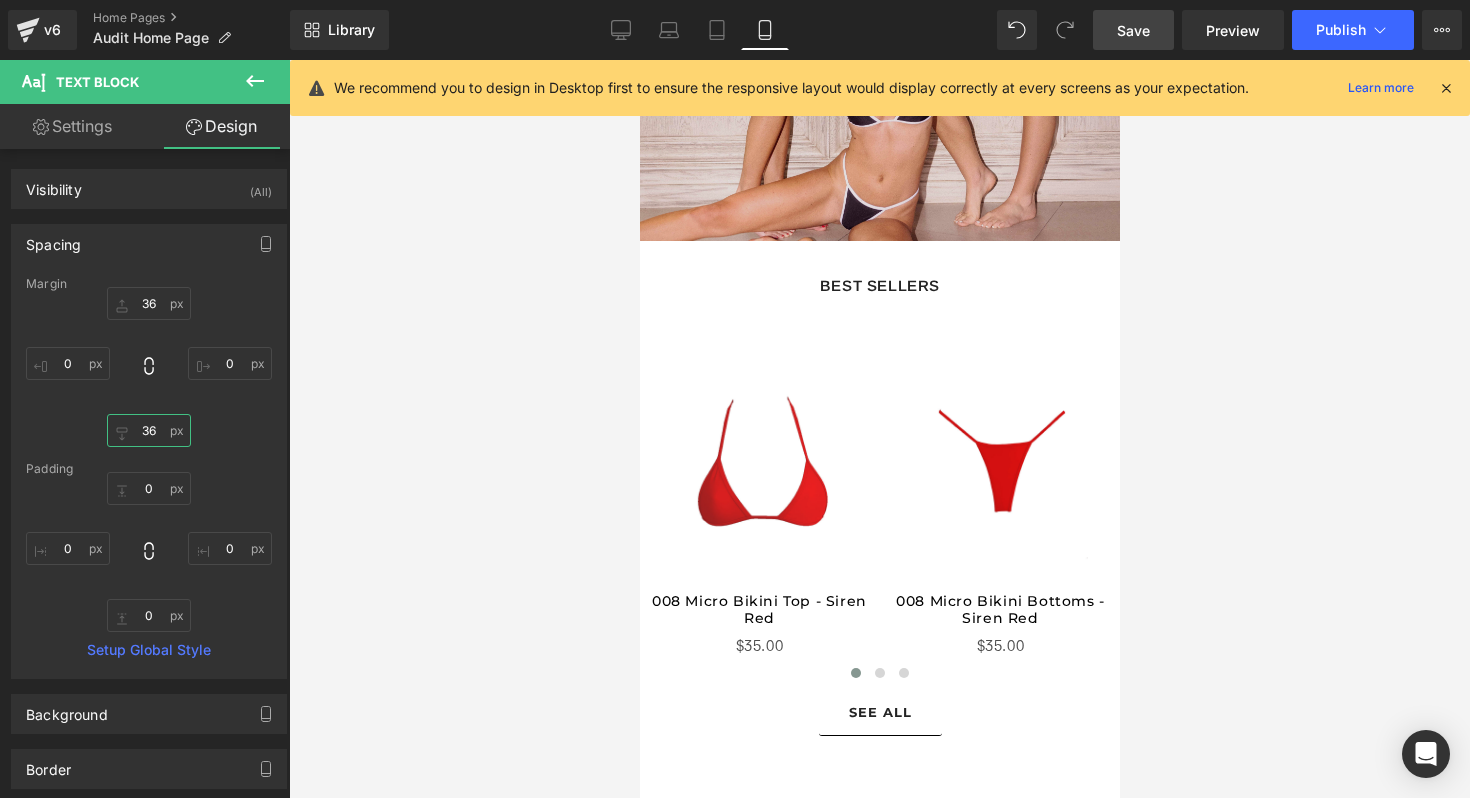 click on "36" at bounding box center (149, 430) 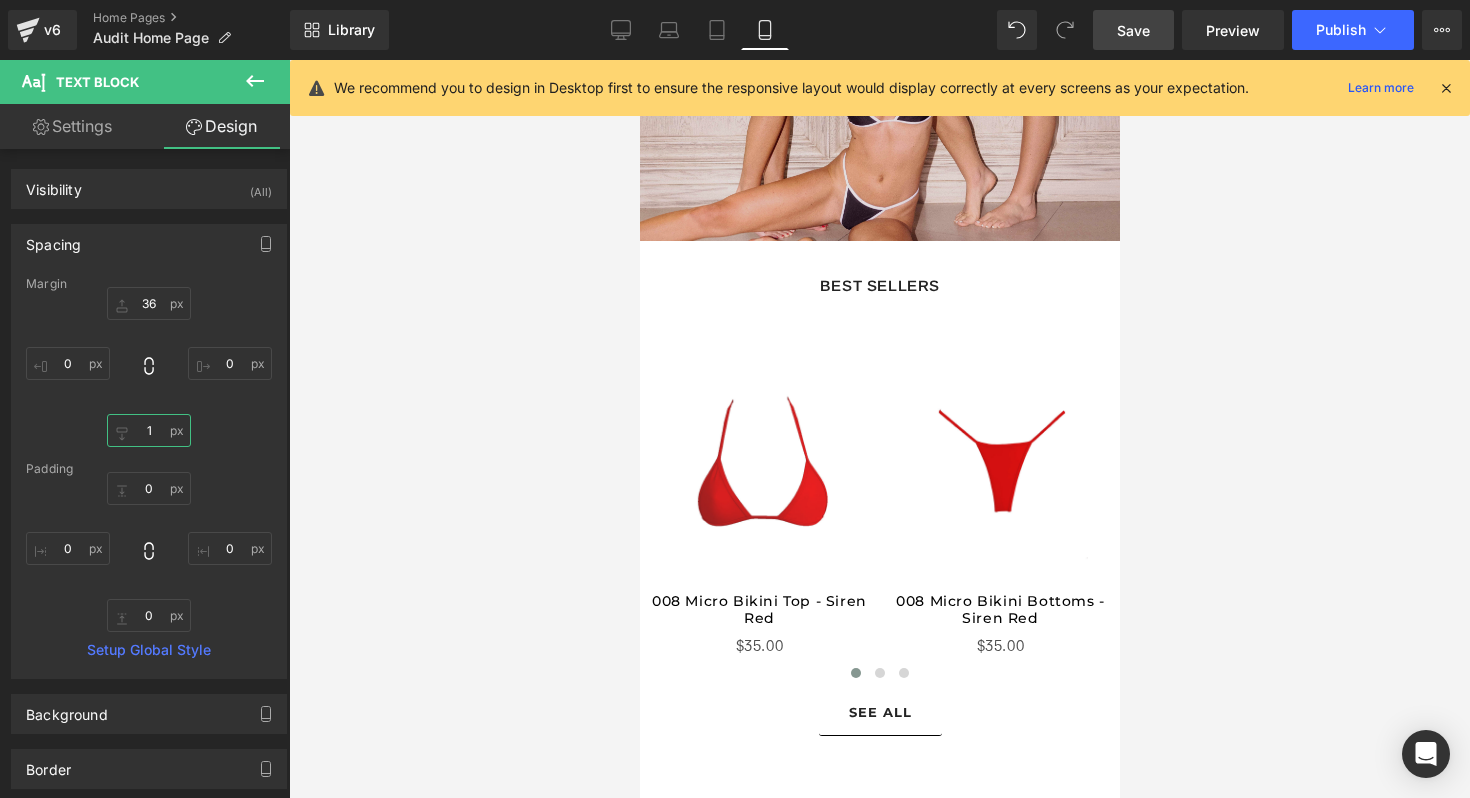 type on "12" 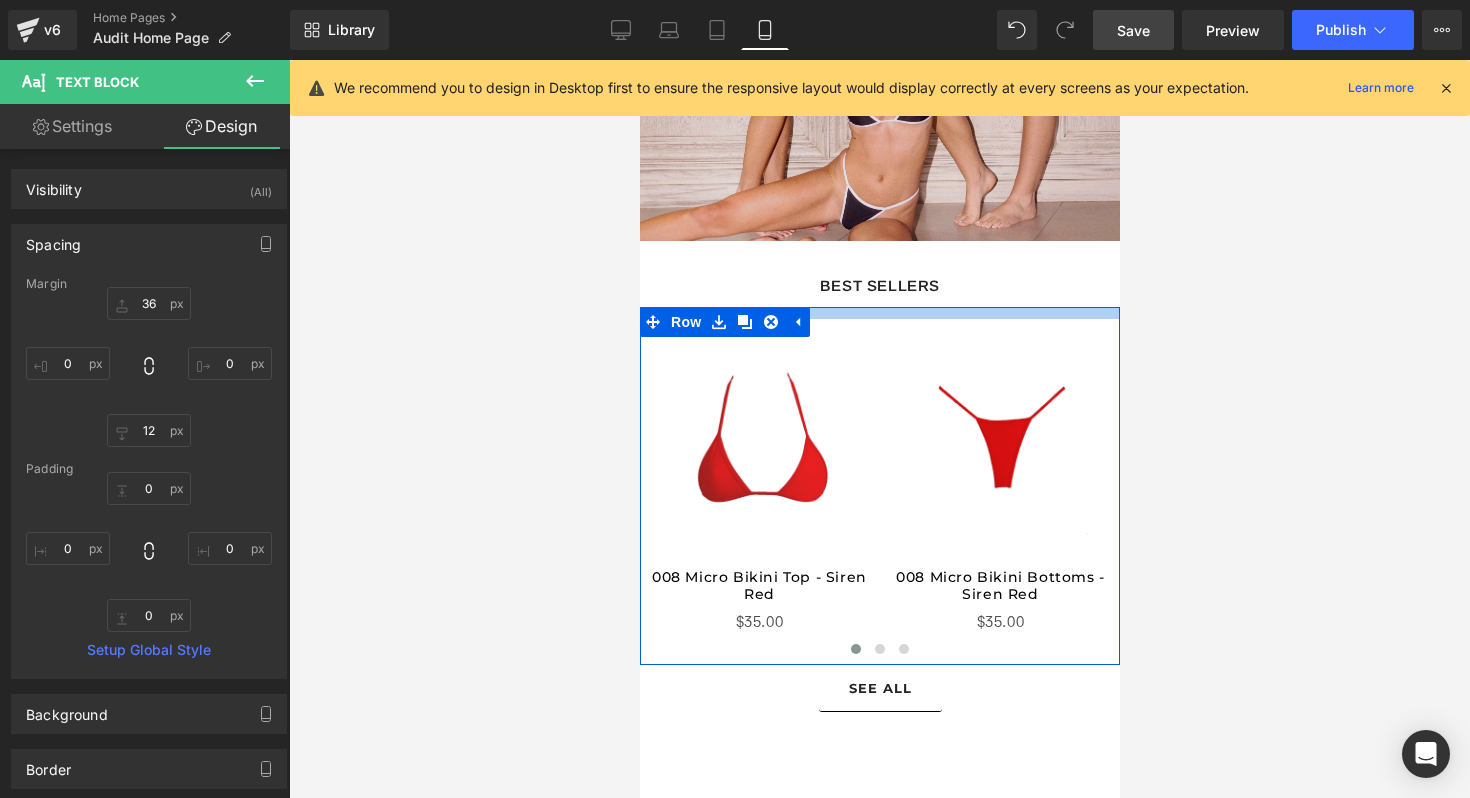 click at bounding box center [879, 313] 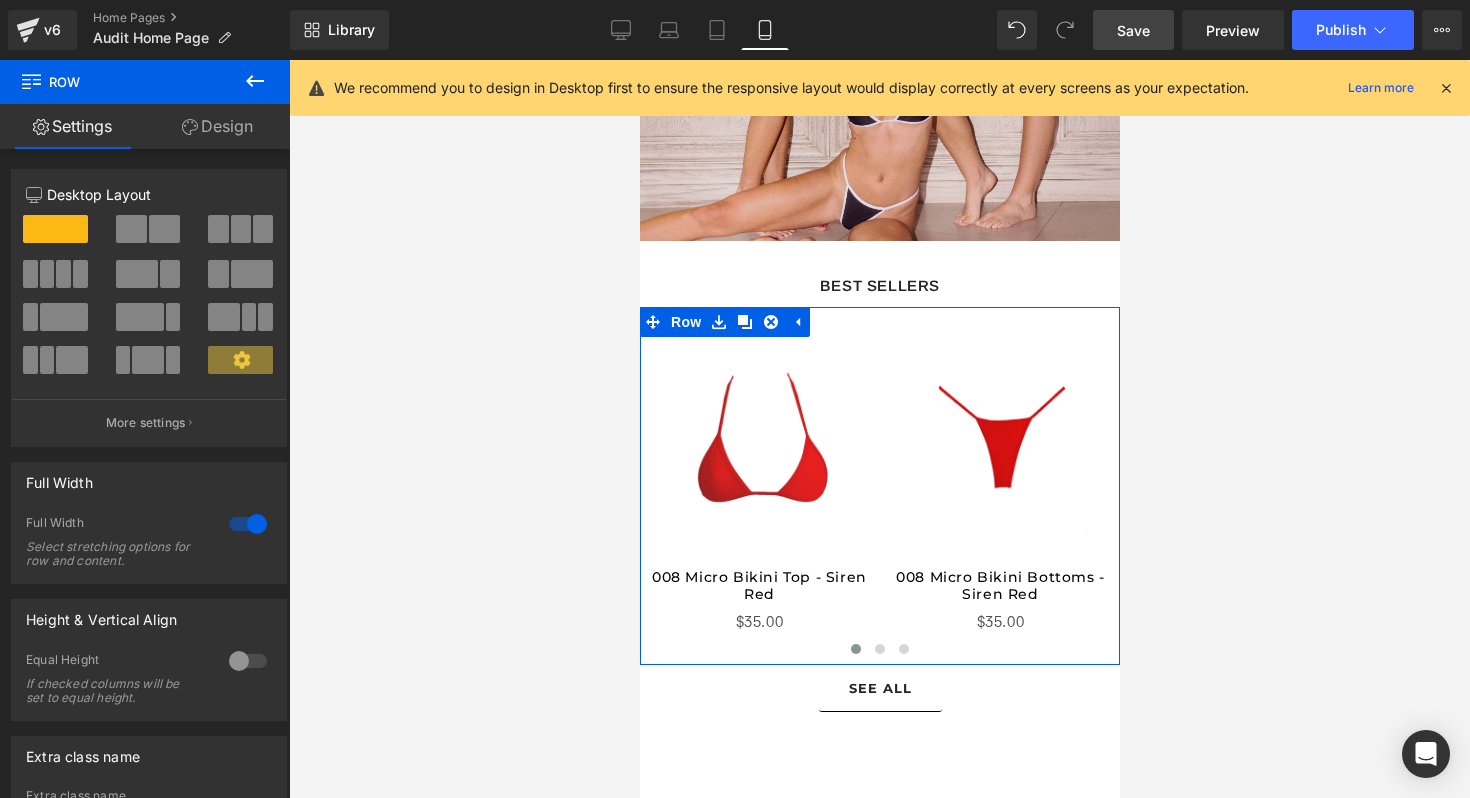 click on "Design" at bounding box center (217, 126) 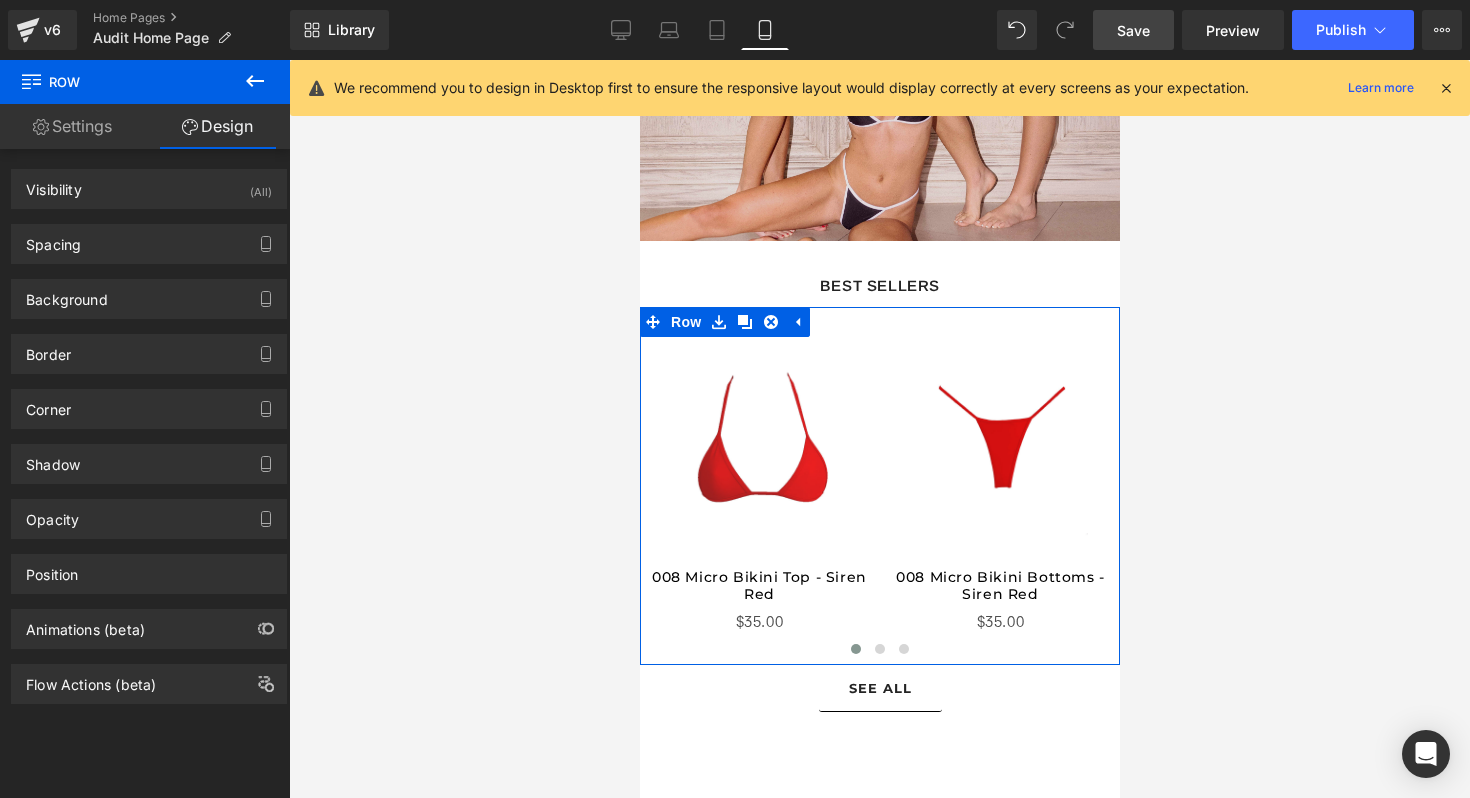 type on "0" 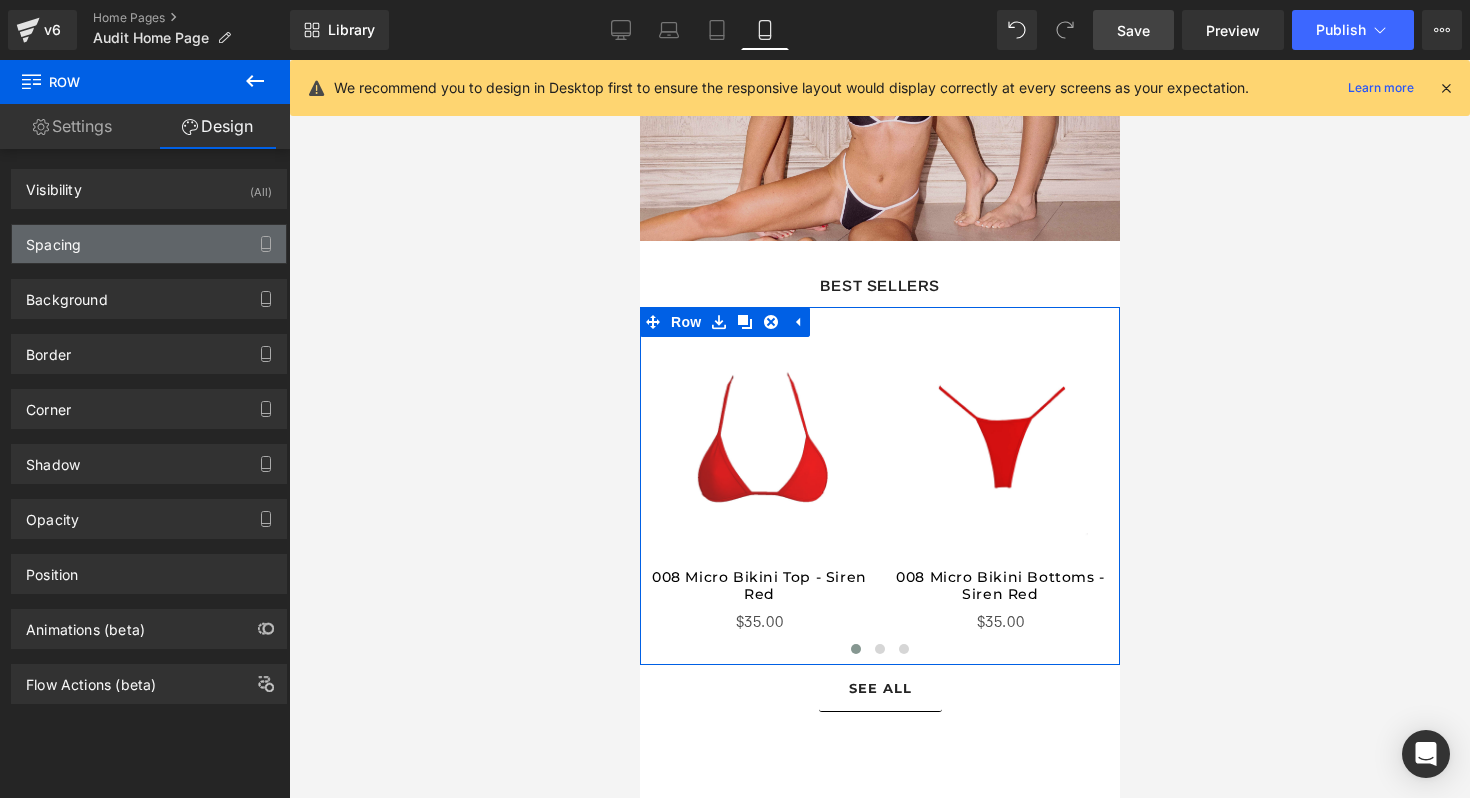 click on "Spacing" at bounding box center [149, 244] 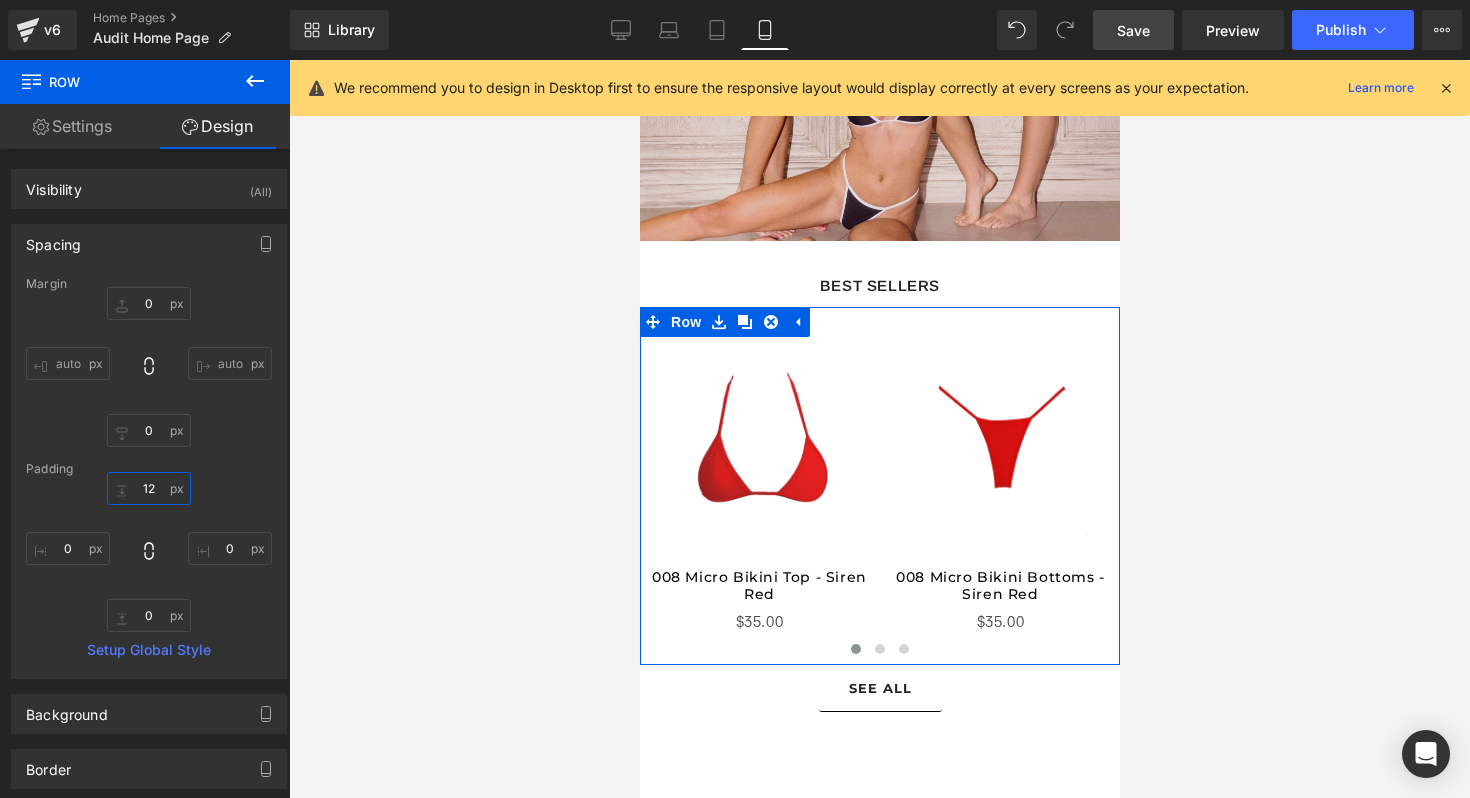 click on "12" at bounding box center [149, 488] 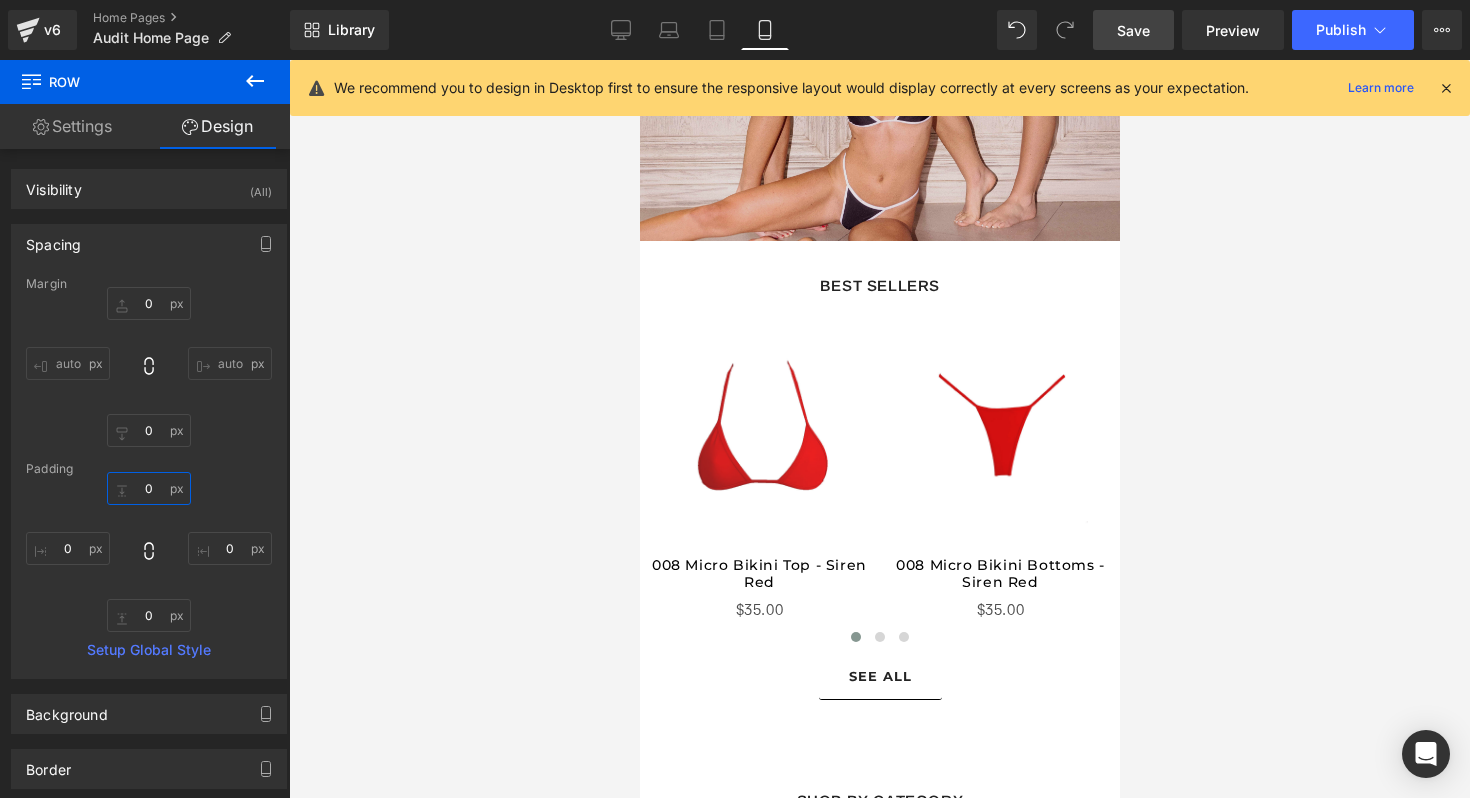 type on "0" 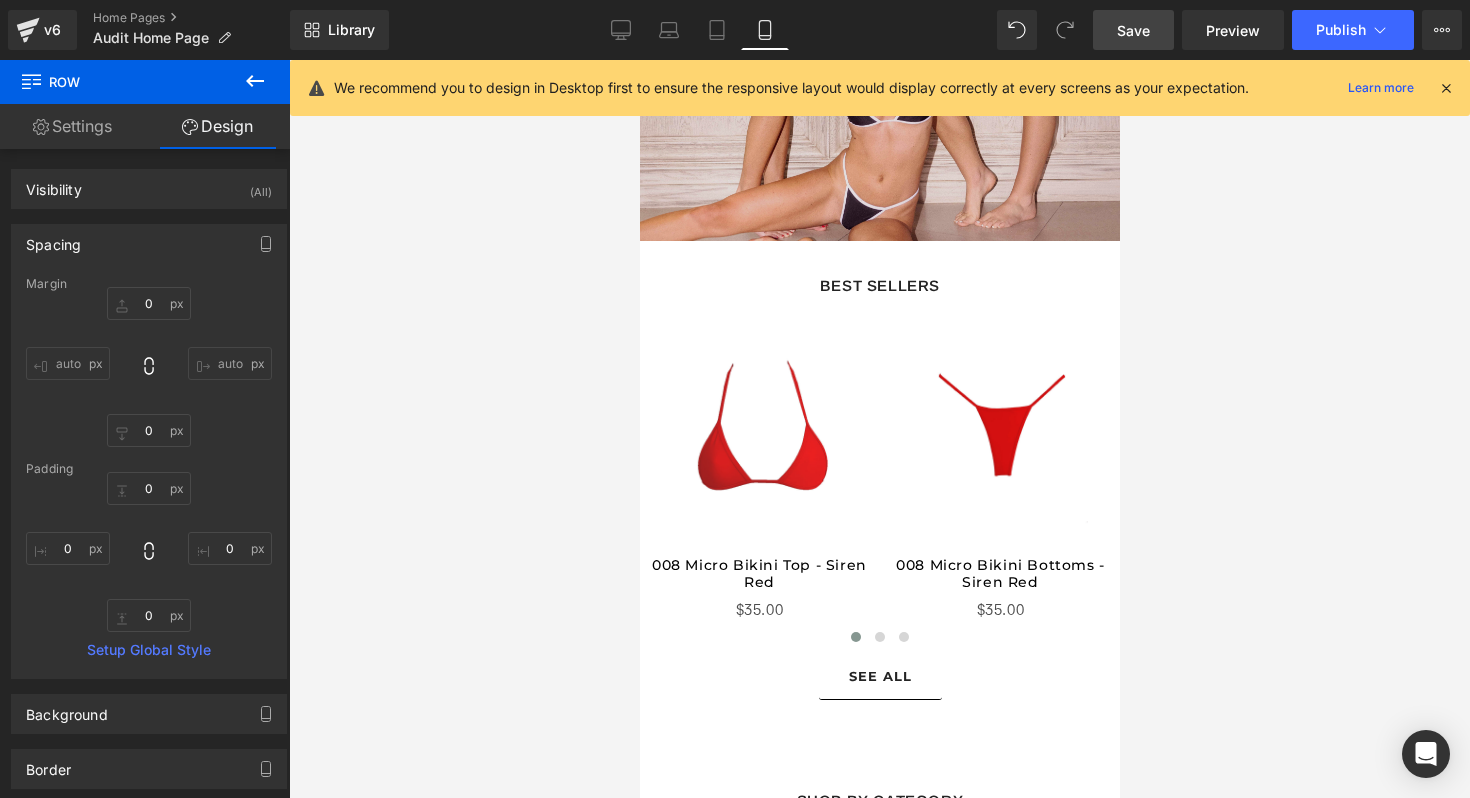 click on "Save" at bounding box center [1133, 30] 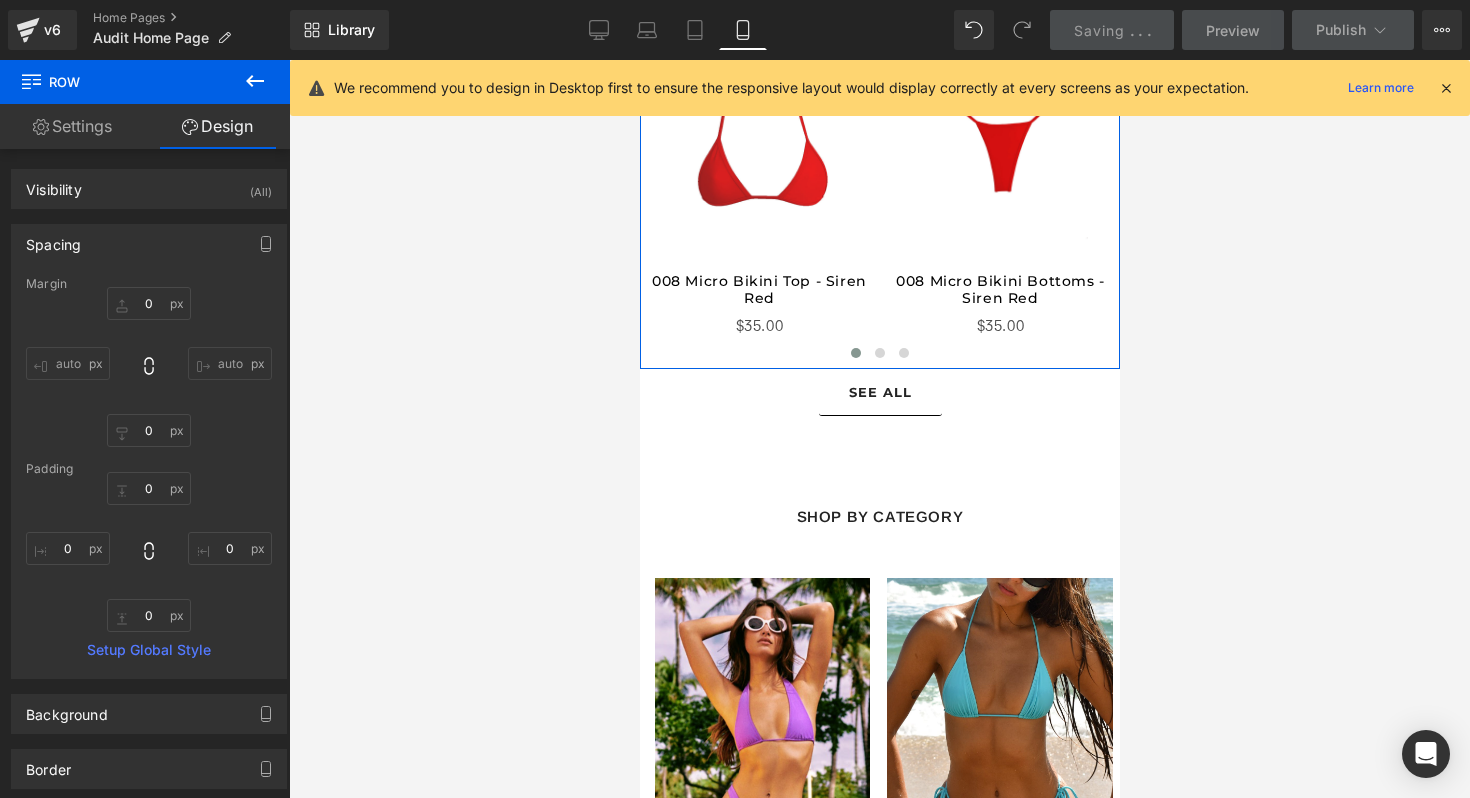 scroll, scrollTop: 913, scrollLeft: 0, axis: vertical 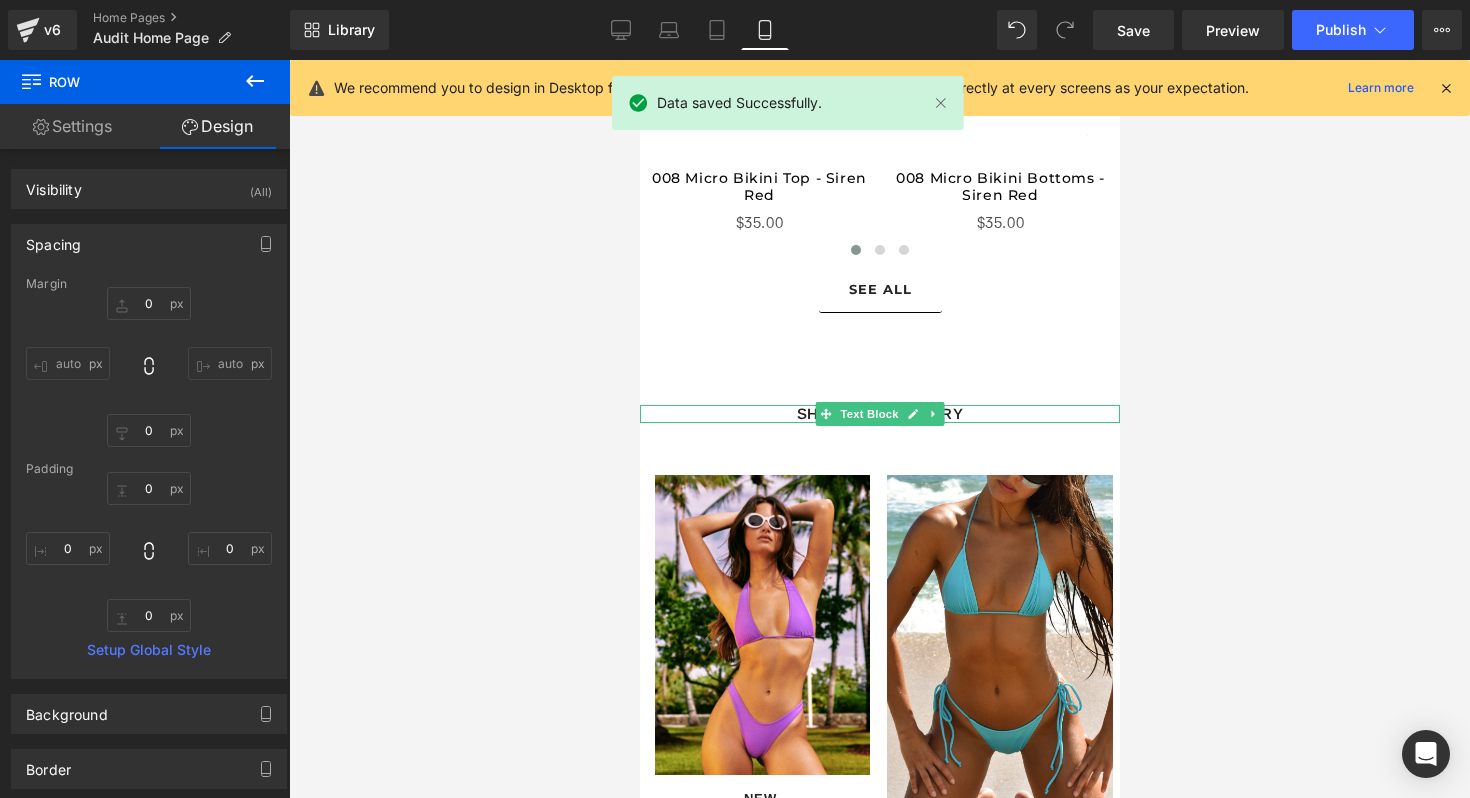 click on "Shop By Category Text Block" at bounding box center [879, 414] 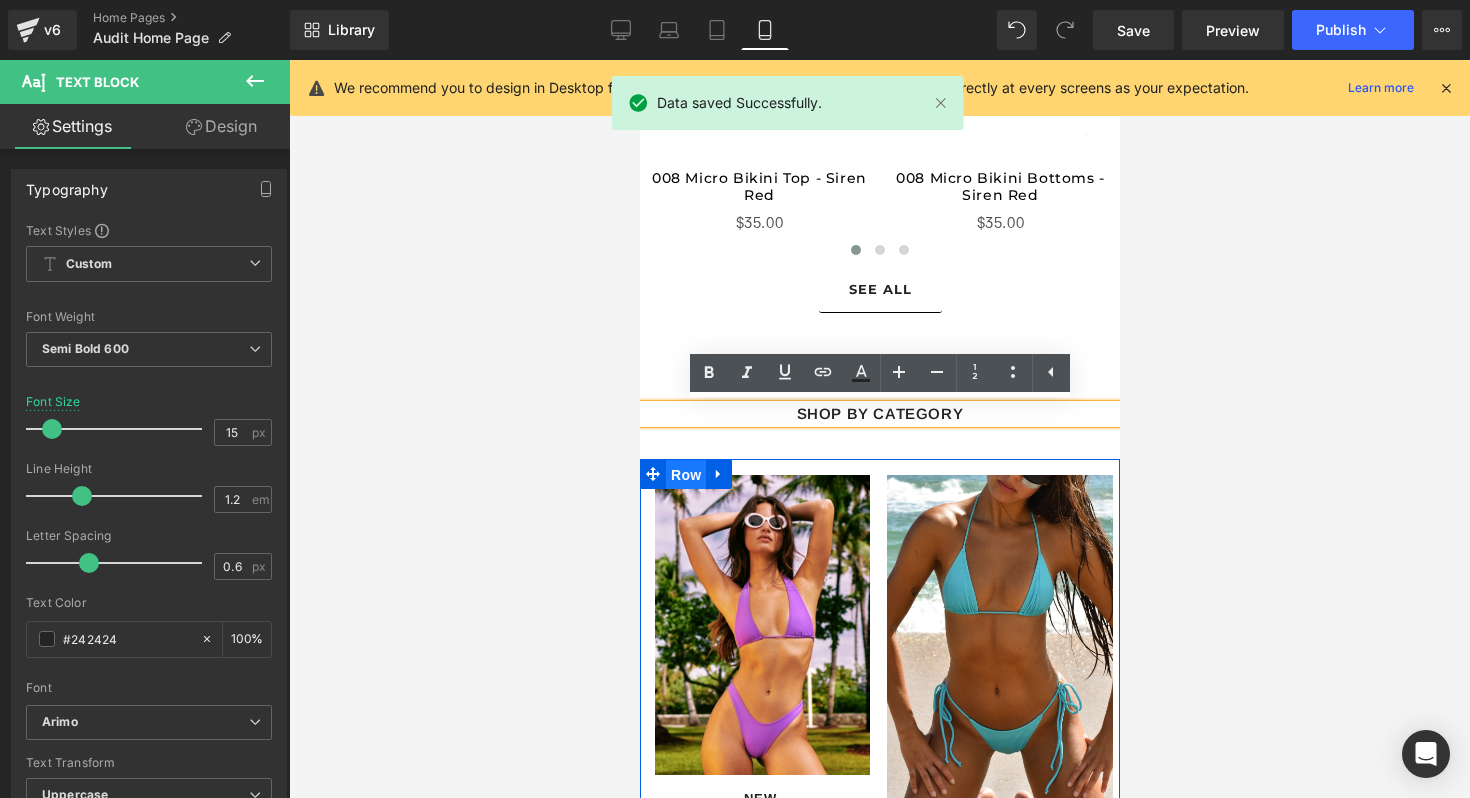 click on "Row" at bounding box center [685, 475] 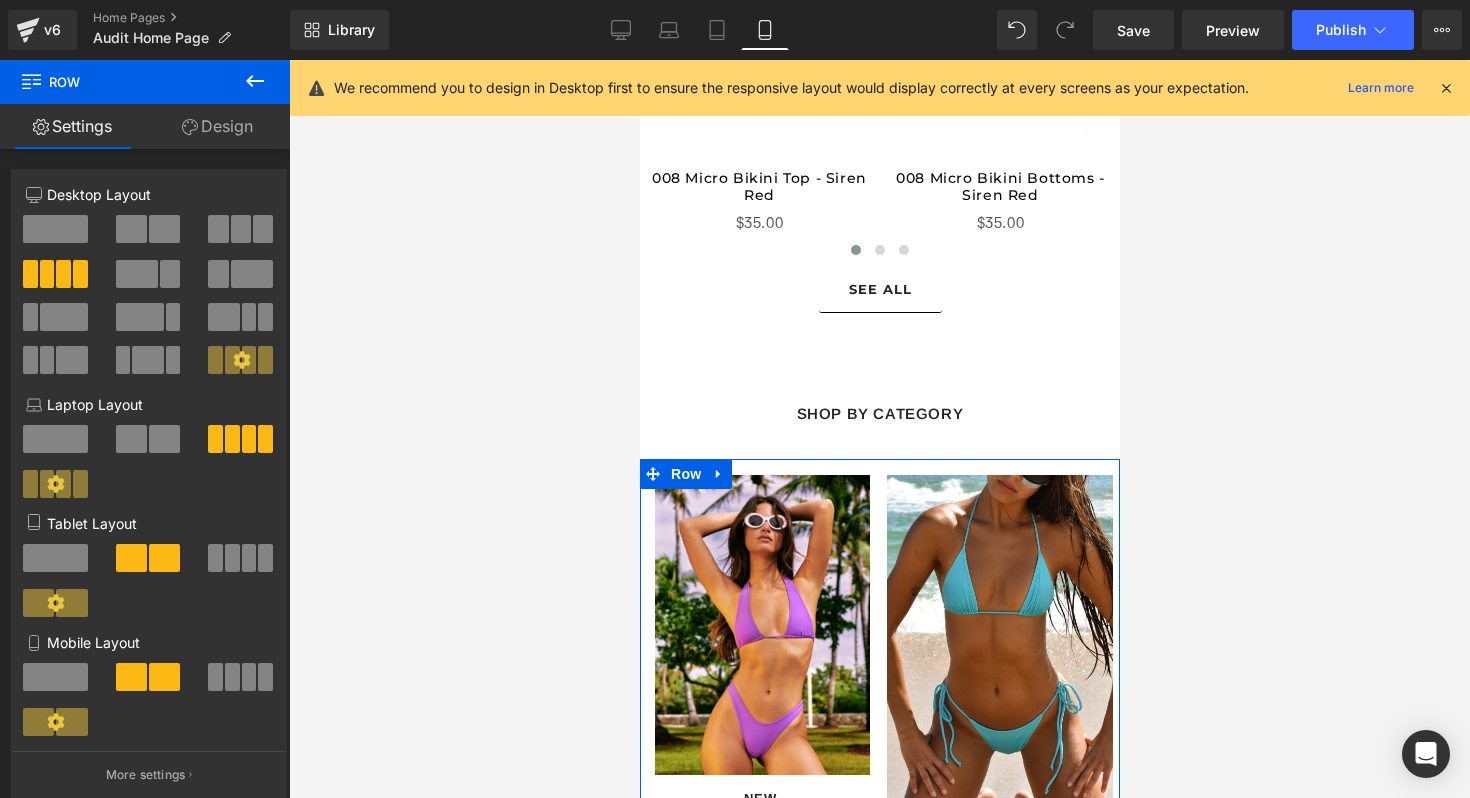 click on "Design" at bounding box center [217, 126] 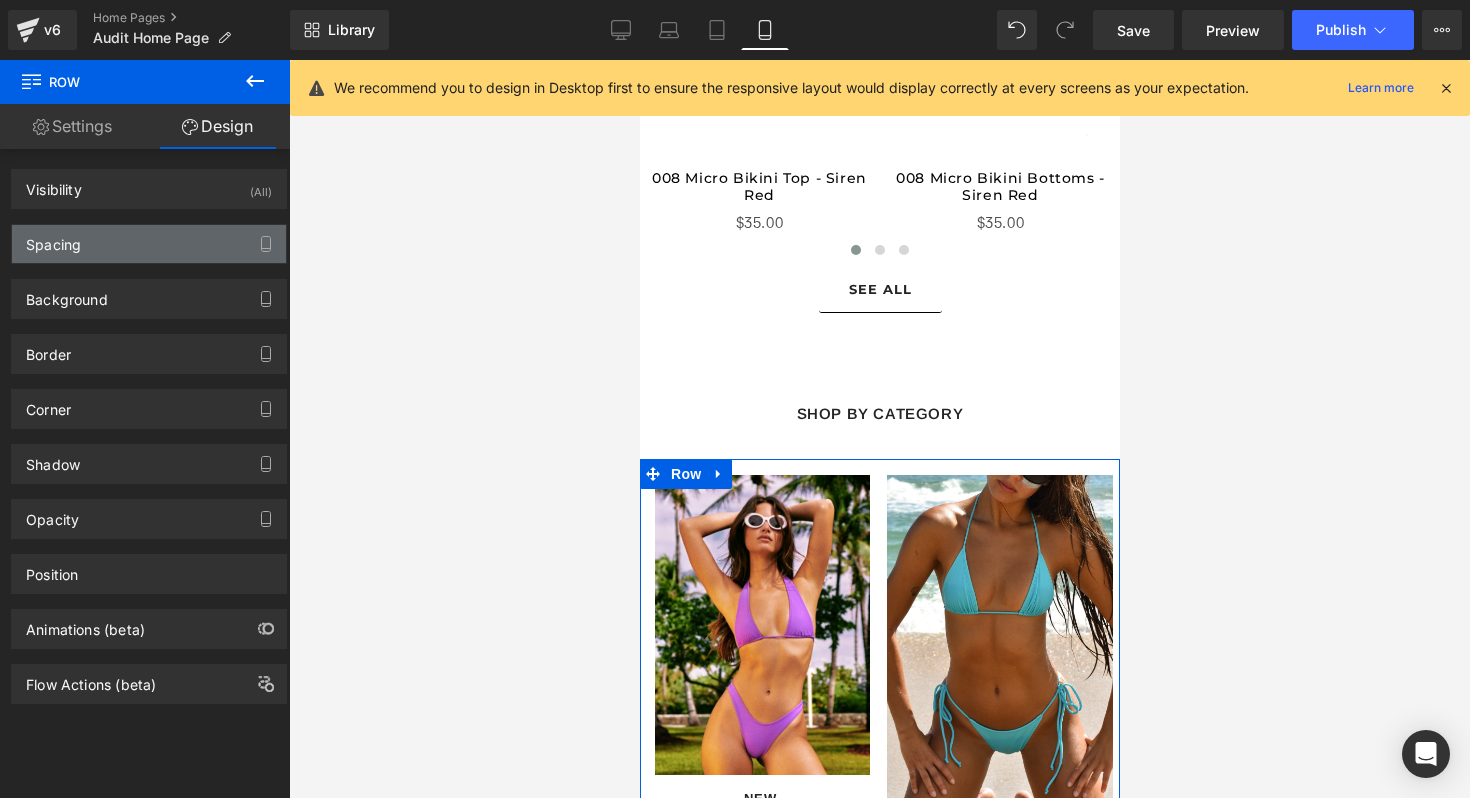 click on "Spacing" at bounding box center (149, 244) 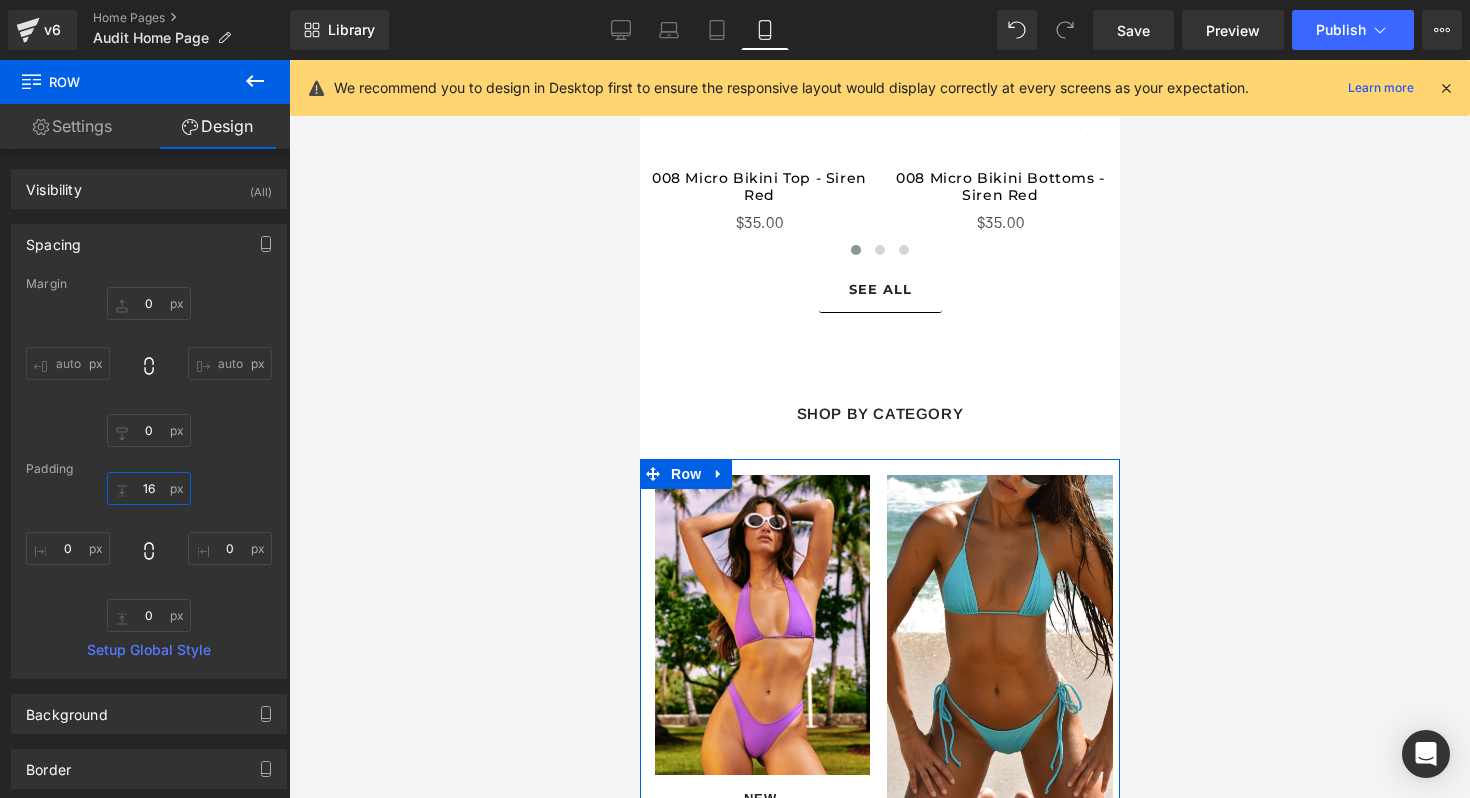 click on "16" at bounding box center (149, 488) 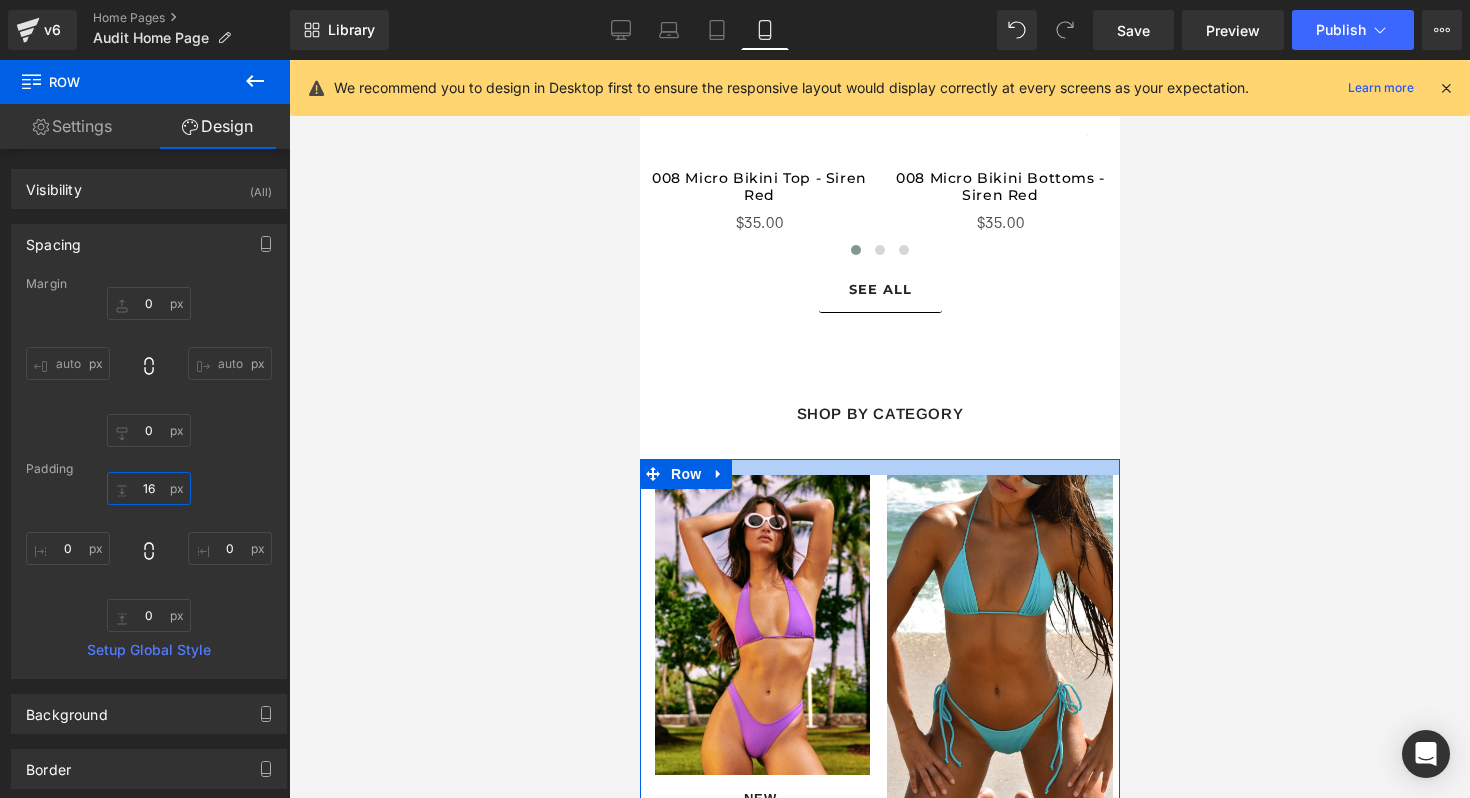 type on "0" 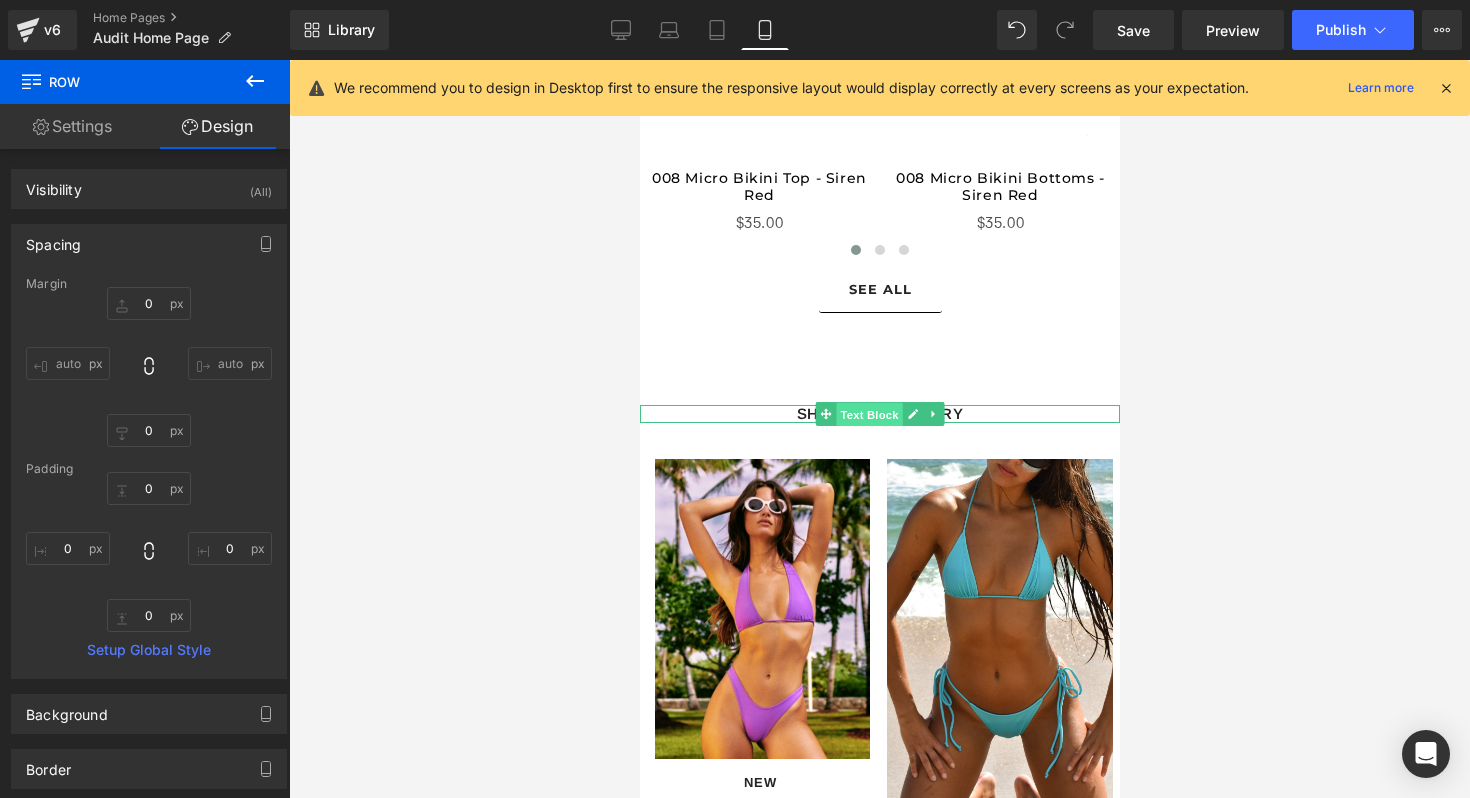 click on "Text Block" at bounding box center (868, 415) 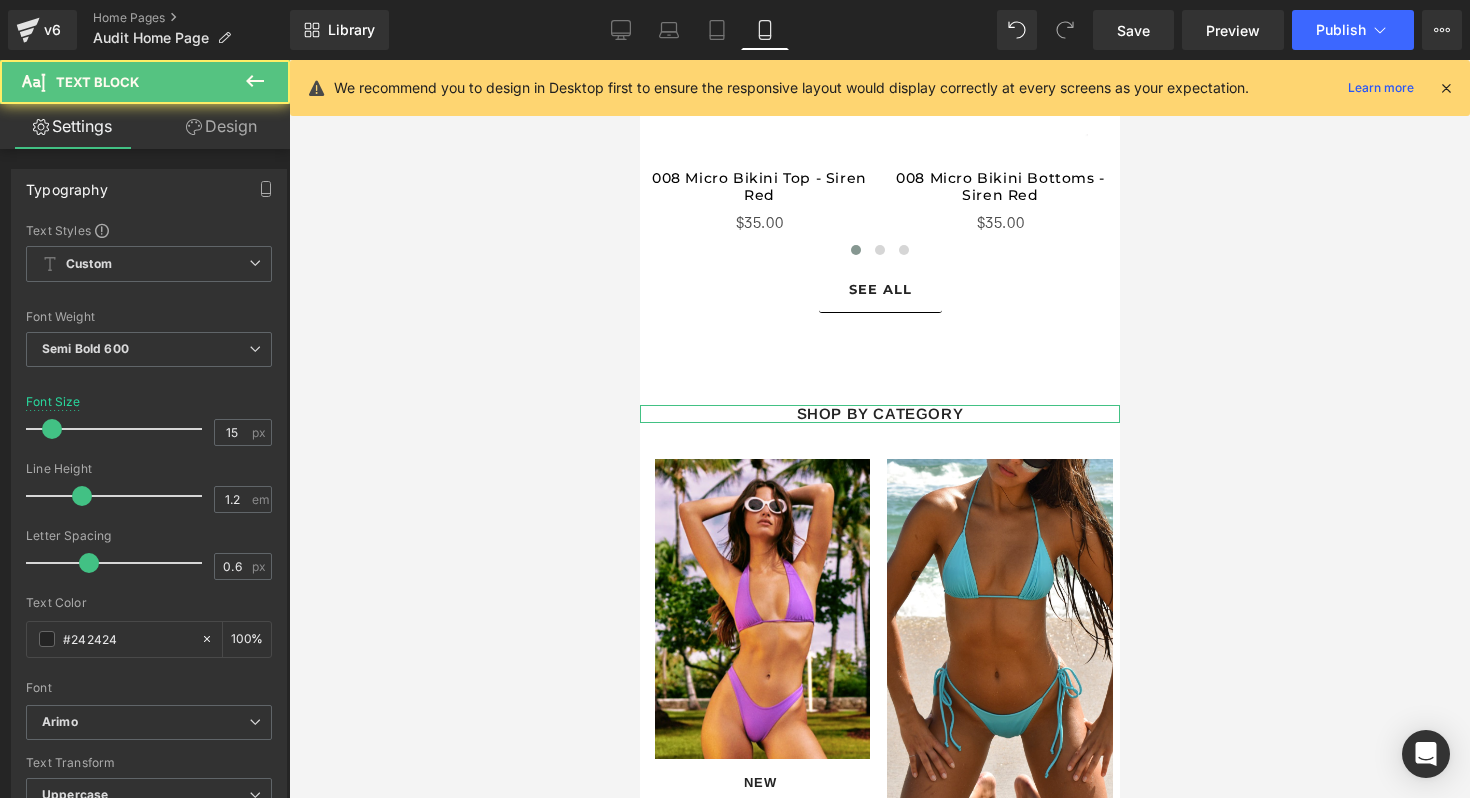 click on "Design" at bounding box center (221, 126) 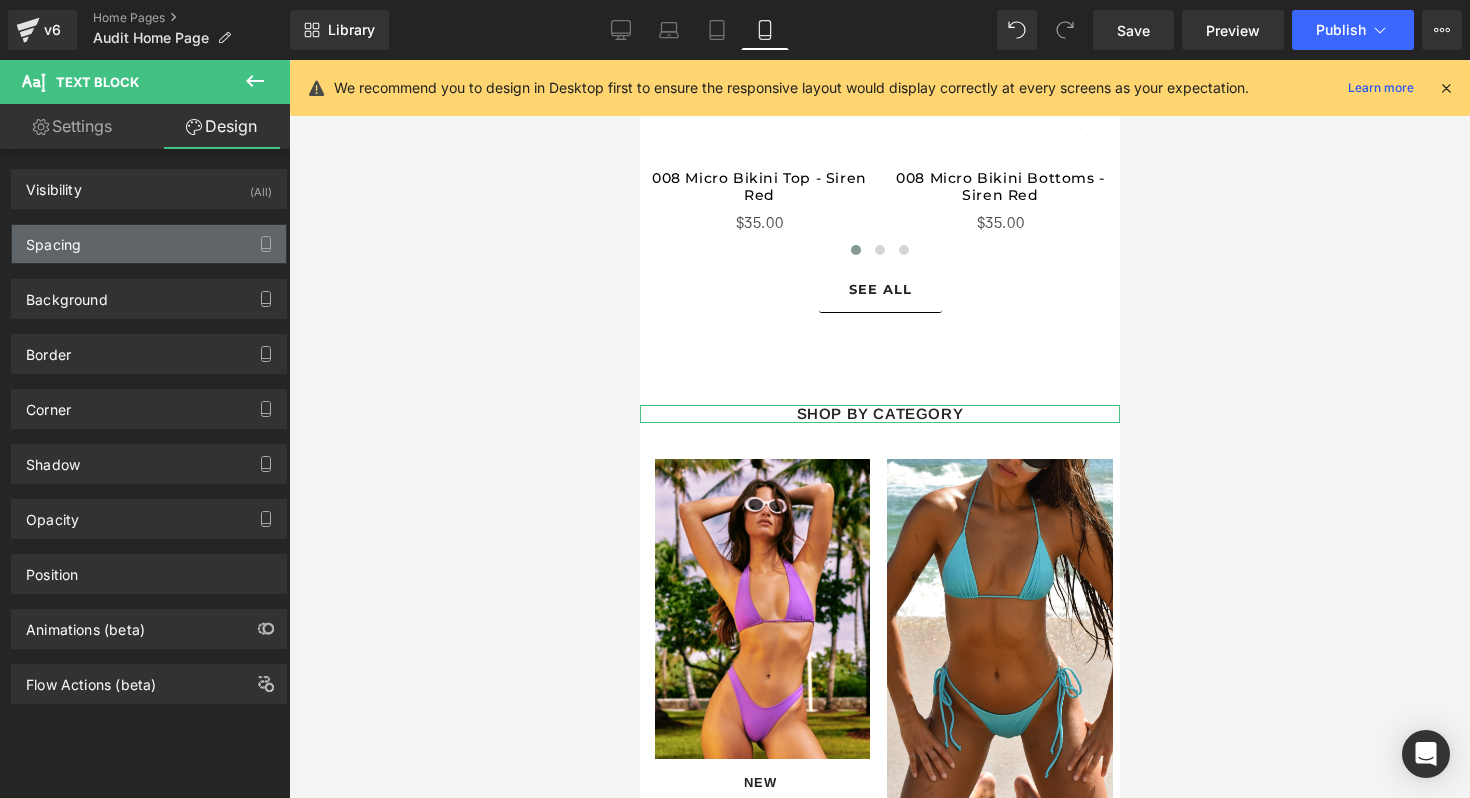 click on "Spacing" at bounding box center (149, 244) 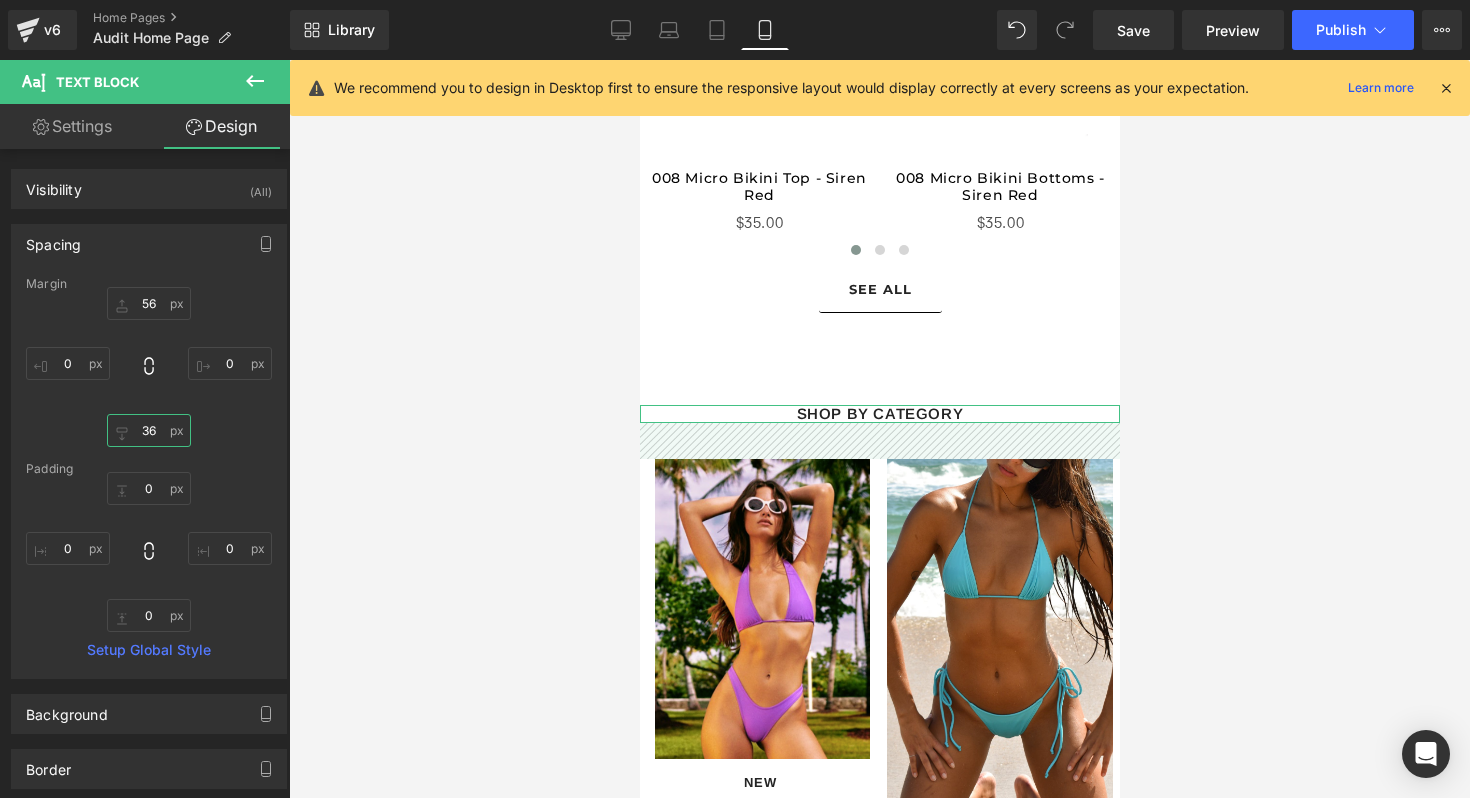 click on "36" at bounding box center (149, 430) 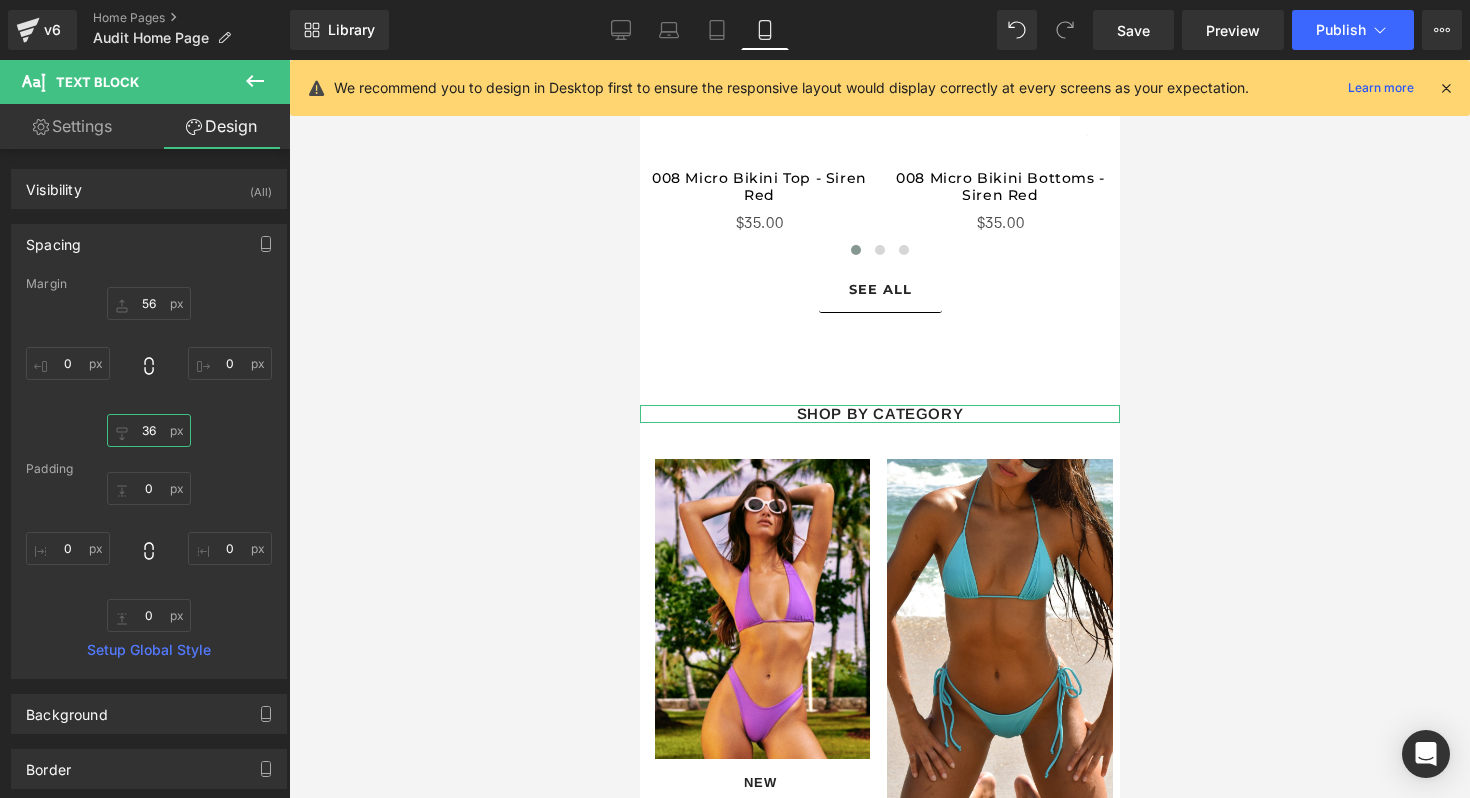 click on "36" at bounding box center (149, 430) 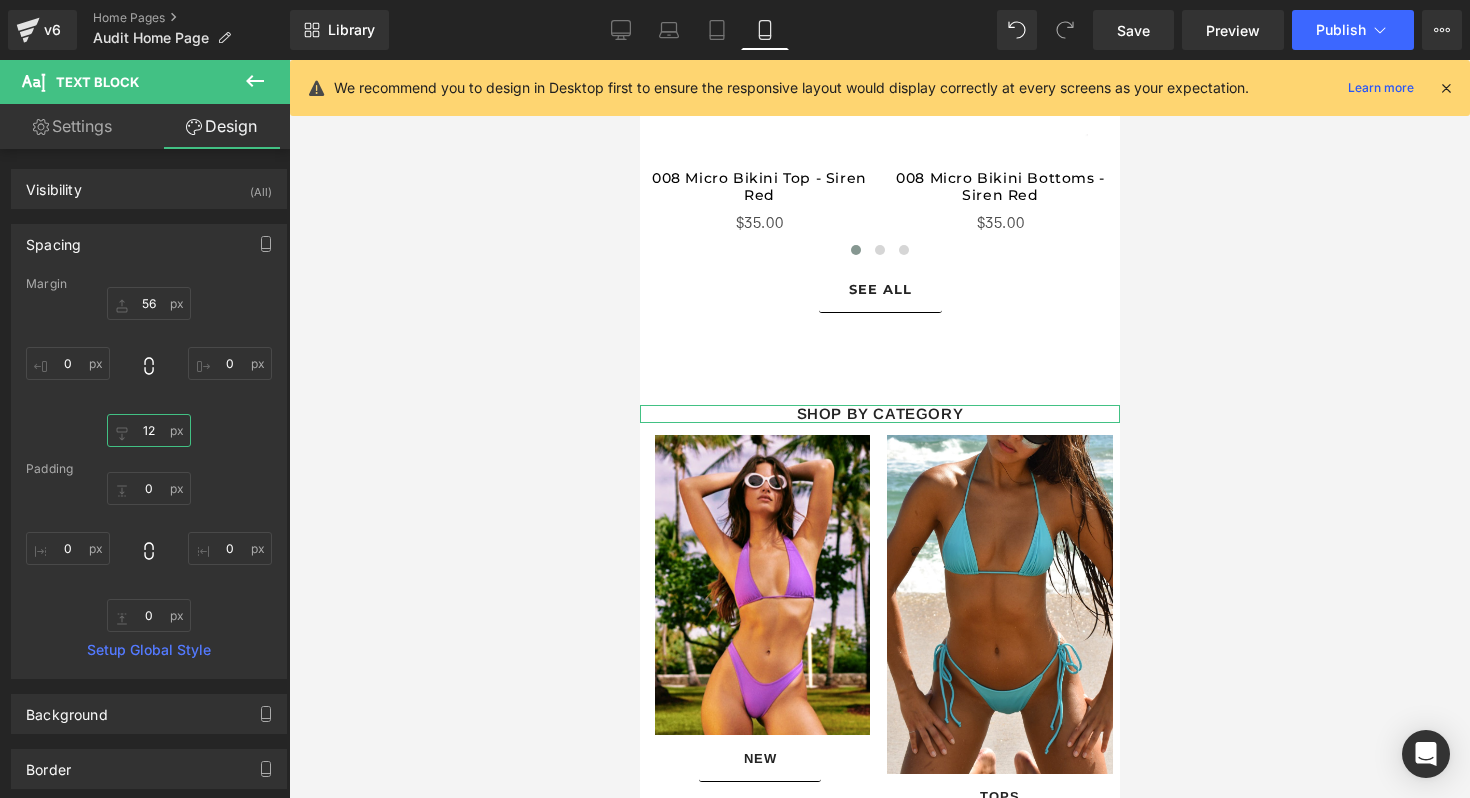 type on "12" 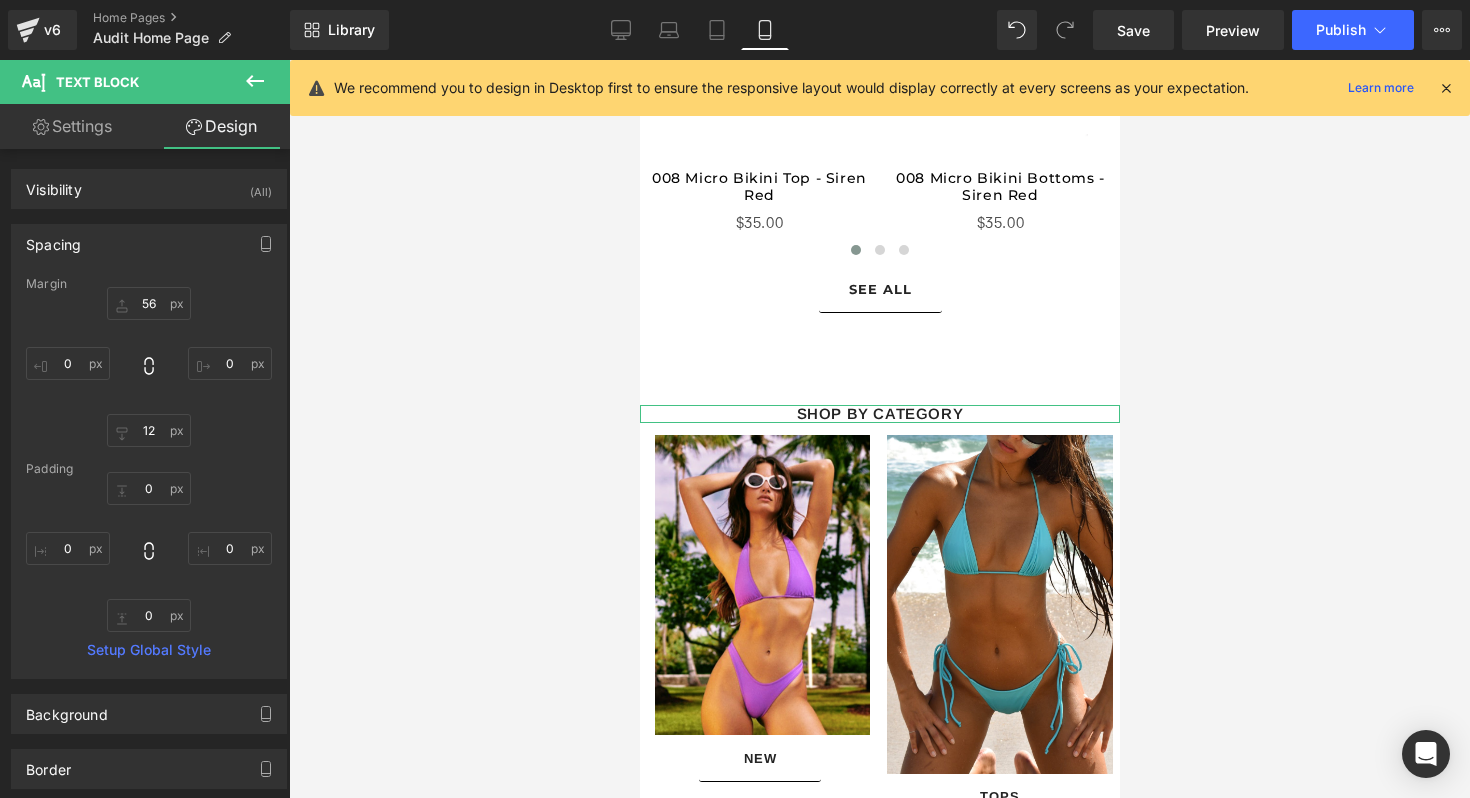 click on "Spacing
Margin
56px 56
0px 0
12 12
0px 0
Padding
0px 0
0px 0
0px 0
0px 0
Setup Global Style" at bounding box center (149, 444) 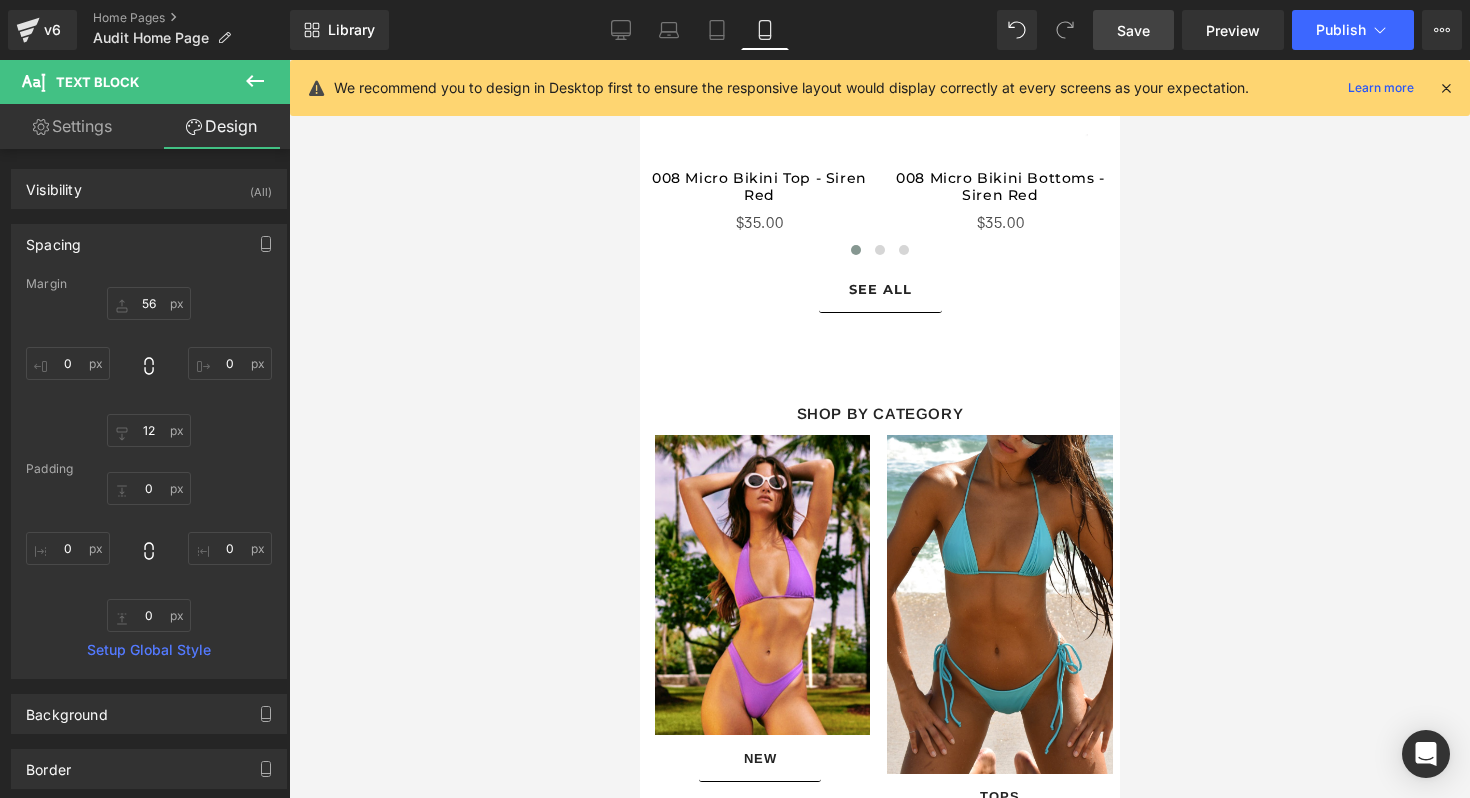 click on "Save" at bounding box center (1133, 30) 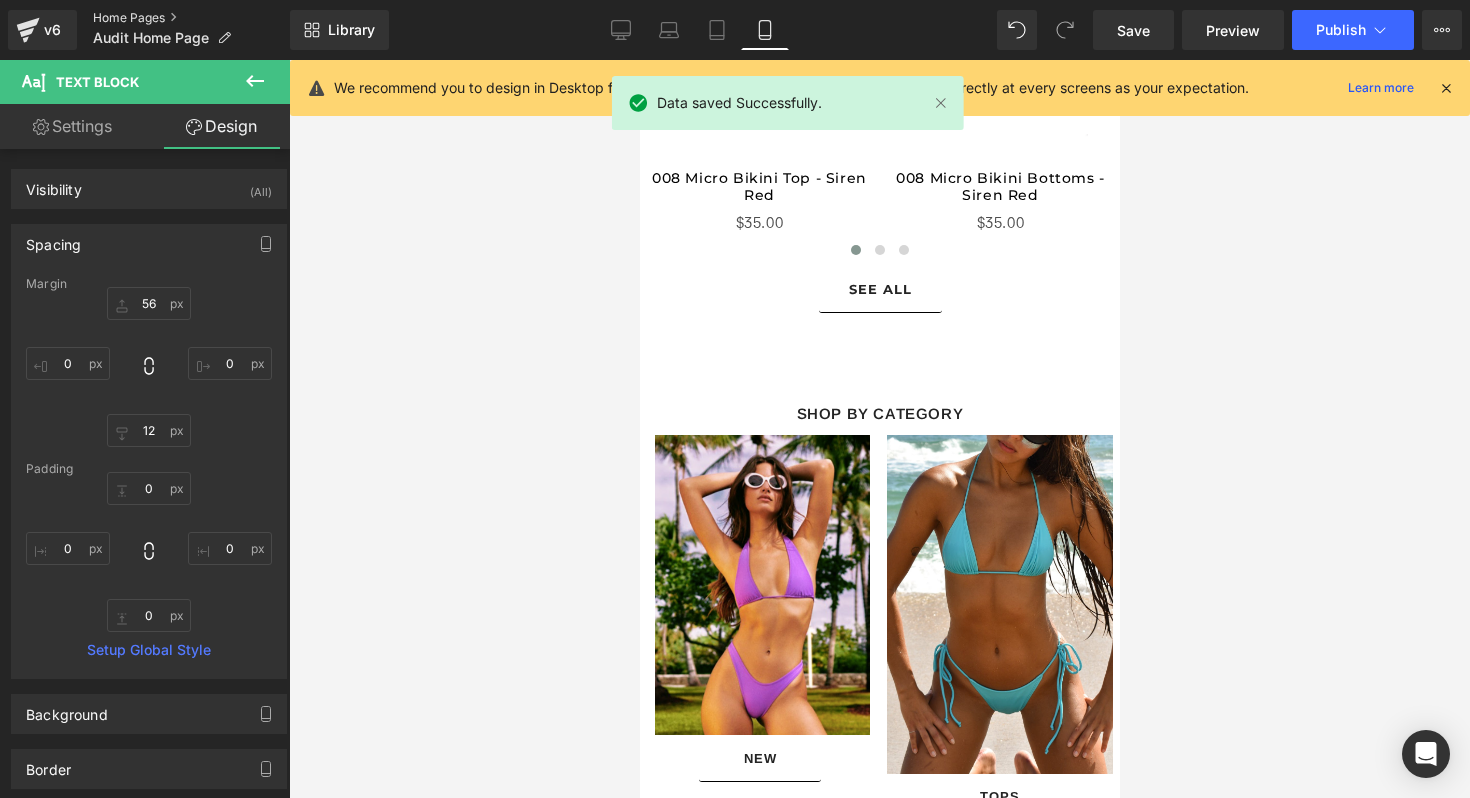 click on "Home Pages" at bounding box center (191, 18) 